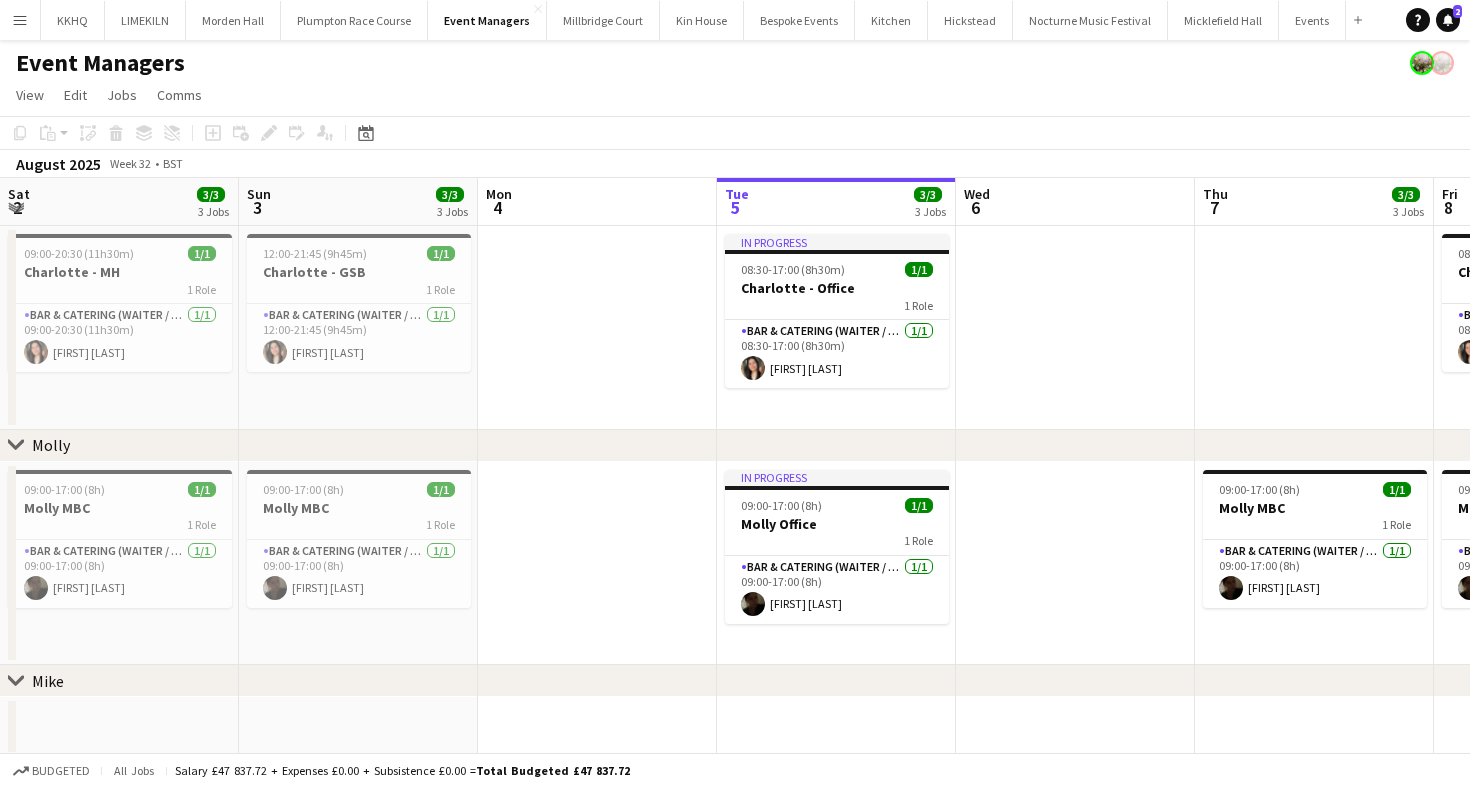 scroll, scrollTop: 0, scrollLeft: 0, axis: both 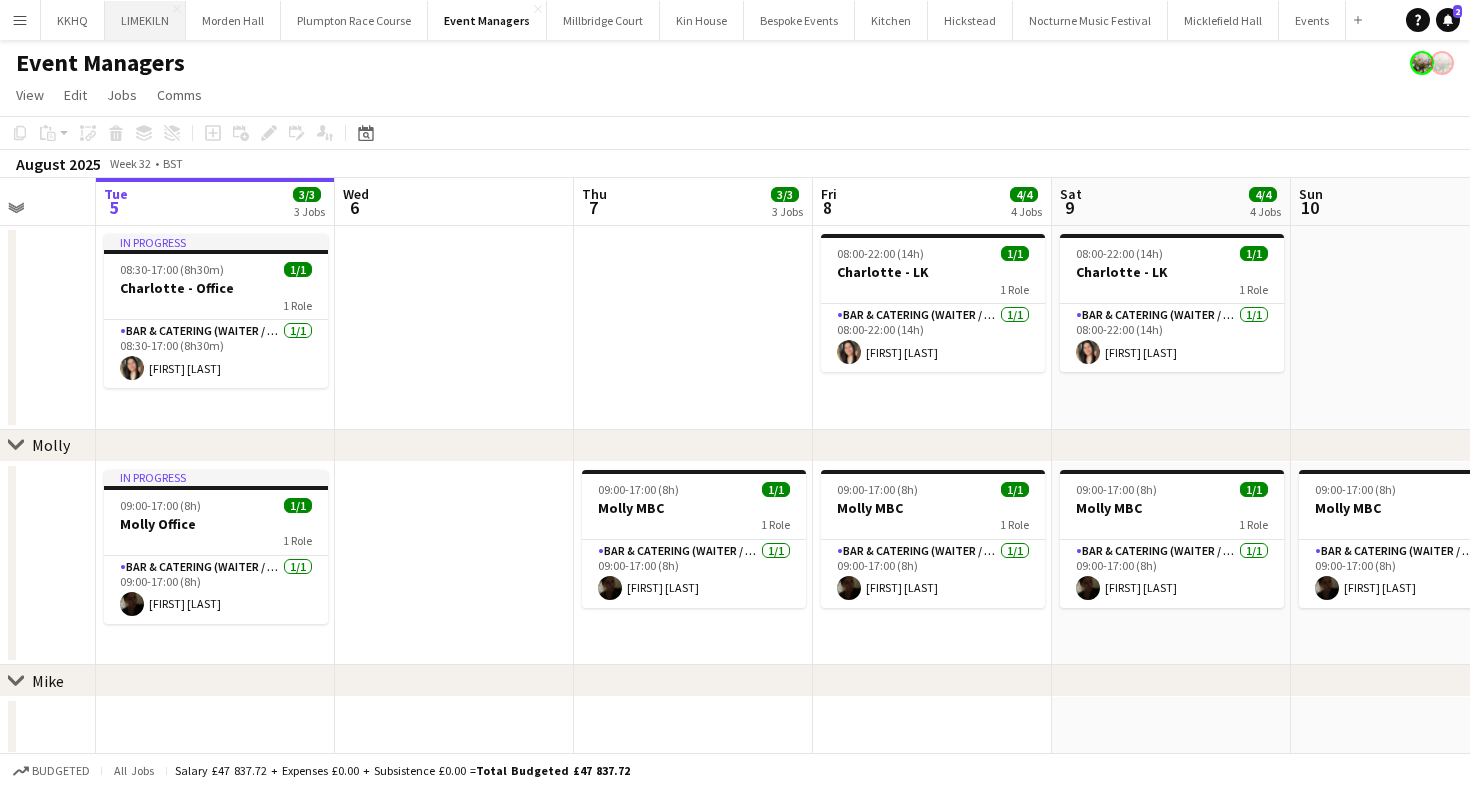 click on "LIMEKILN
Close" at bounding box center [145, 20] 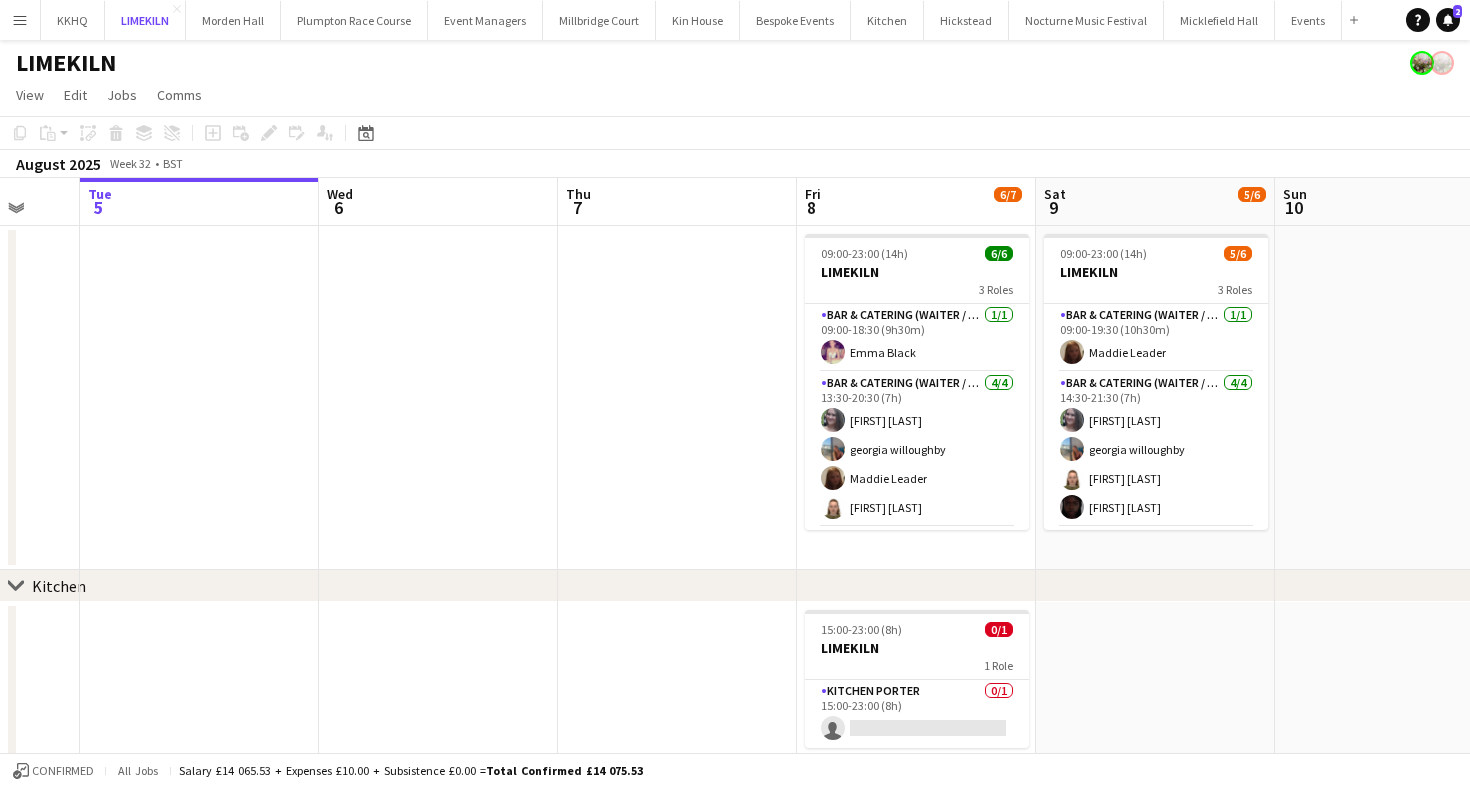 scroll, scrollTop: 0, scrollLeft: 674, axis: horizontal 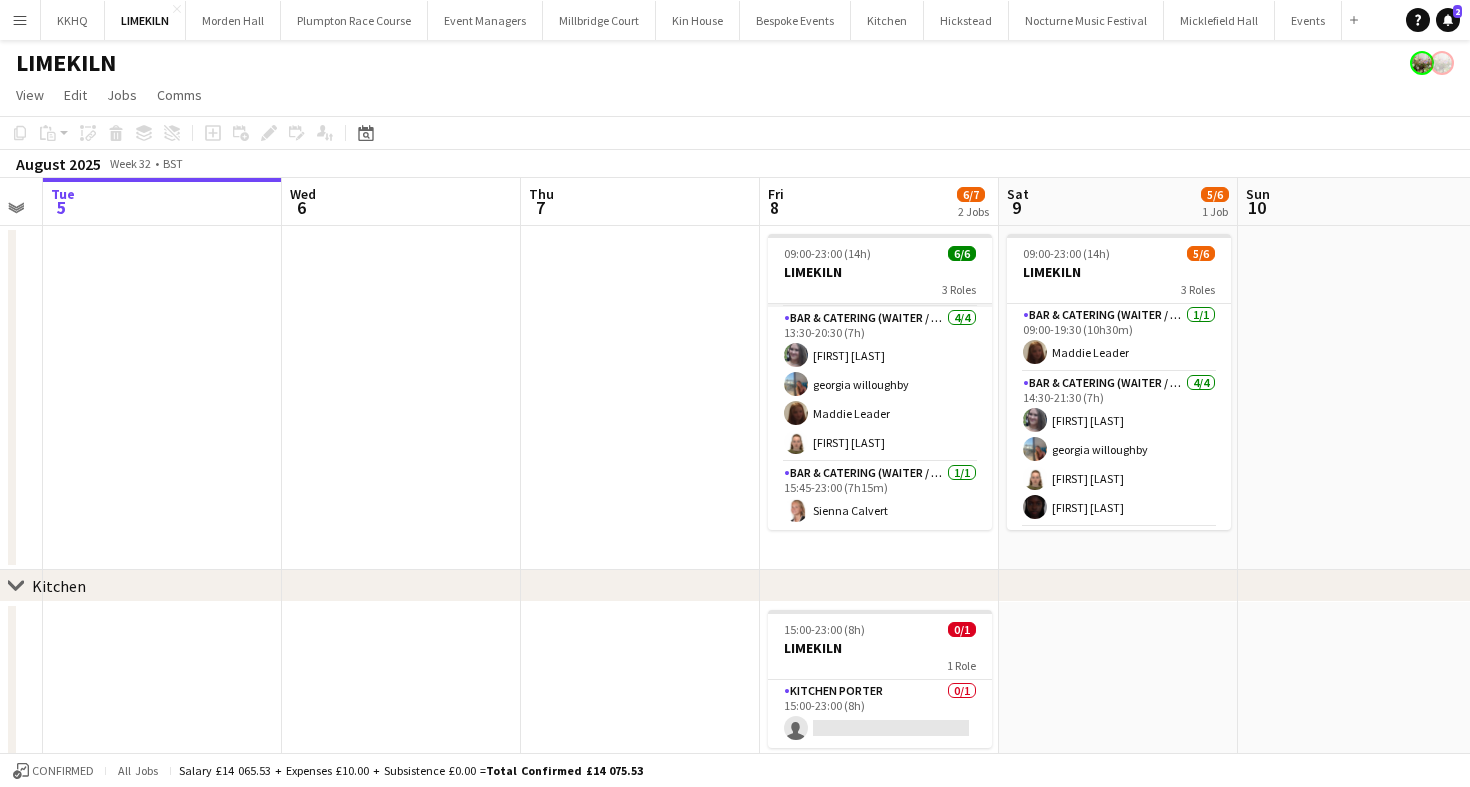 click on "Bar & Catering (Waiter / waitress)   4/4   13:30-20:30 (7h)
[FIRST] [LAST] [FIRST] [LAST] [FIRST] [LAST] [FIRST] [LAST]" at bounding box center (880, 384) 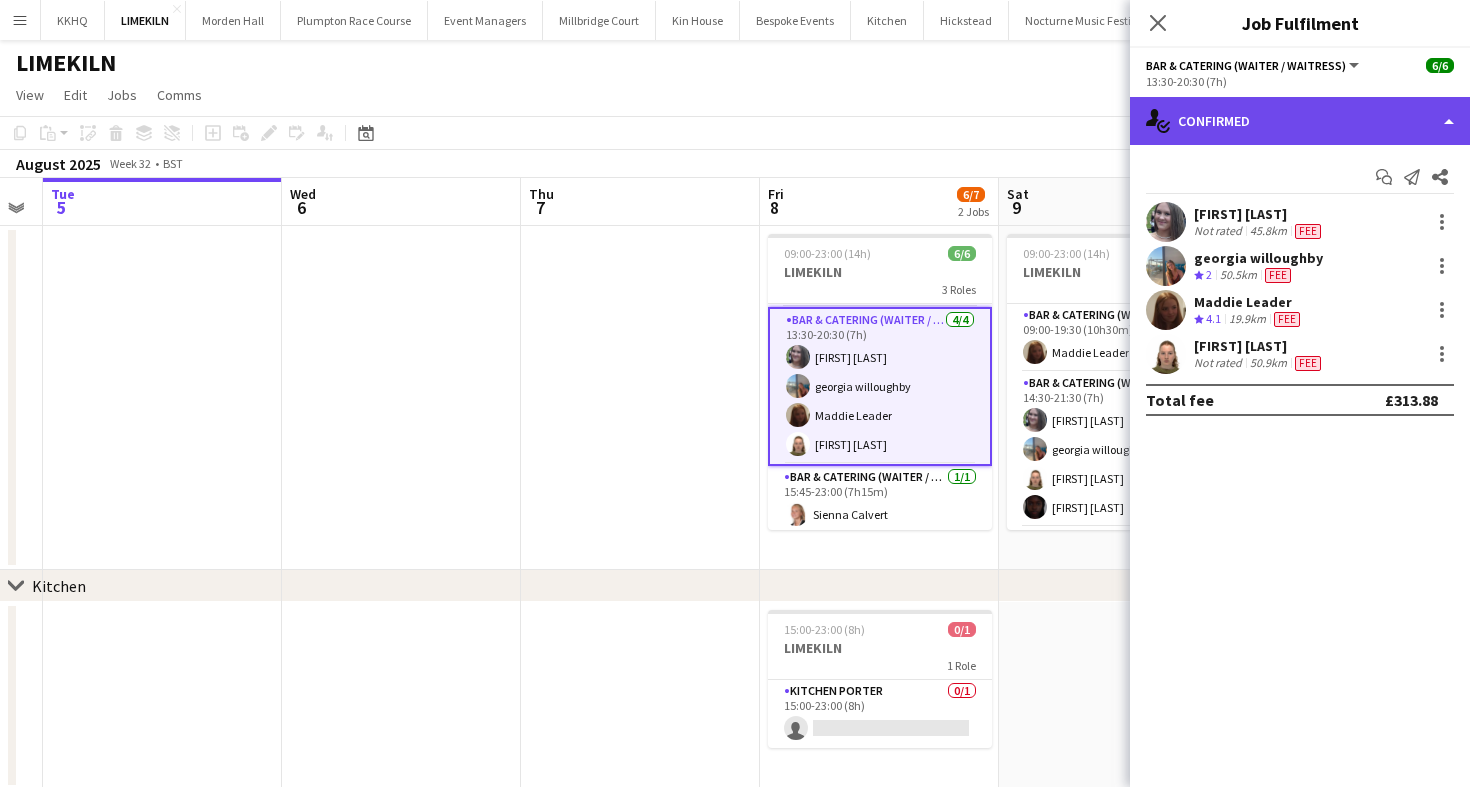 click on "single-neutral-actions-check-2
Confirmed" 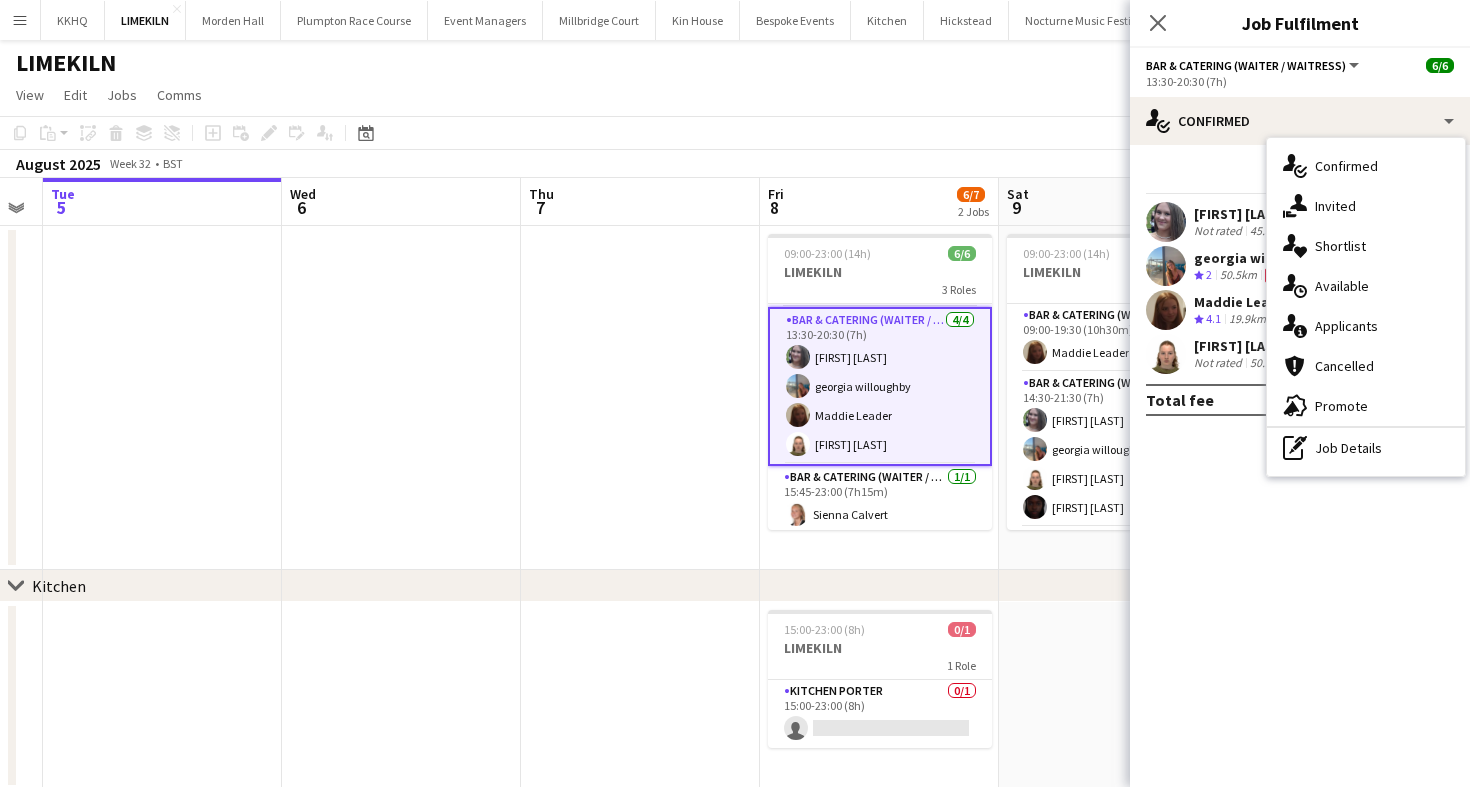 click on "single-neutral-actions-information
Applicants" at bounding box center [1366, 326] 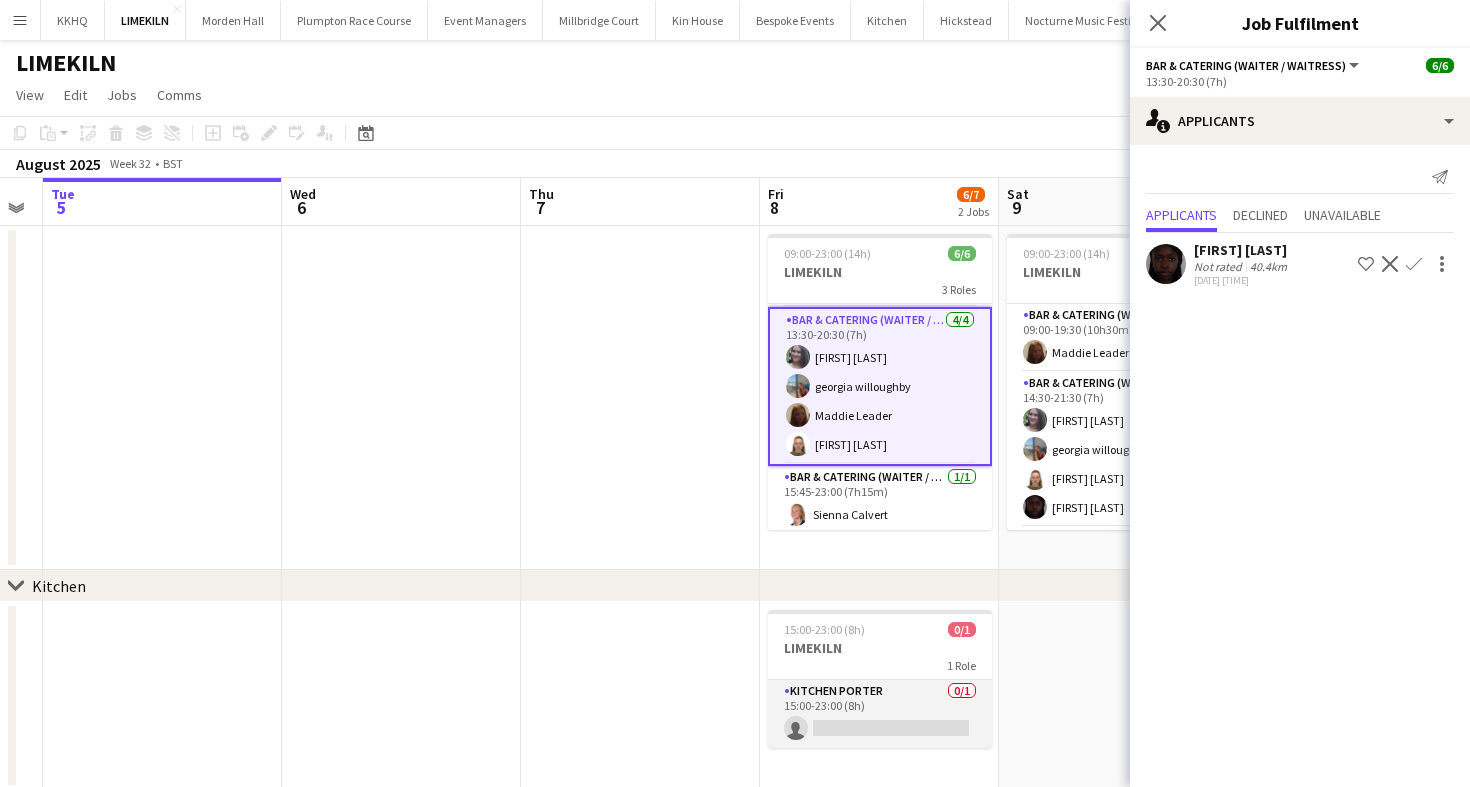 click on "Kitchen Porter   0/1   15:00-23:00 (8h)
single-neutral-actions" at bounding box center [880, 714] 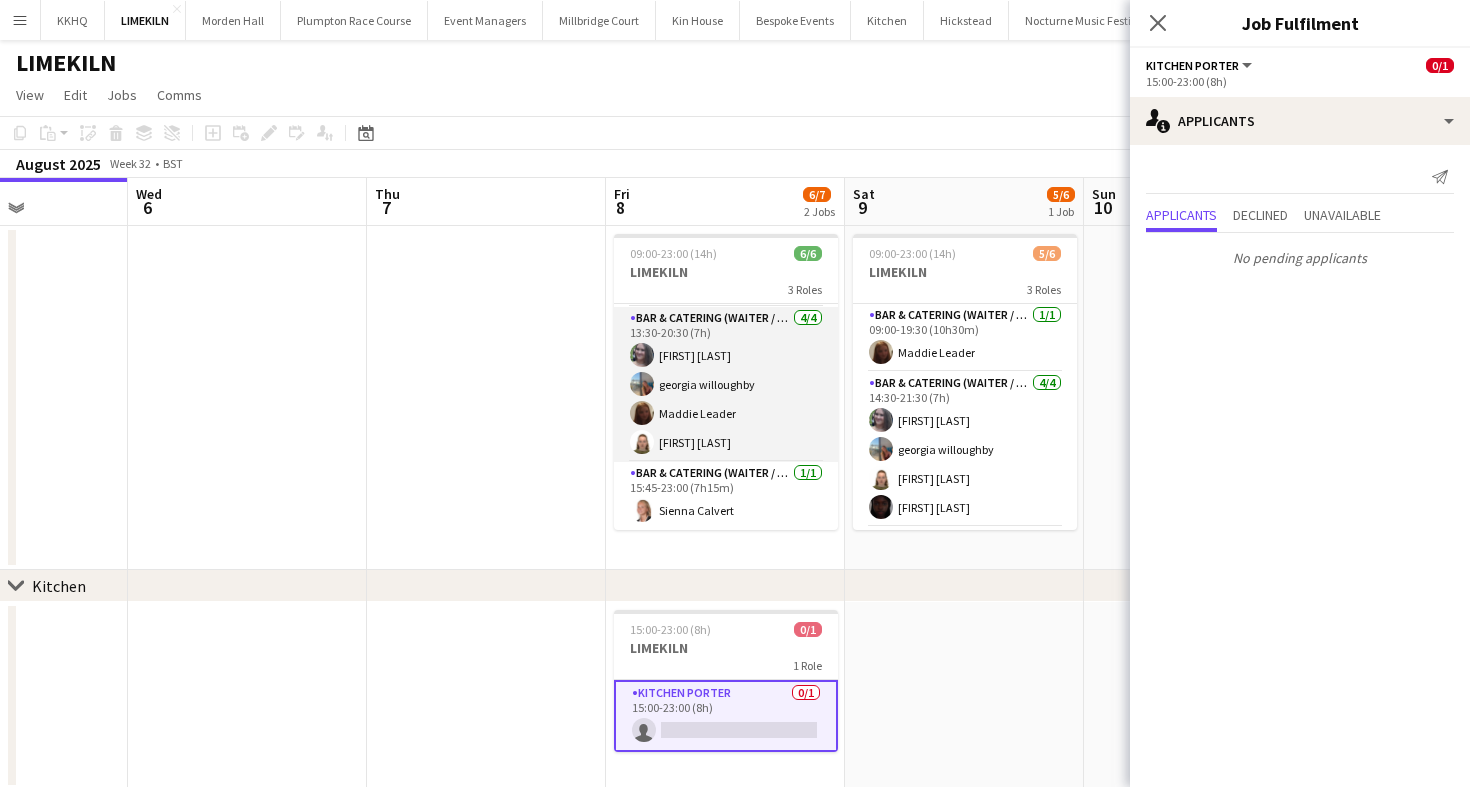 scroll, scrollTop: 0, scrollLeft: 901, axis: horizontal 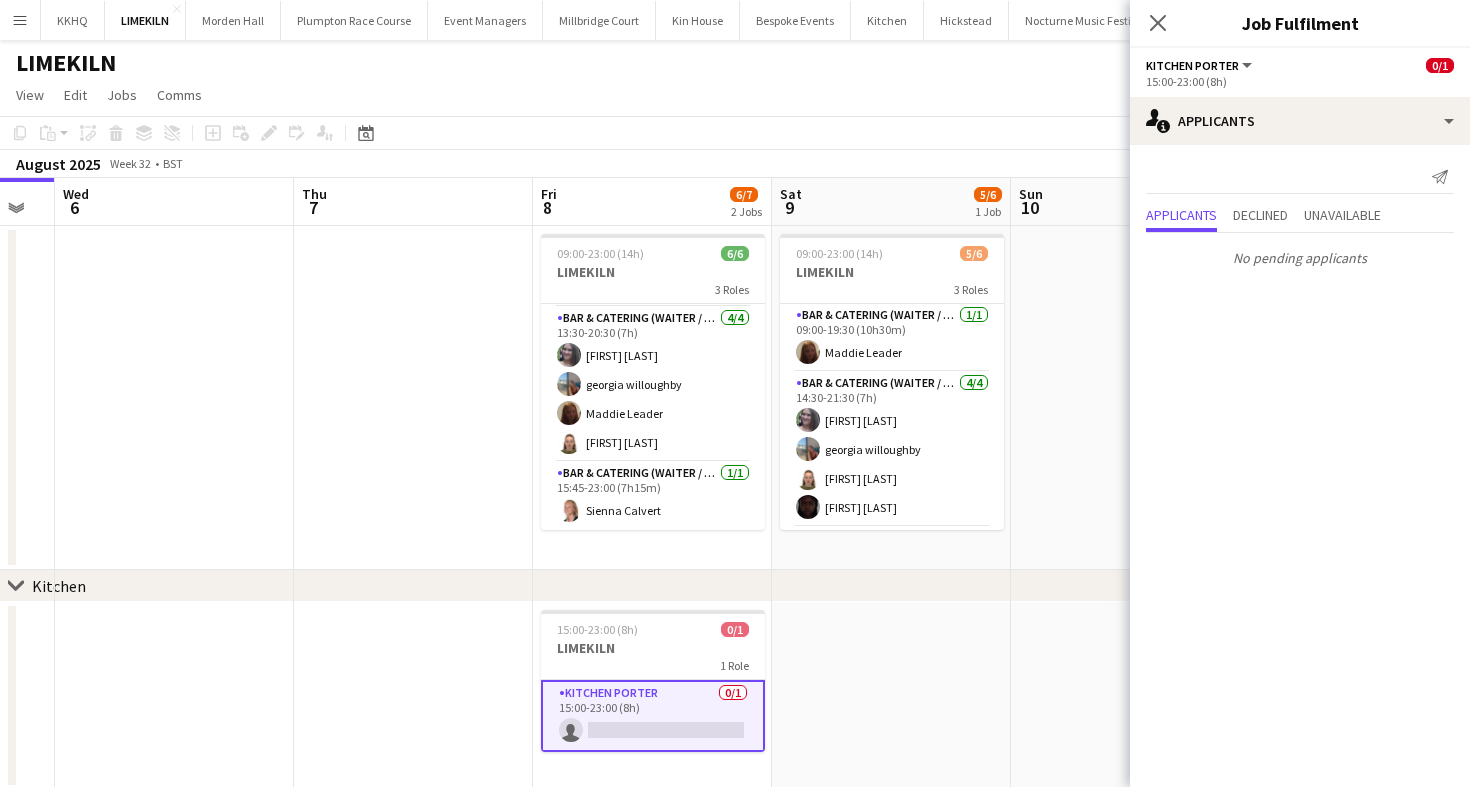 click on "LIMEKILN" 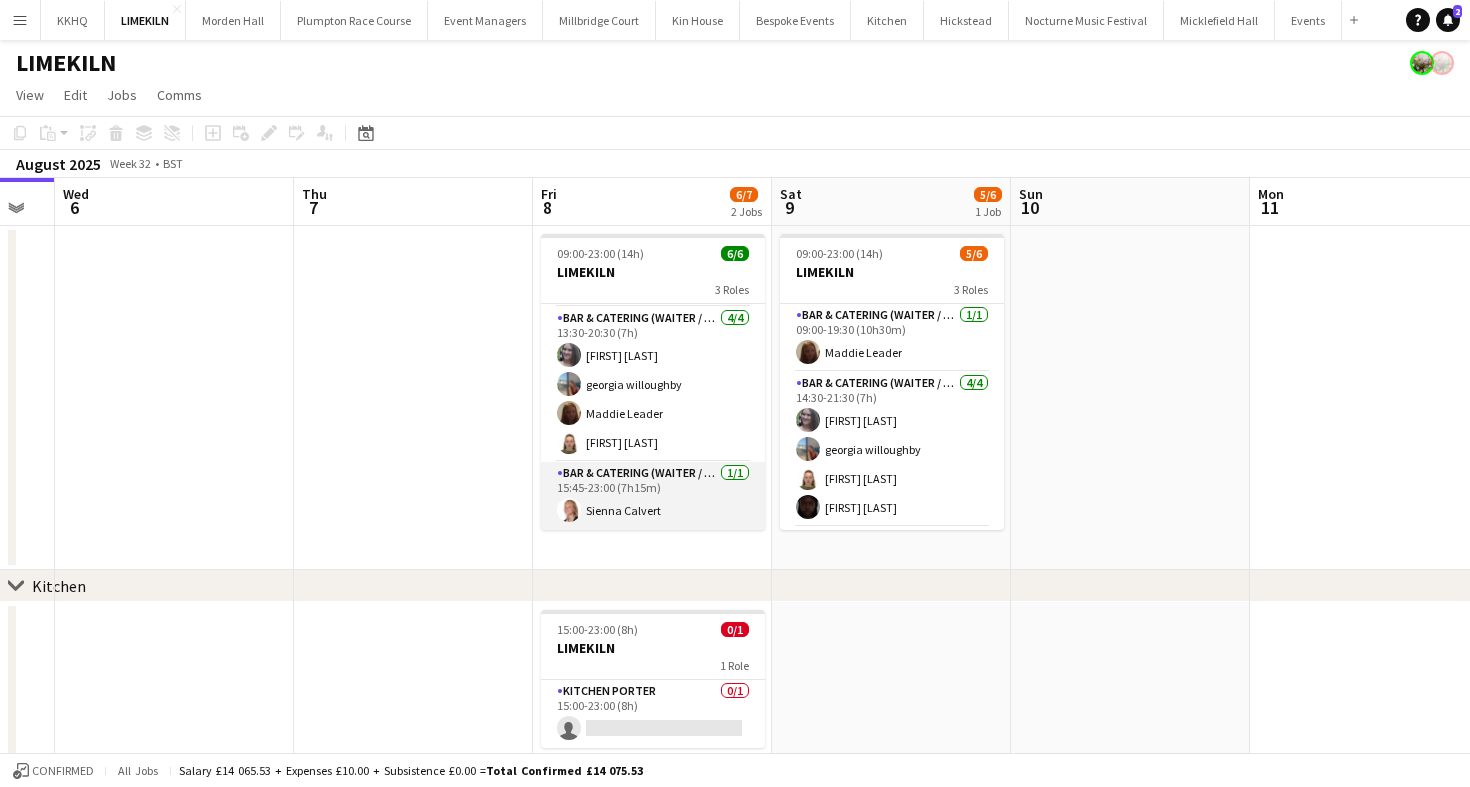 scroll, scrollTop: 0, scrollLeft: 0, axis: both 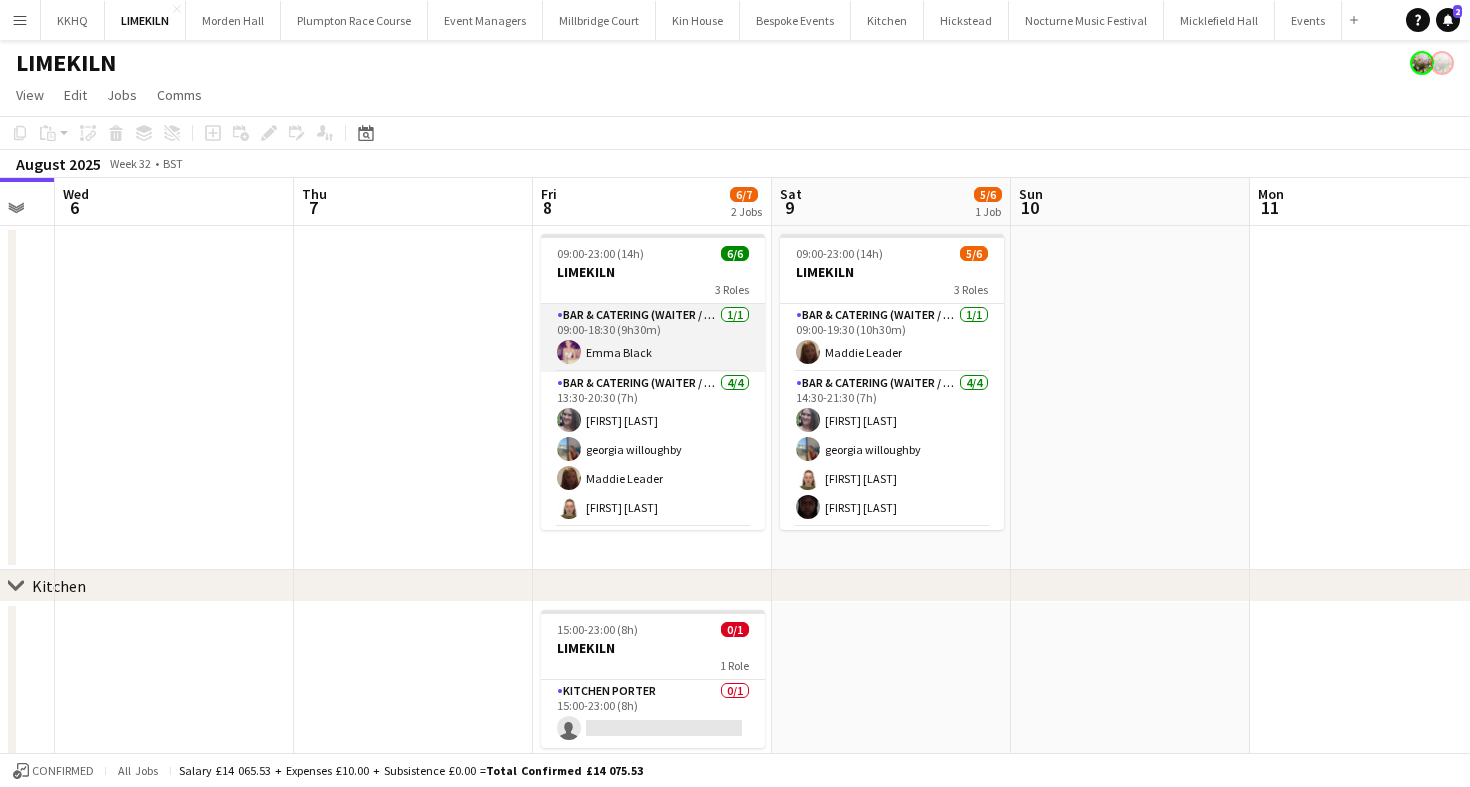 click on "Bar & Catering (Waiter / waitress)   1/1   09:00-18:30 (9h30m)
[FIRST] [LAST]" at bounding box center [653, 338] 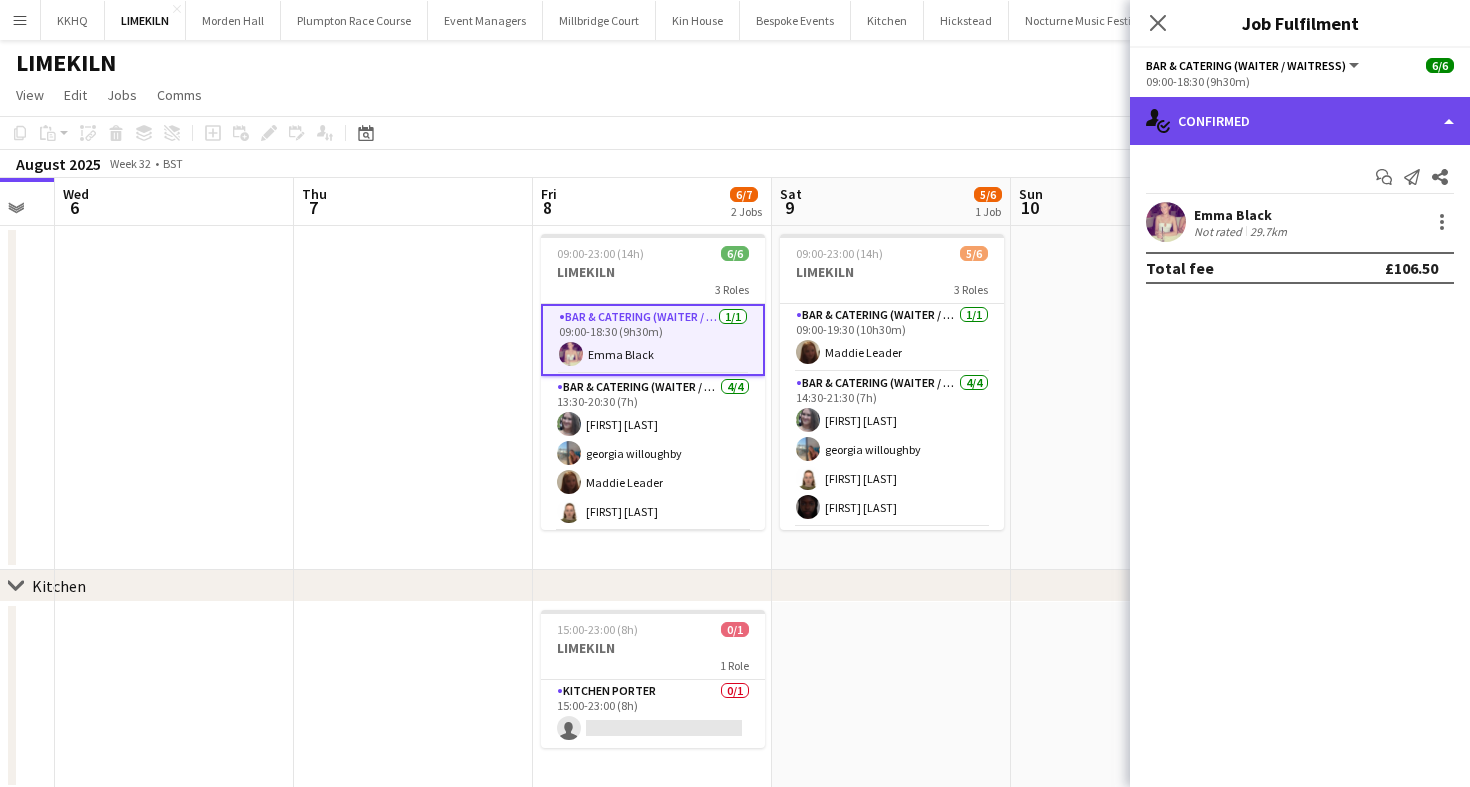click on "single-neutral-actions-check-2
Confirmed" 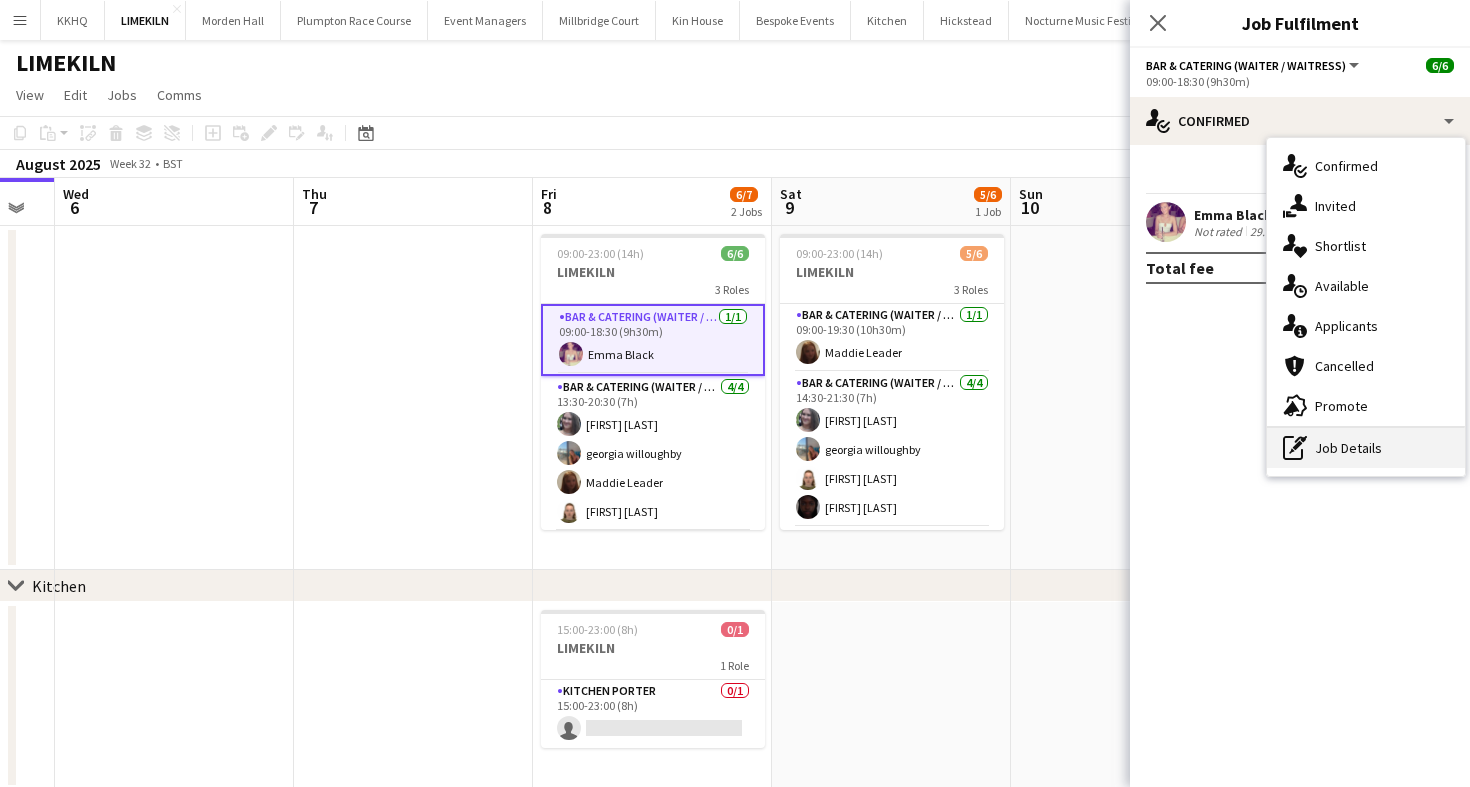 click on "pen-write" 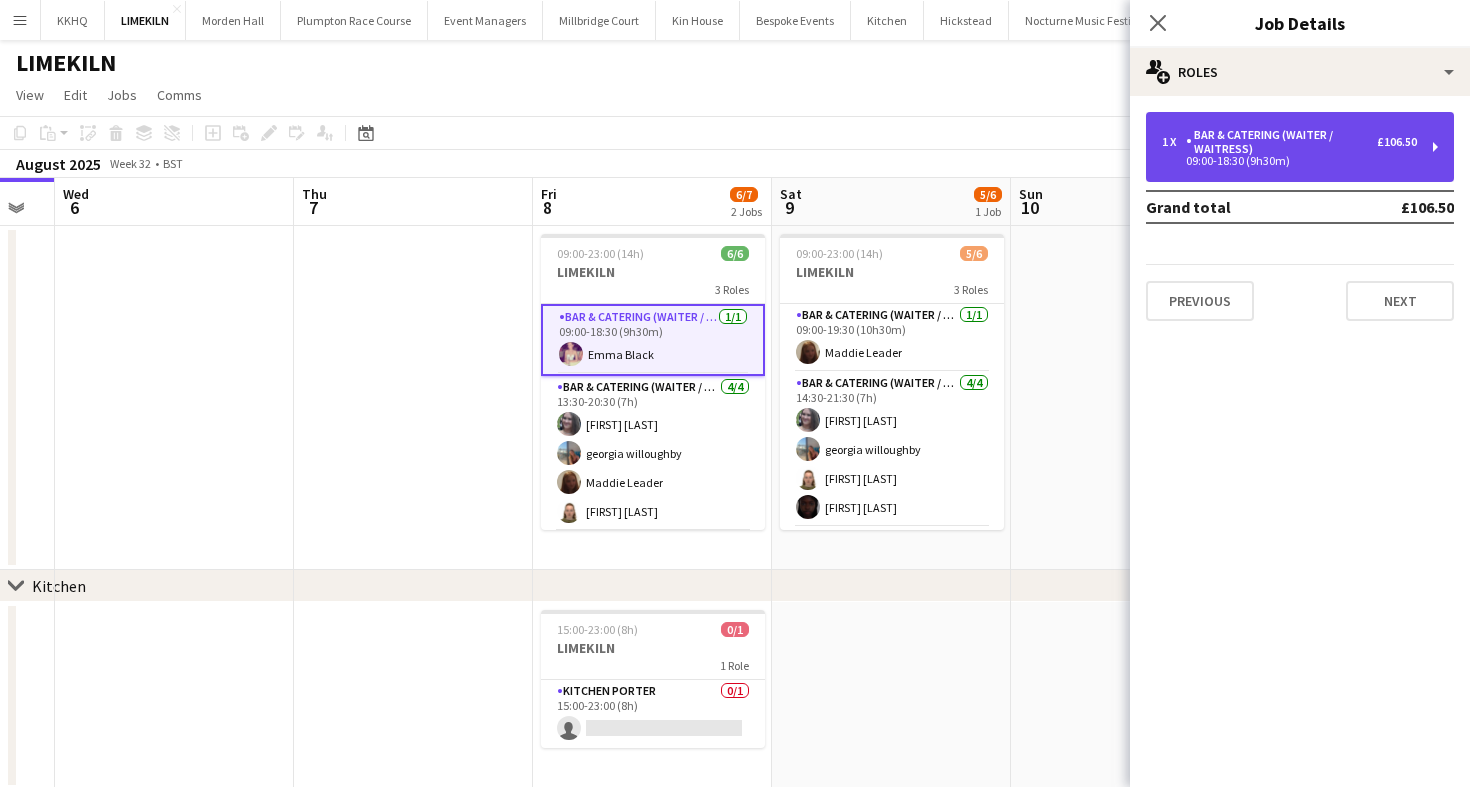 click on "Bar & Catering (Waiter / waitress)" at bounding box center [1281, 142] 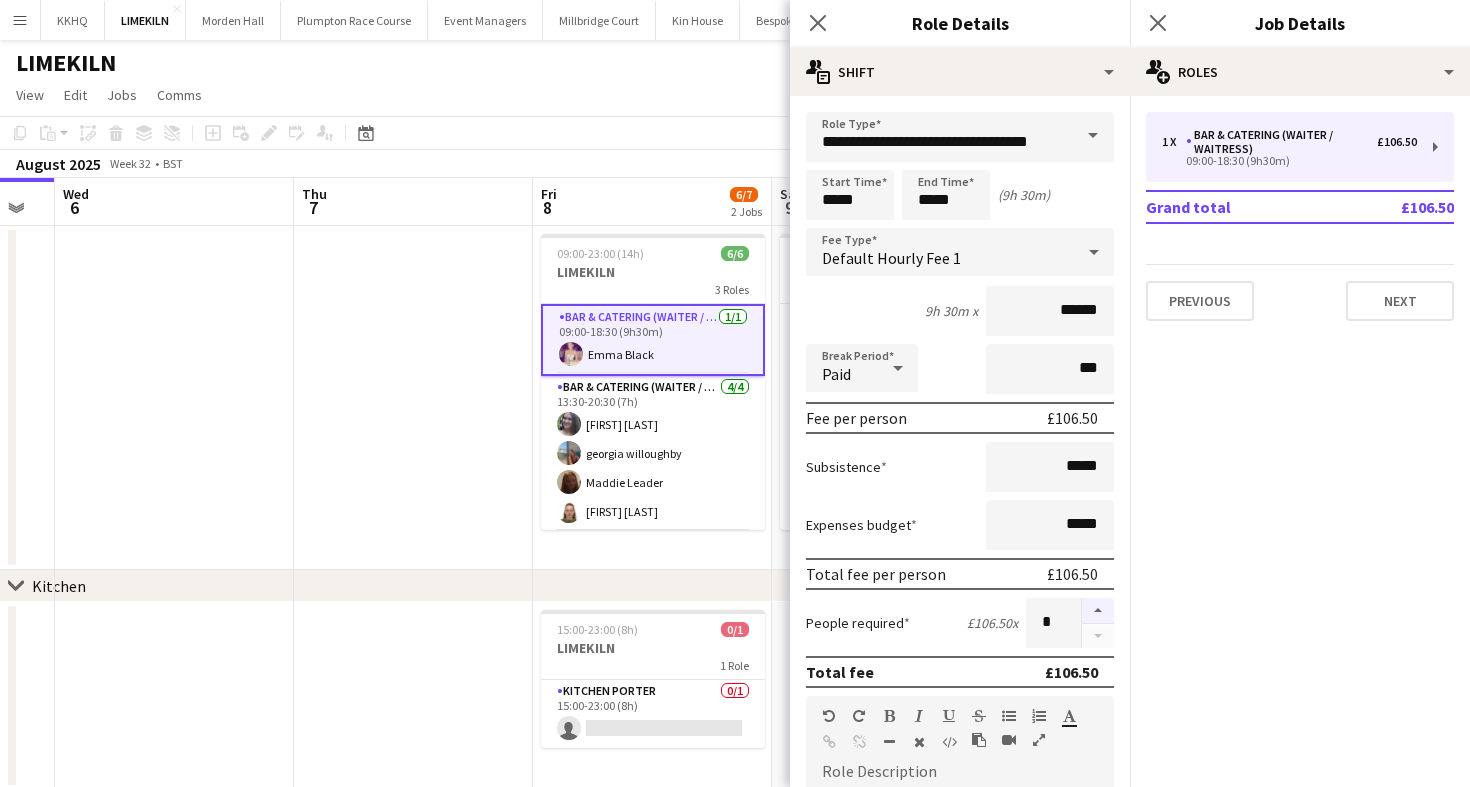 click at bounding box center (1098, 611) 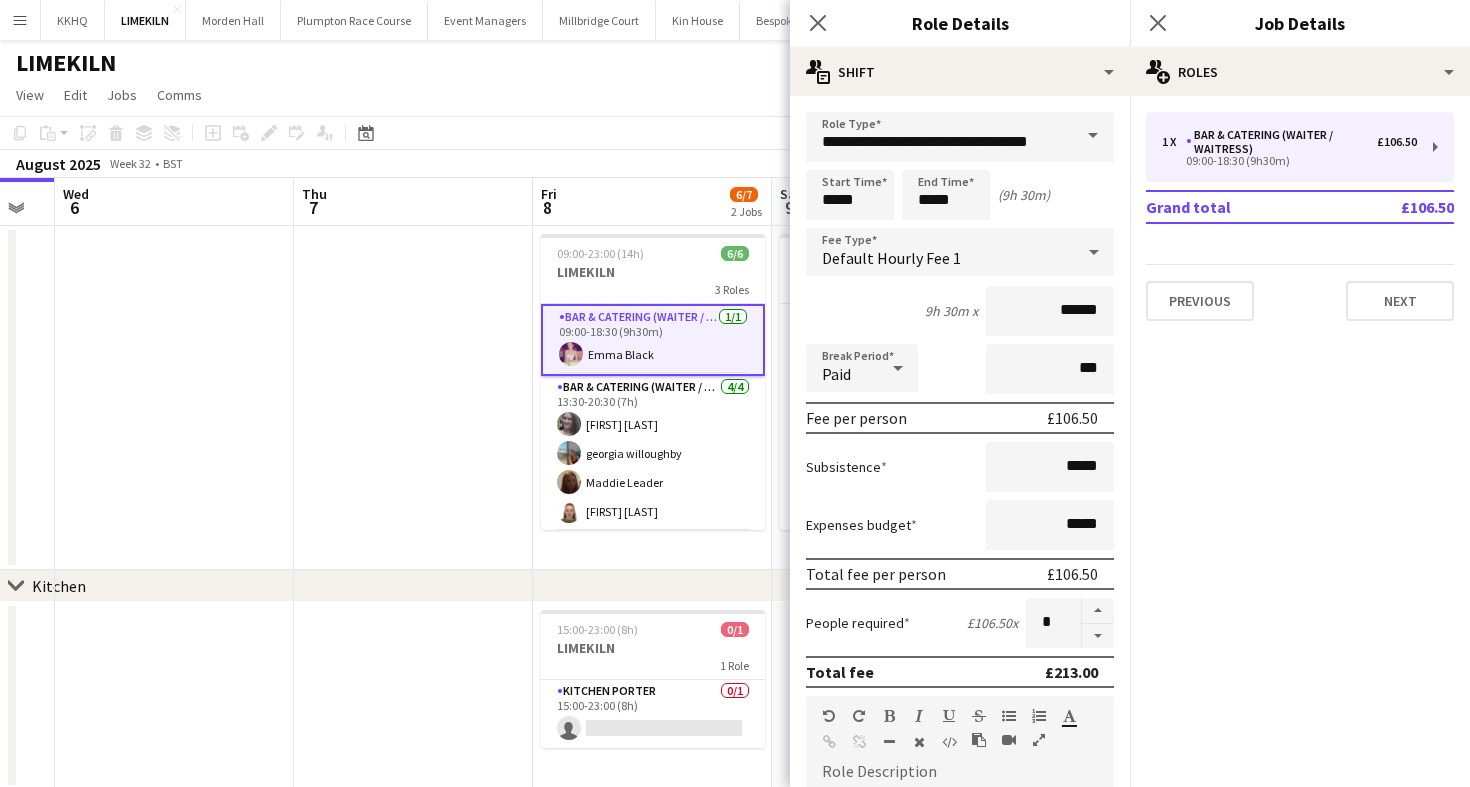 click on "LIMEKILN" 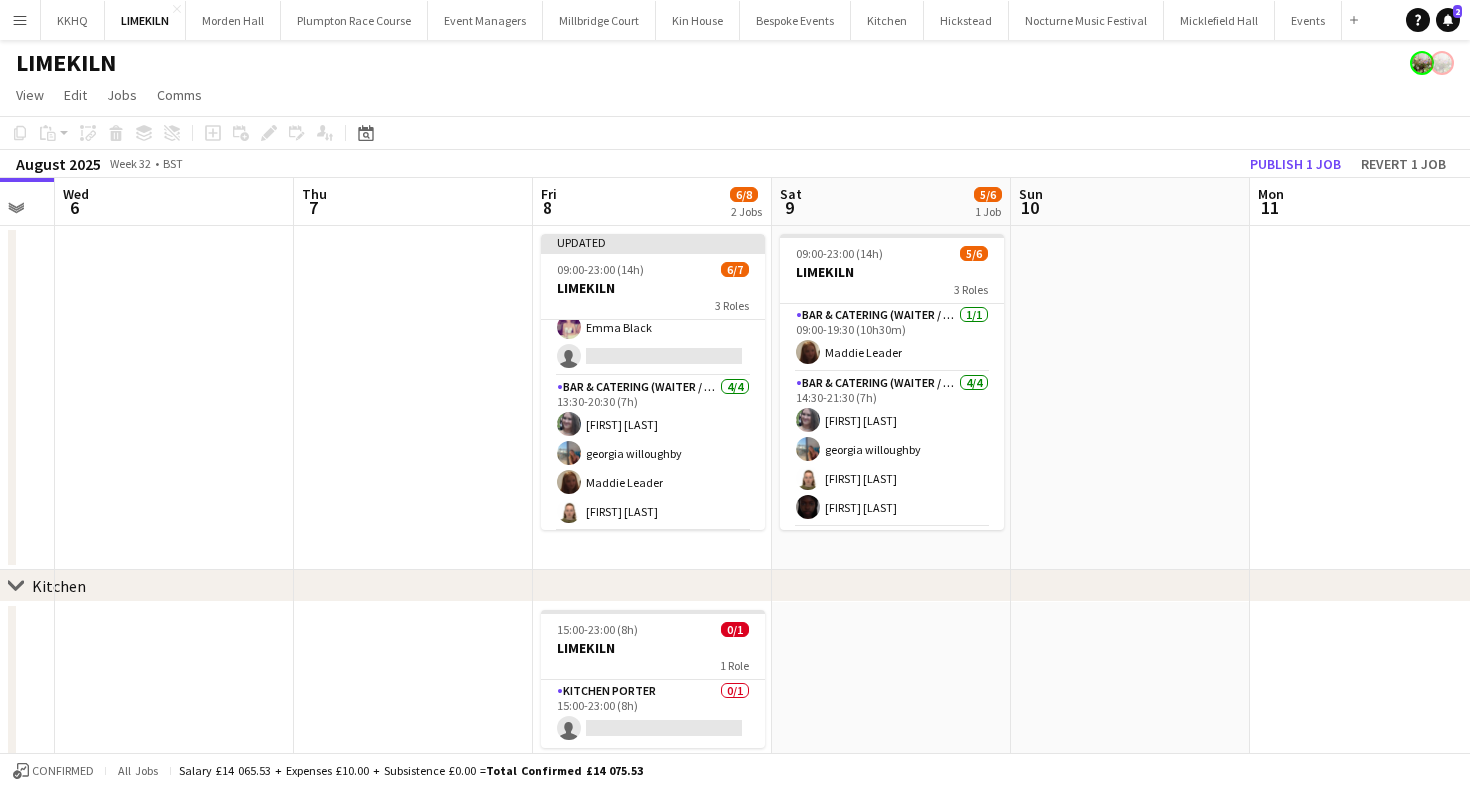 scroll, scrollTop: 37, scrollLeft: 0, axis: vertical 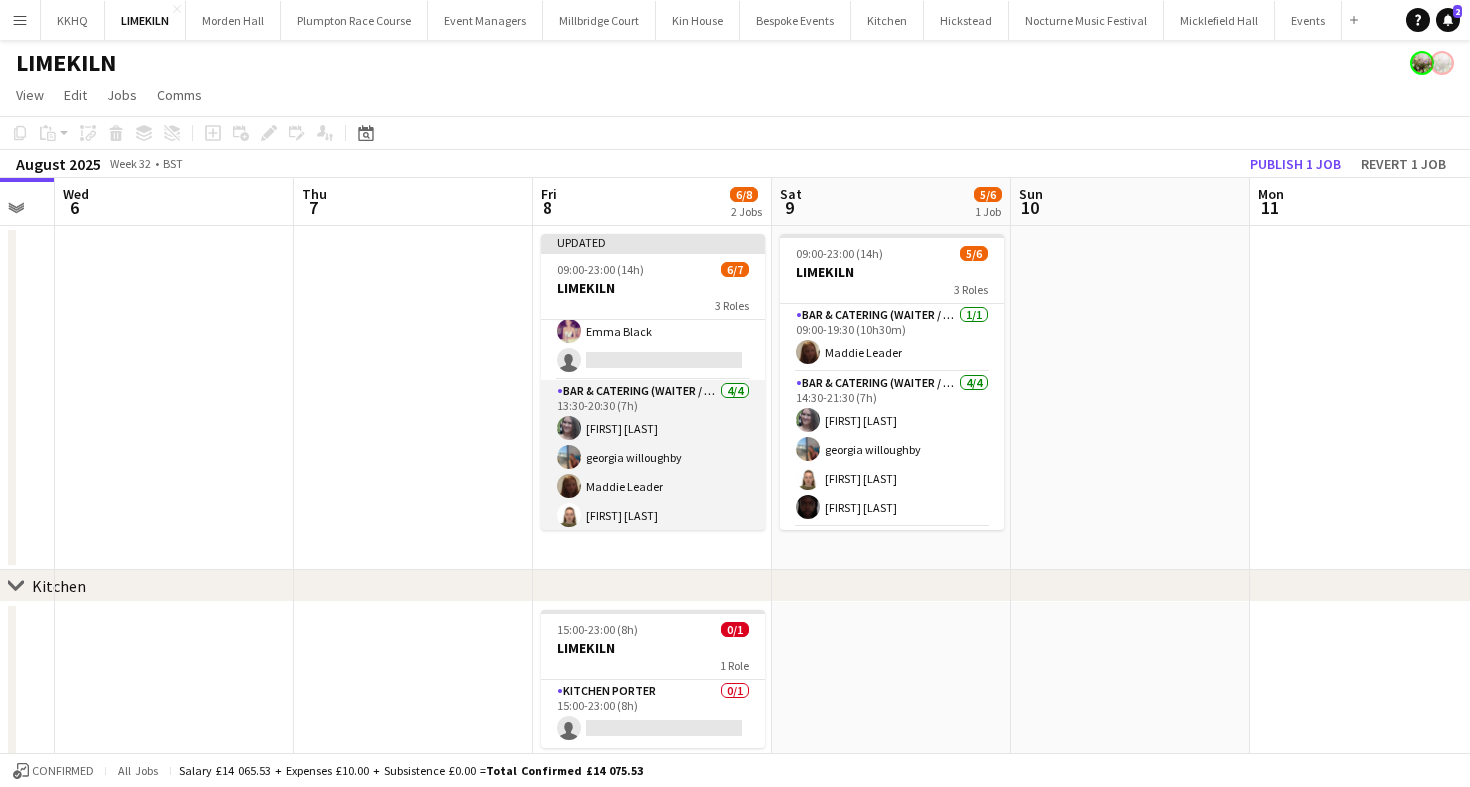 click on "Bar & Catering (Waiter / waitress)   4/4   13:30-20:30 (7h)
[FIRST] [LAST] [FIRST] [LAST] [FIRST] [LAST] [FIRST] [LAST]" at bounding box center [653, 457] 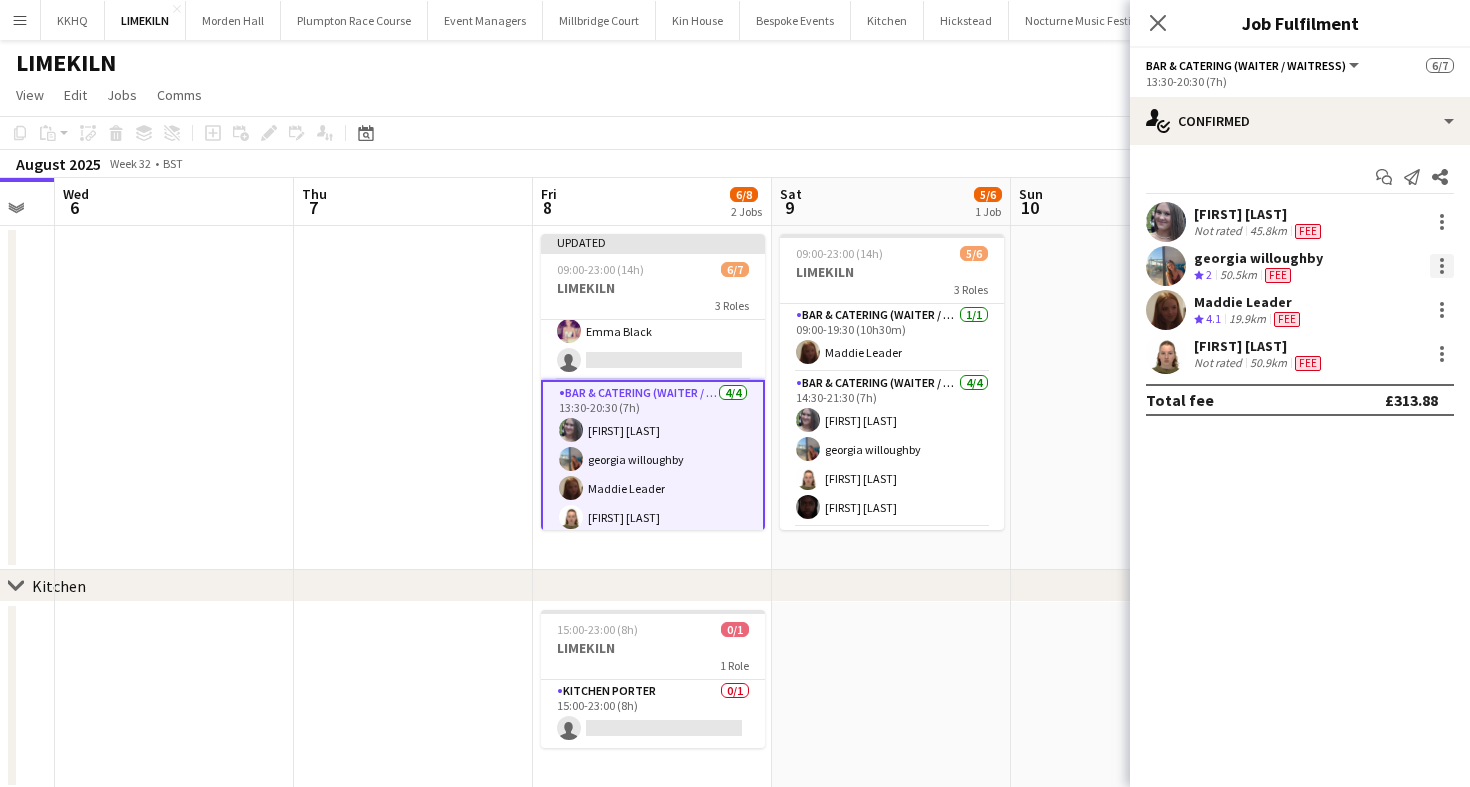 click at bounding box center (1442, 260) 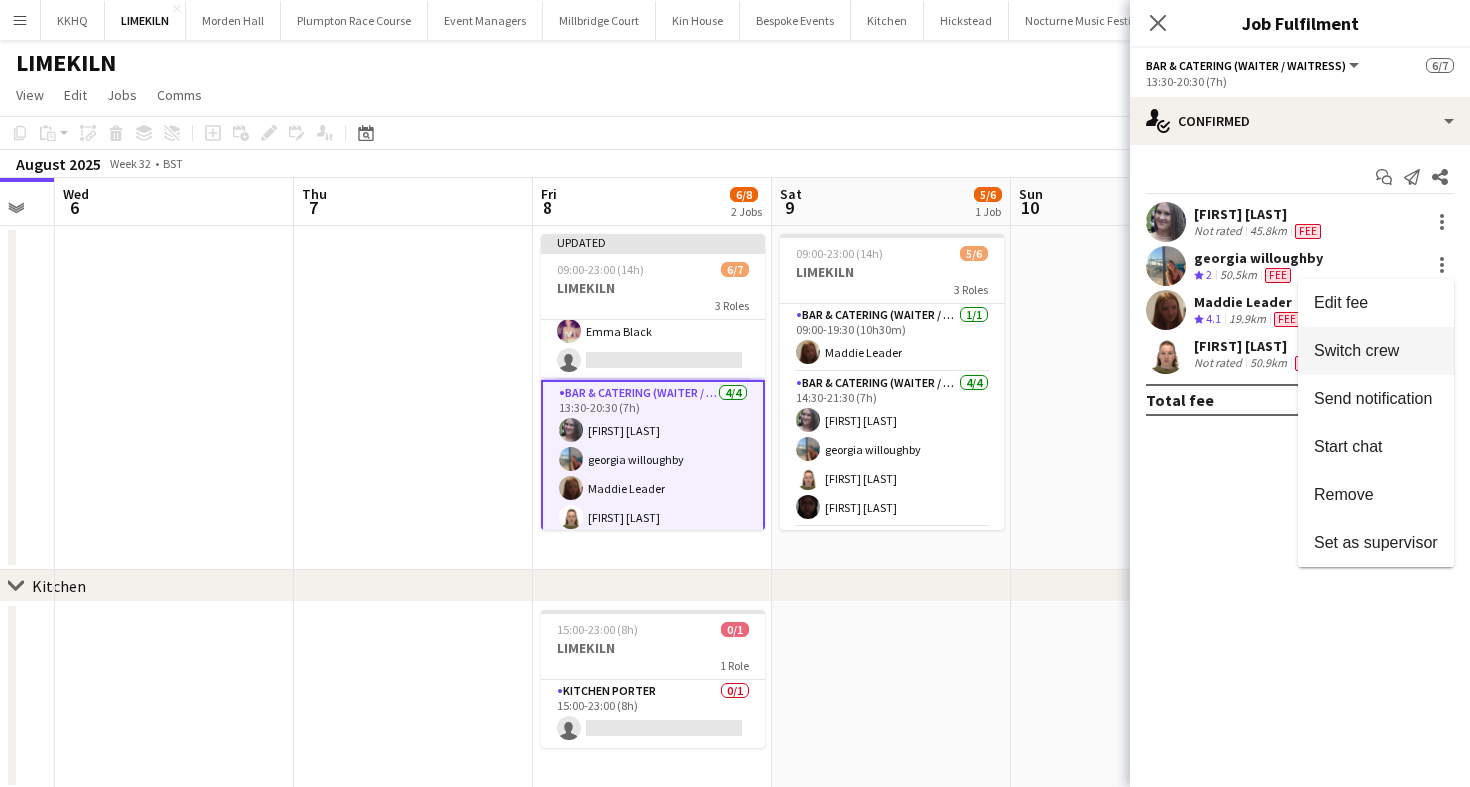 click on "Switch crew" at bounding box center (1356, 350) 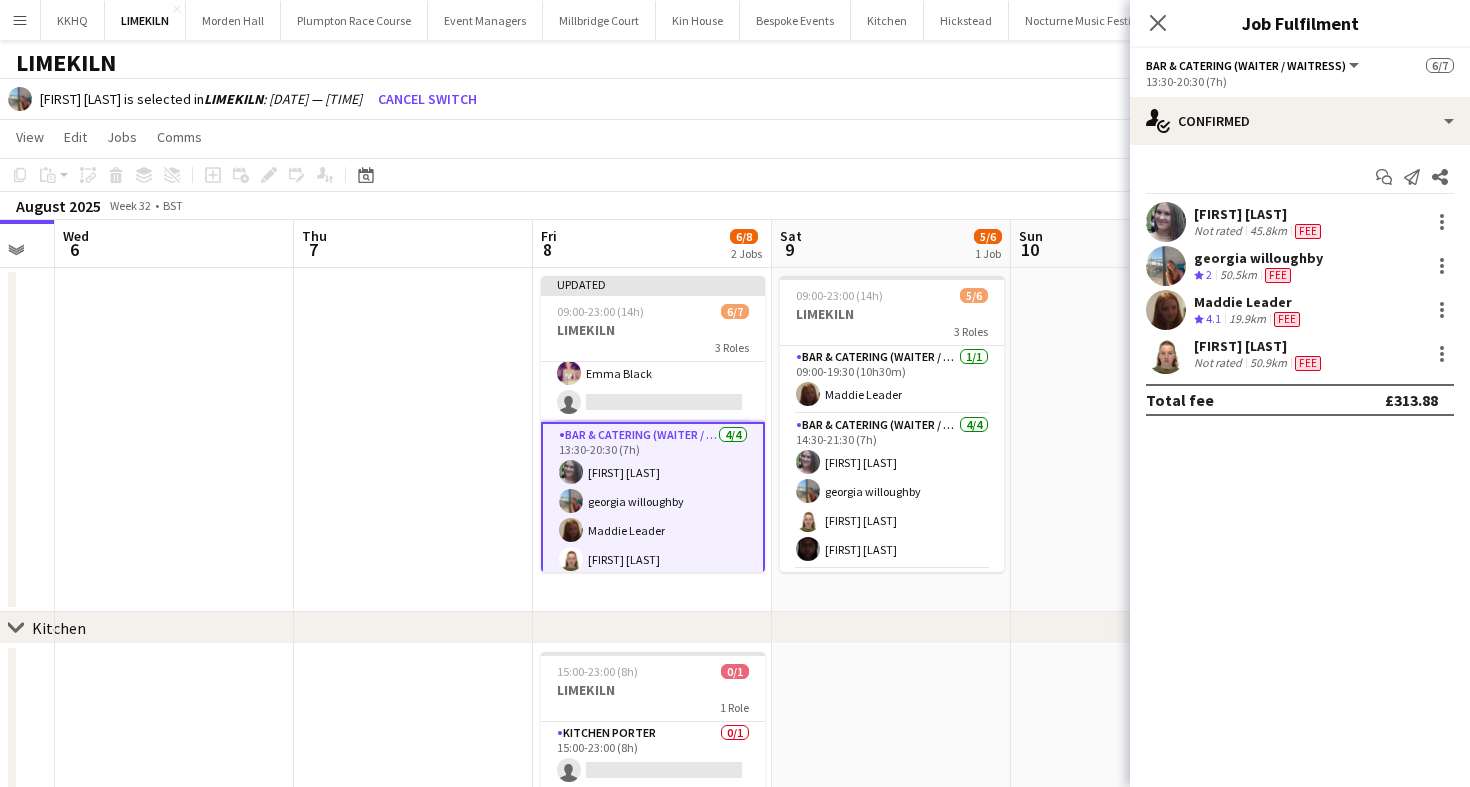 scroll, scrollTop: 0, scrollLeft: 0, axis: both 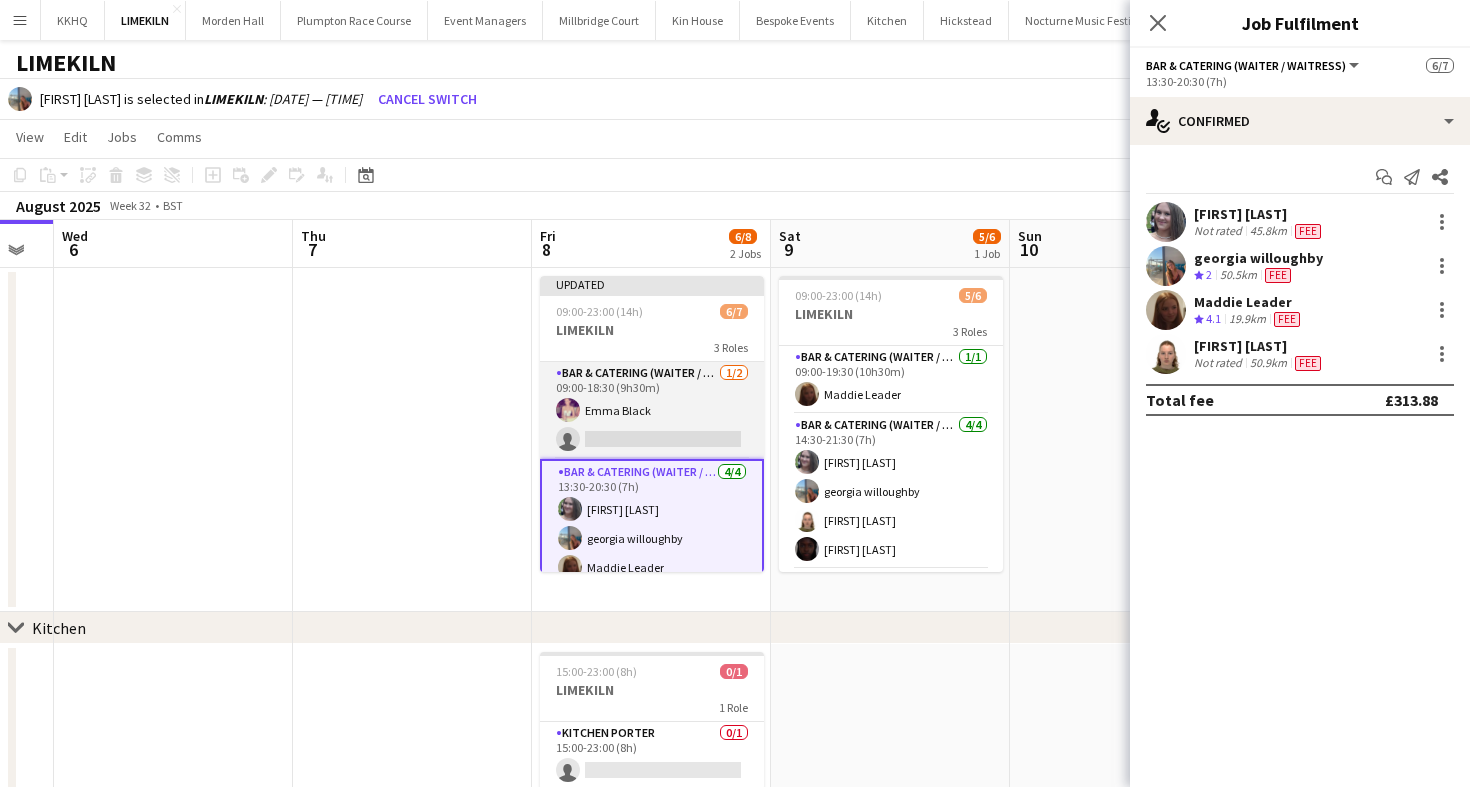 click on "Bar & Catering (Waiter / waitress)   1/2   09:00-18:30 (9h30m)
[FIRST] [LAST]
single-neutral-actions" at bounding box center [652, 410] 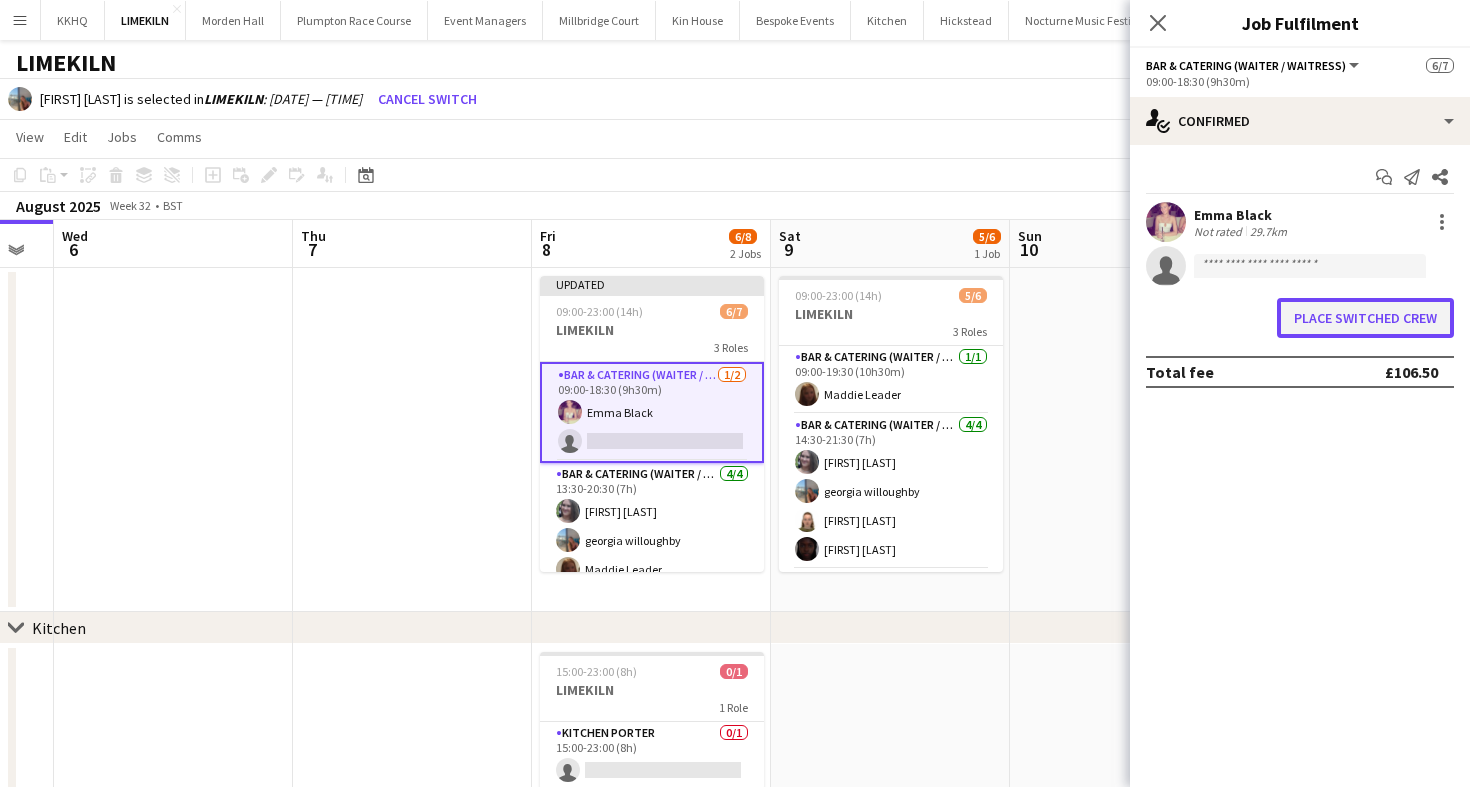 click on "Place switched crew" at bounding box center (1365, 318) 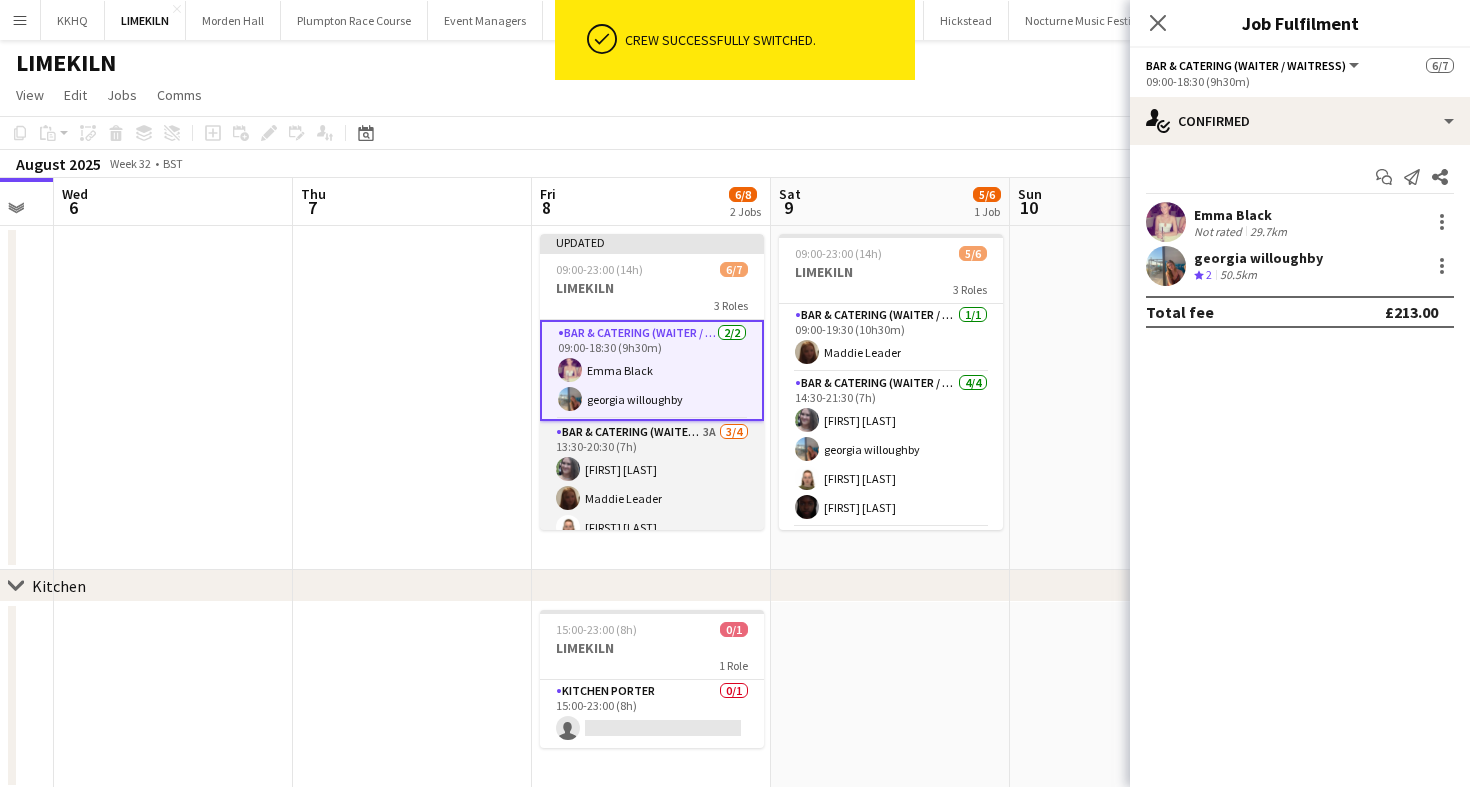 click on "Bar & Catering (Waiter / waitress)   3A   3/4   13:30-20:30 (7h)
[FIRST] [LAST] [FIRST] [LAST] [FIRST] [LAST]
single-neutral-actions" at bounding box center [652, 498] 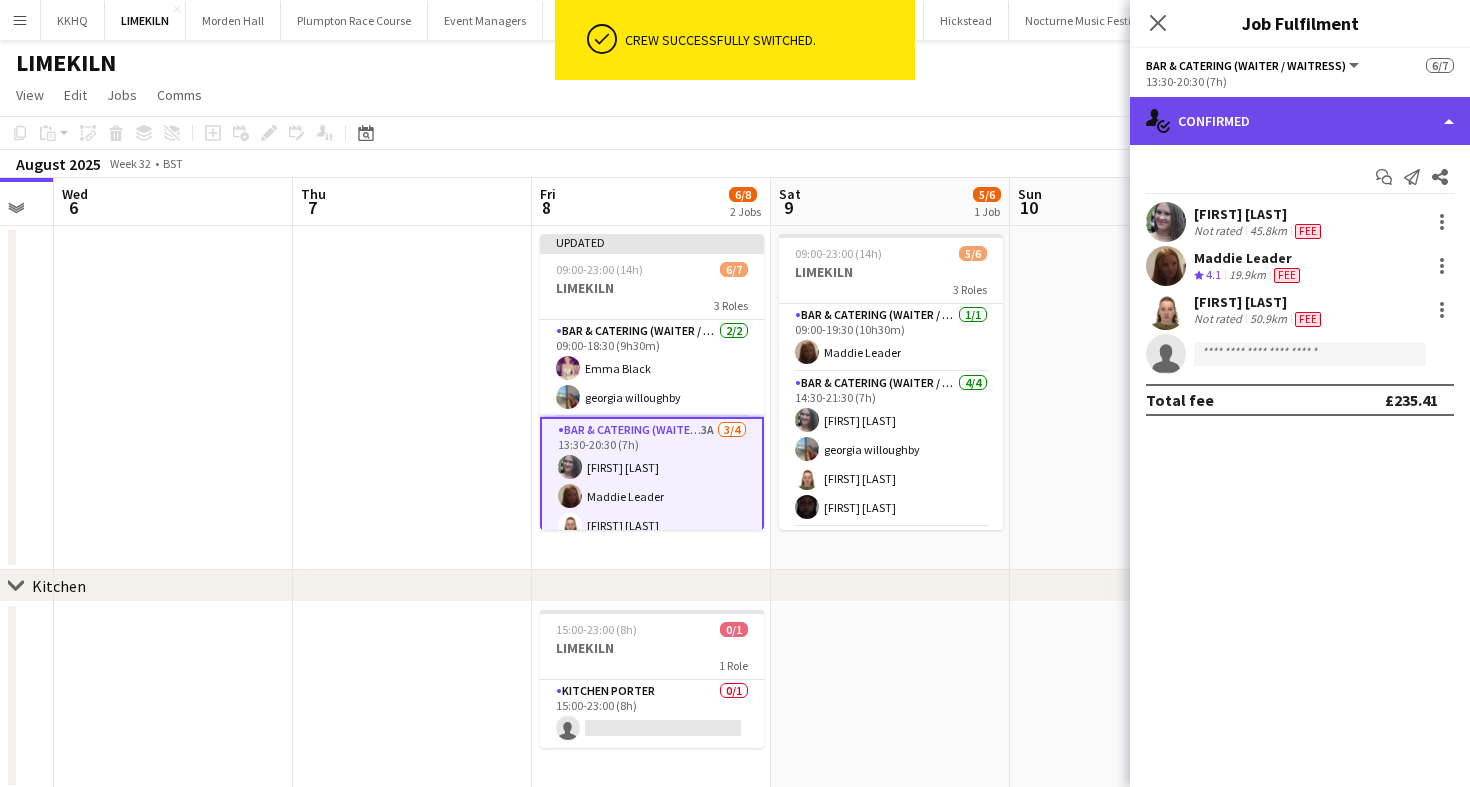 click on "single-neutral-actions-check-2
Confirmed" 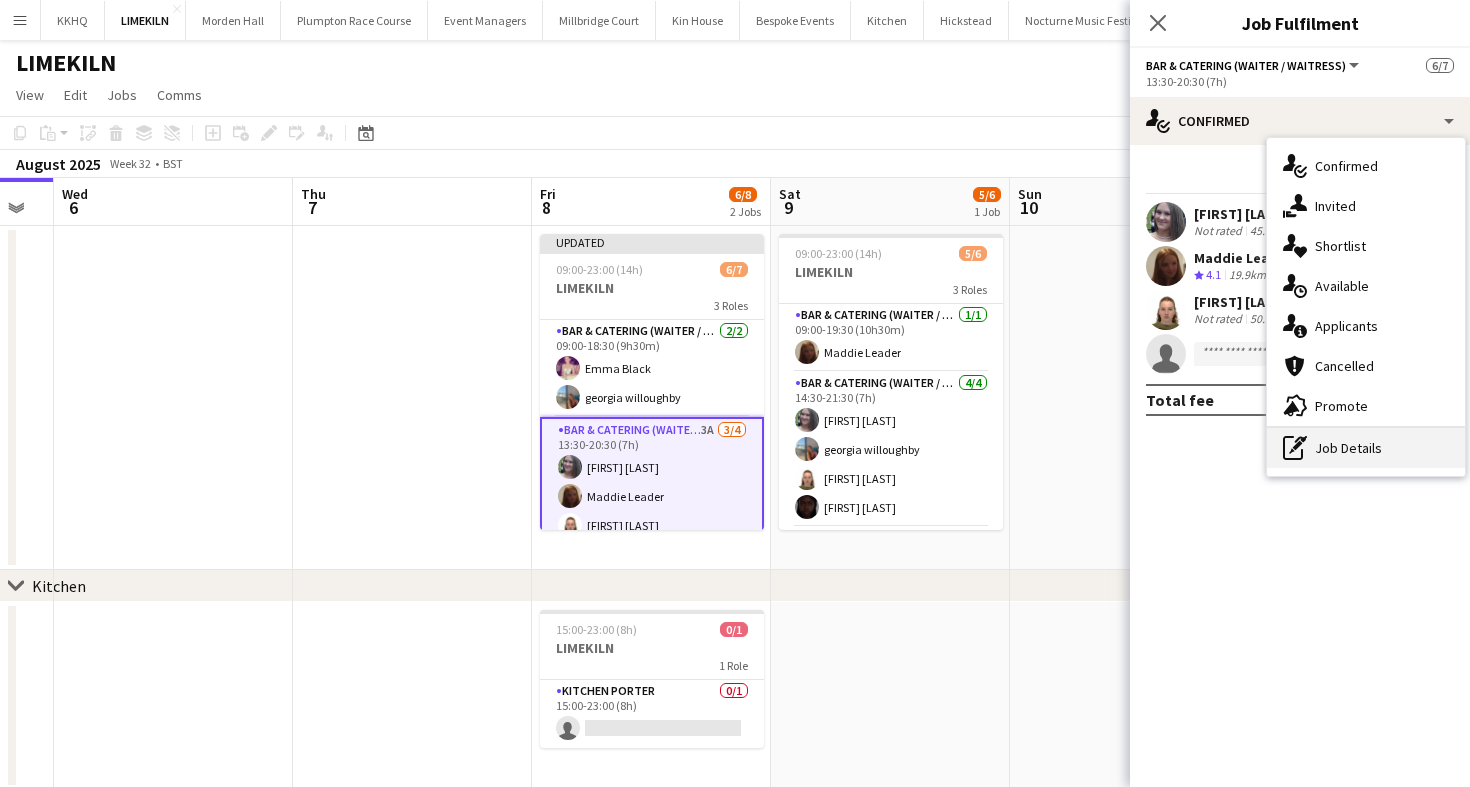 click on "pen-write
Job Details" at bounding box center [1366, 448] 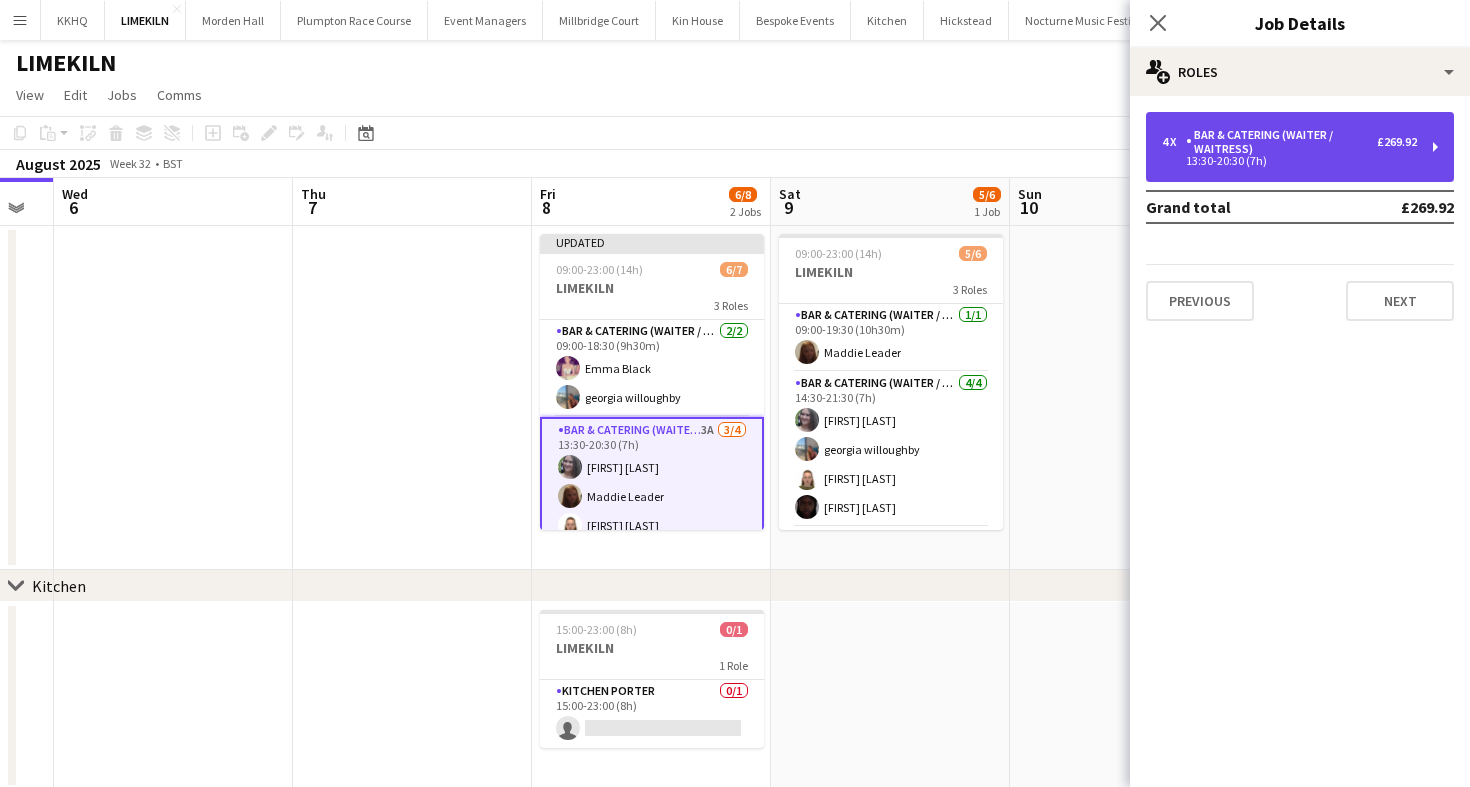 click on "4 x   Bar & Catering (Waiter / waitress)   £269.92   13:30-20:30 (7h)" at bounding box center [1300, 147] 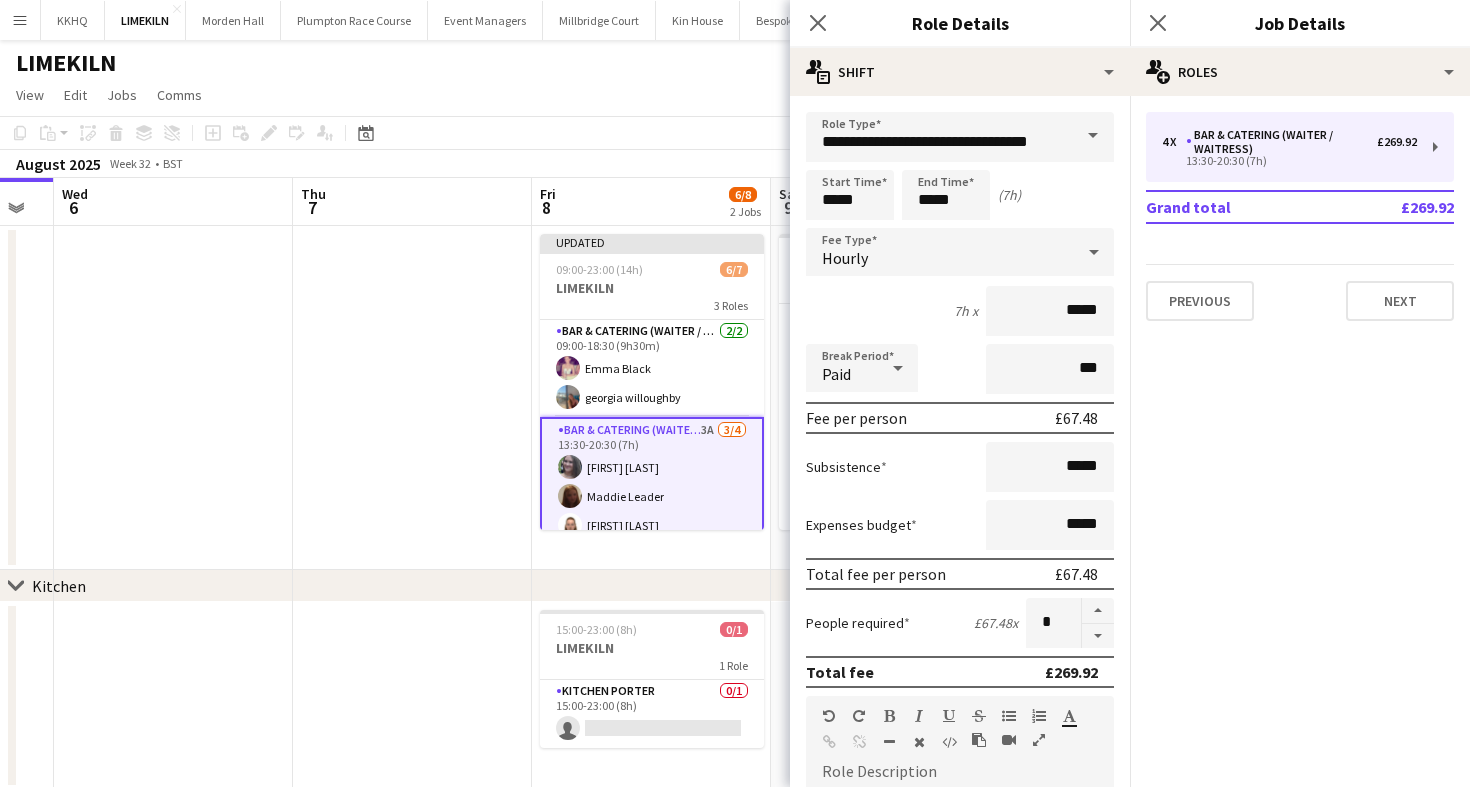 click at bounding box center (1098, 636) 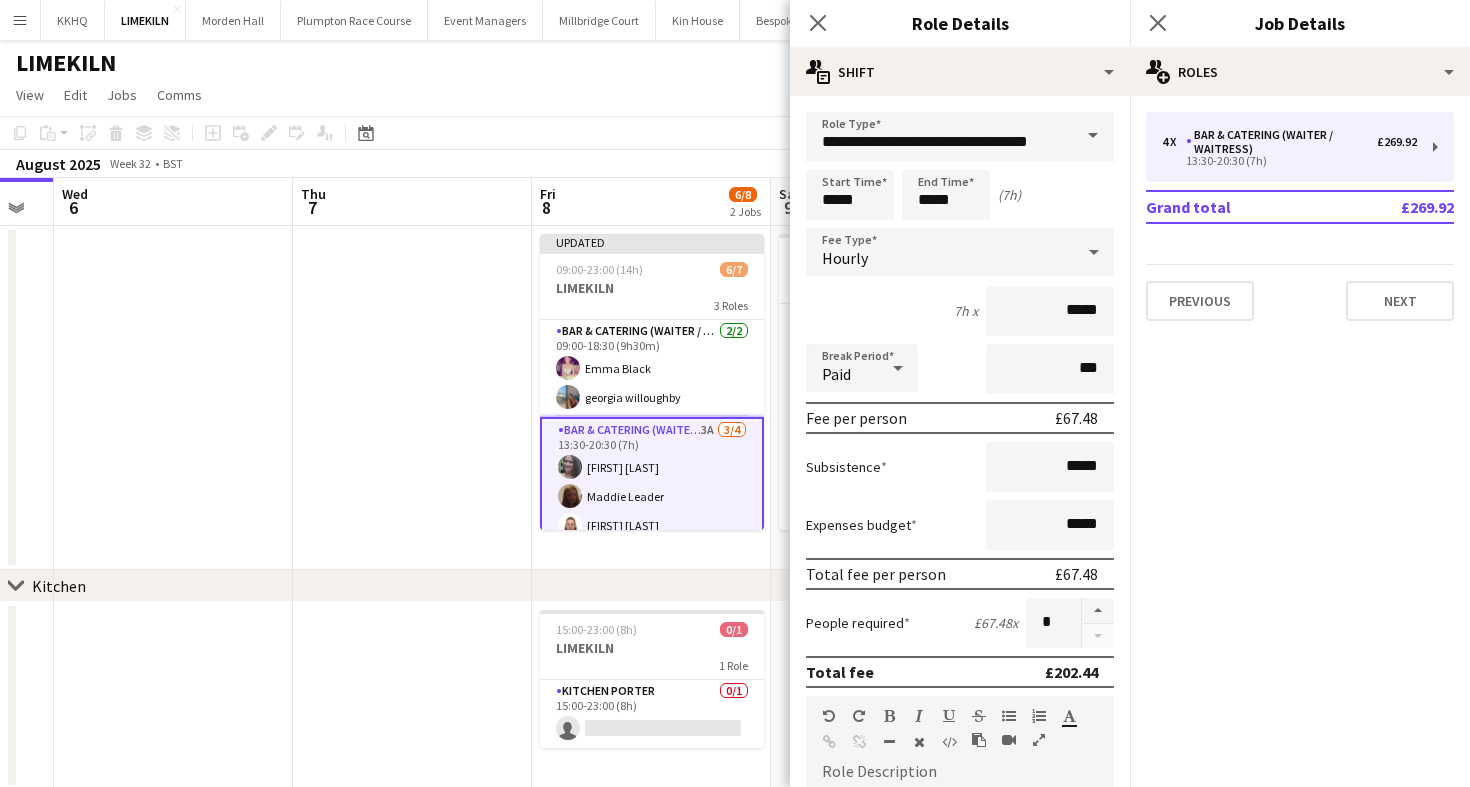 click on "Copy
Paste
Paste
Command
V Paste with crew
Command
Shift
V
Paste linked Job
Delete
Group
Ungroup
Add job
Add linked Job
Edit
Edit linked Job
Applicants
Date picker
AUG 2025 AUG 2025 Monday M Tuesday T Wednesday W Thursday T Friday F Saturday S Sunday S  AUG   1   2   3   4   5   6   7   8   9   10   11   12   13   14   15   16   17   18   19   20   21   22   23   24   25" 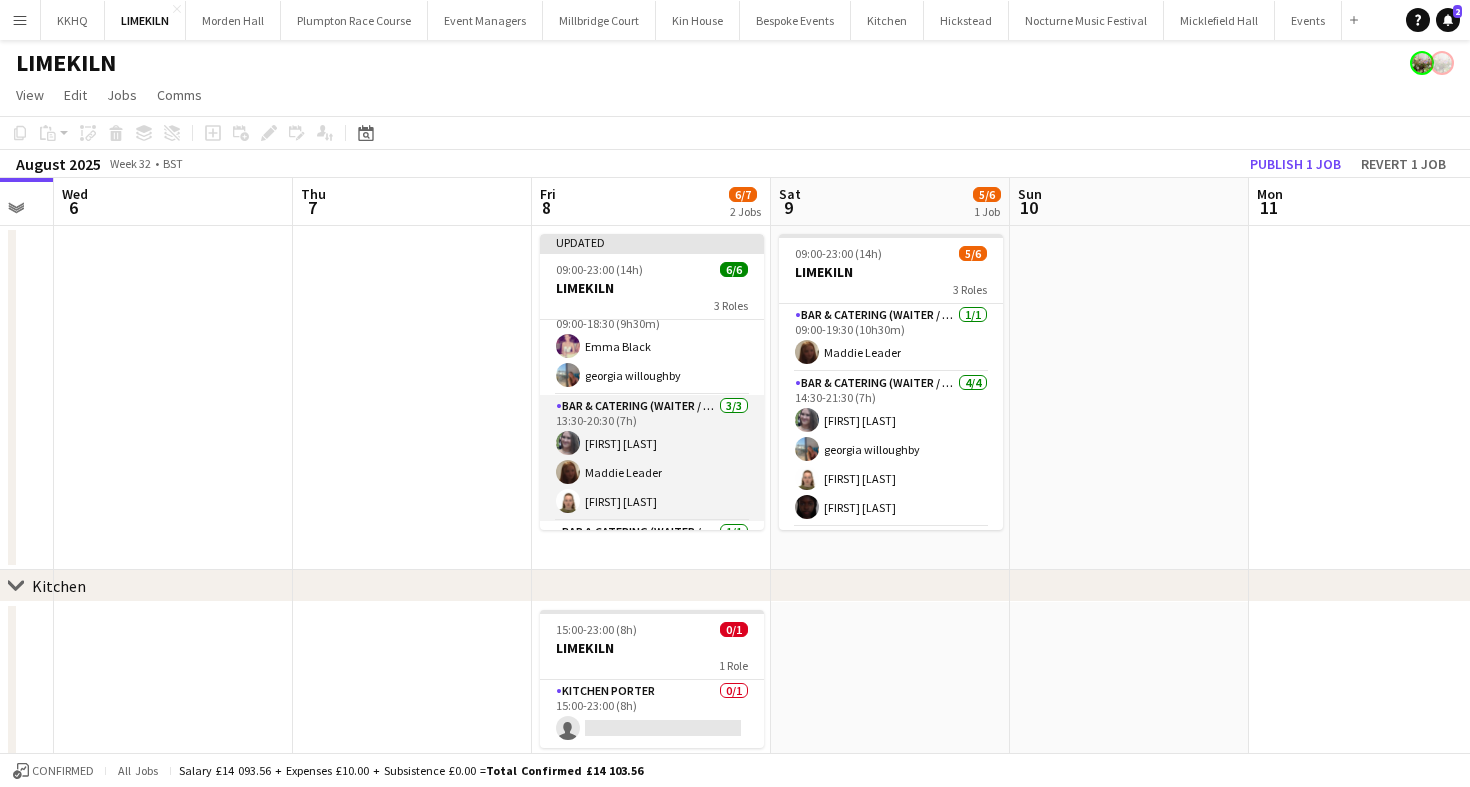 scroll, scrollTop: 0, scrollLeft: 0, axis: both 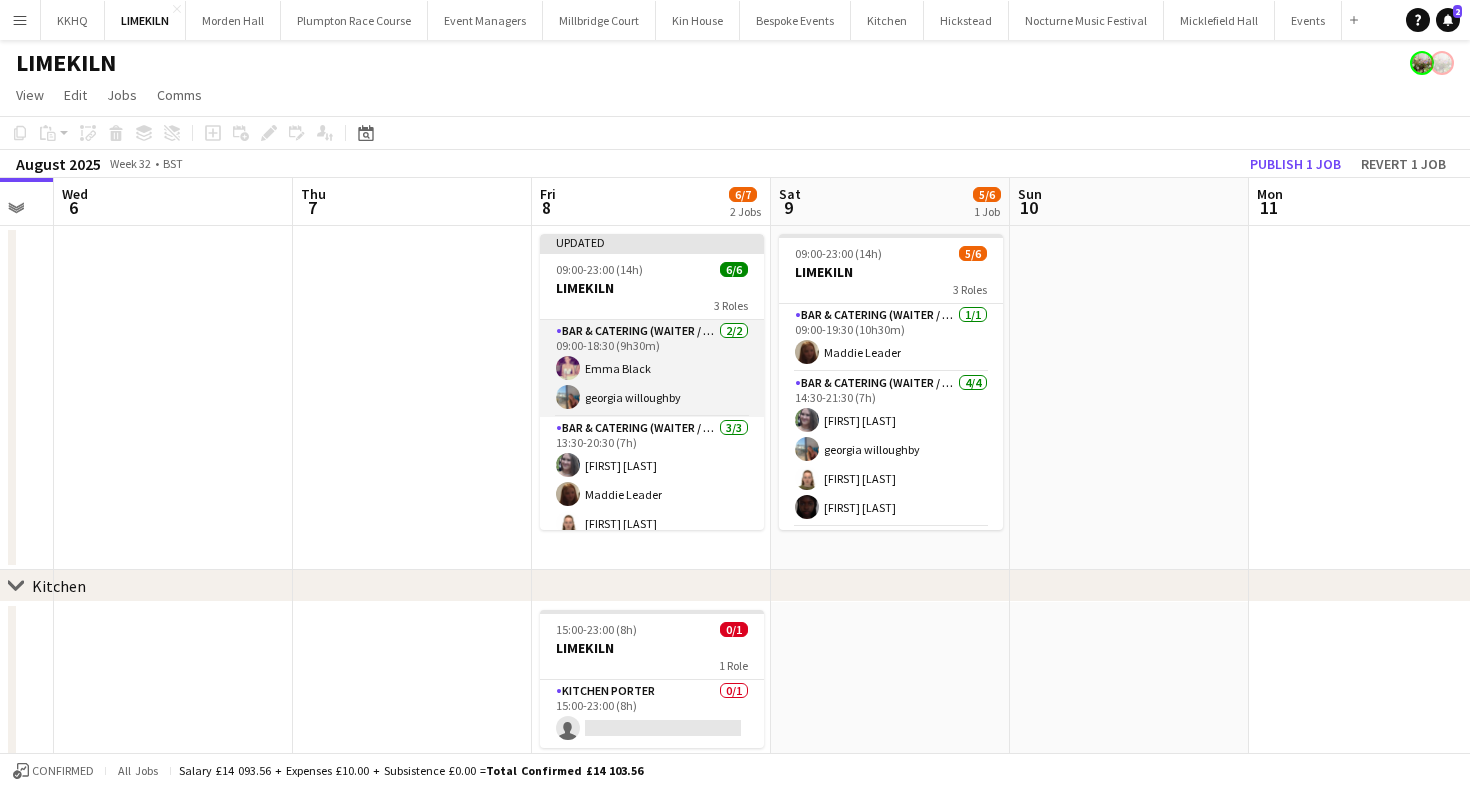 click on "Bar & Catering (Waiter / waitress)   2/2   09:00-18:30 (9h30m)
[FIRST] [LAST] [FIRST] [LAST]" at bounding box center [652, 368] 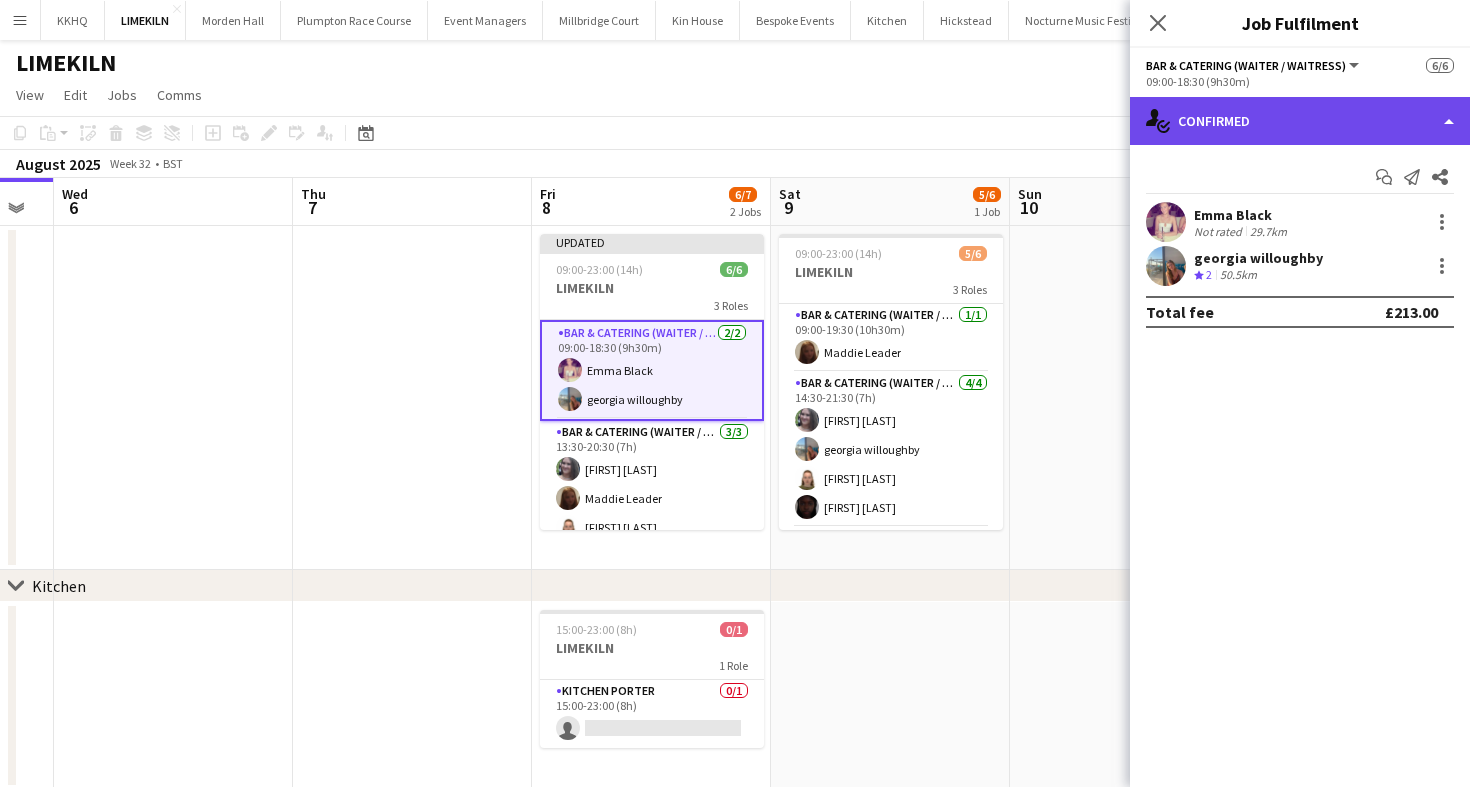 click on "single-neutral-actions-check-2
Confirmed" 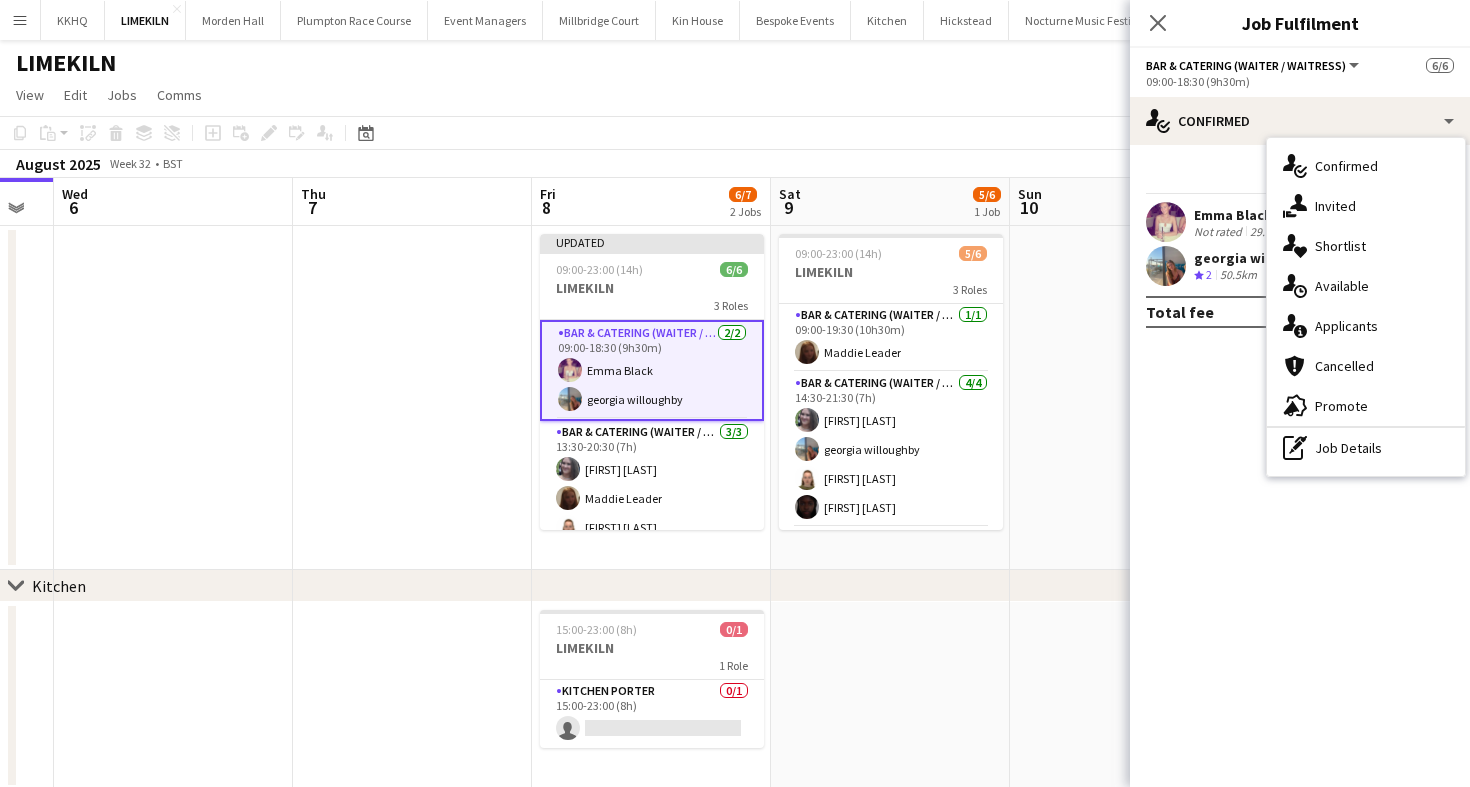 click on "pen-write
Job Details" at bounding box center [1366, 448] 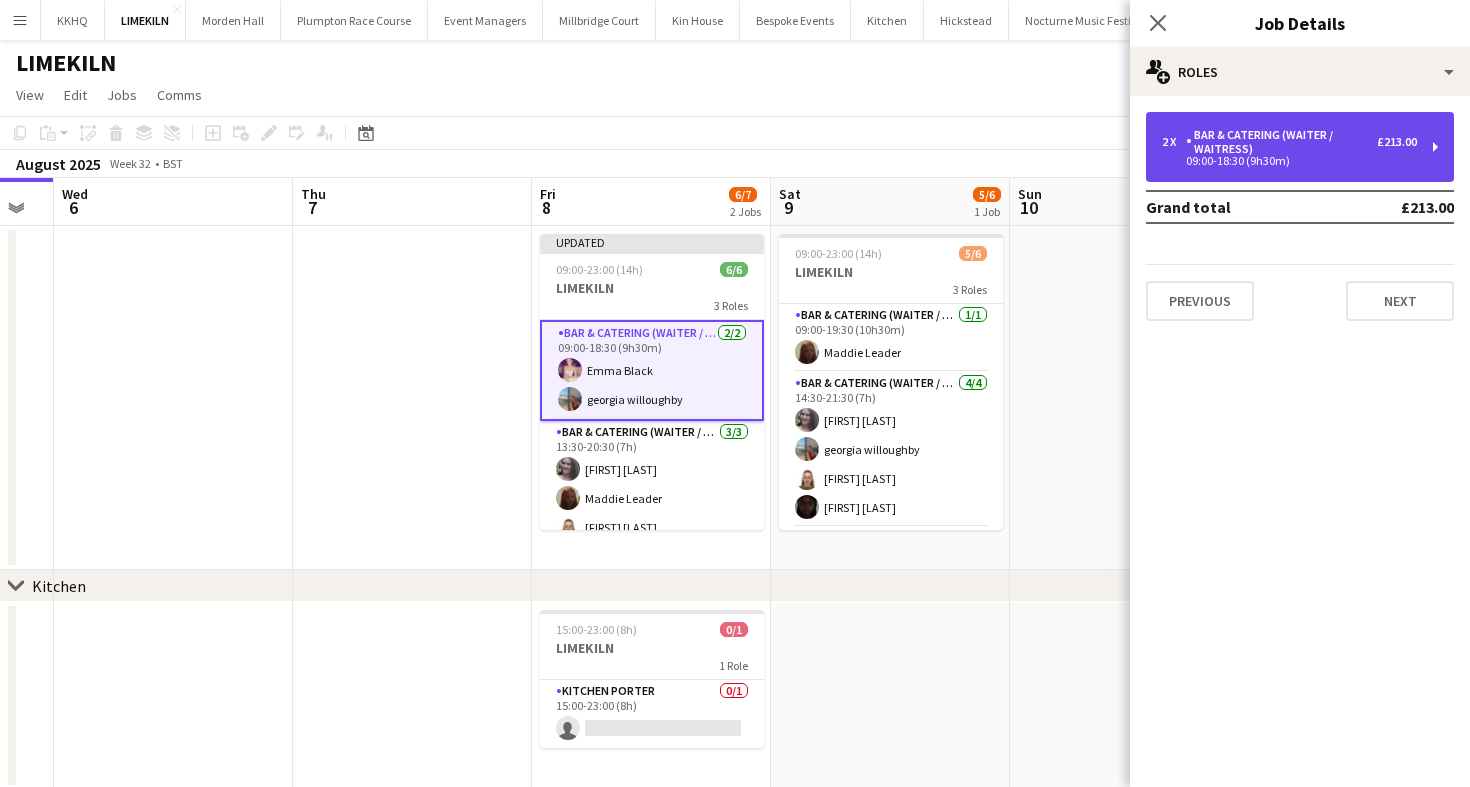 click on "09:00-18:30 (9h30m)" at bounding box center [1289, 161] 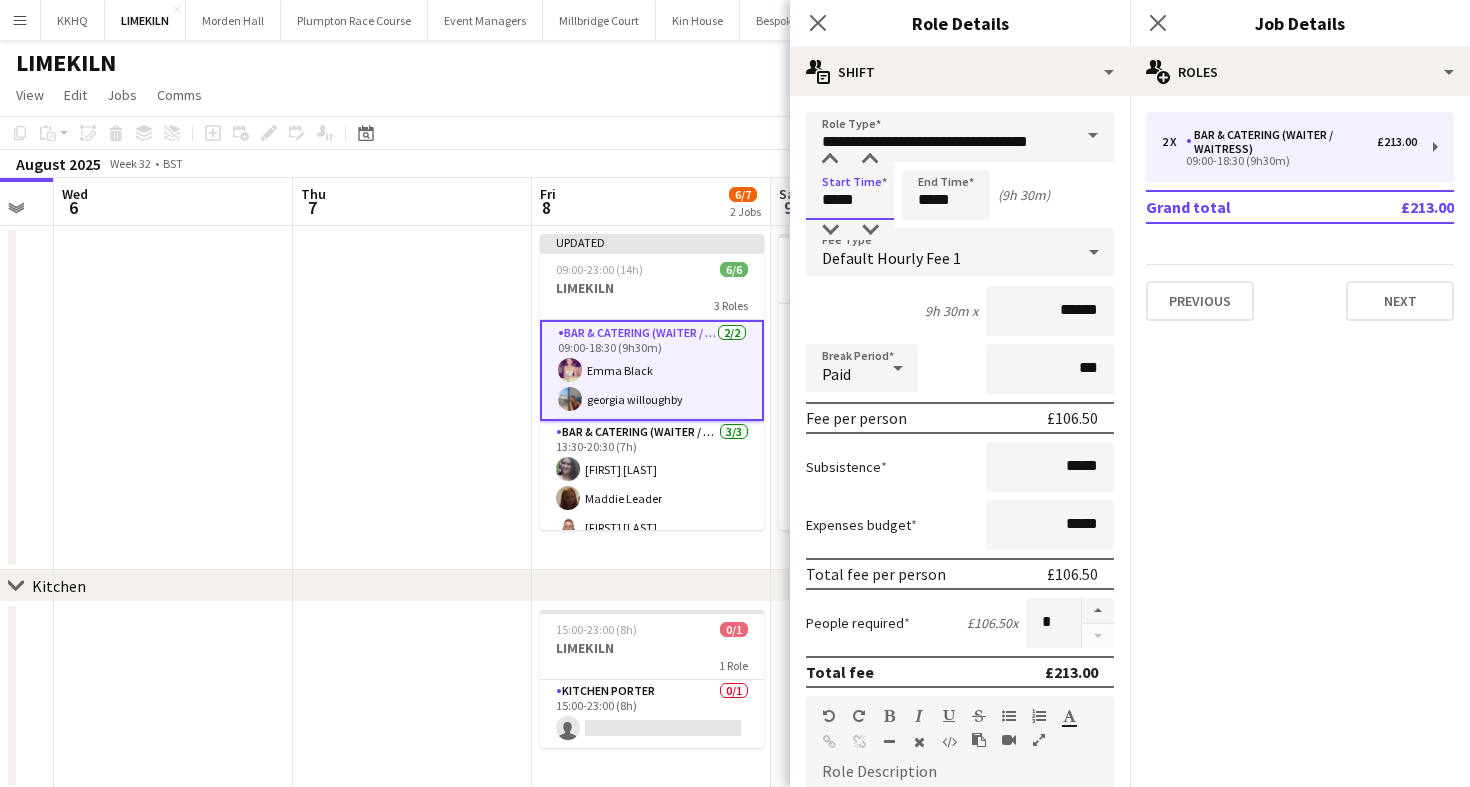 click on "*****" at bounding box center [850, 195] 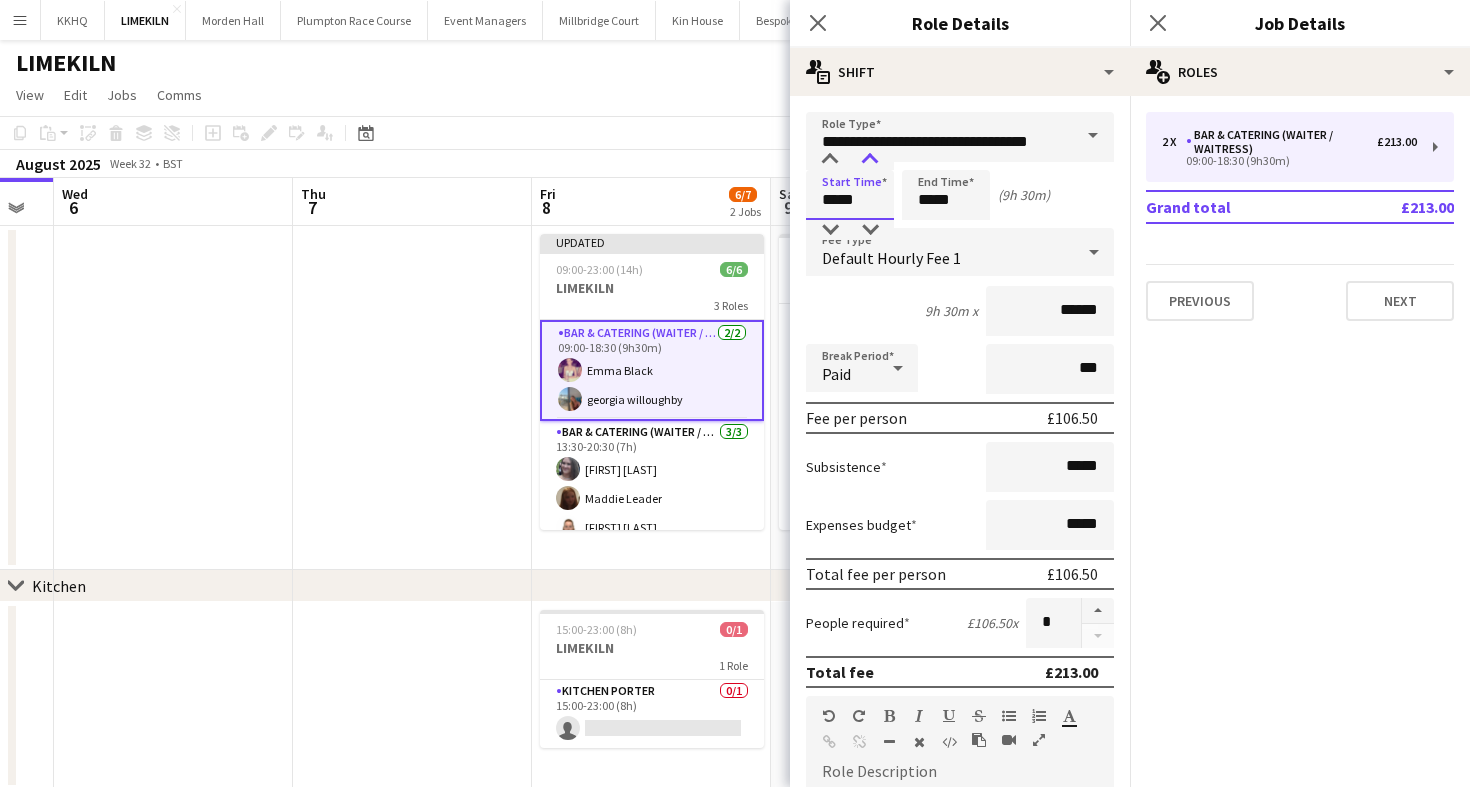 click at bounding box center [870, 160] 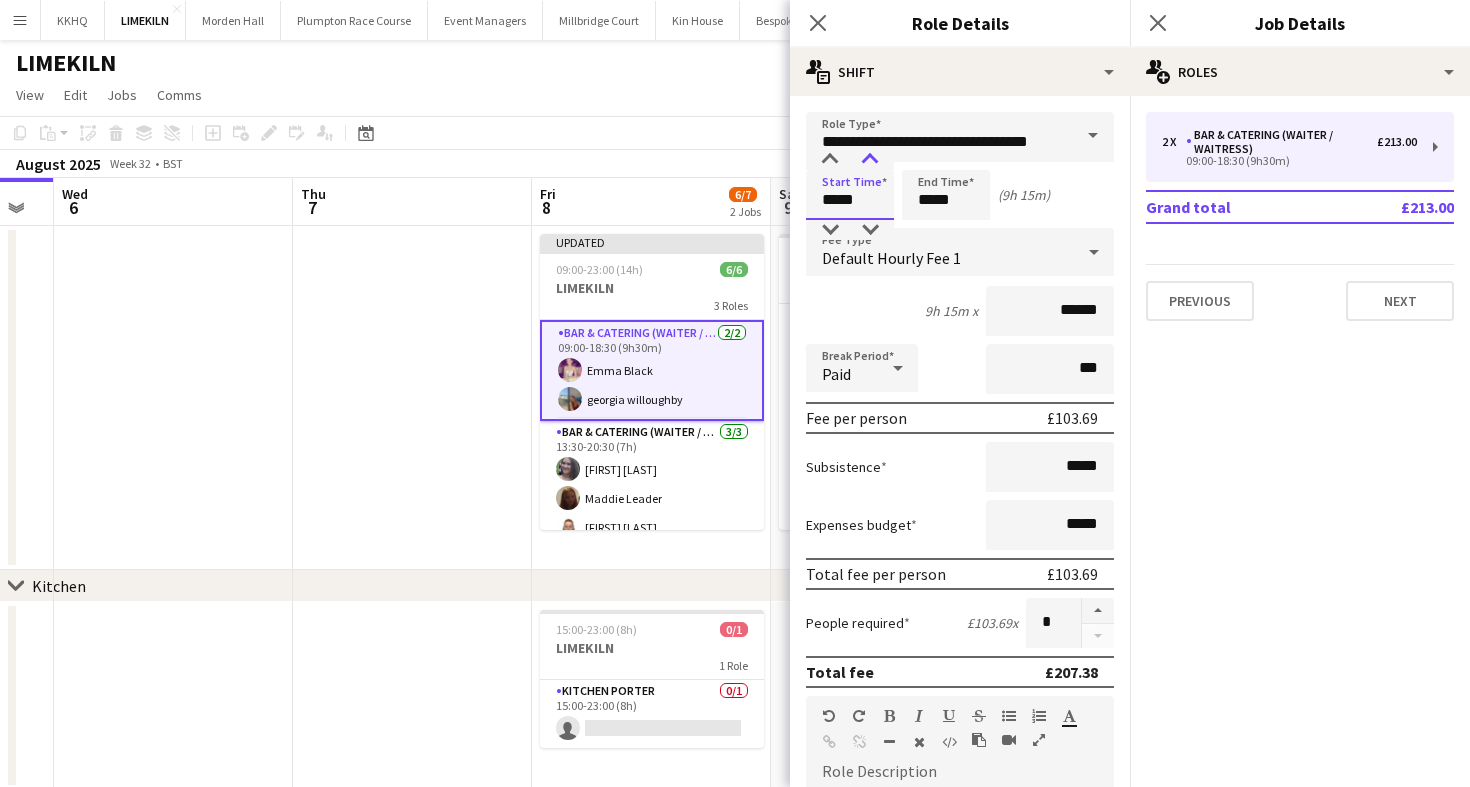 type on "*****" 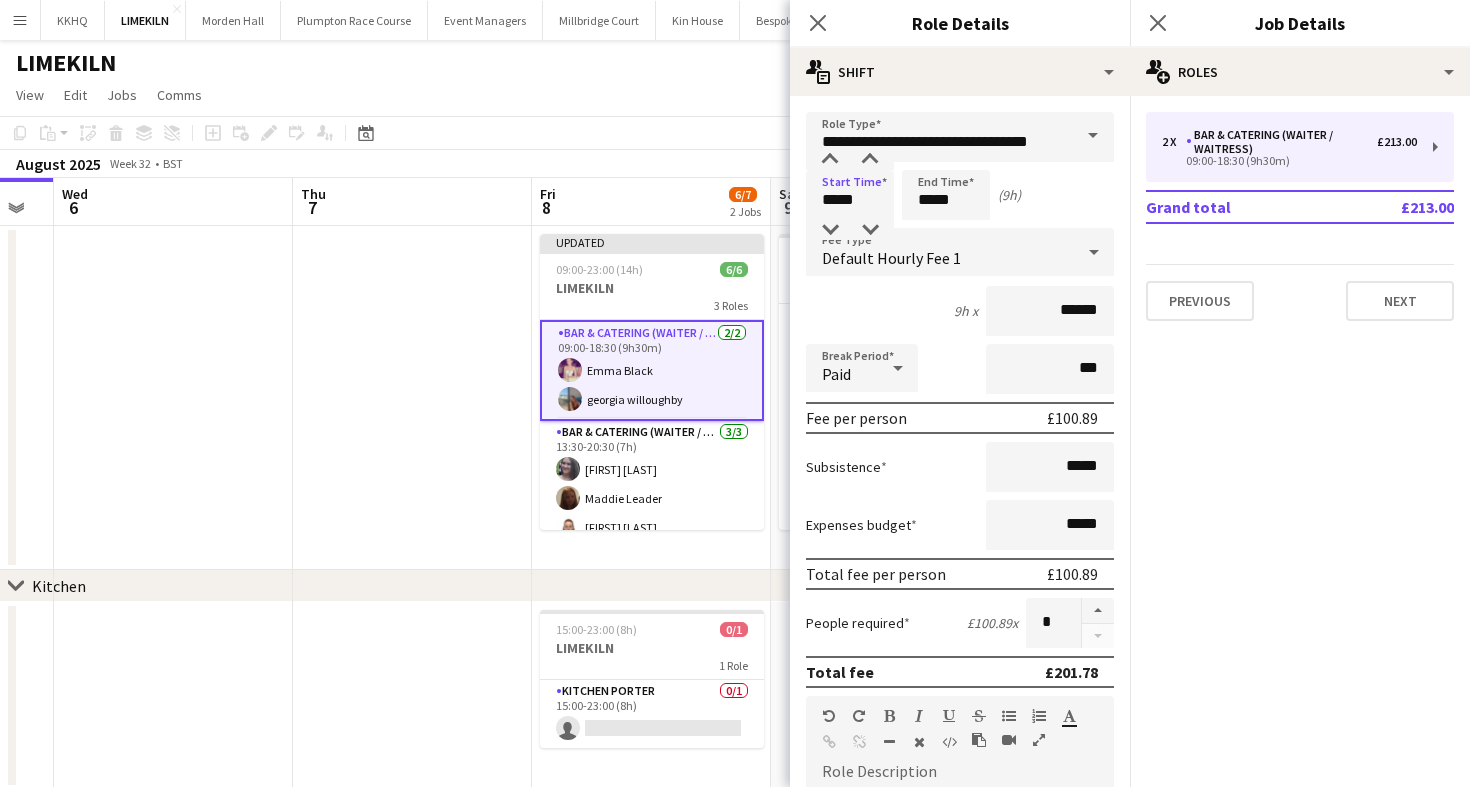 click on "Copy
Paste
Paste
Command
V Paste with crew
Command
Shift
V
Paste linked Job
Delete
Group
Ungroup
Add job
Add linked Job
Edit
Edit linked Job
Applicants
Date picker
AUG 2025 AUG 2025 Monday M Tuesday T Wednesday W Thursday T Friday F Saturday S Sunday S  AUG   1   2   3   4   5   6   7   8   9   10   11   12   13   14   15   16   17   18   19   20   21   22   23   24   25" 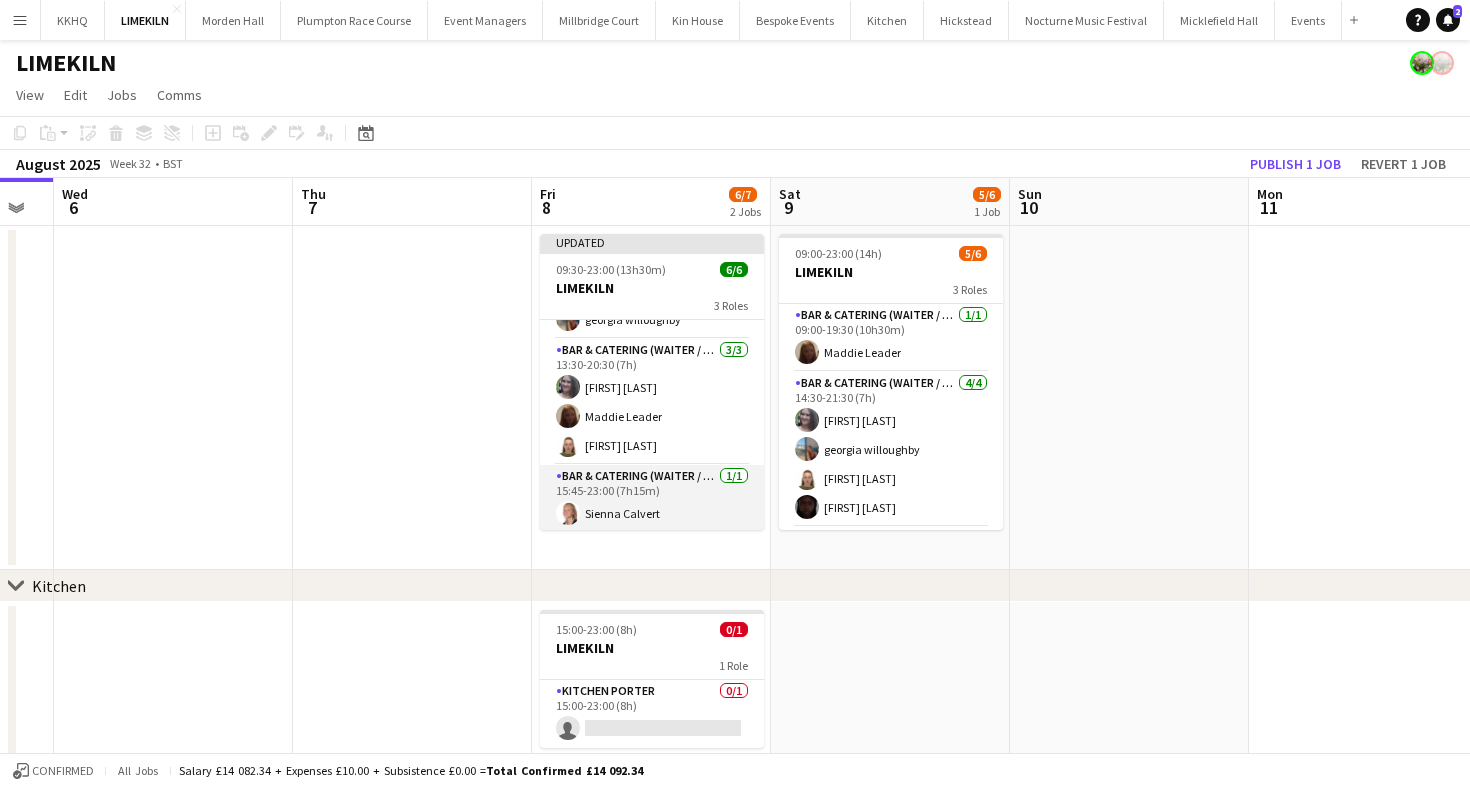 scroll, scrollTop: 81, scrollLeft: 0, axis: vertical 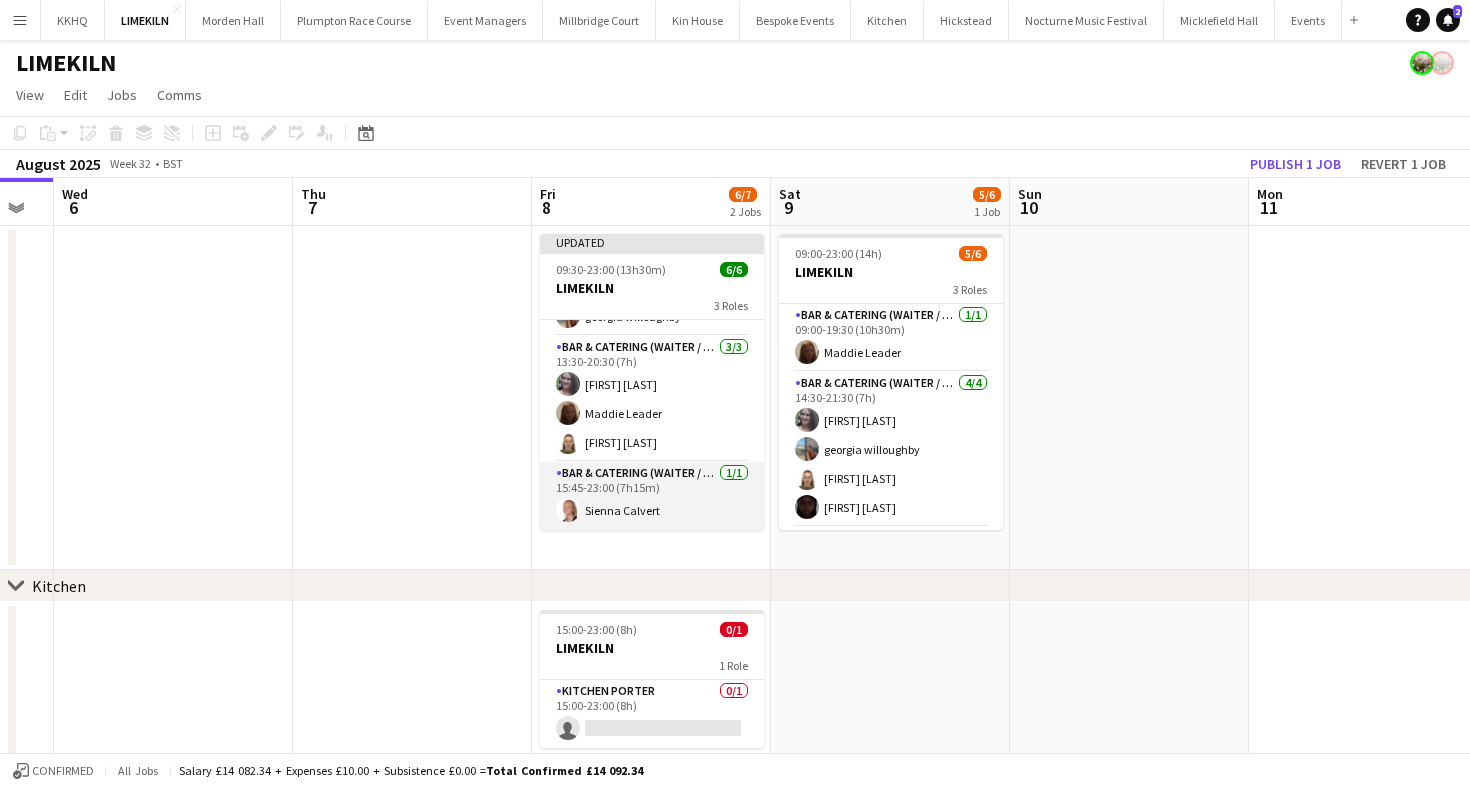 click on "Bar & Catering (Waiter / waitress)   1/1   15:45-23:00 (7h15m)
[FIRST] [LAST]" at bounding box center (652, 496) 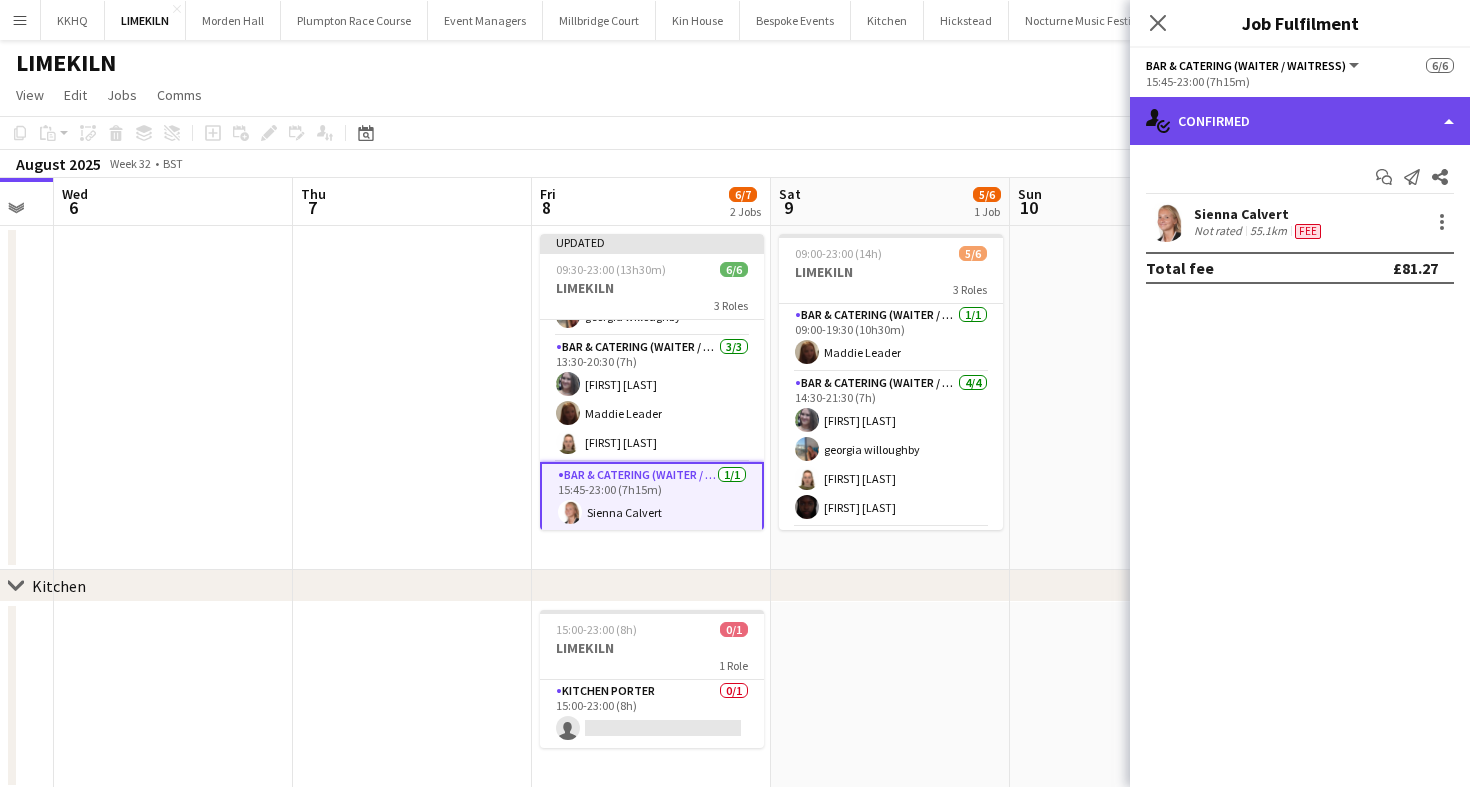 click on "single-neutral-actions-check-2
Confirmed" 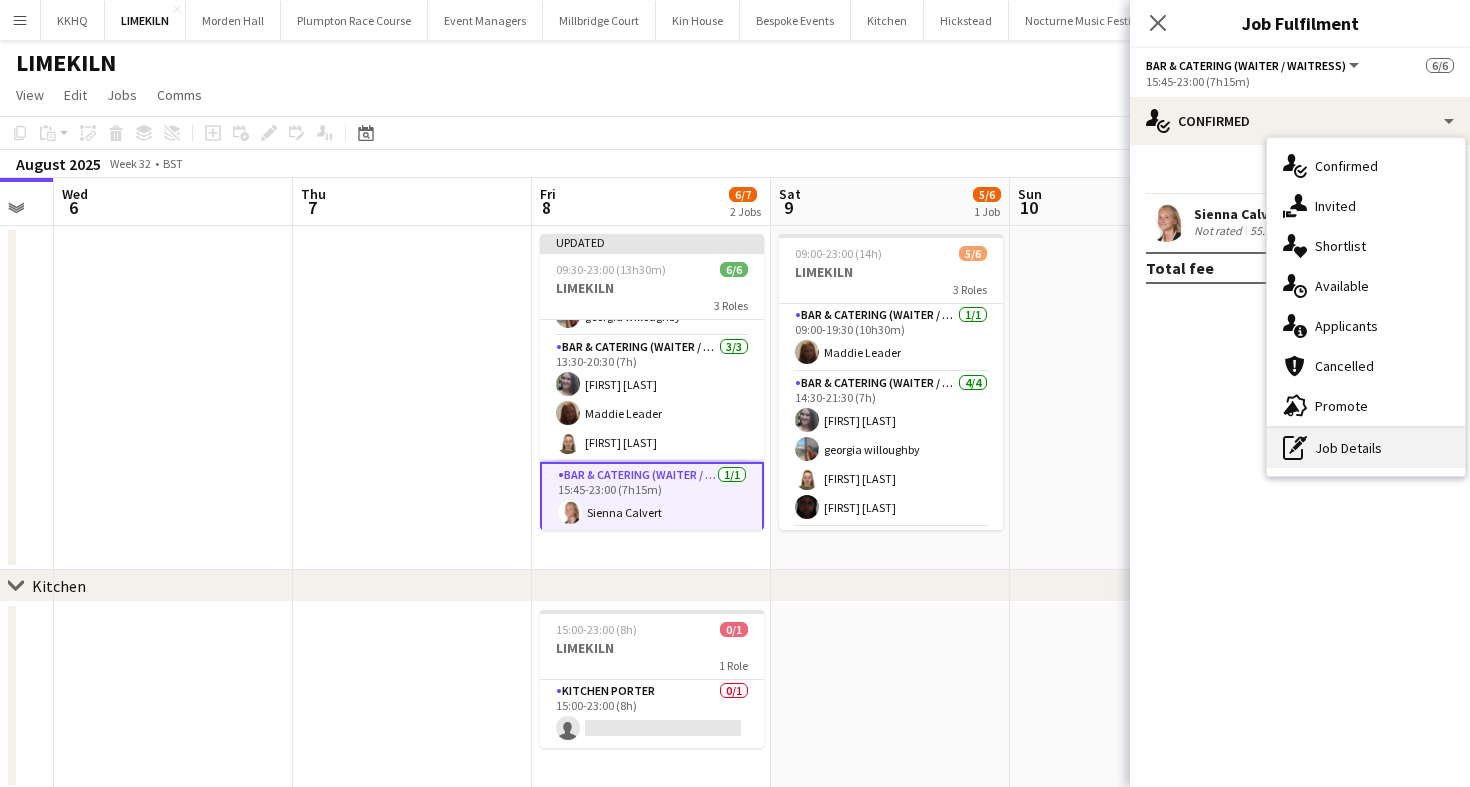 click on "pen-write
Job Details" at bounding box center (1366, 448) 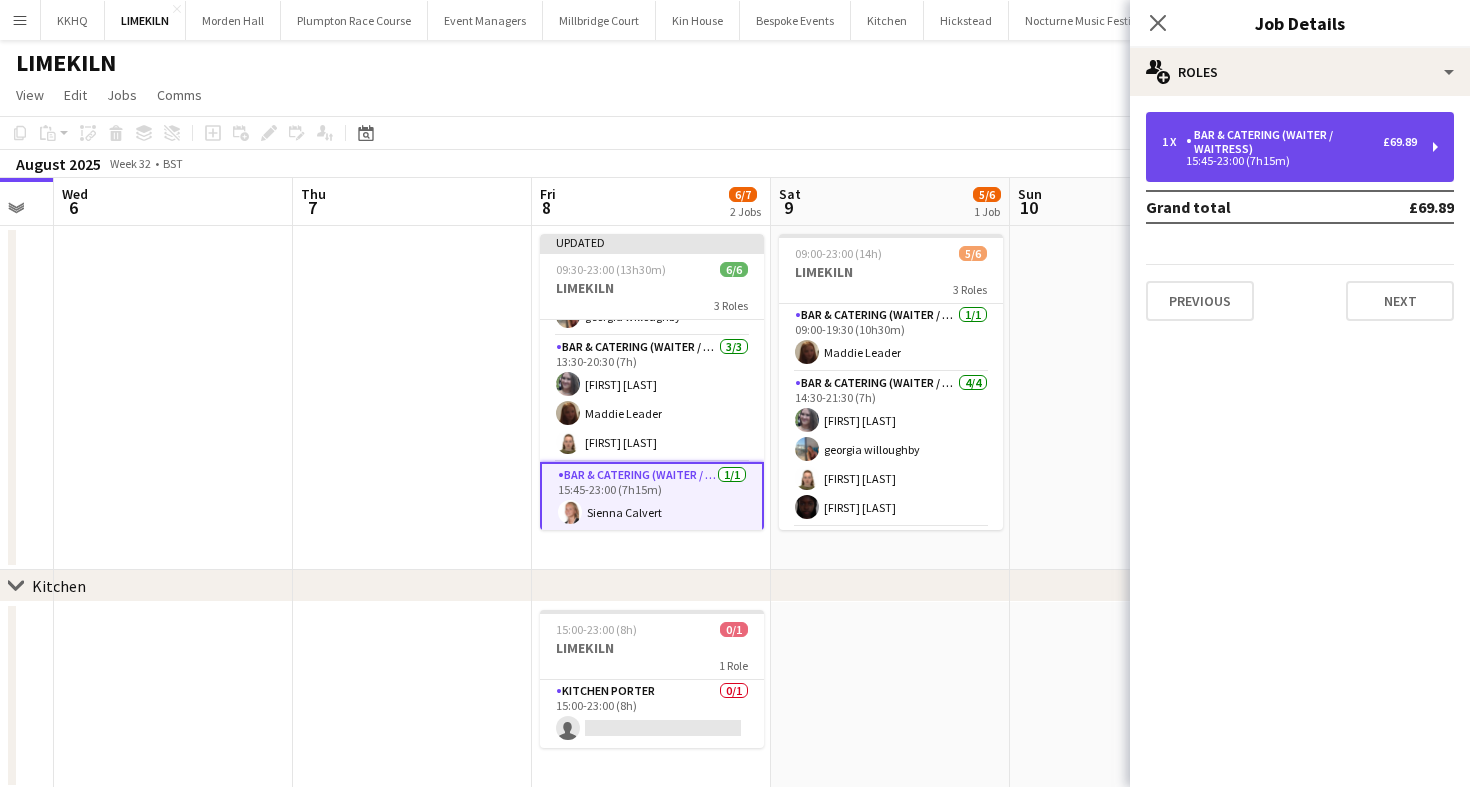 click on "1 x   Bar & Catering (Waiter / waitress)   £69.89   15:45-23:00 (7h15m)" at bounding box center (1300, 147) 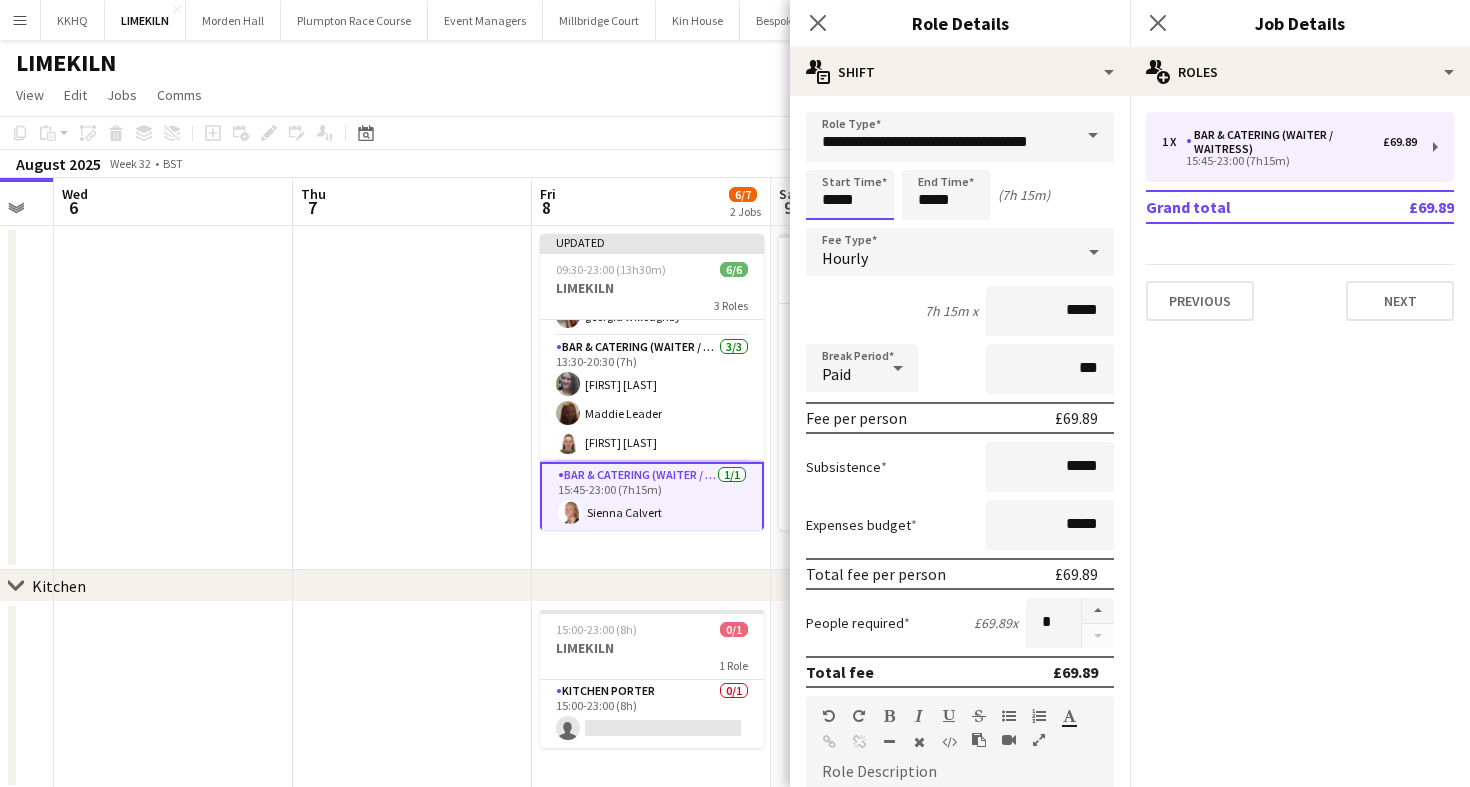 click on "*****" at bounding box center (850, 195) 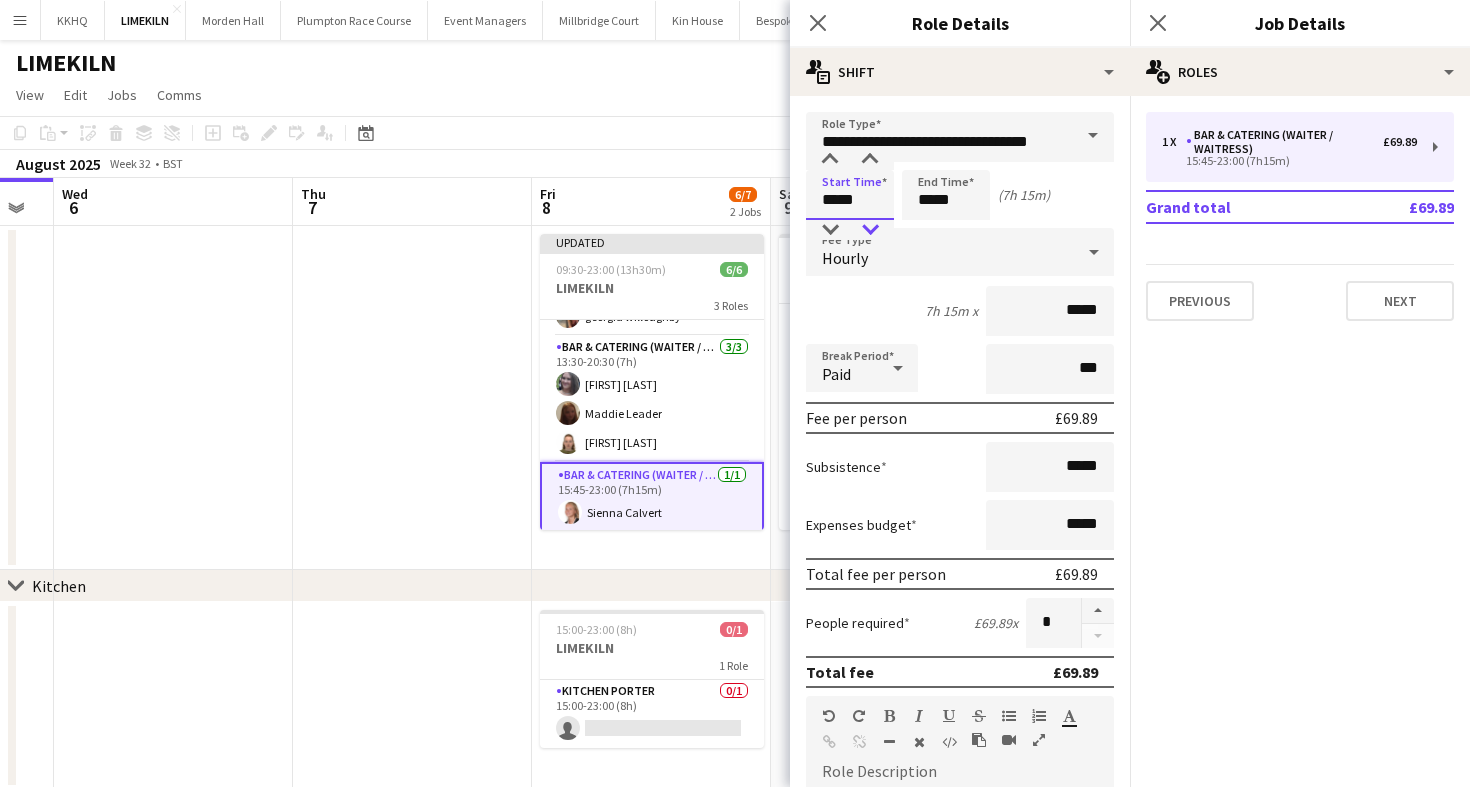 click at bounding box center [870, 230] 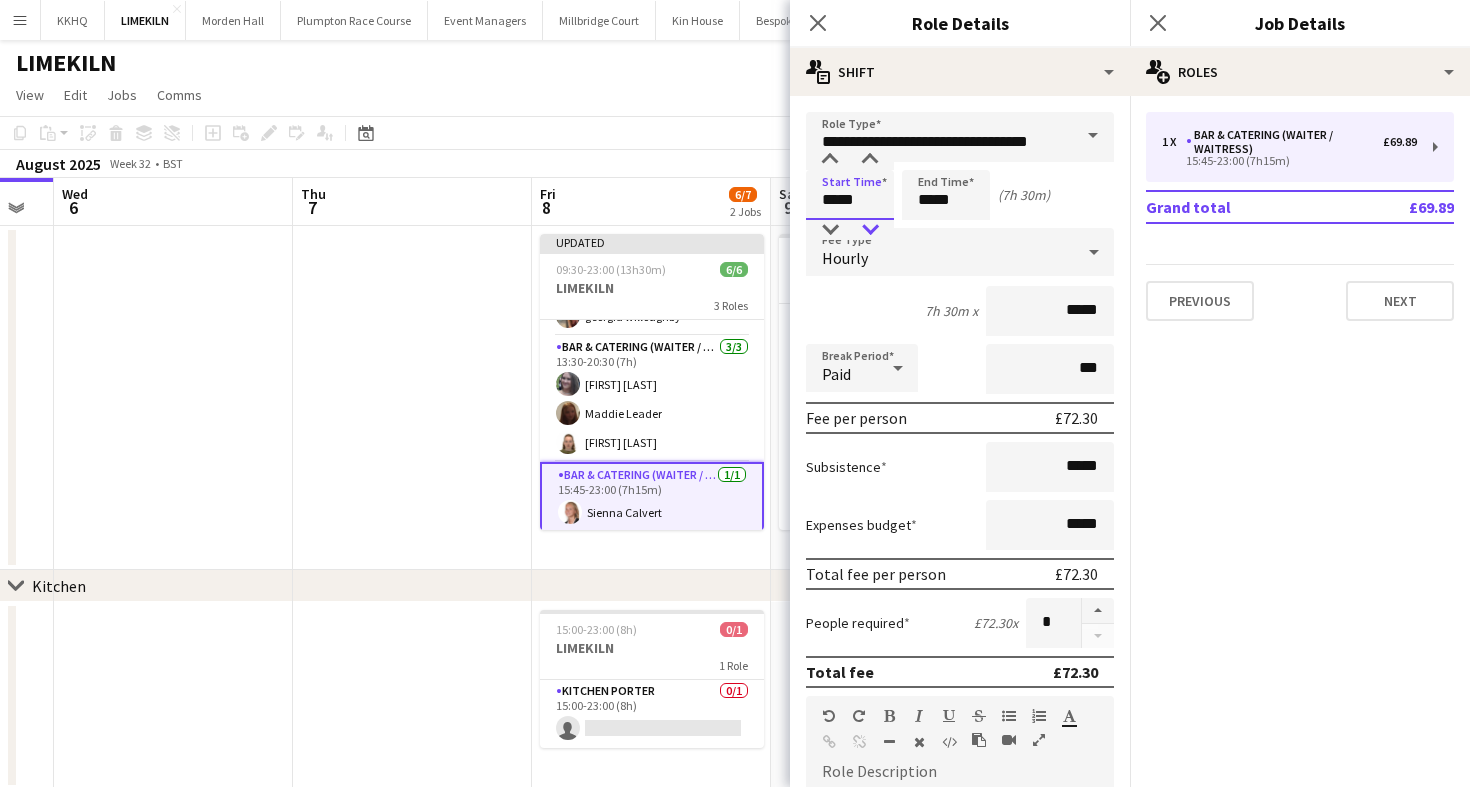 type on "*****" 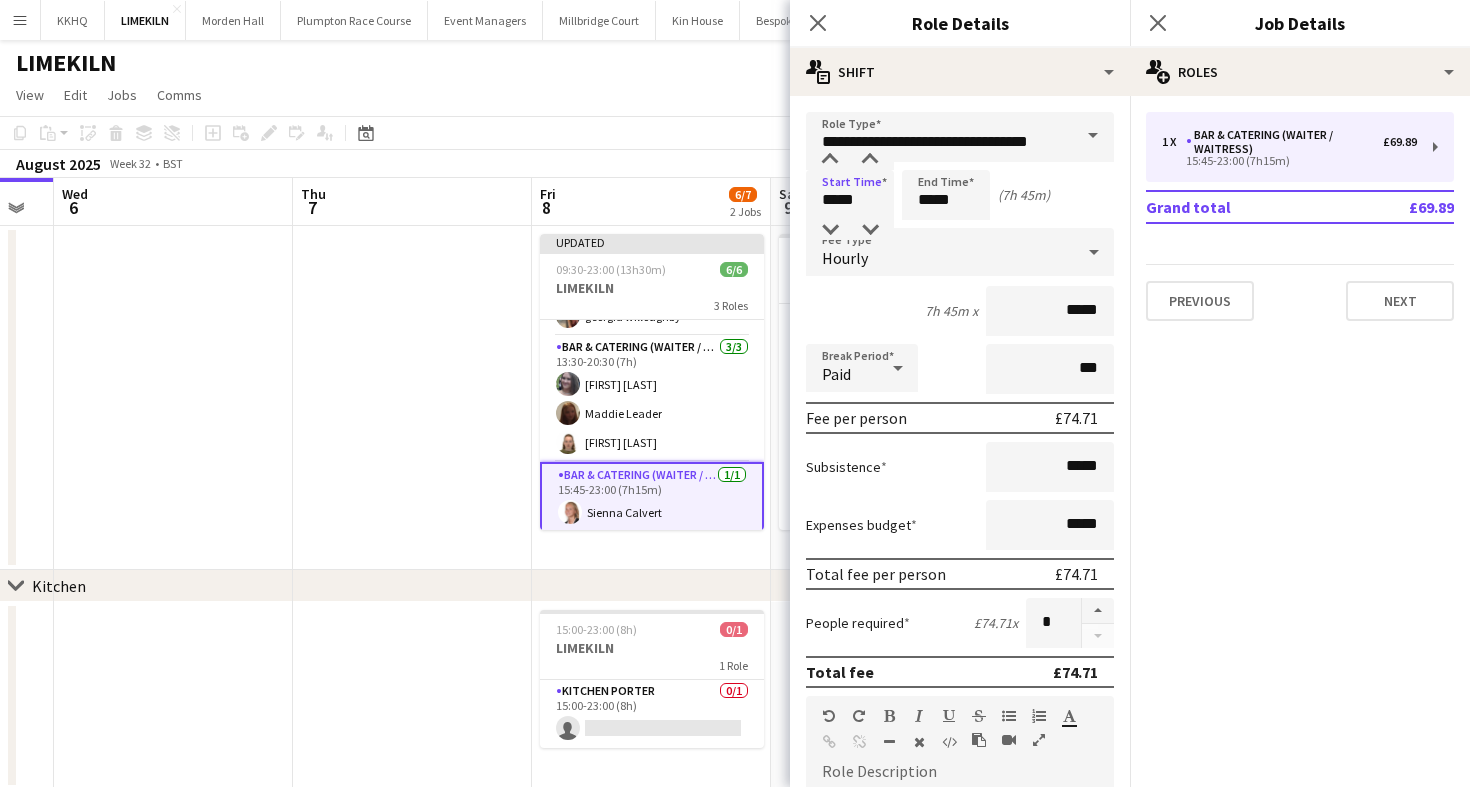 click on "August 2025   Week 32
•   BST   Publish 1 job   Revert 1 job" 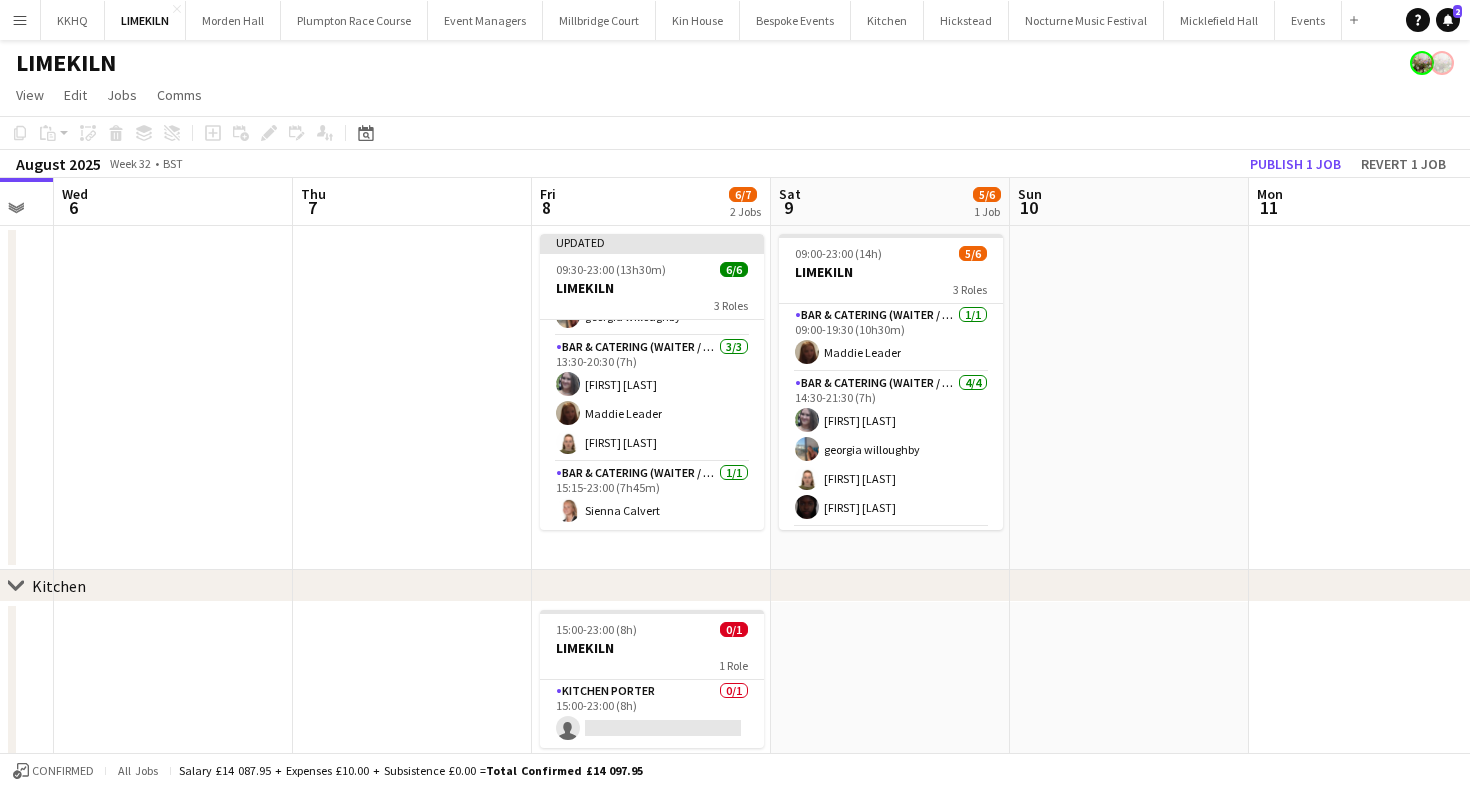 click on "August 2025   Week 32
•   BST   Publish 1 job   Revert 1 job" 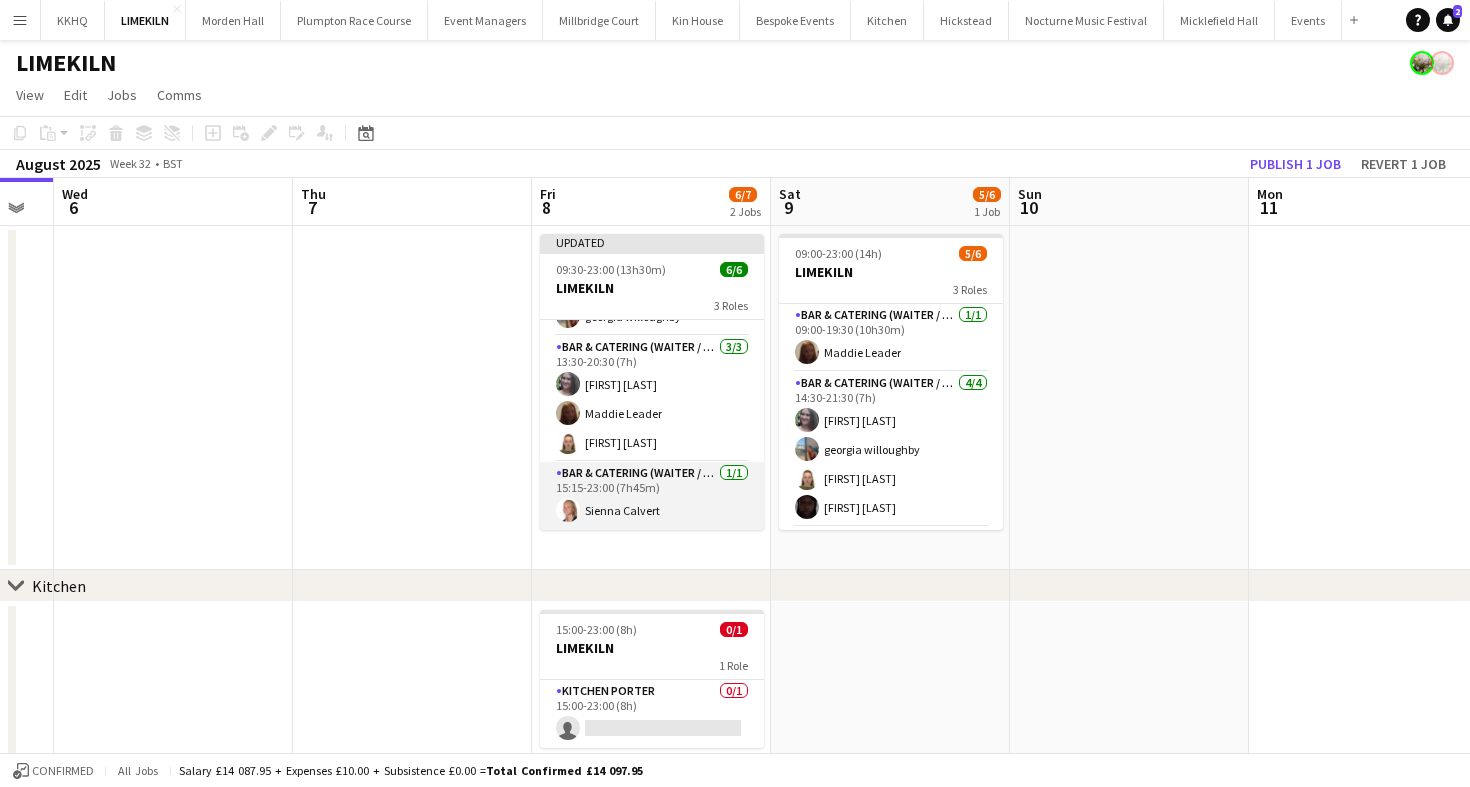 scroll, scrollTop: 36, scrollLeft: 0, axis: vertical 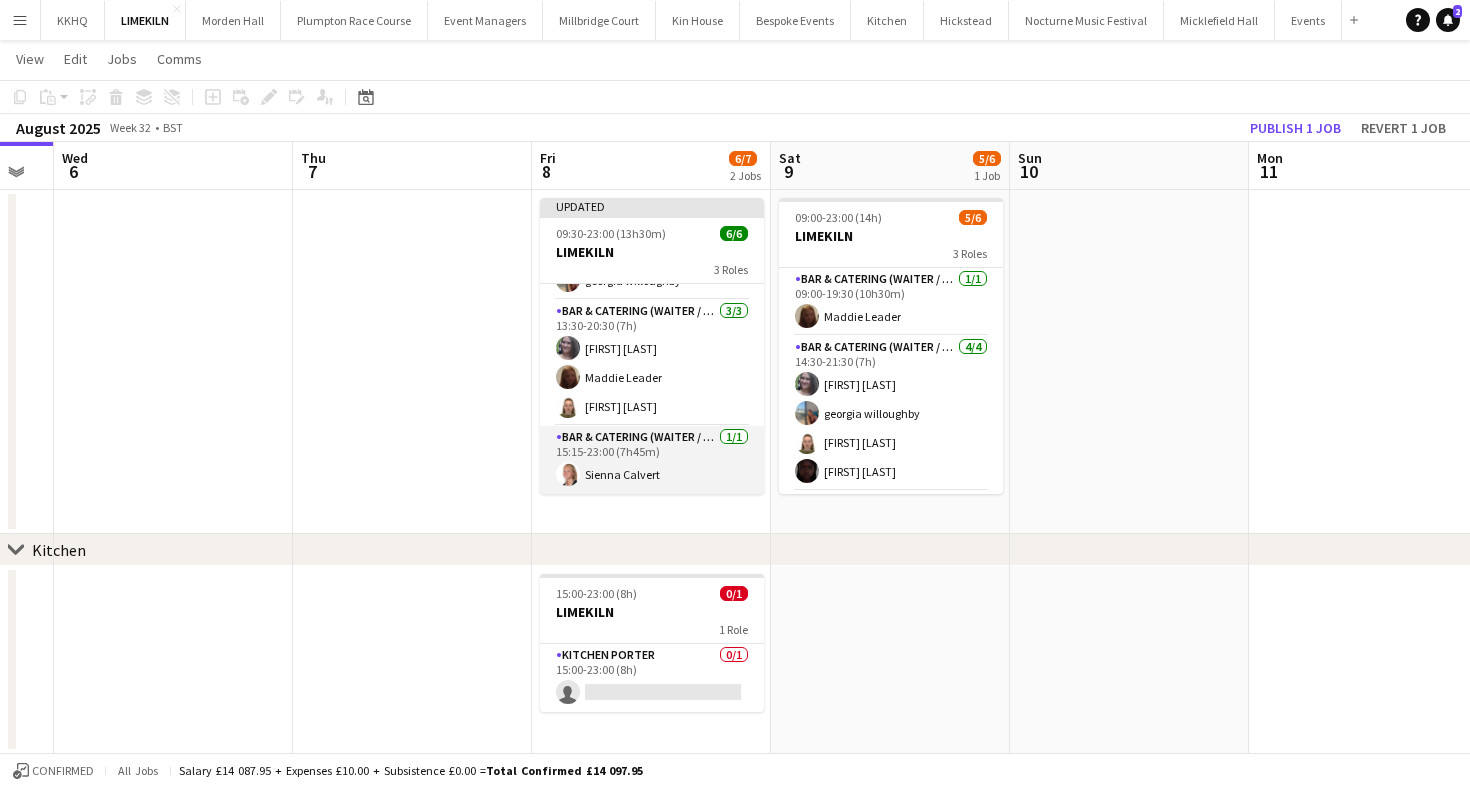 click on "Bar & Catering (Waiter / waitress)   1/1   15:15-23:00 (7h45m)
[FIRST] [LAST]" at bounding box center [652, 460] 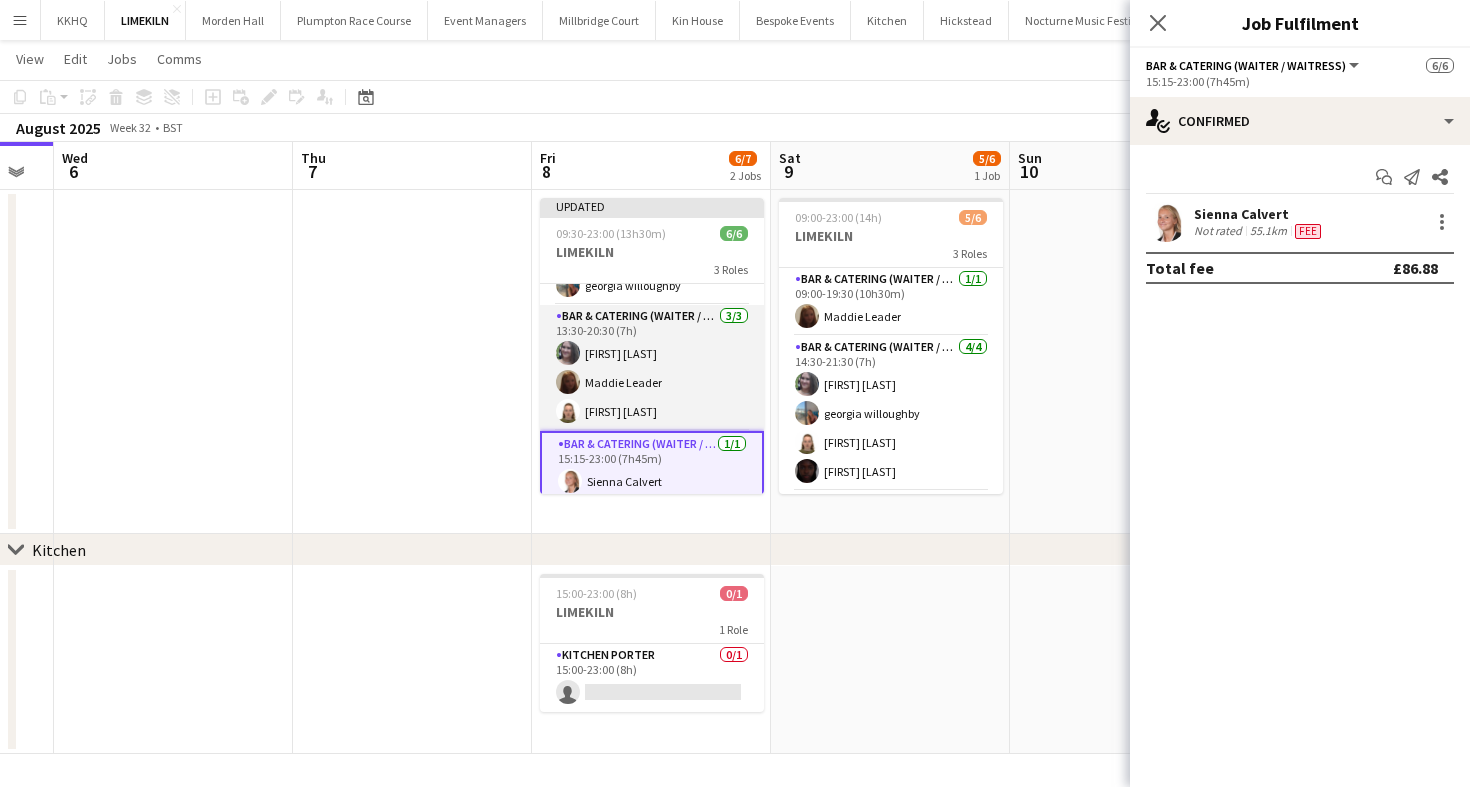 scroll, scrollTop: 81, scrollLeft: 0, axis: vertical 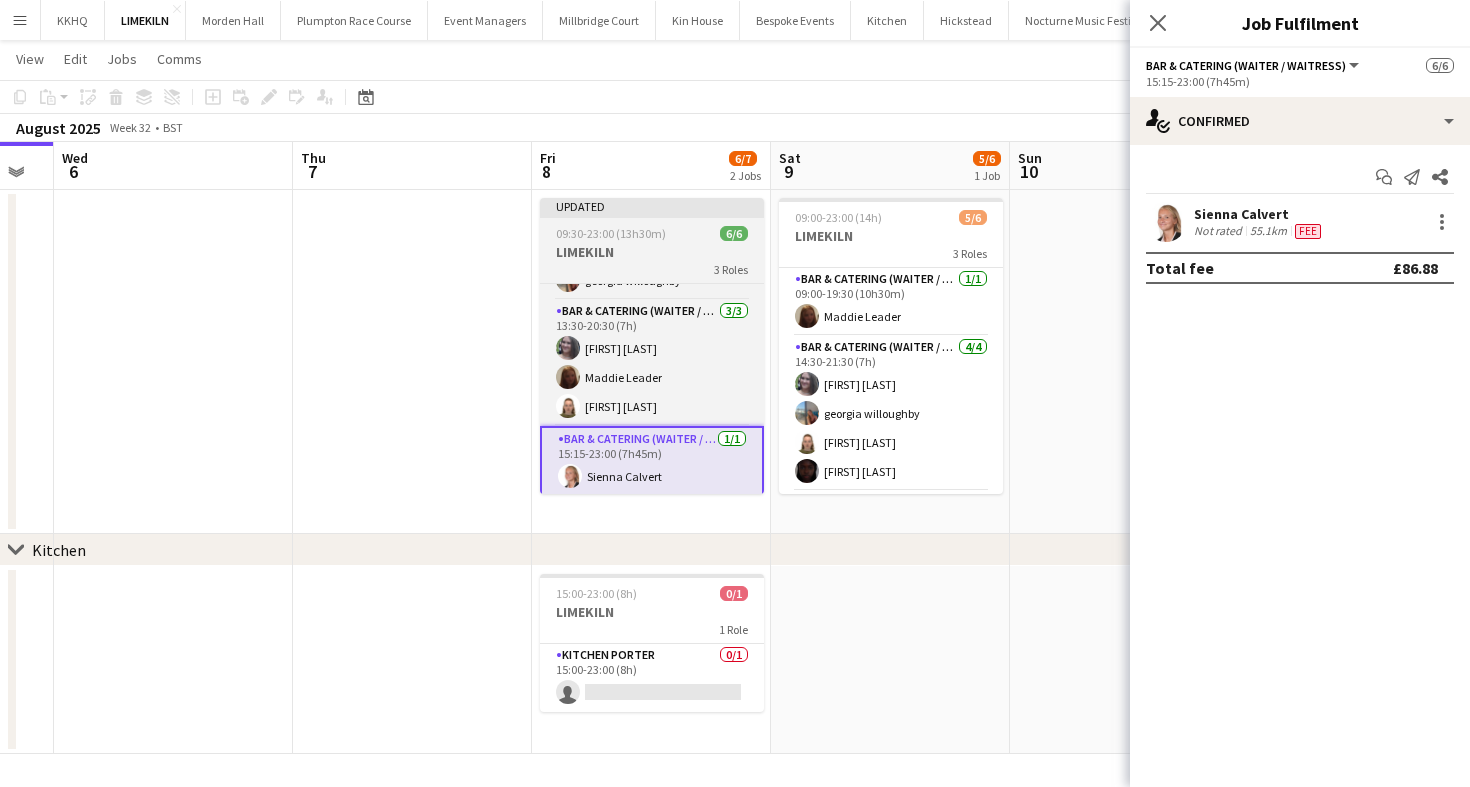 click on "09:30-23:00 (13h30m)" at bounding box center (611, 233) 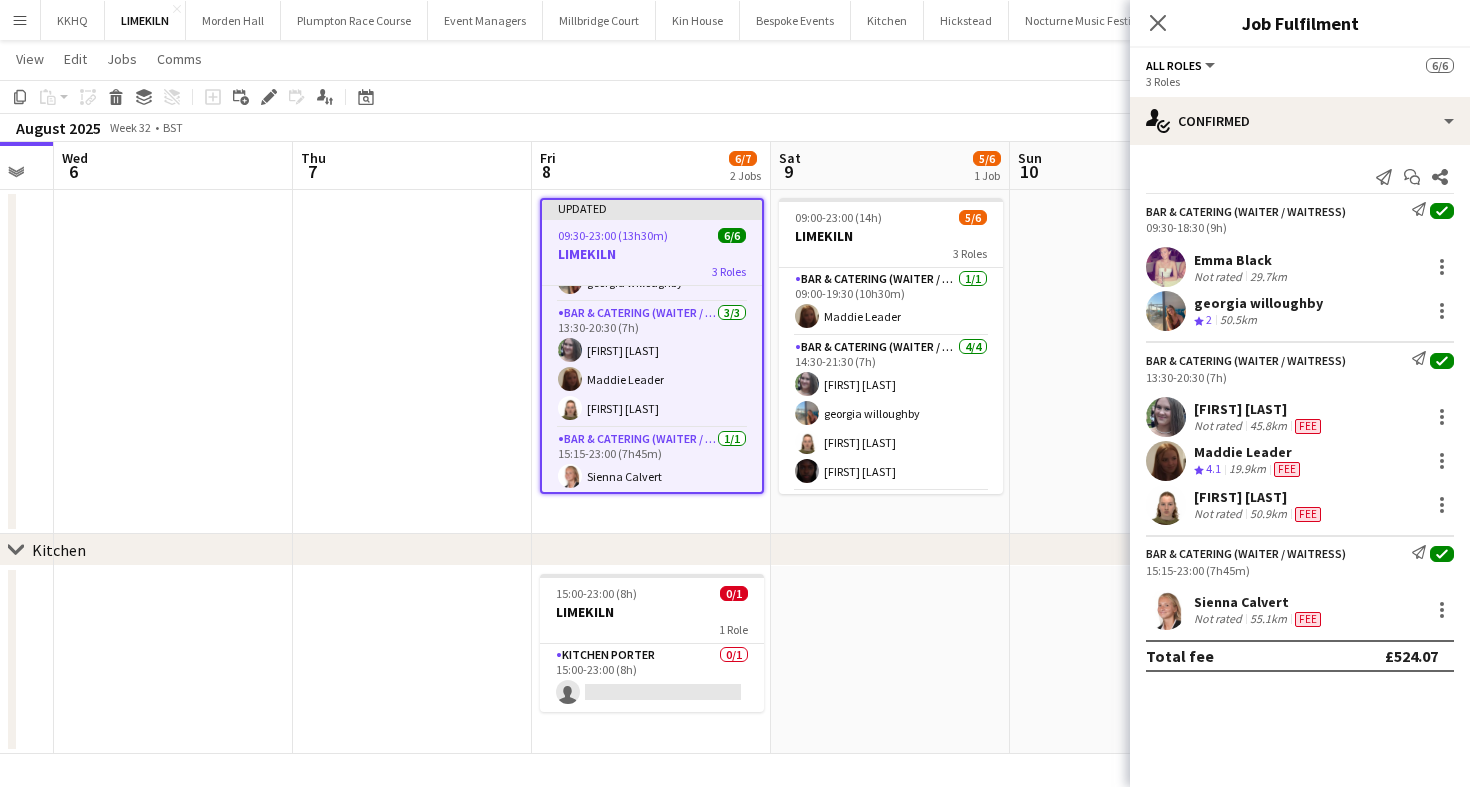 click on "August 2025   Week 32
•   BST   Publish 1 job   Revert 1 job" 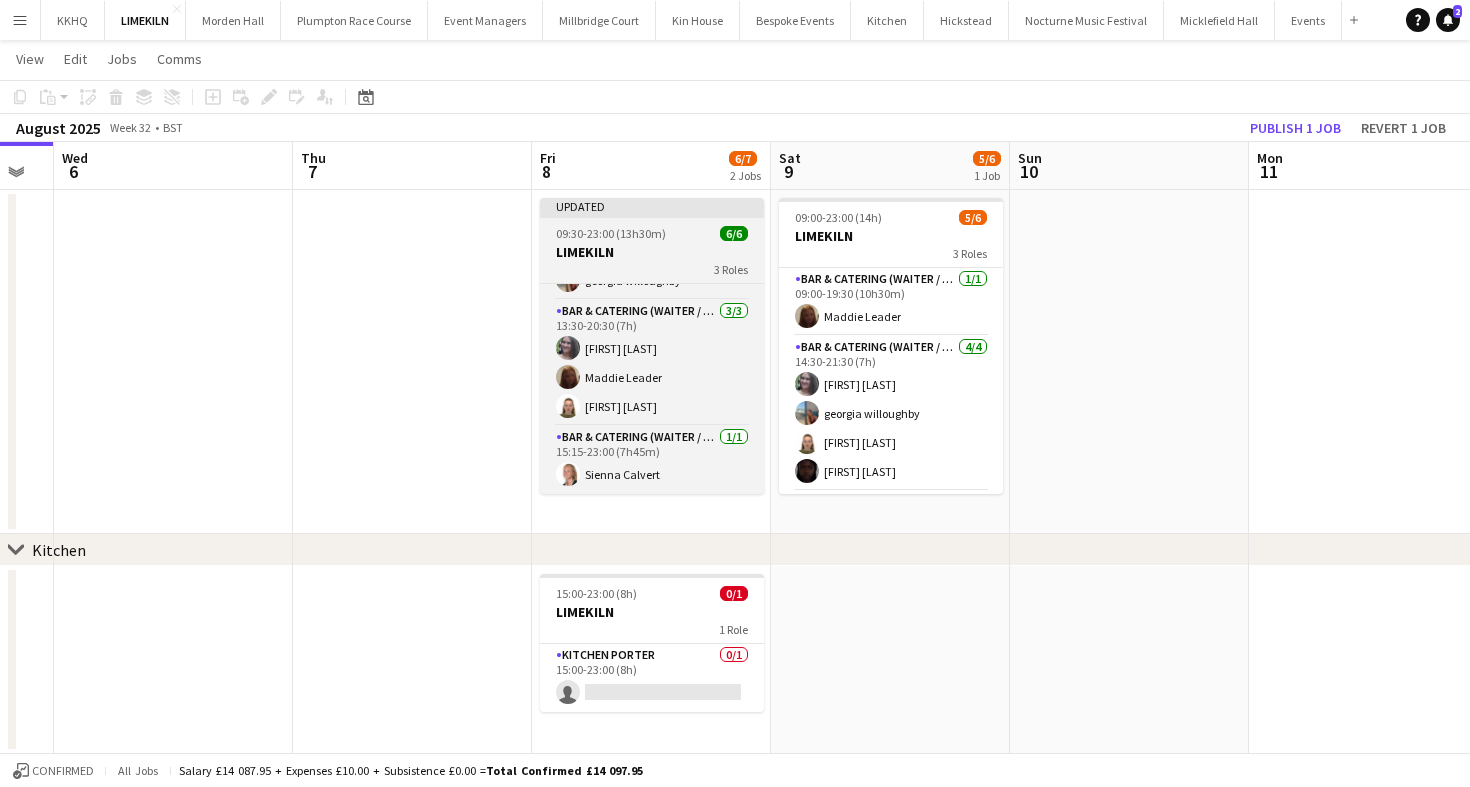 click on "3 Roles" at bounding box center [652, 269] 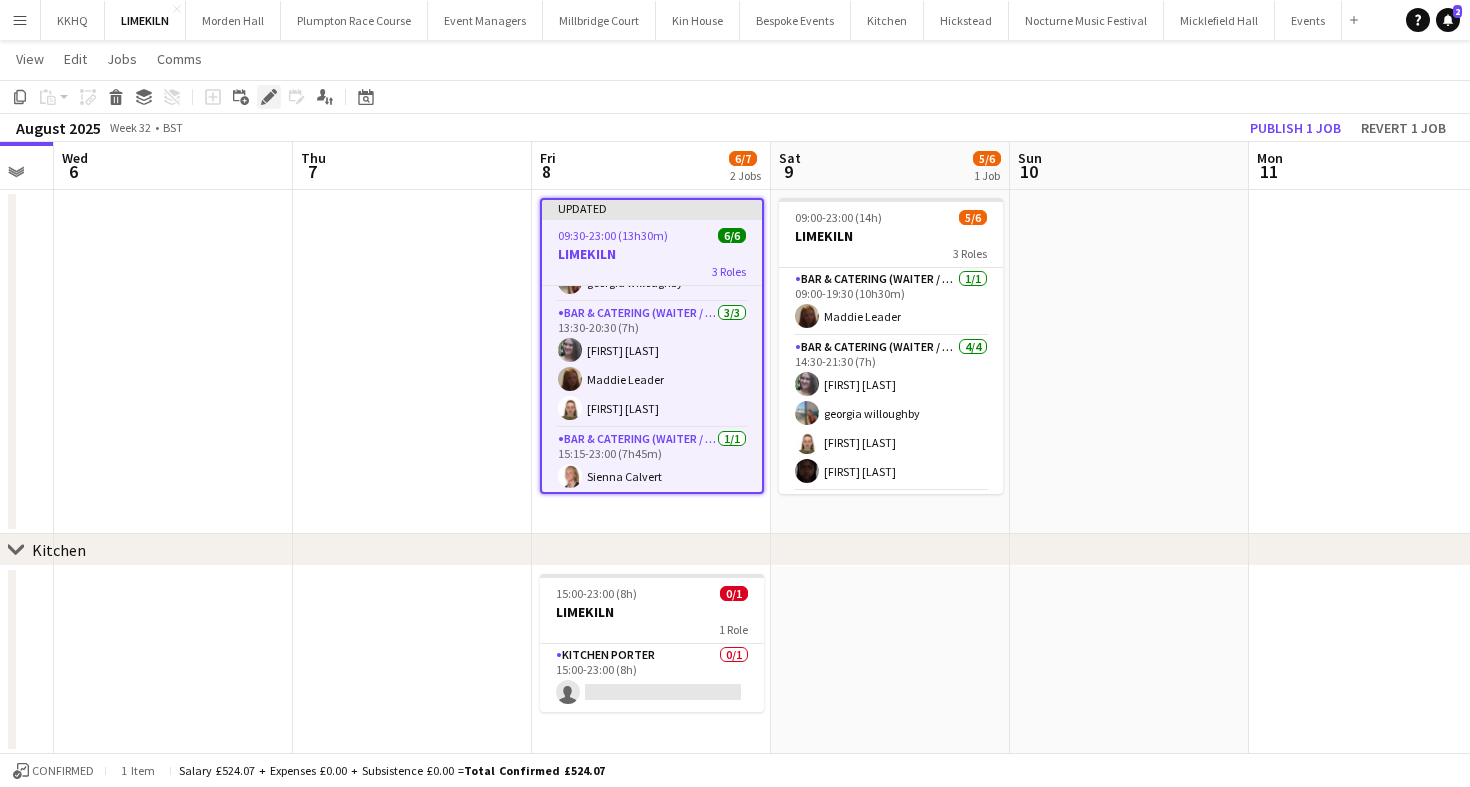 click on "Edit" 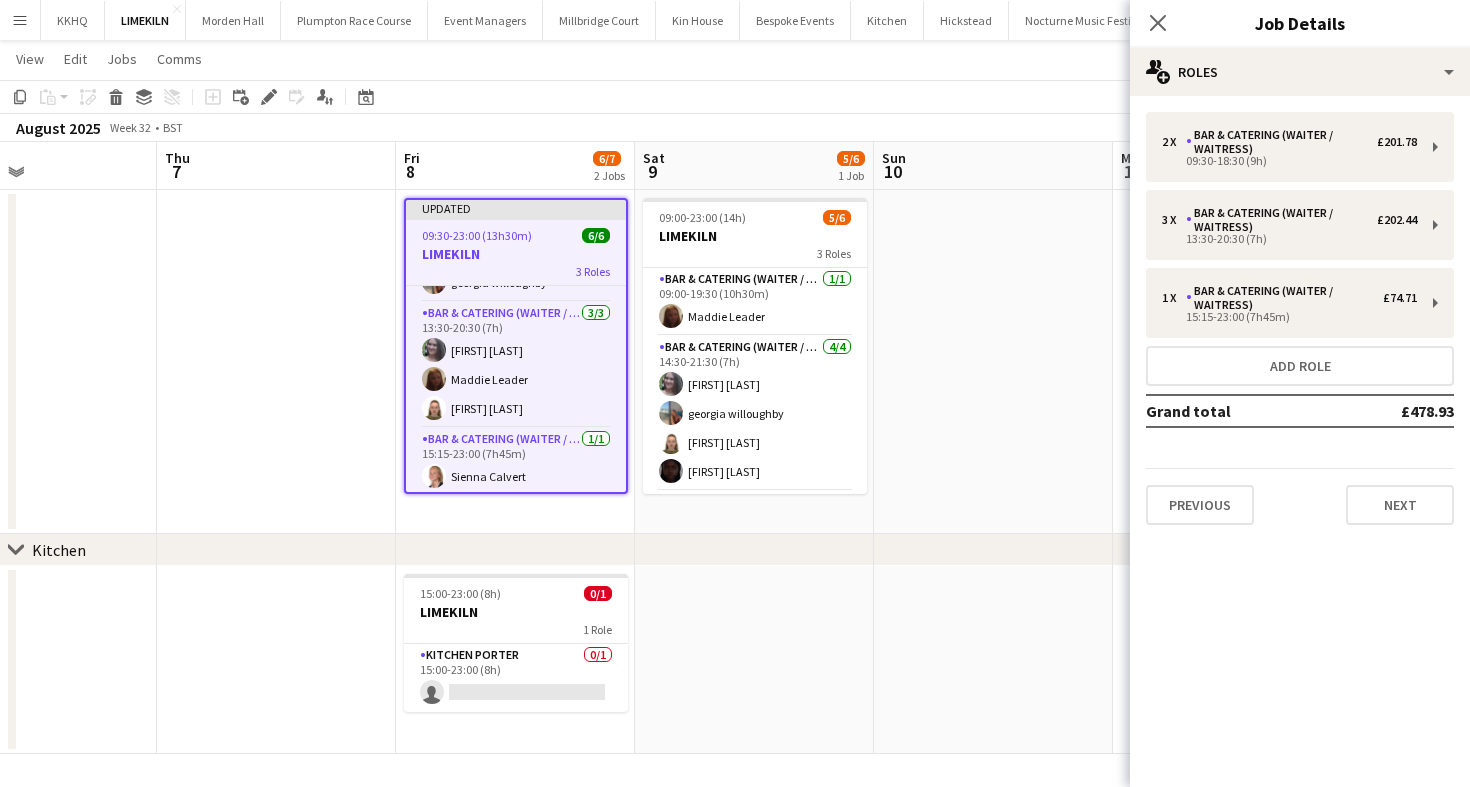 scroll, scrollTop: 0, scrollLeft: 608, axis: horizontal 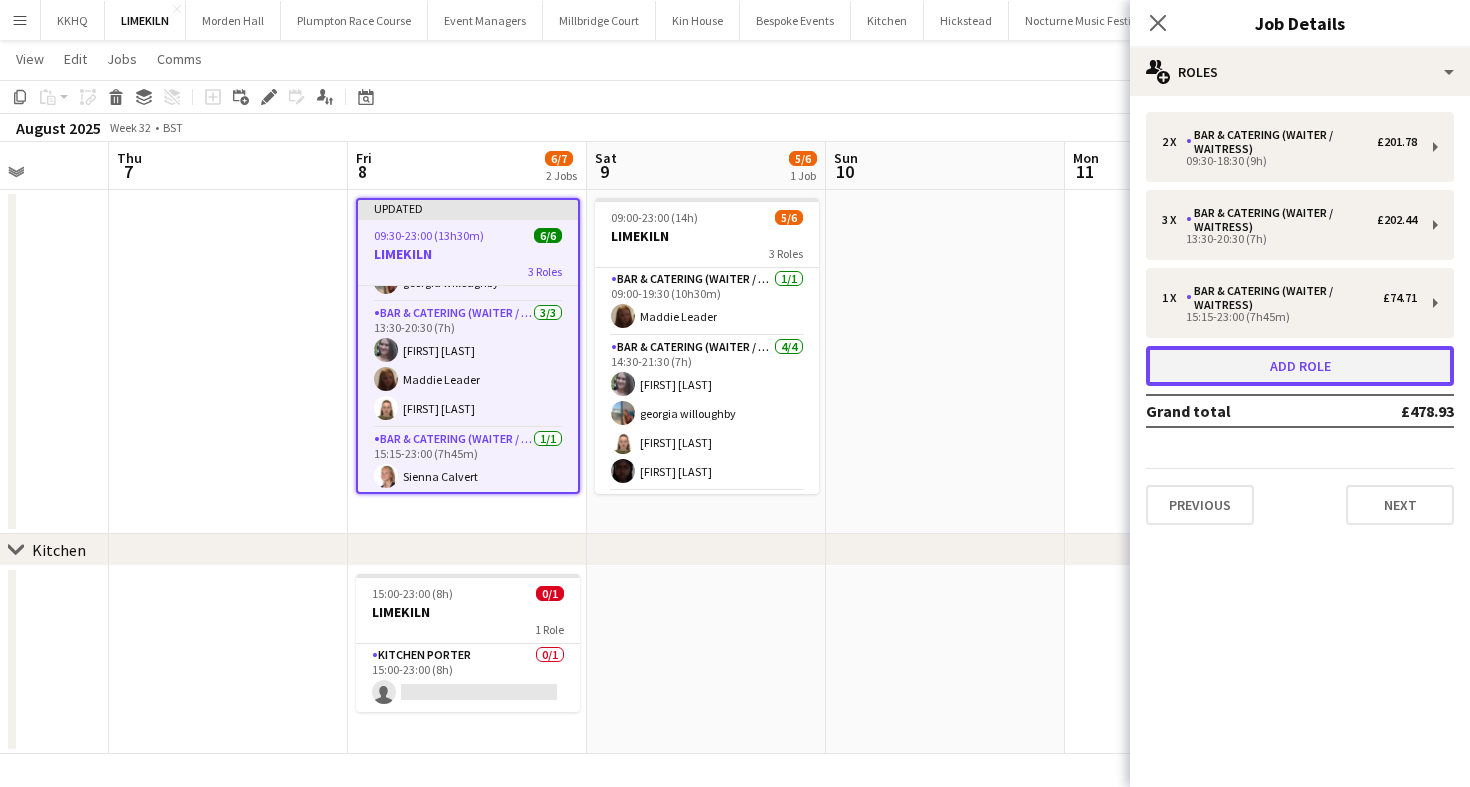 click on "Add role" at bounding box center [1300, 366] 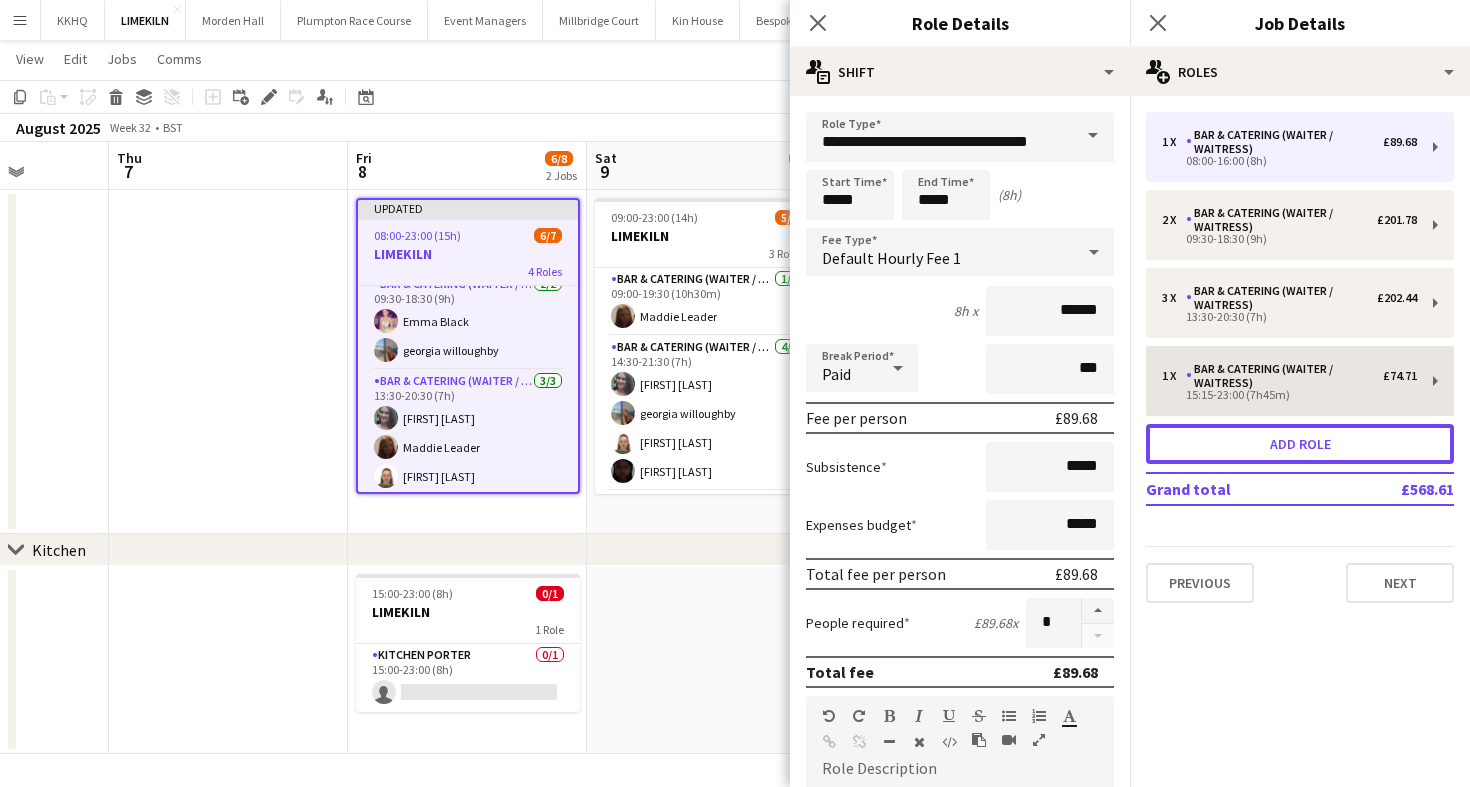 scroll, scrollTop: 149, scrollLeft: 0, axis: vertical 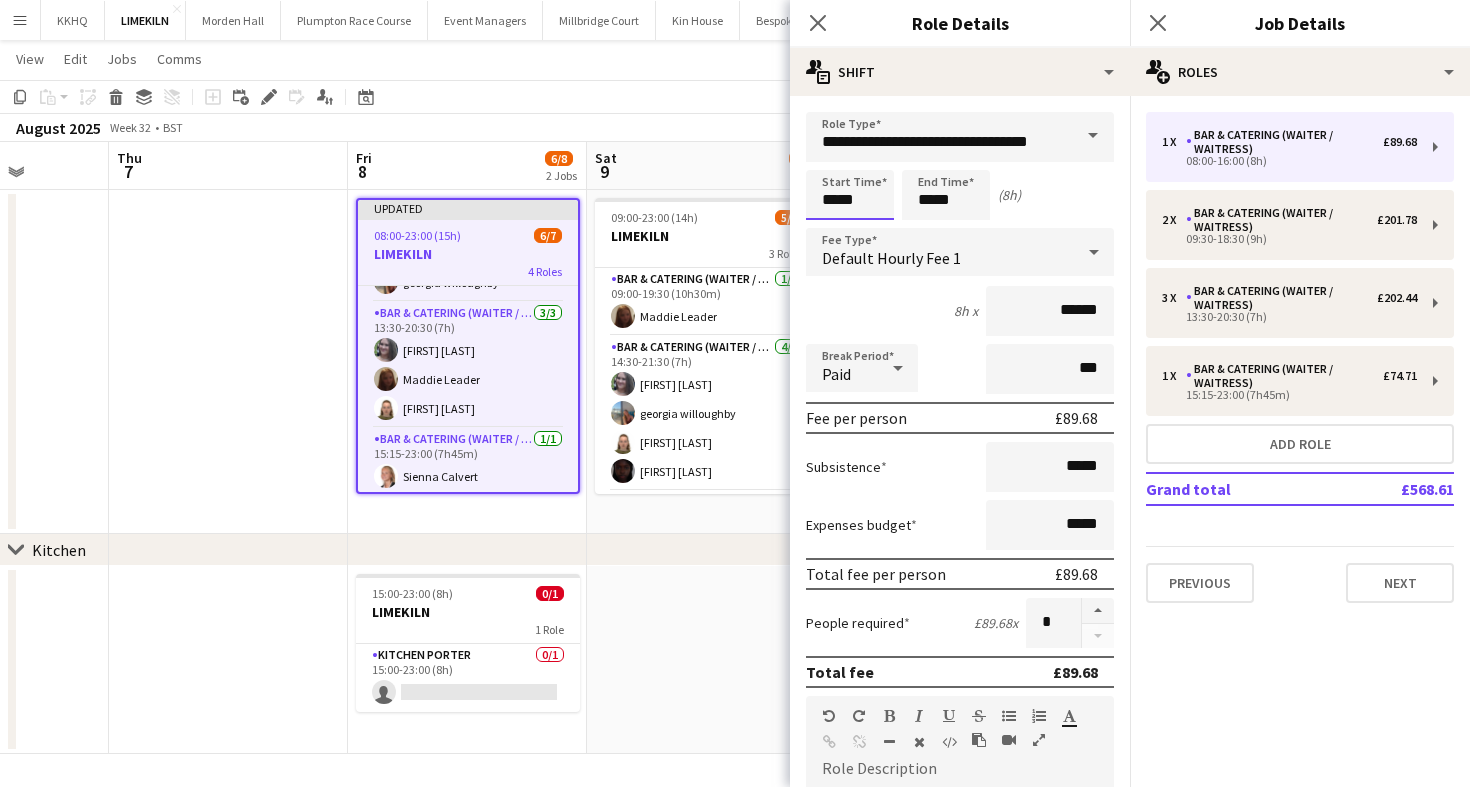 click on "*****" at bounding box center (850, 195) 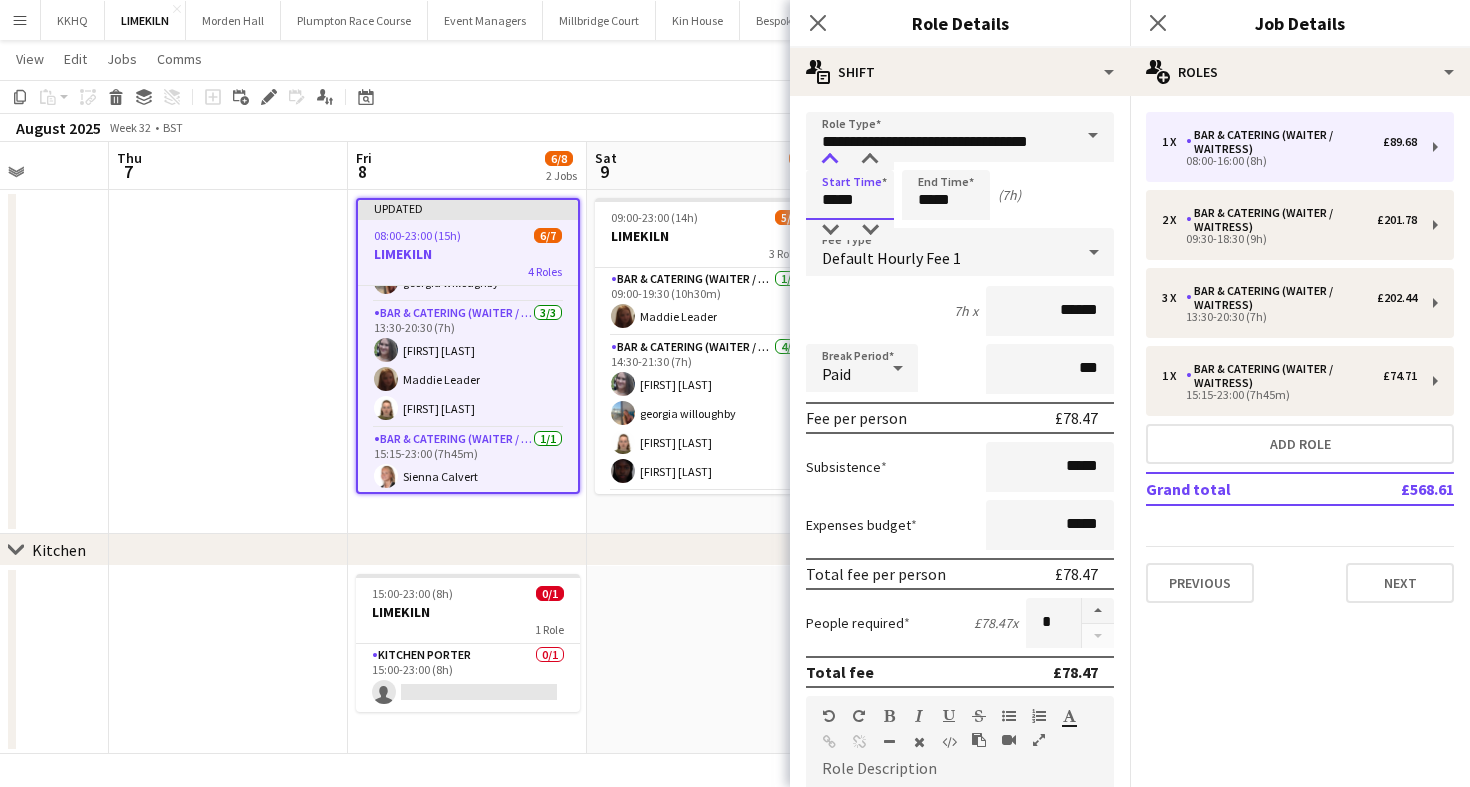 click at bounding box center [830, 160] 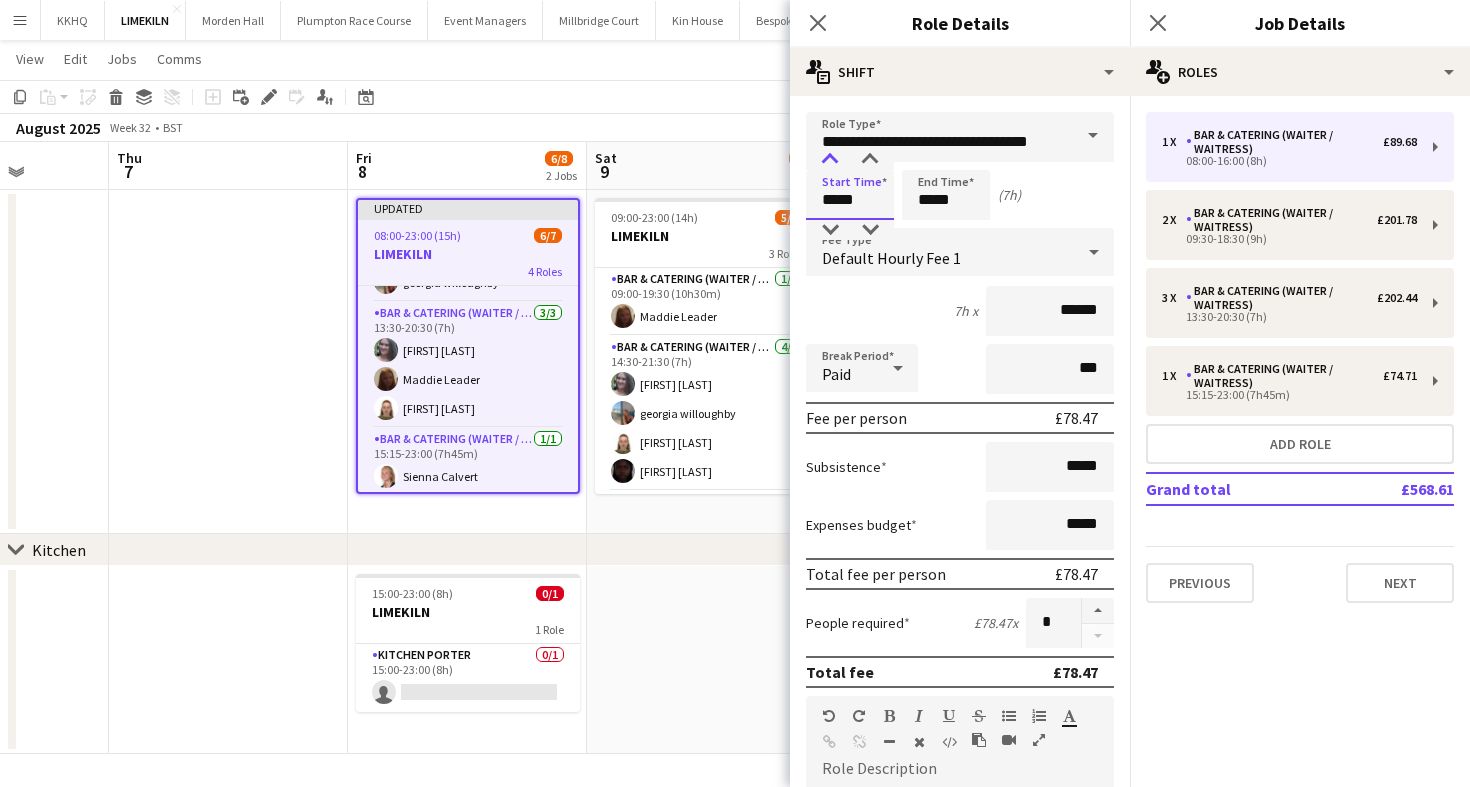 click at bounding box center (830, 160) 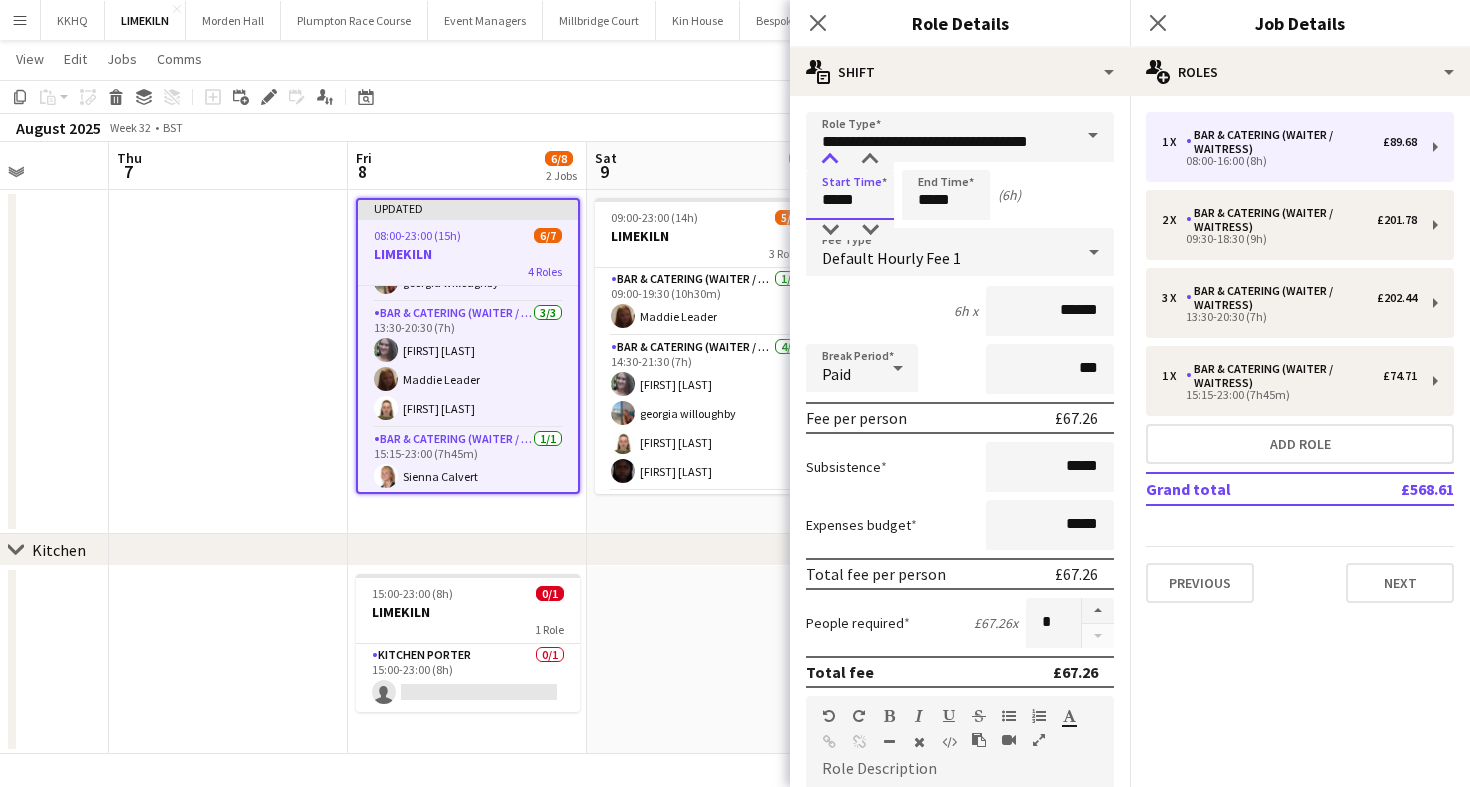 click at bounding box center [830, 160] 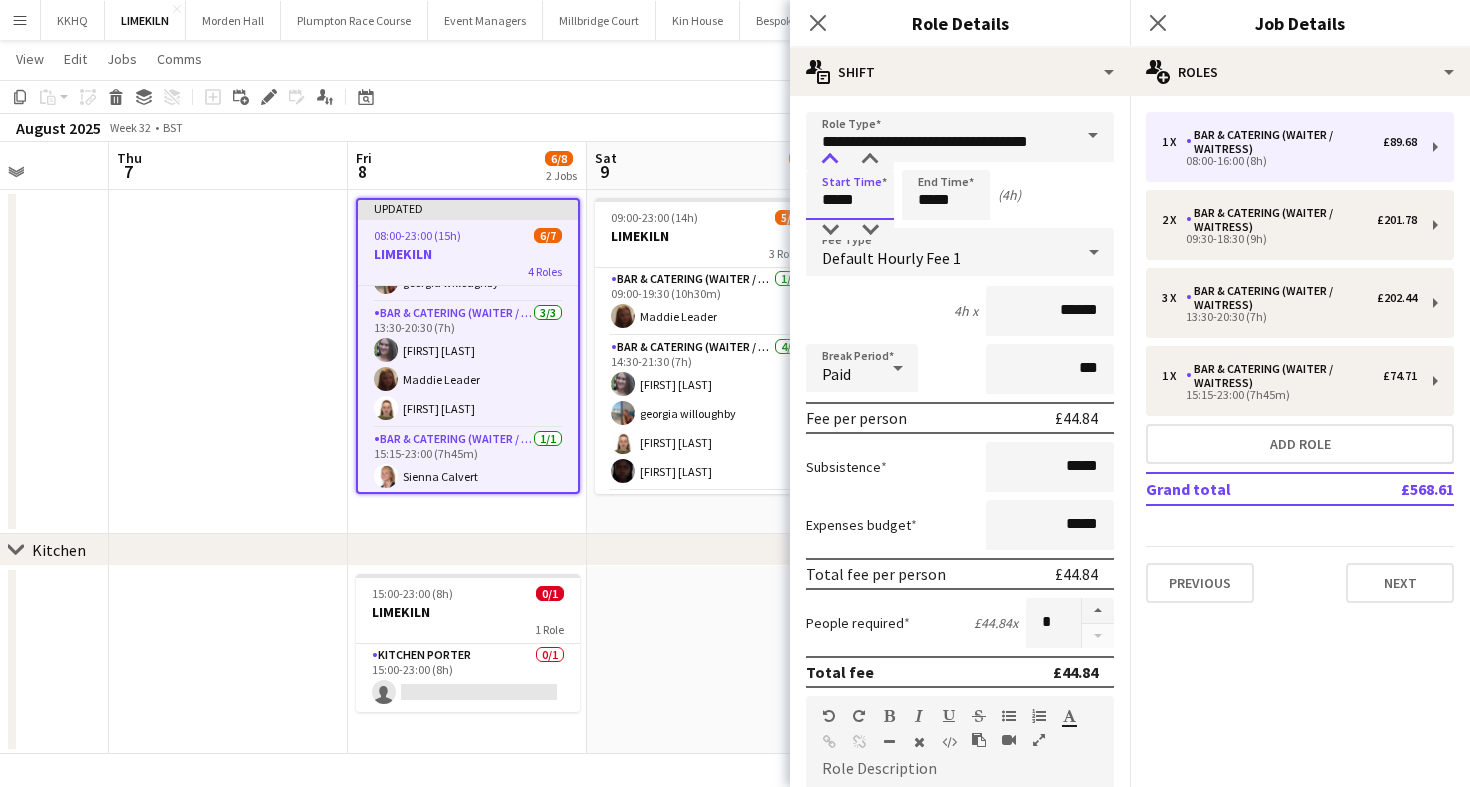 click at bounding box center (830, 160) 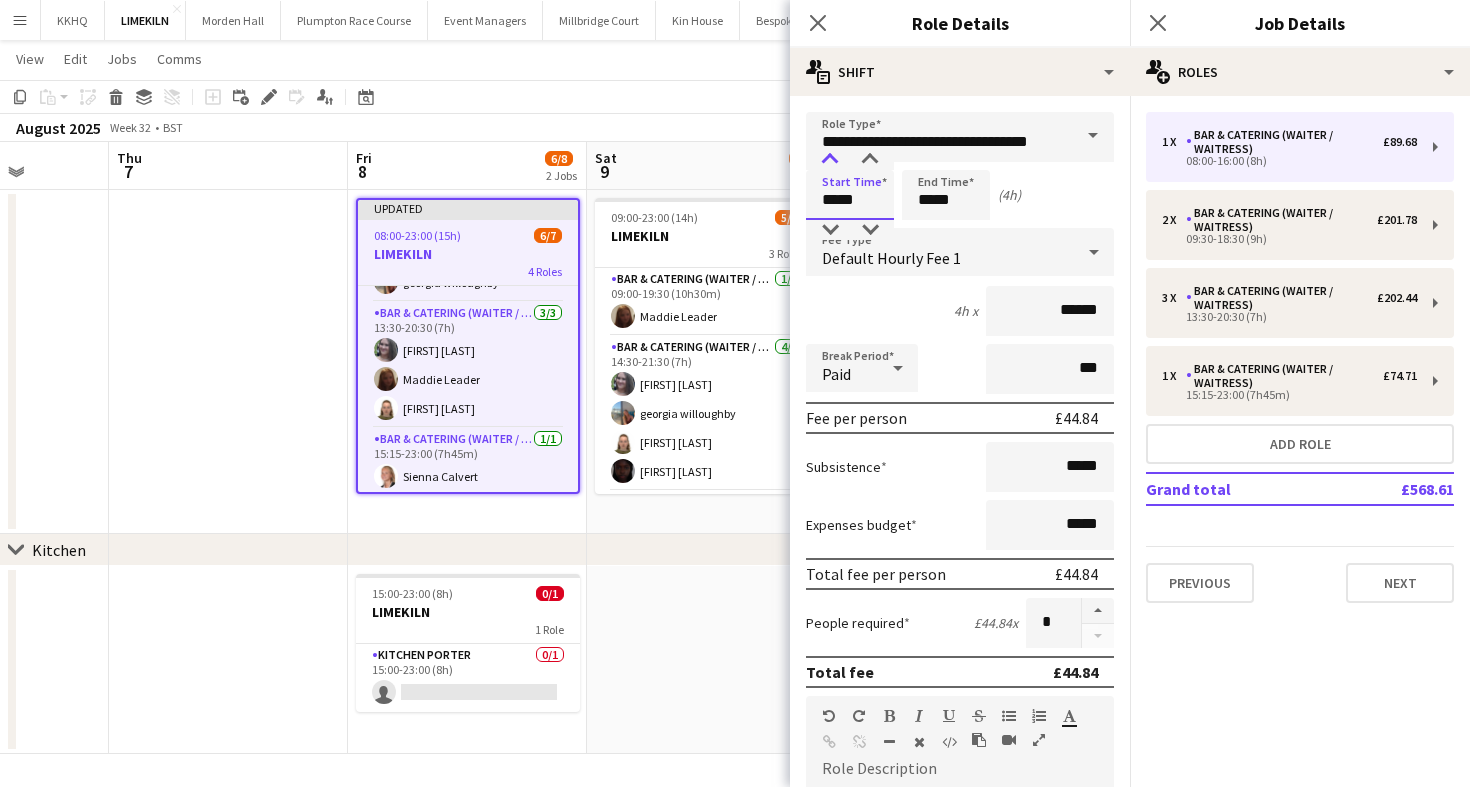 click at bounding box center (830, 160) 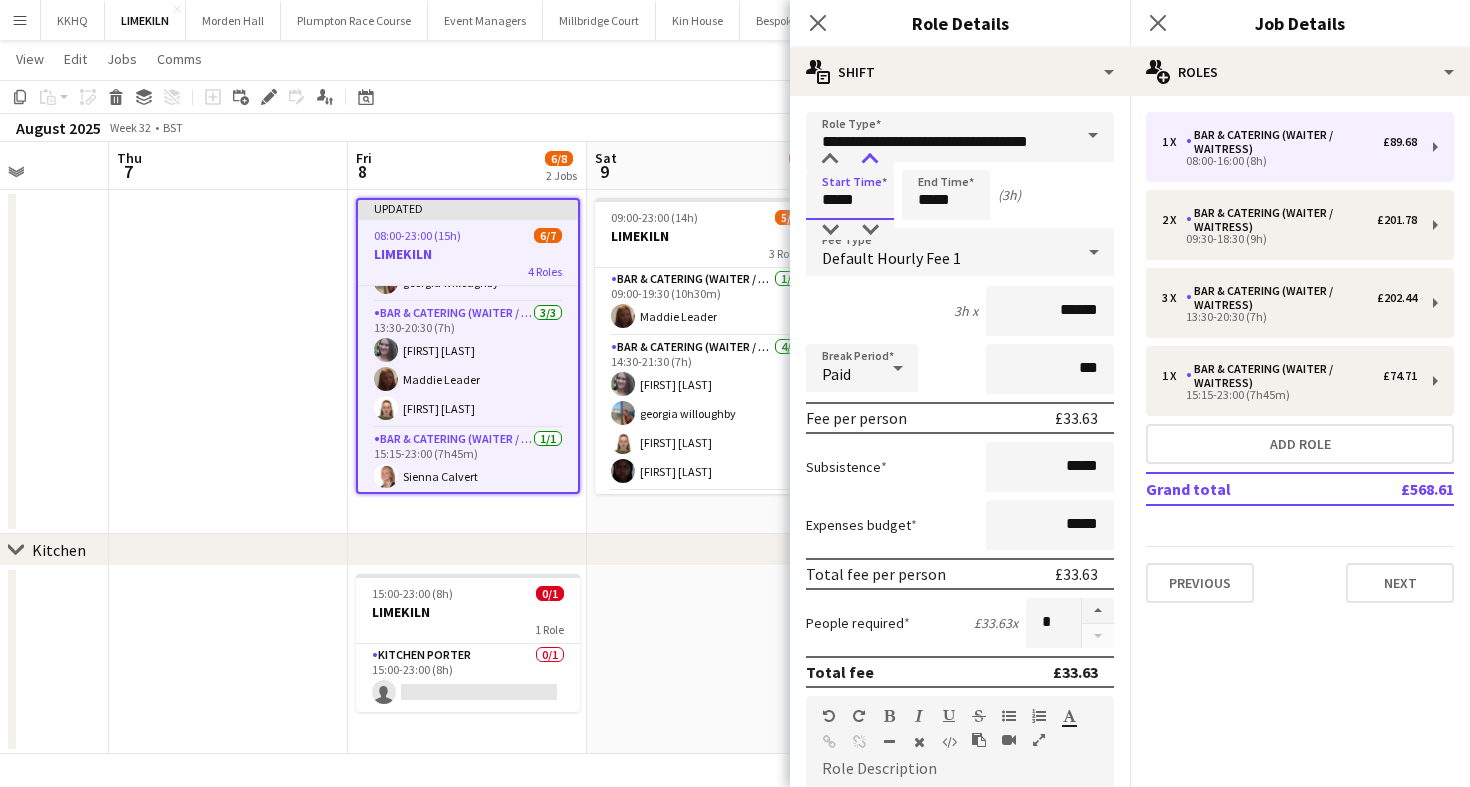 click at bounding box center (870, 160) 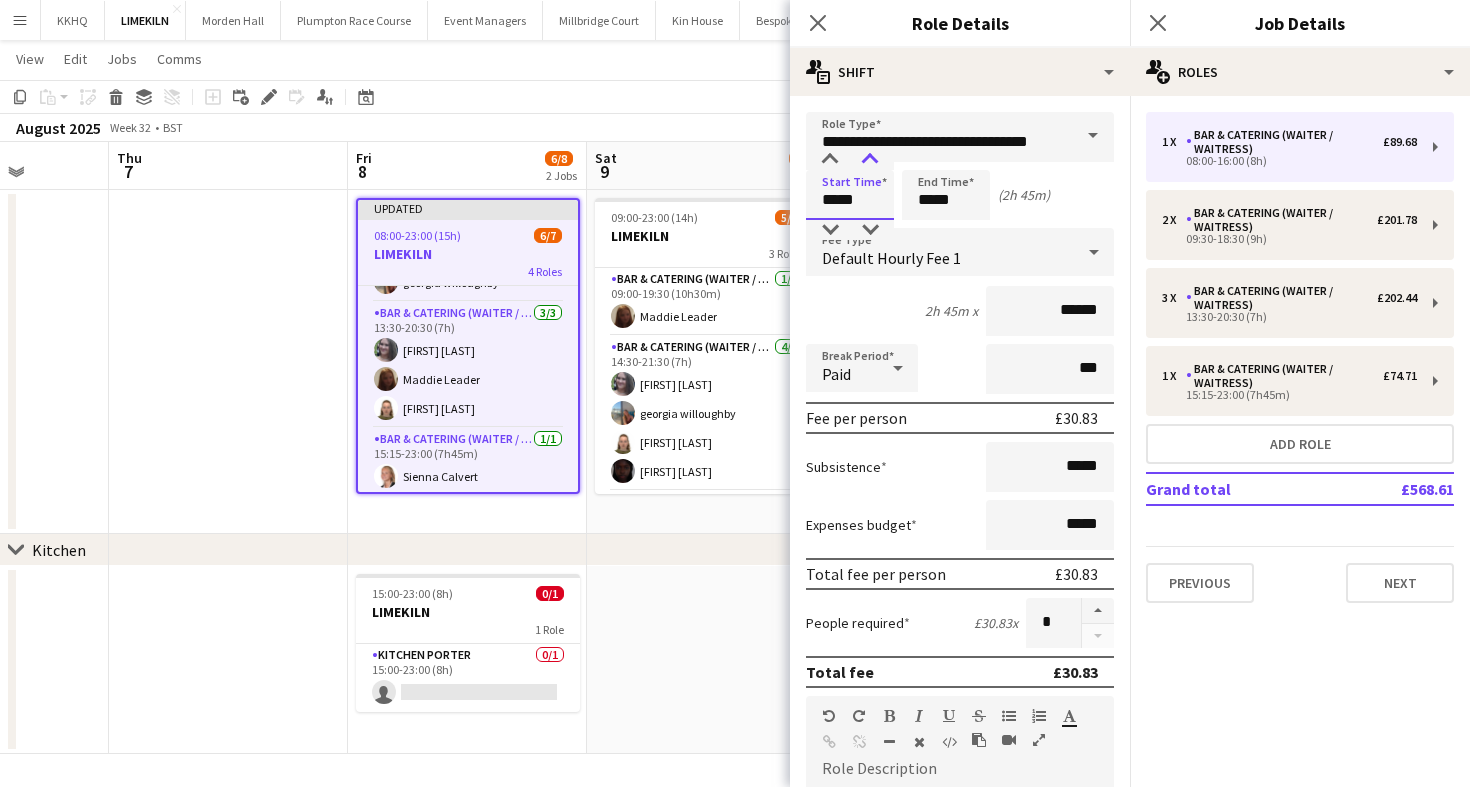 type on "*****" 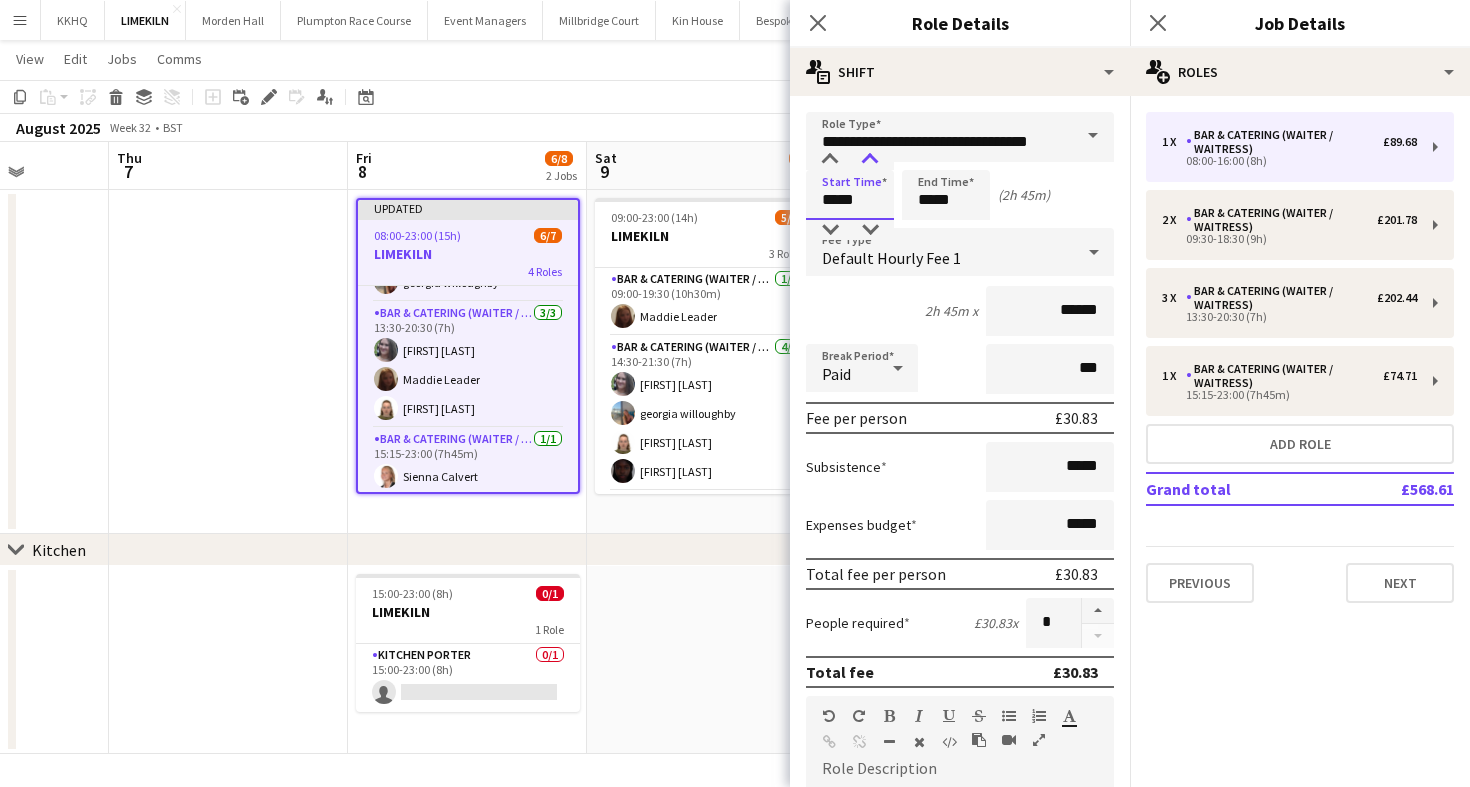 click at bounding box center [870, 160] 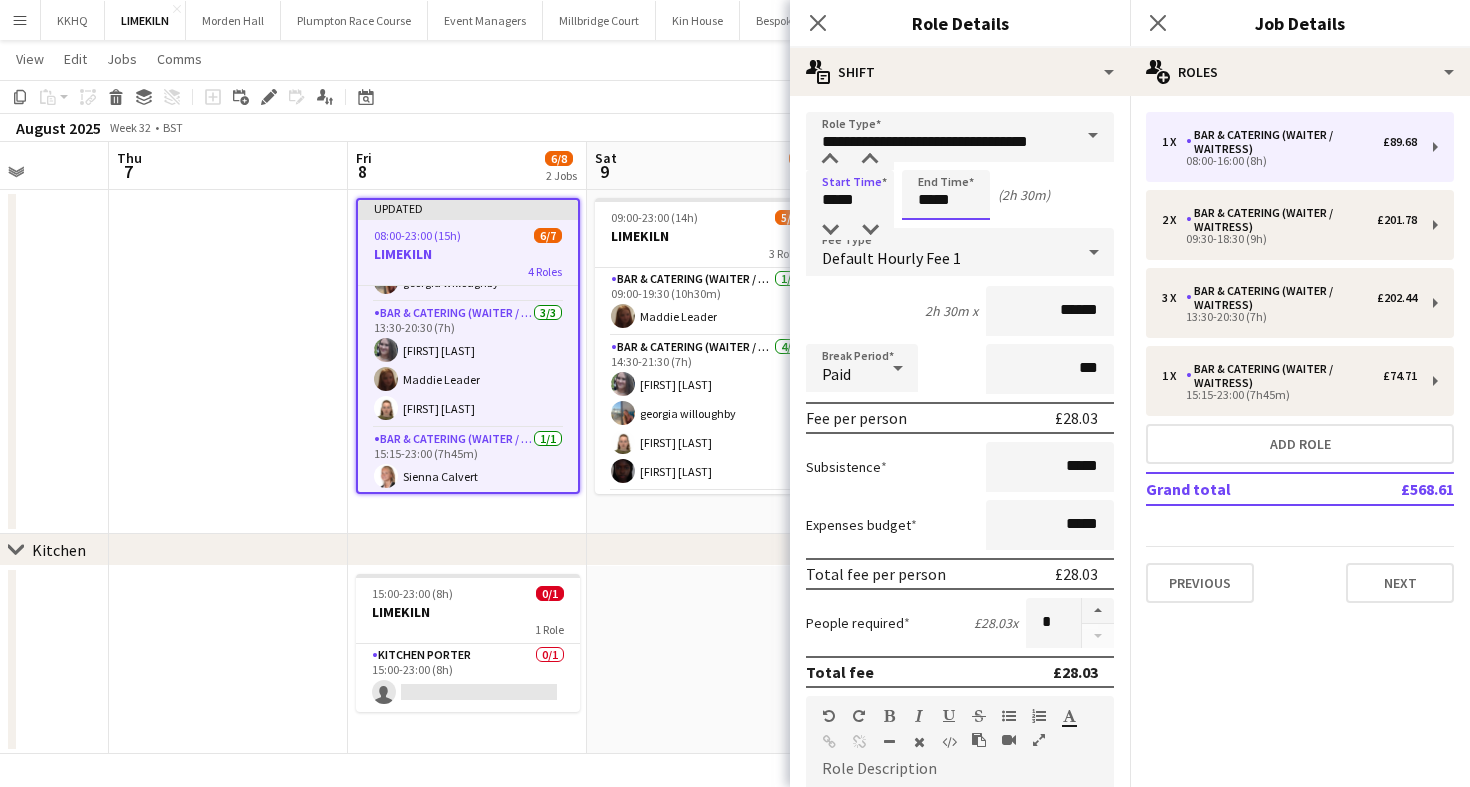 click on "*****" at bounding box center [946, 195] 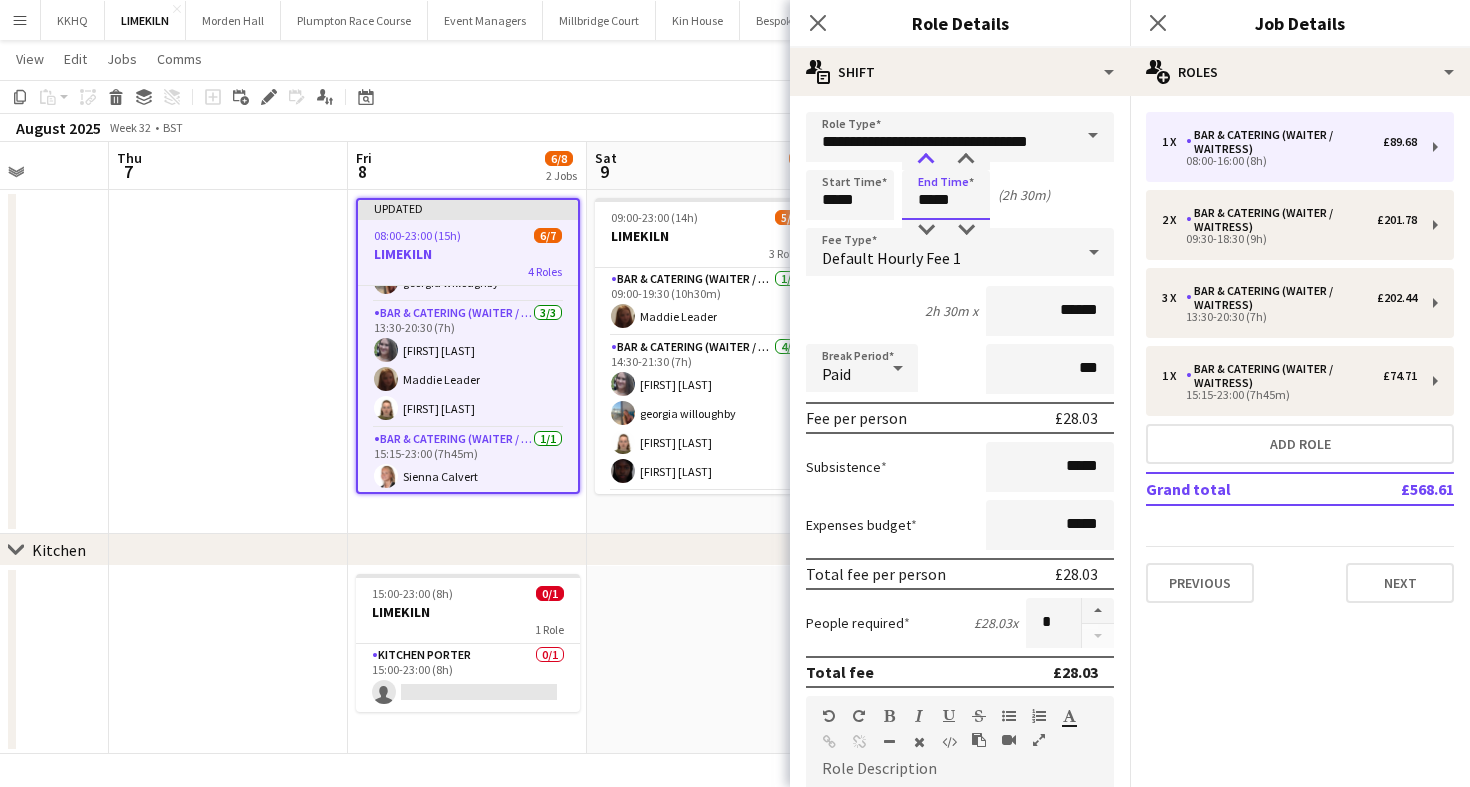 click at bounding box center [926, 160] 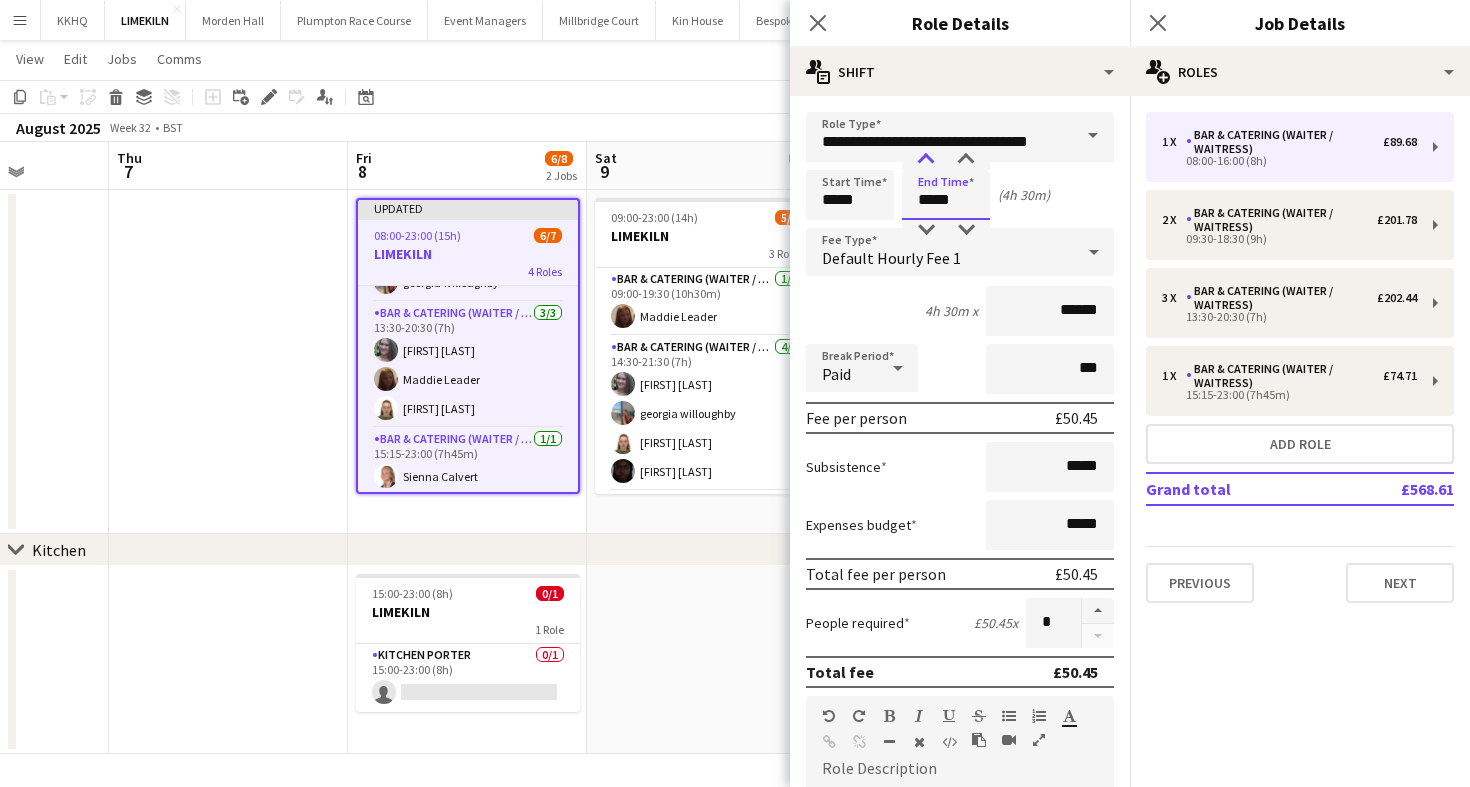 click at bounding box center [926, 160] 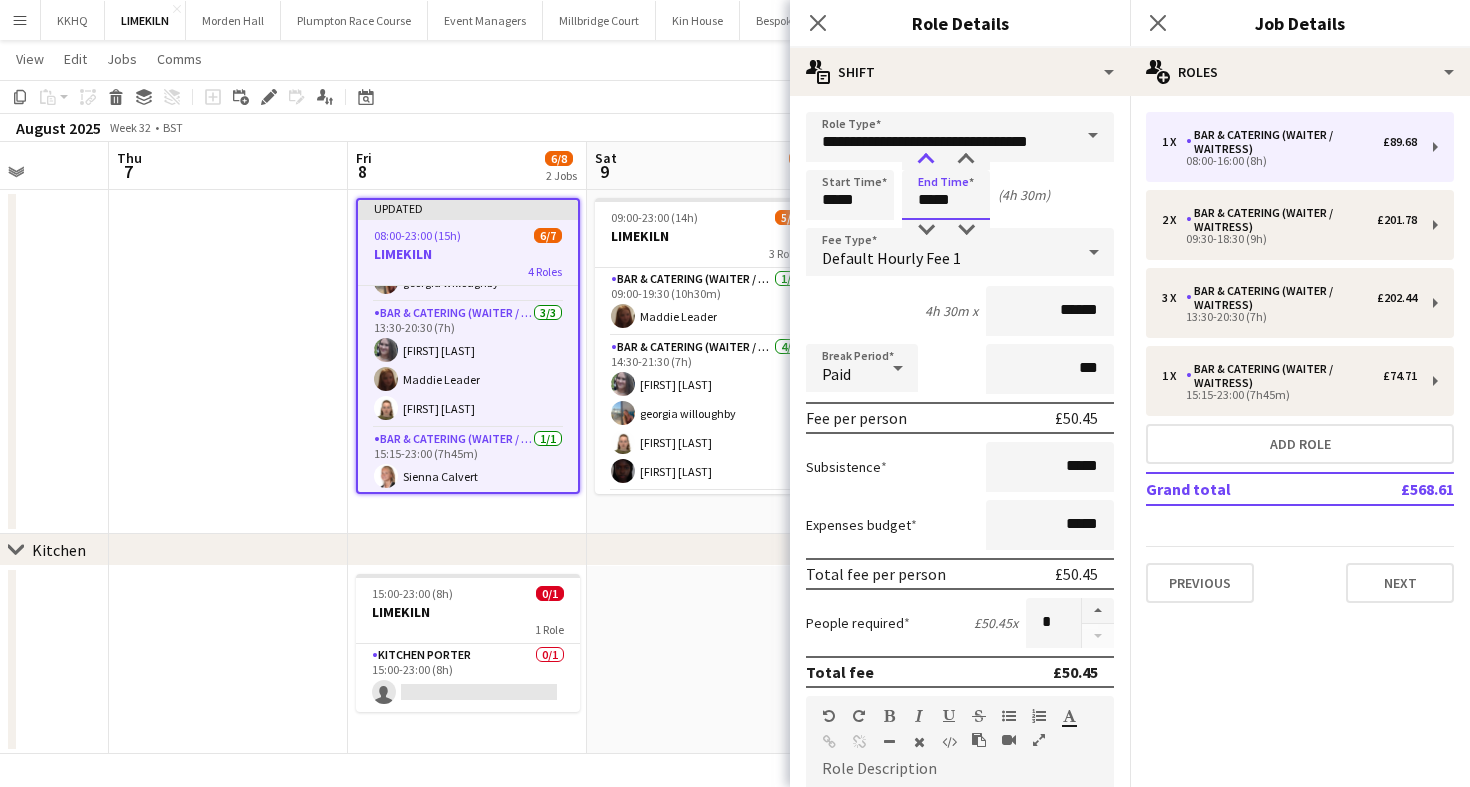 click at bounding box center (926, 160) 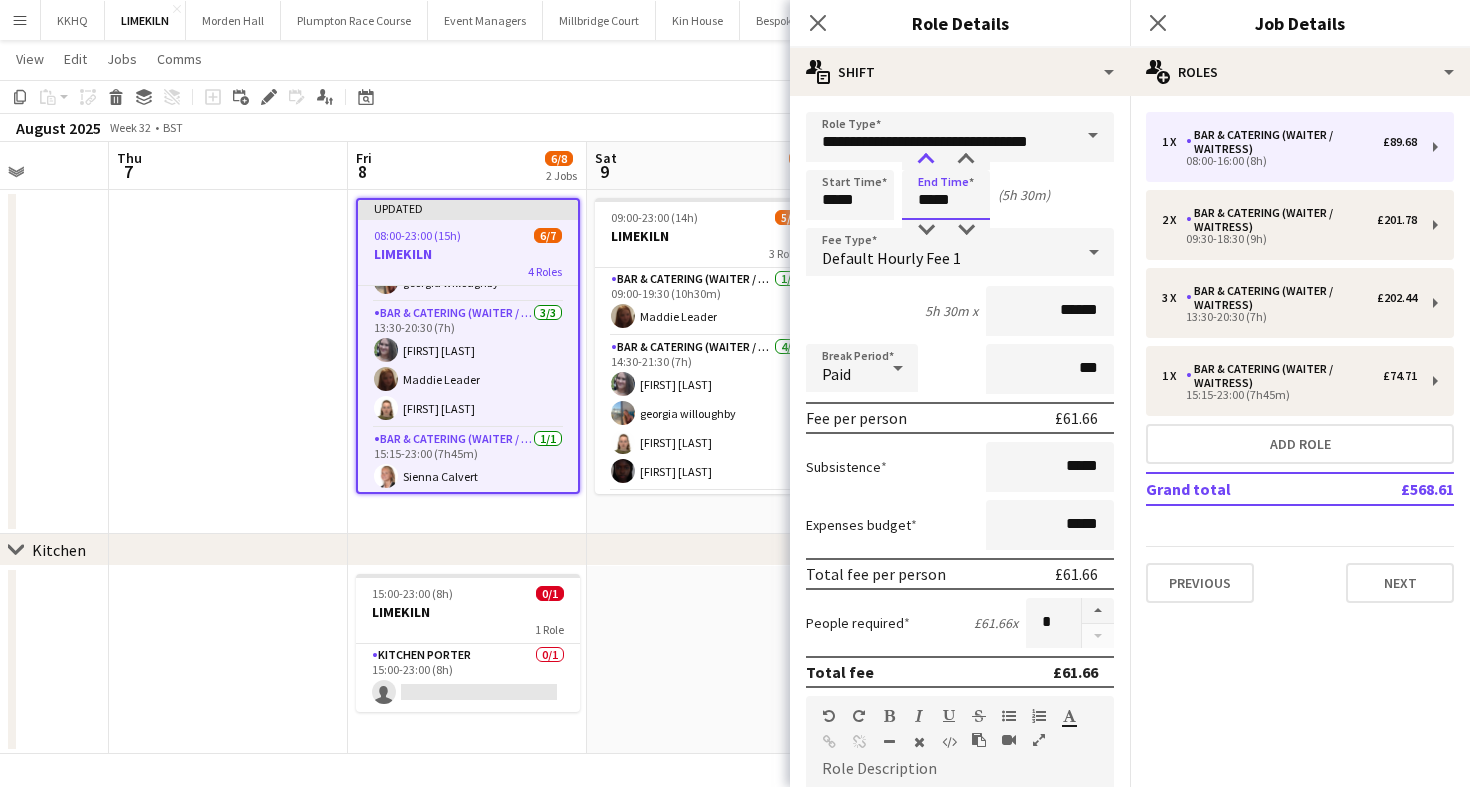 click at bounding box center [926, 160] 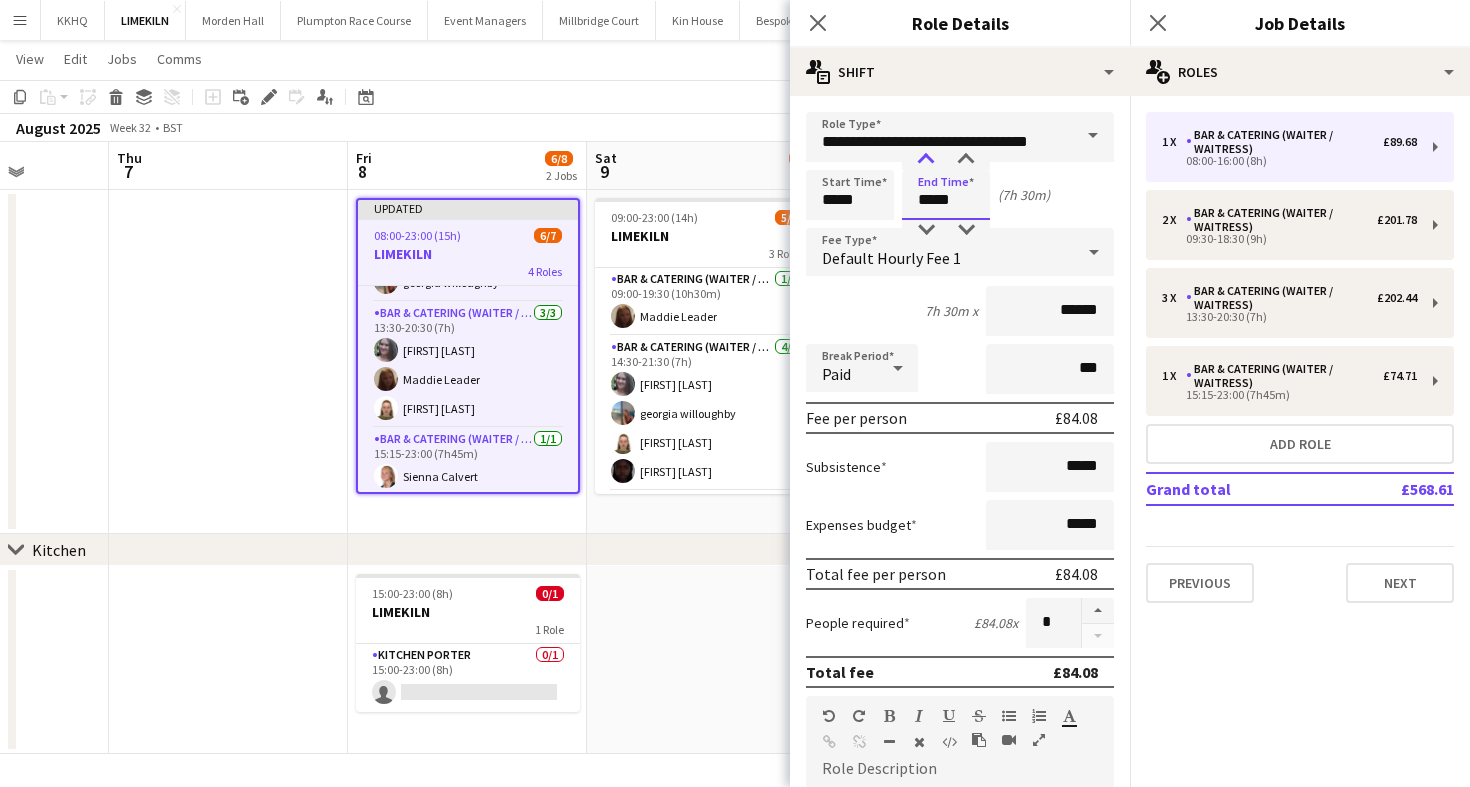 click at bounding box center [926, 160] 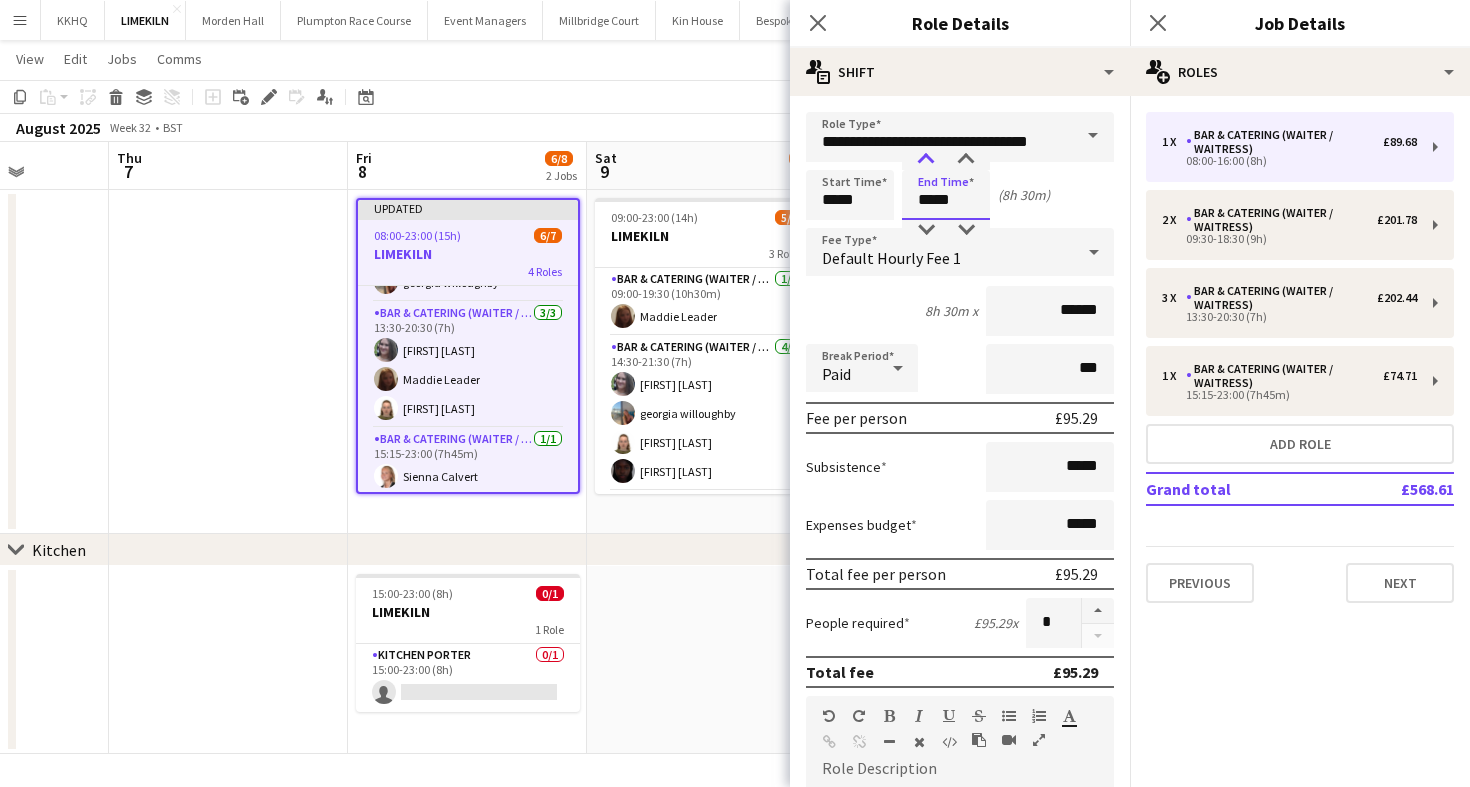 click at bounding box center (926, 160) 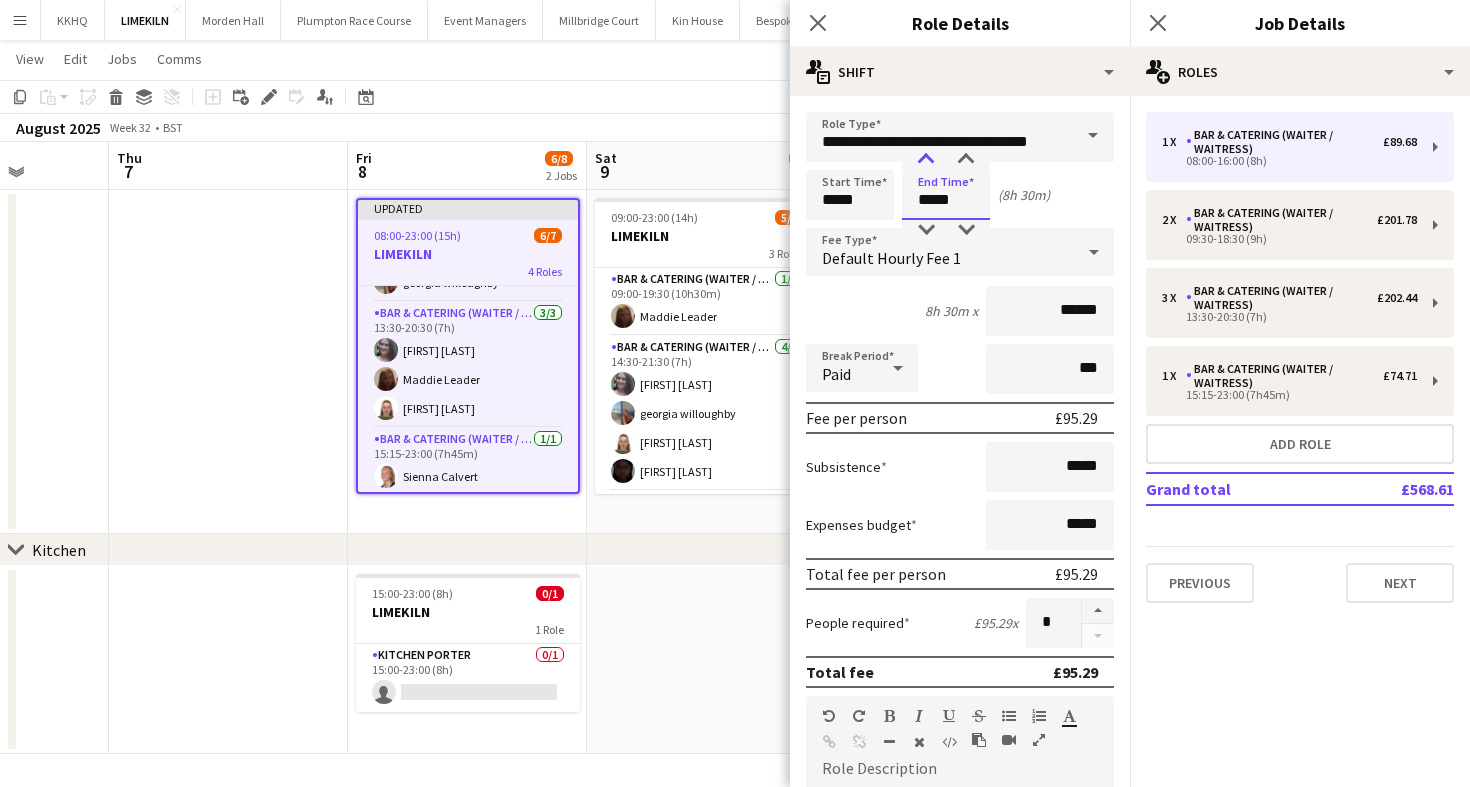 click at bounding box center [926, 160] 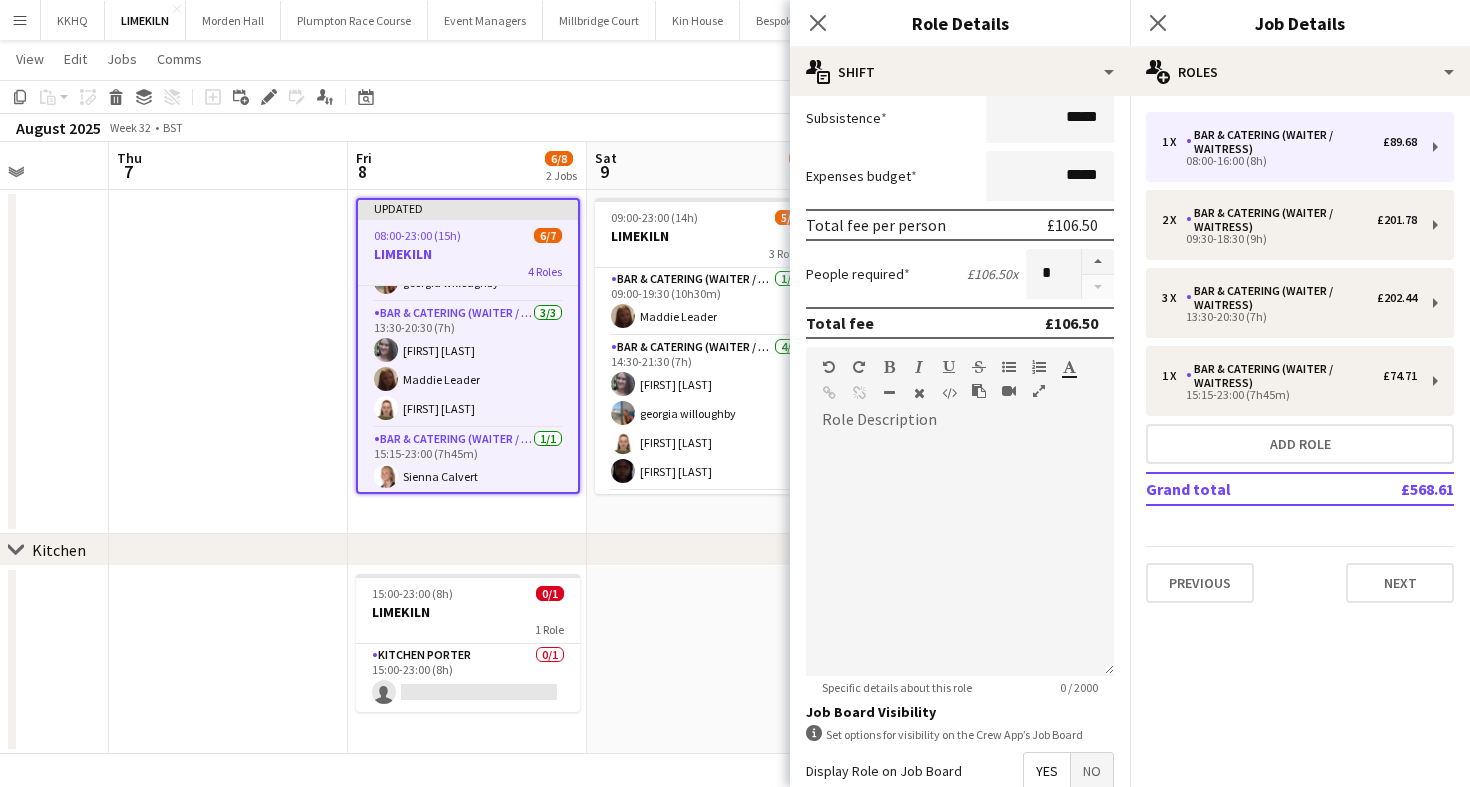scroll, scrollTop: 567, scrollLeft: 0, axis: vertical 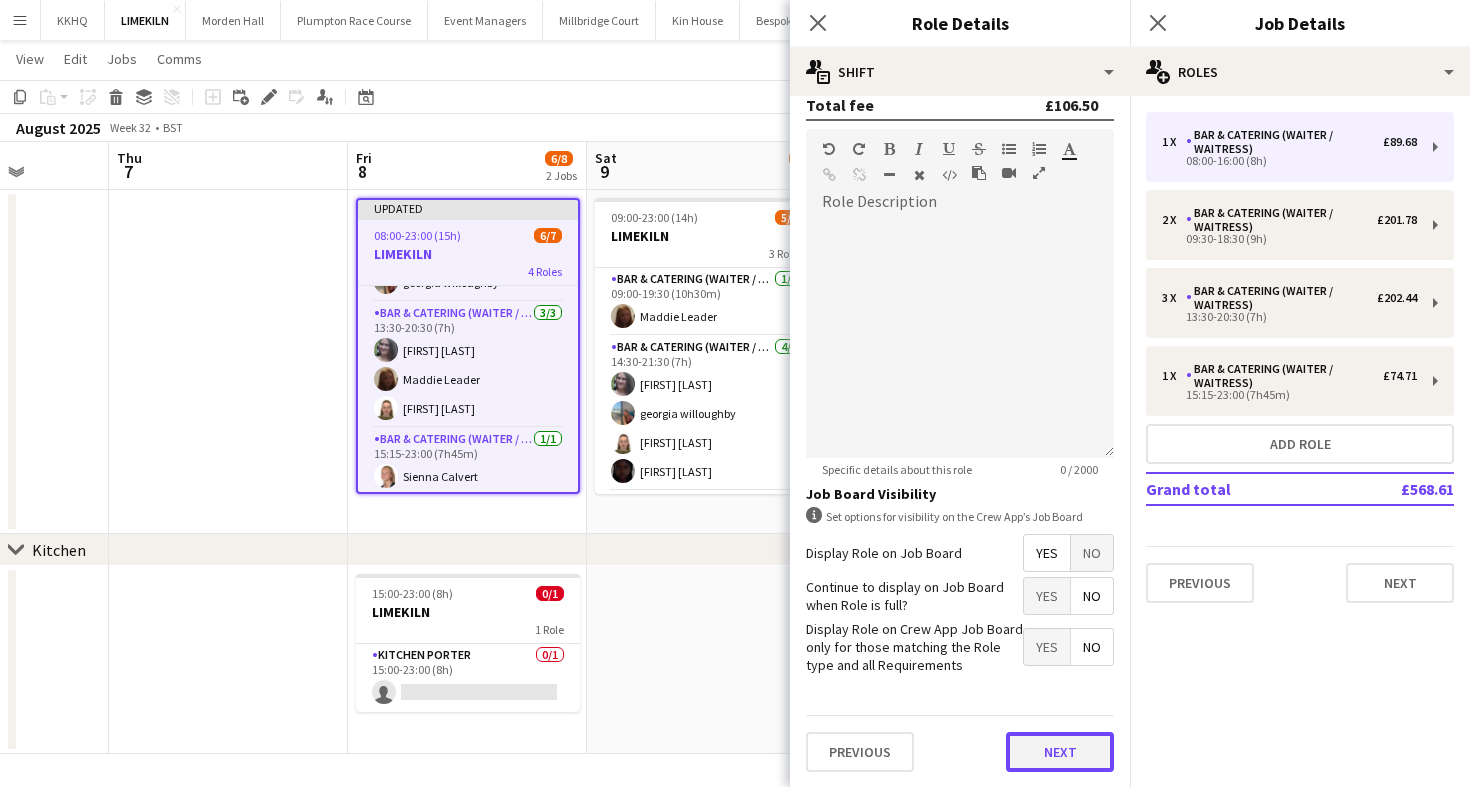 click on "Next" at bounding box center [1060, 752] 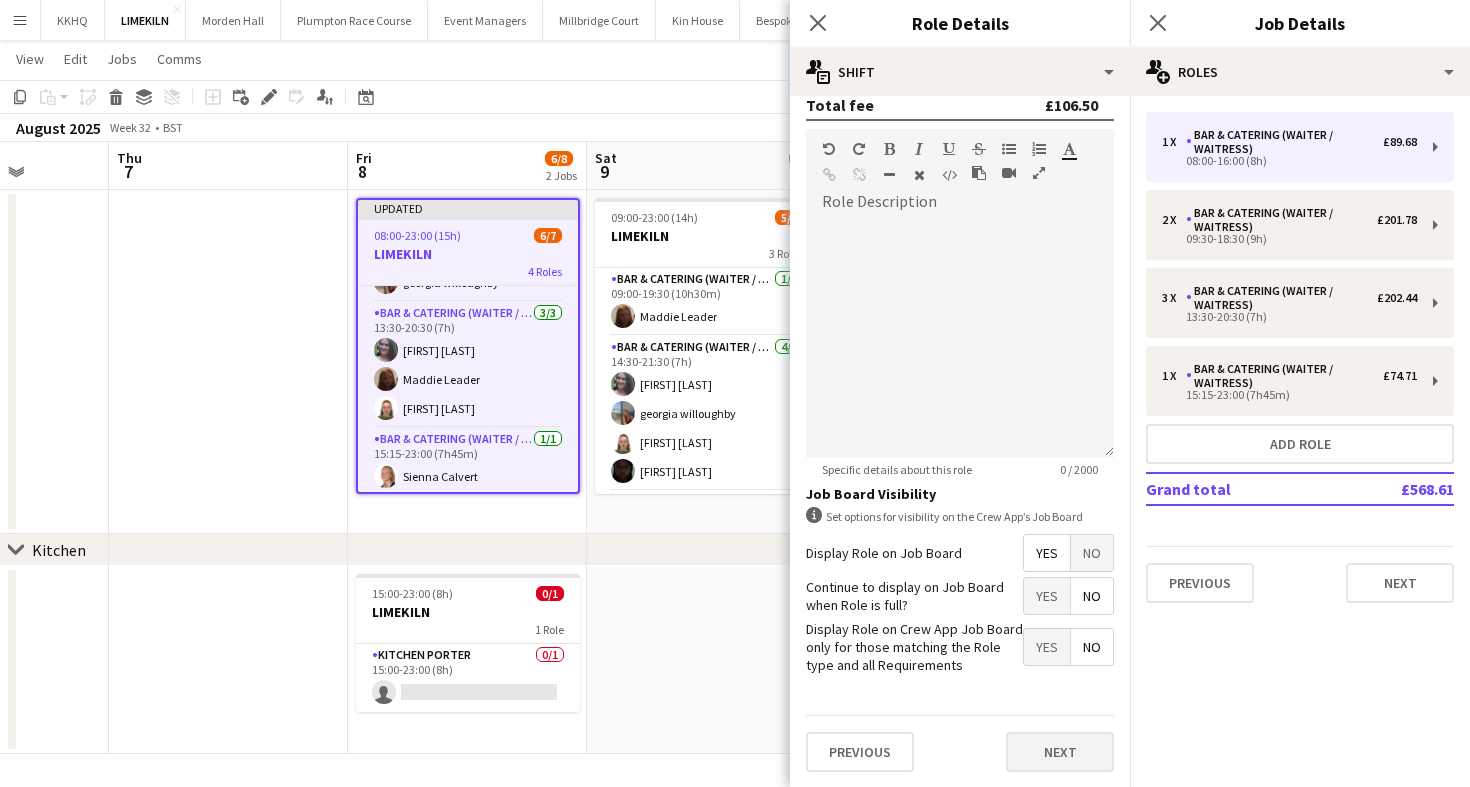 scroll, scrollTop: 0, scrollLeft: 0, axis: both 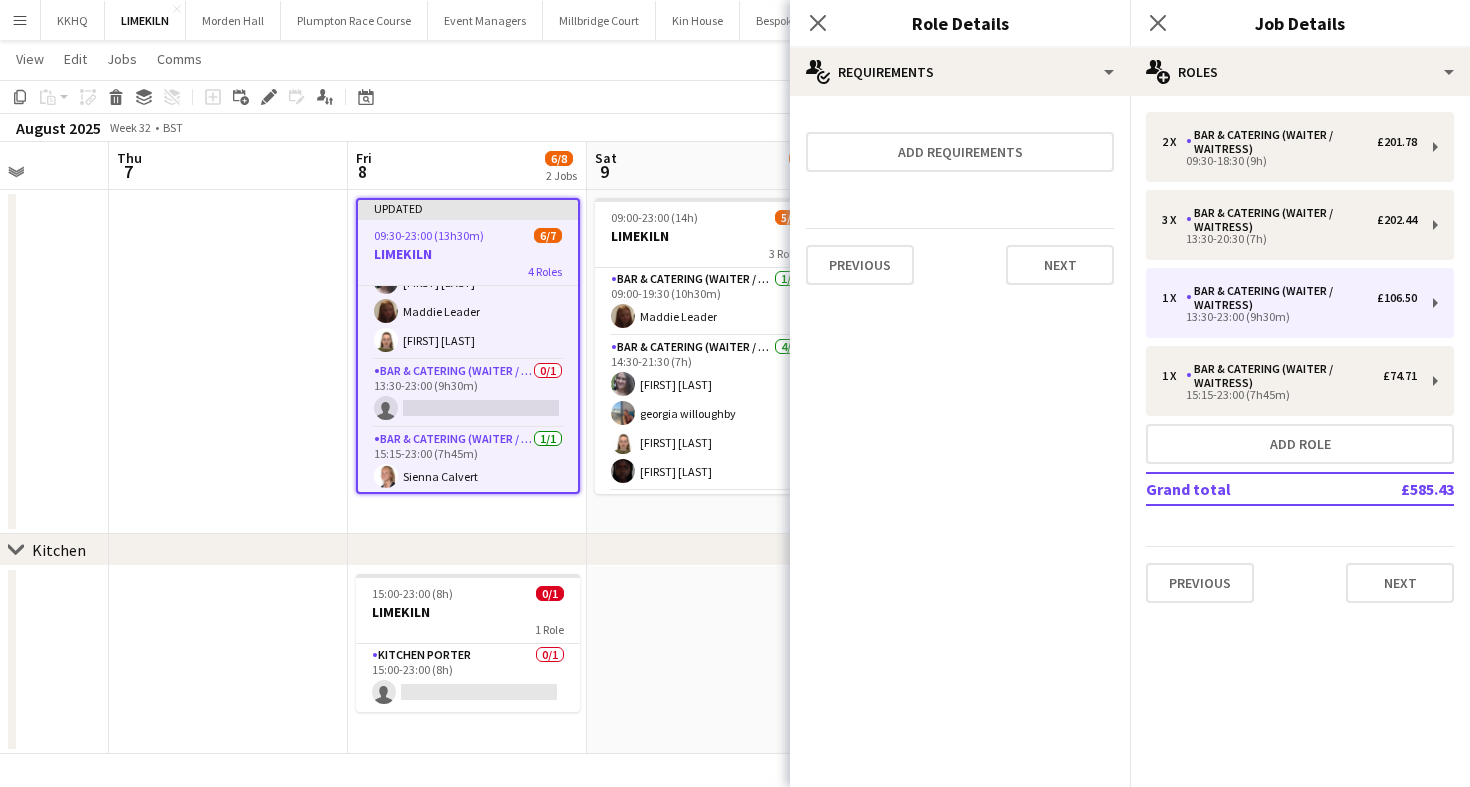 click on "Close pop-in" 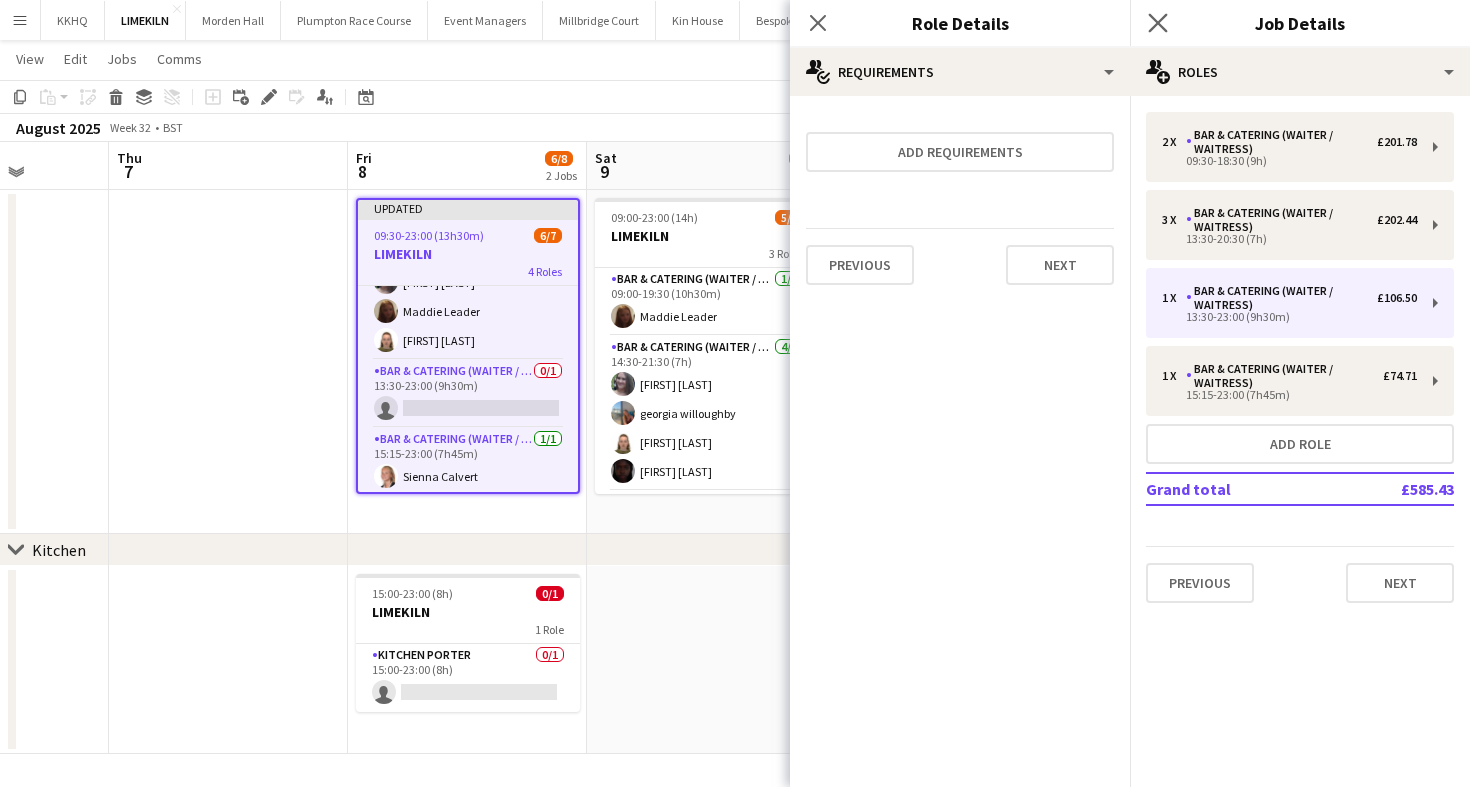 click on "Close pop-in" 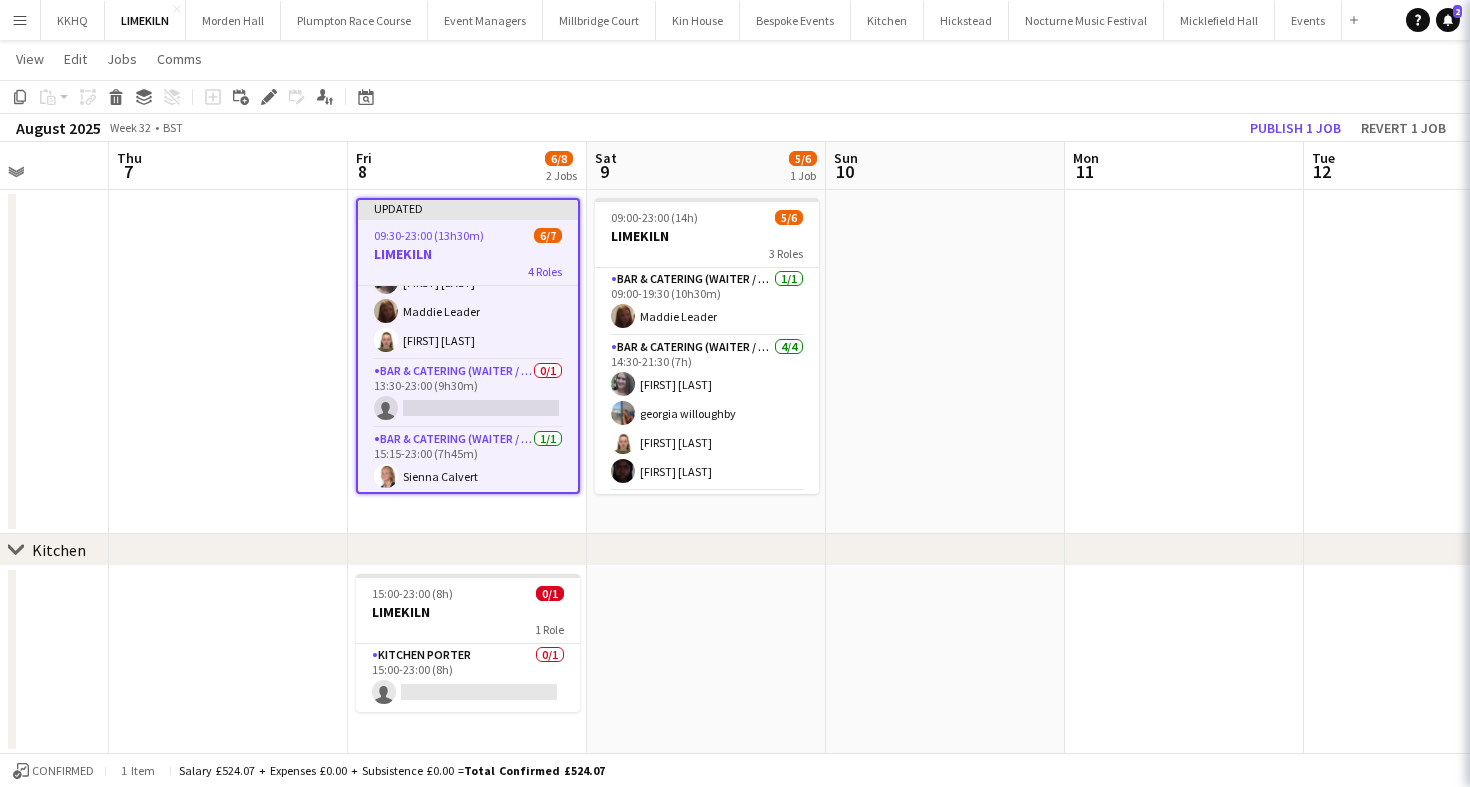 click on "View  Day view expanded Day view collapsed Month view Date picker Jump to today Expand Linked Jobs Collapse Linked Jobs  Edit  Copy
Command
C  Paste  Without Crew
Command
V With Crew
Command
Shift
V Paste as linked job  Group  Group Ungroup  Jobs  New Job Edit Job Delete Job New Linked Job Edit Linked Jobs Job fulfilment Promote Role Copy Role URL  Comms  Notify confirmed crew Create chat" 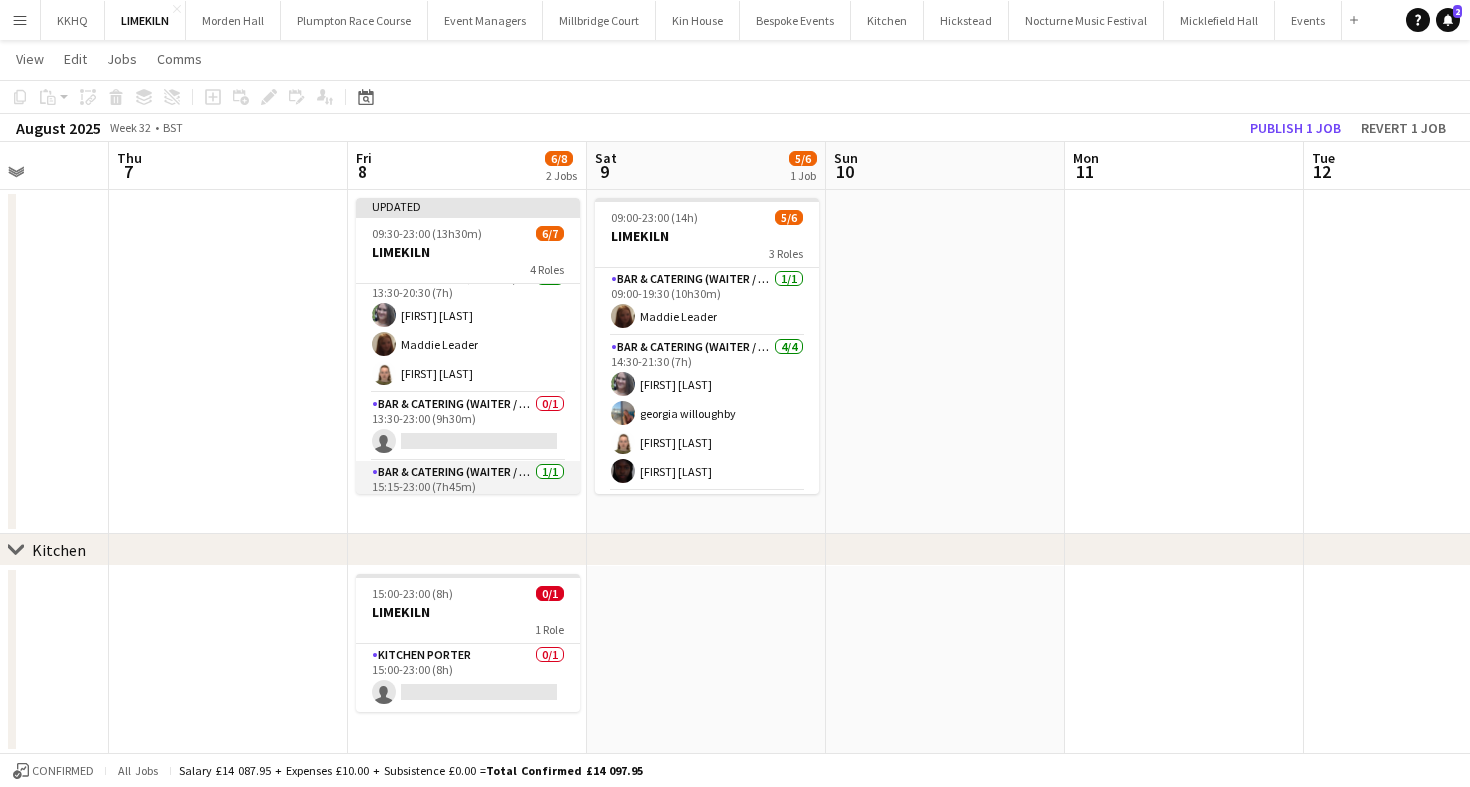 scroll, scrollTop: 99, scrollLeft: 0, axis: vertical 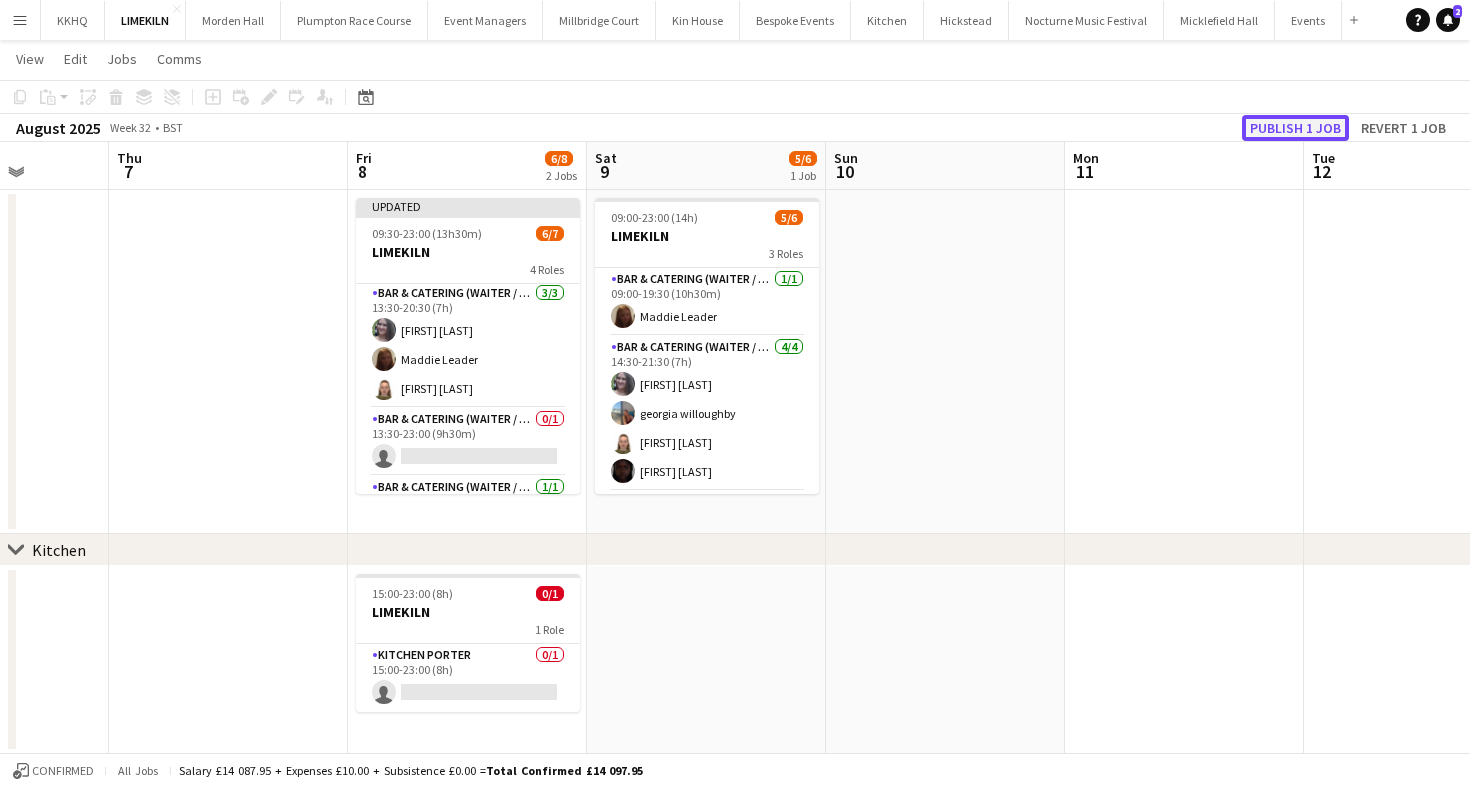 click on "Publish 1 job" 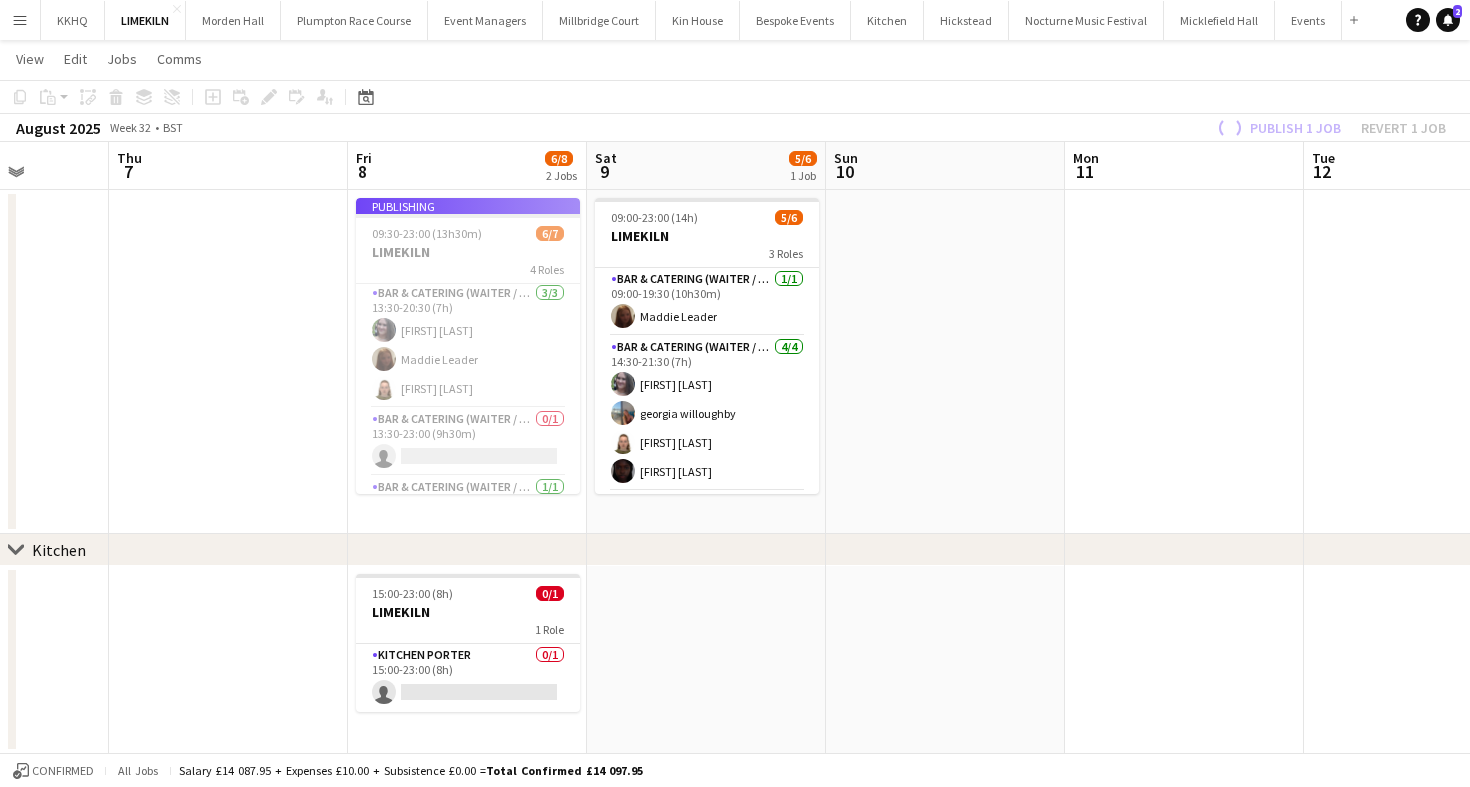 click on "Publishing   09:30-23:00 (13h30m)    6/7   LIMEKILN   4 Roles   Bar & Catering (Waiter / waitress)   2/2   09:30-18:30 (9h)
[FIRST] [LAST] [FIRST] [LAST]  Bar & Catering (Waiter / waitress)   3/3   13:30-20:30 (7h)
[FIRST] [LAST] [FIRST] [LAST] [FIRST] [LAST]  Bar & Catering (Waiter / waitress)   0/1   13:30-23:00 (9h30m)
single-neutral-actions
Bar & Catering (Waiter / waitress)   1/1   15:15-23:00 (7h45m)
[FIRST] [LAST]" at bounding box center [468, 346] 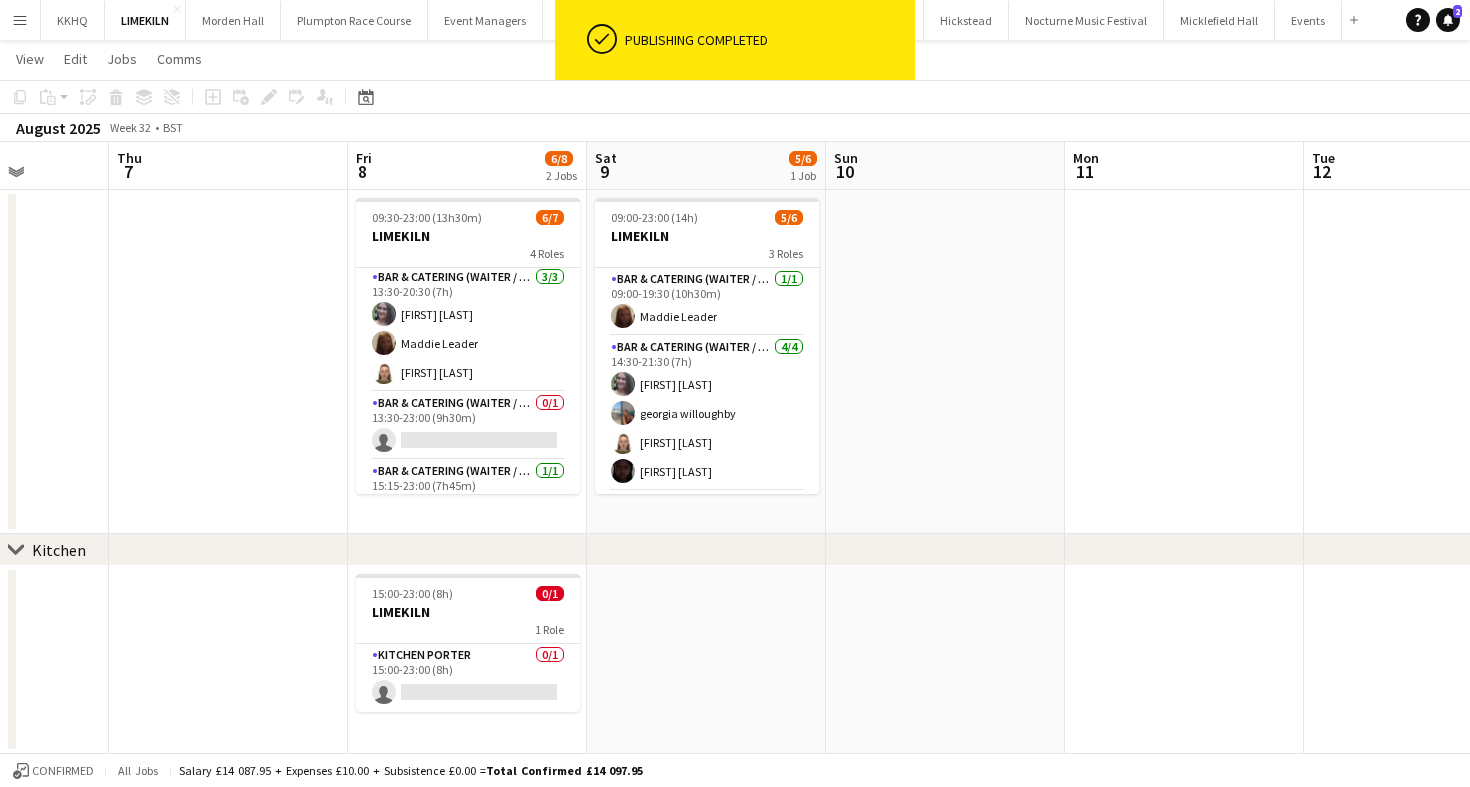 click on "August 2025   Week 32
•   BST" 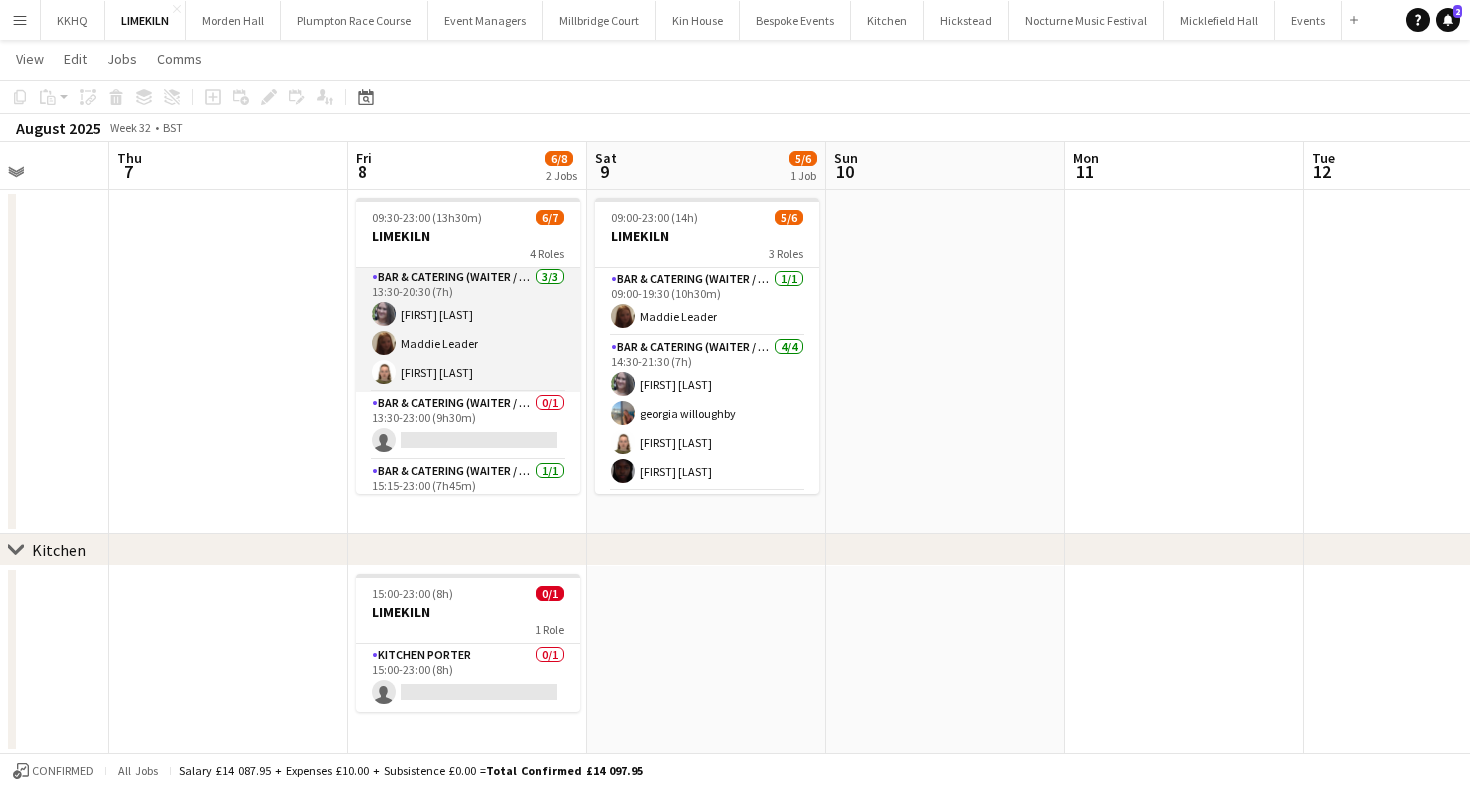 click on "Bar & Catering (Waiter / waitress)   3/3   13:30-20:30 (7h)
[FIRST] [LAST] [FIRST] [LAST] [FIRST] [LAST]" at bounding box center [468, 329] 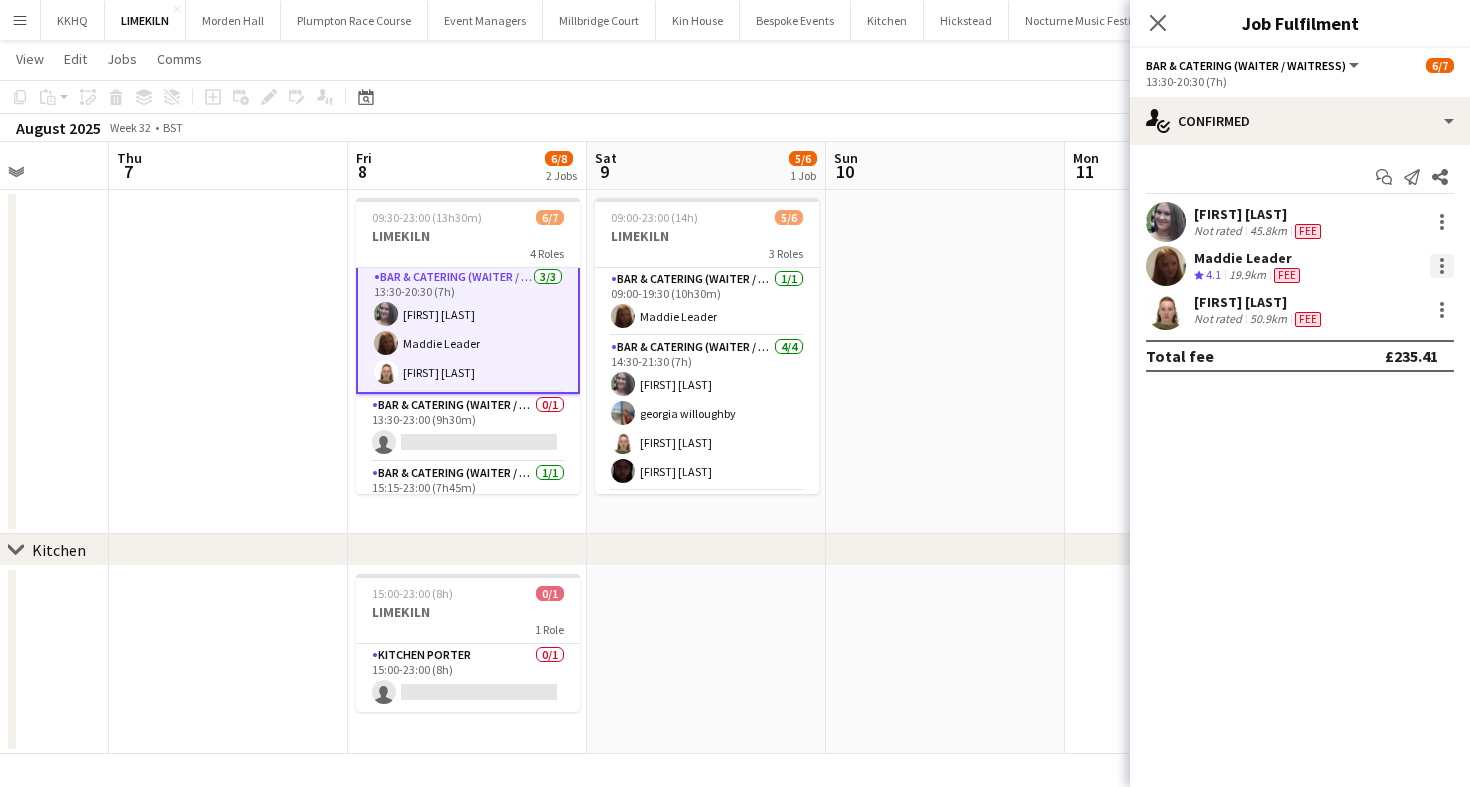 click at bounding box center (1440, 266) 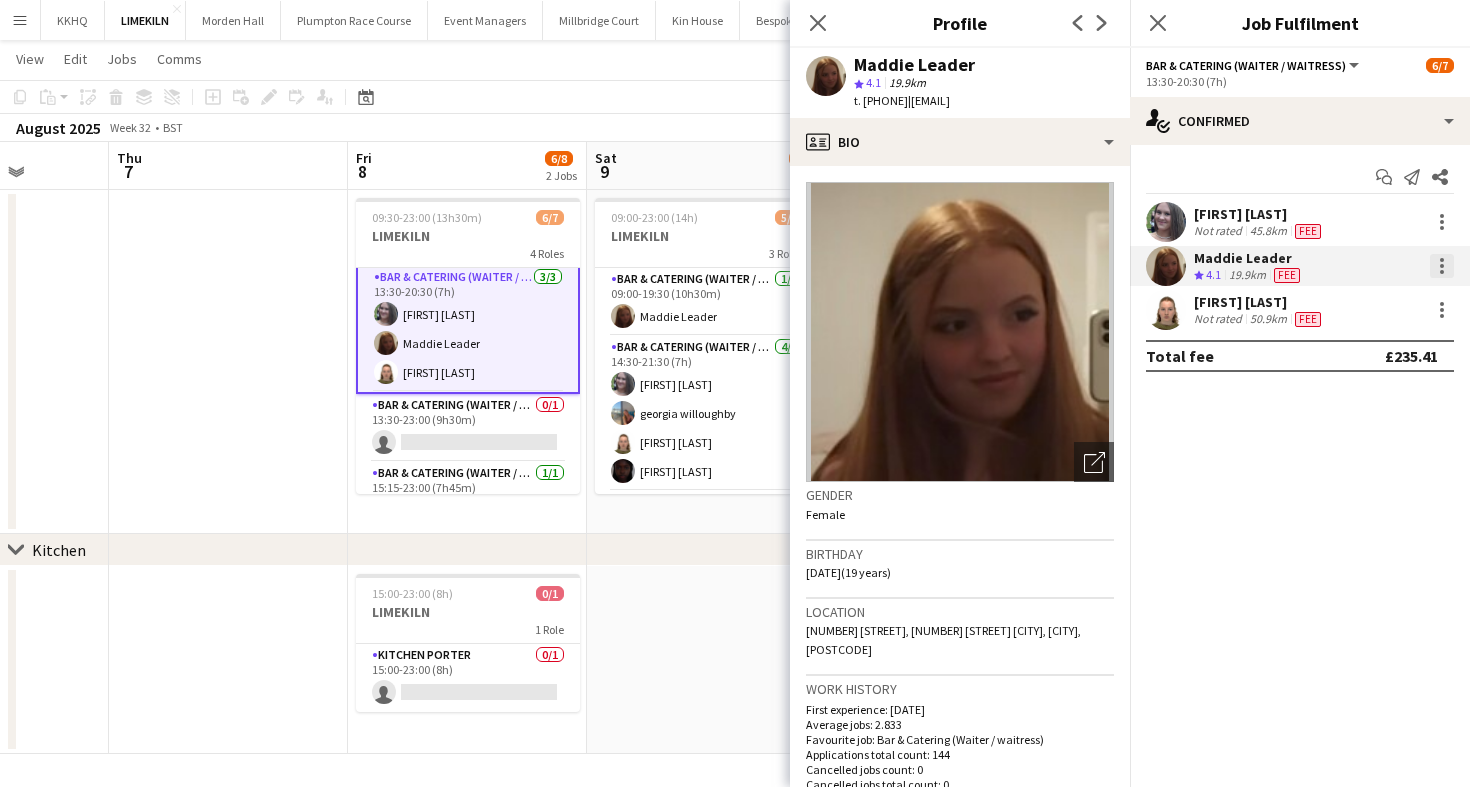 click at bounding box center (1442, 266) 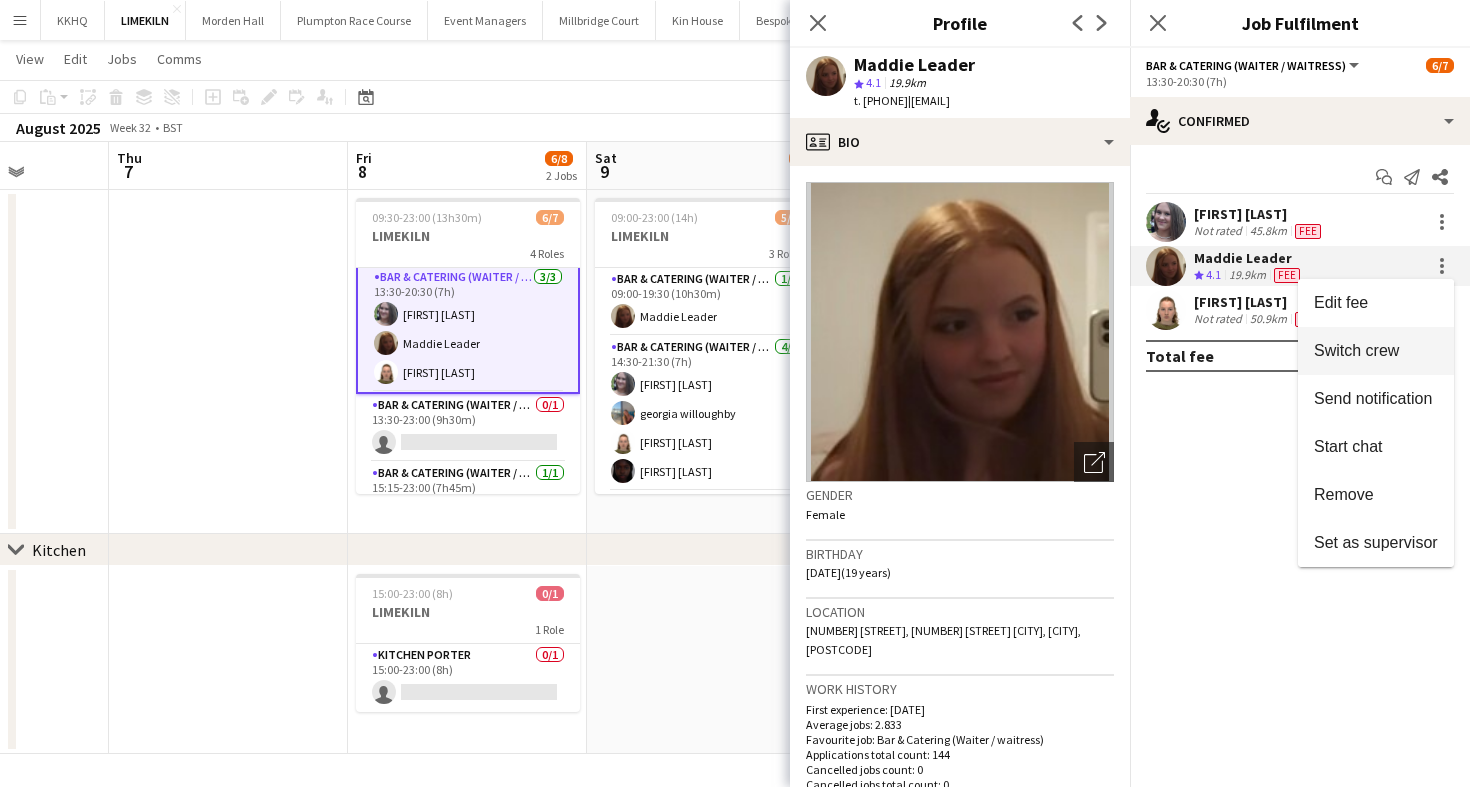 click on "Switch crew" at bounding box center (1356, 350) 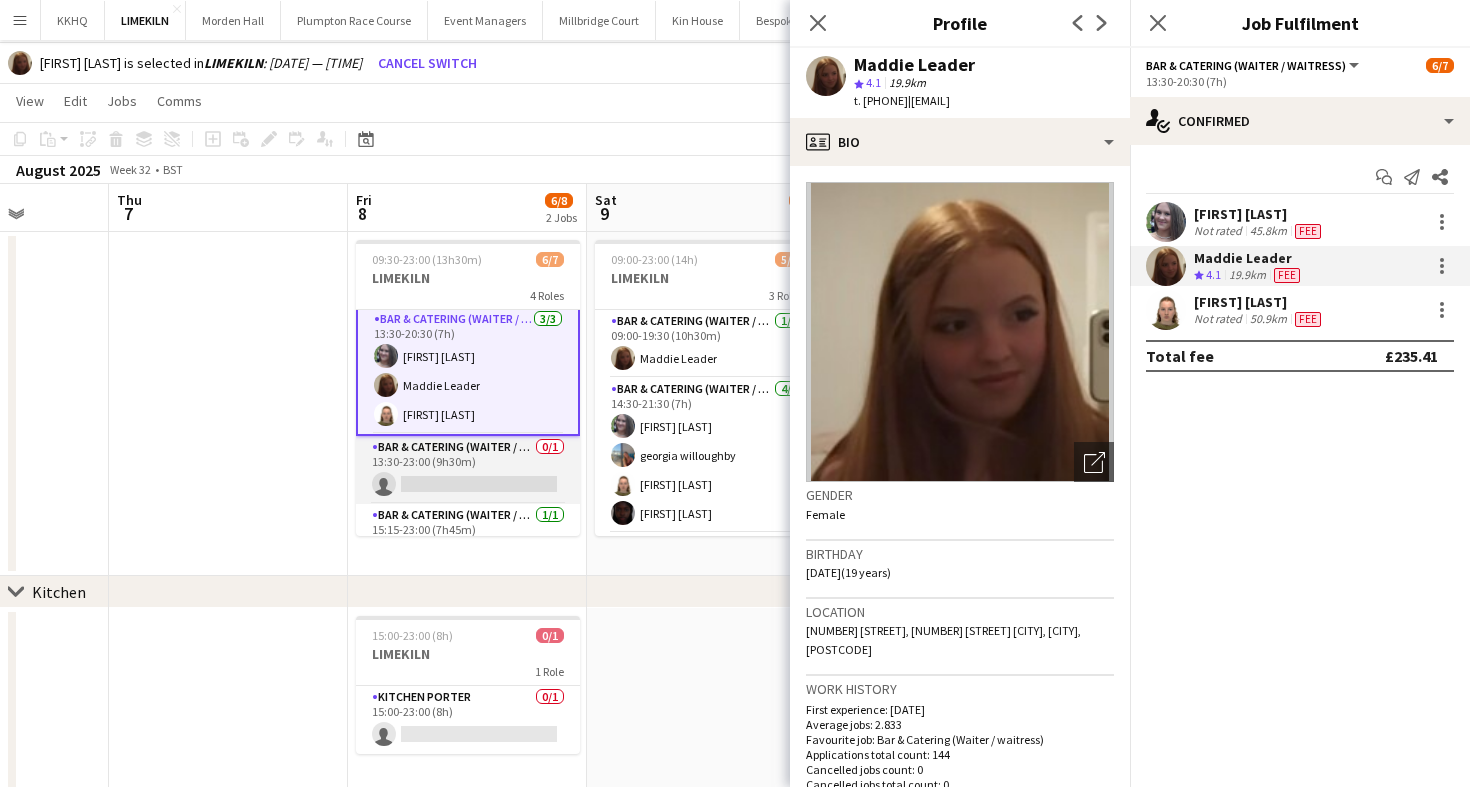 click on "Bar & Catering (Waiter / waitress)   0/1   13:30-23:00 (9h30m)
single-neutral-actions" at bounding box center (468, 470) 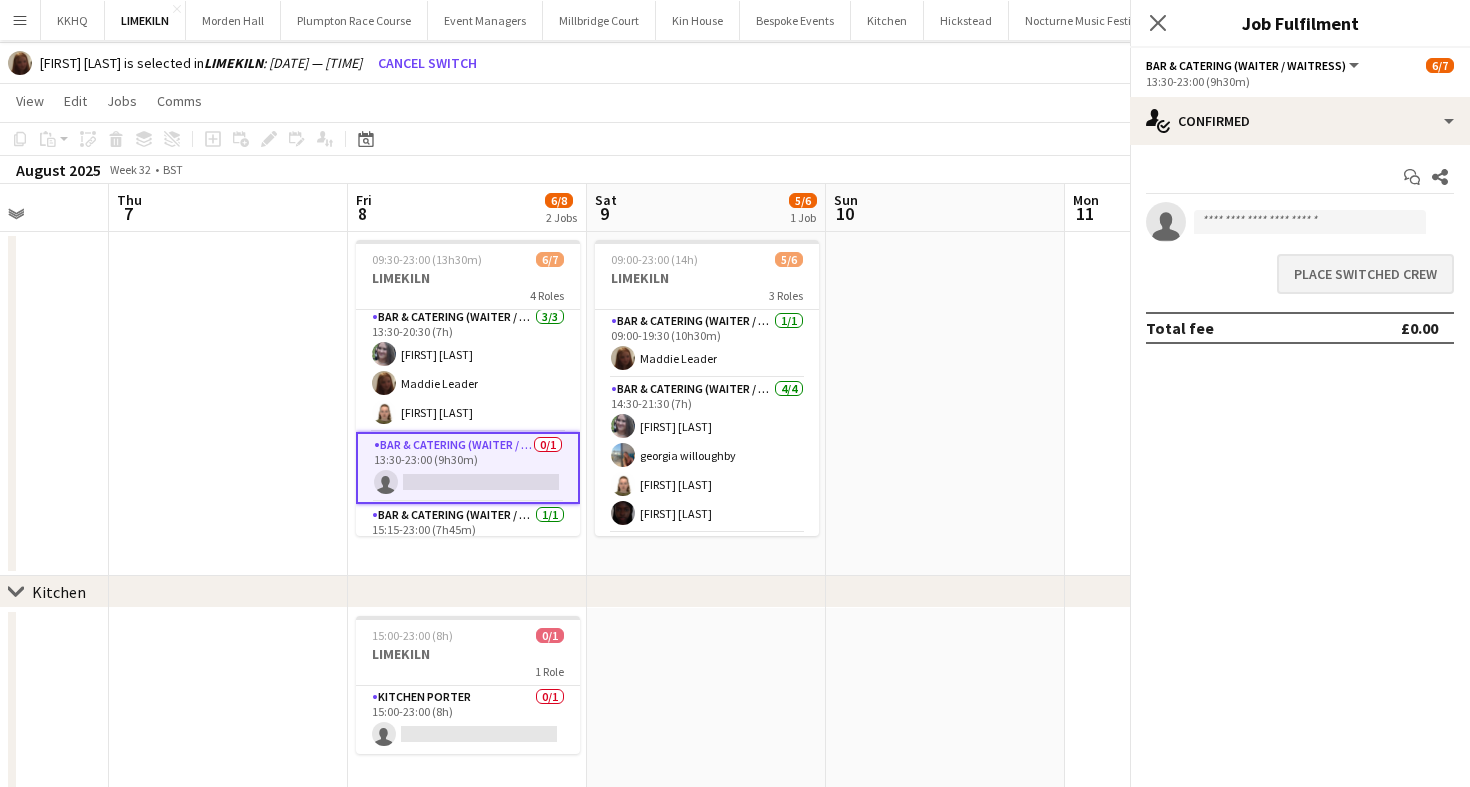 scroll, scrollTop: 99, scrollLeft: 0, axis: vertical 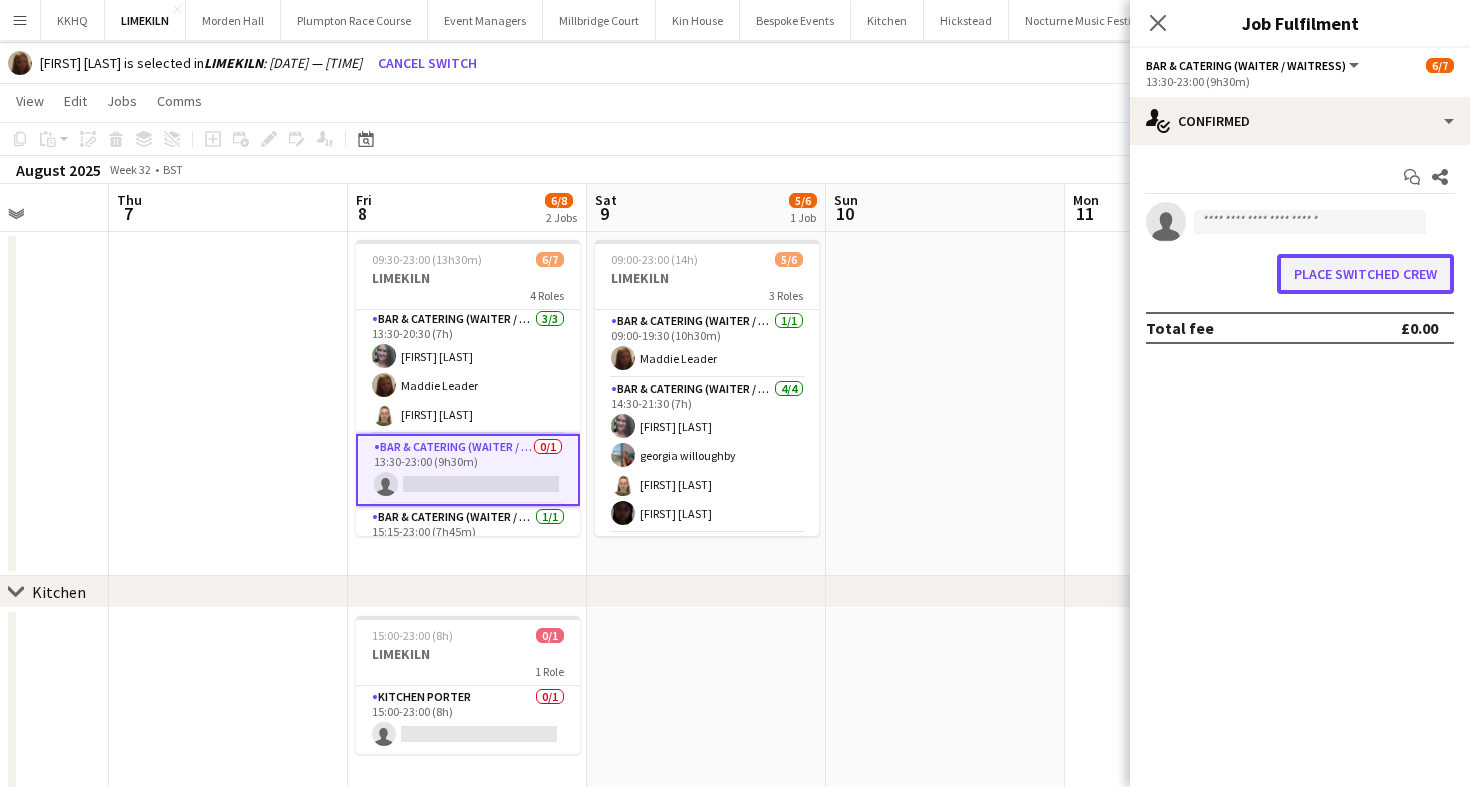 click on "Place switched crew" at bounding box center (1365, 274) 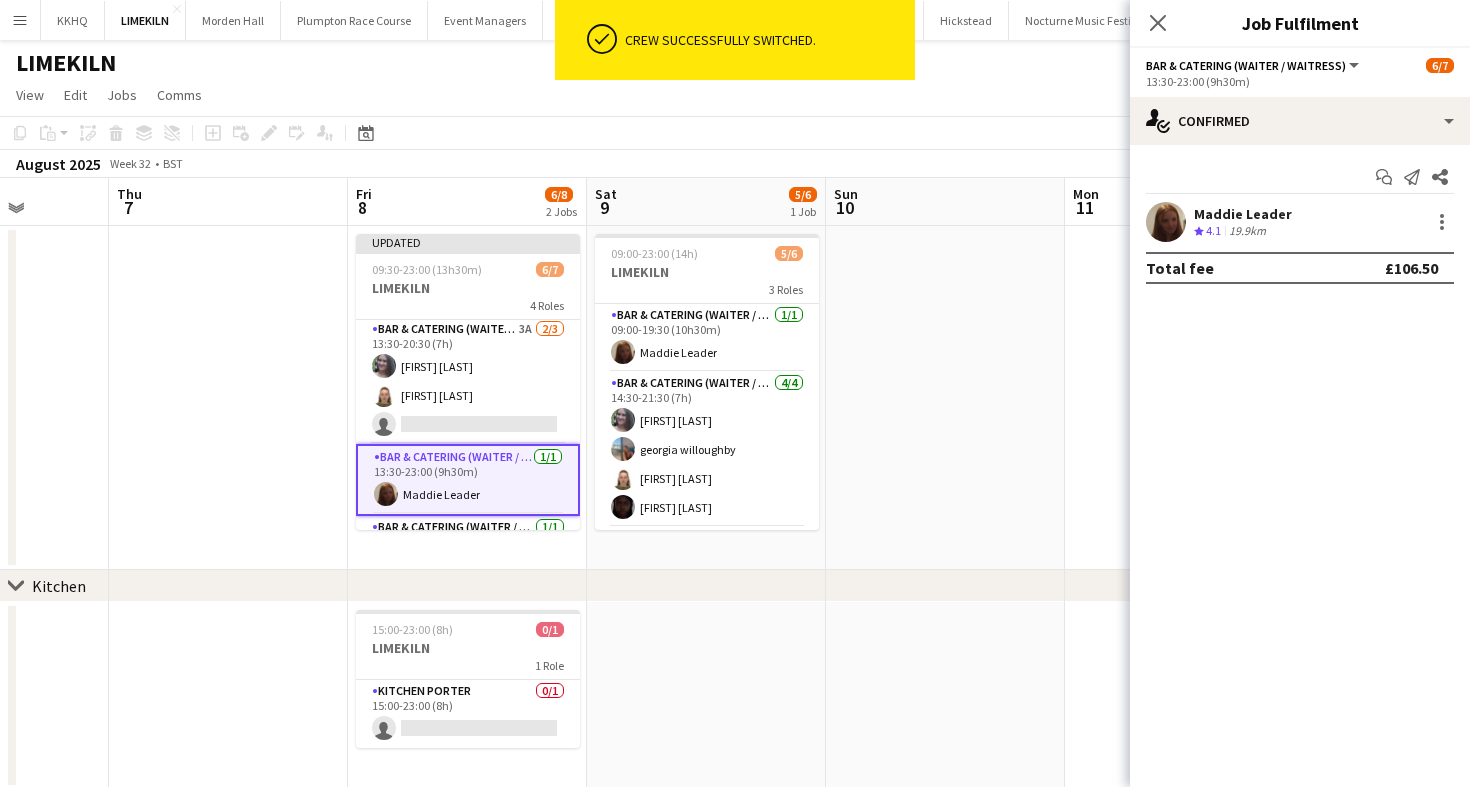 scroll, scrollTop: 36, scrollLeft: 0, axis: vertical 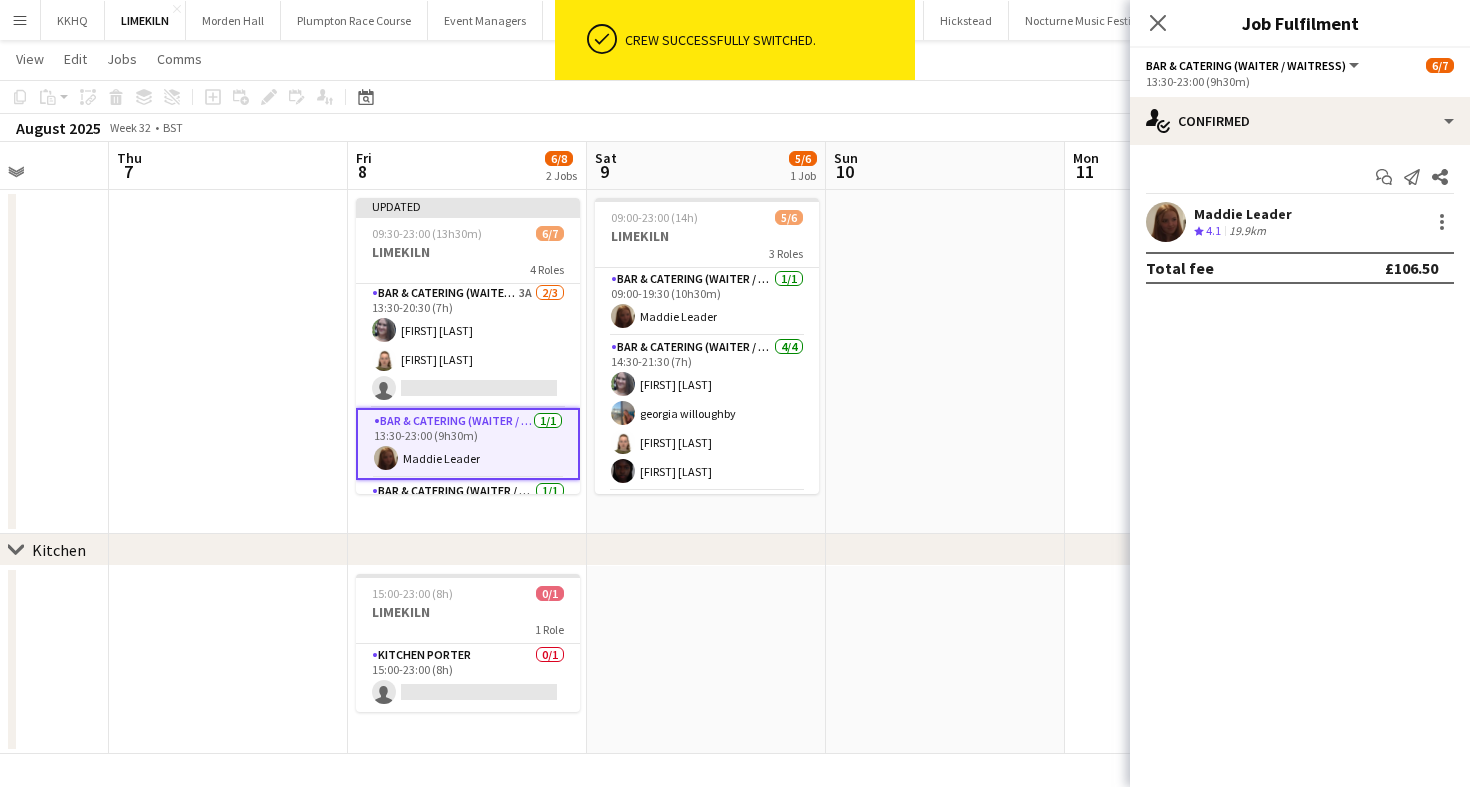 click on "August 2025   Week 32
•   BST   Publish 1 job   Revert 1 job" 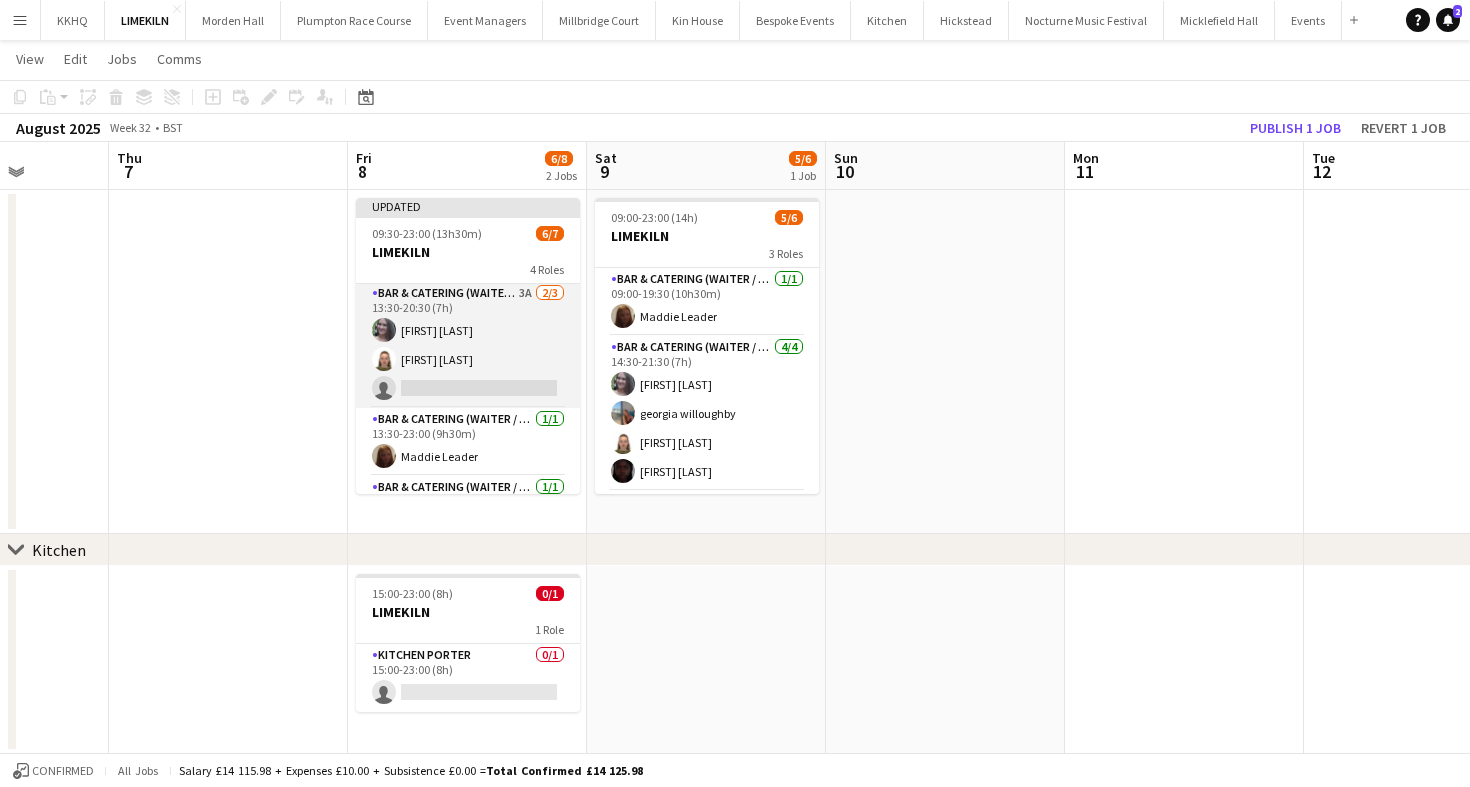 click on "Bar & Catering (Waiter / waitress)   3A   2/3   13:30-20:30 (7h)
[FIRST] [LAST] [FIRST] [LAST]
single-neutral-actions" at bounding box center (468, 345) 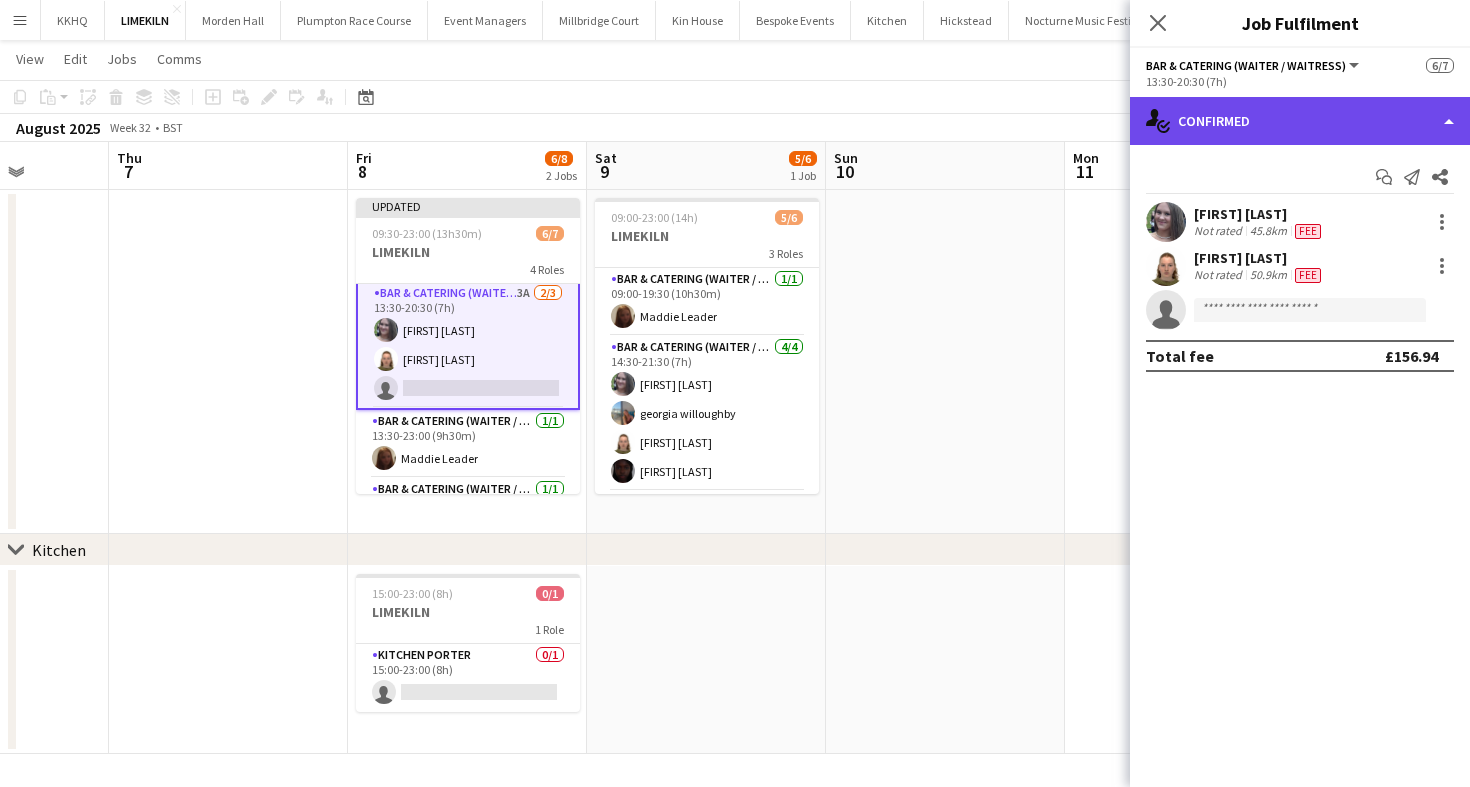 click on "single-neutral-actions-check-2
Confirmed" 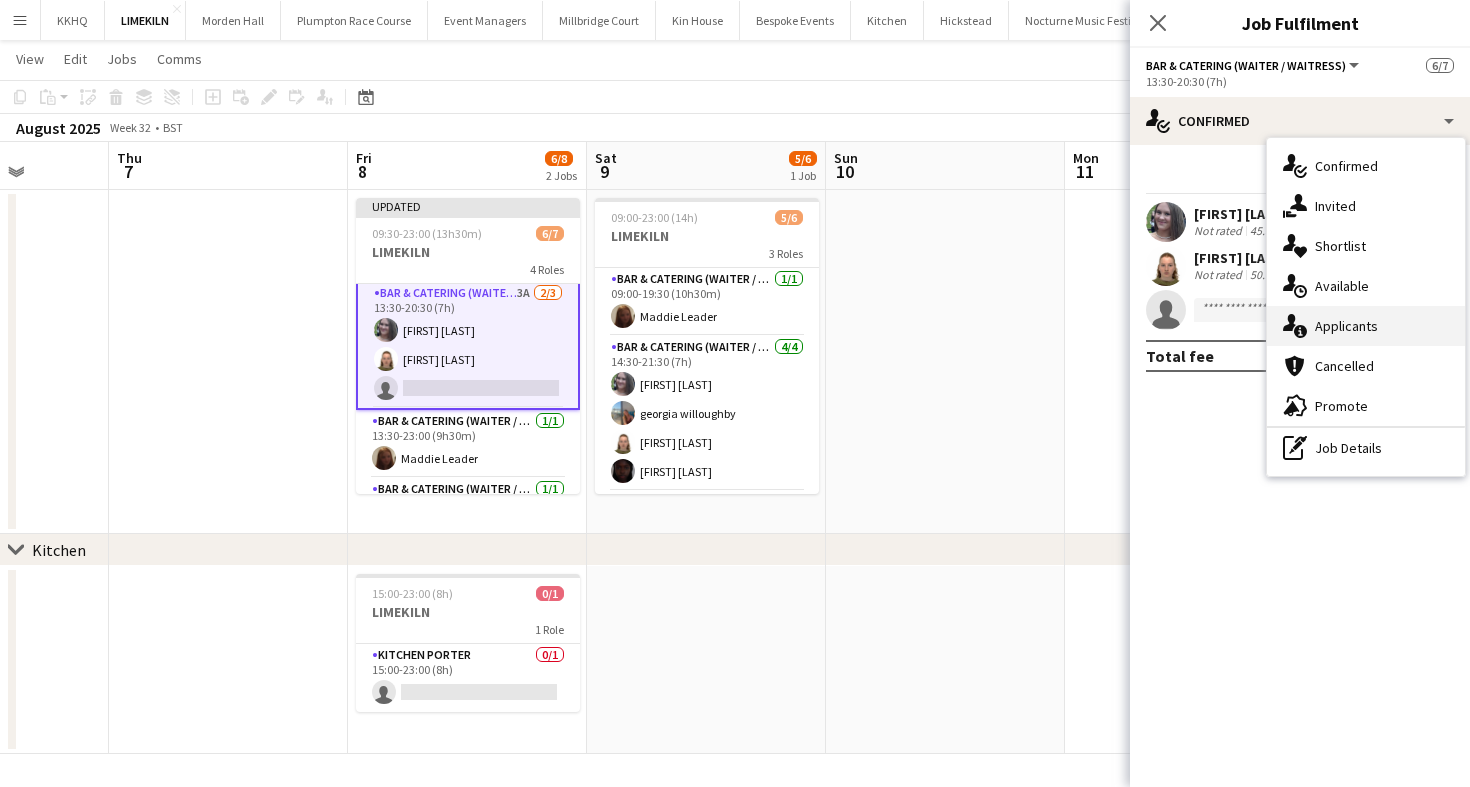 click on "single-neutral-actions-information
Applicants" at bounding box center [1366, 326] 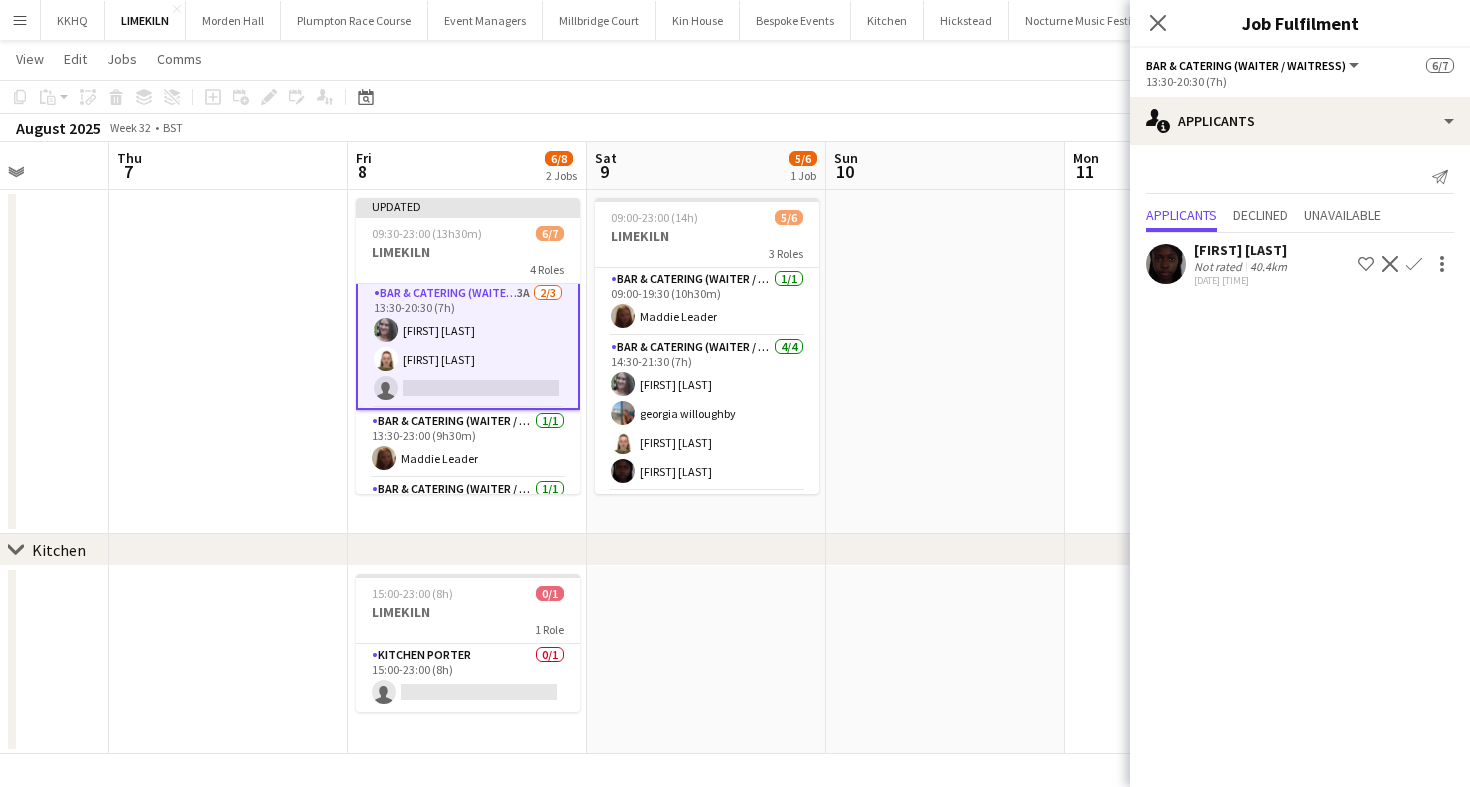click on "August 2025   Week 32
•   BST   Publish 1 job   Revert 1 job" 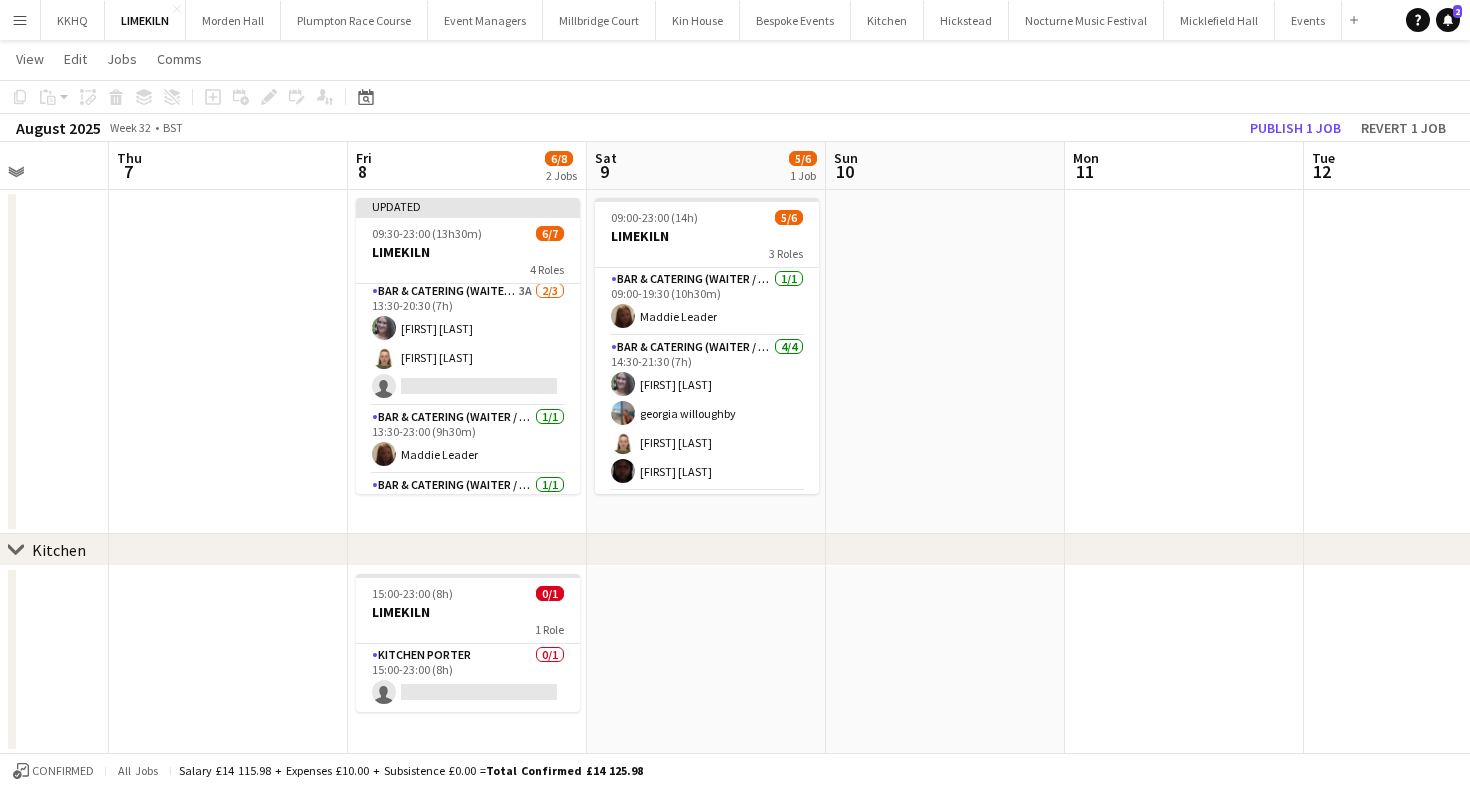 scroll, scrollTop: 99, scrollLeft: 0, axis: vertical 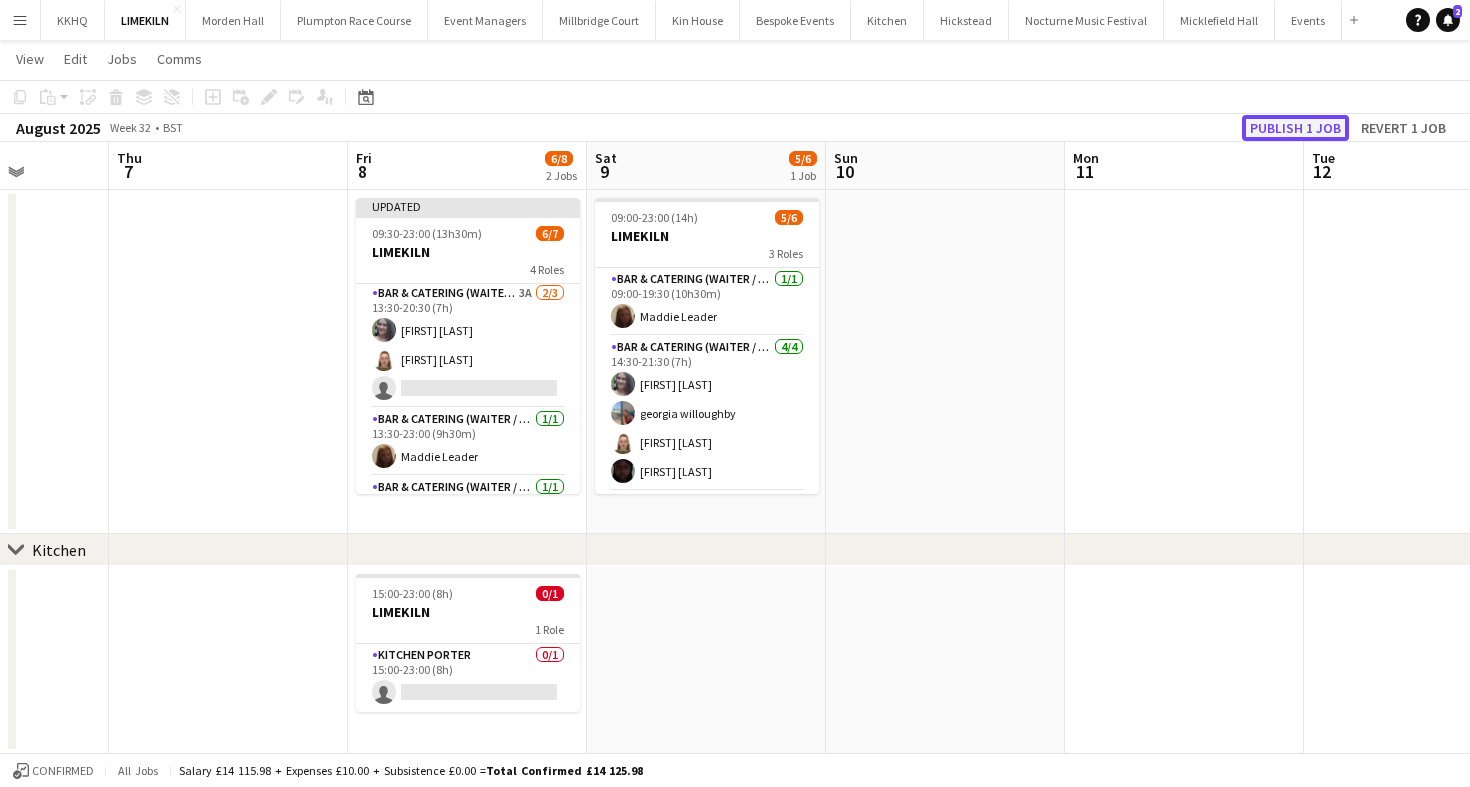click on "Publish 1 job" 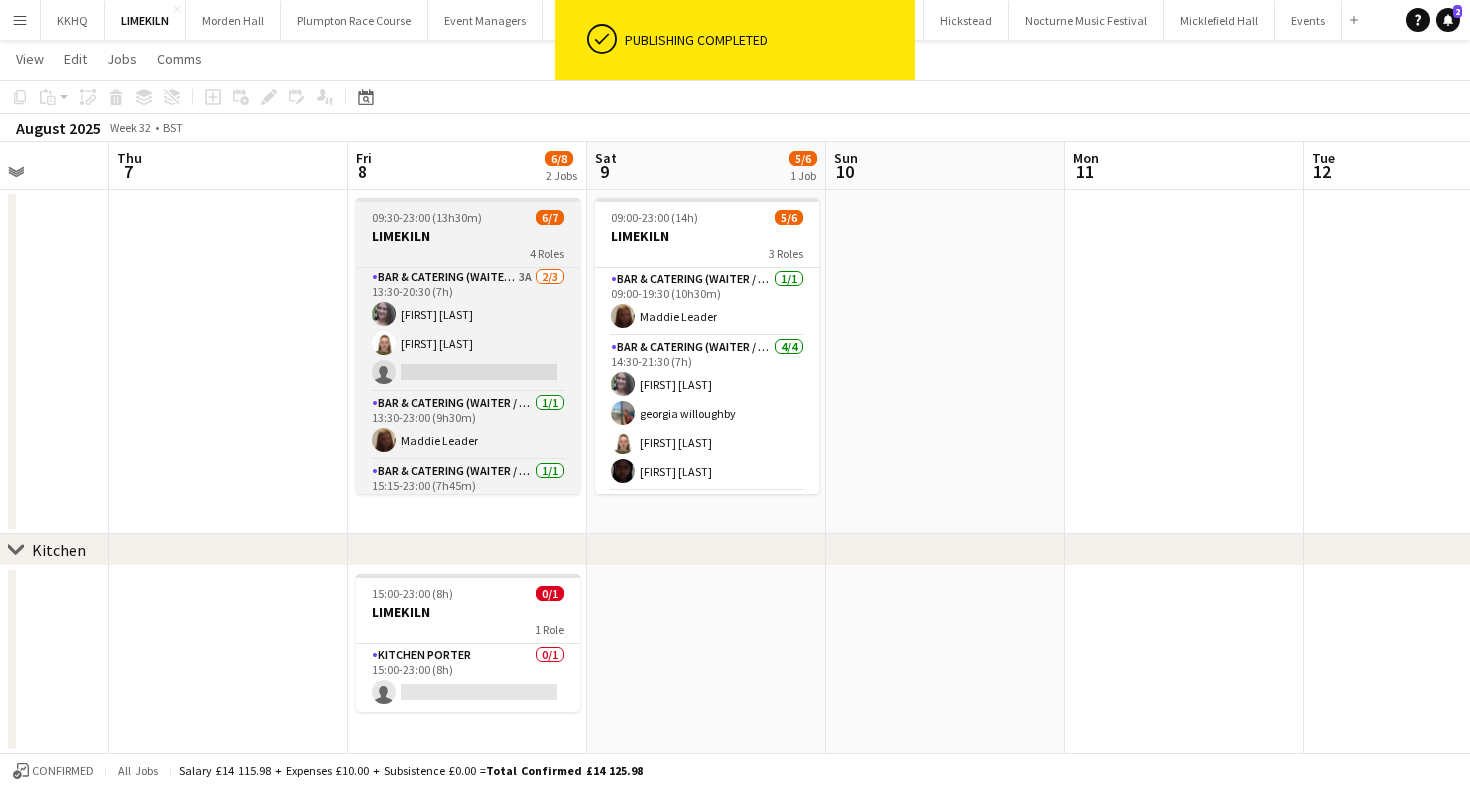 click on "09:30-23:00 (13h30m)    6/7   LIMEKILN   4 Roles   Bar & Catering (Waiter / waitress)   2/2   09:30-18:30 (9h)
[FIRST] [LAST] [FIRST] [LAST]  Bar & Catering (Waiter / waitress)   3A   2/3   13:30-20:30 (7h)
[FIRST] [LAST] [FIRST] [LAST]
single-neutral-actions
Bar & Catering (Waiter / waitress)   1/1   13:30-23:00 (9h30m)
[FIRST] [LAST]  Bar & Catering (Waiter / waitress)   1/1   15:15-23:00 (7h45m)
[FIRST] [LAST]" at bounding box center (468, 346) 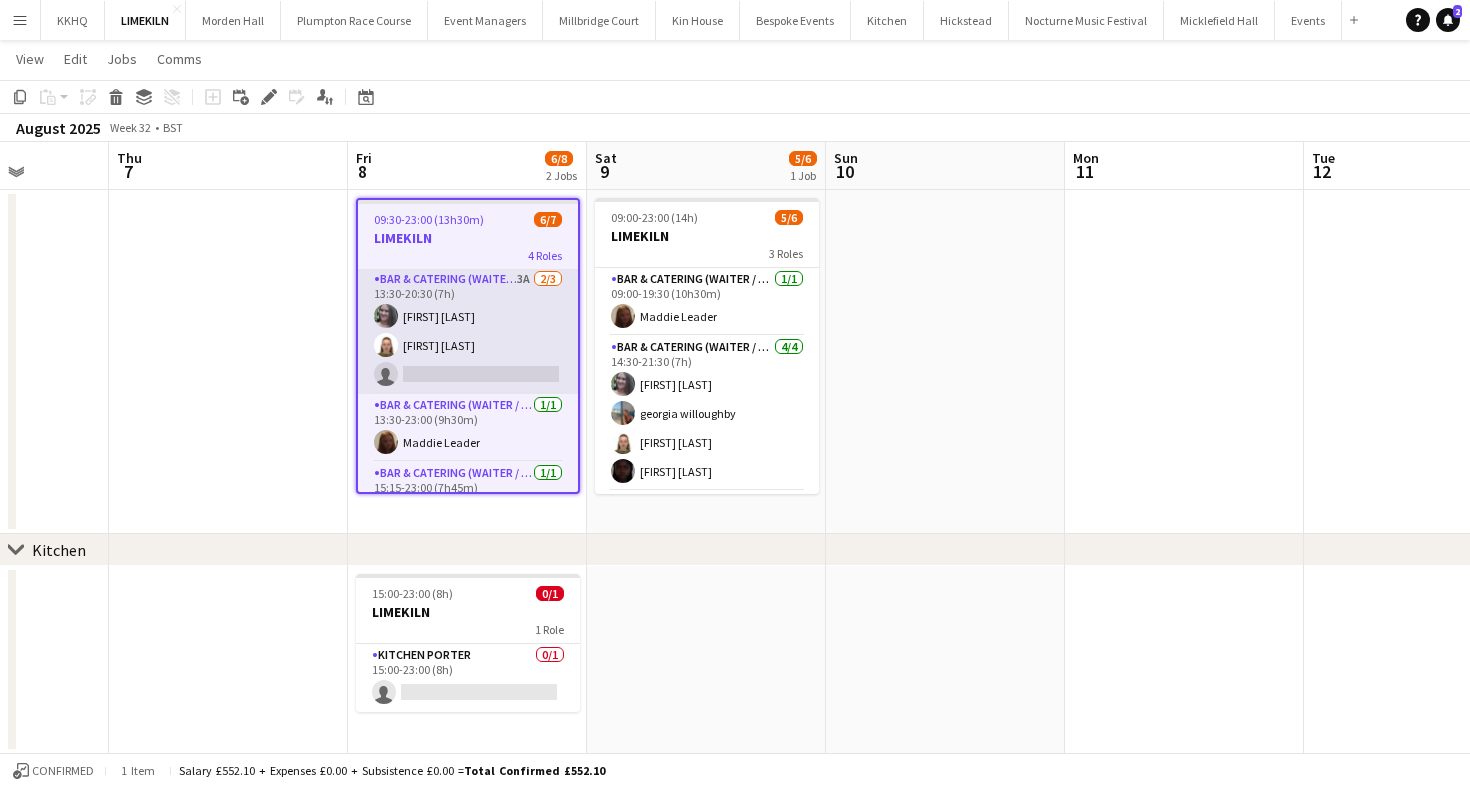 click on "Bar & Catering (Waiter / waitress)   3A   2/3   13:30-20:30 (7h)
[FIRST] [LAST] [FIRST] [LAST]
single-neutral-actions" at bounding box center (468, 331) 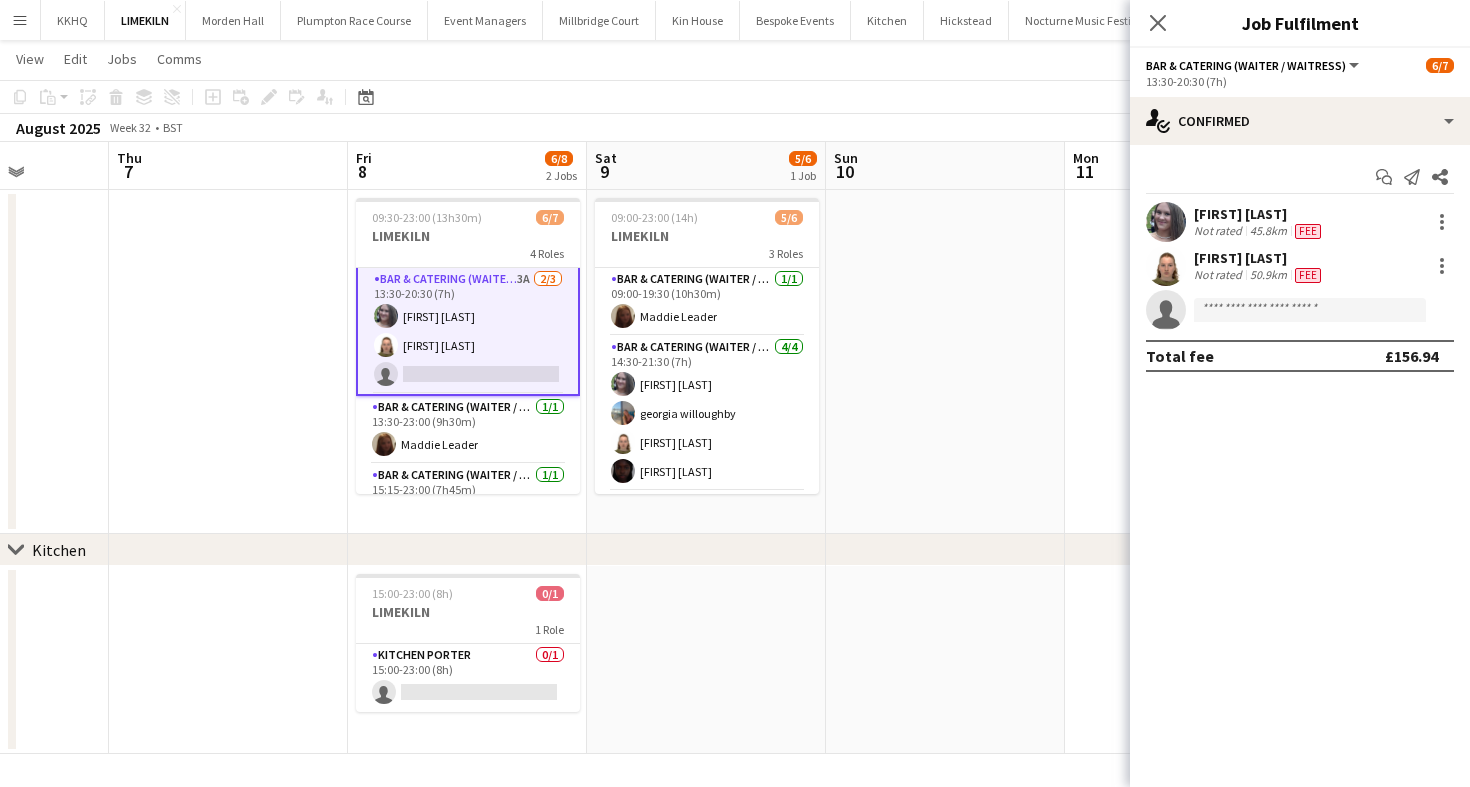 scroll, scrollTop: 101, scrollLeft: 0, axis: vertical 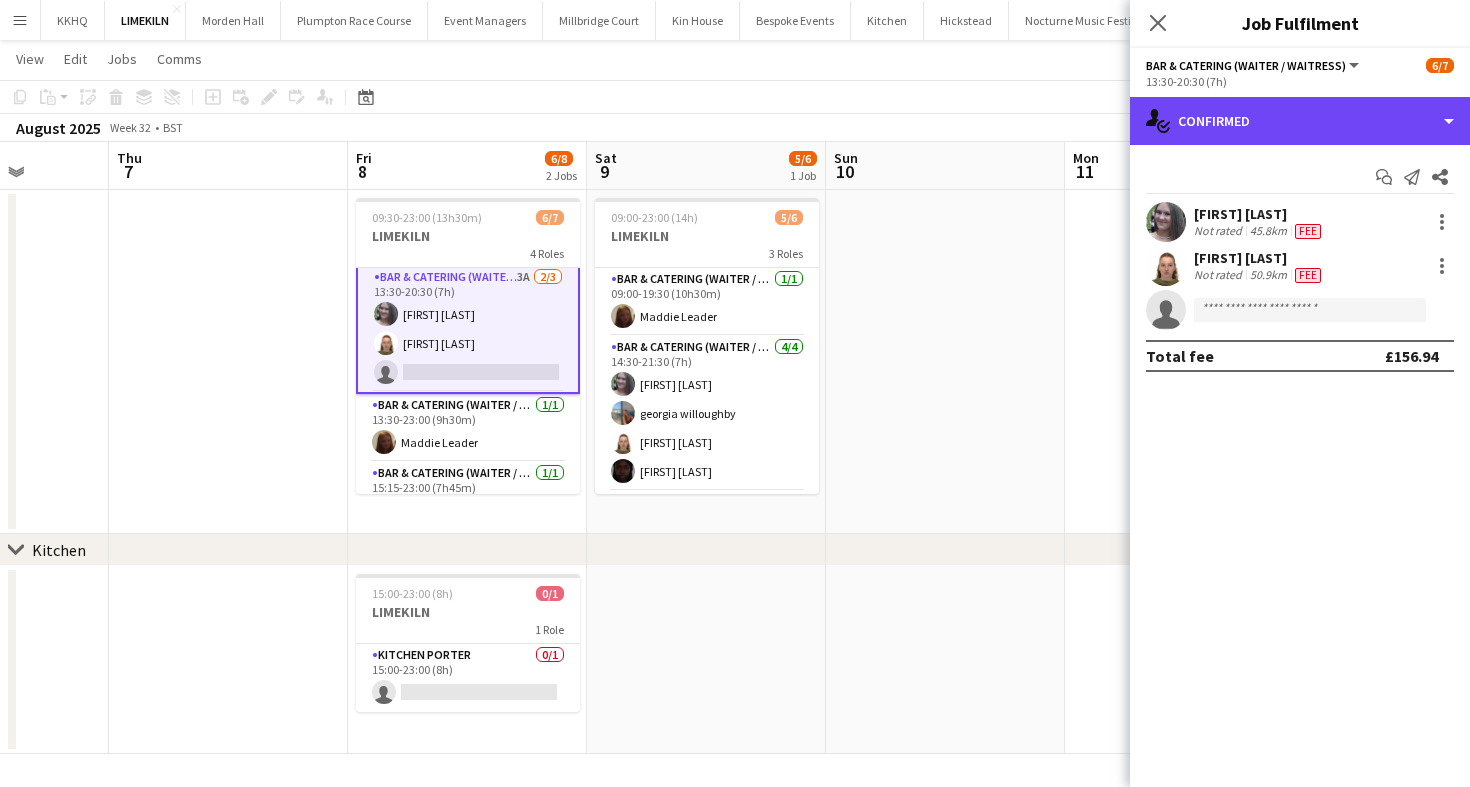 click on "single-neutral-actions-check-2
Confirmed" 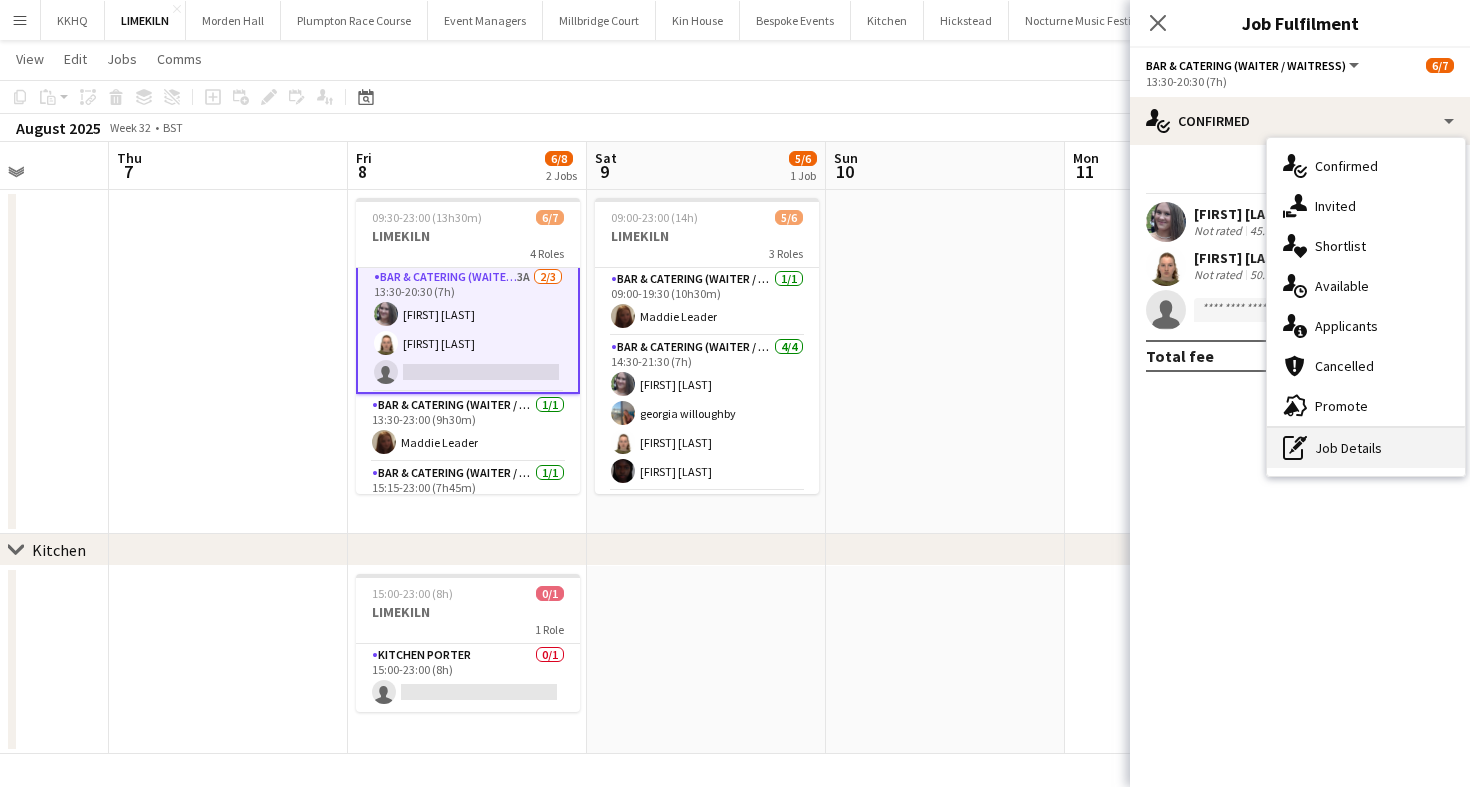 click on "pen-write
Job Details" at bounding box center (1366, 448) 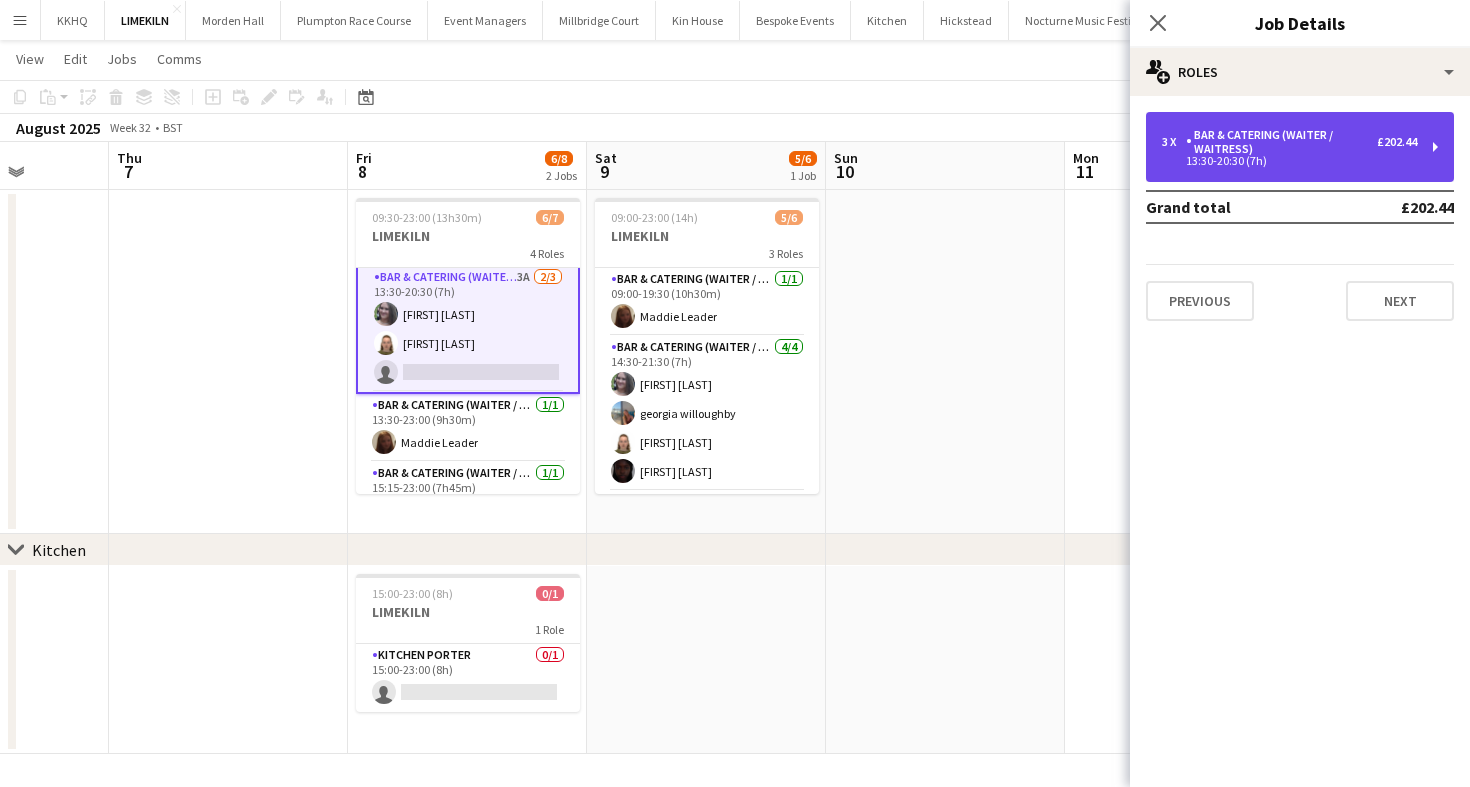 click on "13:30-20:30 (7h)" at bounding box center (1289, 161) 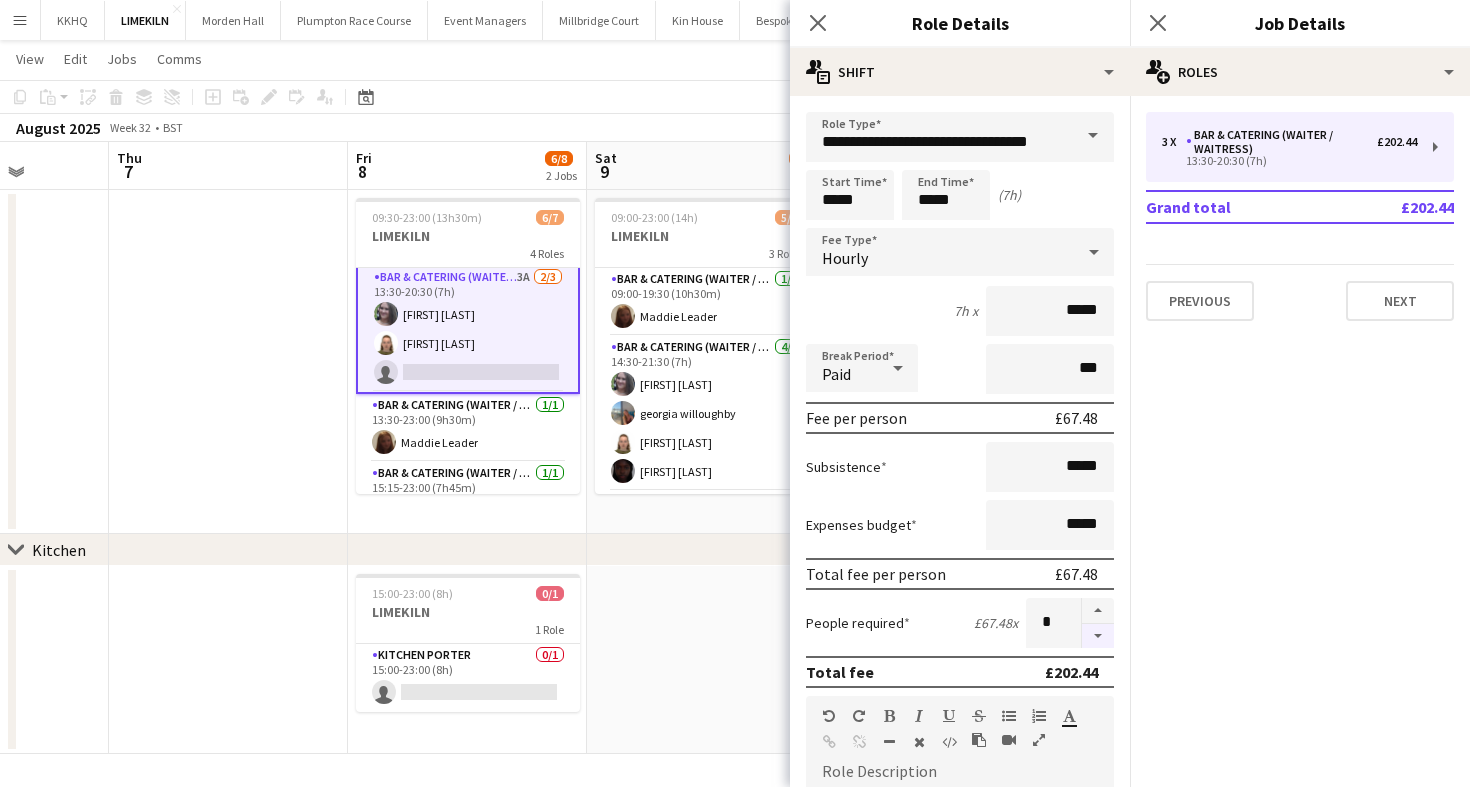 click at bounding box center (1098, 636) 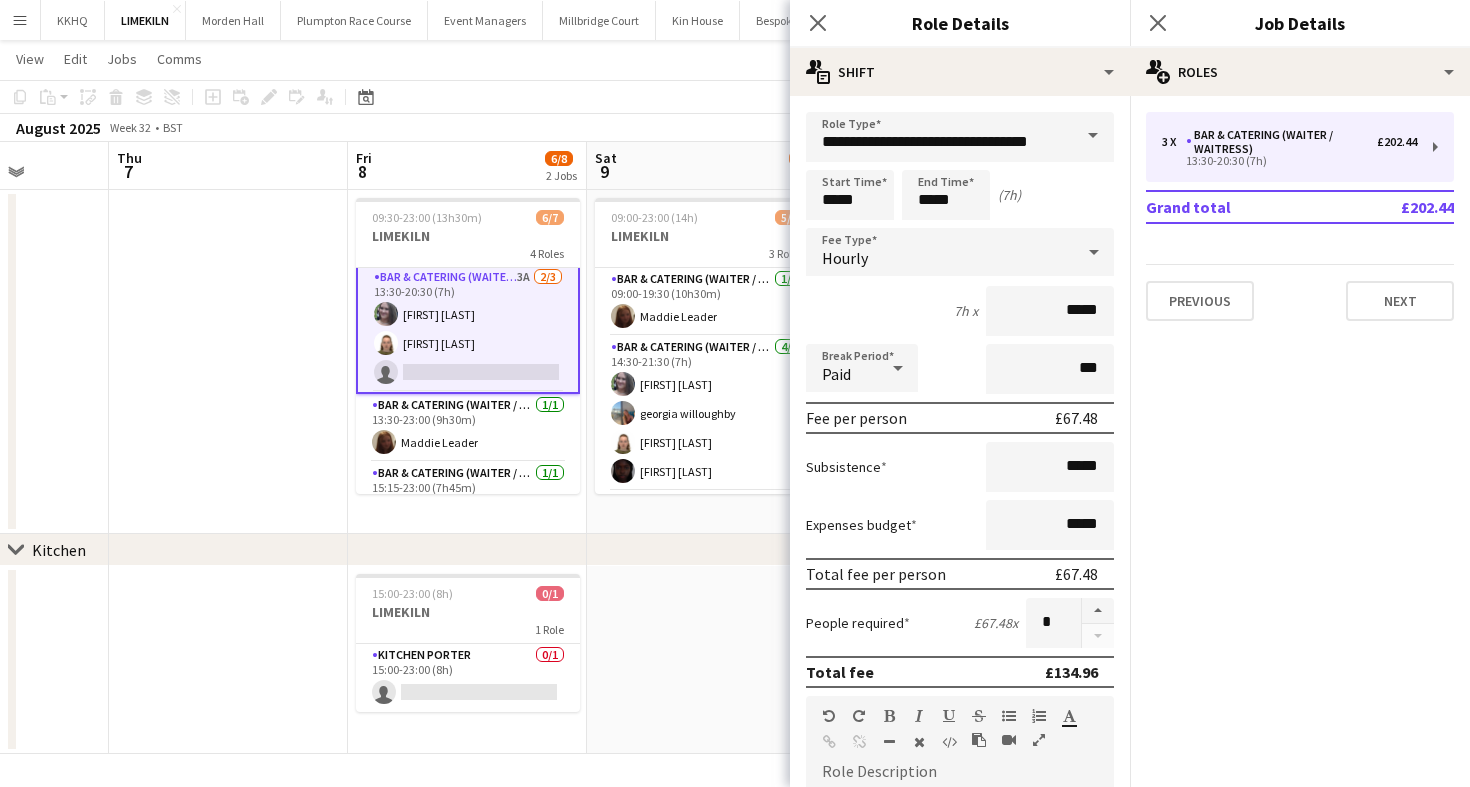 click on "Sat   9   5/6   1 Job" at bounding box center (706, 166) 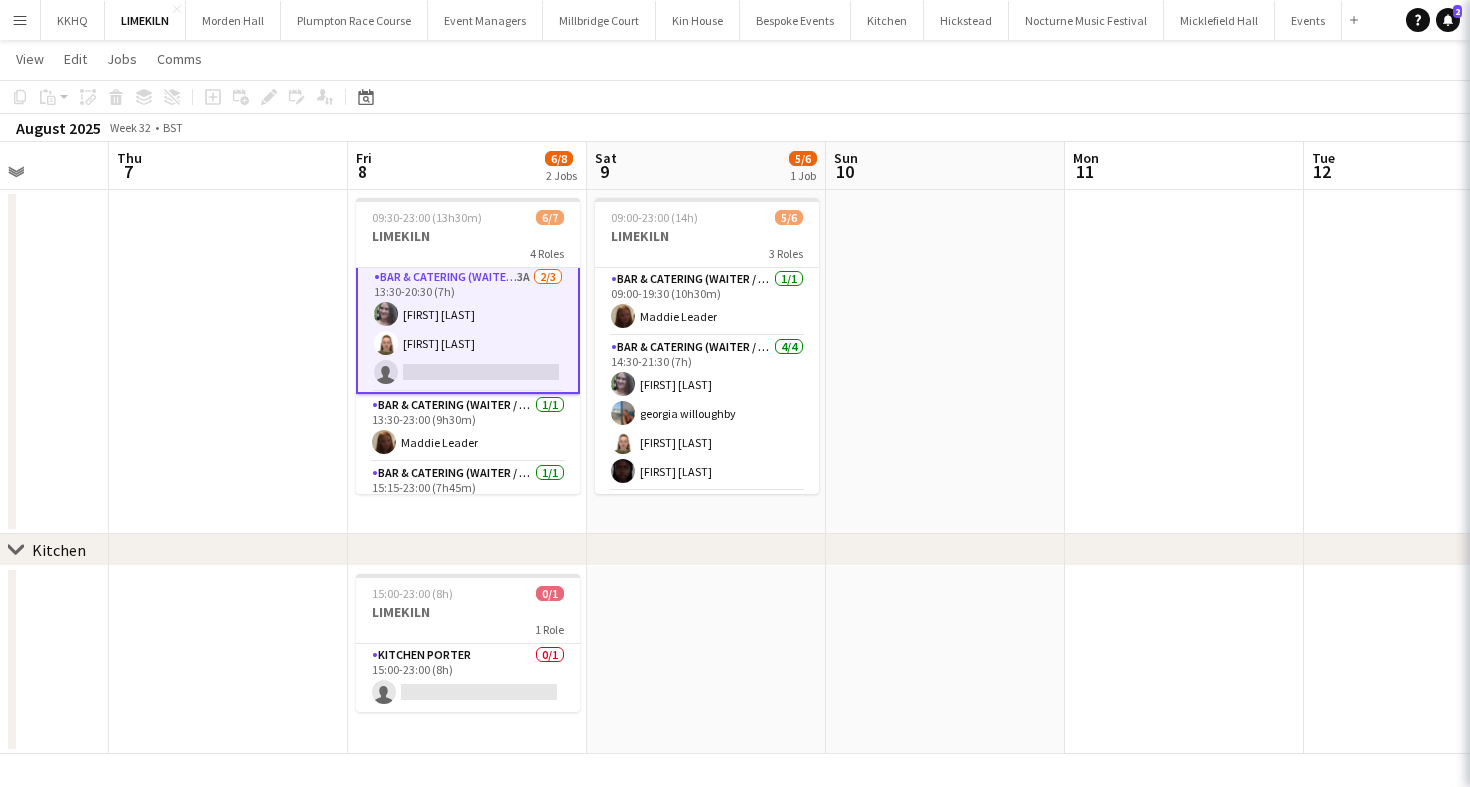 scroll, scrollTop: 99, scrollLeft: 0, axis: vertical 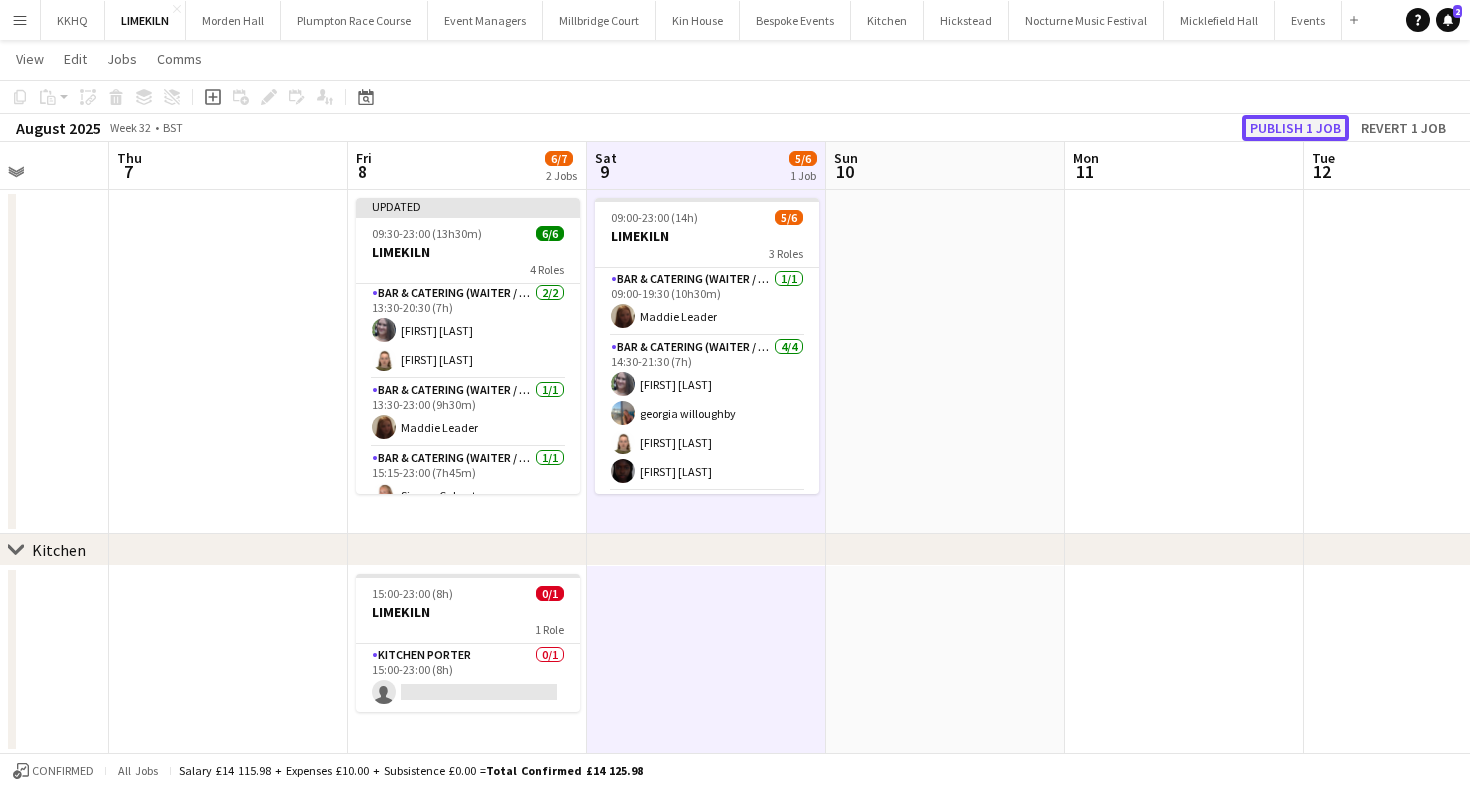click on "Publish 1 job" 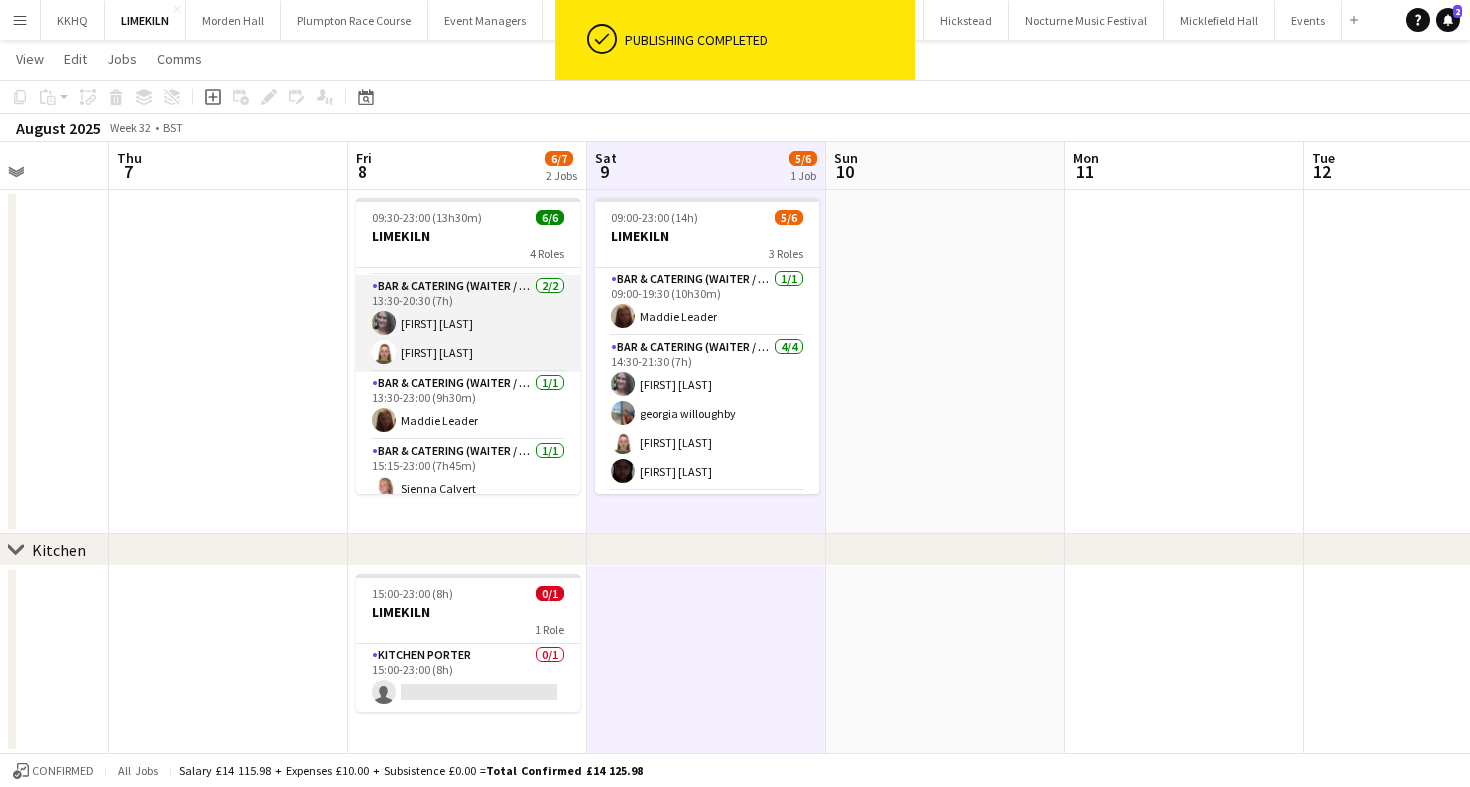 scroll, scrollTop: 104, scrollLeft: 0, axis: vertical 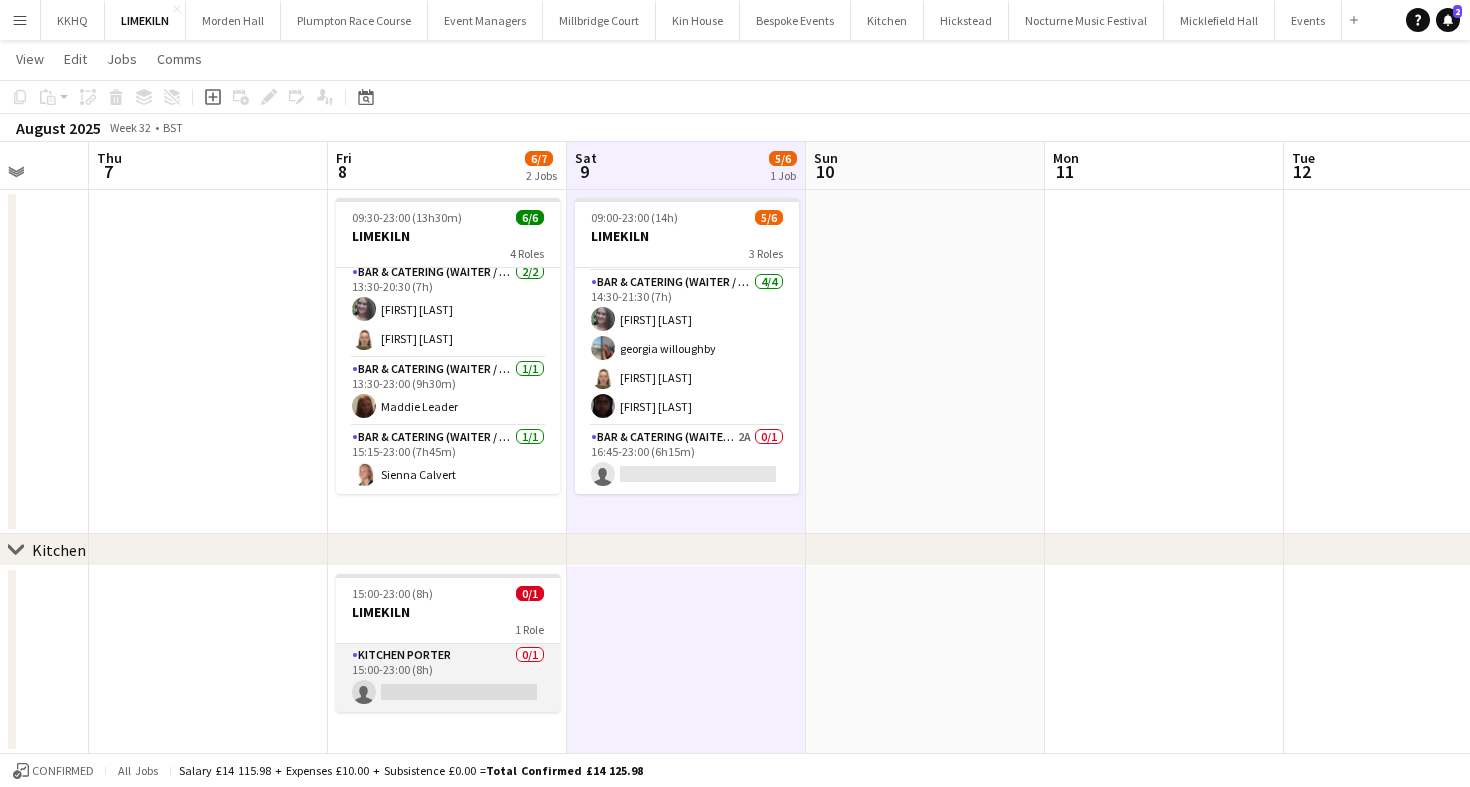 click on "Kitchen Porter   0/1   15:00-23:00 (8h)
single-neutral-actions" at bounding box center [448, 678] 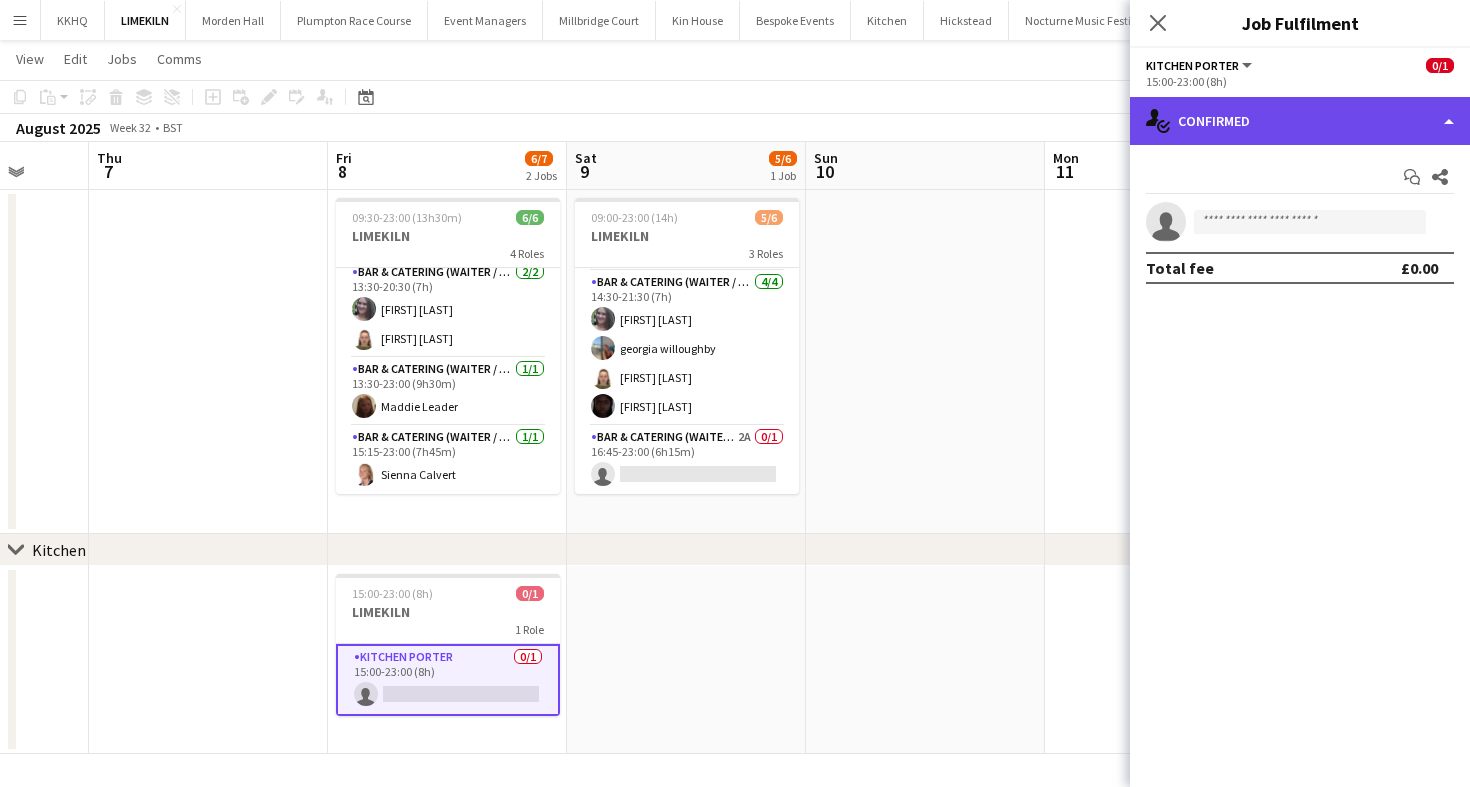 click on "single-neutral-actions-check-2
Confirmed" 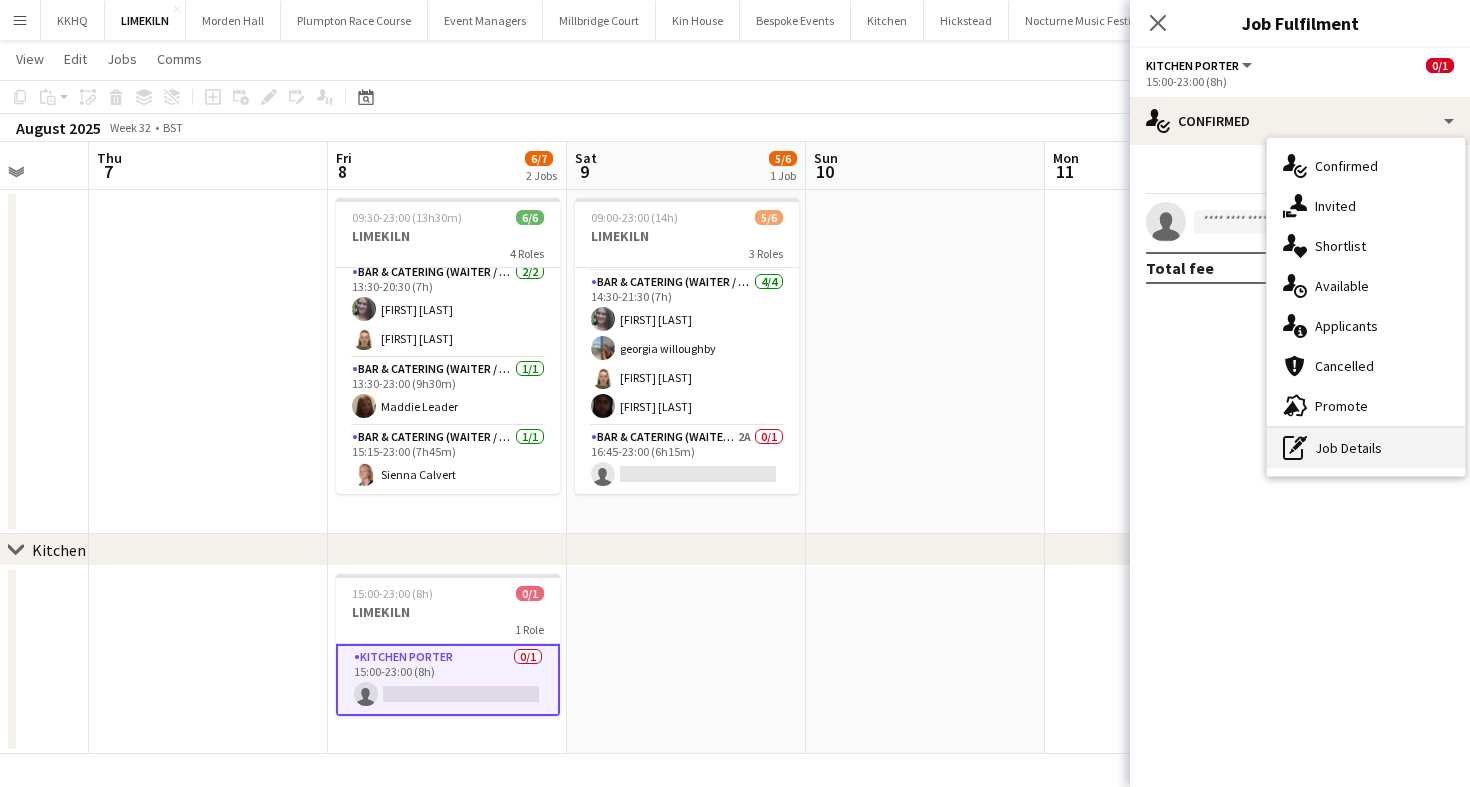 click on "pen-write
Job Details" at bounding box center (1366, 448) 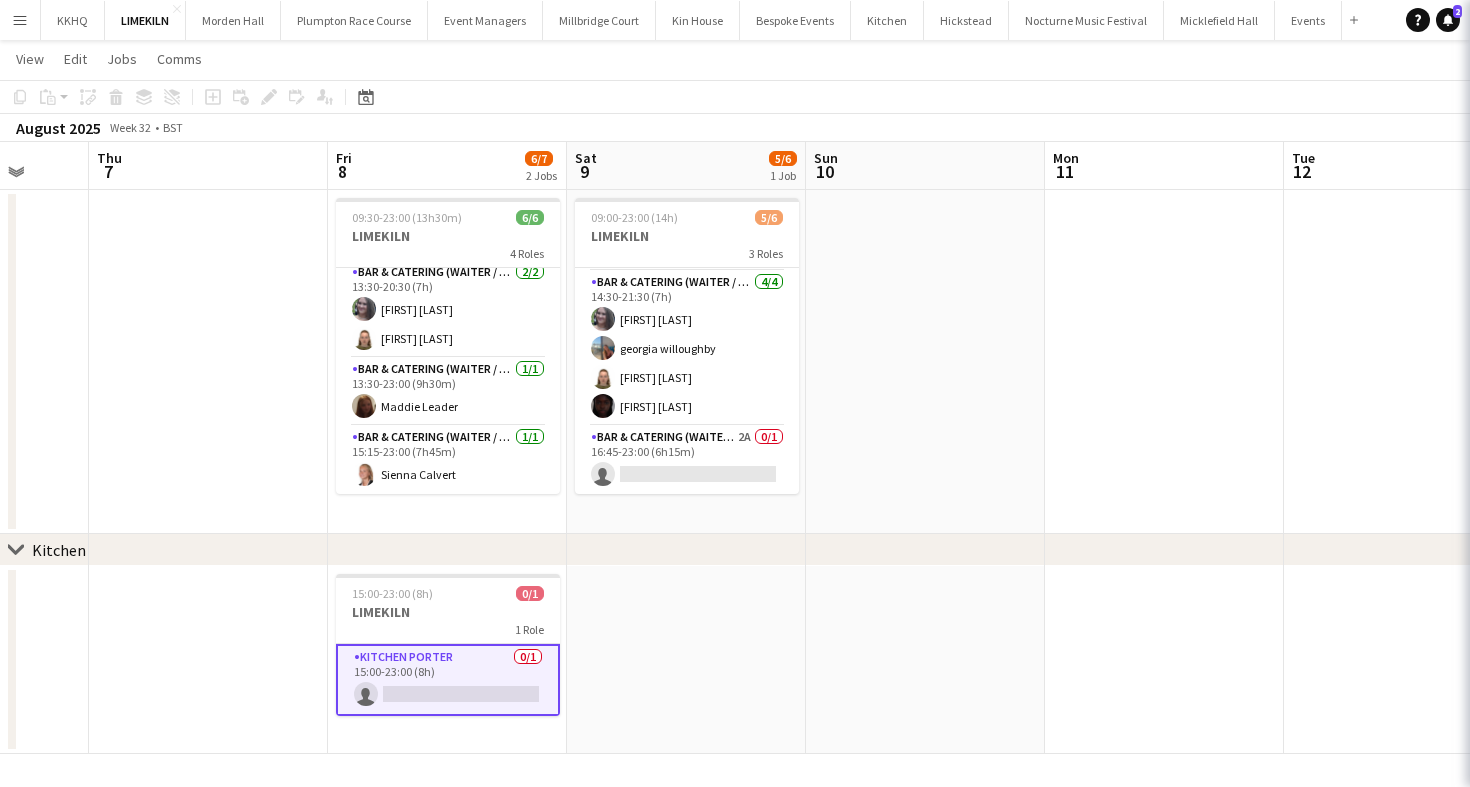 click on "15:00-23:00 (8h)" at bounding box center [1629, 147] 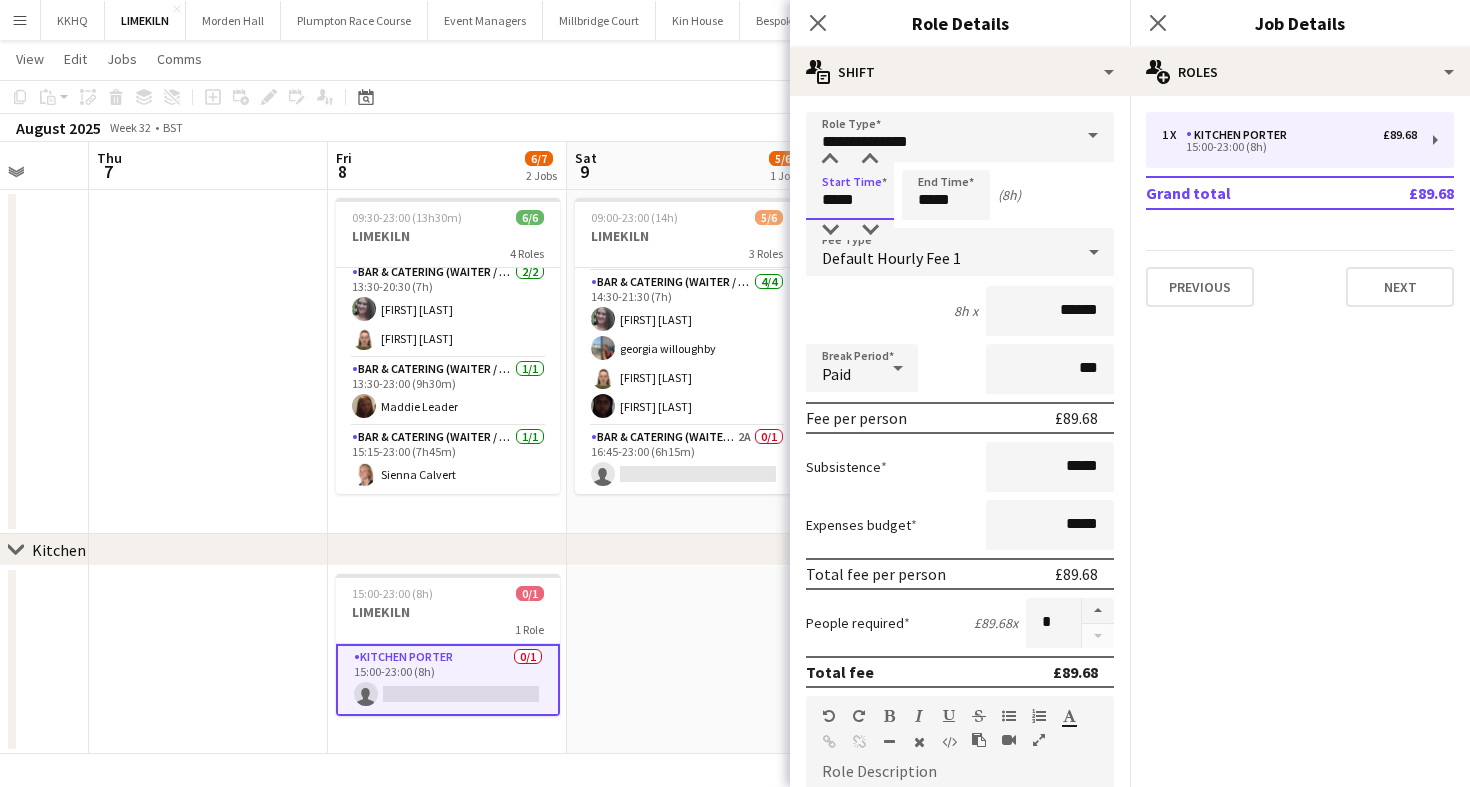 click on "*****" at bounding box center (850, 195) 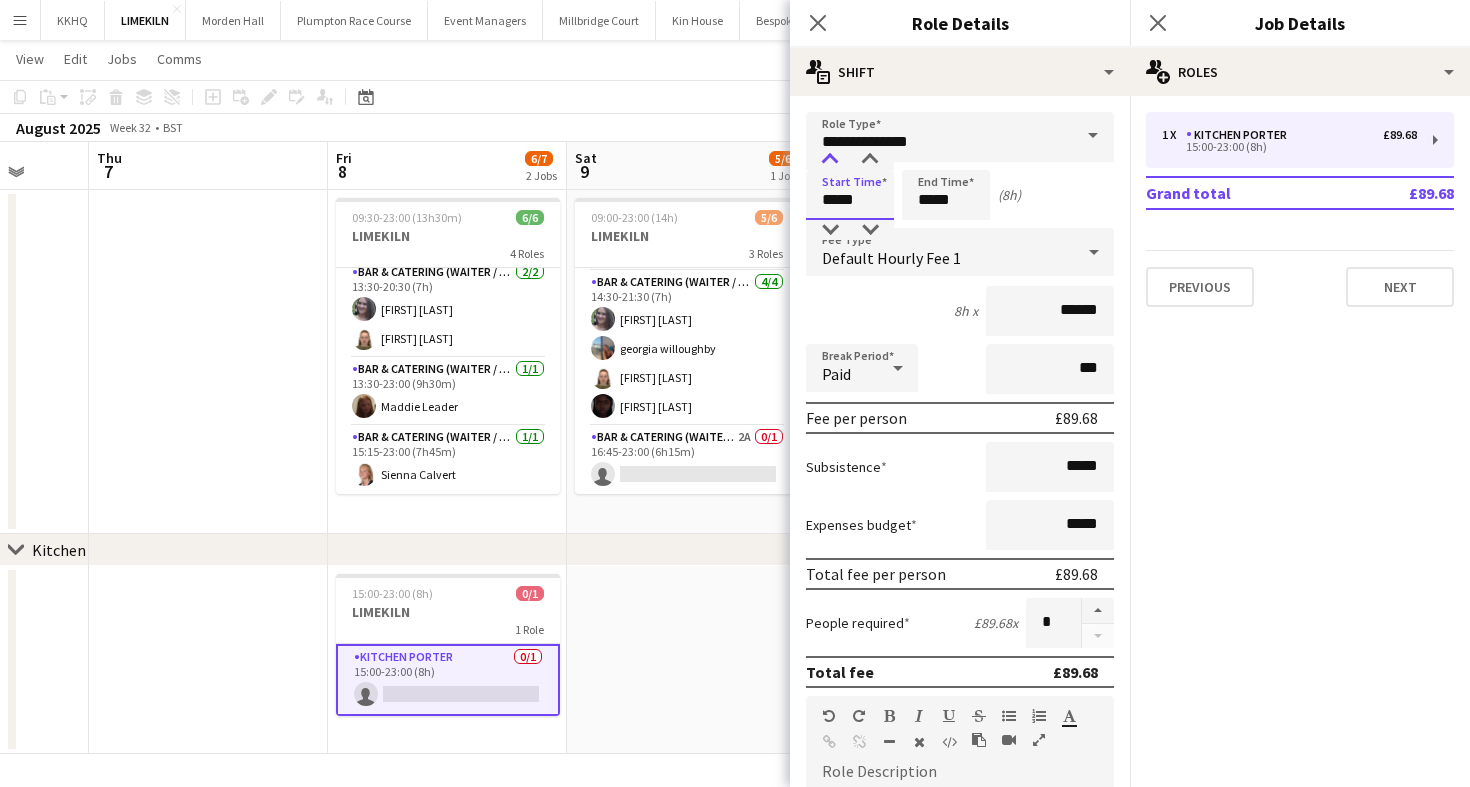 type on "*****" 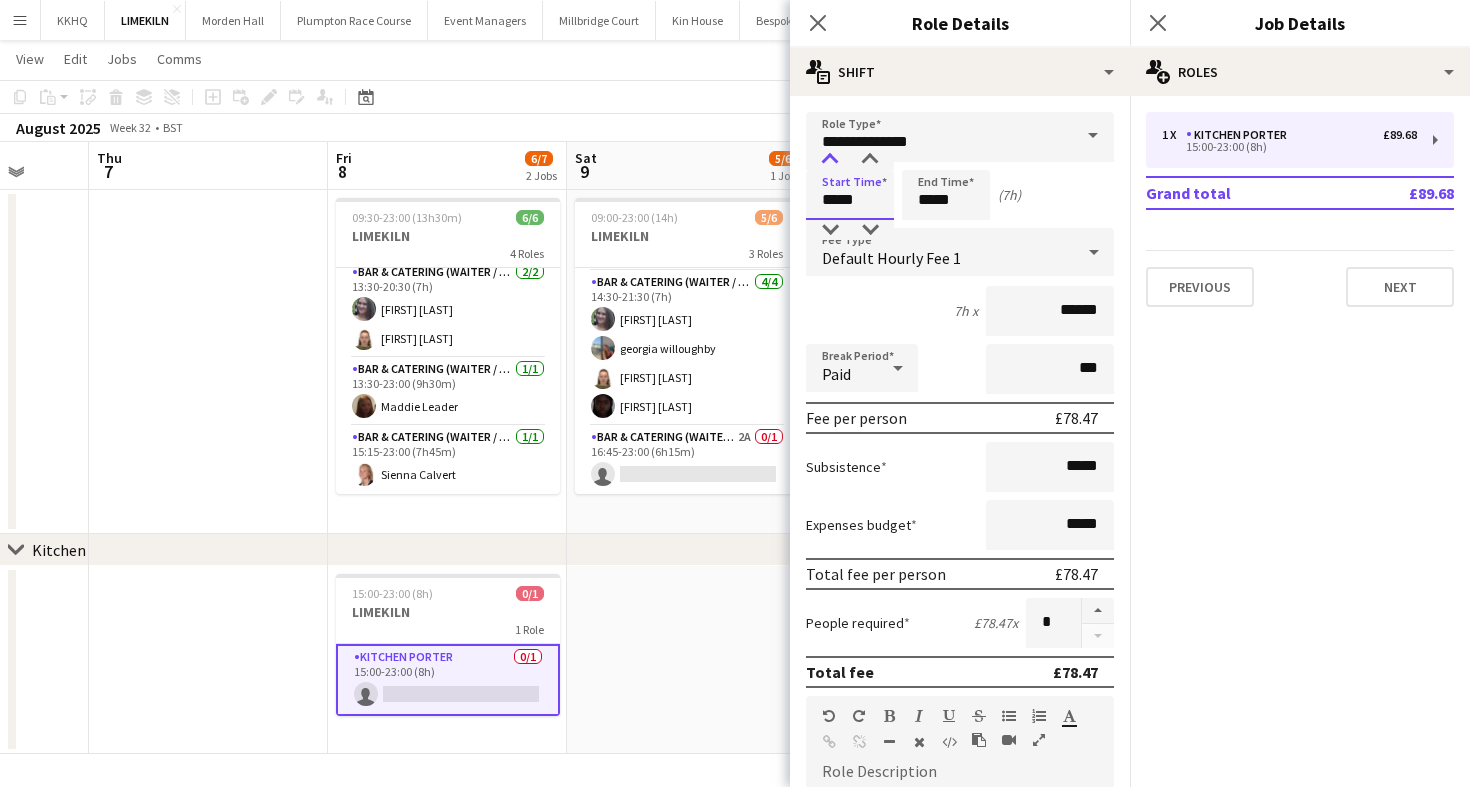 click at bounding box center [830, 160] 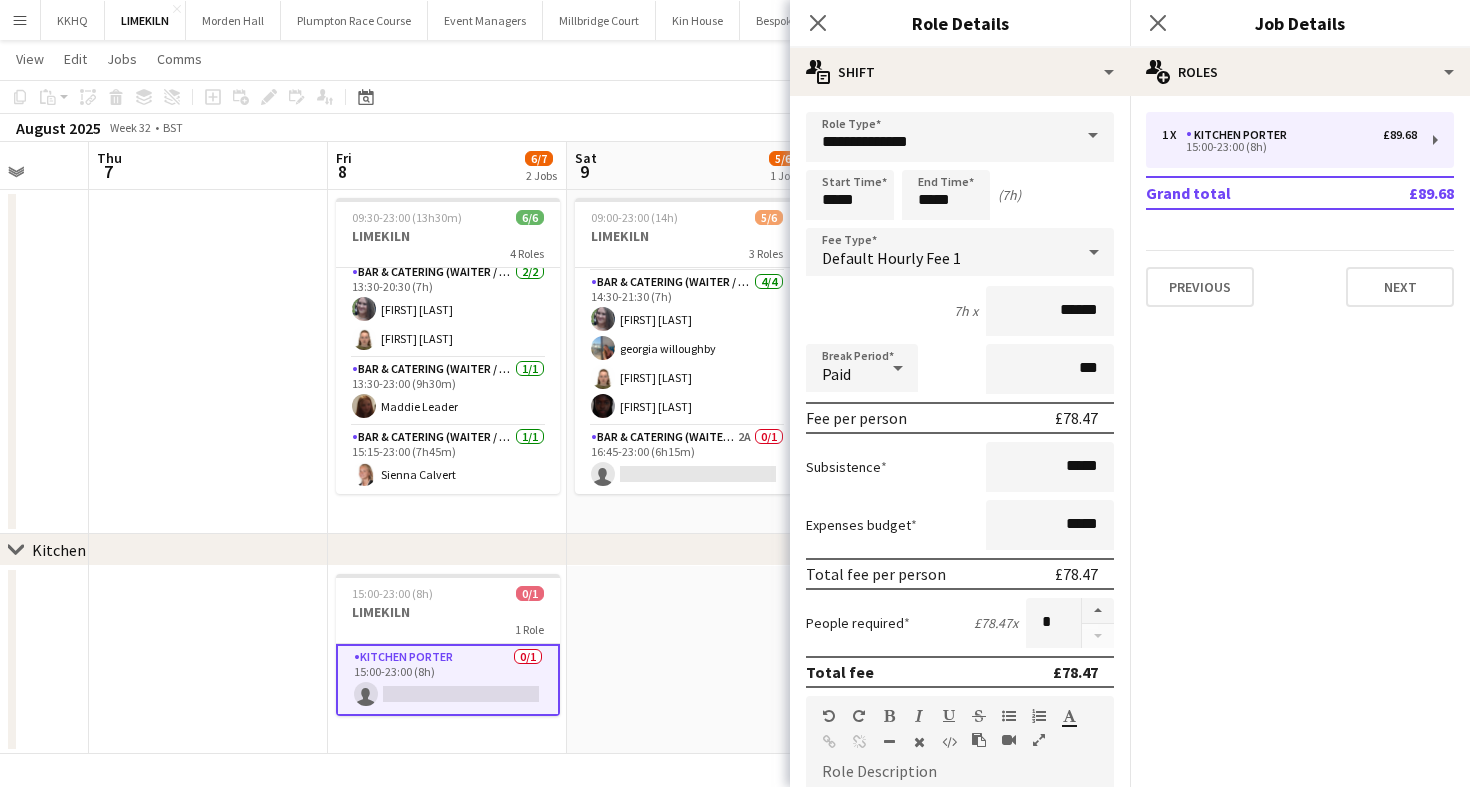 click on "August 2025   Week 32
•   BST" 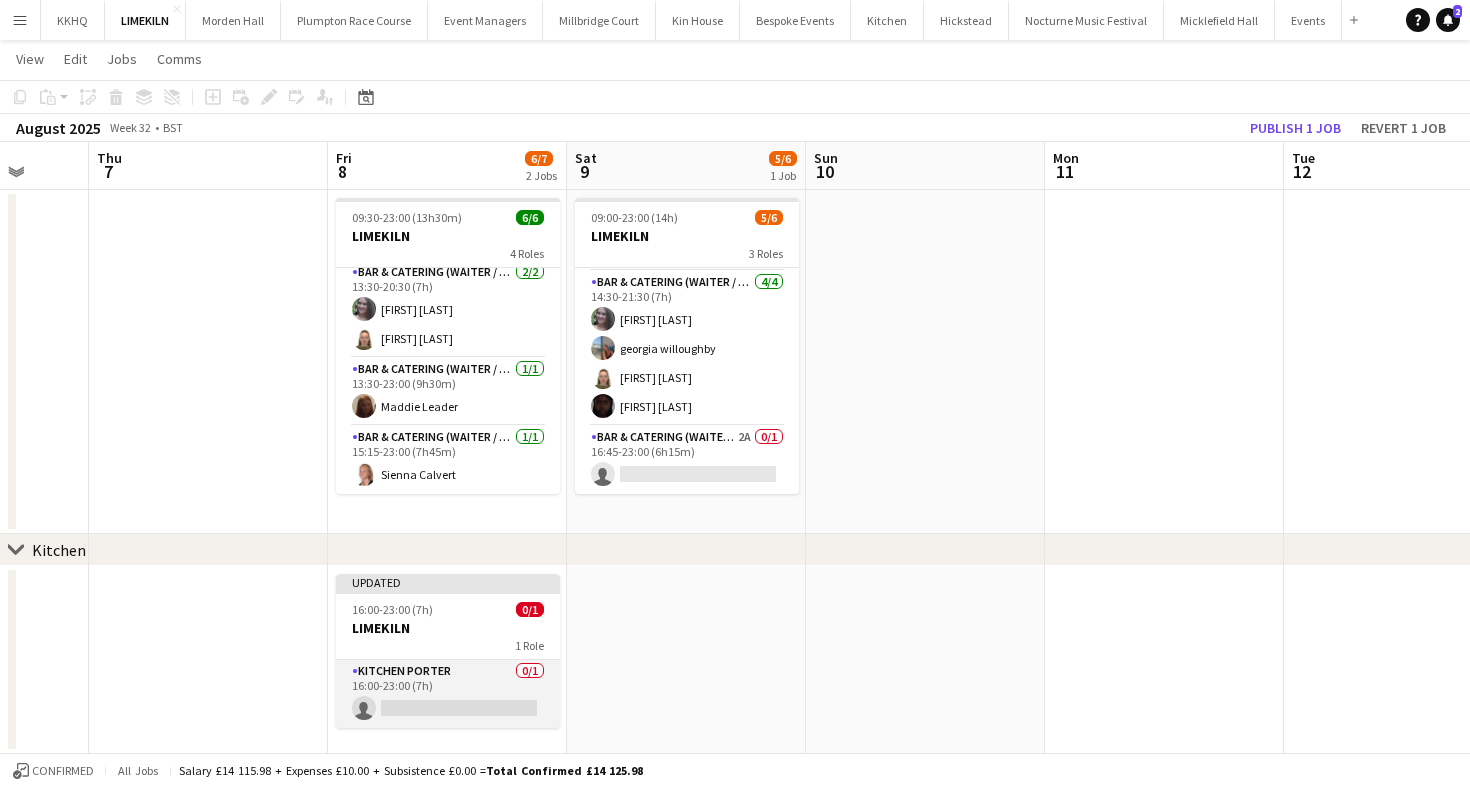 click on "Kitchen Porter   0/1   16:00-23:00 (7h)
single-neutral-actions" at bounding box center (448, 694) 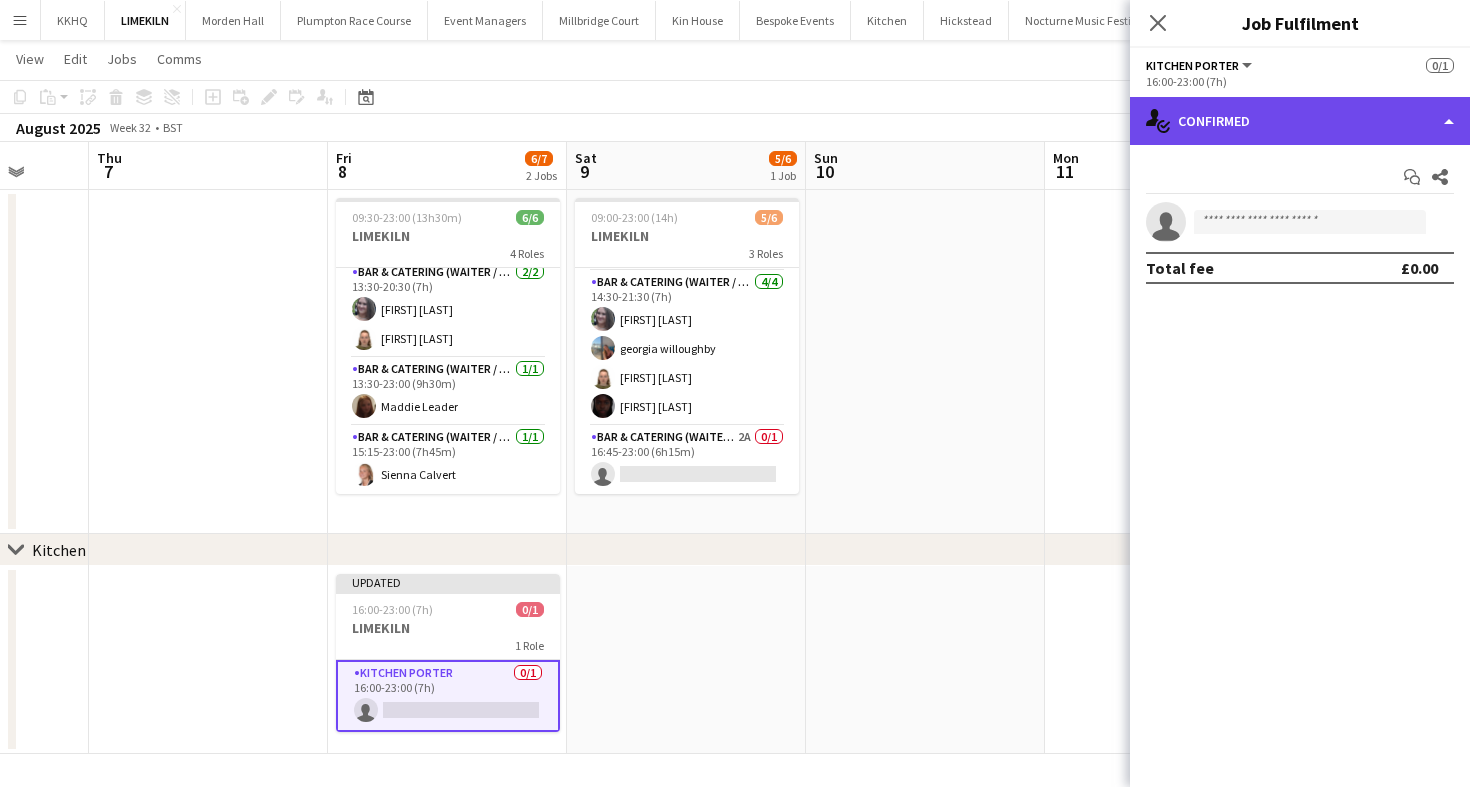 click on "single-neutral-actions-check-2
Confirmed" 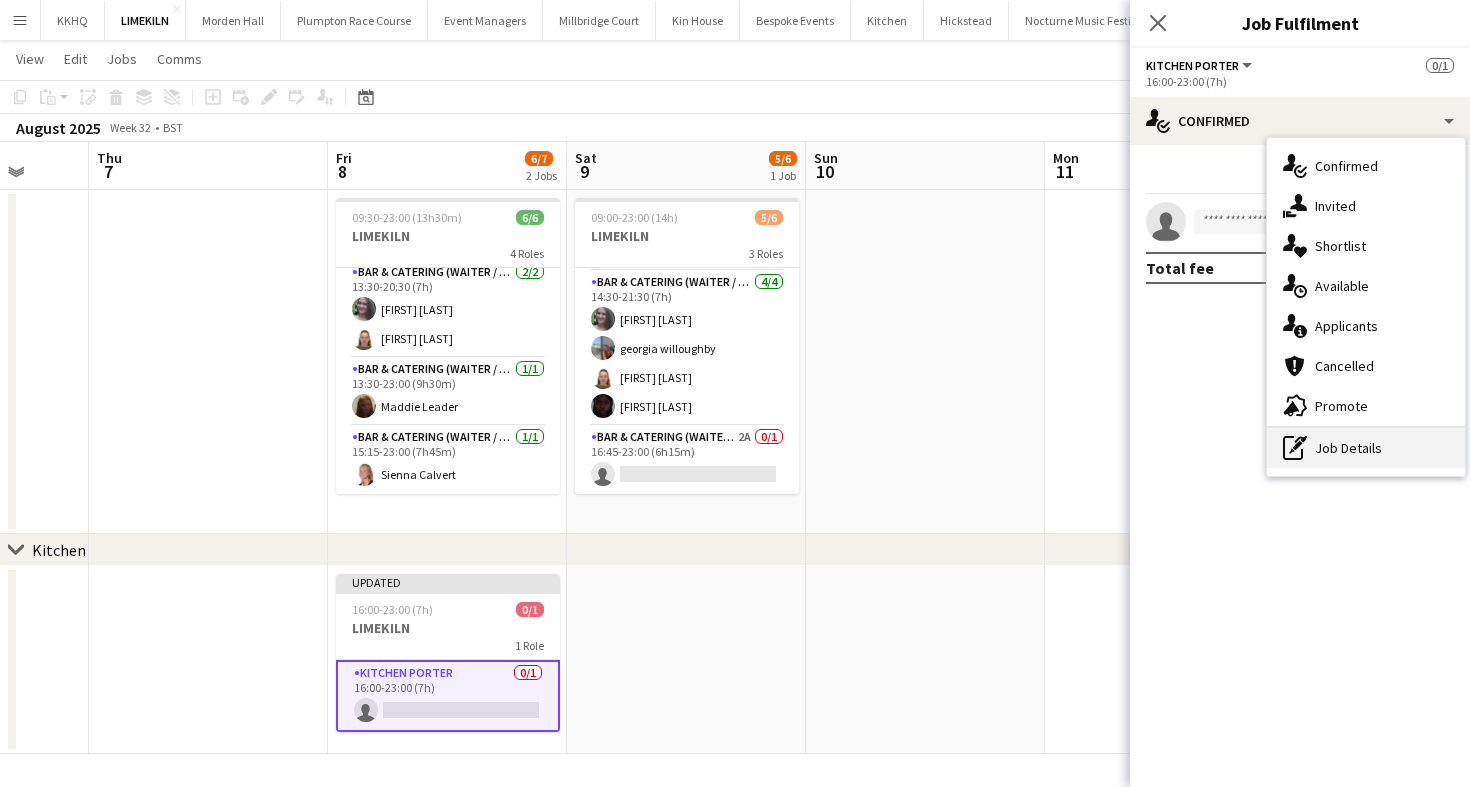 click on "pen-write
Job Details" at bounding box center (1366, 448) 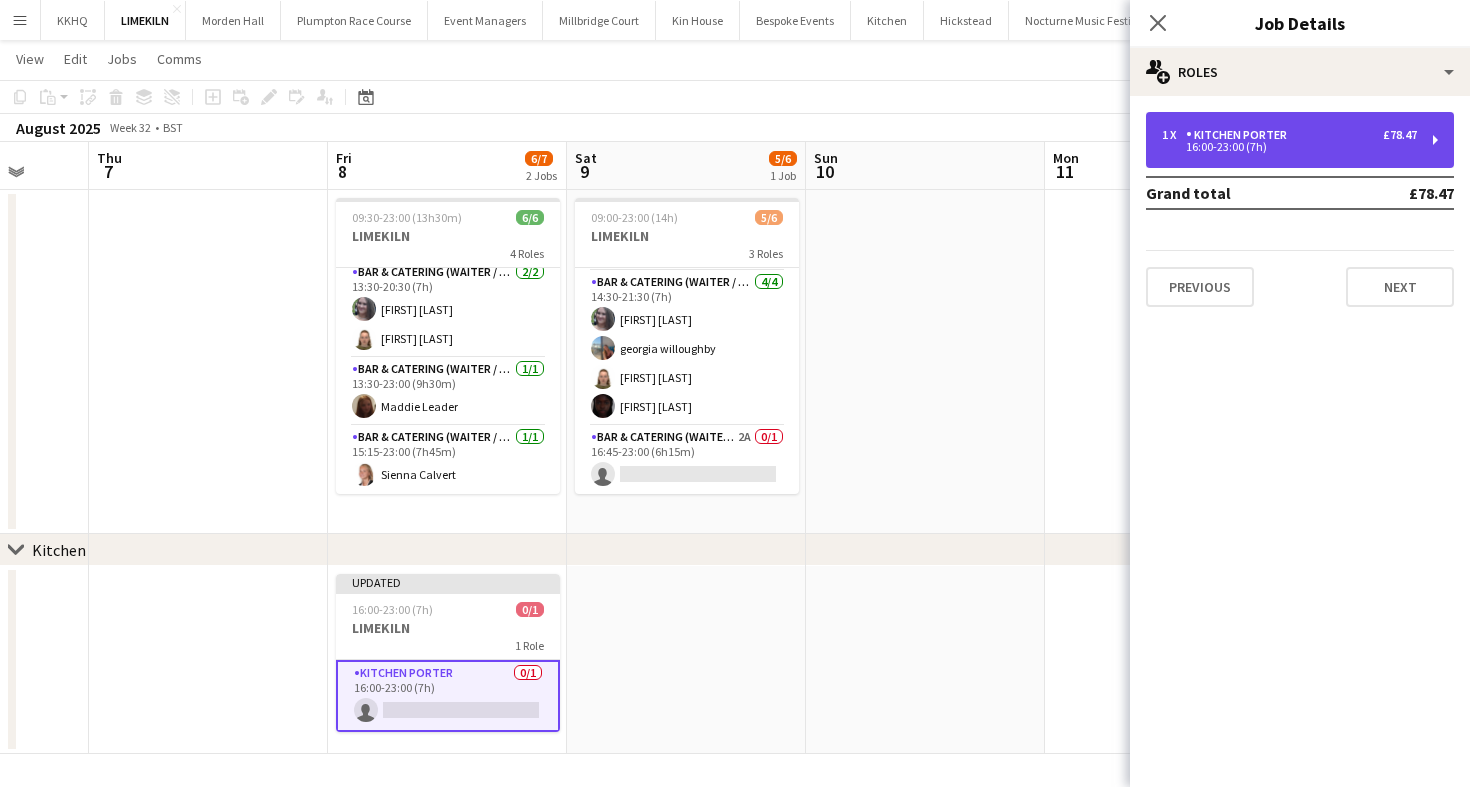click on "Kitchen Porter" at bounding box center (1240, 135) 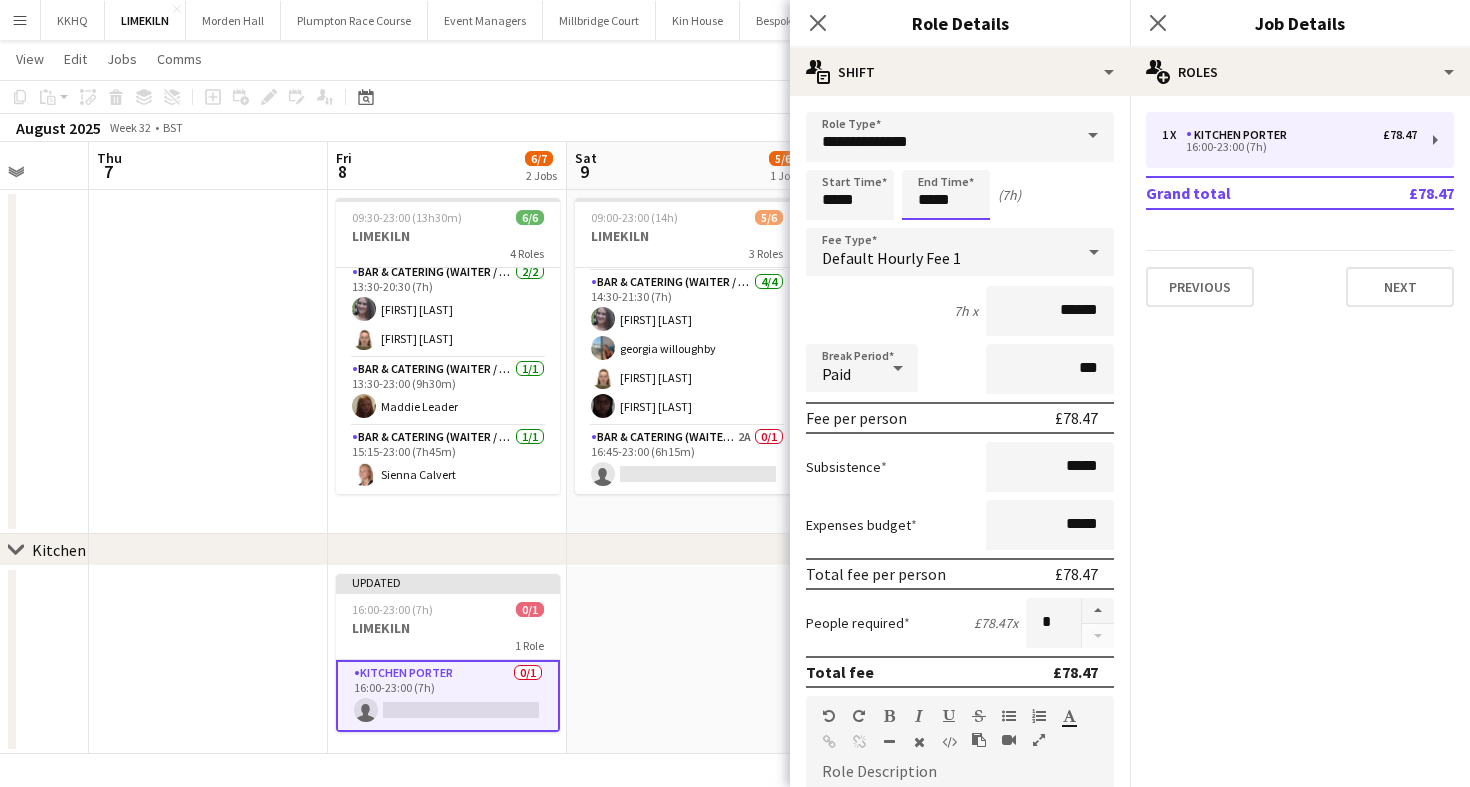 click on "*****" at bounding box center [946, 195] 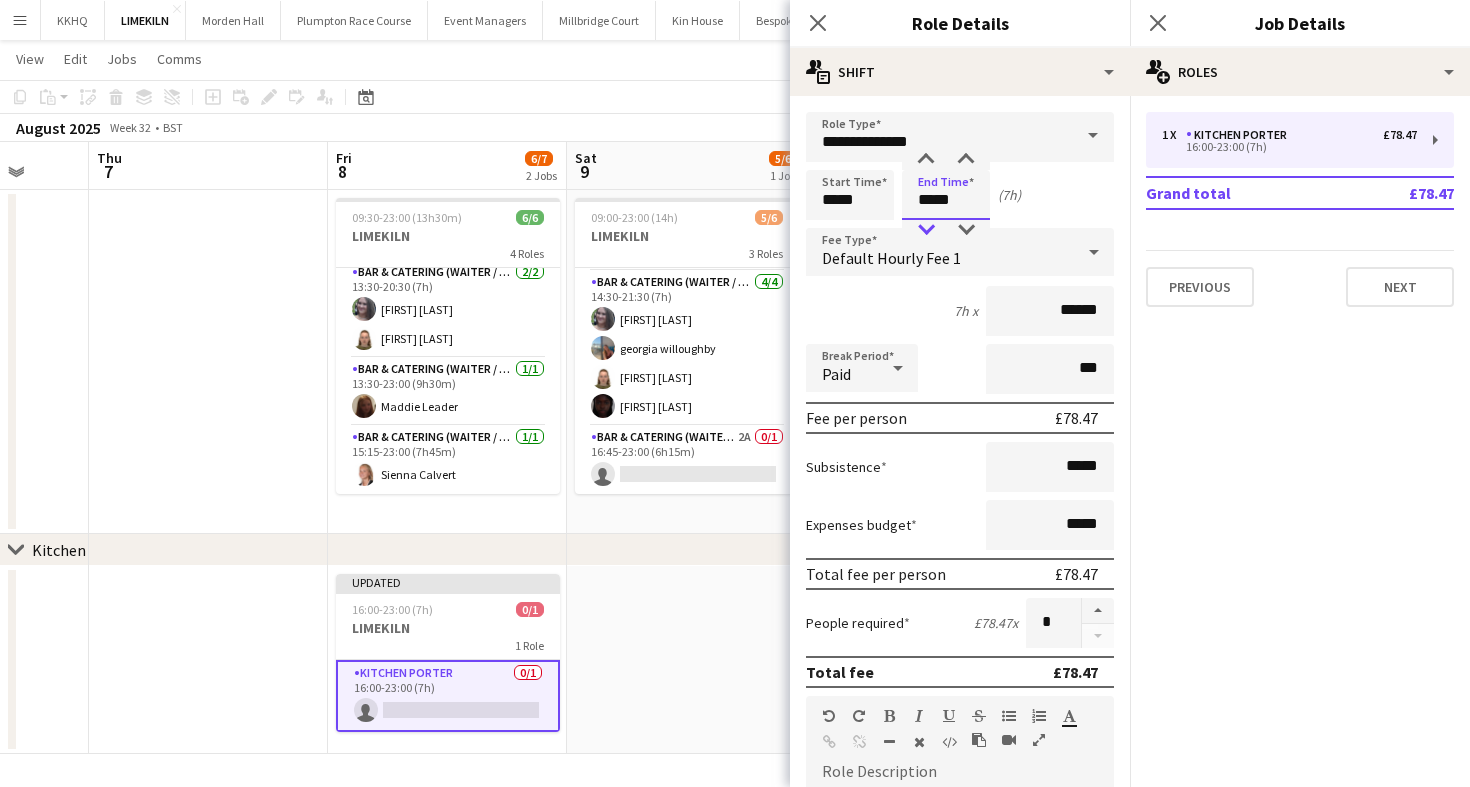 type on "*****" 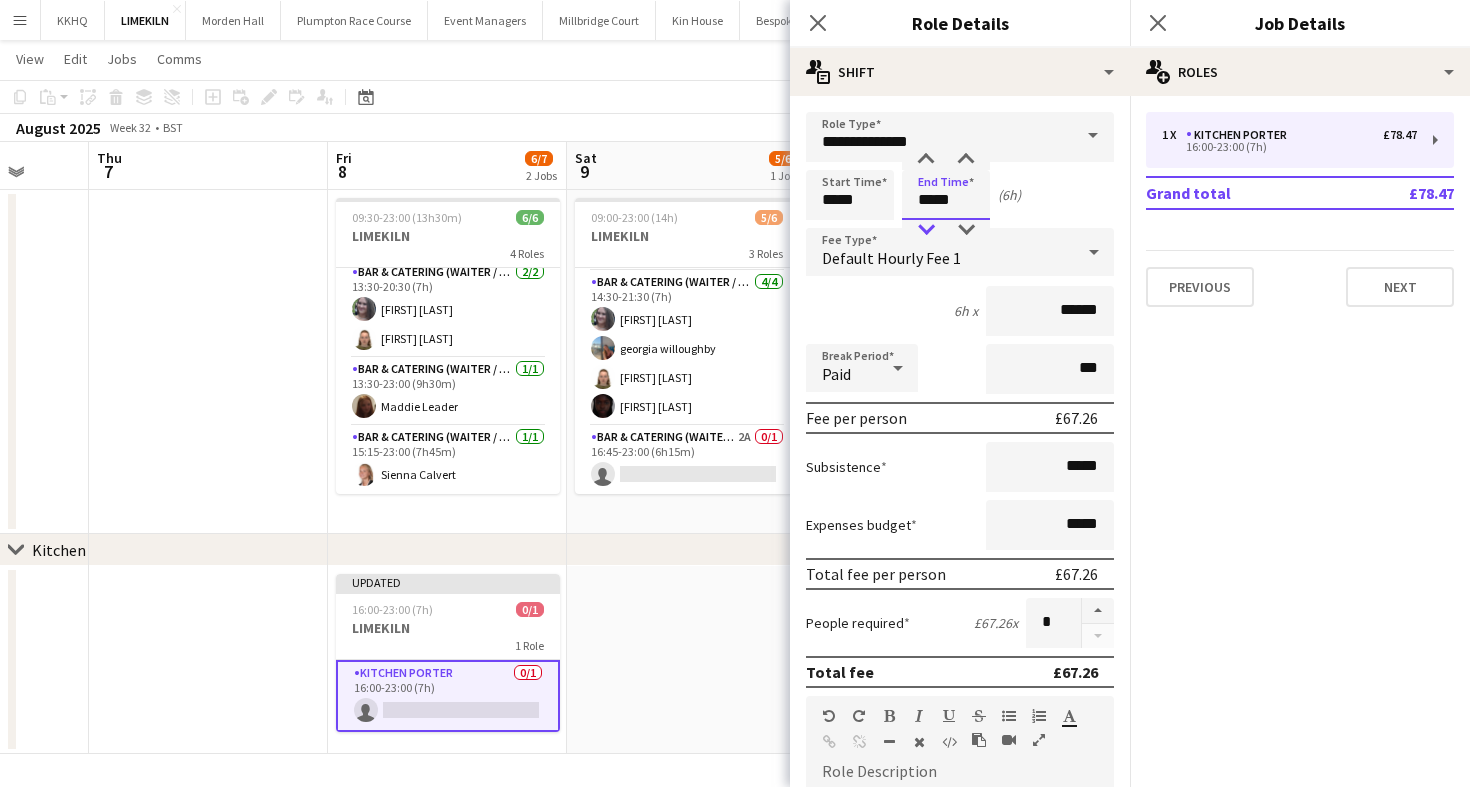click at bounding box center [926, 230] 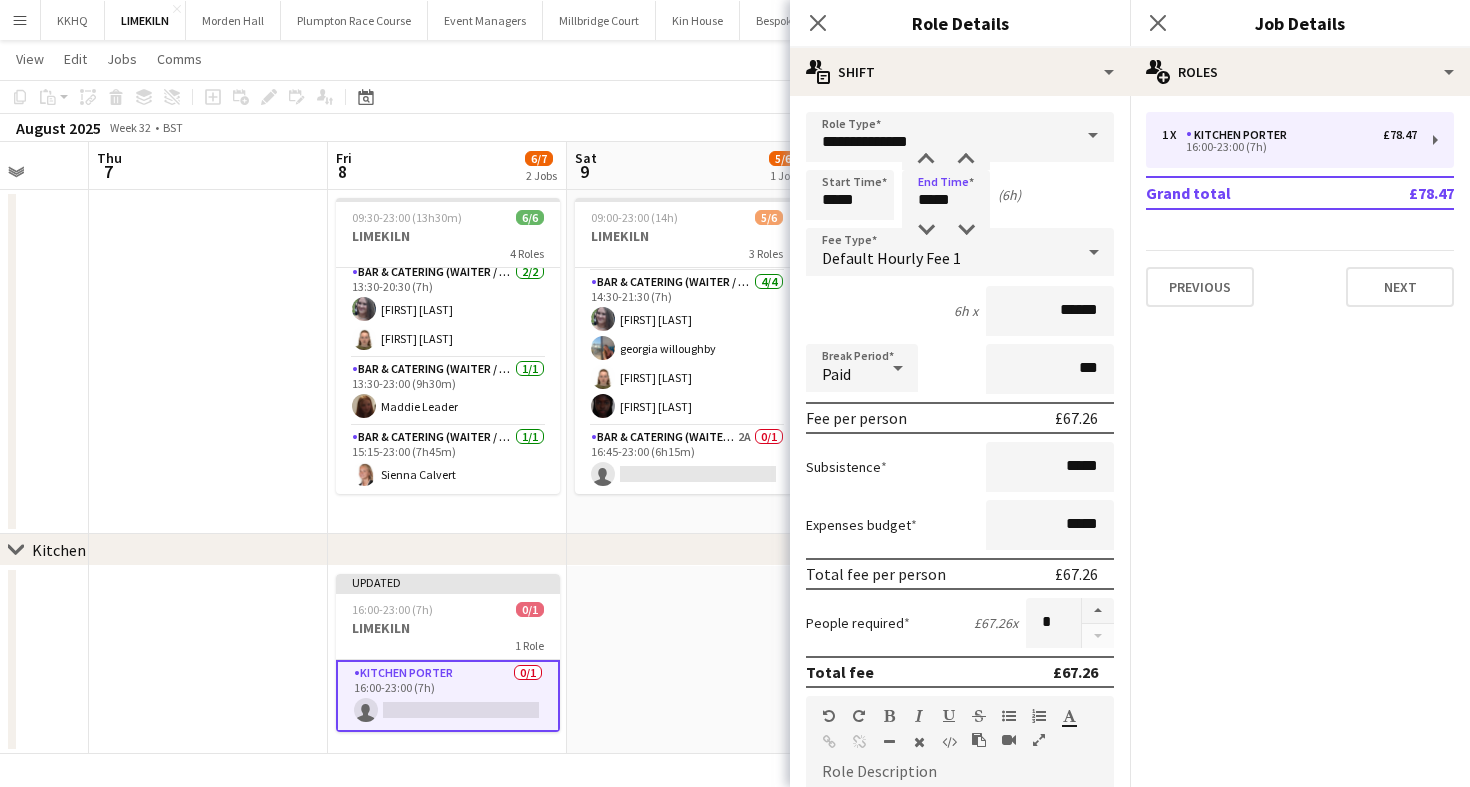 click on "View  Day view expanded Day view collapsed Month view Date picker Jump to today Expand Linked Jobs Collapse Linked Jobs  Edit  Copy
Command
C  Paste  Without Crew
Command
V With Crew
Command
Shift
V Paste as linked job  Group  Group Ungroup  Jobs  New Job Edit Job Delete Job New Linked Job Edit Linked Jobs Job fulfilment Promote Role Copy Role URL  Comms  Notify confirmed crew Create chat" 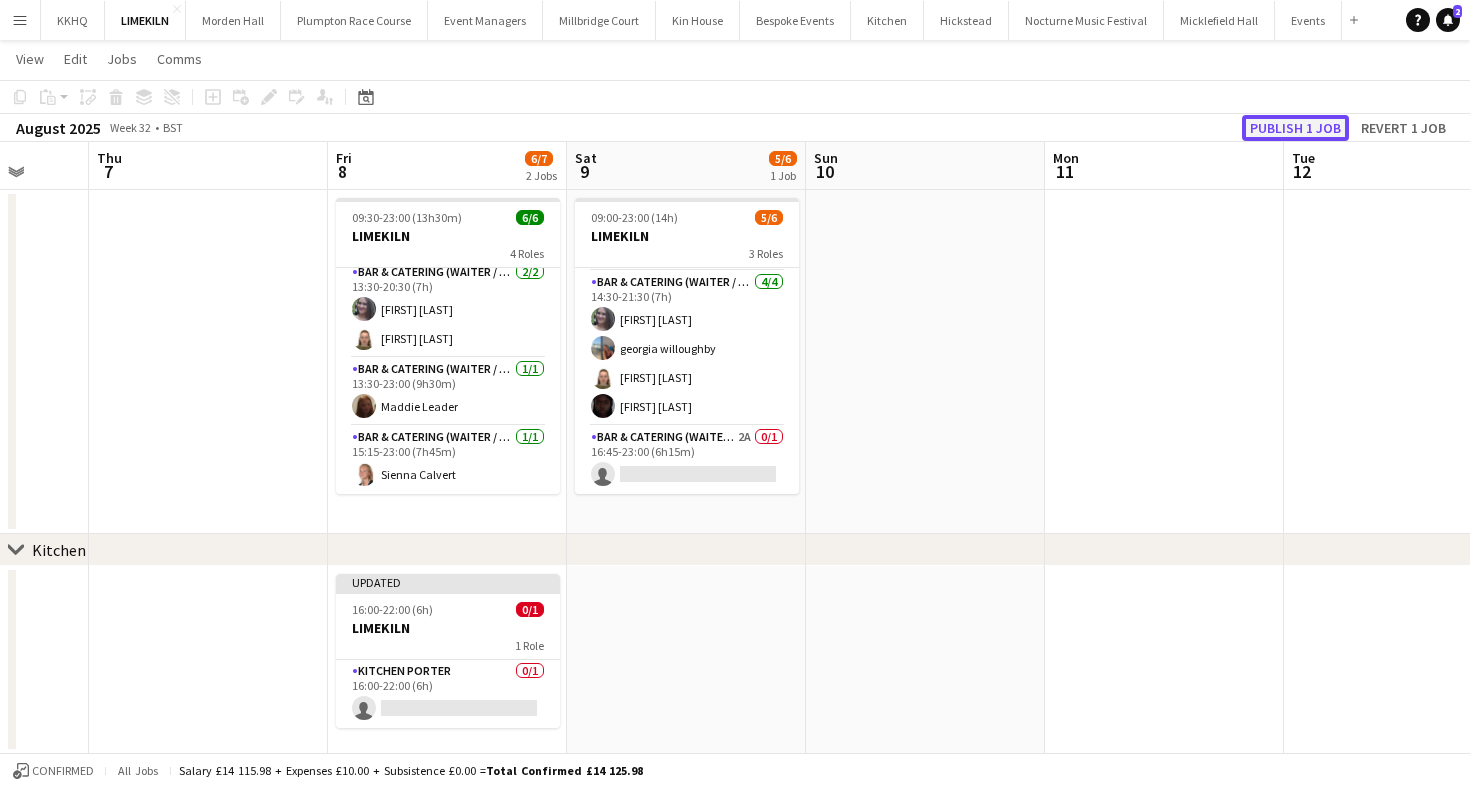 click on "Publish 1 job" 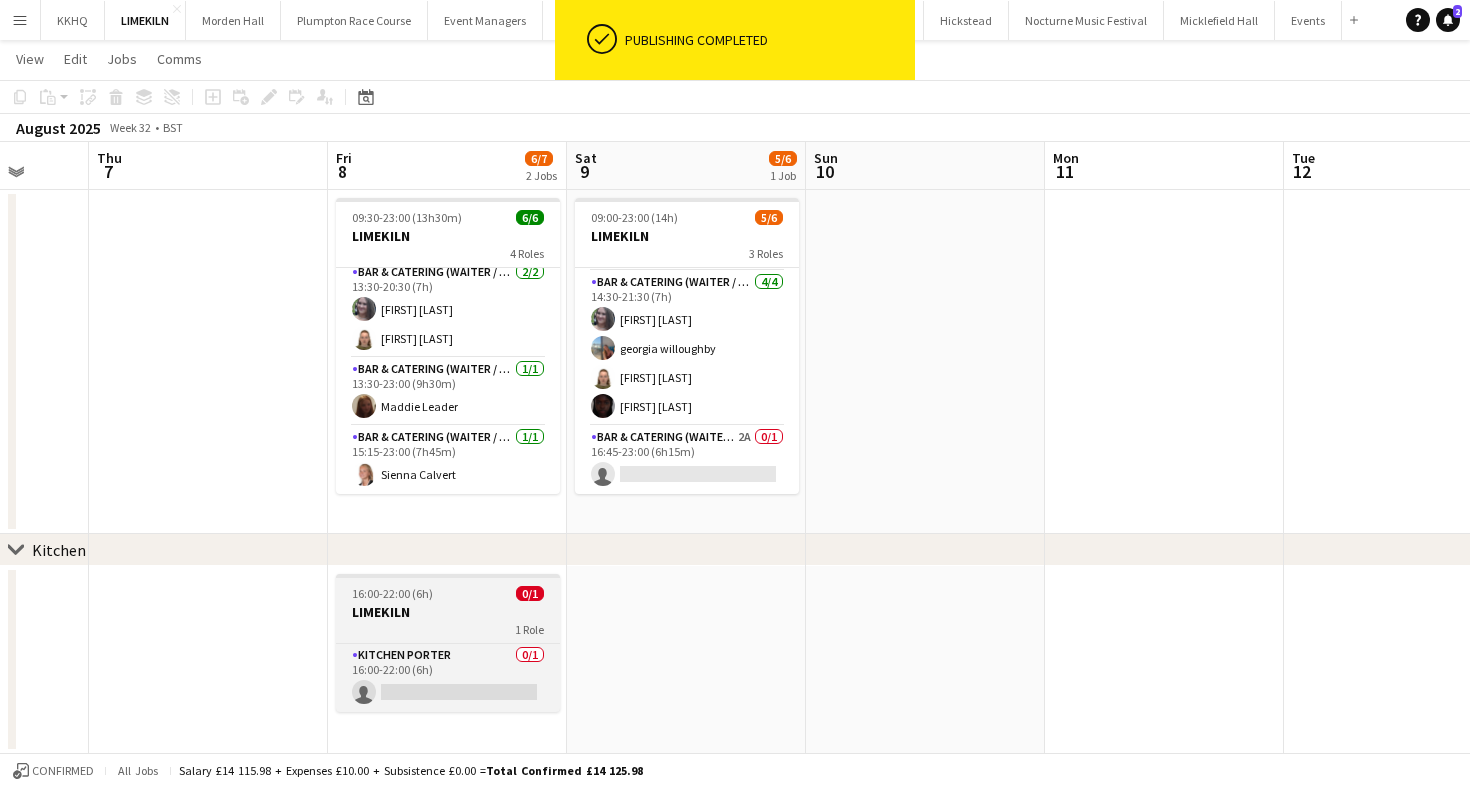 click on "16:00-22:00 (6h)    0/1   LIMEKILN   1 Role   Kitchen Porter   0/1   16:00-22:00 (6h)
single-neutral-actions" at bounding box center [448, 643] 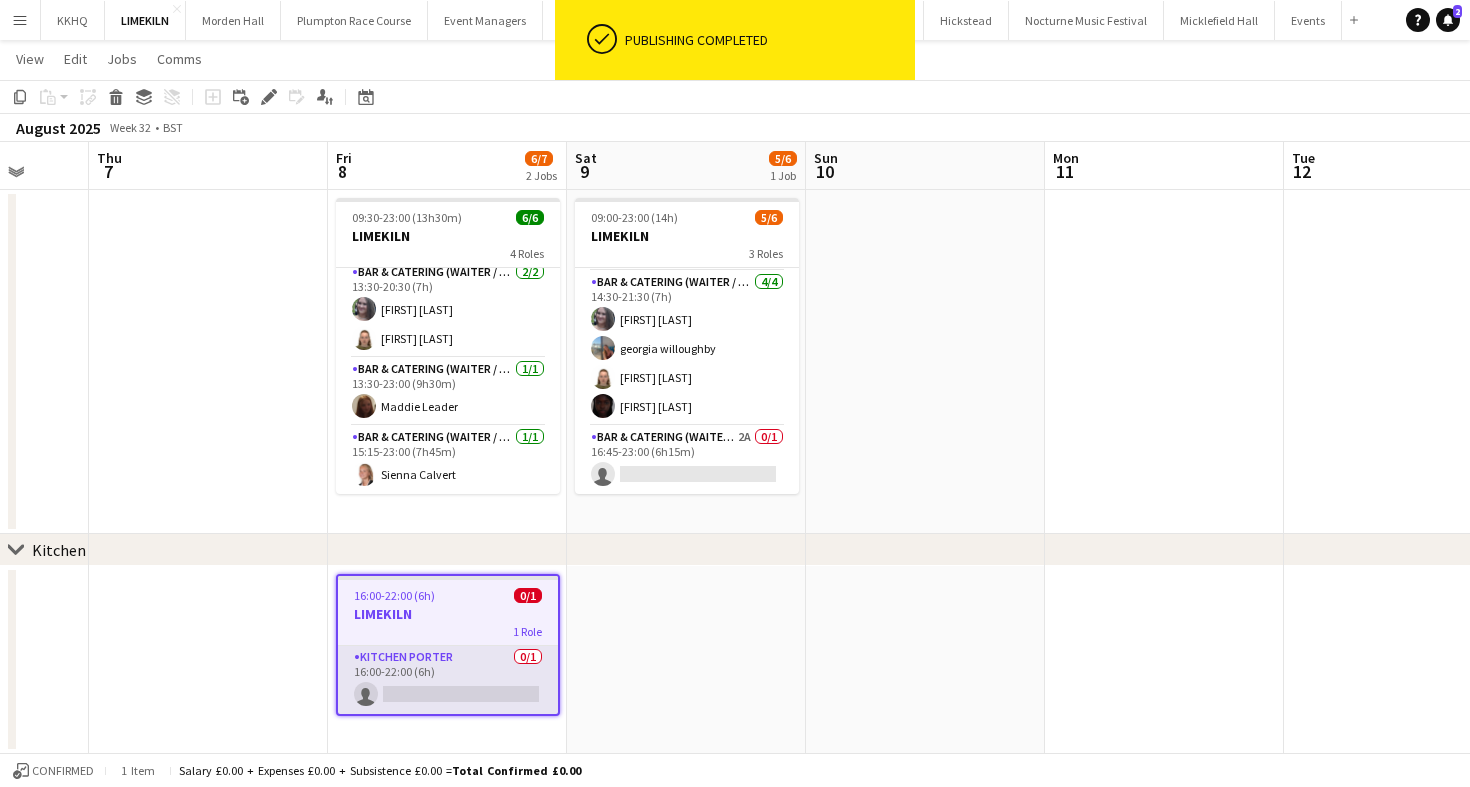 click on "Kitchen Porter   0/1   16:00-22:00 (6h)
single-neutral-actions" at bounding box center (448, 680) 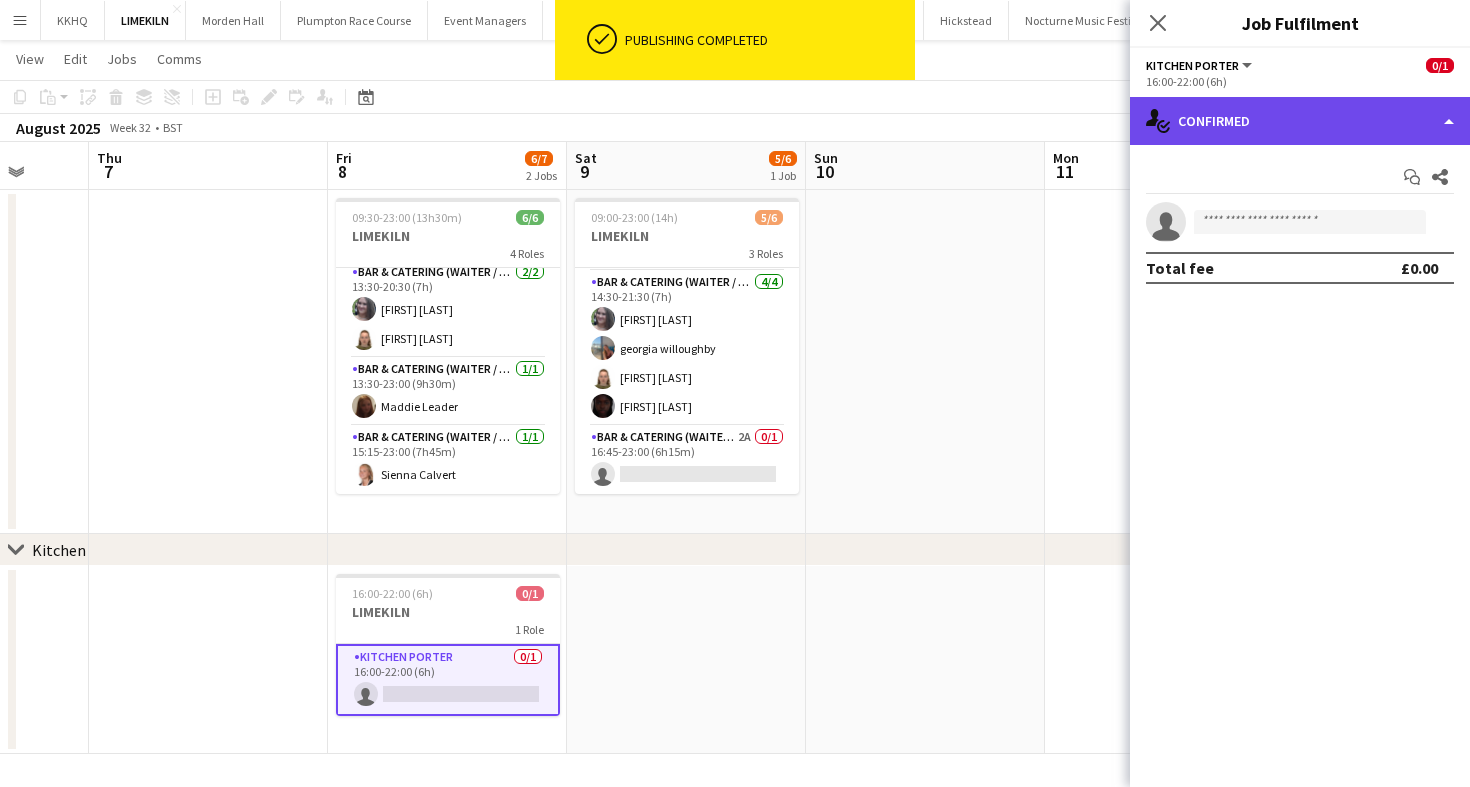 click on "single-neutral-actions-check-2
Confirmed" 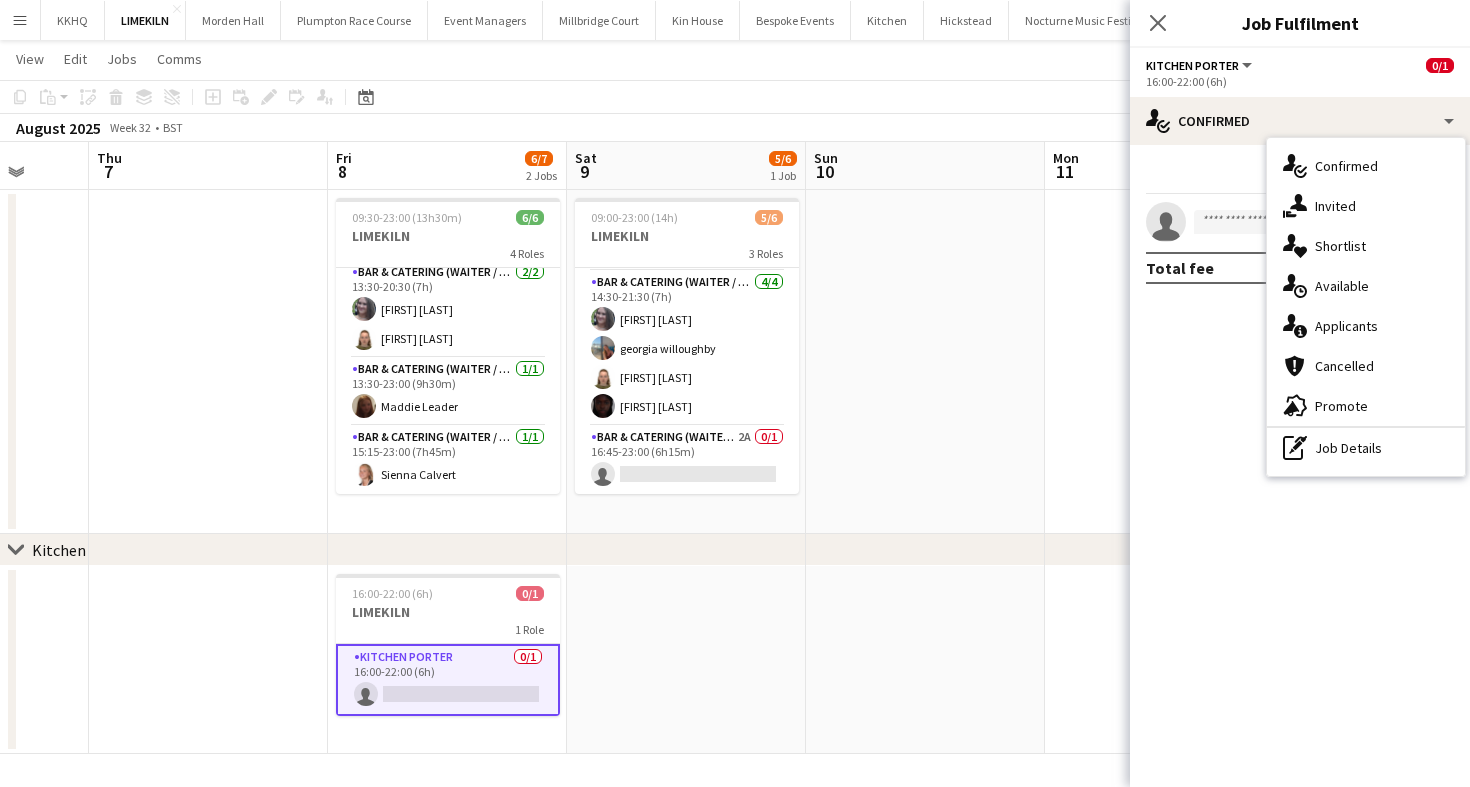 click on "single-neutral-actions-information
Applicants" at bounding box center (1366, 326) 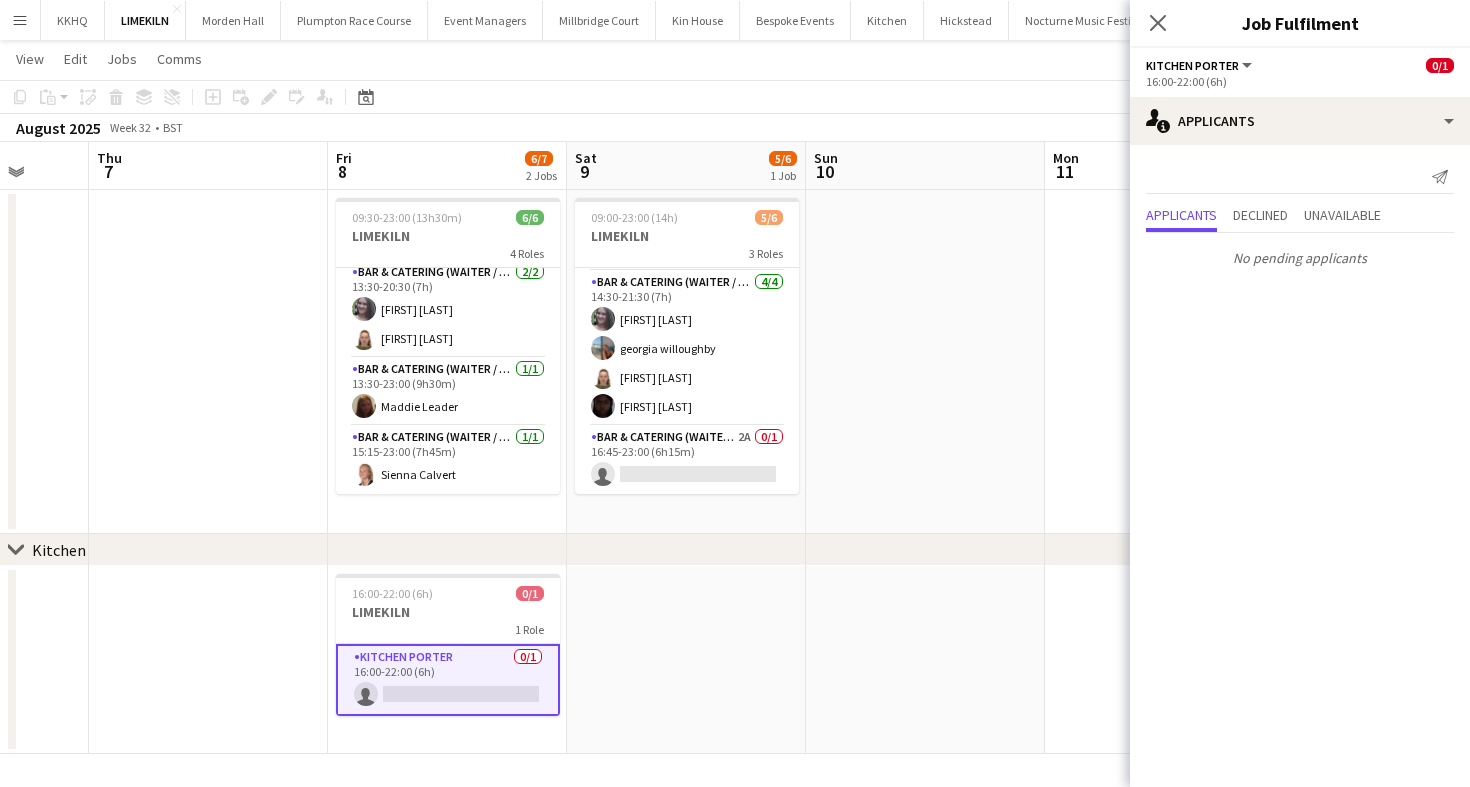 click on "Kitchen Porter   0/1   16:00-22:00 (6h)
single-neutral-actions" at bounding box center (448, 680) 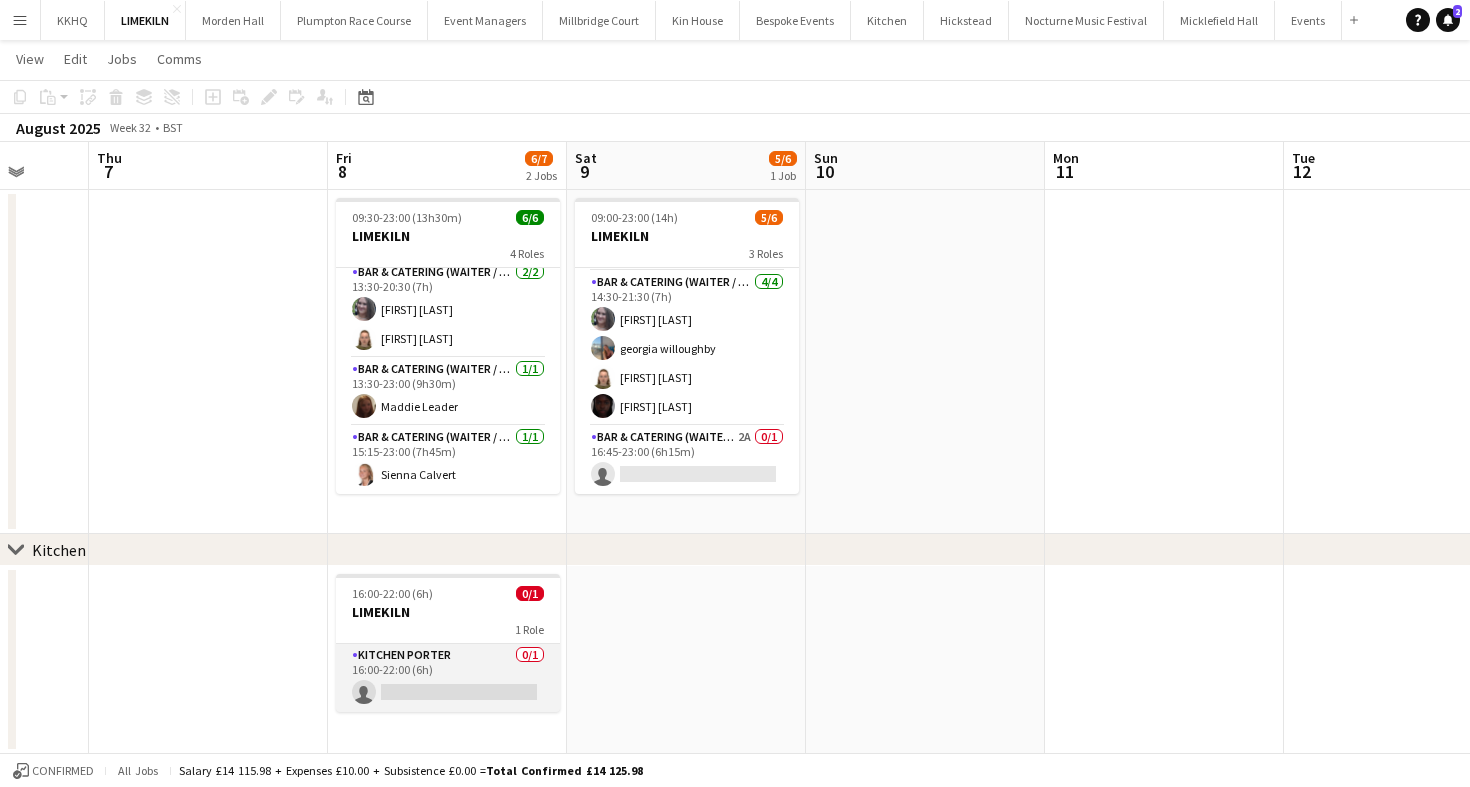 click on "Kitchen Porter   0/1   16:00-22:00 (6h)
single-neutral-actions" at bounding box center (448, 678) 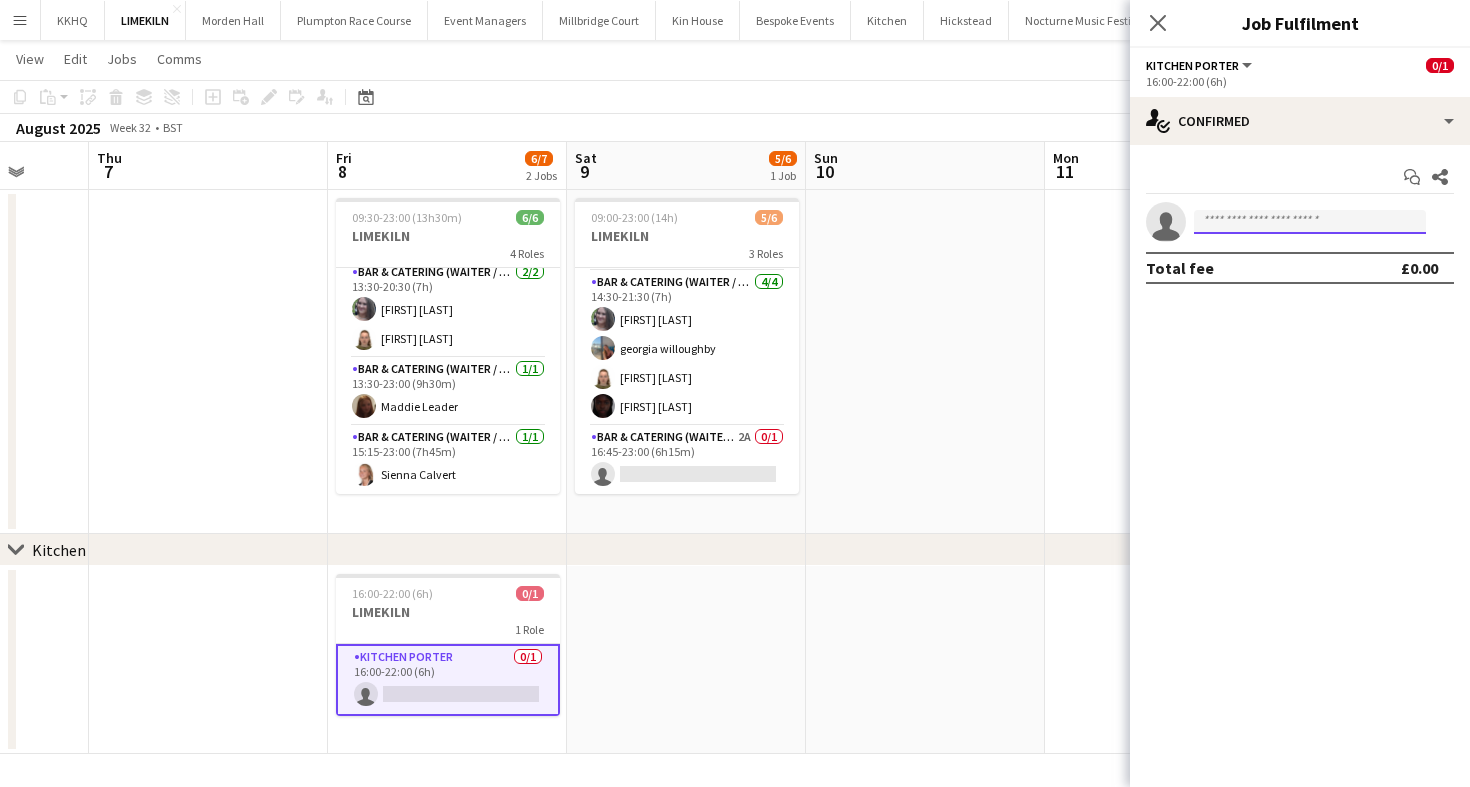click at bounding box center [1310, 222] 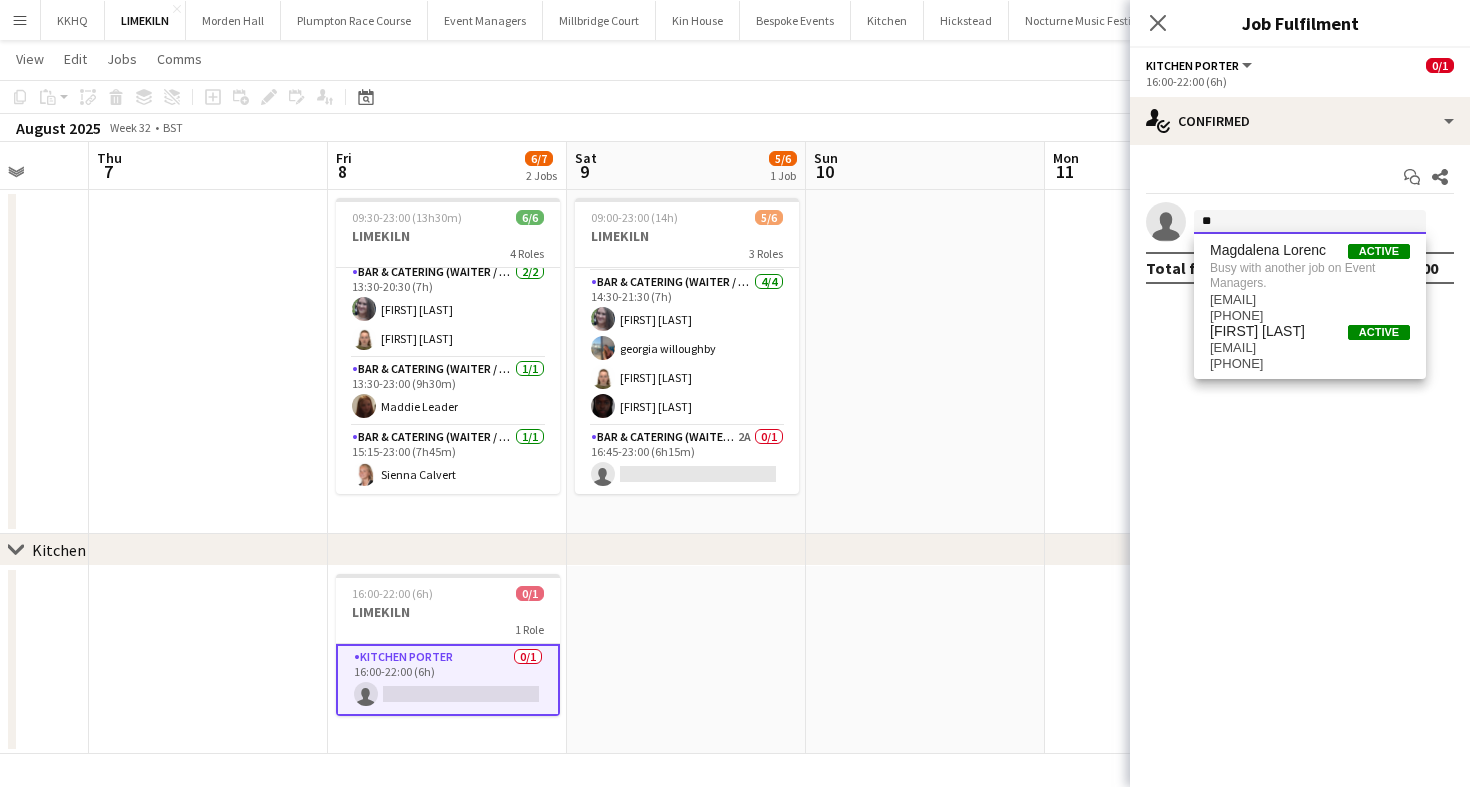 type on "*" 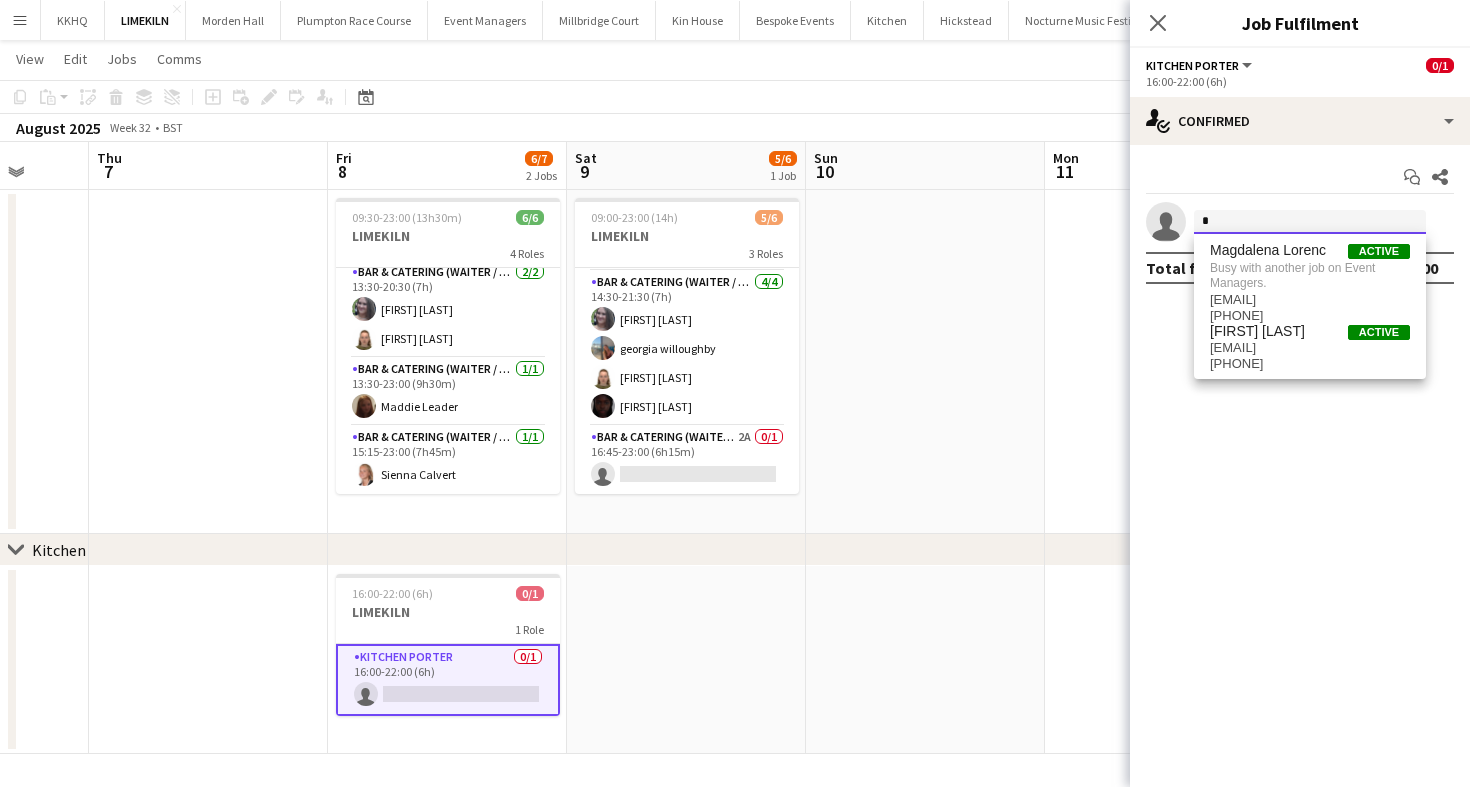 type 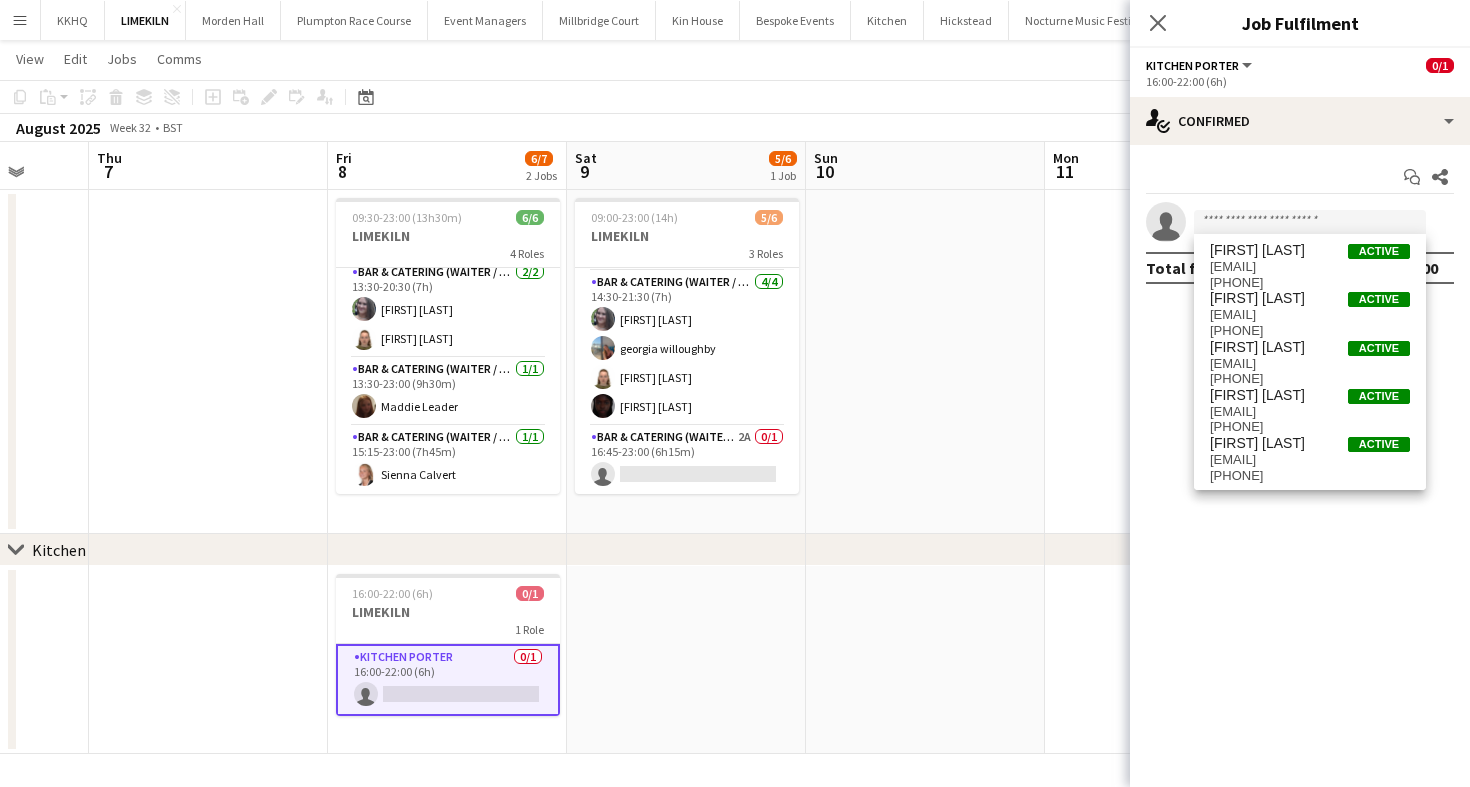 click on "check
Confirmed
Start chat
Share
single-neutral-actions
Total fee   £0.00" 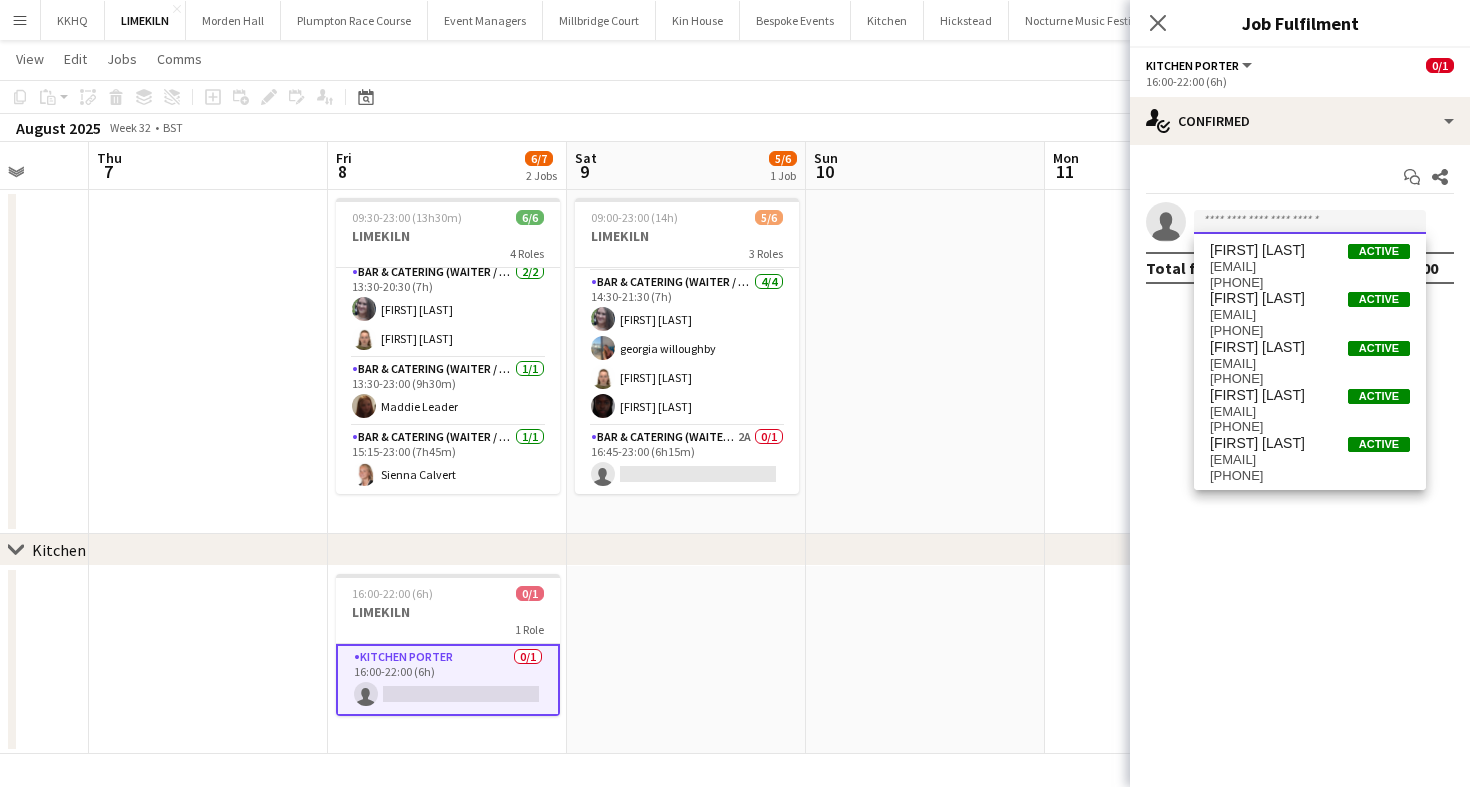 click at bounding box center (1310, 222) 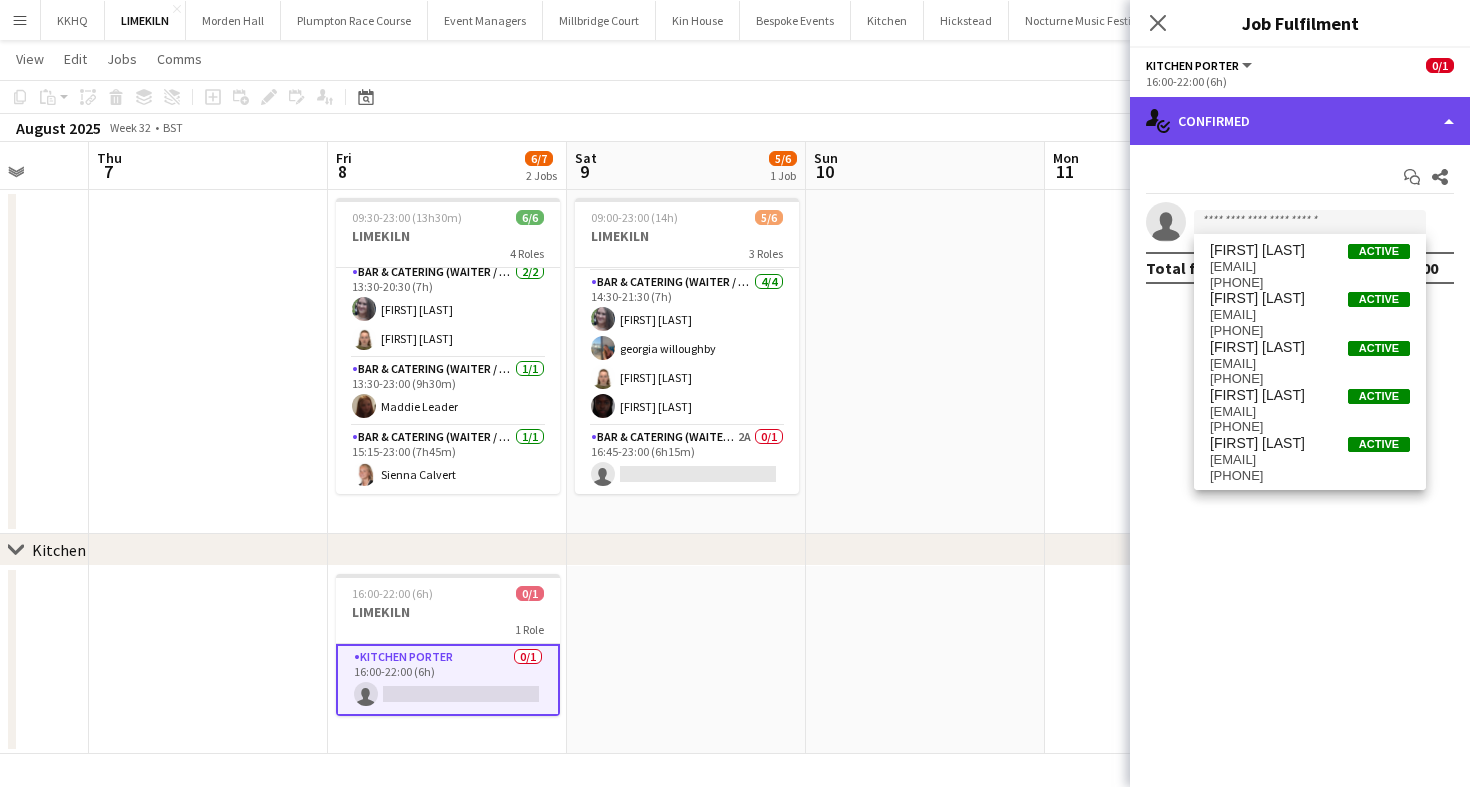 click on "single-neutral-actions-check-2
Confirmed" 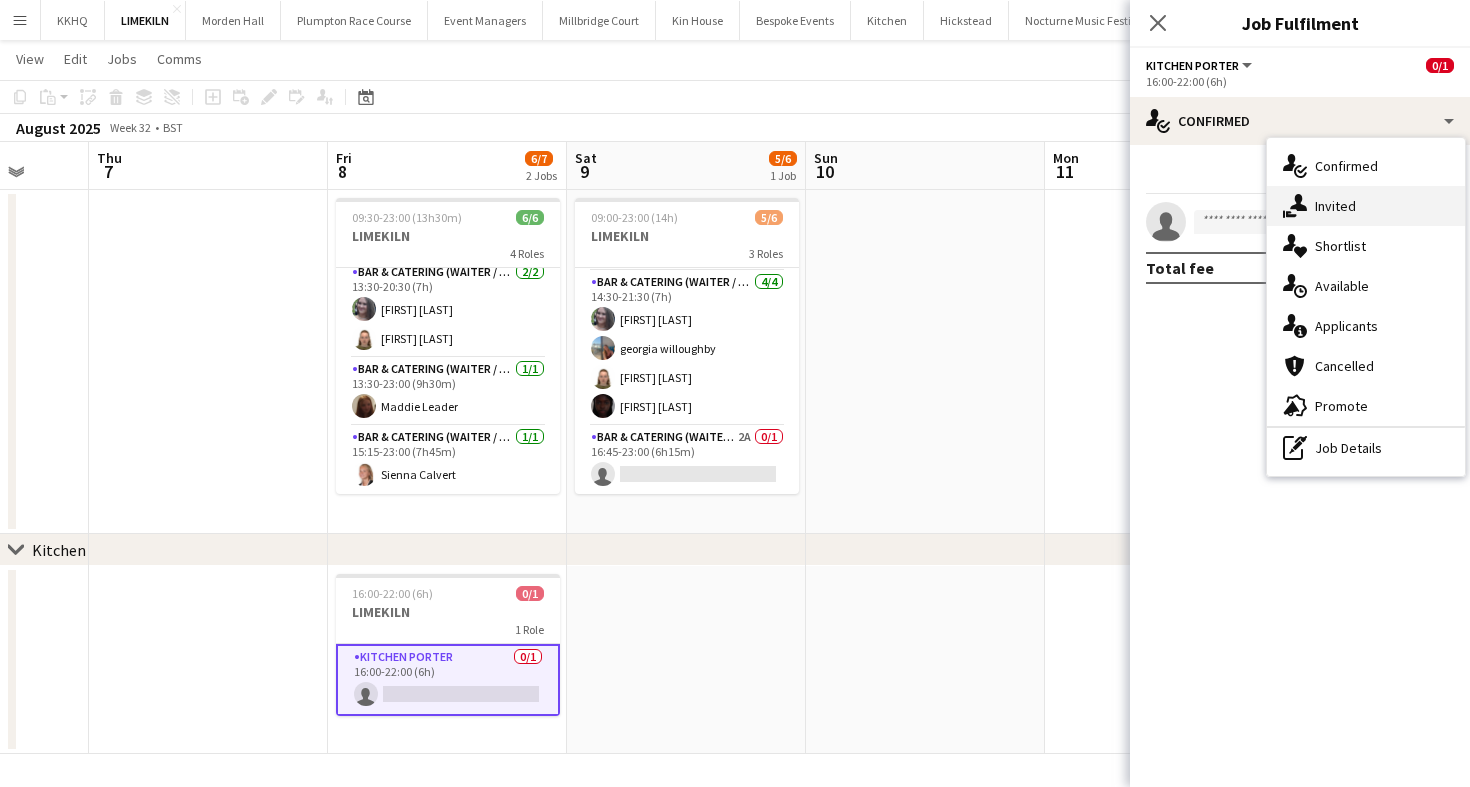 click on "single-neutral-actions-share-1
Invited" at bounding box center (1366, 206) 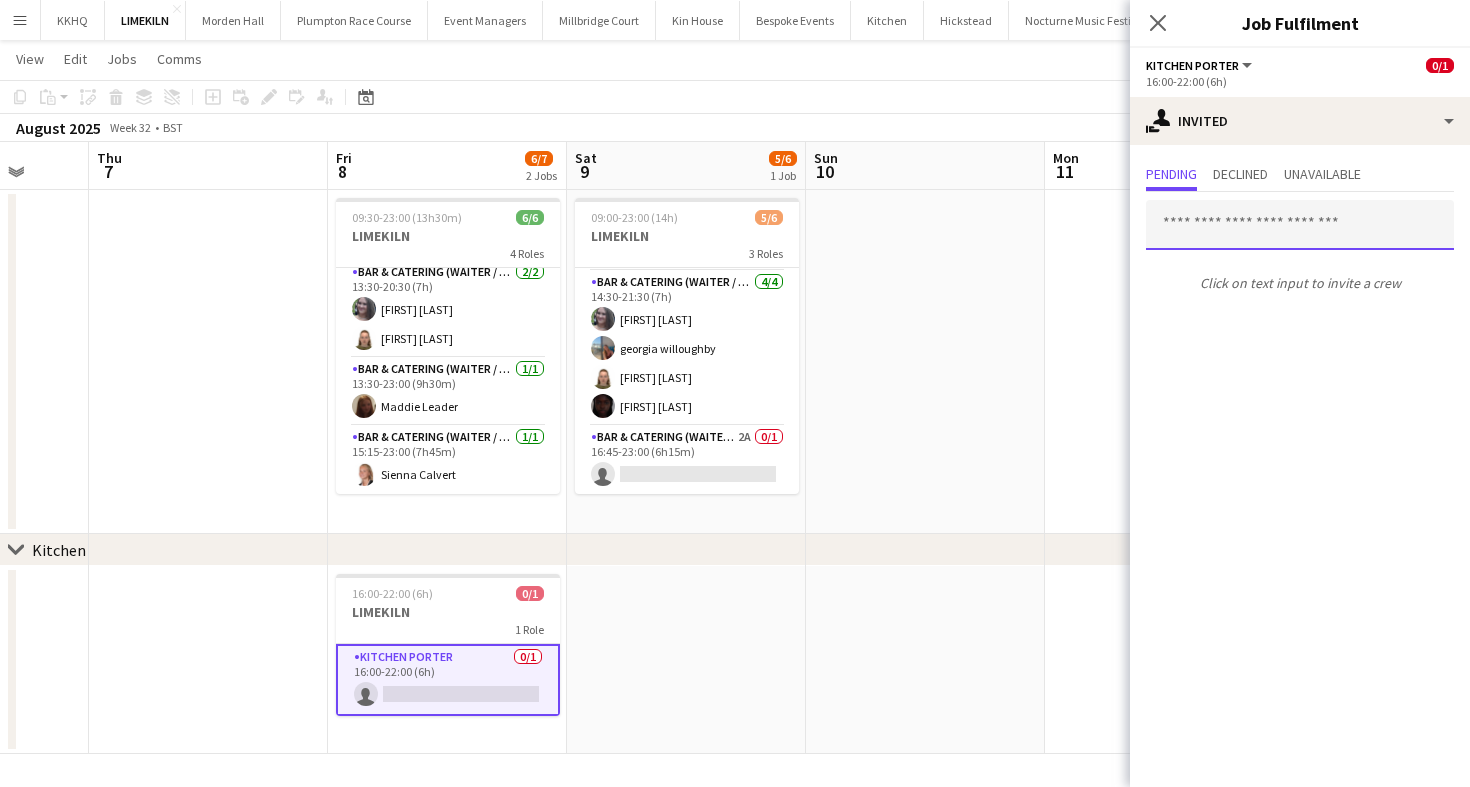 click at bounding box center [1300, 225] 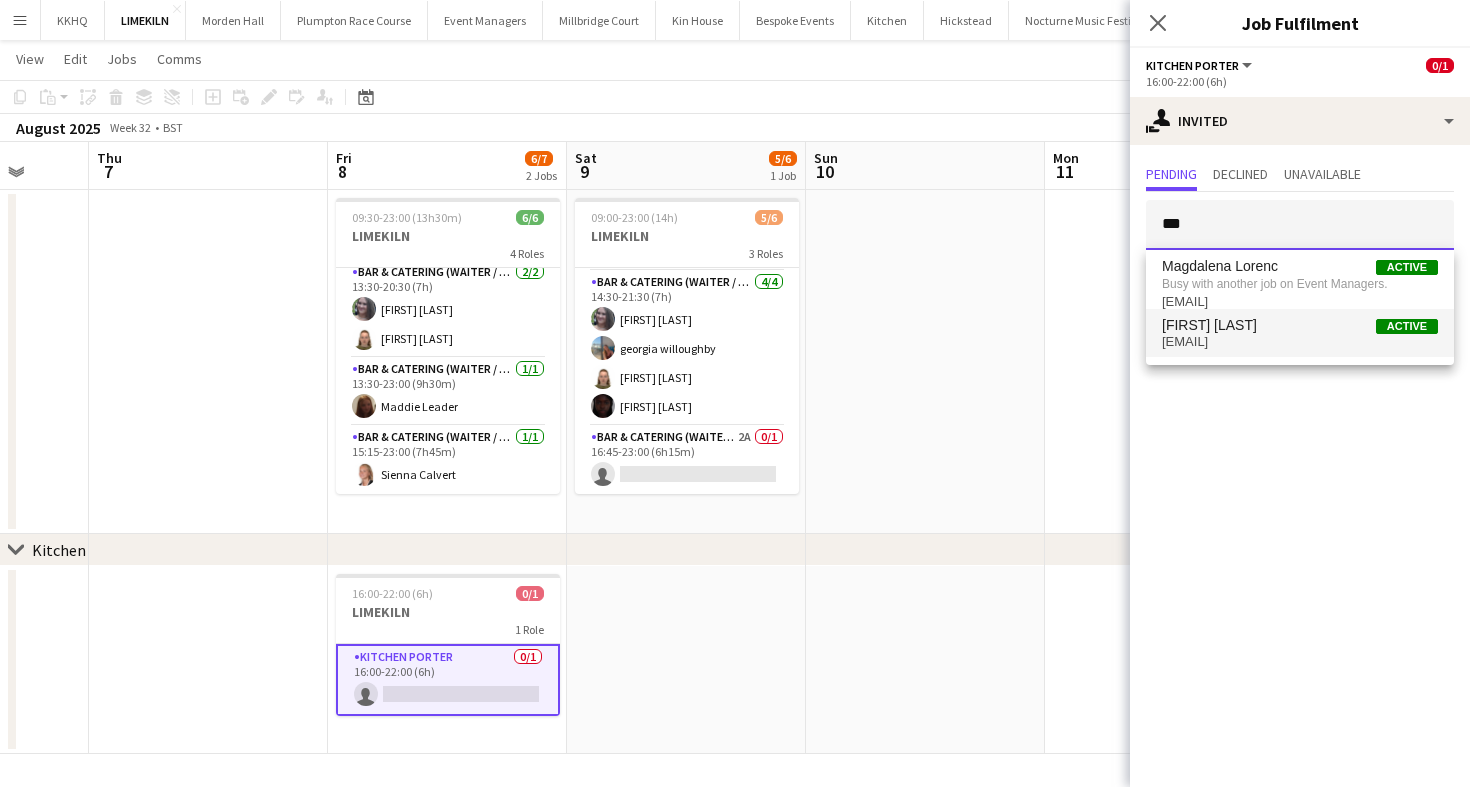 type on "***" 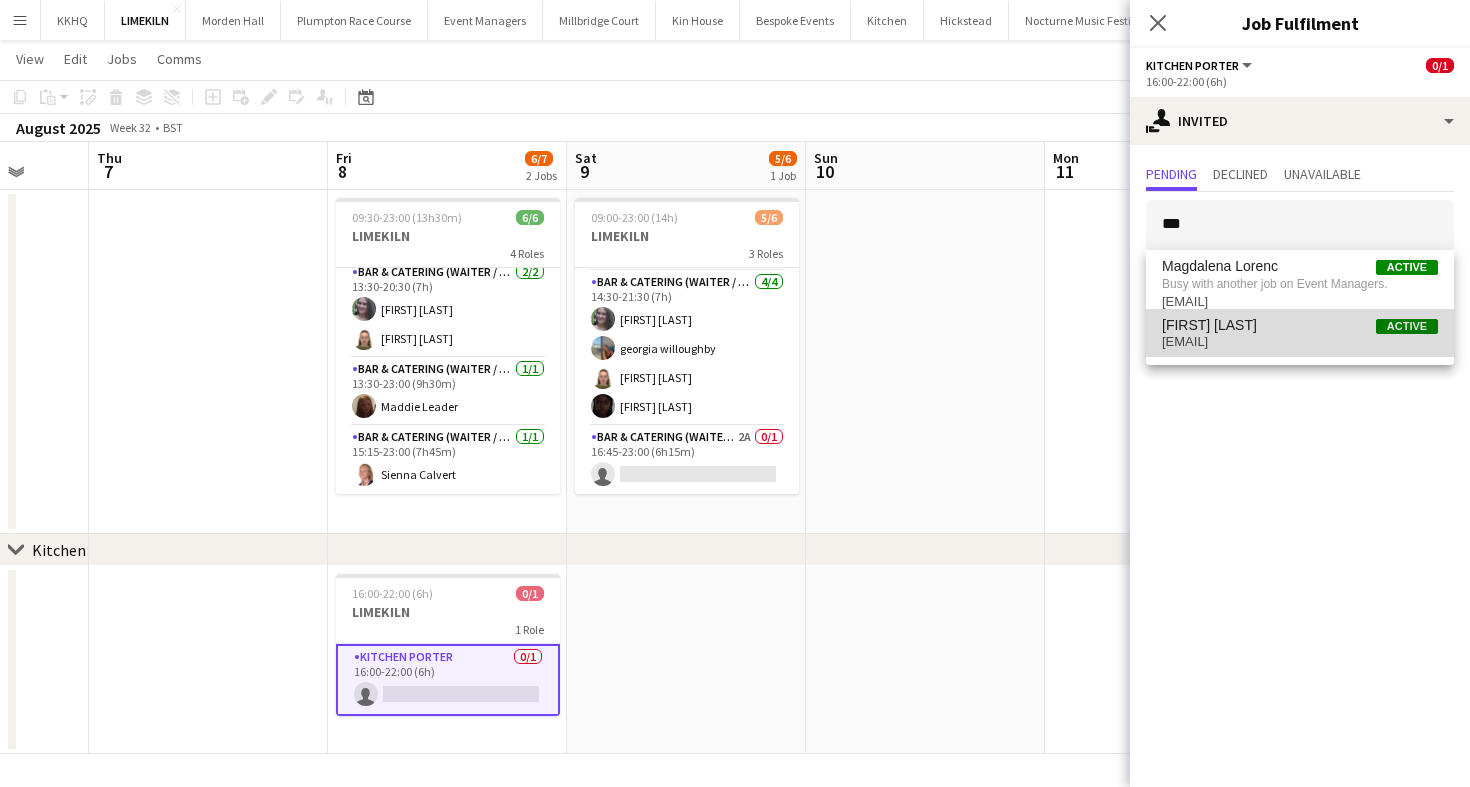 click on "[EMAIL]" at bounding box center [1300, 342] 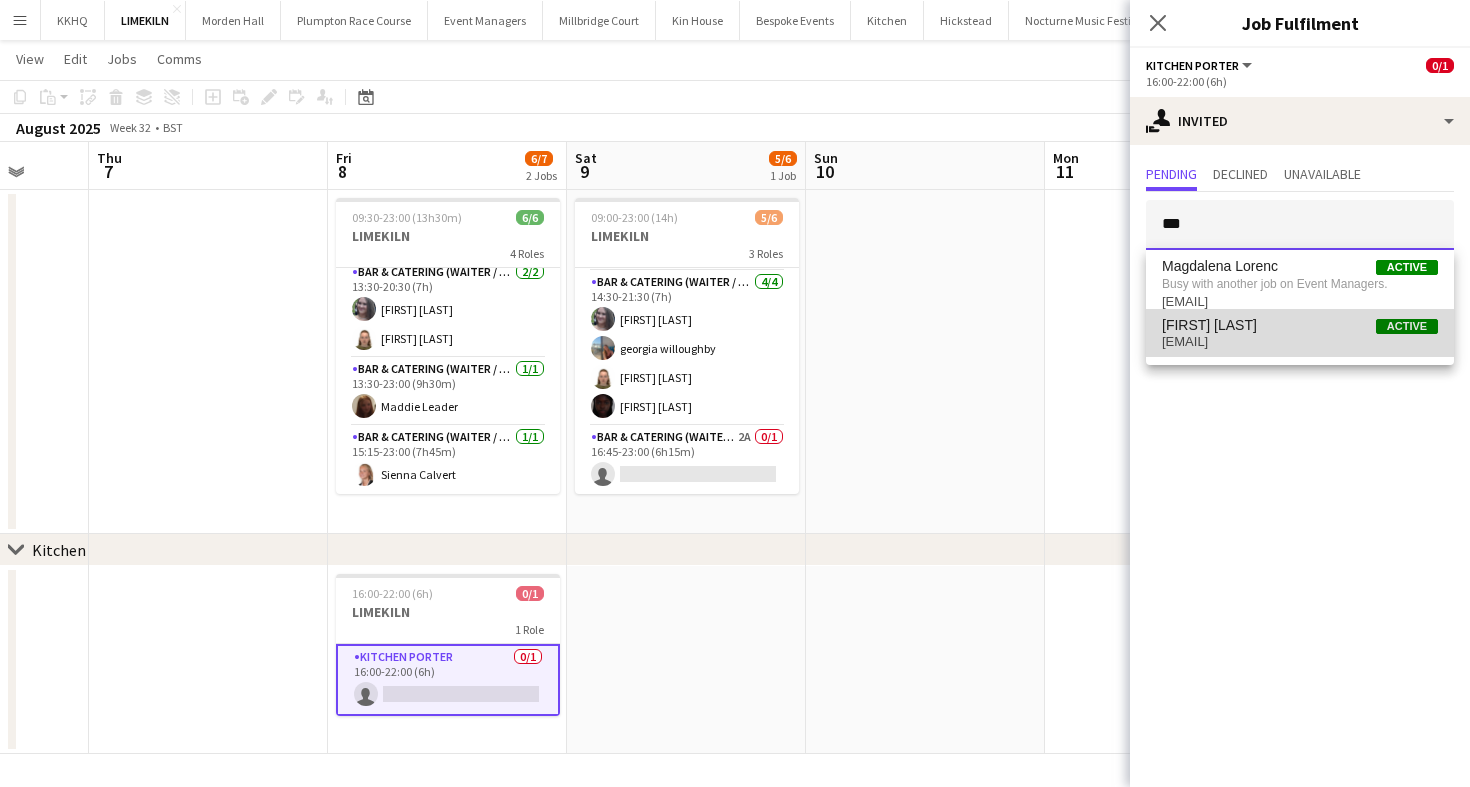 type 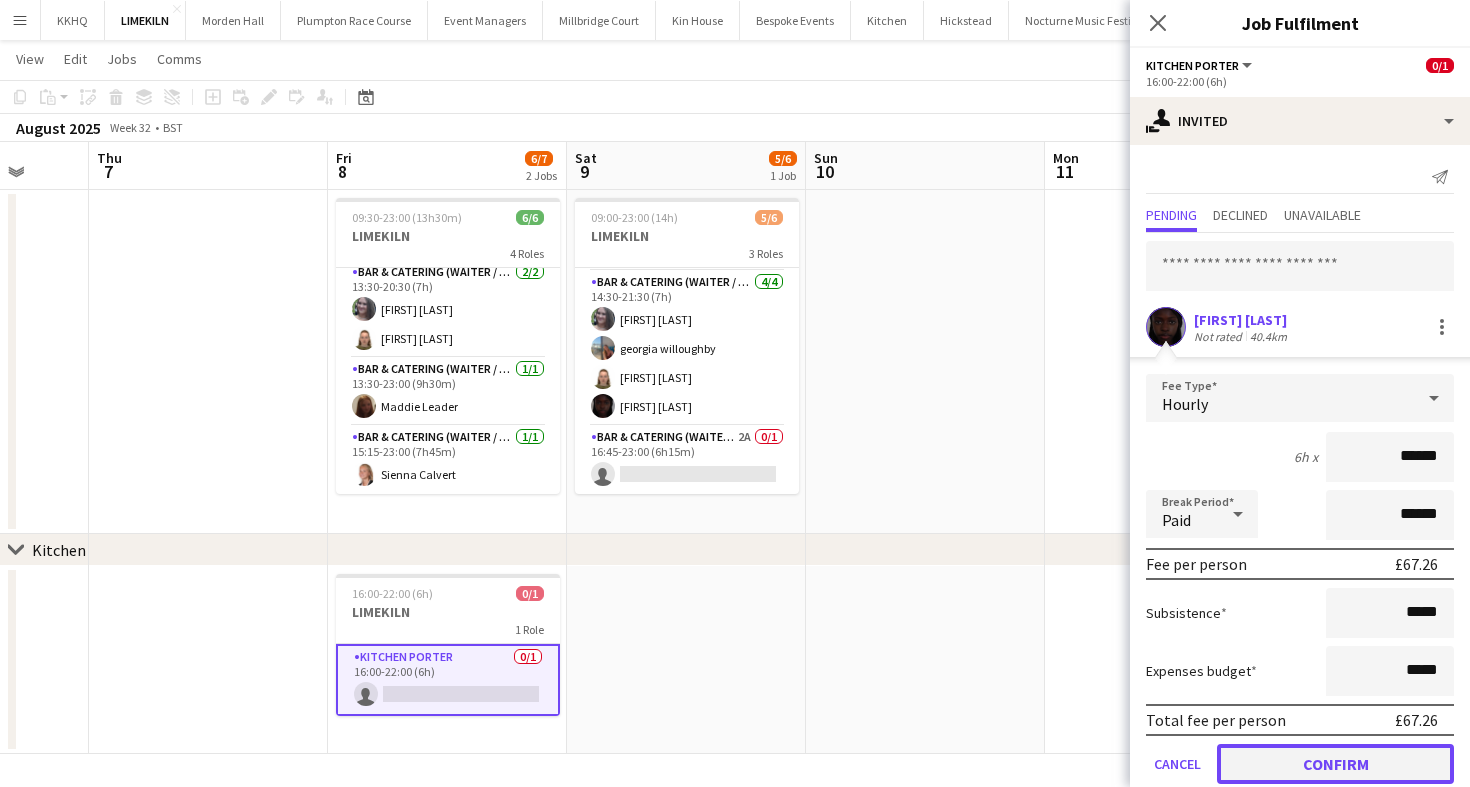 click on "Confirm" 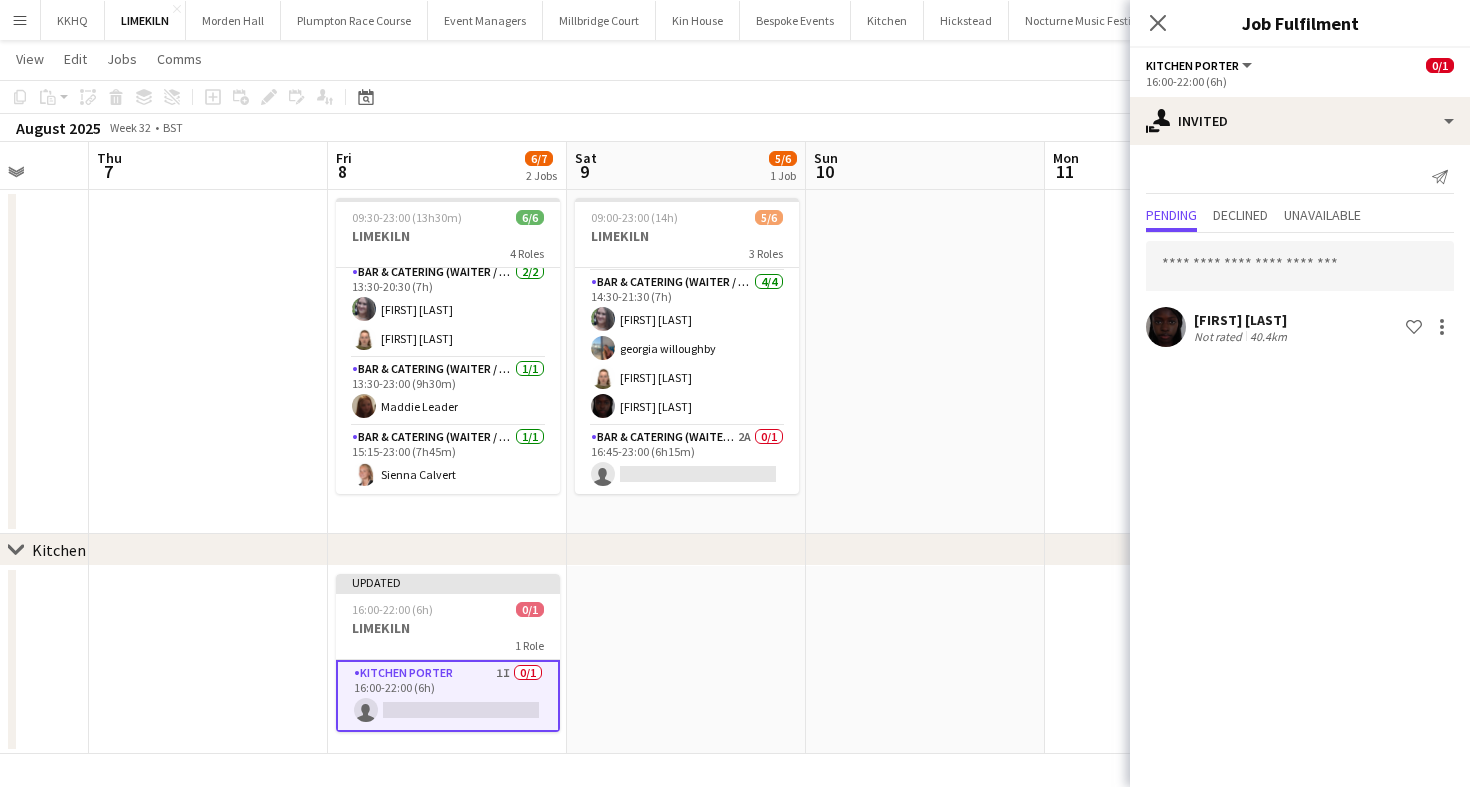 click on "August 2025   Week 32
•   BST   Publish 1 job   Revert 1 job" 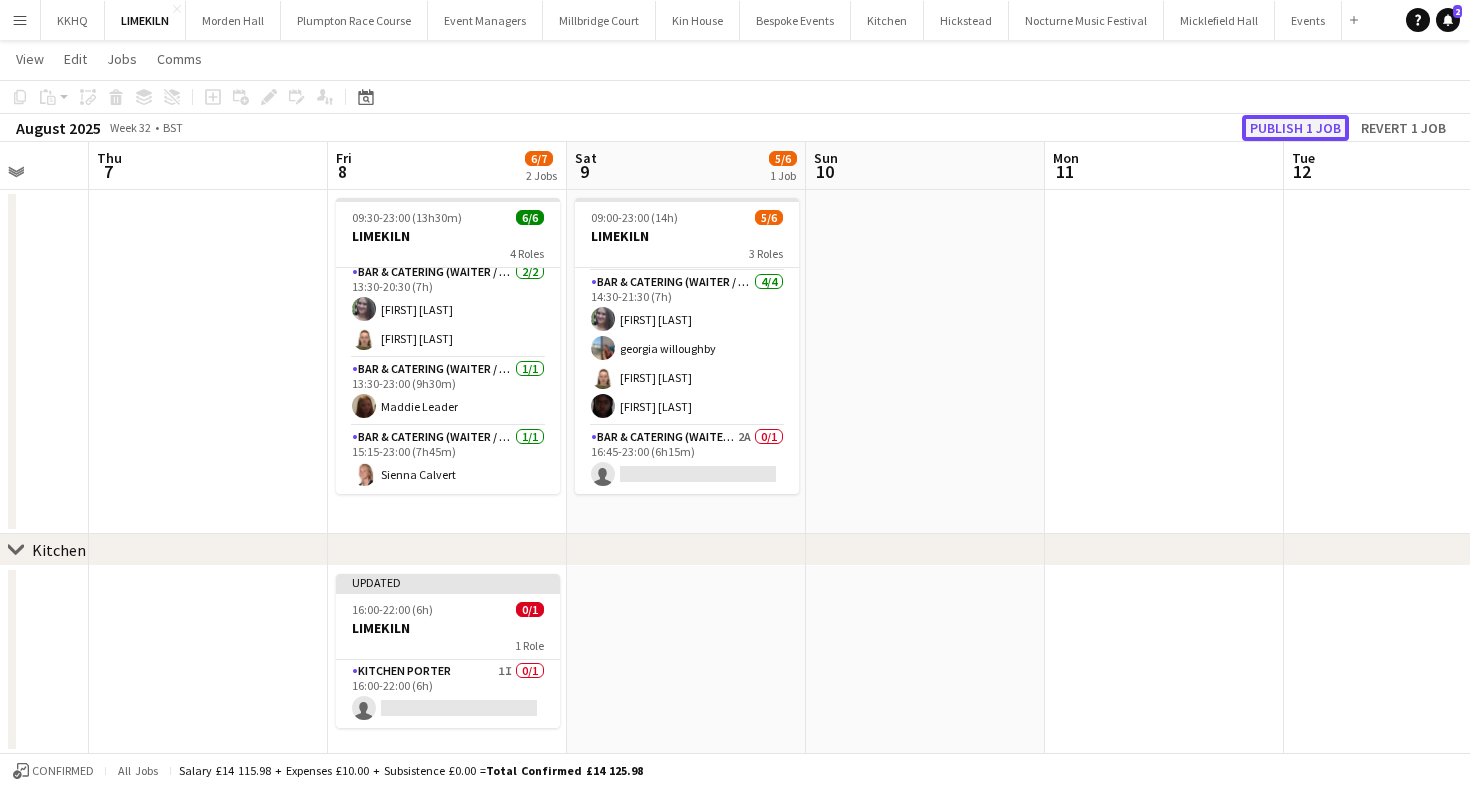 click on "Publish 1 job" 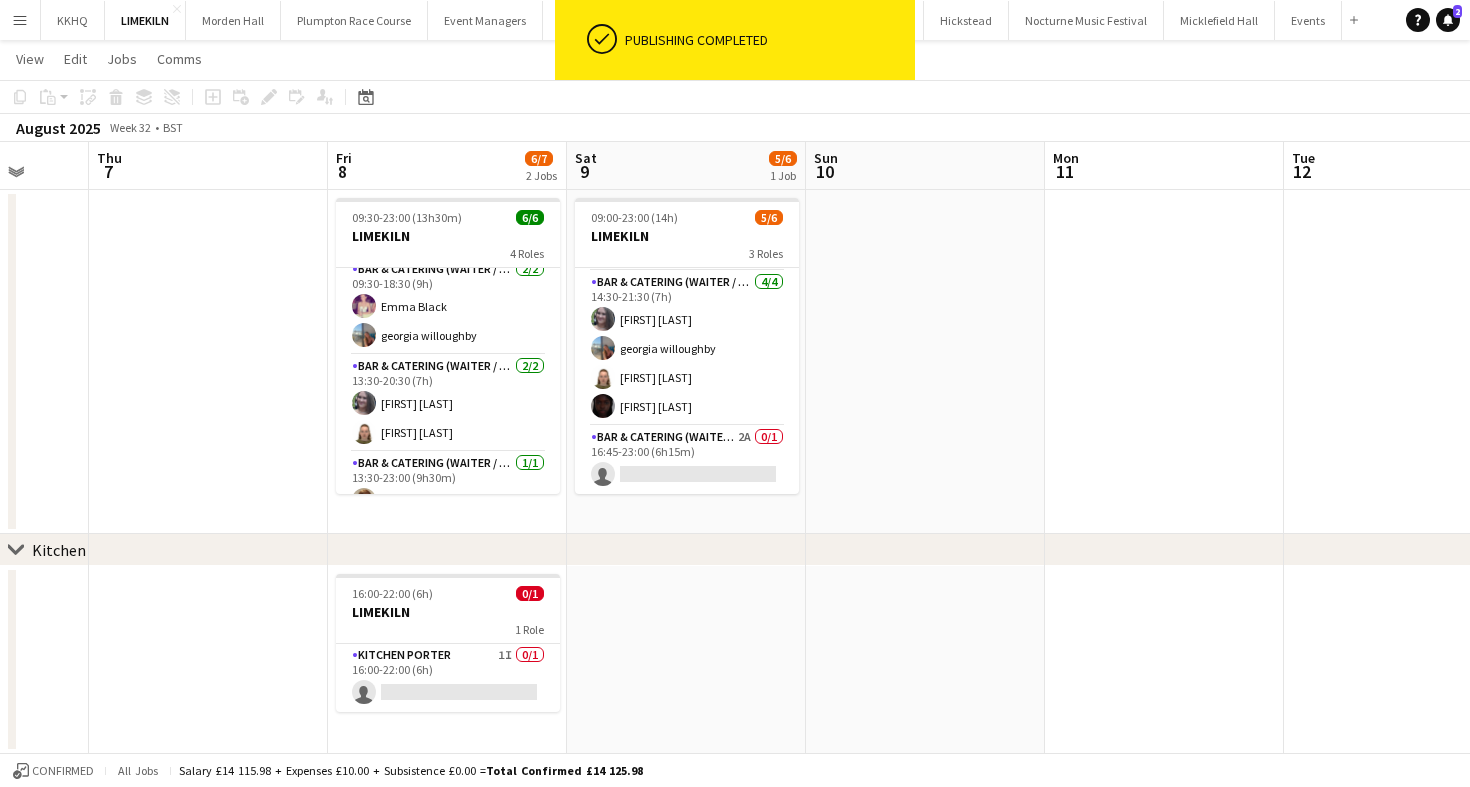 scroll, scrollTop: 0, scrollLeft: 0, axis: both 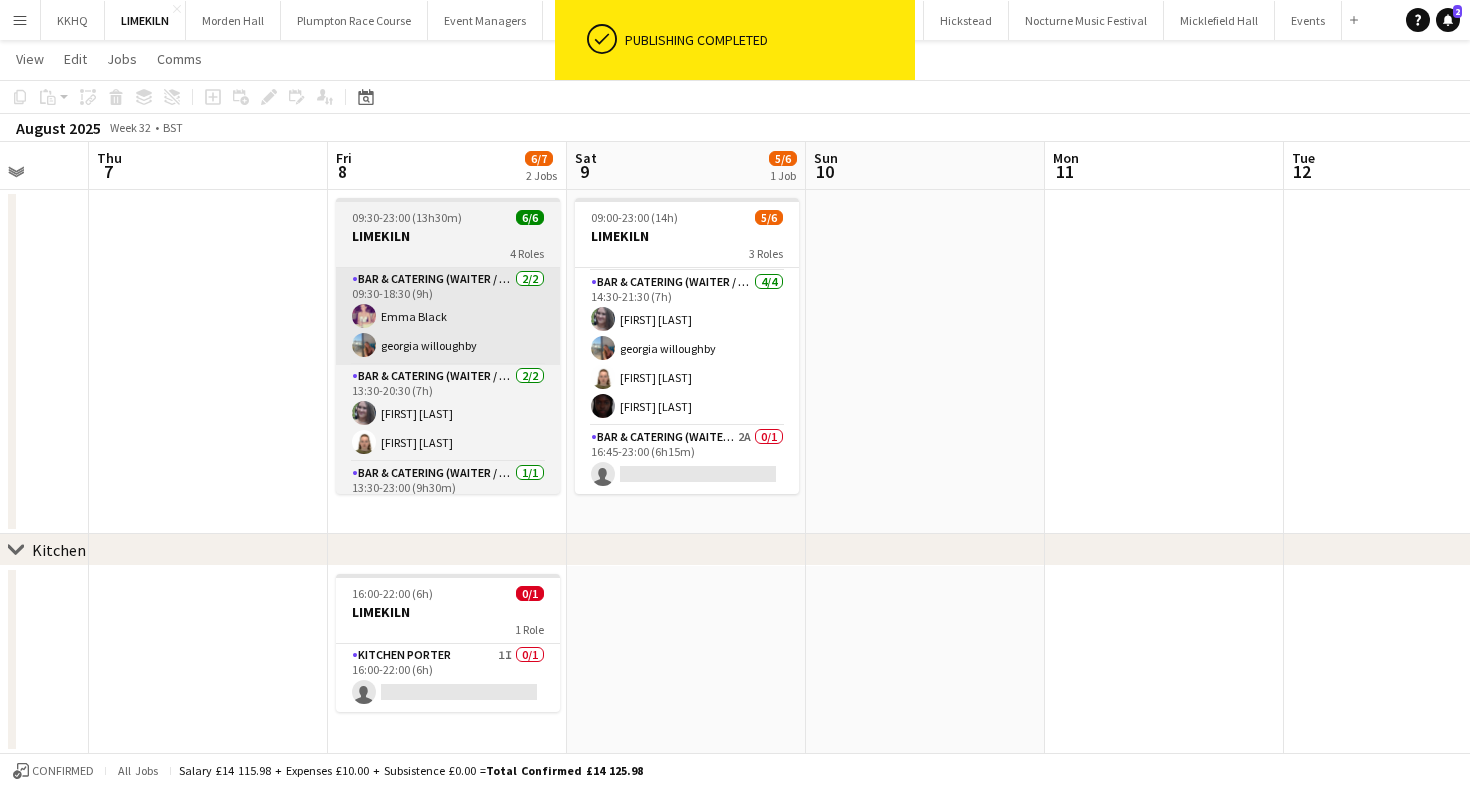 click on "Bar & Catering (Waiter / waitress)   2/2   09:30-18:30 (9h)
[FIRST] [LAST] [FIRST] [LAST]" at bounding box center [448, 316] 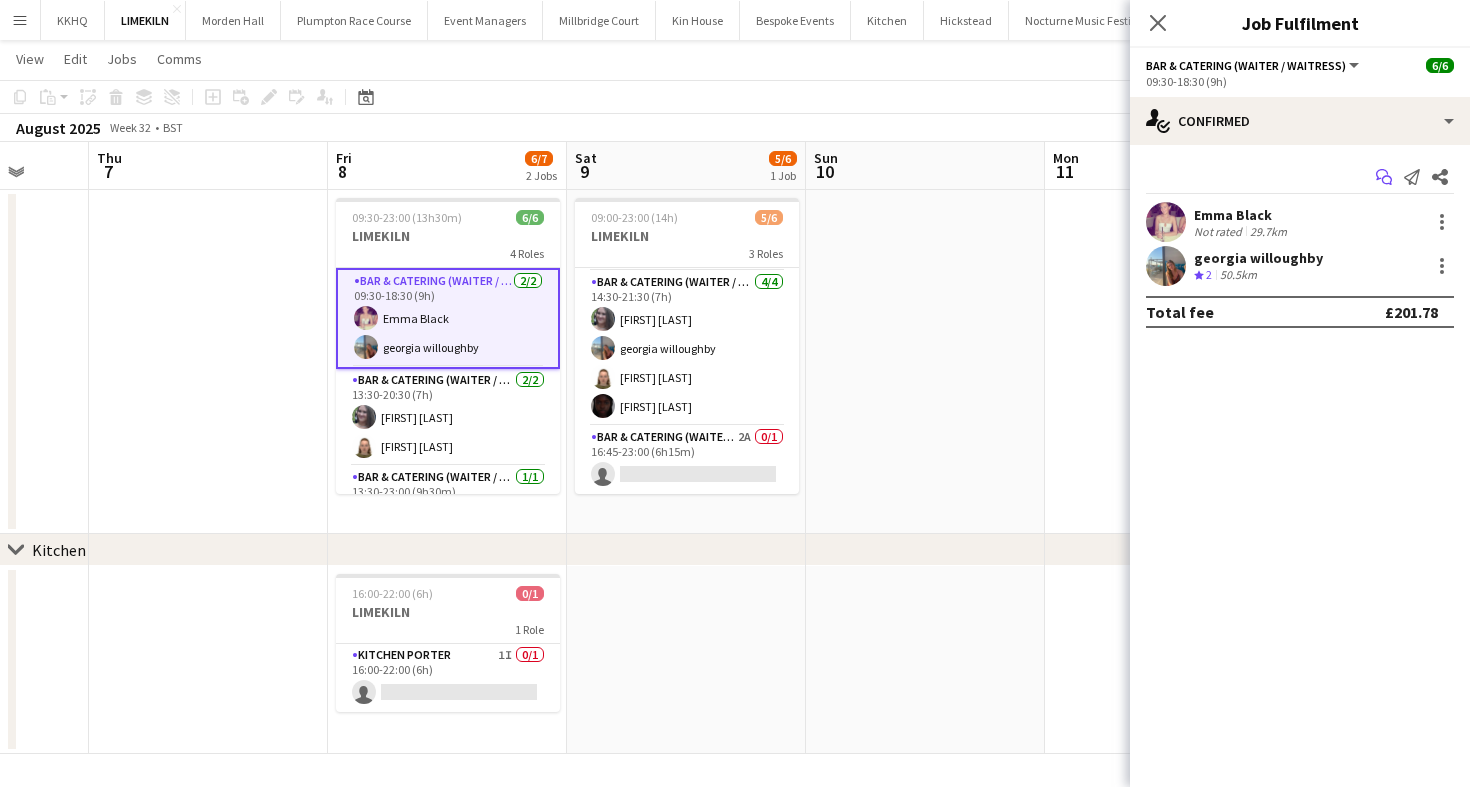 click on "Start chat" 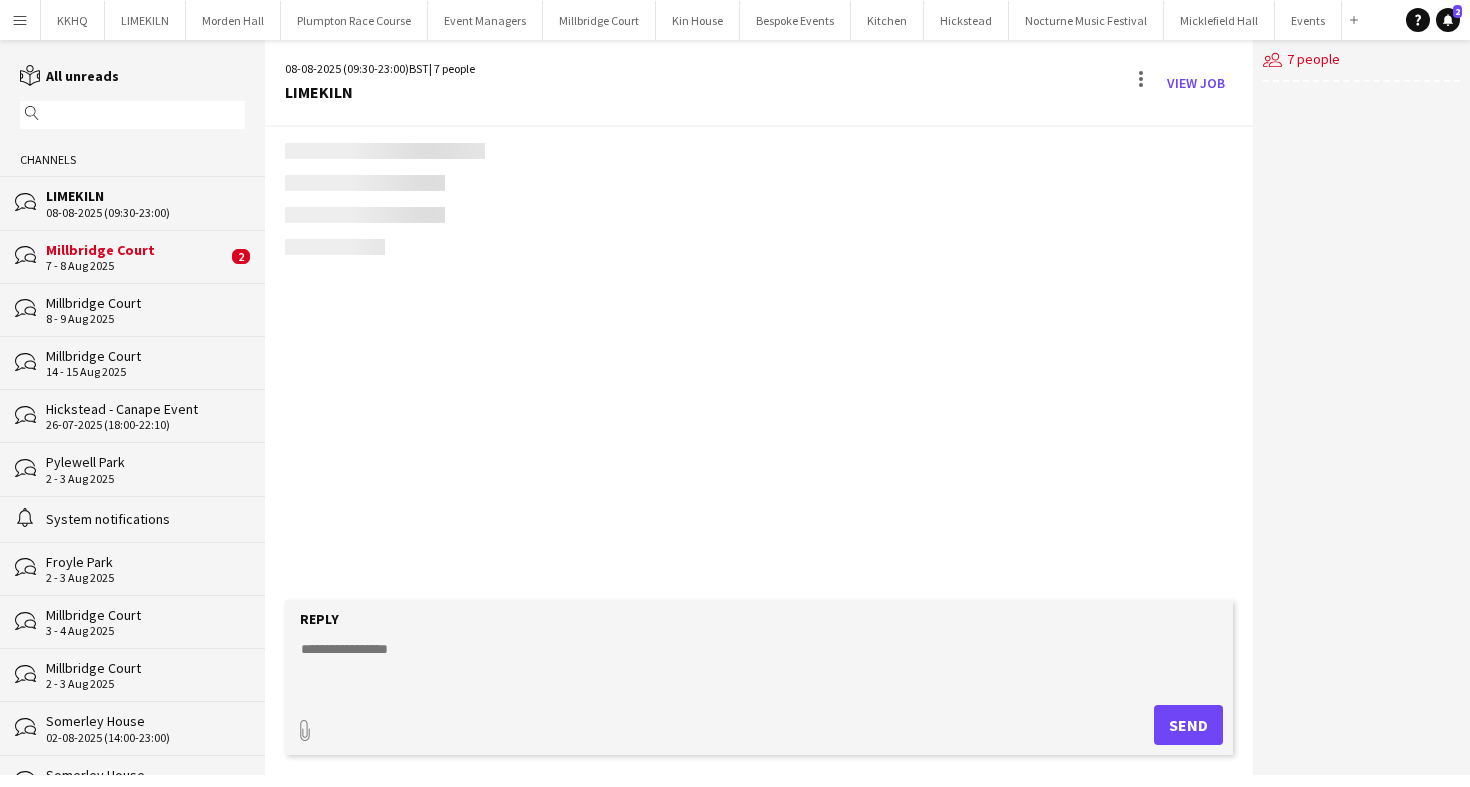scroll, scrollTop: 0, scrollLeft: 0, axis: both 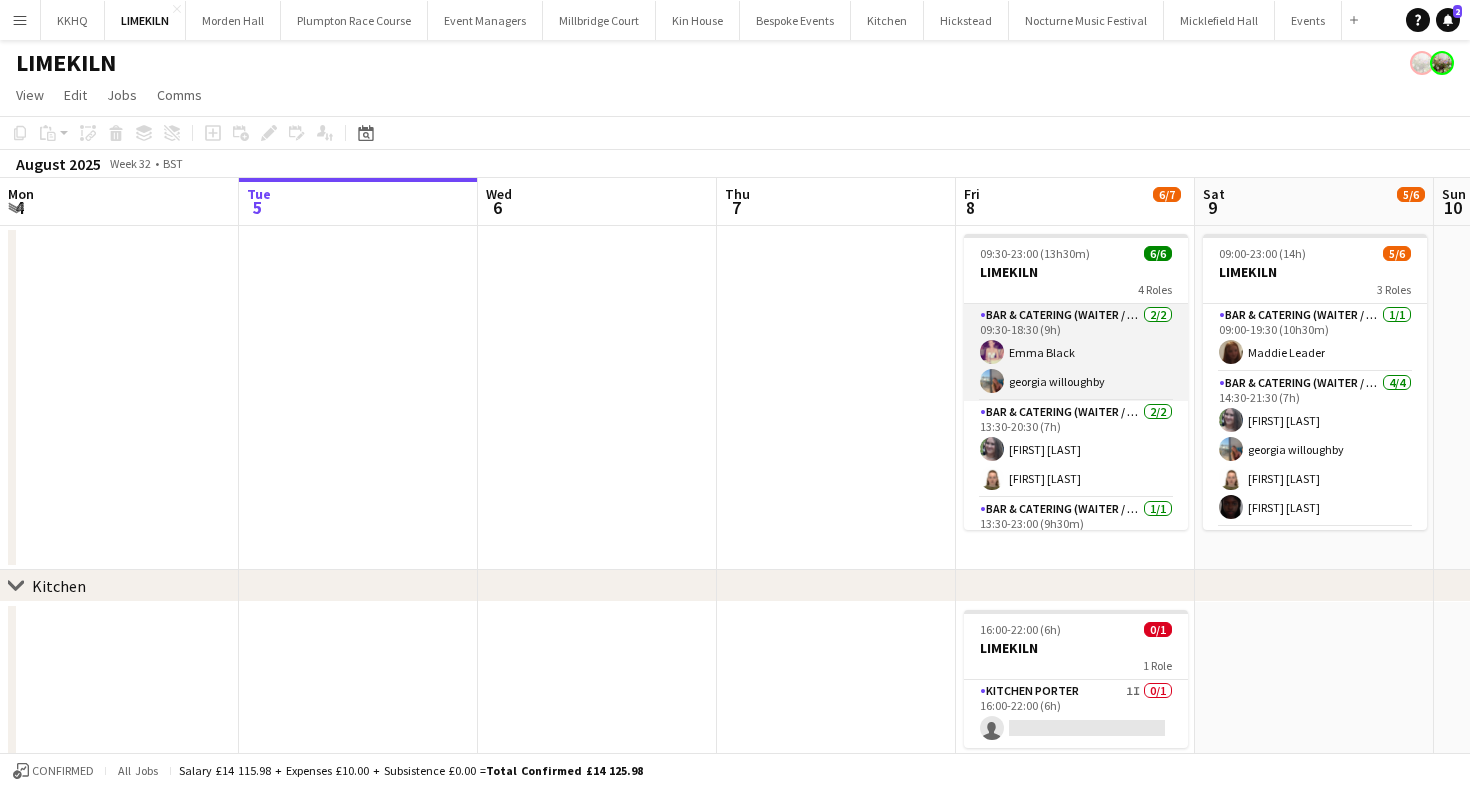 click on "Bar & Catering (Waiter / waitress)   2/2   09:30-18:30 (9h)
[FIRST] [LAST] [FIRST] [LAST]" at bounding box center (1076, 352) 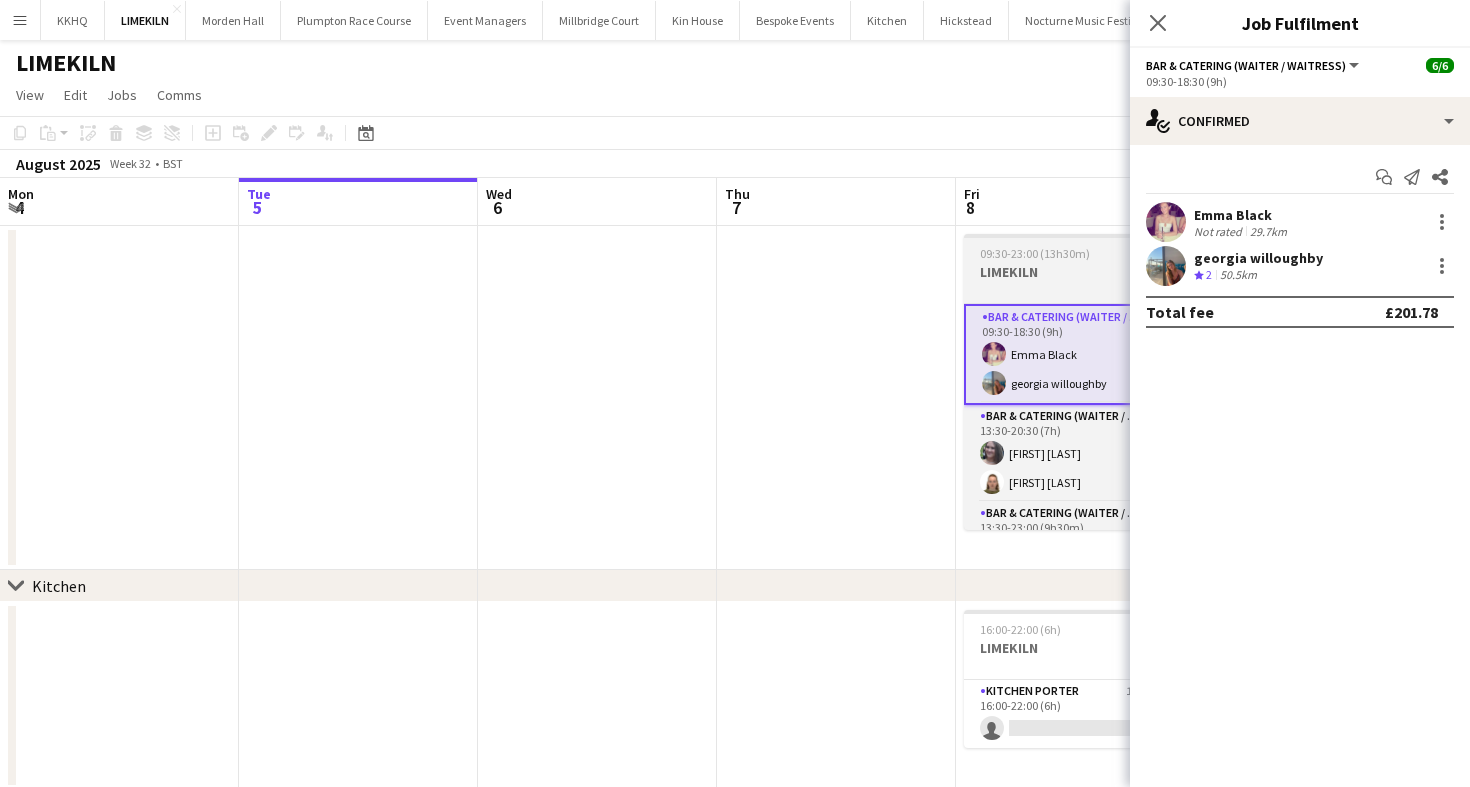 click on "LIMEKILN" at bounding box center [1076, 272] 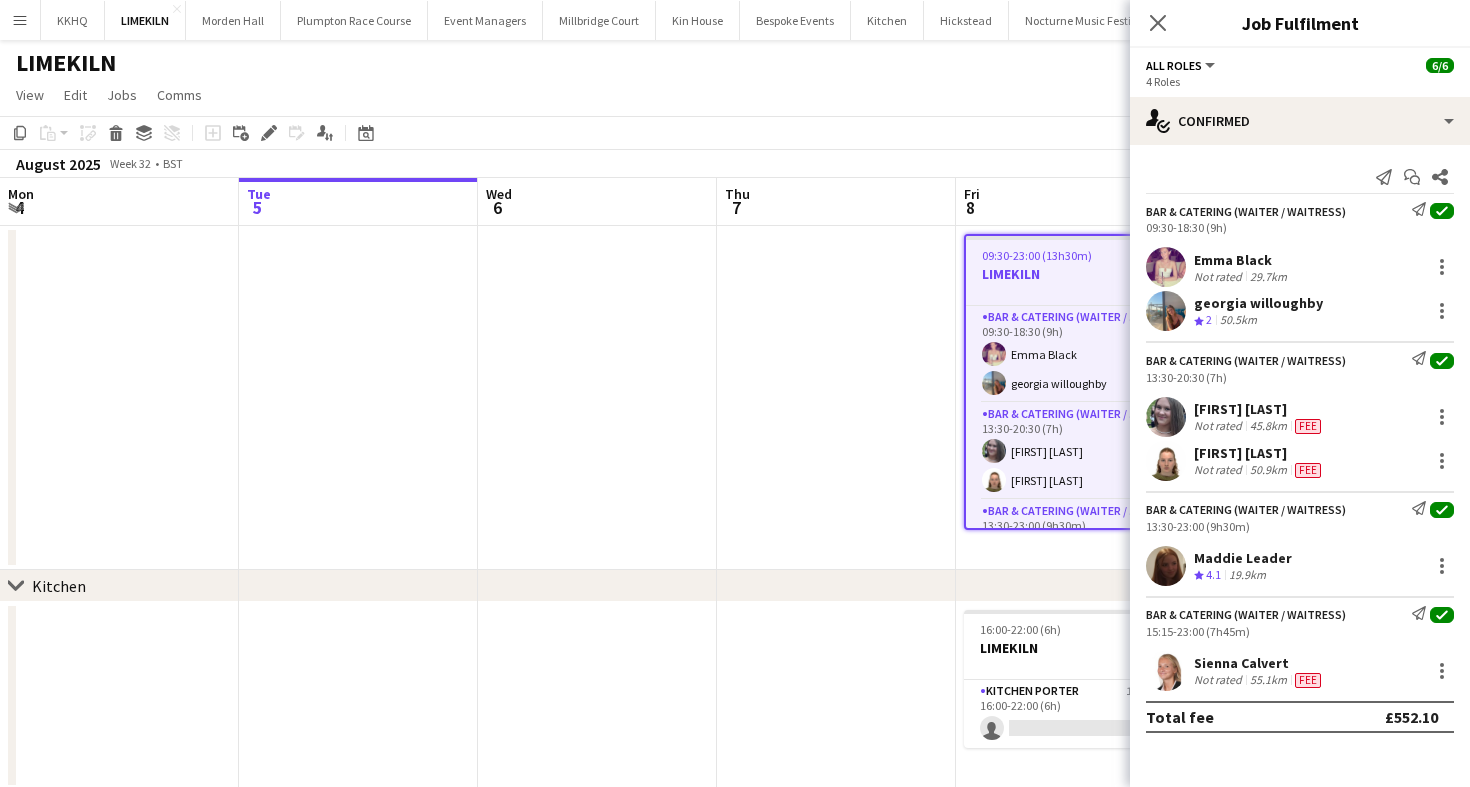 scroll, scrollTop: 0, scrollLeft: 995, axis: horizontal 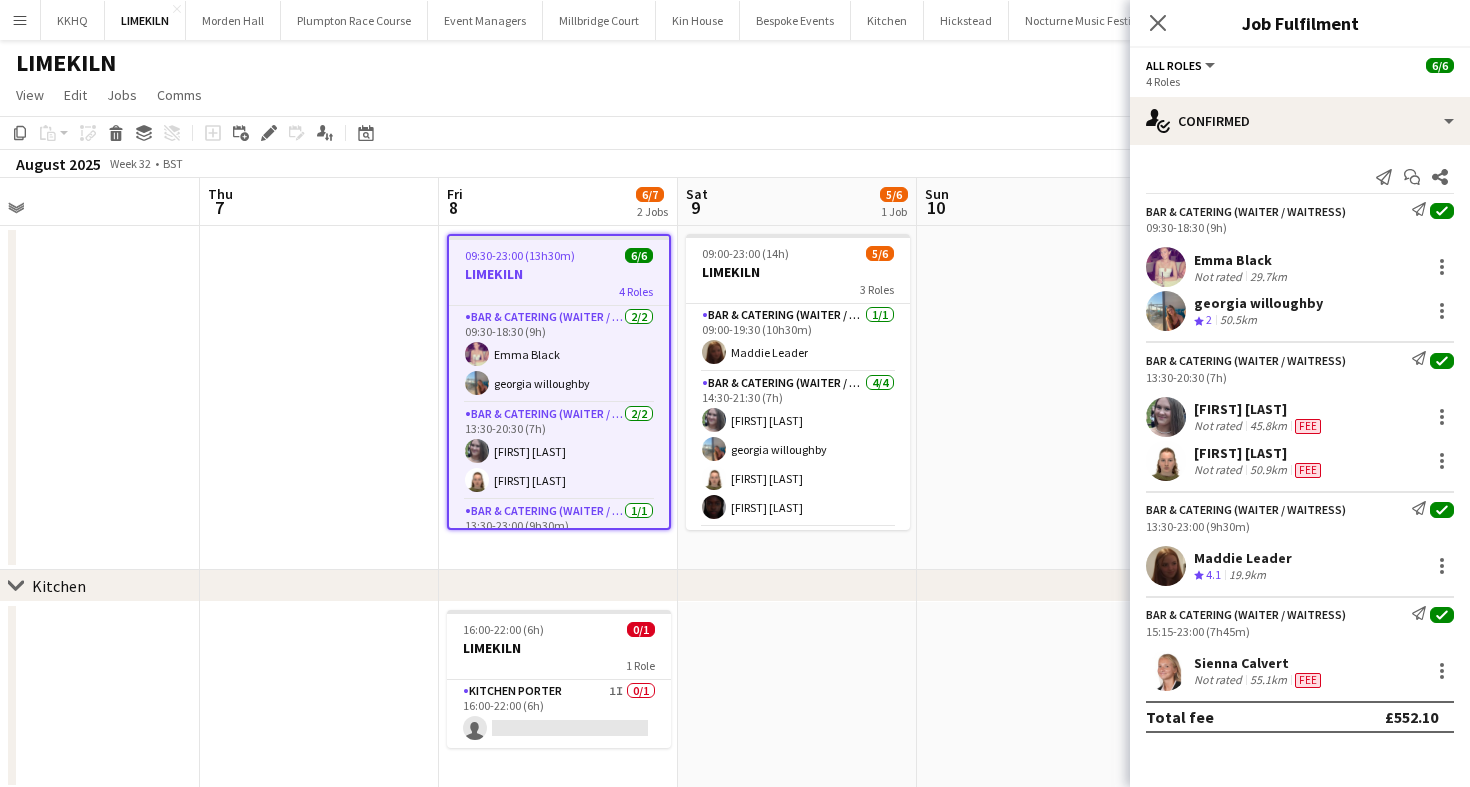 click on "View  Day view expanded Day view collapsed Month view Date picker Jump to today Expand Linked Jobs Collapse Linked Jobs  Edit  Copy
Command
C  Paste  Without Crew
Command
V With Crew
Command
Shift
V Paste as linked job  Group  Group Ungroup  Jobs  New Job Edit Job Delete Job New Linked Job Edit Linked Jobs Job fulfilment Promote Role Copy Role URL  Comms  Notify confirmed crew Create chat" 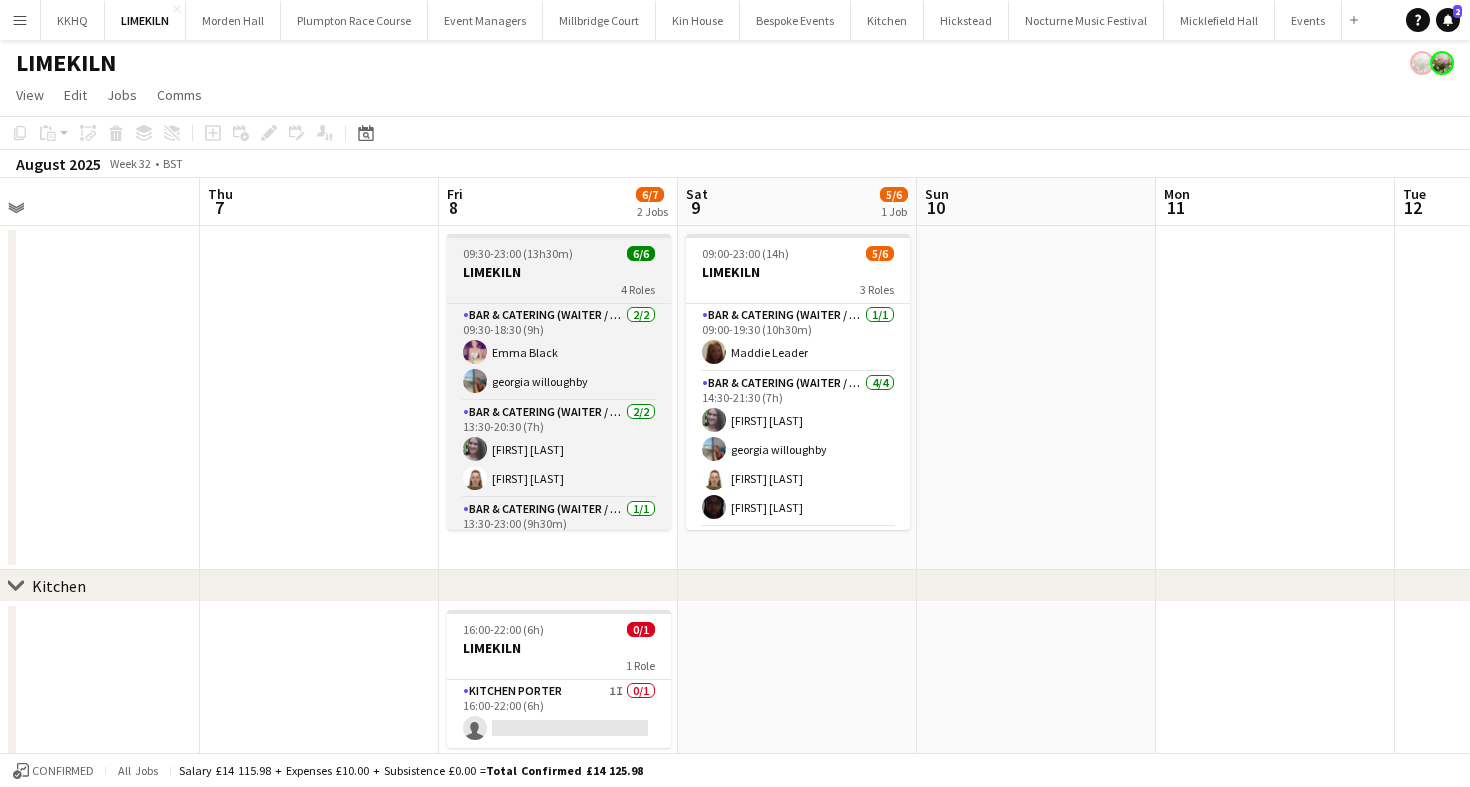 click on "LIMEKILN" at bounding box center (559, 272) 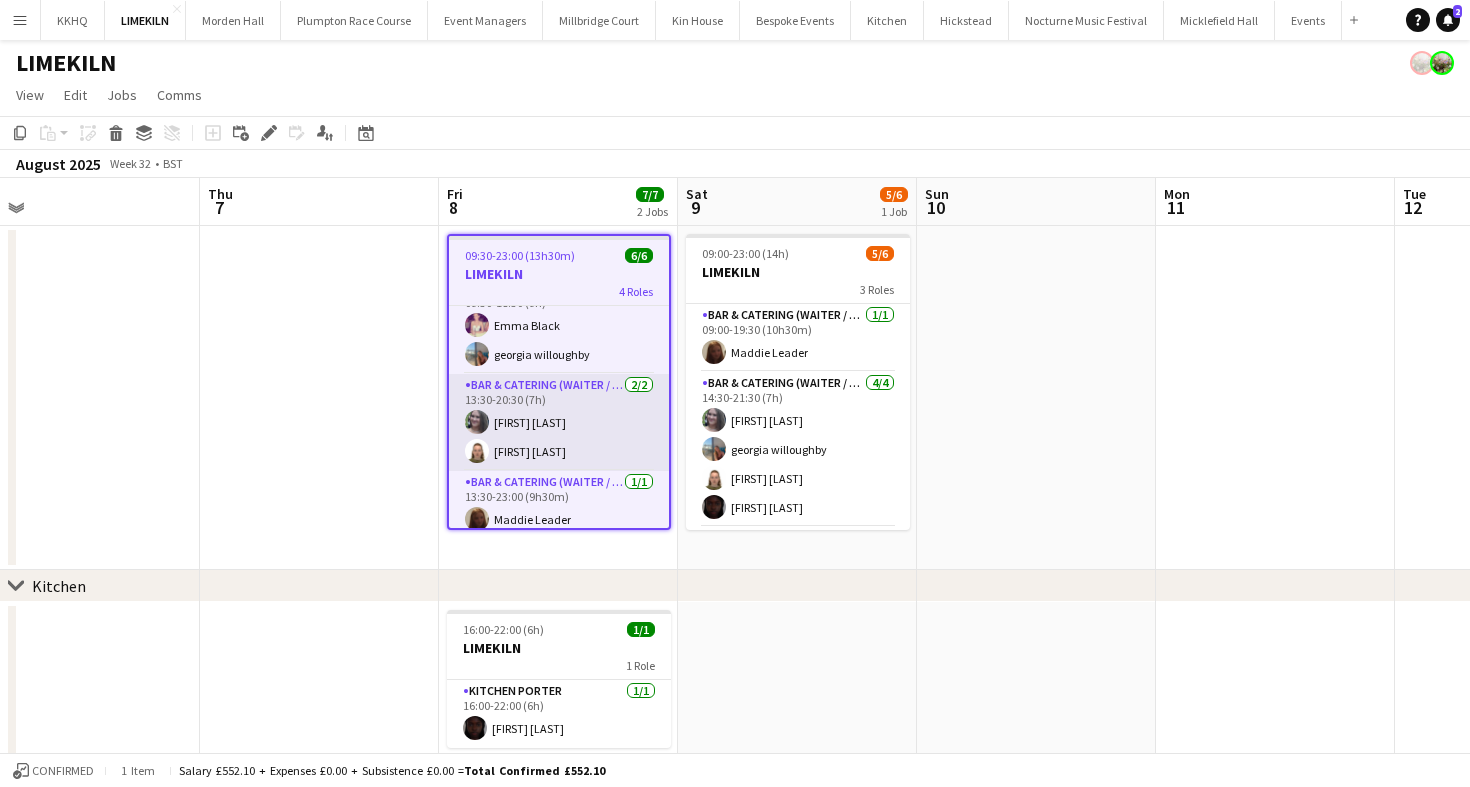 scroll, scrollTop: 108, scrollLeft: 0, axis: vertical 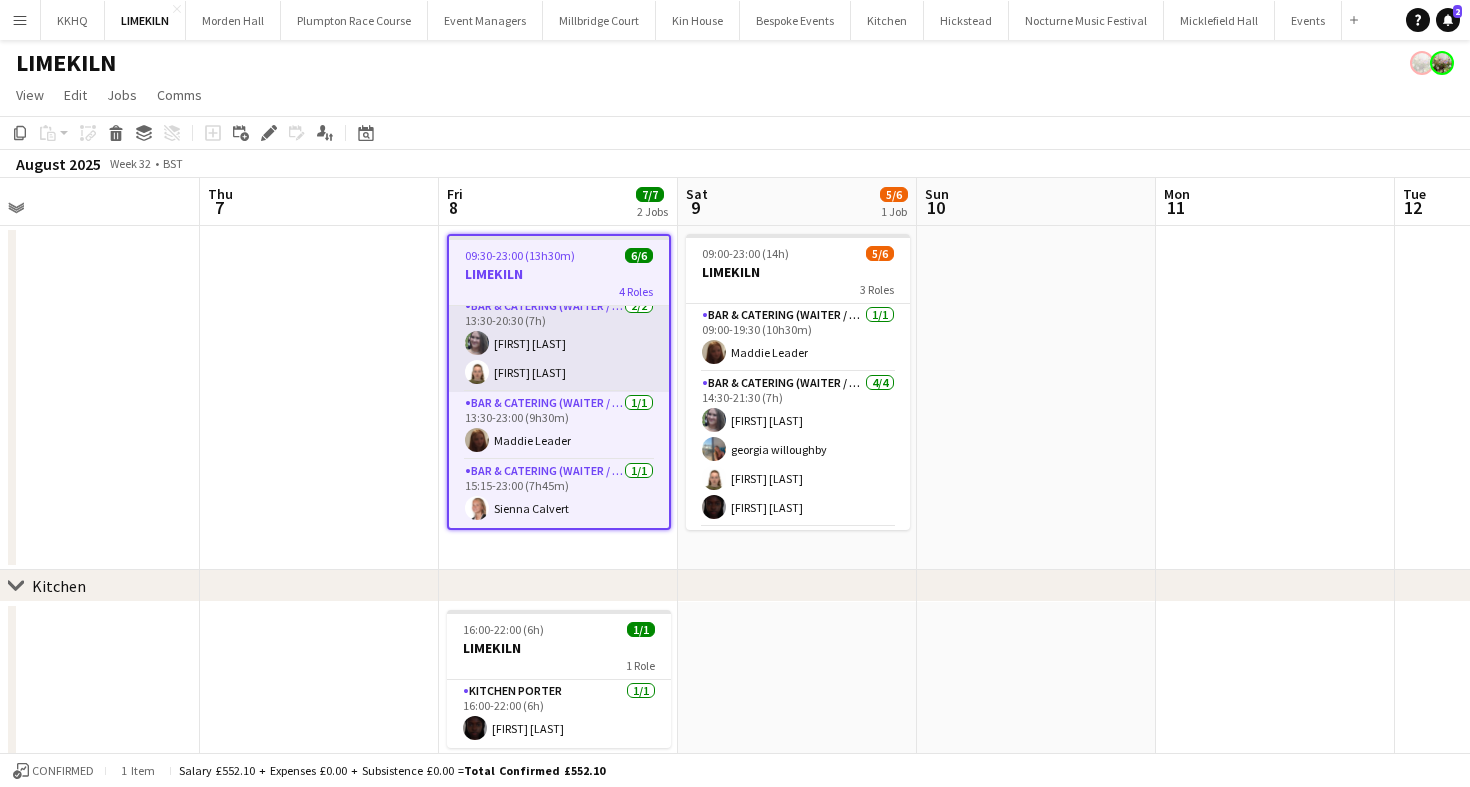 click on "Bar & Catering (Waiter / waitress)   2/2   13:30-20:30 (7h)
[FIRST] [LAST] [FIRST] [LAST]" at bounding box center (559, 343) 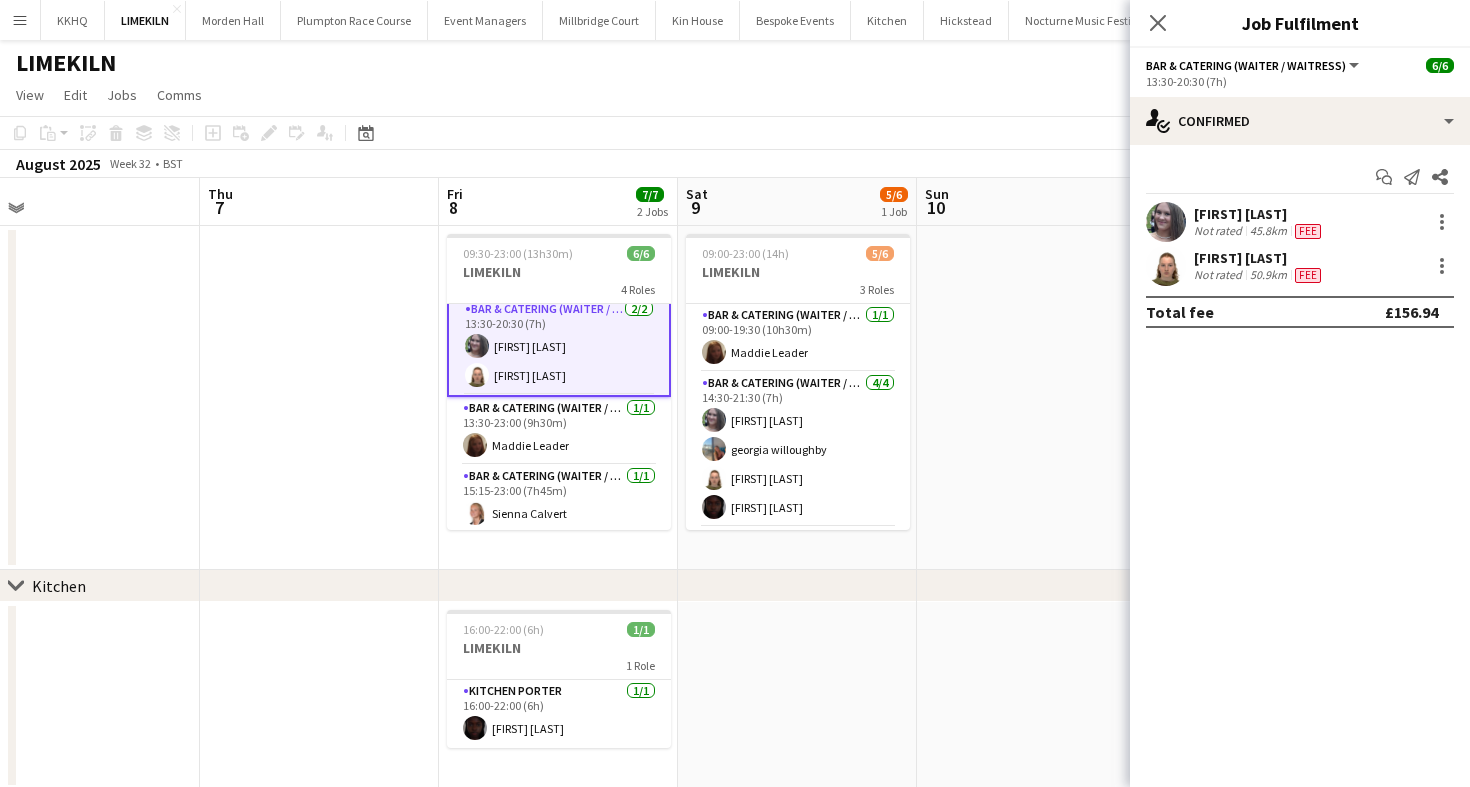 scroll, scrollTop: 108, scrollLeft: 0, axis: vertical 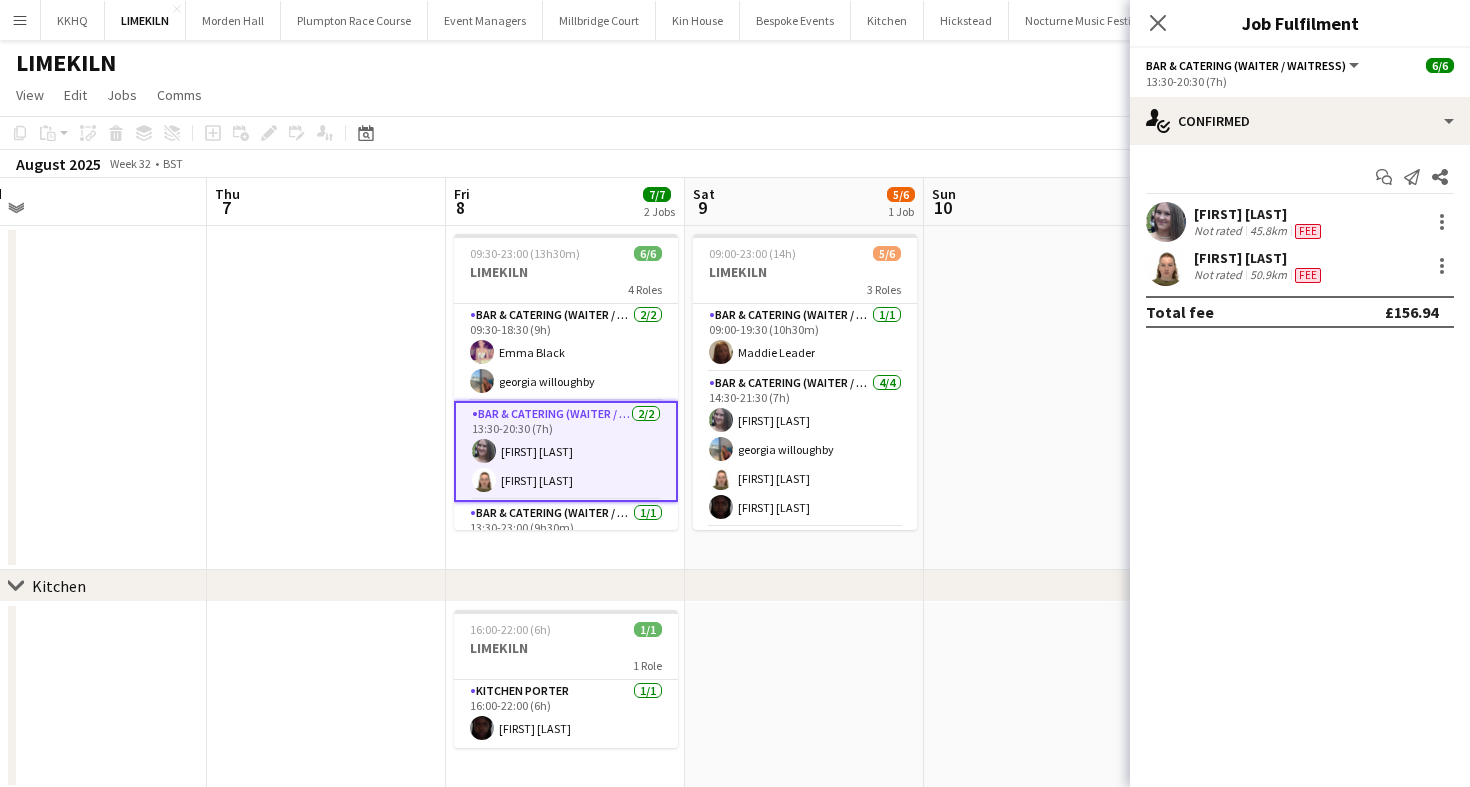 click on "View  Day view expanded Day view collapsed Month view Date picker Jump to today Expand Linked Jobs Collapse Linked Jobs  Edit  Copy
Command
C  Paste  Without Crew
Command
V With Crew
Command
Shift
V Paste as linked job  Group  Group Ungroup  Jobs  New Job Edit Job Delete Job New Linked Job Edit Linked Jobs Job fulfilment Promote Role Copy Role URL  Comms  Notify confirmed crew Create chat" 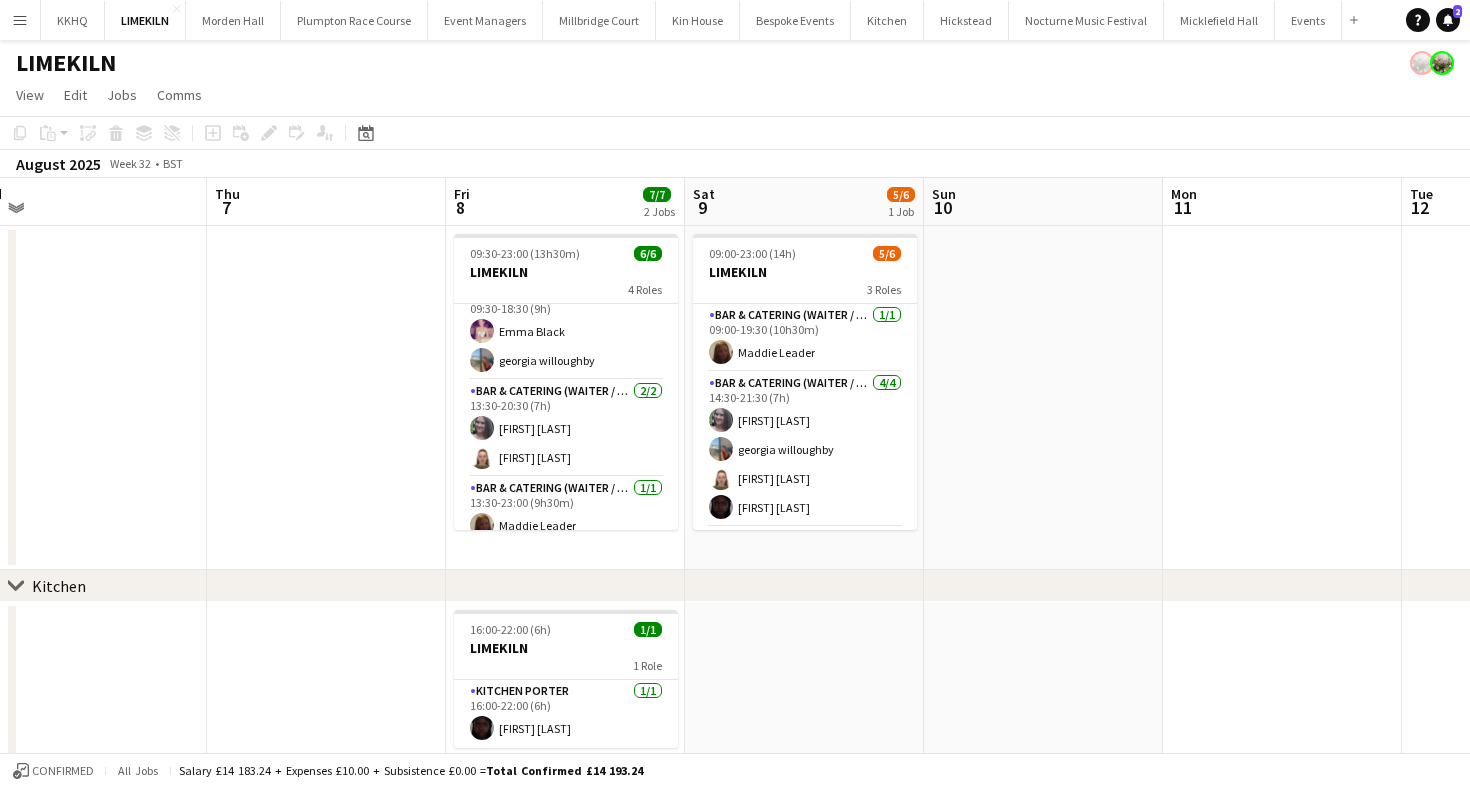 scroll, scrollTop: 0, scrollLeft: 0, axis: both 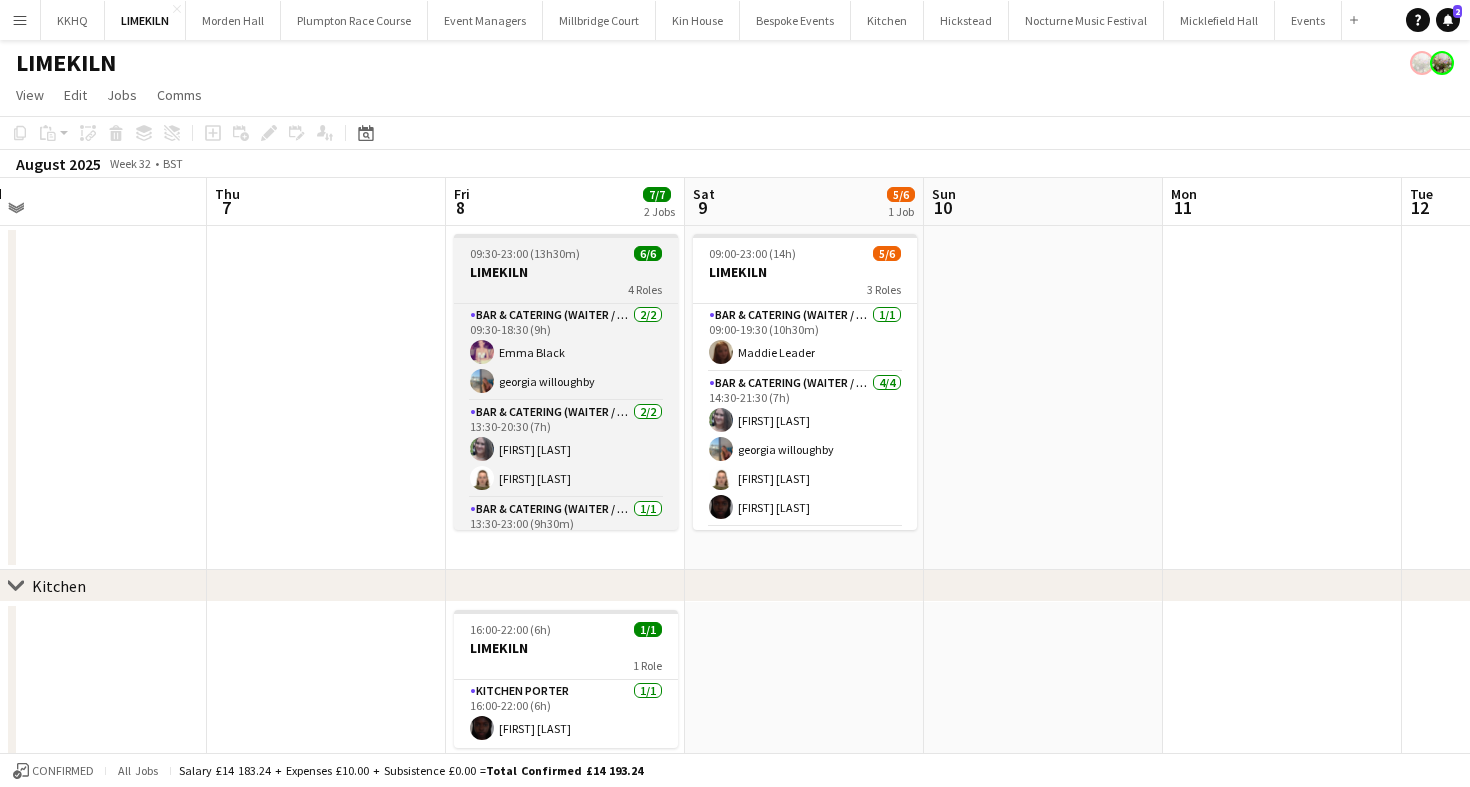 click on "09:30-23:00 (13h30m)" at bounding box center (525, 253) 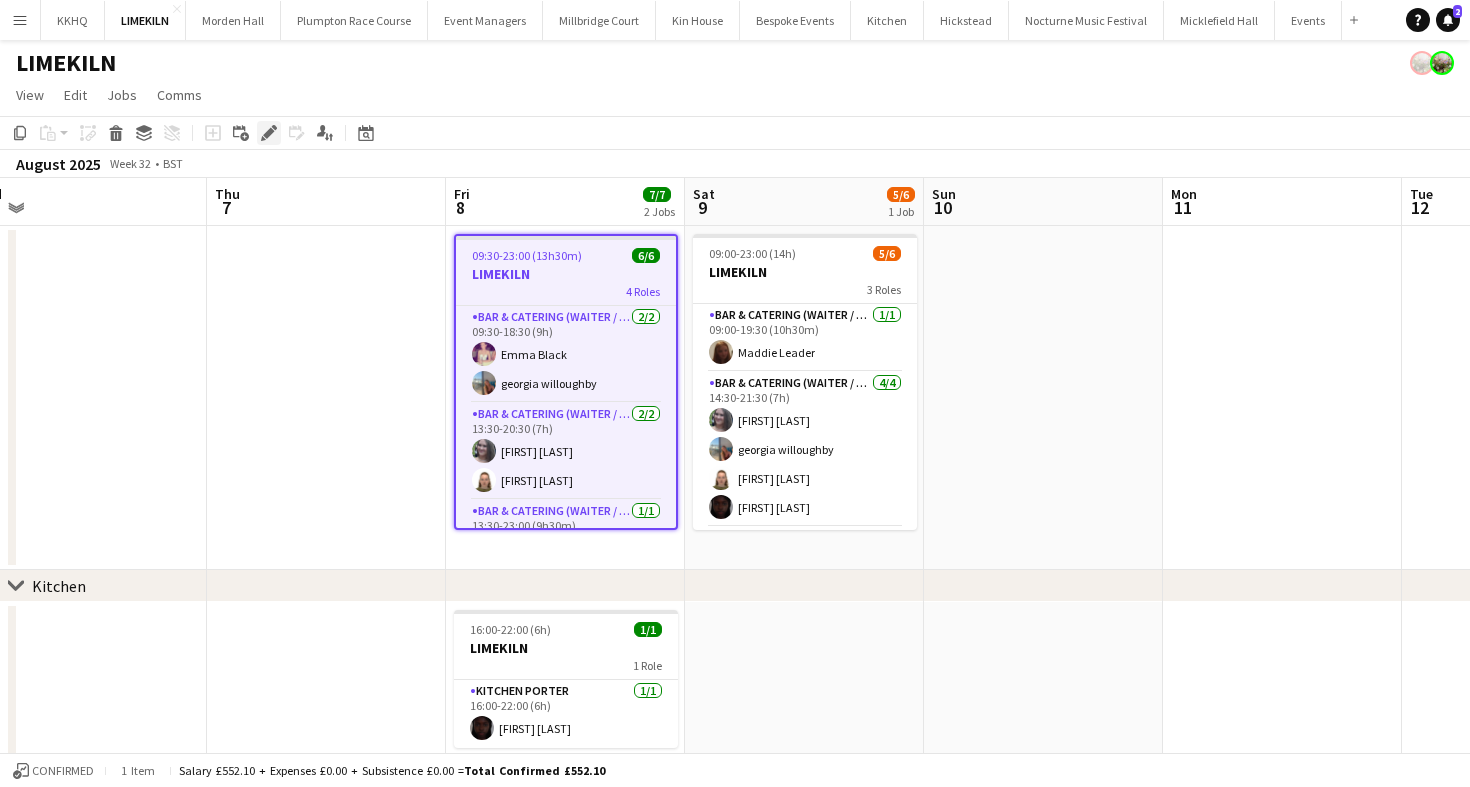 click on "Edit" 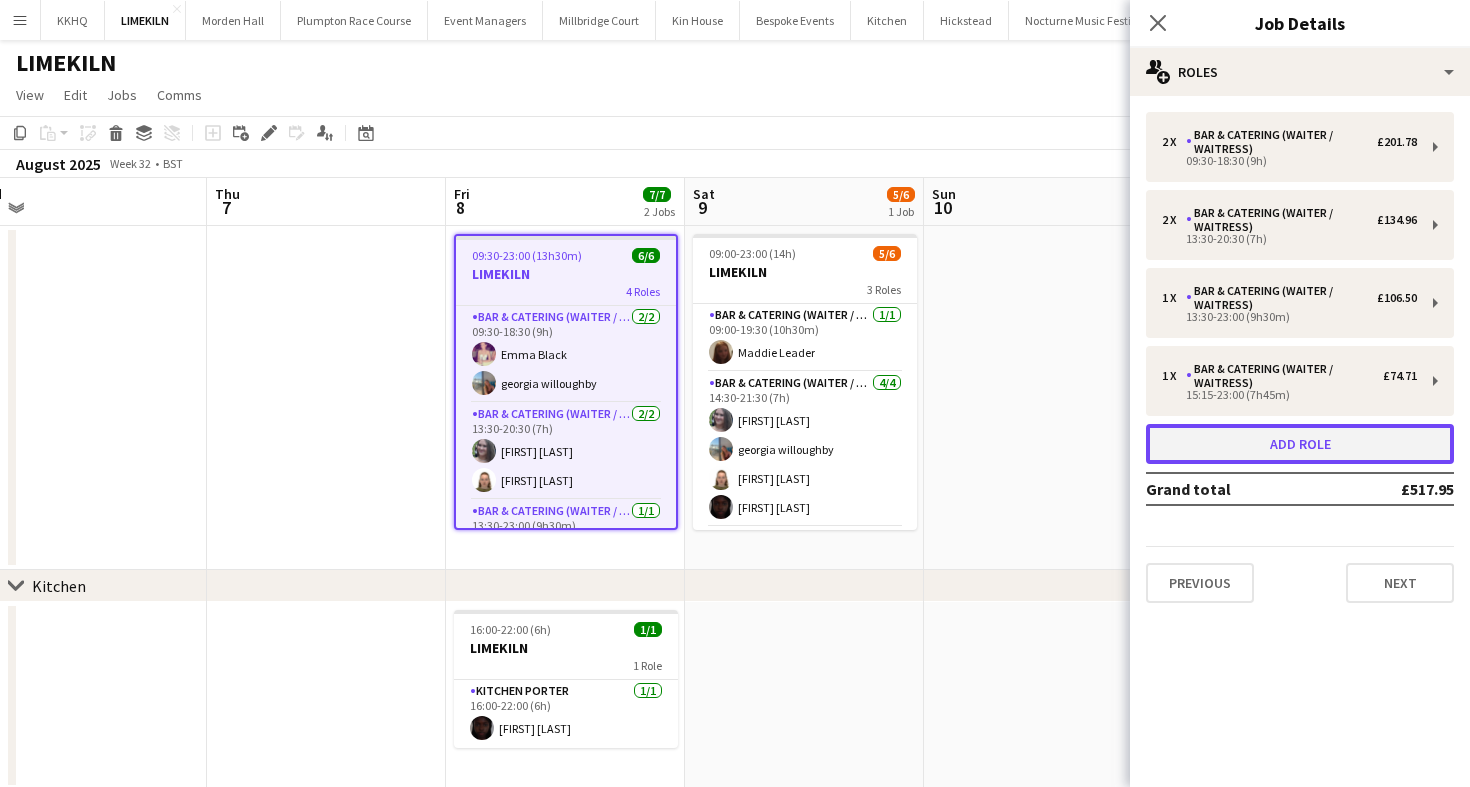 click on "Add role" at bounding box center [1300, 444] 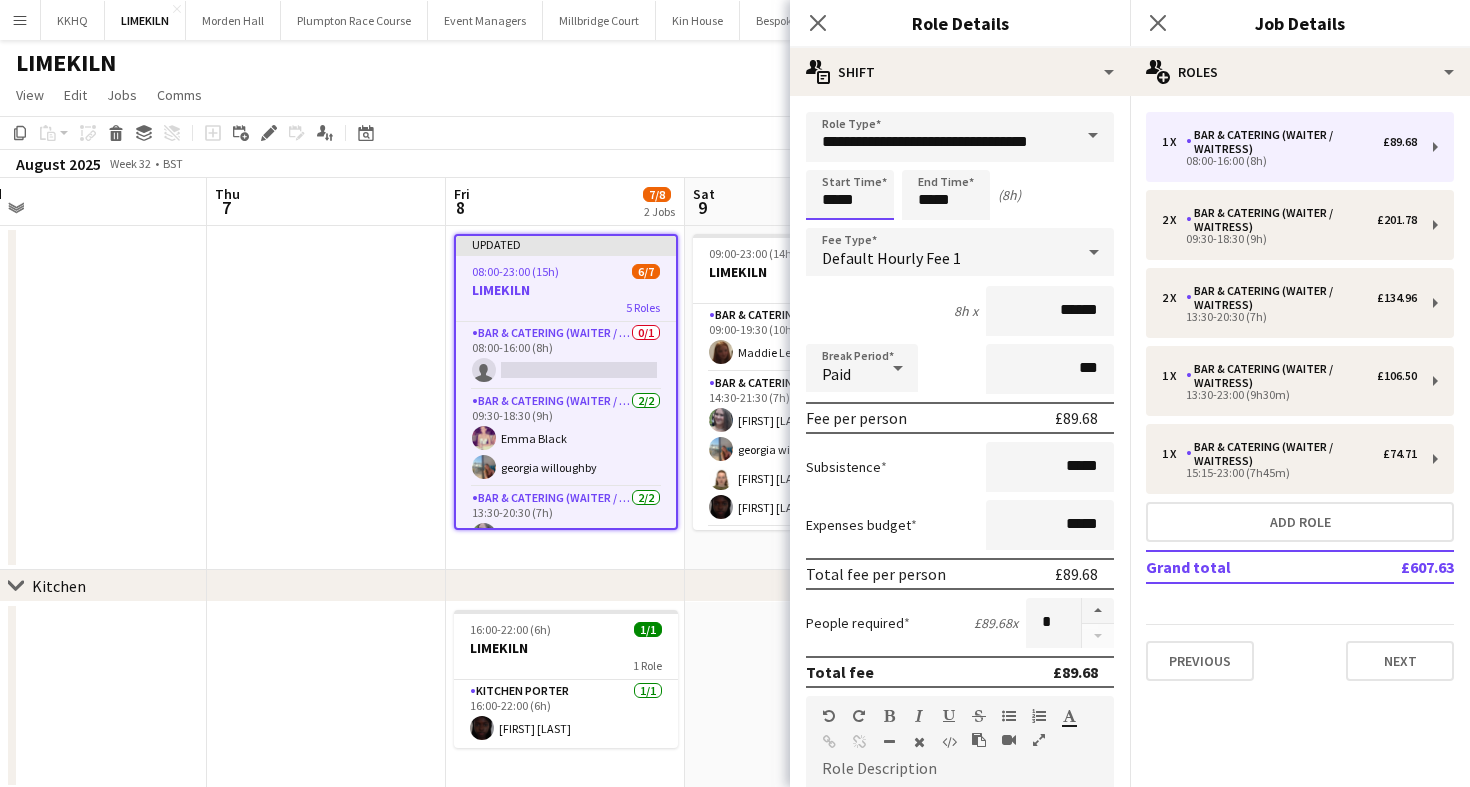 click on "*****" at bounding box center [850, 195] 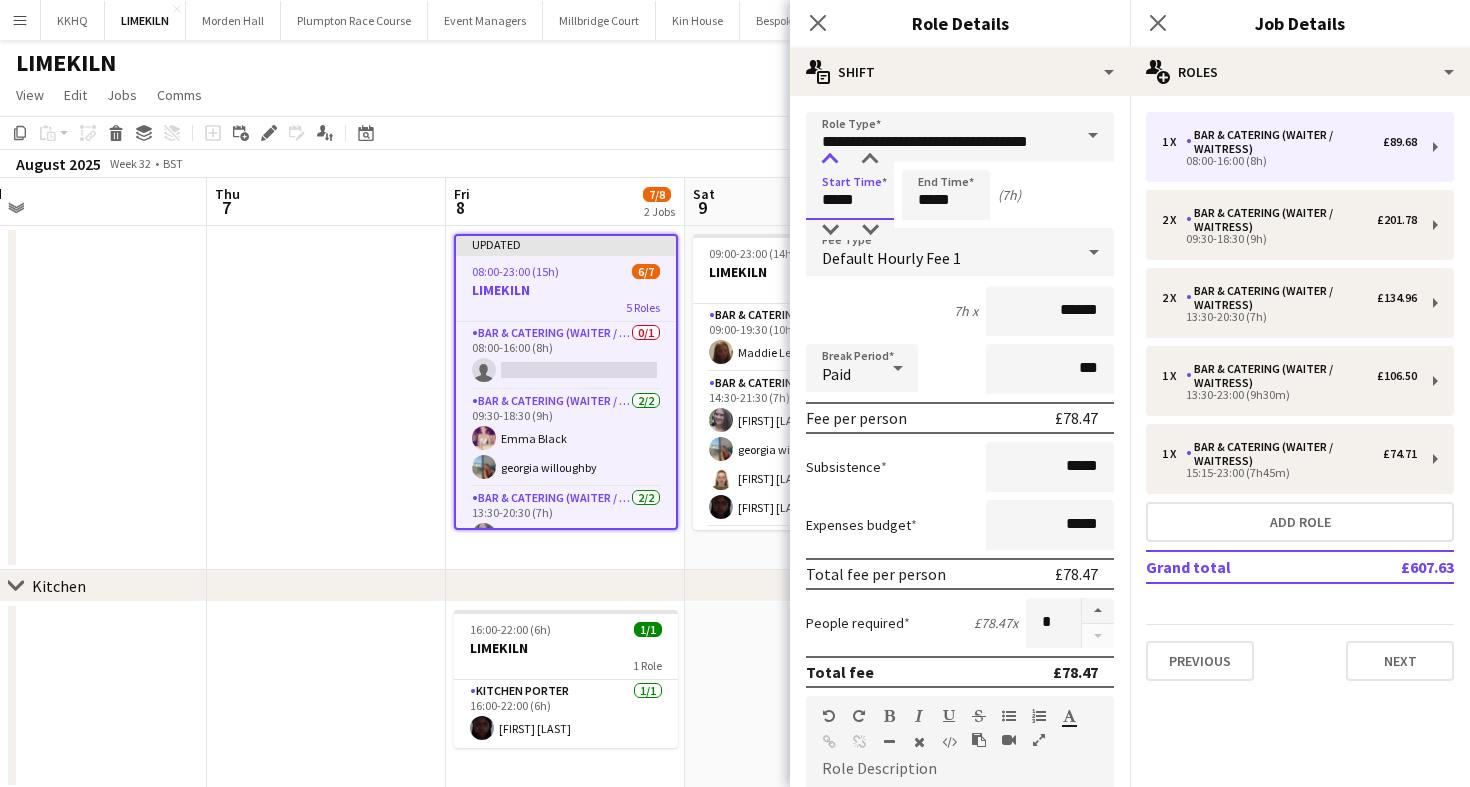 click at bounding box center [830, 160] 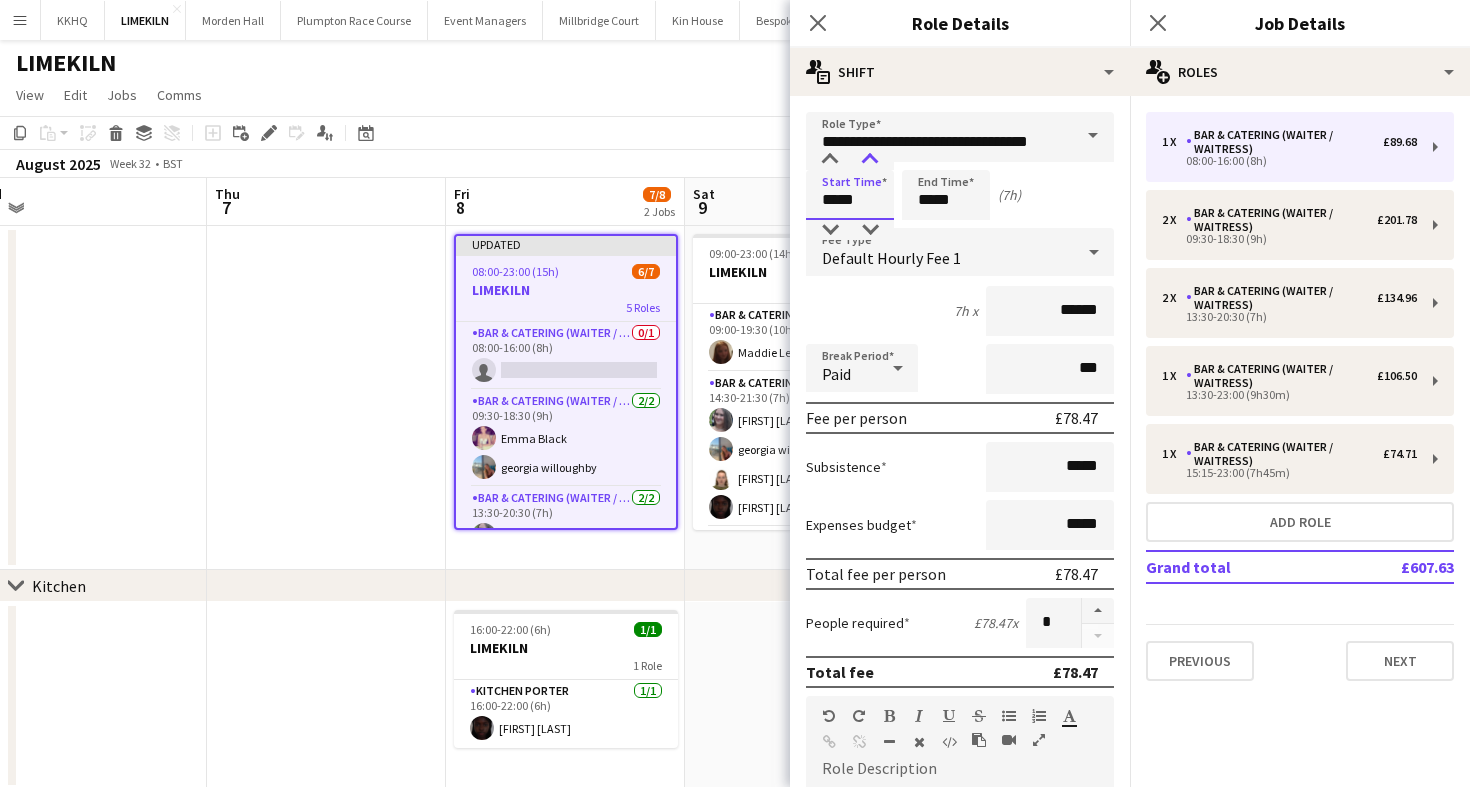 click at bounding box center (870, 160) 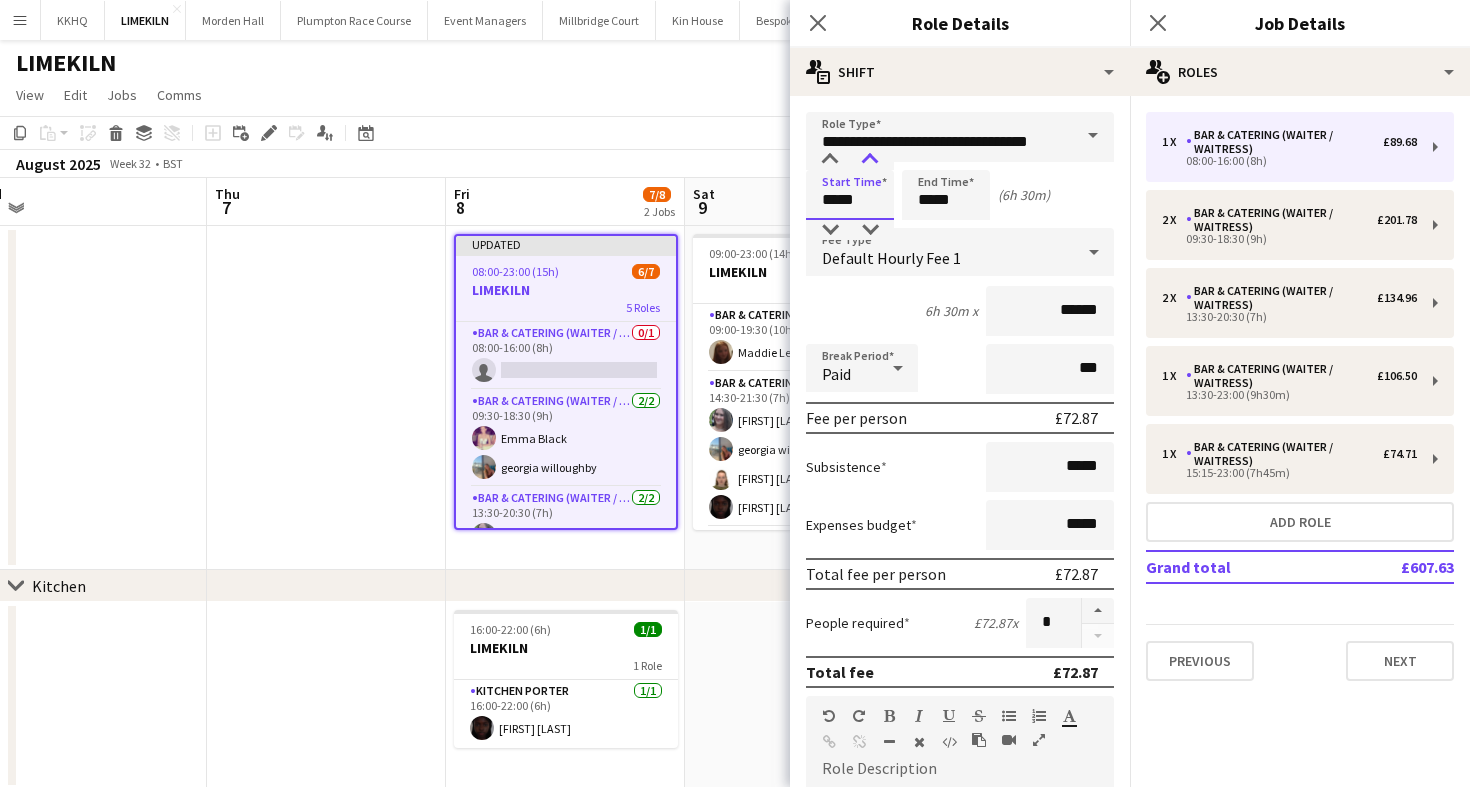 click at bounding box center (870, 160) 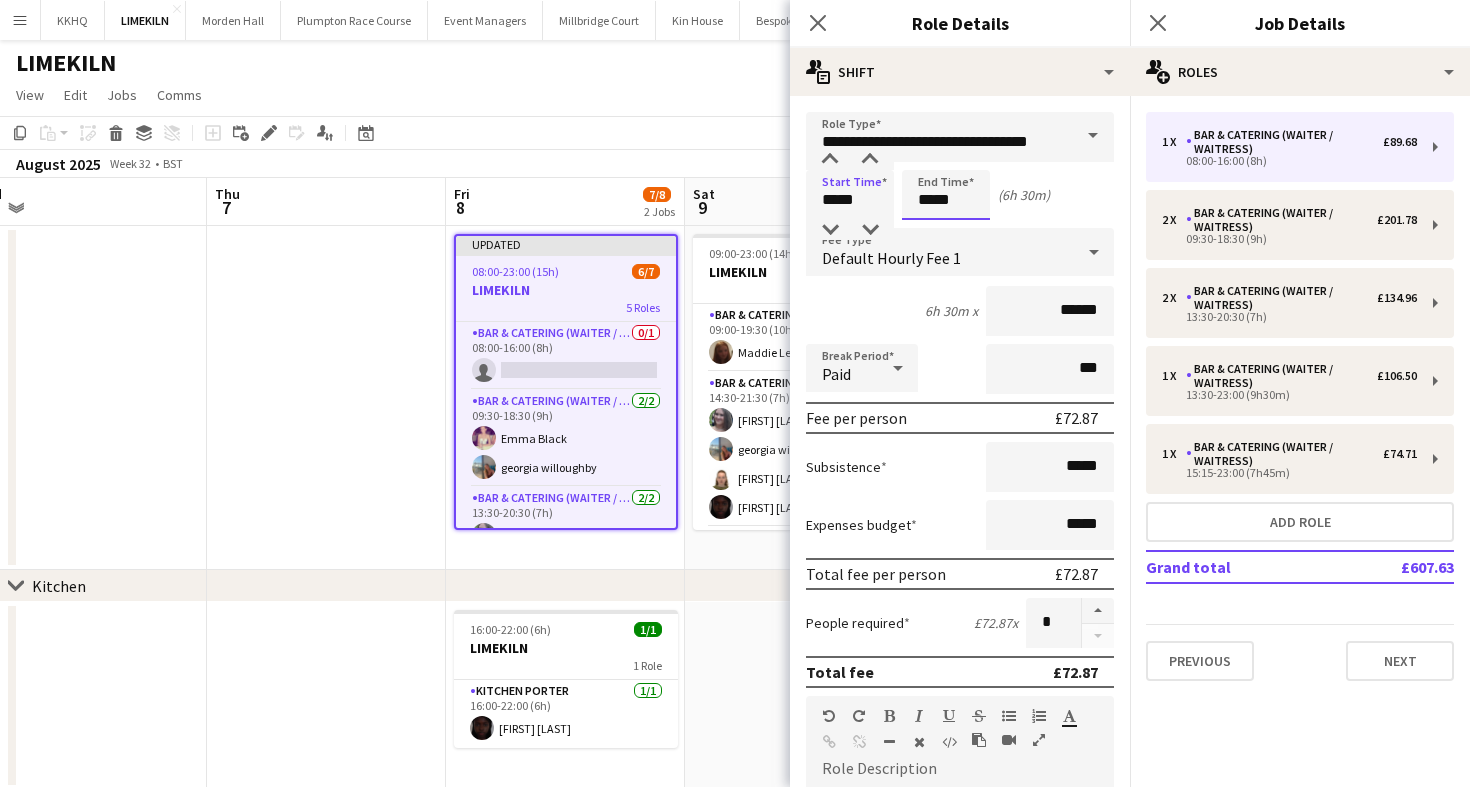 click on "*****" at bounding box center (946, 195) 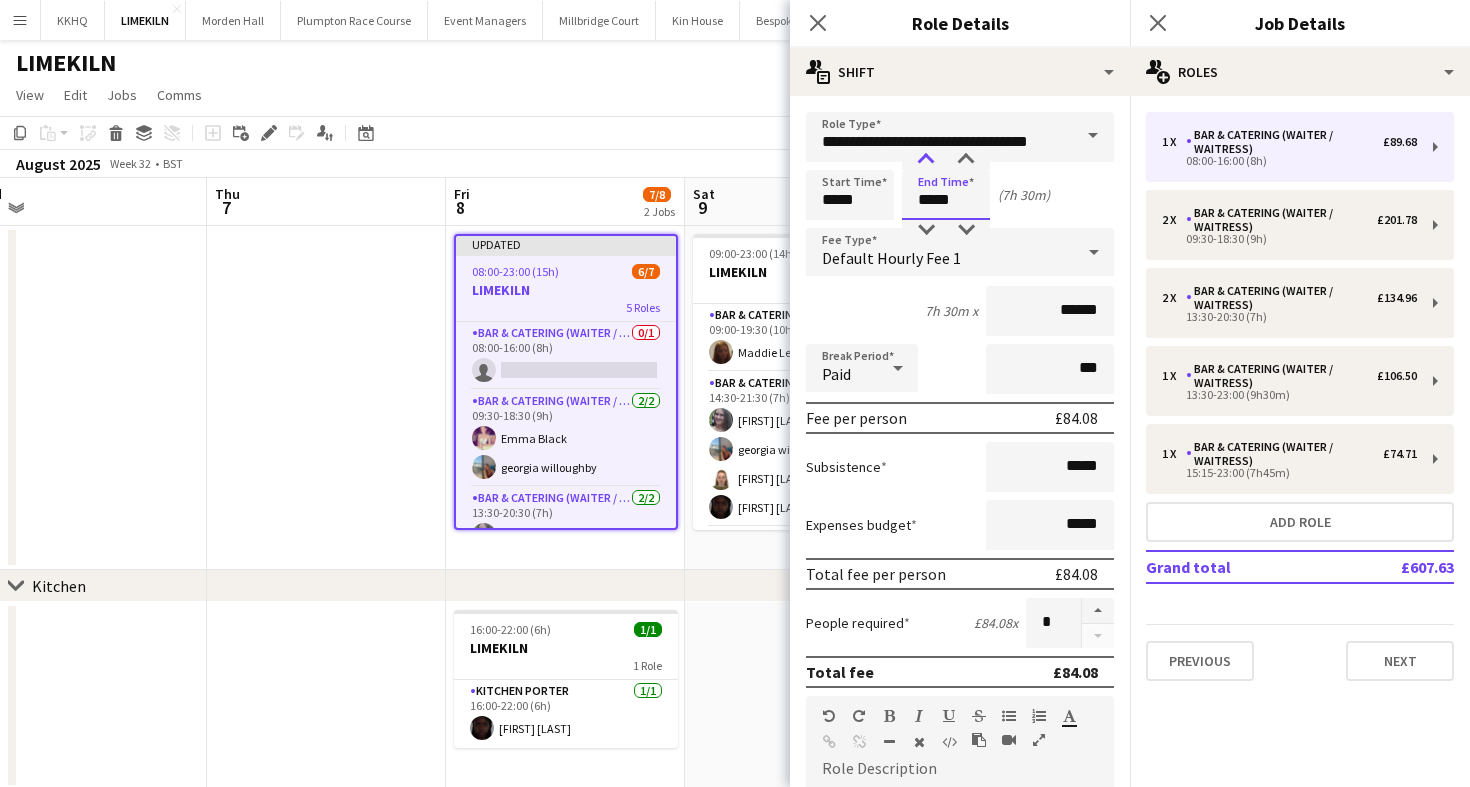 click at bounding box center (926, 160) 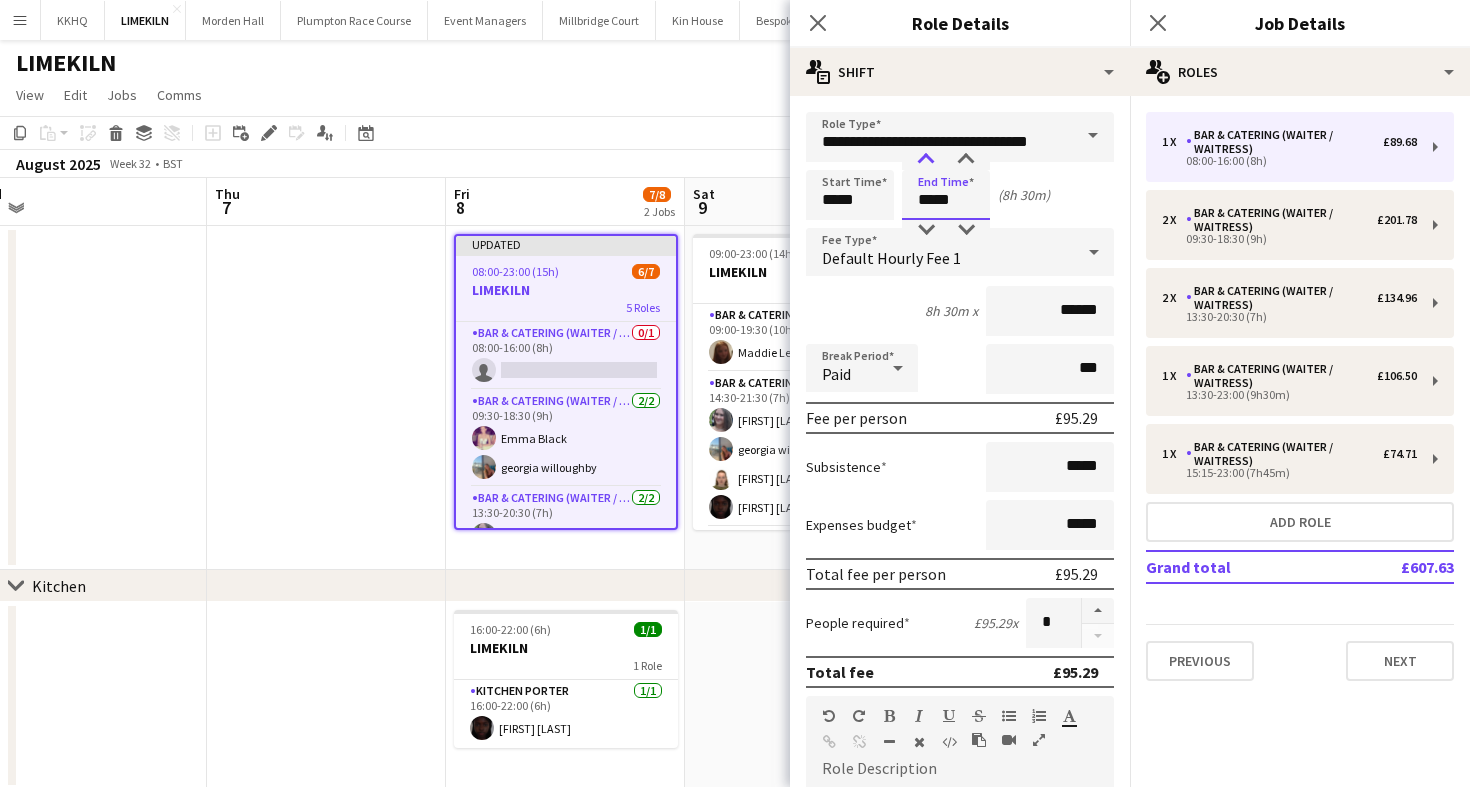 click at bounding box center [926, 160] 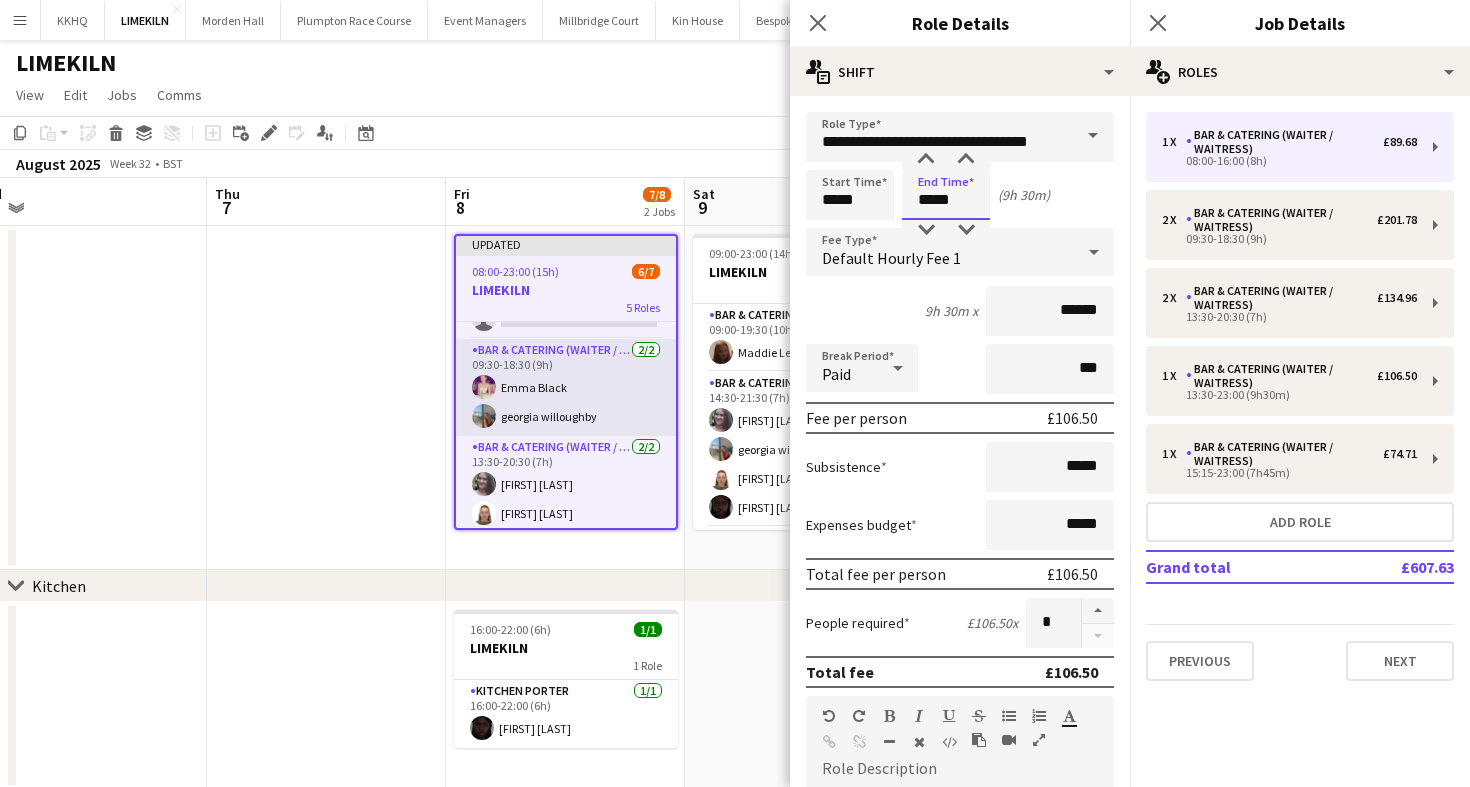 scroll, scrollTop: 53, scrollLeft: 0, axis: vertical 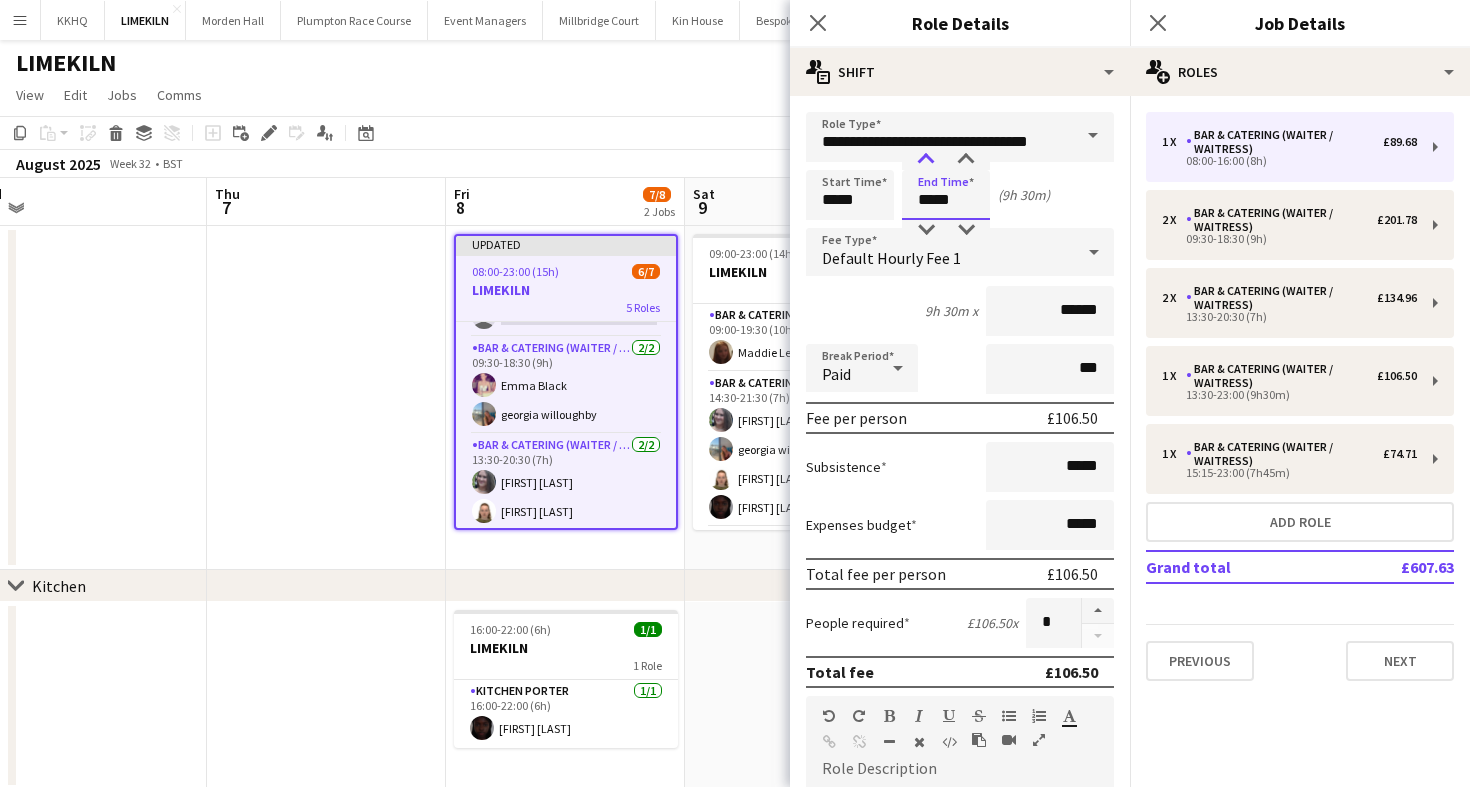 click at bounding box center [926, 160] 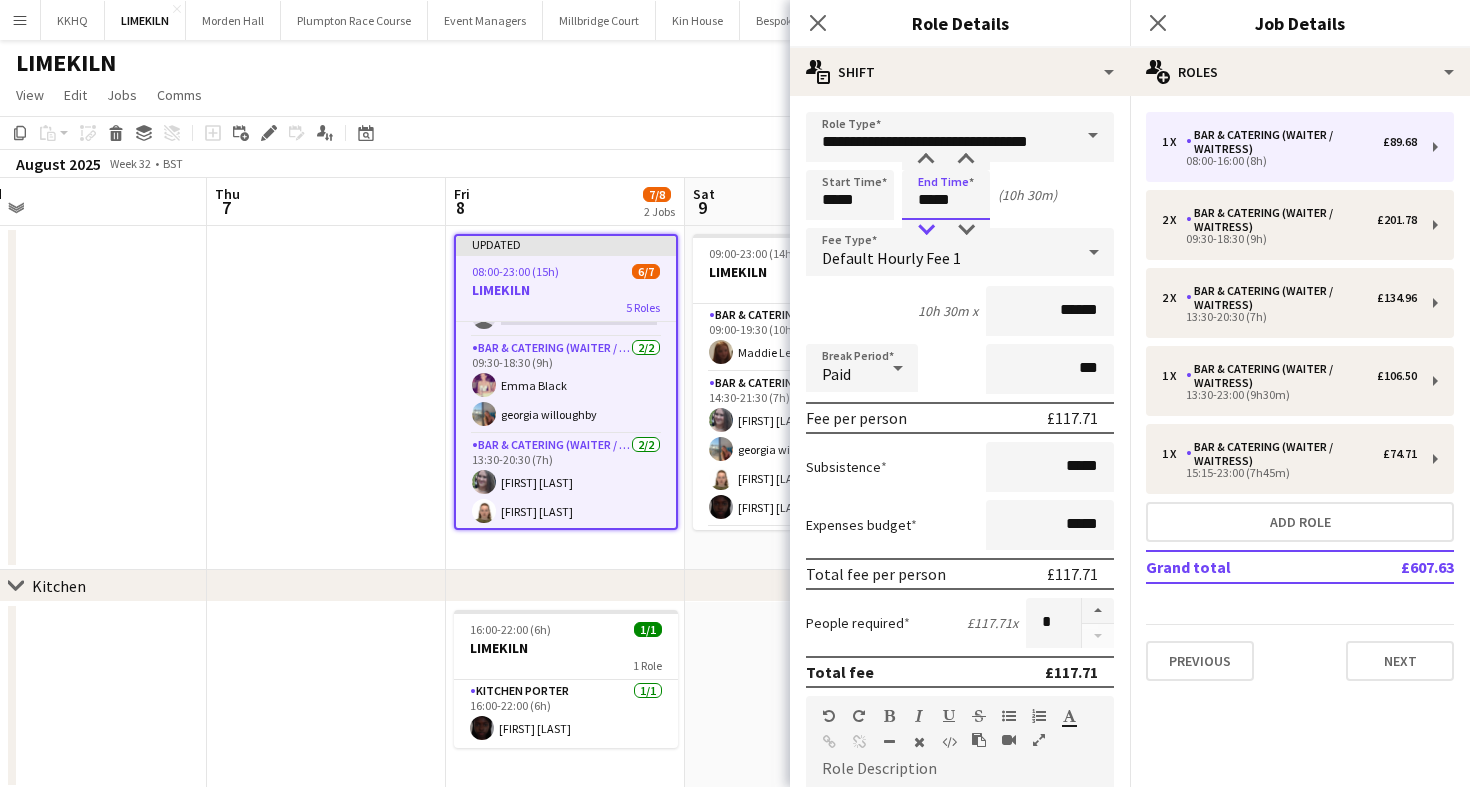 click at bounding box center (926, 230) 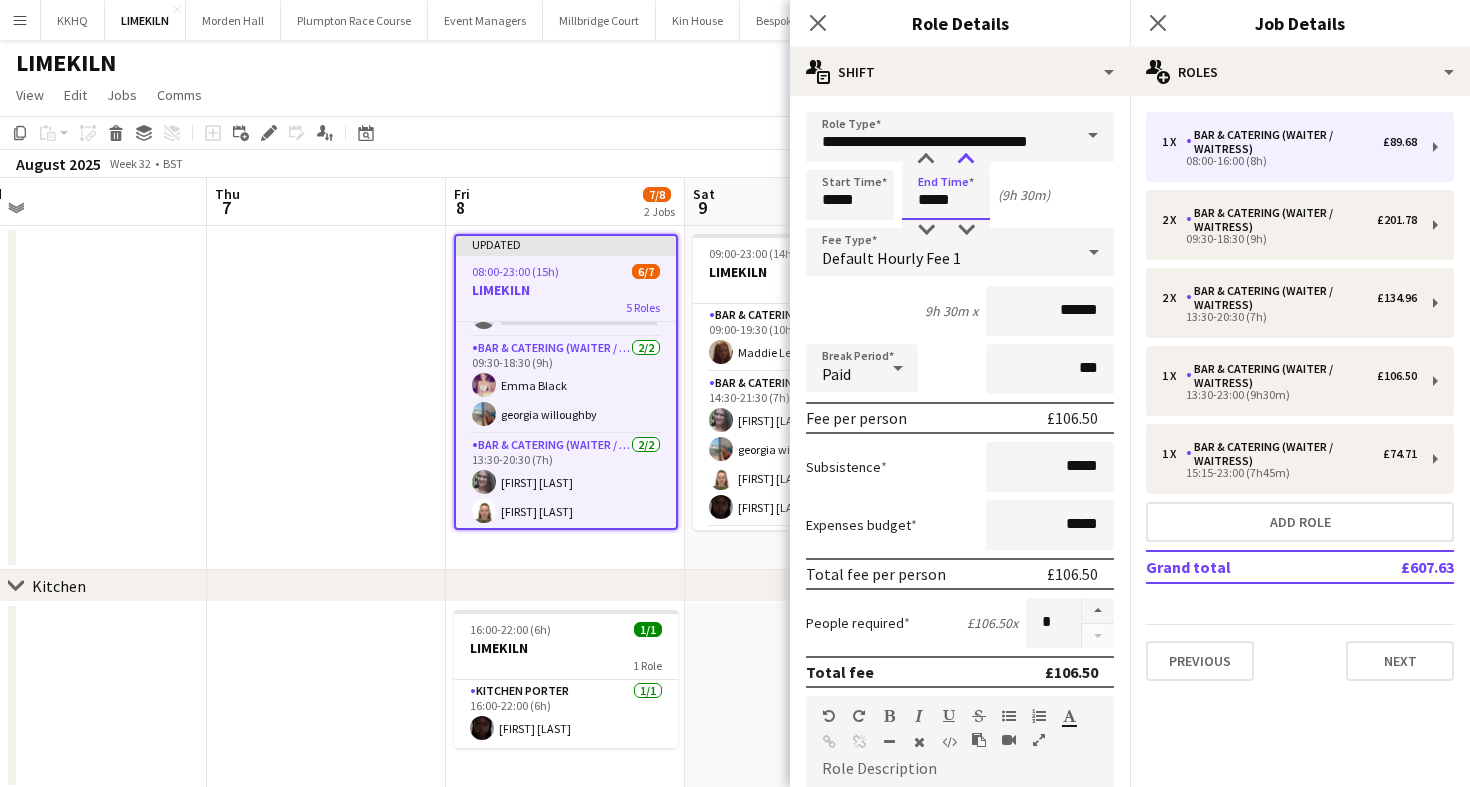 click at bounding box center [966, 160] 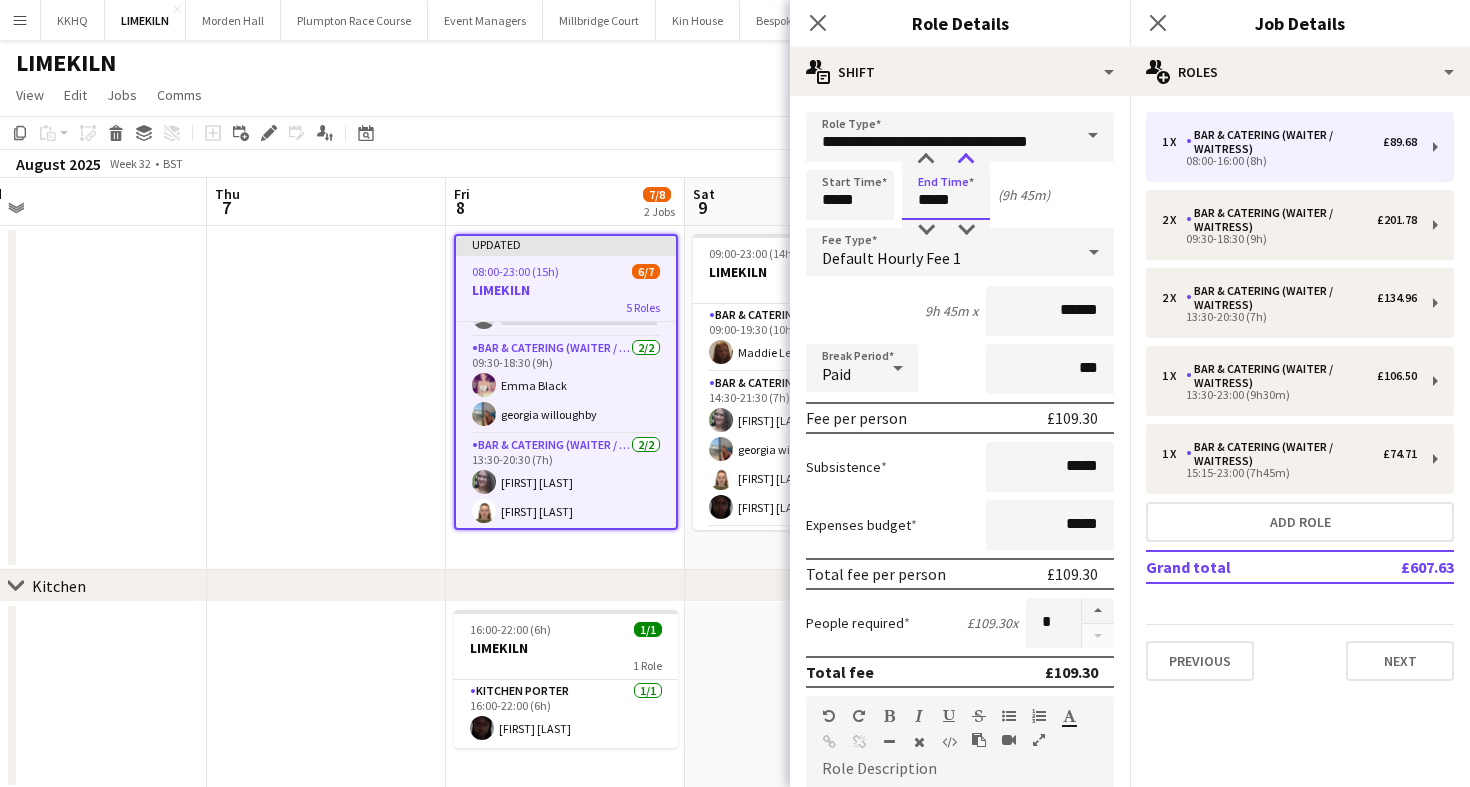 click at bounding box center [966, 160] 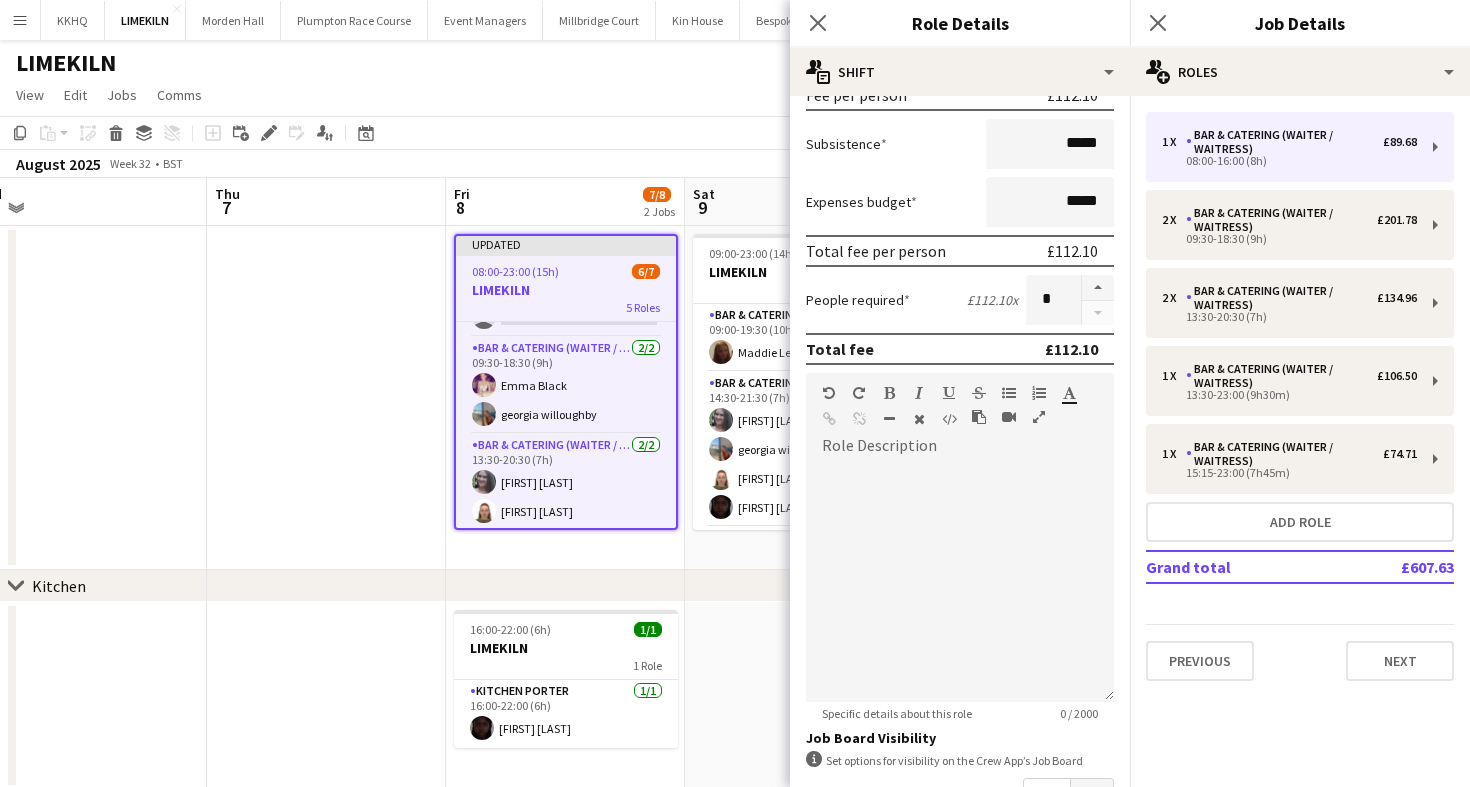 scroll, scrollTop: 553, scrollLeft: 0, axis: vertical 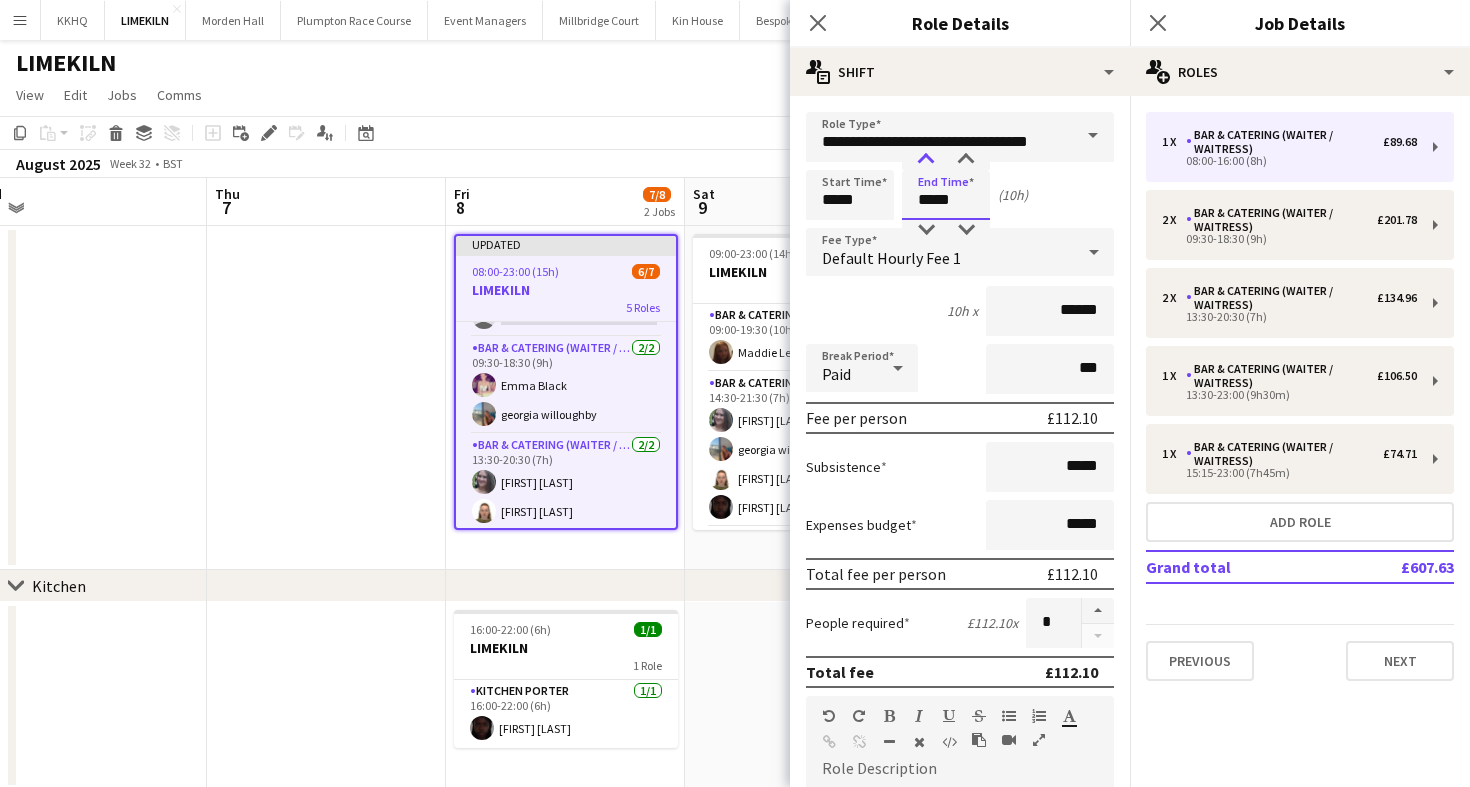 click at bounding box center (926, 160) 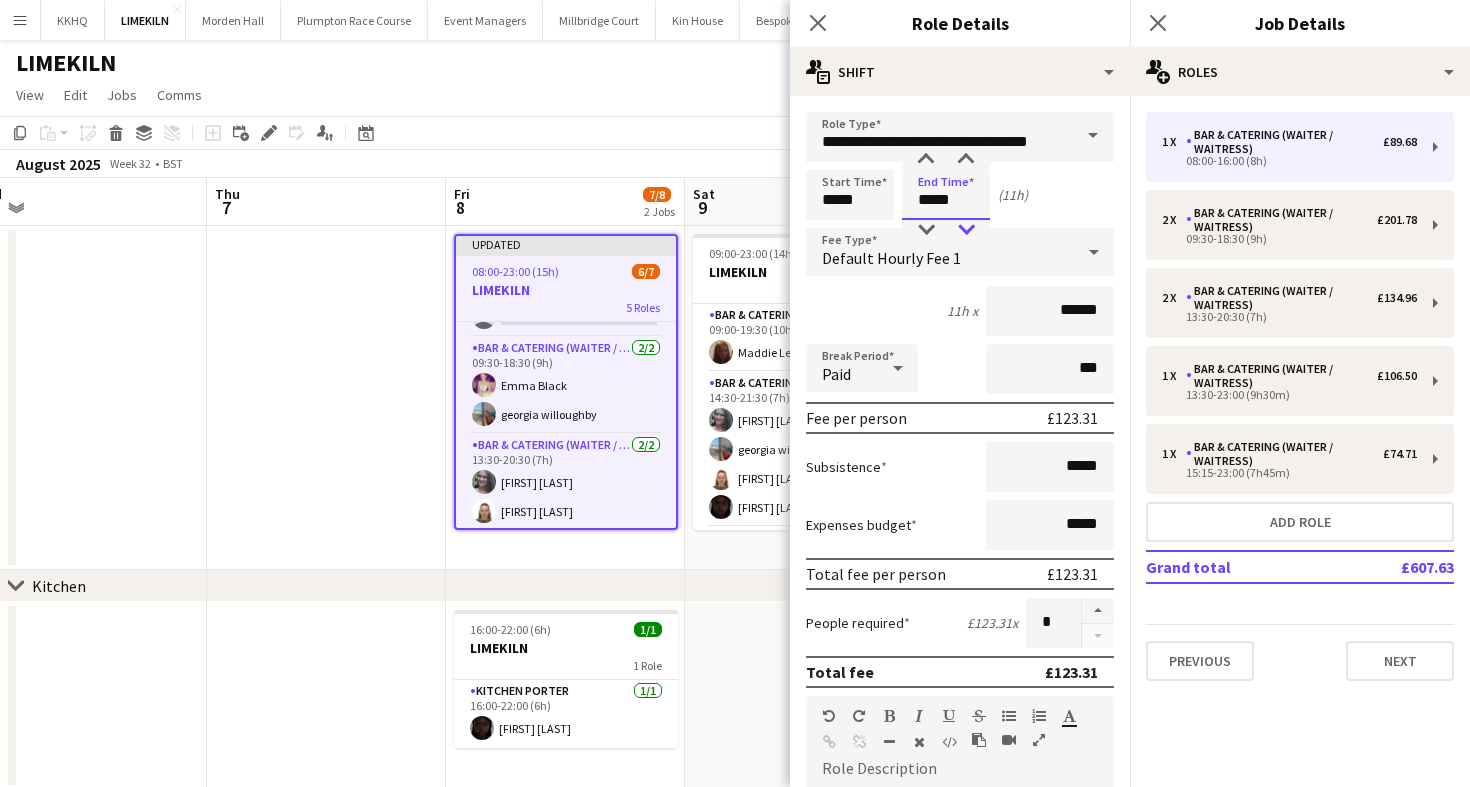 click at bounding box center [966, 230] 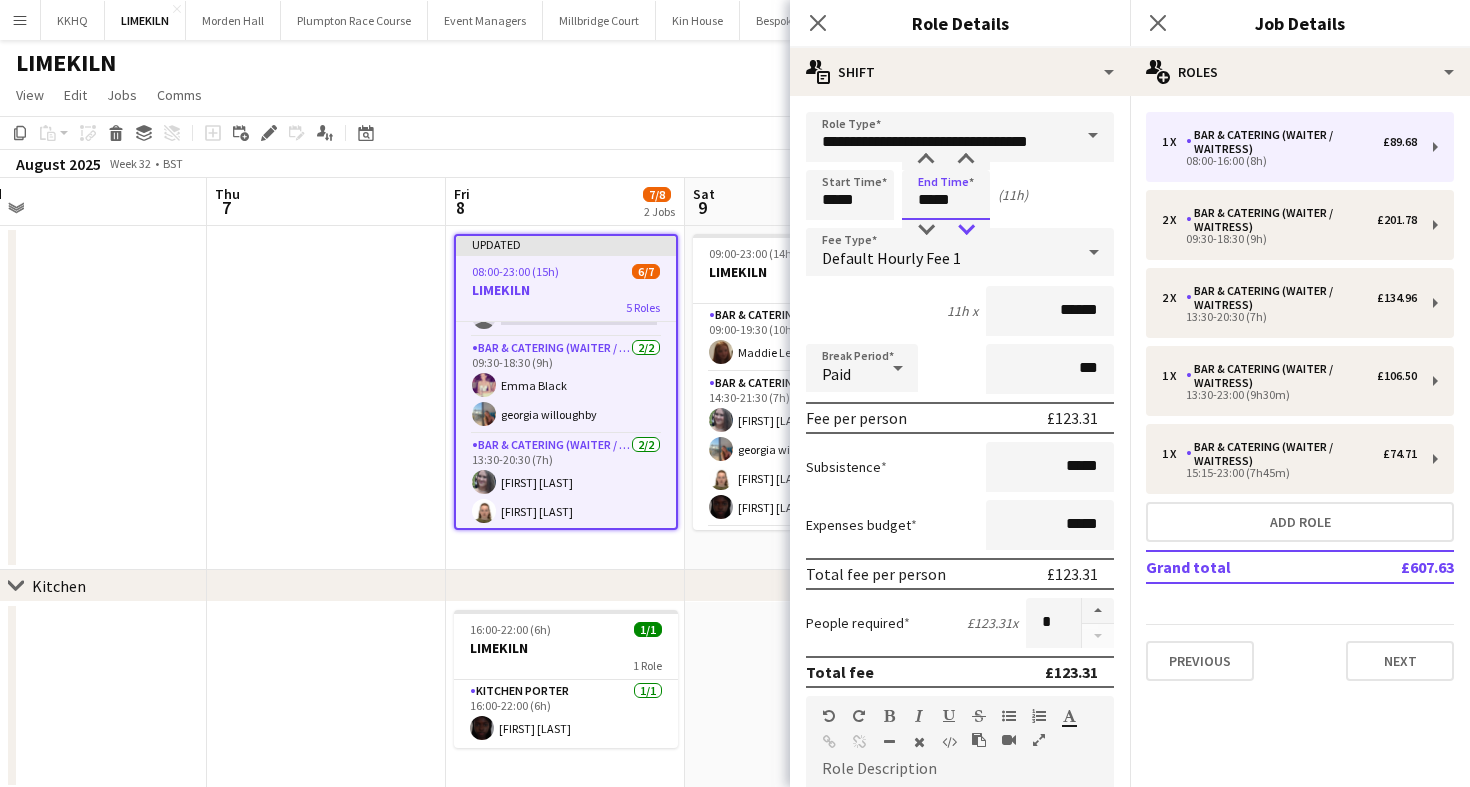 type on "*****" 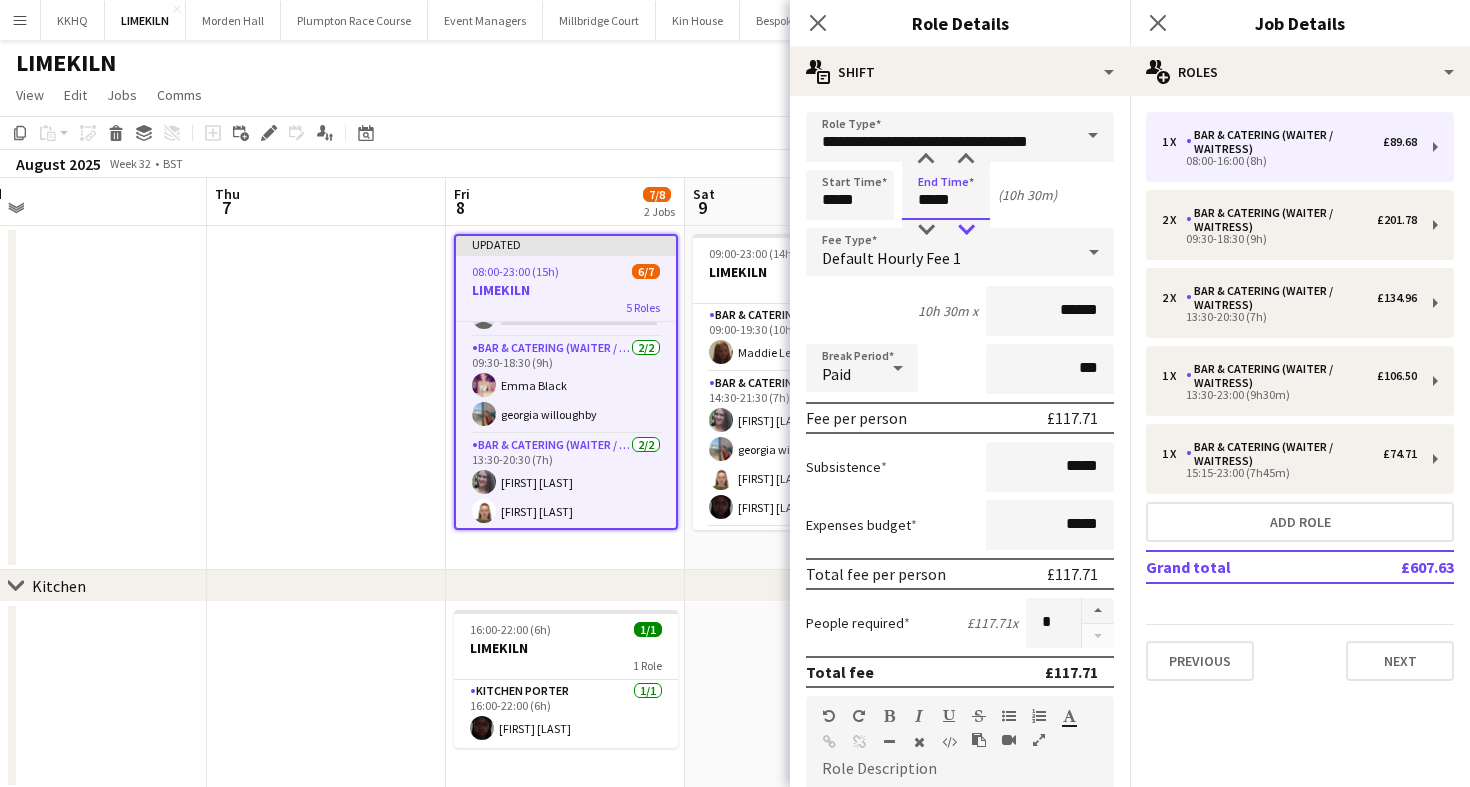 click at bounding box center [966, 230] 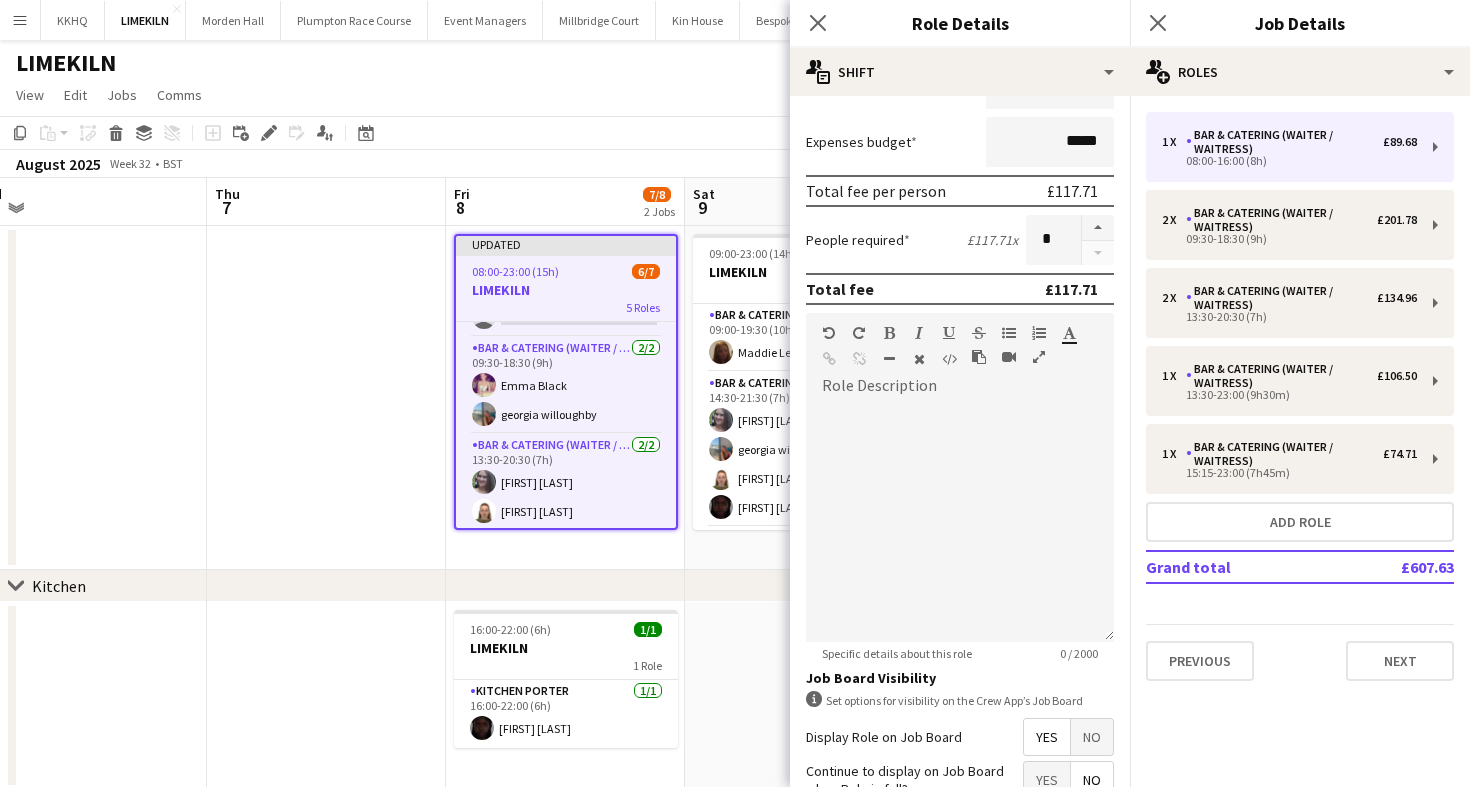 scroll, scrollTop: 567, scrollLeft: 0, axis: vertical 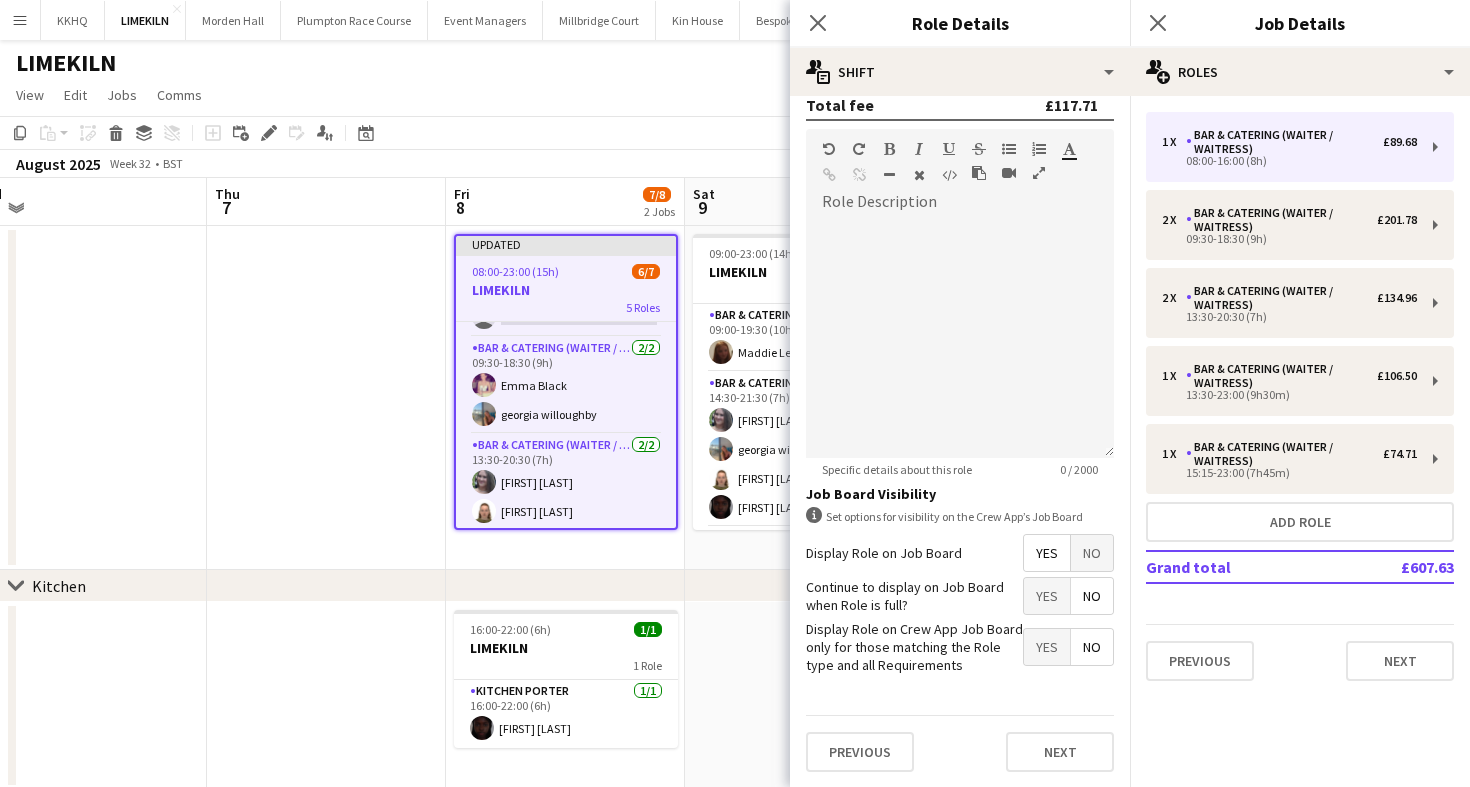 click on "Previous   Next" at bounding box center (960, 751) 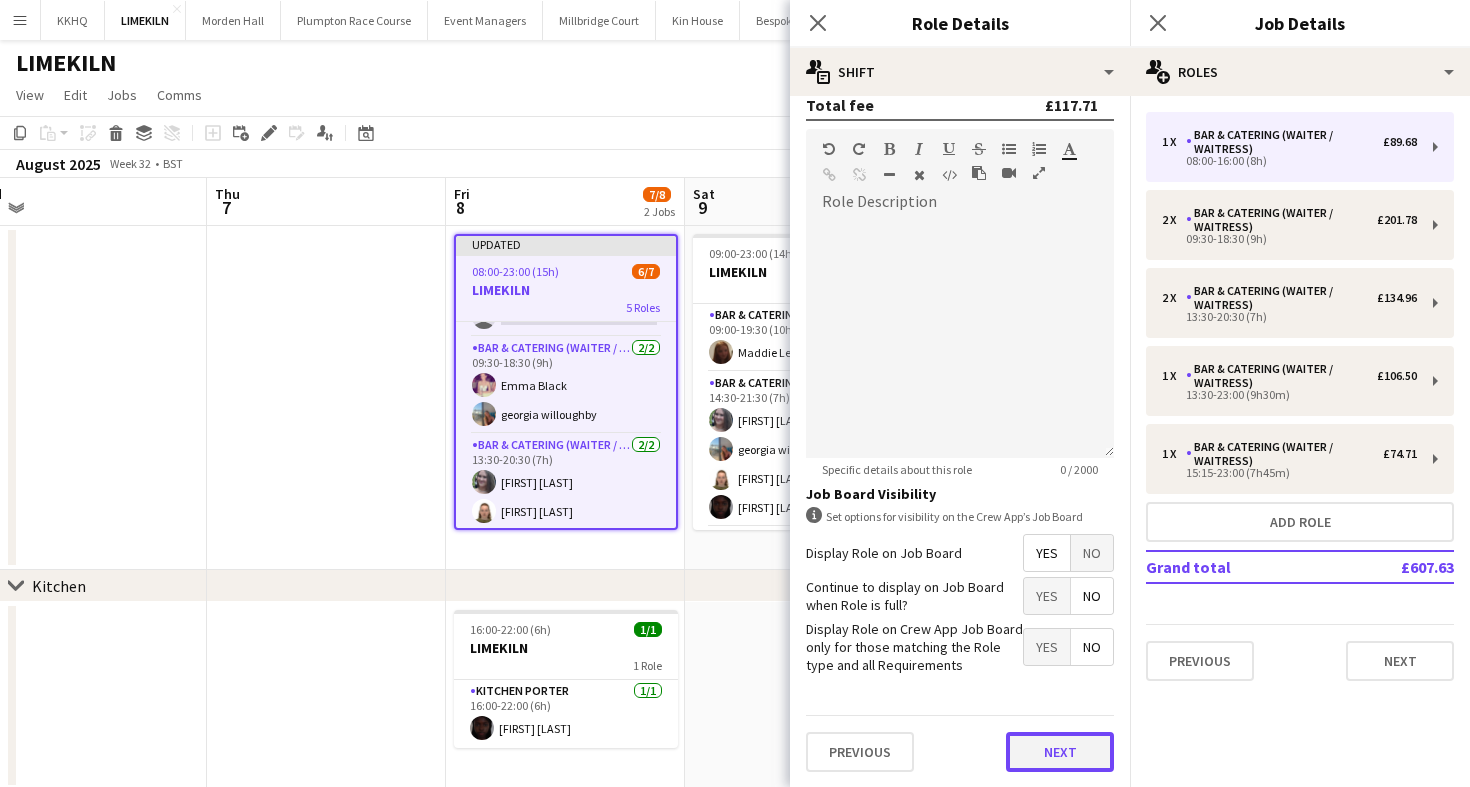 click on "Next" at bounding box center [1060, 752] 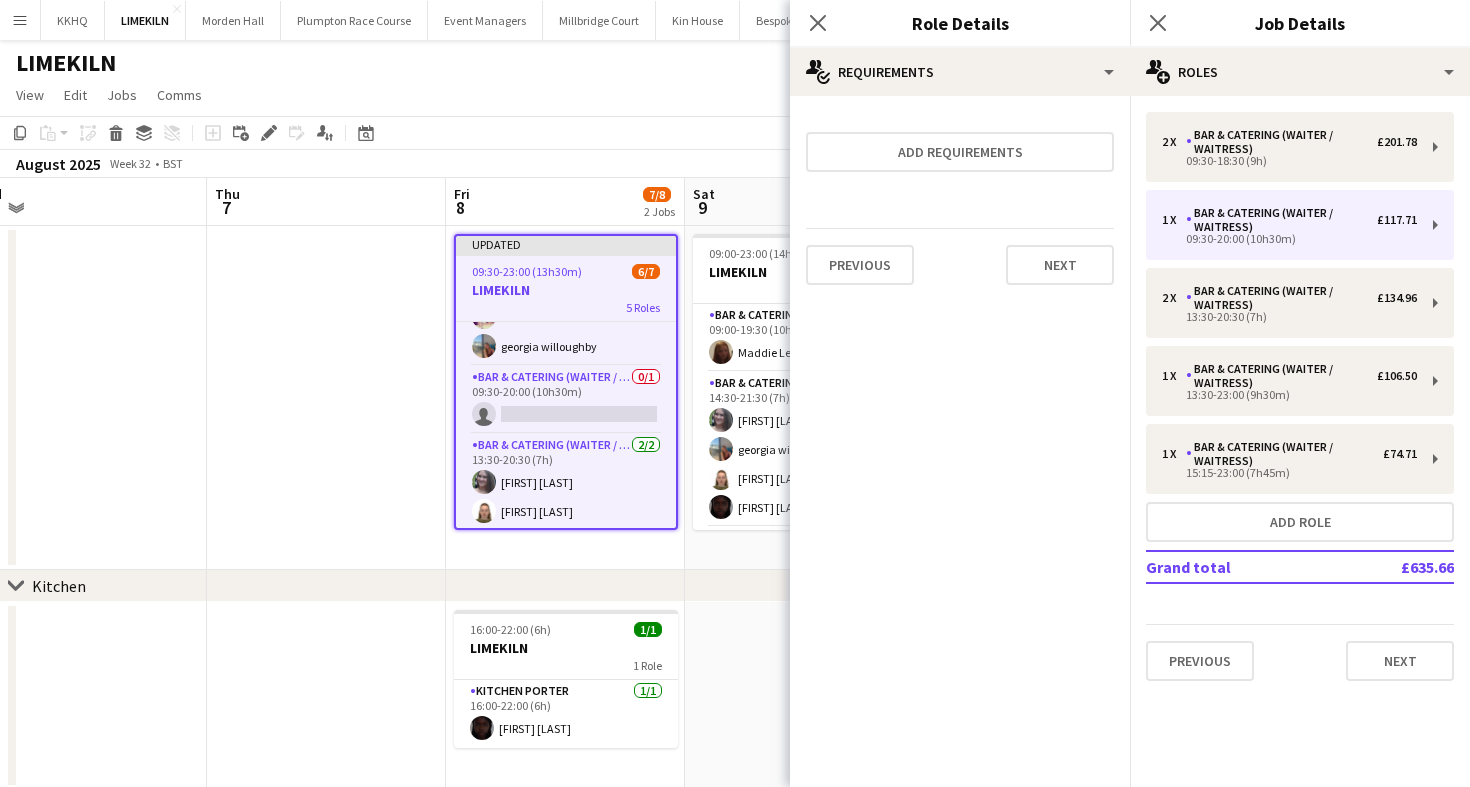 scroll, scrollTop: 0, scrollLeft: 0, axis: both 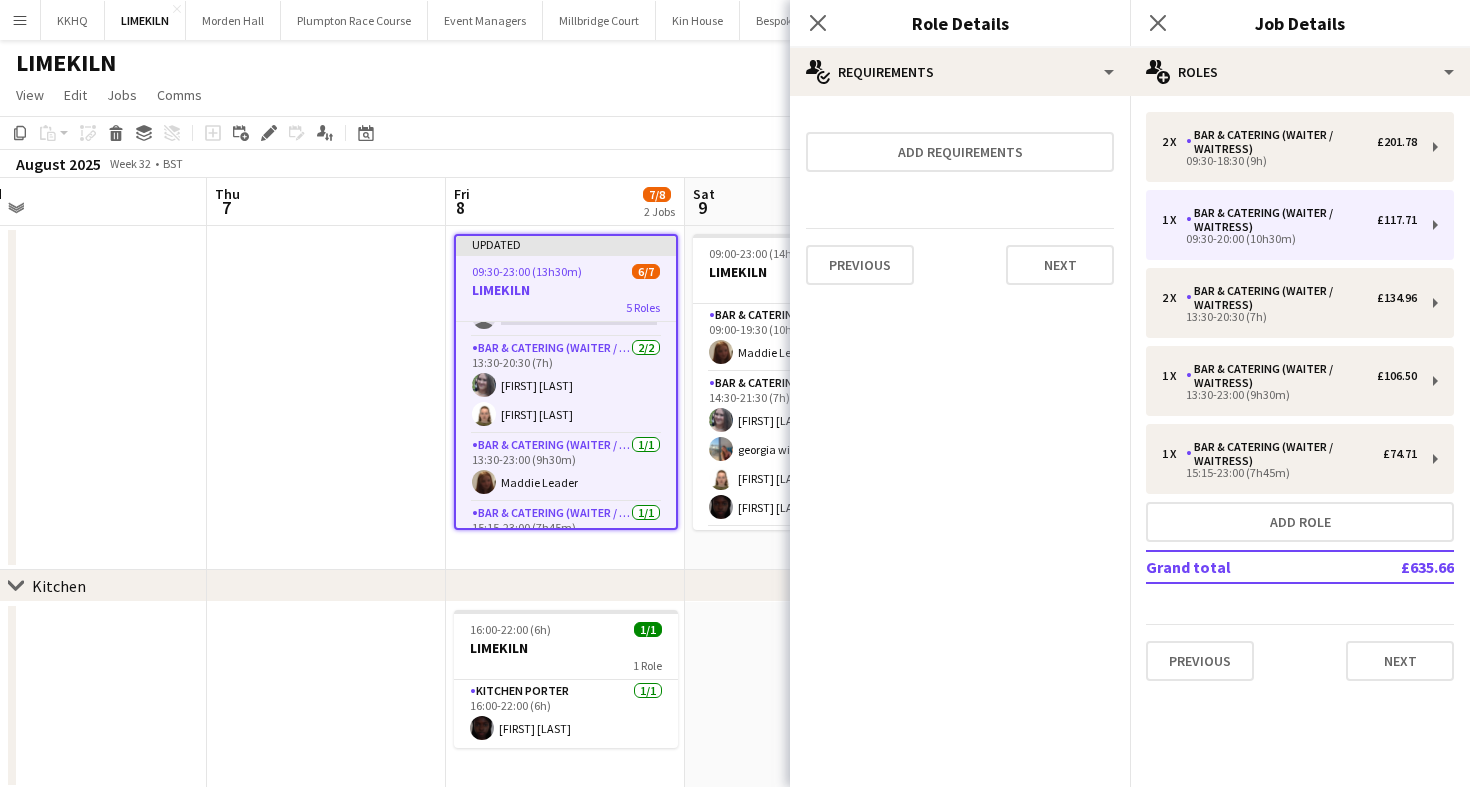 click on "View  Day view expanded Day view collapsed Month view Date picker Jump to today Expand Linked Jobs Collapse Linked Jobs  Edit  Copy
Command
C  Paste  Without Crew
Command
V With Crew
Command
Shift
V Paste as linked job  Group  Group Ungroup  Jobs  New Job Edit Job Delete Job New Linked Job Edit Linked Jobs Job fulfilment Promote Role Copy Role URL  Comms  Notify confirmed crew Create chat" 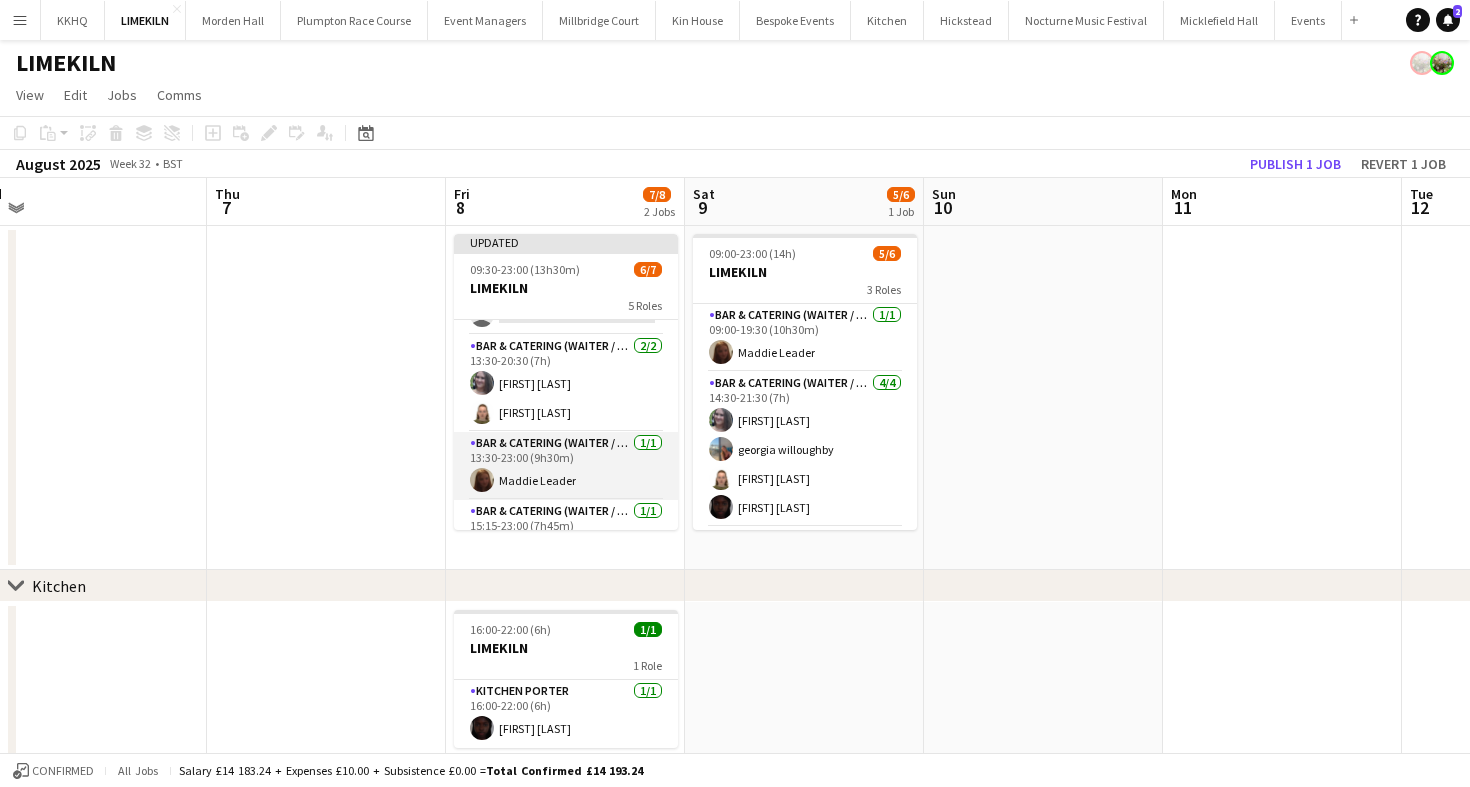 scroll, scrollTop: 0, scrollLeft: 0, axis: both 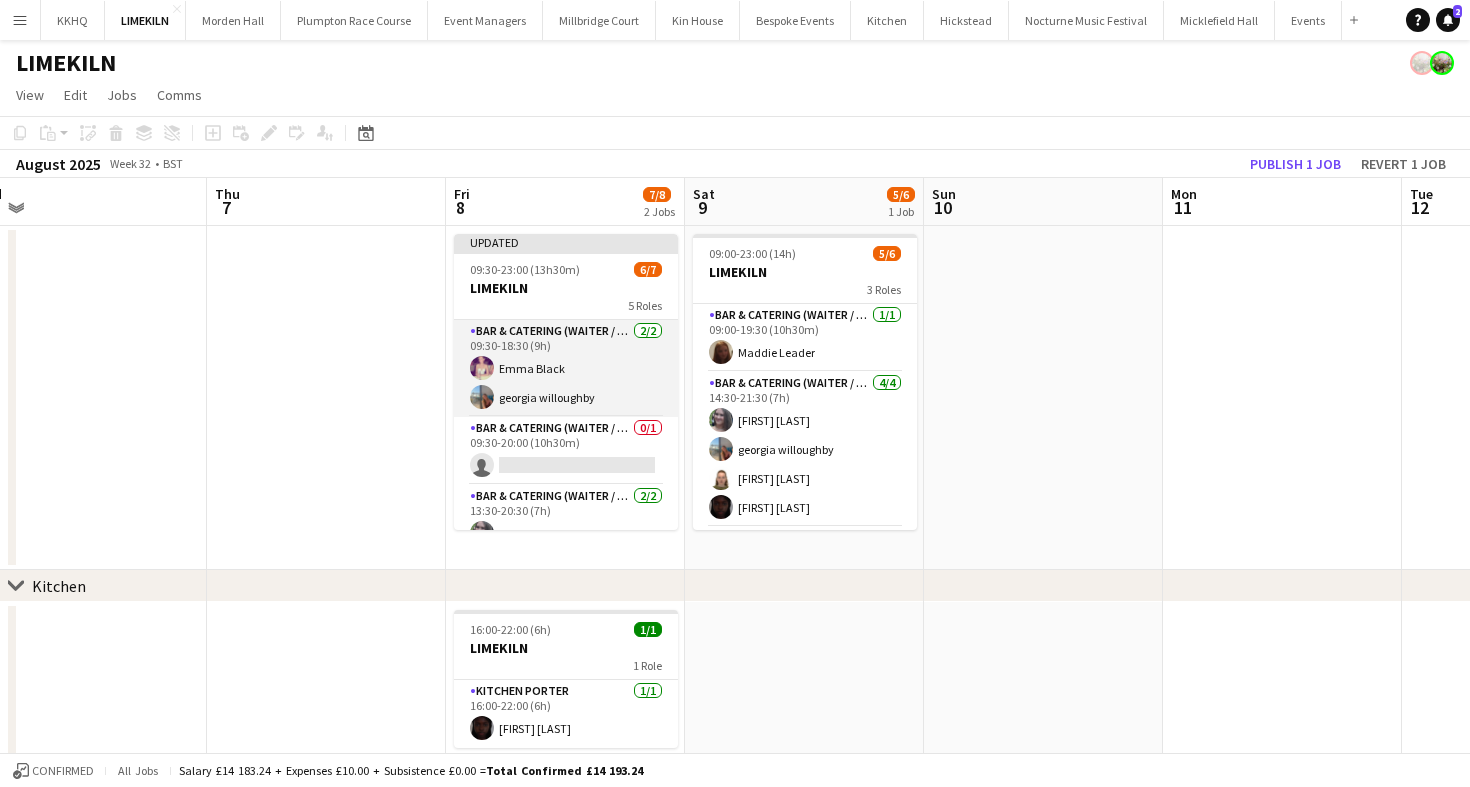 click on "Bar & Catering (Waiter / waitress)   2/2   09:30-18:30 (9h)
[FIRST] [LAST] [FIRST] [LAST]" at bounding box center [566, 368] 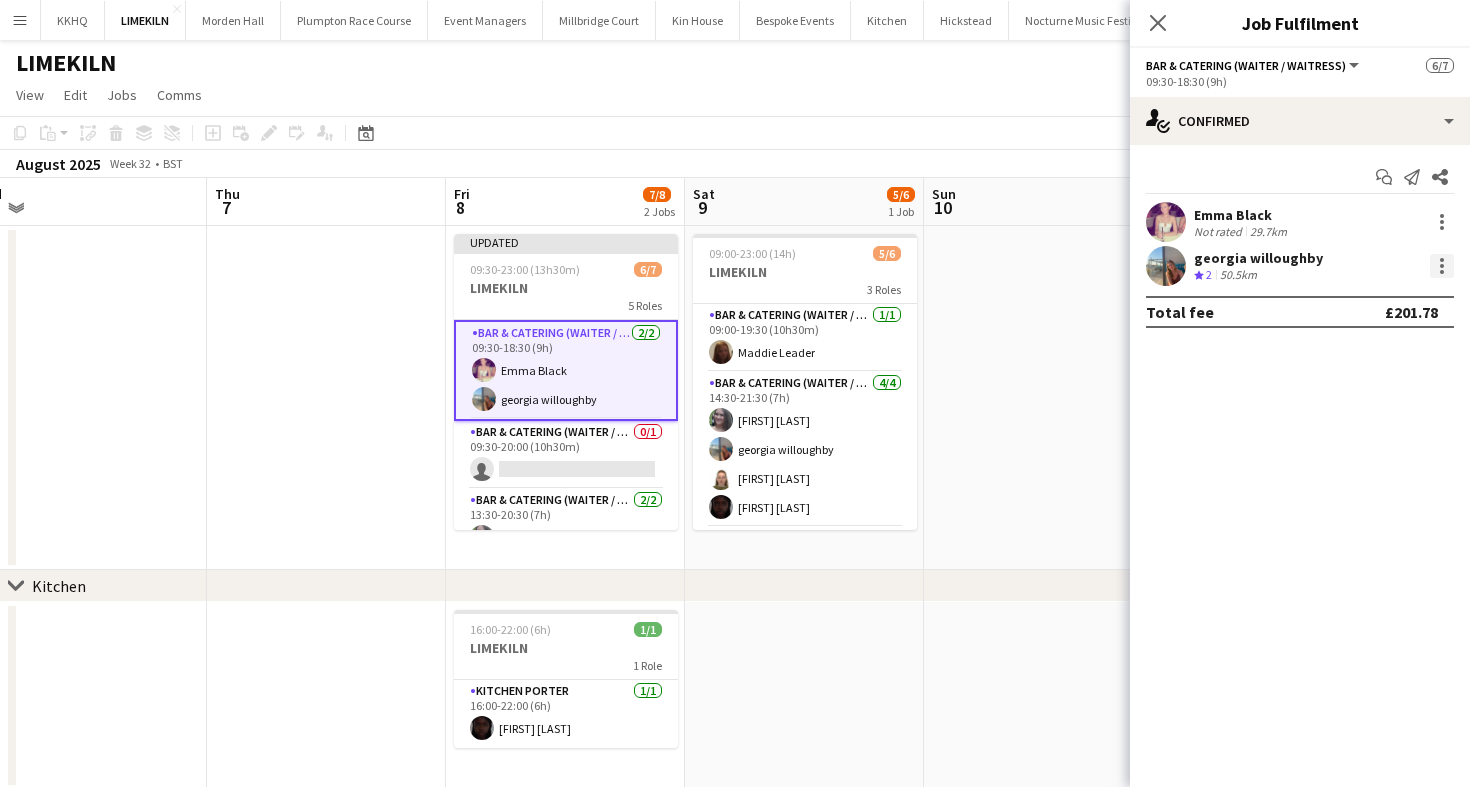 click at bounding box center [1442, 272] 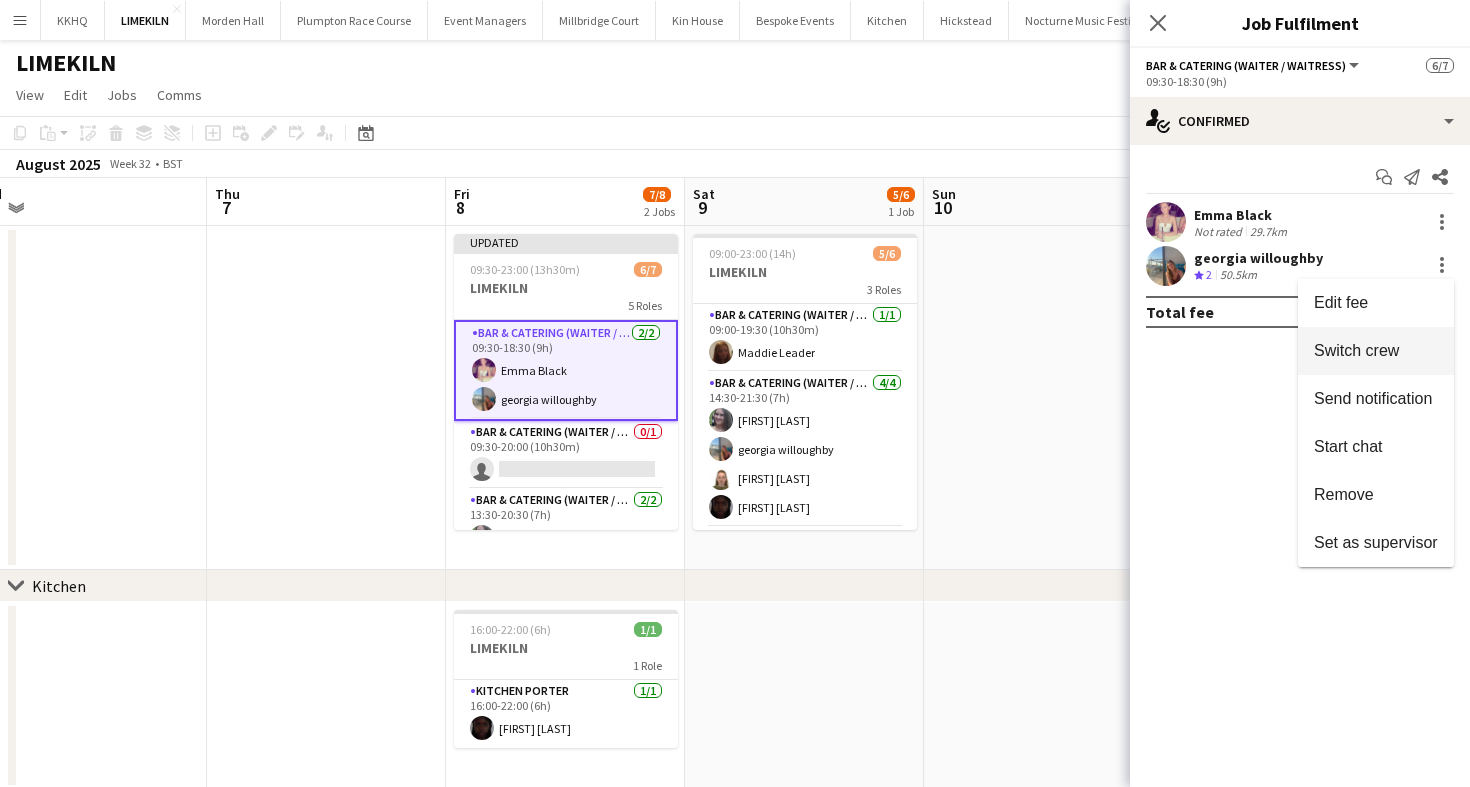 click on "Switch crew" at bounding box center [1356, 350] 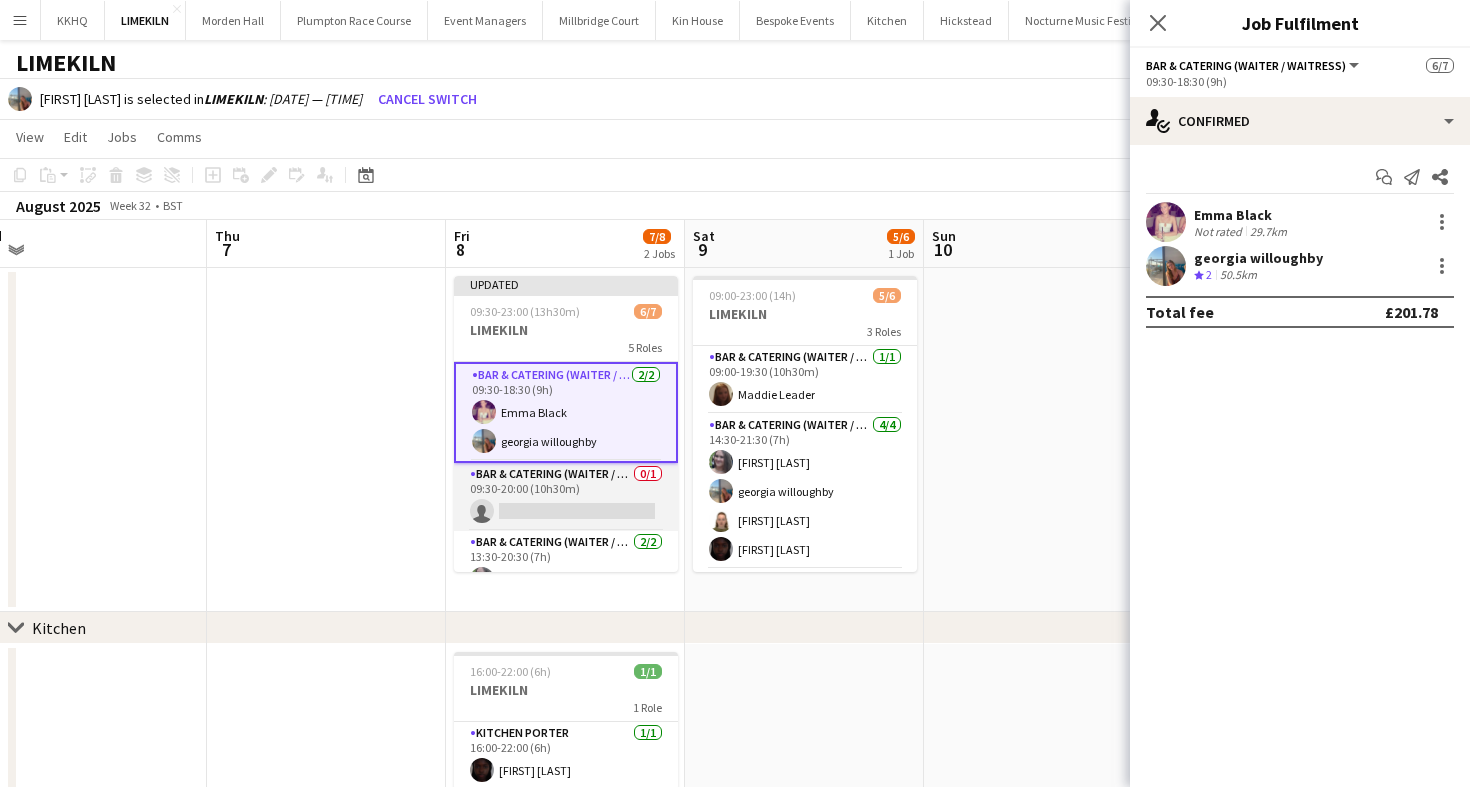 click on "Bar & Catering (Waiter / waitress)   0/1   09:30-20:00 (10h30m)
single-neutral-actions" at bounding box center [566, 497] 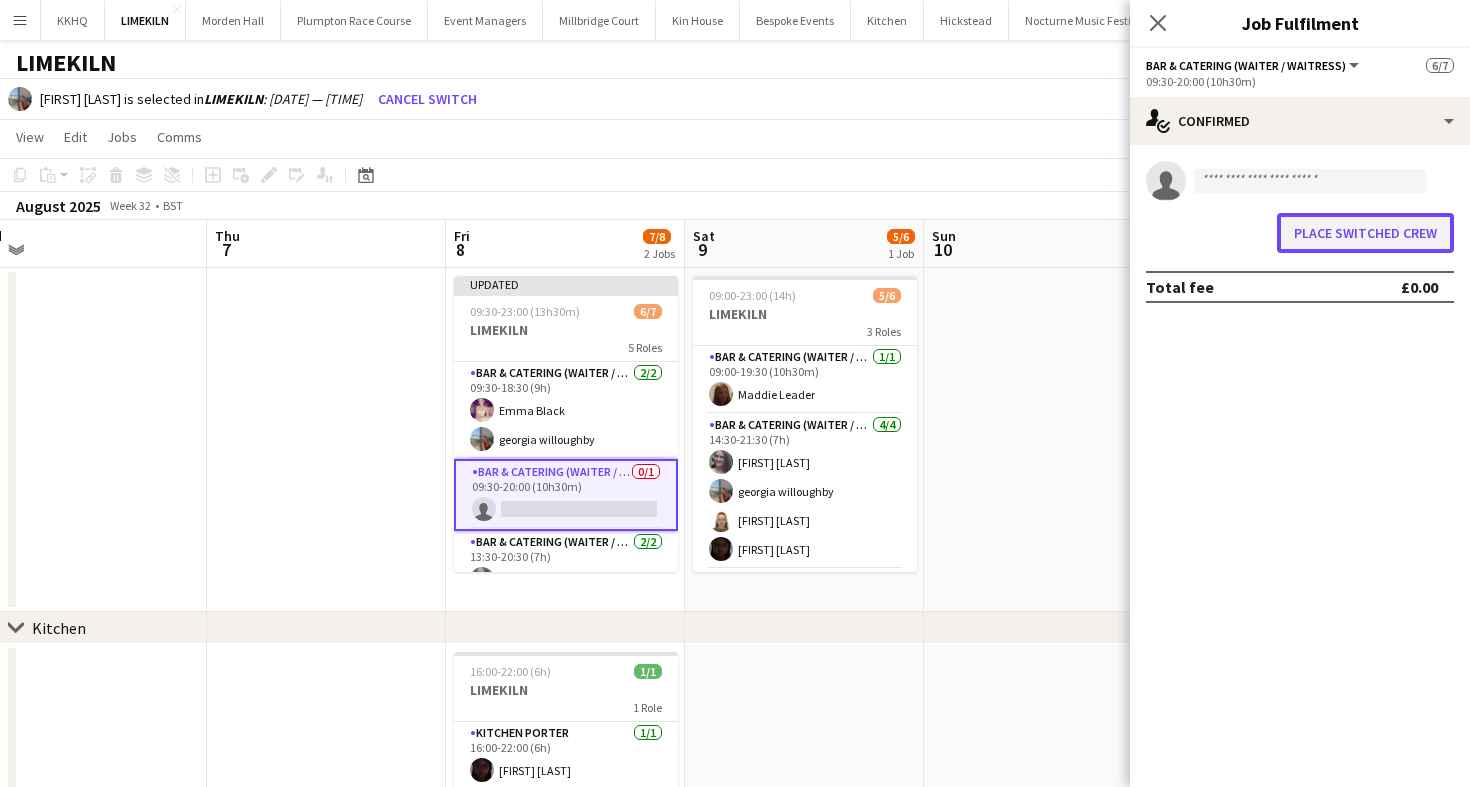 click on "Place switched crew" at bounding box center (1365, 233) 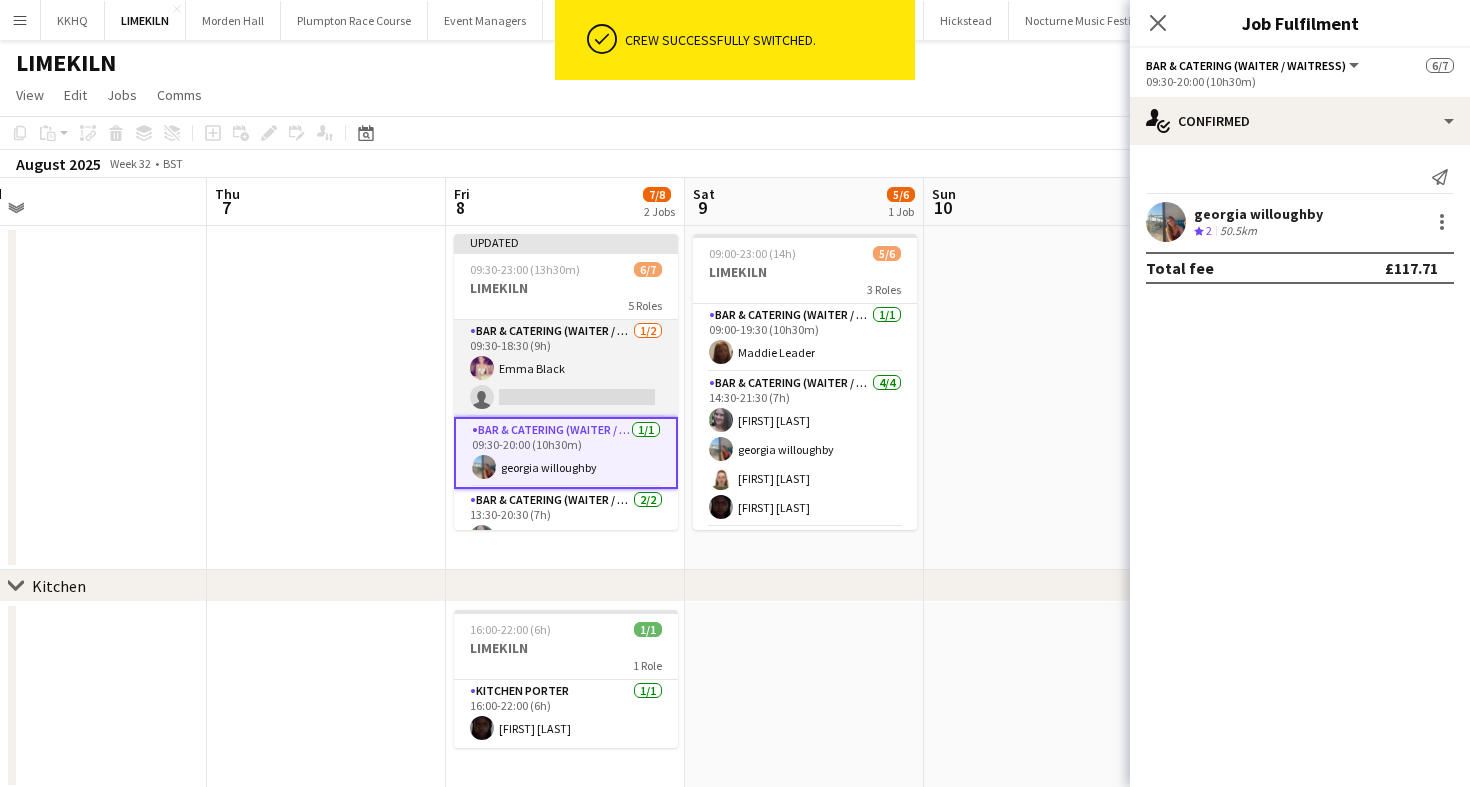 click on "Bar & Catering (Waiter / waitress)   1/2   09:30-18:30 (9h)
[FIRST] [LAST]
single-neutral-actions" at bounding box center [566, 368] 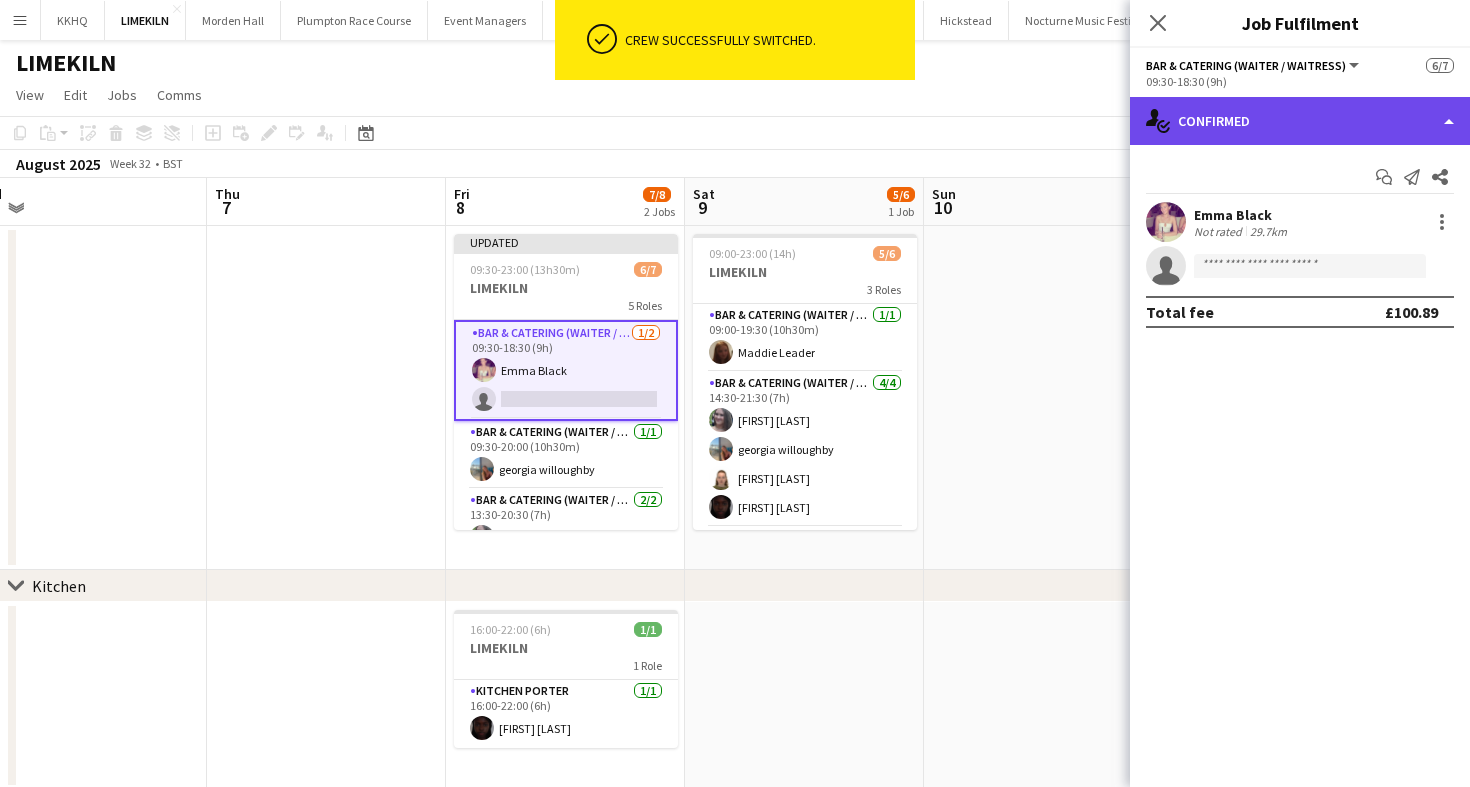 click on "single-neutral-actions-check-2
Confirmed" 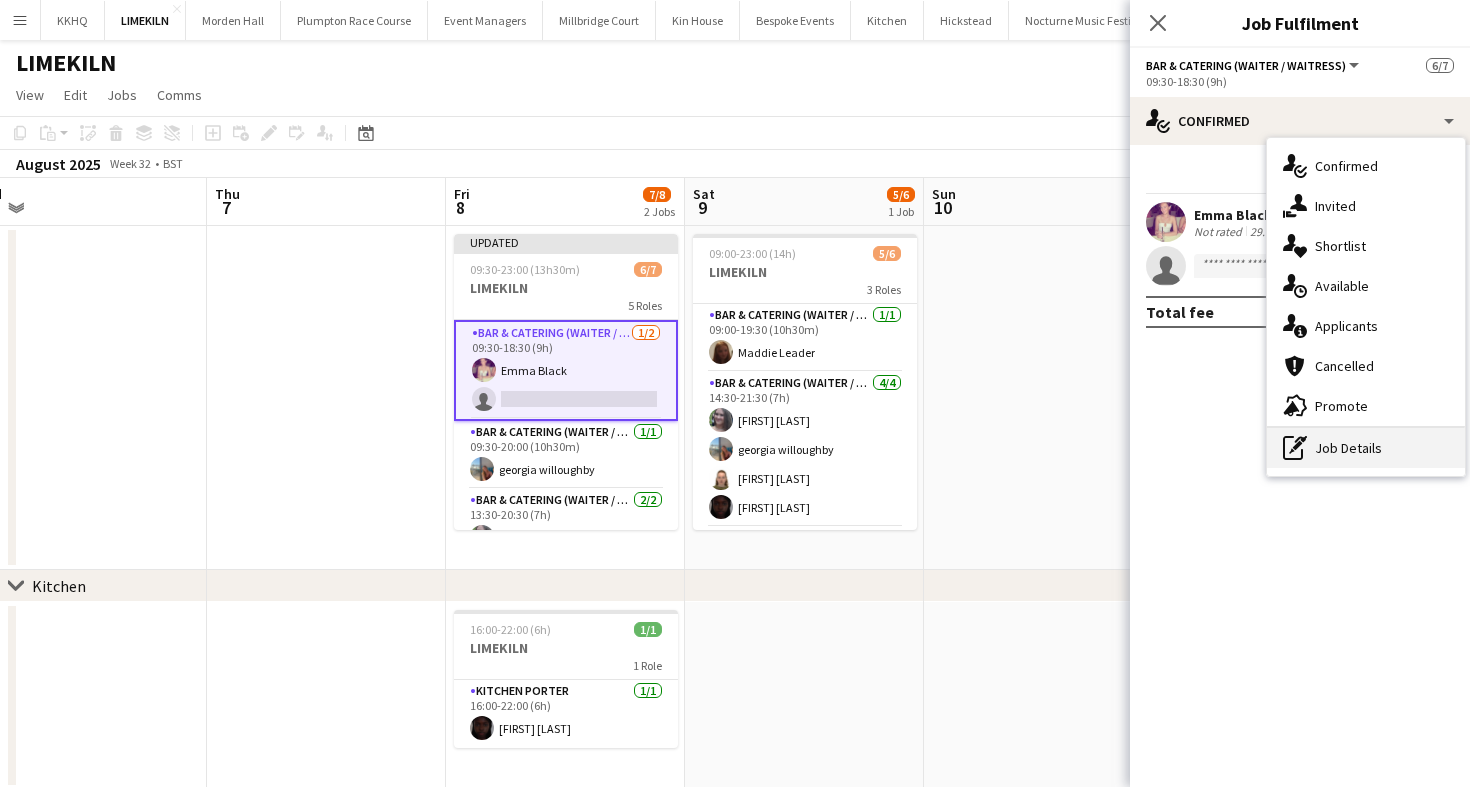 click on "pen-write
Job Details" at bounding box center [1366, 448] 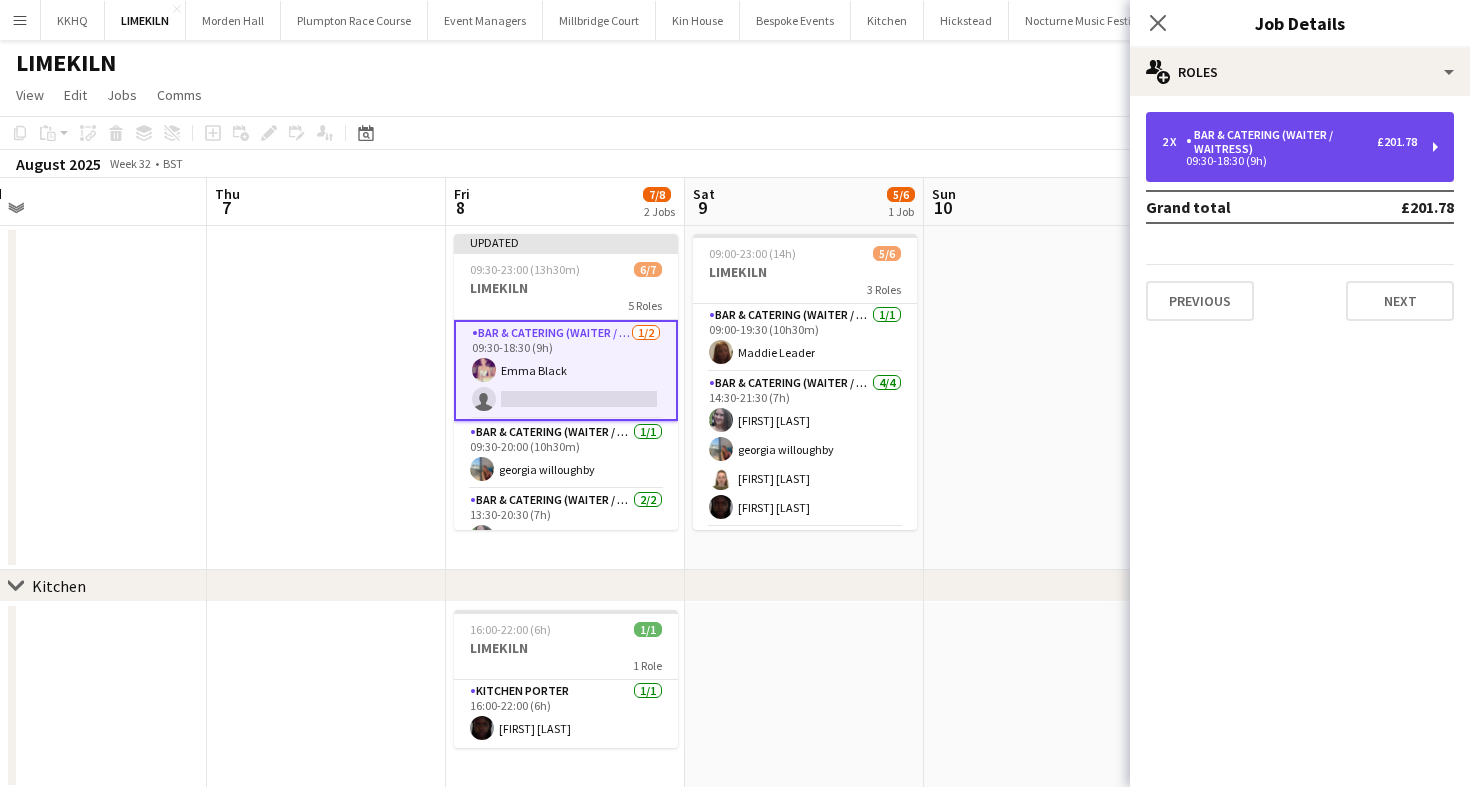 click on "09:30-18:30 (9h)" at bounding box center [1289, 161] 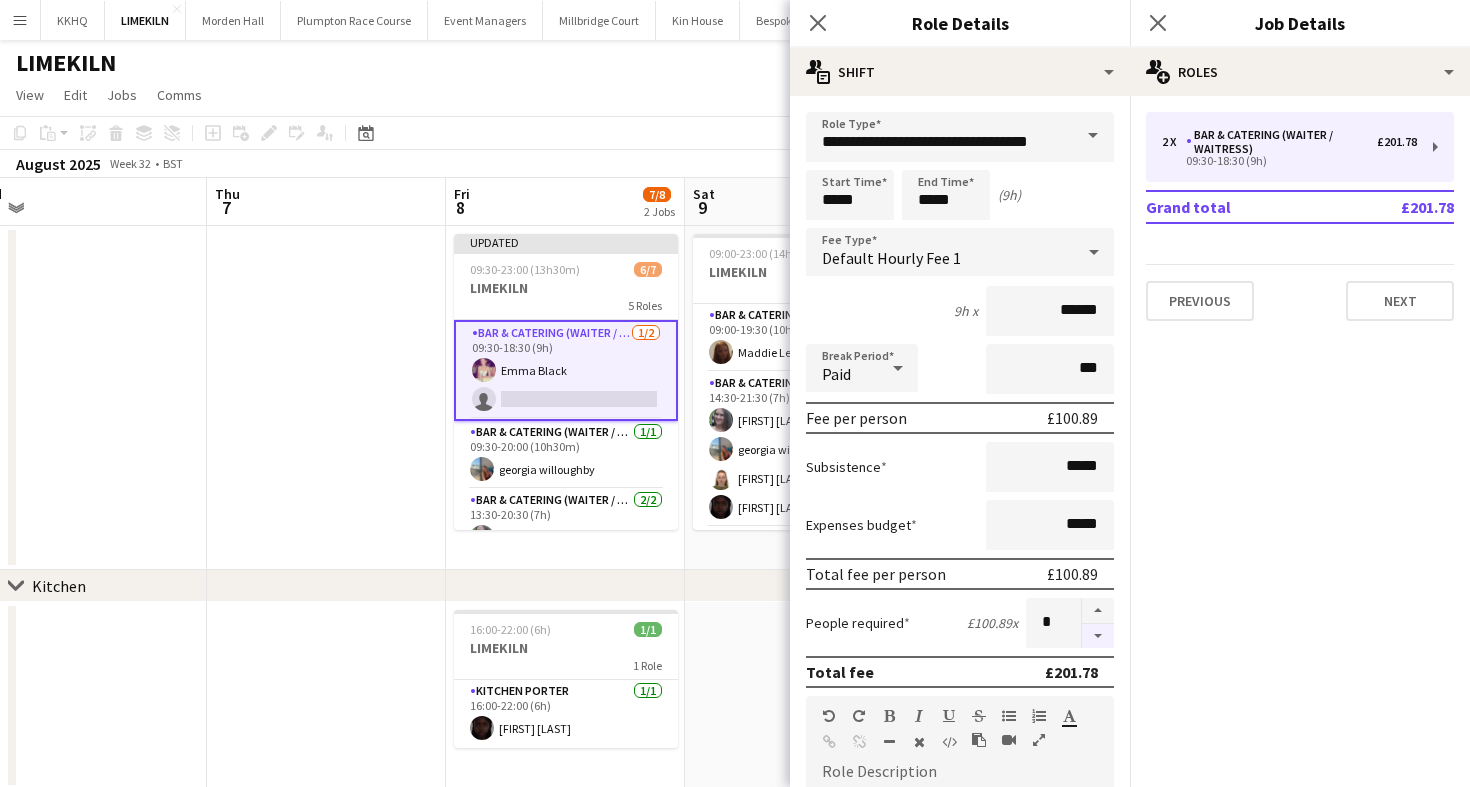 click at bounding box center [1098, 636] 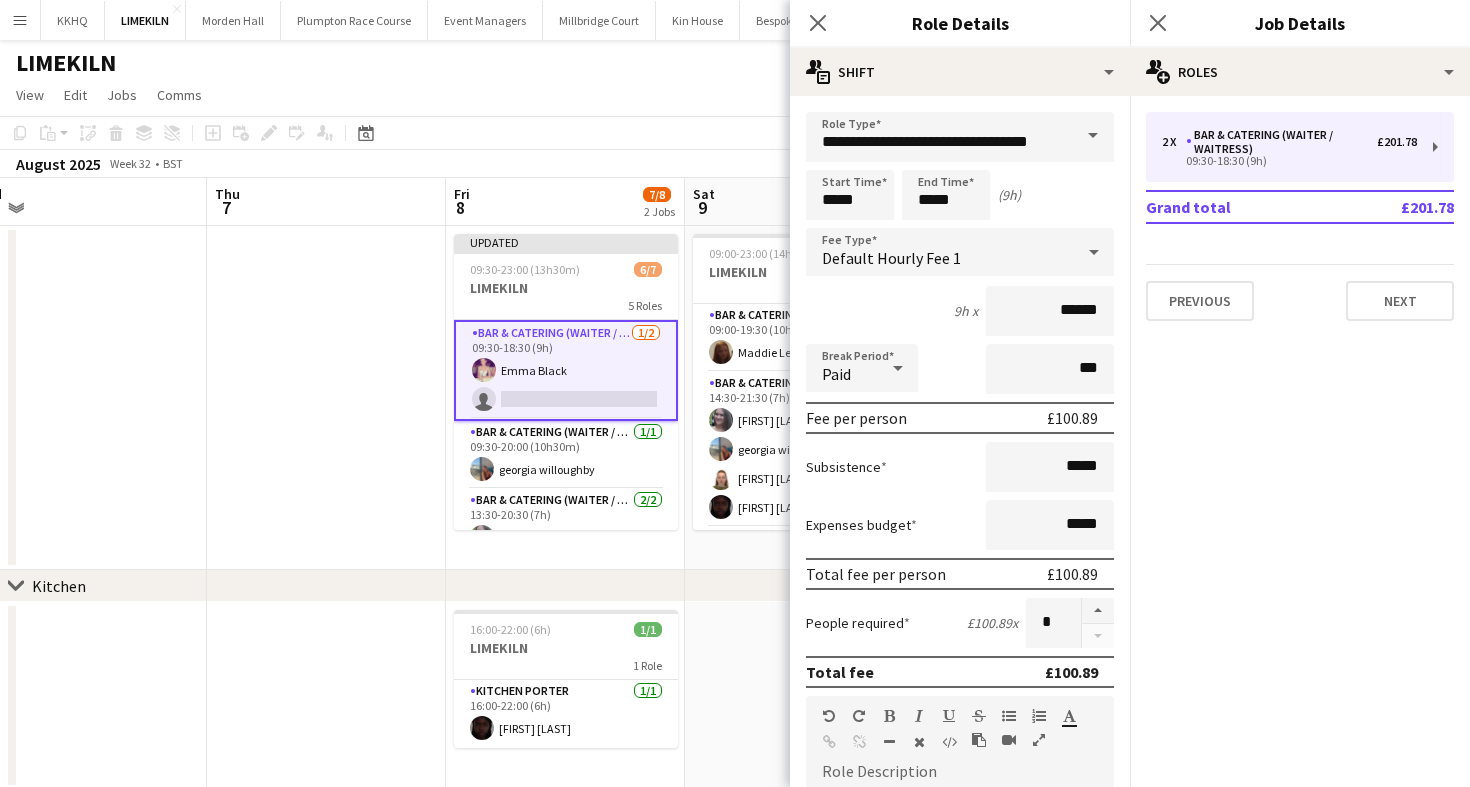 click on "View  Day view expanded Day view collapsed Month view Date picker Jump to today Expand Linked Jobs Collapse Linked Jobs  Edit  Copy
Command
C  Paste  Without Crew
Command
V With Crew
Command
Shift
V Paste as linked job  Group  Group Ungroup  Jobs  New Job Edit Job Delete Job New Linked Job Edit Linked Jobs Job fulfilment Promote Role Copy Role URL  Comms  Notify confirmed crew Create chat" 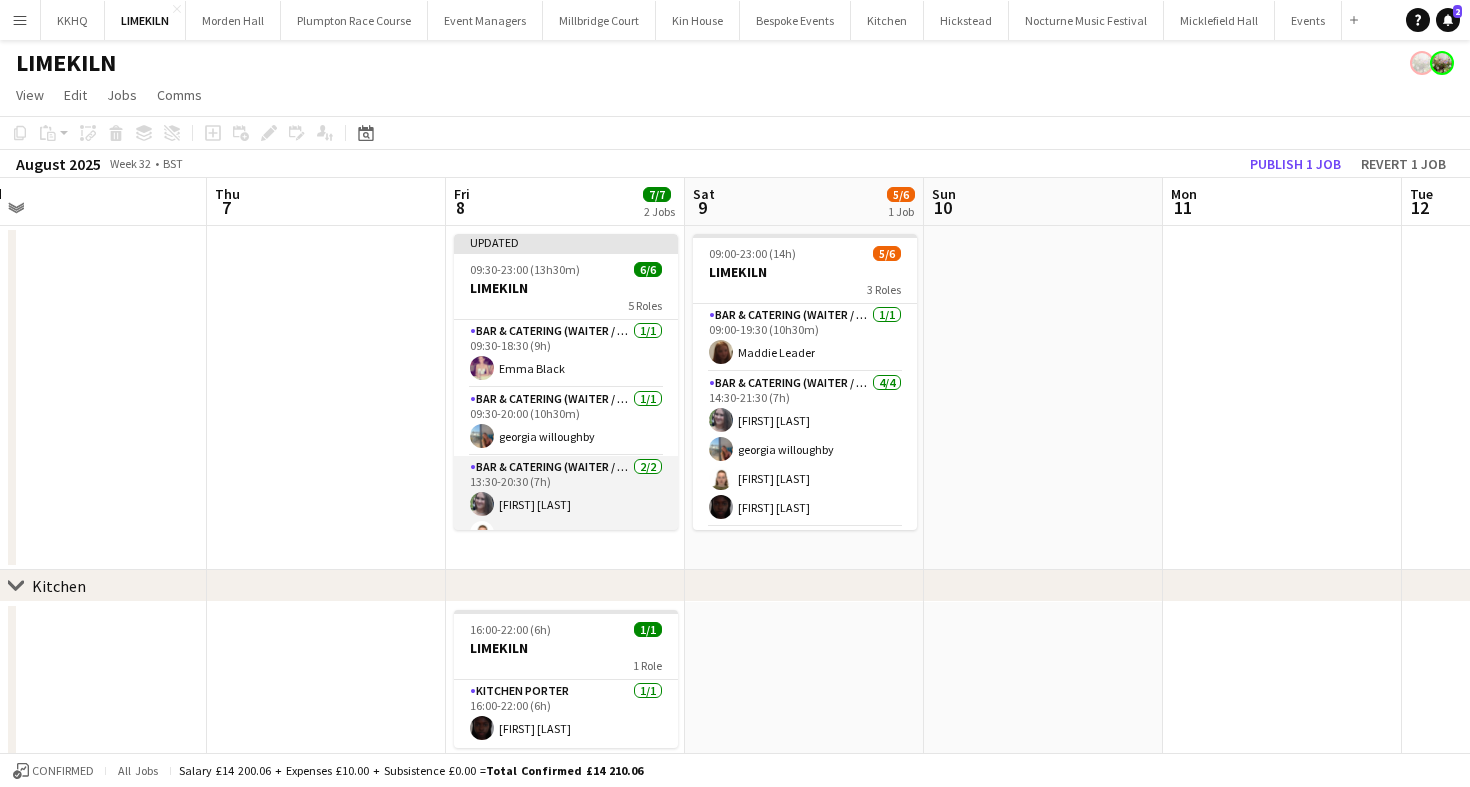 click on "Bar & Catering (Waiter / waitress)   2/2   13:30-20:30 (7h)
[FIRST] [LAST] [FIRST] [LAST]" at bounding box center (566, 504) 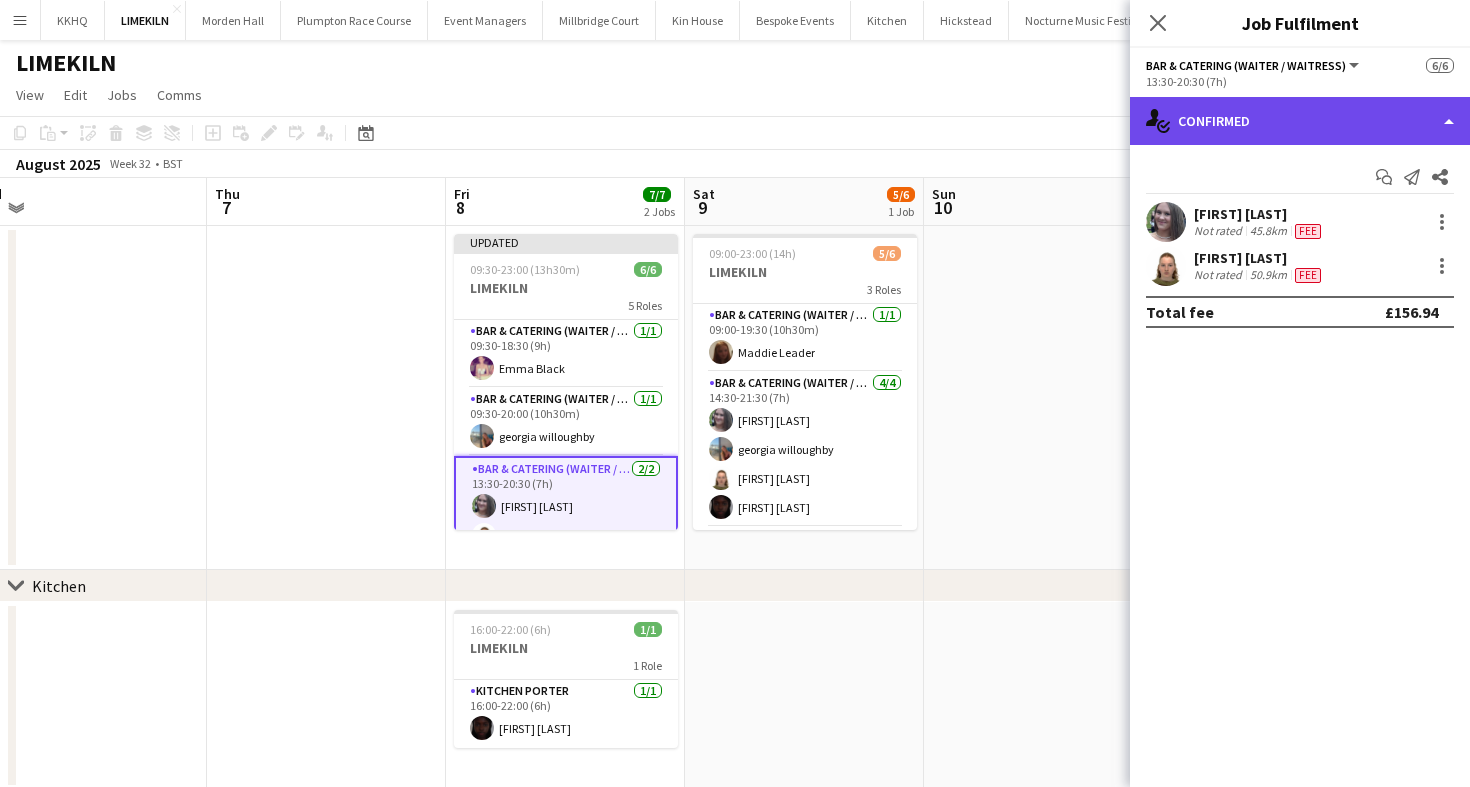 click on "single-neutral-actions-check-2
Confirmed" 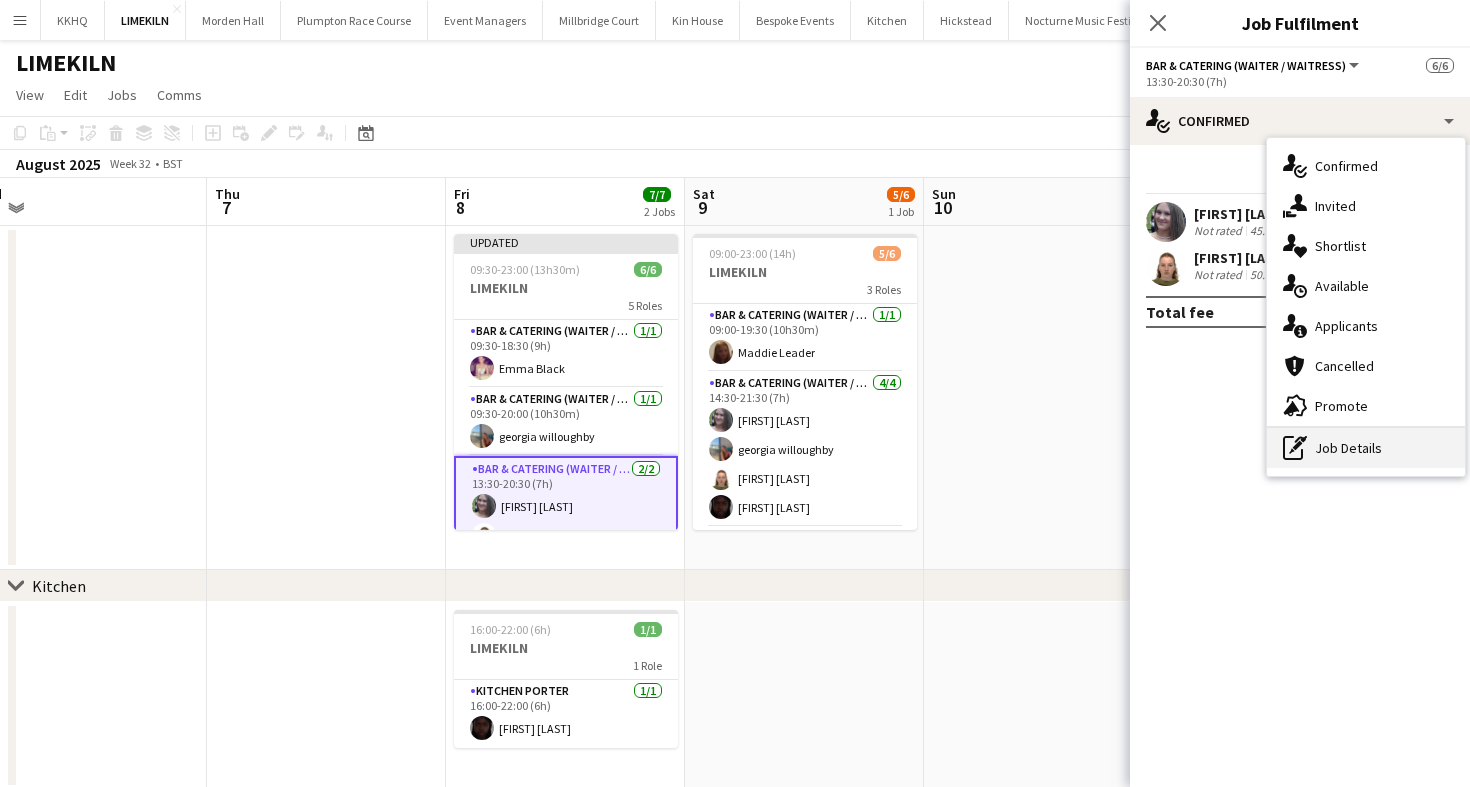 click on "pen-write
Job Details" at bounding box center (1366, 448) 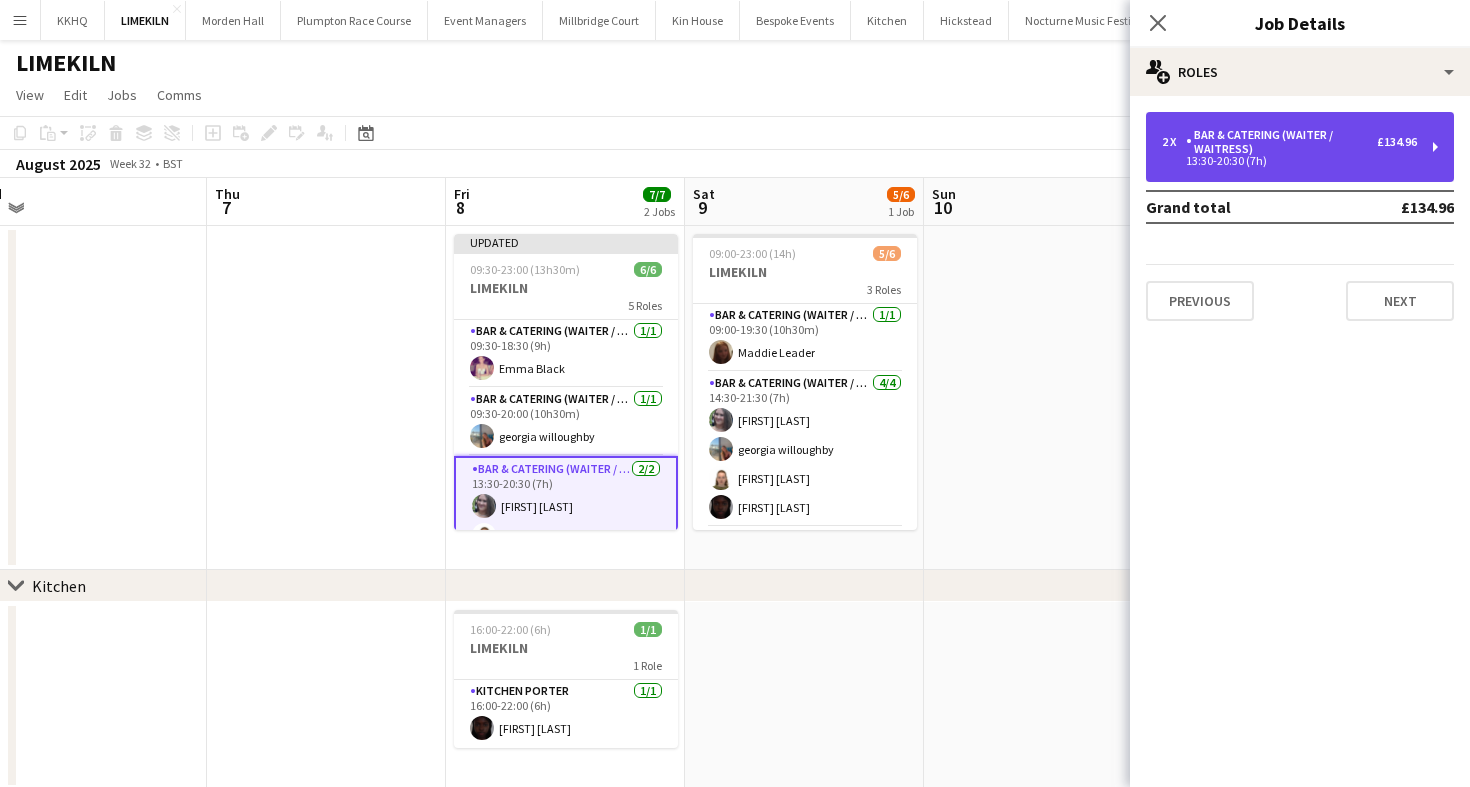 click on "13:30-20:30 (7h)" at bounding box center [1289, 161] 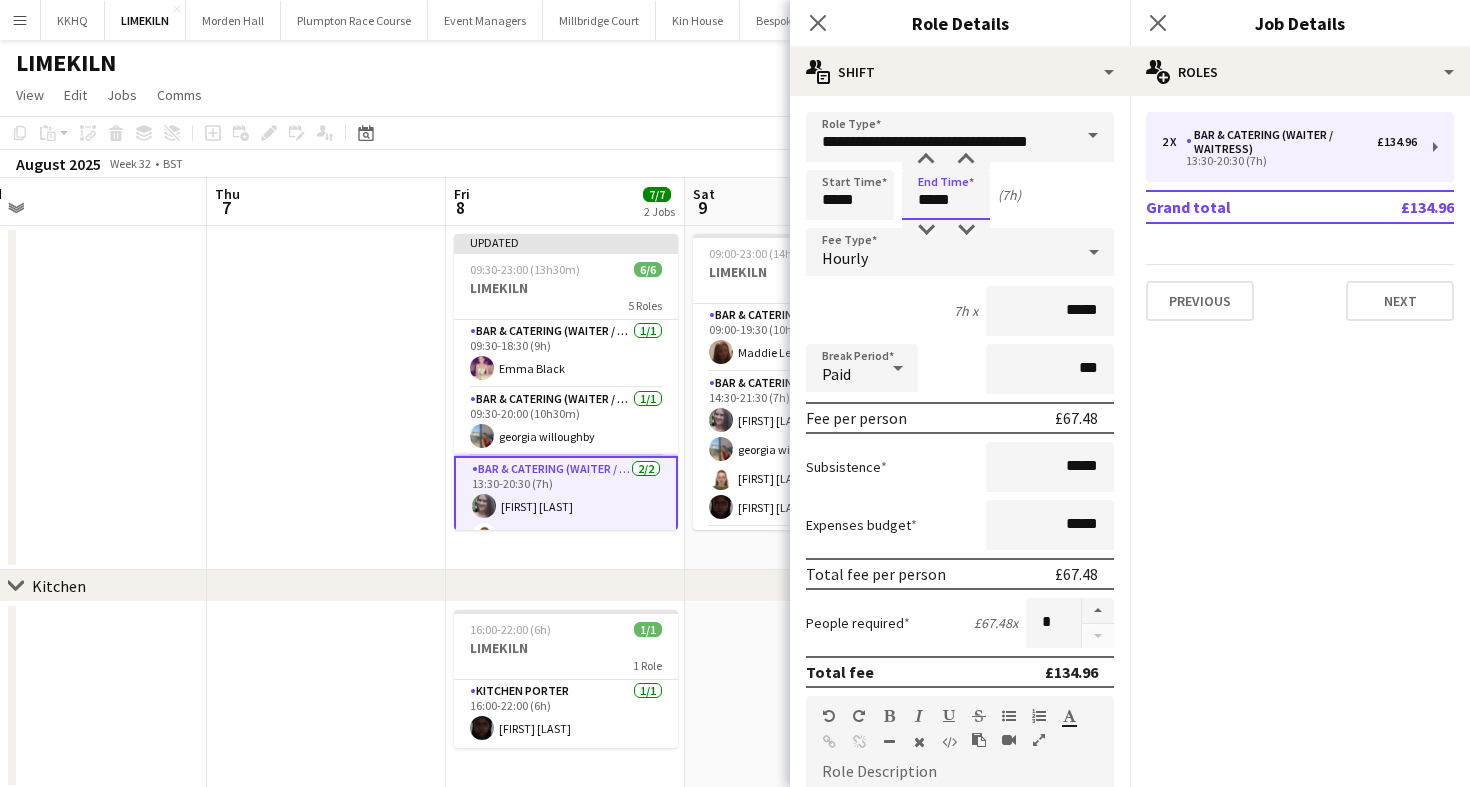 click on "*****" at bounding box center (946, 195) 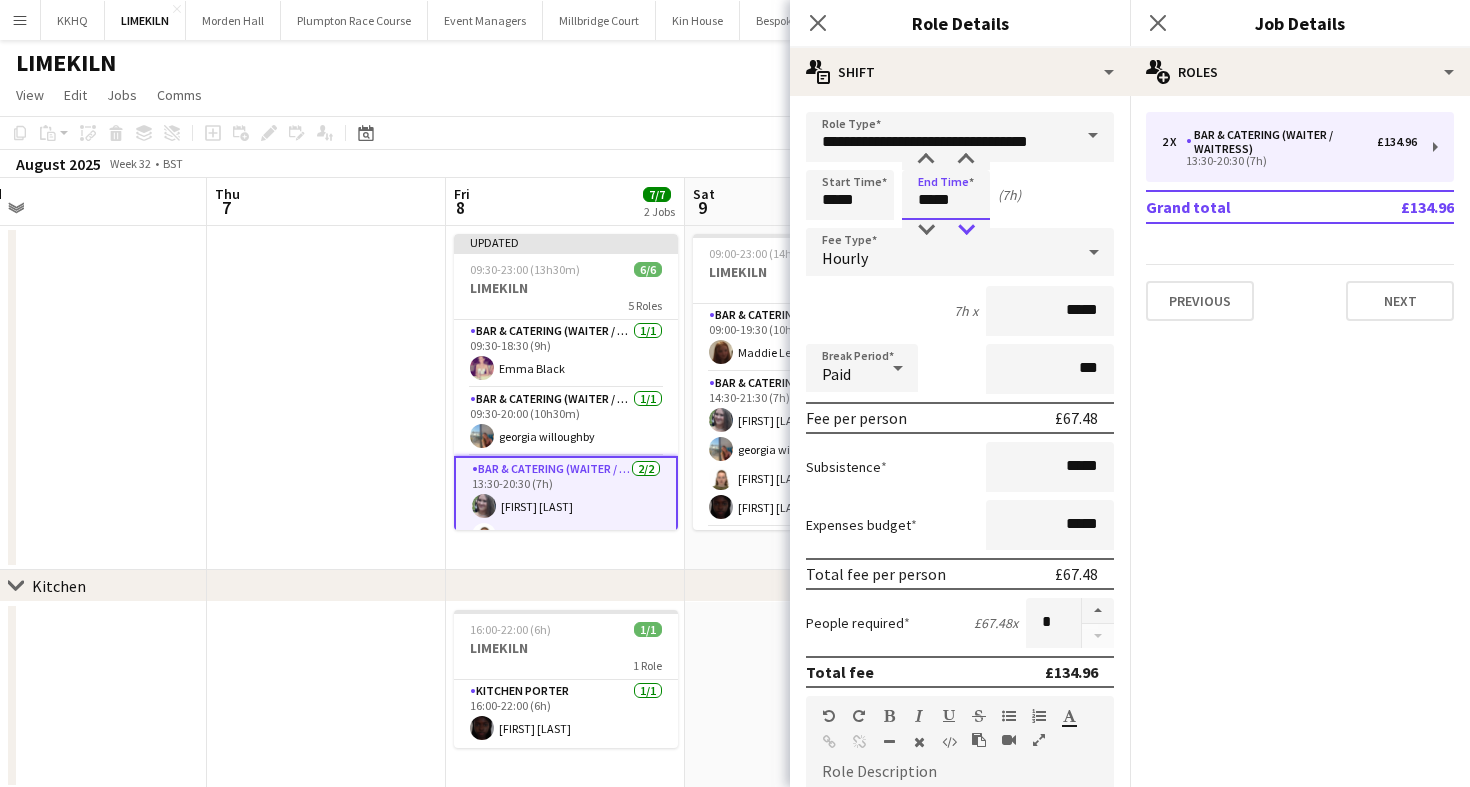 click at bounding box center (966, 230) 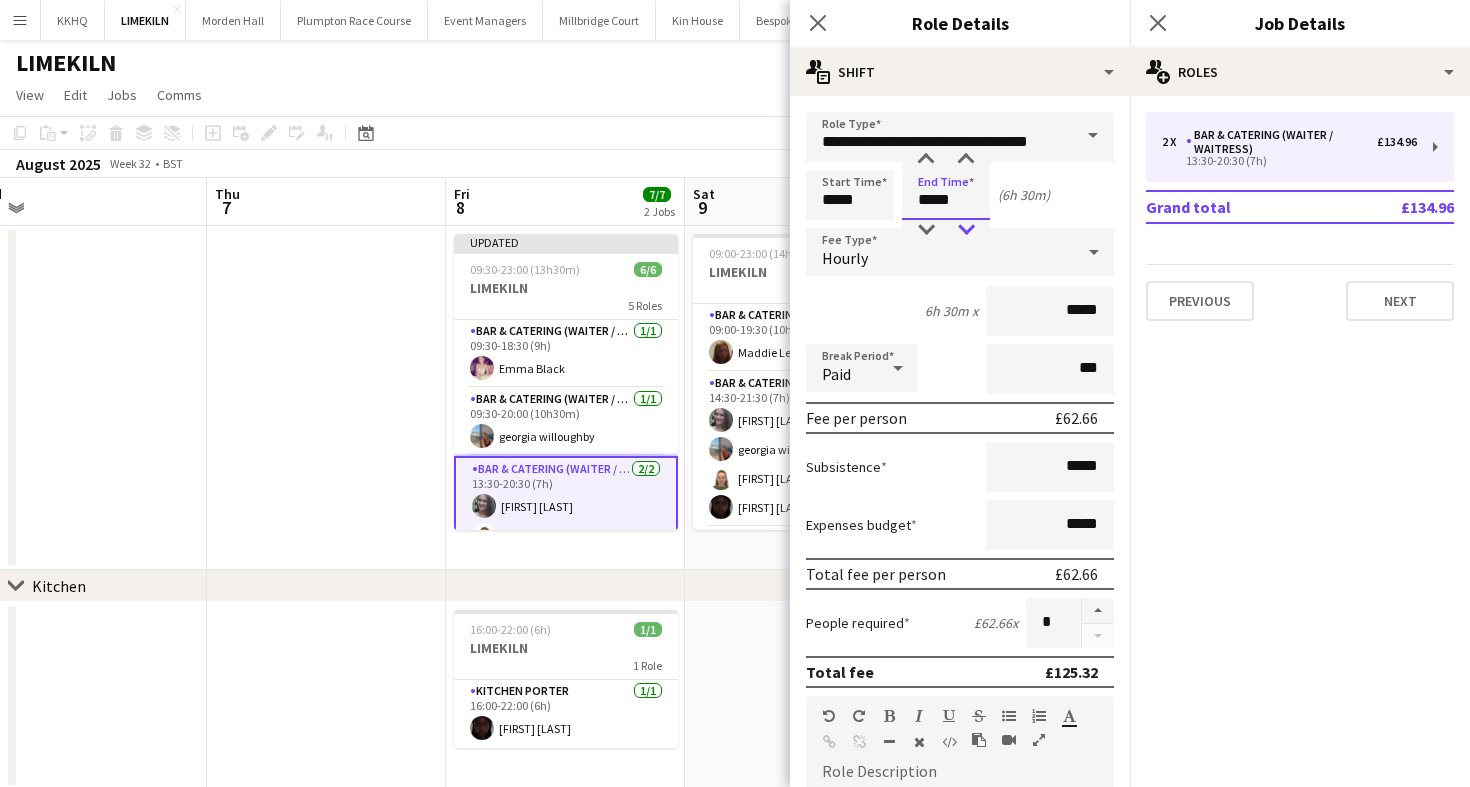 click at bounding box center [966, 230] 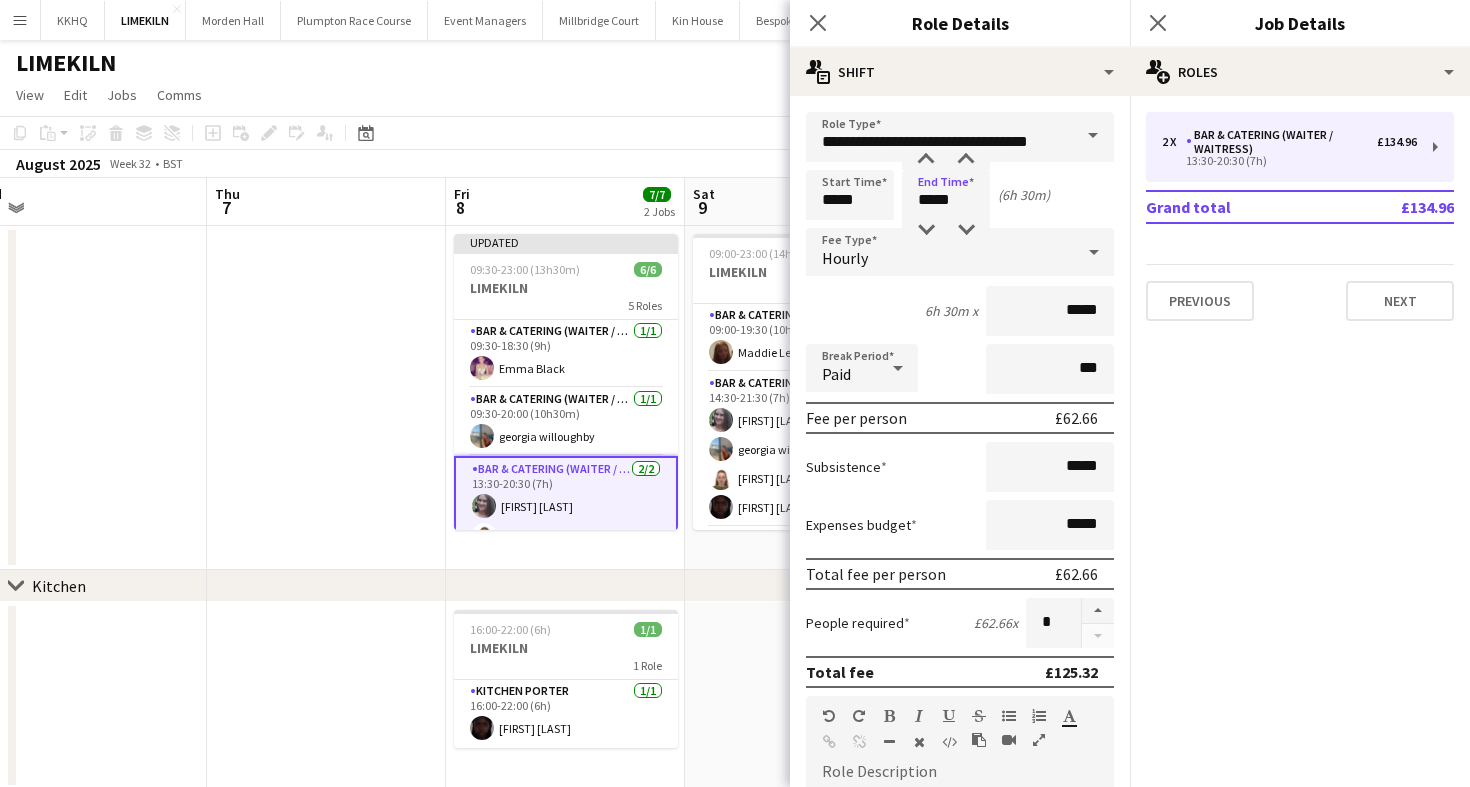 click on "Copy
Paste
Paste
Command
V Paste with crew
Command
Shift
V
Paste linked Job
Delete
Group
Ungroup
Add job
Add linked Job
Edit
Edit linked Job
Applicants
Date picker
AUG 2025 AUG 2025 Monday M Tuesday T Wednesday W Thursday T Friday F Saturday S Sunday S  AUG   1   2   3   4   5   6   7   8   9   10   11   12   13   14   15   16   17   18   19   20   21   22   23   24   25" 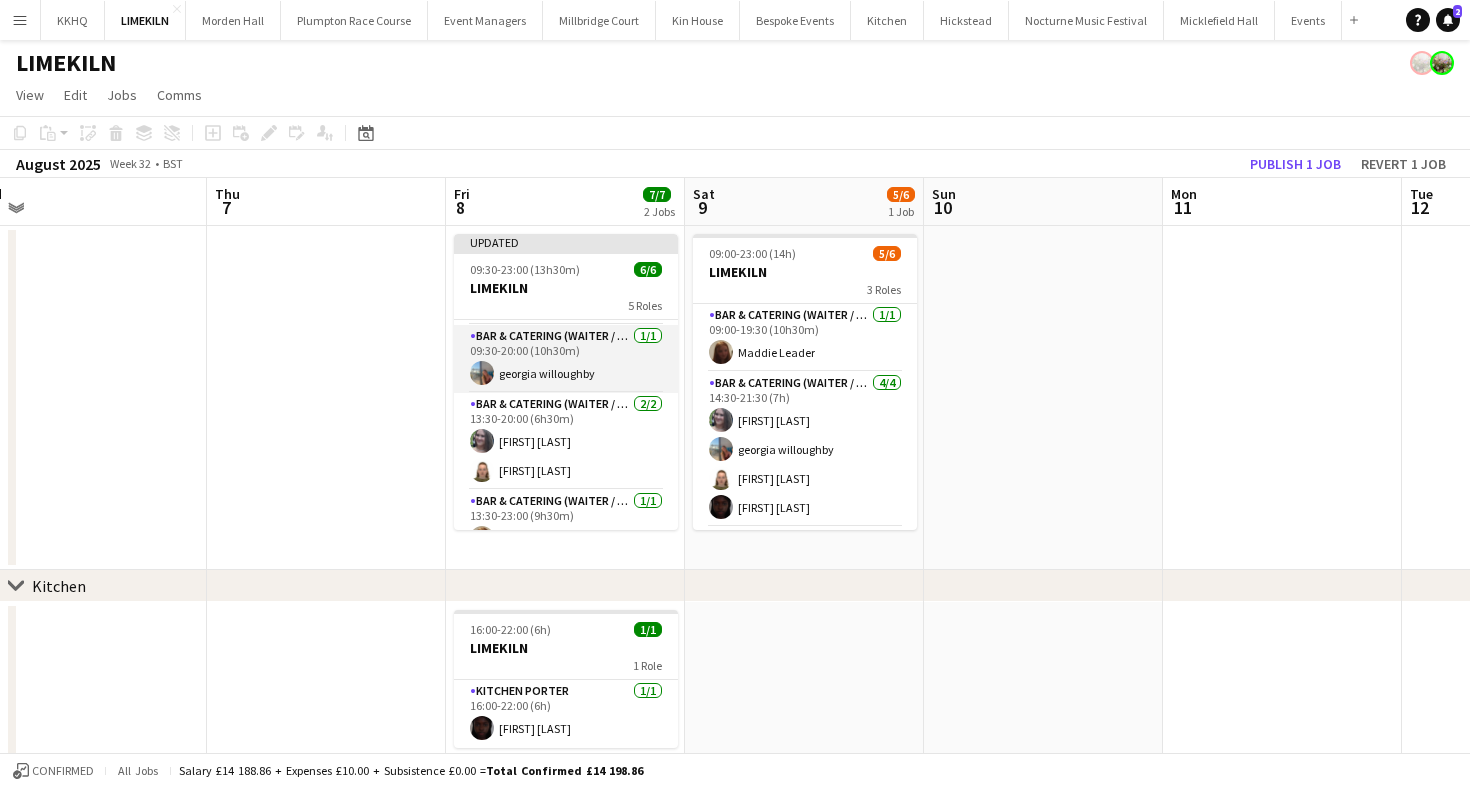 scroll, scrollTop: 73, scrollLeft: 0, axis: vertical 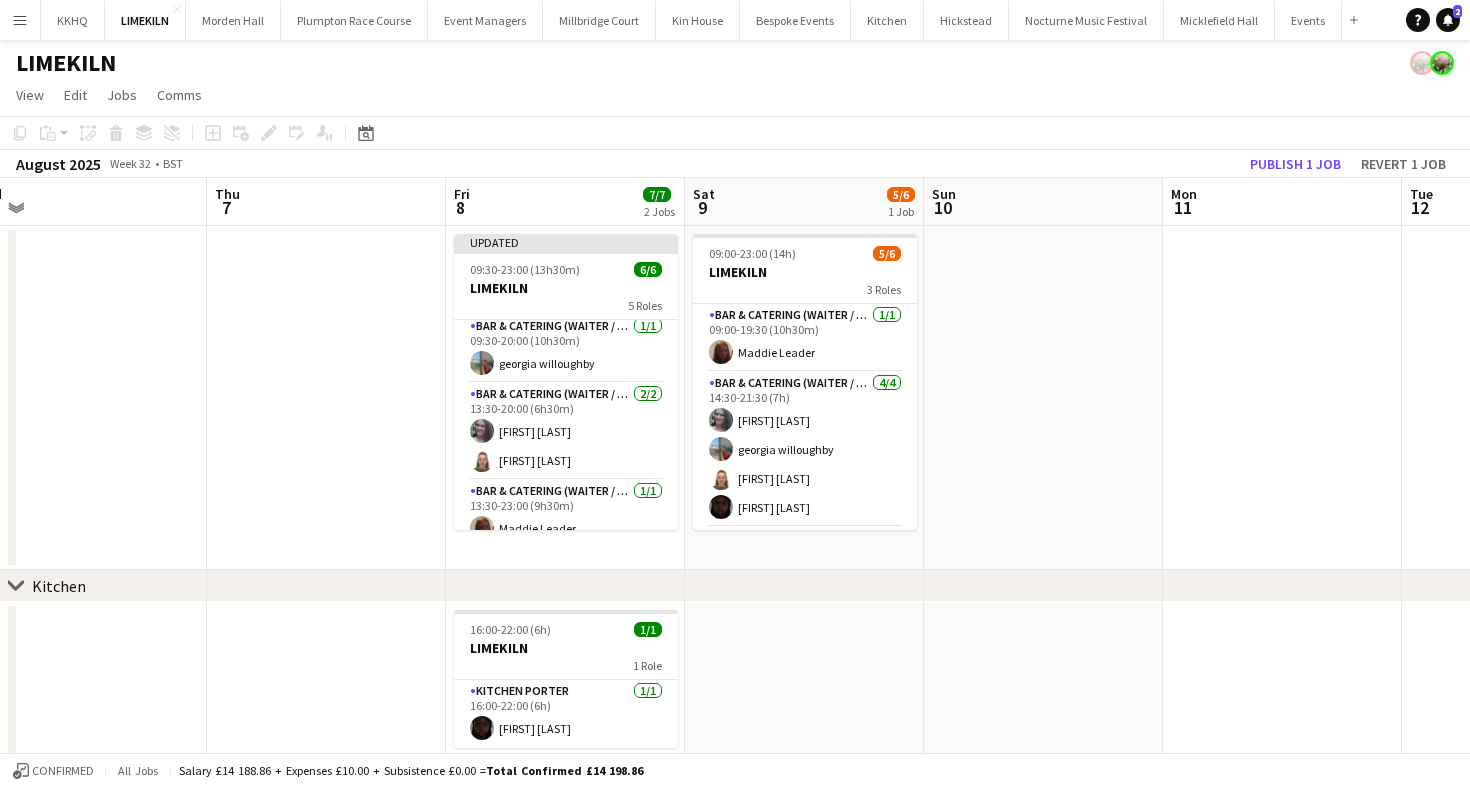 click on "View  Day view expanded Day view collapsed Month view Date picker Jump to today Expand Linked Jobs Collapse Linked Jobs  Edit  Copy
Command
C  Paste  Without Crew
Command
V With Crew
Command
Shift
V Paste as linked job  Group  Group Ungroup  Jobs  New Job Edit Job Delete Job New Linked Job Edit Linked Jobs Job fulfilment Promote Role Copy Role URL  Comms  Notify confirmed crew Create chat" 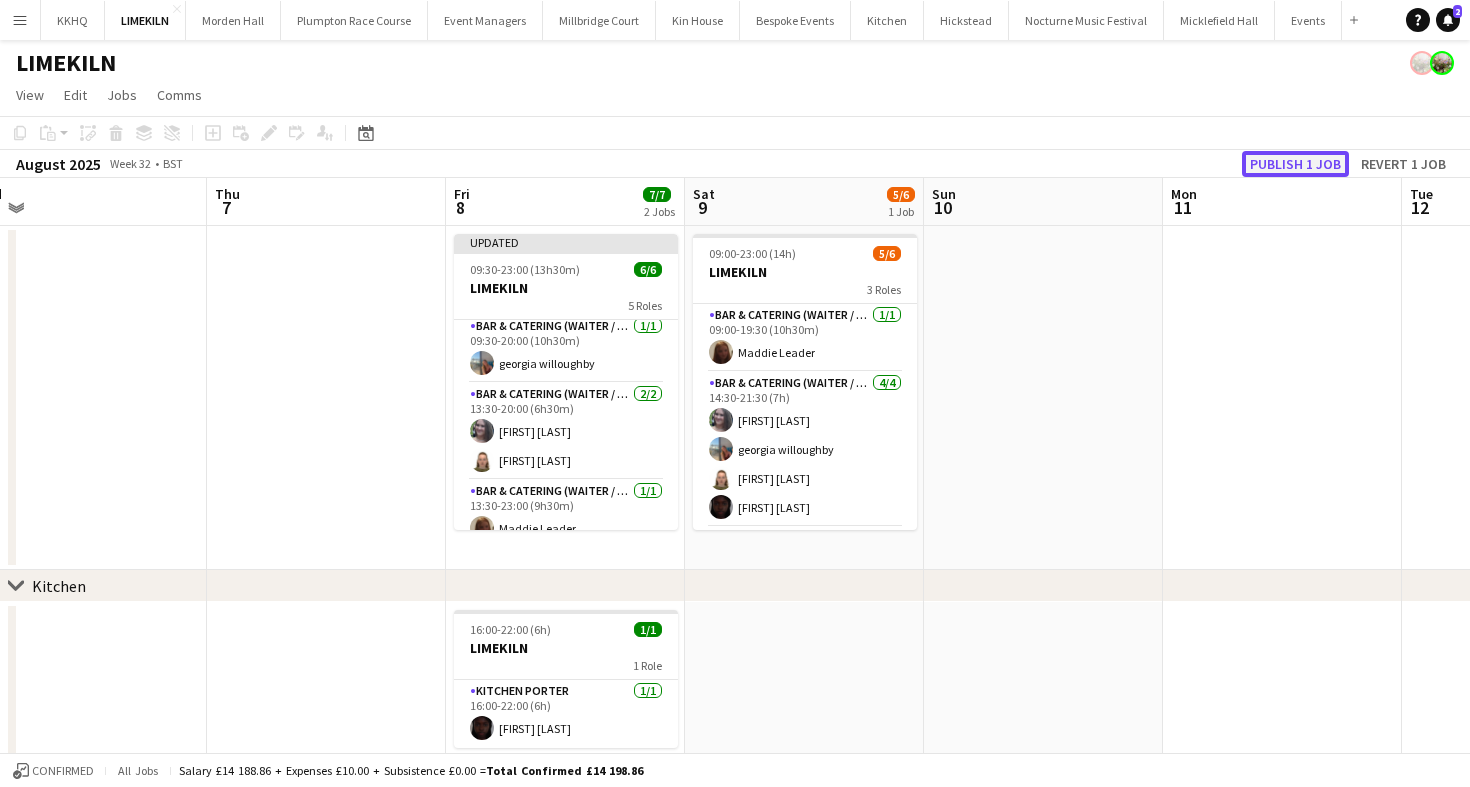 click on "Publish 1 job" 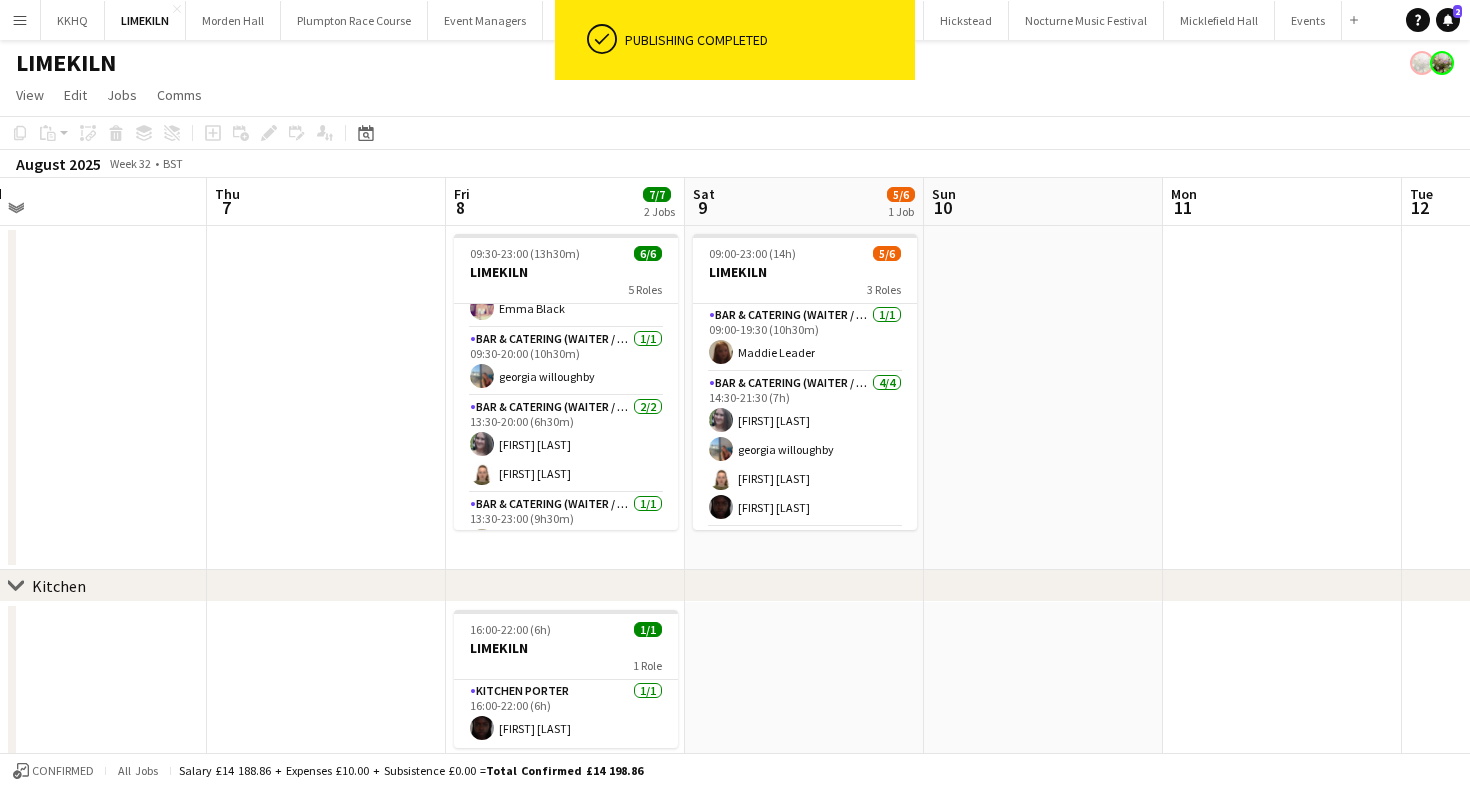 scroll, scrollTop: 0, scrollLeft: 0, axis: both 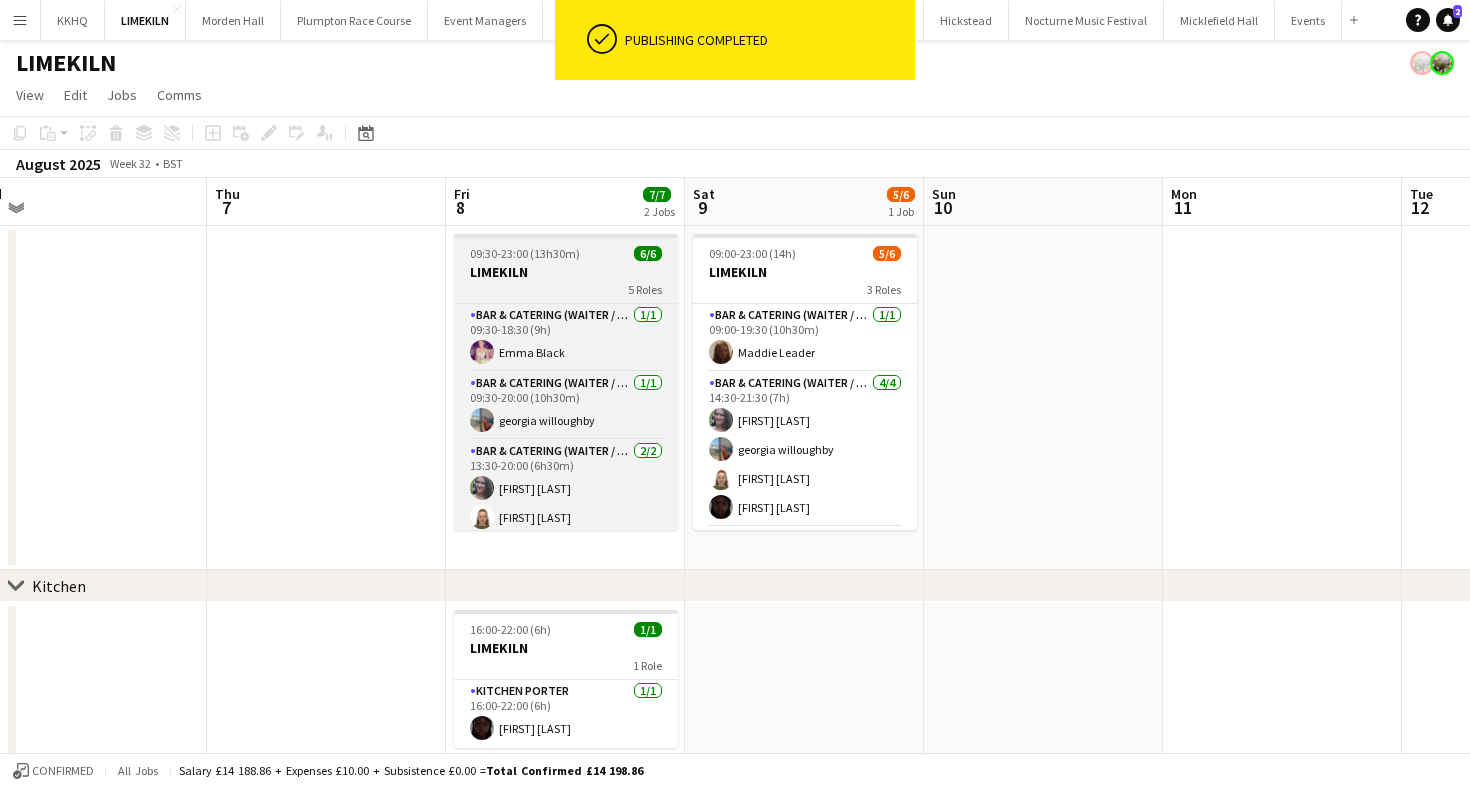 click on "09:30-23:00 (13h30m)    6/6" at bounding box center [566, 253] 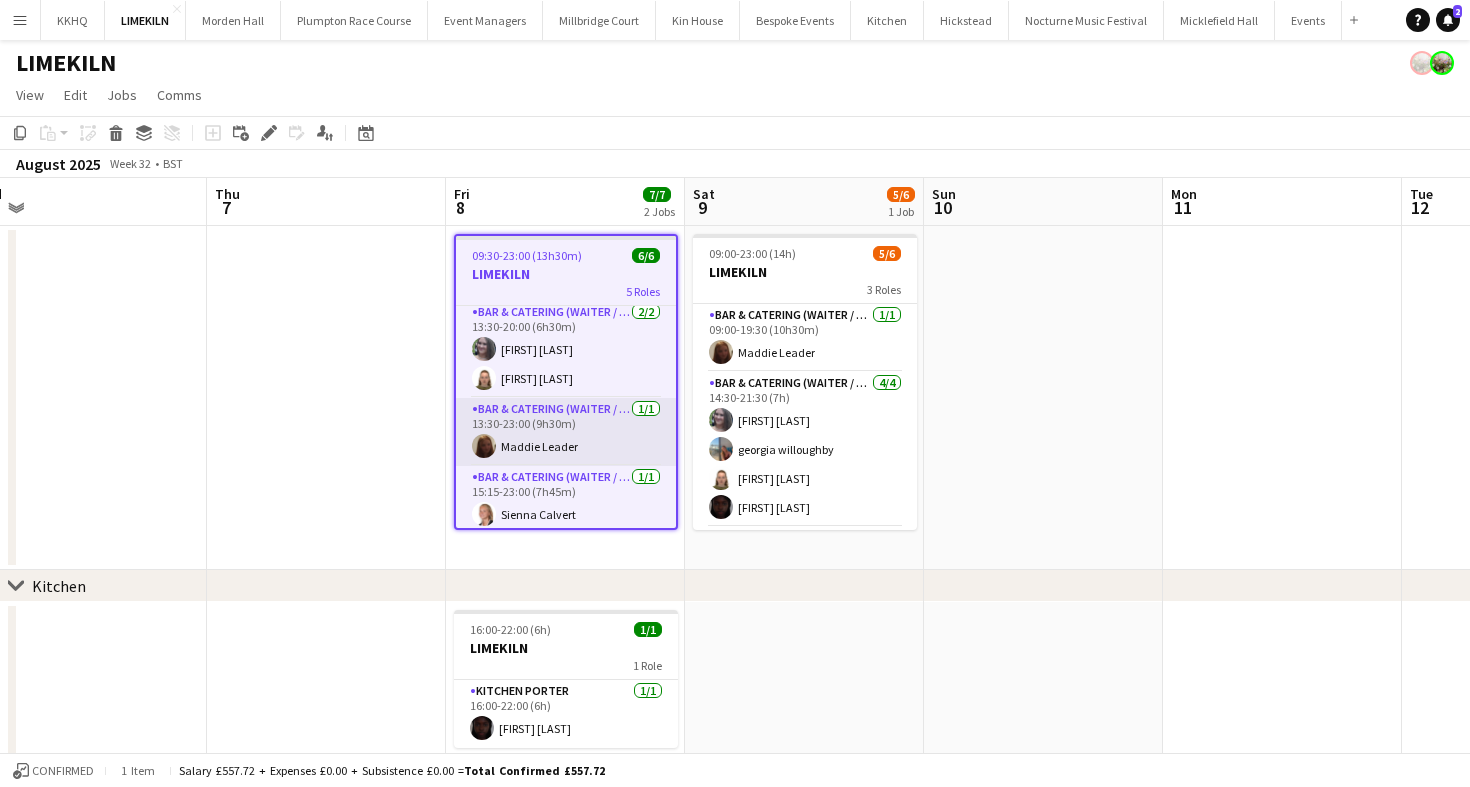 scroll, scrollTop: 140, scrollLeft: 0, axis: vertical 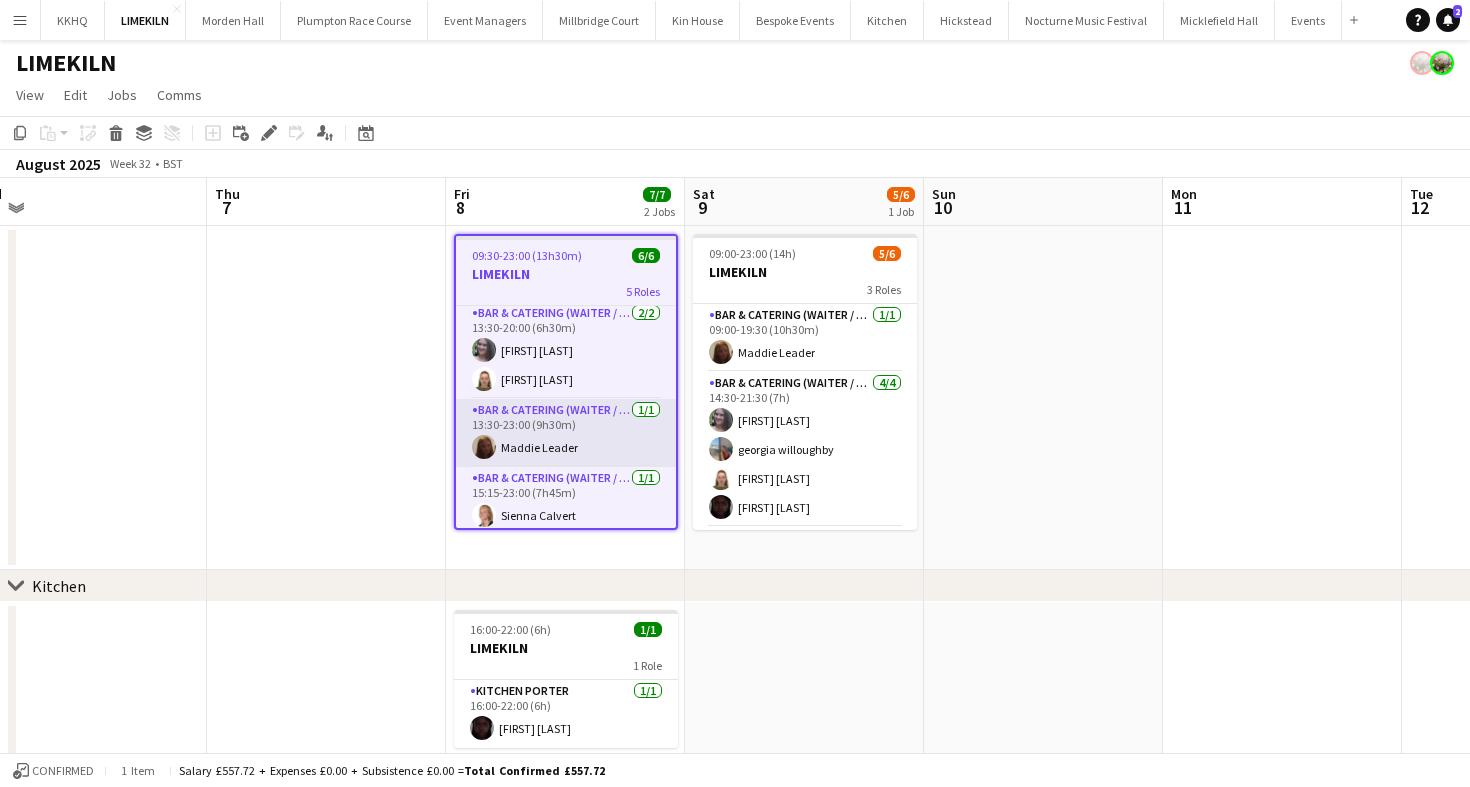 click on "Bar & Catering (Waiter / waitress)   1/1   13:30-23:00 (9h30m)
[FIRST] [LAST]" at bounding box center (566, 433) 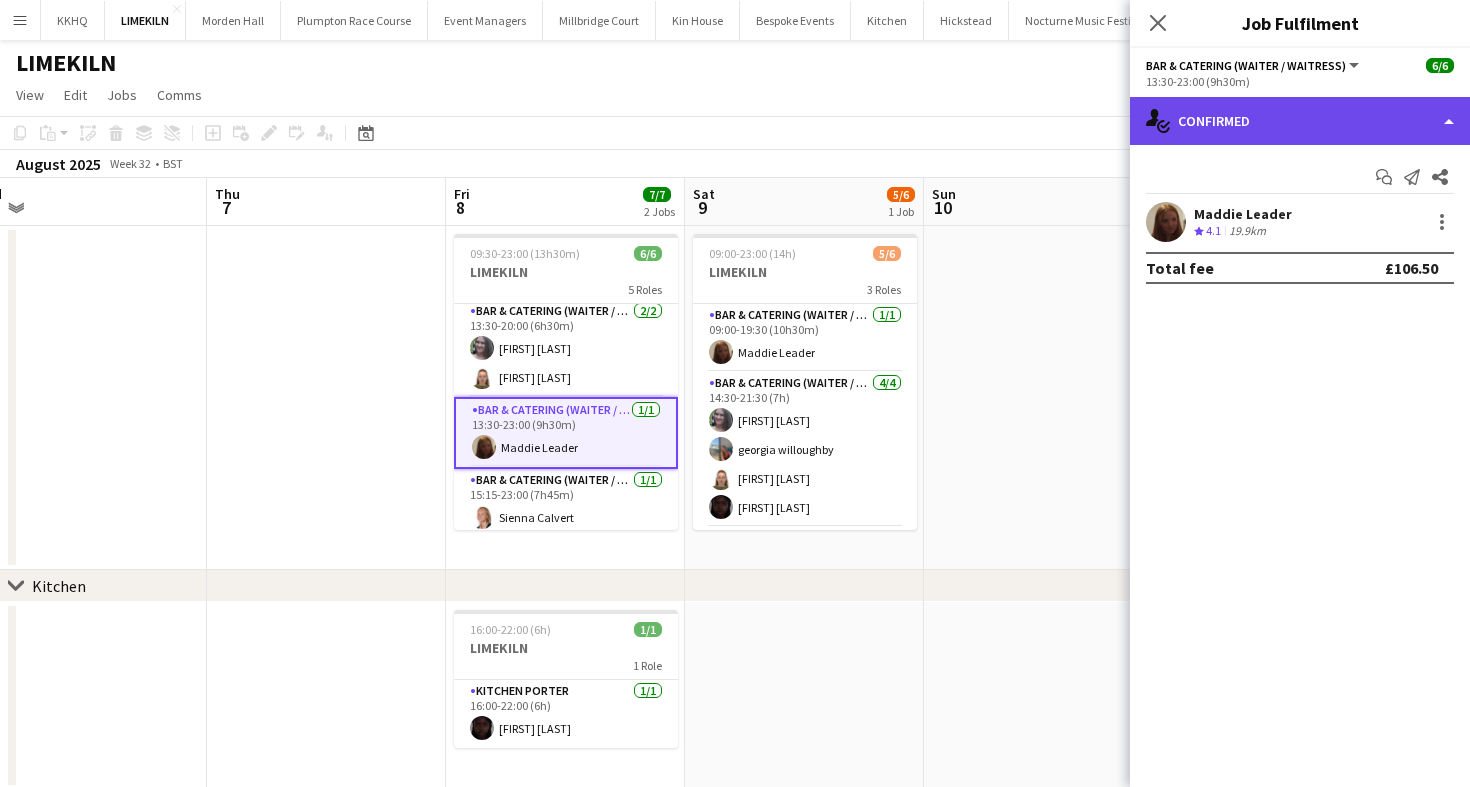 click on "single-neutral-actions-check-2
Confirmed" 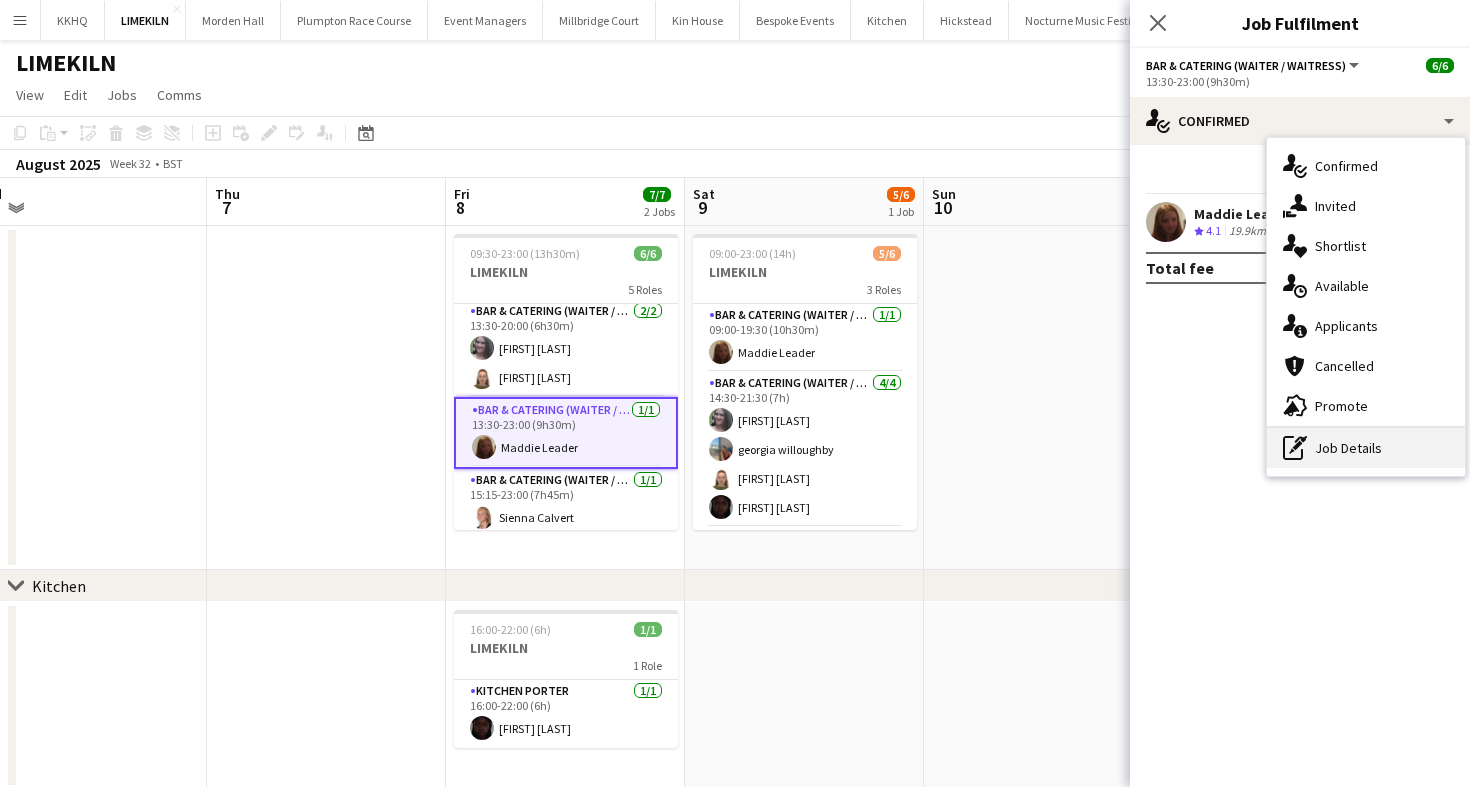 click on "pen-write
Job Details" at bounding box center (1366, 448) 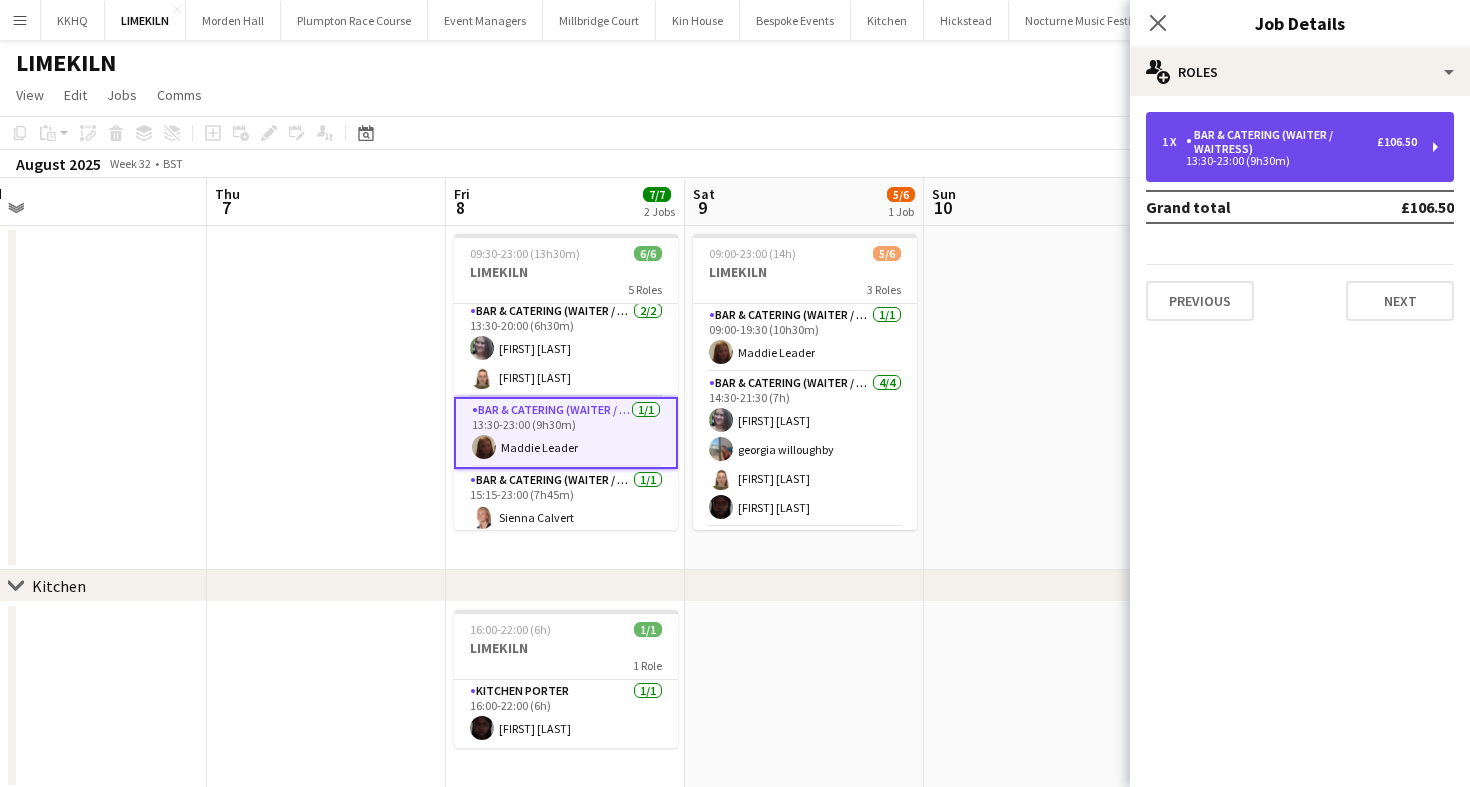 click on "Bar & Catering (Waiter / waitress)" at bounding box center (1281, 142) 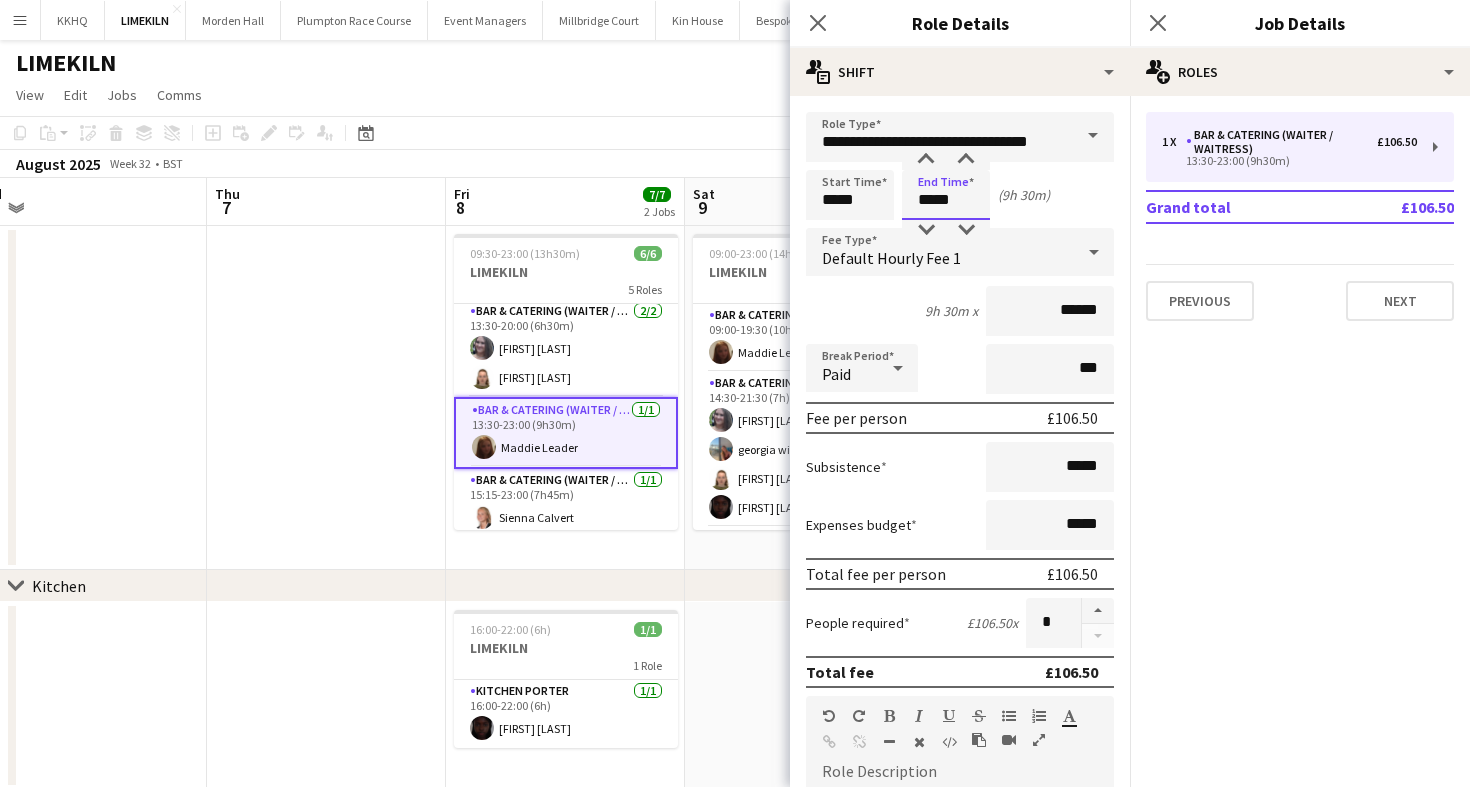 click on "*****" at bounding box center (946, 195) 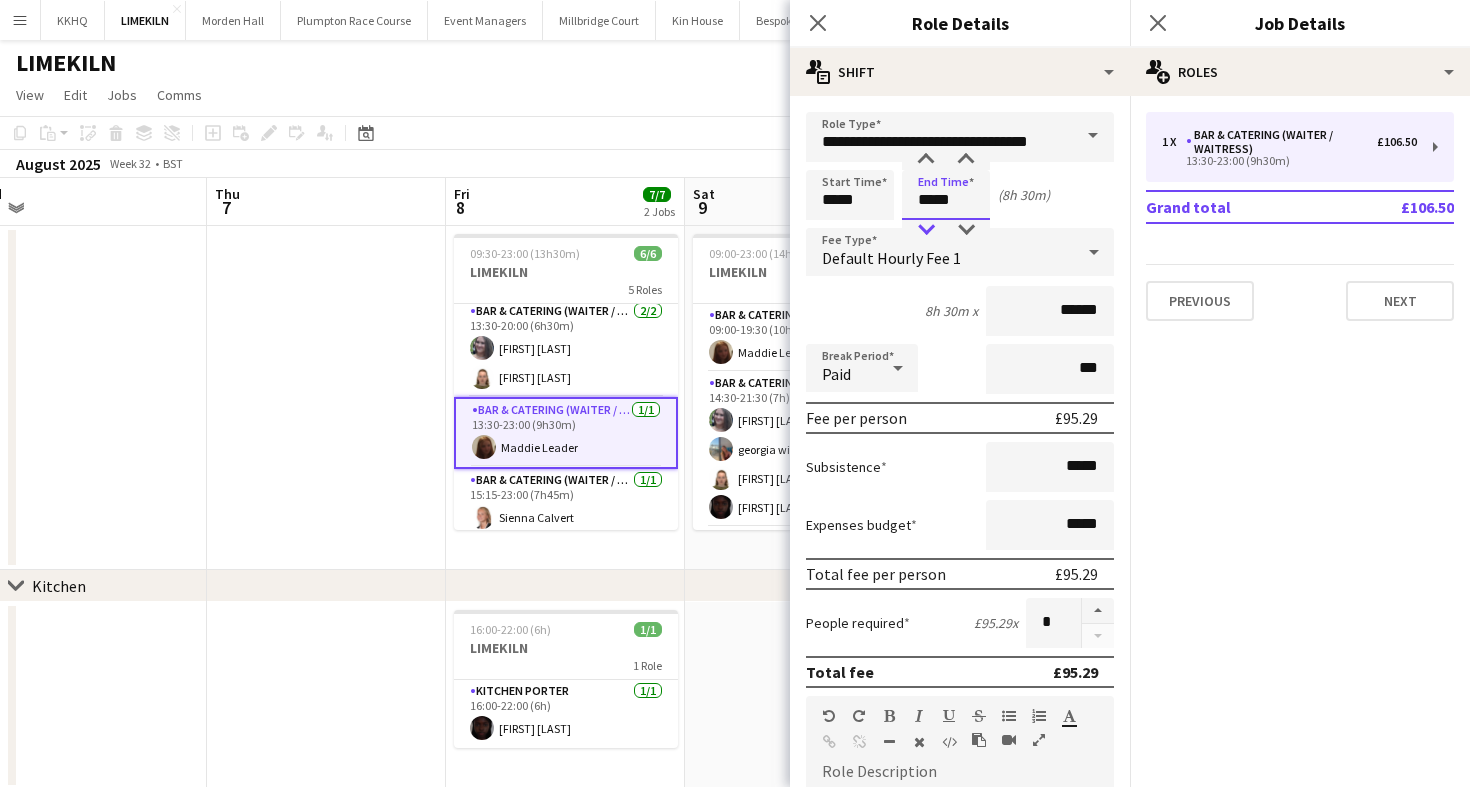 click at bounding box center [926, 230] 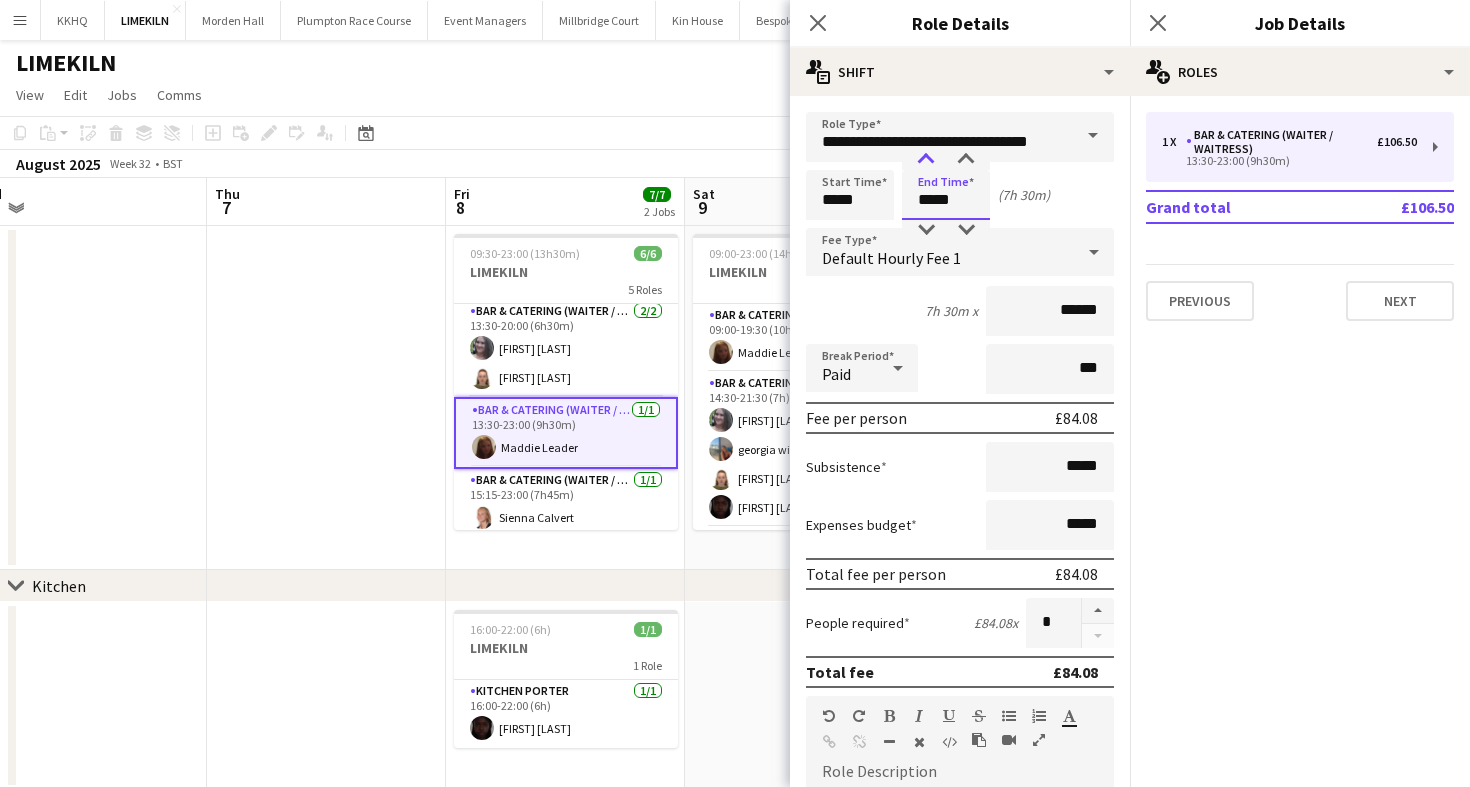 click at bounding box center [926, 160] 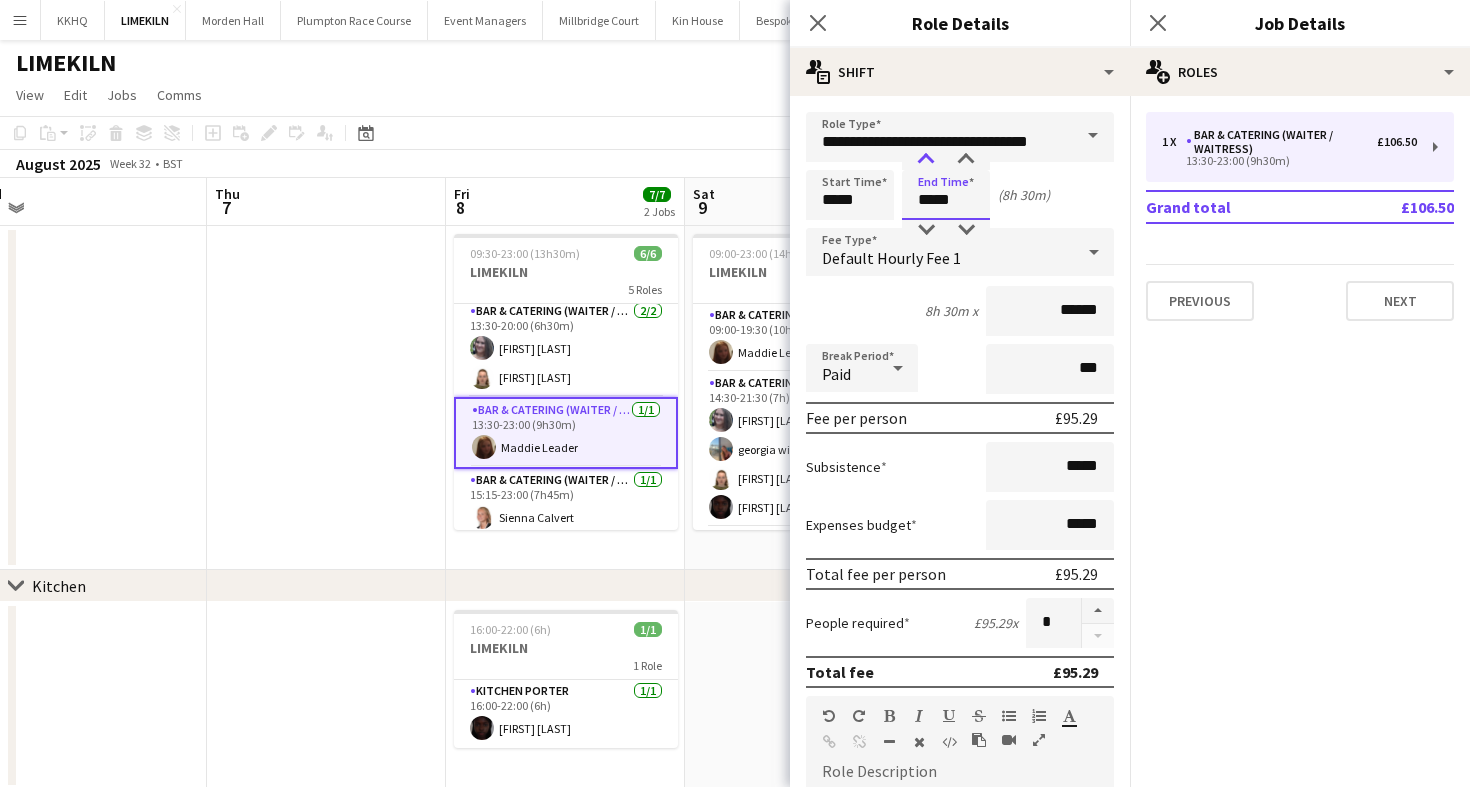 click at bounding box center [926, 160] 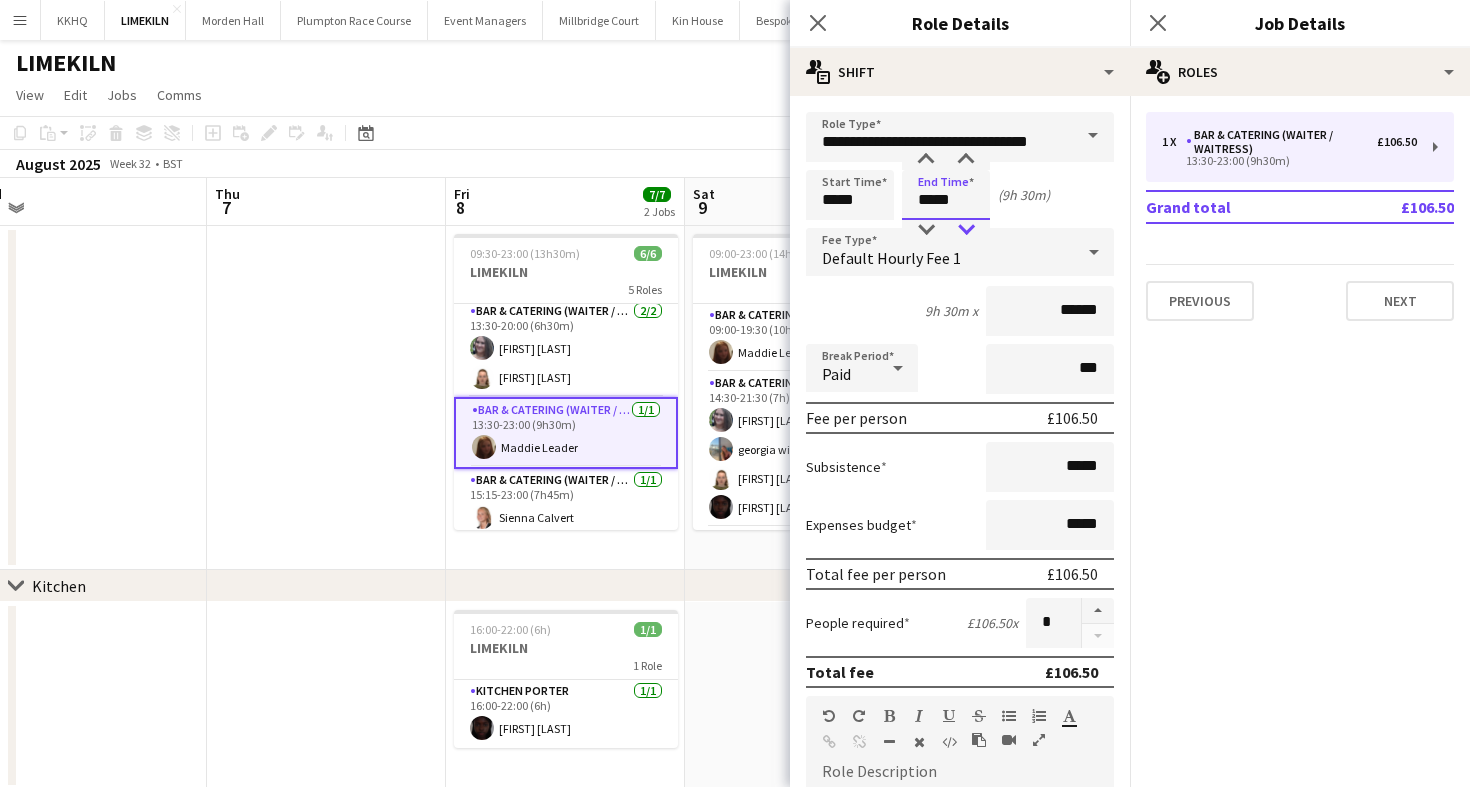 click at bounding box center (966, 230) 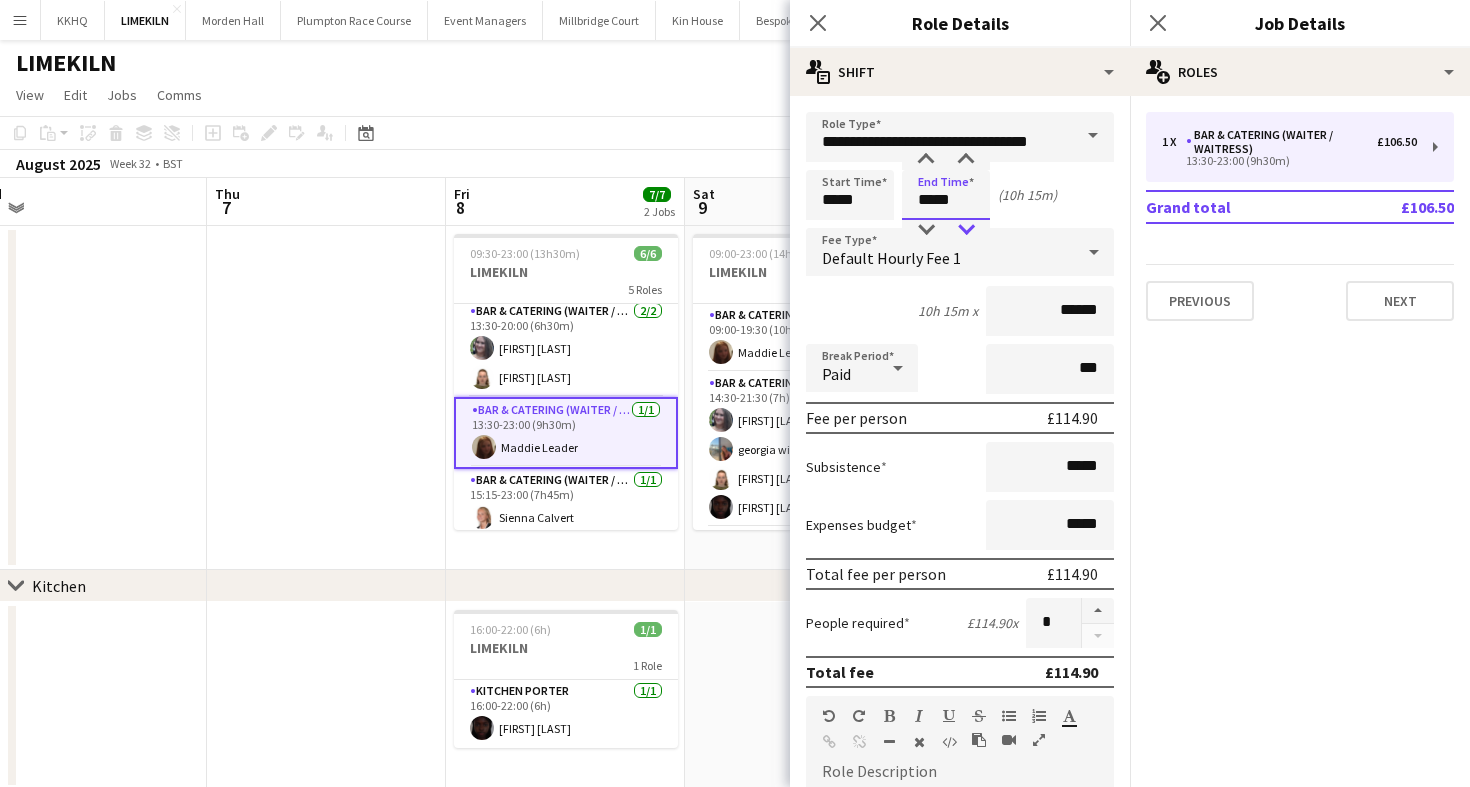 type on "*****" 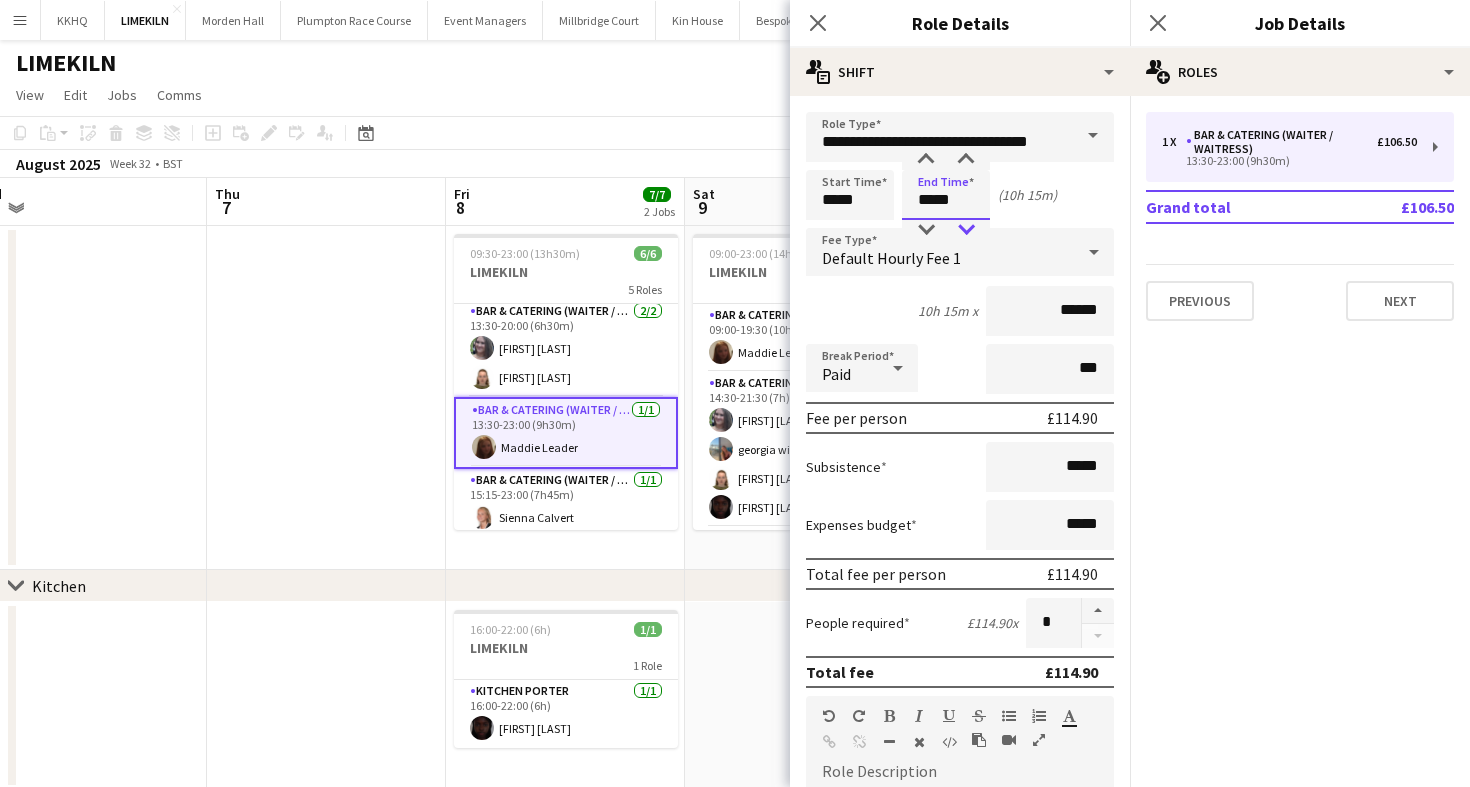 click at bounding box center [966, 230] 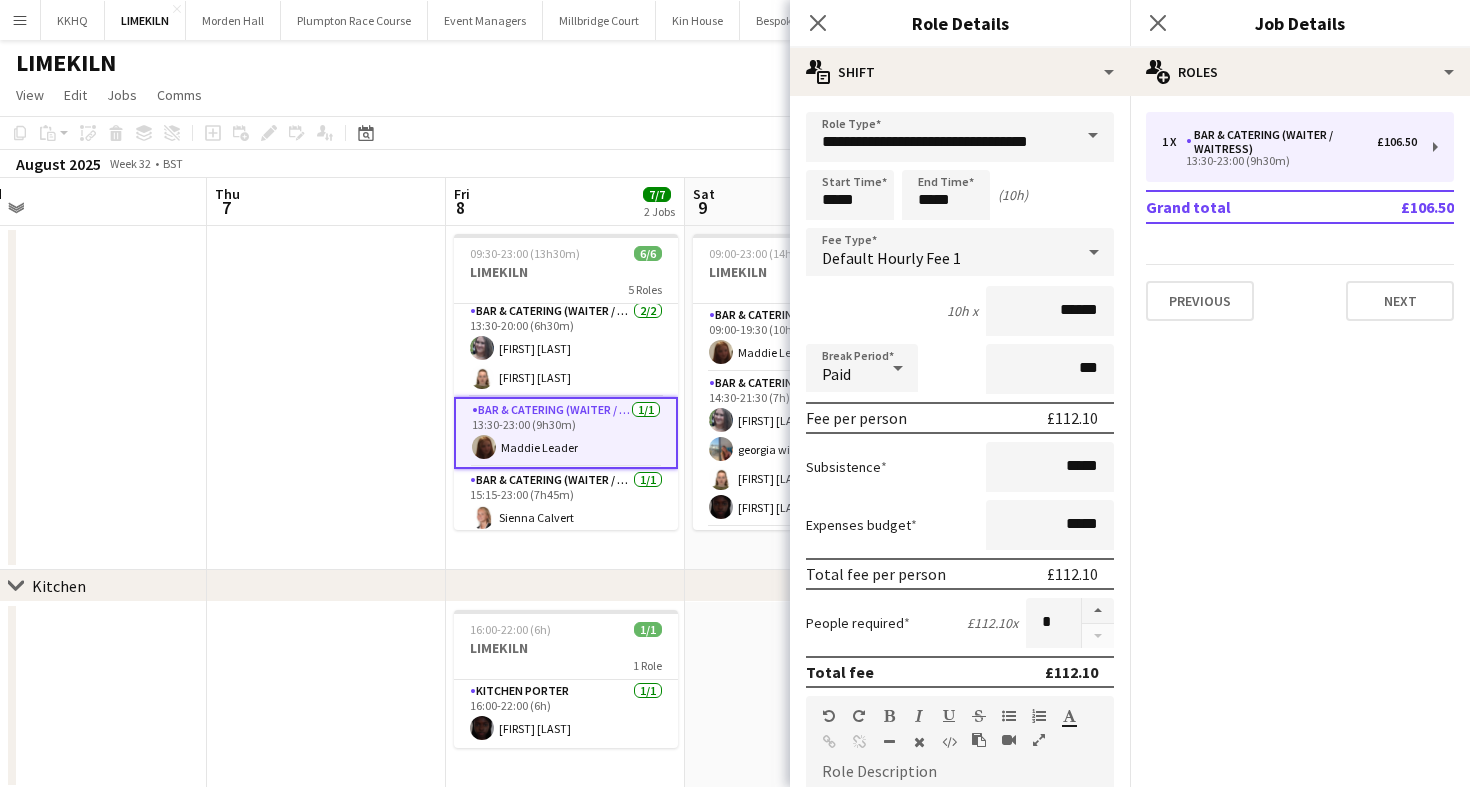 click on "View  Day view expanded Day view collapsed Month view Date picker Jump to today Expand Linked Jobs Collapse Linked Jobs  Edit  Copy
Command
C  Paste  Without Crew
Command
V With Crew
Command
Shift
V Paste as linked job  Group  Group Ungroup  Jobs  New Job Edit Job Delete Job New Linked Job Edit Linked Jobs Job fulfilment Promote Role Copy Role URL  Comms  Notify confirmed crew Create chat" 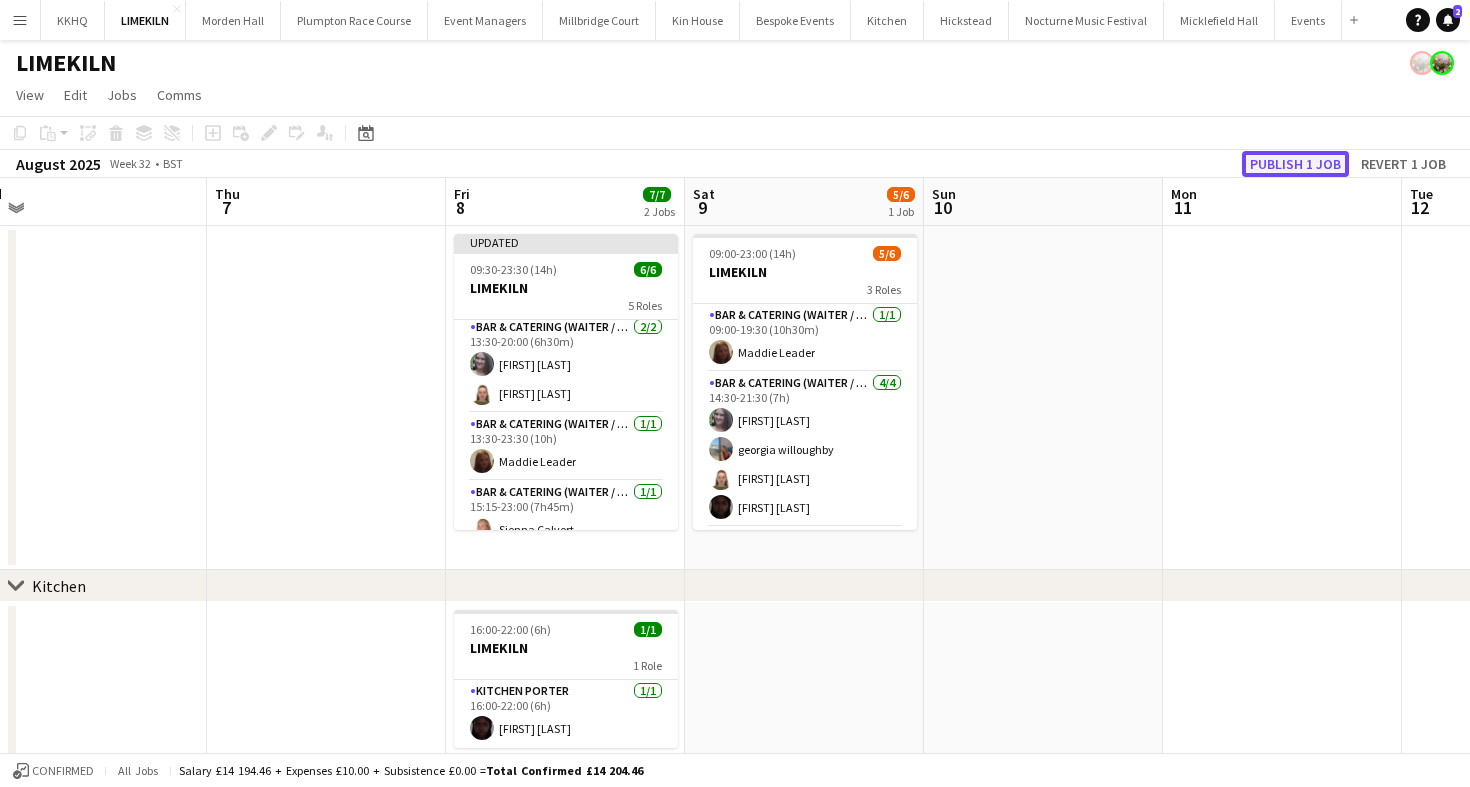 click on "Publish 1 job" 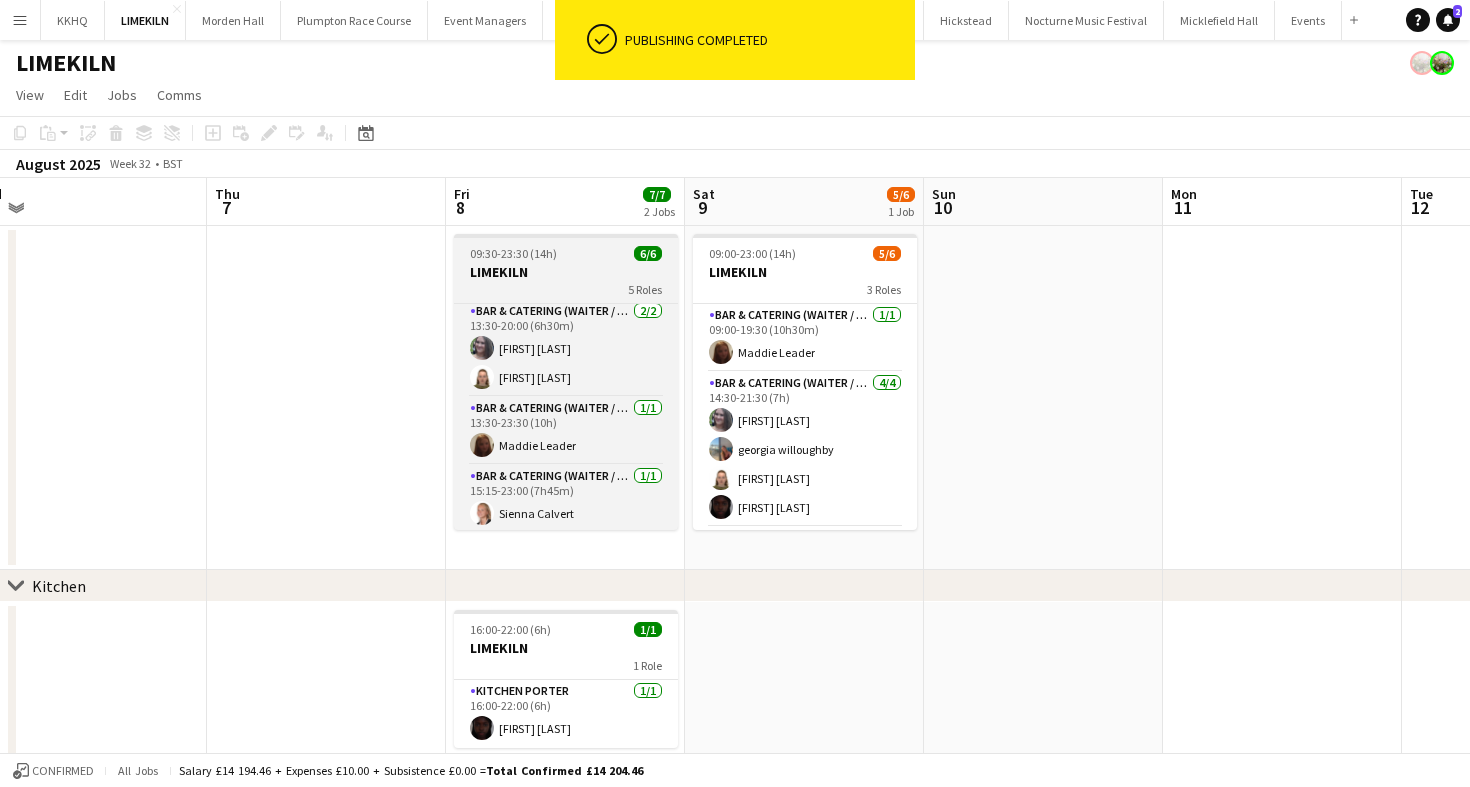 click on "LIMEKILN" at bounding box center (566, 272) 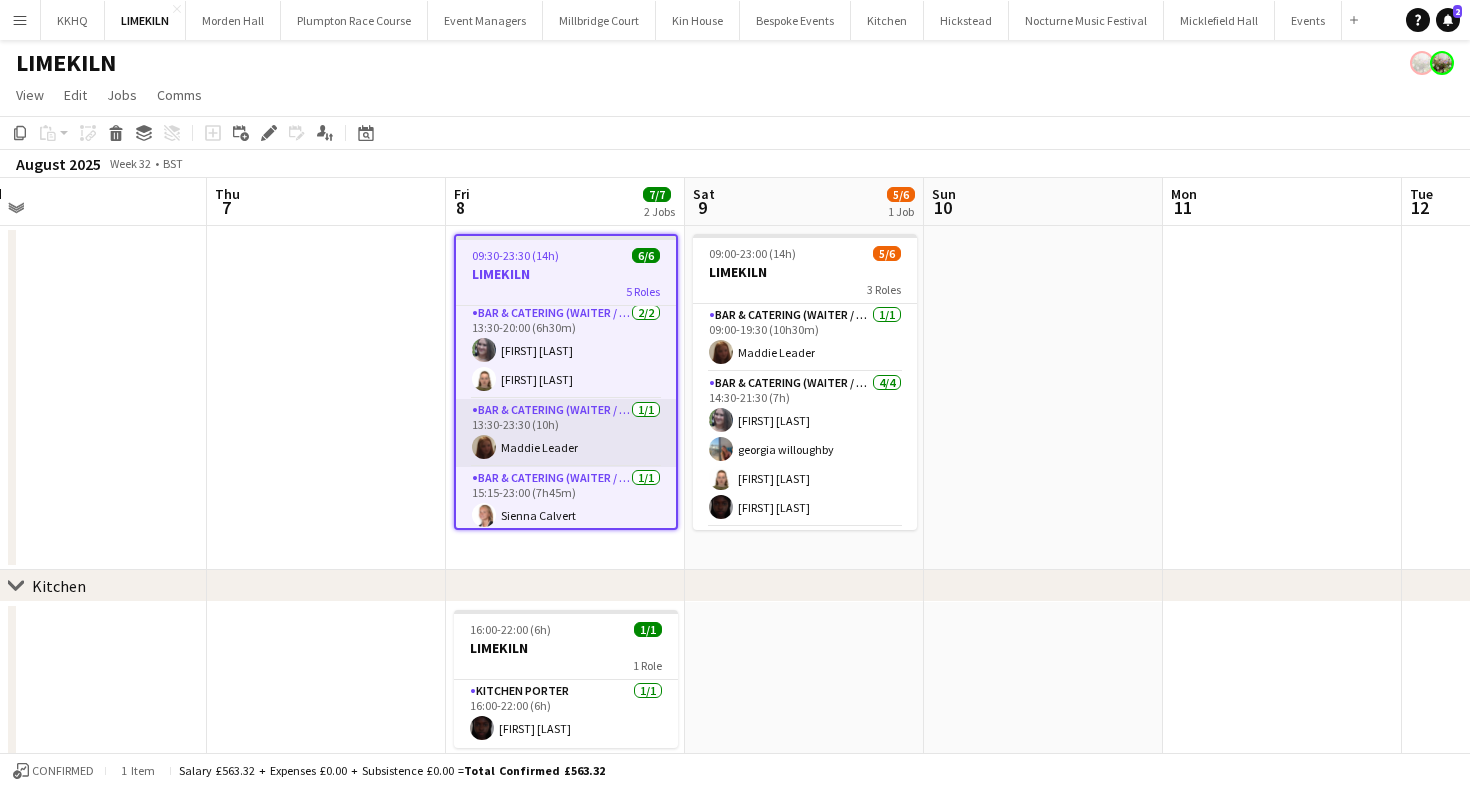 click on "Bar & Catering (Waiter / waitress)   1/1   13:30-23:30 (10h)
[FIRST] [LAST]" at bounding box center (566, 433) 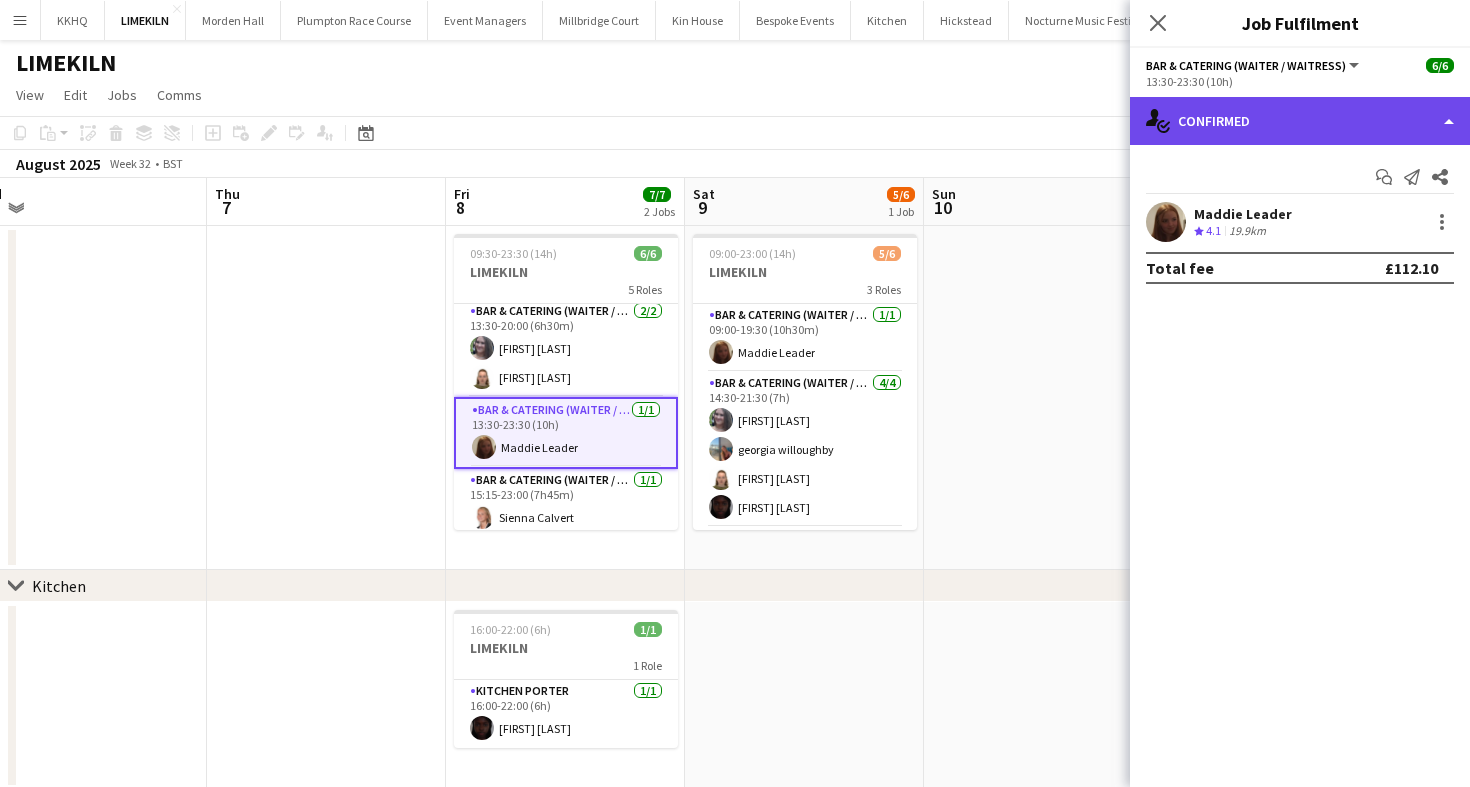click on "single-neutral-actions-check-2
Confirmed" 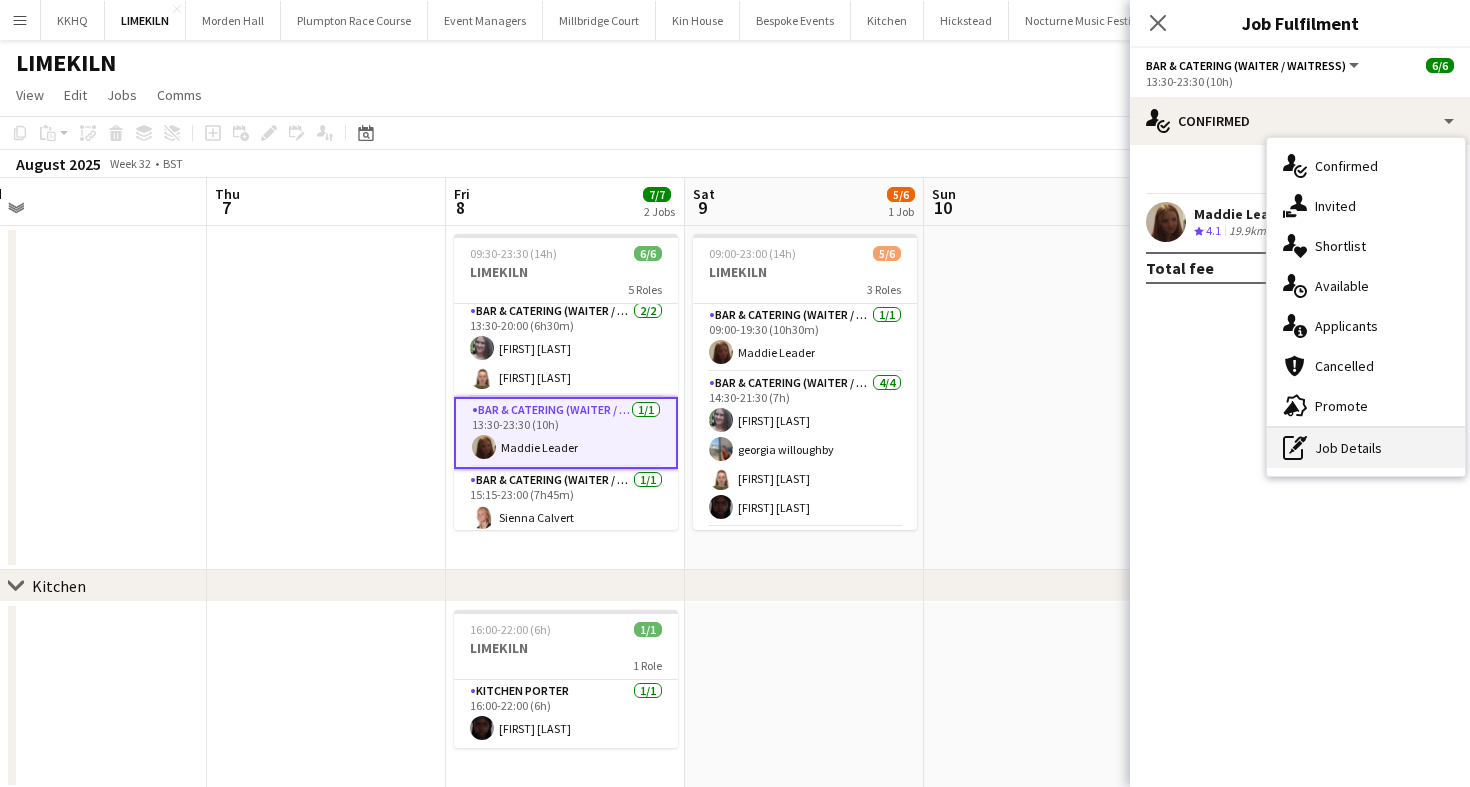 click on "pen-write
Job Details" at bounding box center [1366, 448] 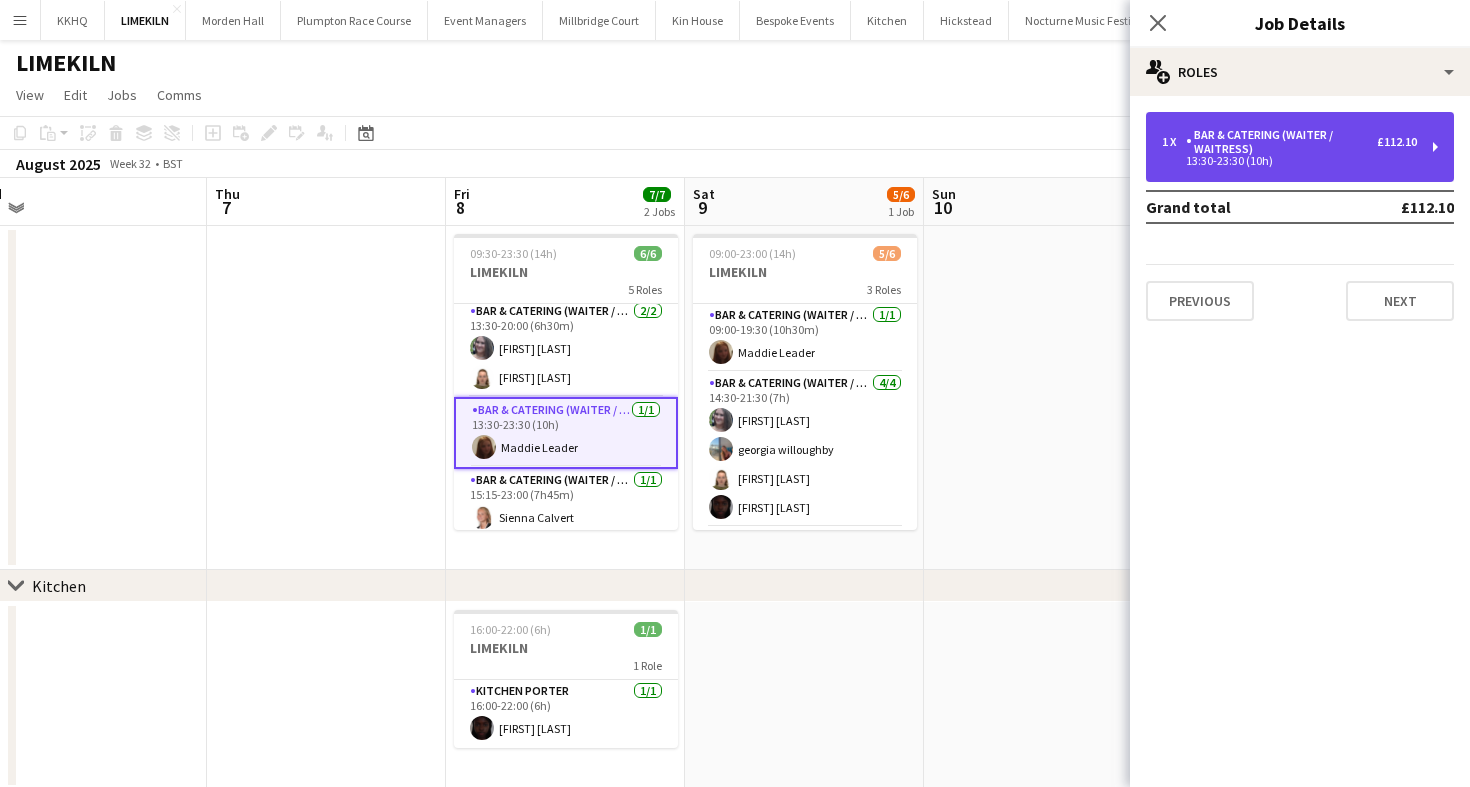 click on "Bar & Catering (Waiter / waitress)" at bounding box center [1281, 142] 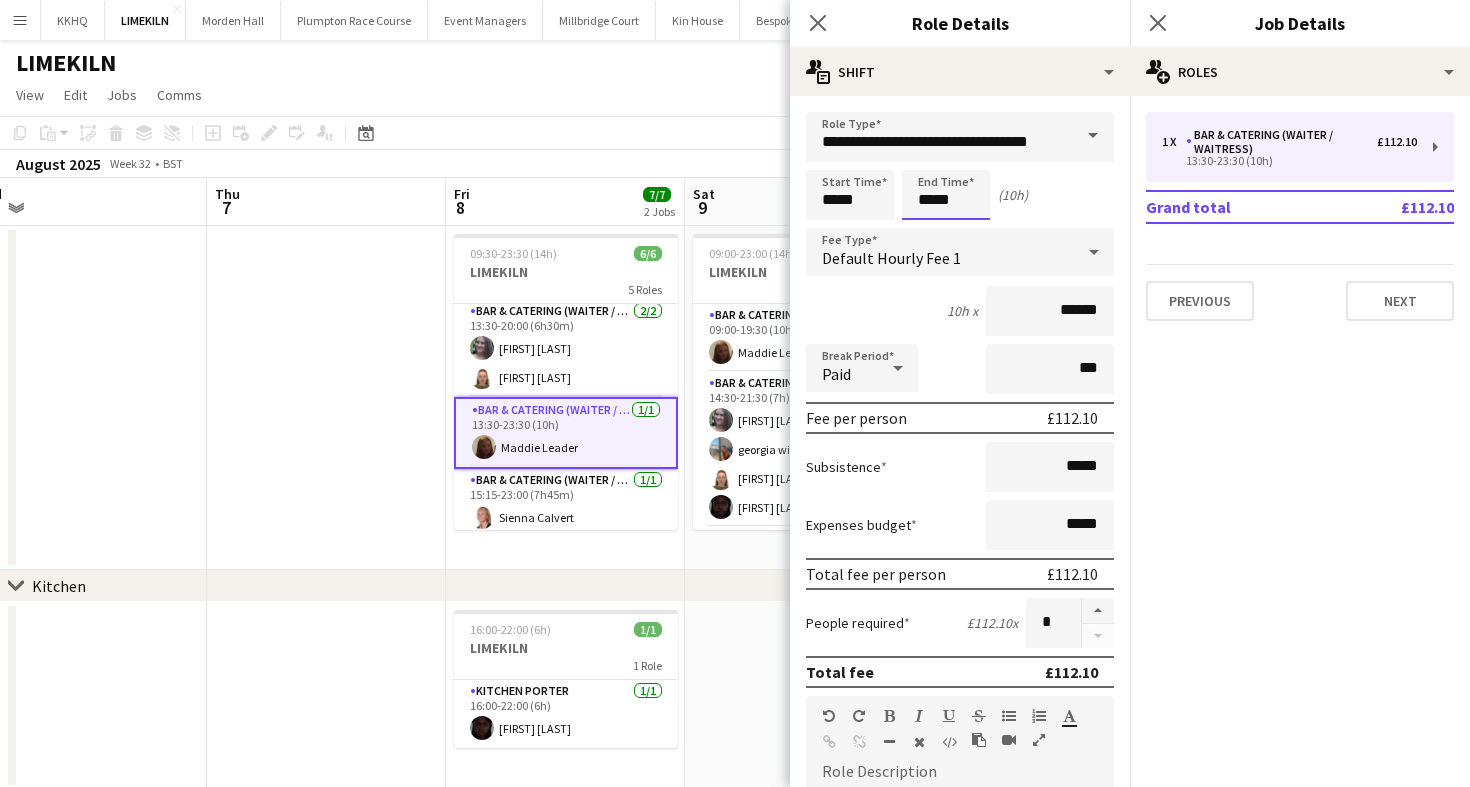 click on "*****" at bounding box center [946, 195] 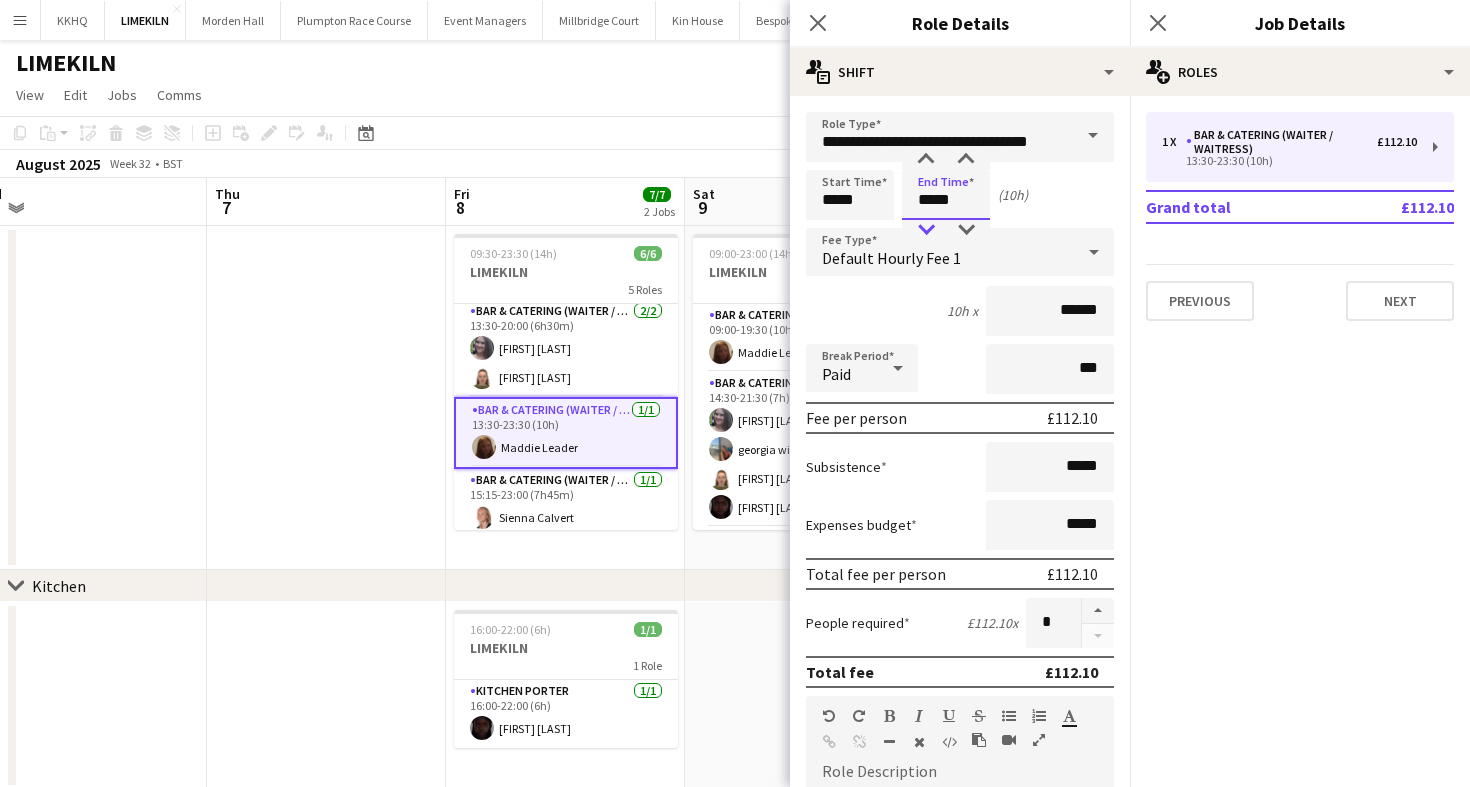 type on "*****" 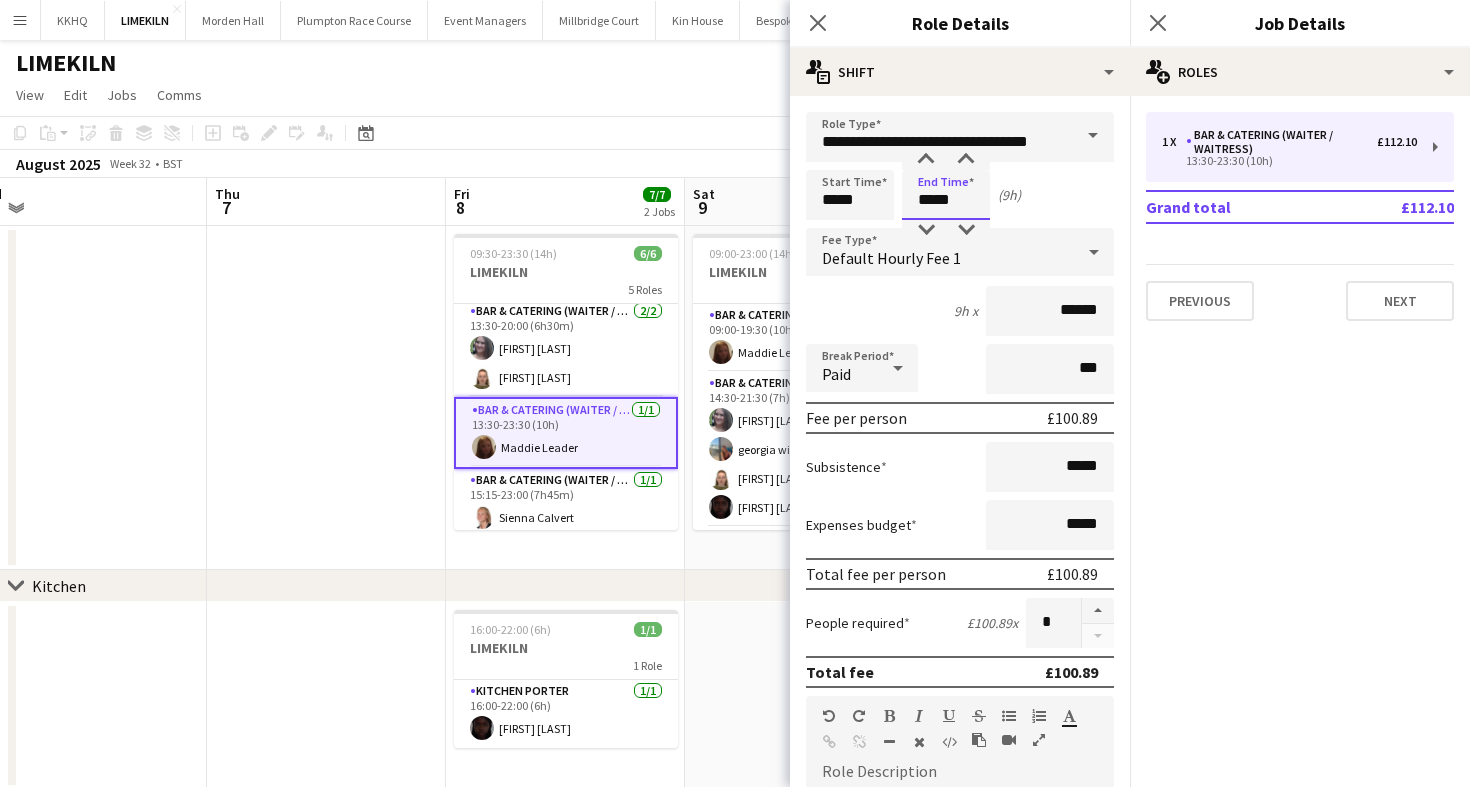 scroll, scrollTop: 567, scrollLeft: 0, axis: vertical 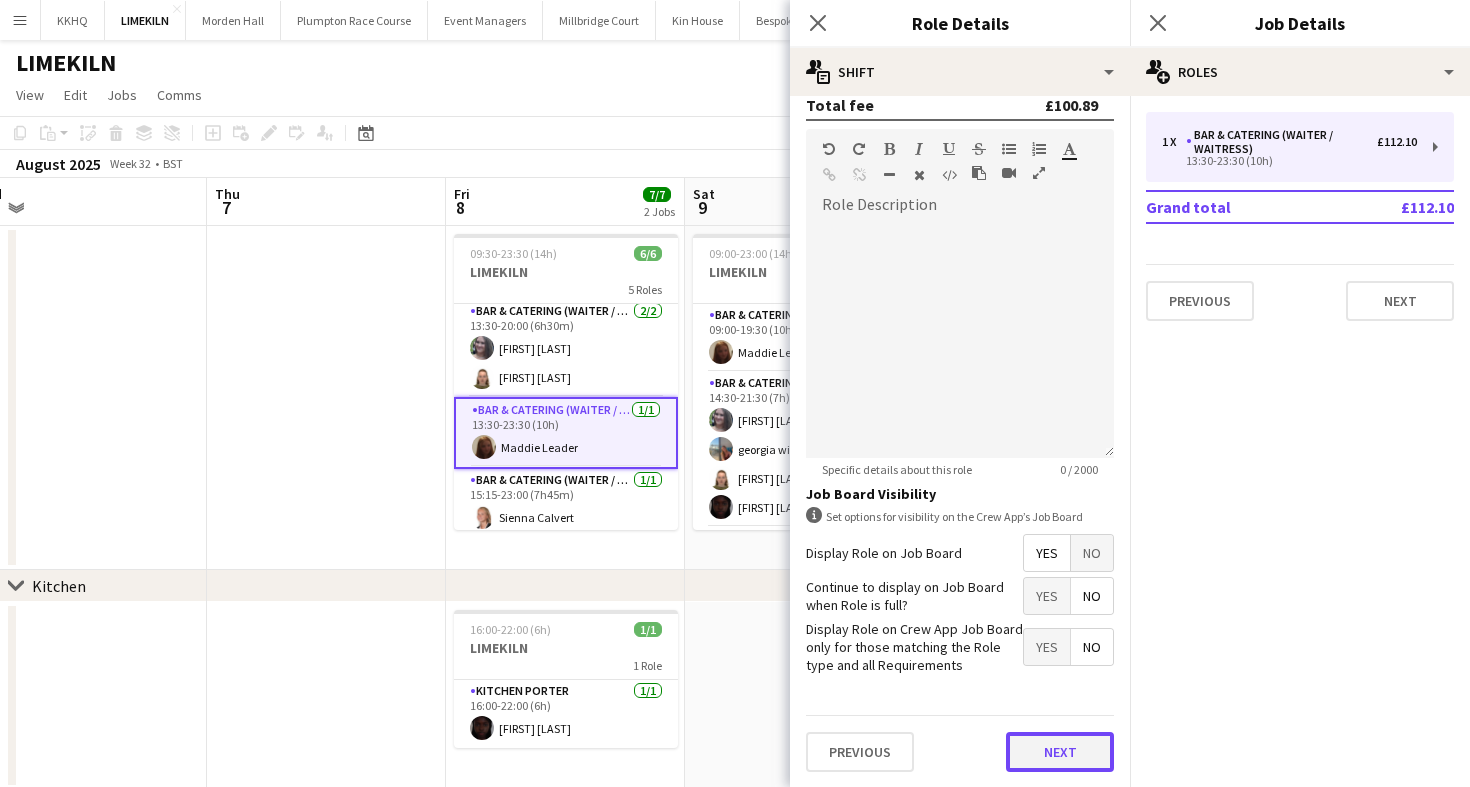 click on "Next" at bounding box center [1060, 752] 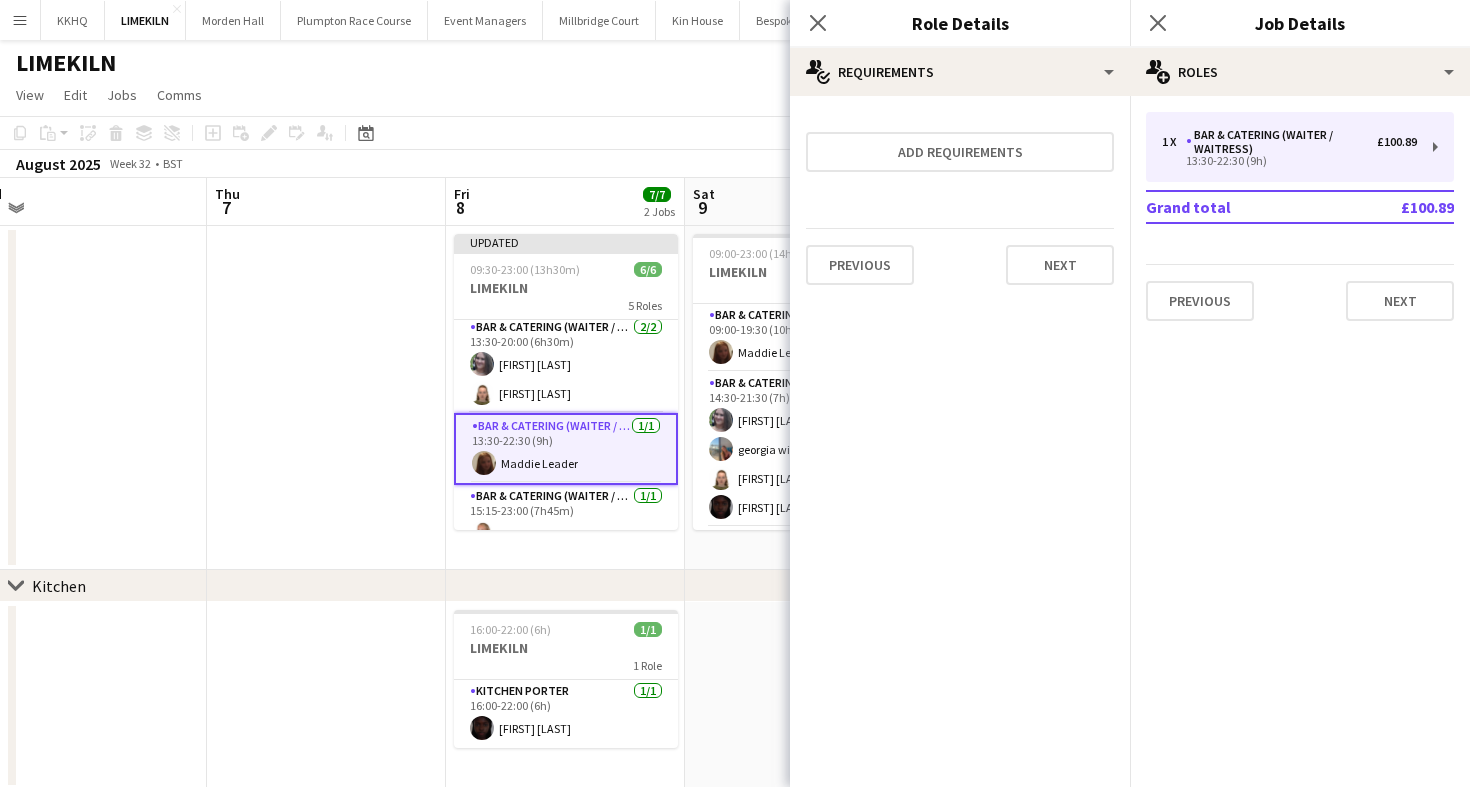 scroll, scrollTop: 0, scrollLeft: 0, axis: both 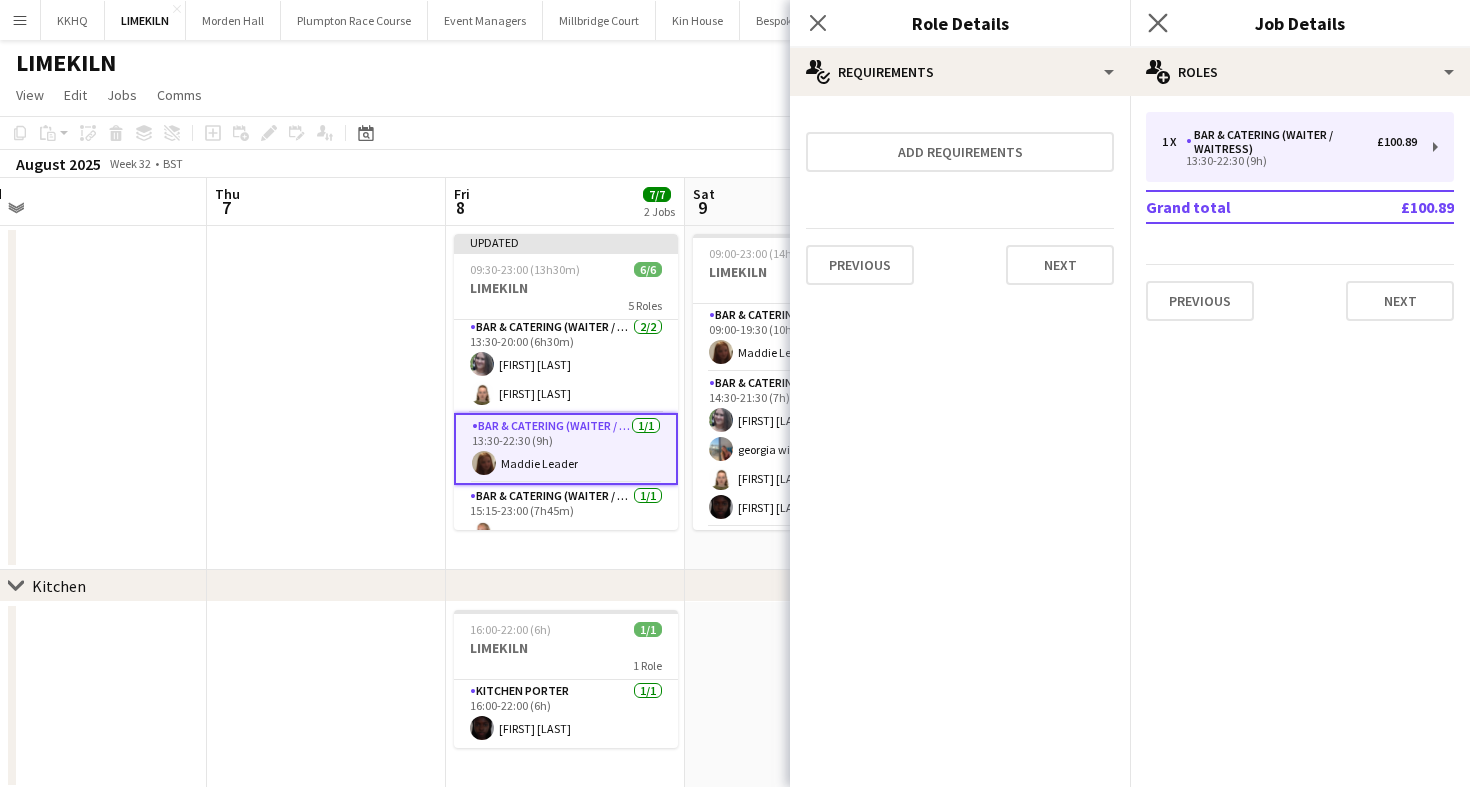 click on "Close pop-in" 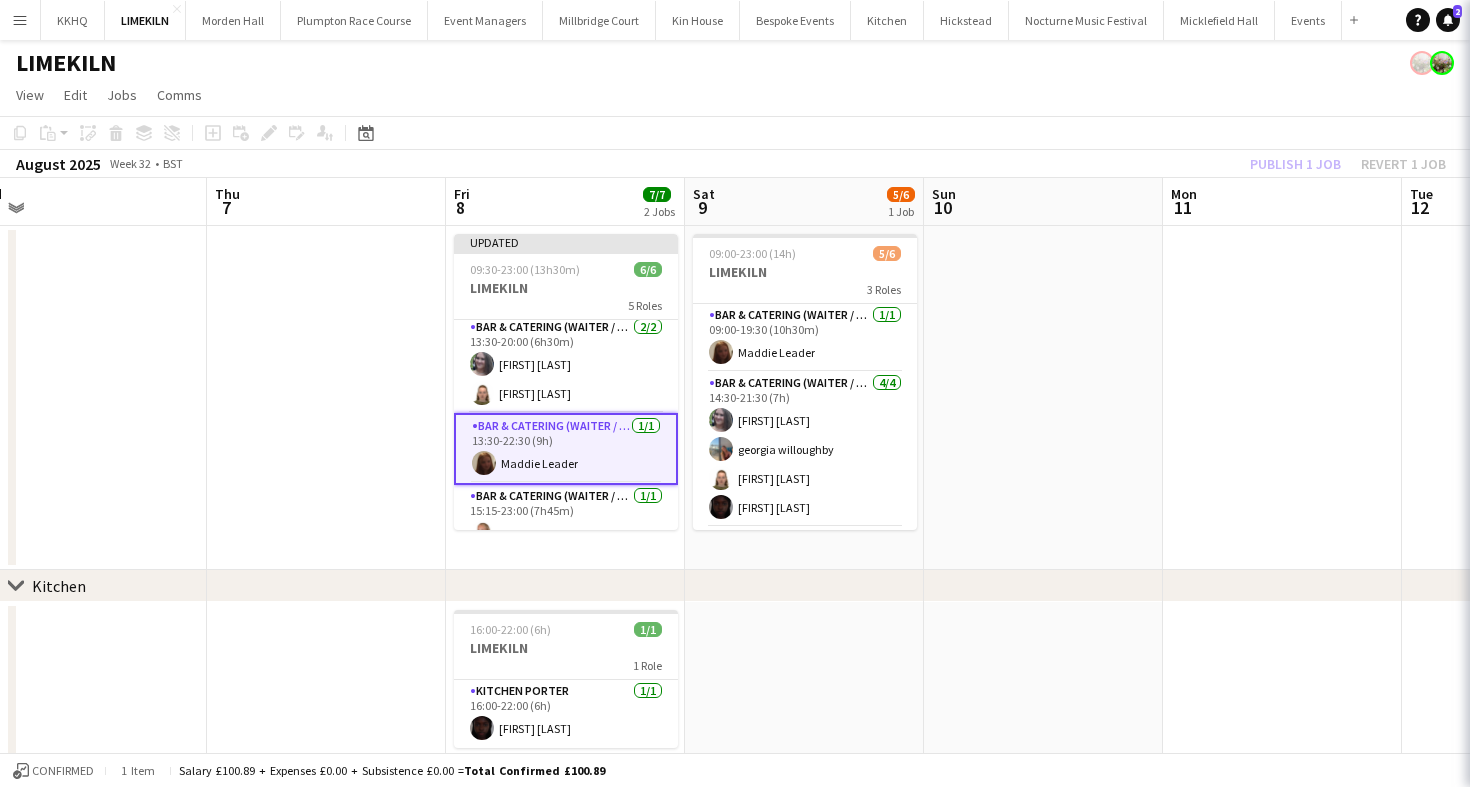 click on "View  Day view expanded Day view collapsed Month view Date picker Jump to today Expand Linked Jobs Collapse Linked Jobs  Edit  Copy
Command
C  Paste  Without Crew
Command
V With Crew
Command
Shift
V Paste as linked job  Group  Group Ungroup  Jobs  New Job Edit Job Delete Job New Linked Job Edit Linked Jobs Job fulfilment Promote Role Copy Role URL  Comms  Notify confirmed crew Create chat" 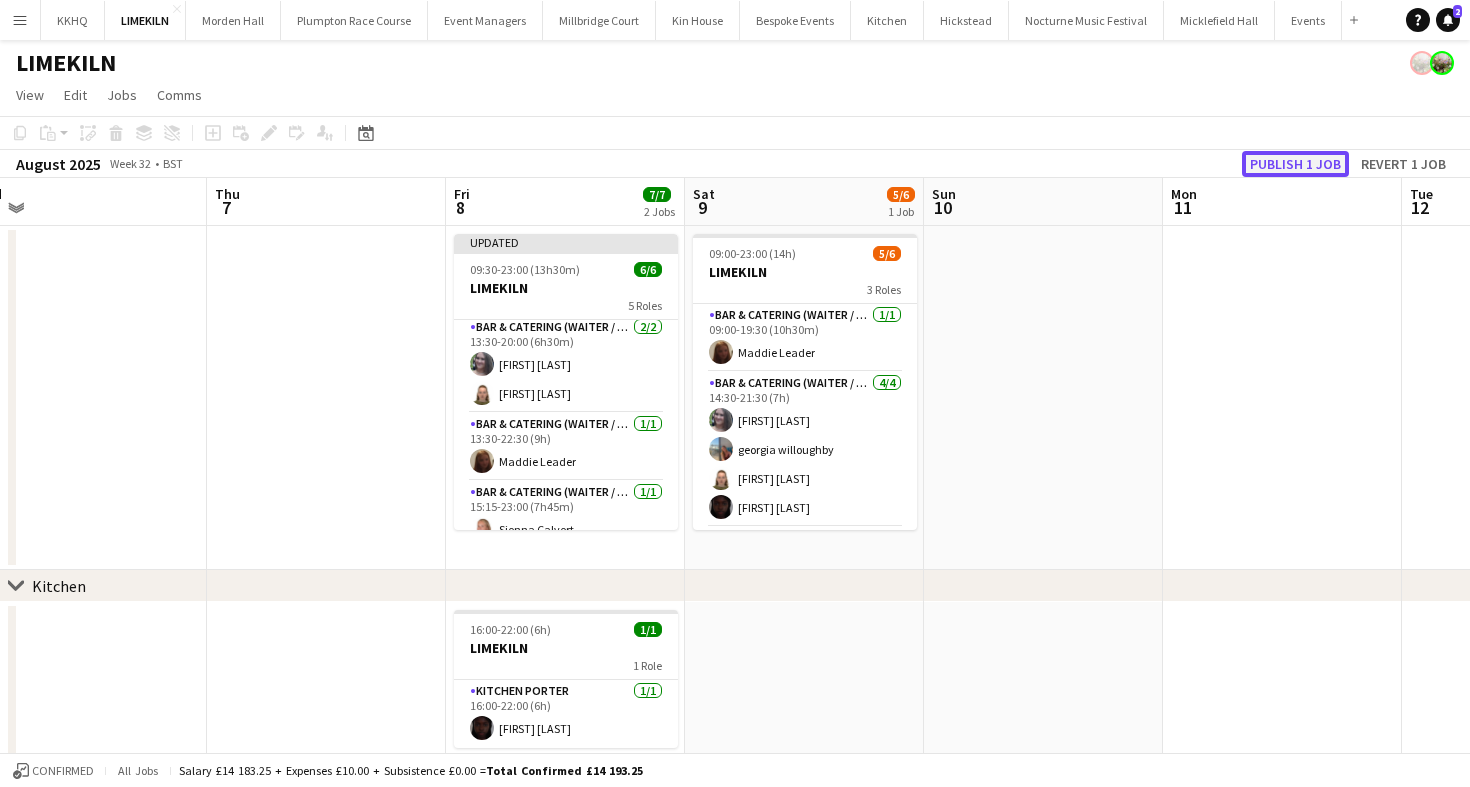 click on "Publish 1 job" 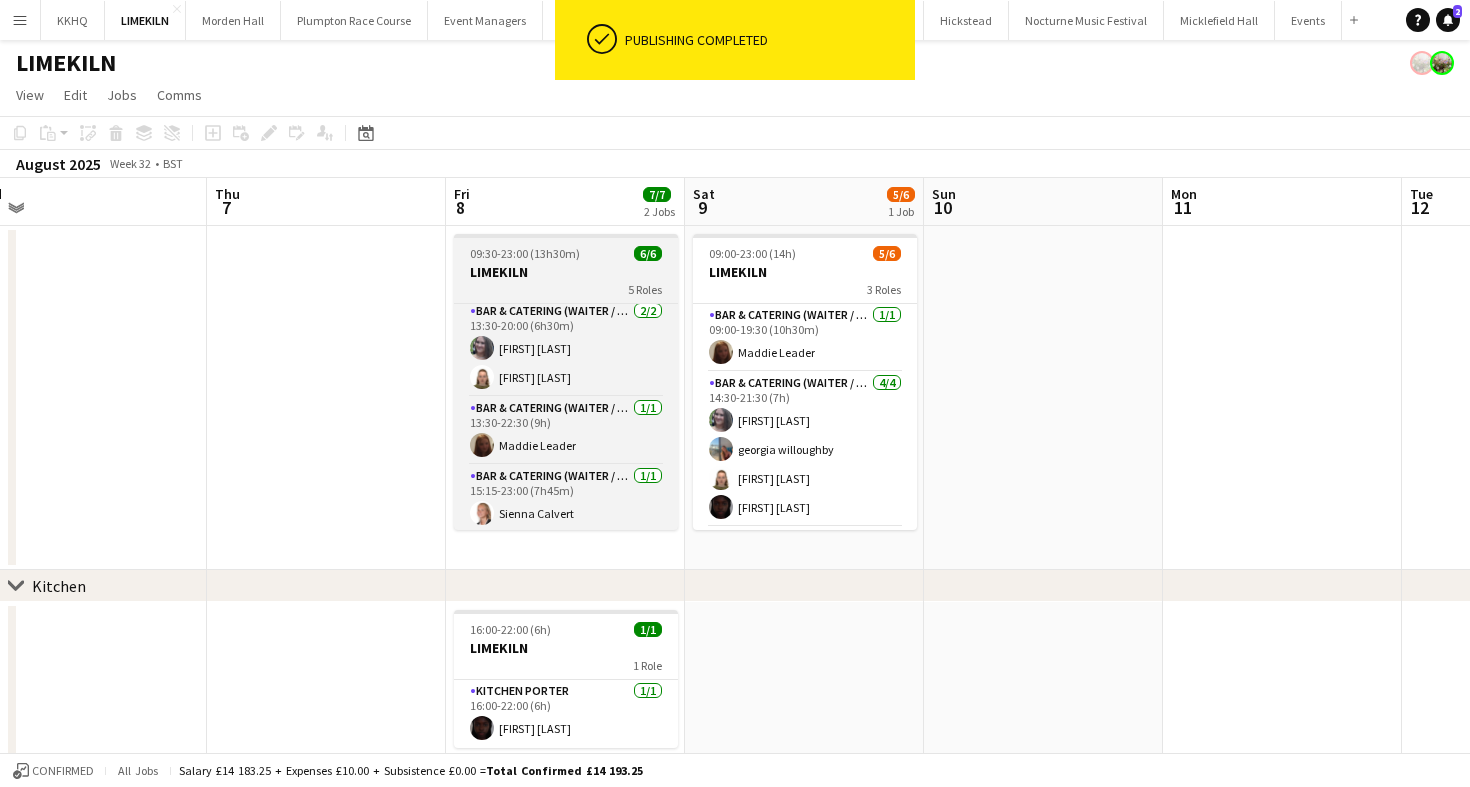 click on "09:30-23:00 (13h30m)    6/6   LIMEKILN   5 Roles   Bar & Catering (Waiter / waitress)   1/1   09:30-18:30 (9h)
[FIRST] [LAST]  Bar & Catering (Waiter / waitress)   1/1   09:30-20:00 (10h30m)
[FIRST] [LAST]  Bar & Catering (Waiter / waitress)   2/2   13:30-20:00 (6h30m)
[FIRST] [LAST] [FIRST] [LAST]  Bar & Catering (Waiter / waitress)   1/1   13:30-22:30 (9h)
[FIRST] [LAST]  Bar & Catering (Waiter / waitress)   1/1   15:15-23:00 (7h45m)
[FIRST] [LAST]" at bounding box center (566, 382) 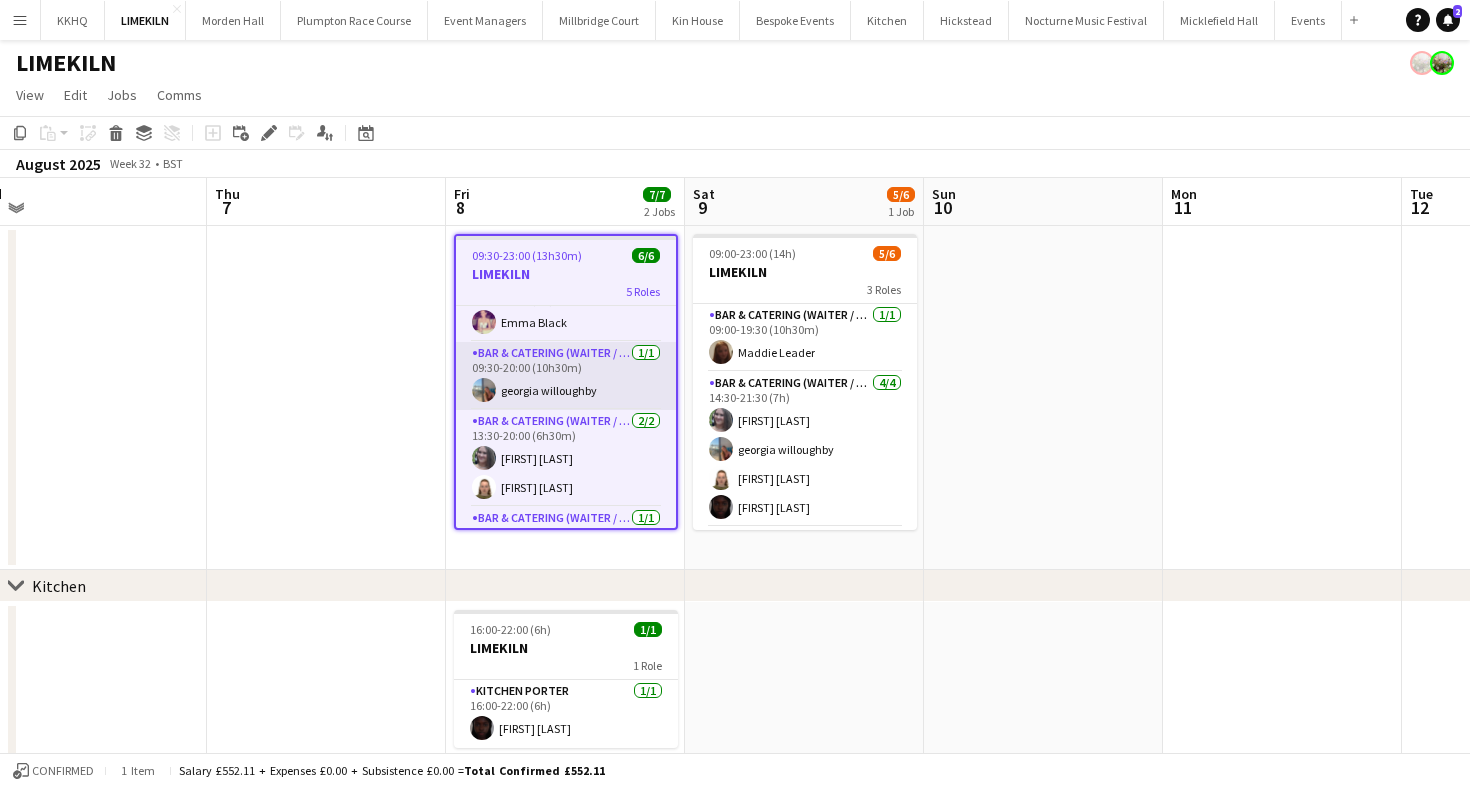 scroll, scrollTop: 0, scrollLeft: 0, axis: both 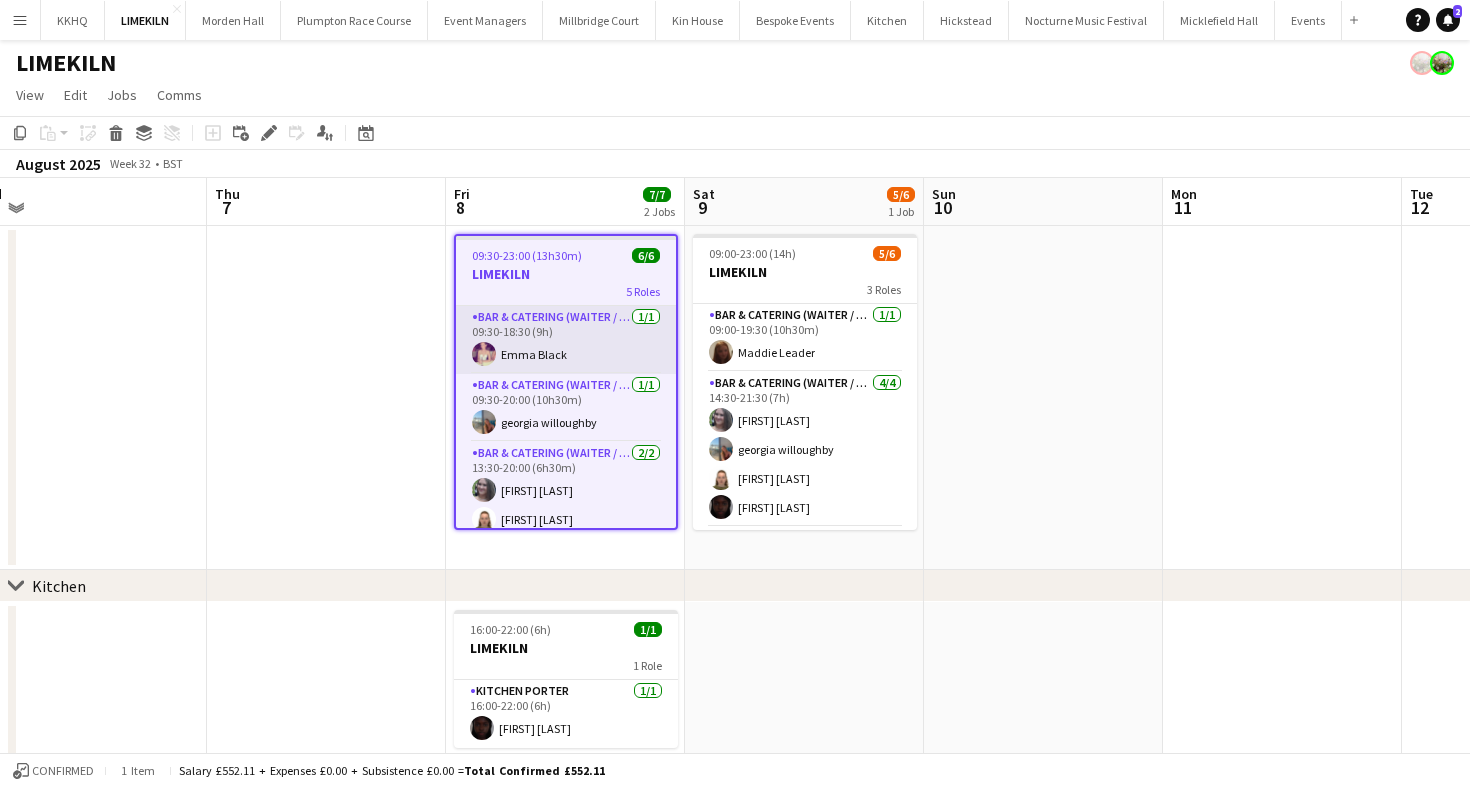 click on "Bar & Catering (Waiter / waitress)   1/1   09:30-18:30 (9h)
[FIRST] [LAST]" at bounding box center (566, 340) 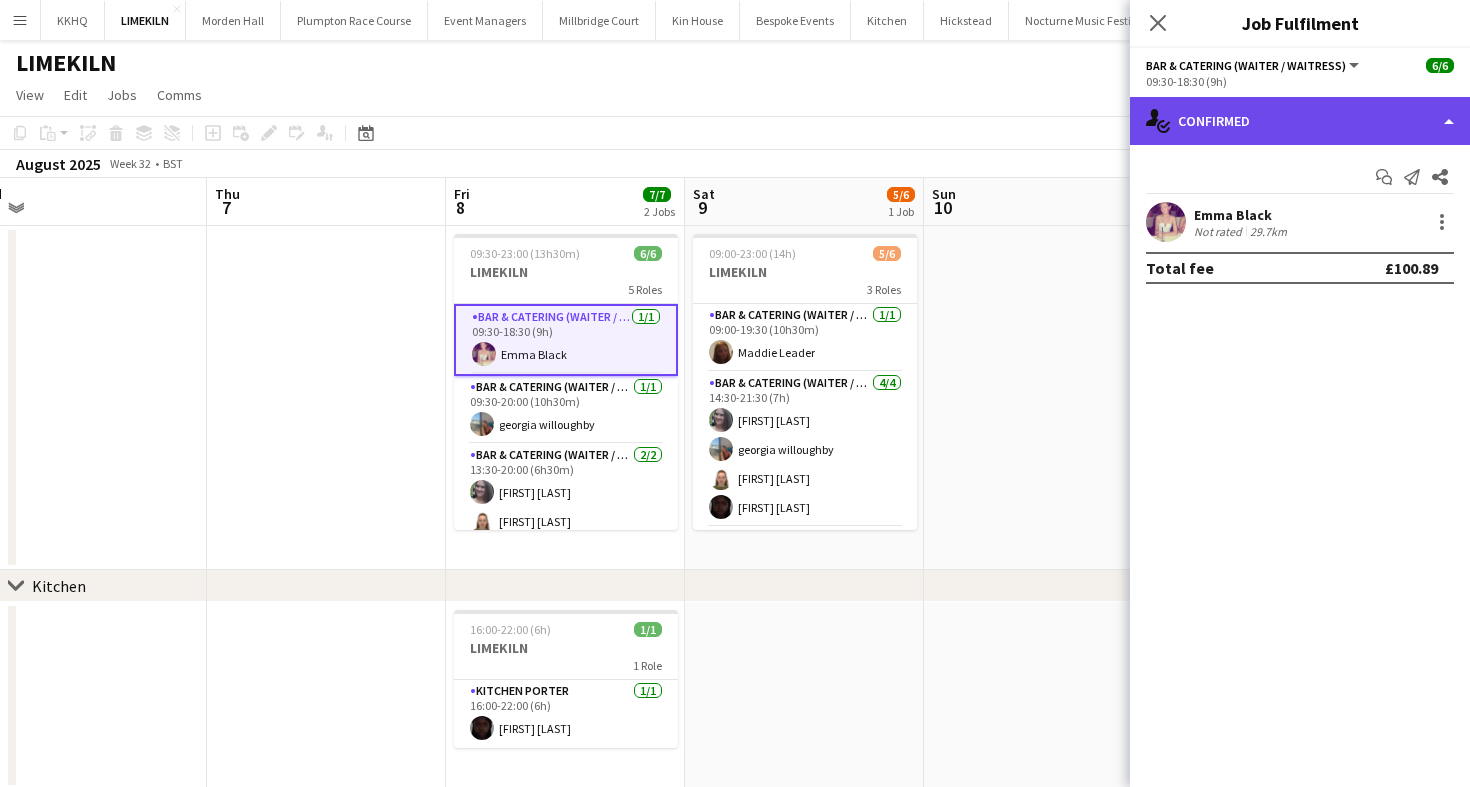 click on "single-neutral-actions-check-2
Confirmed" 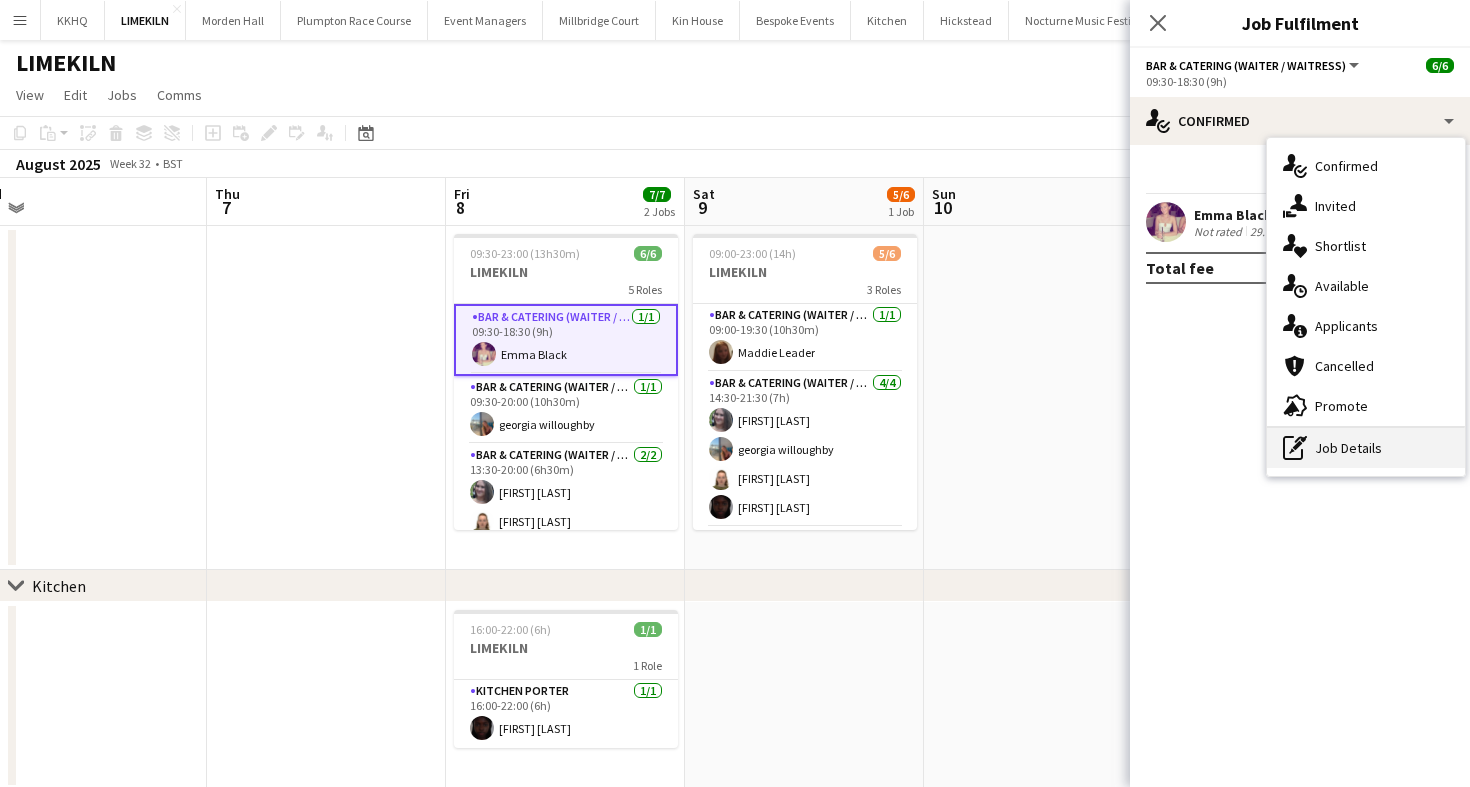 click on "pen-write
Job Details" at bounding box center (1366, 448) 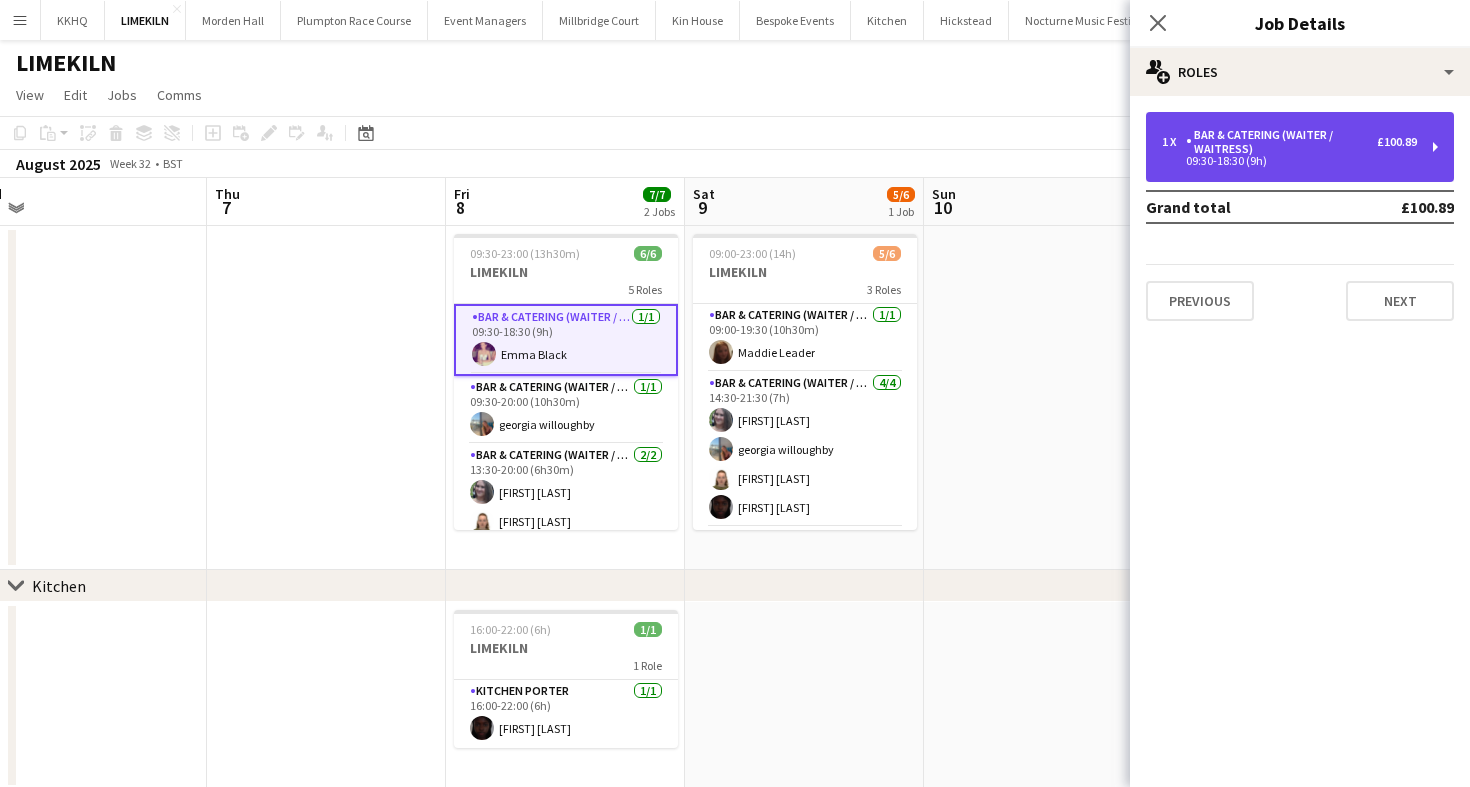 click on "1 x   Bar & Catering (Waiter / waitress)   £100.89   09:30-18:30 (9h)" at bounding box center (1300, 147) 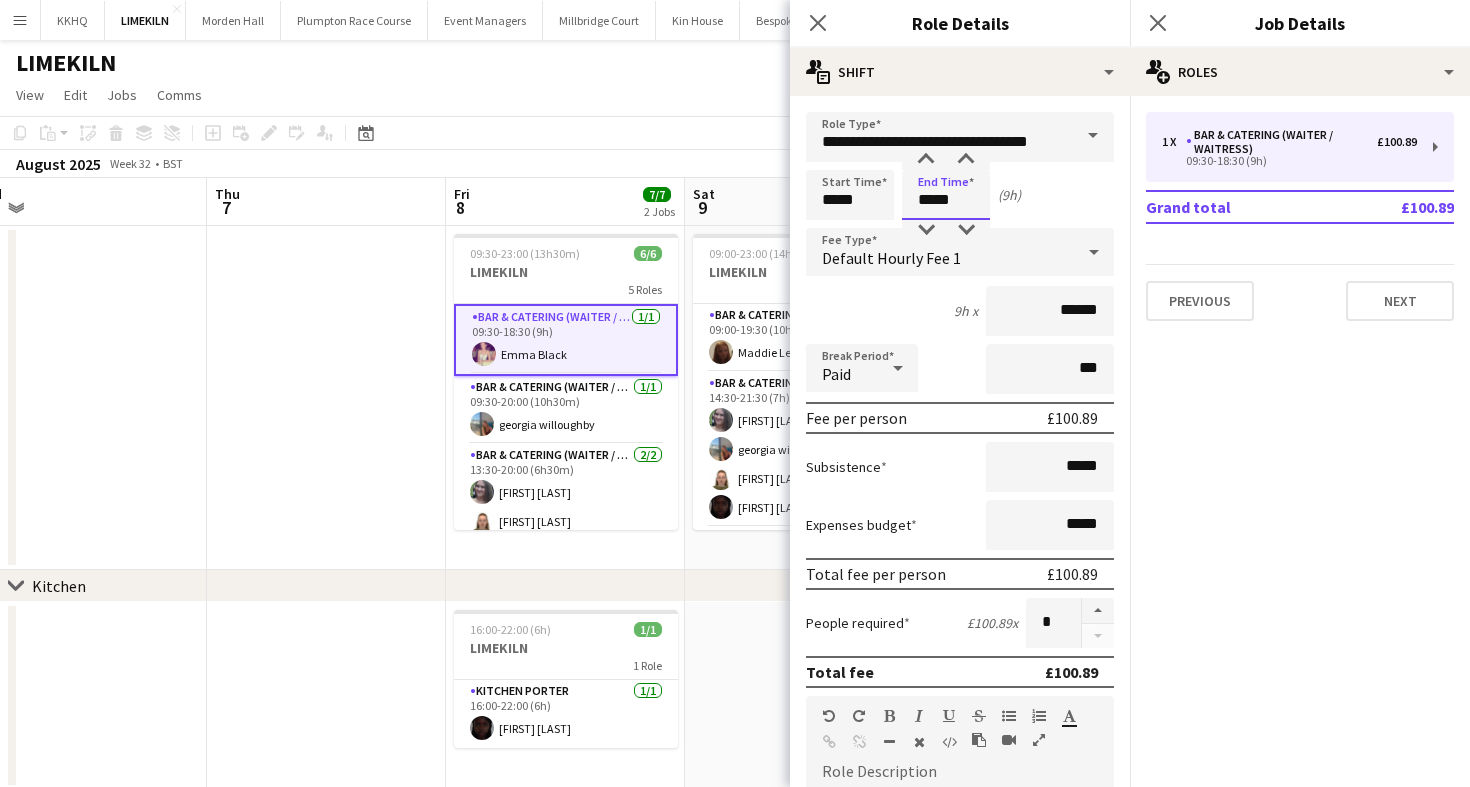 click on "*****" at bounding box center [946, 195] 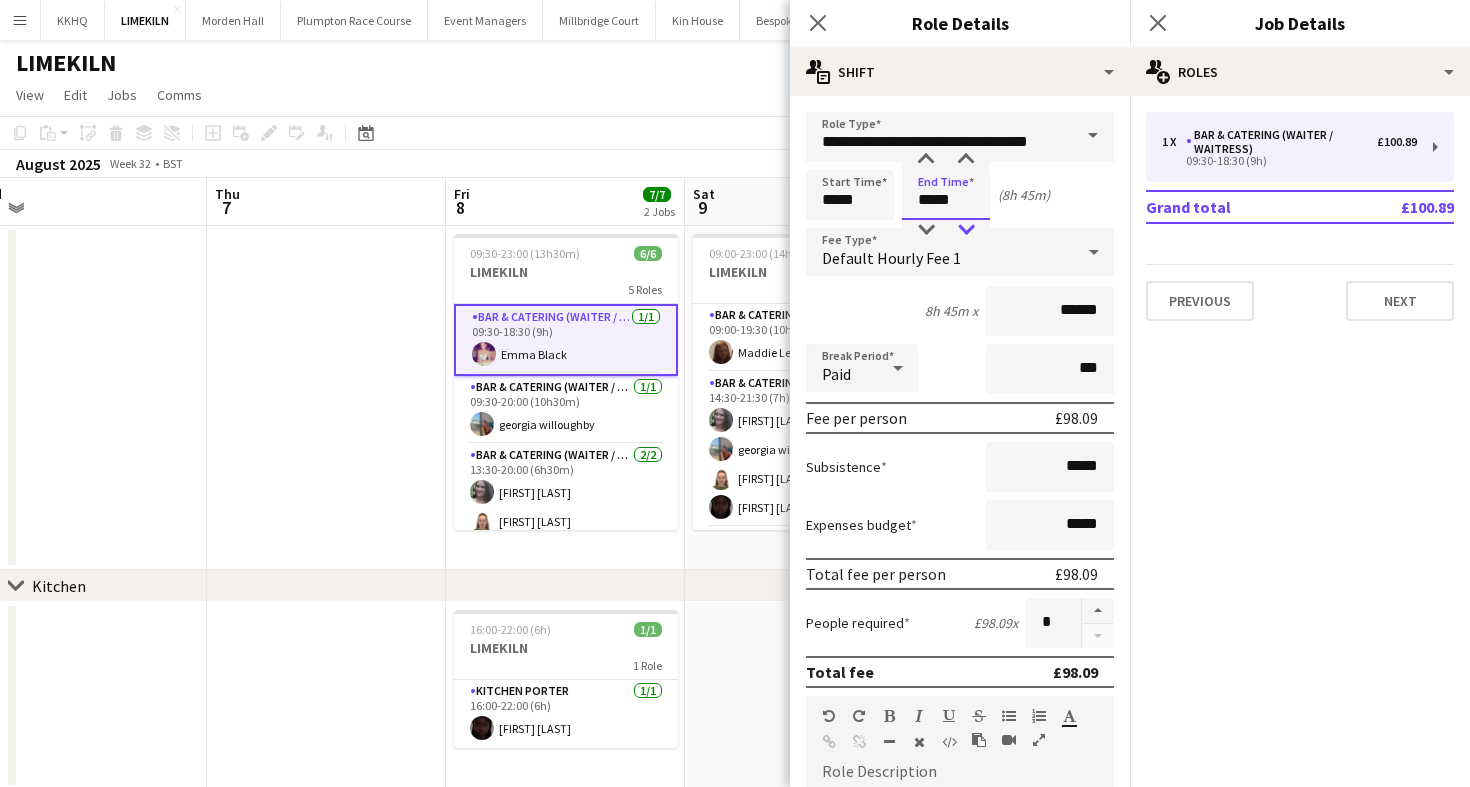 click at bounding box center [966, 230] 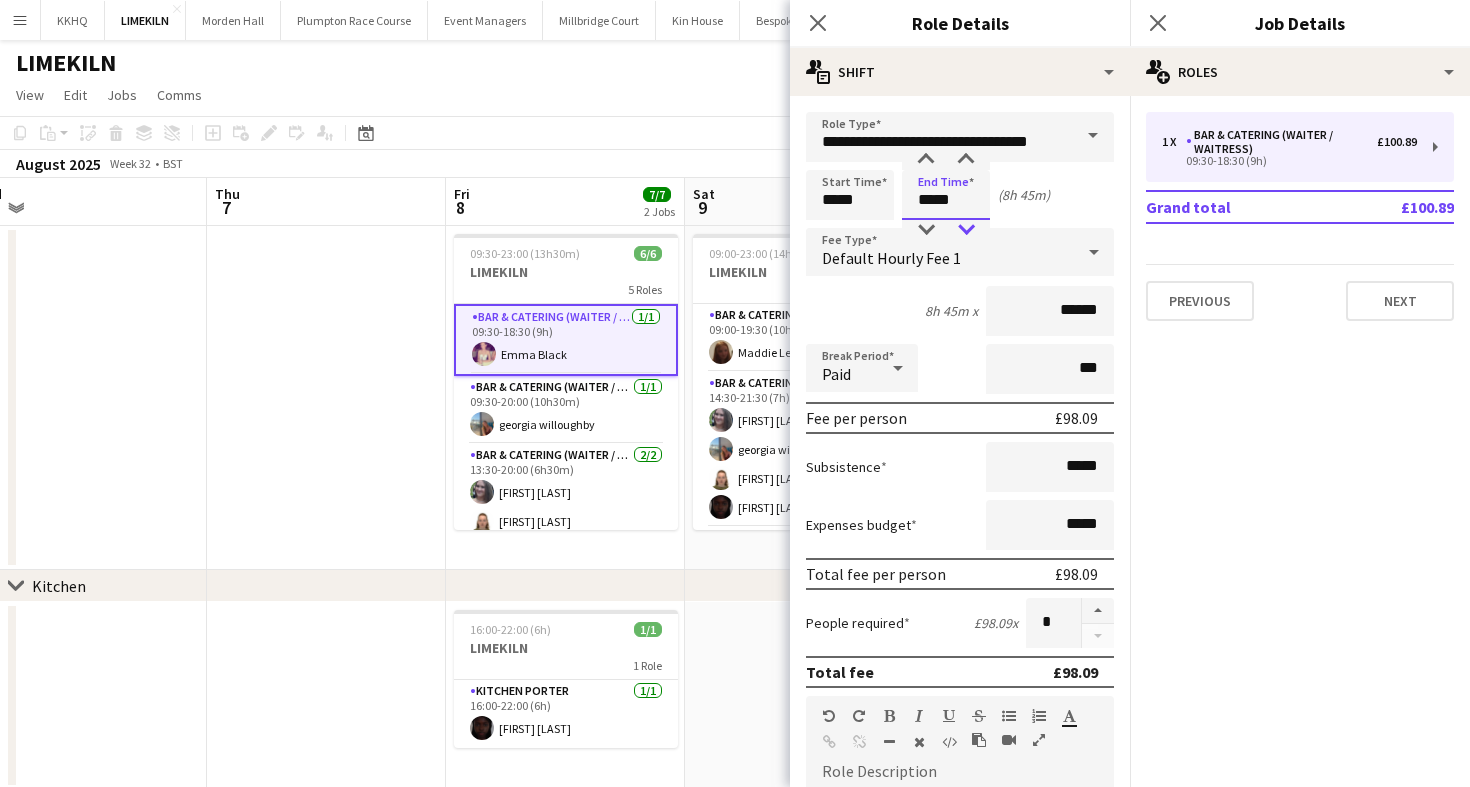 type on "*****" 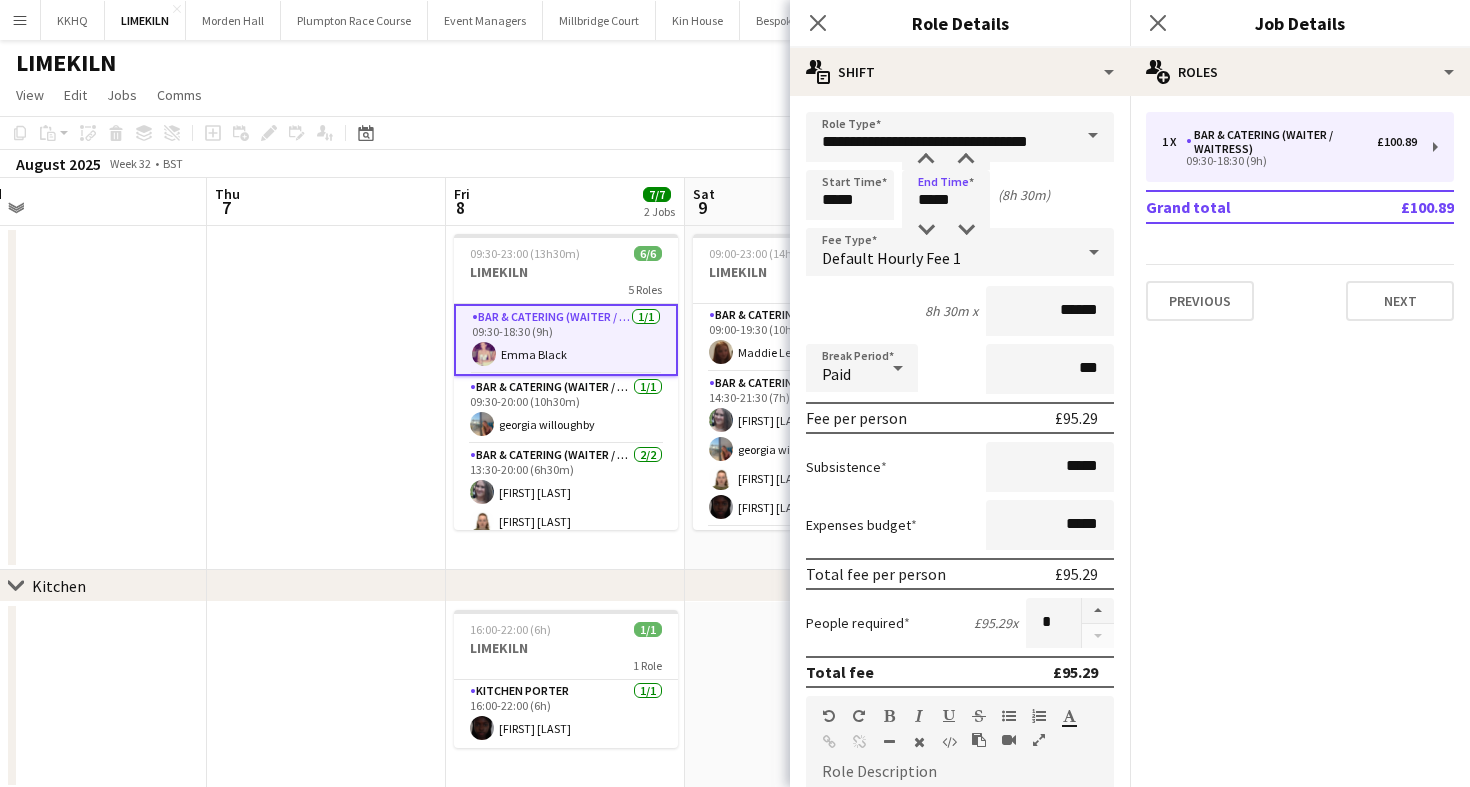 click on "Copy
Paste
Paste
Command
V Paste with crew
Command
Shift
V
Paste linked Job
Delete
Group
Ungroup
Add job
Add linked Job
Edit
Edit linked Job
Applicants
Date picker
AUG 2025 AUG 2025 Monday M Tuesday T Wednesday W Thursday T Friday F Saturday S Sunday S  AUG   1   2   3   4   5   6   7   8   9   10   11   12   13   14   15   16   17   18   19   20   21   22   23   24   25" 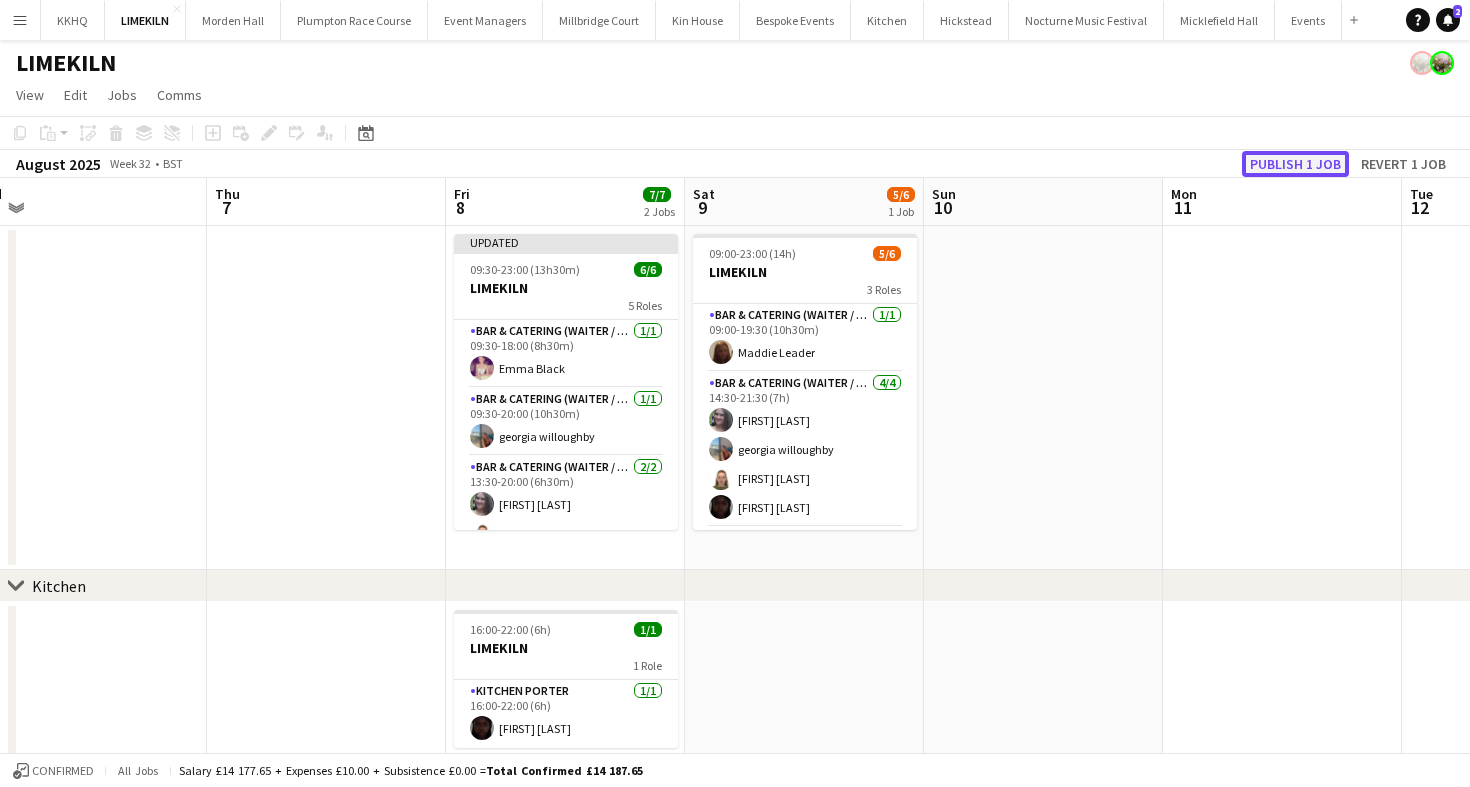 click on "Publish 1 job" 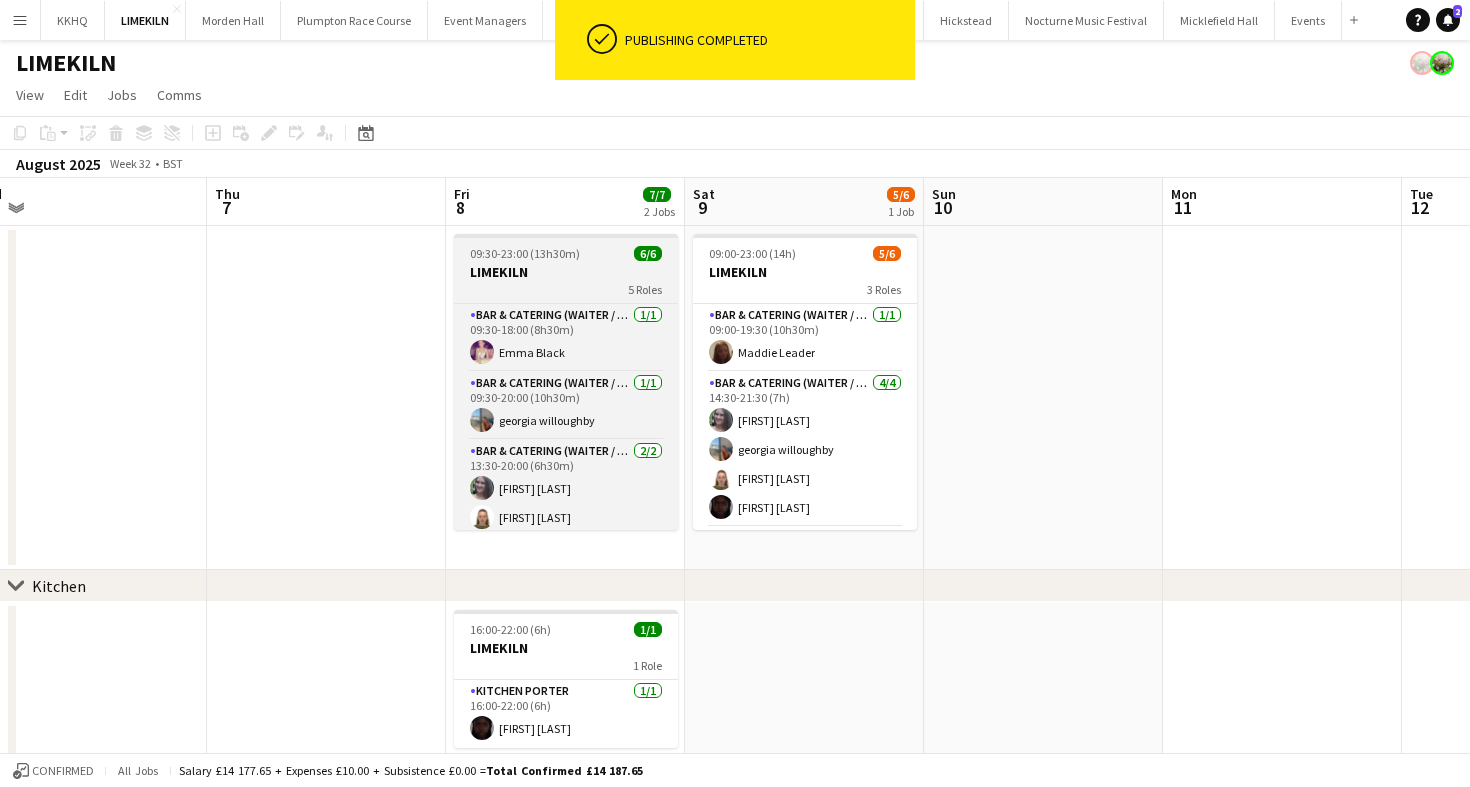 click on "LIMEKILN" at bounding box center [566, 272] 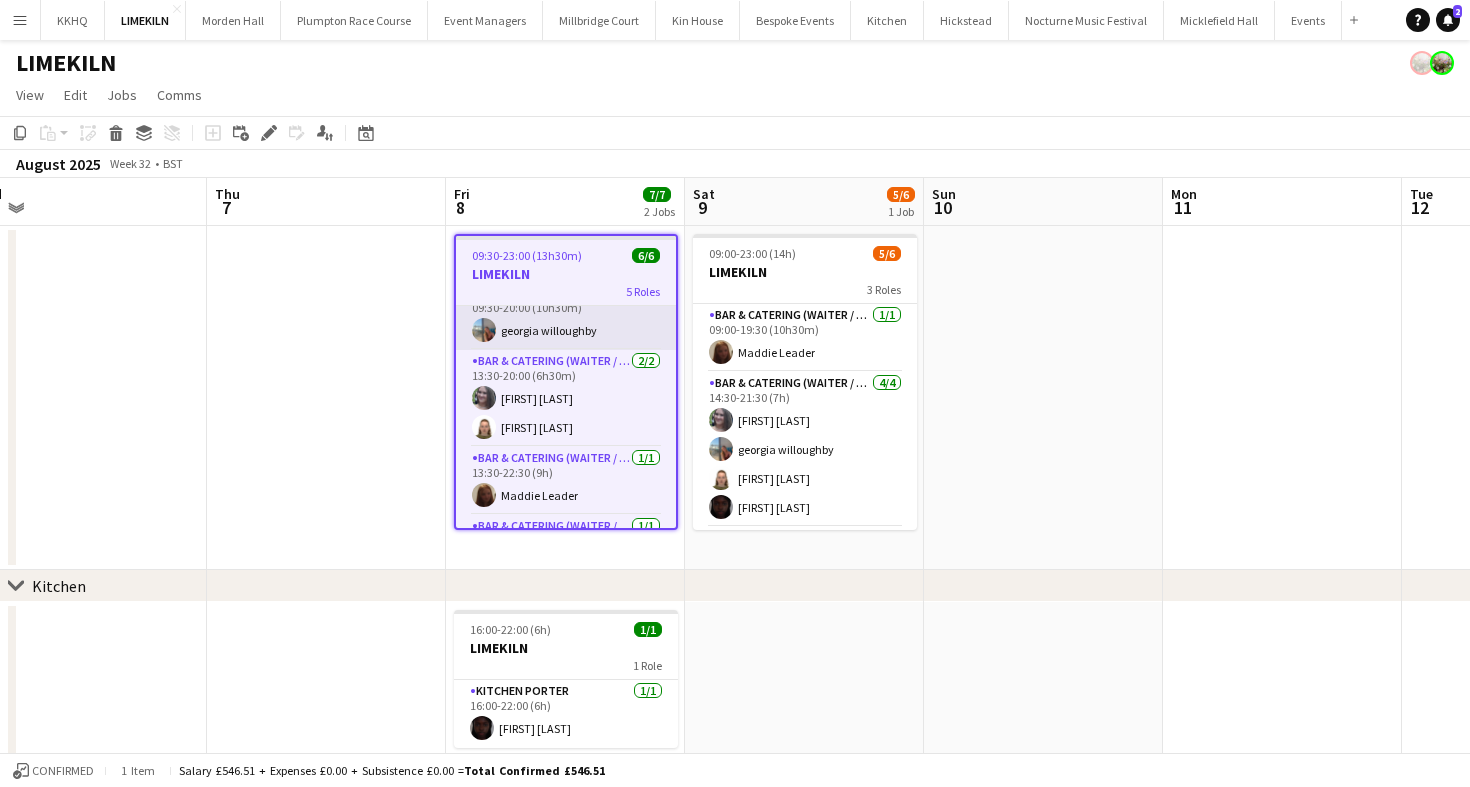 scroll, scrollTop: 147, scrollLeft: 0, axis: vertical 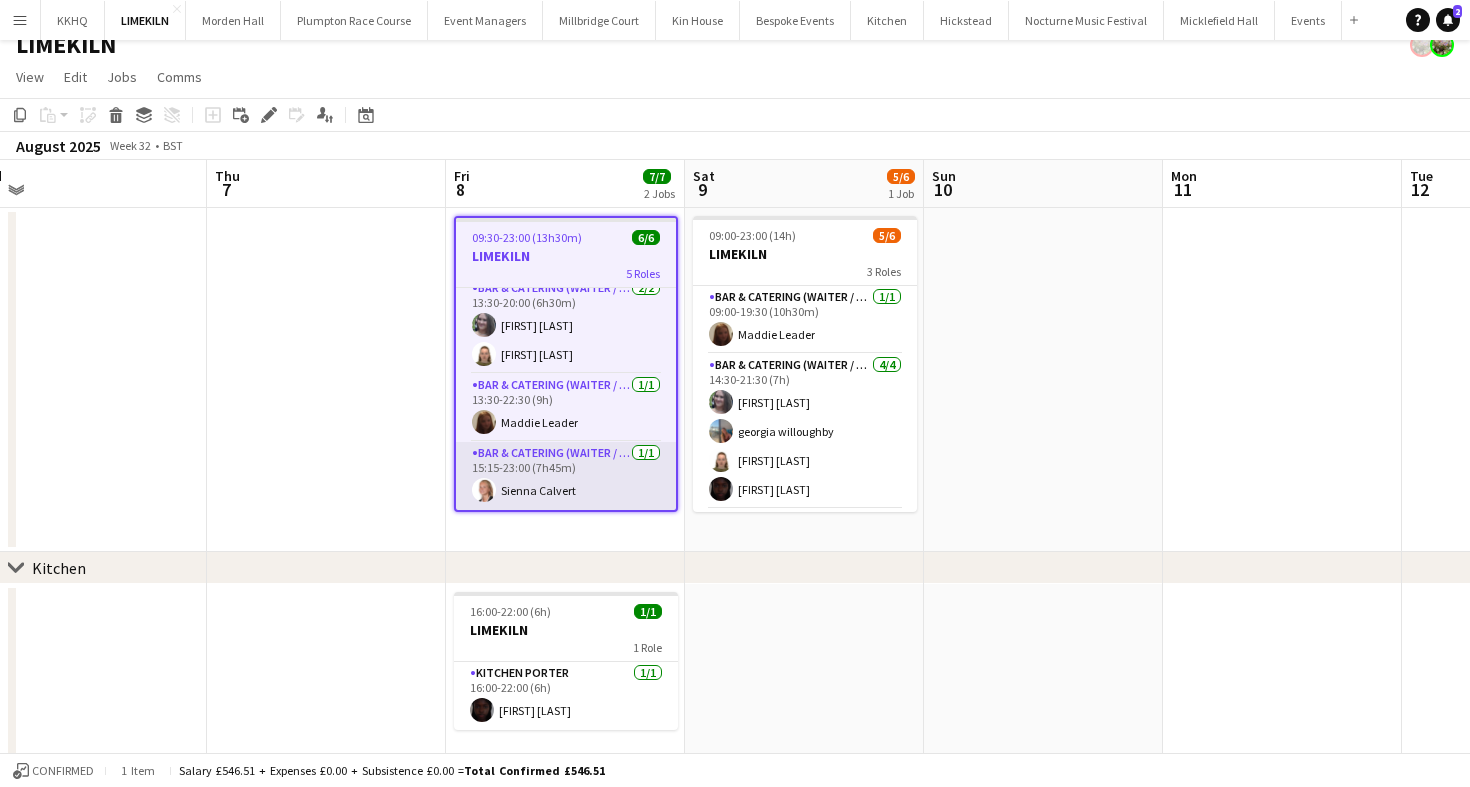 click on "Bar & Catering (Waiter / waitress)   1/1   15:15-23:00 (7h45m)
[FIRST] [LAST]" at bounding box center (566, 476) 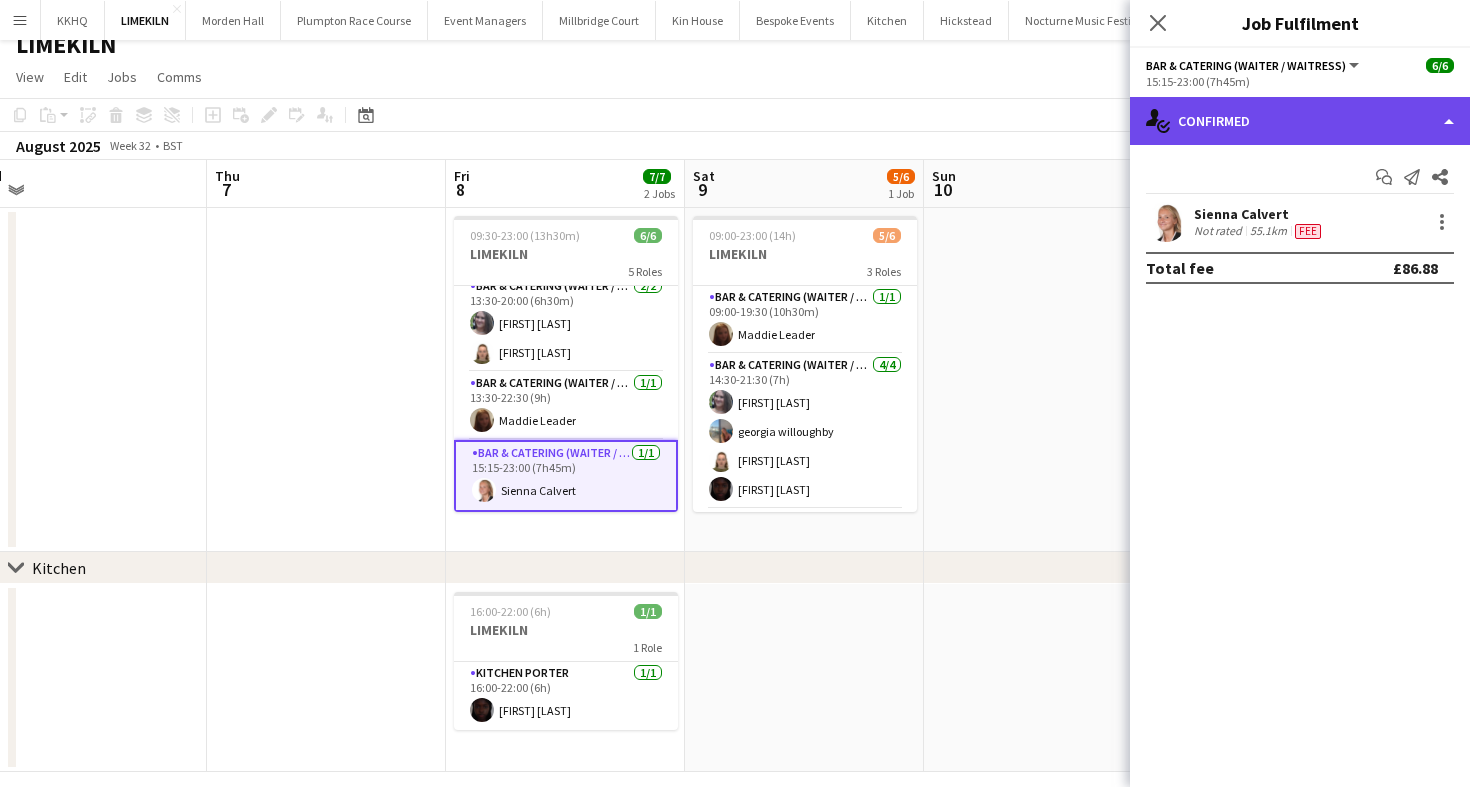 click on "single-neutral-actions-check-2
Confirmed" 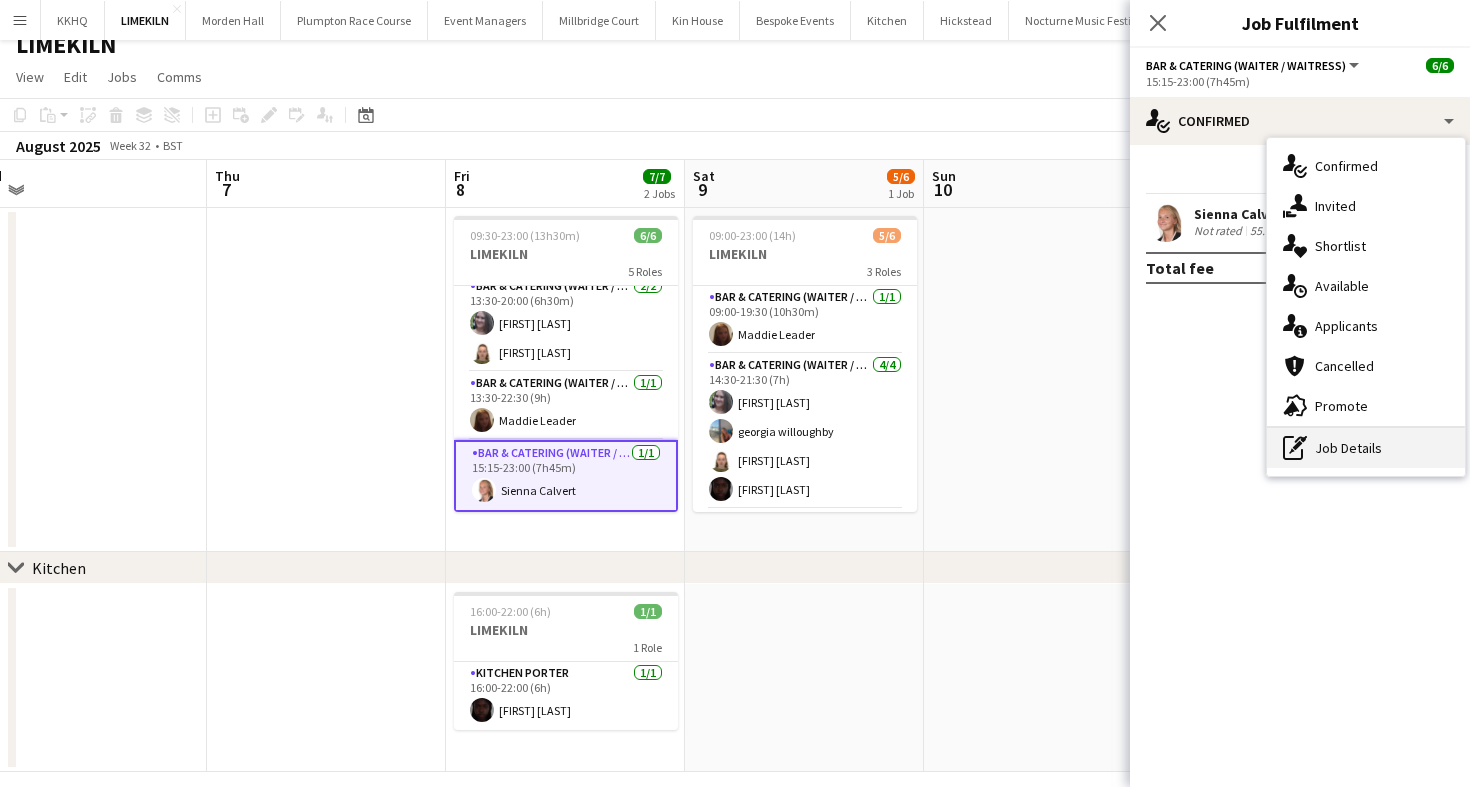 click 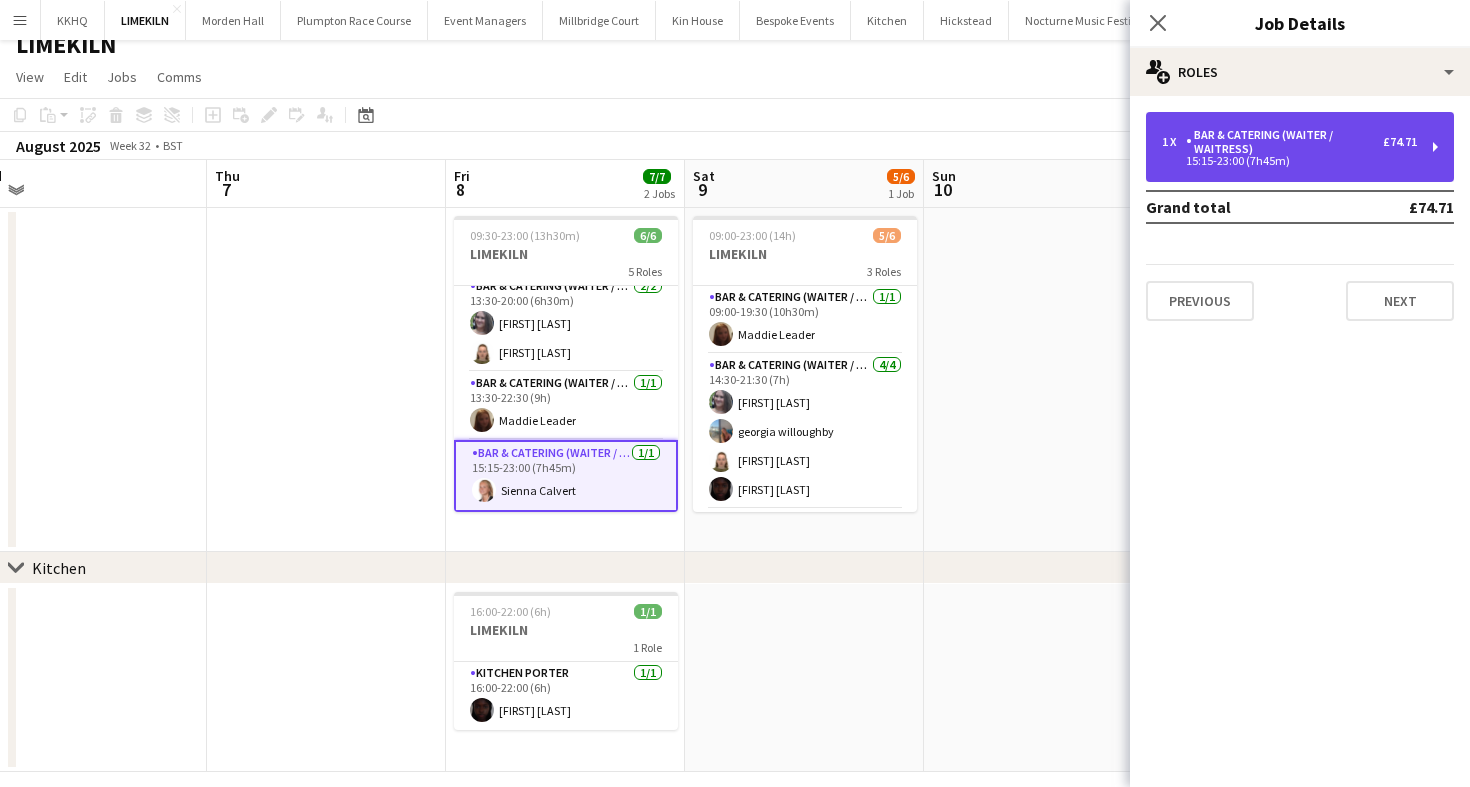 click on "Bar & Catering (Waiter / waitress)" at bounding box center (1284, 142) 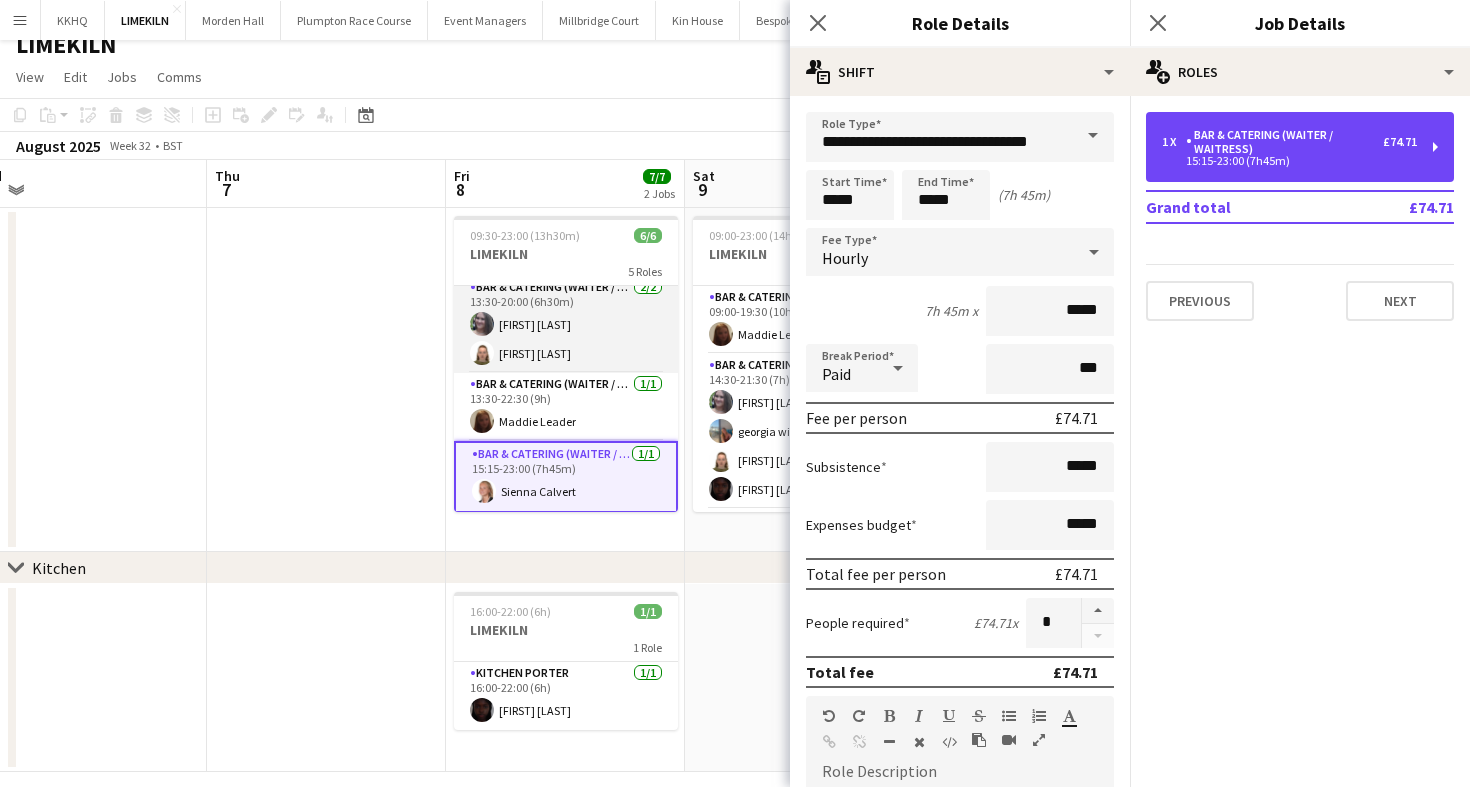 scroll, scrollTop: 147, scrollLeft: 0, axis: vertical 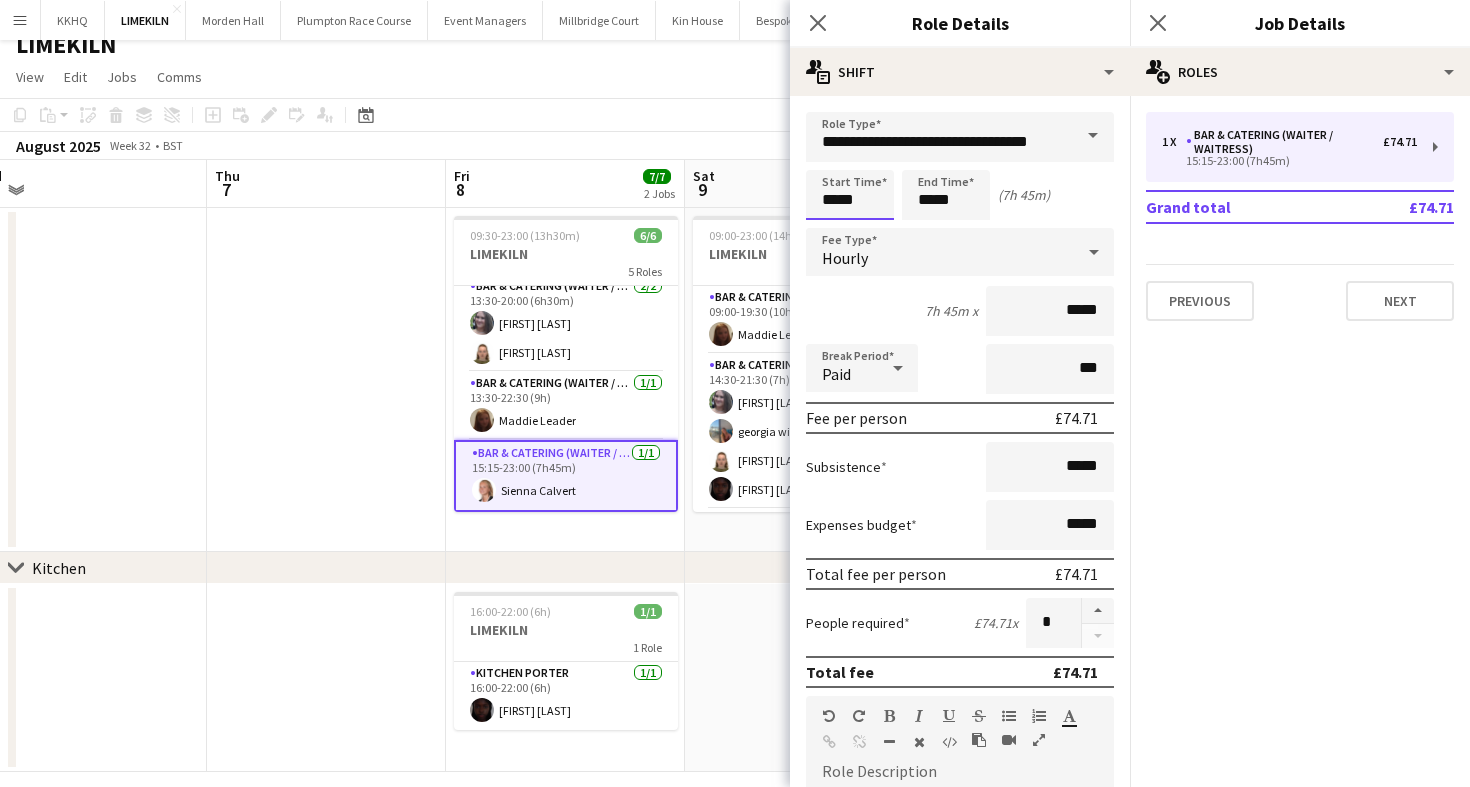 click on "*****" at bounding box center (850, 195) 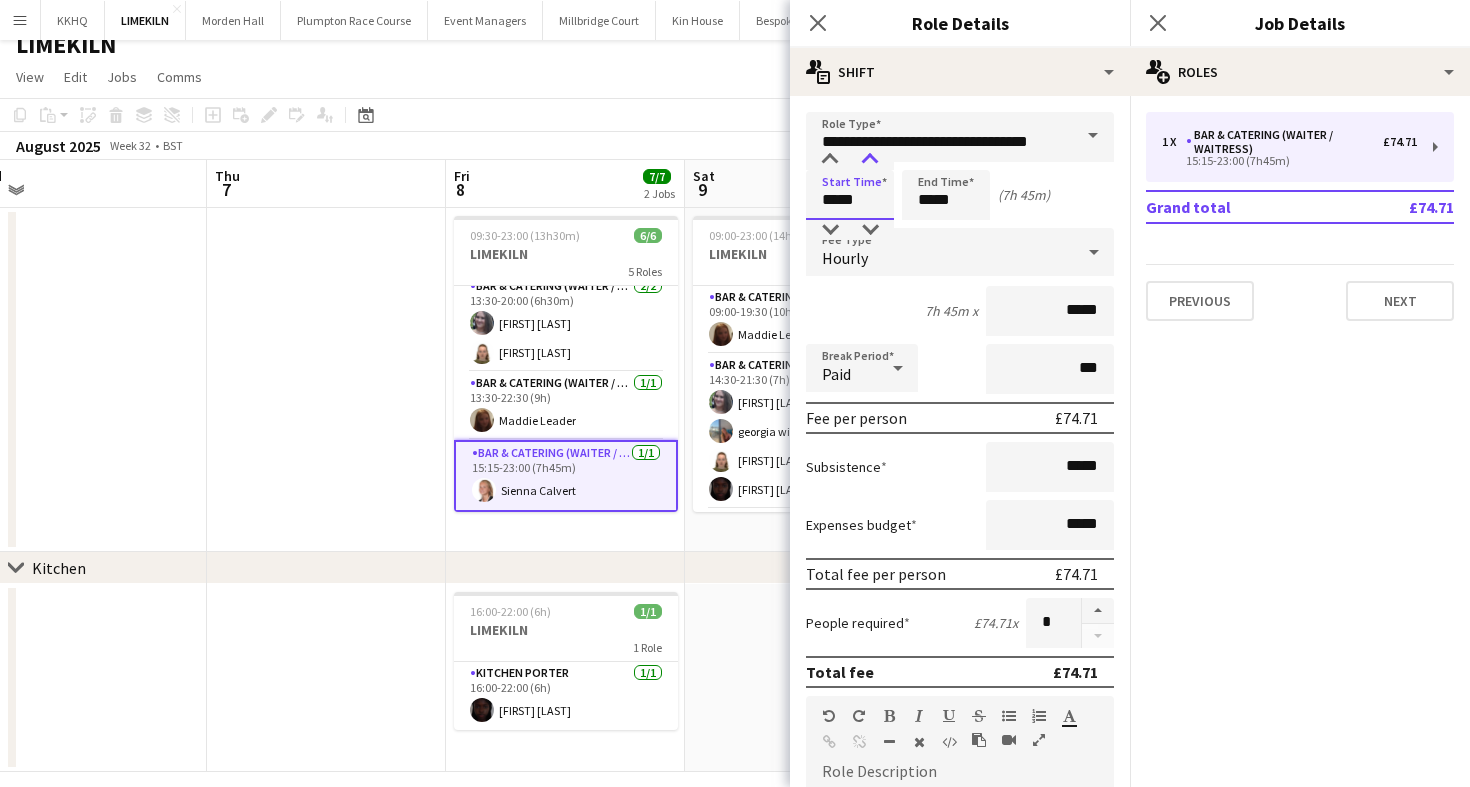 type on "*****" 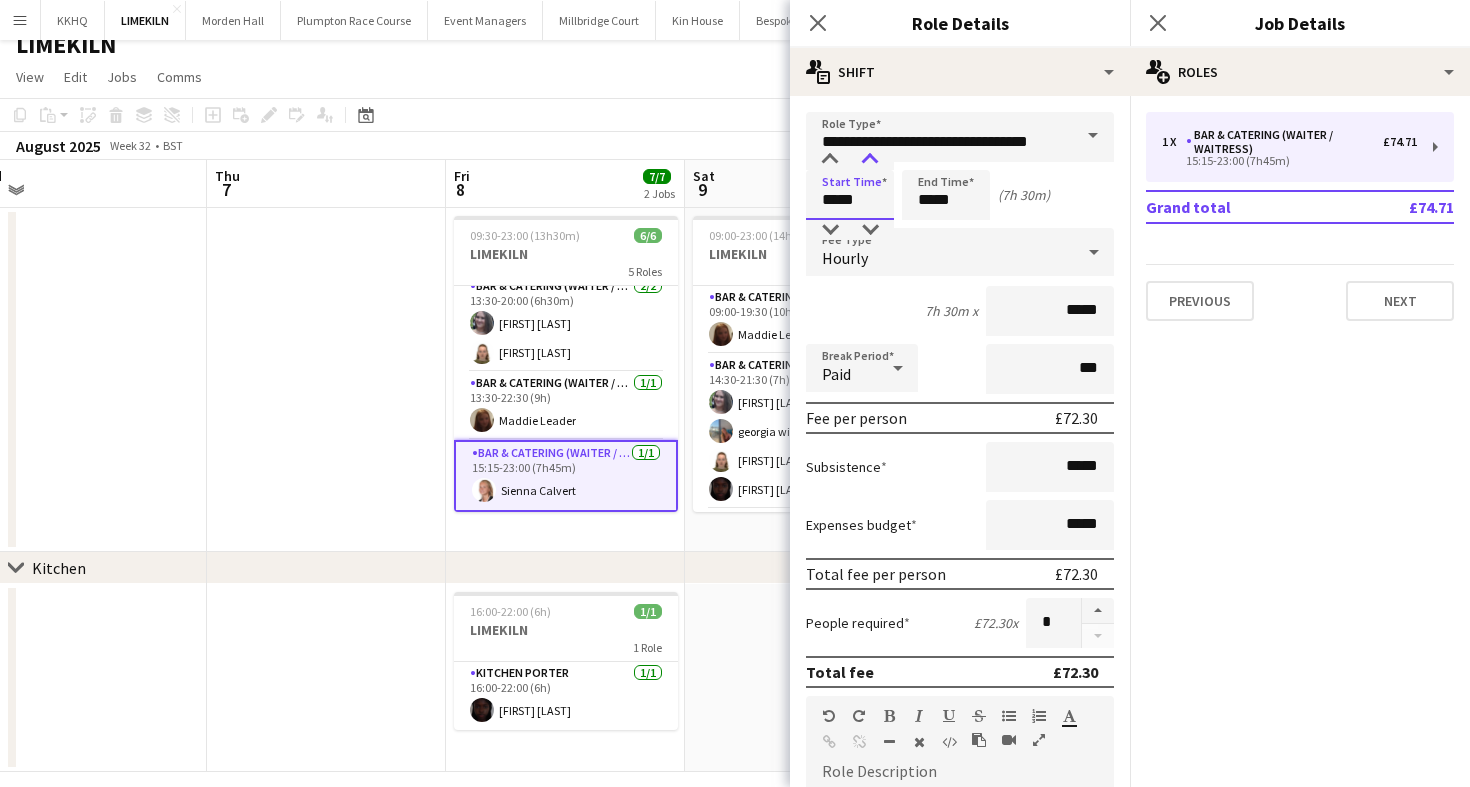 click at bounding box center [870, 160] 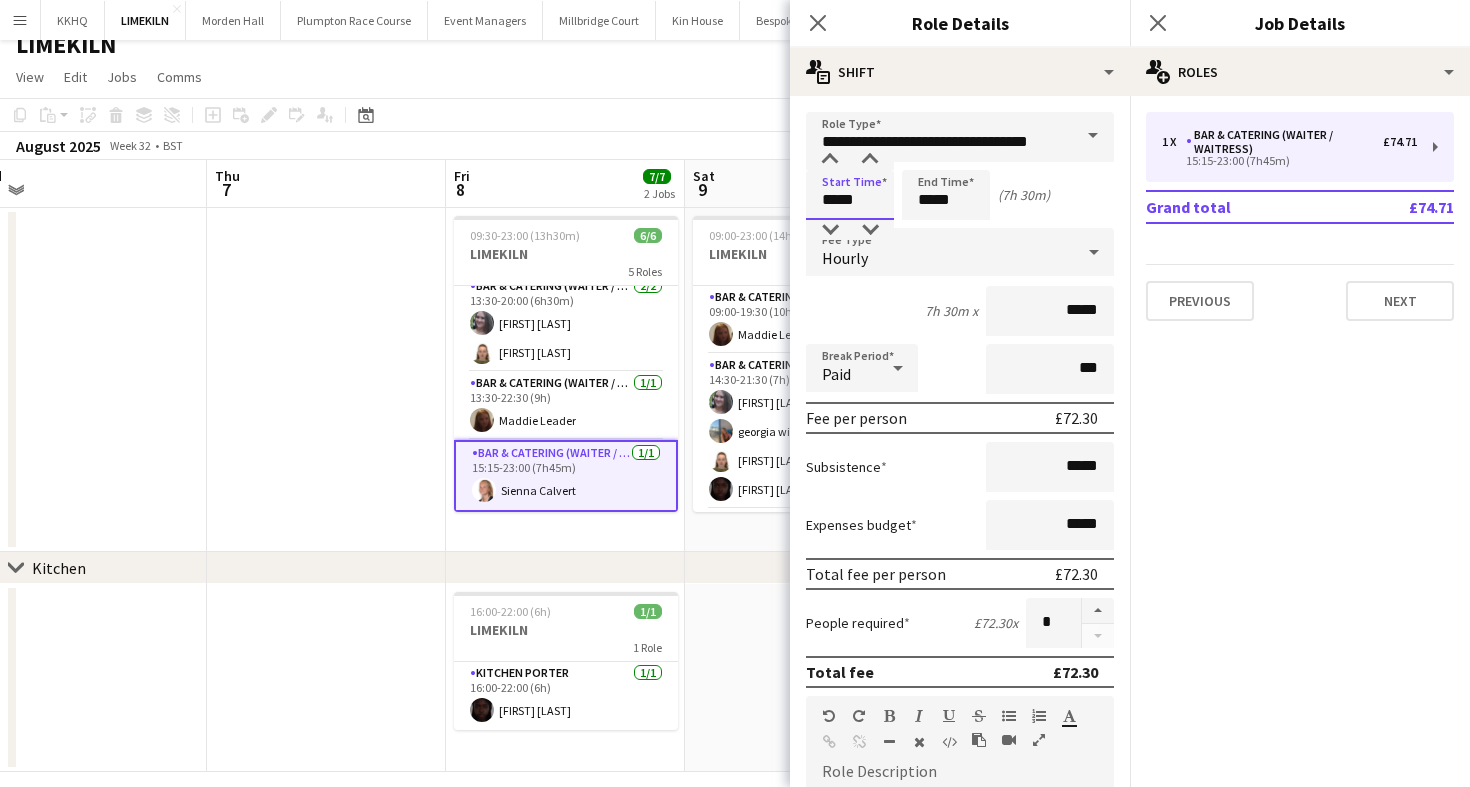 scroll, scrollTop: 567, scrollLeft: 0, axis: vertical 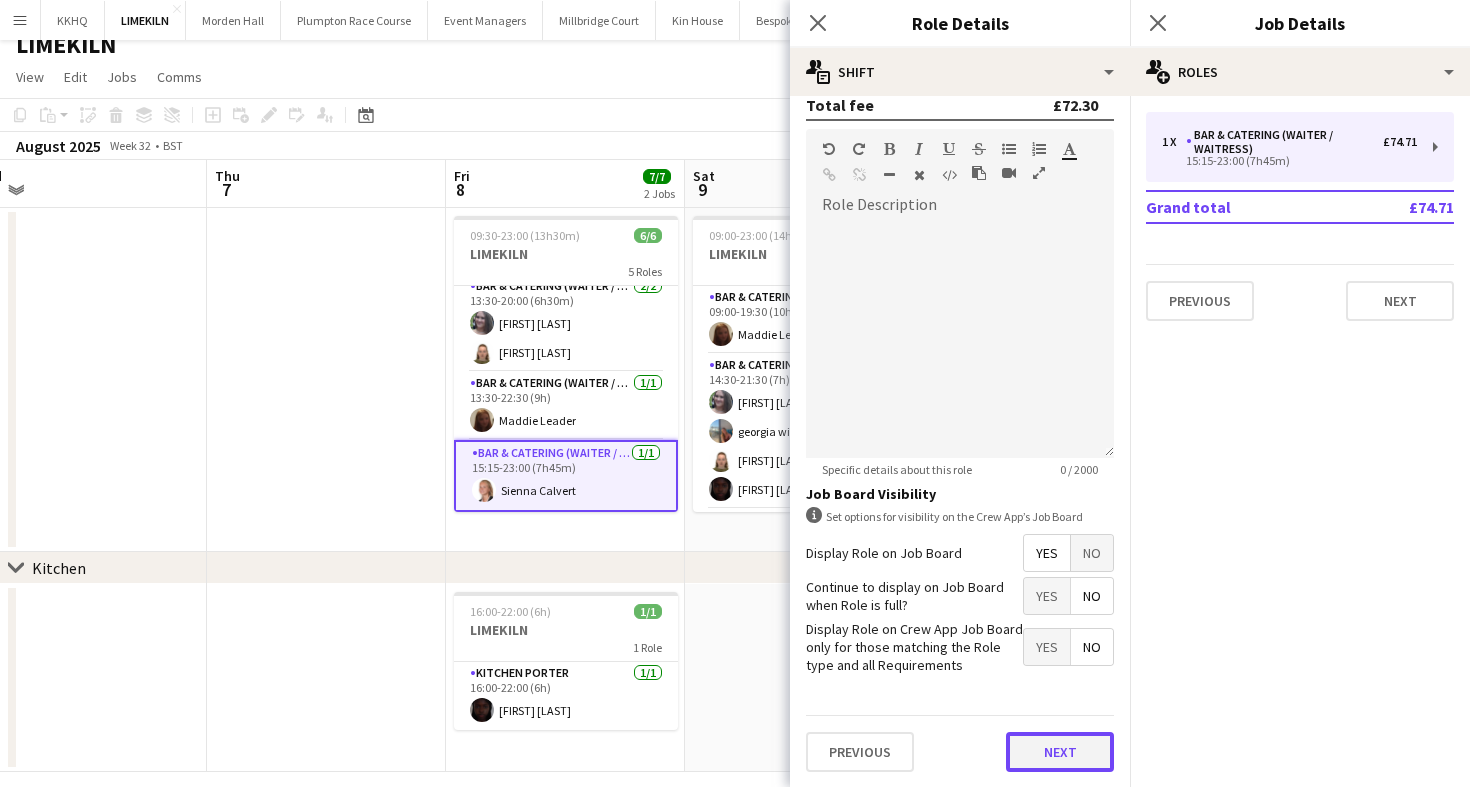 click on "Next" at bounding box center [1060, 752] 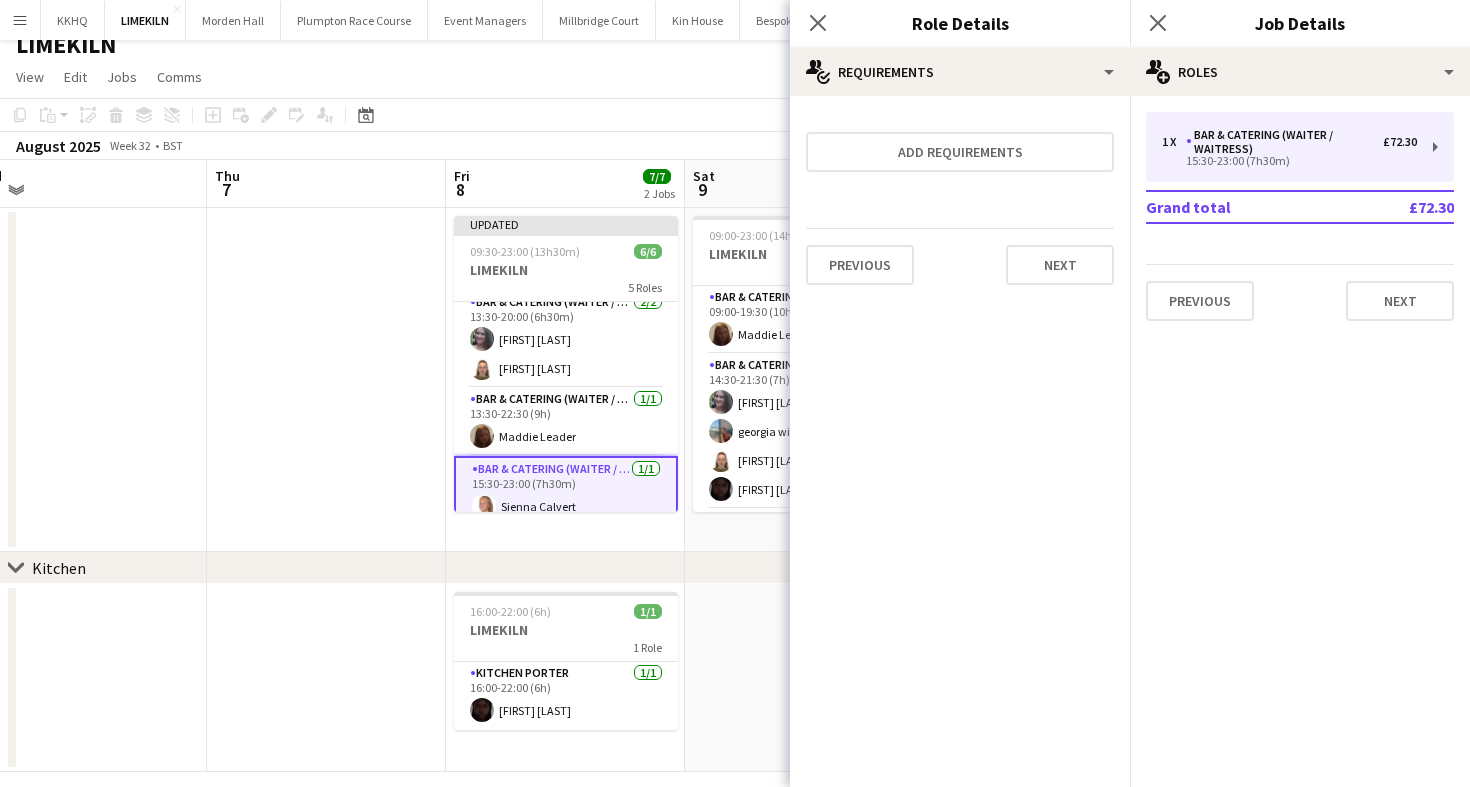 scroll, scrollTop: 0, scrollLeft: 0, axis: both 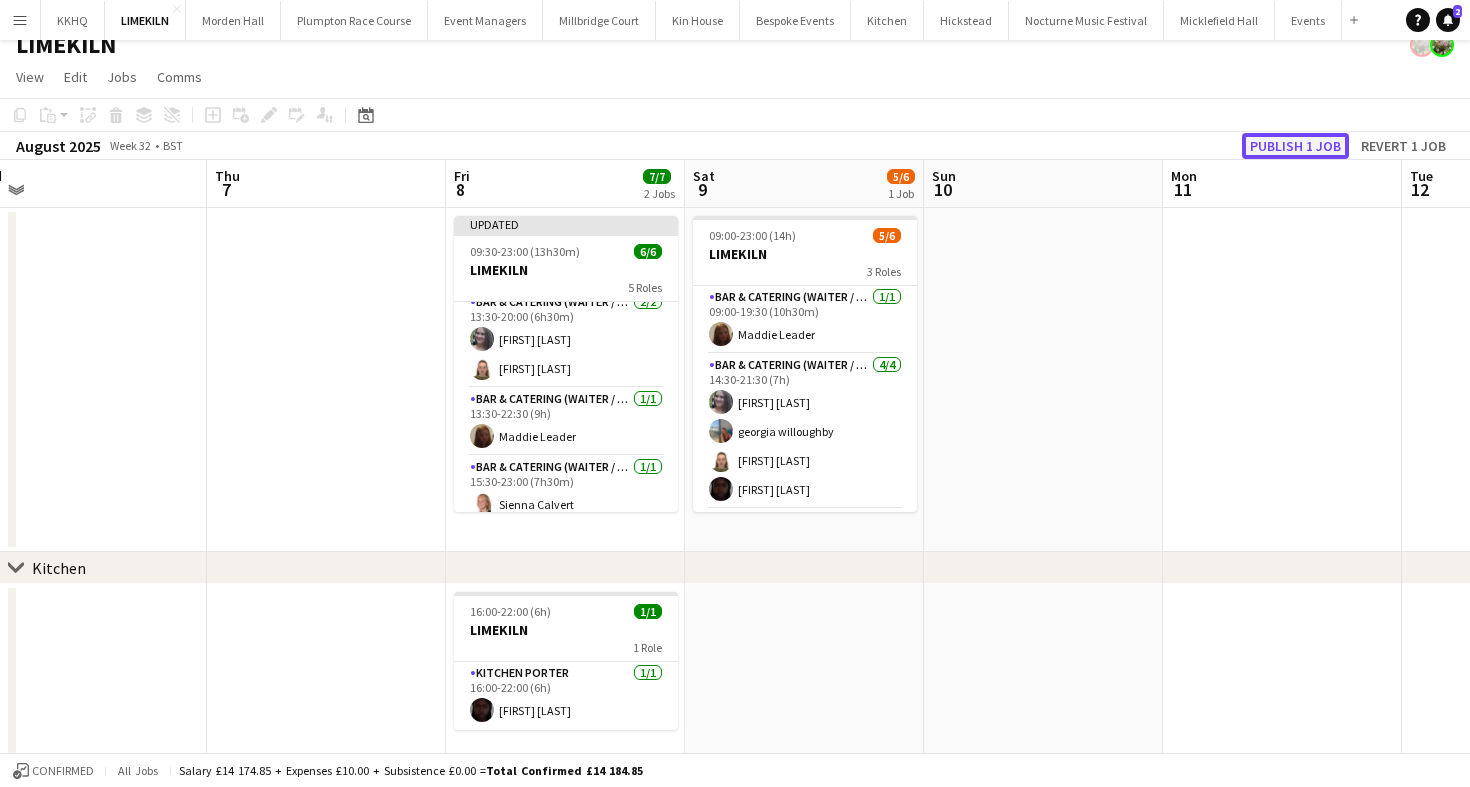 click on "Publish 1 job" 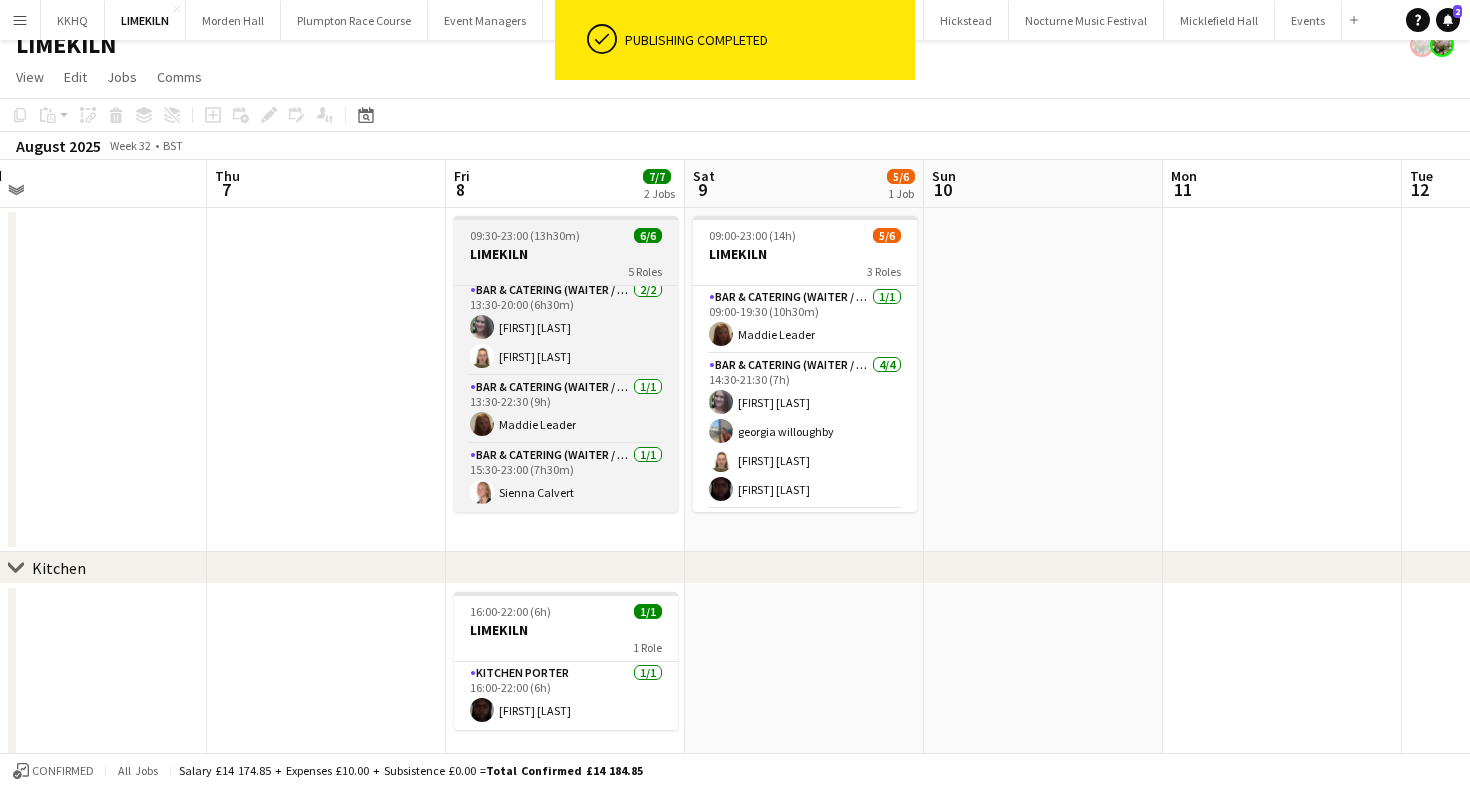 click on "LIMEKILN" at bounding box center (566, 254) 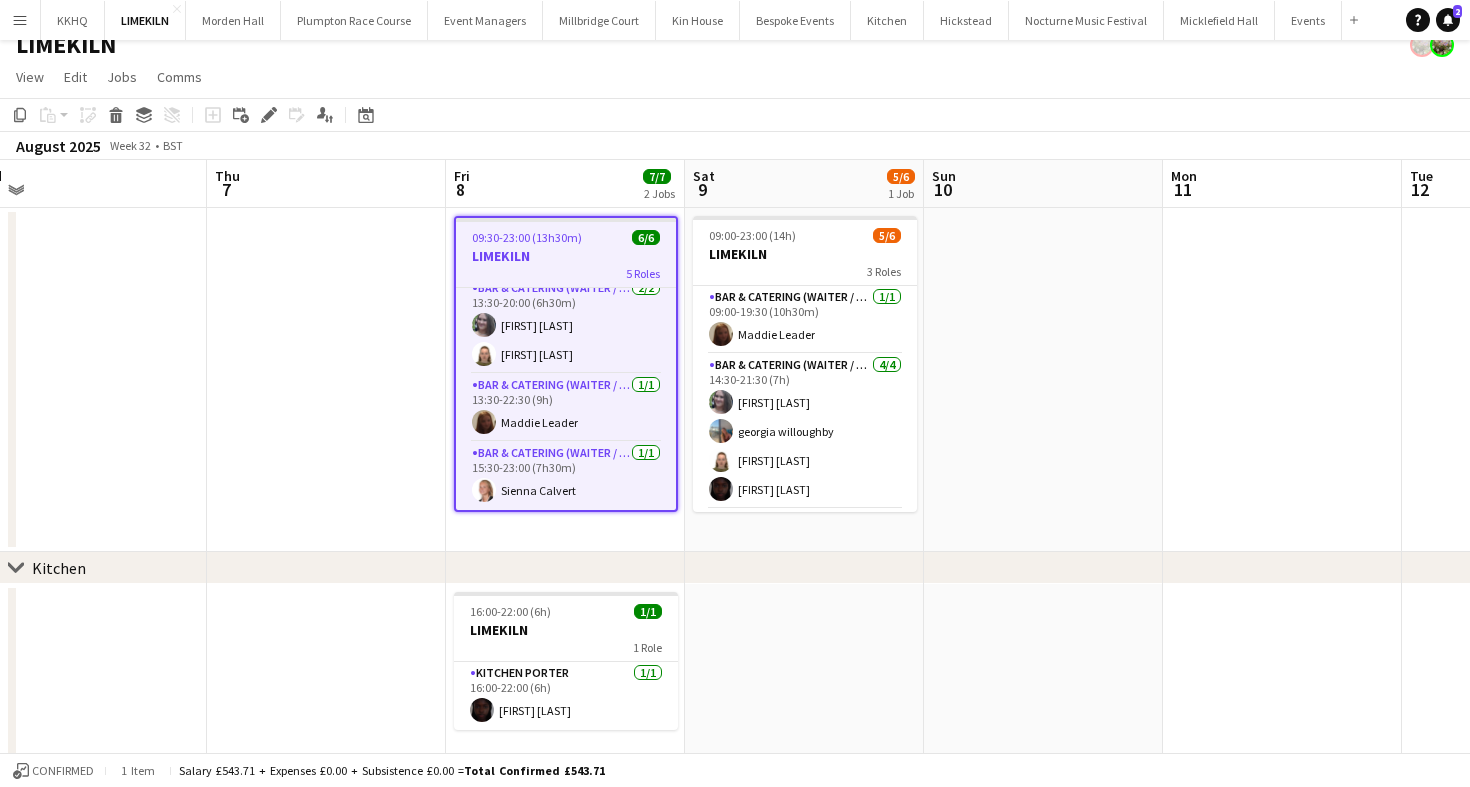 scroll, scrollTop: 36, scrollLeft: 0, axis: vertical 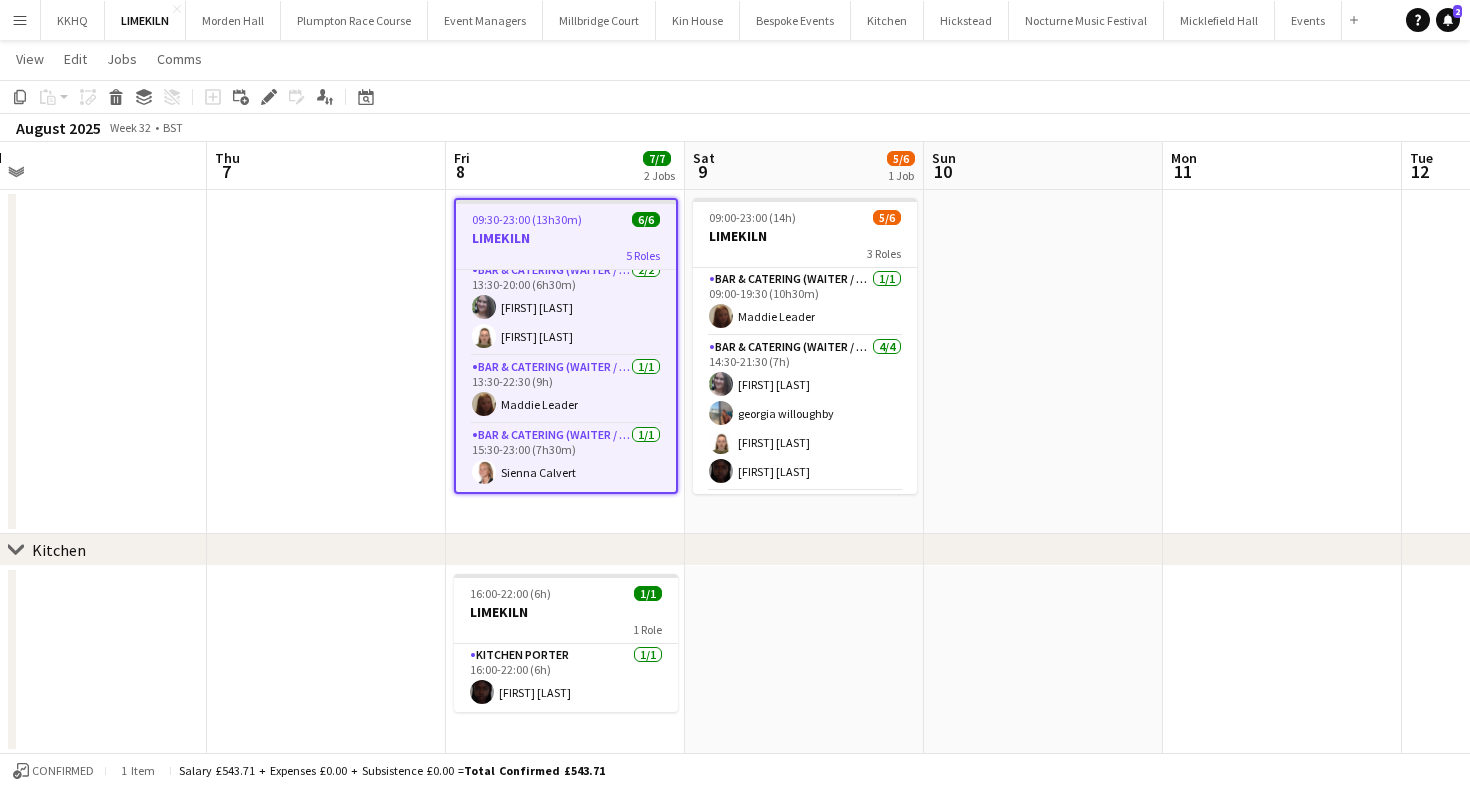 click on "Copy
Paste
Paste
Command
V Paste with crew
Command
Shift
V
Paste linked Job
Delete
Group
Ungroup
Add job
Add linked Job
Edit
Edit linked Job
Applicants
Date picker
AUG 2025 AUG 2025 Monday M Tuesday T Wednesday W Thursday T Friday F Saturday S Sunday S  AUG   1   2   3   4   5   6   7   8   9   10   11   12   13   14   15   16   17   18   19   20   21   22   23   24   25" 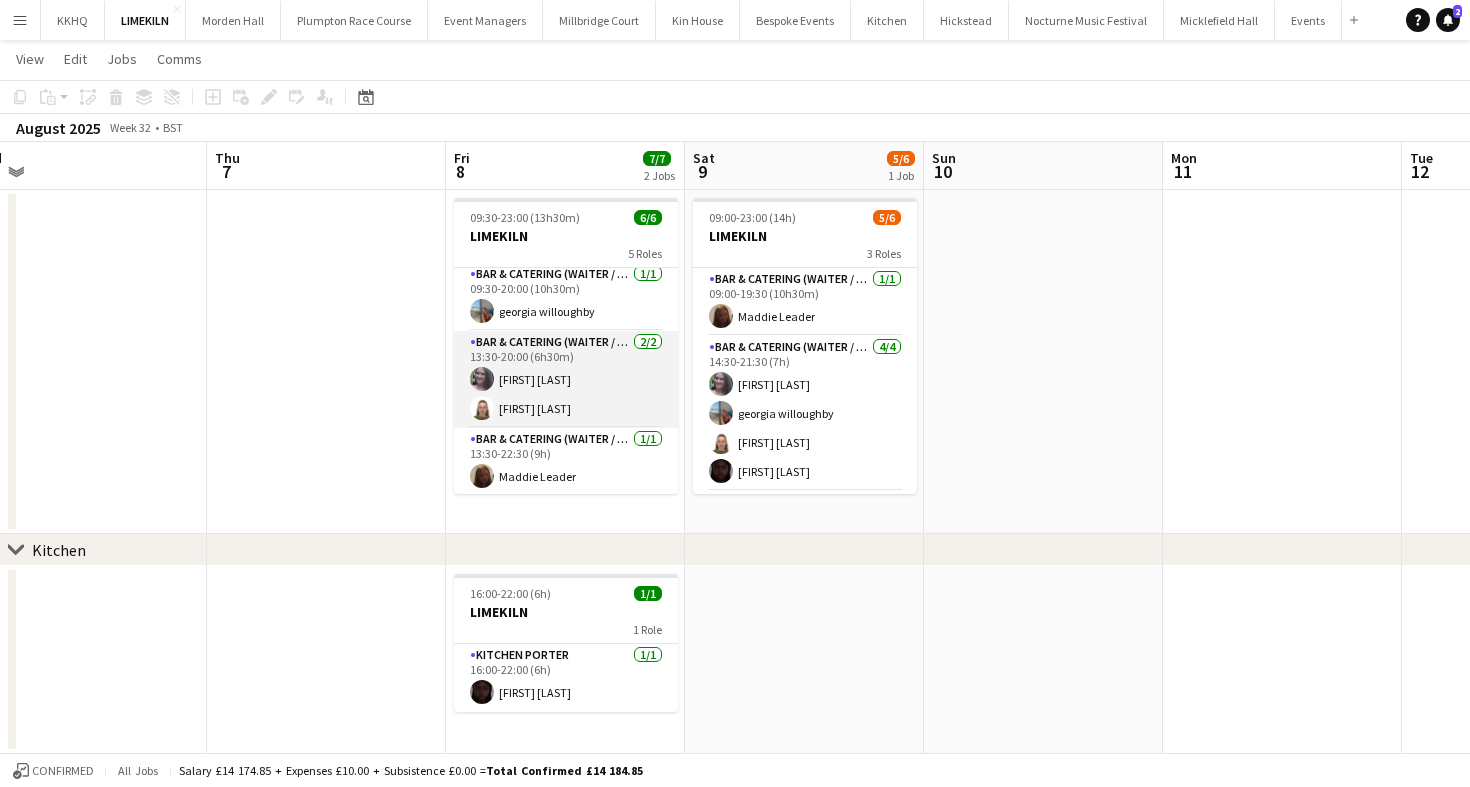 scroll, scrollTop: 0, scrollLeft: 0, axis: both 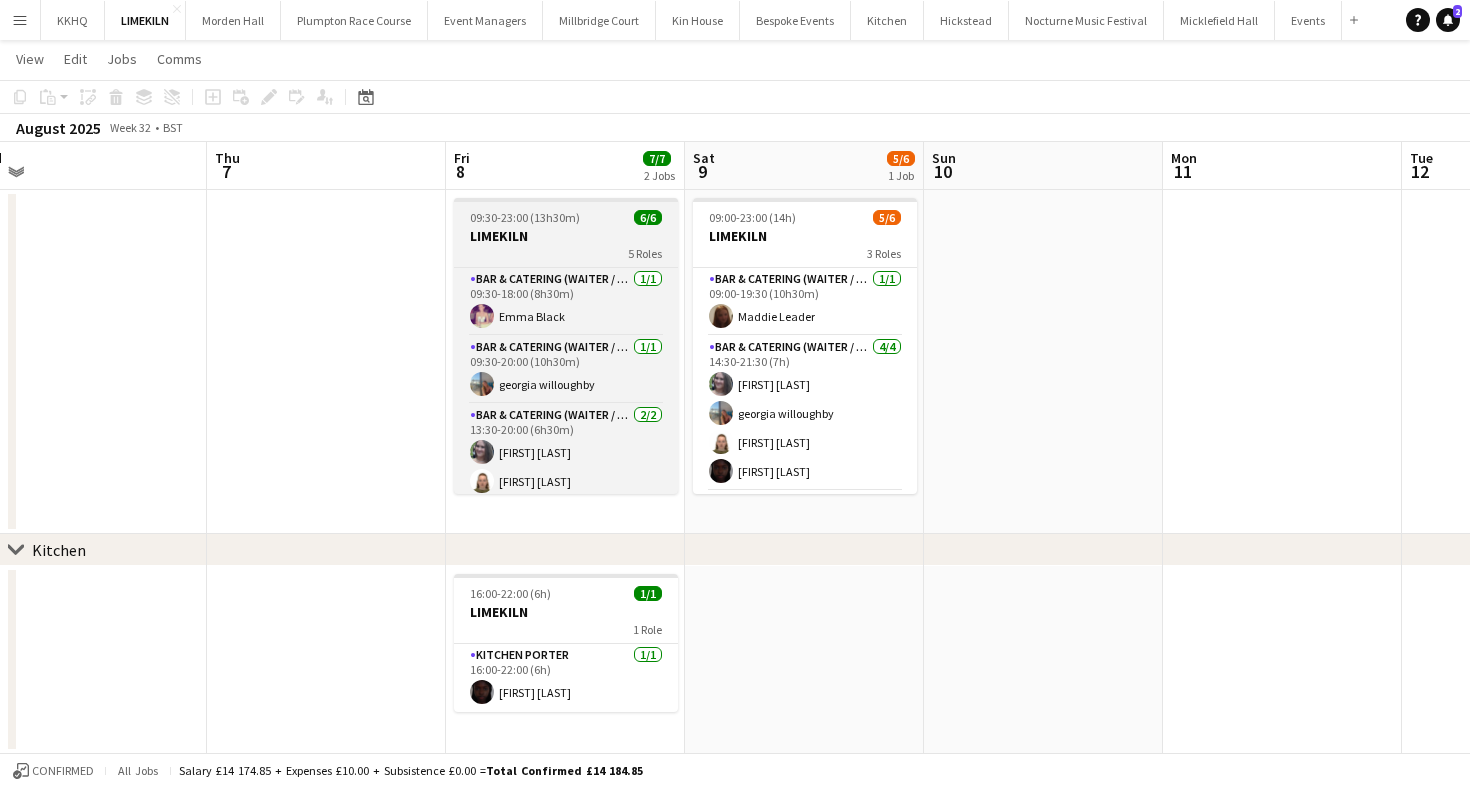 click on "09:30-23:00 (13h30m)" at bounding box center [525, 217] 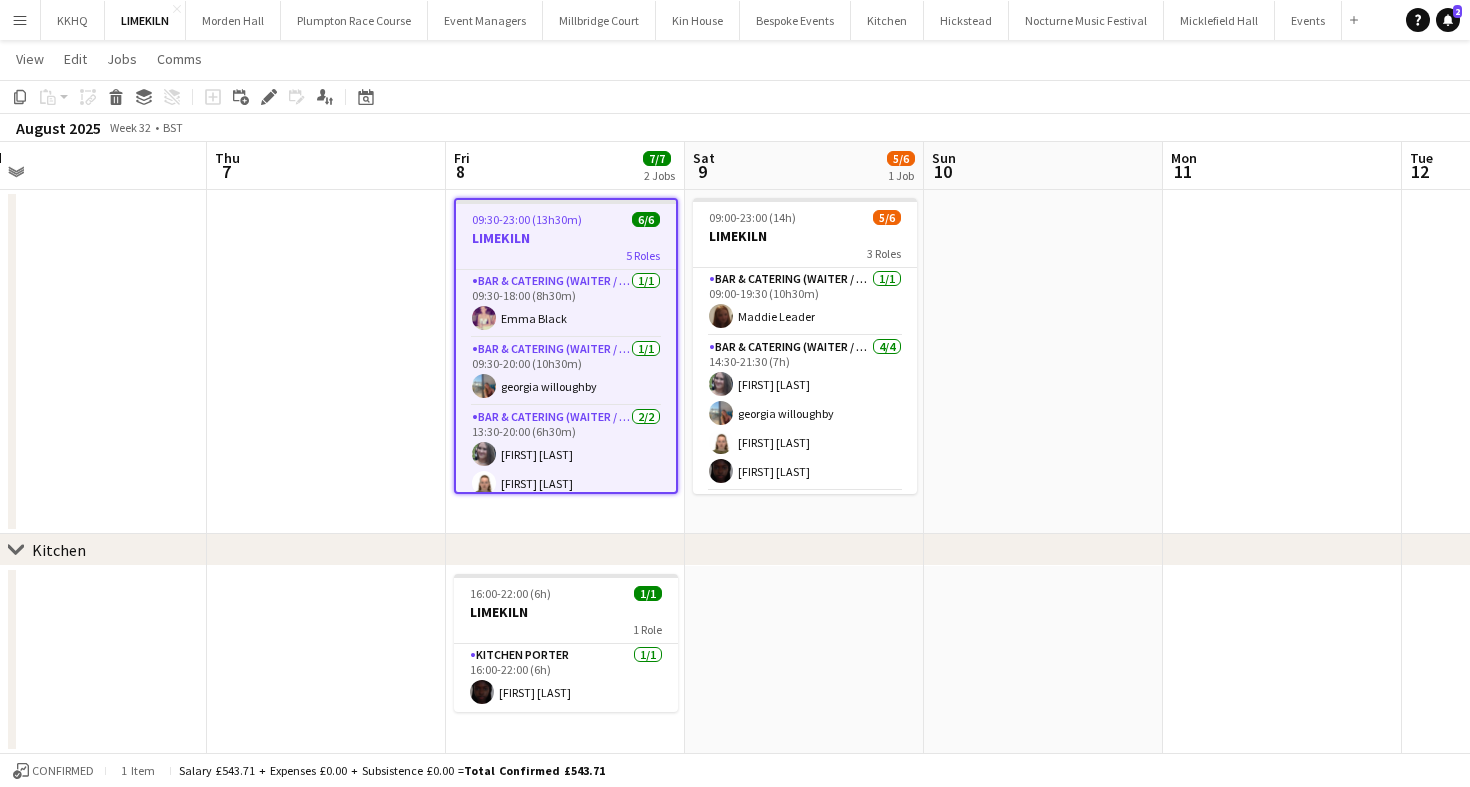 click on "Fri   8   7/7   2 Jobs" at bounding box center (565, 166) 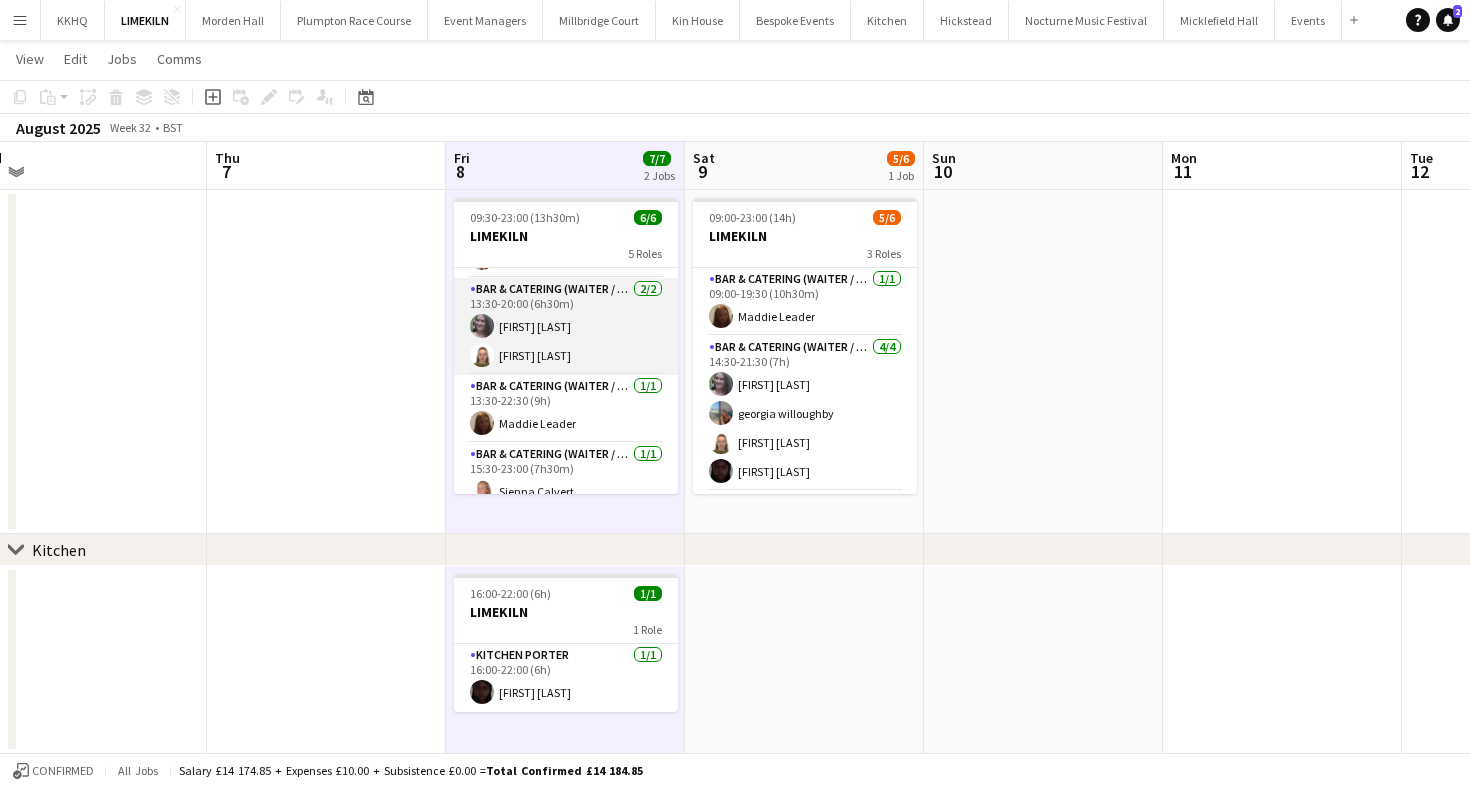 scroll, scrollTop: 143, scrollLeft: 0, axis: vertical 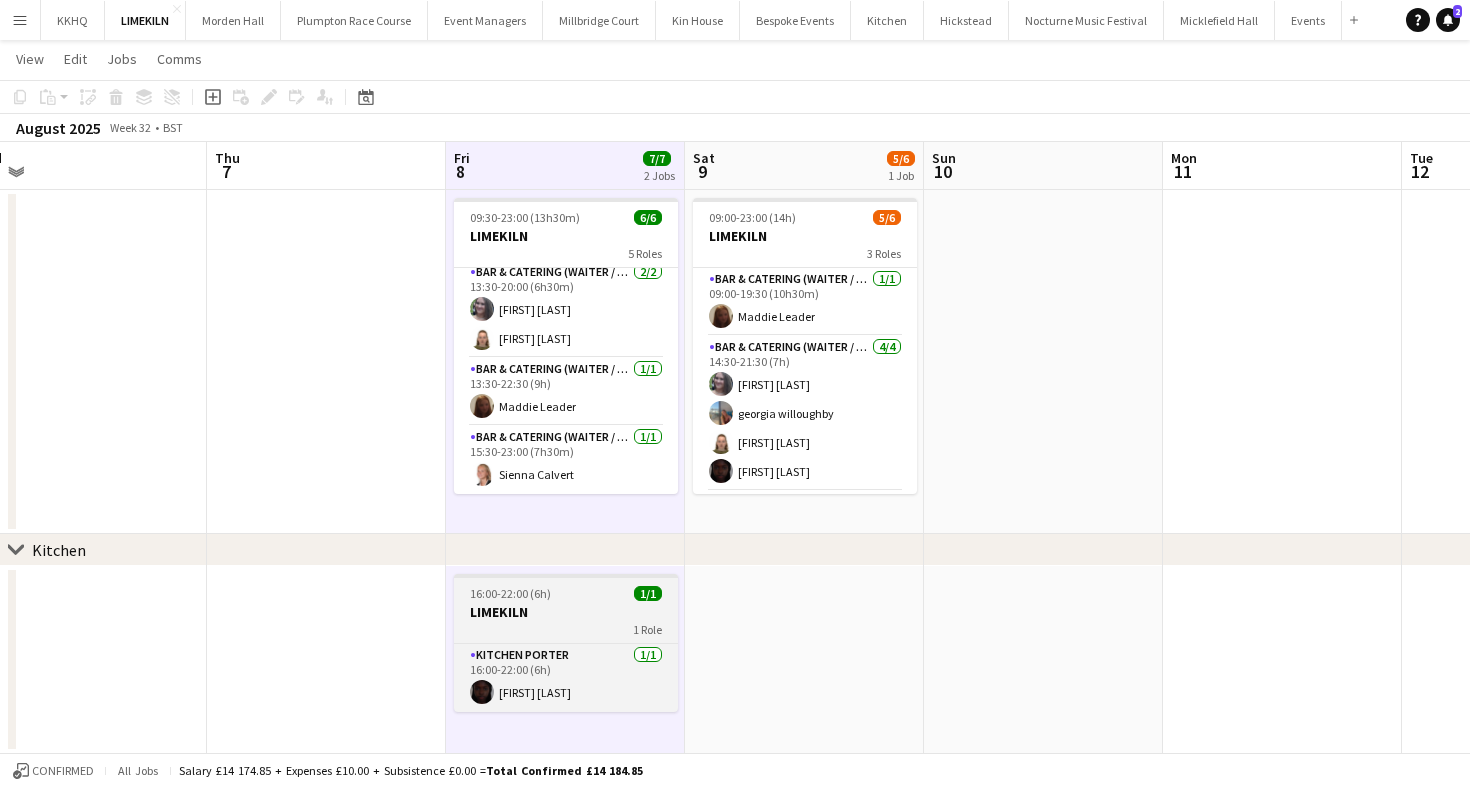 click on "16:00-22:00 (6h)    1/1" at bounding box center [566, 593] 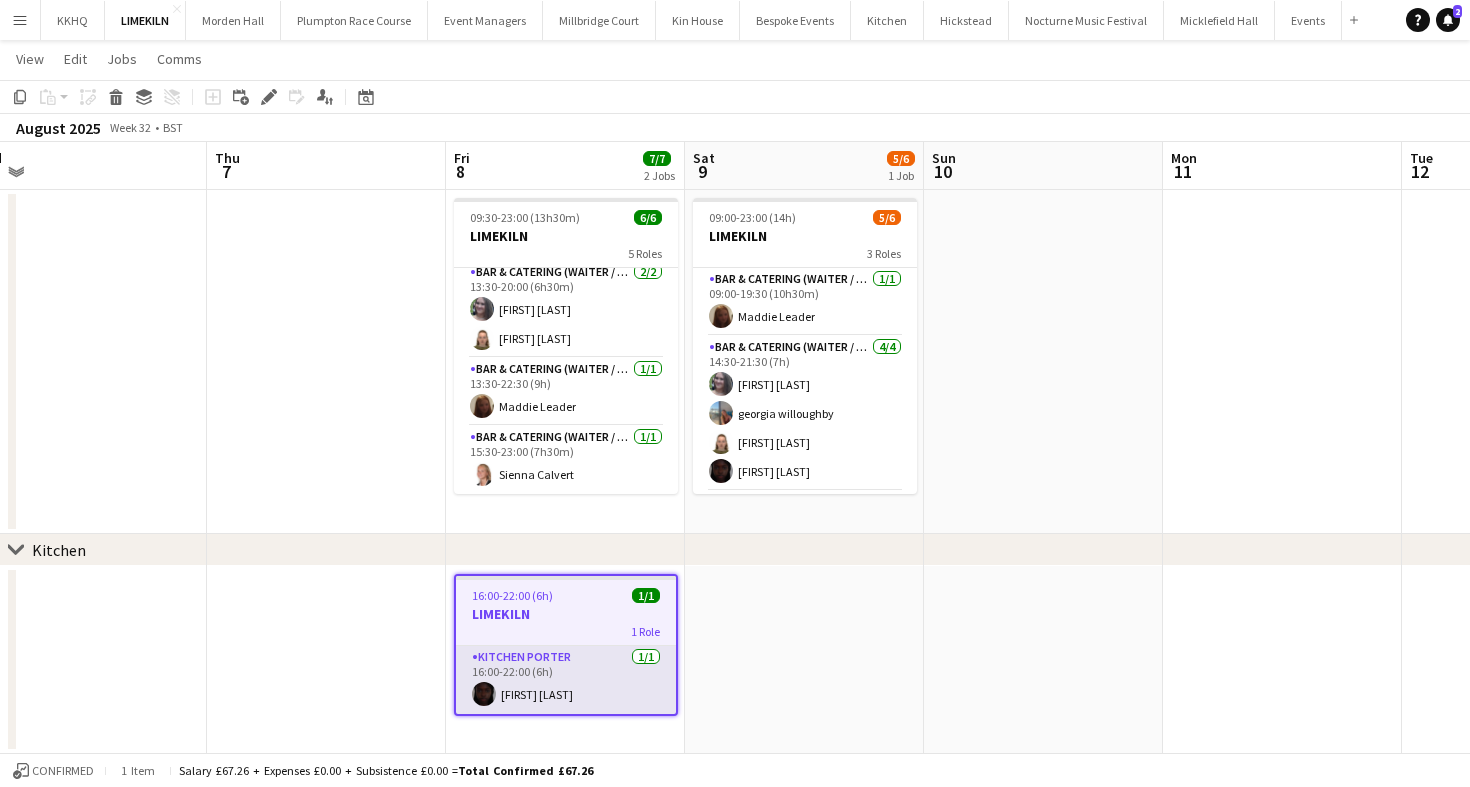click on "Kitchen Porter   1/1   16:00-22:00 (6h)
[FIRST] [LAST]" at bounding box center (566, 680) 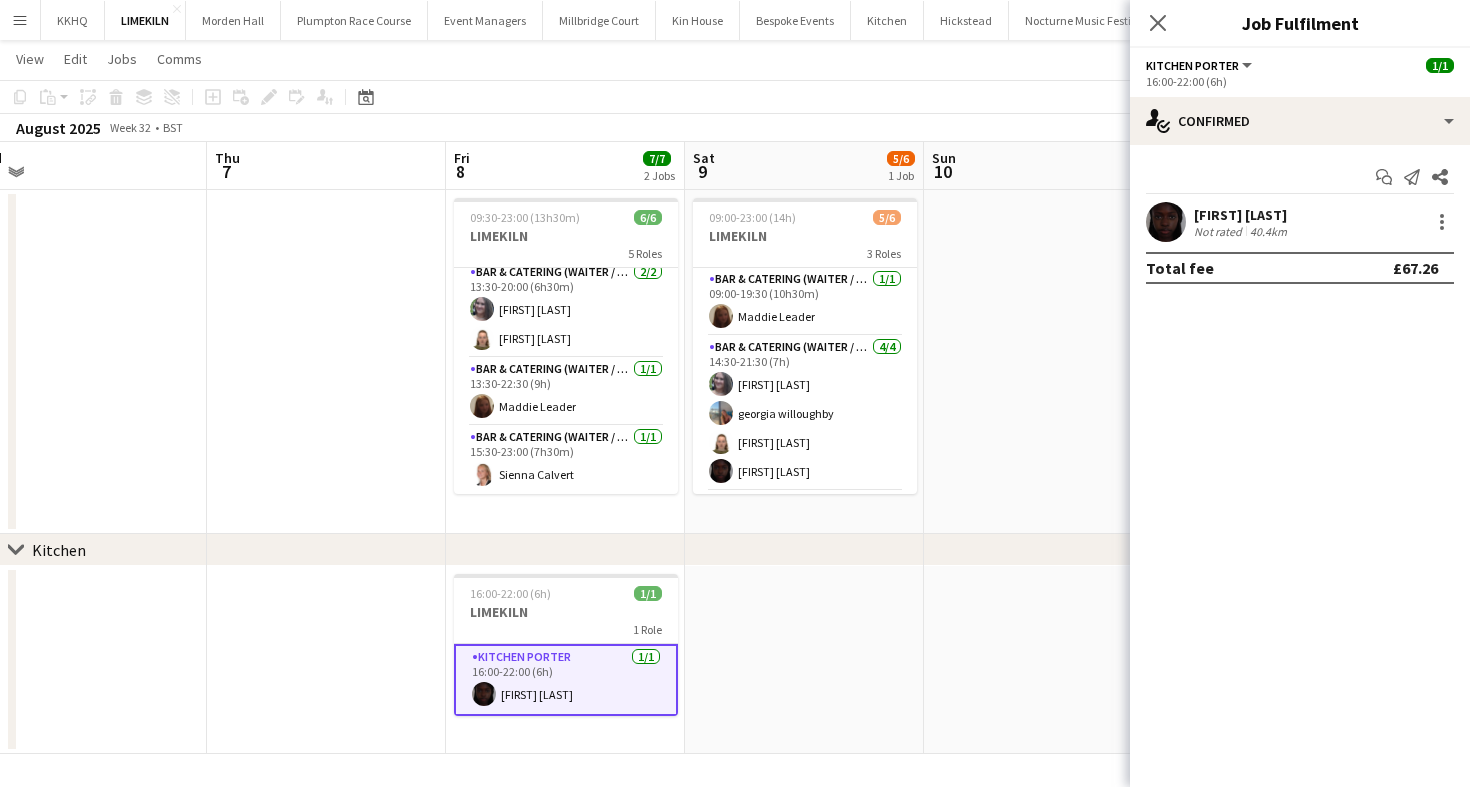 click on "[FIRST] [LAST]   Not rated   40.4km" at bounding box center [1300, 222] 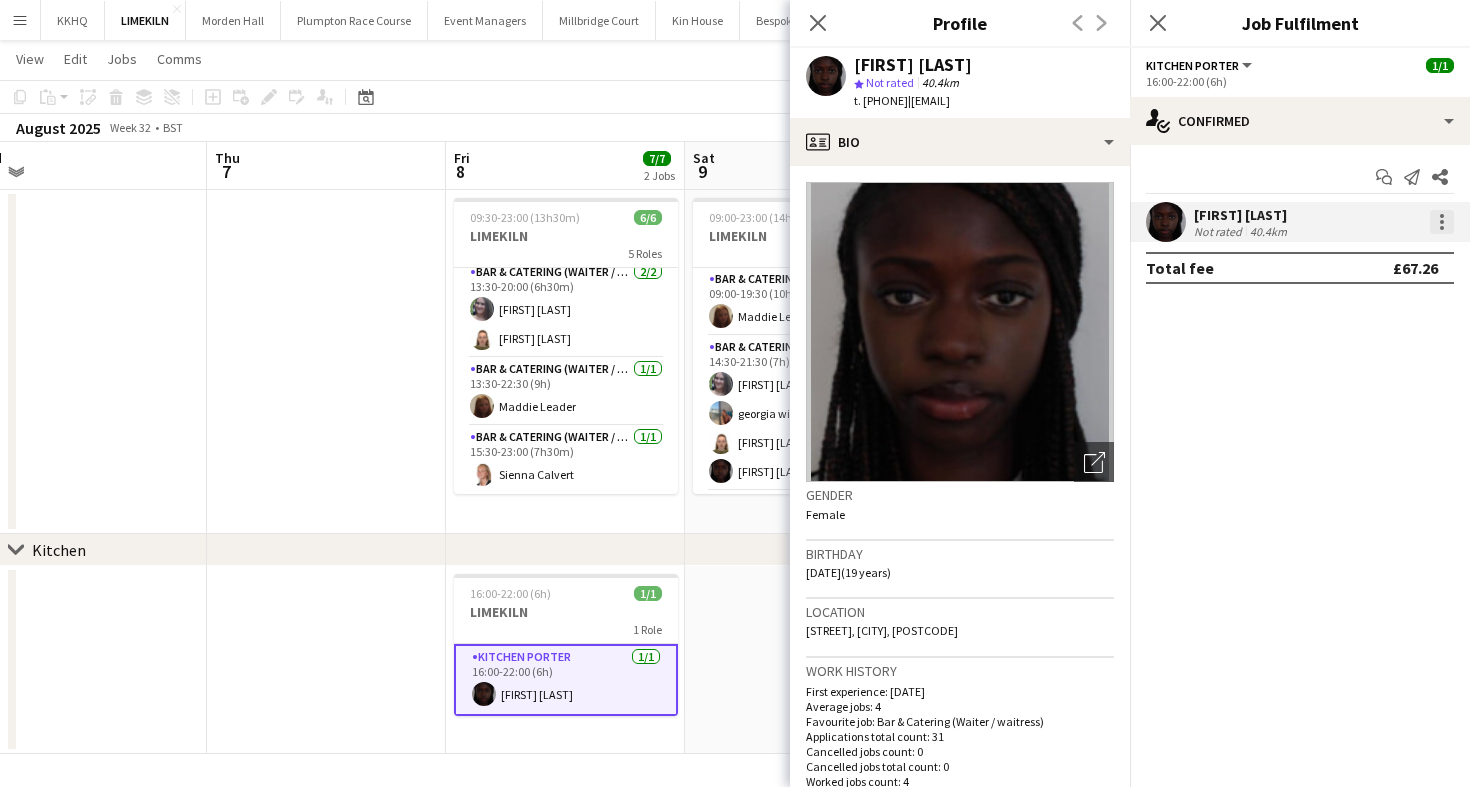 click at bounding box center (1442, 222) 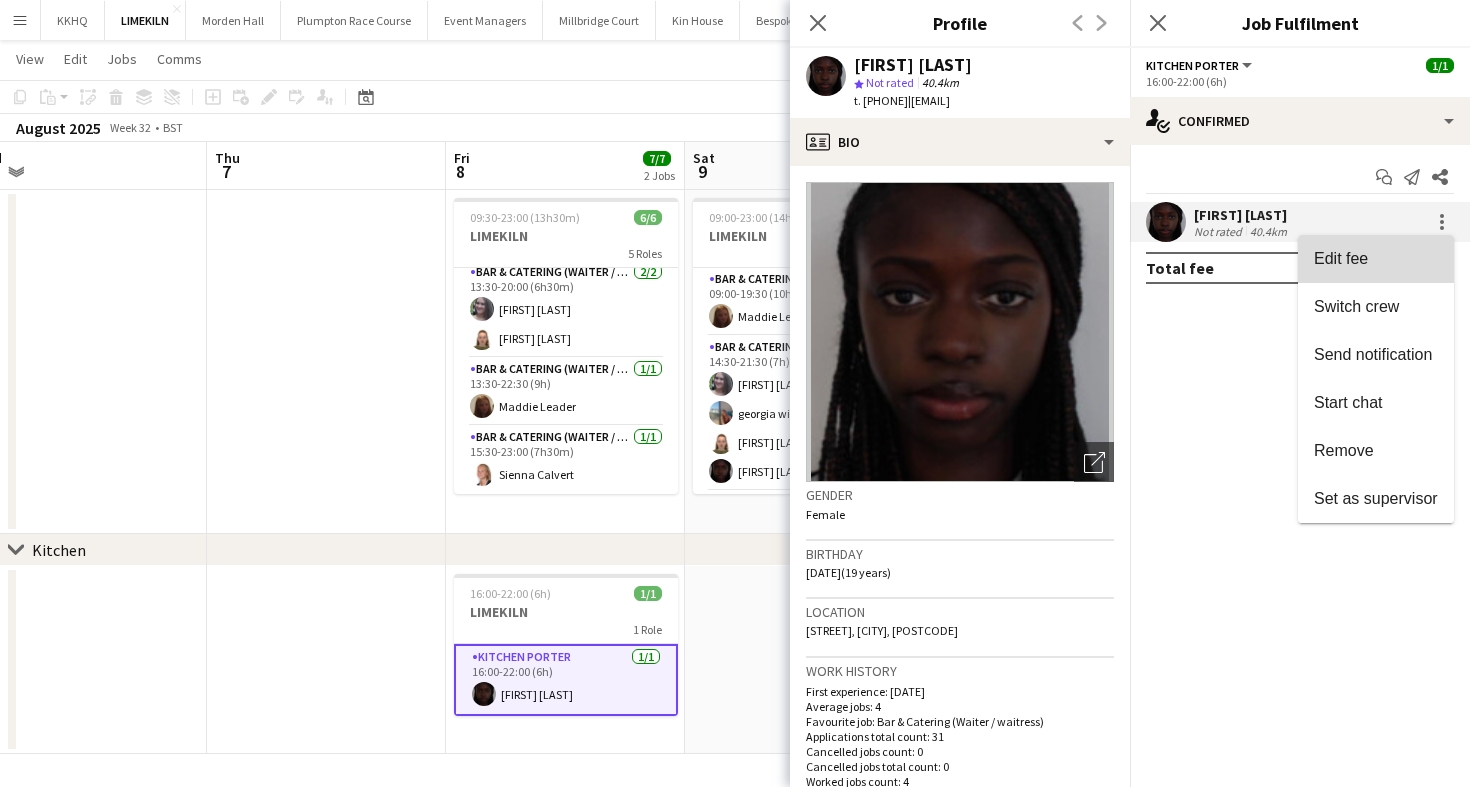 click on "Edit fee" at bounding box center [1376, 259] 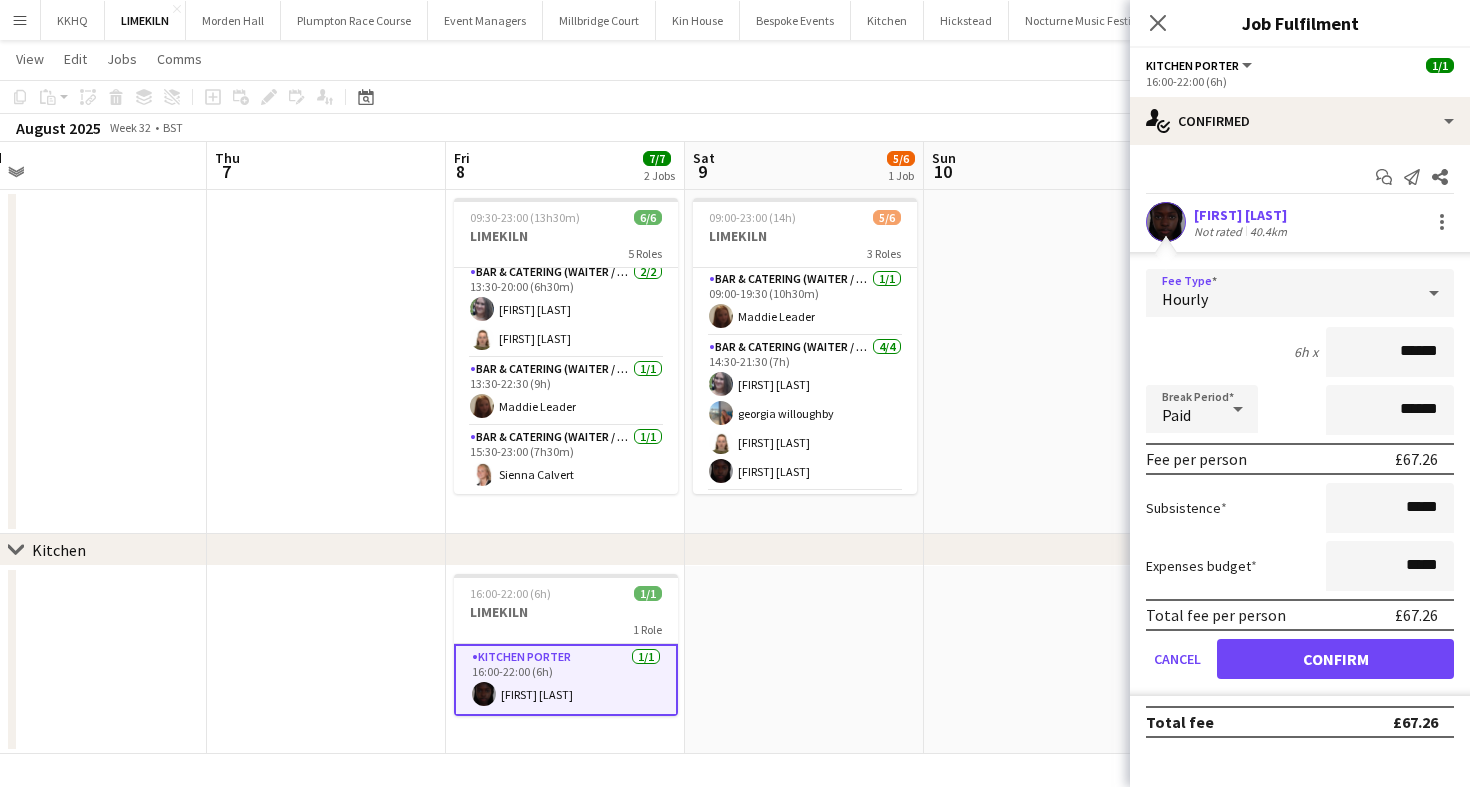 click on "Hourly" at bounding box center [1280, 293] 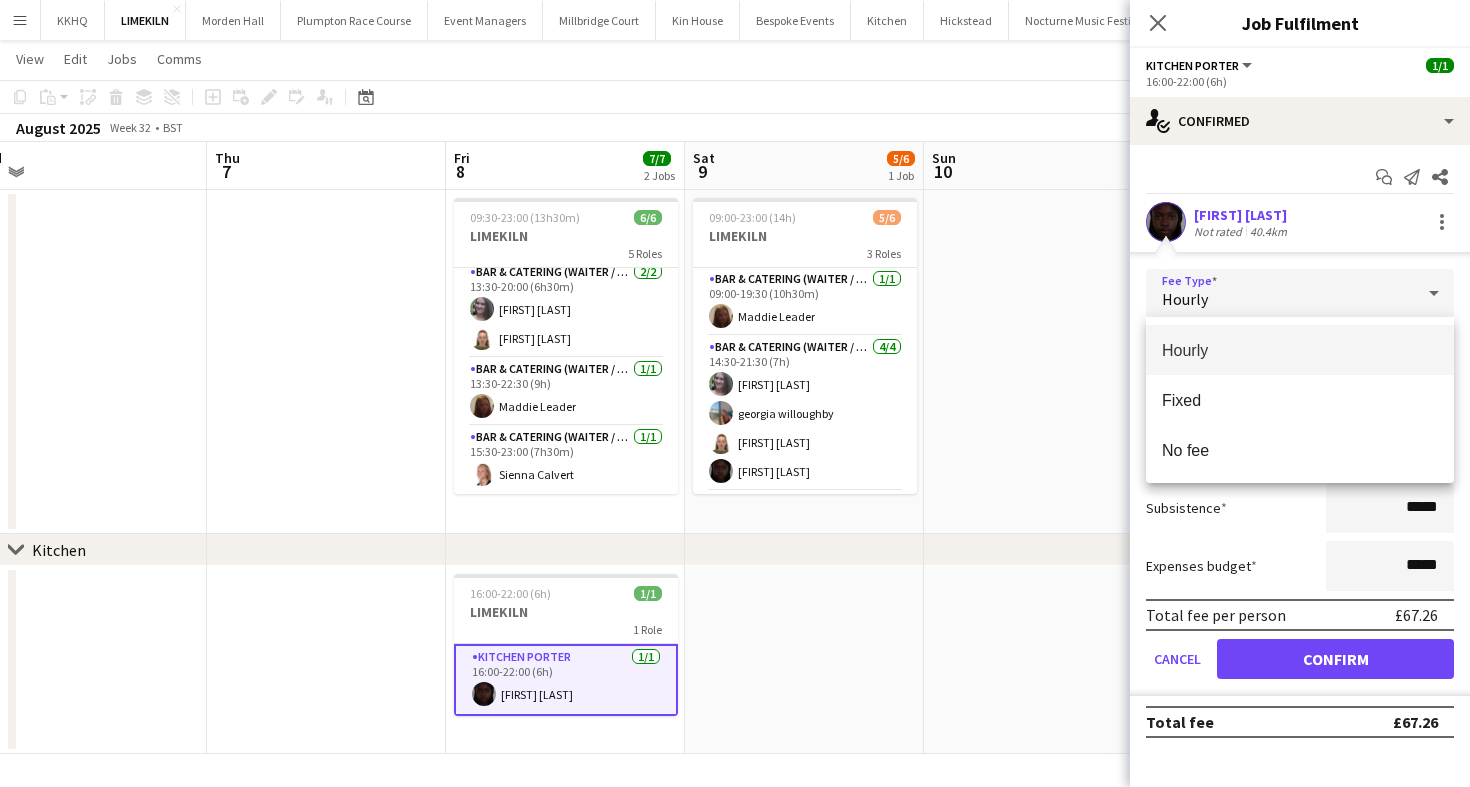 click at bounding box center (735, 393) 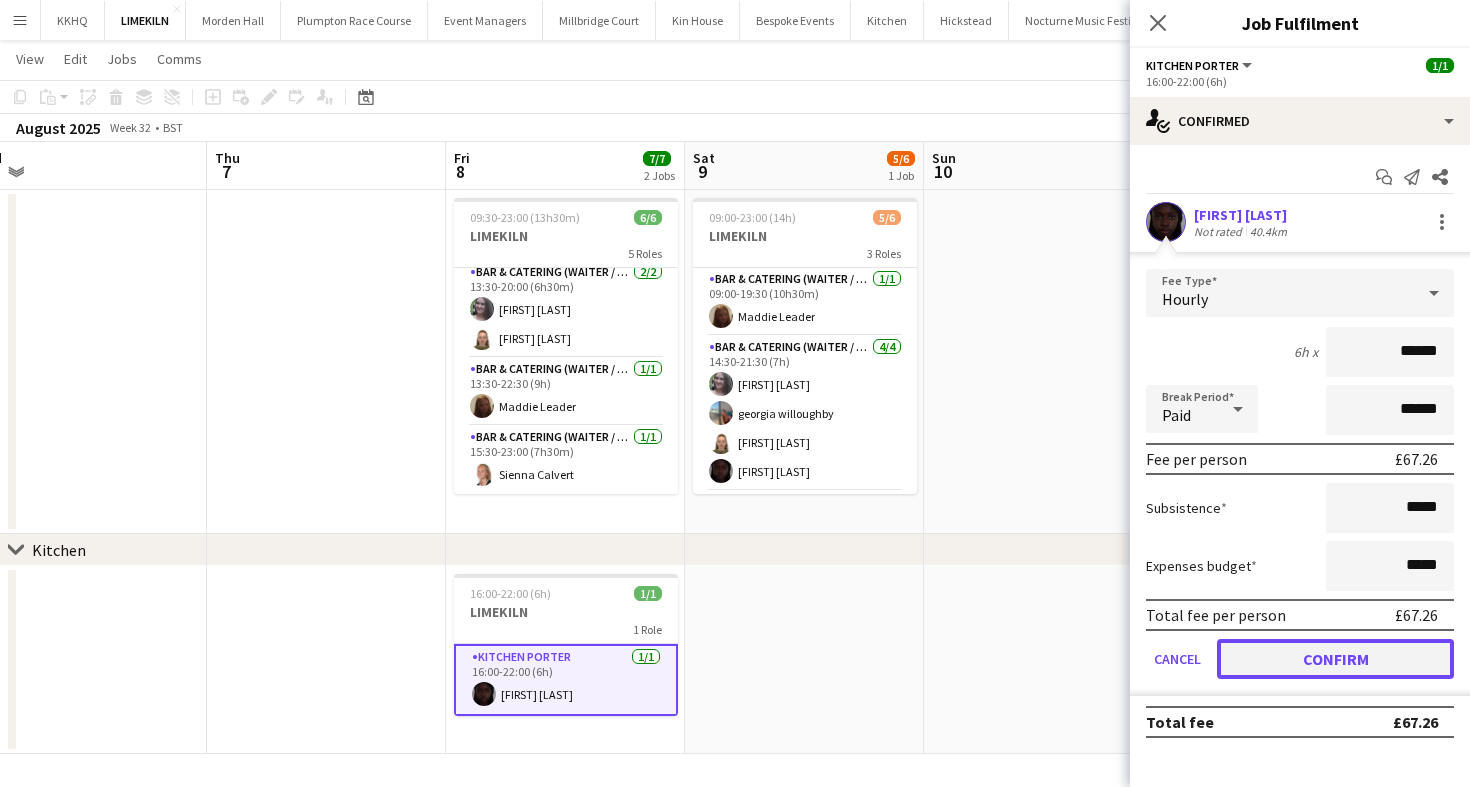 click on "Confirm" at bounding box center (1335, 659) 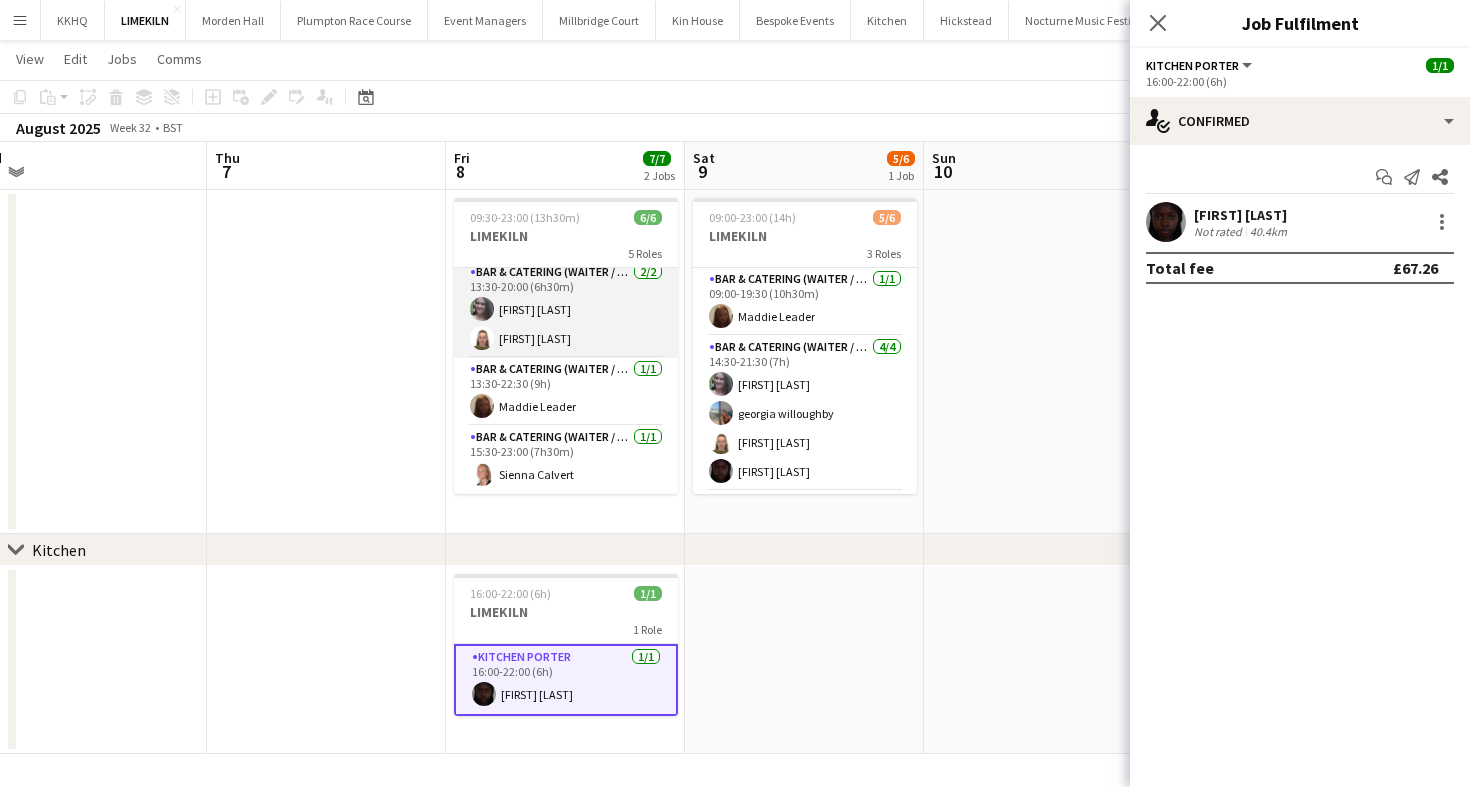 click on "Bar & Catering (Waiter / waitress)   2/2   13:30-20:00 (6h30m)
[FIRST] [LAST] [FIRST] [LAST]" at bounding box center (566, 309) 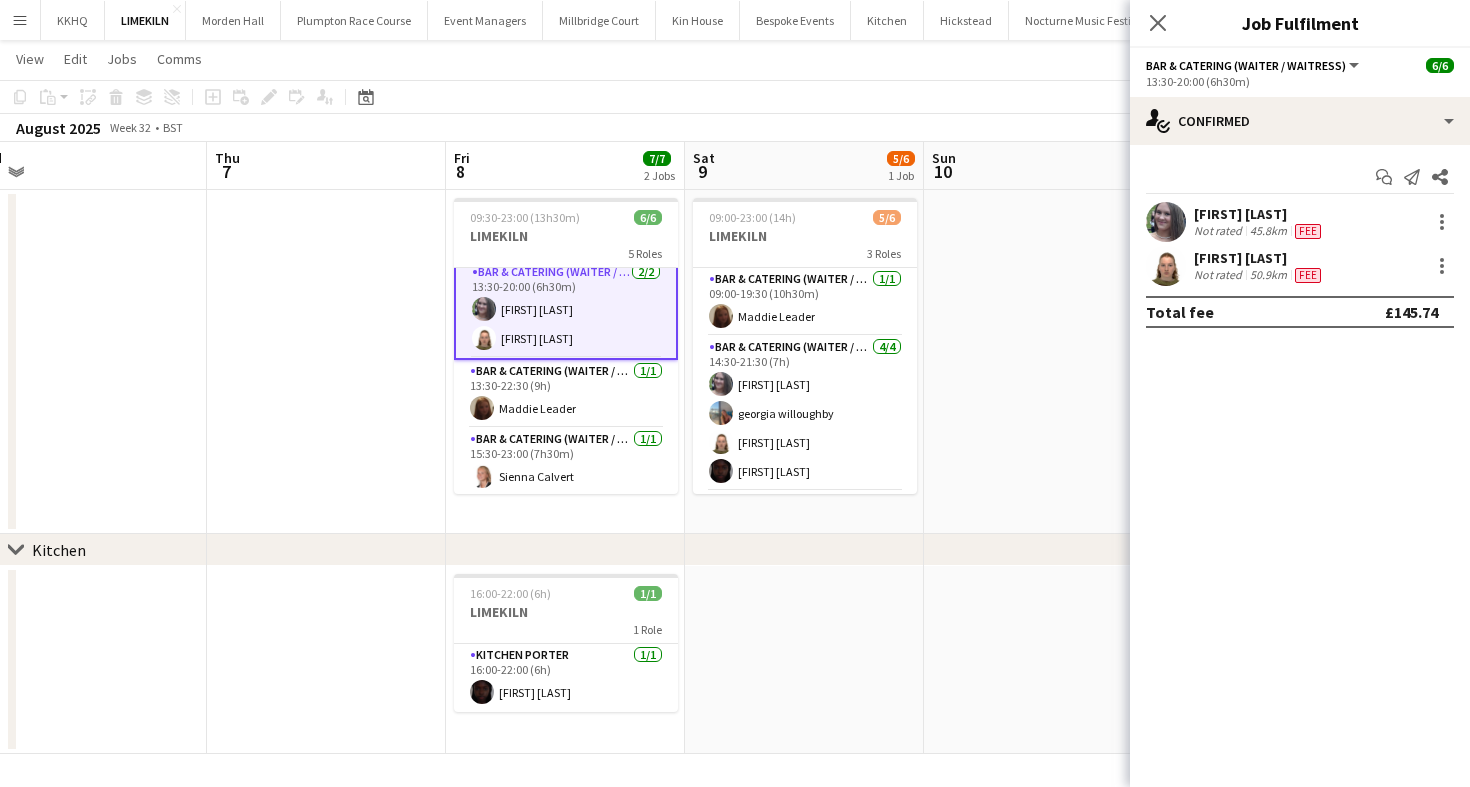 scroll, scrollTop: 0, scrollLeft: 0, axis: both 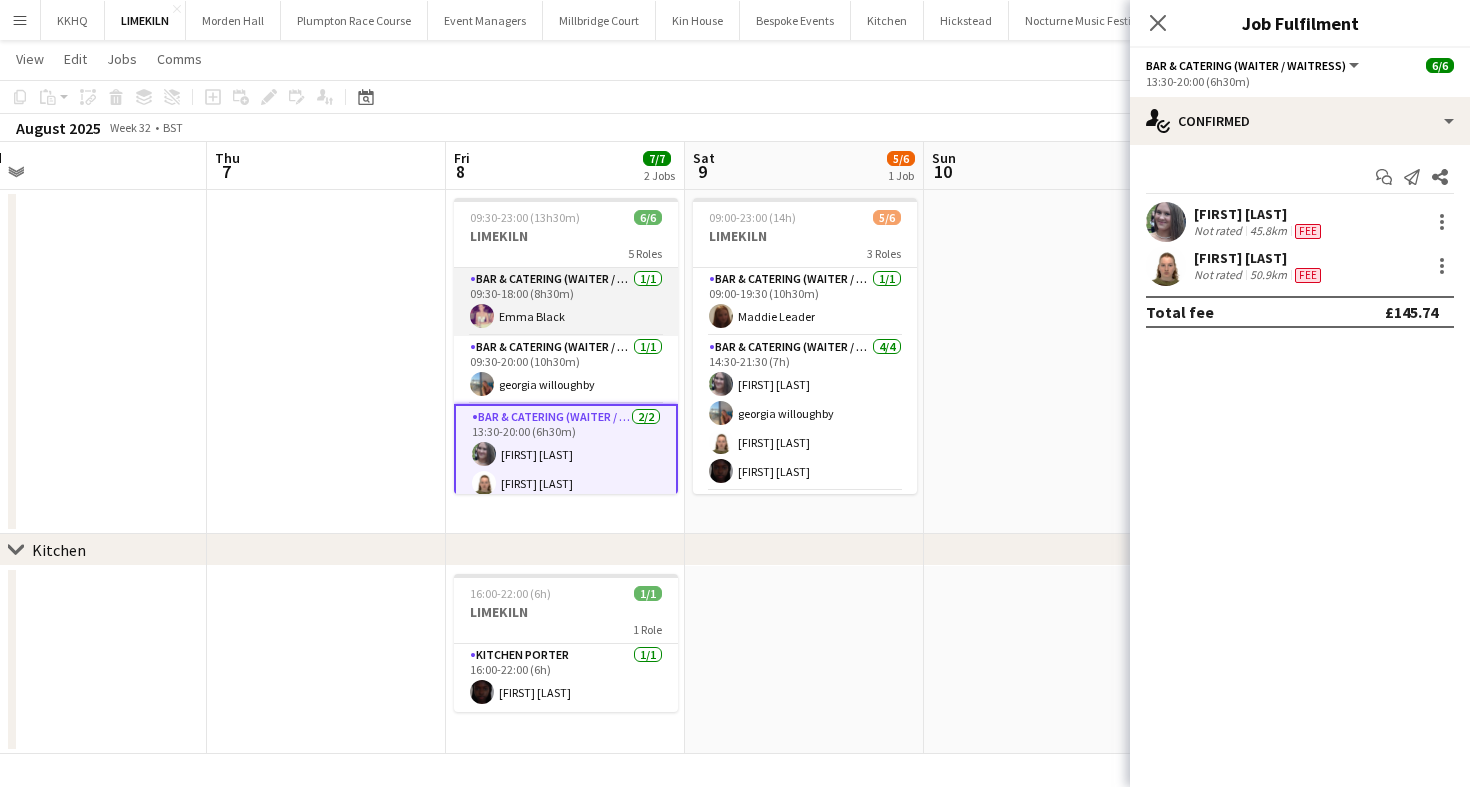 click on "Bar & Catering (Waiter / waitress)   1/1   09:30-18:00 (8h30m)
[FIRST] [LAST]" at bounding box center [566, 302] 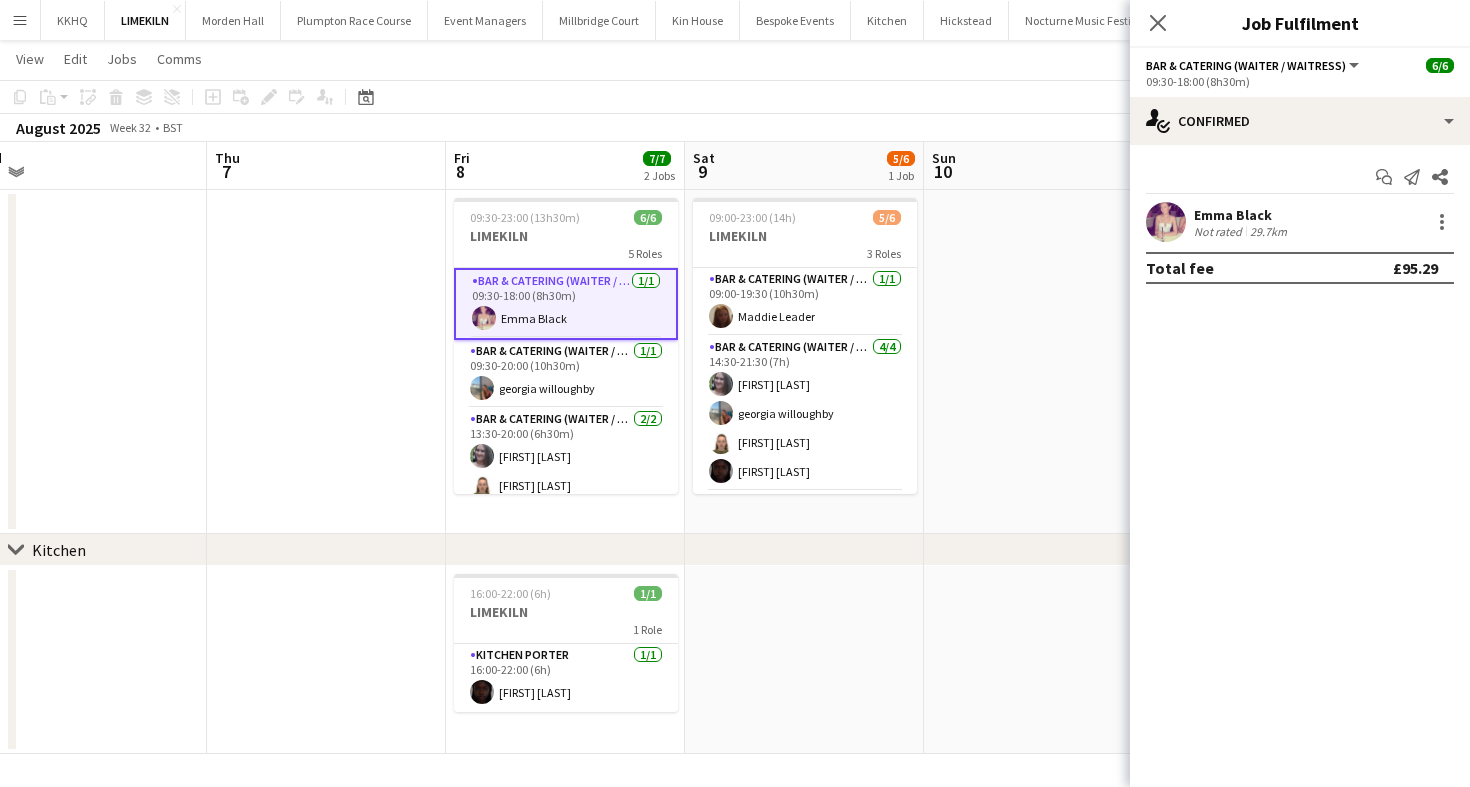 click on "[FIRST] [LAST]   Not rated   29.7km" at bounding box center (1300, 222) 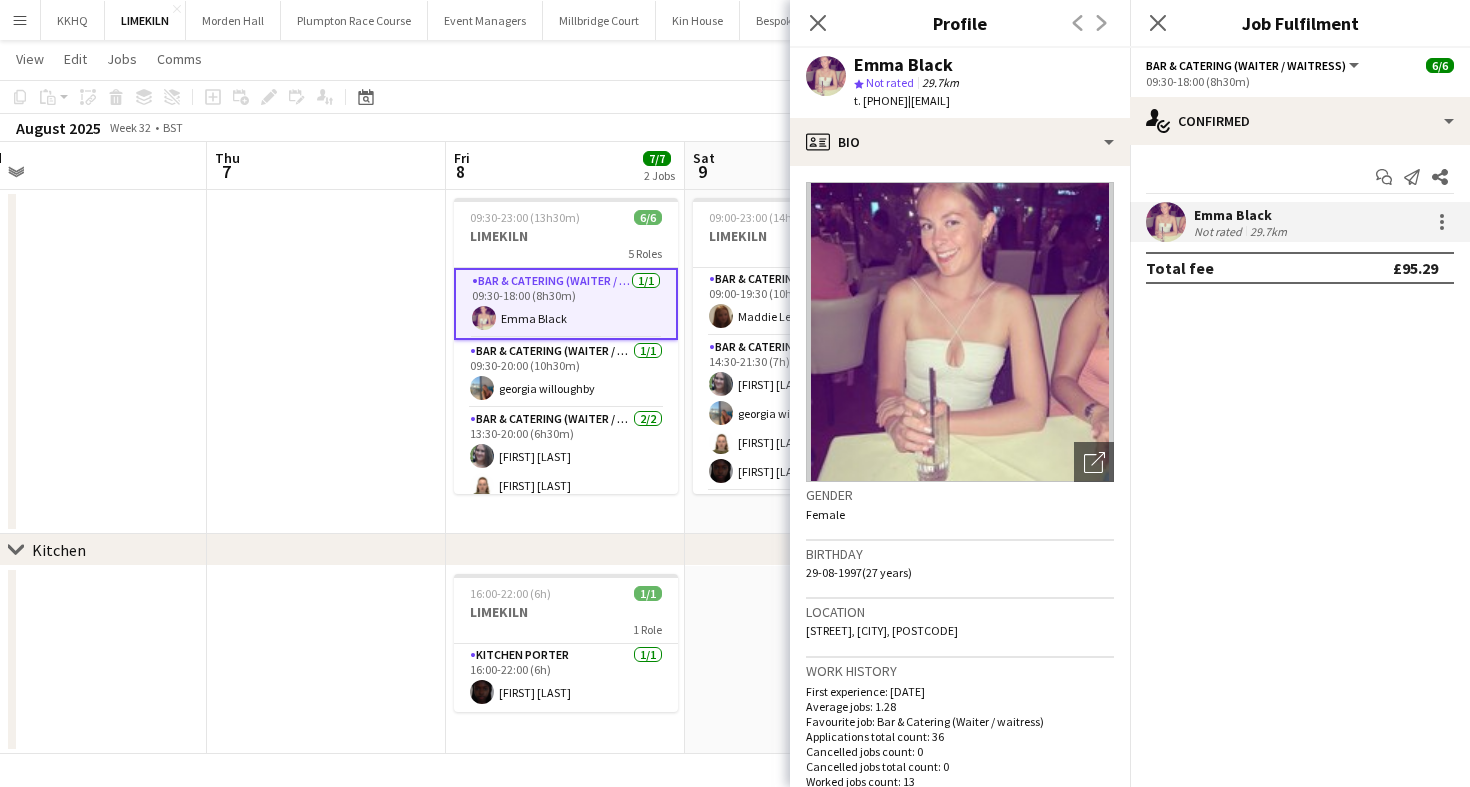 click on "[FIRST] [LAST]   Not rated   29.7km" at bounding box center [1300, 222] 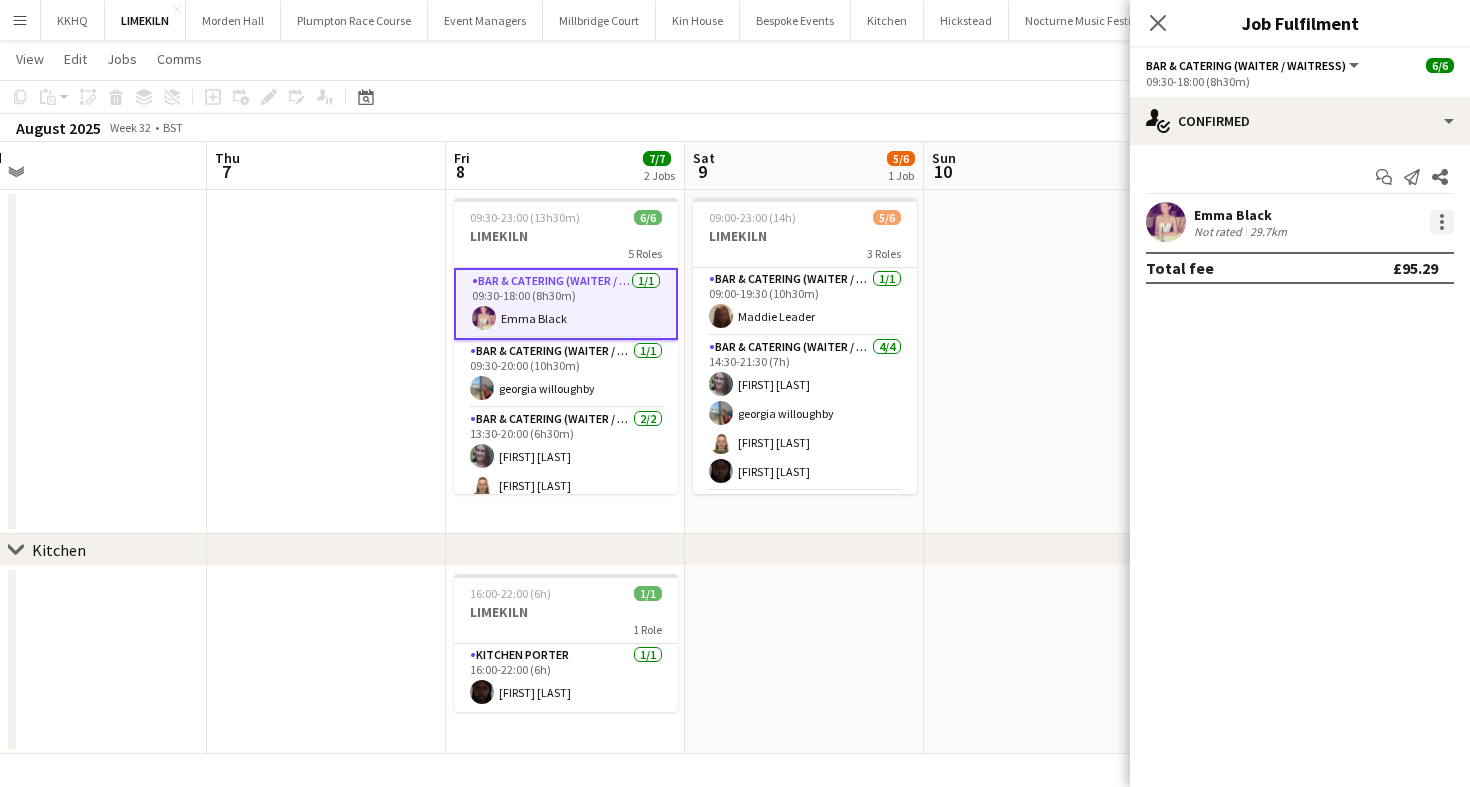 click at bounding box center (1442, 222) 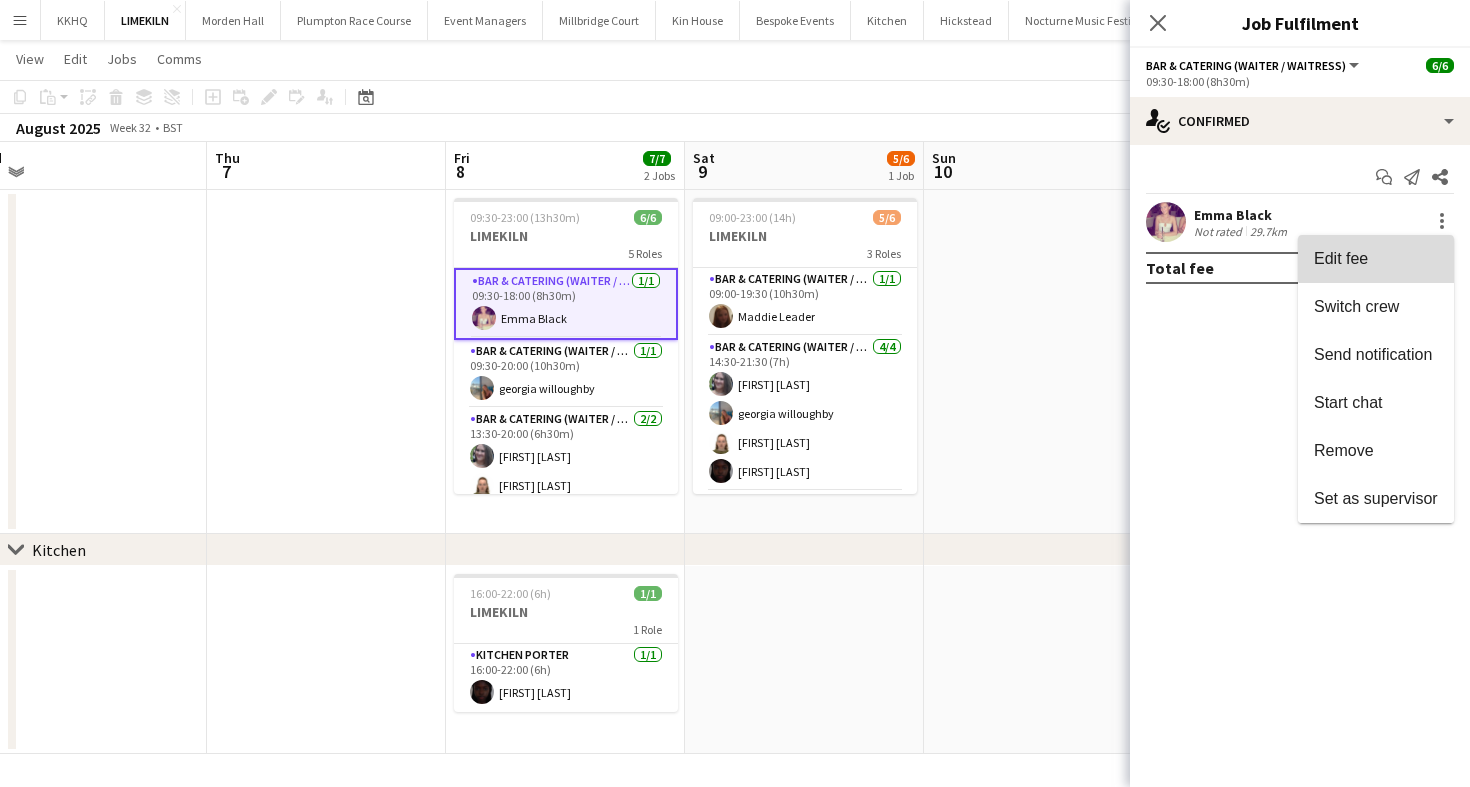 click on "Edit fee" at bounding box center [1376, 259] 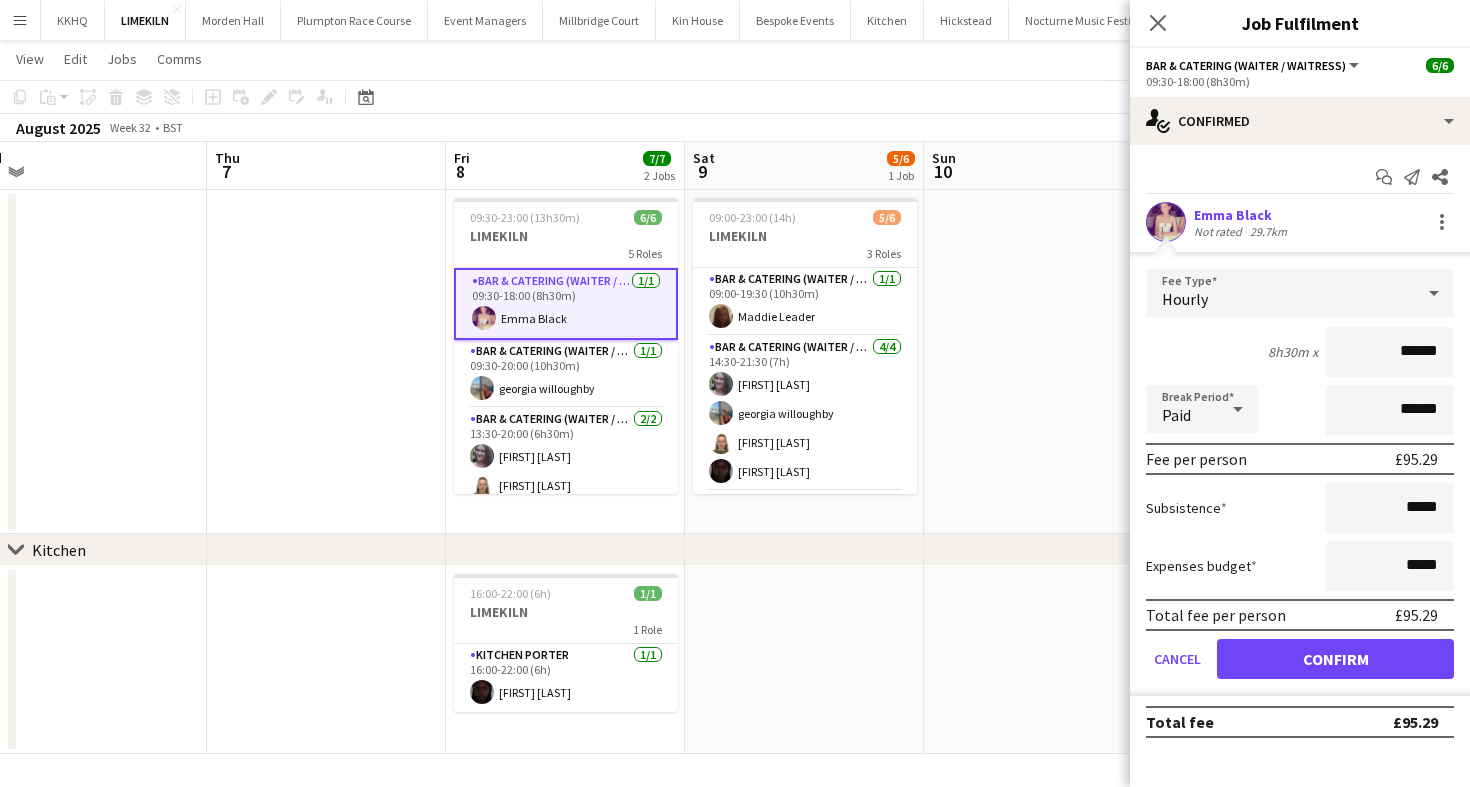 click on "Emma Black" at bounding box center [1242, 215] 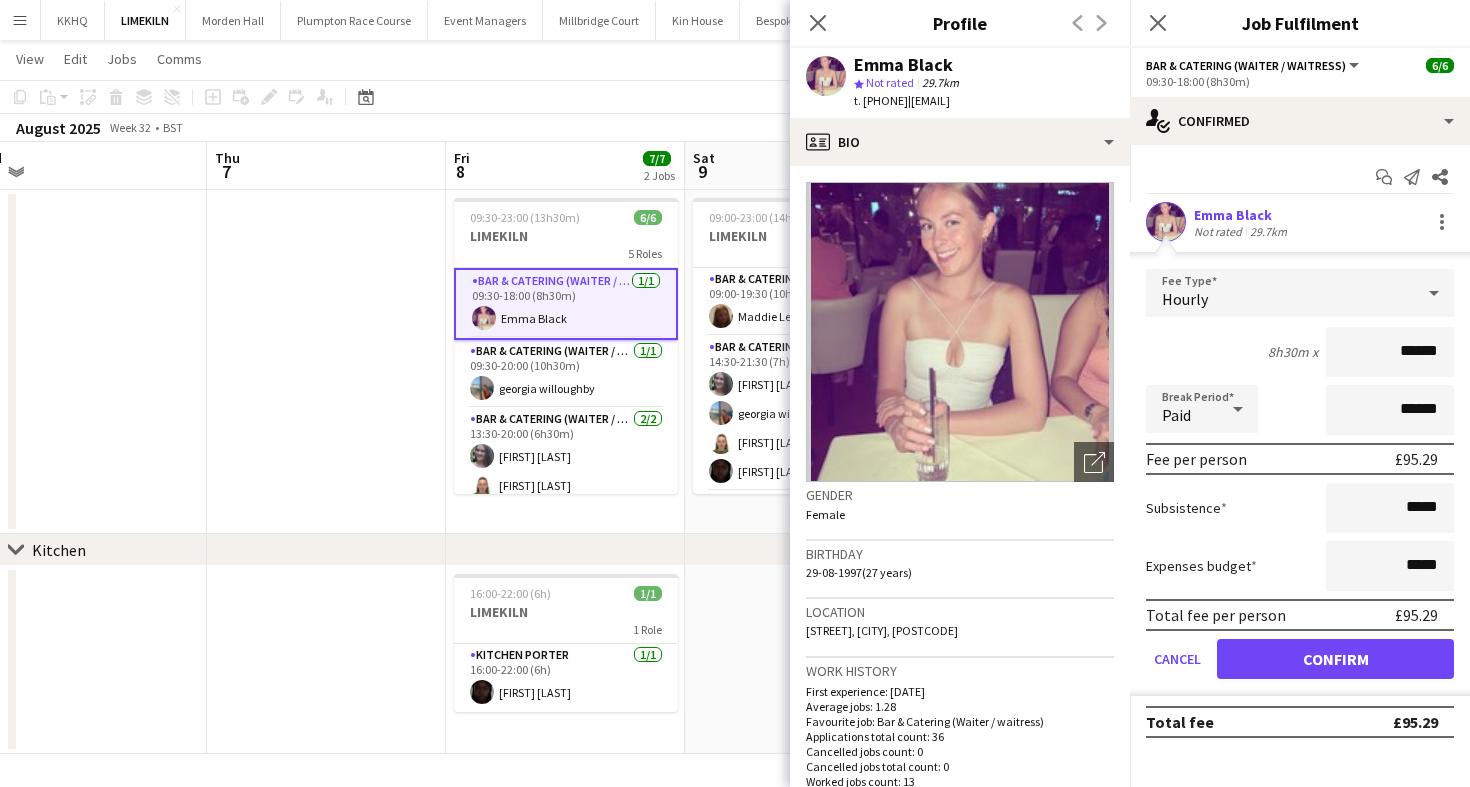 click on "Hourly" at bounding box center [1280, 293] 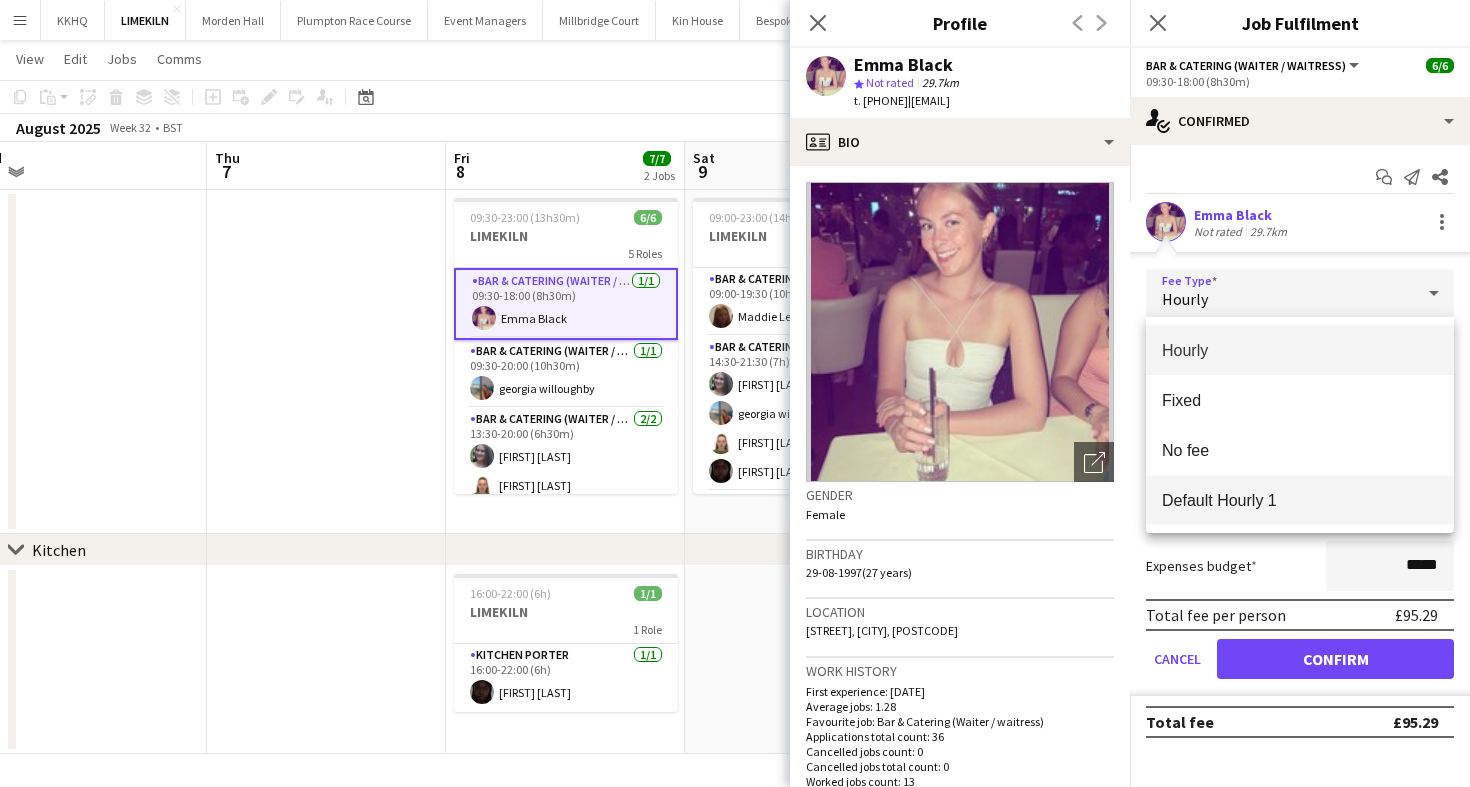 click on "Default Hourly 1" at bounding box center (1300, 500) 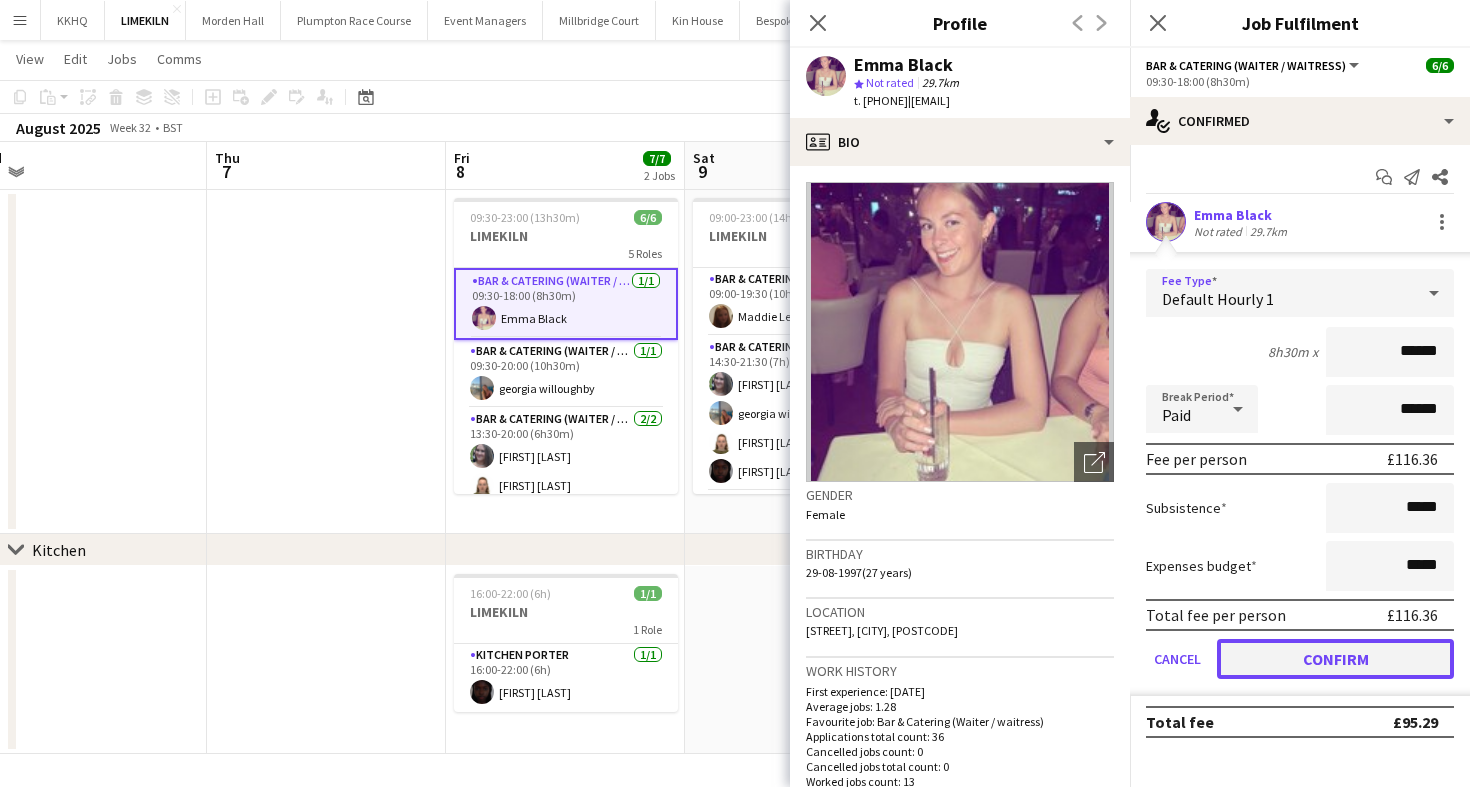 click on "Confirm" at bounding box center [1335, 659] 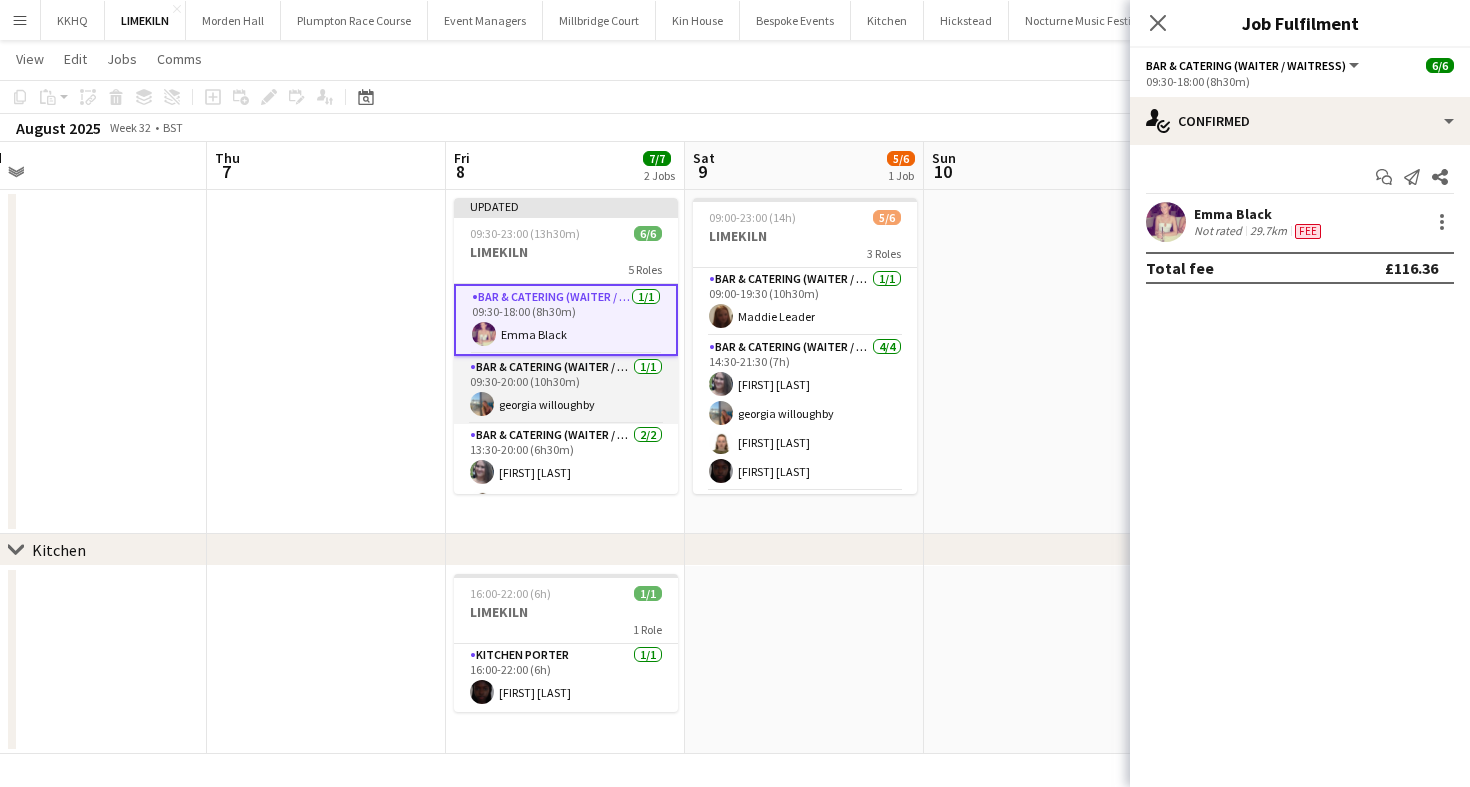 click on "Bar & Catering (Waiter / waitress)   1/1   09:30-20:00 (10h30m)
[FIRST] [LAST]" at bounding box center [566, 390] 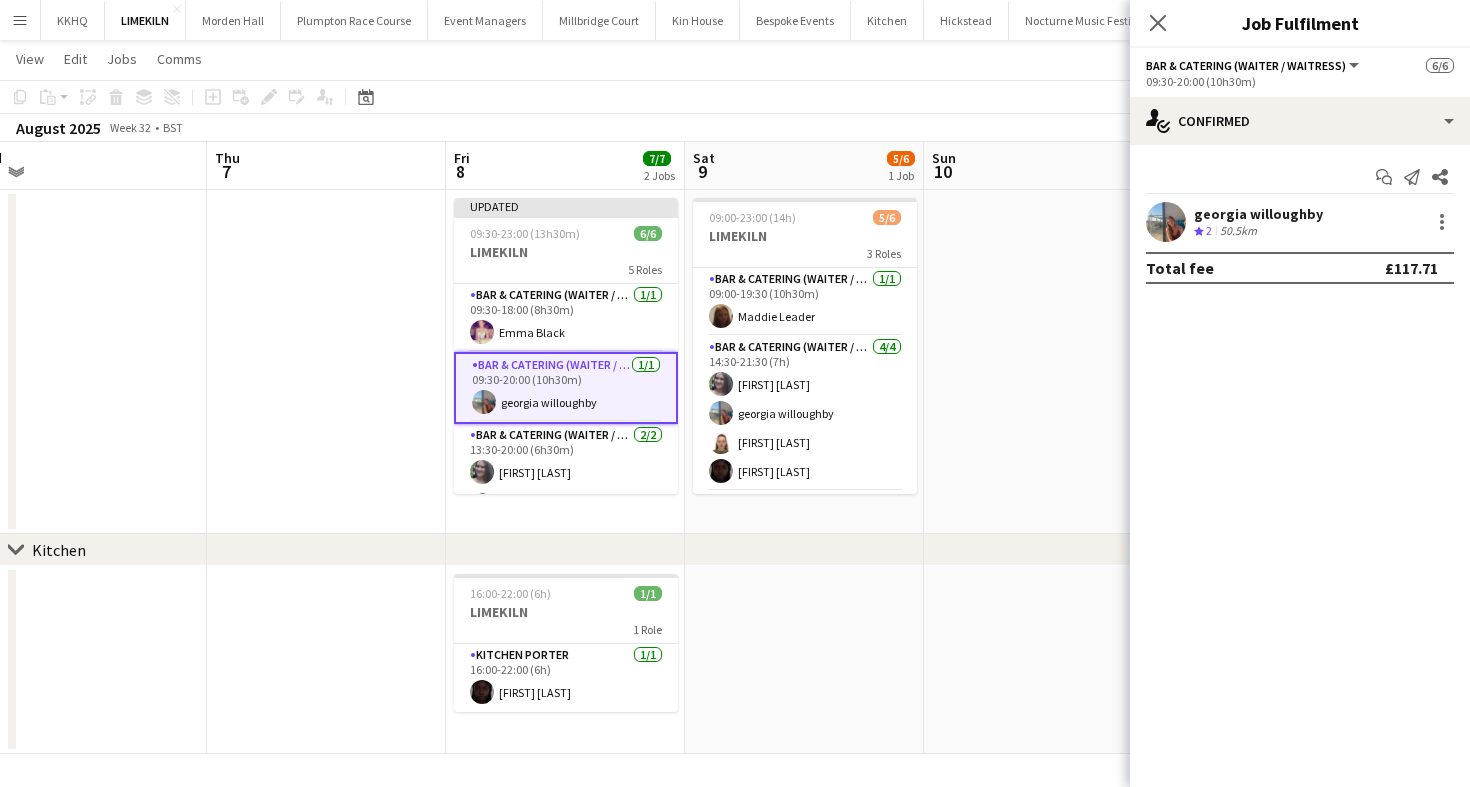 click on "[FIRST] [LAST]
Crew rating
2   50.5km" at bounding box center (1300, 222) 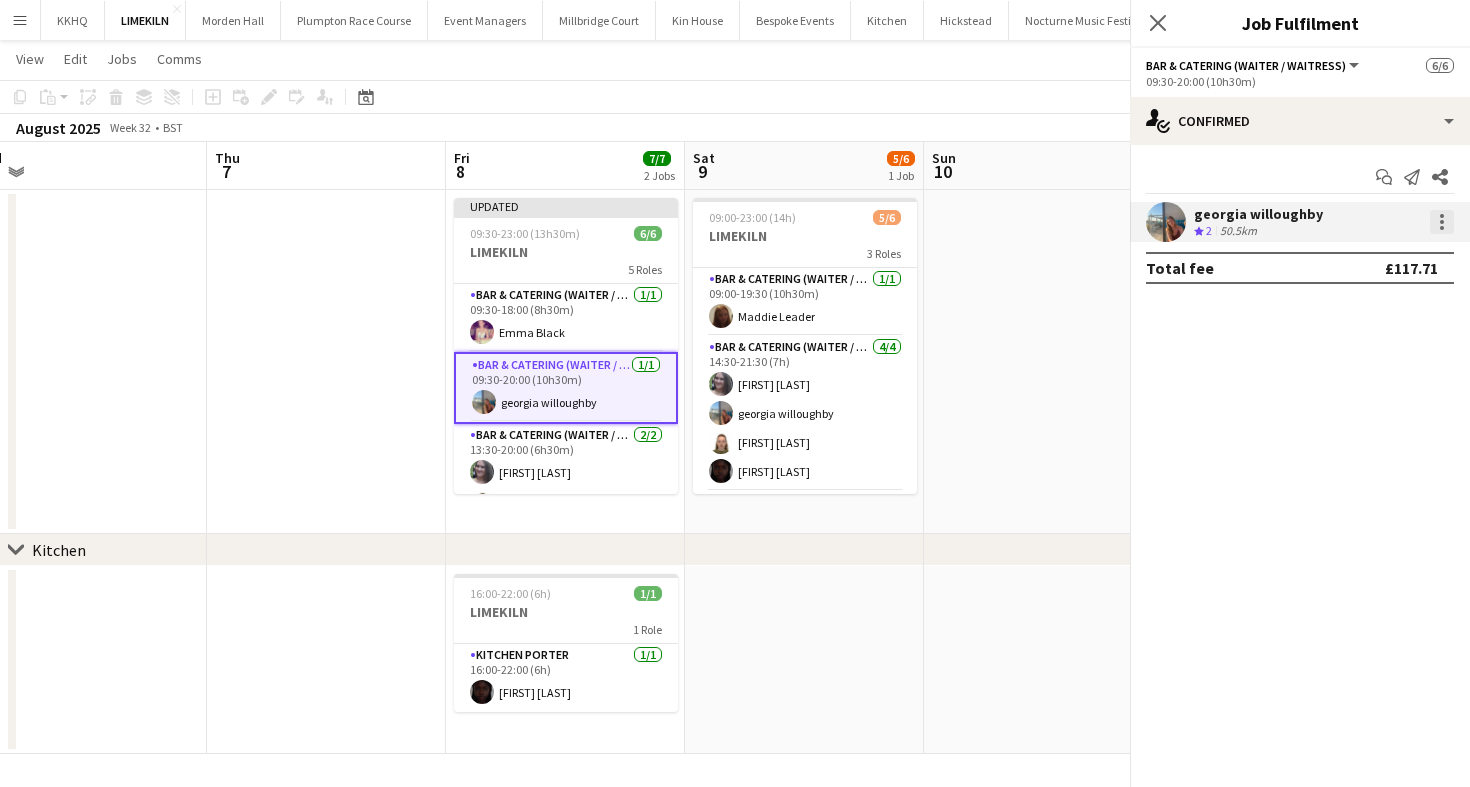 click at bounding box center [1442, 228] 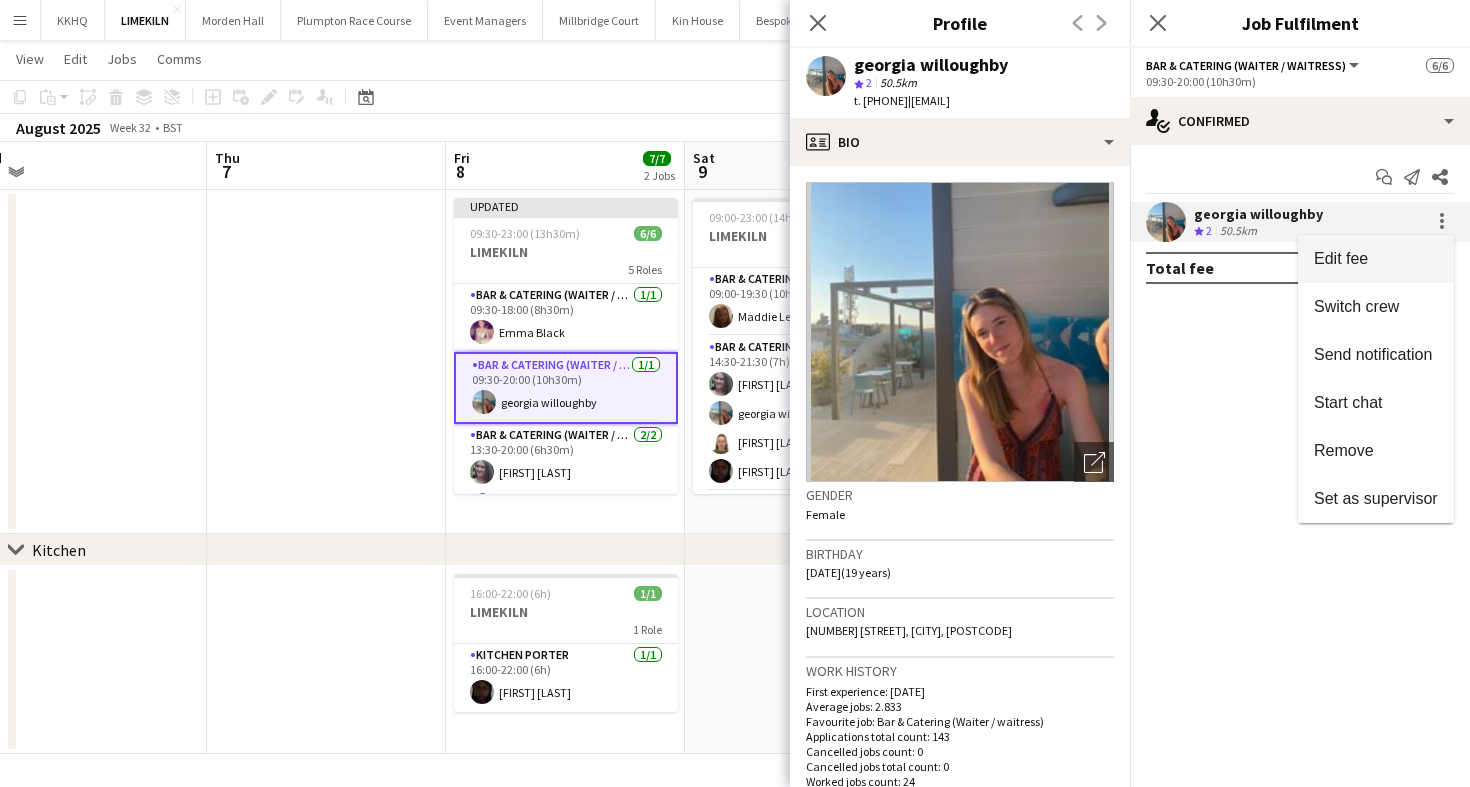 click on "Edit fee" at bounding box center (1376, 259) 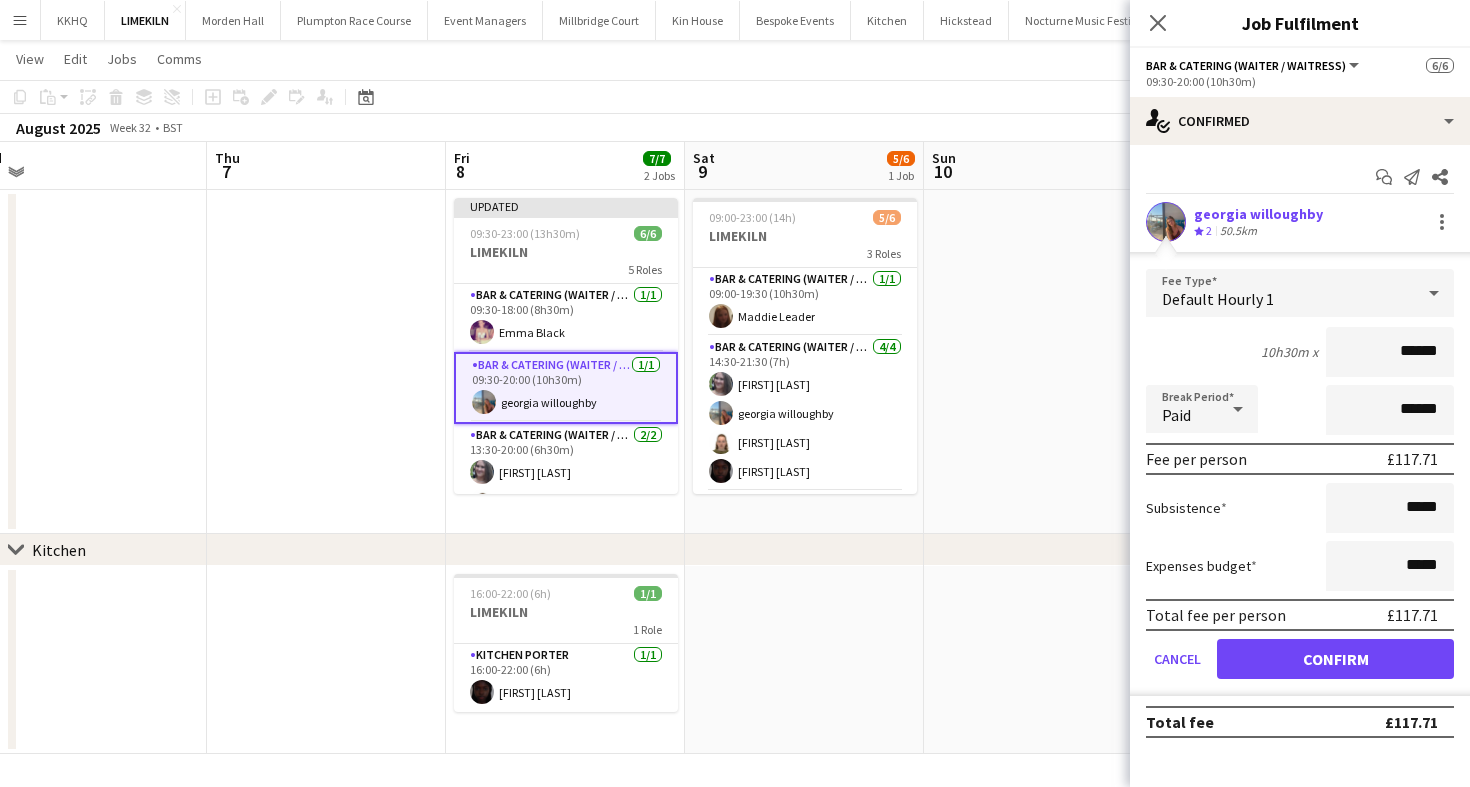 click on "Default Hourly 1" at bounding box center (1280, 293) 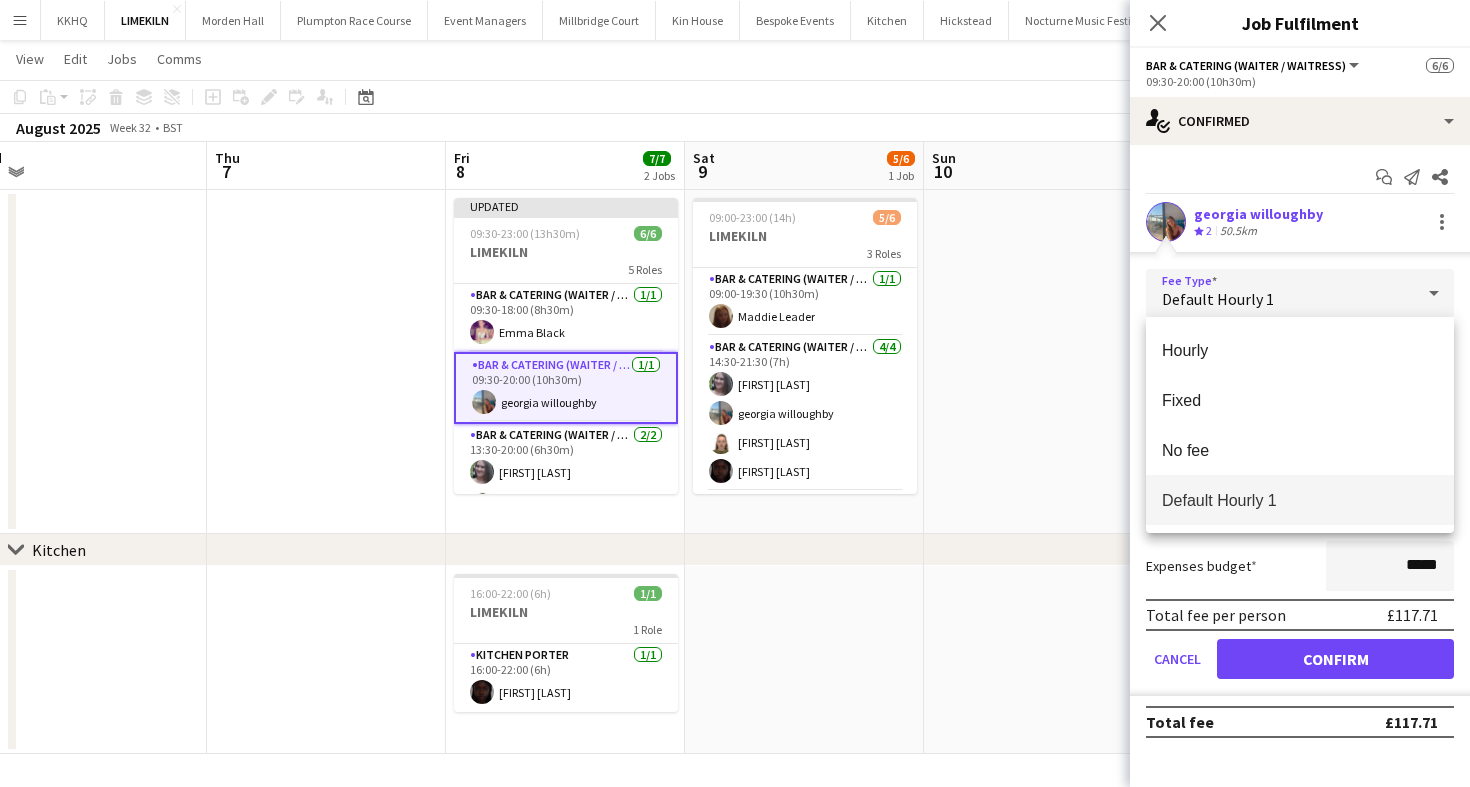 click at bounding box center (735, 393) 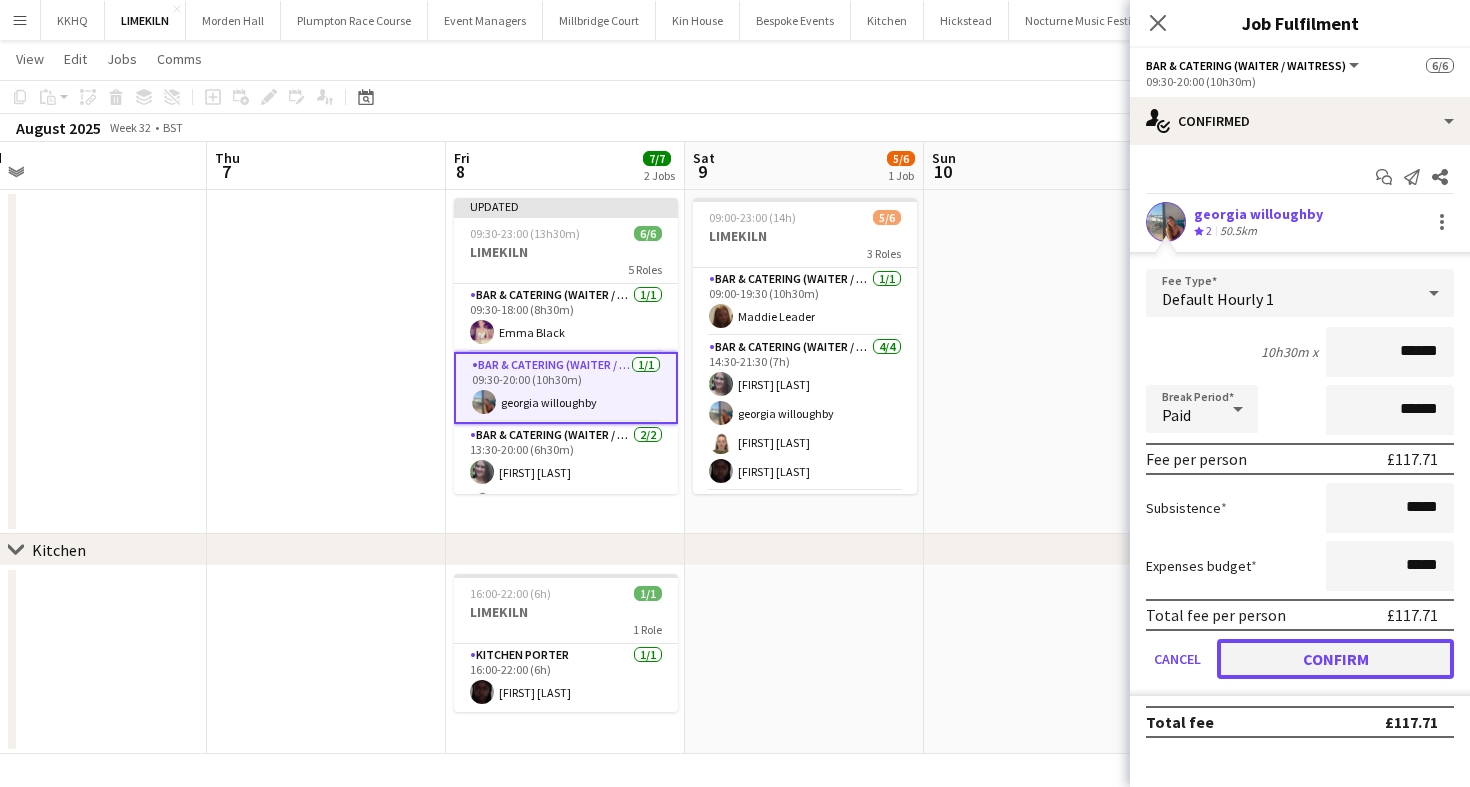 click on "Confirm" at bounding box center [1335, 659] 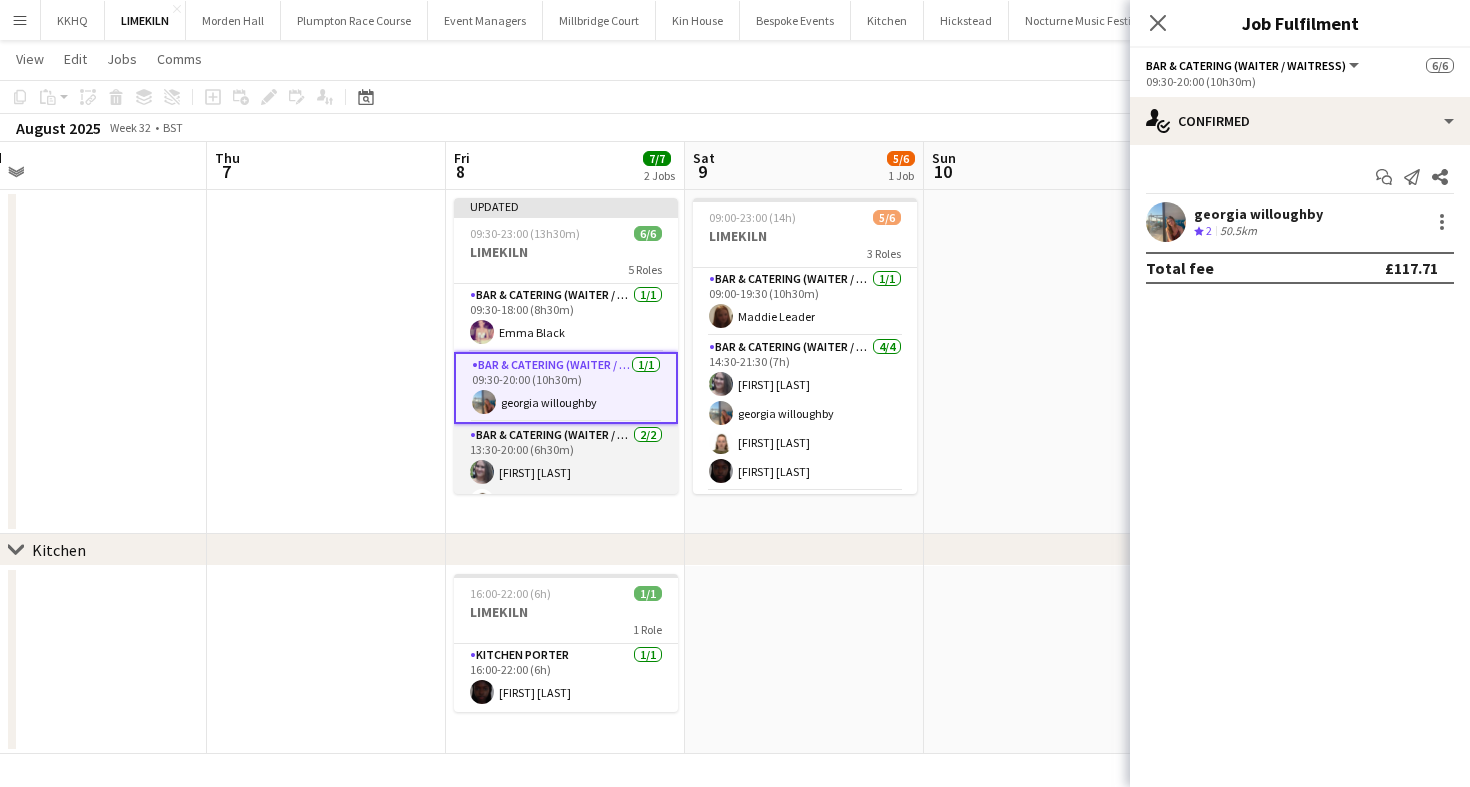 click on "Bar & Catering (Waiter / waitress)   2/2   13:30-20:00 (6h30m)
[FIRST] [LAST] [FIRST] [LAST]" at bounding box center (566, 472) 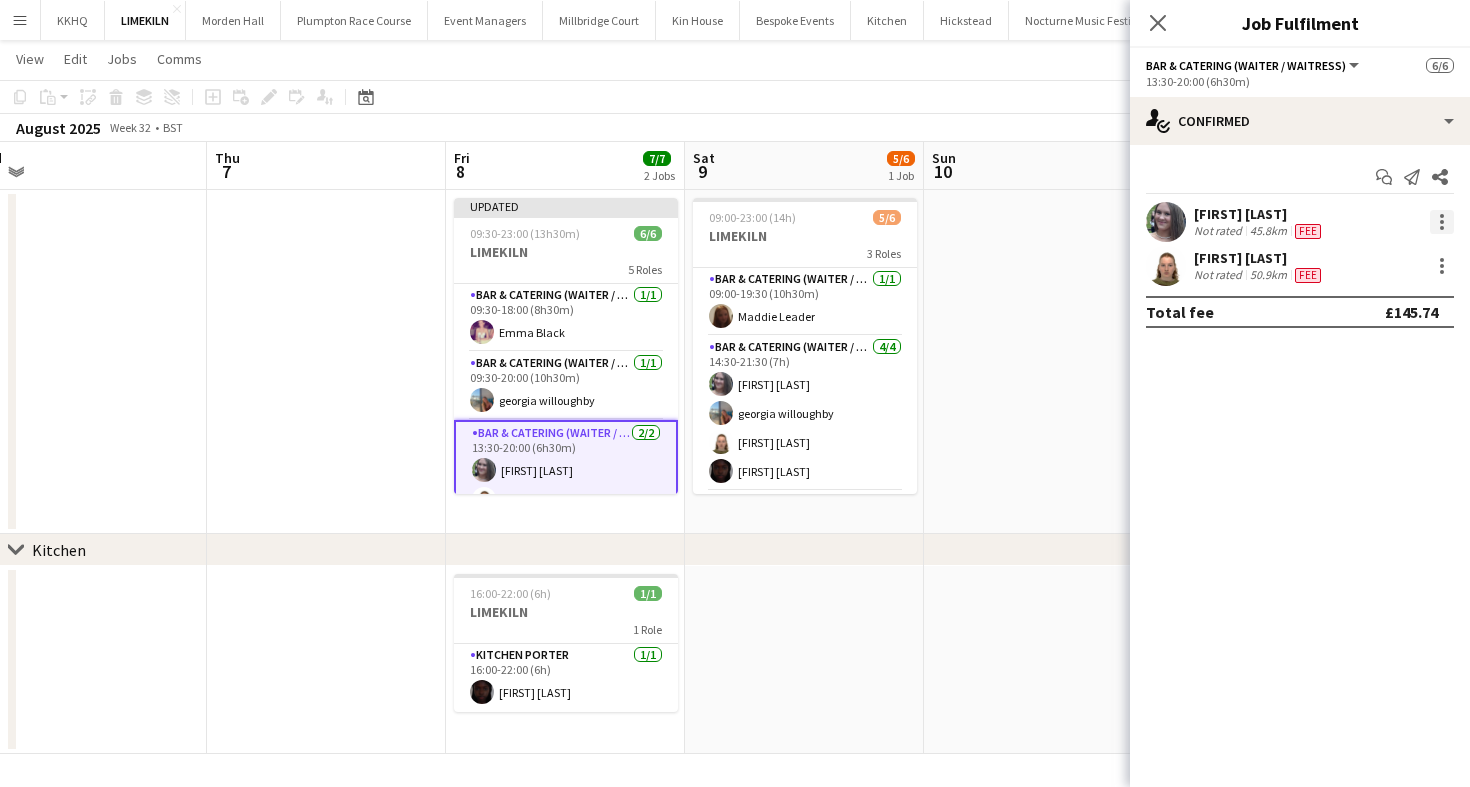 click at bounding box center (1442, 222) 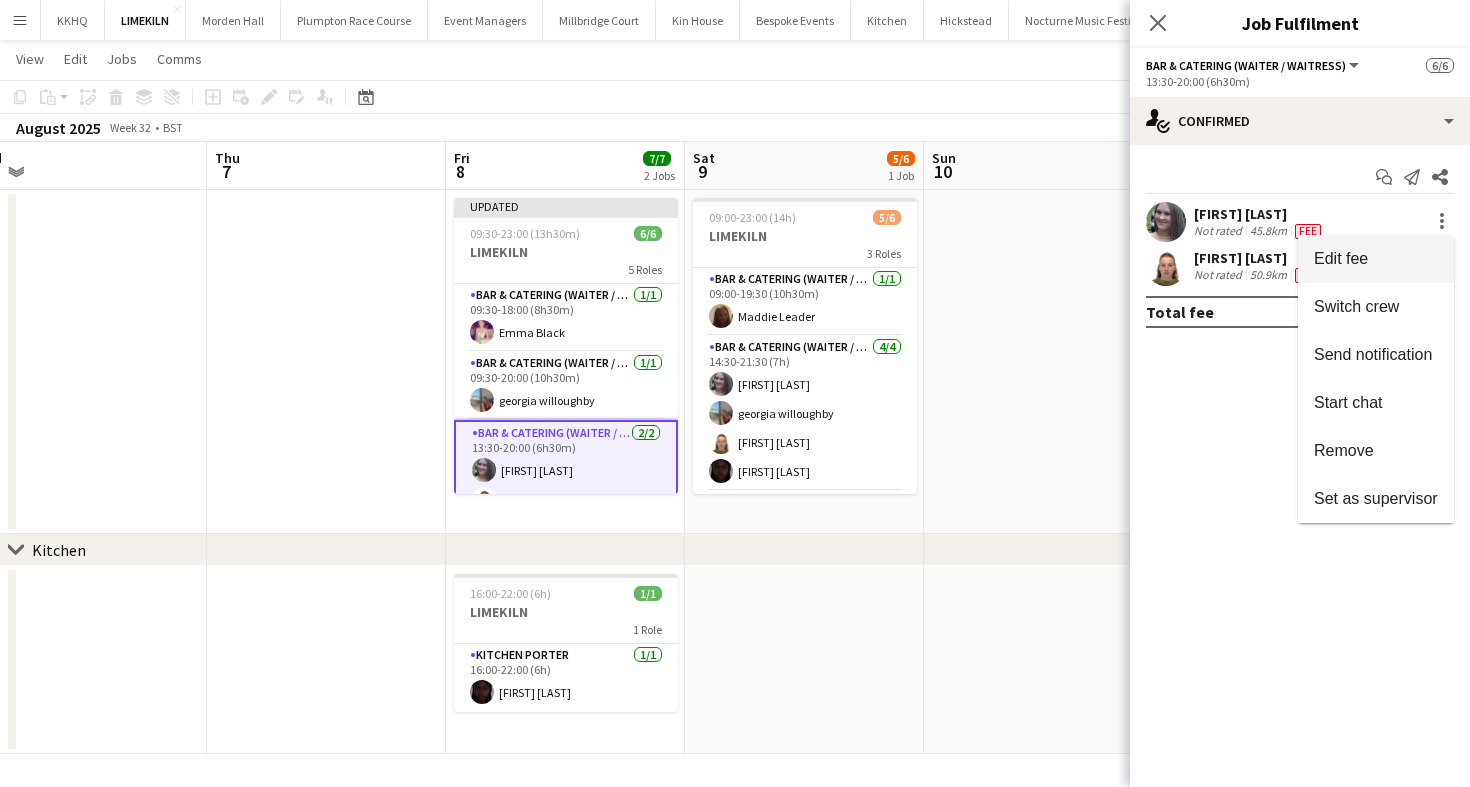 click on "Edit fee" at bounding box center [1376, 259] 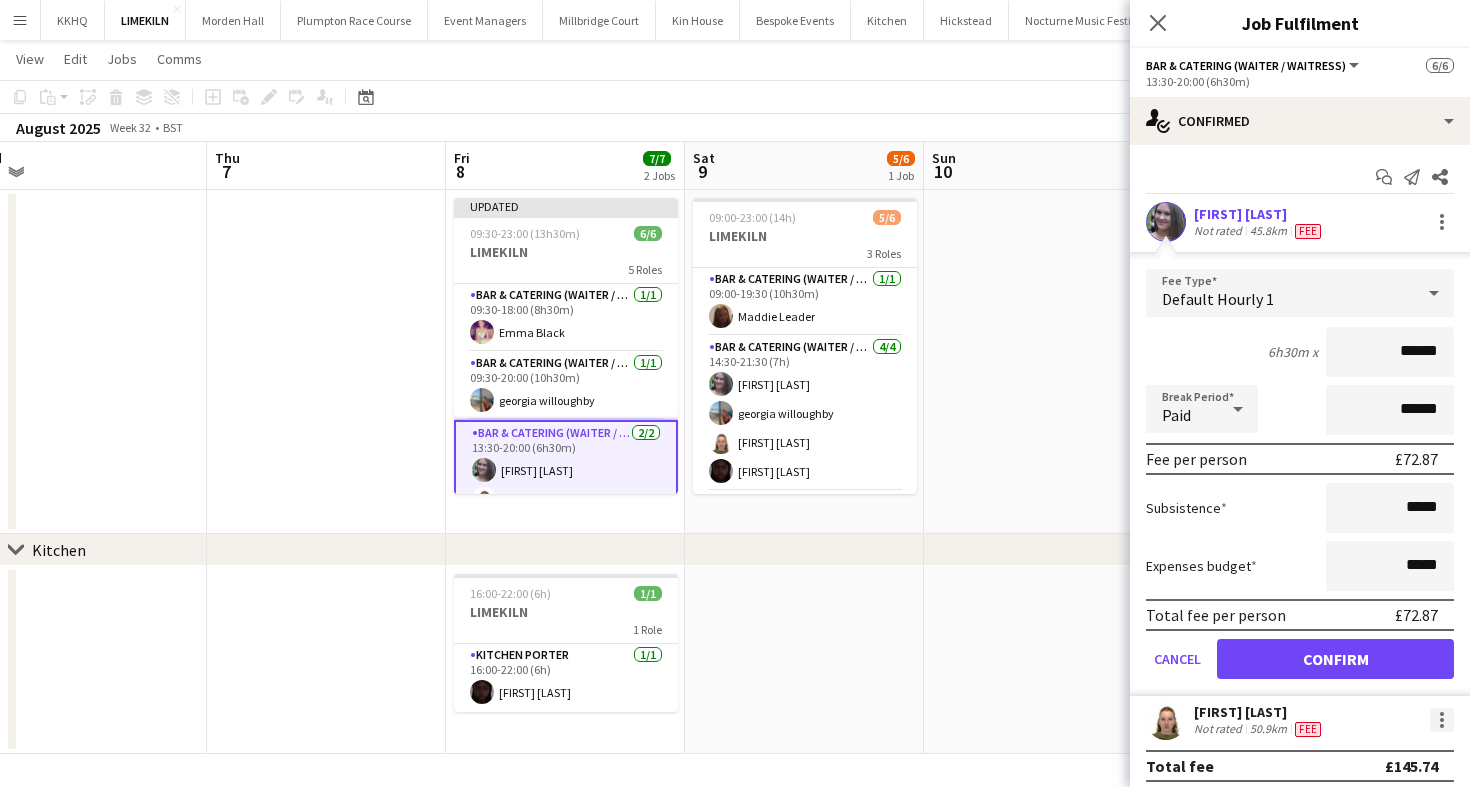 click at bounding box center [1442, 720] 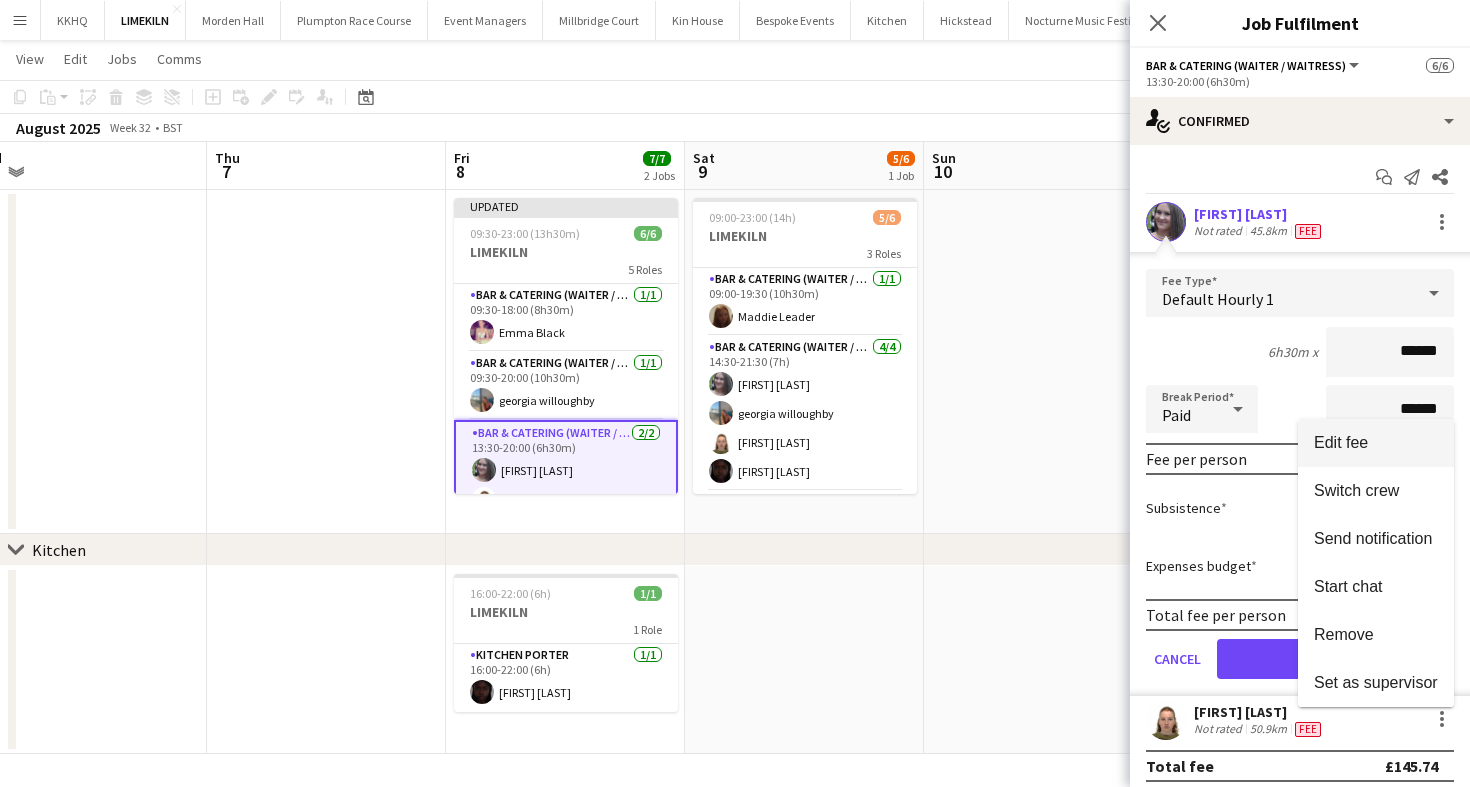 click on "Edit fee" at bounding box center (1341, 442) 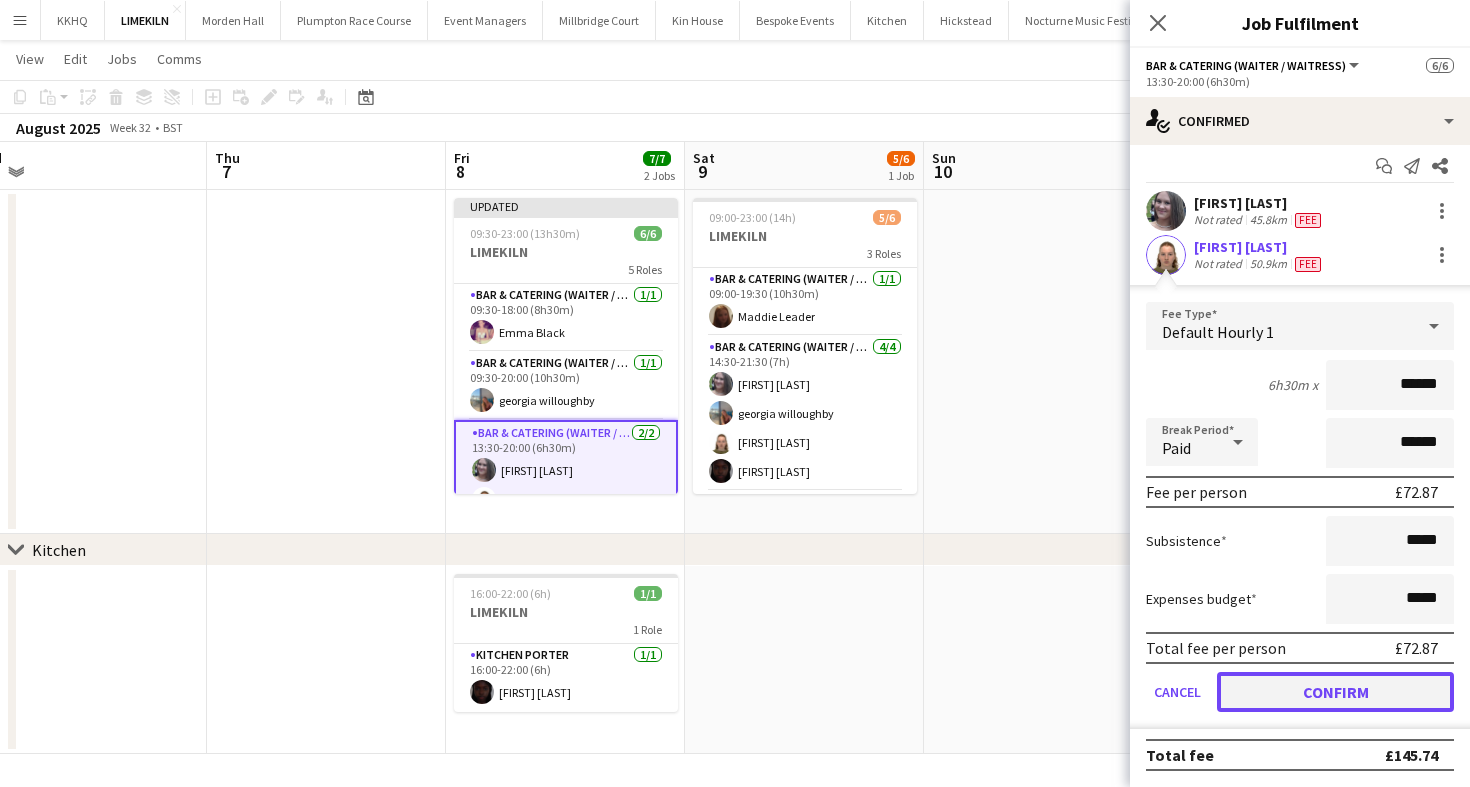 click on "Confirm" at bounding box center (1335, 692) 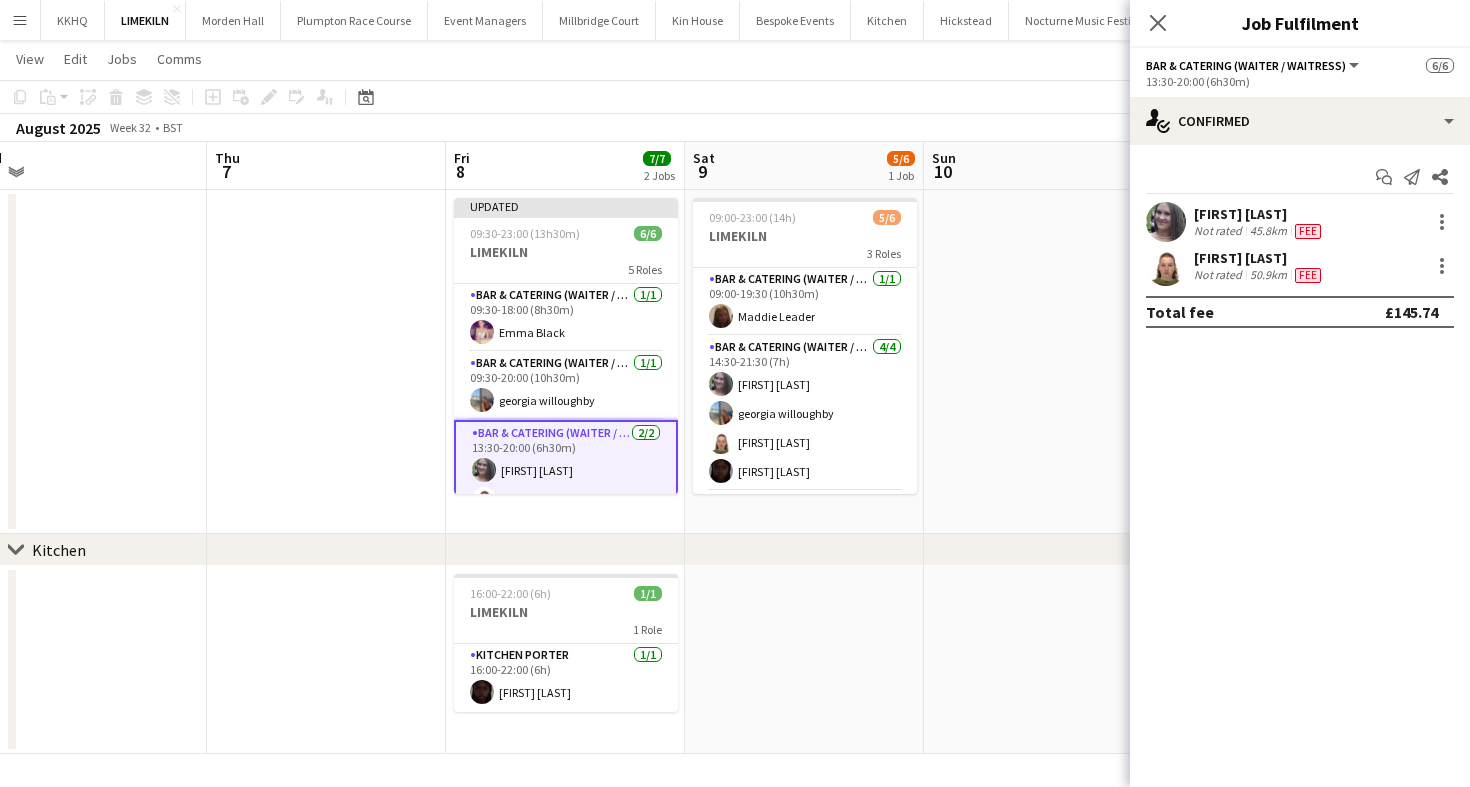 scroll, scrollTop: 0, scrollLeft: 0, axis: both 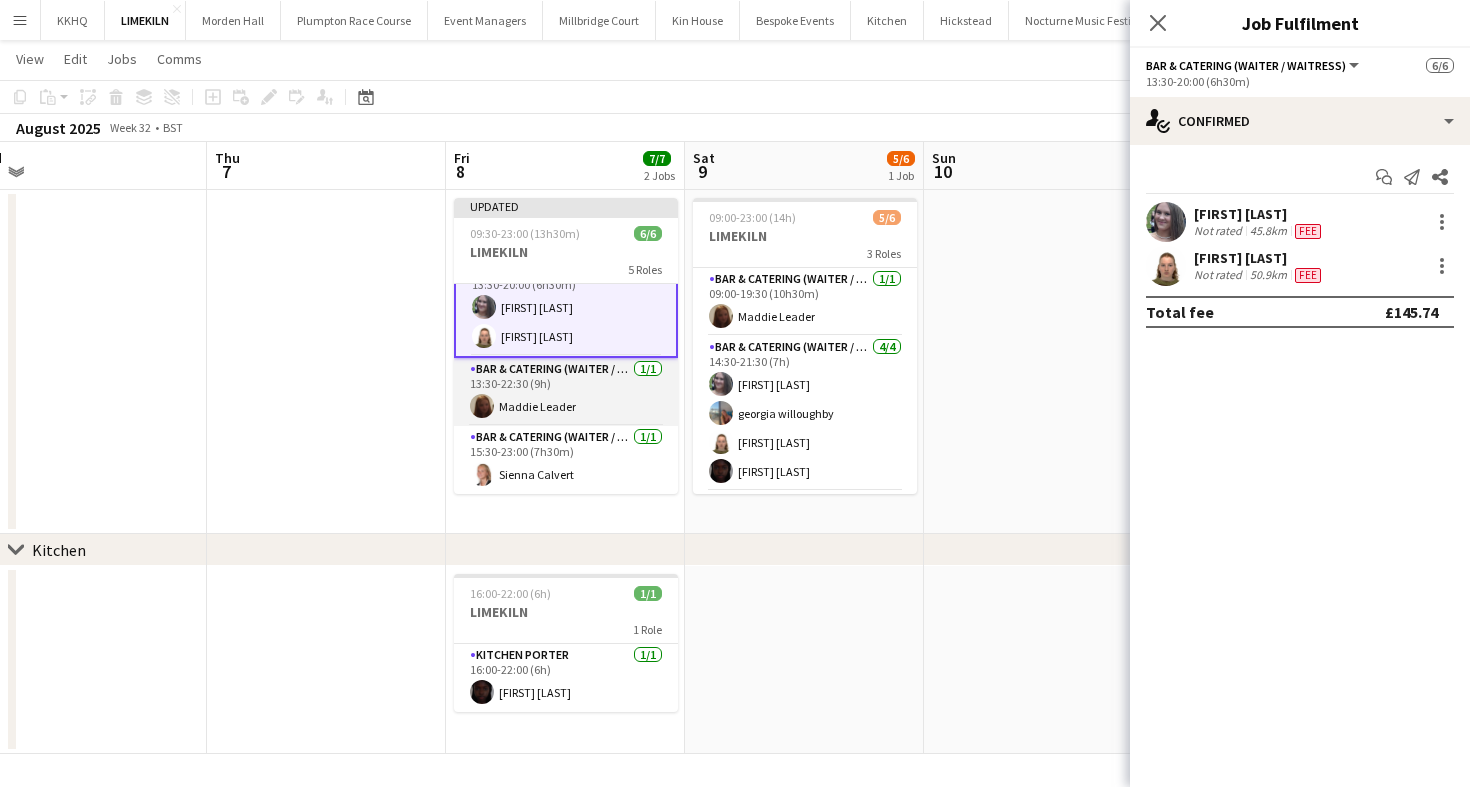 click on "Bar & Catering (Waiter / waitress)   1/1   13:30-22:30 (9h)
[FIRST] [LAST]" at bounding box center [566, 392] 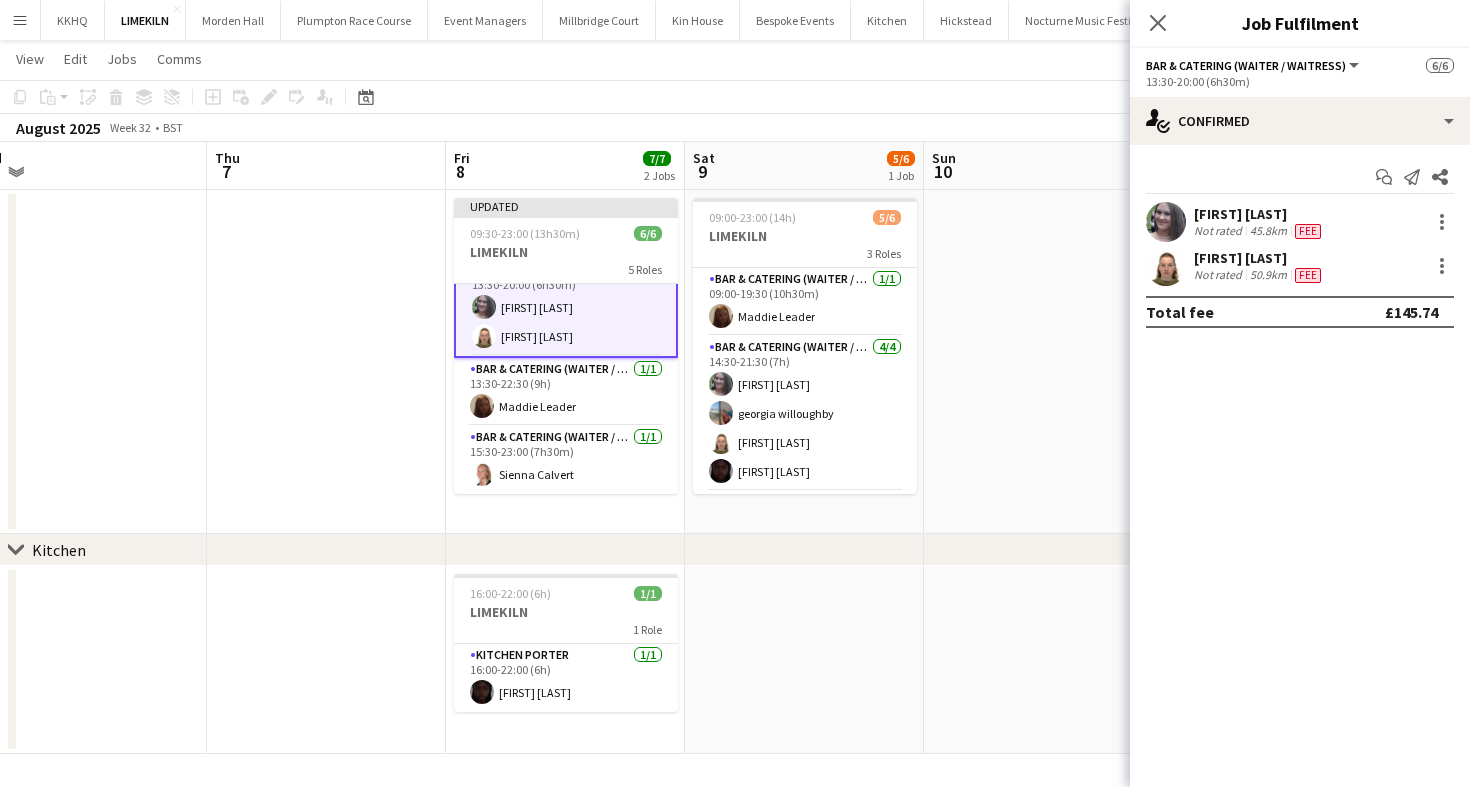 scroll, scrollTop: 161, scrollLeft: 0, axis: vertical 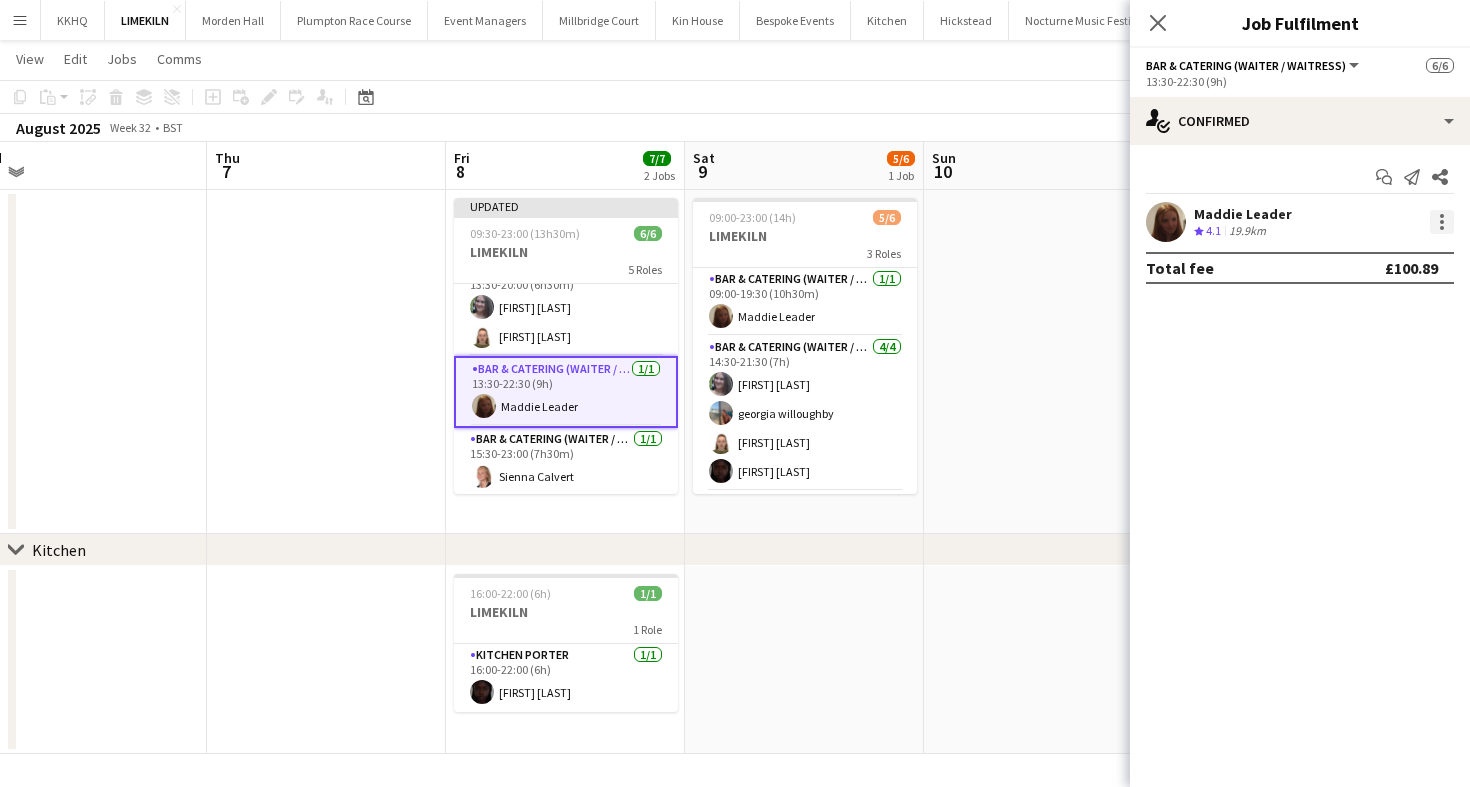 click at bounding box center [1442, 222] 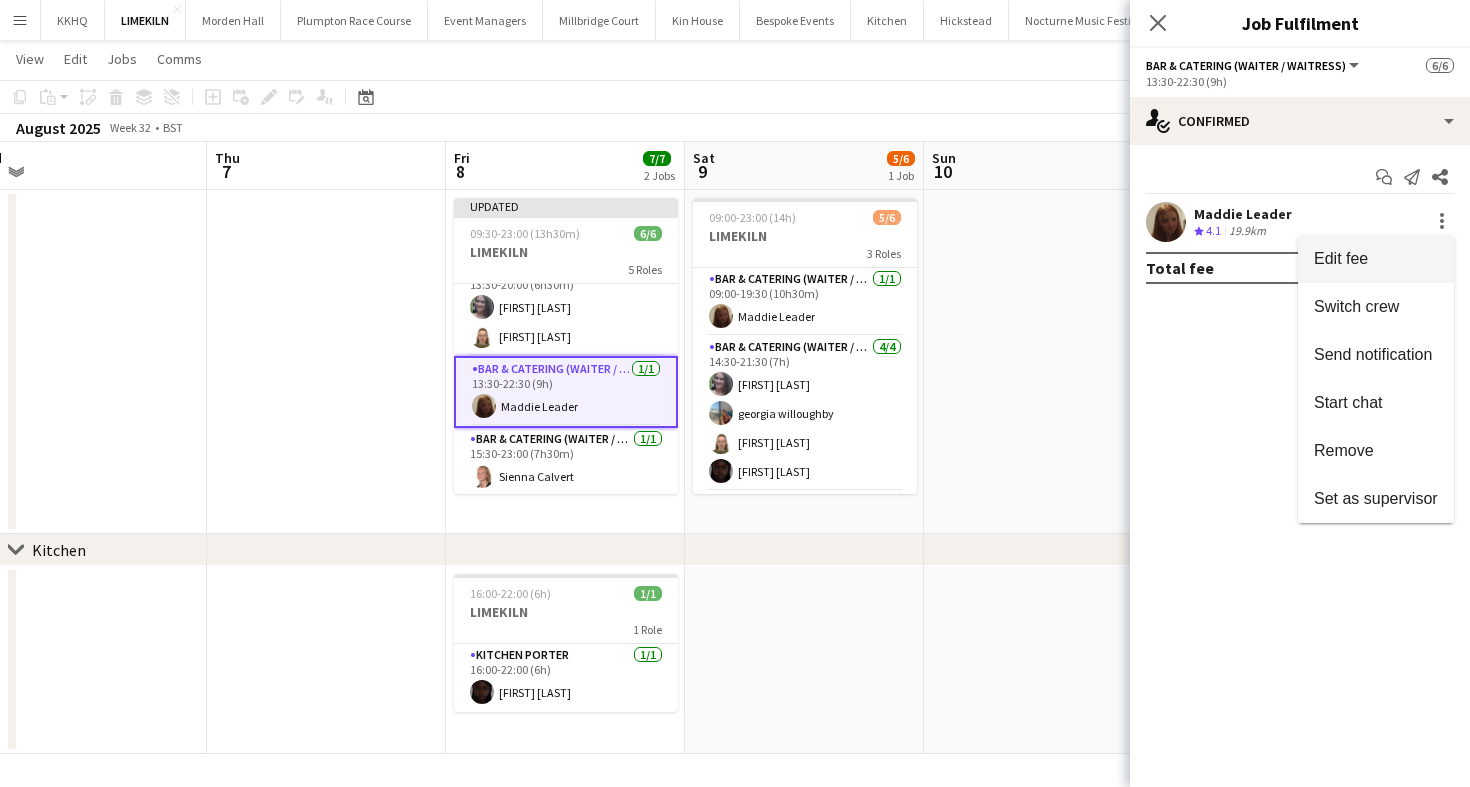 click on "Edit fee" at bounding box center (1376, 259) 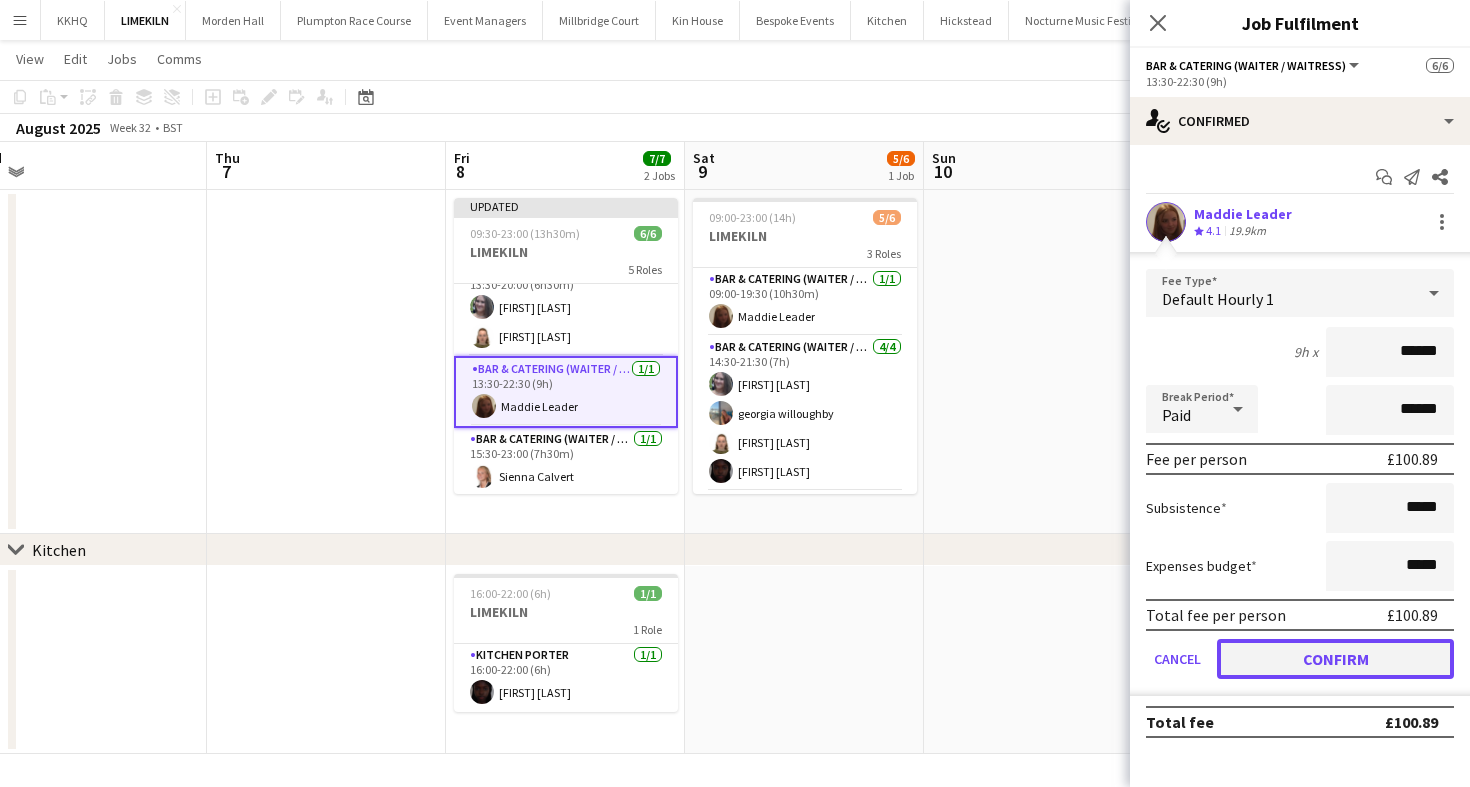 click on "Confirm" at bounding box center [1335, 659] 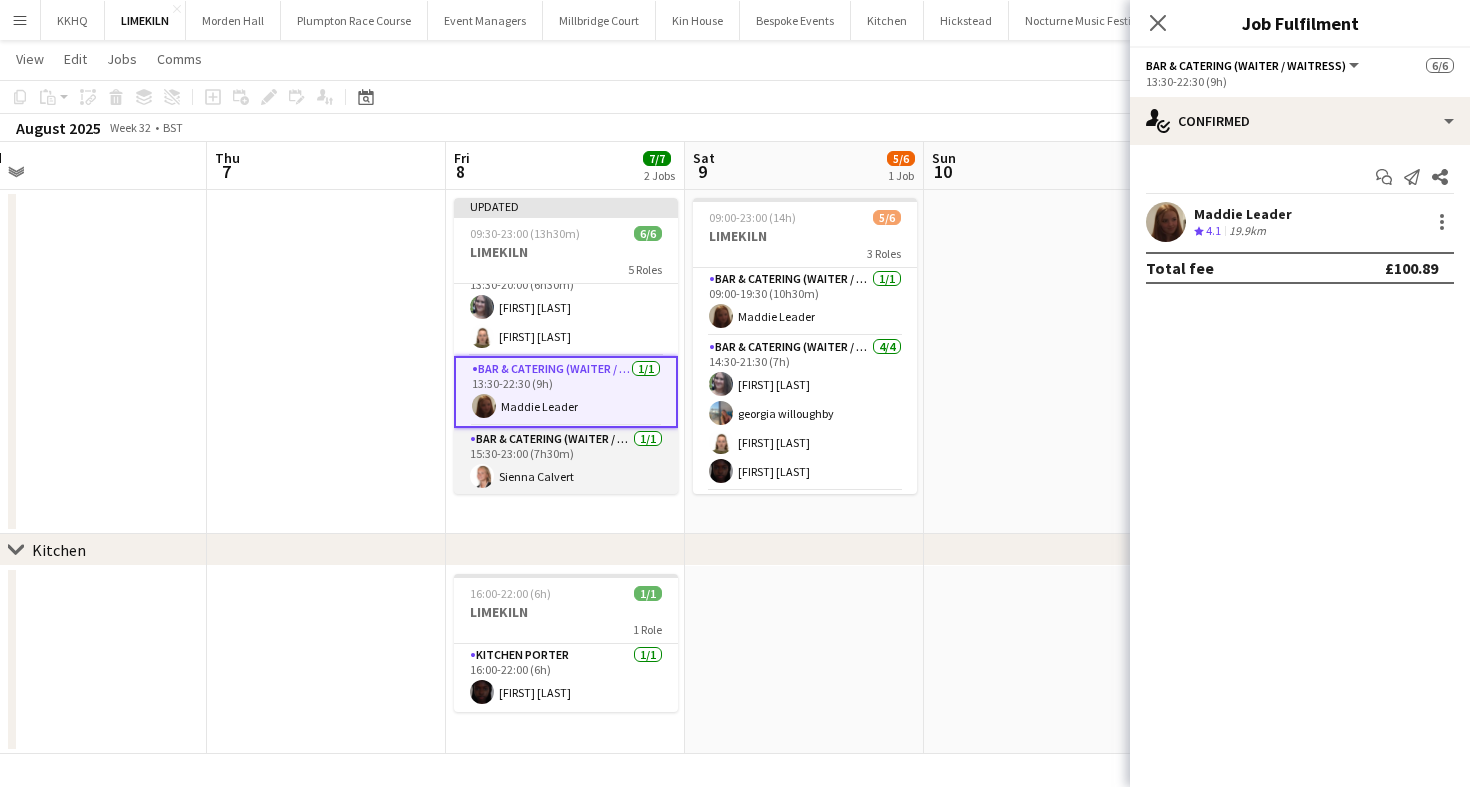 click on "Bar & Catering (Waiter / waitress)   1/1   15:30-23:00 (7h30m)
[FIRST] [LAST]" at bounding box center (566, 462) 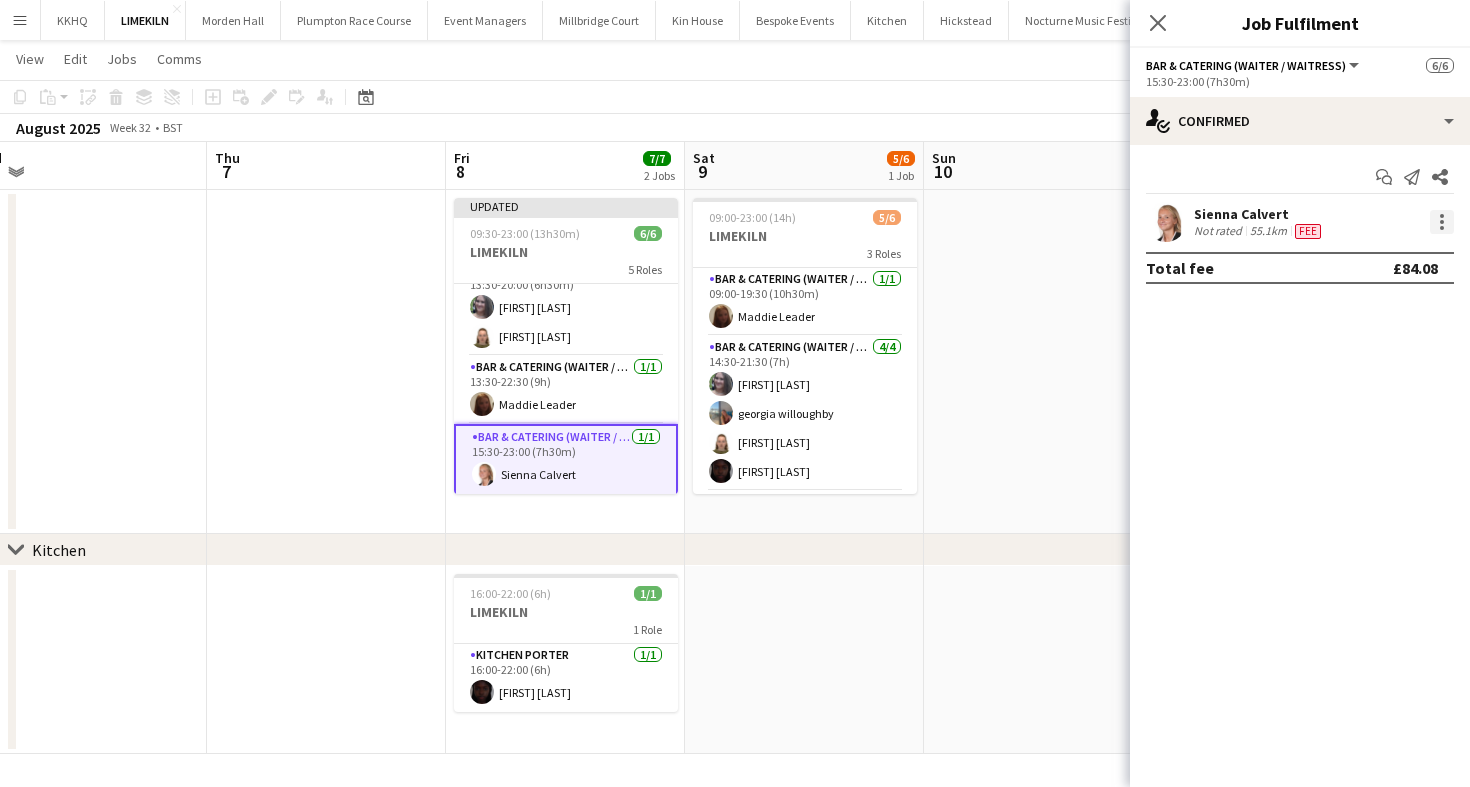 click at bounding box center (1442, 222) 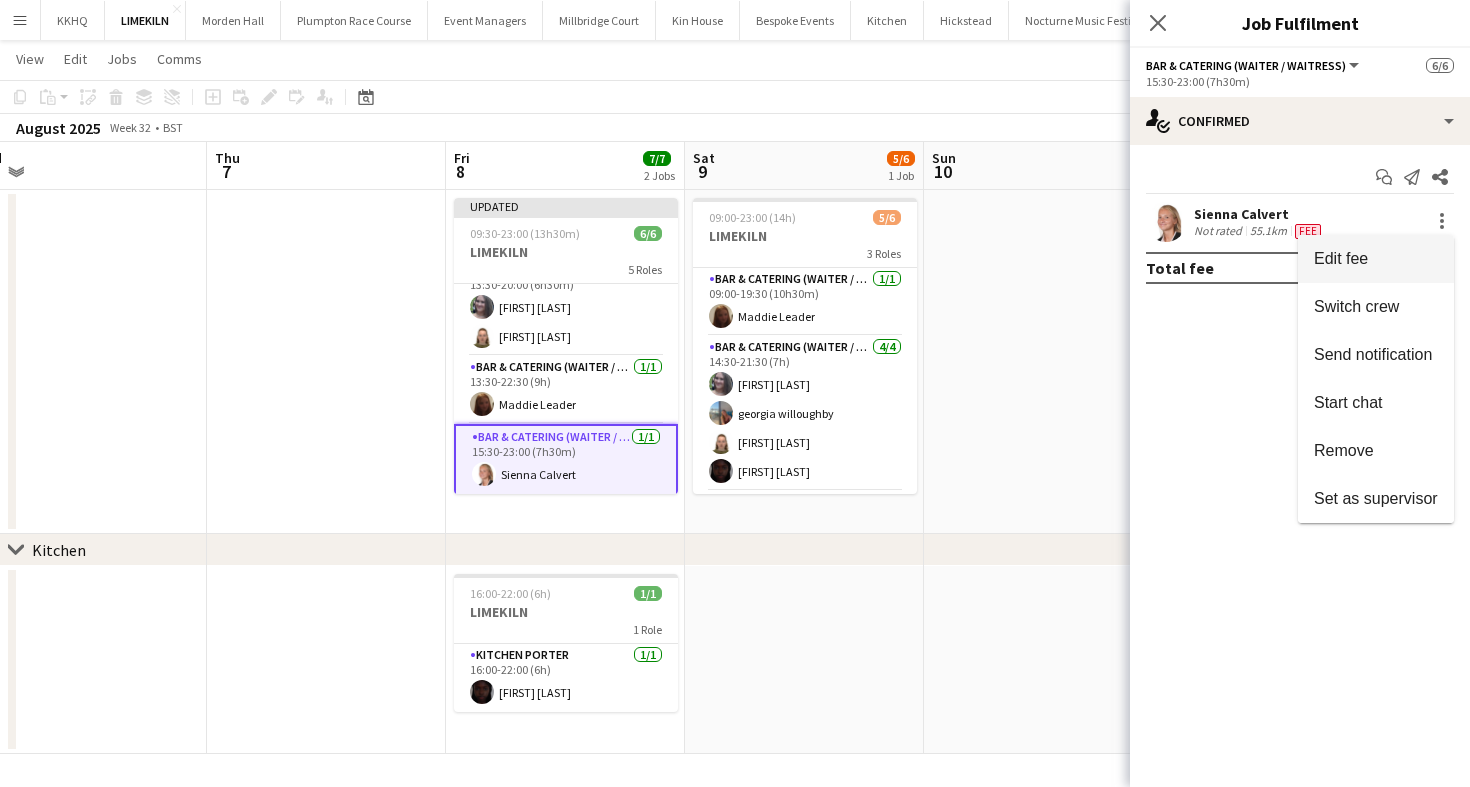 click on "Edit fee" at bounding box center [1376, 259] 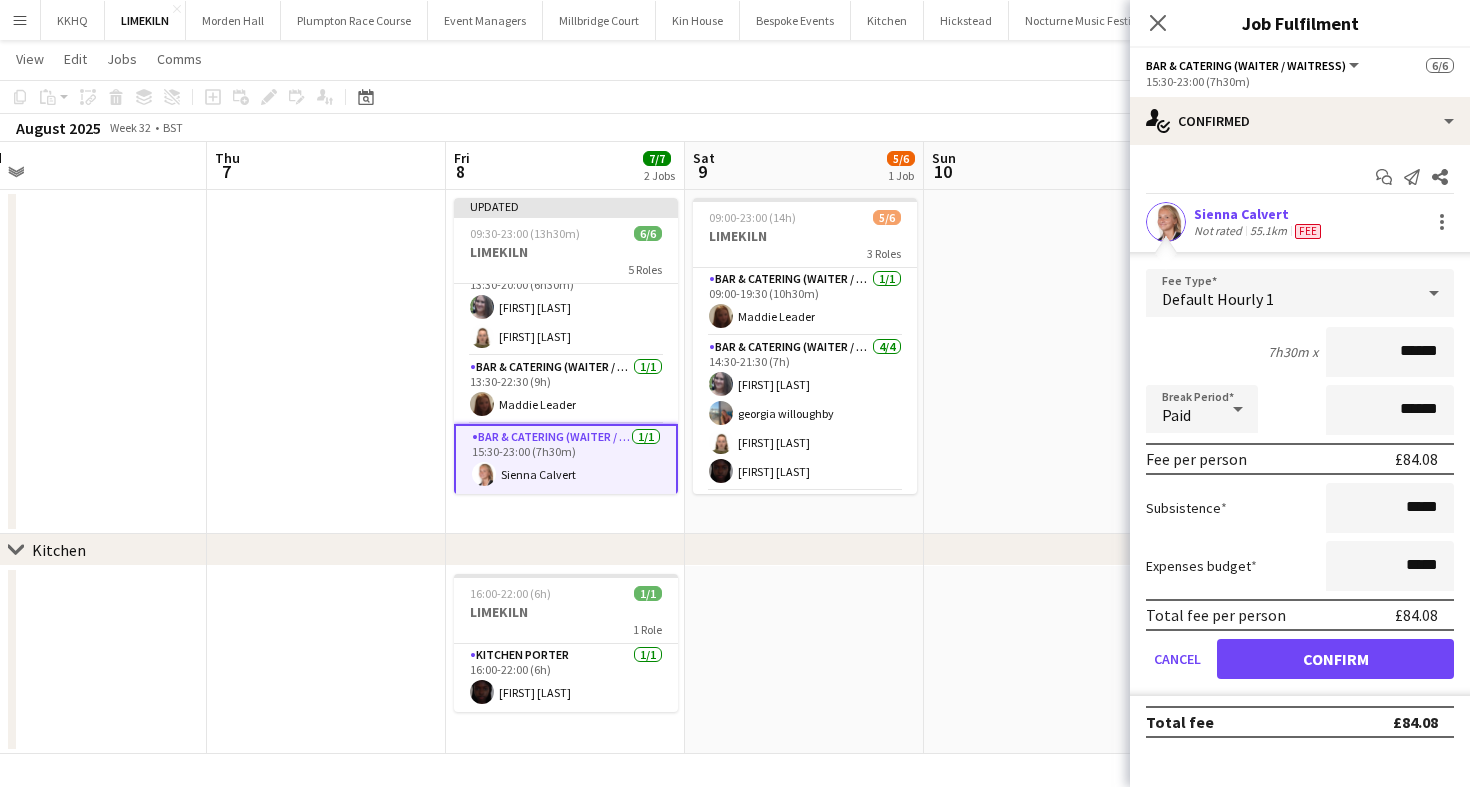 type on "******" 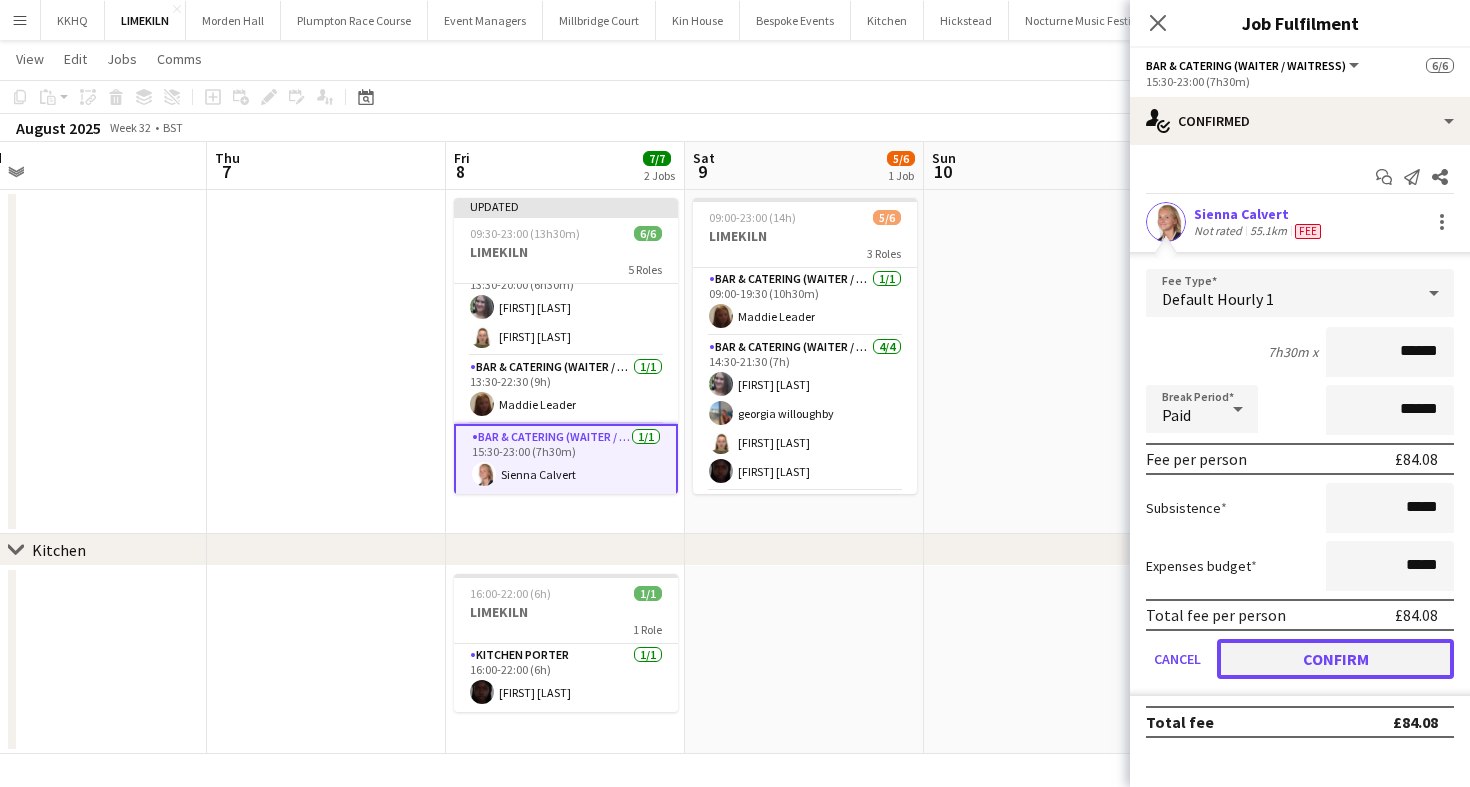 click on "Confirm" at bounding box center (1335, 659) 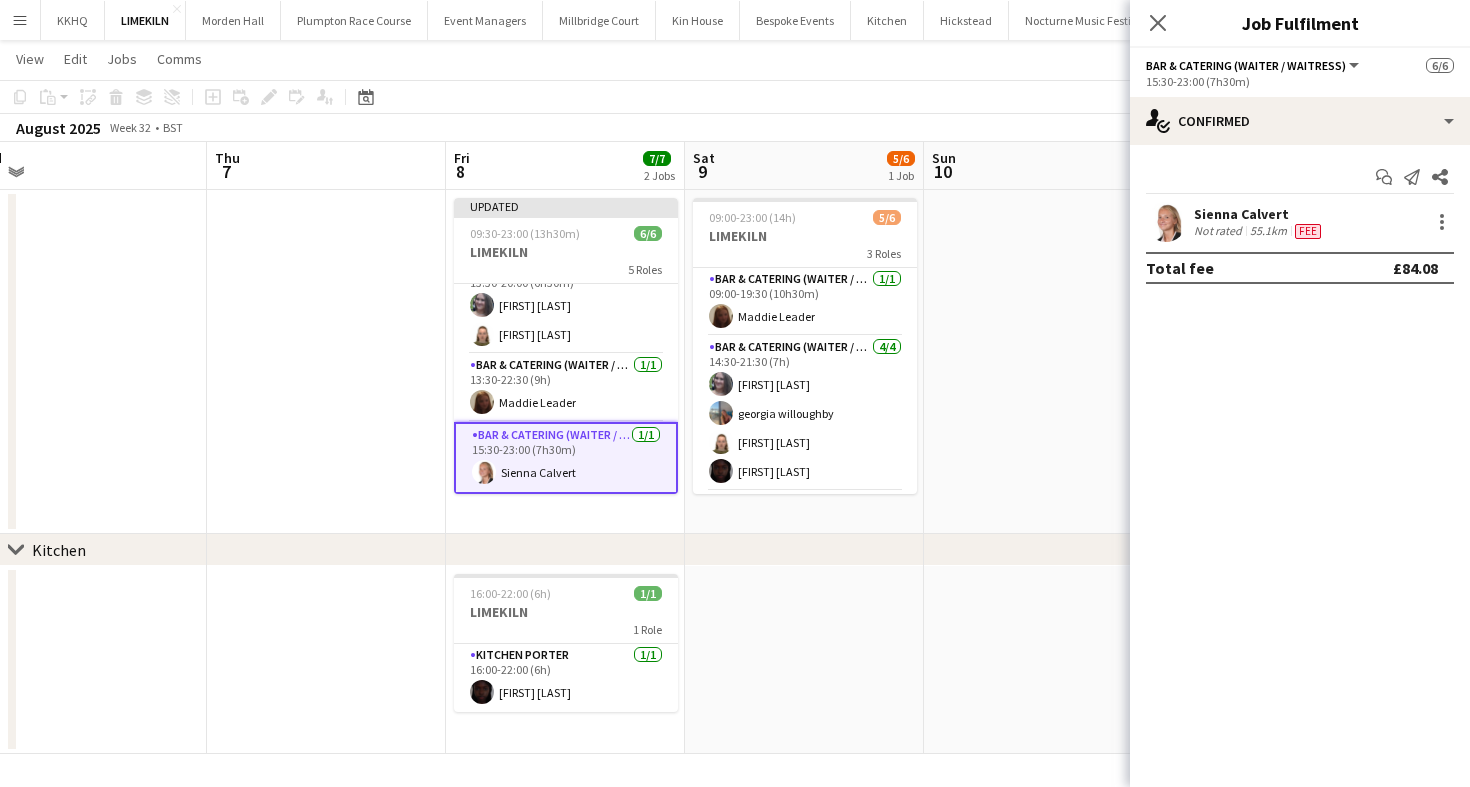 click on "Copy
Paste
Paste
Command
V Paste with crew
Command
Shift
V
Paste linked Job
Delete
Group
Ungroup
Add job
Add linked Job
Edit
Edit linked Job
Applicants
Date picker
AUG 2025 AUG 2025 Monday M Tuesday T Wednesday W Thursday T Friday F Saturday S Sunday S  AUG   1   2   3   4   5   6   7   8   9   10   11   12   13   14   15   16   17   18   19   20   21   22   23   24   25" 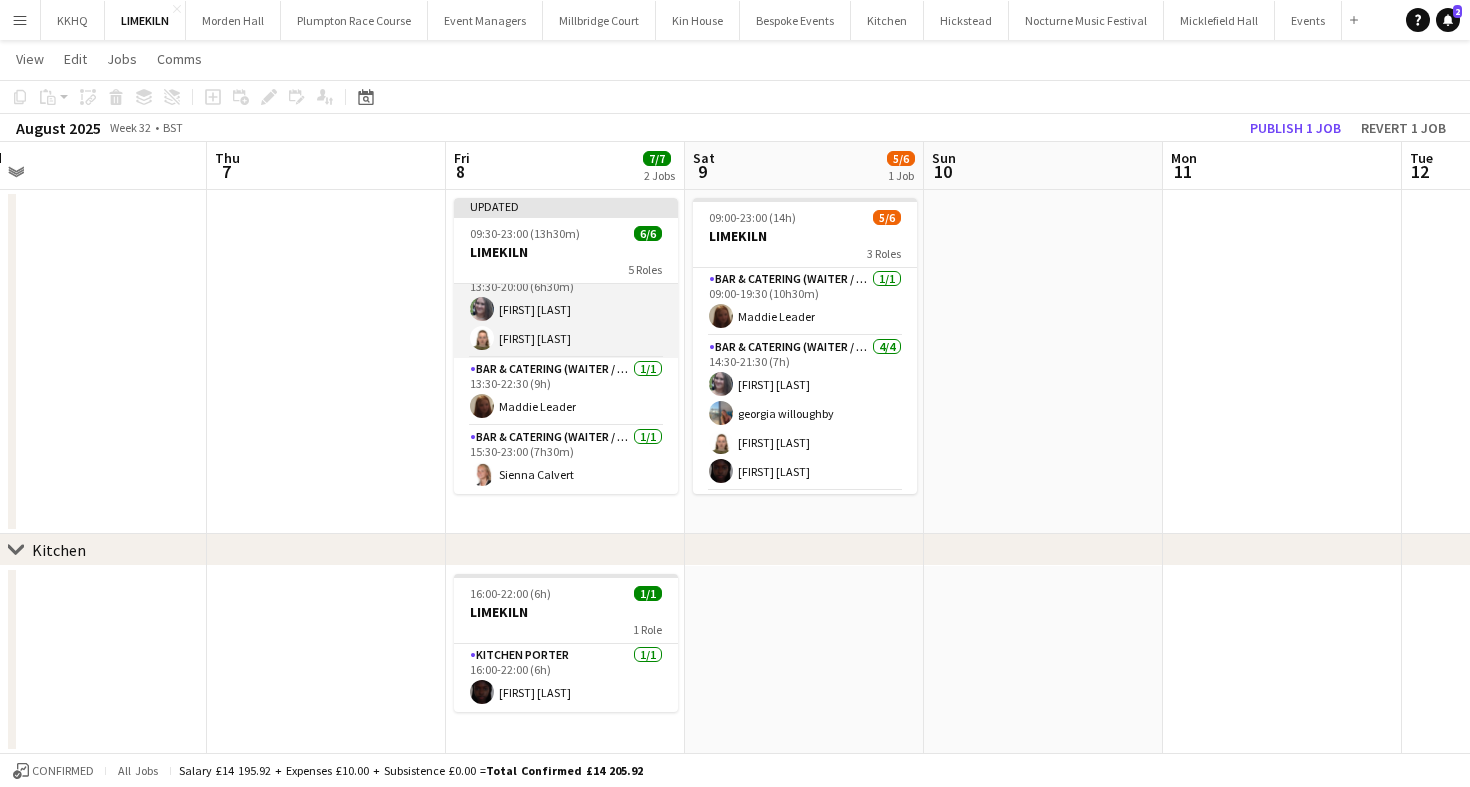 scroll, scrollTop: 0, scrollLeft: 0, axis: both 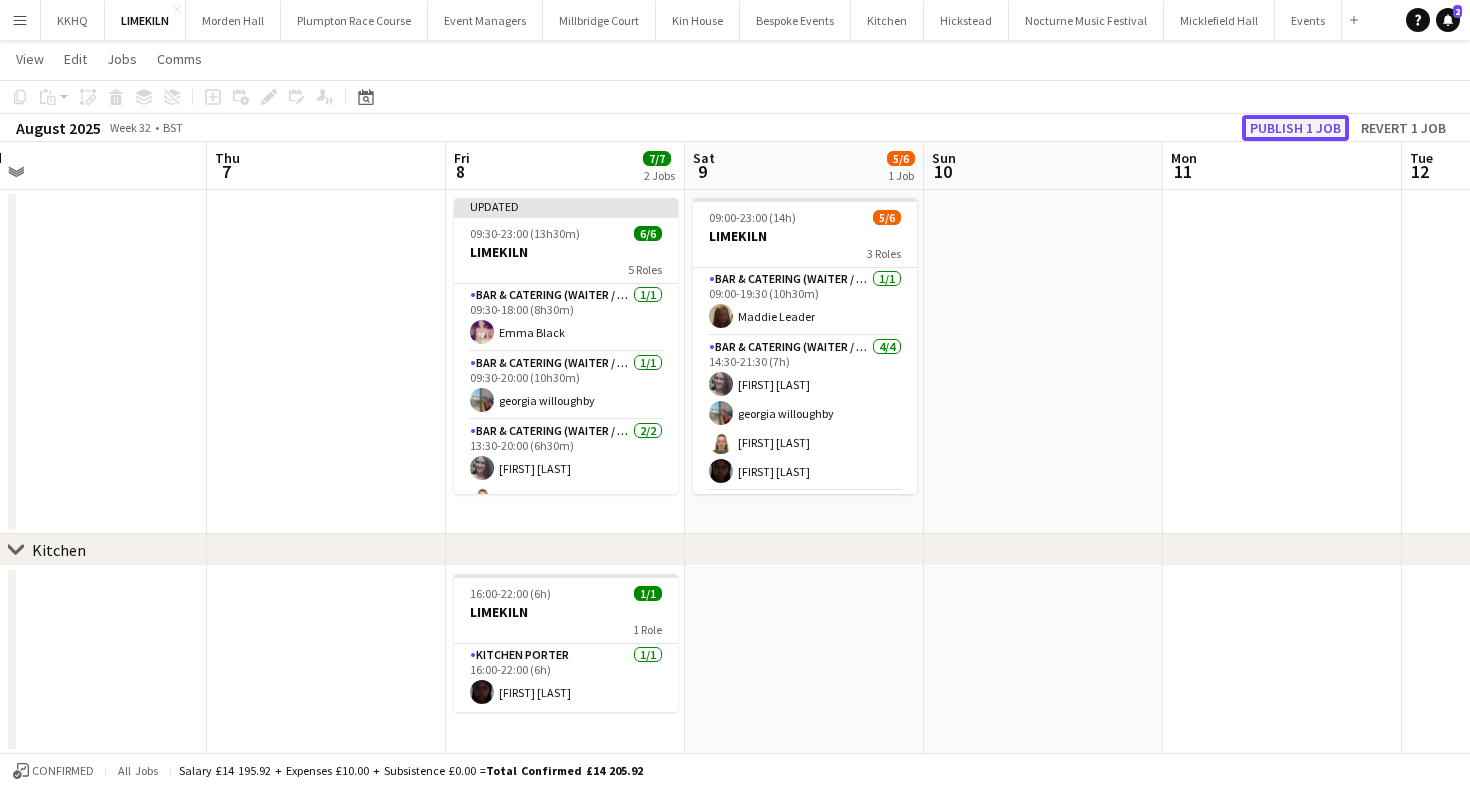 click on "Publish 1 job" 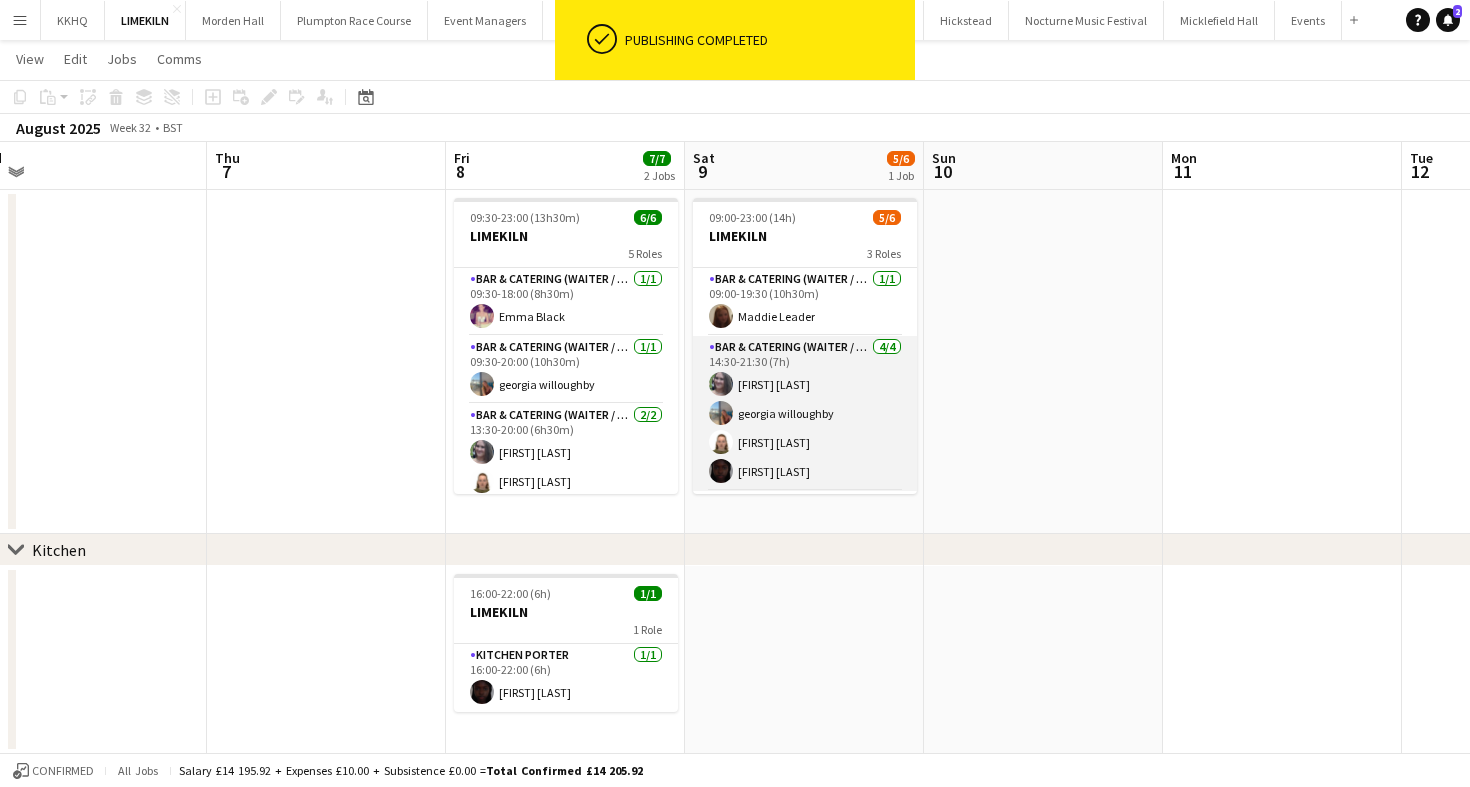 scroll, scrollTop: 0, scrollLeft: 0, axis: both 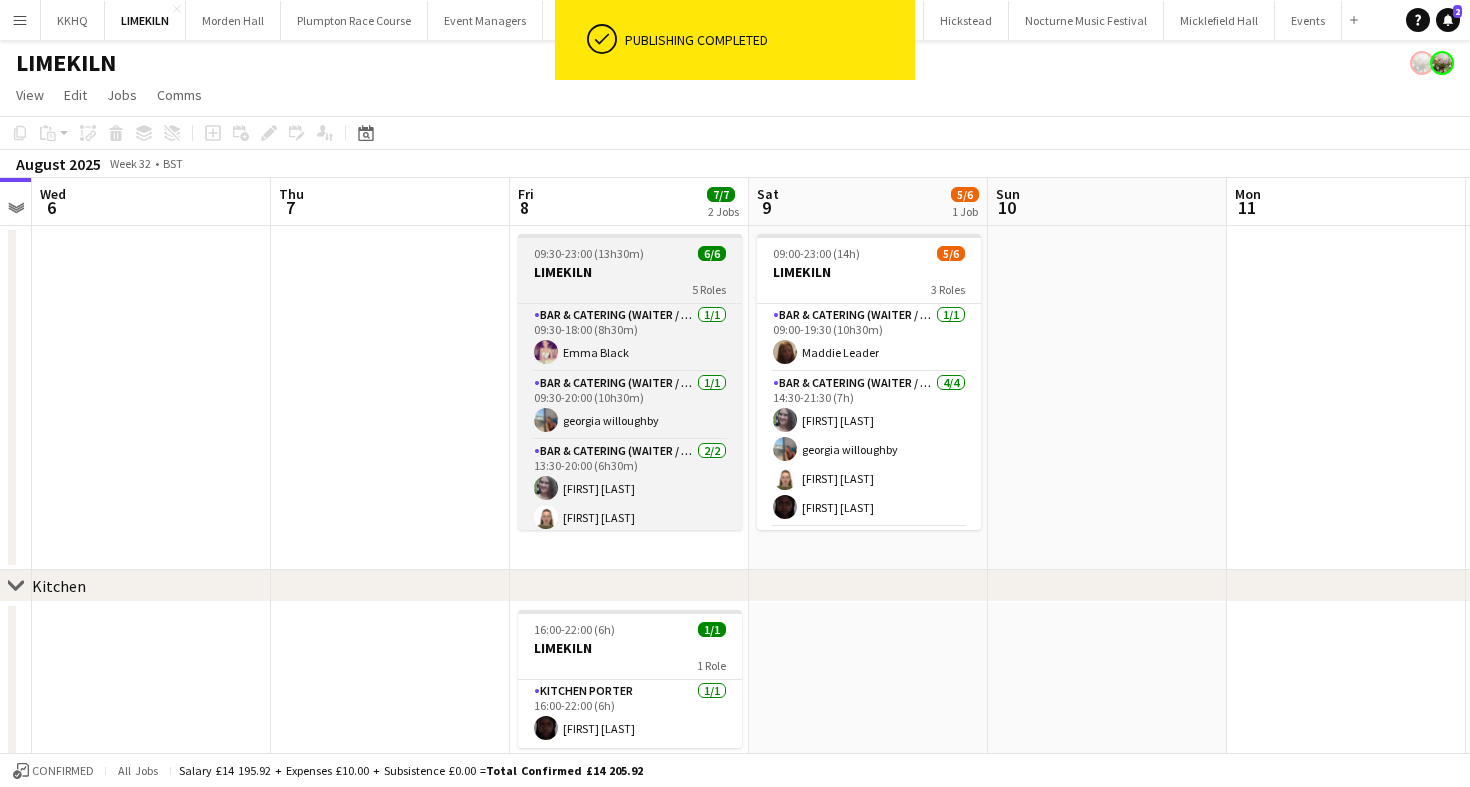 click on "5 Roles" at bounding box center [630, 289] 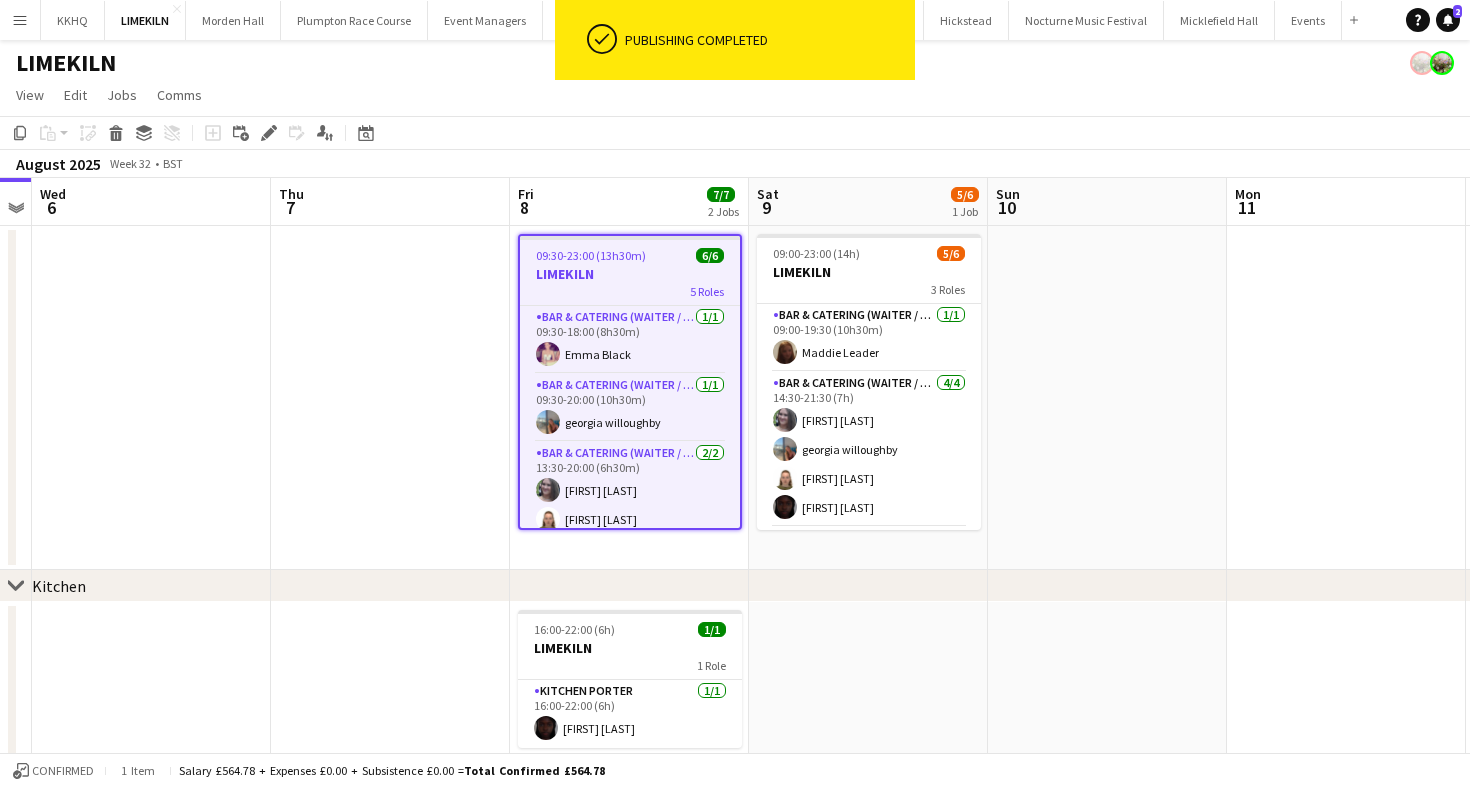 drag, startPoint x: 566, startPoint y: 775, endPoint x: 612, endPoint y: 775, distance: 46 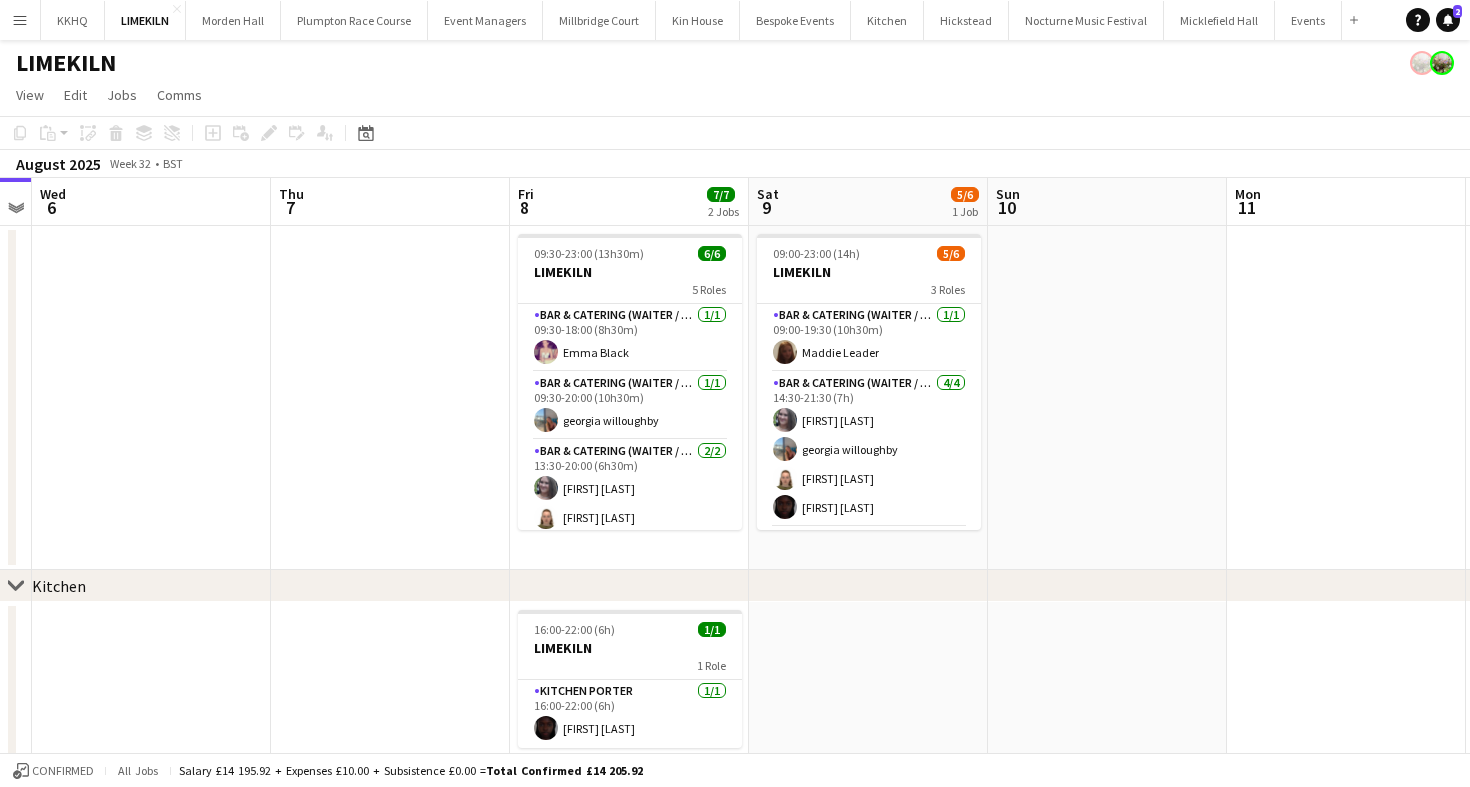 click on "Confirmed   All jobs   Salary £14 195.92 + Expenses £10.00 + Subsistence £0.00 =   Total Confirmed £14 205.92" 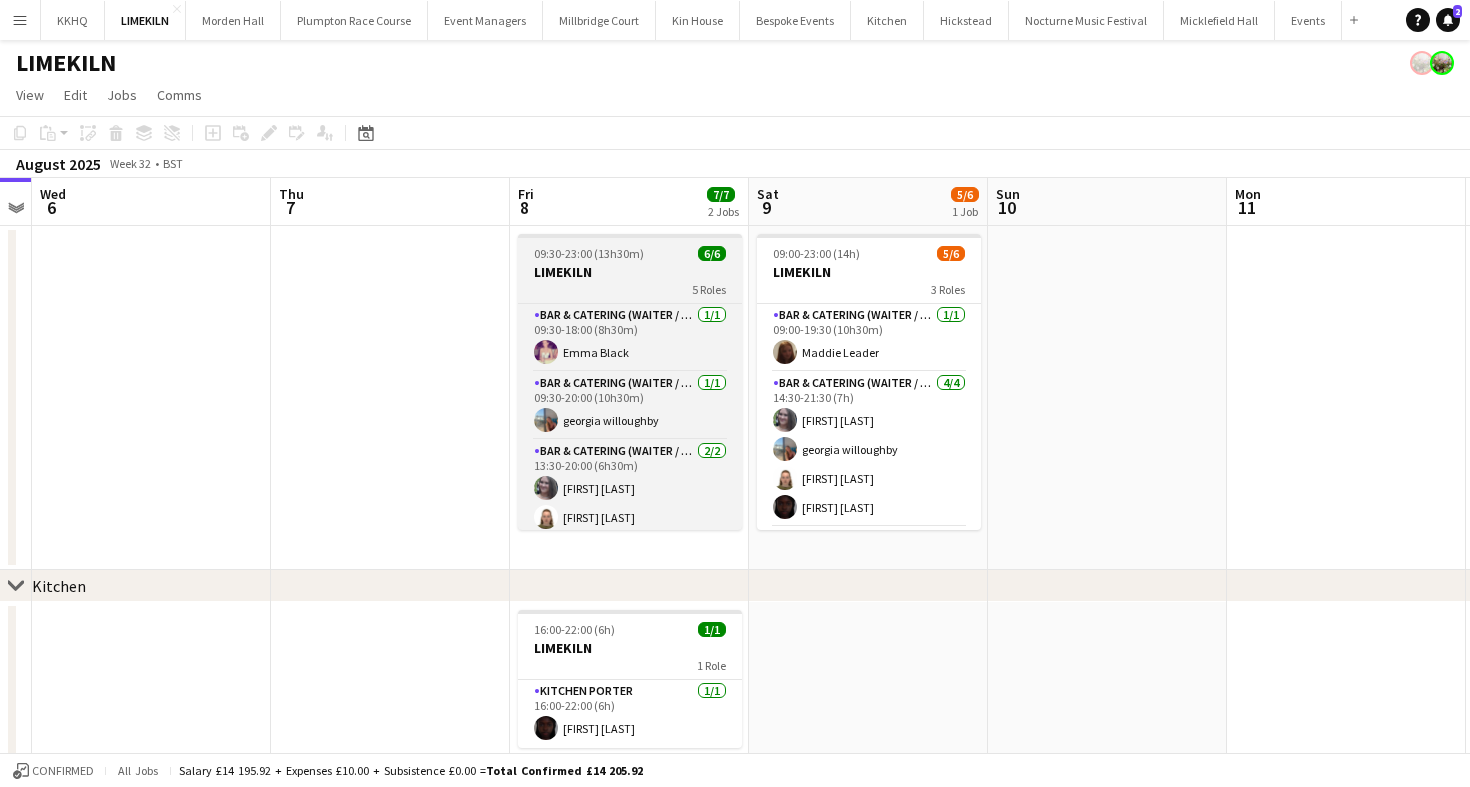 click on "5 Roles" at bounding box center (630, 289) 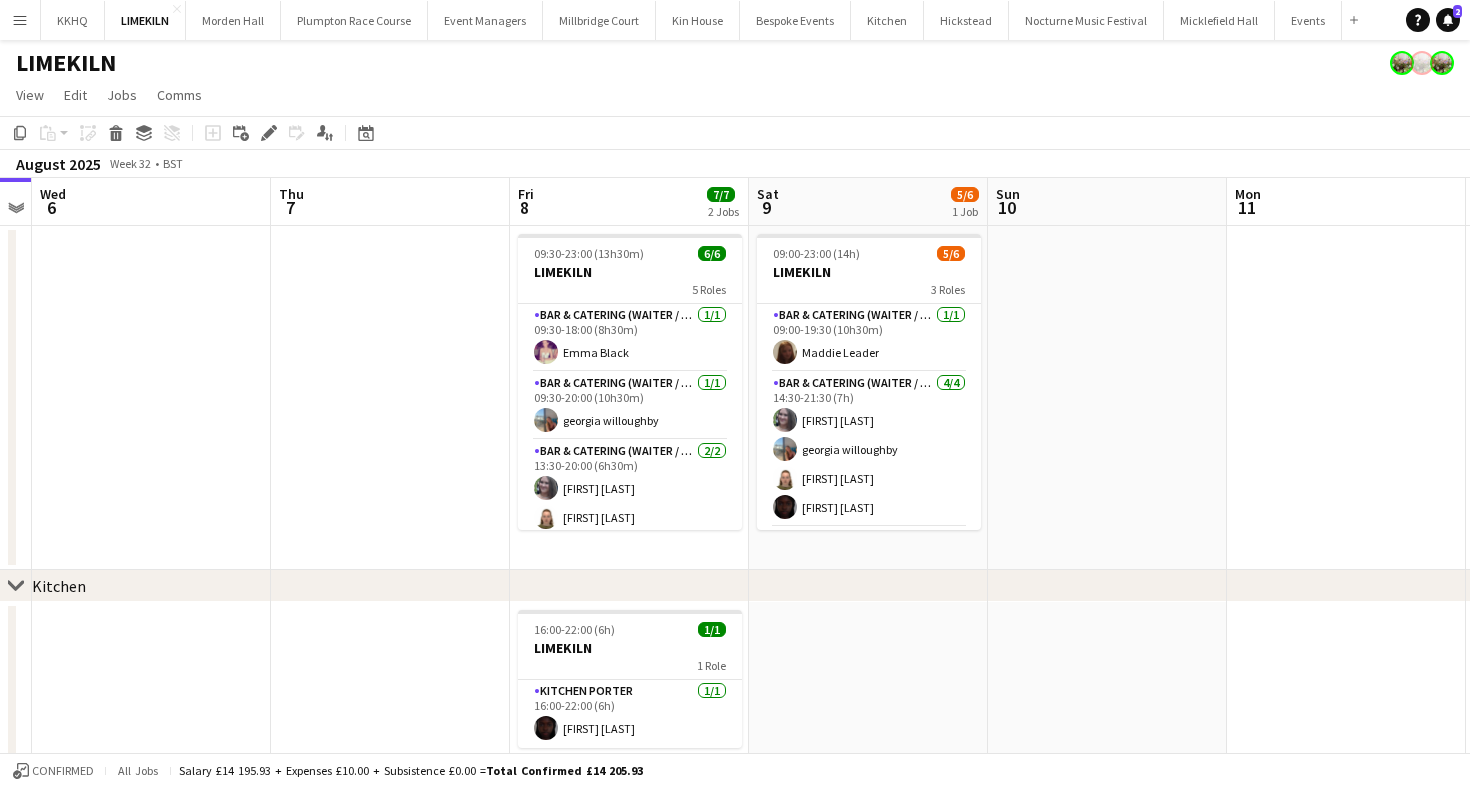 scroll, scrollTop: 0, scrollLeft: 0, axis: both 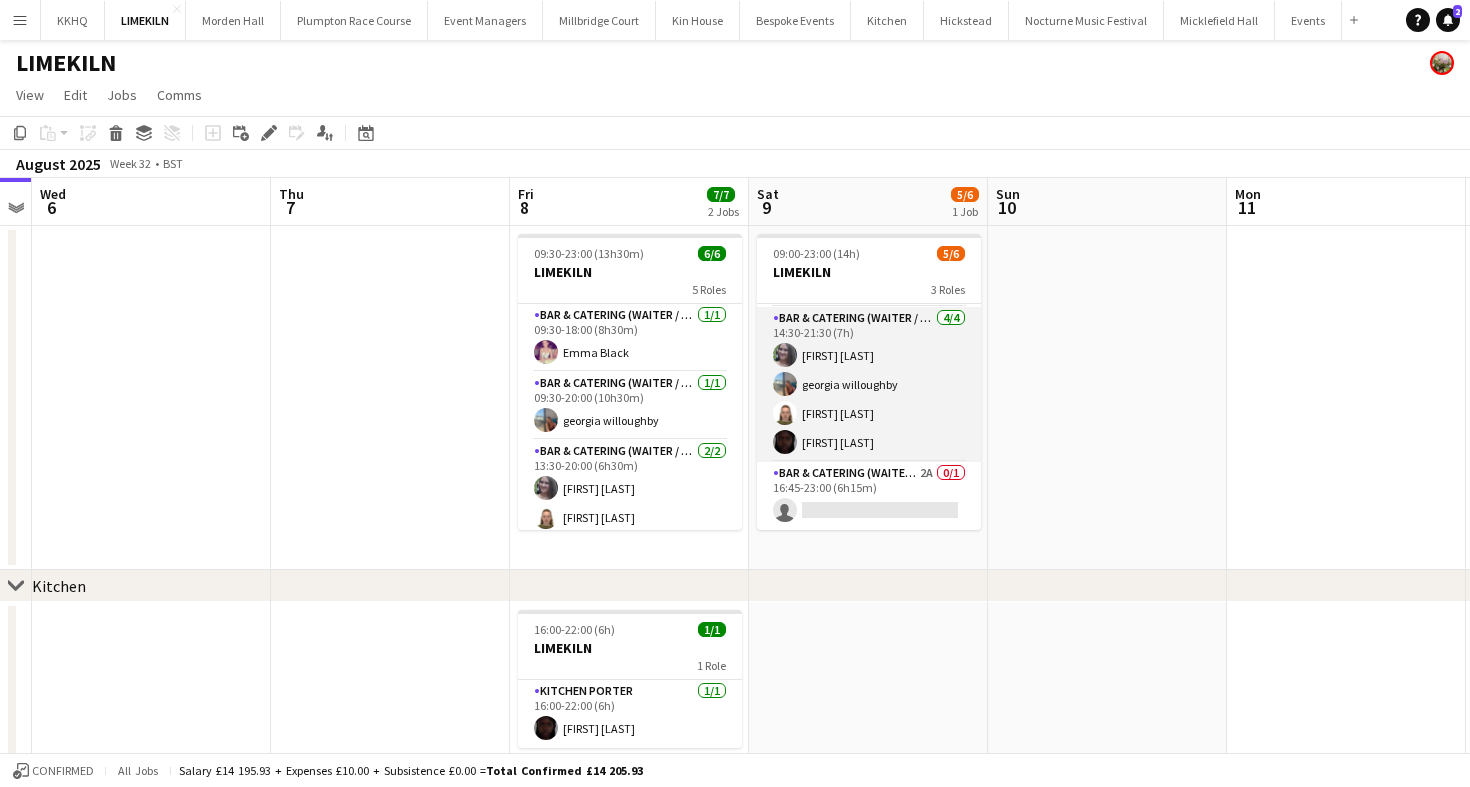 click on "Bar & Catering (Waiter / waitress)   2A   0/1   16:45-23:00 (6h15m)
single-neutral-actions" at bounding box center [869, 496] 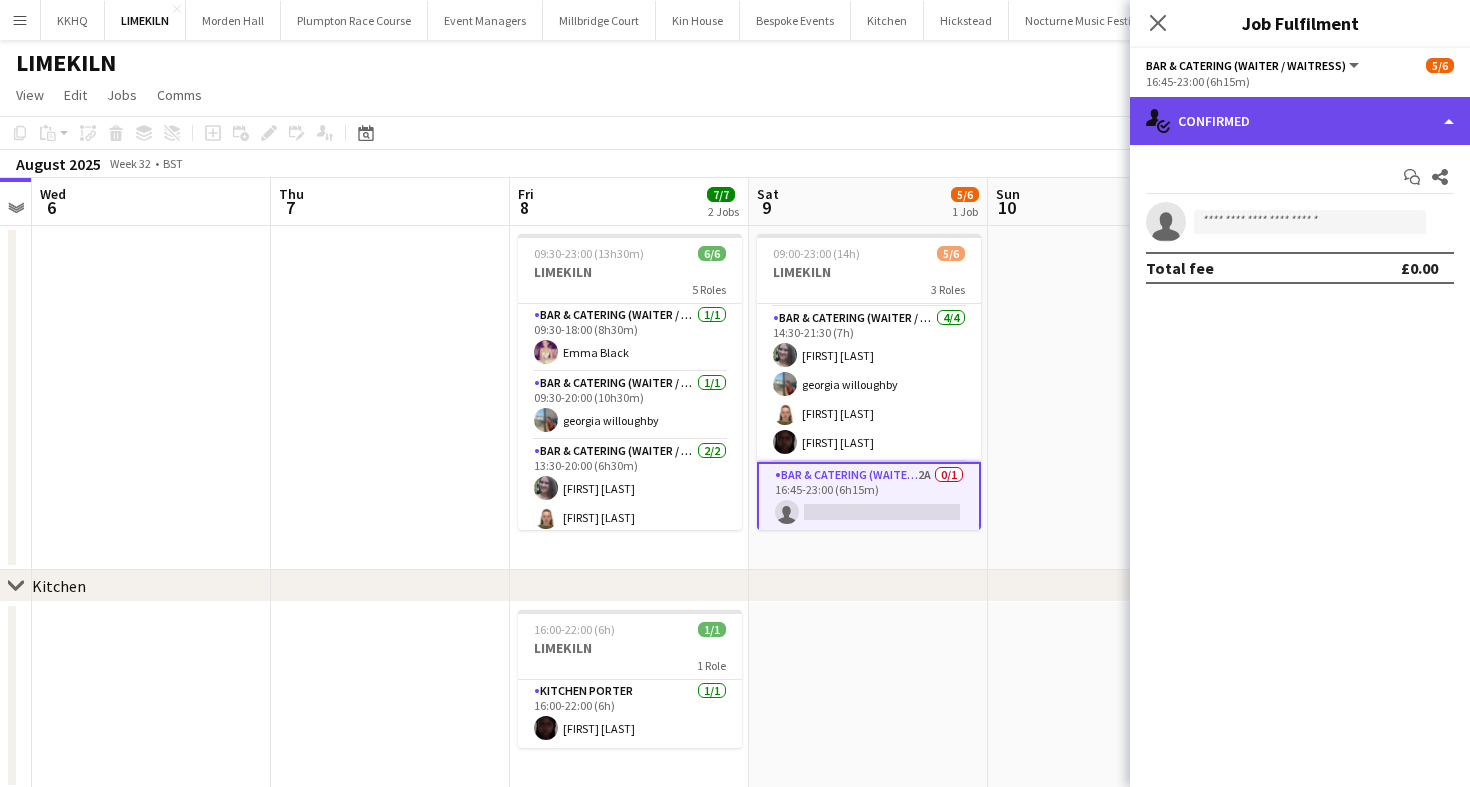 click on "single-neutral-actions-check-2
Confirmed" 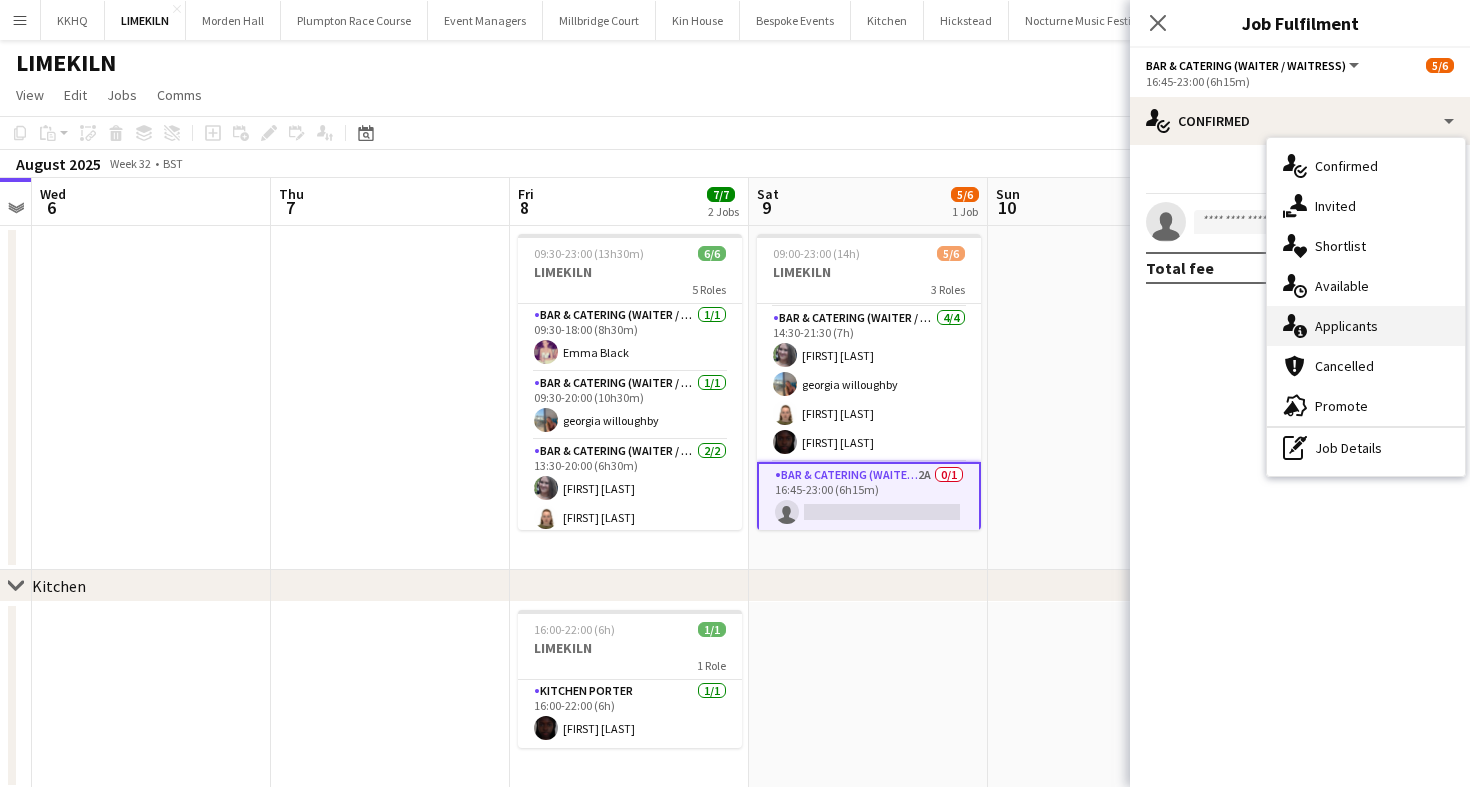 click on "single-neutral-actions-information
Applicants" at bounding box center (1366, 326) 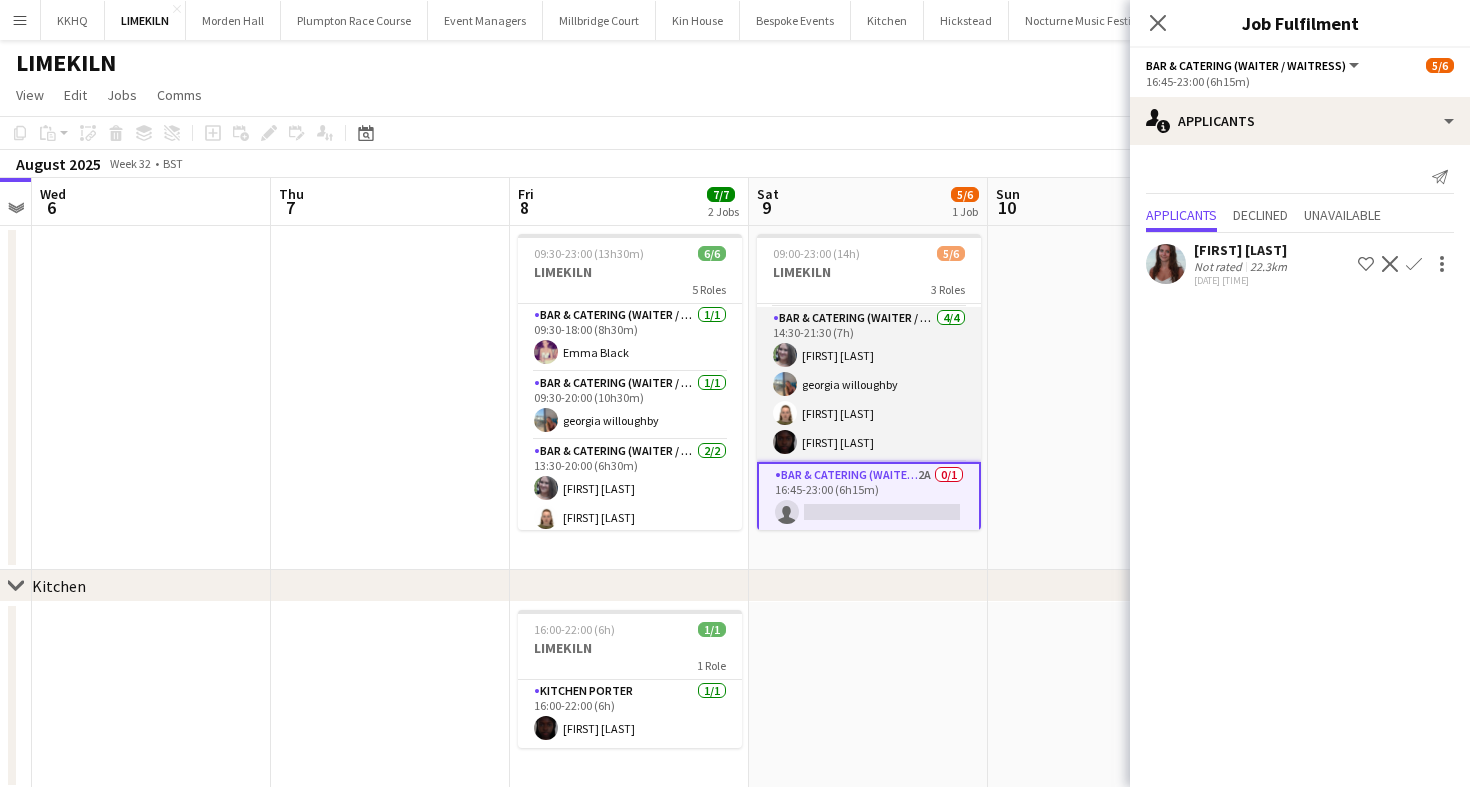 click on "Bar & Catering (Waiter / waitress)   4/4   14:30-21:30 (7h)
[FIRST] [LAST] [FIRST] [LAST] [FIRST] [LAST] [FIRST] [LAST]" at bounding box center (869, 384) 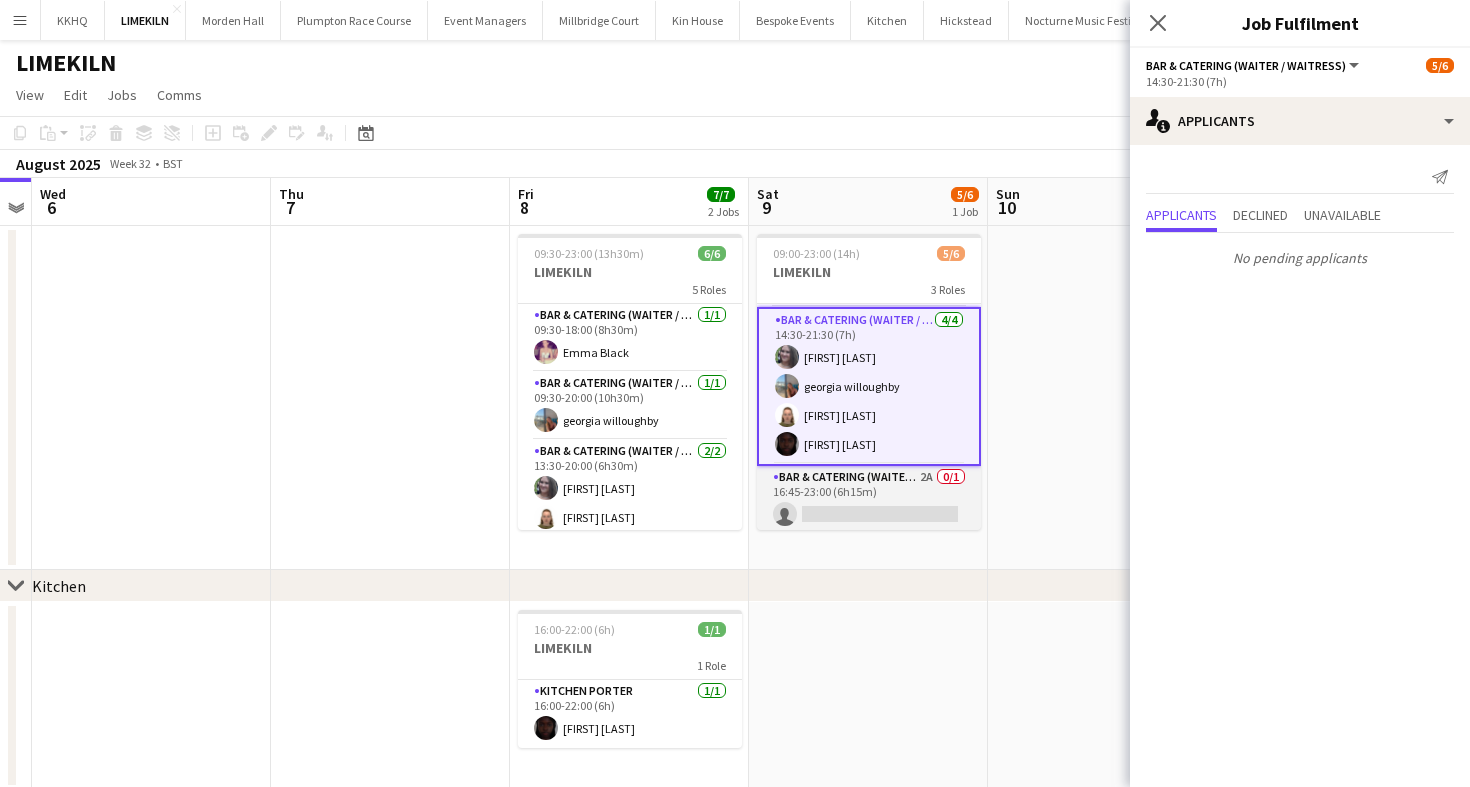 click on "Bar & Catering (Waiter / waitress)   2A   0/1   16:45-23:00 (6h15m)
single-neutral-actions" at bounding box center (869, 500) 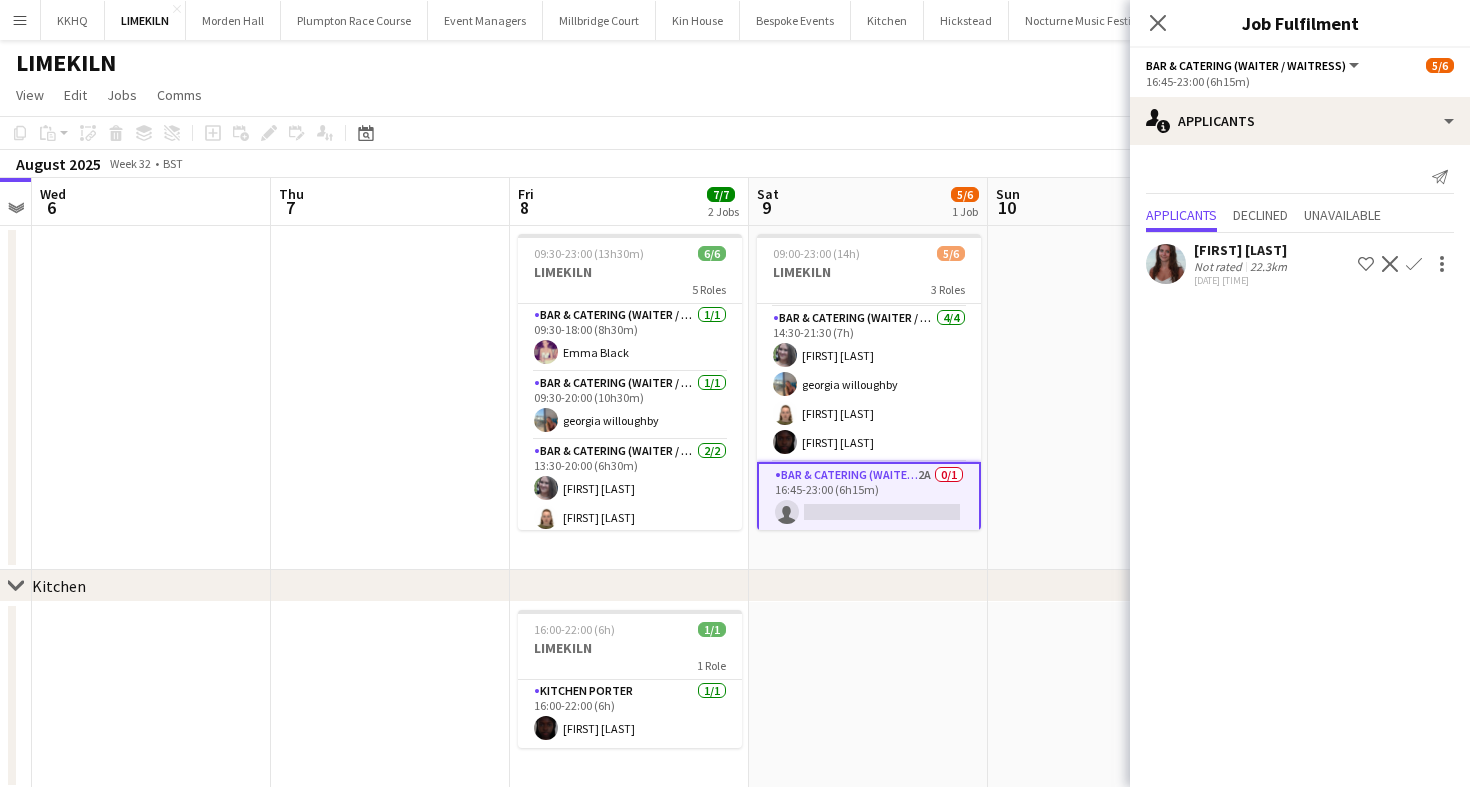 click on "[FIRST] [LAST]" 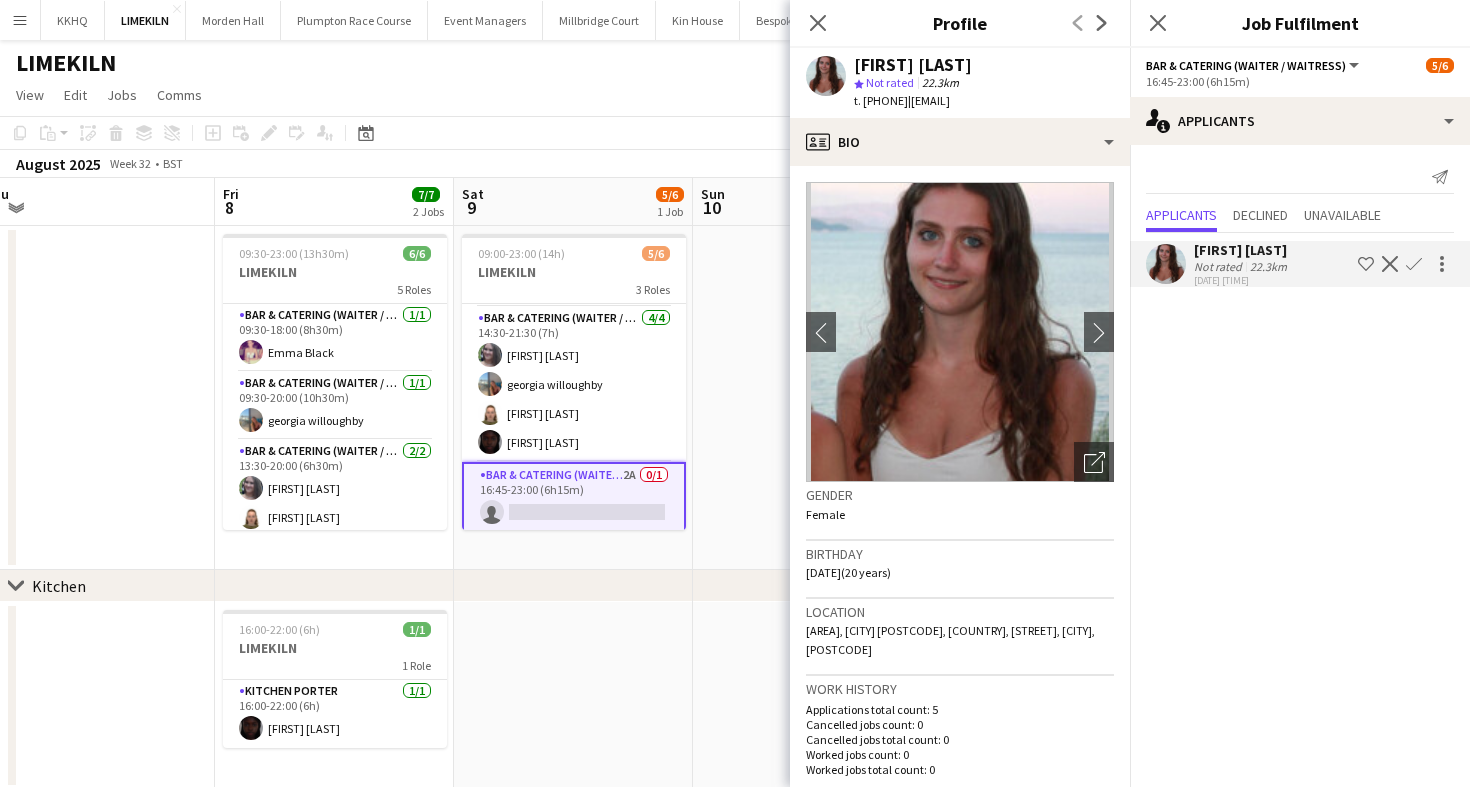 scroll, scrollTop: 0, scrollLeft: 767, axis: horizontal 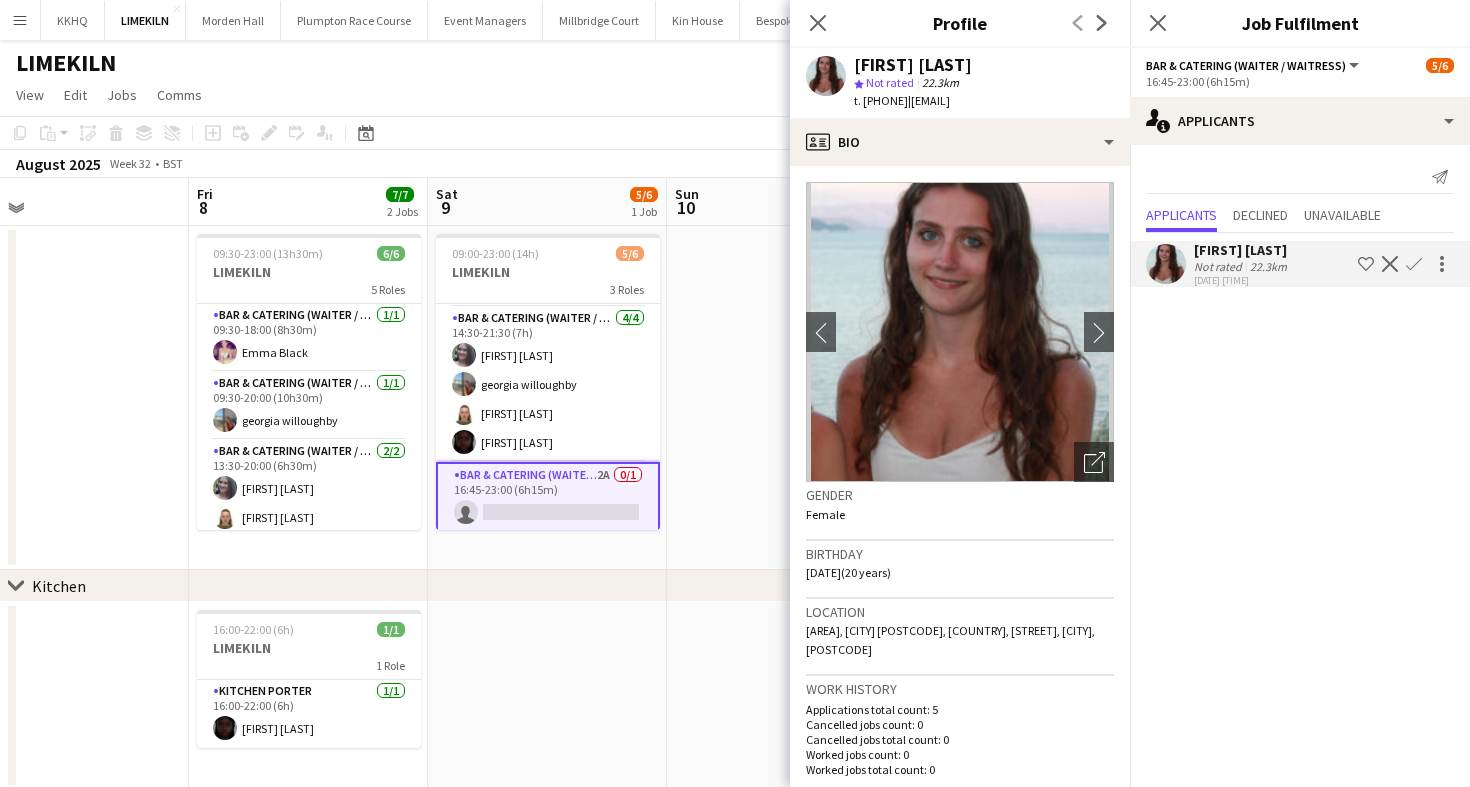 click on "Copy
Paste
Paste
Command
V Paste with crew
Command
Shift
V
Paste linked Job
Delete
Group
Ungroup
Add job
Add linked Job
Edit
Edit linked Job
Applicants
Date picker
AUG 2025 AUG 2025 Monday M Tuesday T Wednesday W Thursday T Friday F Saturday S Sunday S  AUG   1   2   3   4   5   6   7   8   9   10   11   12   13   14   15   16   17   18   19   20   21   22   23   24   25" 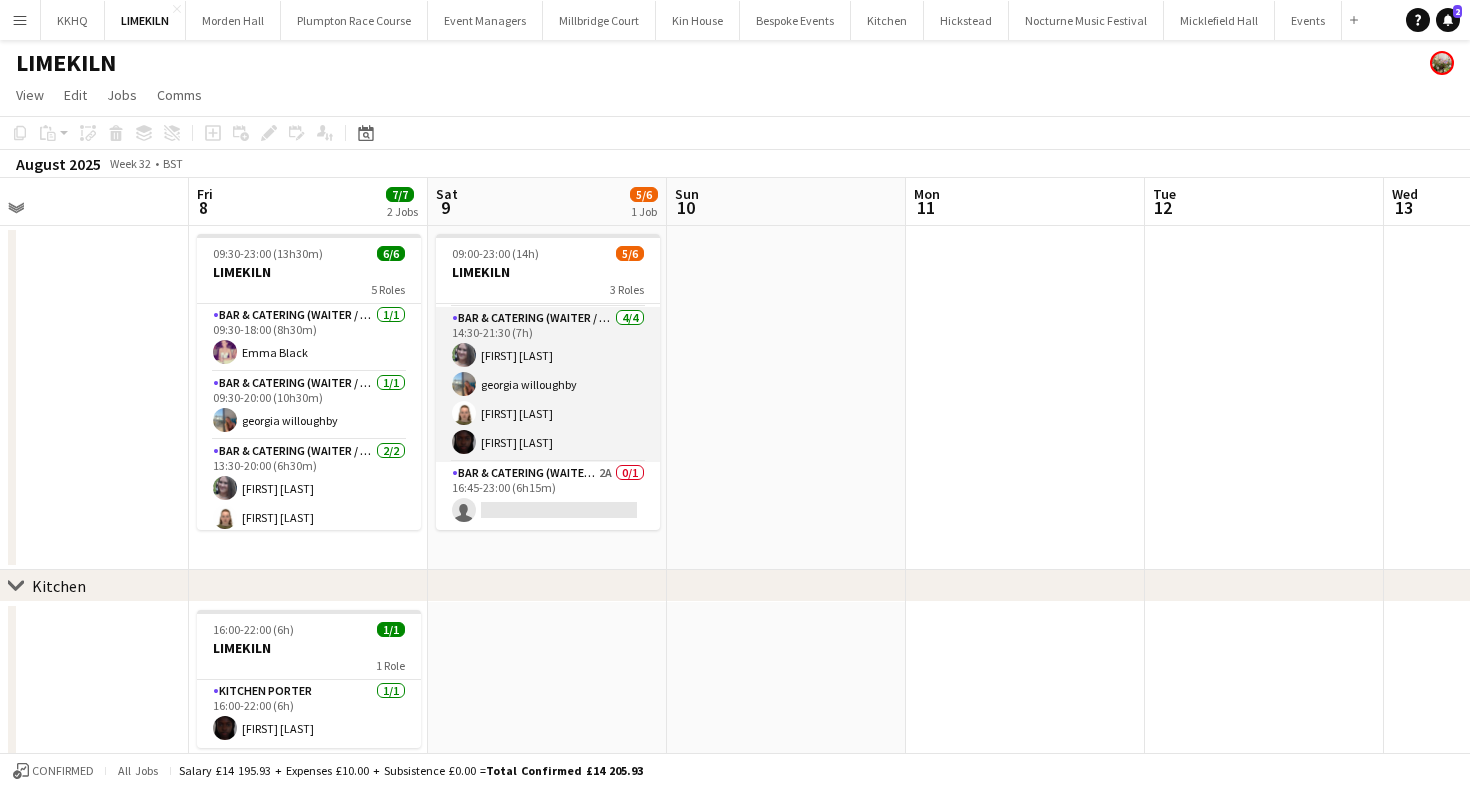 click on "Bar & Catering (Waiter / waitress)   4/4   14:30-21:30 (7h)
[FIRST] [LAST] [FIRST] [LAST] [FIRST] [LAST] [FIRST] [LAST]" at bounding box center [548, 384] 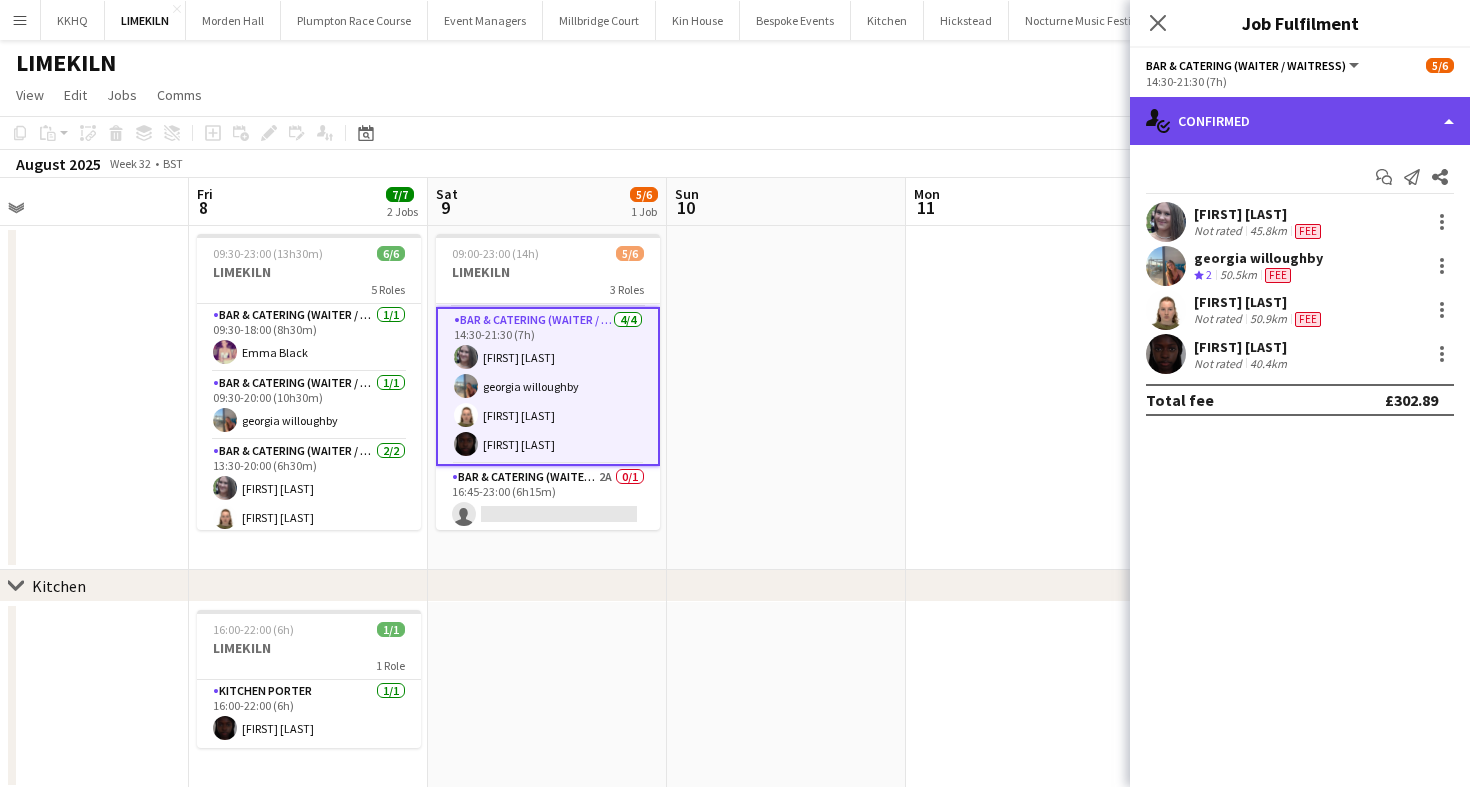 click on "single-neutral-actions-check-2
Confirmed" 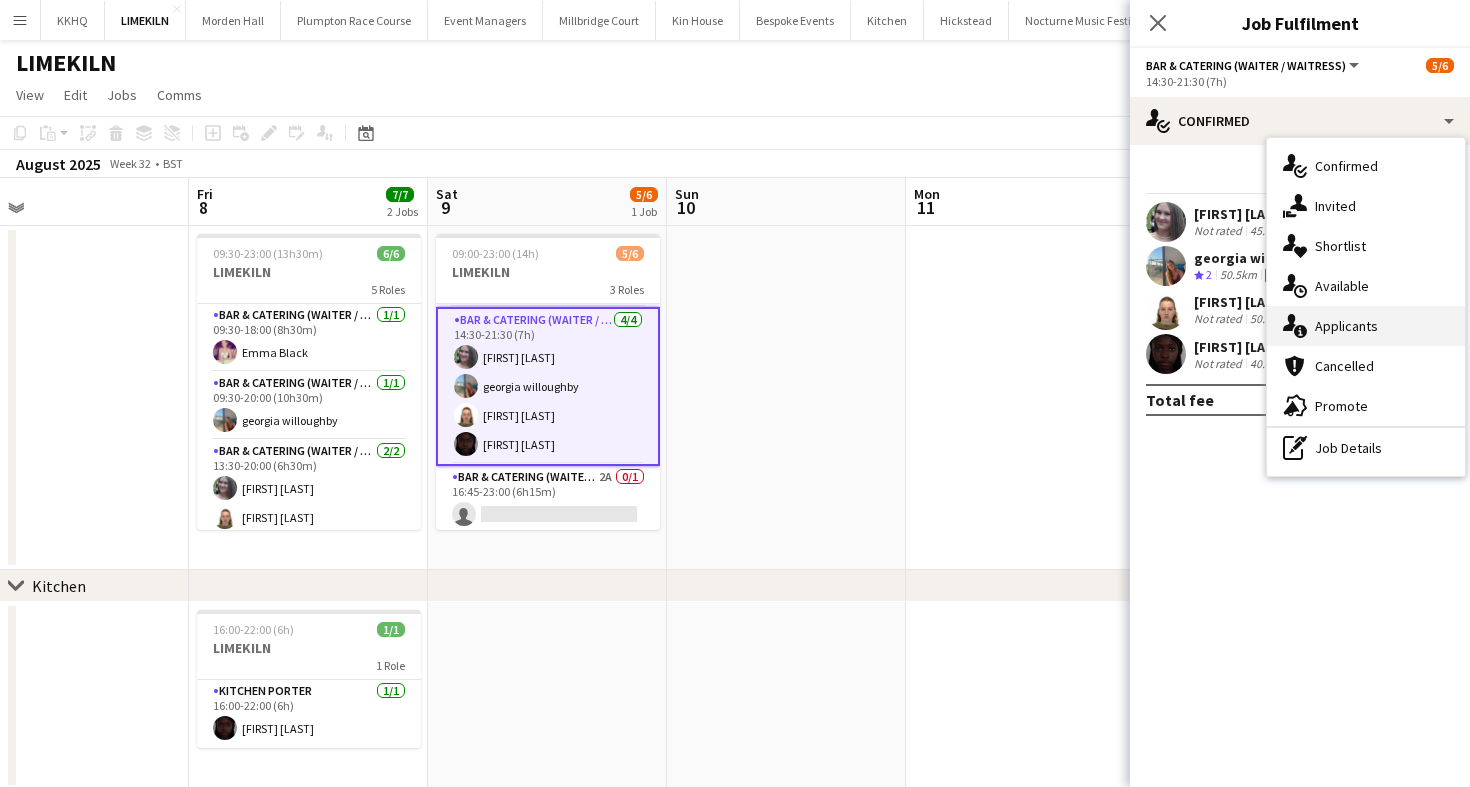 click on "single-neutral-actions-information
Applicants" at bounding box center [1366, 326] 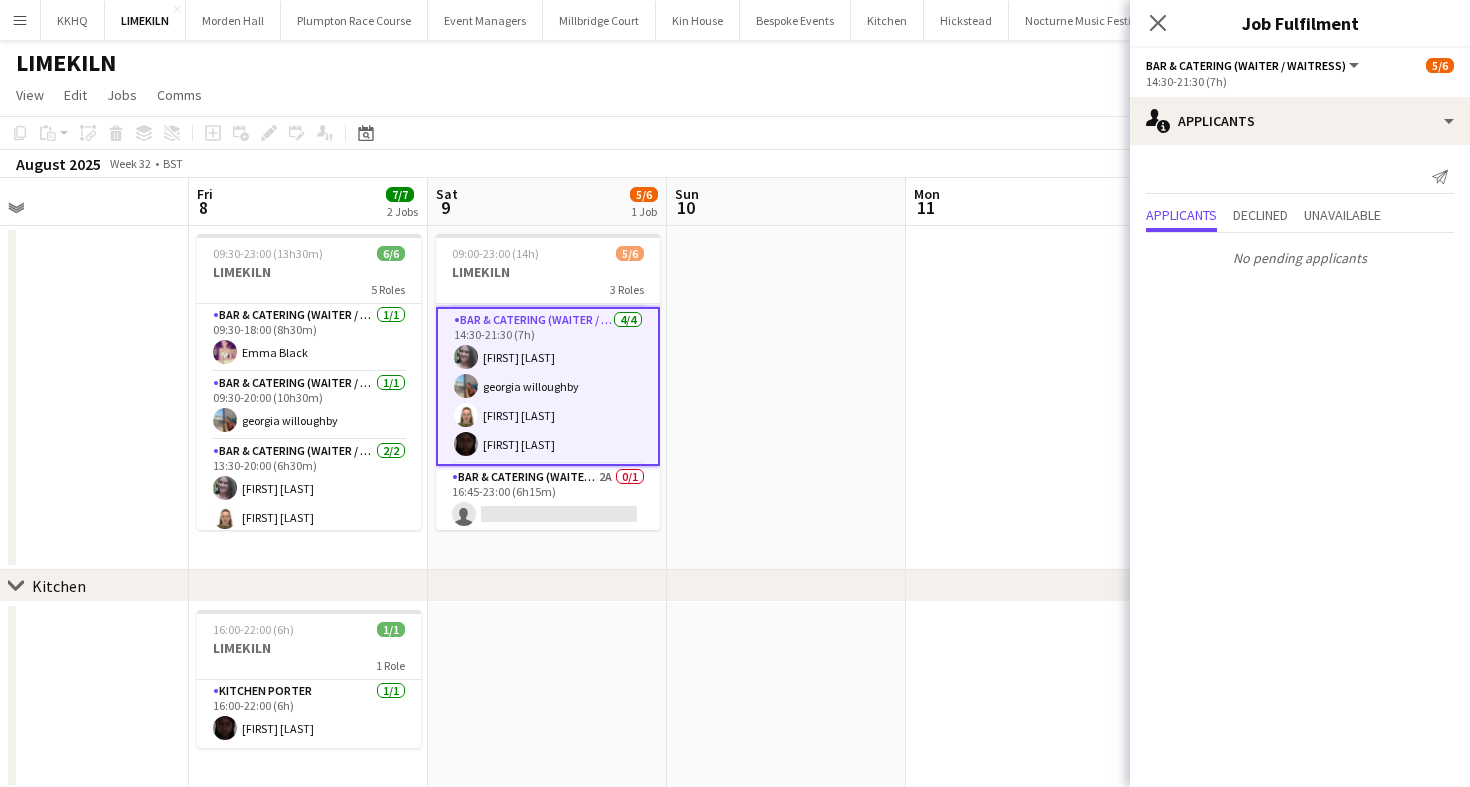 scroll, scrollTop: 0, scrollLeft: 0, axis: both 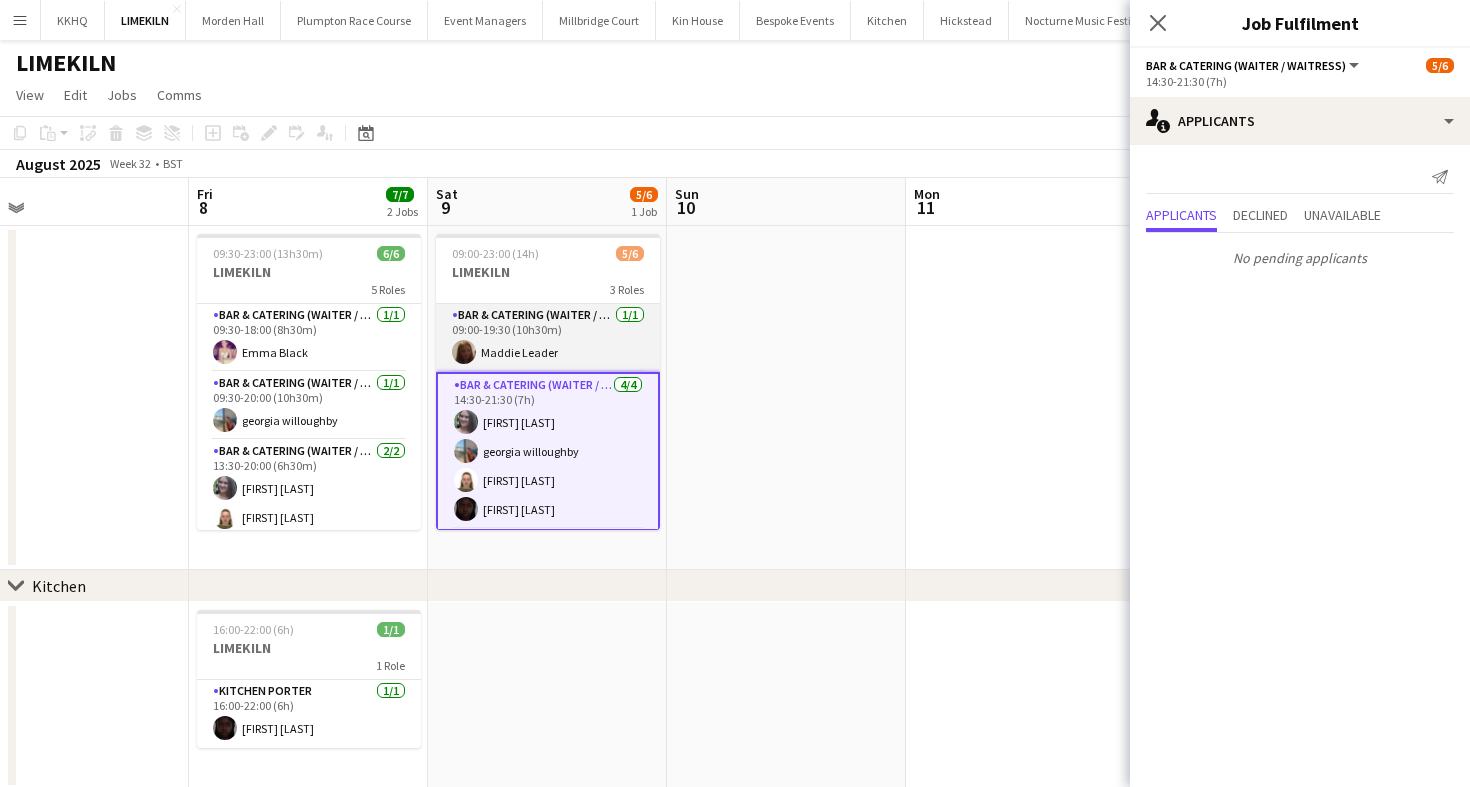 click on "Bar & Catering (Waiter / waitress)   1/1   09:00-19:30 (10h30m)
[FIRST] [LAST]" at bounding box center (548, 338) 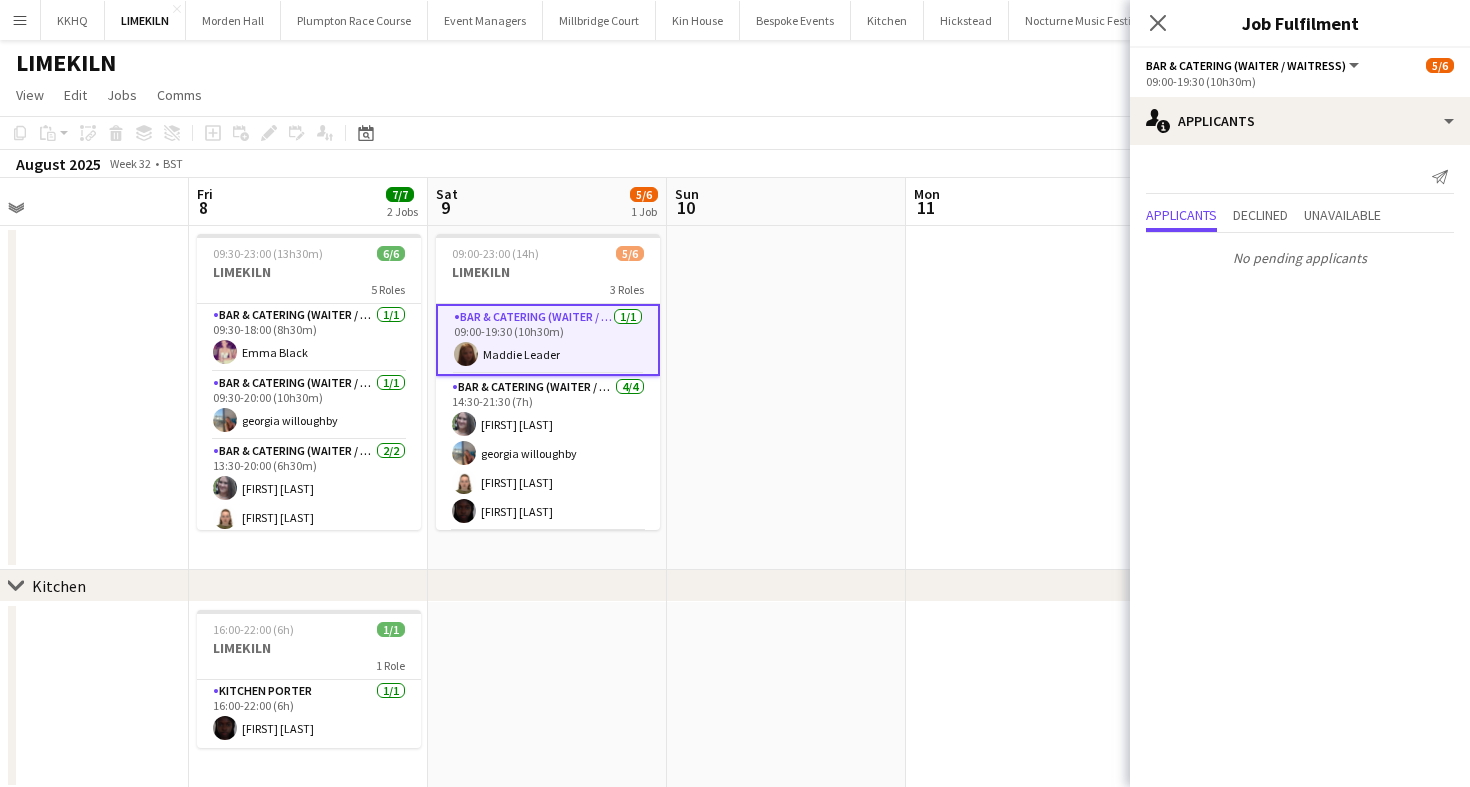 click on "Copy
Paste
Paste
Command
V Paste with crew
Command
Shift
V
Paste linked Job
Delete
Group
Ungroup
Add job
Add linked Job
Edit
Edit linked Job
Applicants
Date picker
AUG 2025 AUG 2025 Monday M Tuesday T Wednesday W Thursday T Friday F Saturday S Sunday S  AUG   1   2   3   4   5   6   7   8   9   10   11   12   13   14   15   16   17   18   19   20   21   22   23   24   25" 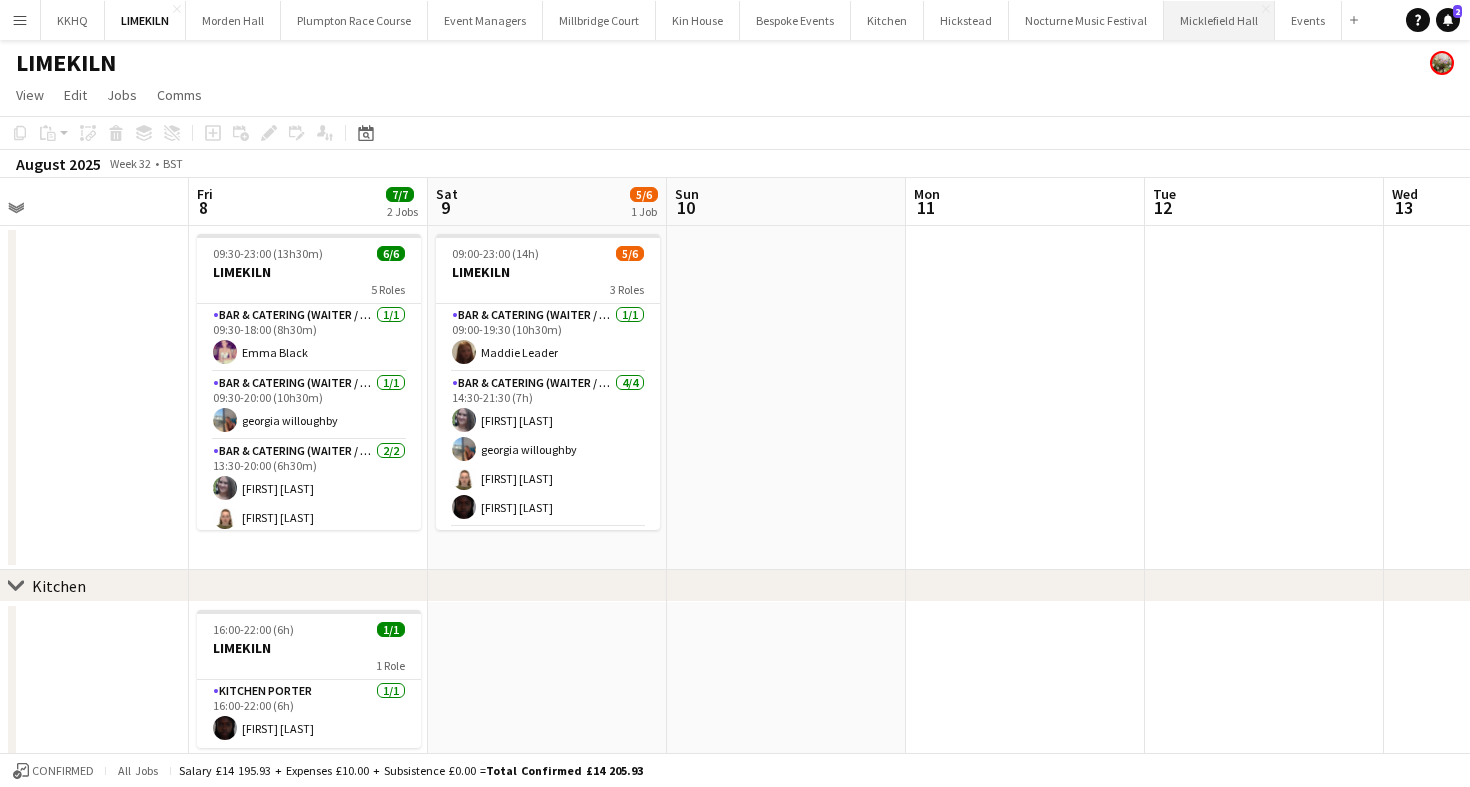 click on "Micklefield Hall
Close" at bounding box center [1219, 20] 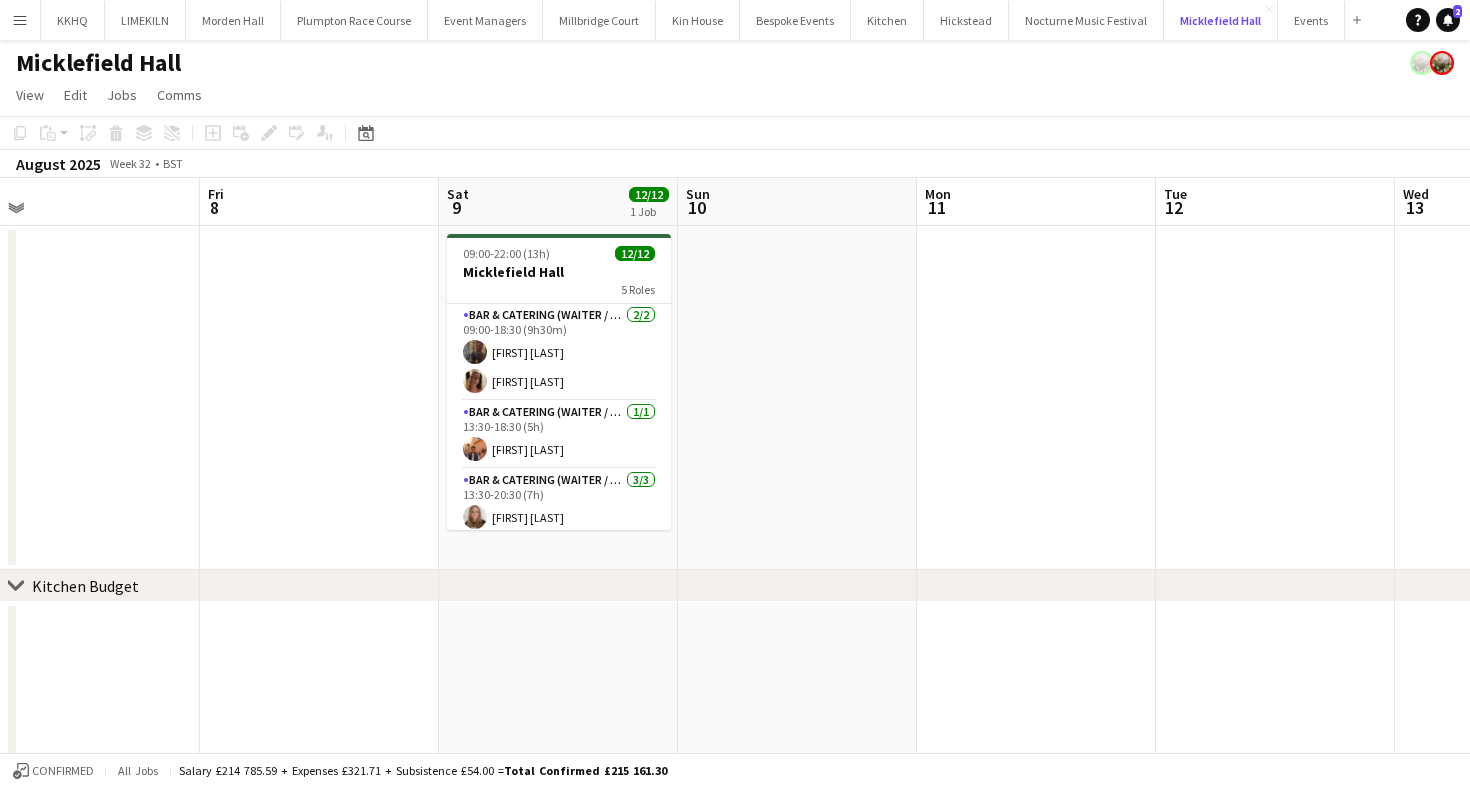scroll, scrollTop: 0, scrollLeft: 599, axis: horizontal 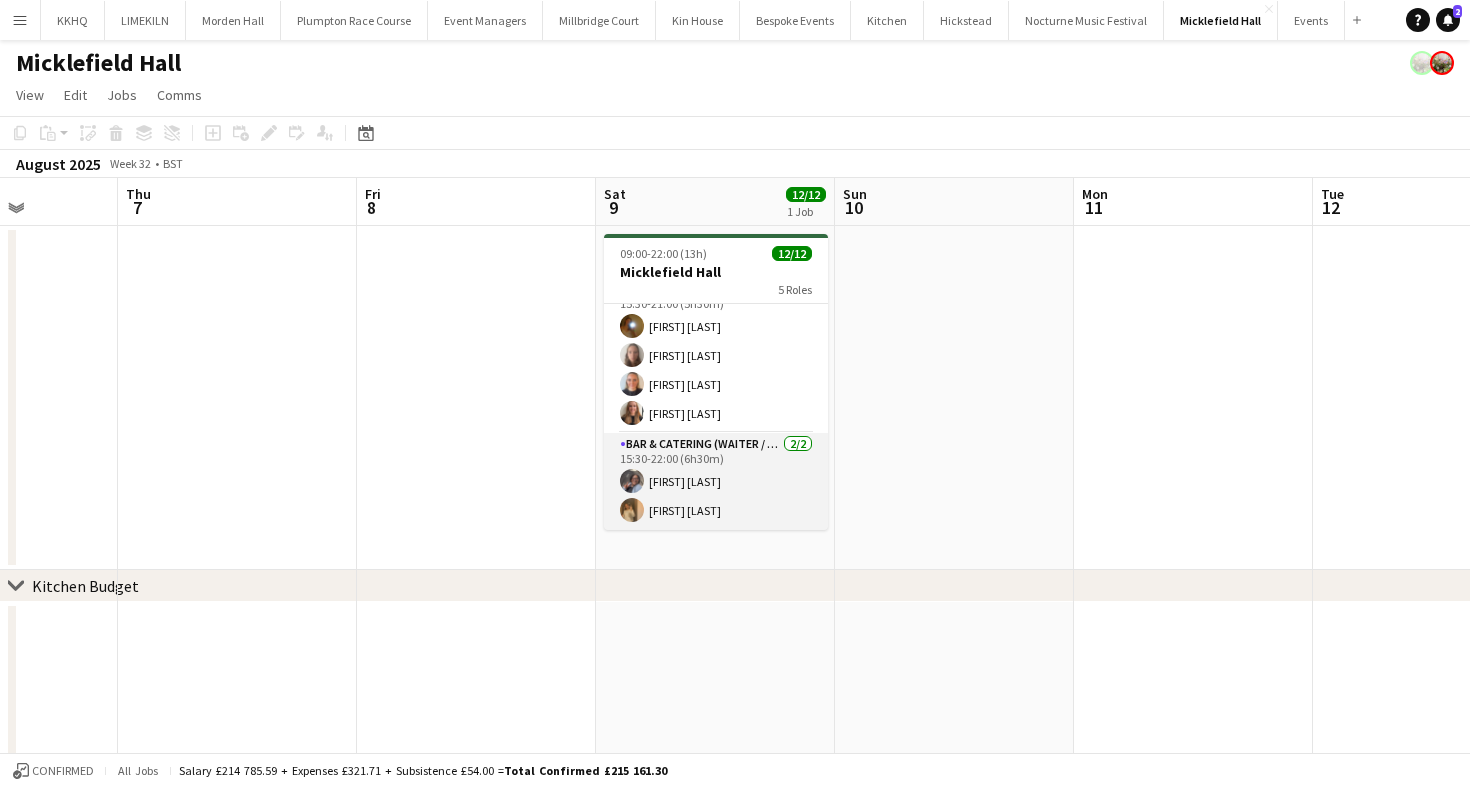 click on "Bar & Catering (Waiter / waitress)   2/2   15:30-22:00 (6h30m)
[FIRST] [LAST] [FIRST] [LAST]" at bounding box center (716, 481) 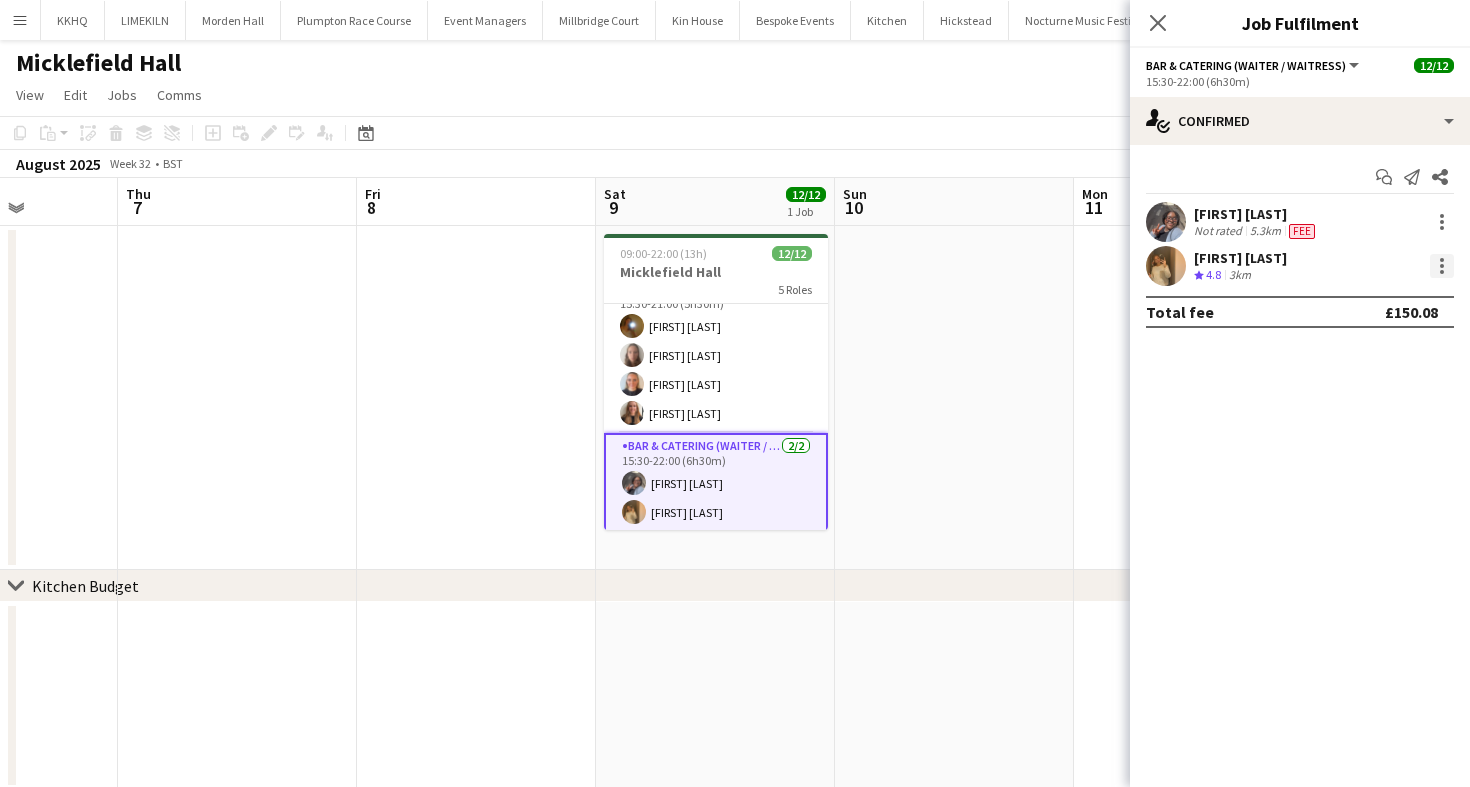 click at bounding box center [1442, 266] 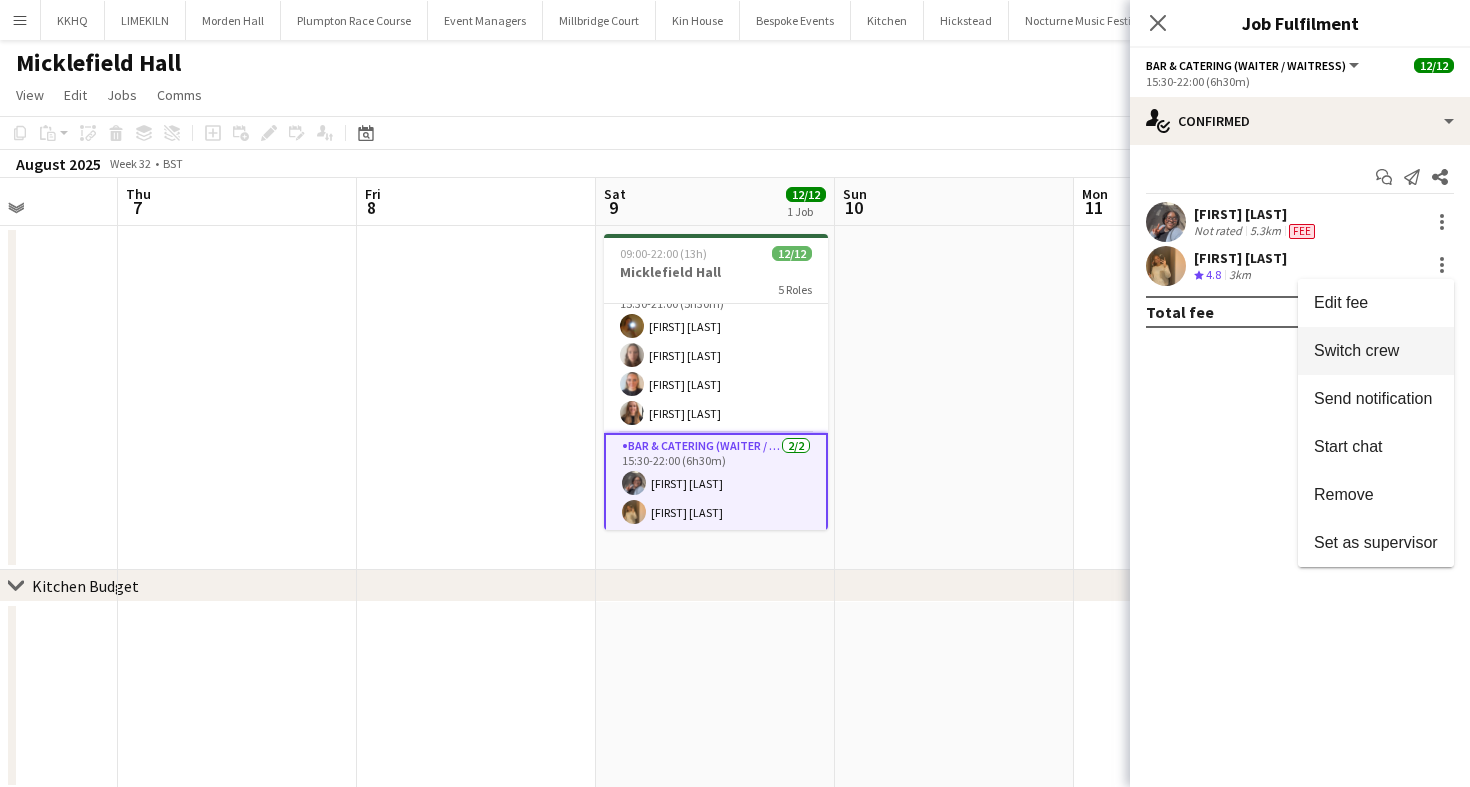 click on "Switch crew" at bounding box center [1356, 350] 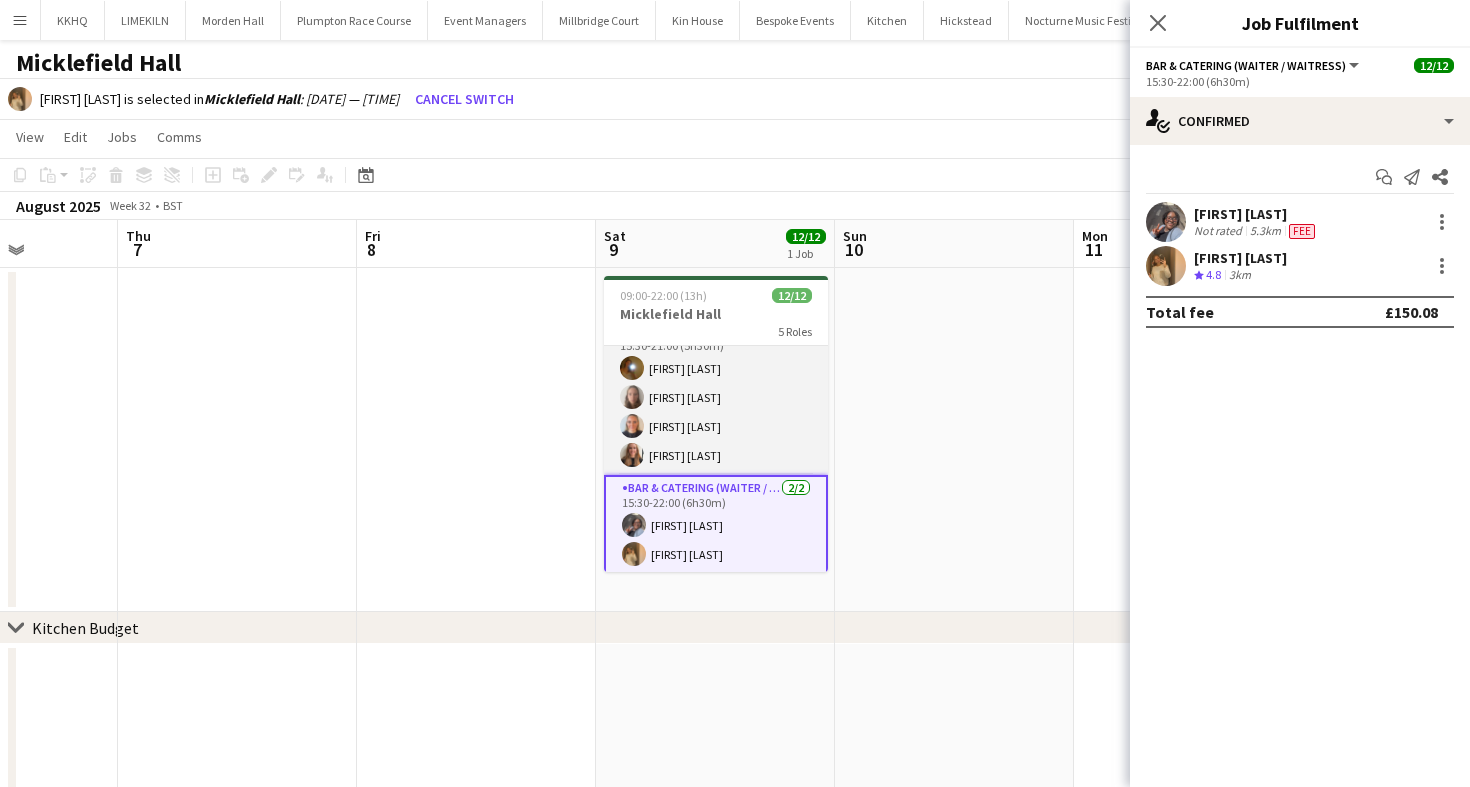 scroll, scrollTop: 0, scrollLeft: 0, axis: both 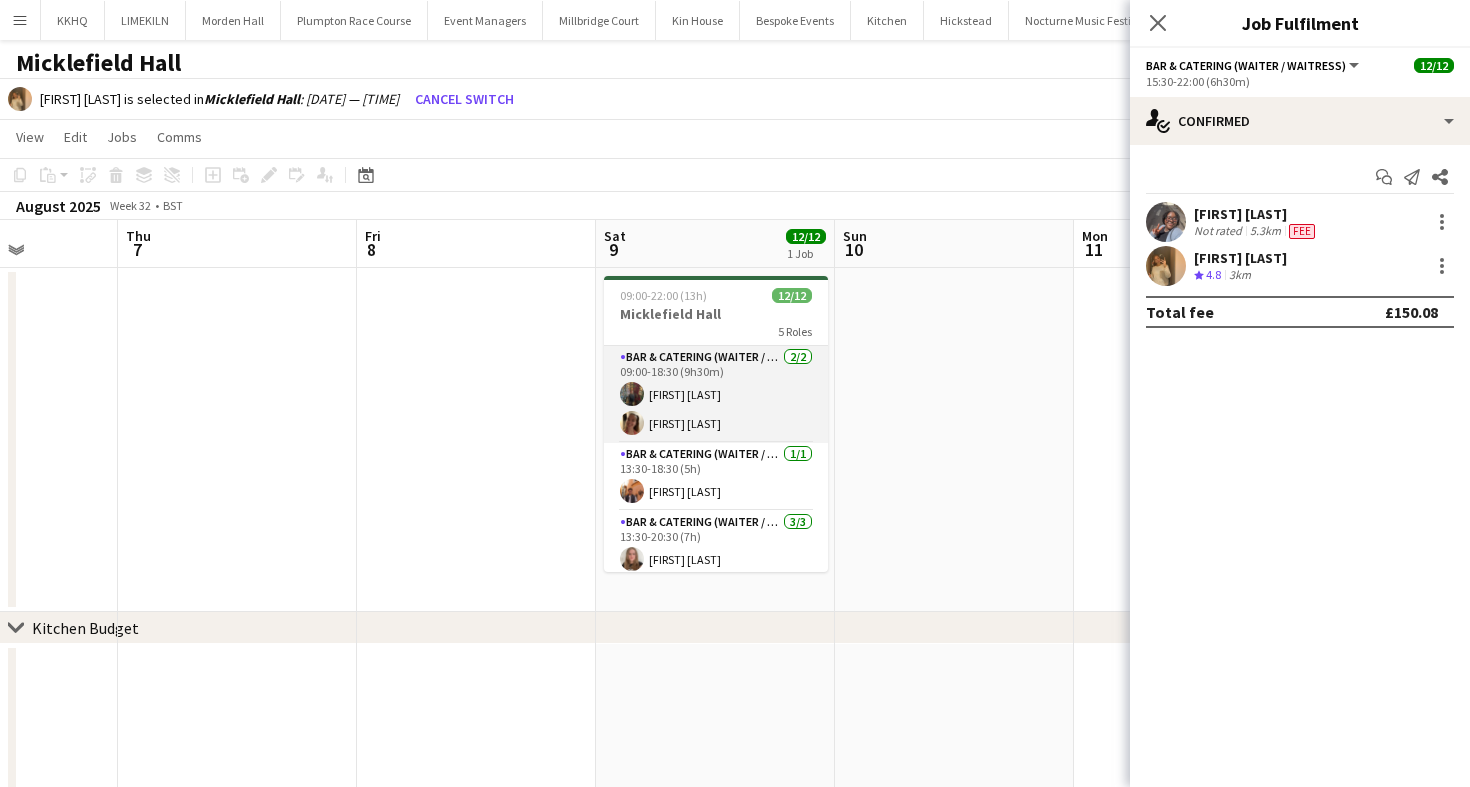 click on "Bar & Catering (Waiter / waitress)   2/2   09:00-18:30 (9h30m)
[FIRST] [LAST] [FIRST] [LAST]" at bounding box center [716, 394] 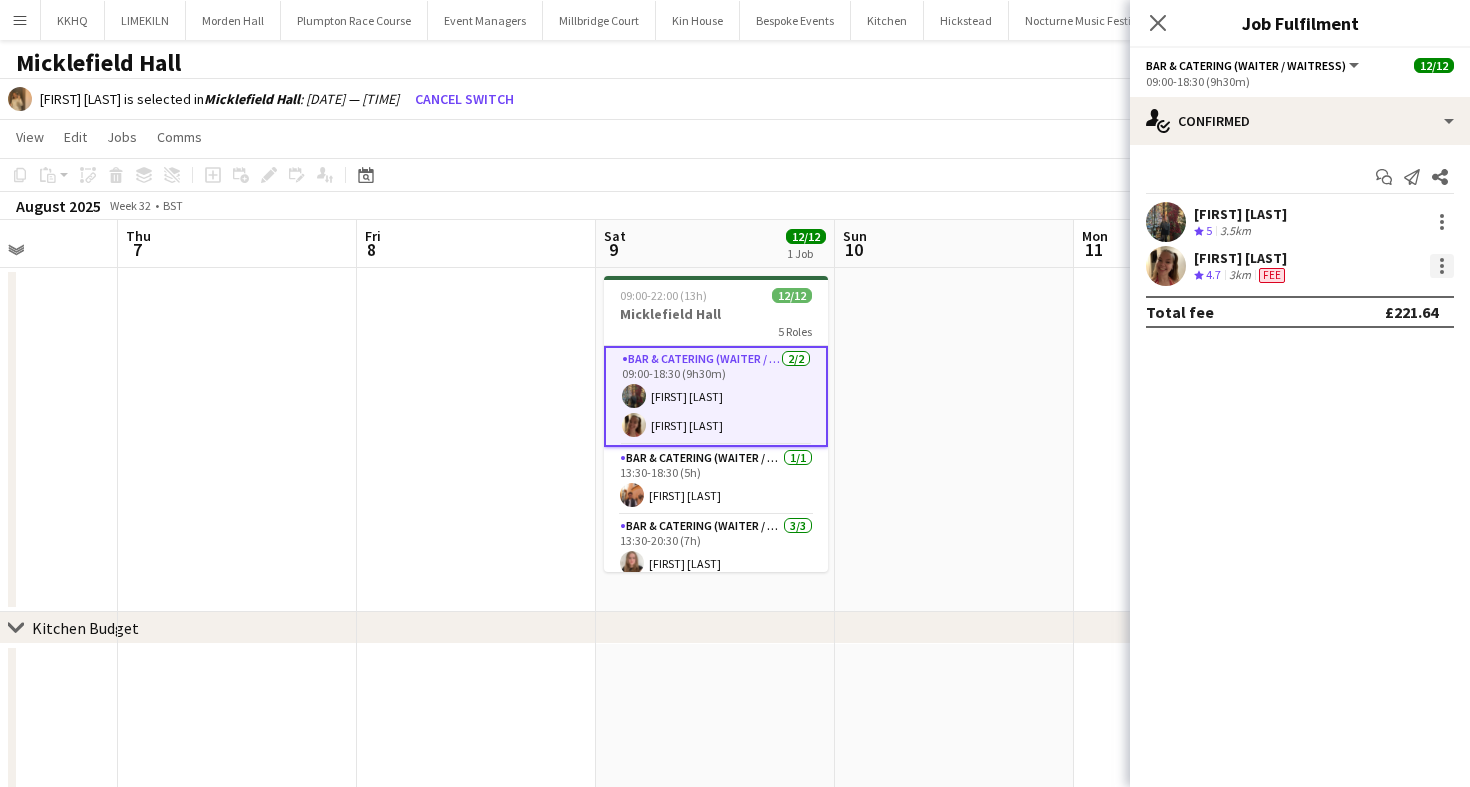 click at bounding box center [1442, 260] 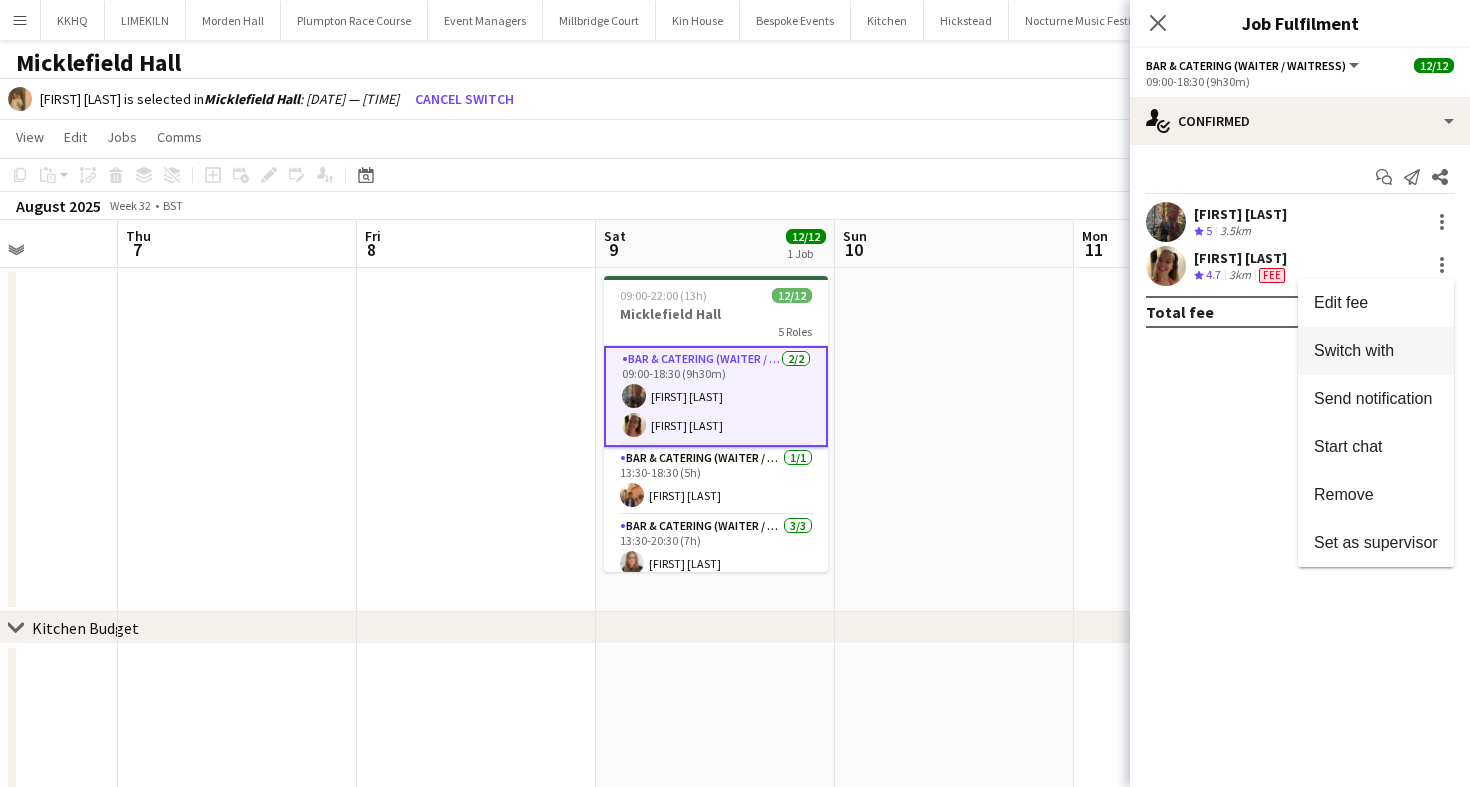click on "Switch with" at bounding box center (1354, 350) 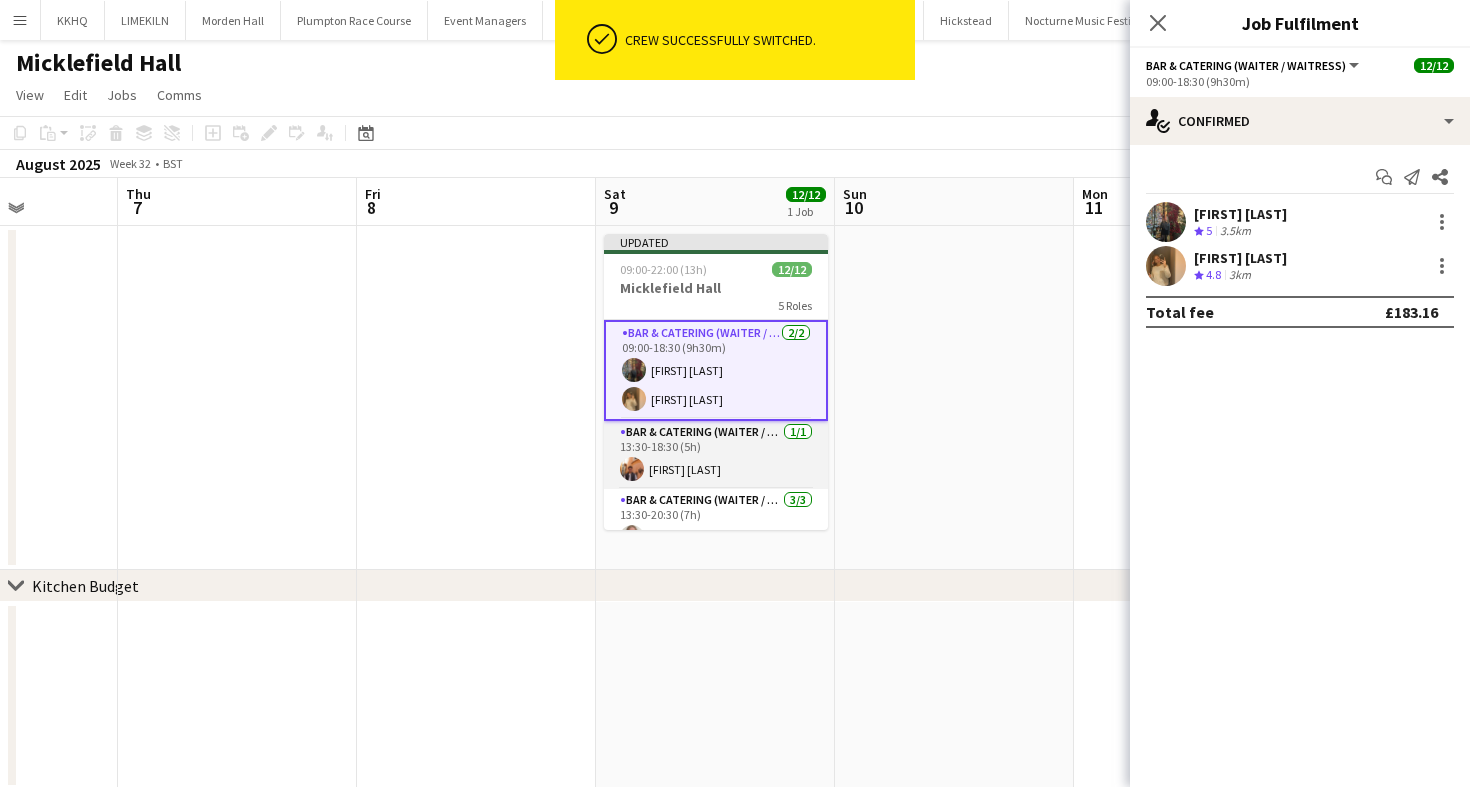 click on "Bar & Catering (Waiter / waitress)   1/1   13:30-18:30 (5h)
[FIRST] [LAST]" at bounding box center [716, 455] 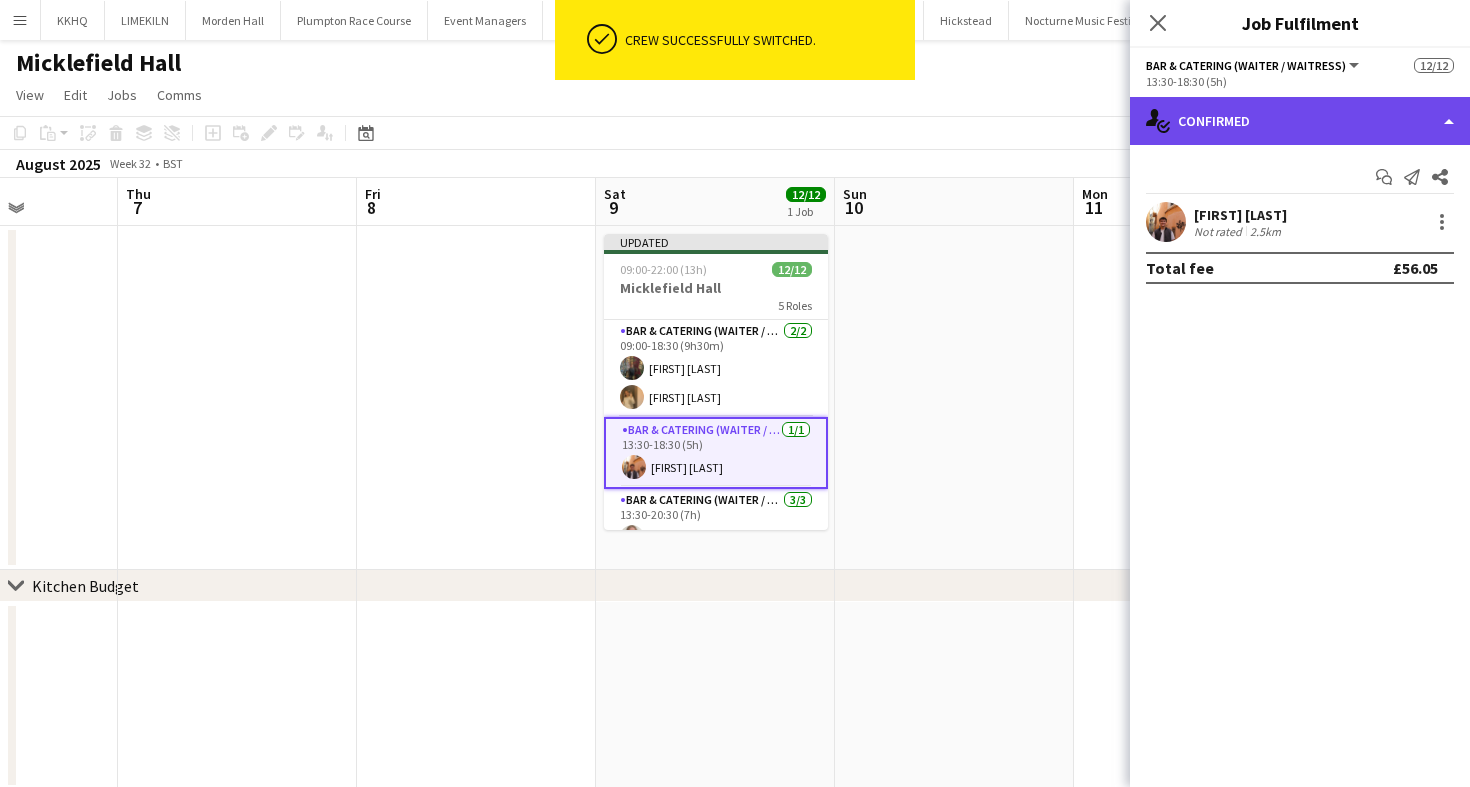 click on "single-neutral-actions-check-2
Confirmed" 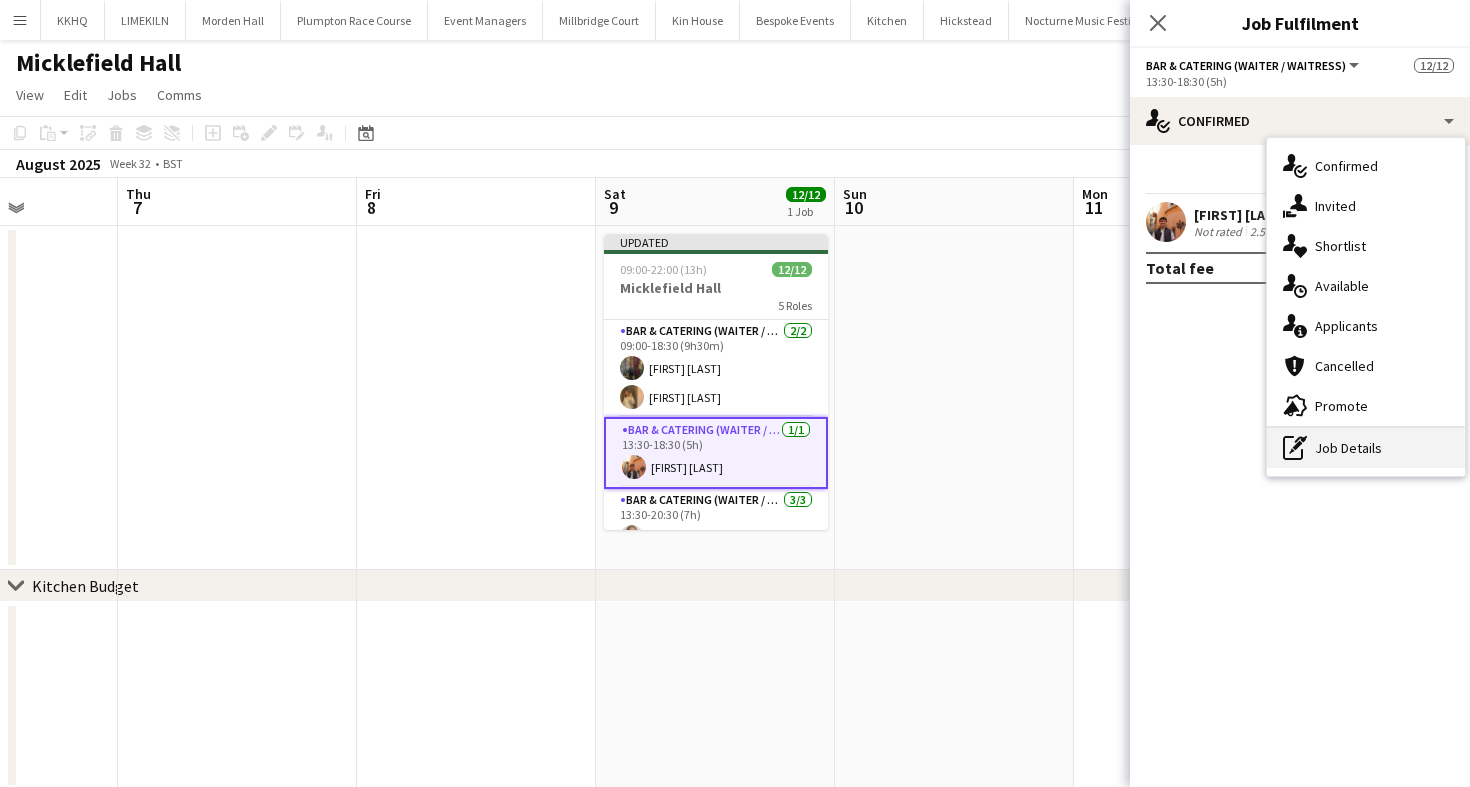 click on "pen-write
Job Details" at bounding box center (1366, 448) 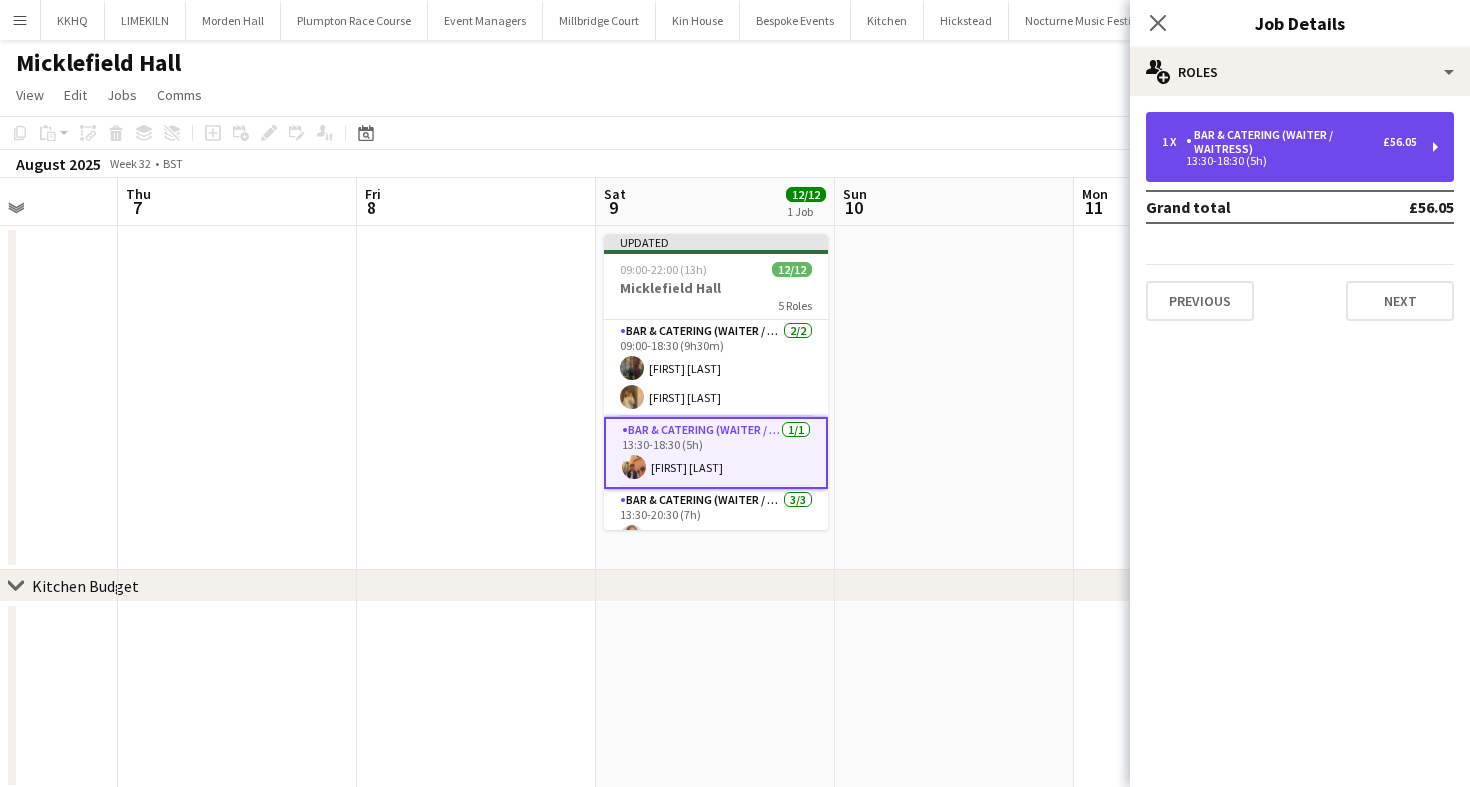 click on "1 x   Bar & Catering (Waiter / waitress)   £56.05   13:30-18:30 (5h)" at bounding box center [1300, 147] 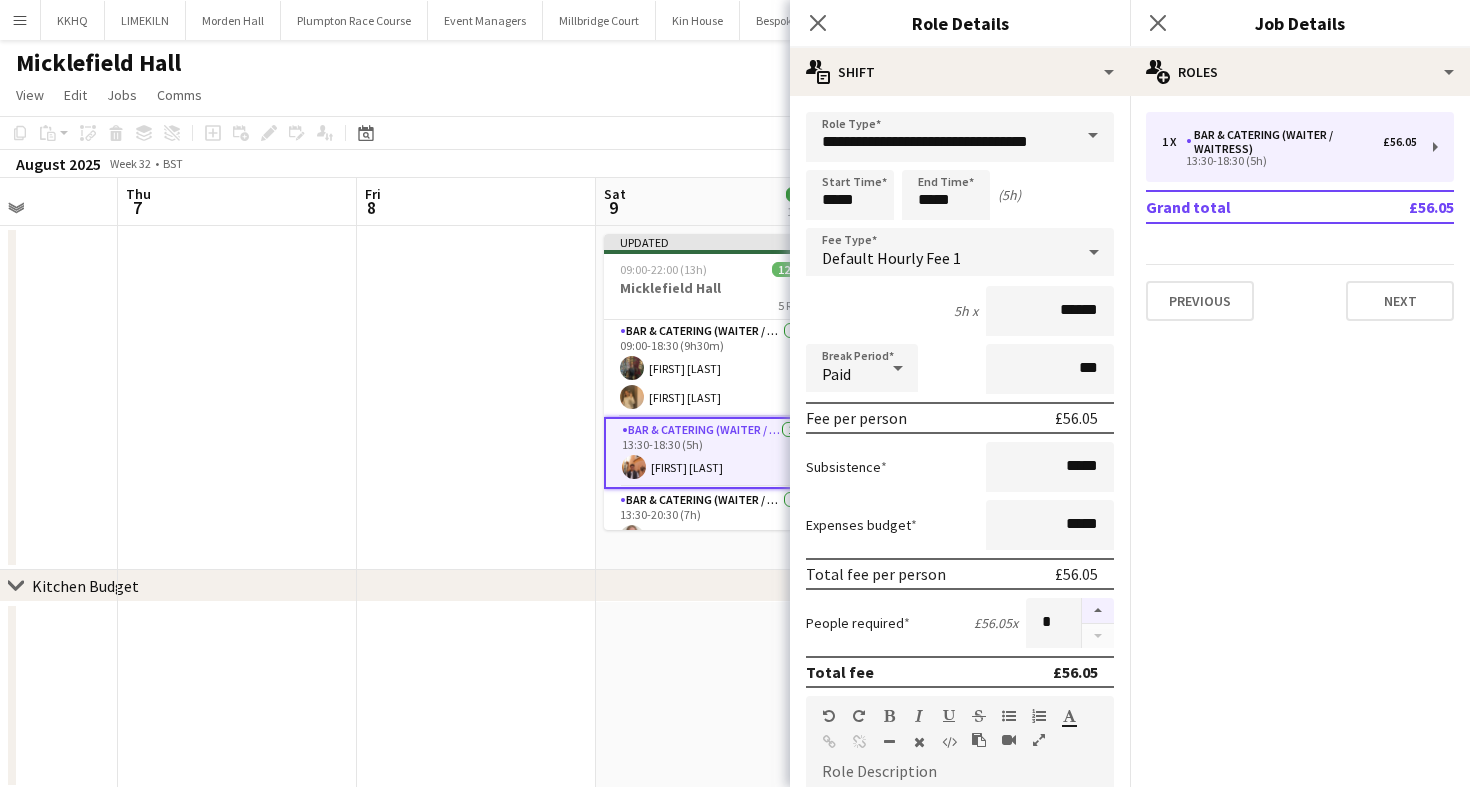 click at bounding box center [1098, 611] 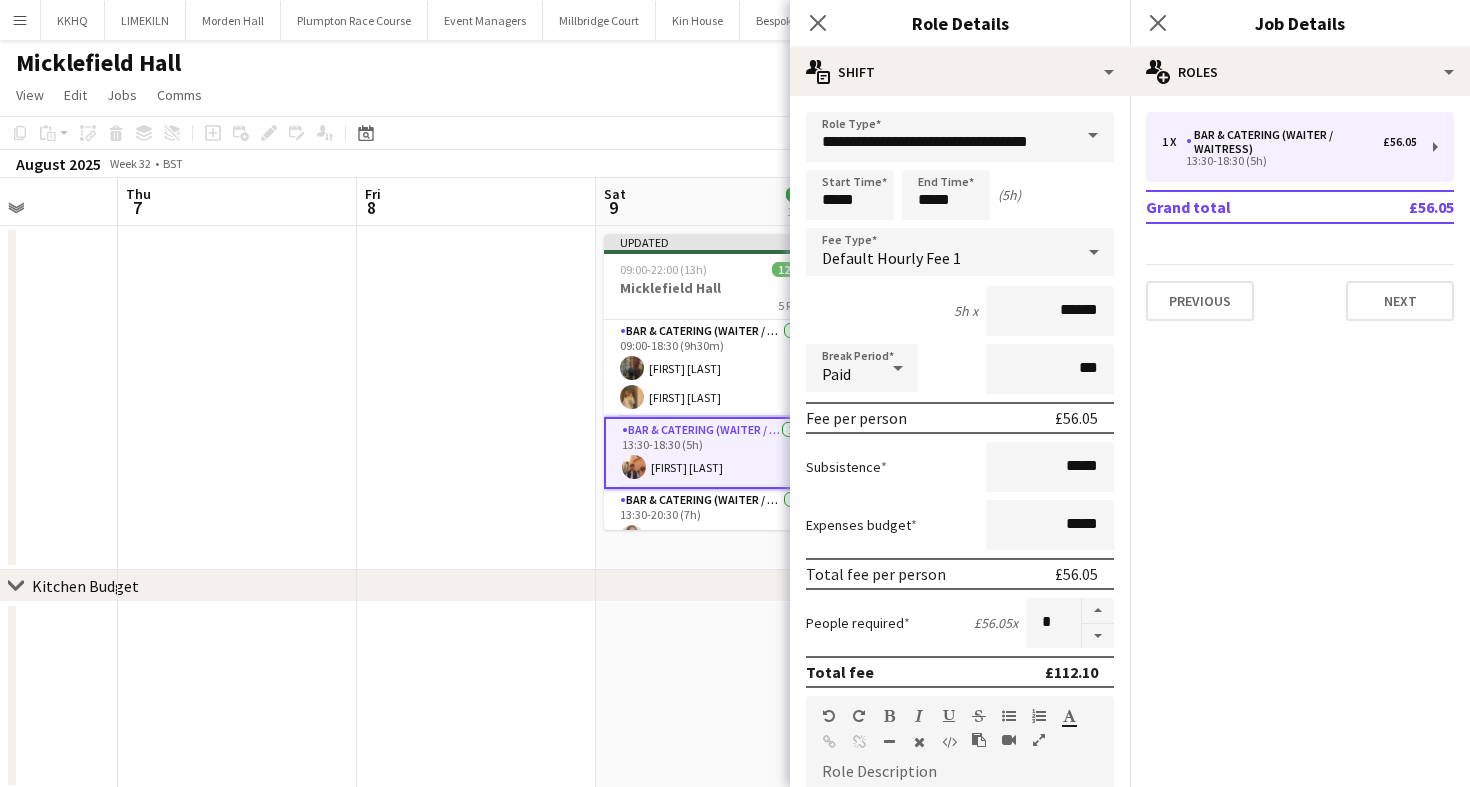 click on "View  Day view expanded Day view collapsed Month view Date picker Jump to today Expand Linked Jobs Collapse Linked Jobs  Edit  Copy
Command
C  Paste  Without Crew
Command
V With Crew
Command
Shift
V Paste as linked job  Group  Group Ungroup  Jobs  New Job Edit Job Delete Job New Linked Job Edit Linked Jobs Job fulfilment Promote Role Copy Role URL  Comms  Notify confirmed crew Create chat" 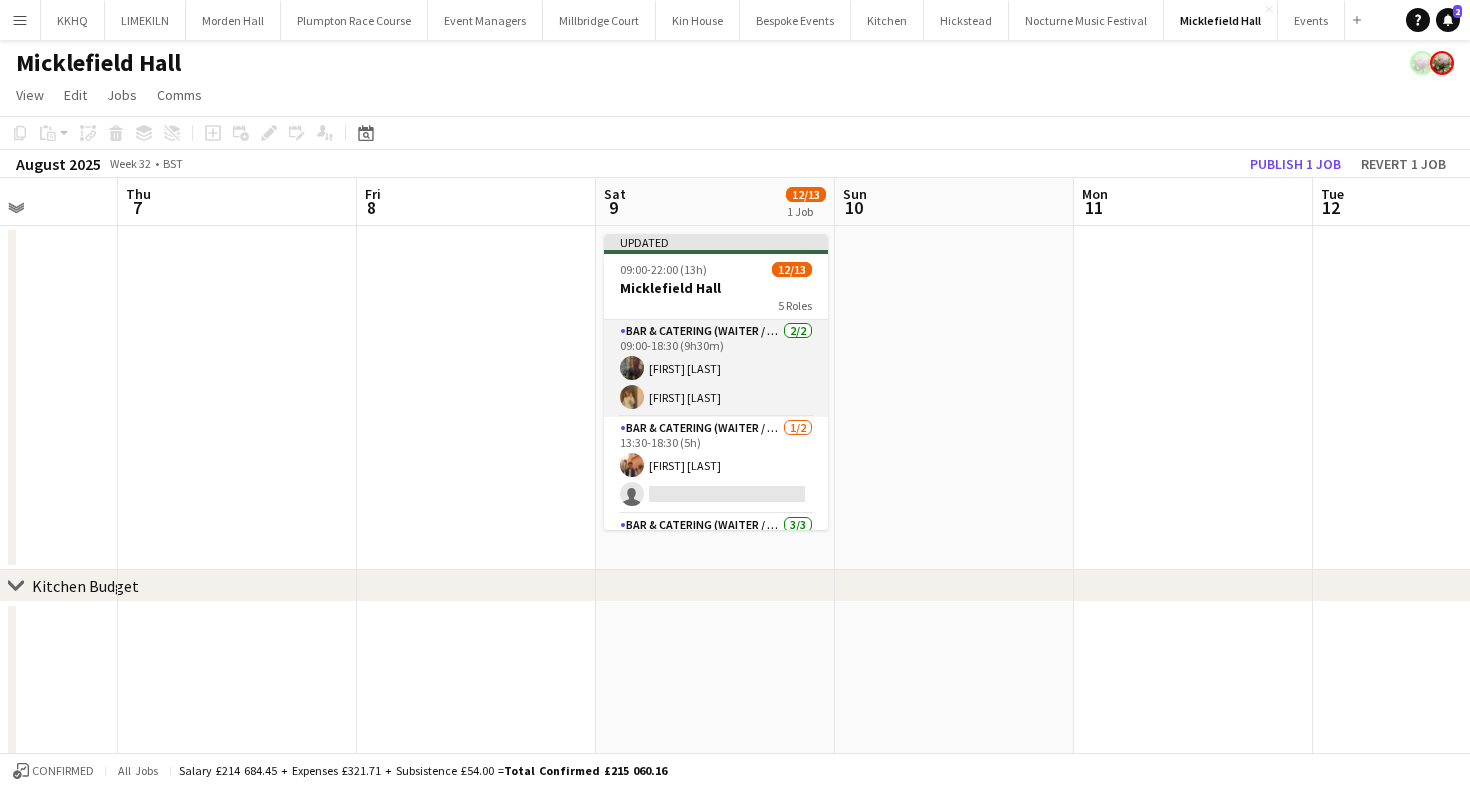 scroll, scrollTop: 0, scrollLeft: 799, axis: horizontal 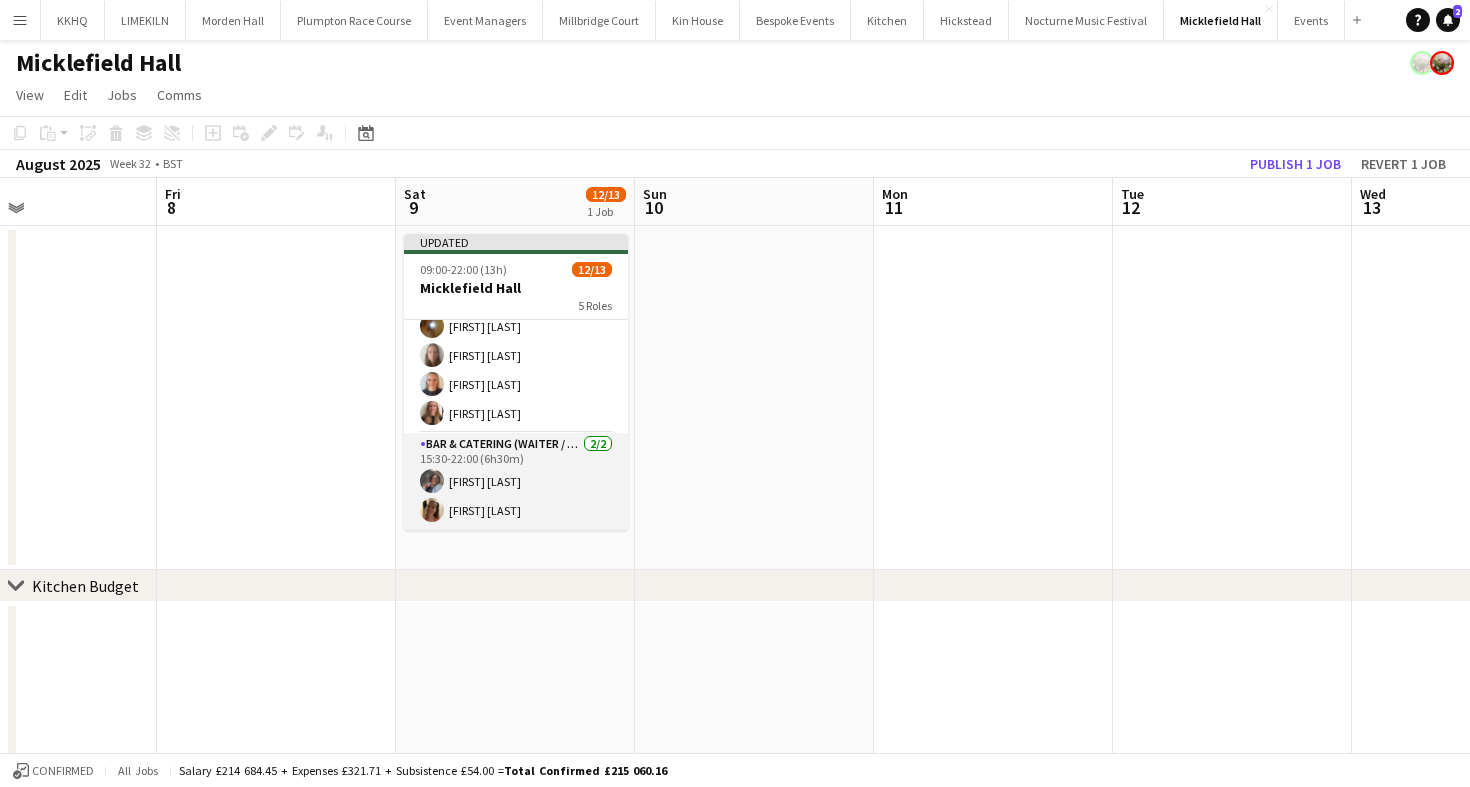click on "Bar & Catering (Waiter / waitress)   2/2   15:30-22:00 (6h30m)
[FIRST] [LAST] [FIRST] [LAST]" at bounding box center [516, 481] 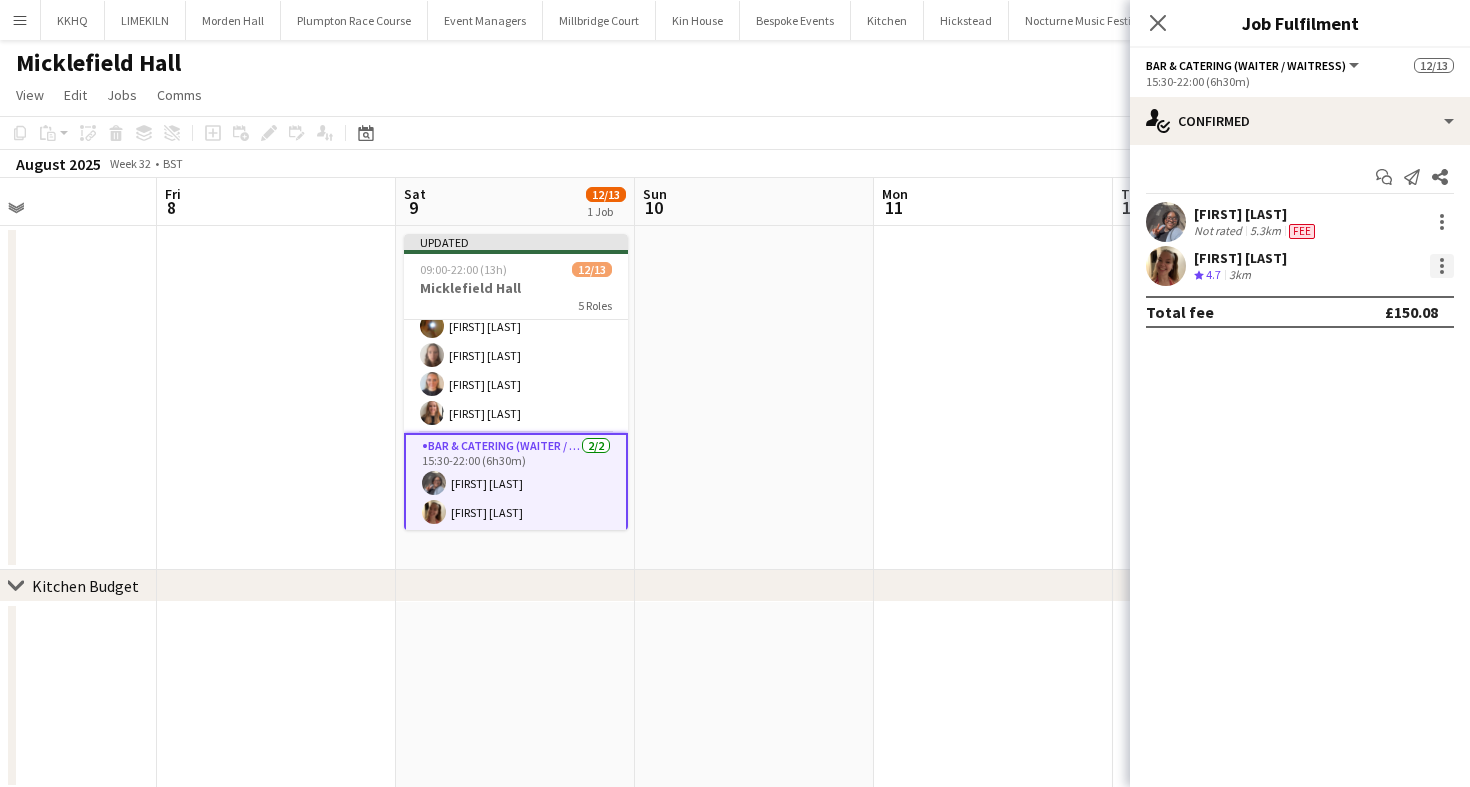 click at bounding box center (1442, 266) 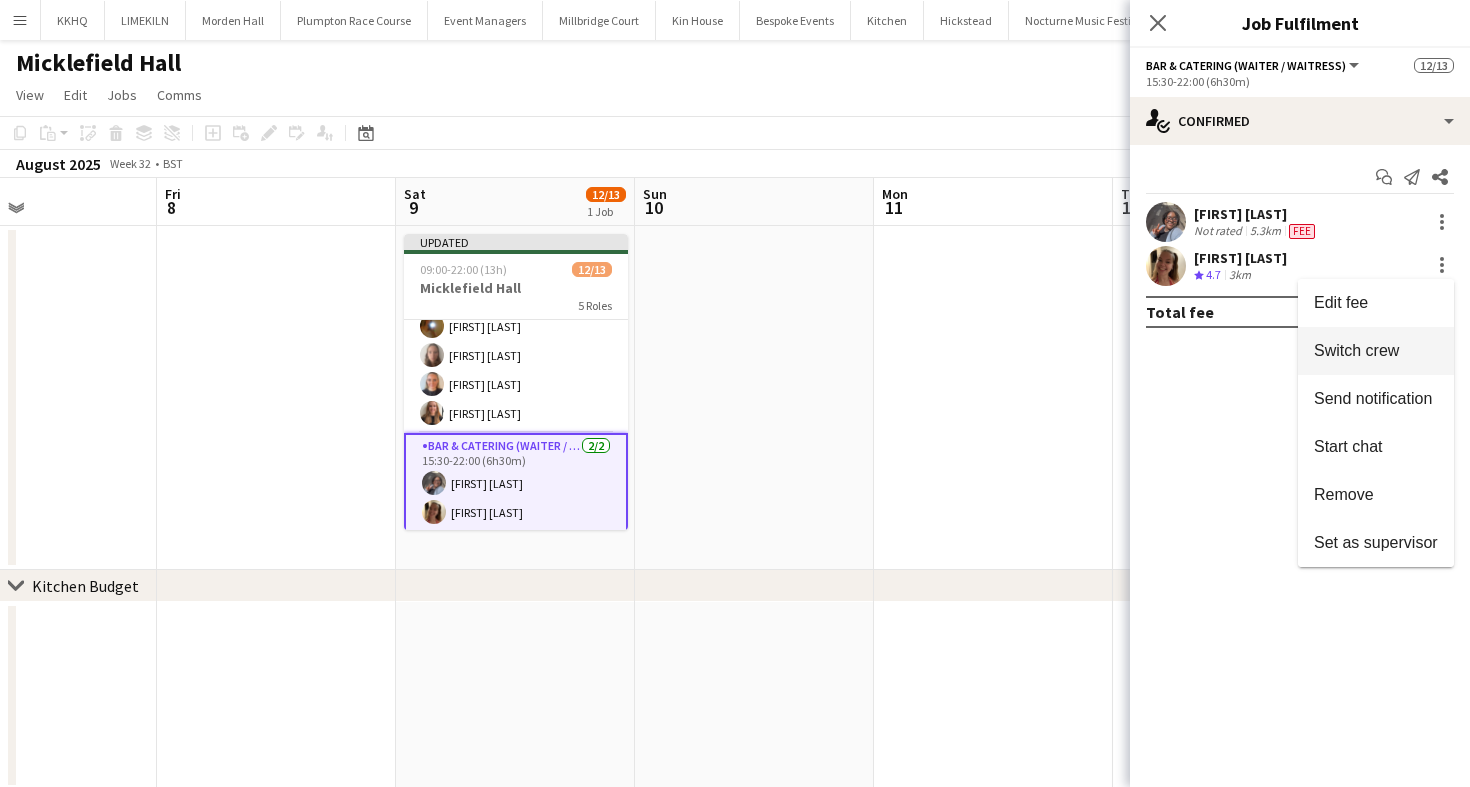 click on "Switch crew" at bounding box center (1356, 350) 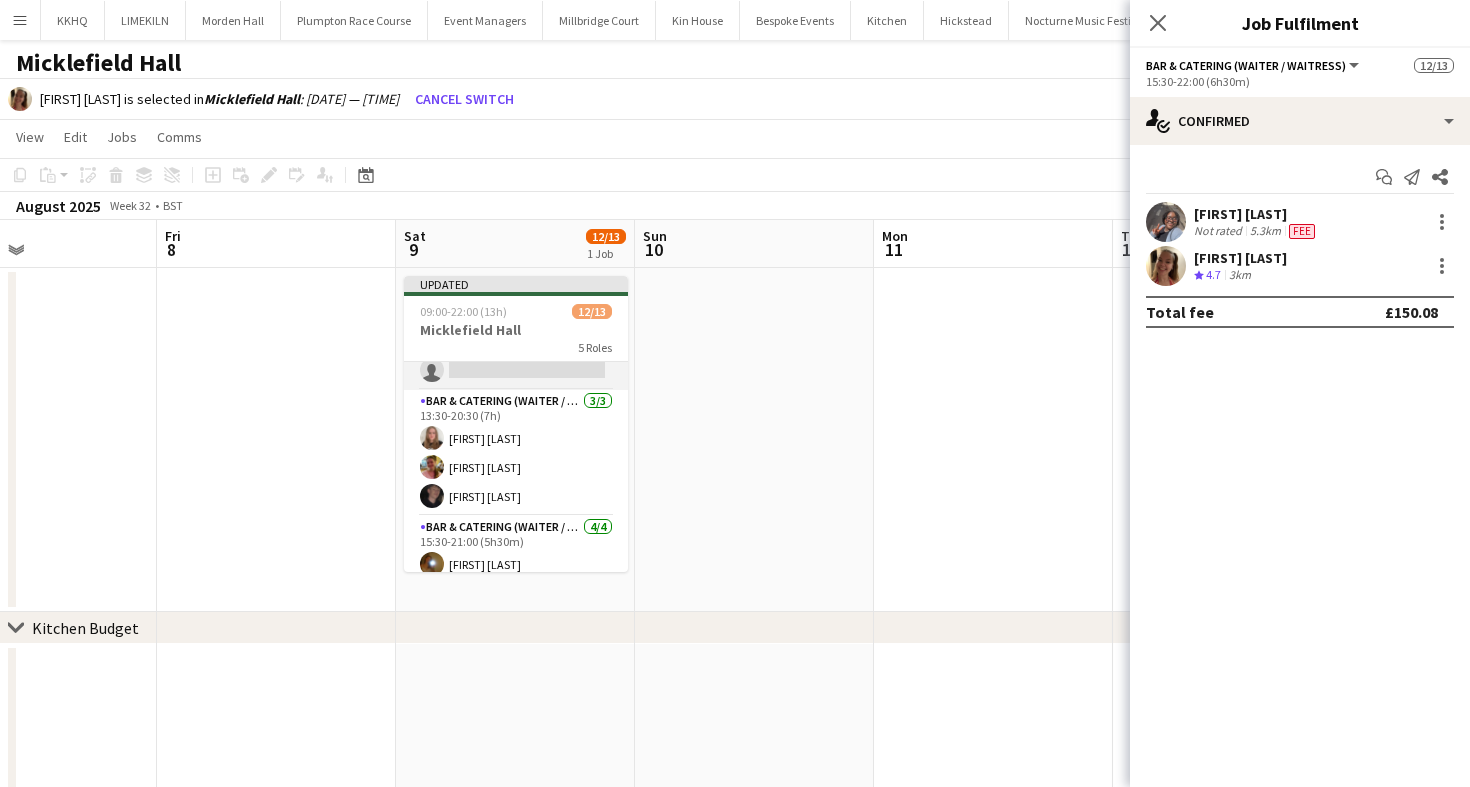 click on "Bar & Catering (Waiter / waitress)   1/2   13:30-18:30 (5h)
[FIRST] [LAST]
single-neutral-actions" at bounding box center [516, 341] 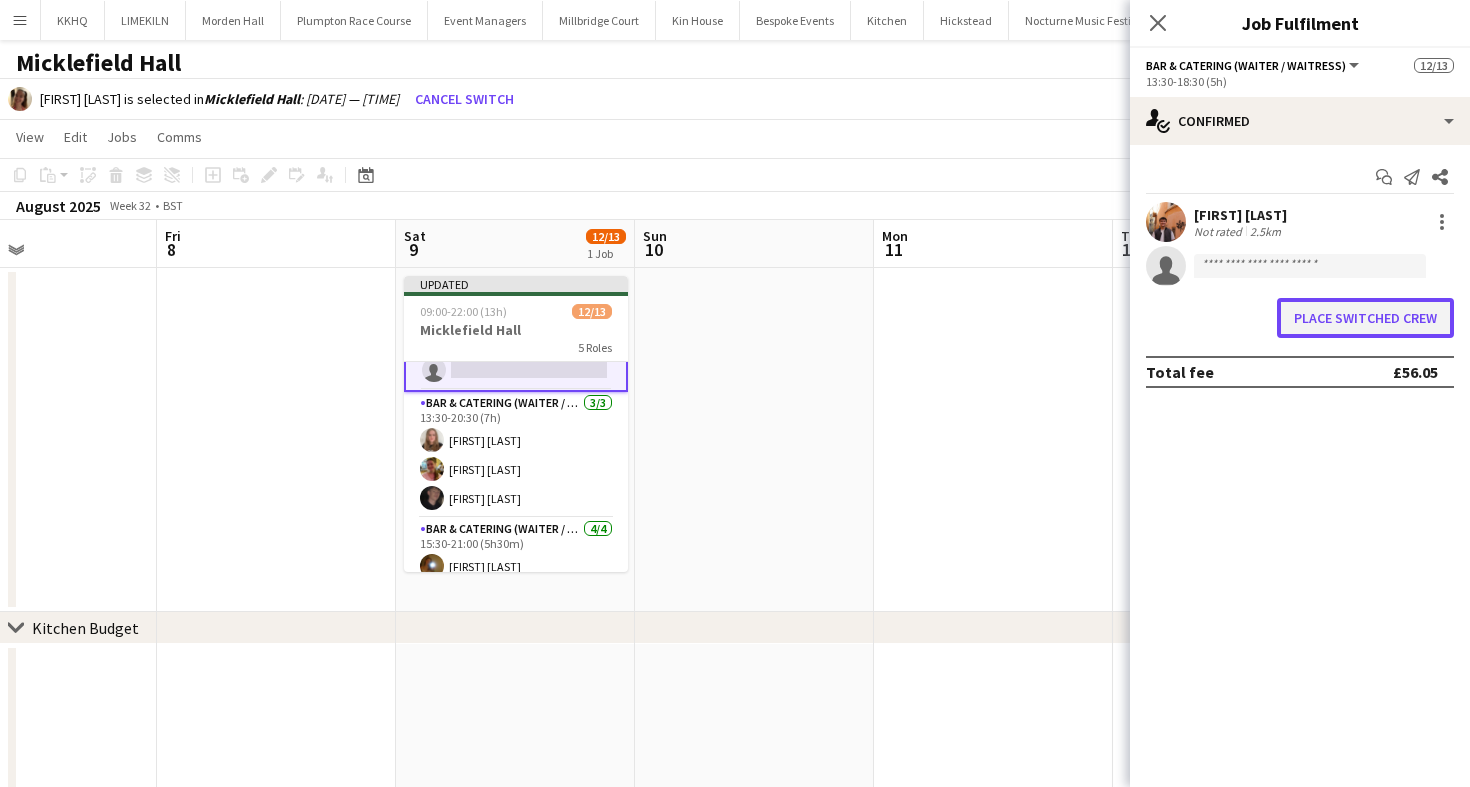 click on "Place switched crew" at bounding box center [1365, 318] 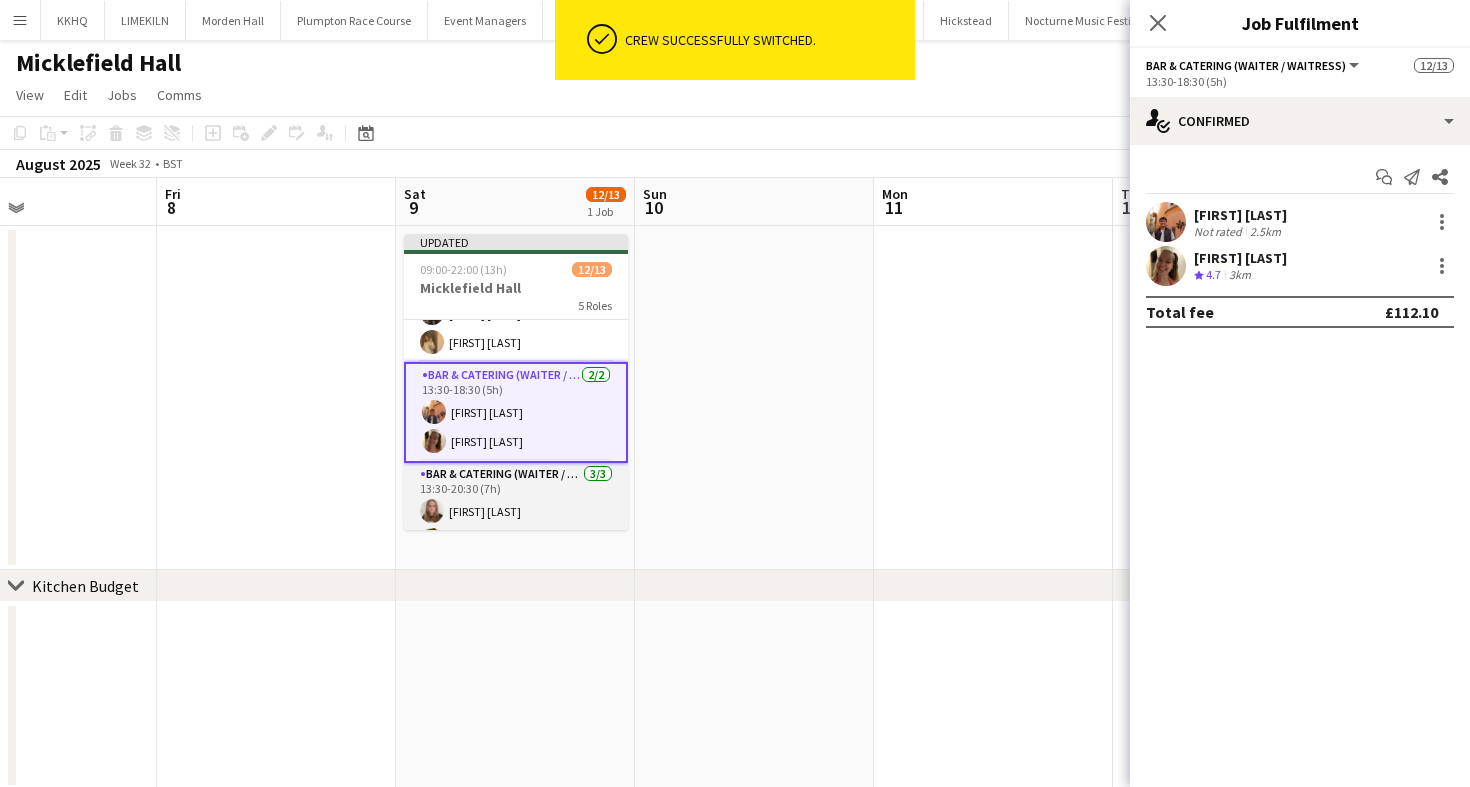 scroll, scrollTop: 0, scrollLeft: 0, axis: both 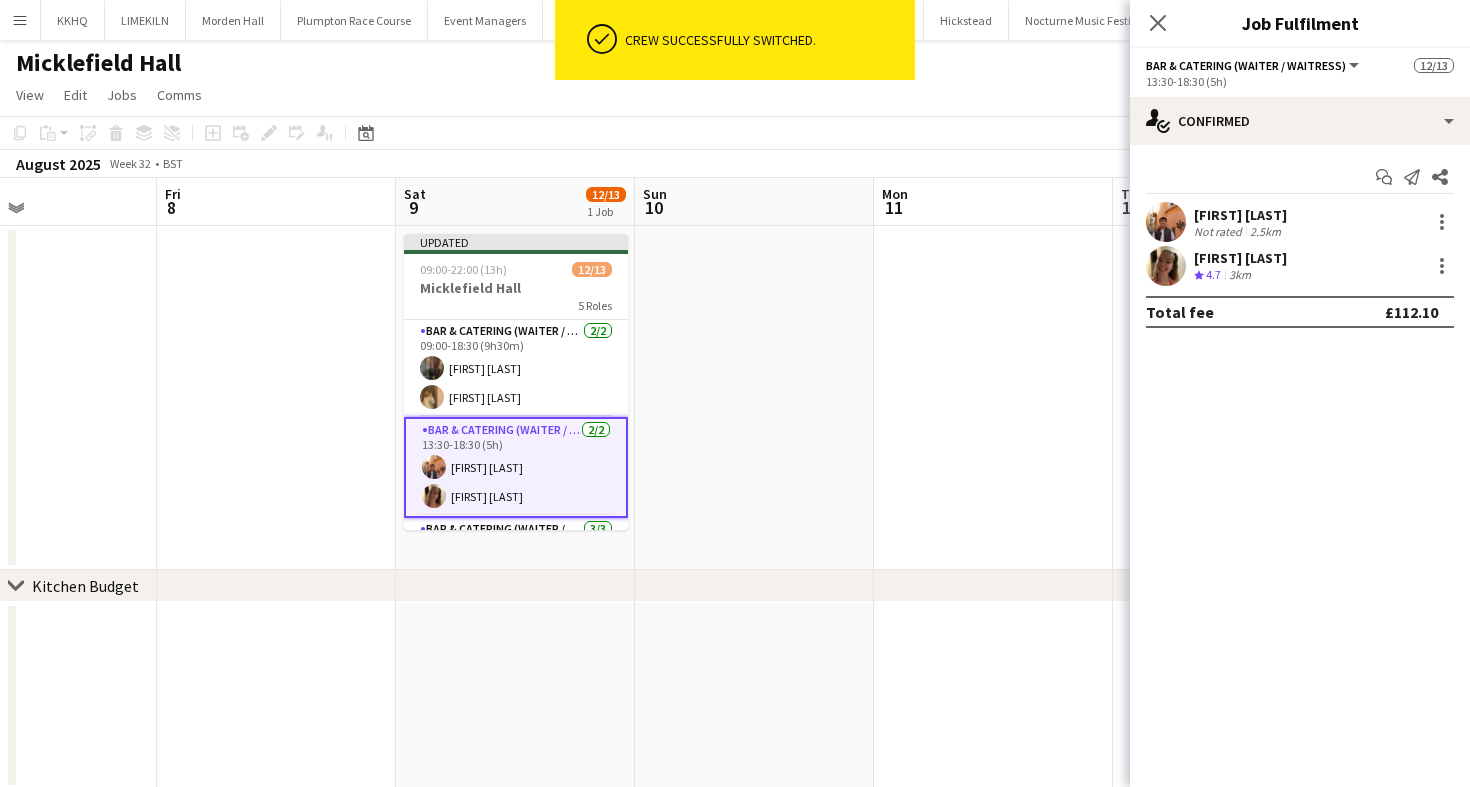 click on "August 2025   Week 32
•   BST   Publish 1 job   Revert 1 job" 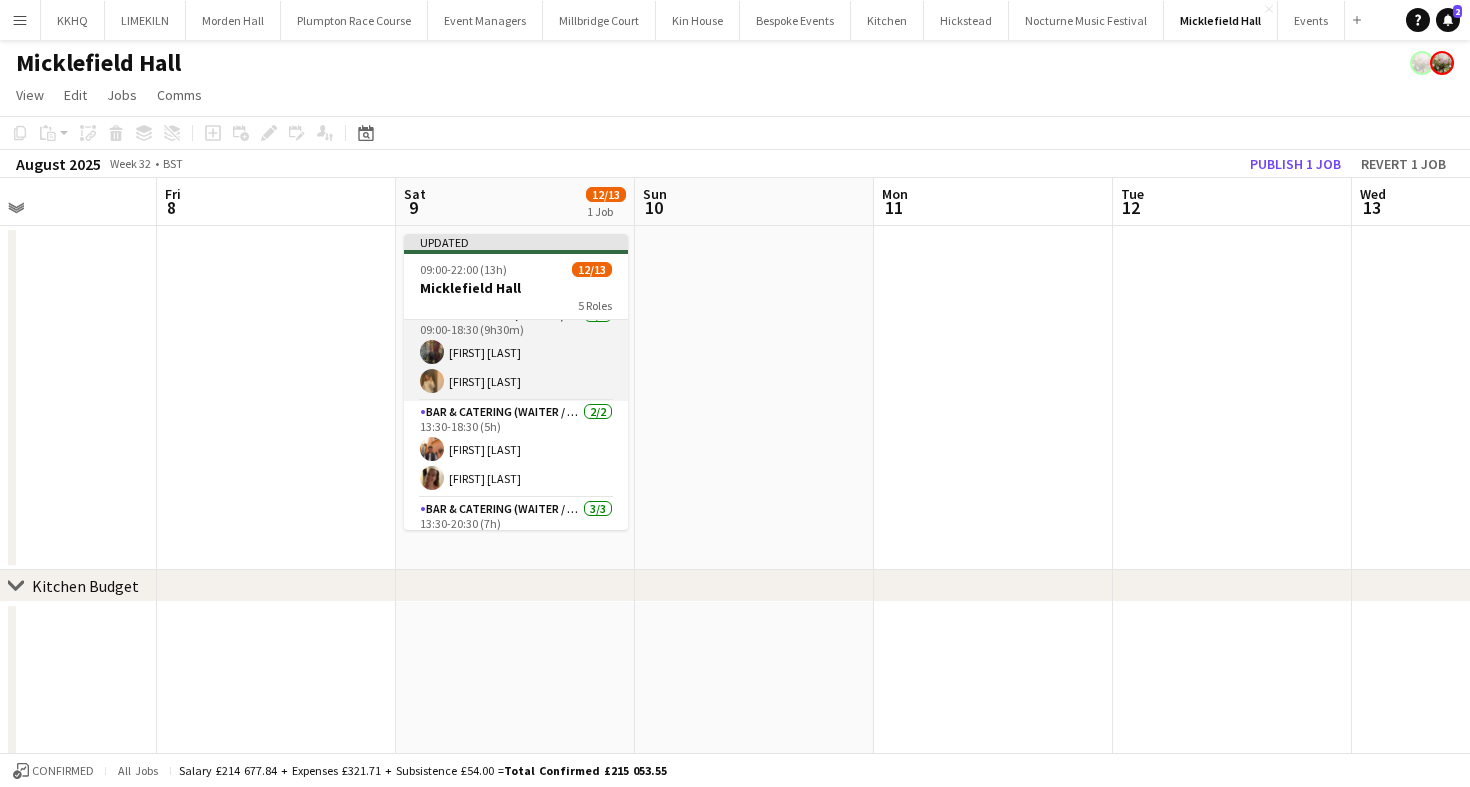 scroll, scrollTop: 0, scrollLeft: 0, axis: both 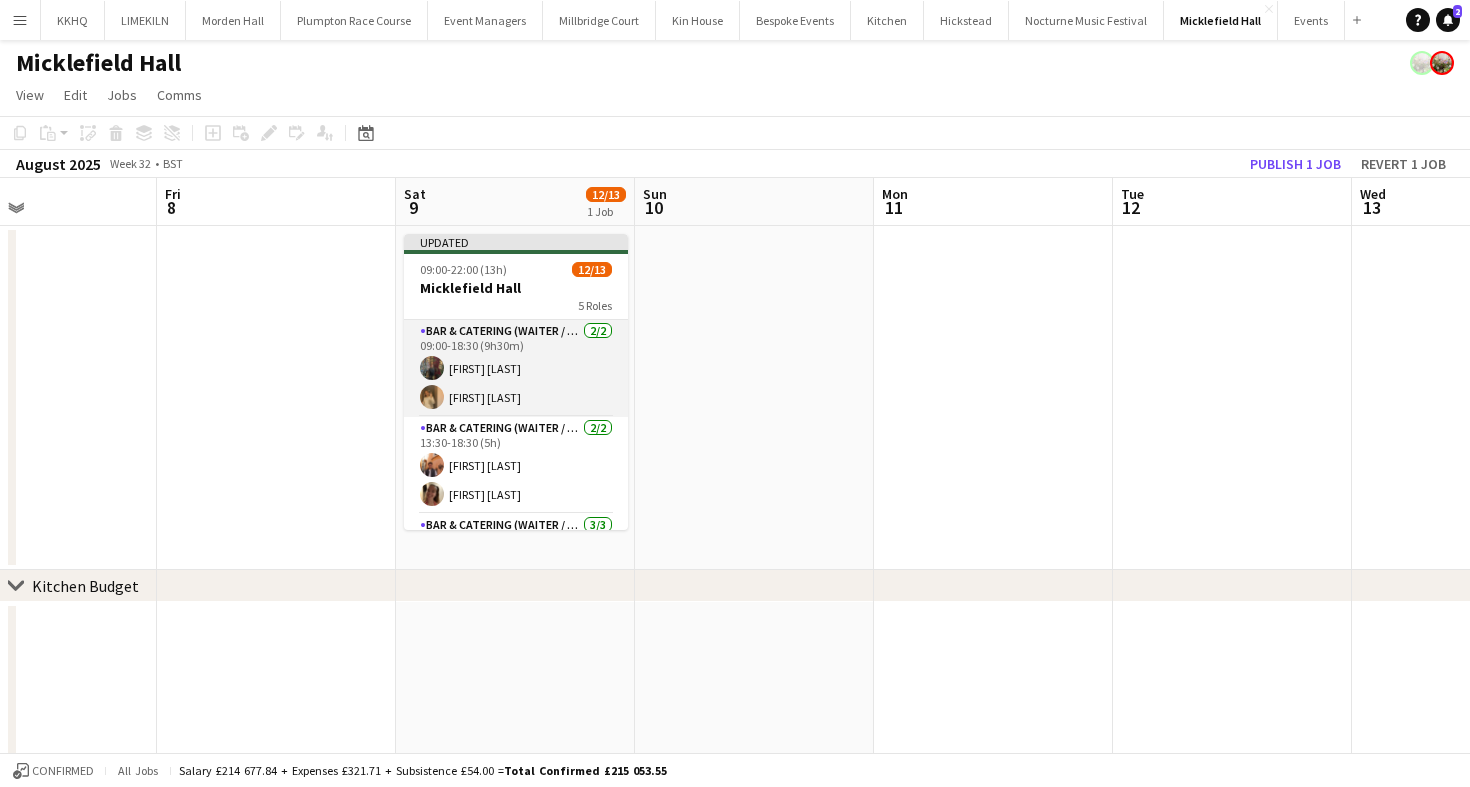 click on "Bar & Catering (Waiter / waitress)   2/2   09:00-18:30 (9h30m)
[FIRST] [LAST] [FIRST] [LAST]" at bounding box center (516, 368) 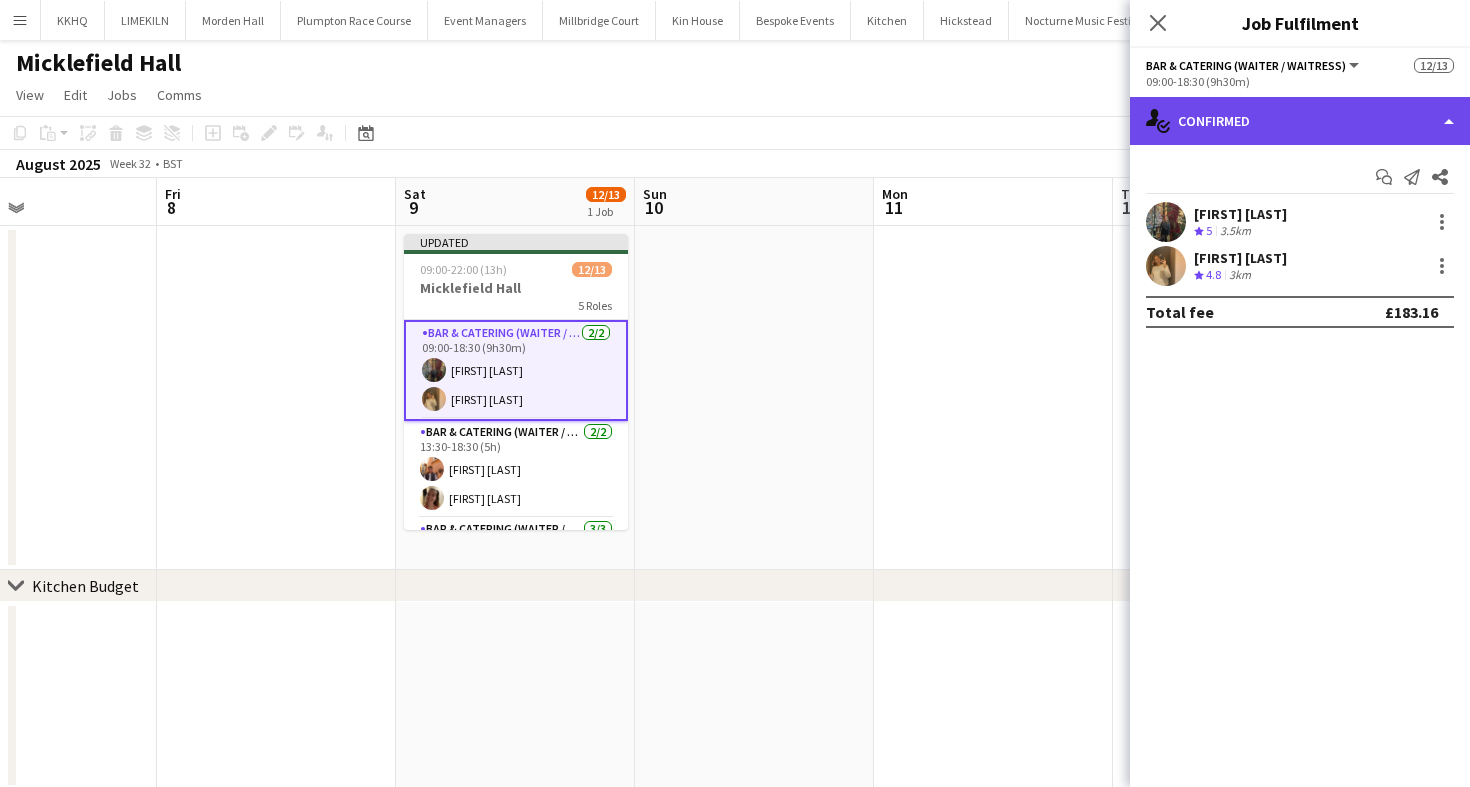 click on "single-neutral-actions-check-2
Confirmed" 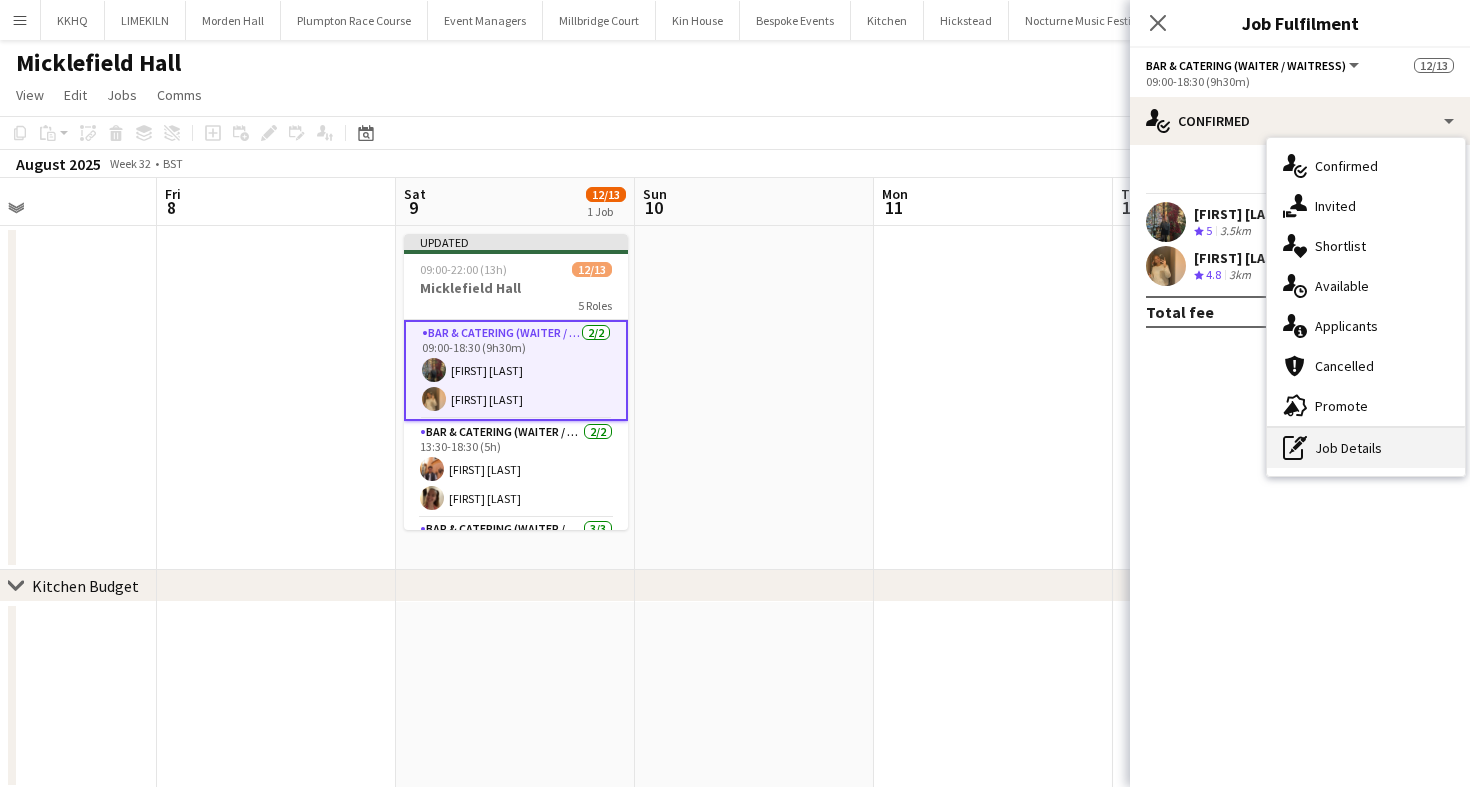 click on "pen-write
Job Details" at bounding box center [1366, 448] 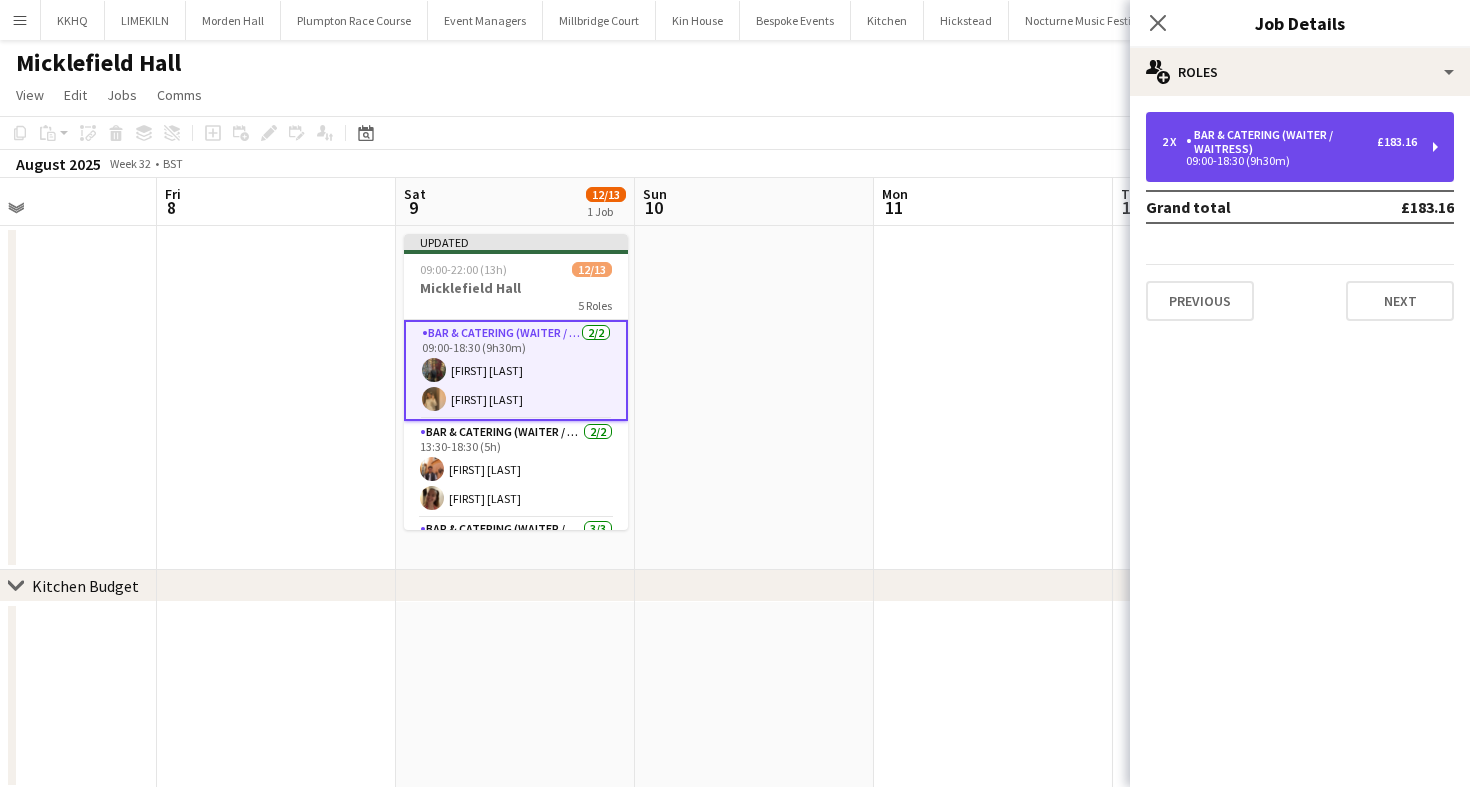 click on "09:00-18:30 (9h30m)" at bounding box center [1289, 161] 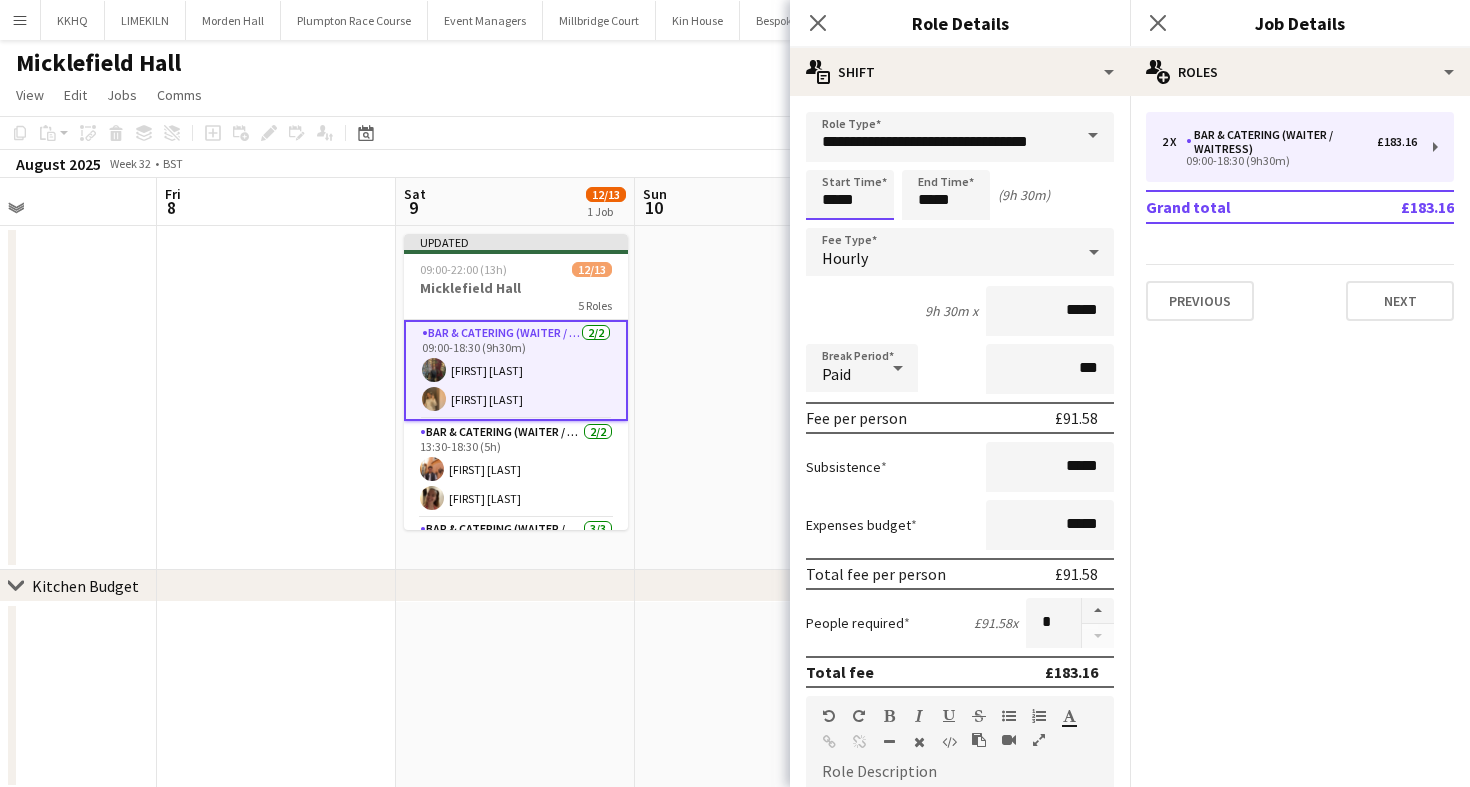 click on "*****" at bounding box center (850, 195) 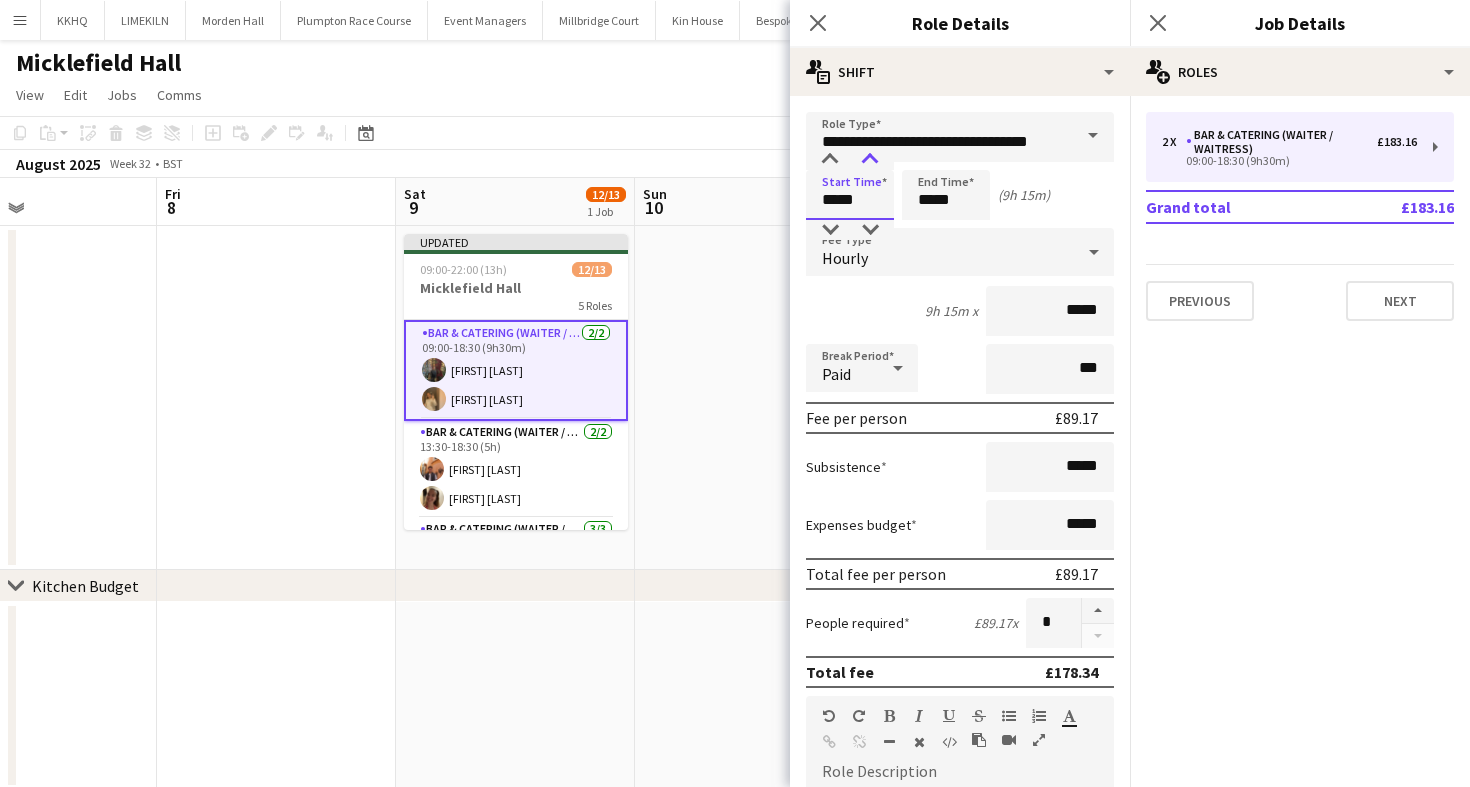 click at bounding box center [870, 160] 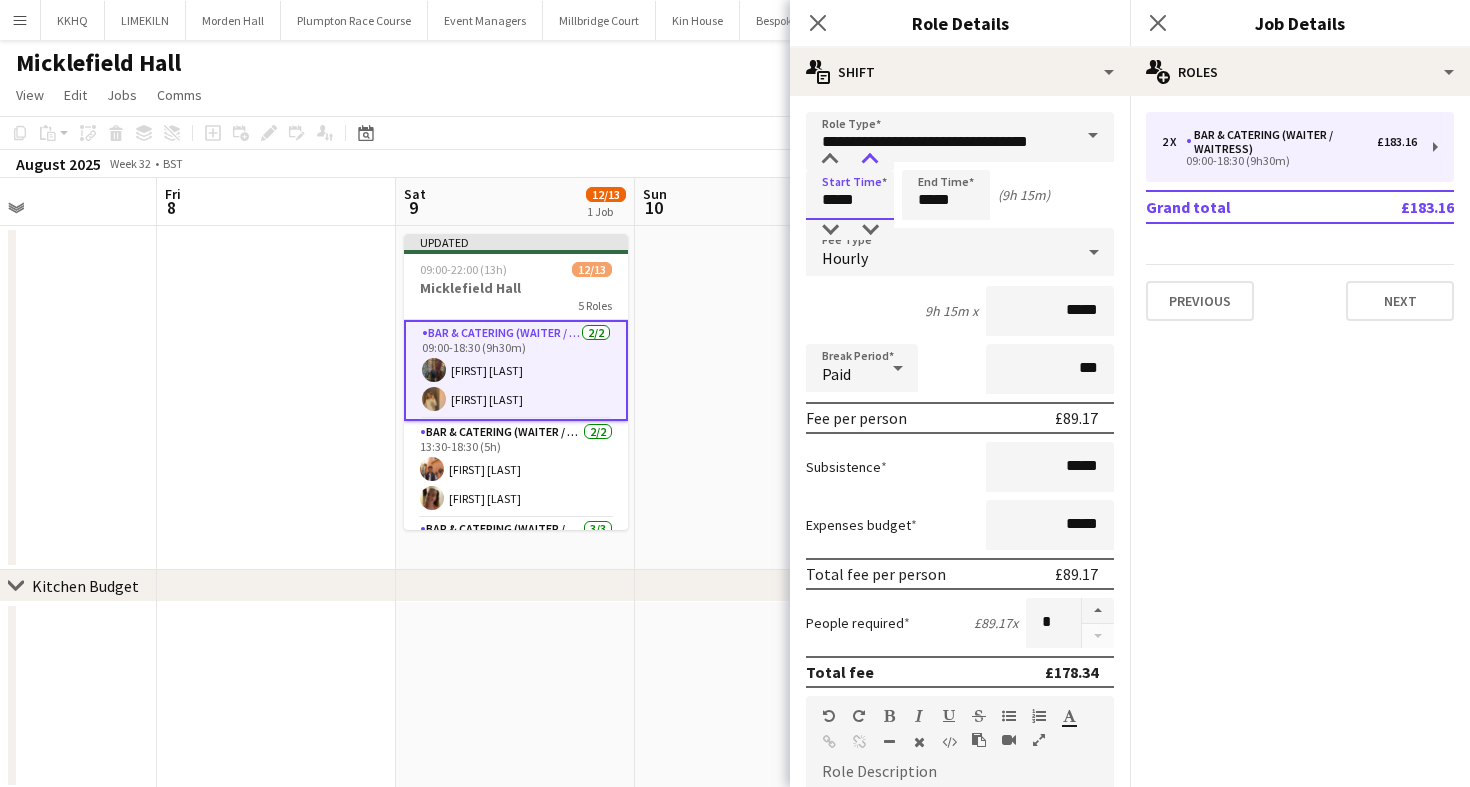 type on "*****" 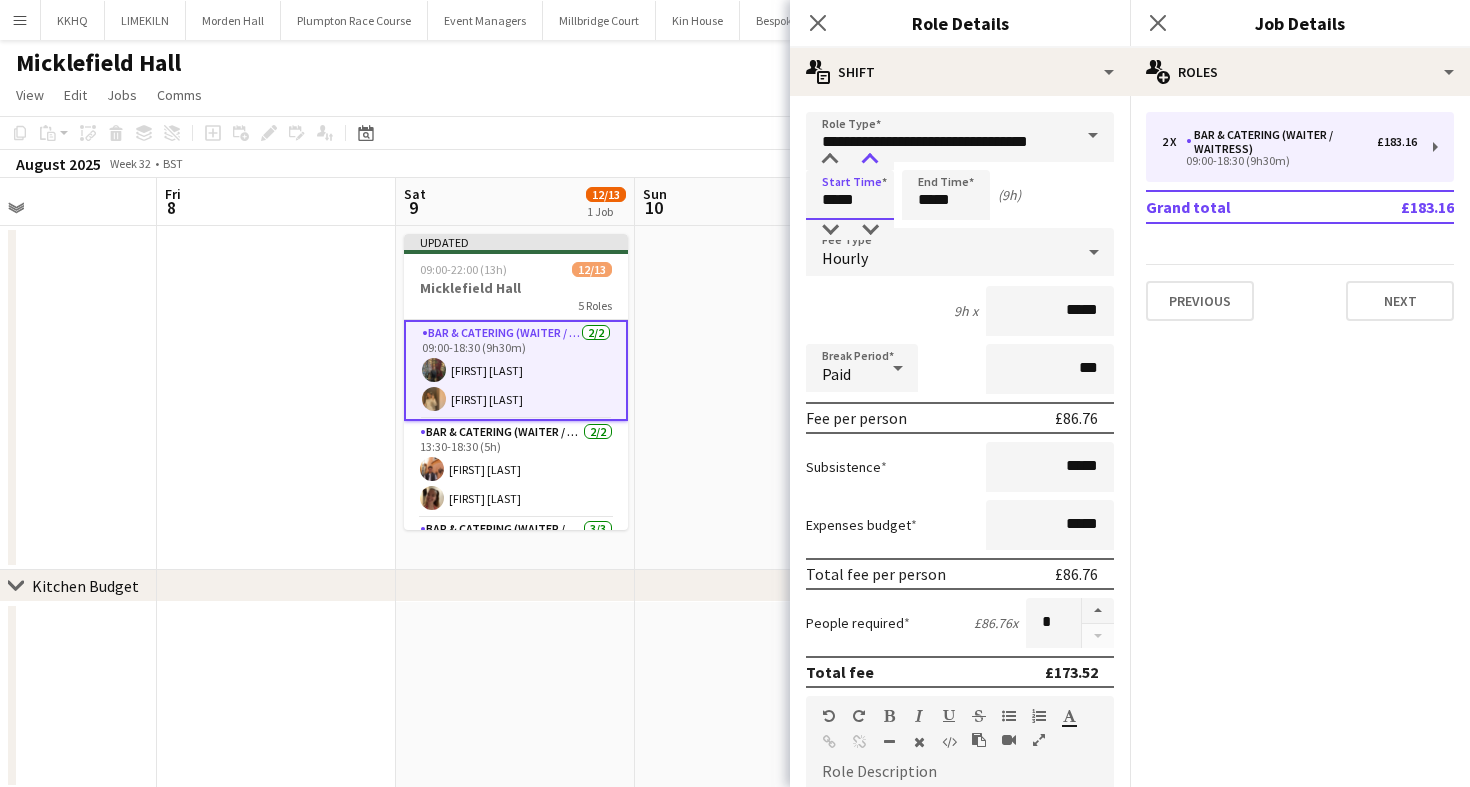 click at bounding box center (870, 160) 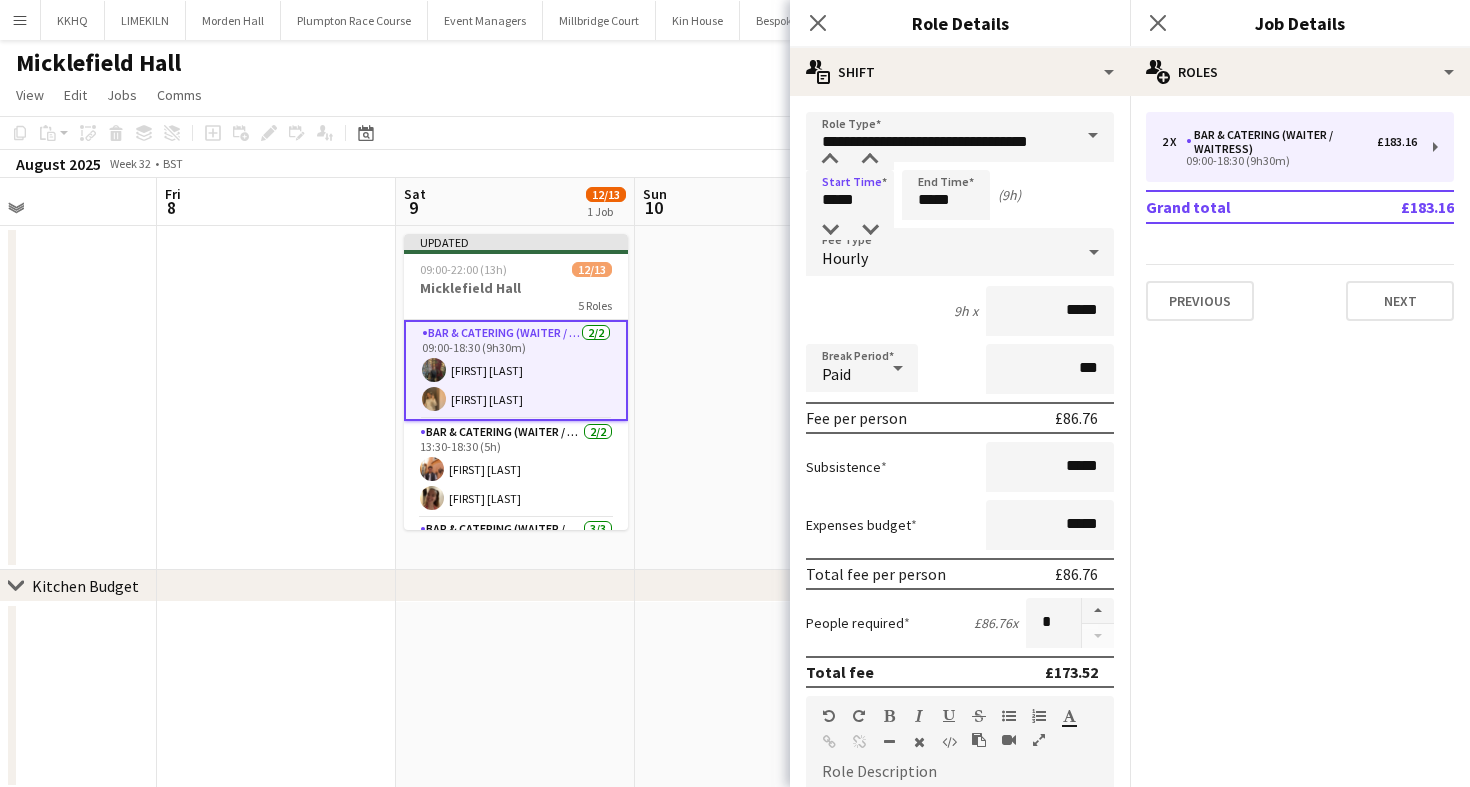 click on "Copy
Paste
Paste
Command
V Paste with crew
Command
Shift
V
Paste linked Job
Delete
Group
Ungroup
Add job
Add linked Job
Edit
Edit linked Job
Applicants
Date picker
AUG 2025 AUG 2025 Monday M Tuesday T Wednesday W Thursday T Friday F Saturday S Sunday S  AUG   1   2   3   4   5   6   7   8   9   10   11   12   13   14   15   16   17   18   19   20   21   22   23   24   25" 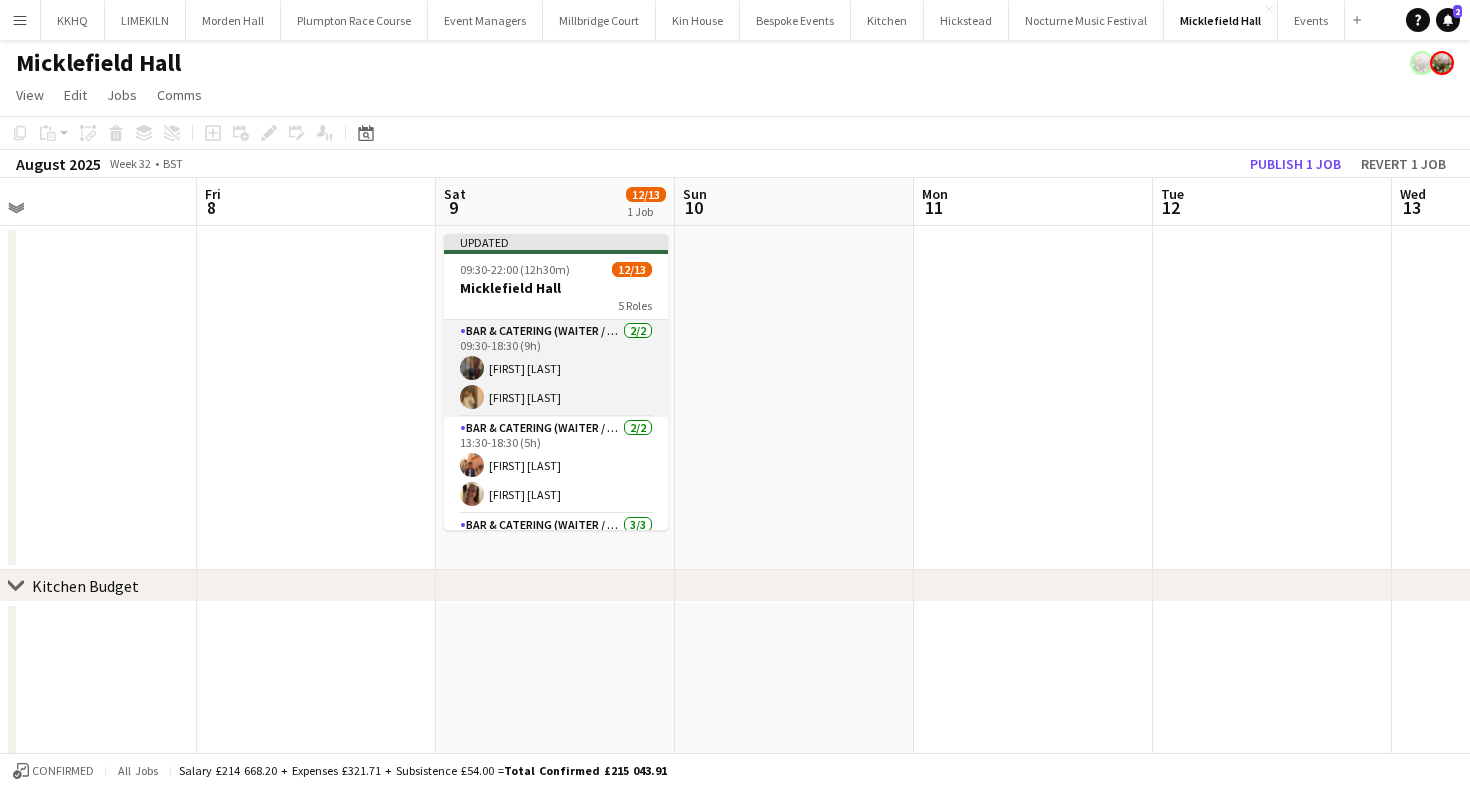 scroll, scrollTop: 0, scrollLeft: 748, axis: horizontal 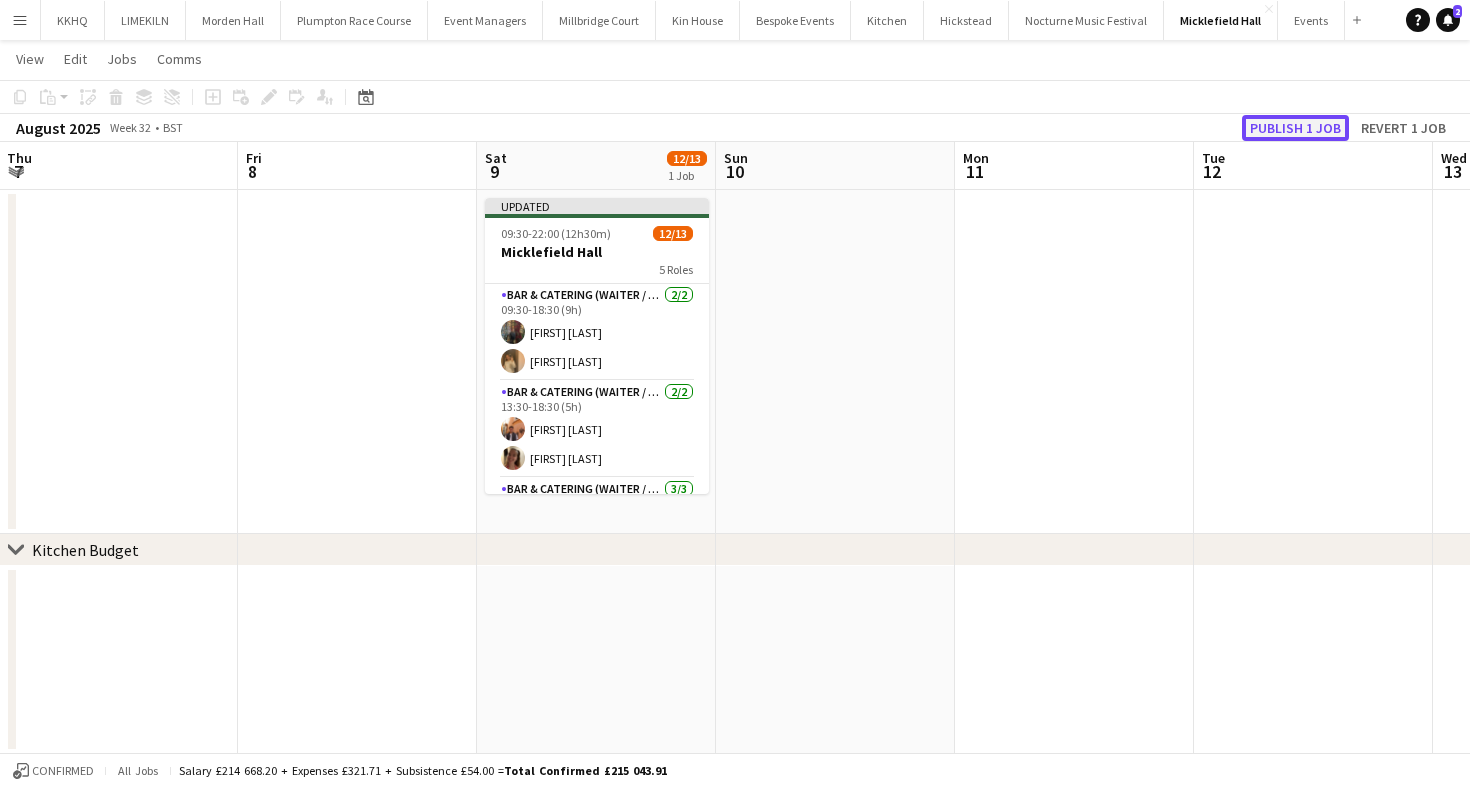 click on "Publish 1 job" 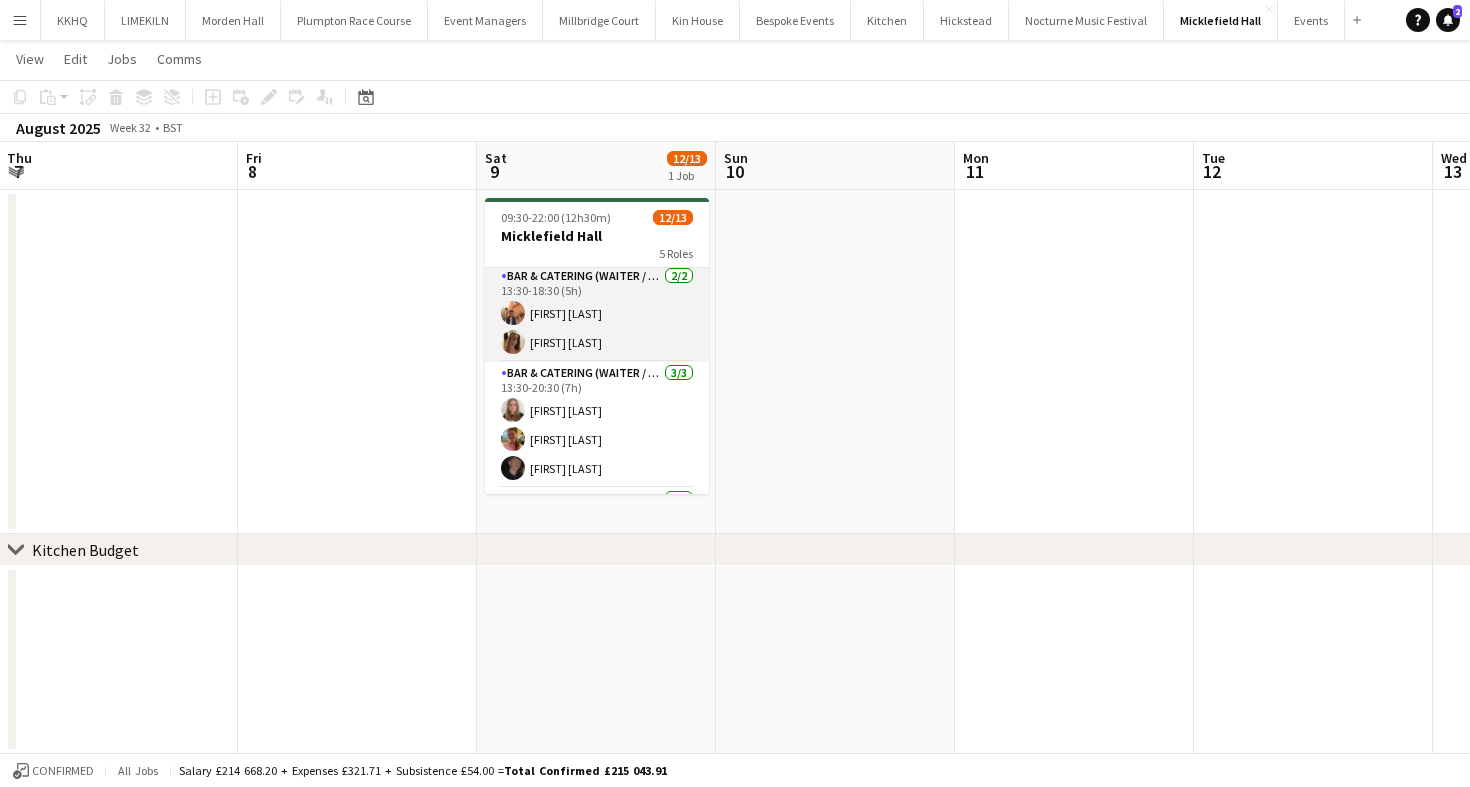 scroll, scrollTop: 121, scrollLeft: 0, axis: vertical 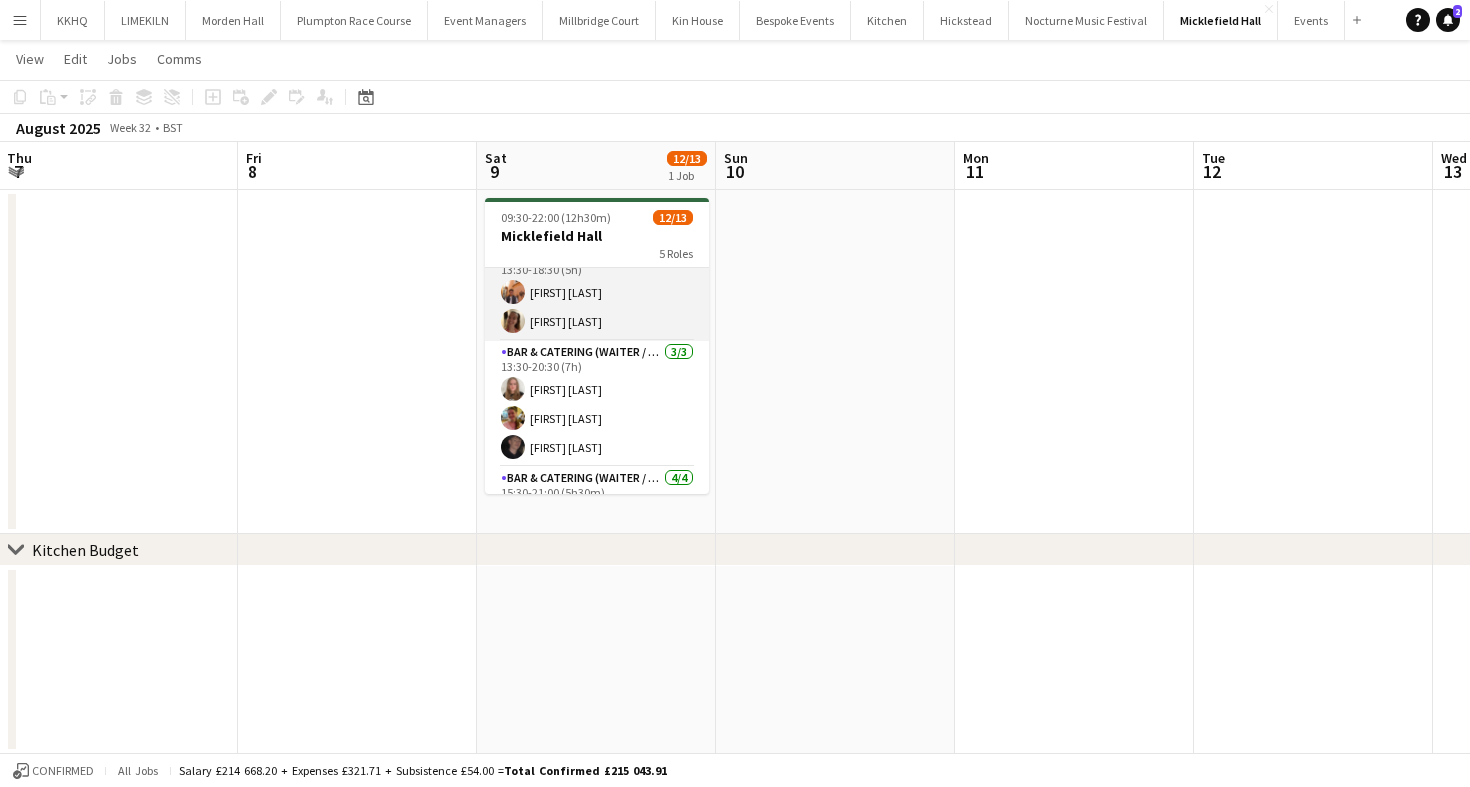 click on "Bar & Catering (Waiter / waitress)   2/2   13:30-18:30 (5h)
[FIRST] [LAST] [FIRST] [LAST]" at bounding box center (597, 292) 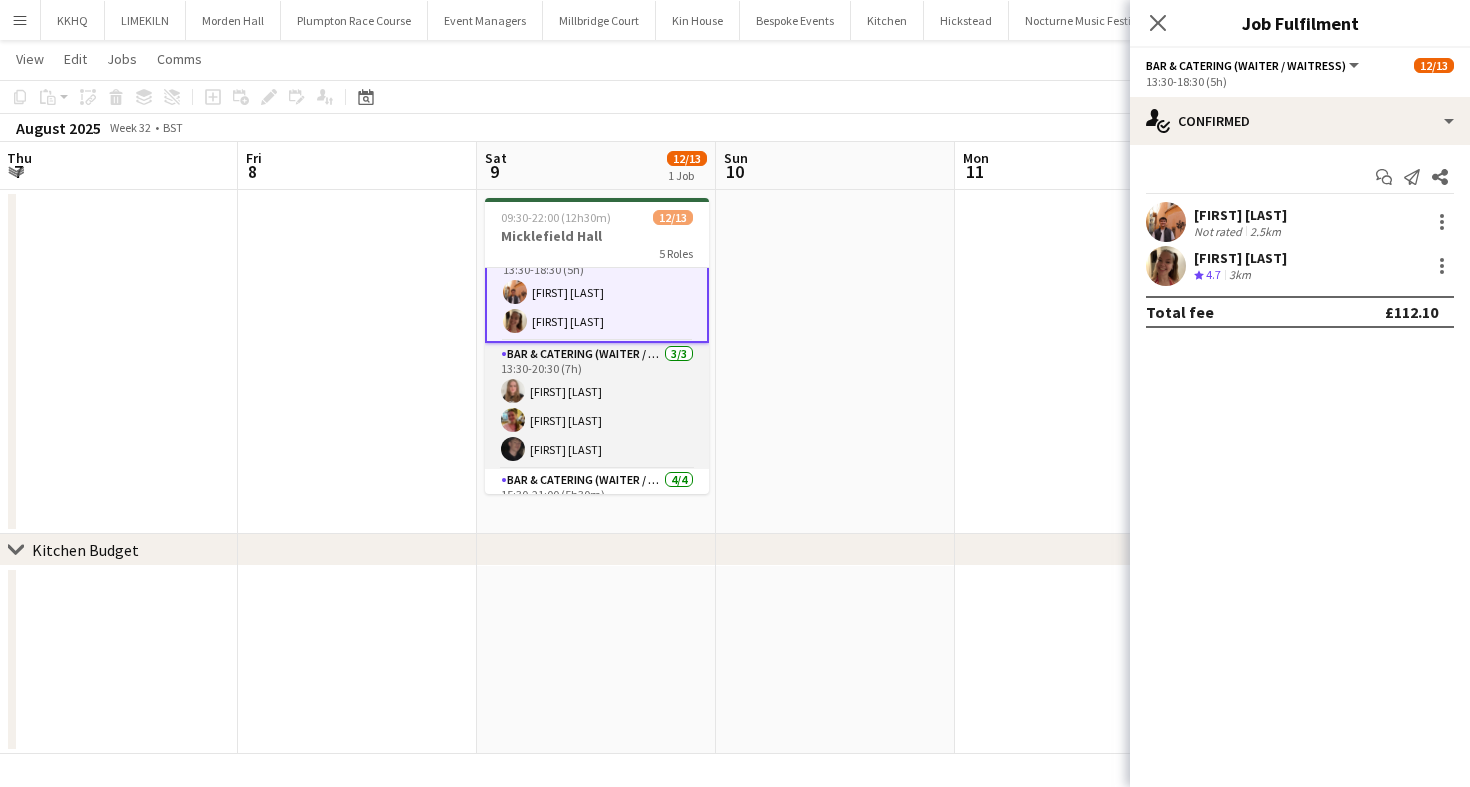 click on "Bar & Catering (Waiter / waitress)   3/3   13:30-20:30 (7h)
[FIRST] [LAST] [FIRST] [LAST] [FIRST] [LAST]" at bounding box center [597, 406] 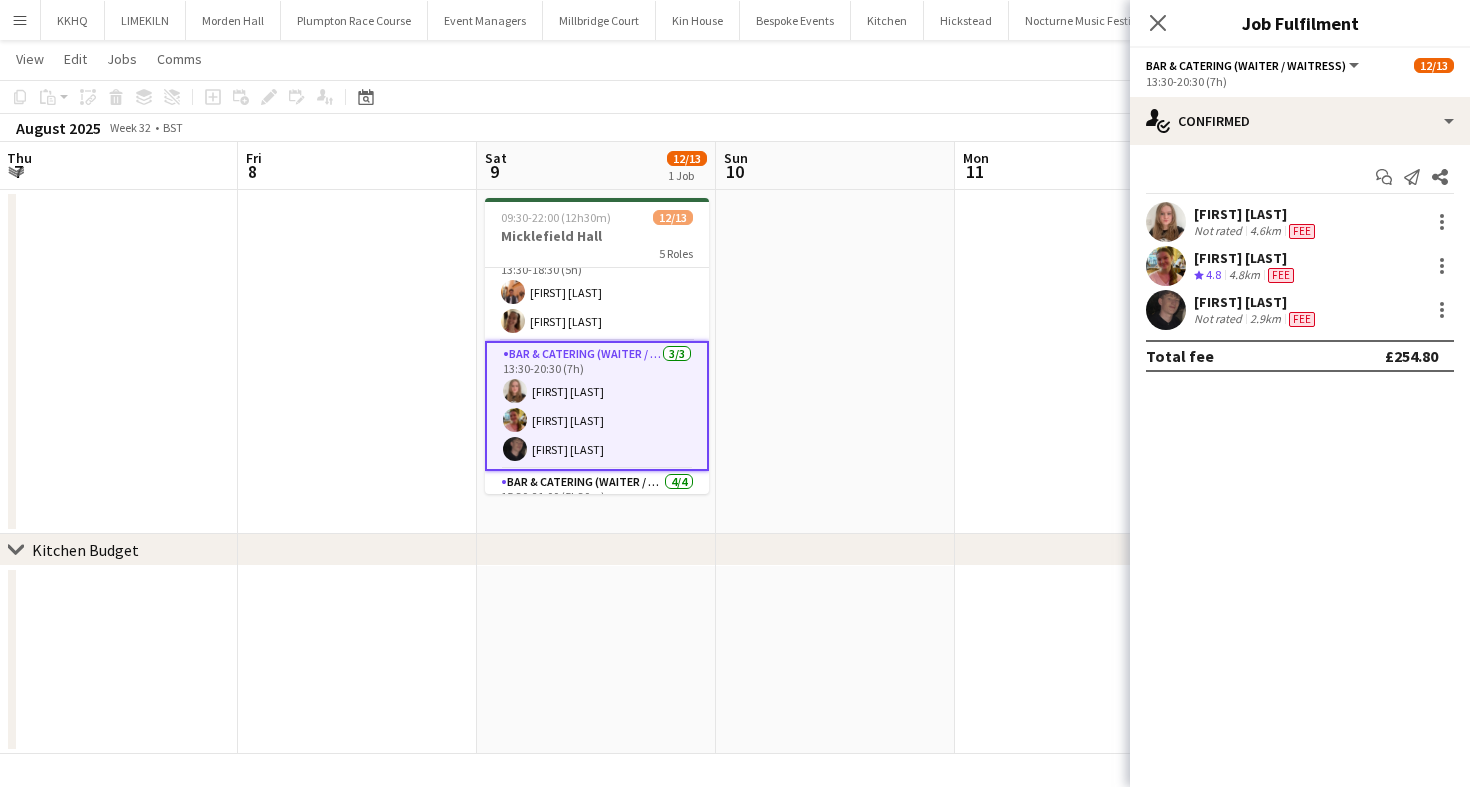scroll, scrollTop: 154, scrollLeft: 0, axis: vertical 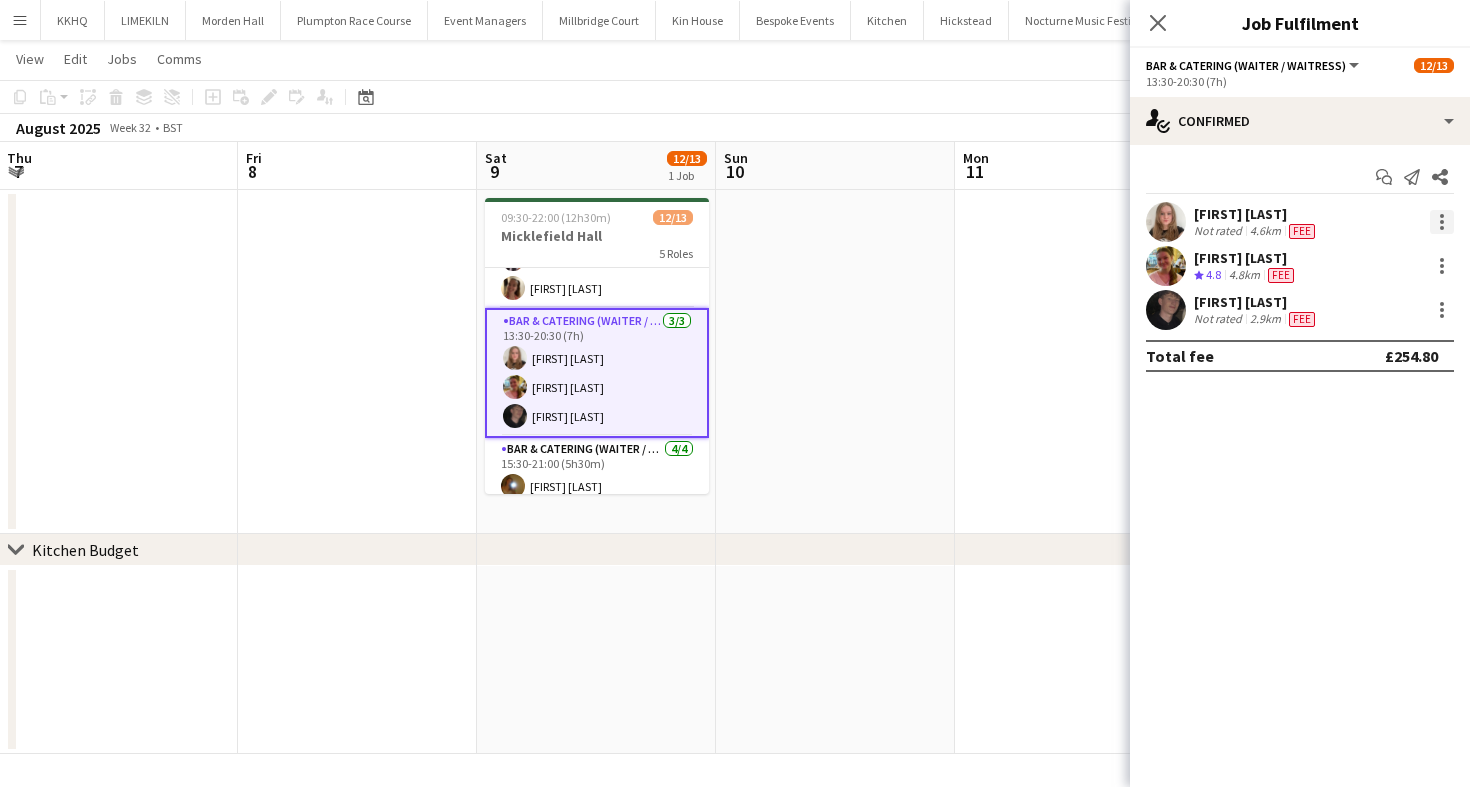 click at bounding box center (1442, 222) 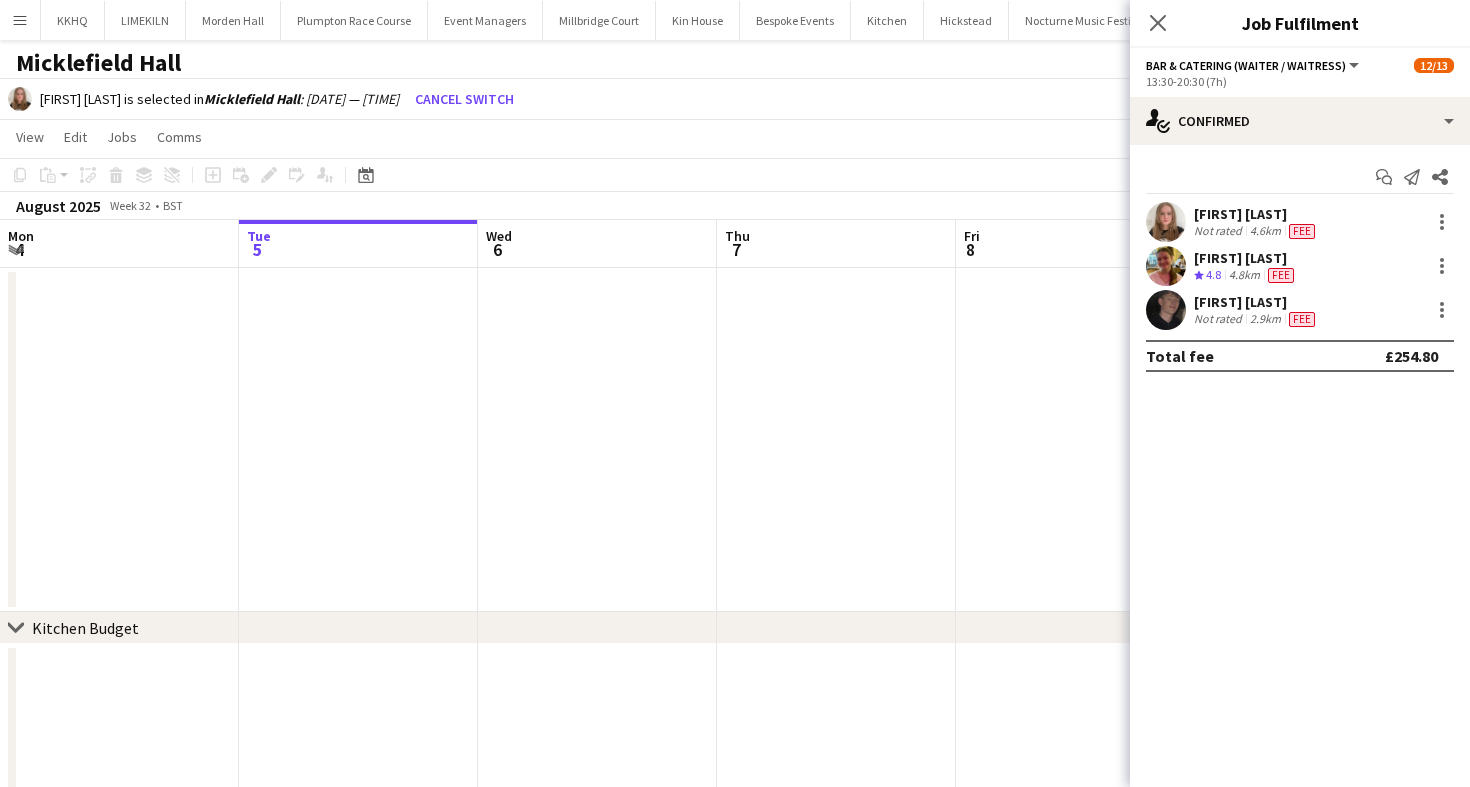 scroll, scrollTop: 36, scrollLeft: 0, axis: vertical 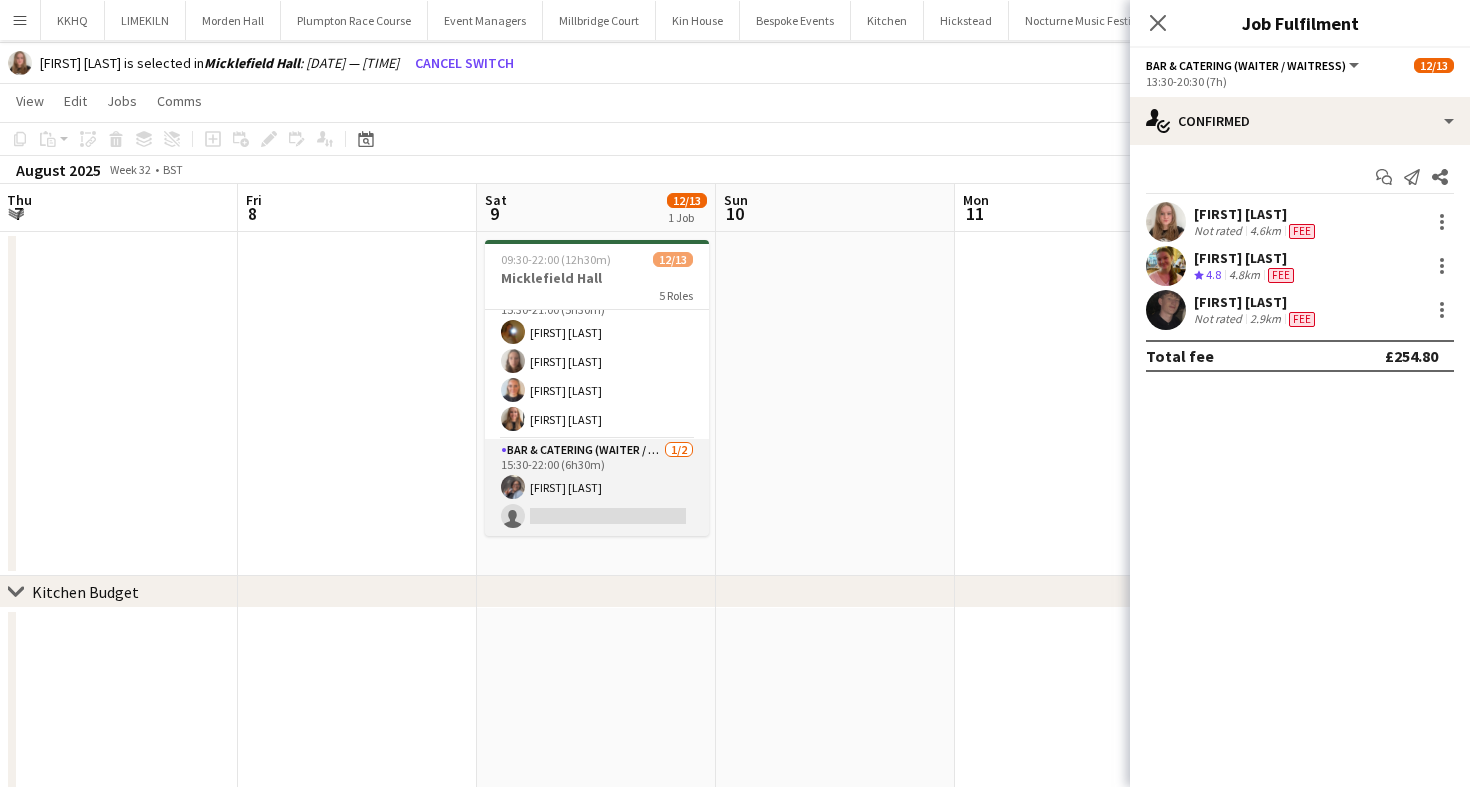 click on "Bar & Catering (Waiter / waitress)   1/2   15:30-22:00 (6h30m)
Deborah Edema
single-neutral-actions" at bounding box center (597, 487) 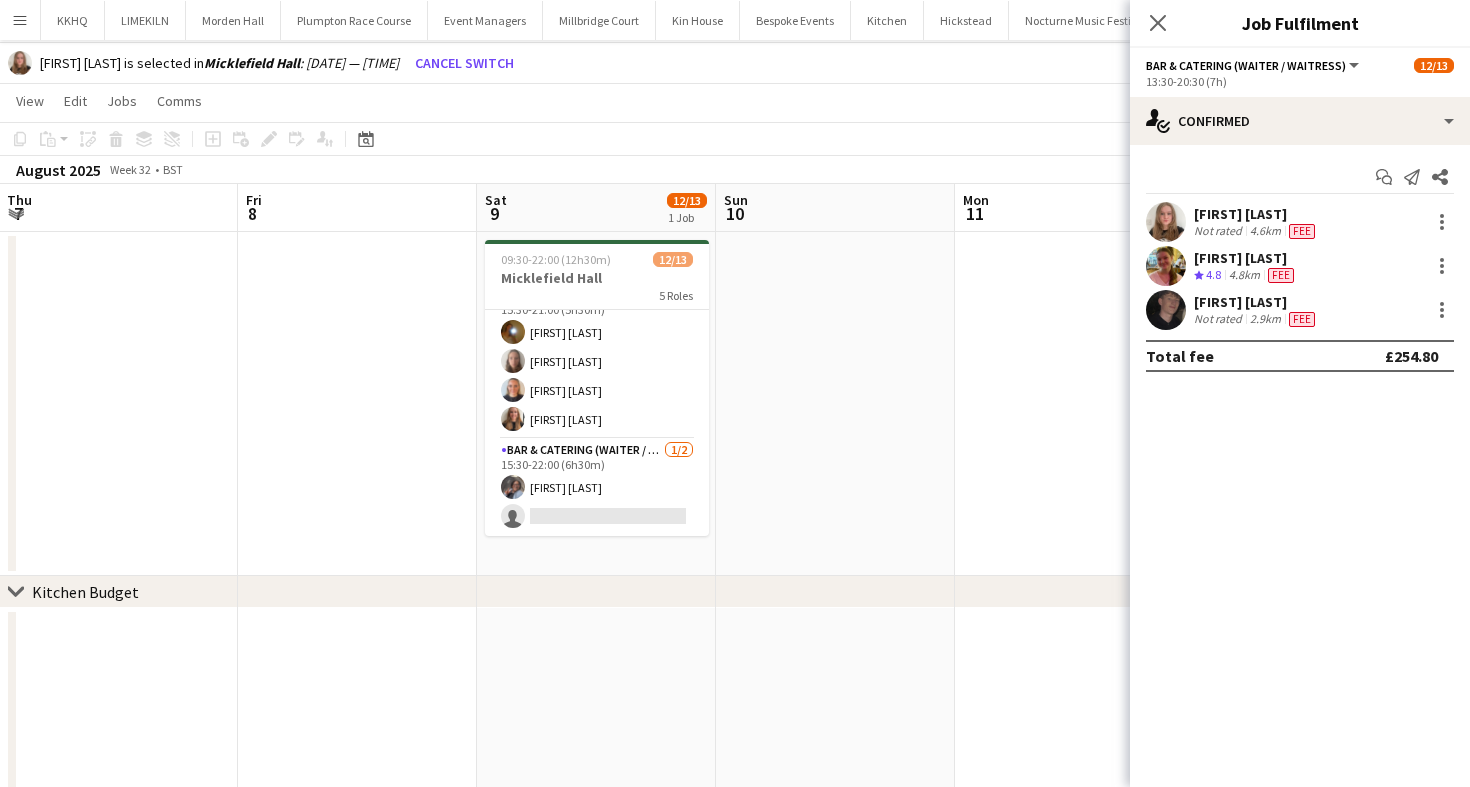 scroll, scrollTop: 346, scrollLeft: 0, axis: vertical 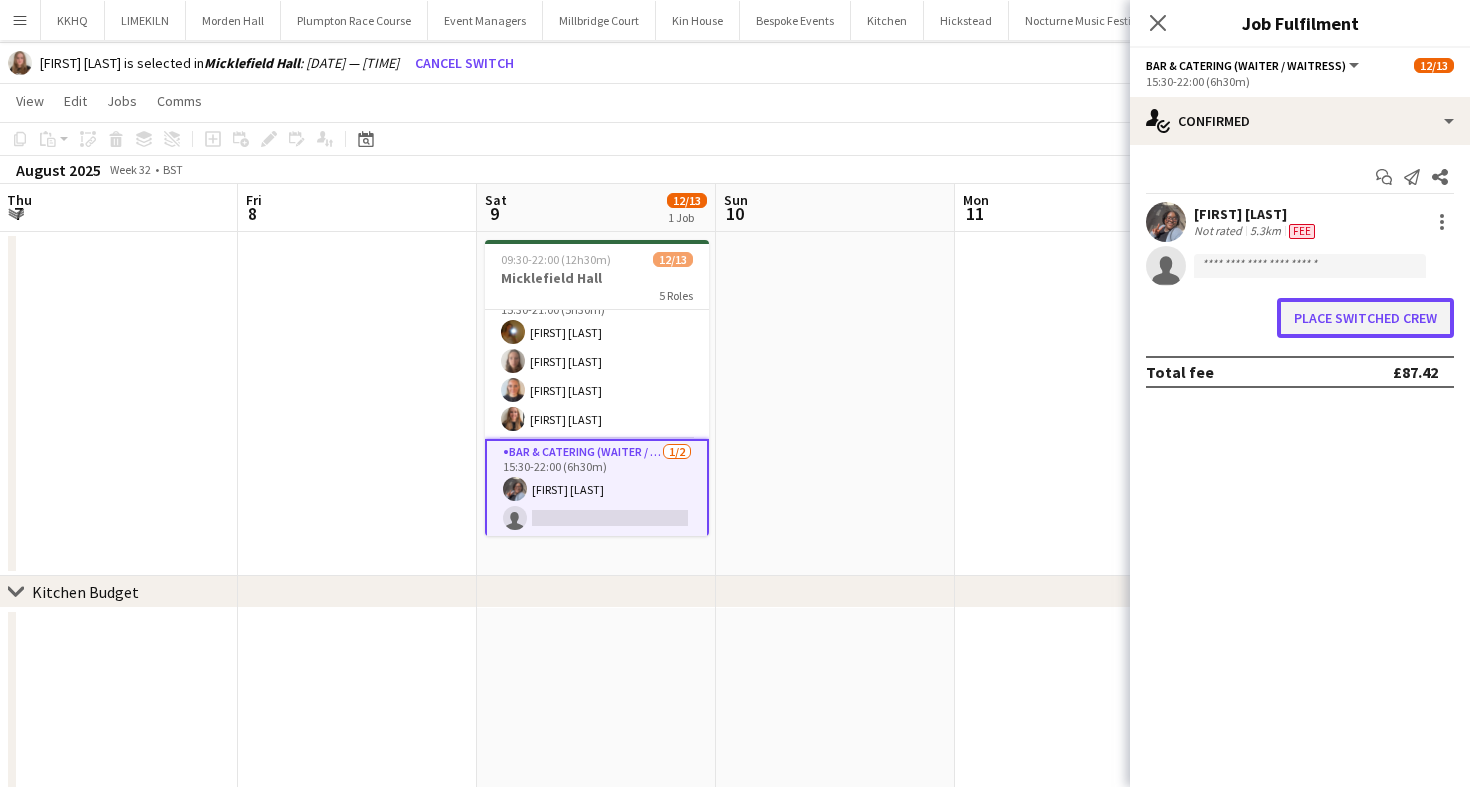click on "Place switched crew" at bounding box center (1365, 318) 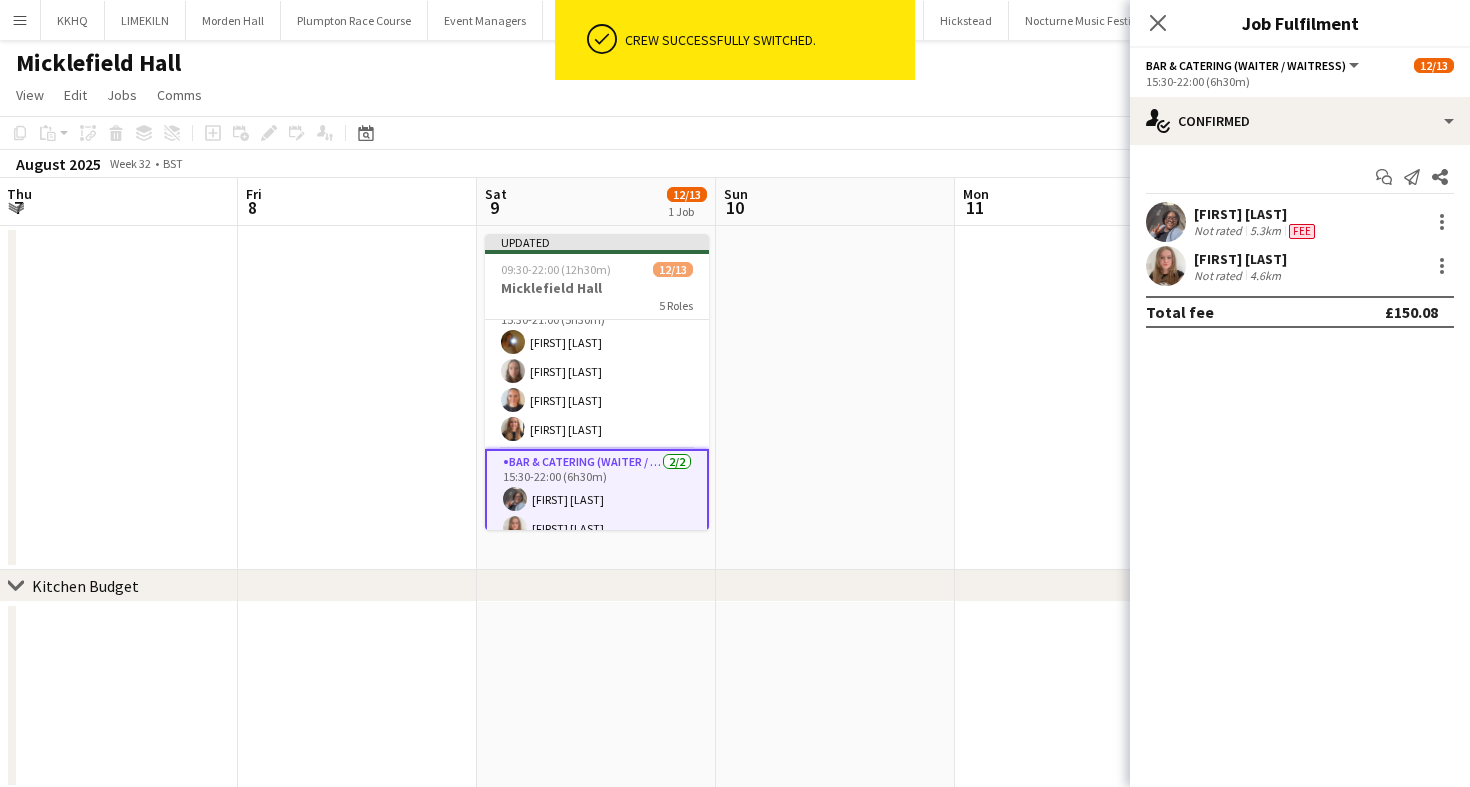 scroll, scrollTop: 36, scrollLeft: 0, axis: vertical 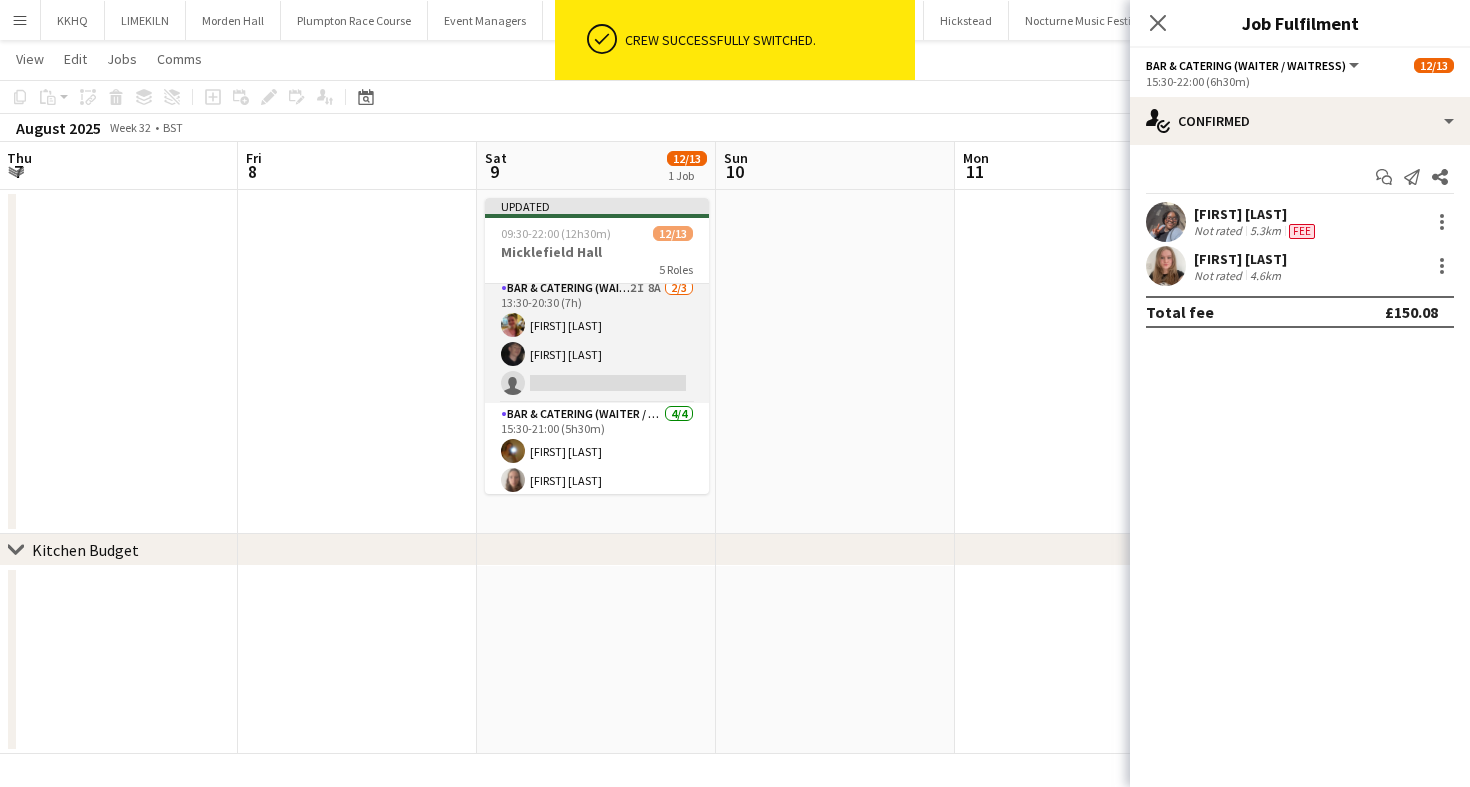 click on "Bar & Catering (Waiter / waitress)   2I   8A   2/3   13:30-20:30 (7h)
Alexandra Wilshere Adam Wade
single-neutral-actions" at bounding box center (597, 340) 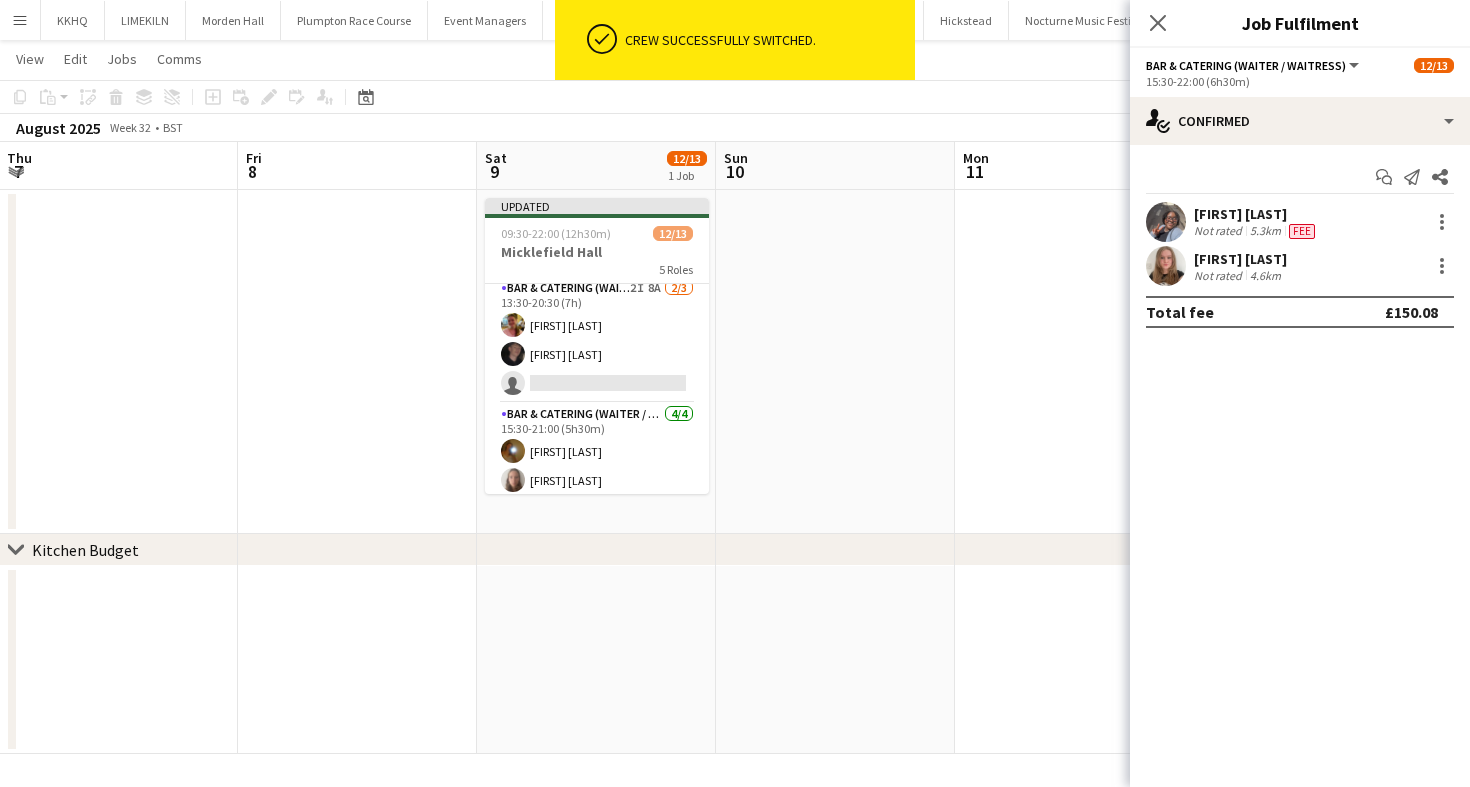 scroll, scrollTop: 203, scrollLeft: 0, axis: vertical 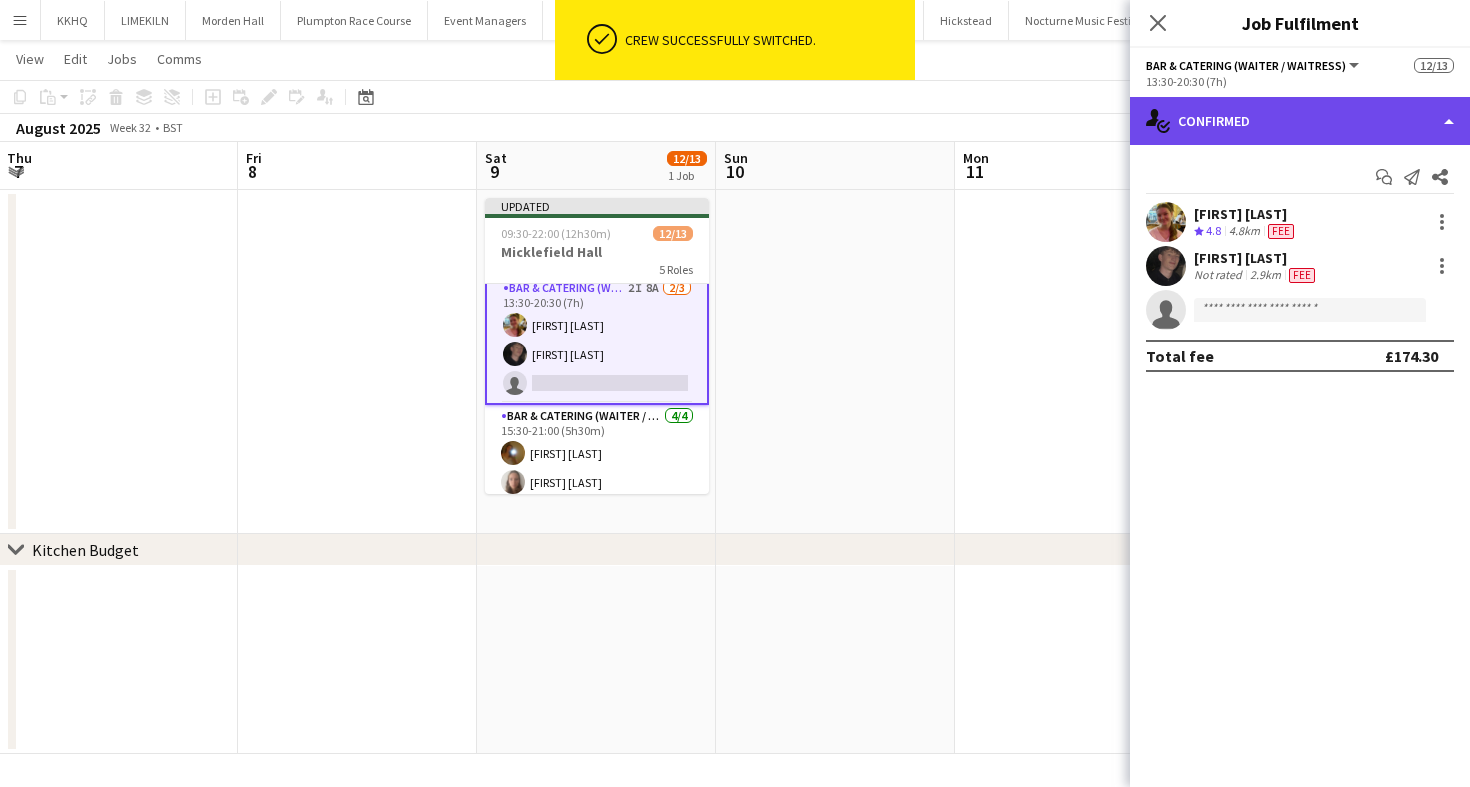 click on "single-neutral-actions-check-2
Confirmed" 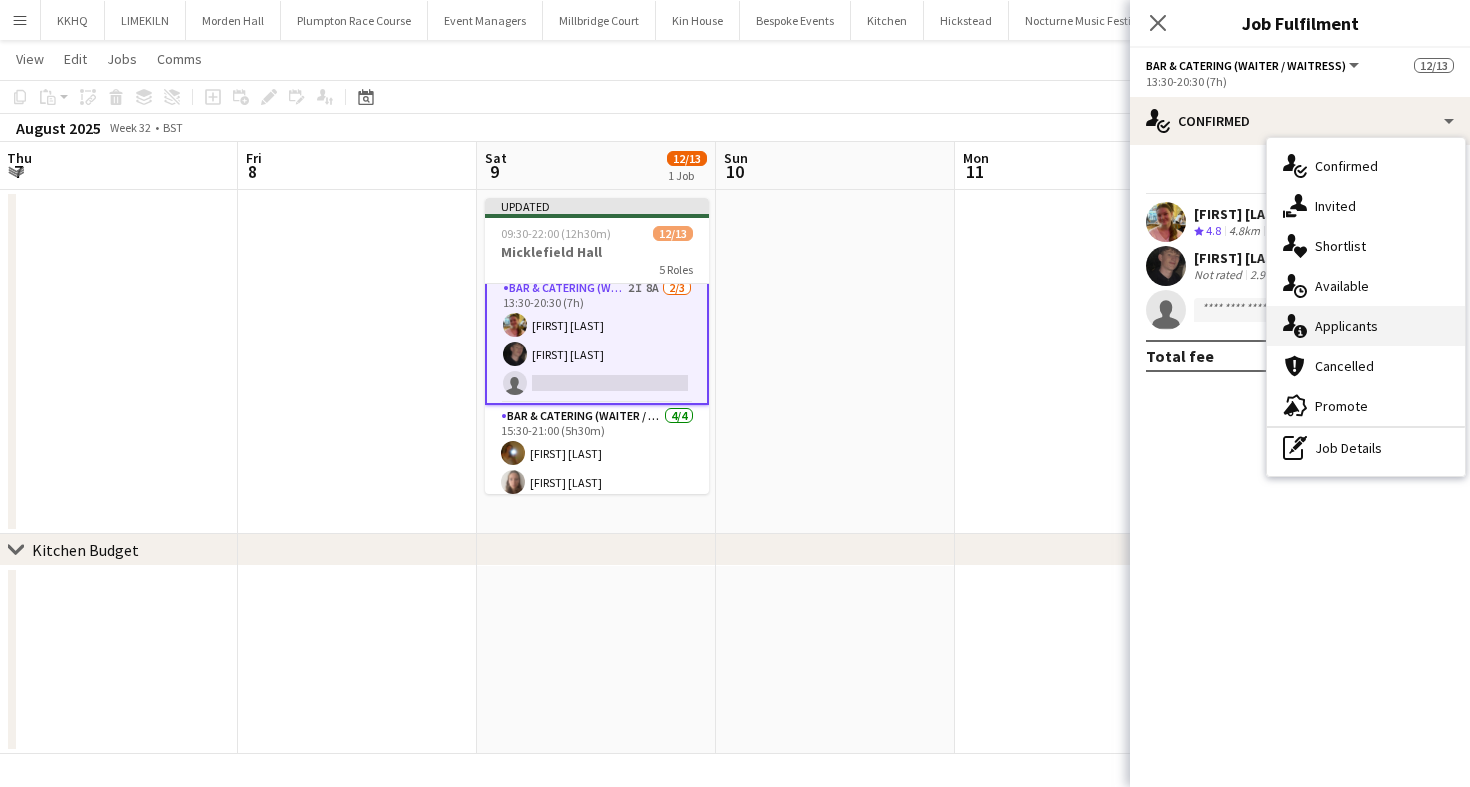 click on "single-neutral-actions-information
Applicants" at bounding box center (1366, 326) 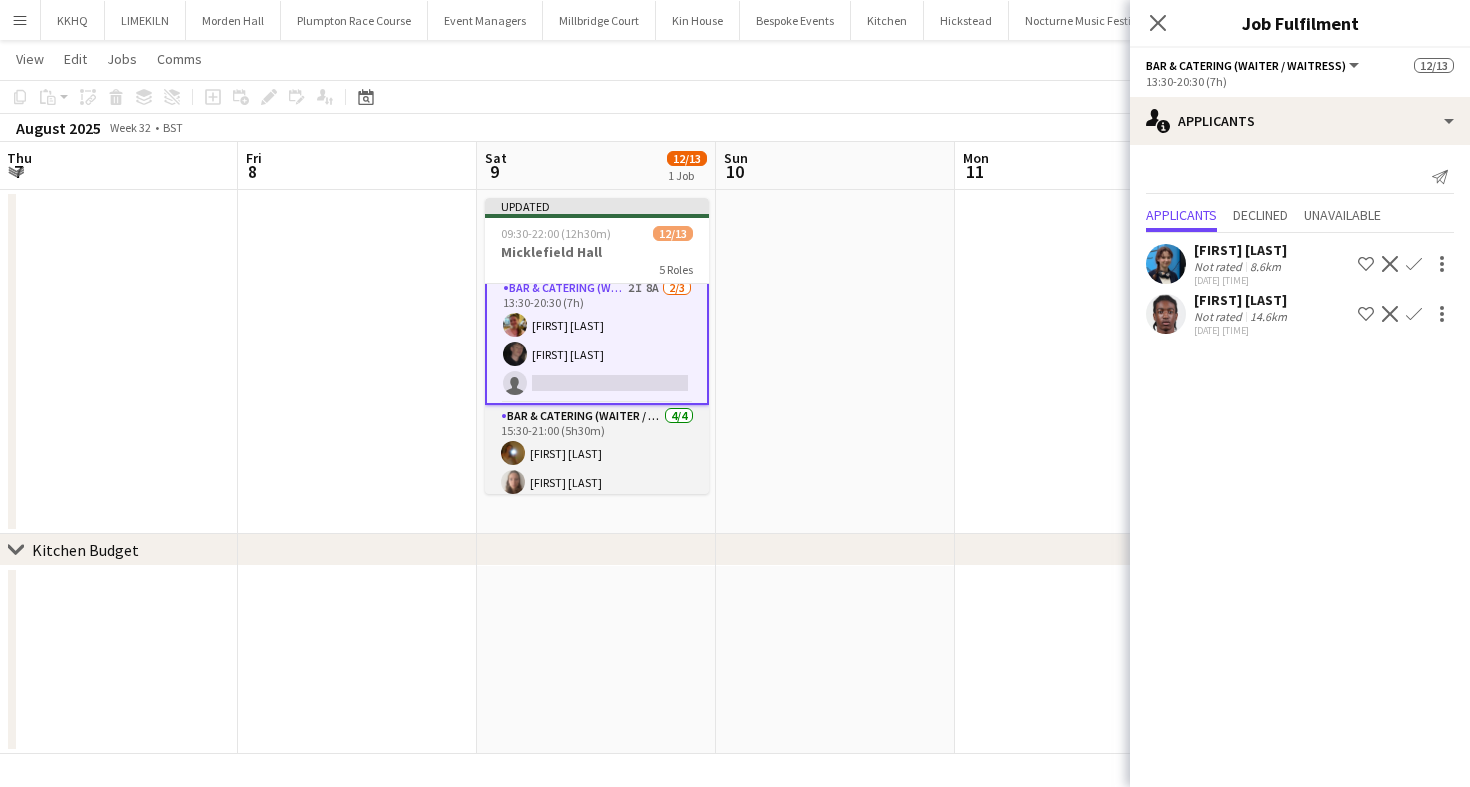 click on "Bar & Catering (Waiter / waitress)   4/4   15:30-21:00 (5h30m)
[FIRST] [LAST] [FIRST] [LAST] [FIRST] [LAST] [FIRST] [LAST]" at bounding box center [597, 482] 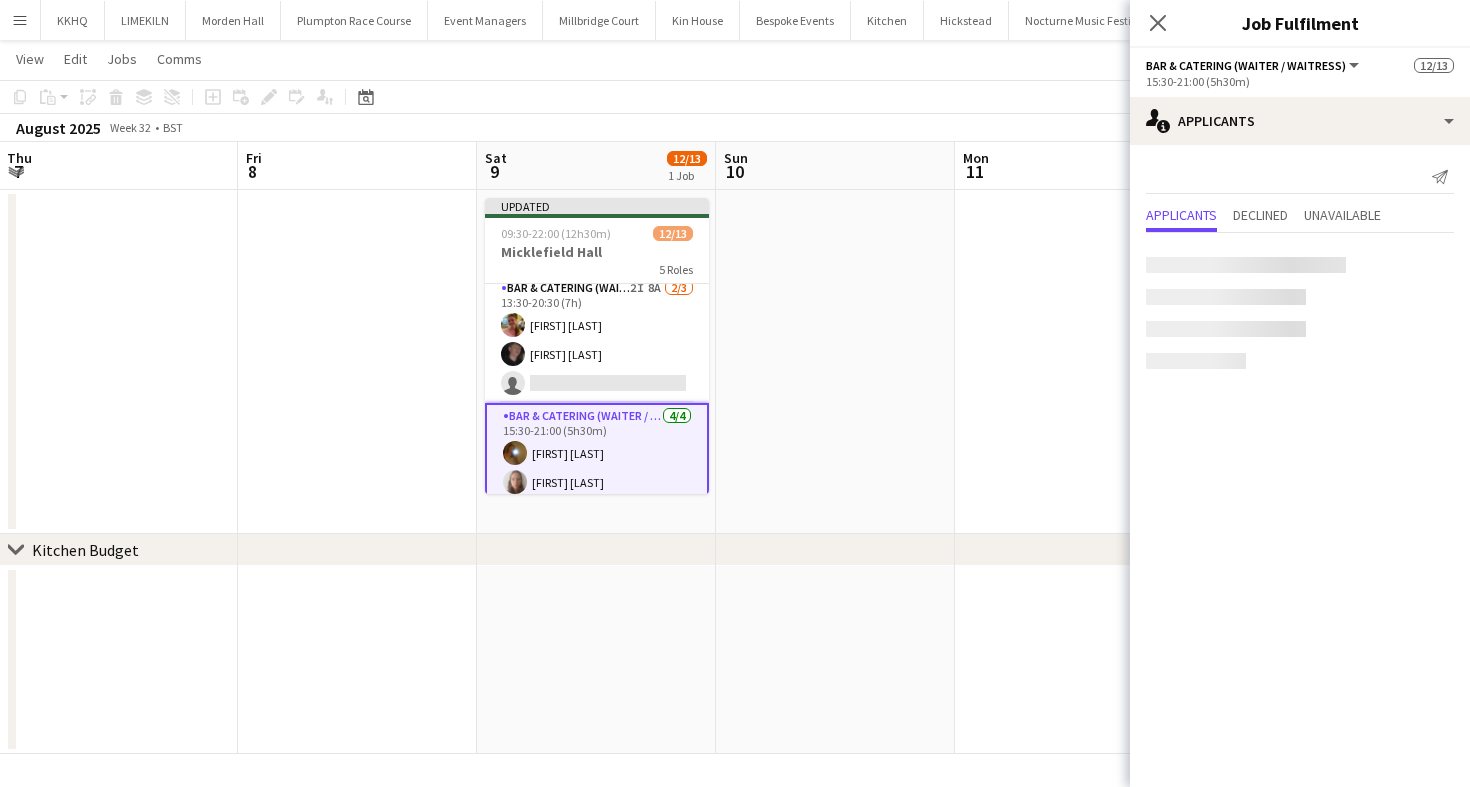 scroll, scrollTop: 0, scrollLeft: 0, axis: both 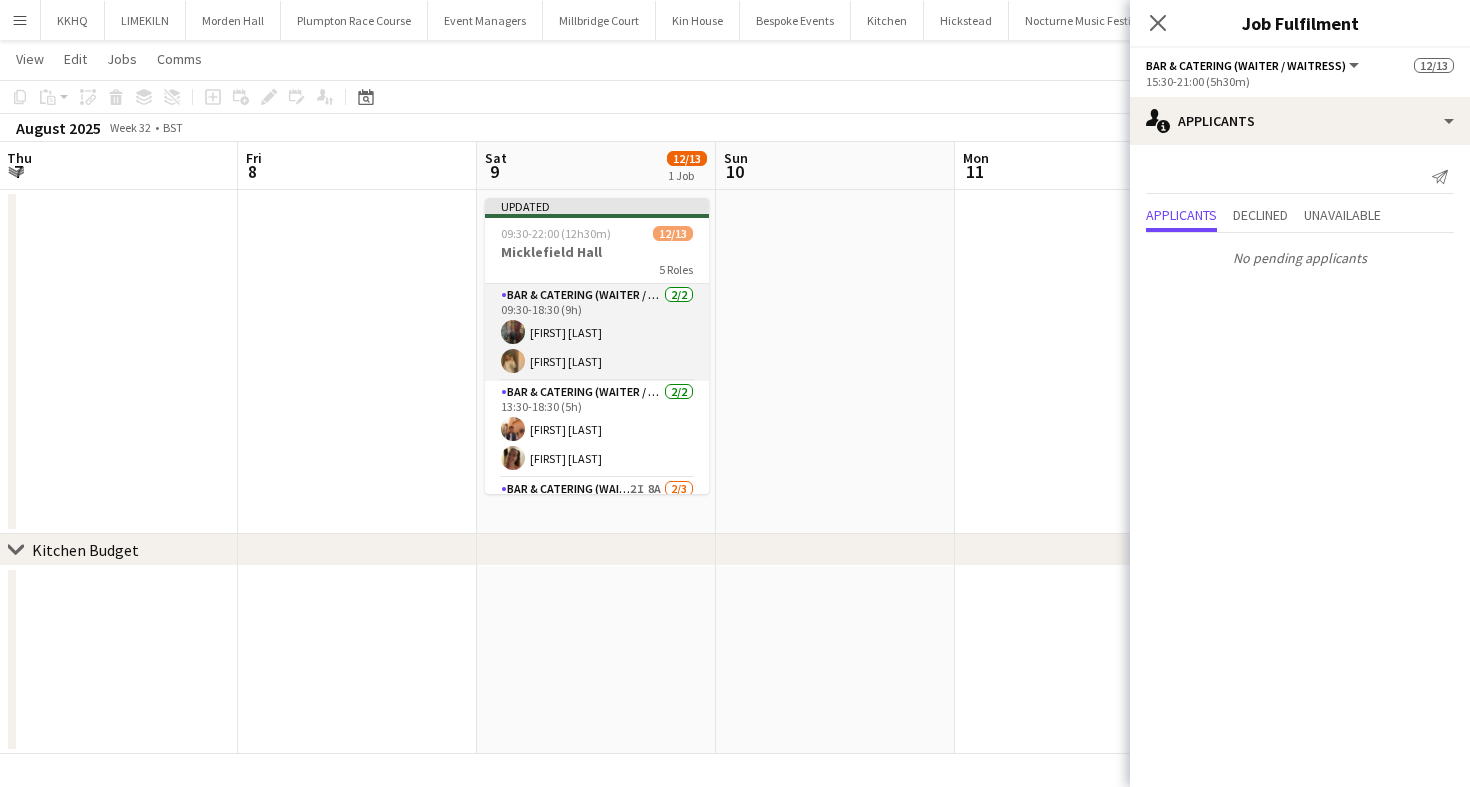 click on "Bar & Catering (Waiter / waitress)   2/2   09:30-18:30 (9h)
Annabel Perry Lauren Dunstone" at bounding box center [597, 332] 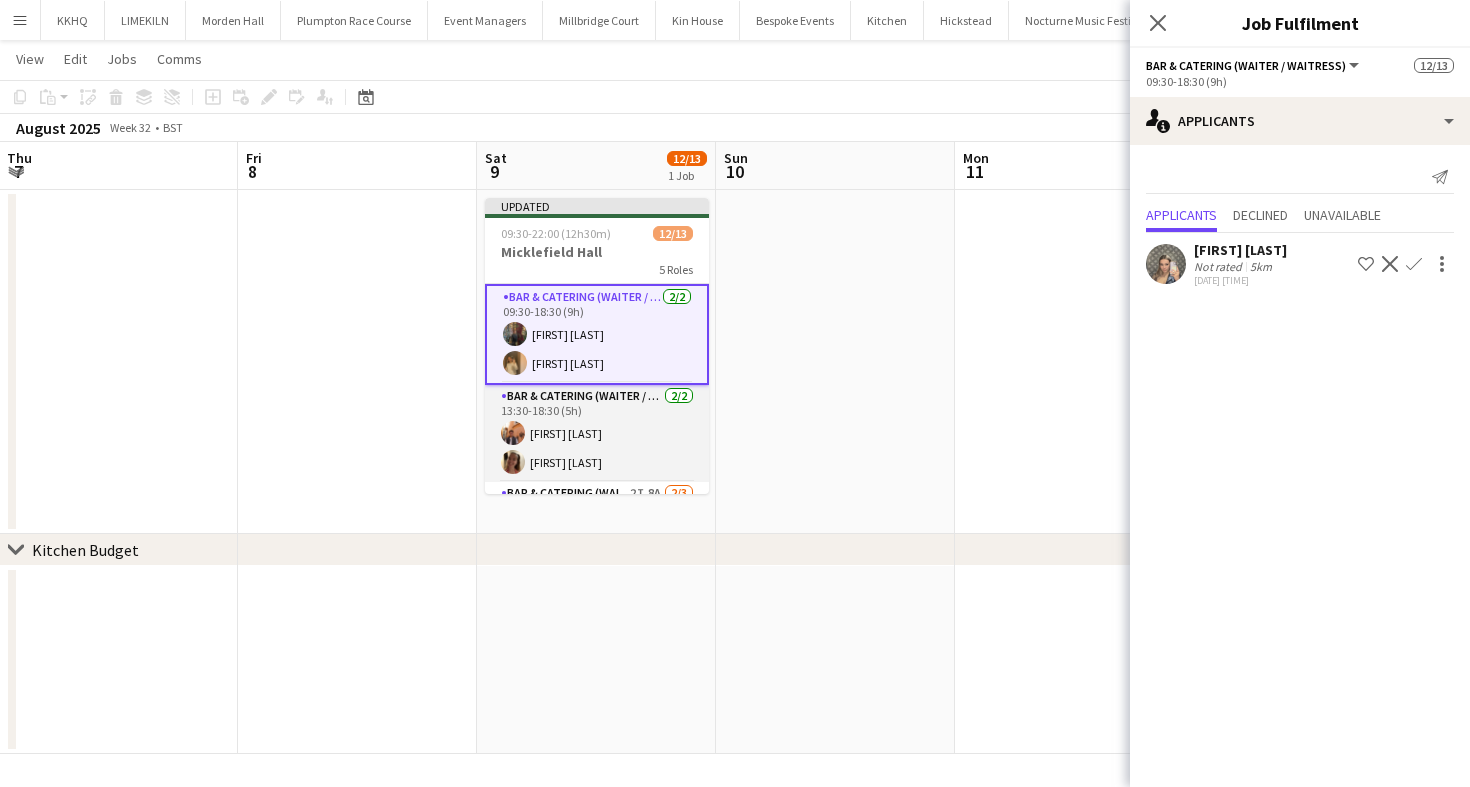 click on "Bar & Catering (Waiter / waitress)   2/2   13:30-18:30 (5h)
[FIRST] [LAST] [FIRST] [LAST]" at bounding box center [597, 433] 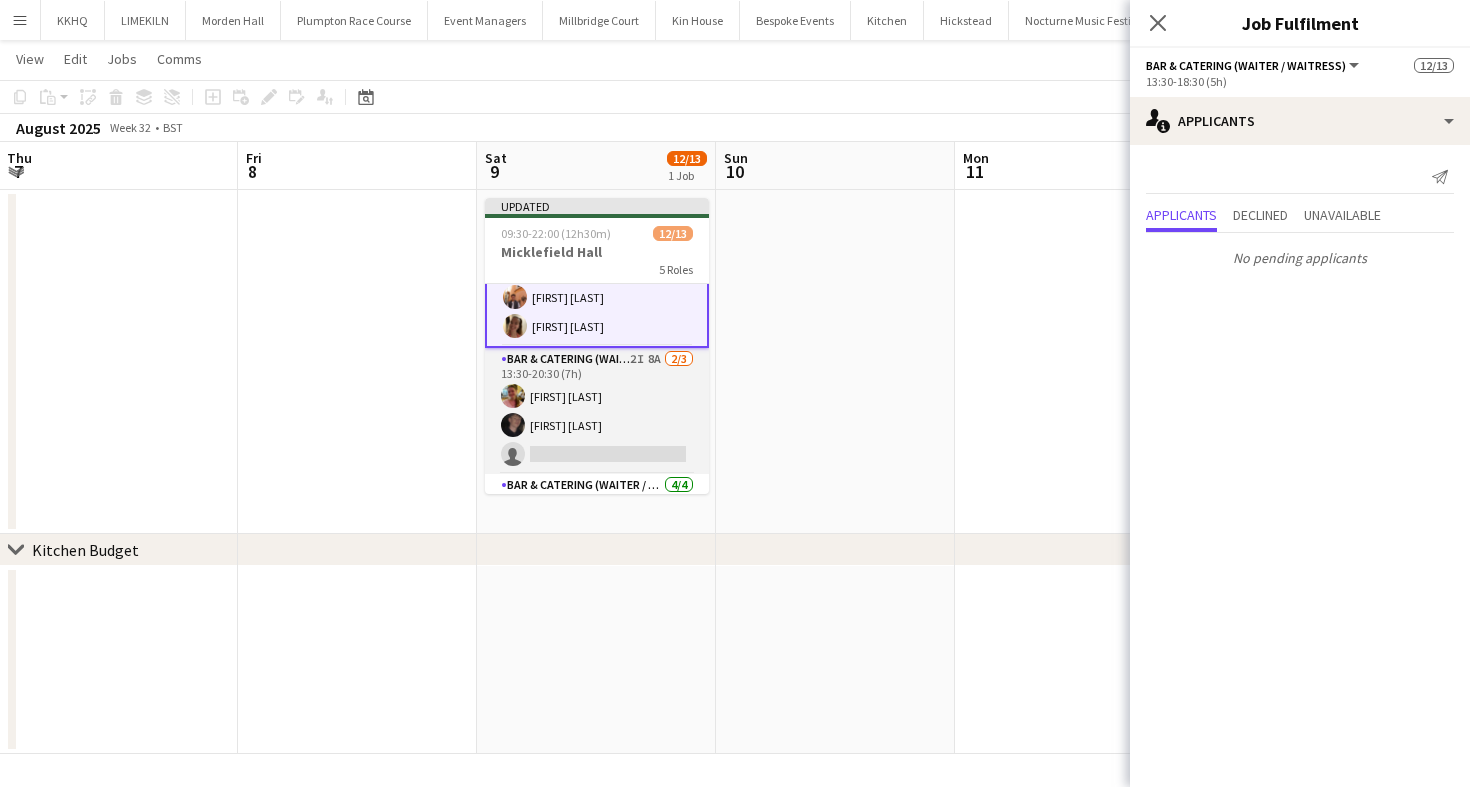 click on "Bar & Catering (Waiter / waitress)   2I   8A   2/3   13:30-20:30 (7h)
Alexandra Wilshere Adam Wade
single-neutral-actions" at bounding box center (597, 411) 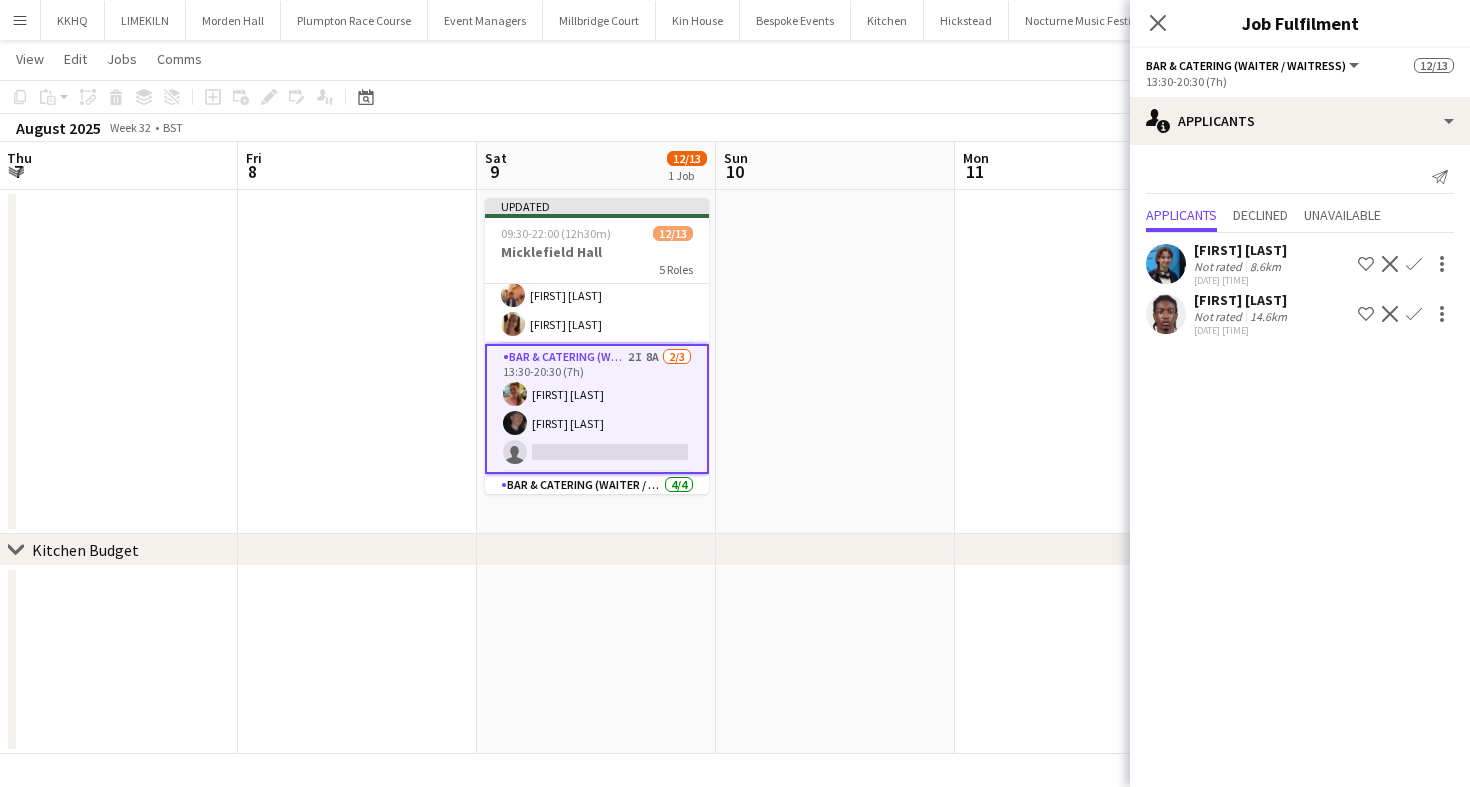 scroll, scrollTop: 132, scrollLeft: 0, axis: vertical 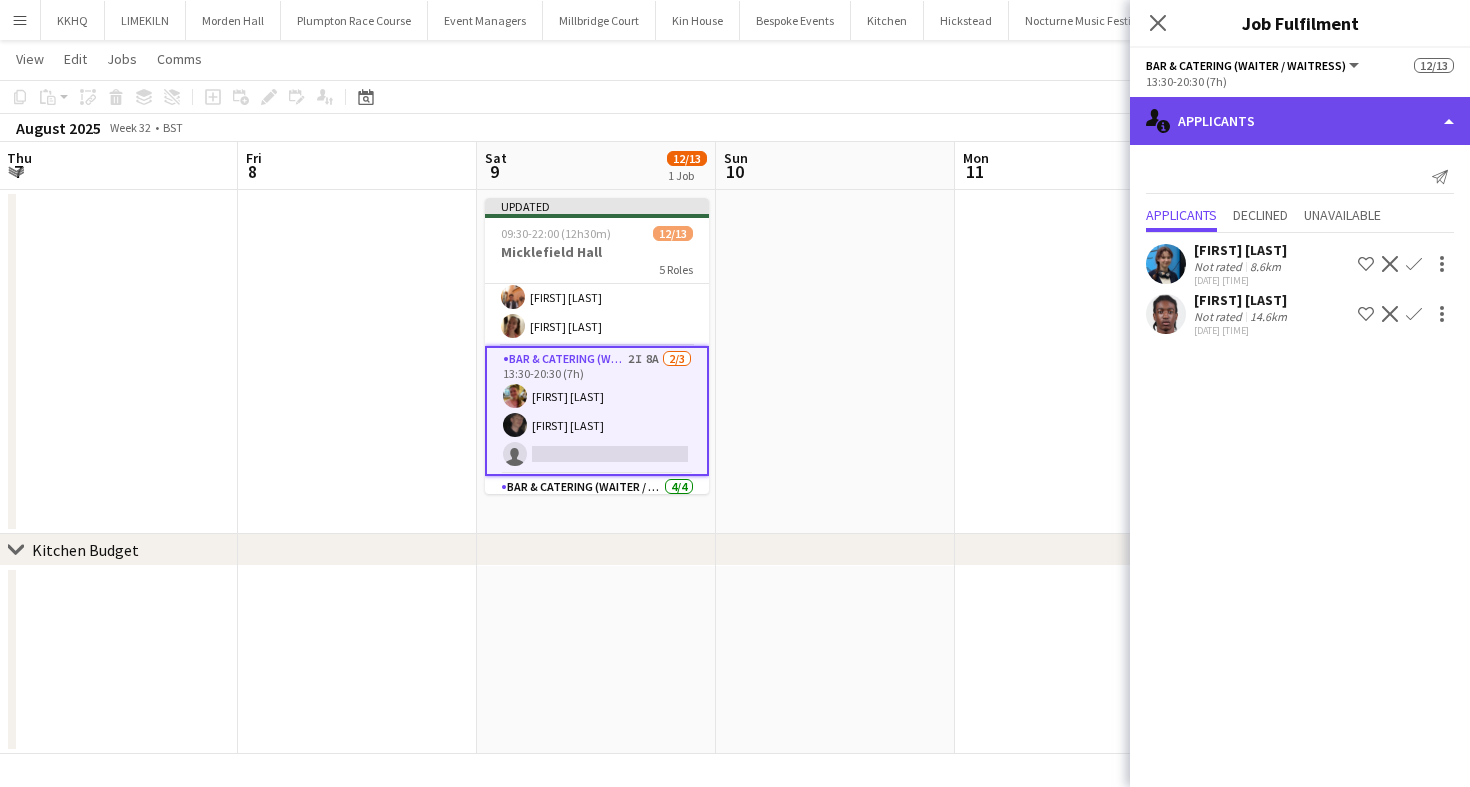 click on "single-neutral-actions-information
Applicants" 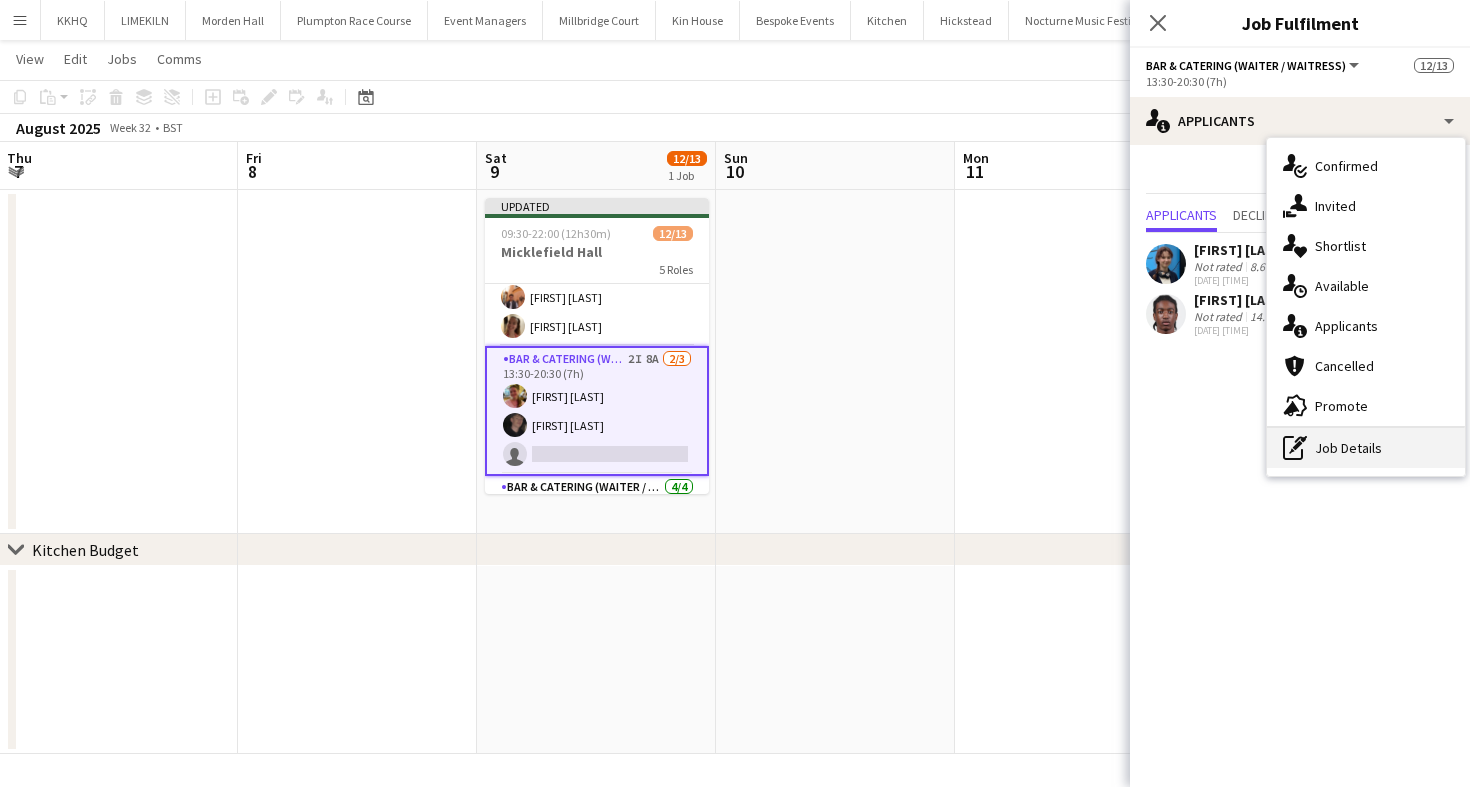 click on "pen-write
Job Details" at bounding box center [1366, 448] 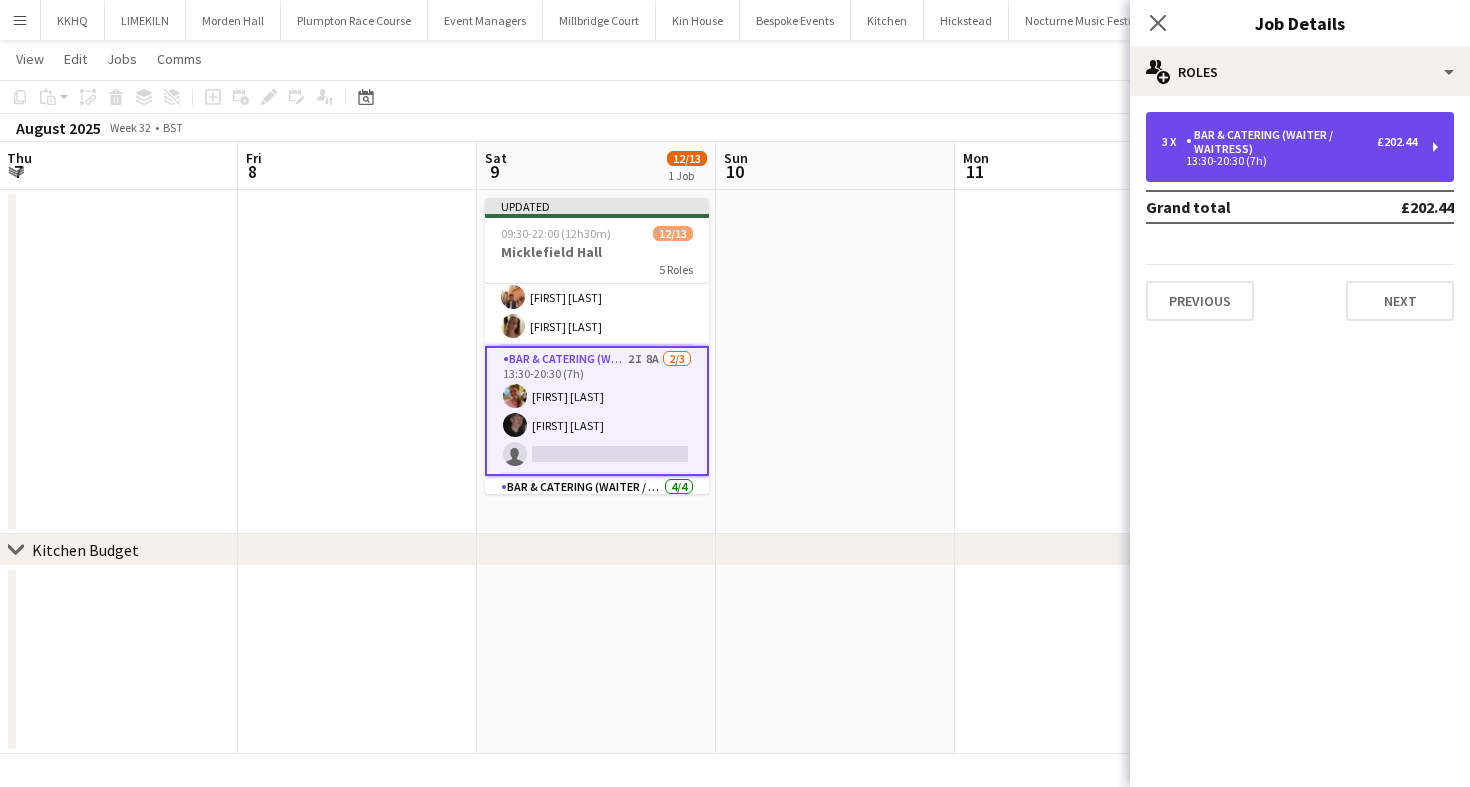 click on "13:30-20:30 (7h)" at bounding box center [1289, 161] 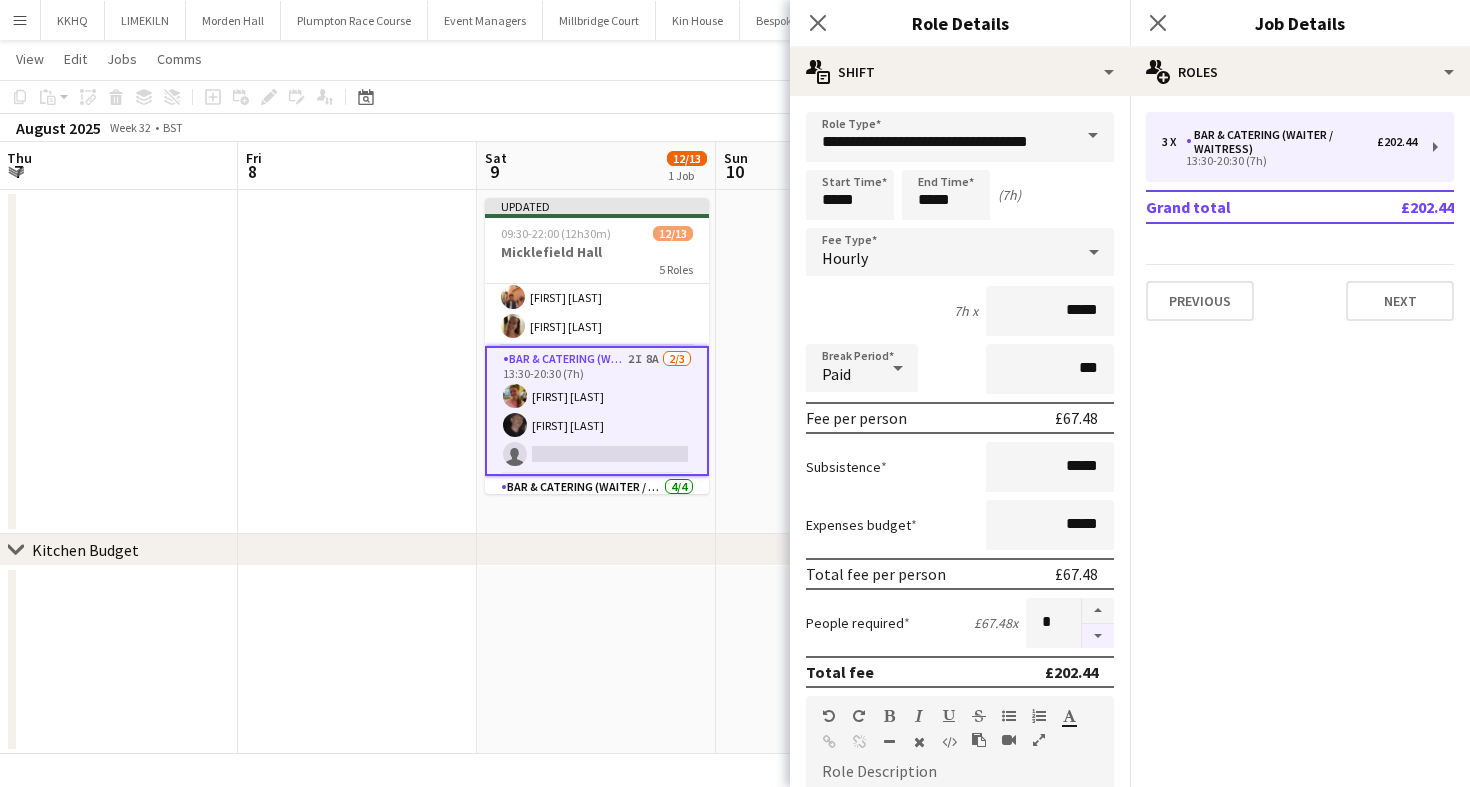 click at bounding box center [1098, 636] 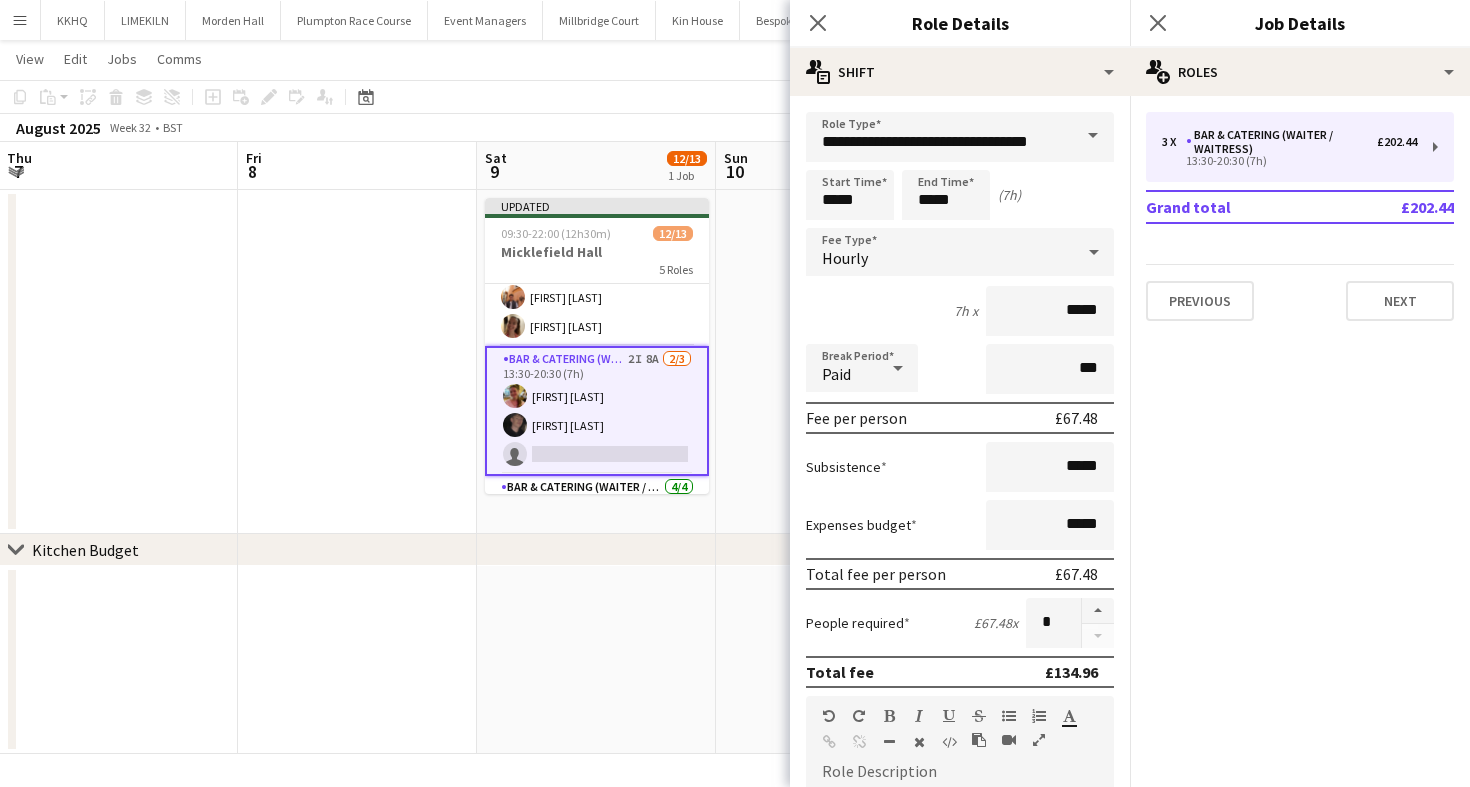 click on "Copy
Paste
Paste
Command
V Paste with crew
Command
Shift
V
Paste linked Job
Delete
Group
Ungroup
Add job
Add linked Job
Edit
Edit linked Job
Applicants
Date picker
AUG 2025 AUG 2025 Monday M Tuesday T Wednesday W Thursday T Friday F Saturday S Sunday S  AUG   1   2   3   4   5   6   7   8   9   10   11   12   13   14   15   16   17   18   19   20   21   22   23   24   25" 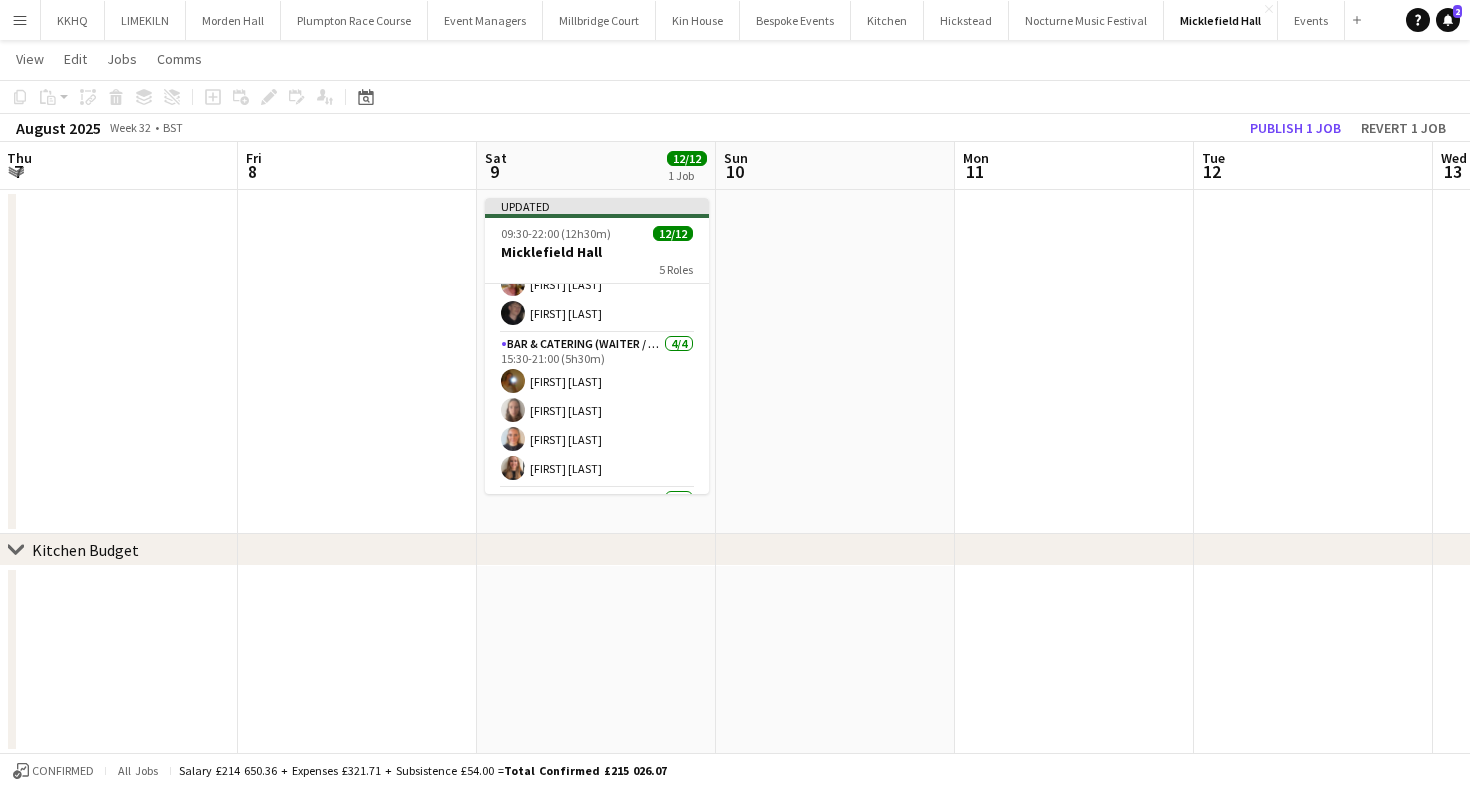 scroll, scrollTop: 250, scrollLeft: 0, axis: vertical 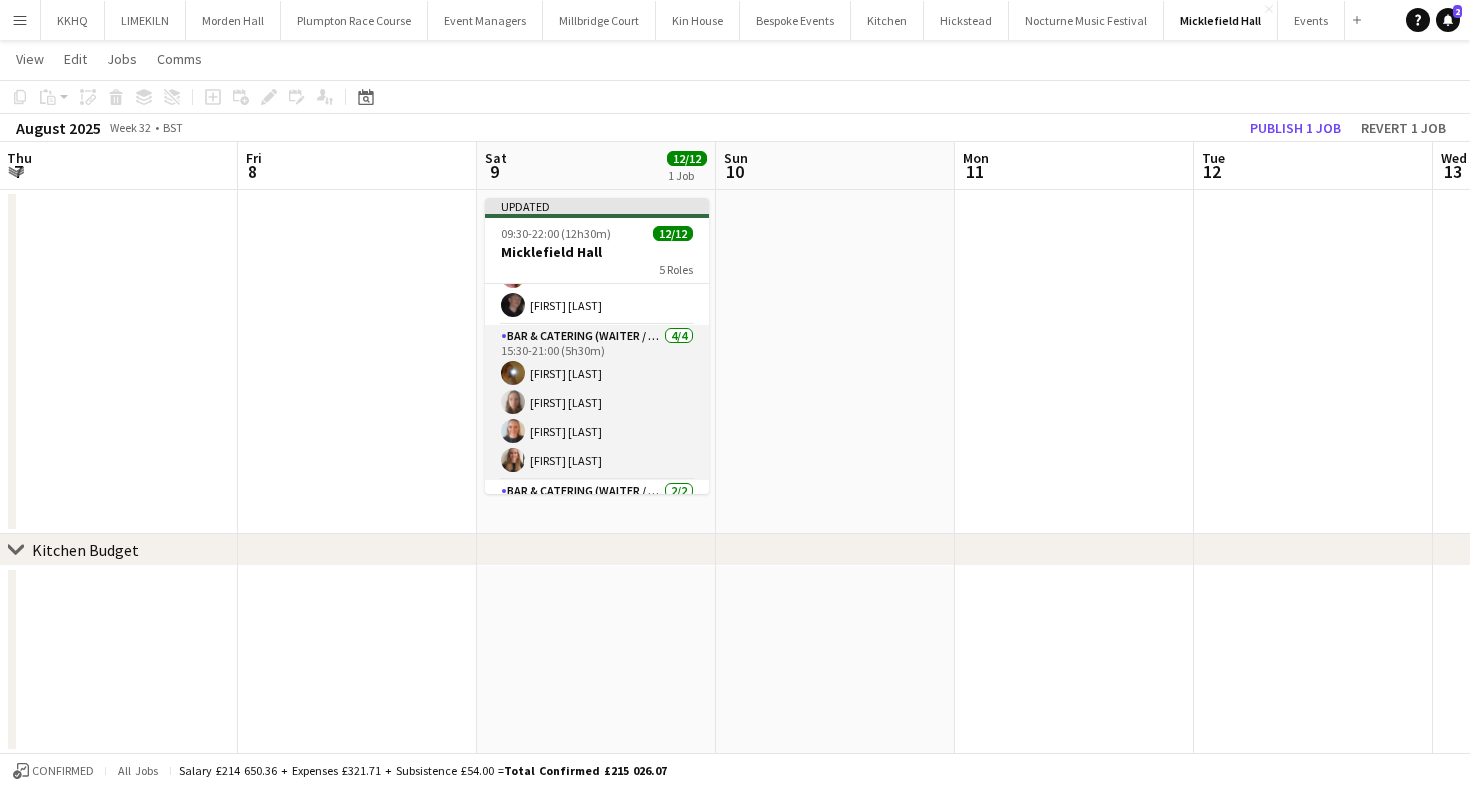 click on "Bar & Catering (Waiter / waitress)   4/4   15:30-21:00 (5h30m)
Alice Manning Sophie Hayers edie ivory Mia Brady" at bounding box center (597, 402) 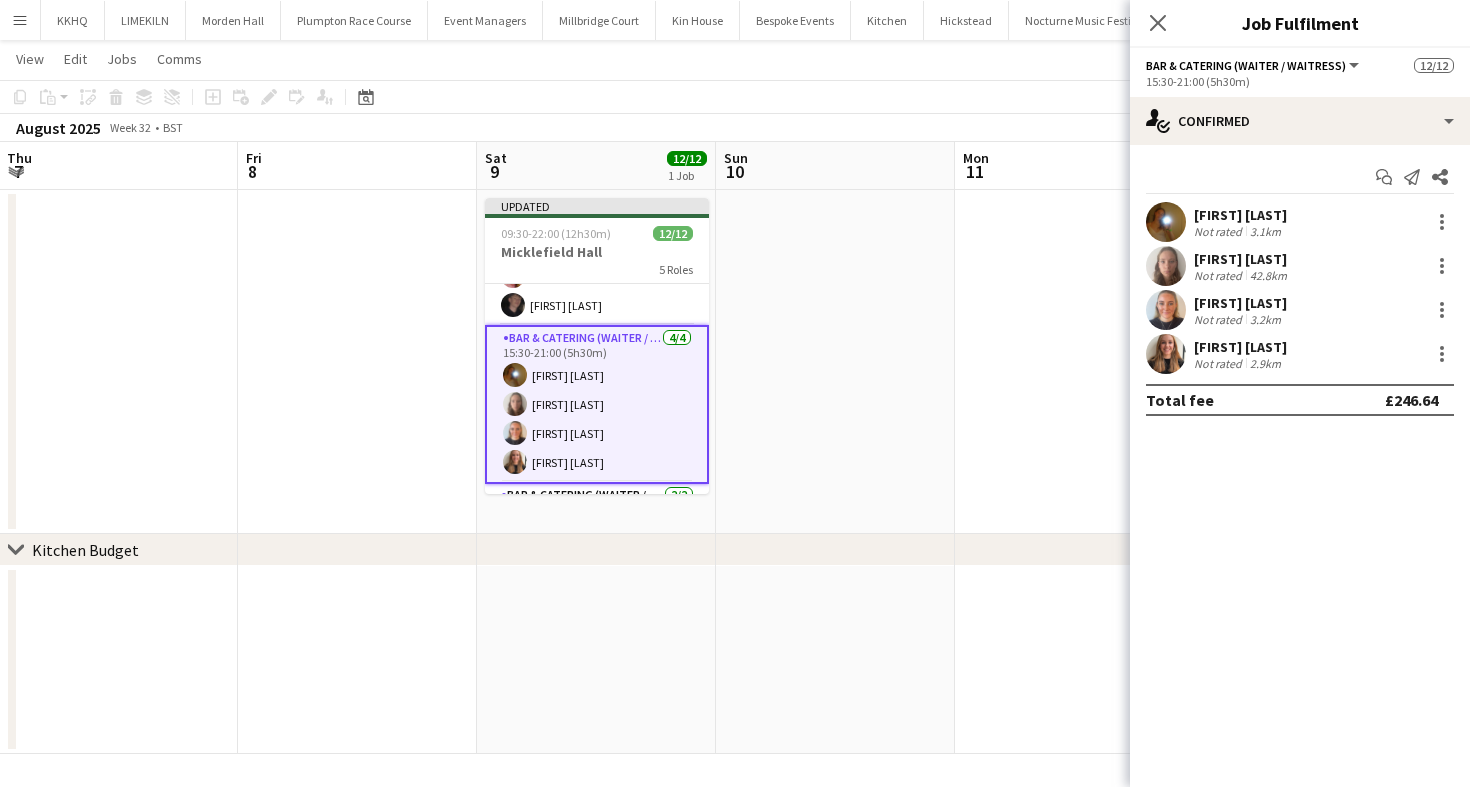 click on "Sophie Hayers   Not rated   42.8km" at bounding box center (1300, 266) 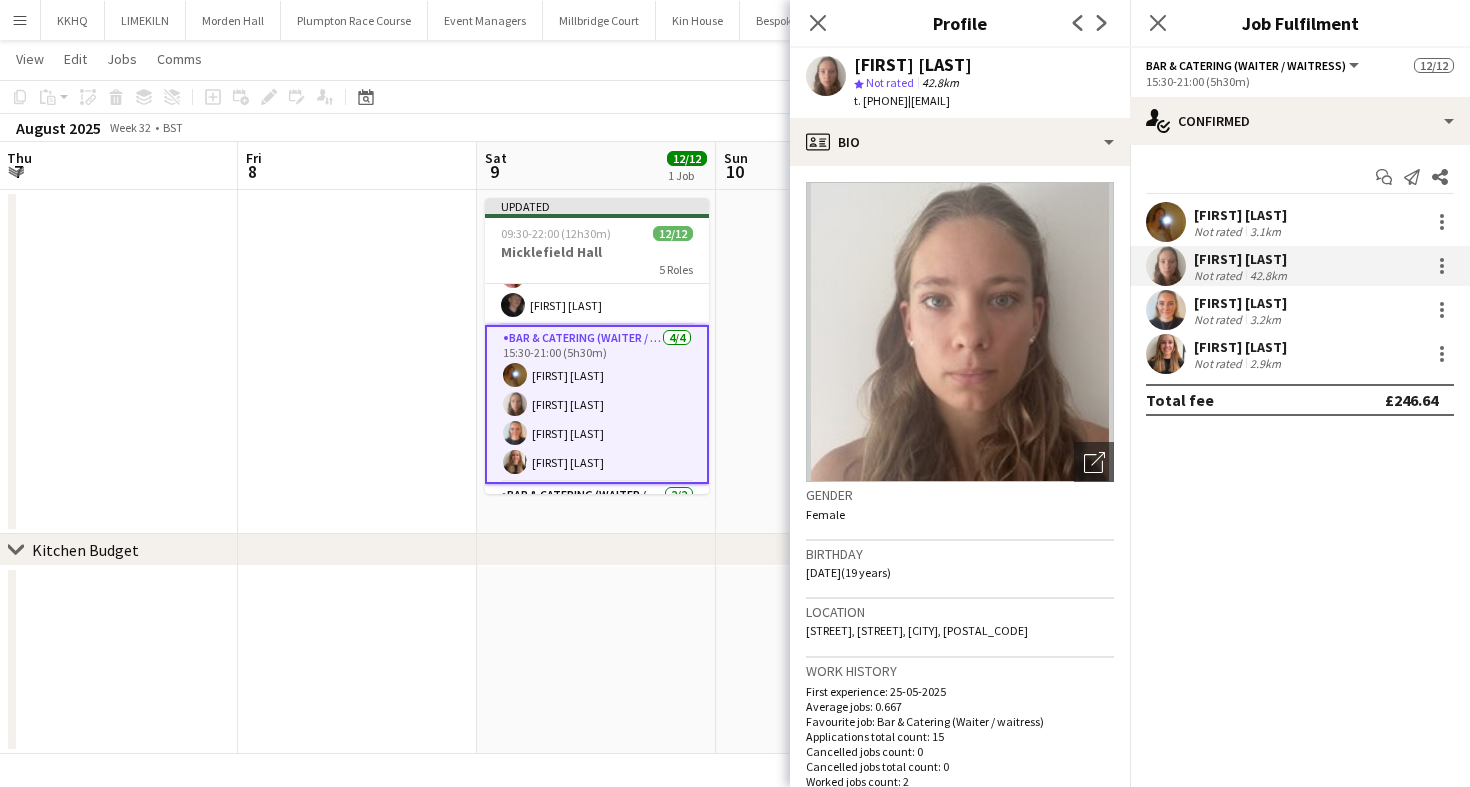 click on "Not rated" at bounding box center [1220, 231] 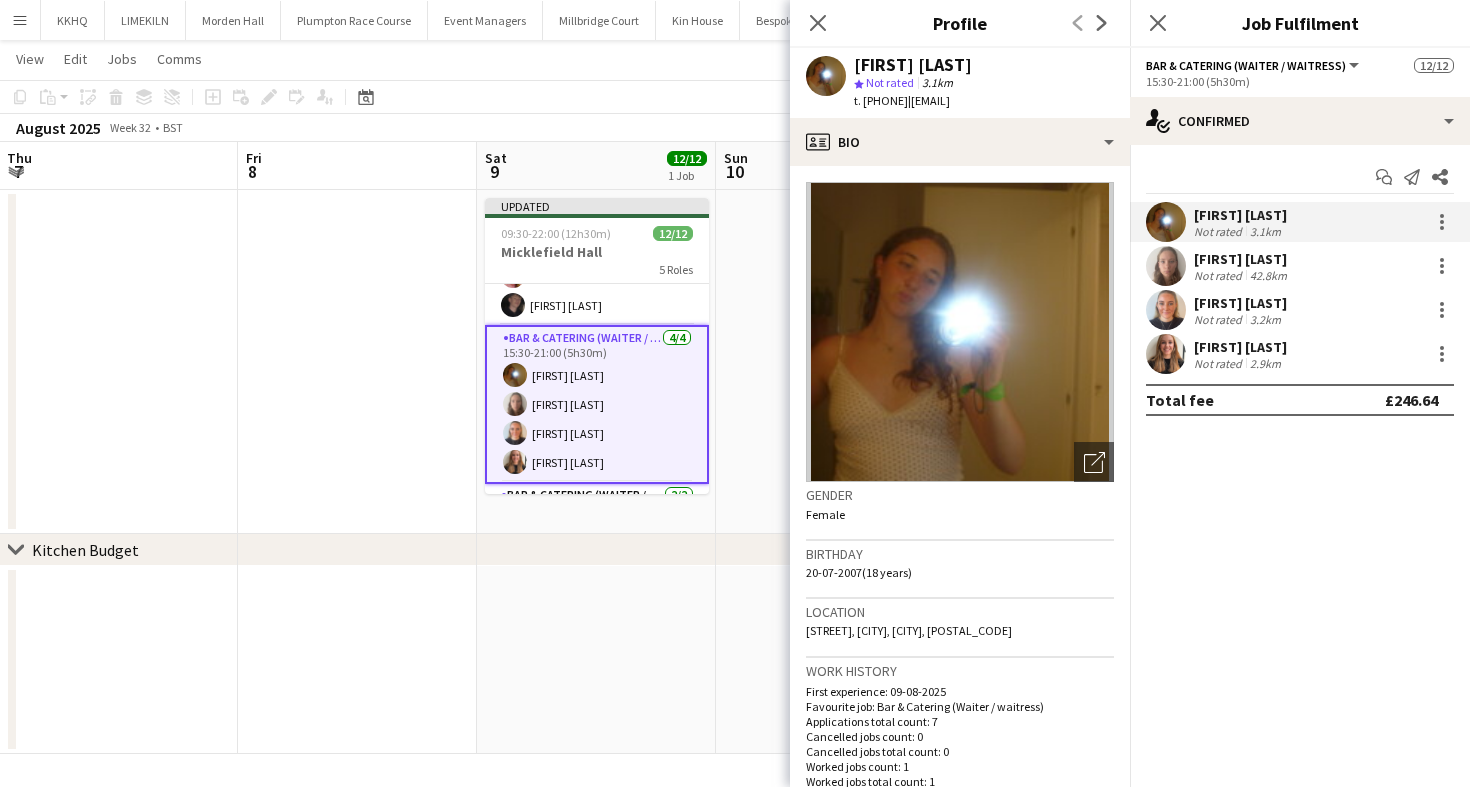 click on "Not rated" at bounding box center (1220, 319) 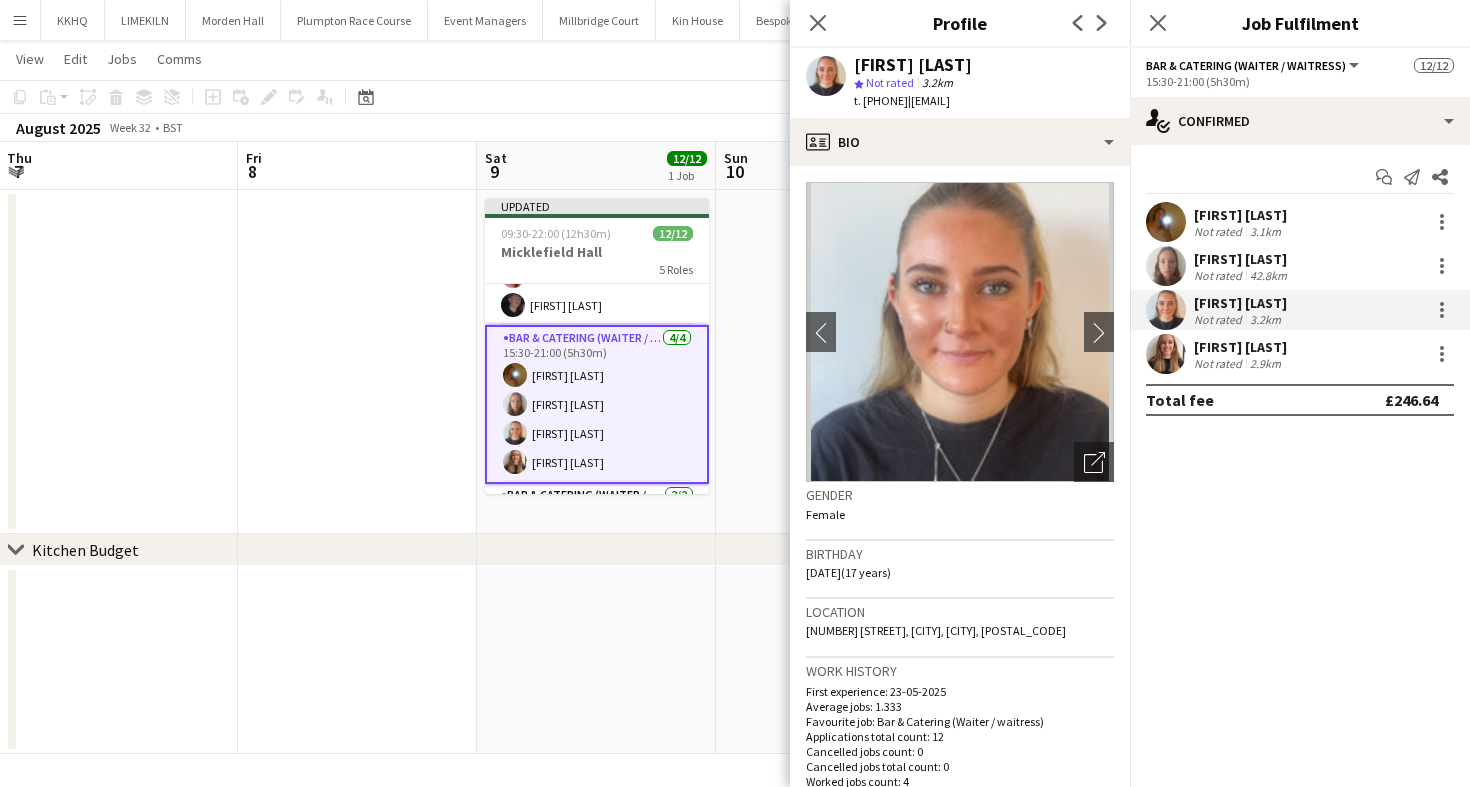 click on "Alice Manning   Not rated   3.1km   Sophie Hayers   Not rated   42.8km   edie ivory   Not rated   3.2km   Mia Brady   Not rated   2.9km   Total fee   £246.64" at bounding box center [1300, 309] 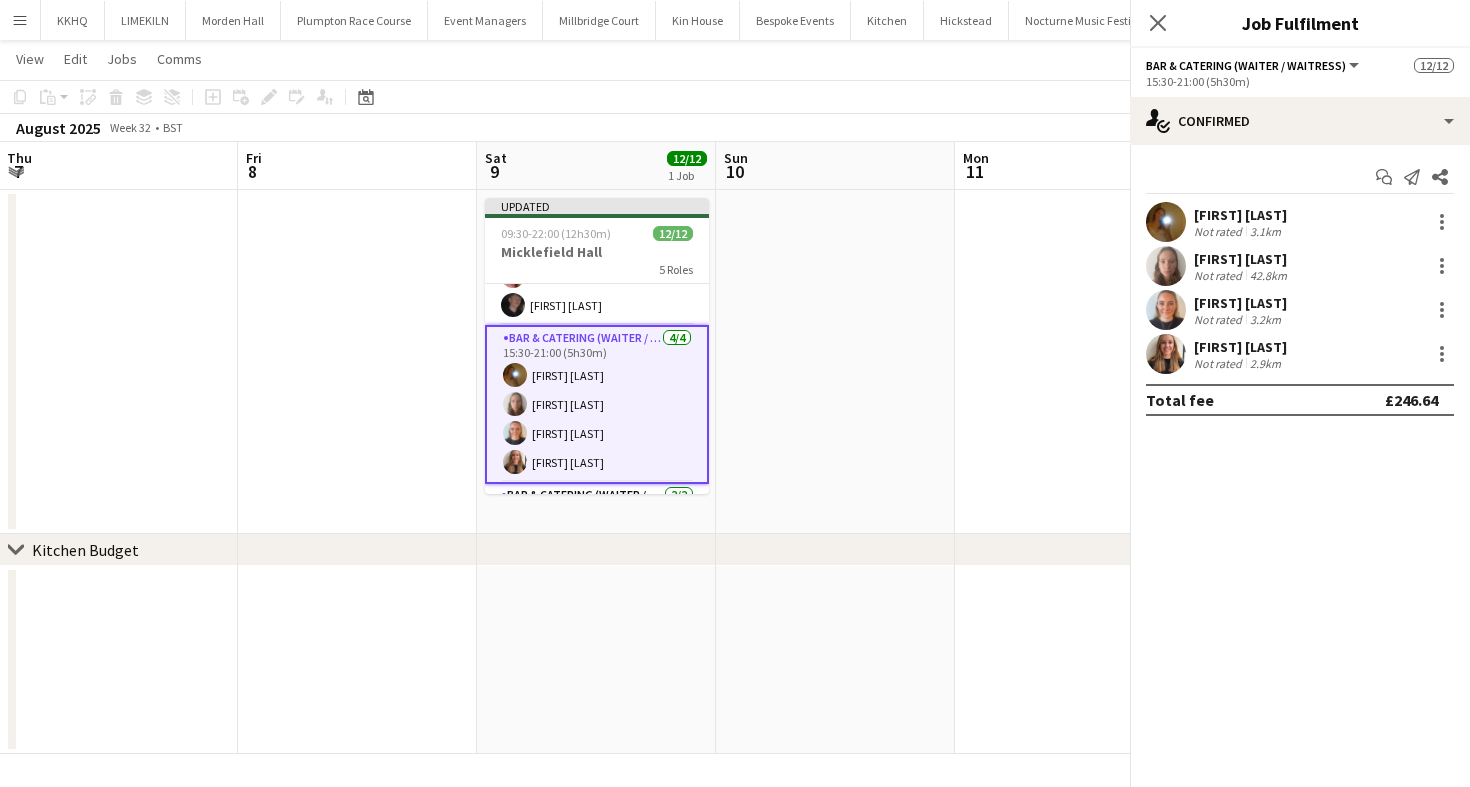 click on "Not rated" at bounding box center (1220, 363) 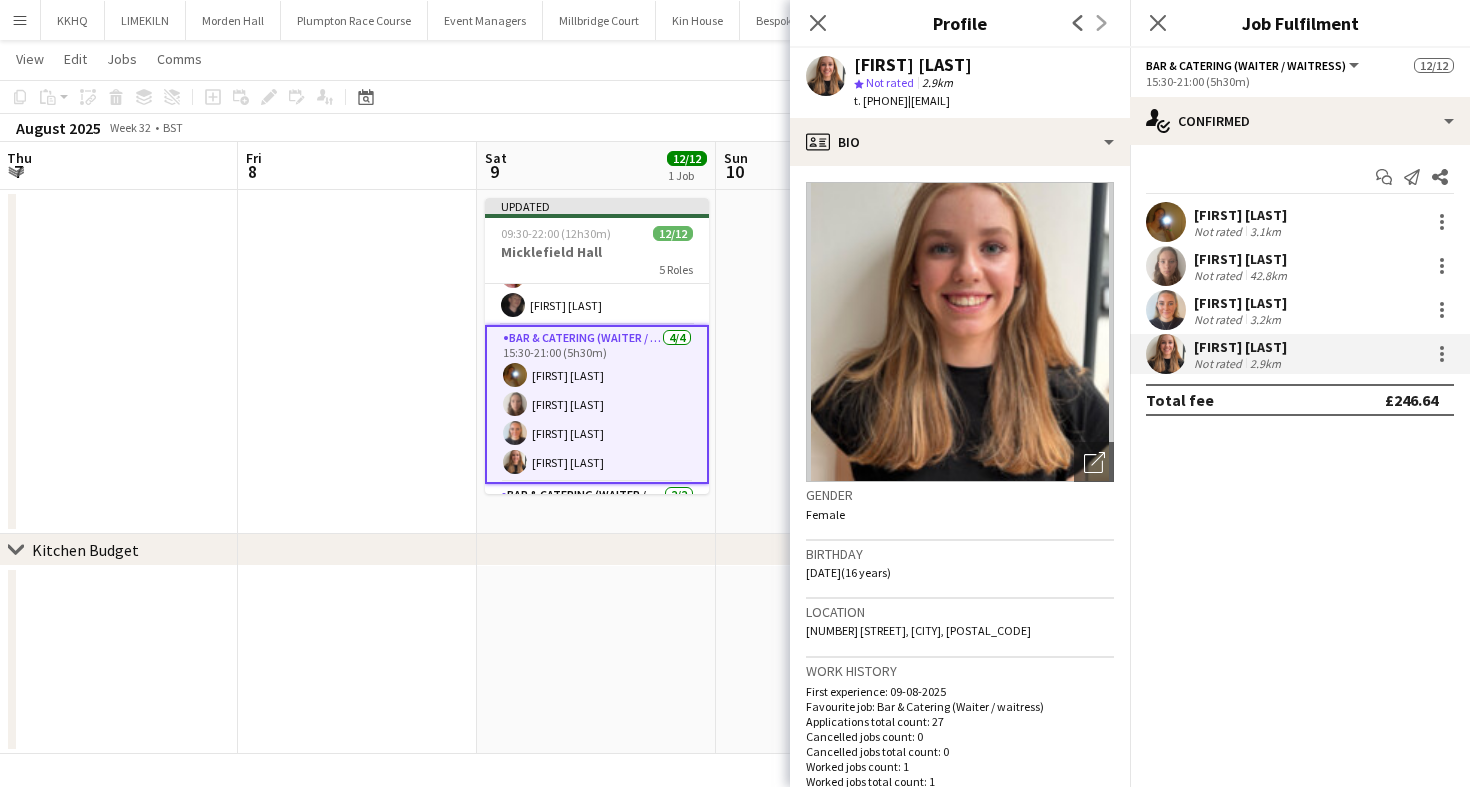 click on "Not rated" at bounding box center [1220, 275] 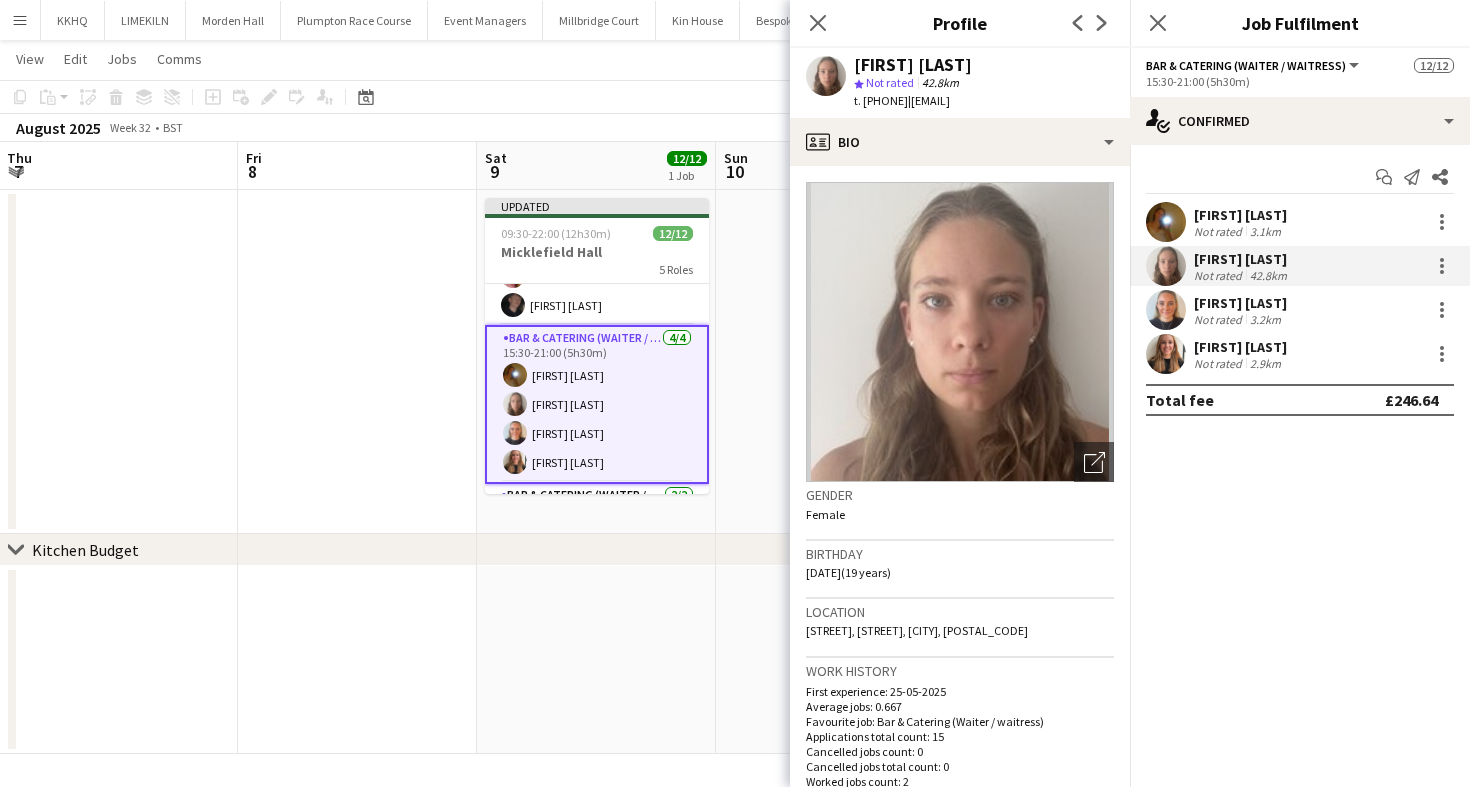 click on "August 2025   Week 32
•   BST   Publish 1 job   Revert 1 job" 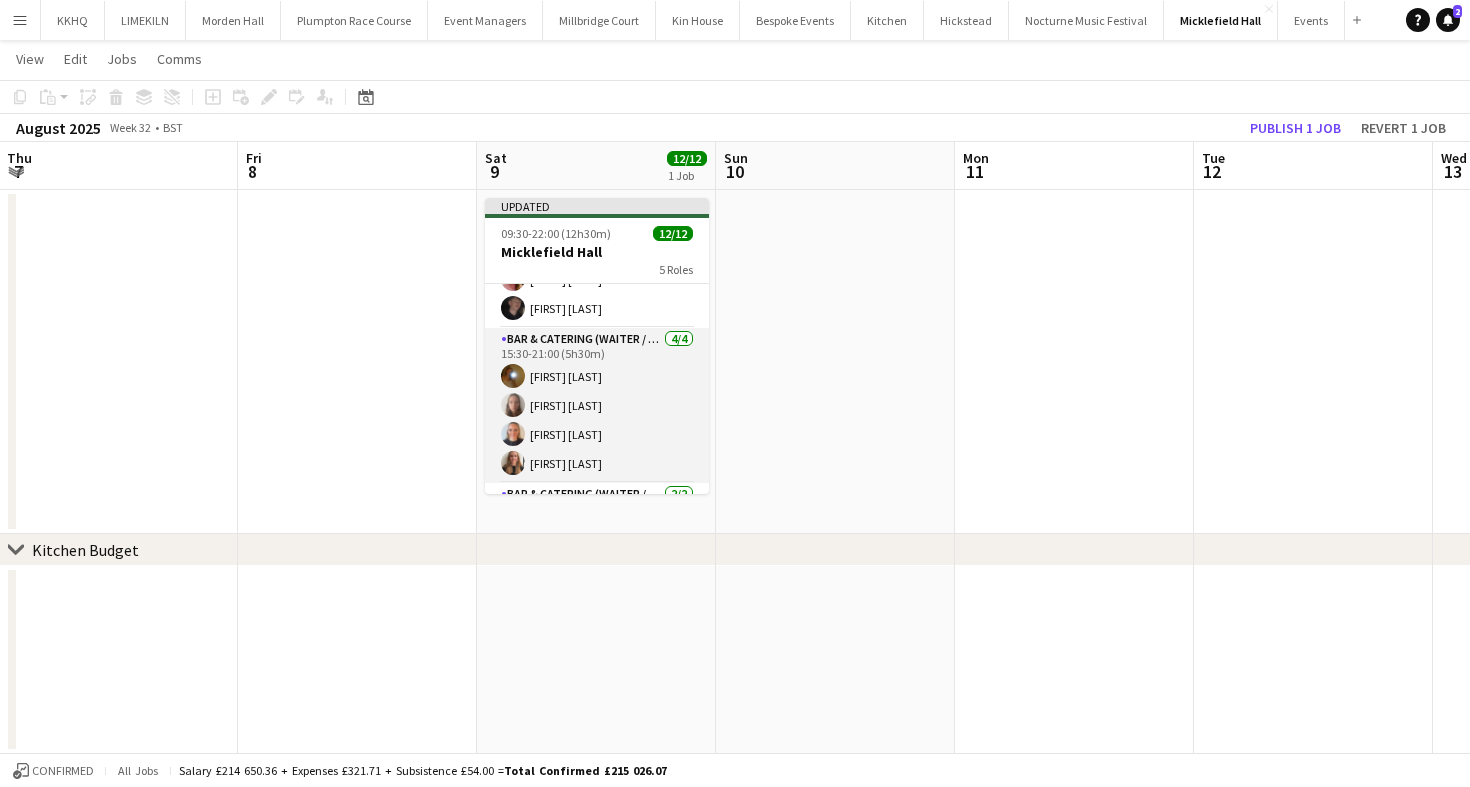 scroll, scrollTop: 333, scrollLeft: 0, axis: vertical 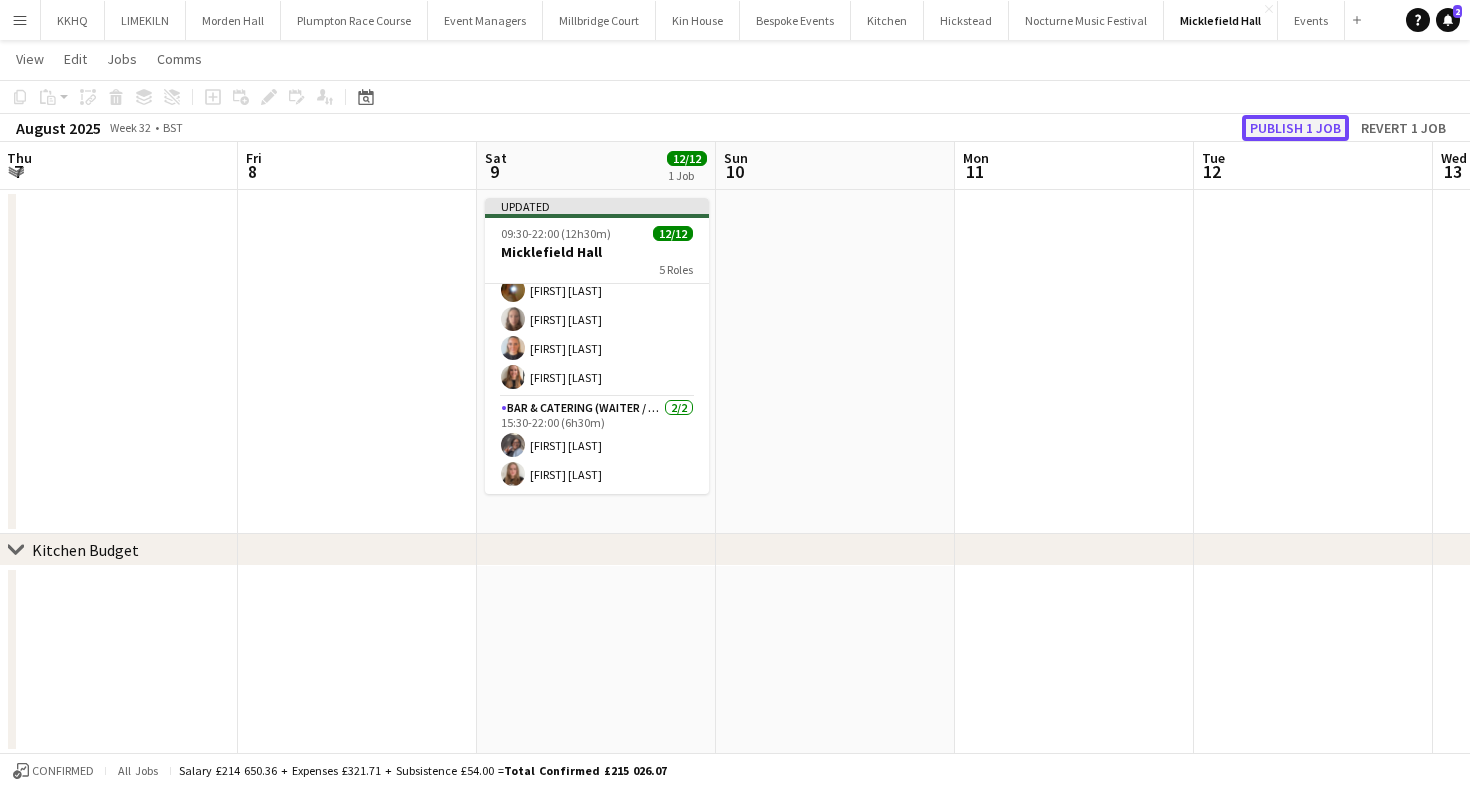 click on "Publish 1 job" 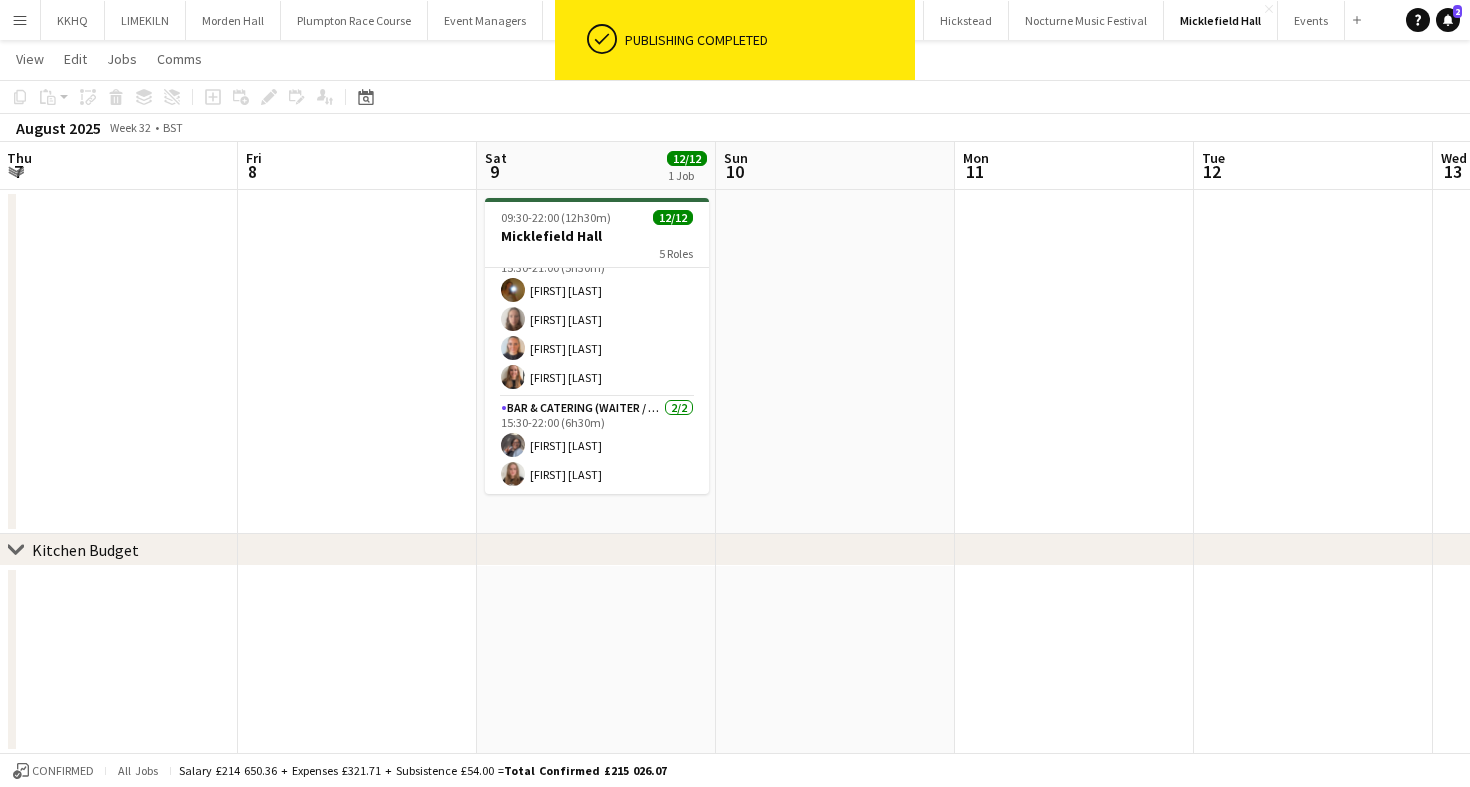 scroll, scrollTop: 317, scrollLeft: 0, axis: vertical 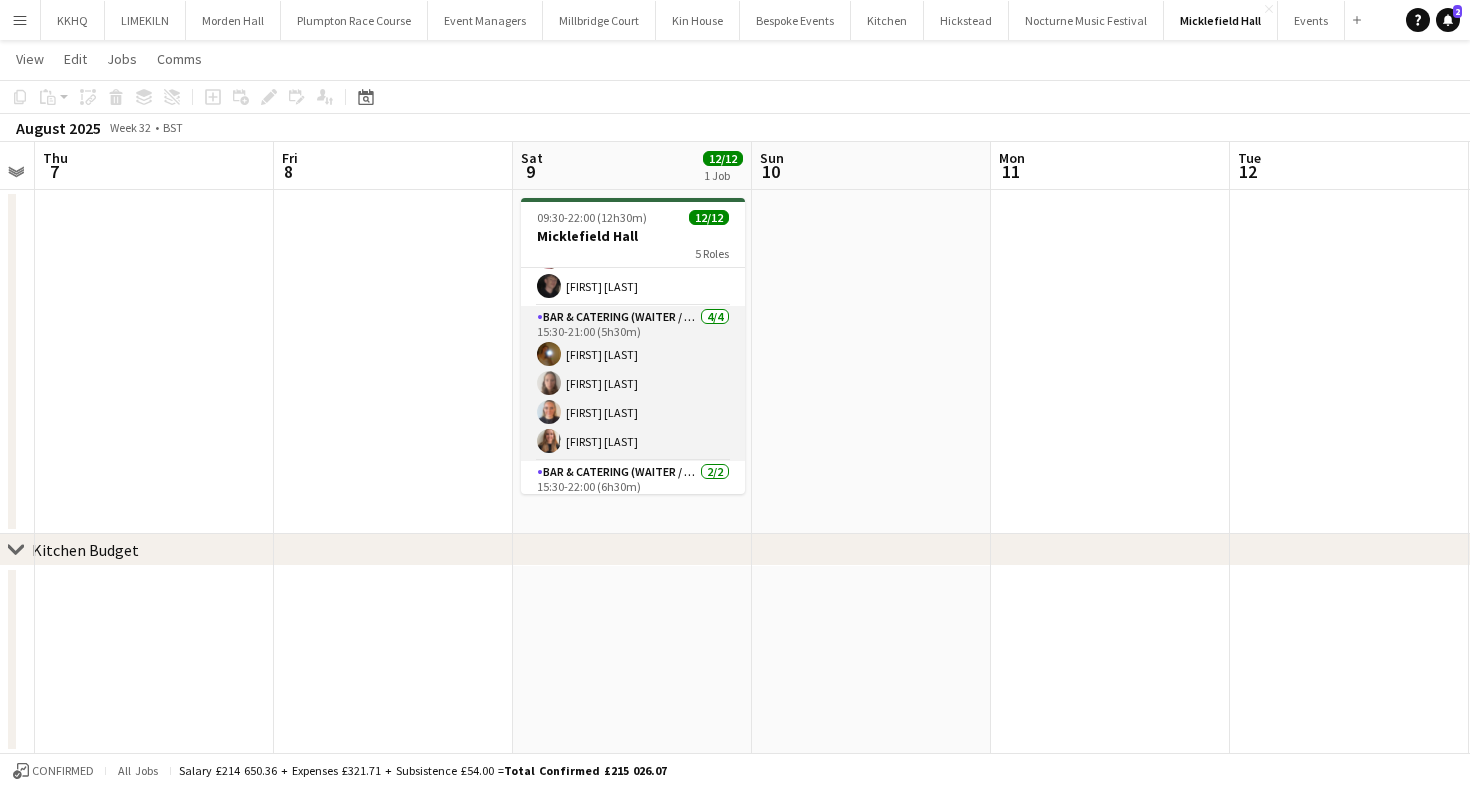 click on "Bar & Catering (Waiter / waitress)   4/4   15:30-21:00 (5h30m)
Alice Manning Sophie Hayers edie ivory Mia Brady" at bounding box center [633, 383] 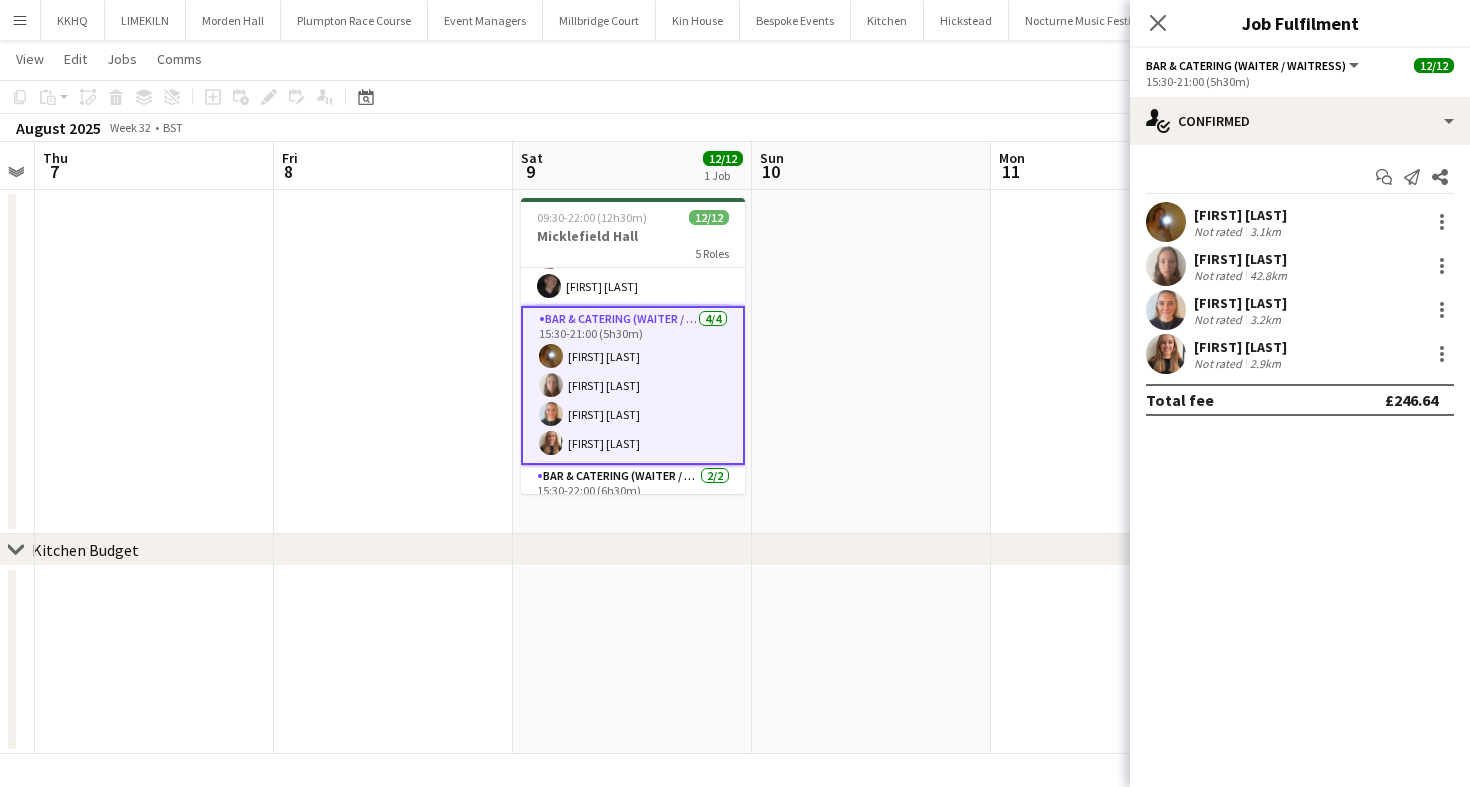 click on "Not rated" at bounding box center [1220, 275] 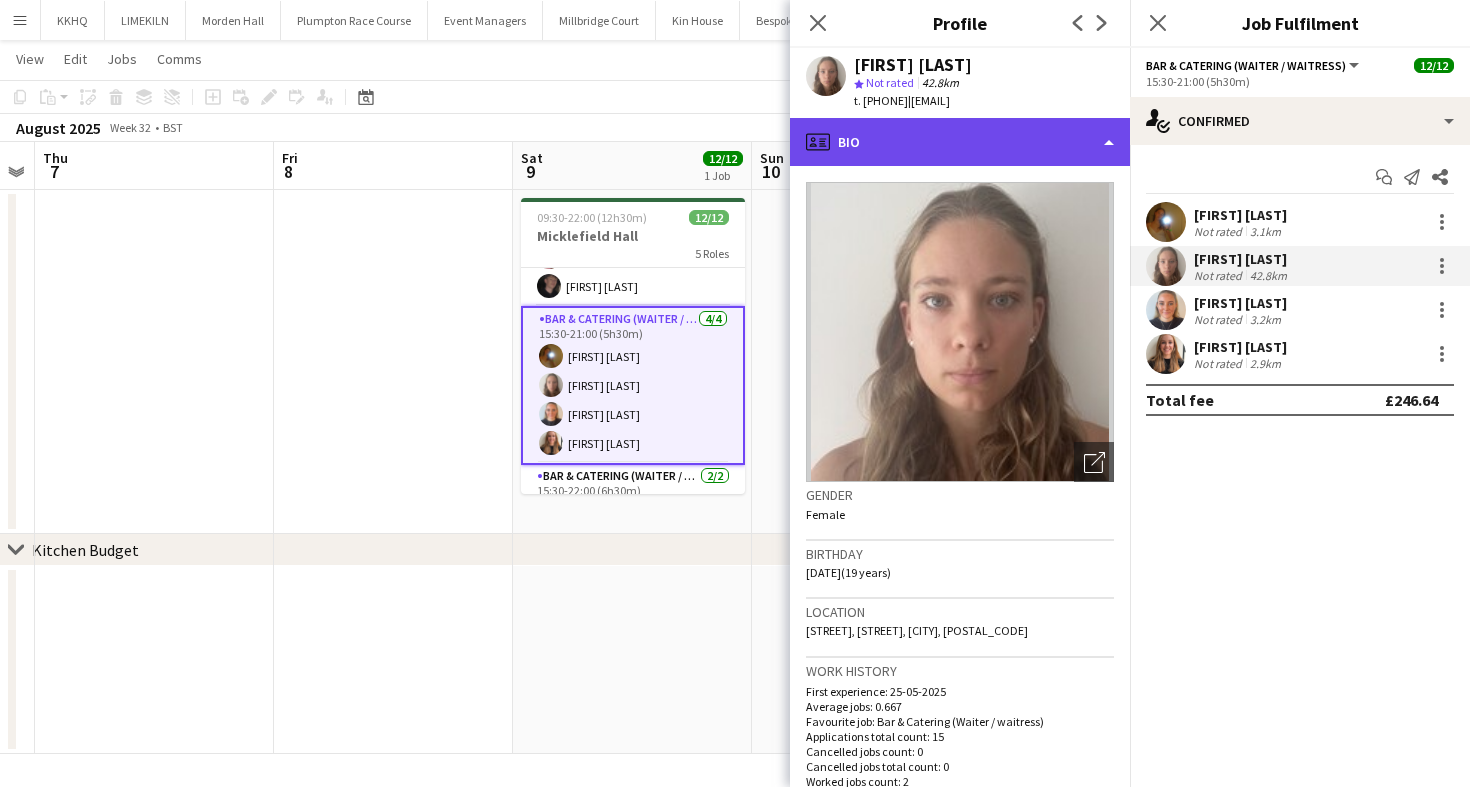 click on "profile
Bio" 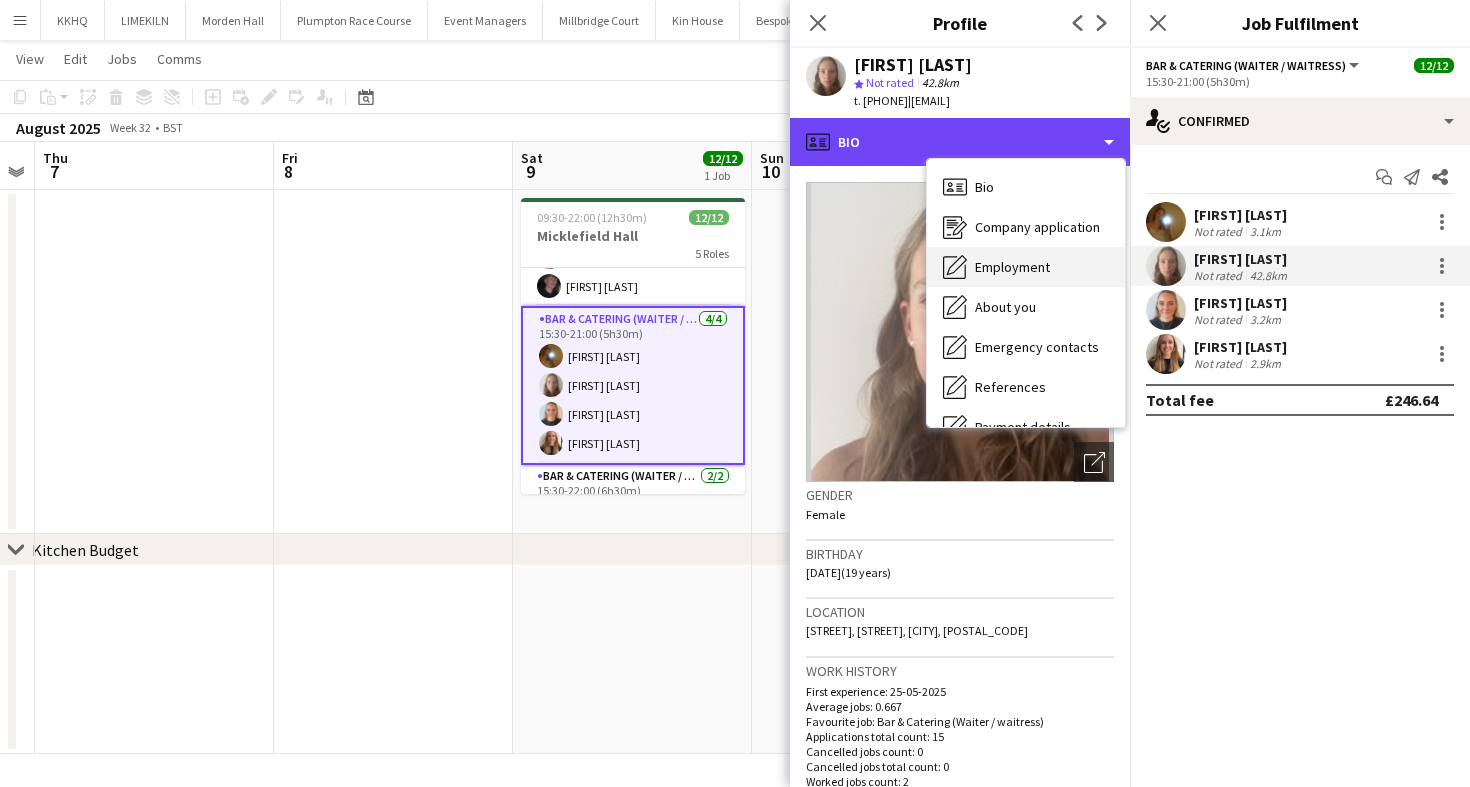 scroll, scrollTop: 228, scrollLeft: 0, axis: vertical 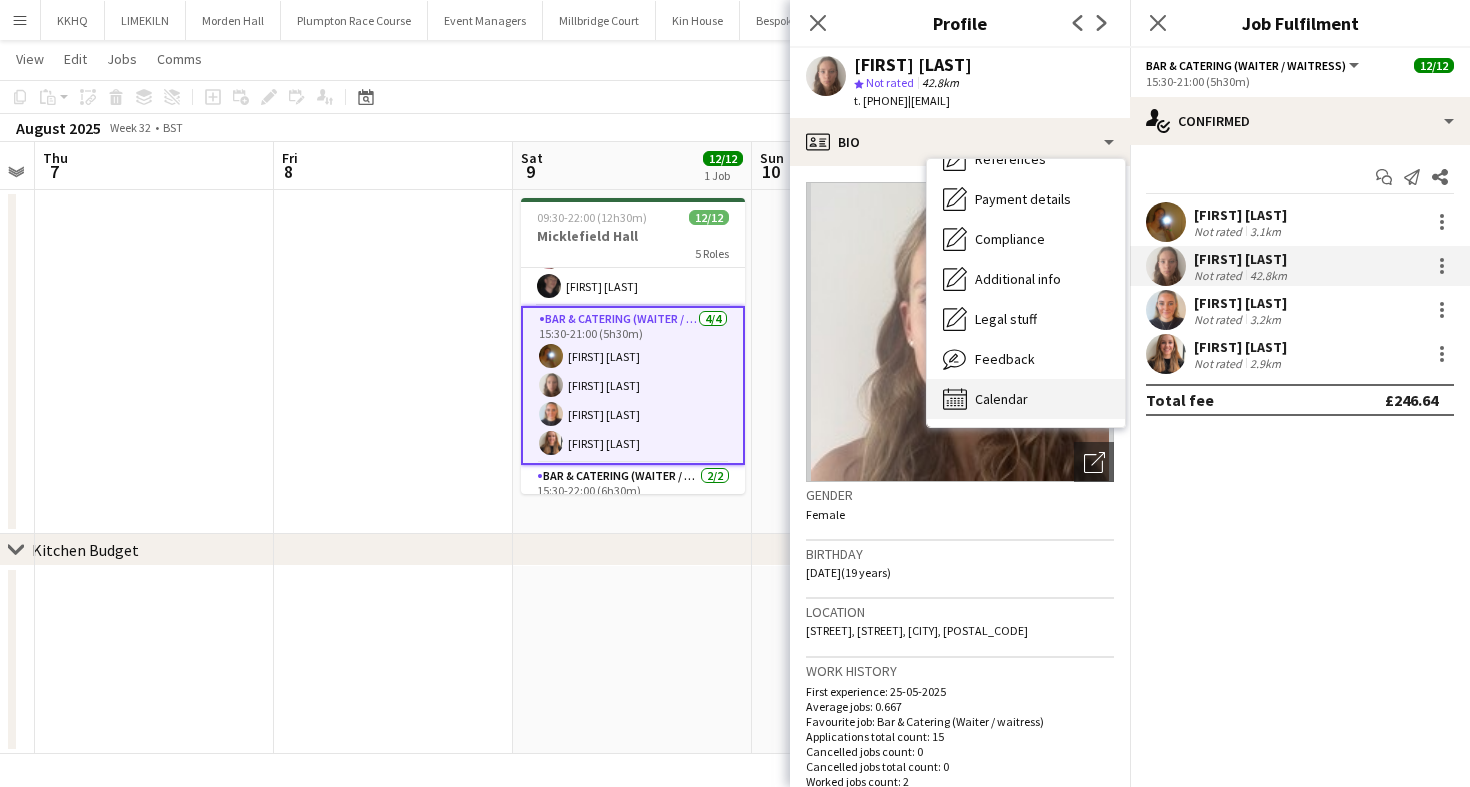 click on "Calendar
Calendar" at bounding box center (1026, 399) 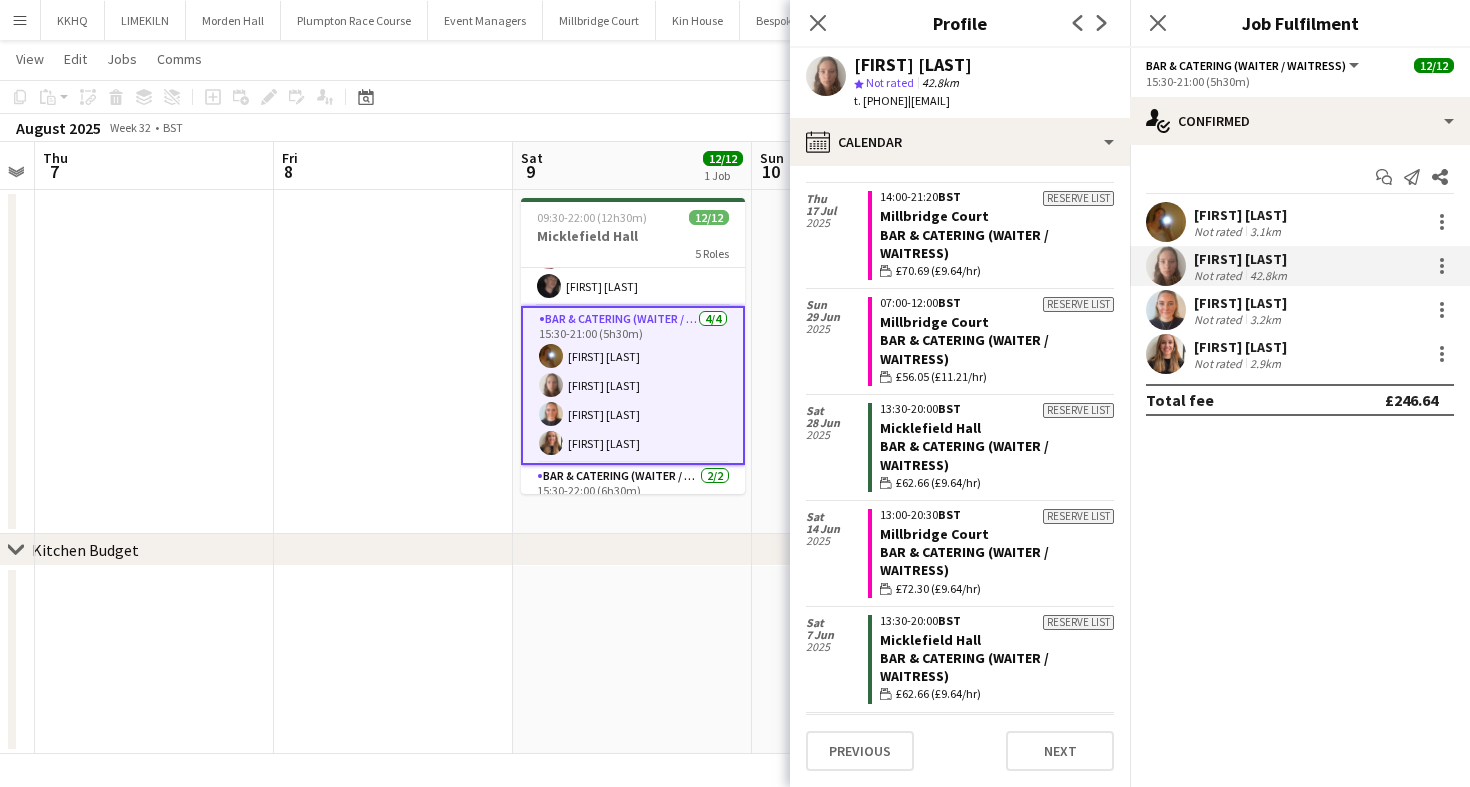 scroll, scrollTop: 582, scrollLeft: 0, axis: vertical 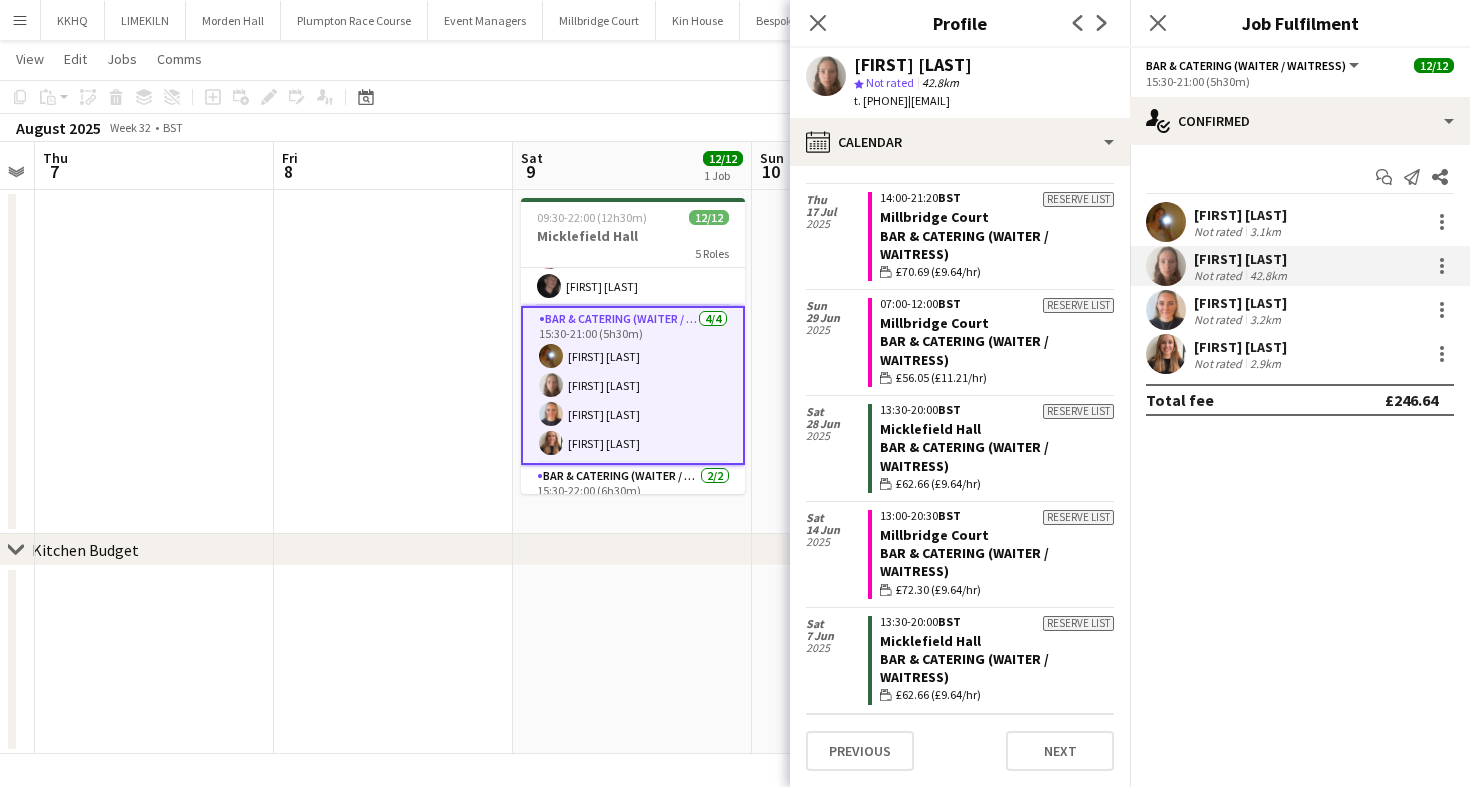 click on "August 2025   Week 32
•   BST" 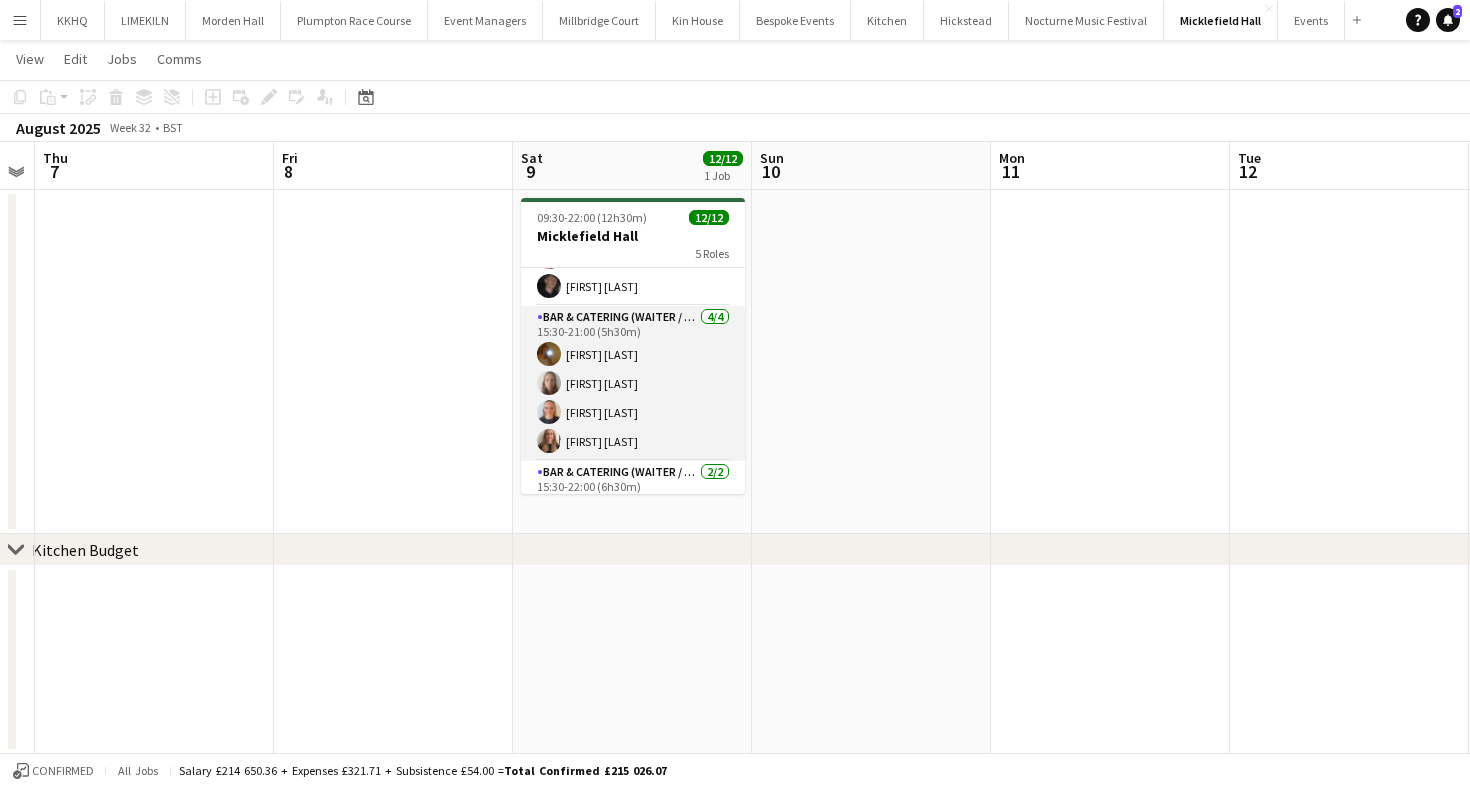 click on "Bar & Catering (Waiter / waitress)   4/4   15:30-21:00 (5h30m)
Alice Manning Sophie Hayers edie ivory Mia Brady" at bounding box center (633, 383) 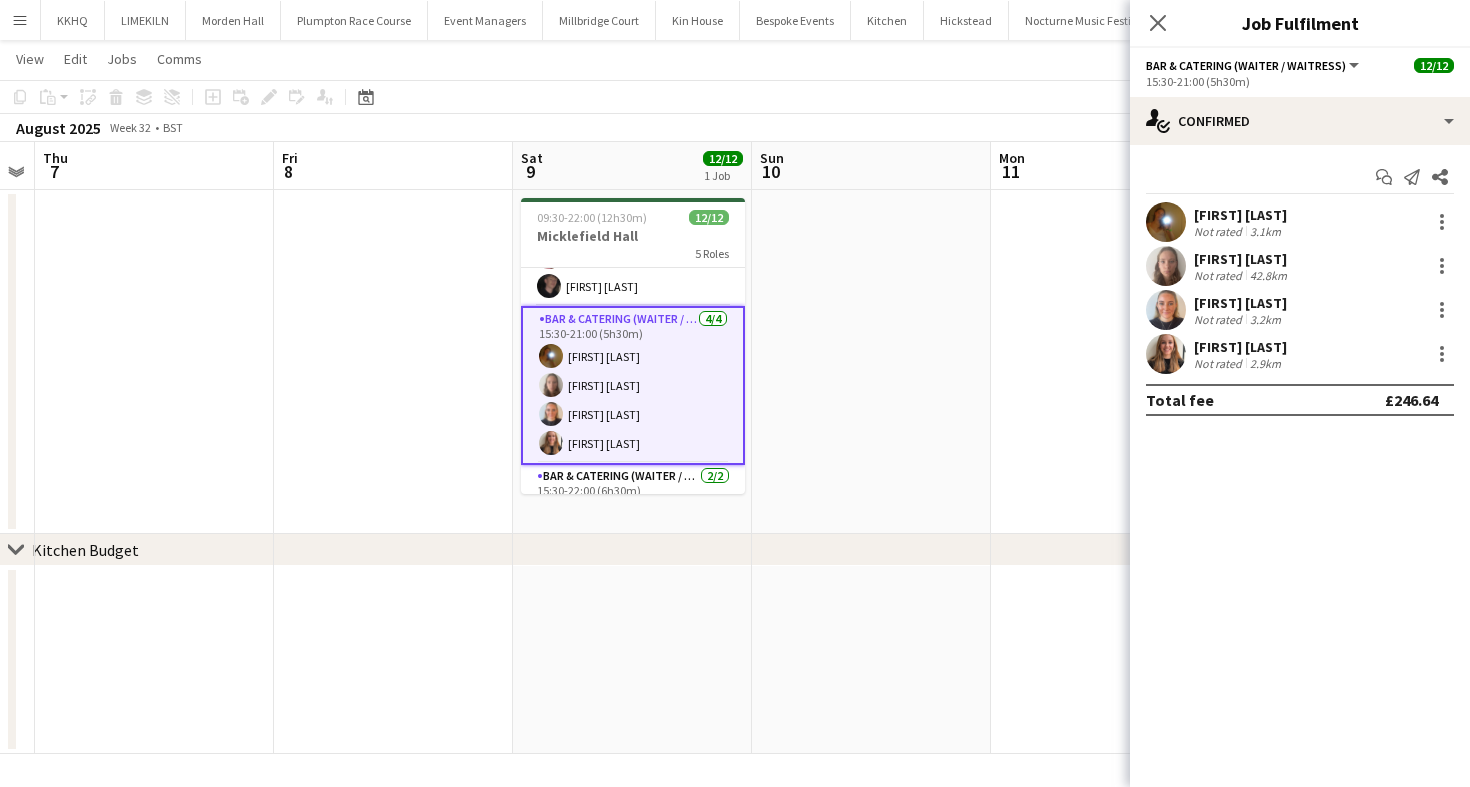 click on "August 2025   Week 32
•   BST" 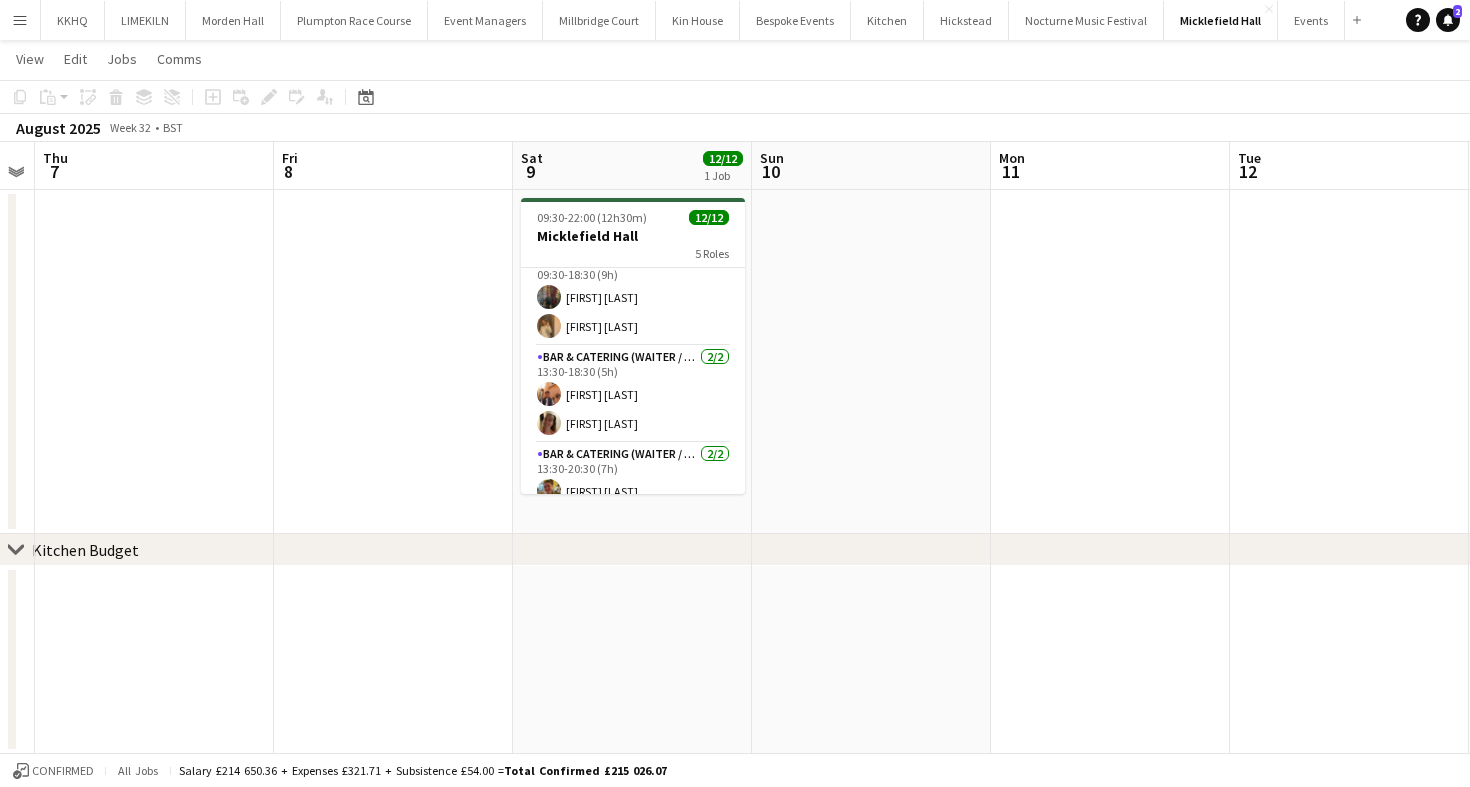 scroll, scrollTop: 0, scrollLeft: 0, axis: both 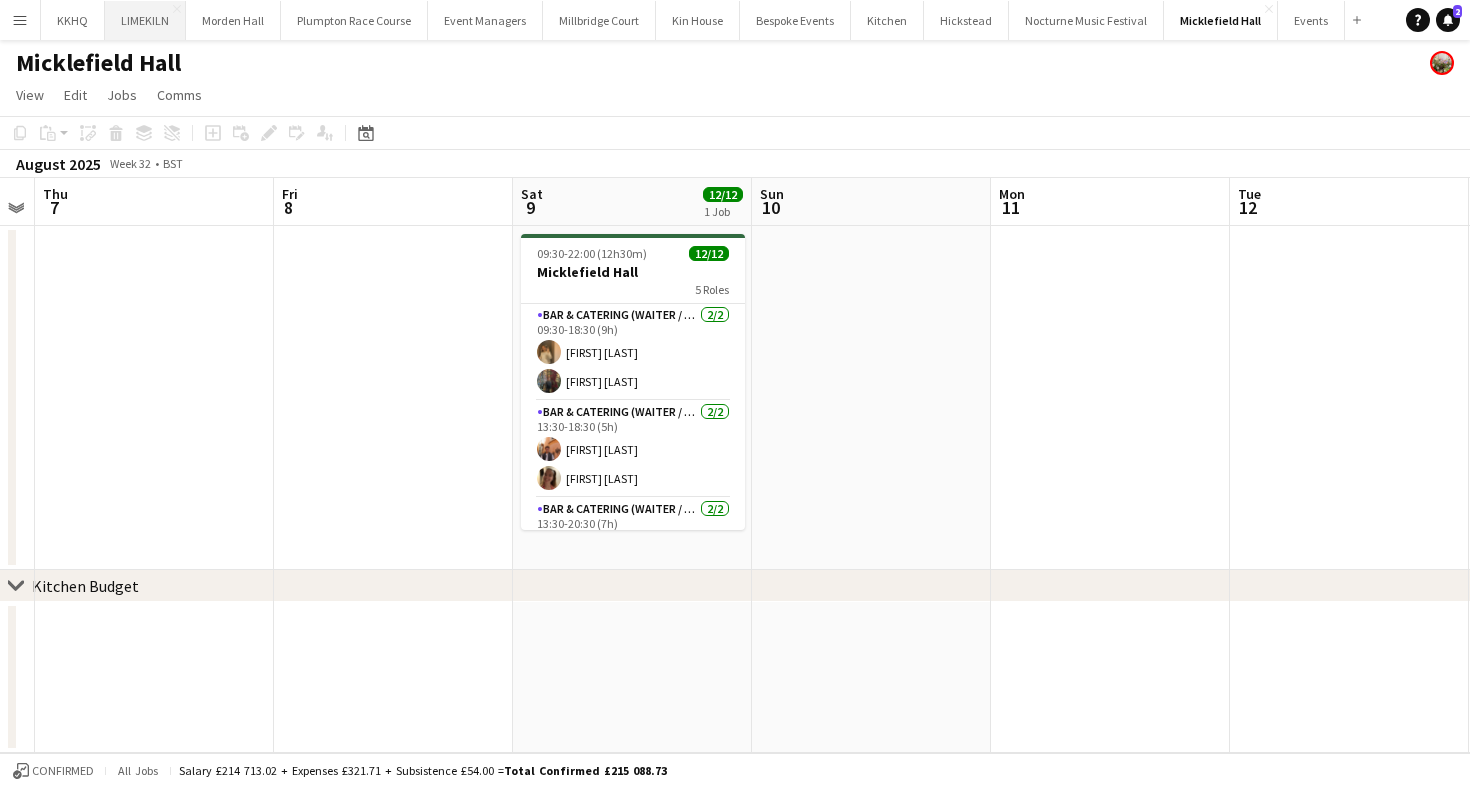 click on "LIMEKILN
Close" at bounding box center (145, 20) 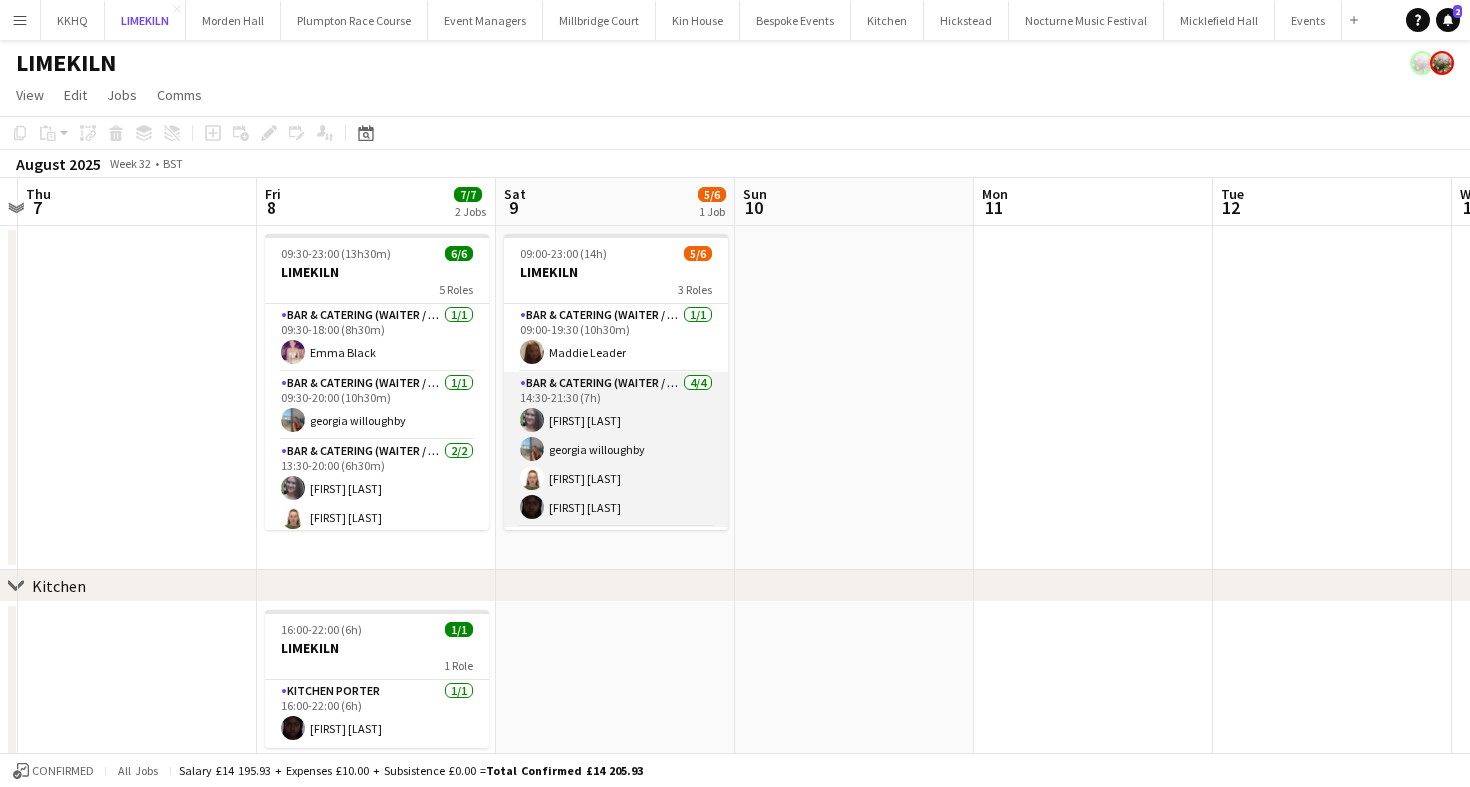 scroll, scrollTop: 0, scrollLeft: 522, axis: horizontal 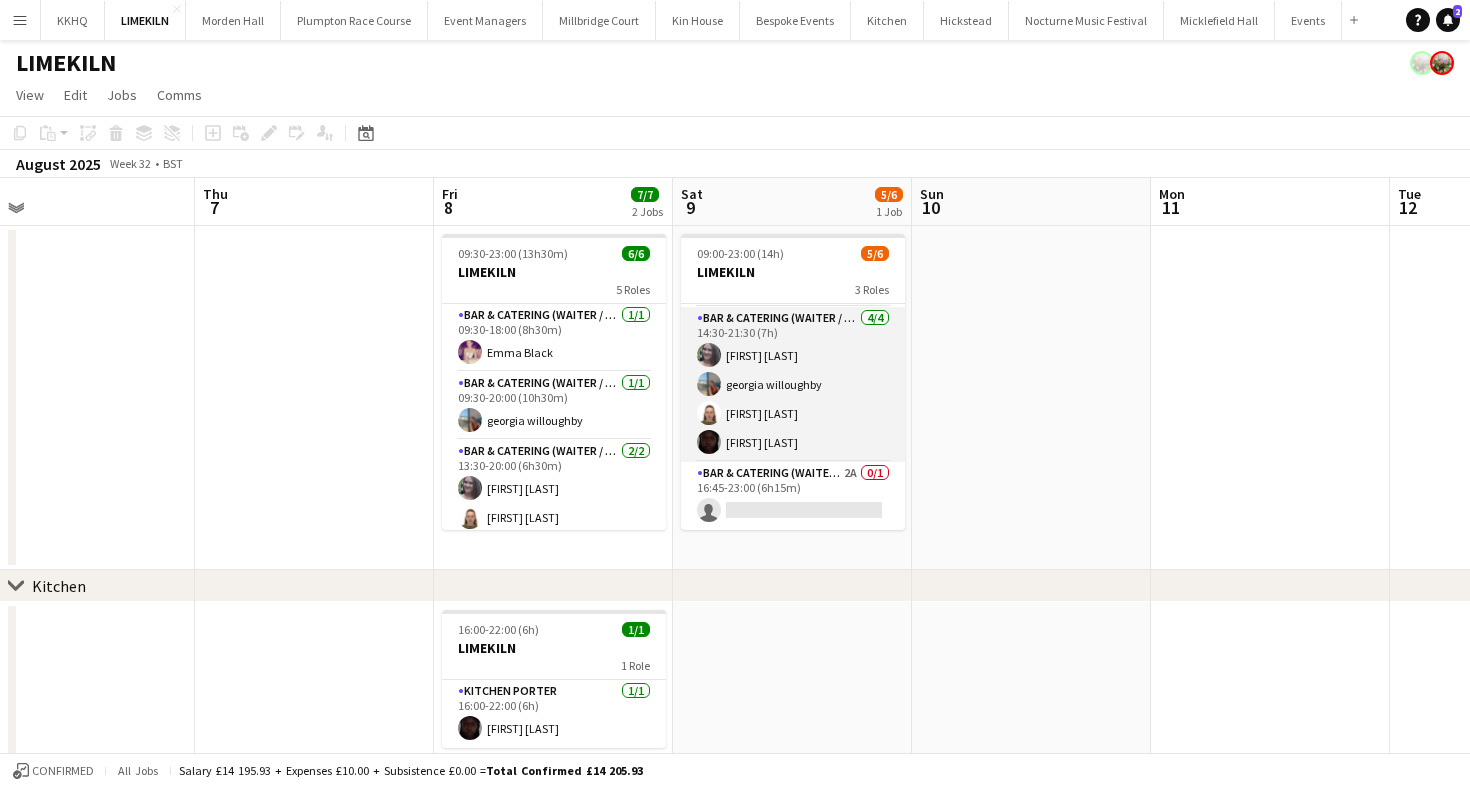 click on "Bar & Catering (Waiter / waitress)   4/4   14:30-21:30 (7h)
[FIRST] [LAST] [FIRST] [LAST] [FIRST] [LAST] [FIRST] [LAST]" at bounding box center (793, 384) 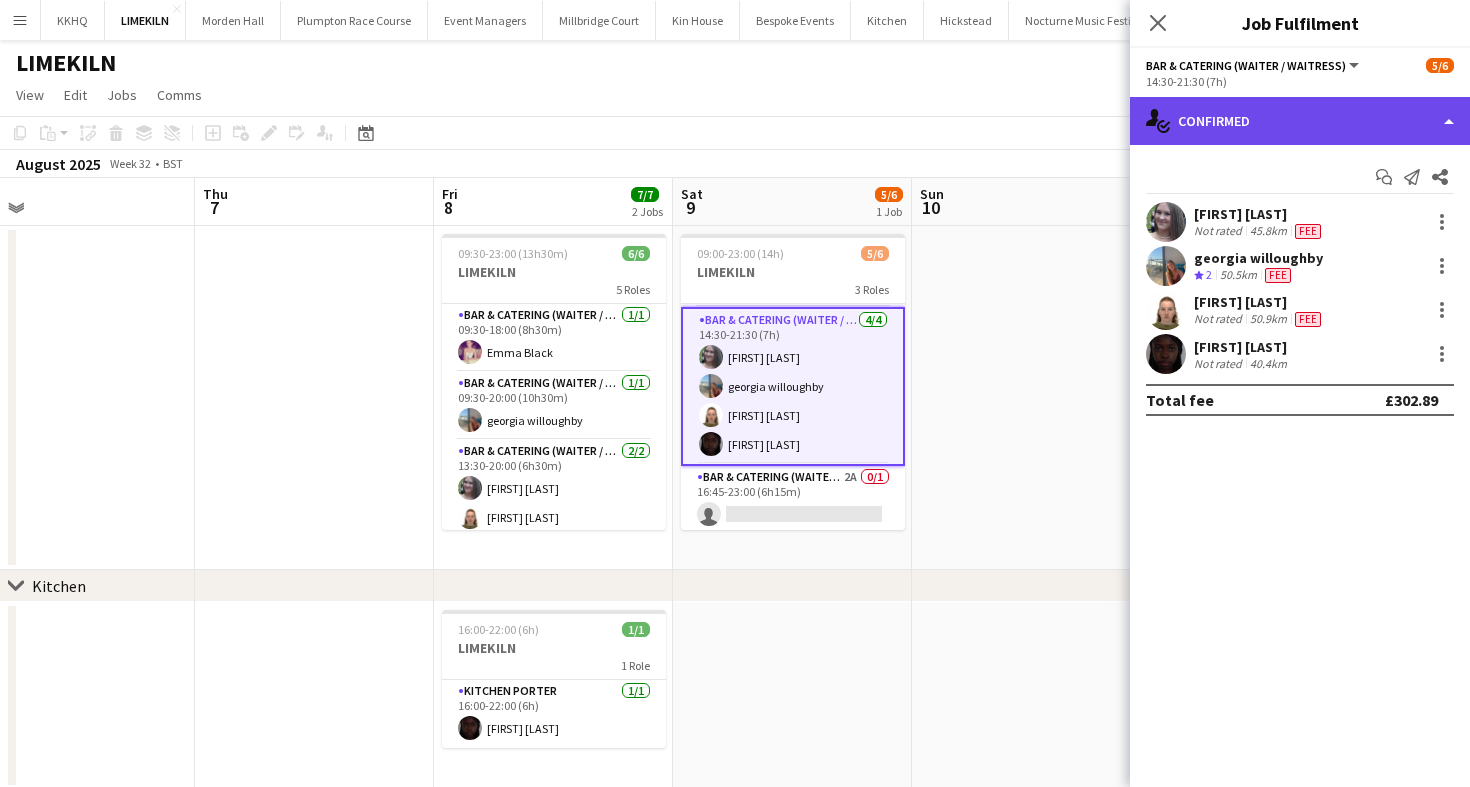 click on "single-neutral-actions-check-2
Confirmed" 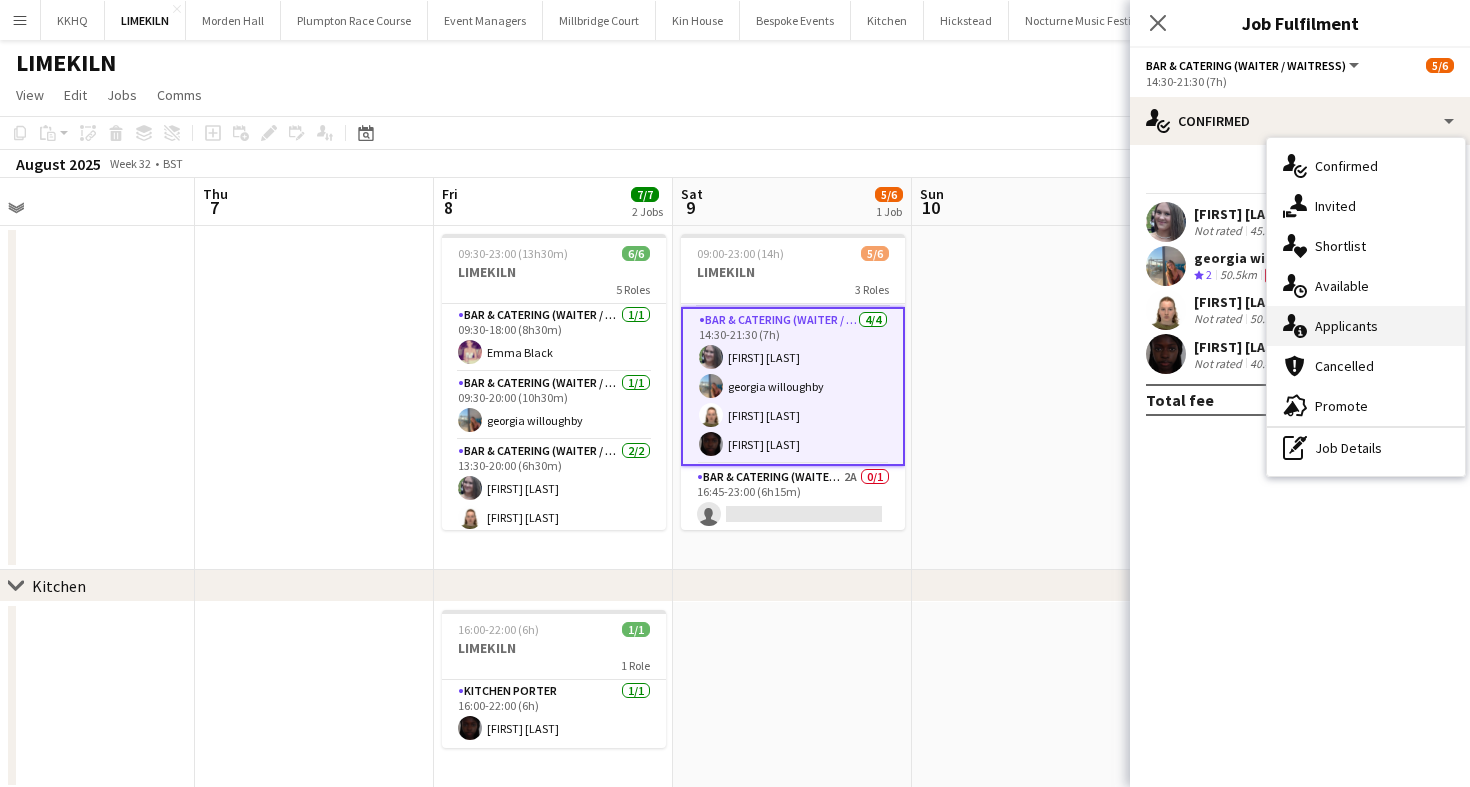 click on "single-neutral-actions-information
Applicants" at bounding box center [1366, 326] 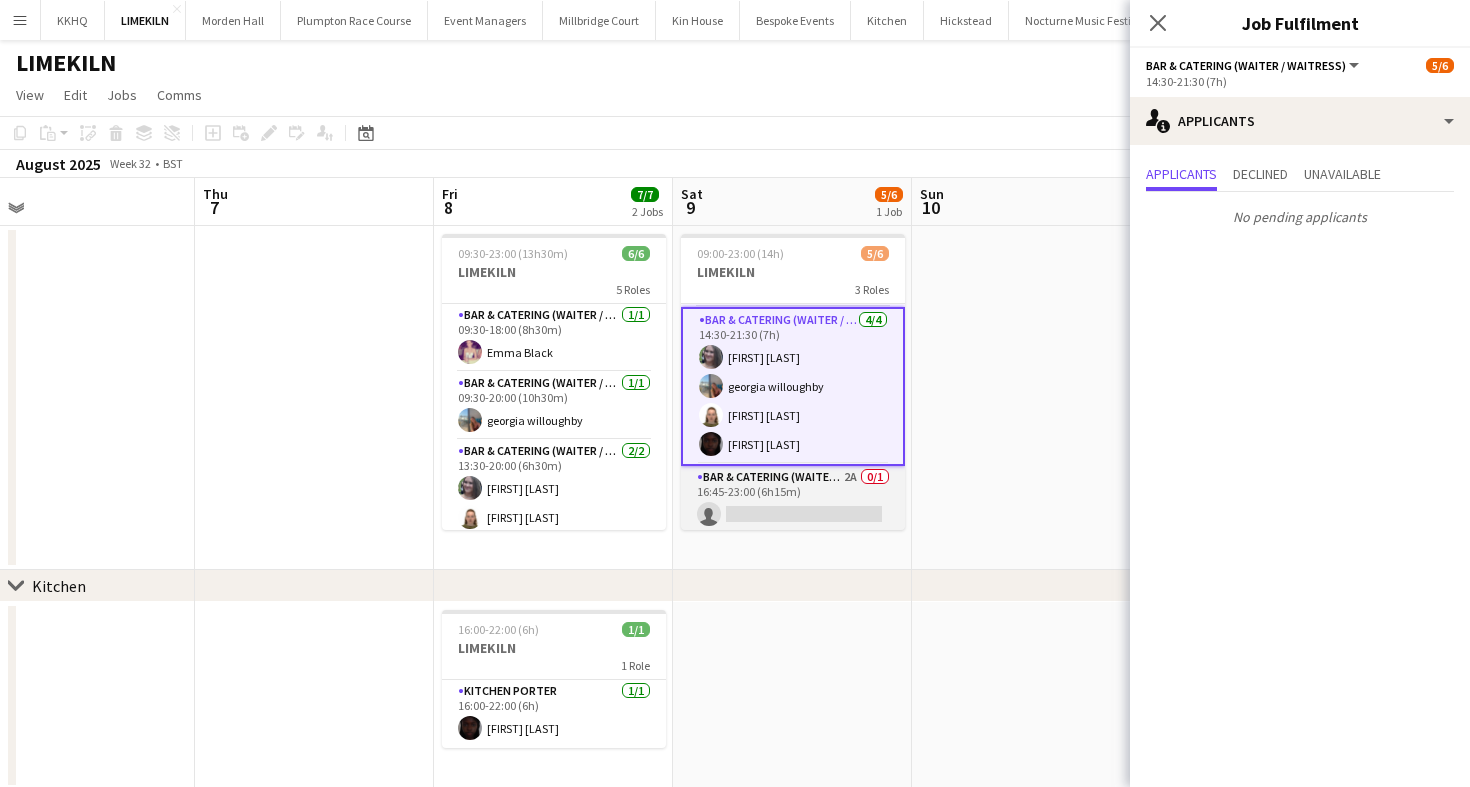 click on "Bar & Catering (Waiter / waitress)   2A   0/1   16:45-23:00 (6h15m)
single-neutral-actions" at bounding box center (793, 500) 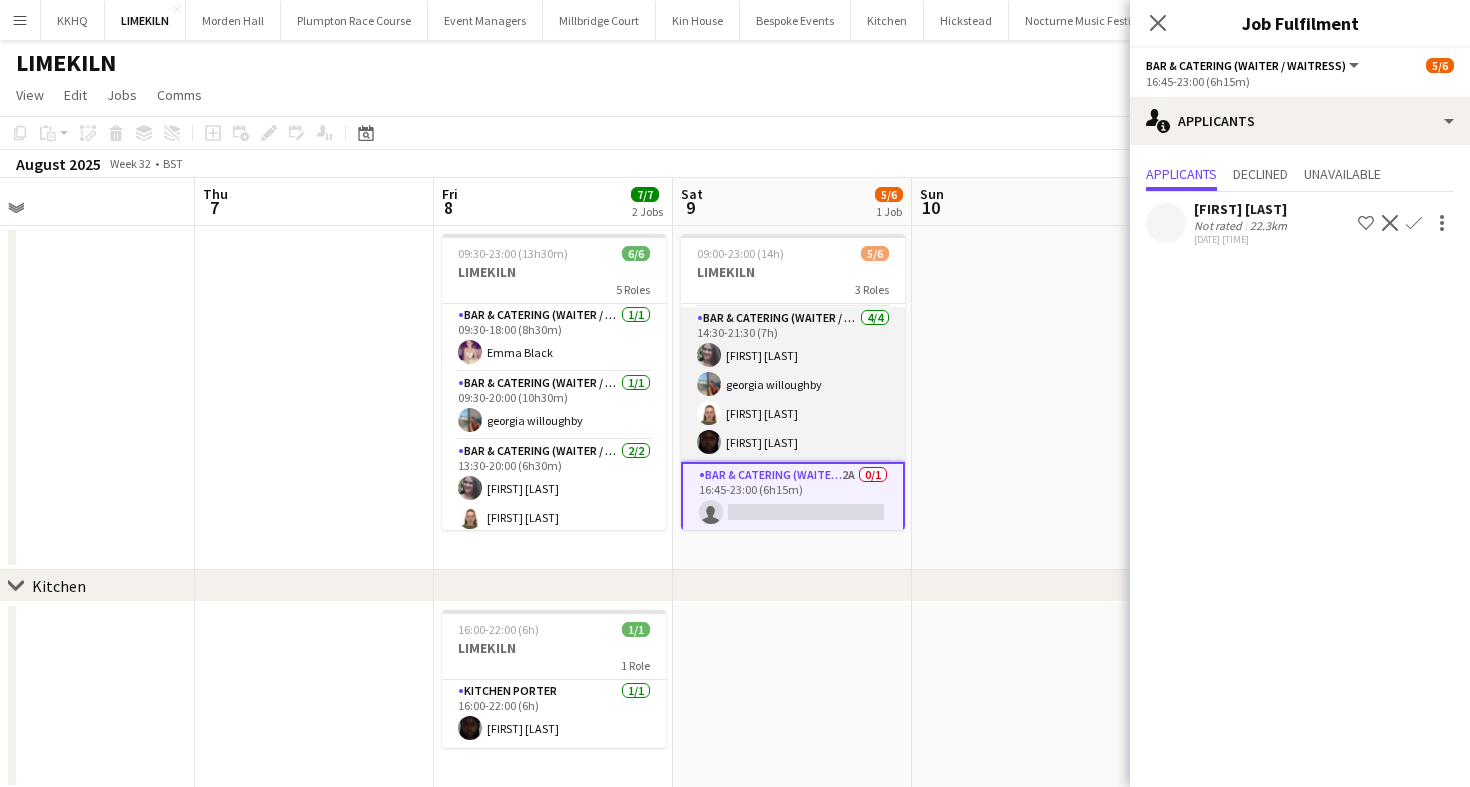 scroll, scrollTop: 0, scrollLeft: 0, axis: both 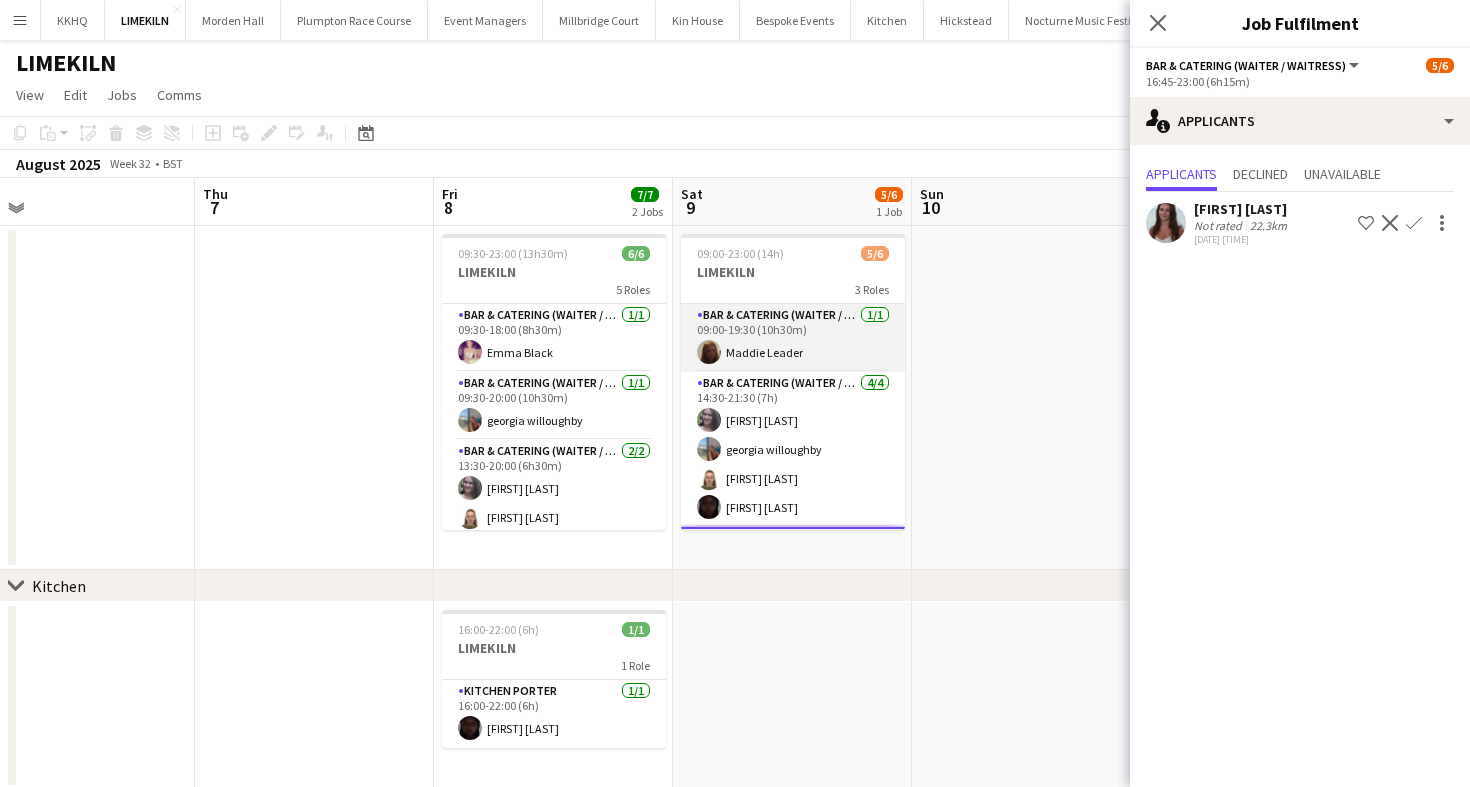 click on "Bar & Catering (Waiter / waitress)   1/1   09:00-19:30 (10h30m)
[FIRST] [LAST]" at bounding box center [793, 338] 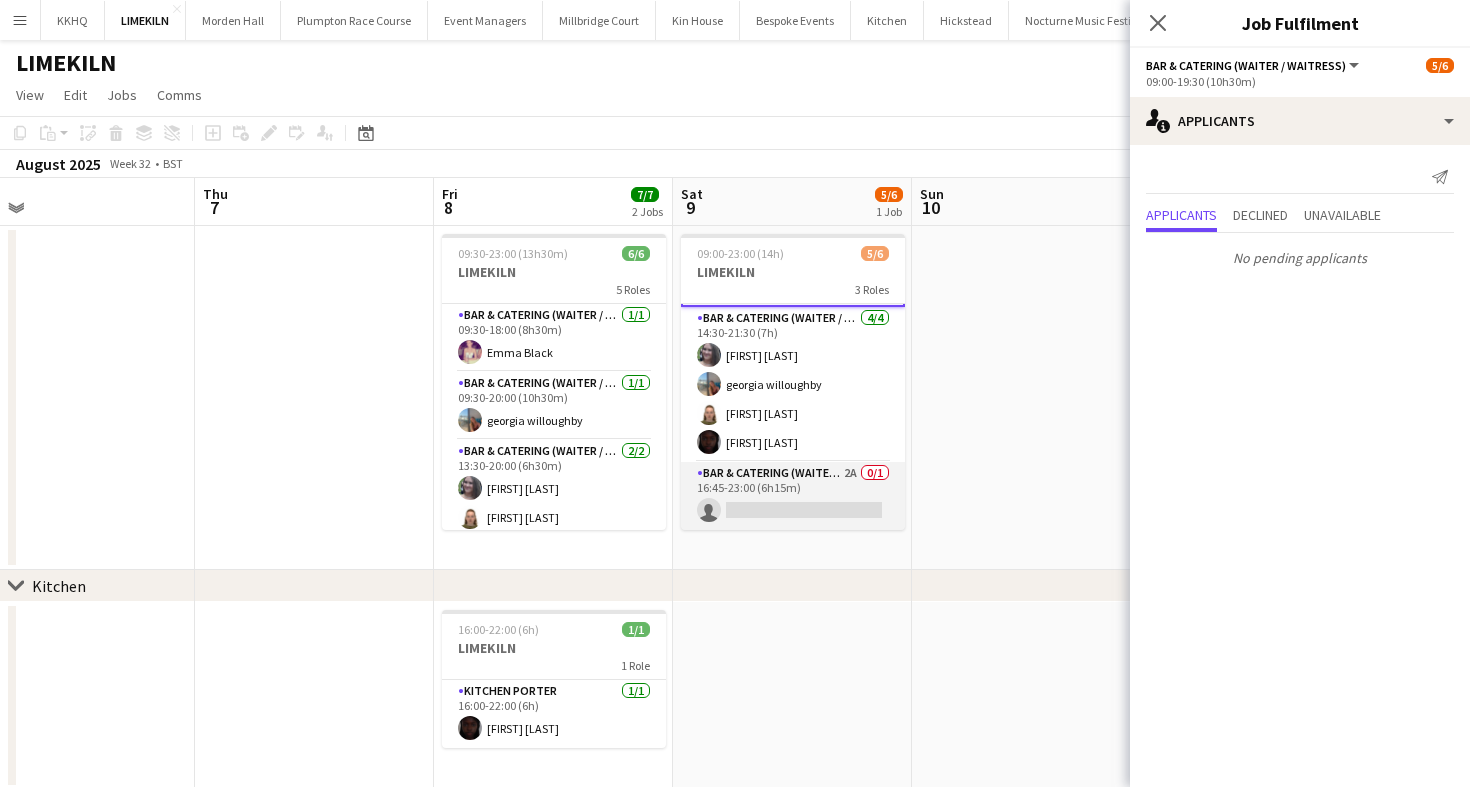 click on "Bar & Catering (Waiter / waitress)   2A   0/1   16:45-23:00 (6h15m)
single-neutral-actions" at bounding box center [793, 496] 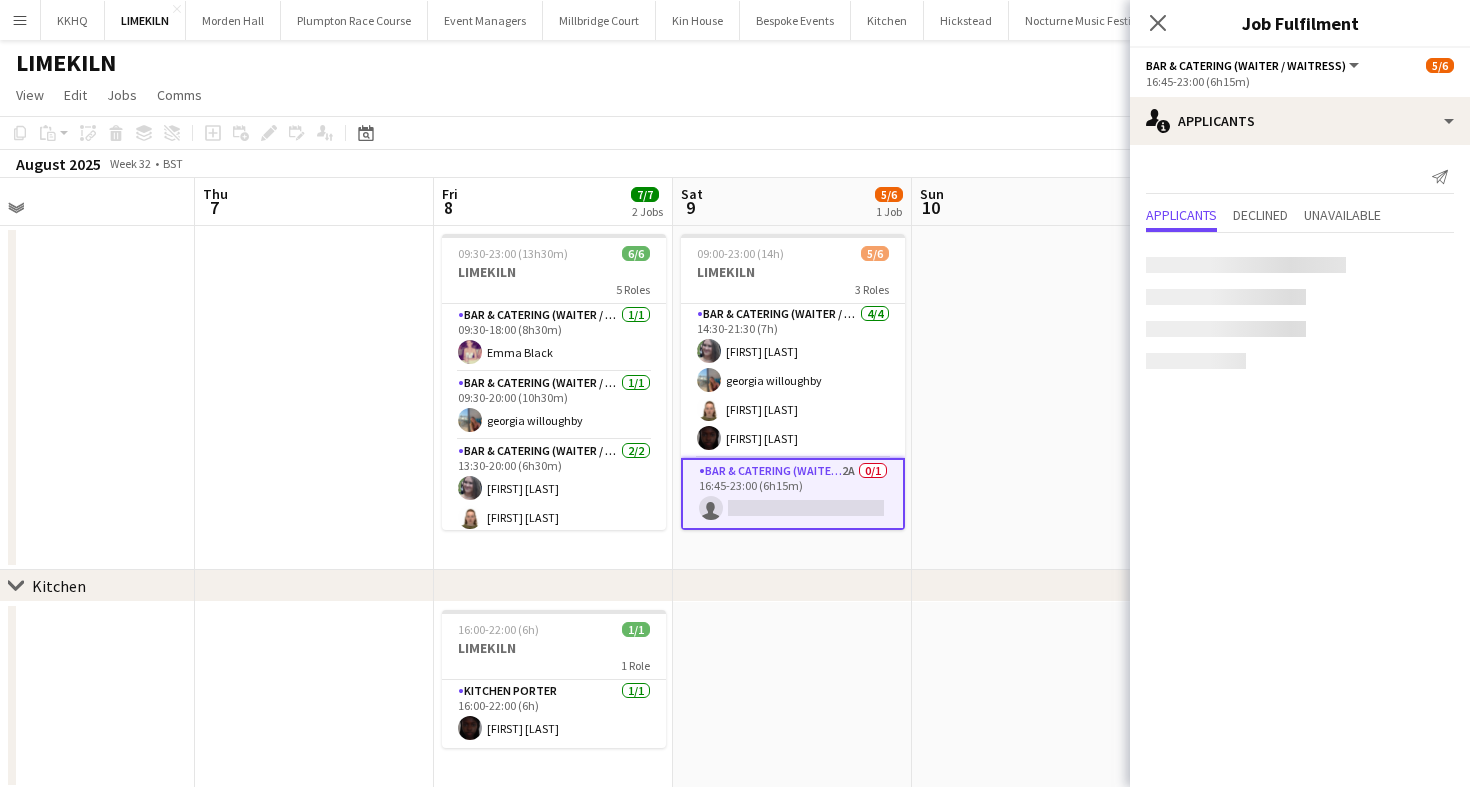 scroll, scrollTop: 67, scrollLeft: 0, axis: vertical 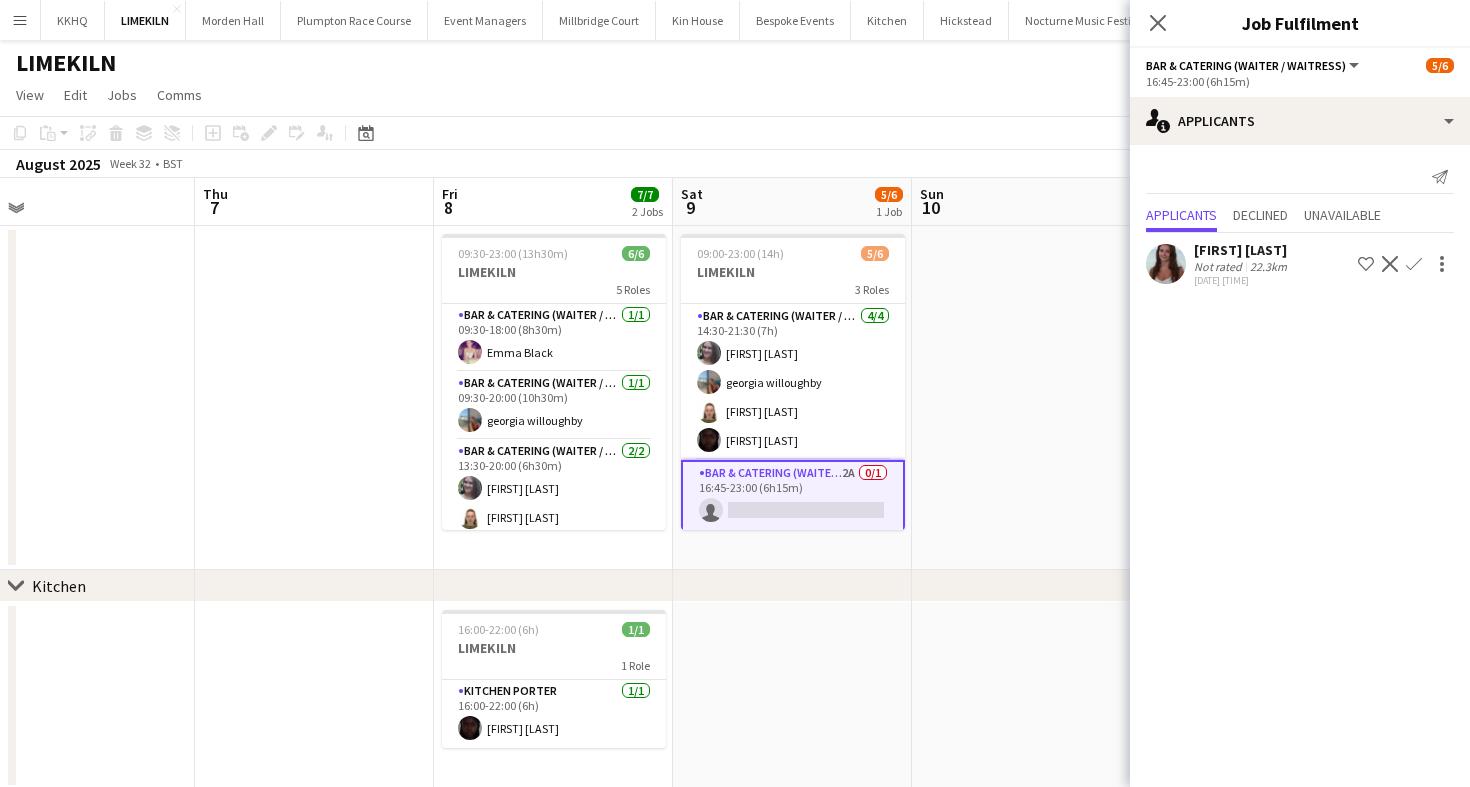 click on "Confirm" 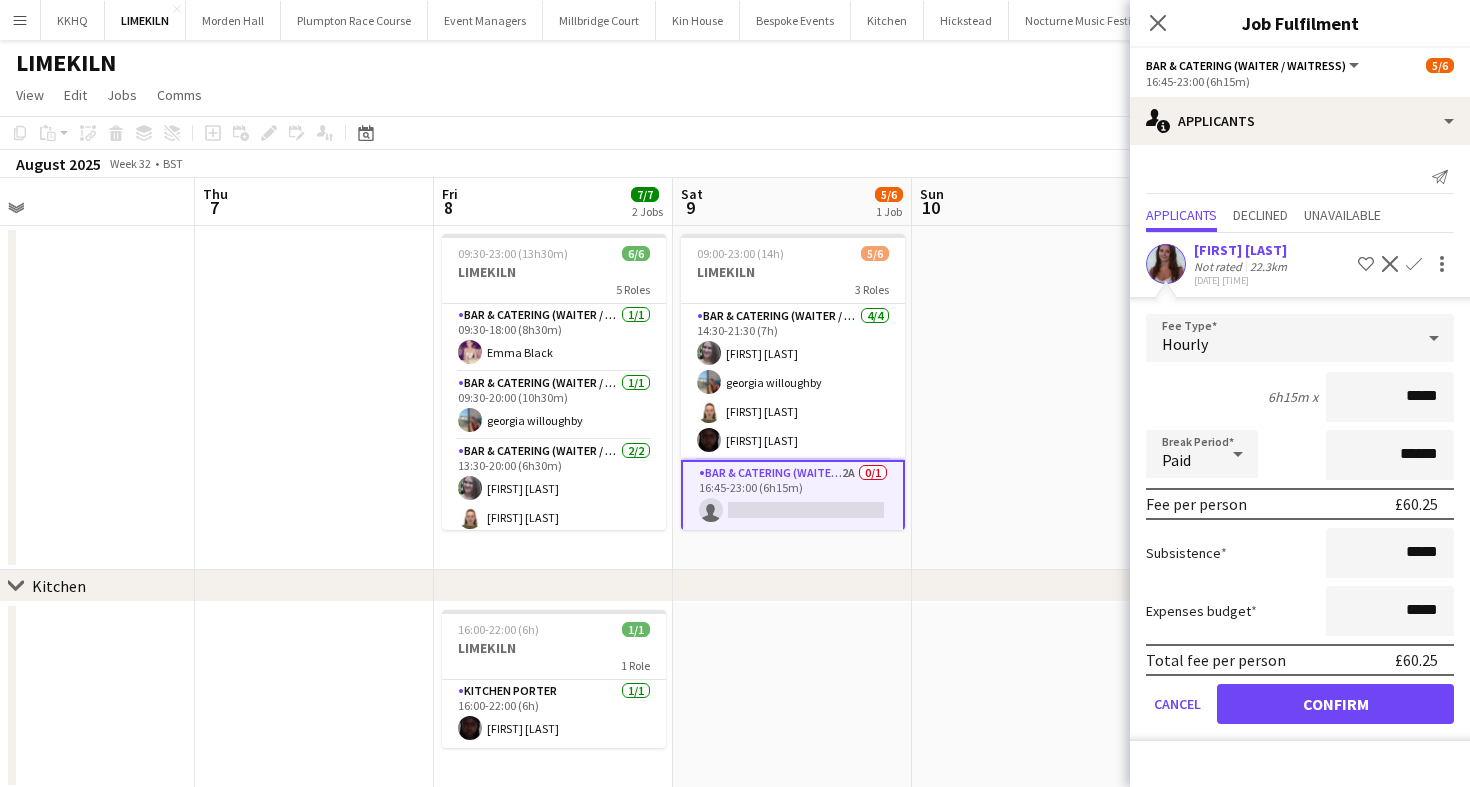click on "Hourly" at bounding box center [1280, 338] 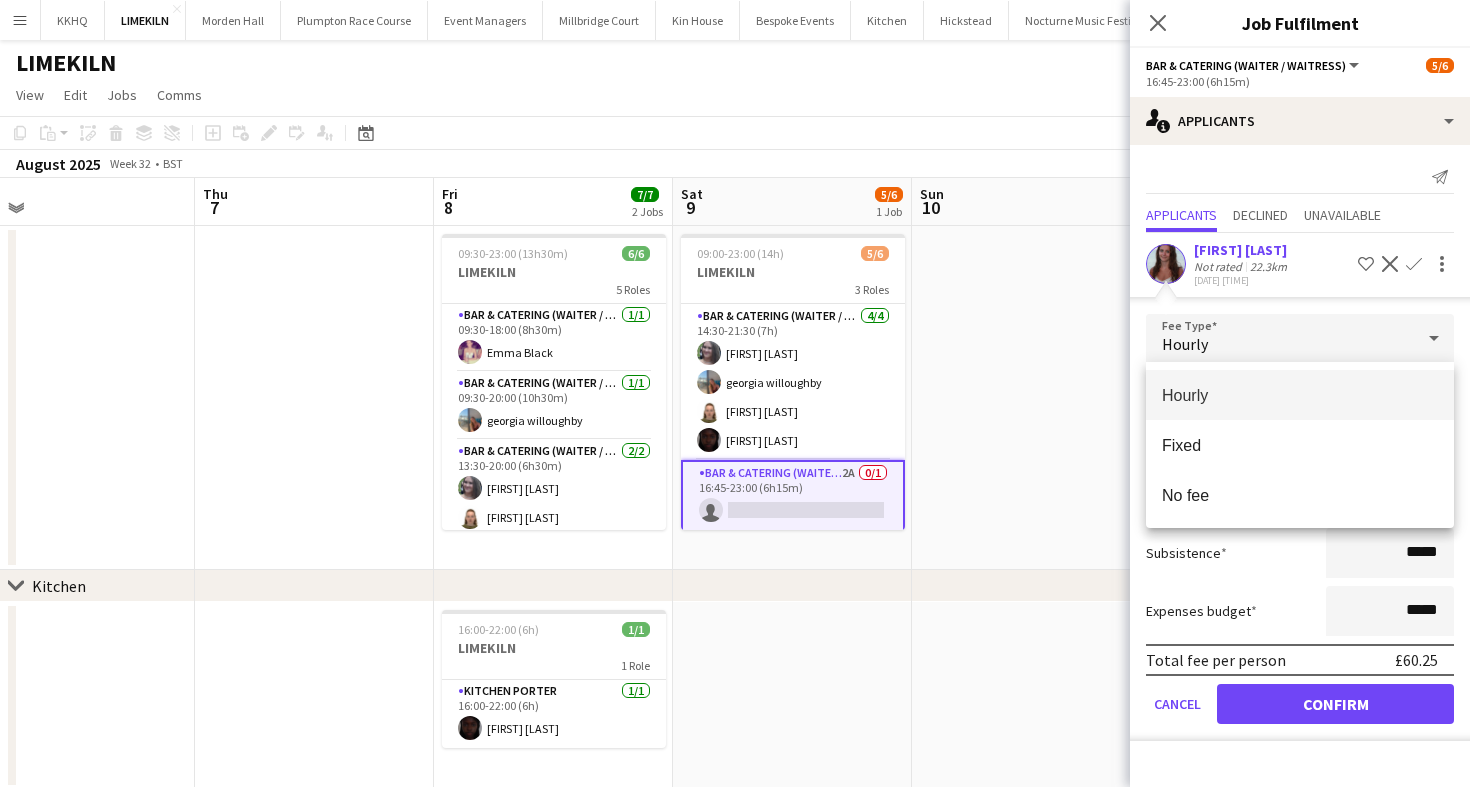 click at bounding box center (735, 393) 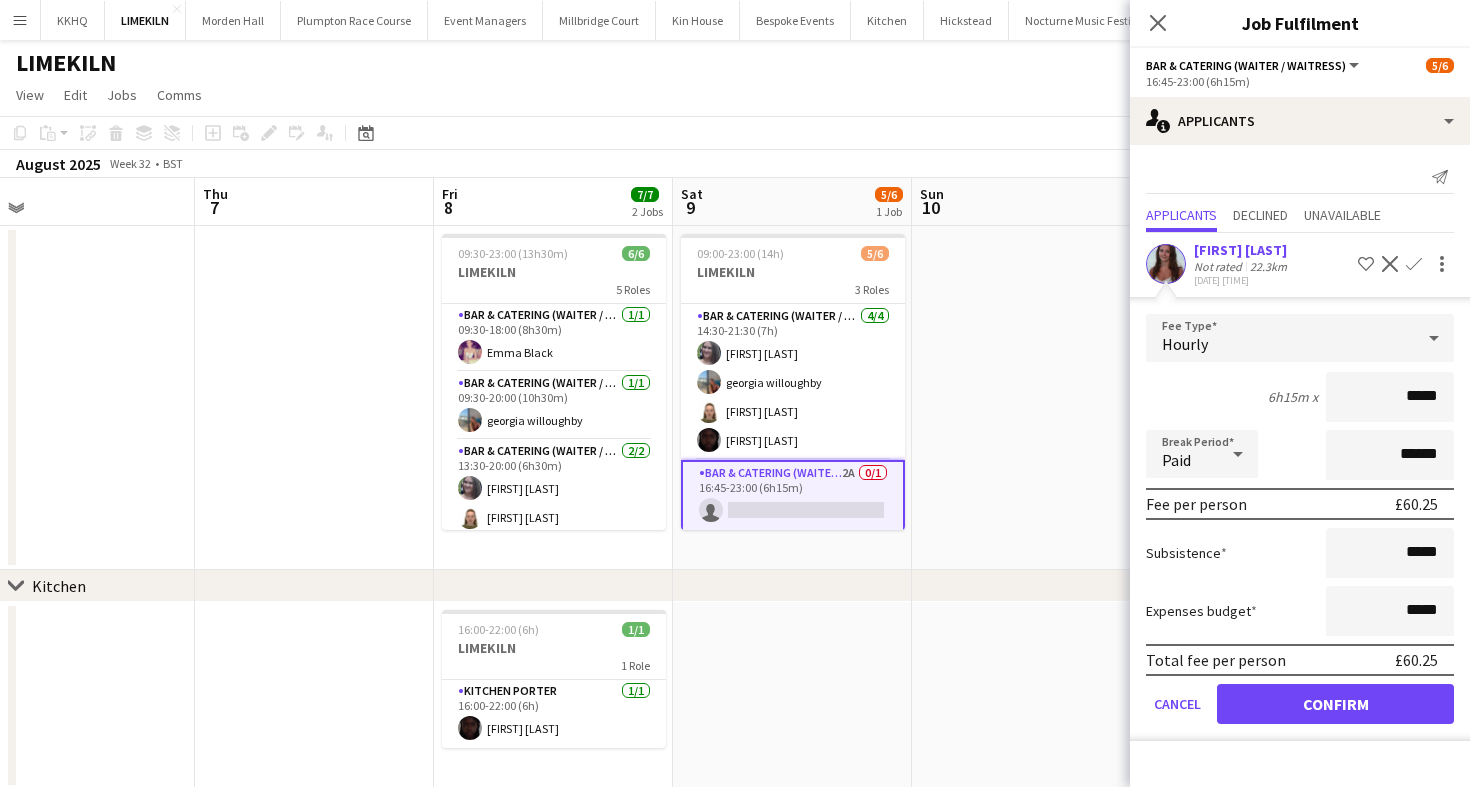 click on "Not rated" 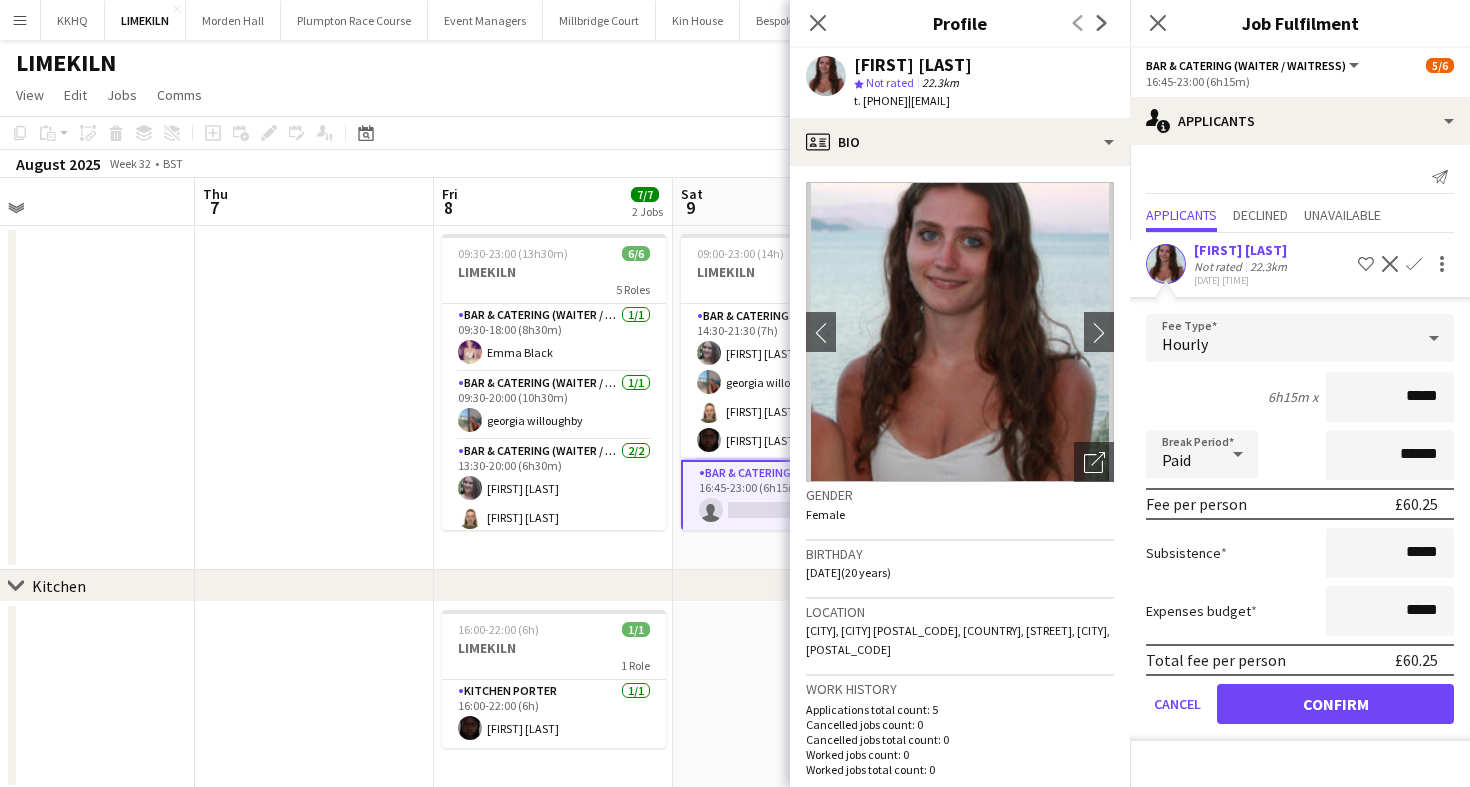 click 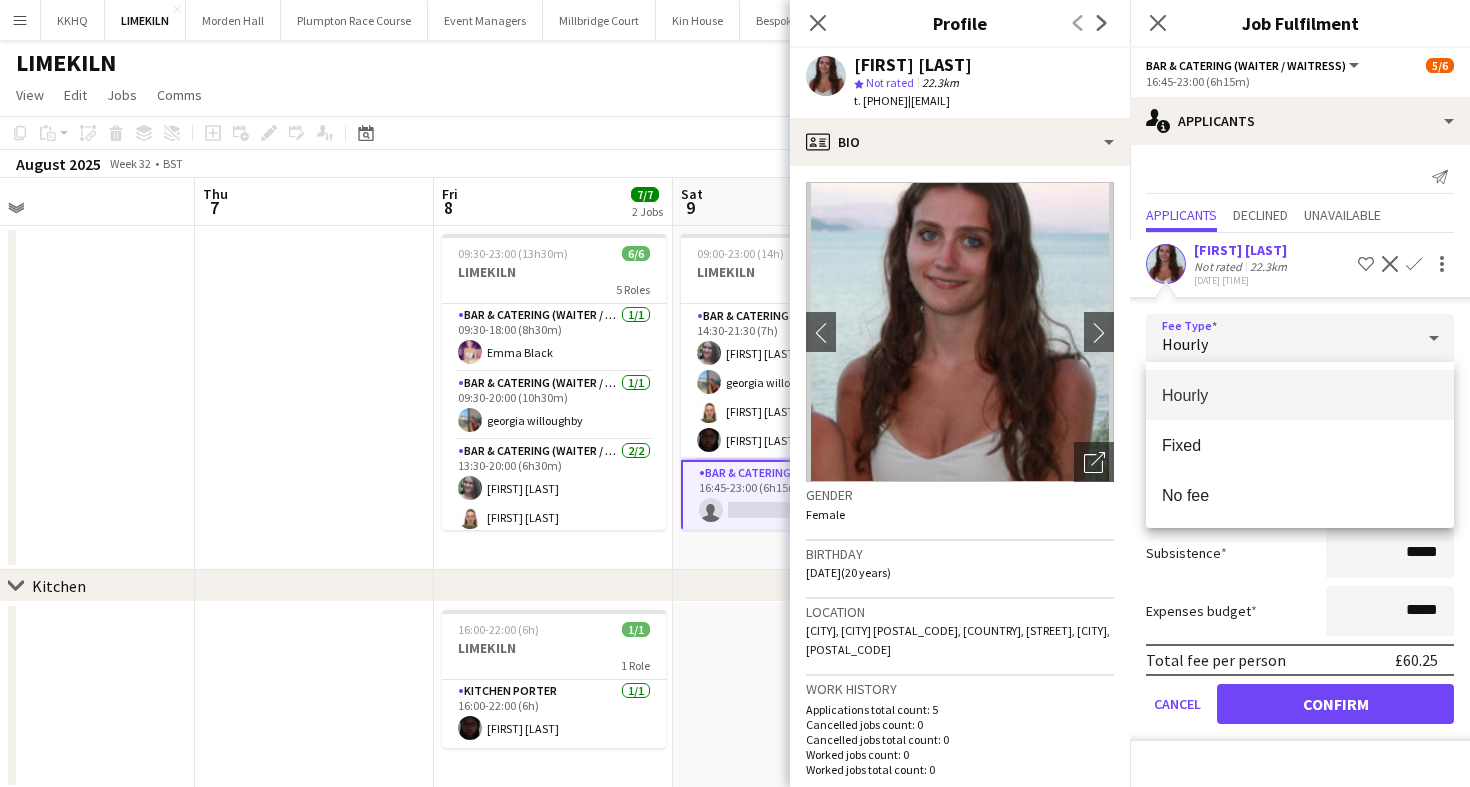 click at bounding box center [735, 393] 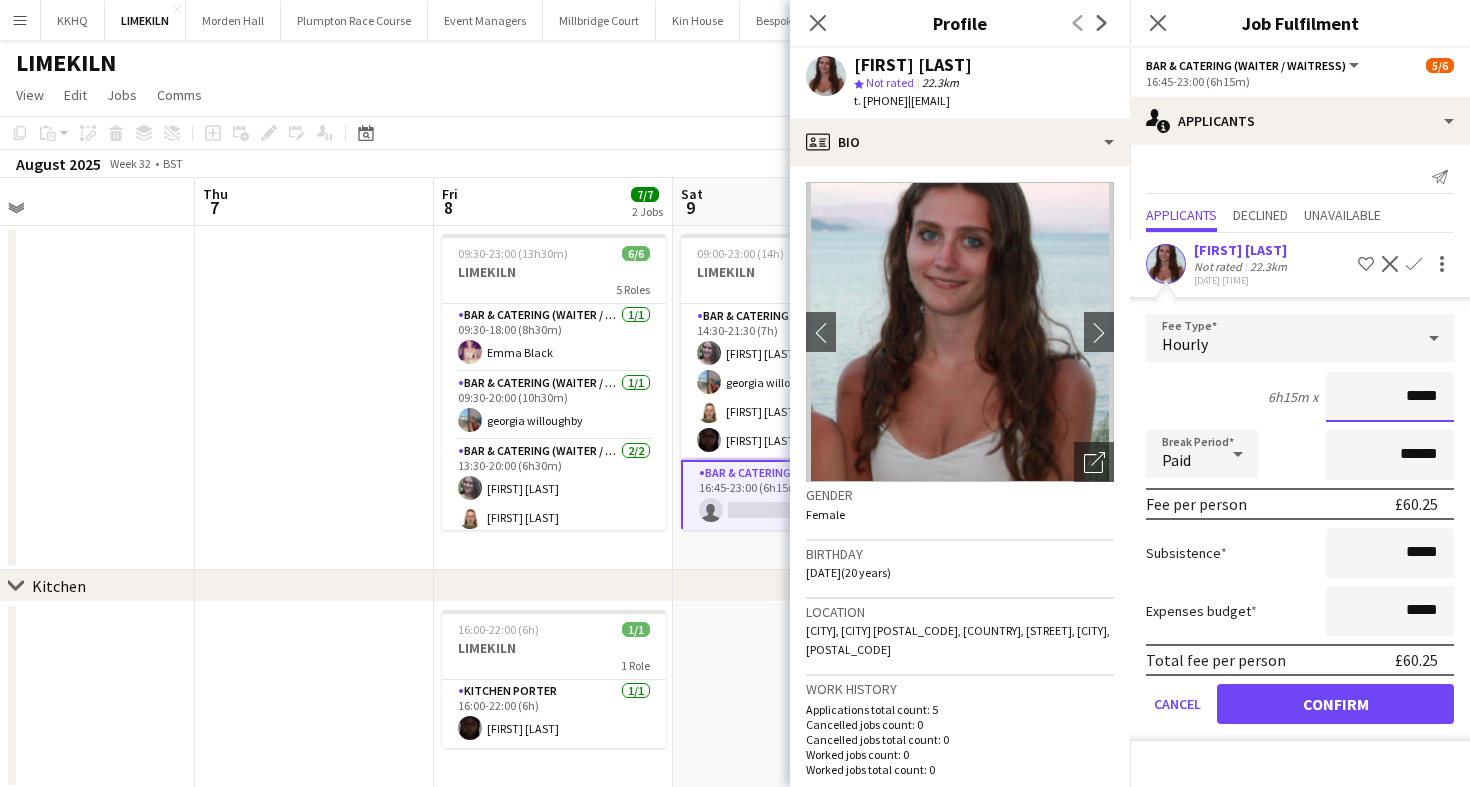 drag, startPoint x: 1441, startPoint y: 406, endPoint x: 1413, endPoint y: 400, distance: 28.635643 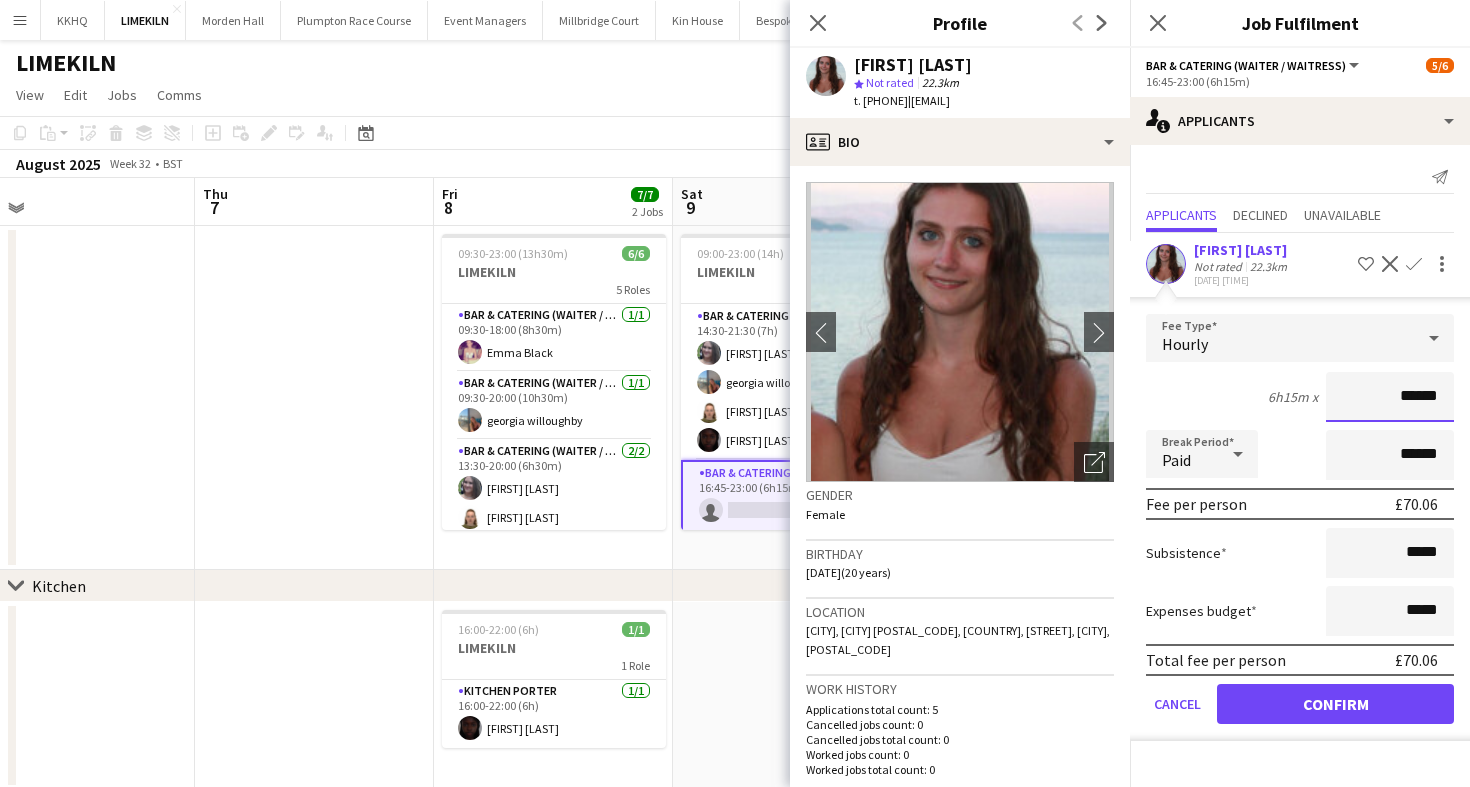 type on "******" 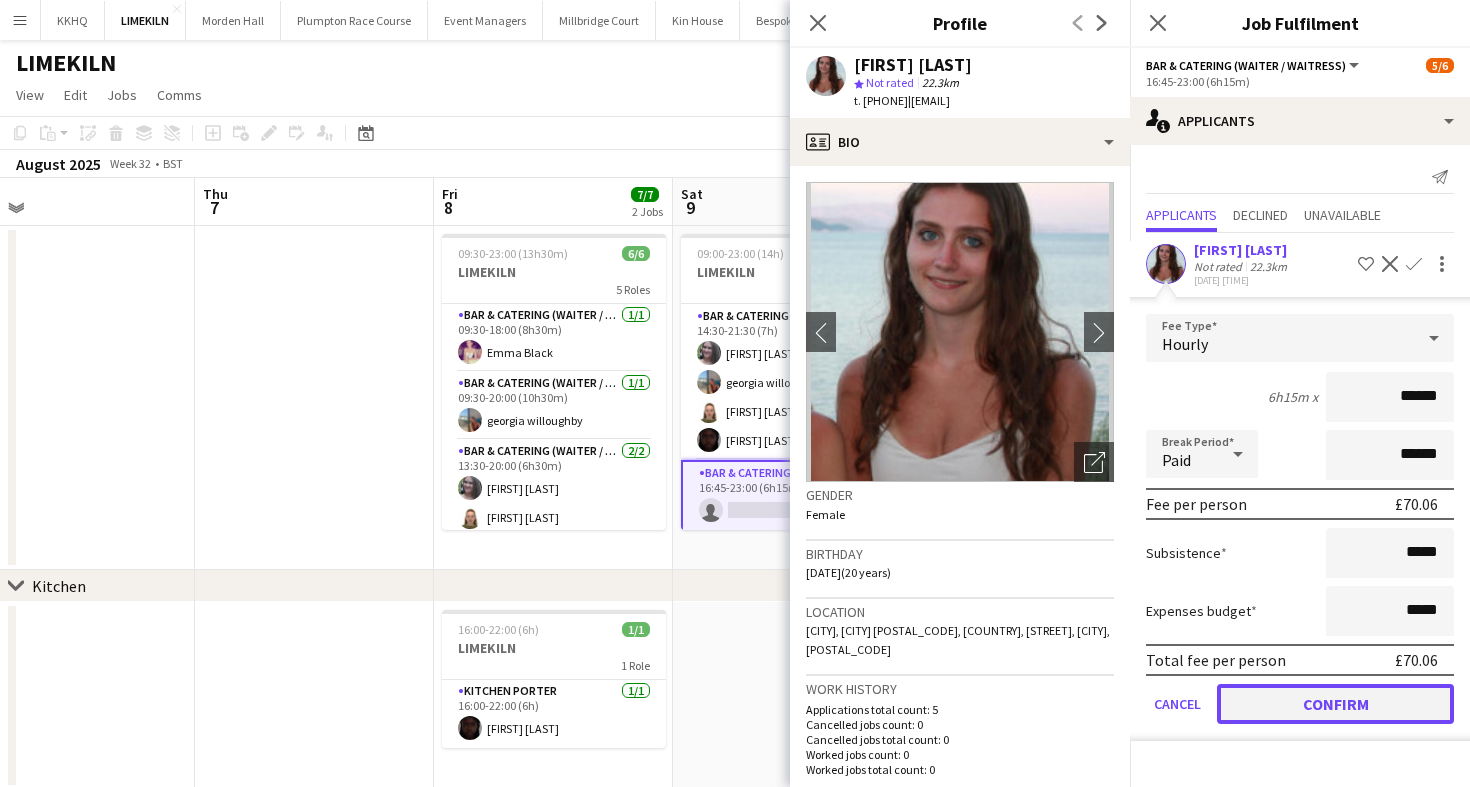 click on "Confirm" 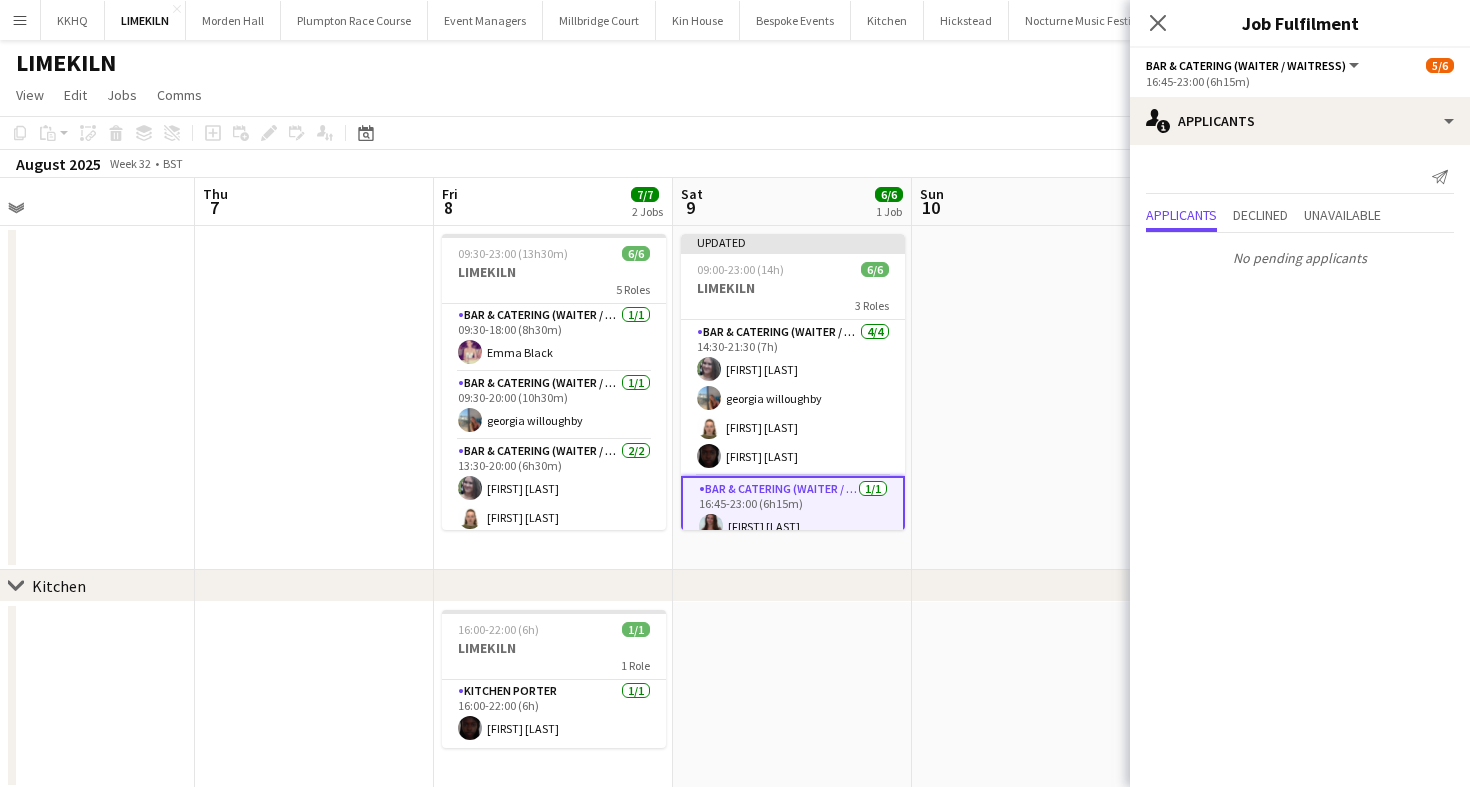 click on "View  Day view expanded Day view collapsed Month view Date picker Jump to today Expand Linked Jobs Collapse Linked Jobs  Edit  Copy
Command
C  Paste  Without Crew
Command
V With Crew
Command
Shift
V Paste as linked job  Group  Group Ungroup  Jobs  New Job Edit Job Delete Job New Linked Job Edit Linked Jobs Job fulfilment Promote Role Copy Role URL  Comms  Notify confirmed crew Create chat" 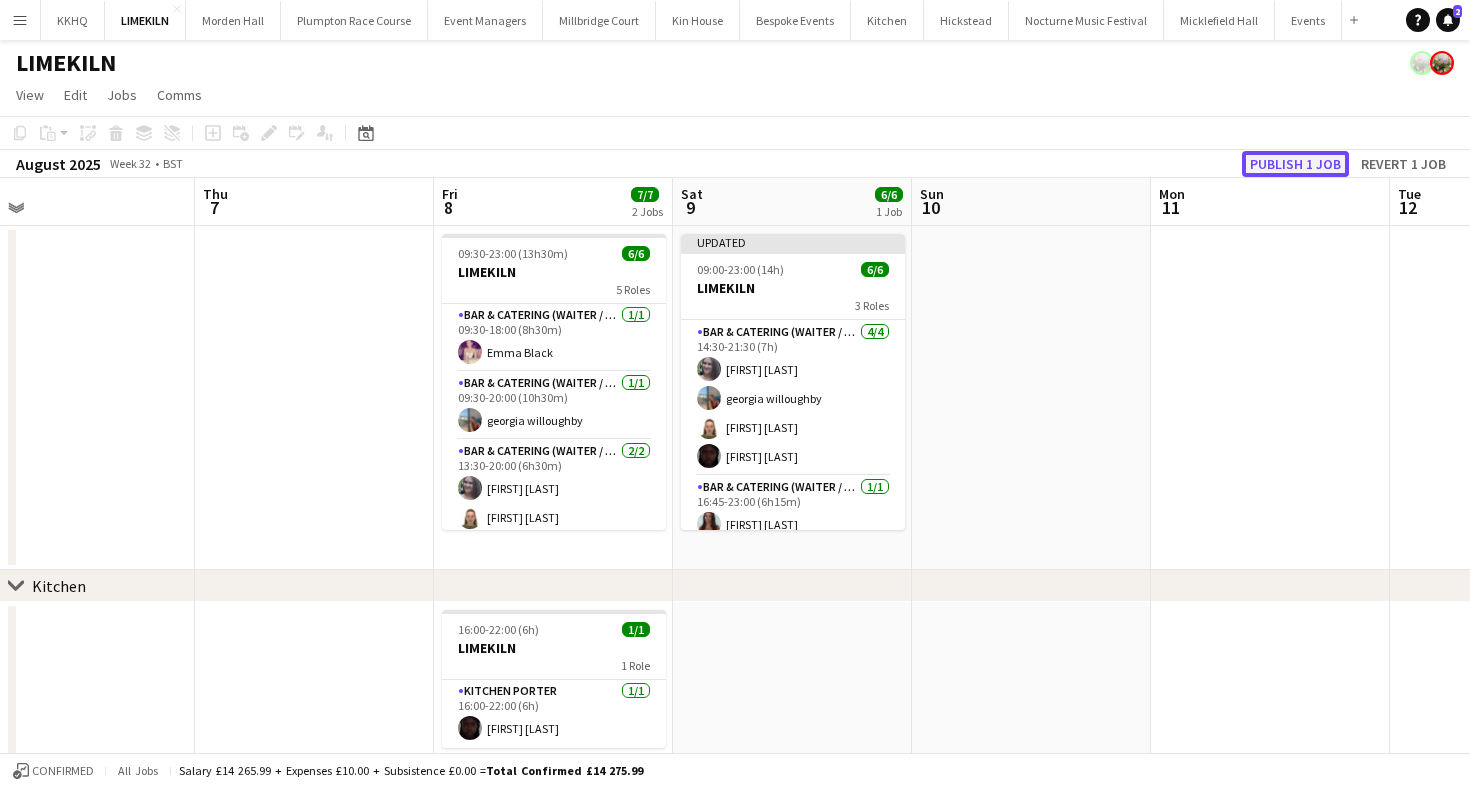 click on "Publish 1 job" 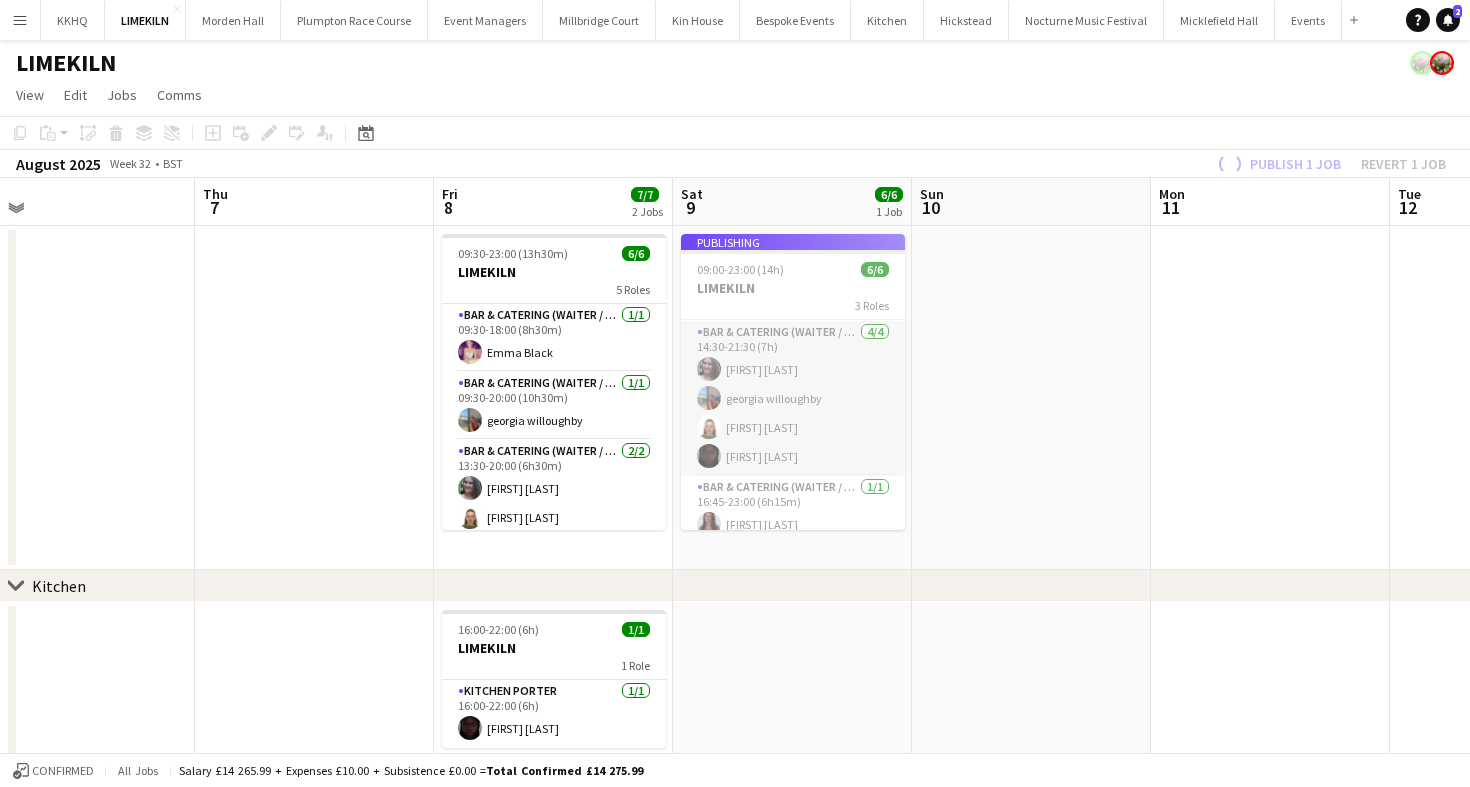 scroll, scrollTop: 65, scrollLeft: 0, axis: vertical 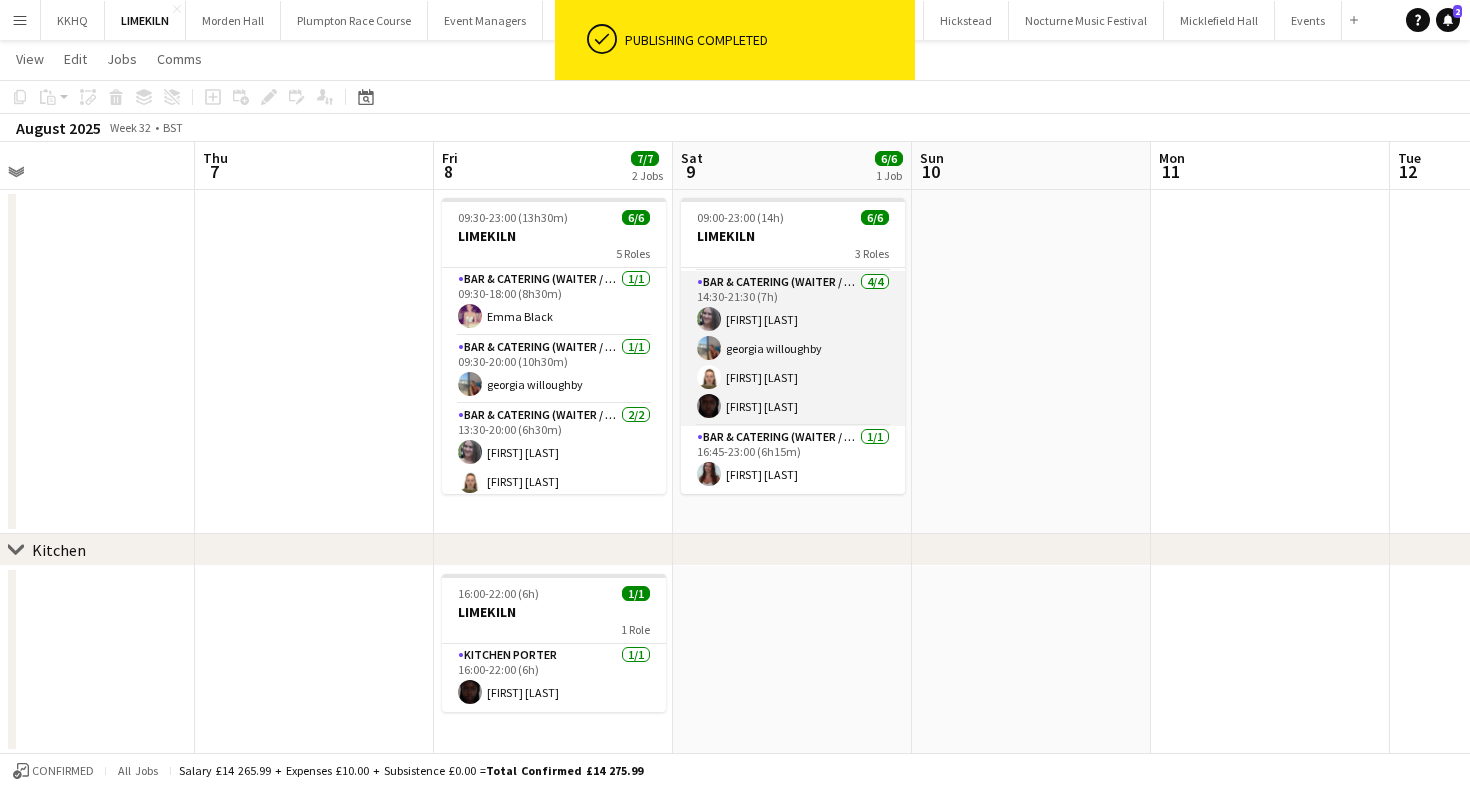 click on "Bar & Catering (Waiter / waitress)   4/4   14:30-21:30 (7h)
[FIRST] [LAST] [FIRST] [LAST] [FIRST] [LAST] [FIRST] [LAST]" at bounding box center (793, 348) 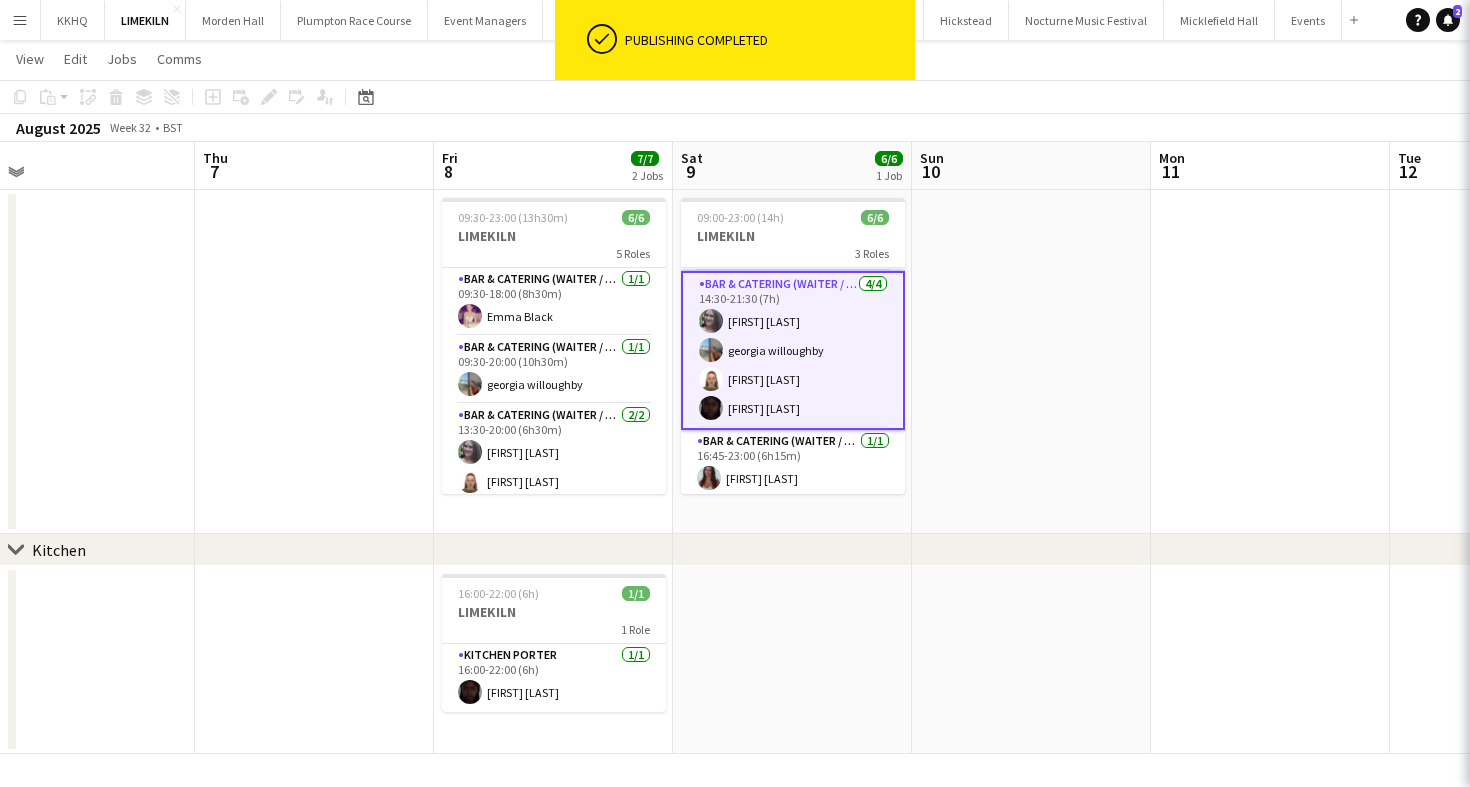 scroll, scrollTop: 0, scrollLeft: 0, axis: both 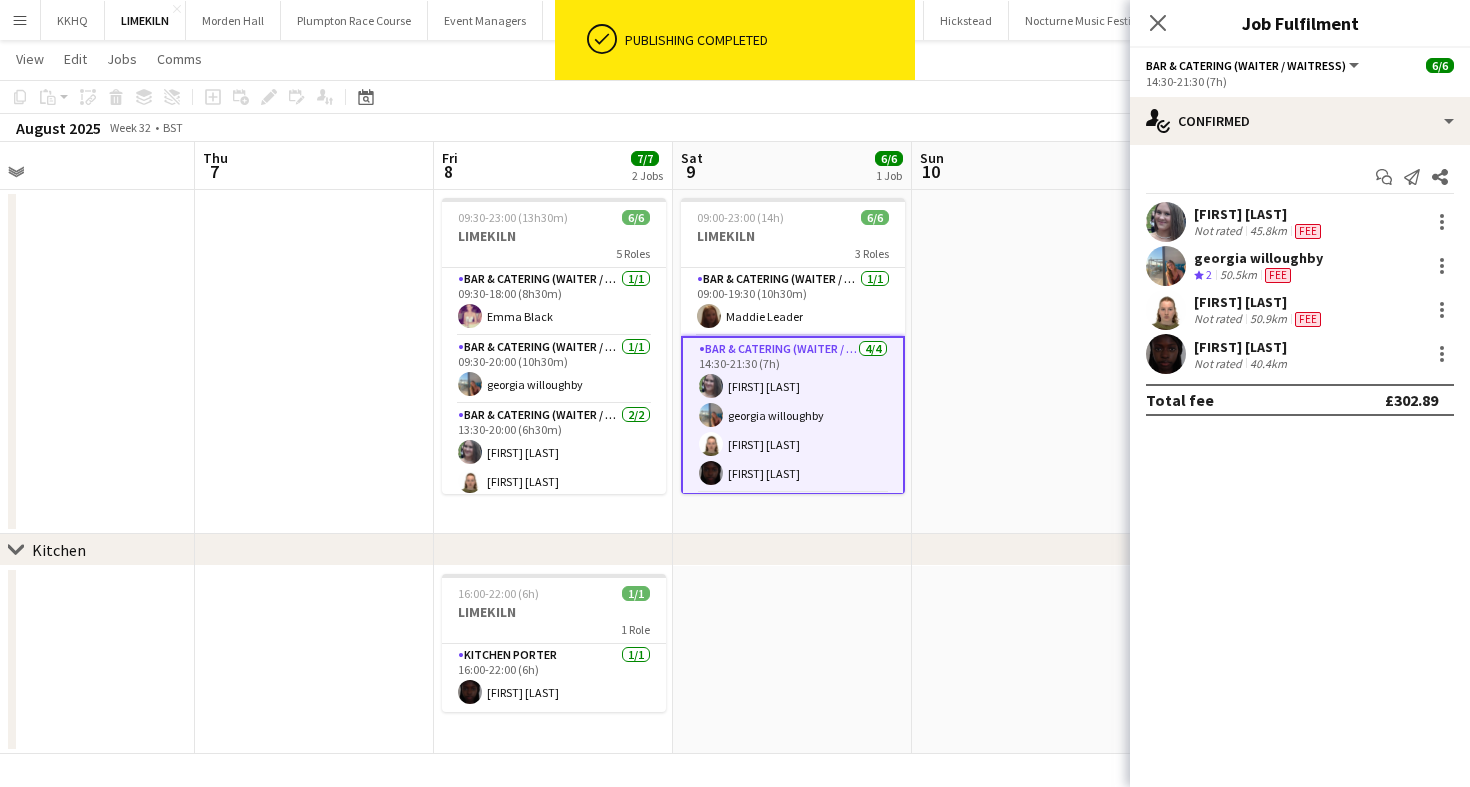 click on "[FIRST] [LAST]" at bounding box center (1242, 347) 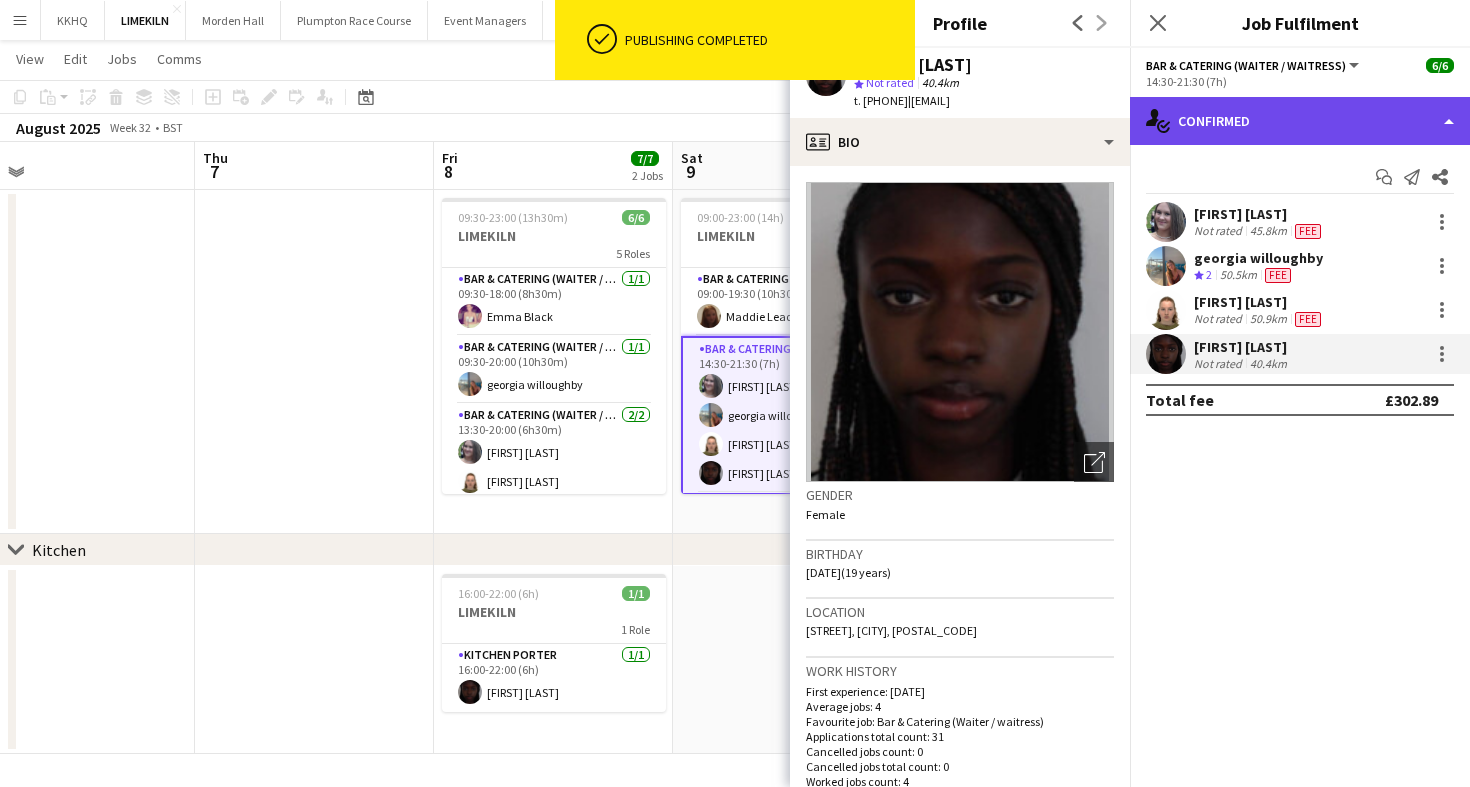 click on "single-neutral-actions-check-2
Confirmed" 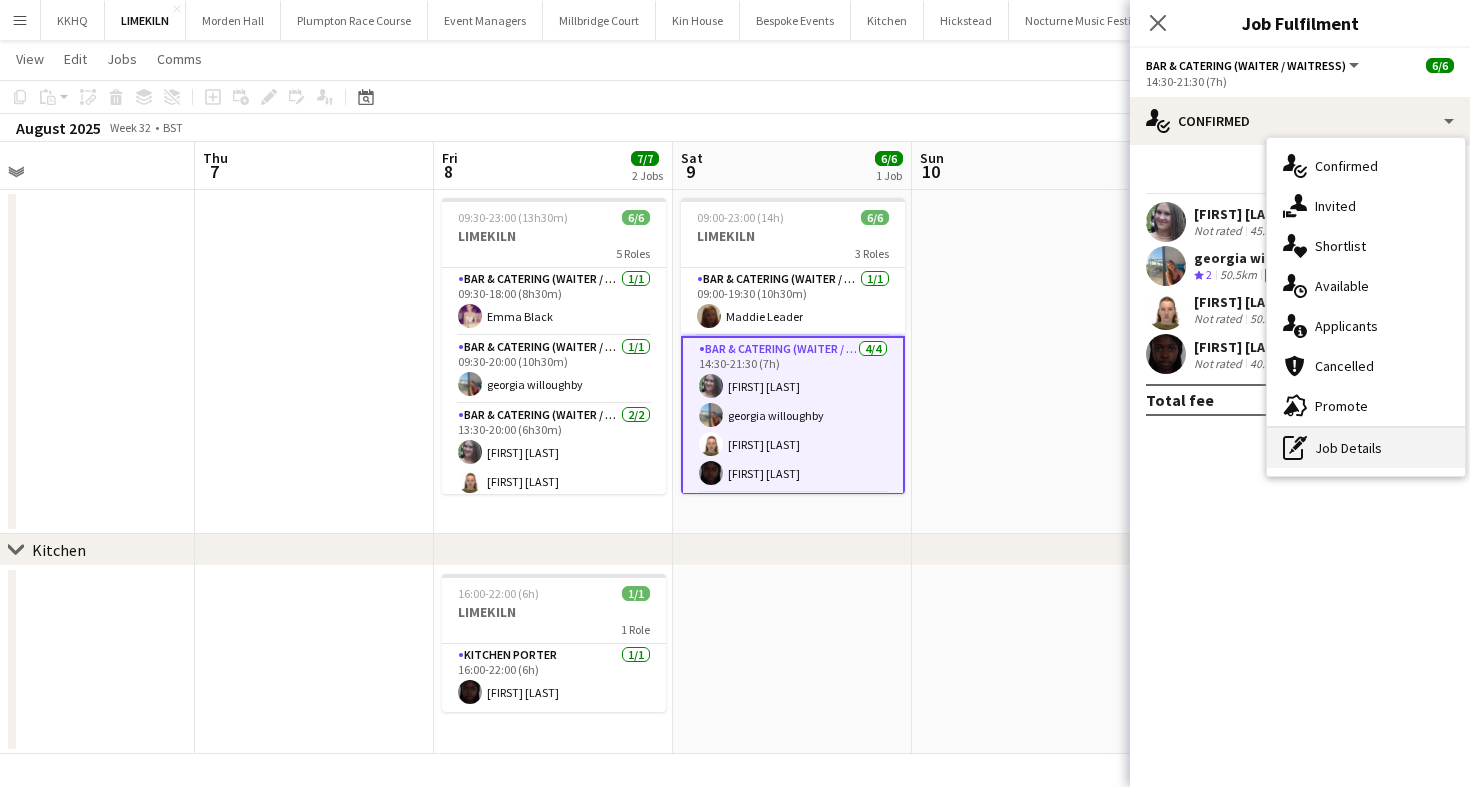 click on "pen-write
Job Details" at bounding box center (1366, 448) 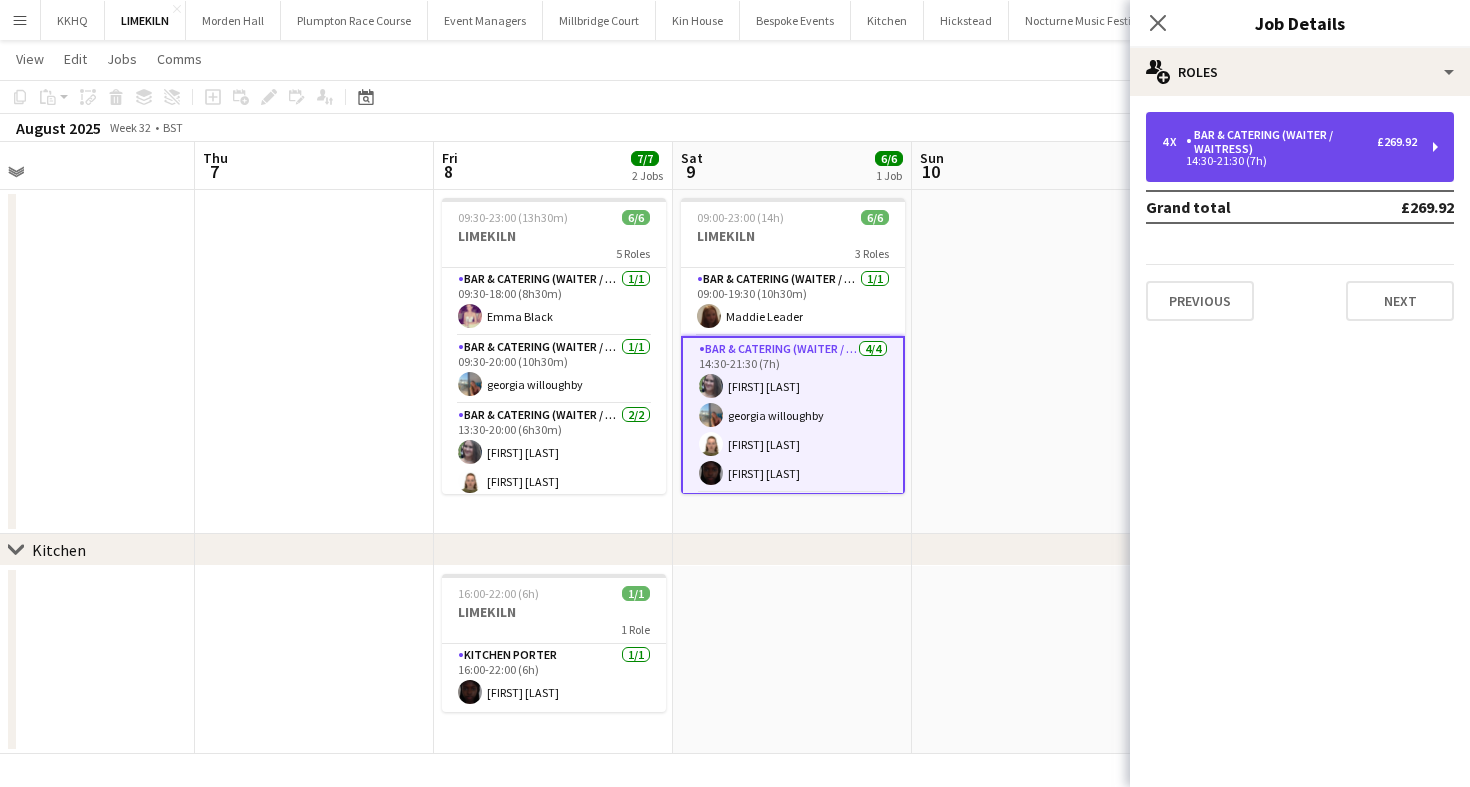 click on "Bar & Catering (Waiter / waitress)" at bounding box center [1281, 142] 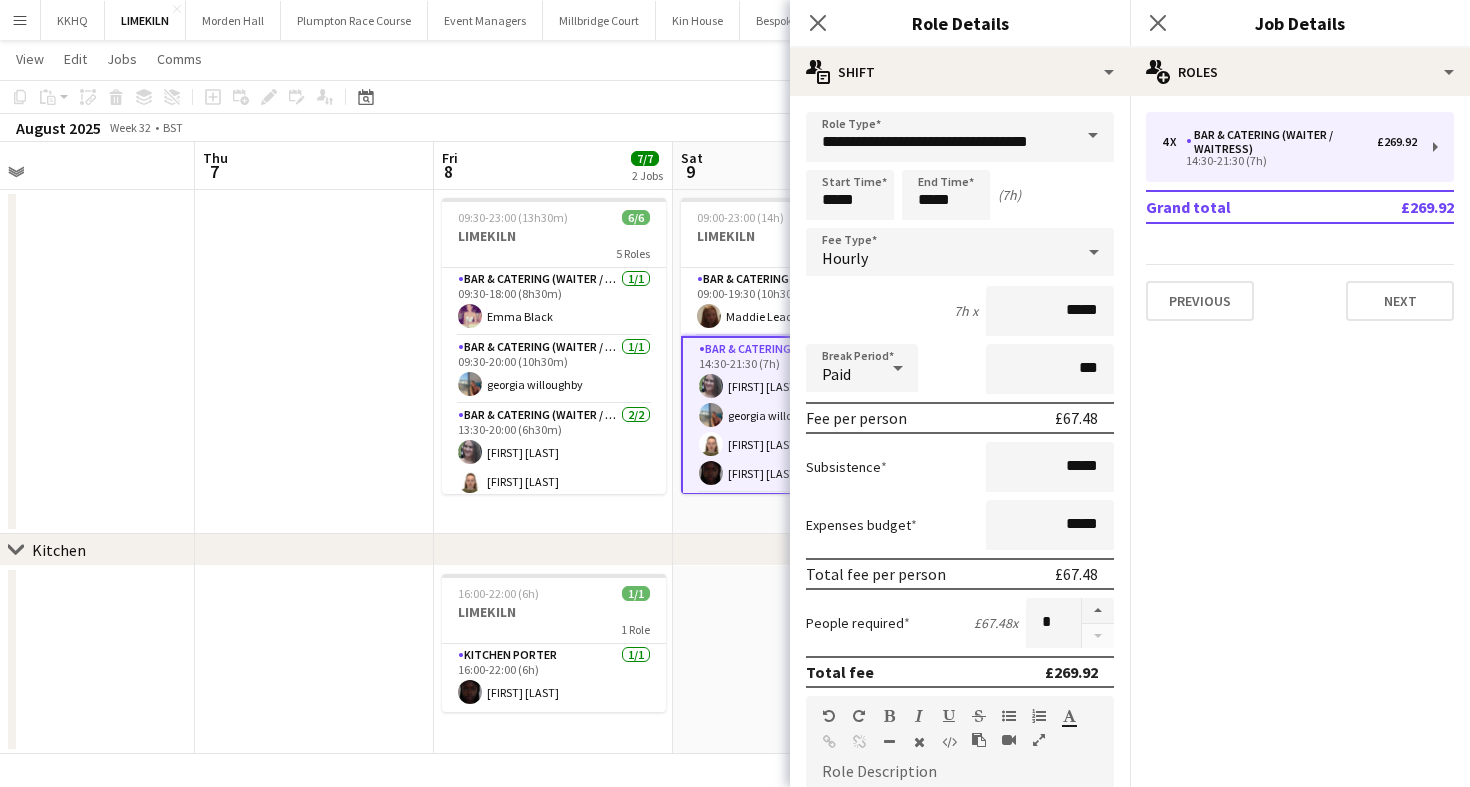 click on "View  Day view expanded Day view collapsed Month view Date picker Jump to today Expand Linked Jobs Collapse Linked Jobs  Edit  Copy
Command
C  Paste  Without Crew
Command
V With Crew
Command
Shift
V Paste as linked job  Group  Group Ungroup  Jobs  New Job Edit Job Delete Job New Linked Job Edit Linked Jobs Job fulfilment Promote Role Copy Role URL  Comms  Notify confirmed crew Create chat" 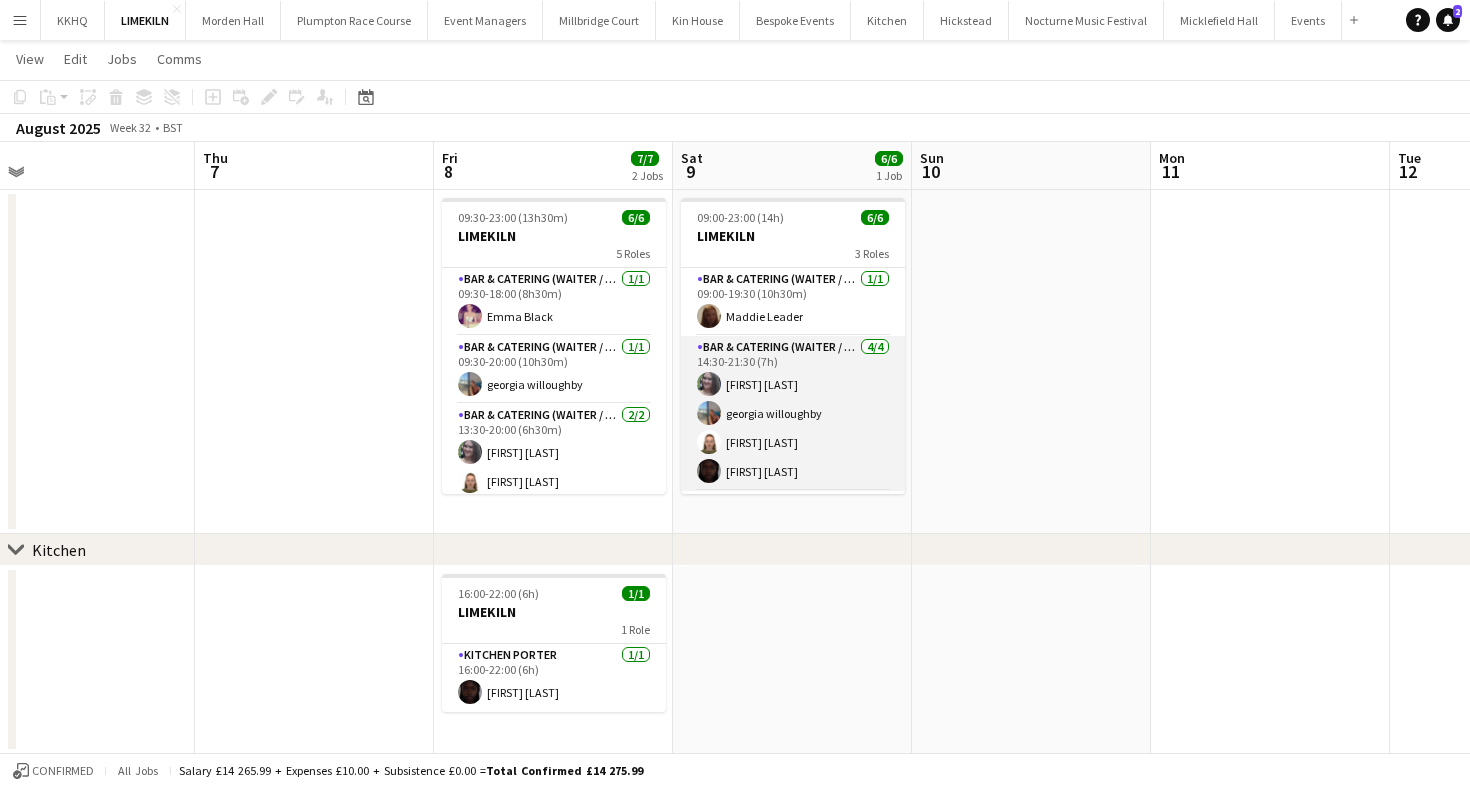 click on "Bar & Catering (Waiter / waitress)   4/4   14:30-21:30 (7h)
[FIRST] [LAST] [FIRST] [LAST] [FIRST] [LAST] [FIRST] [LAST]" at bounding box center (793, 413) 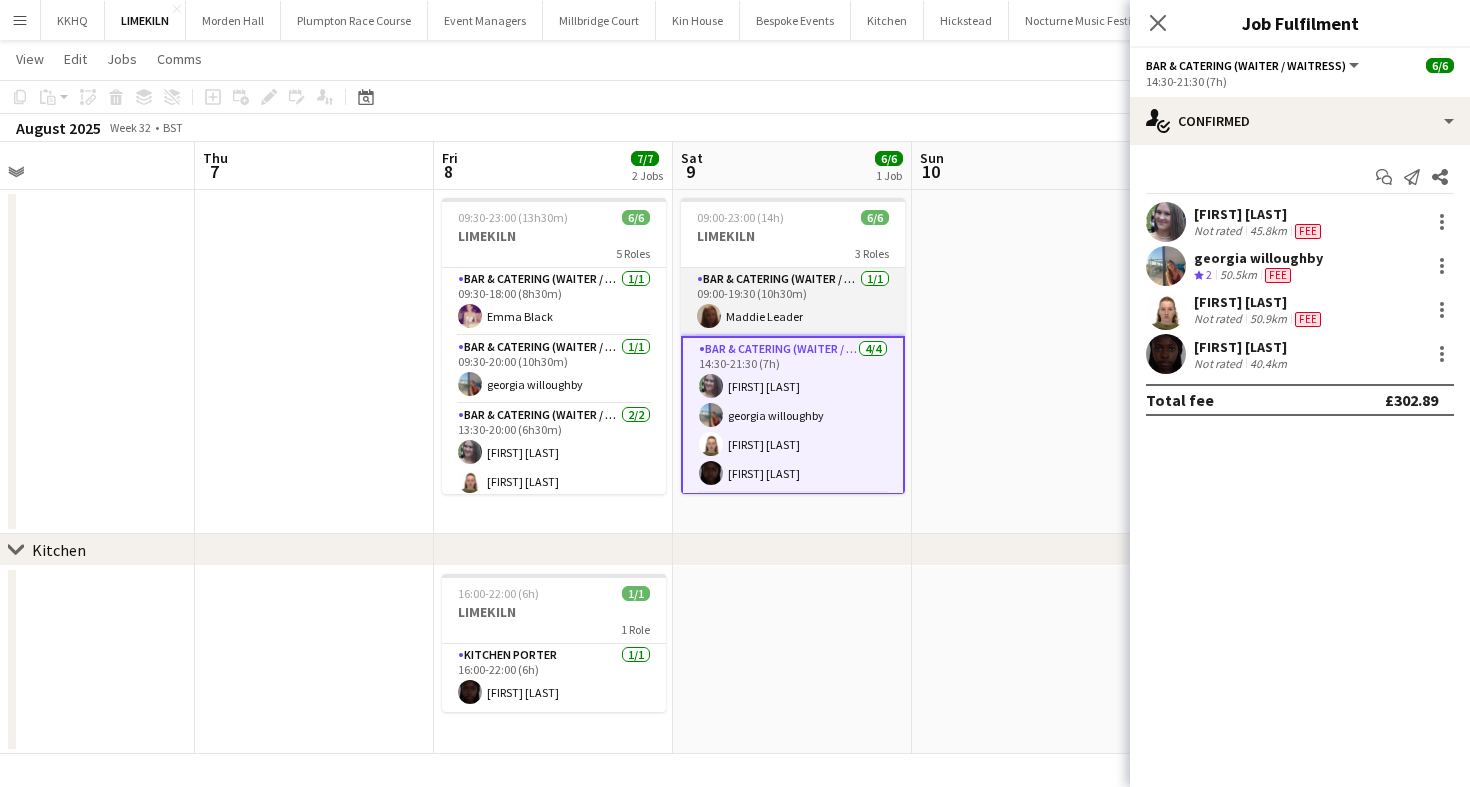 click on "Bar & Catering (Waiter / waitress)   1/1   09:00-19:30 (10h30m)
[FIRST] [LAST]" at bounding box center (793, 302) 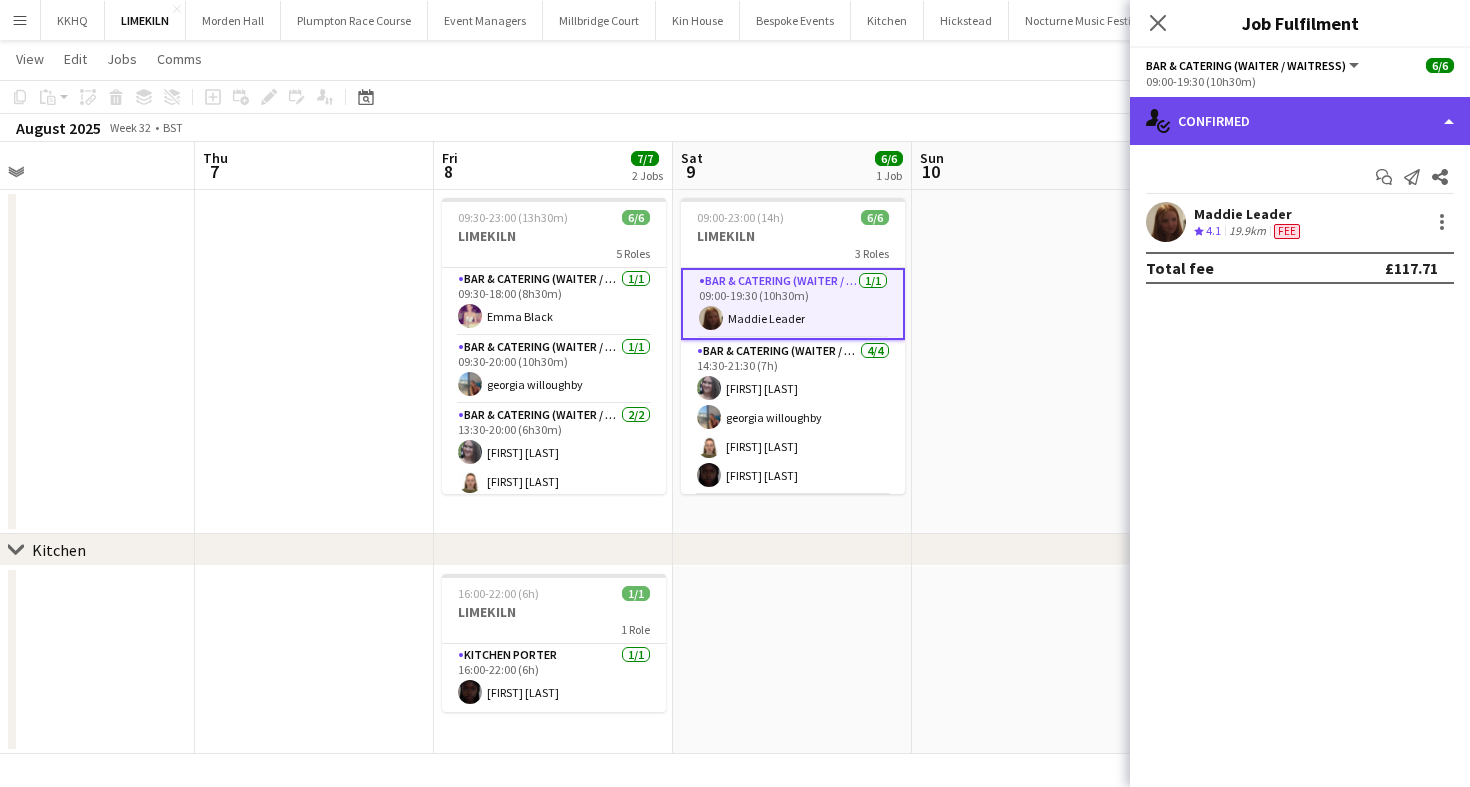 click on "single-neutral-actions-check-2
Confirmed" 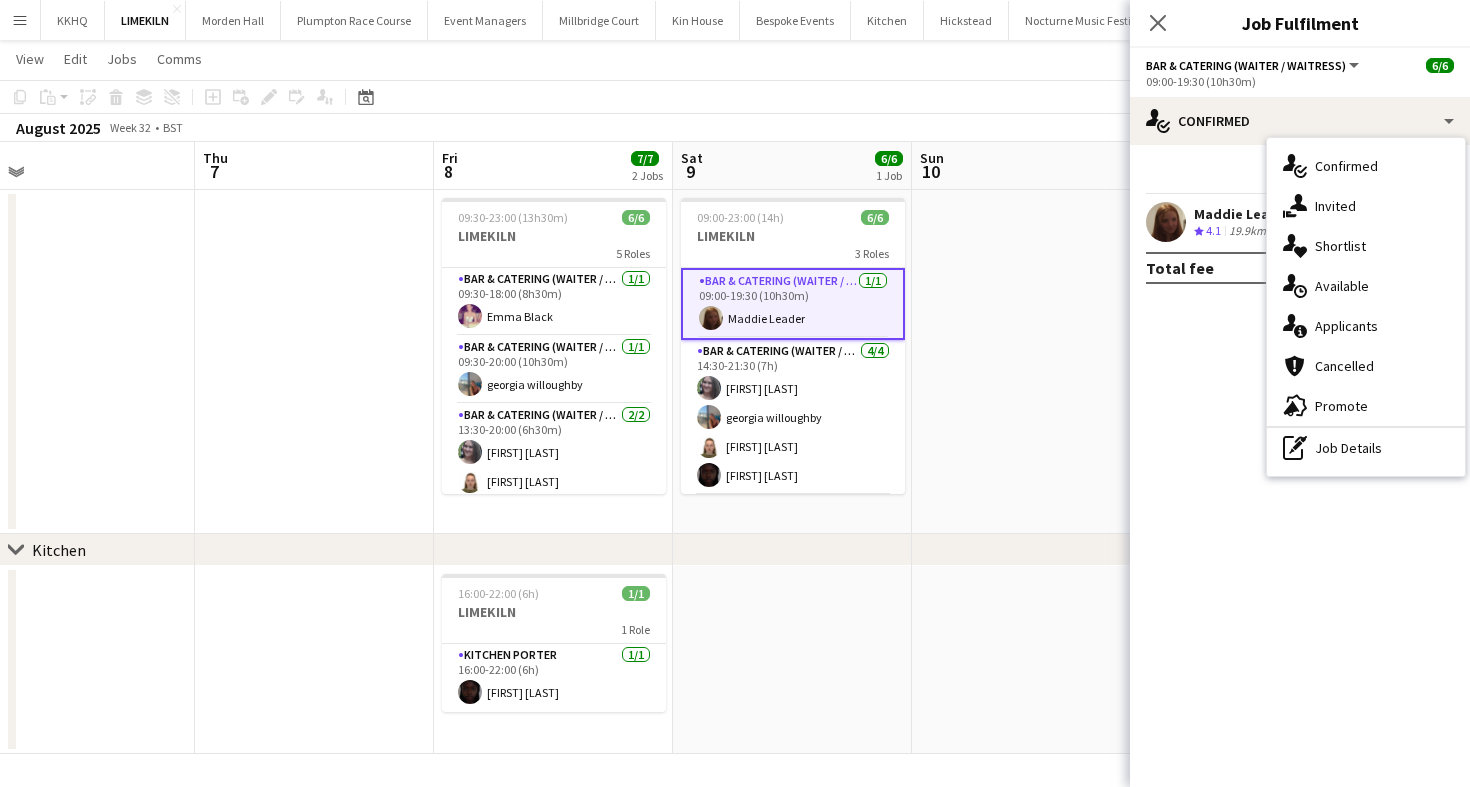 click at bounding box center (792, 660) 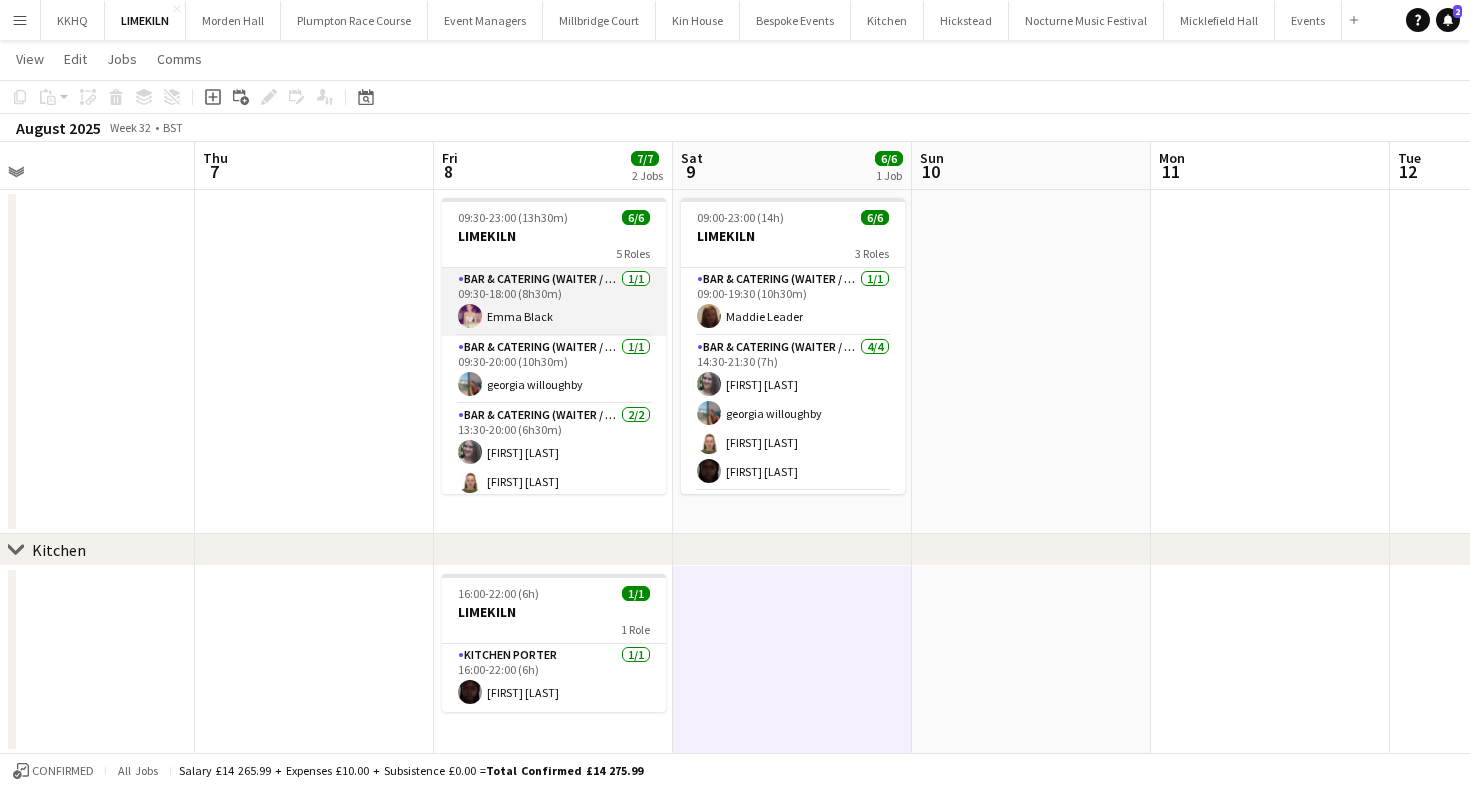 scroll, scrollTop: 0, scrollLeft: 0, axis: both 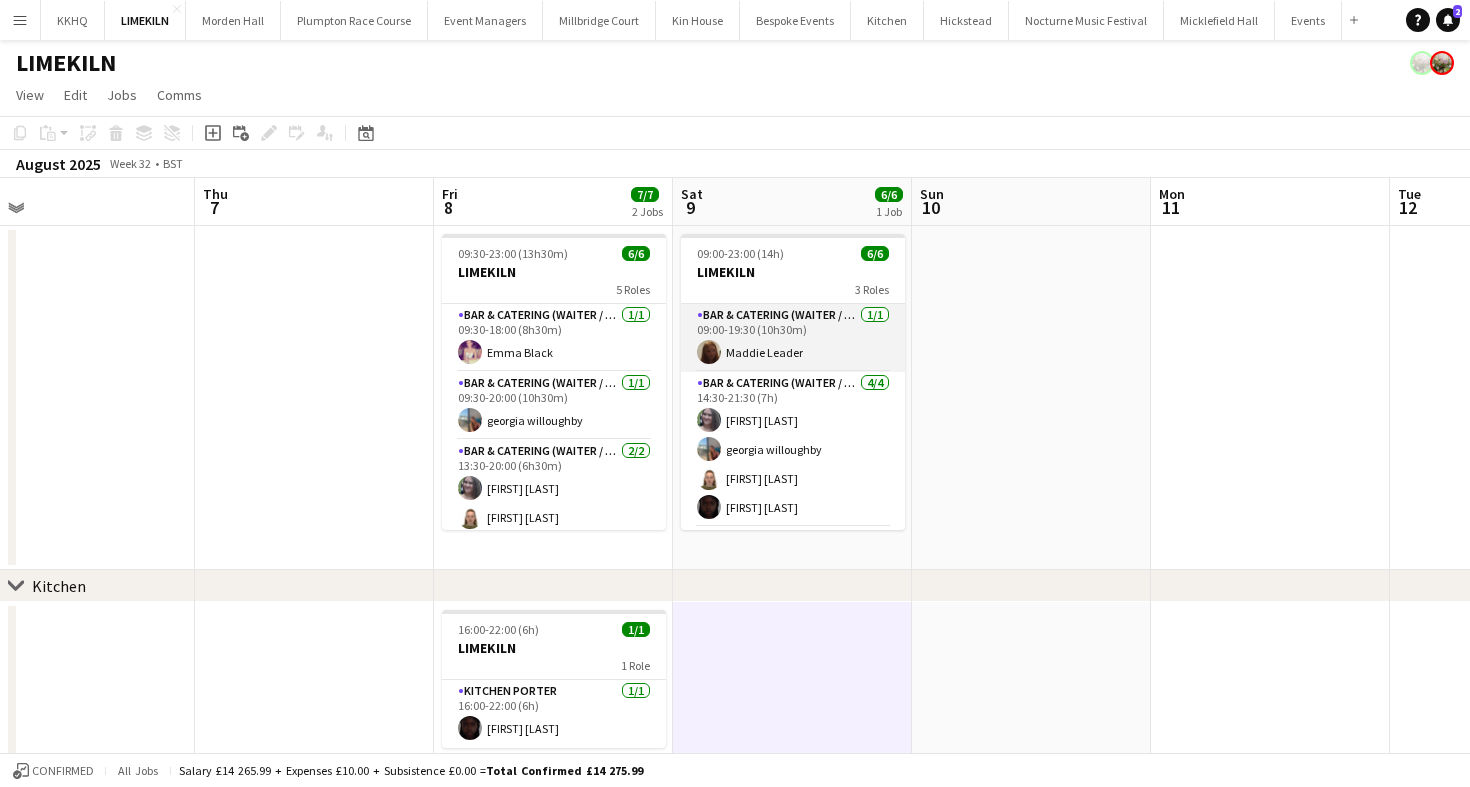 click on "Bar & Catering (Waiter / waitress)   1/1   09:00-19:30 (10h30m)
[FIRST] [LAST]" at bounding box center [793, 338] 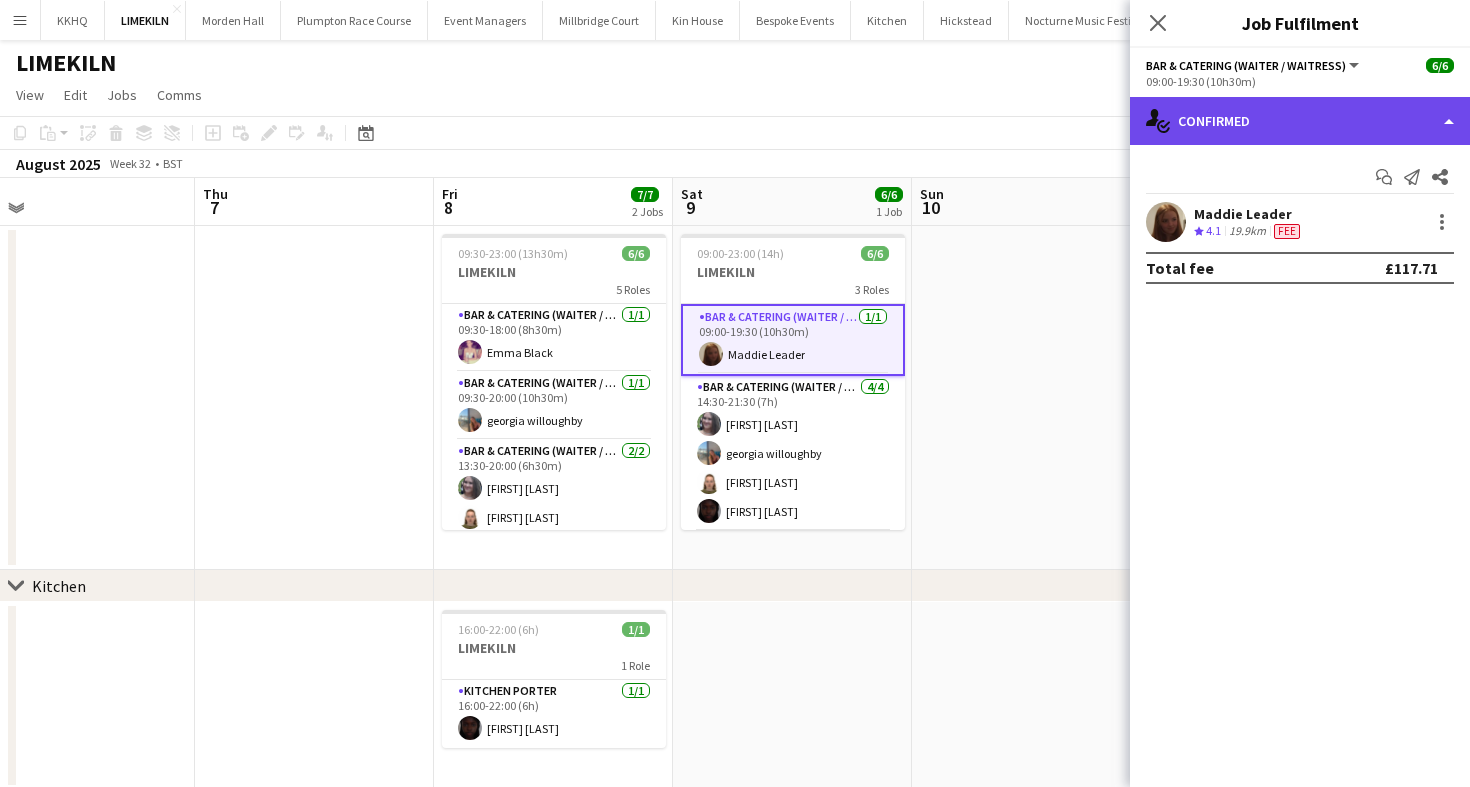 click on "single-neutral-actions-check-2
Confirmed" 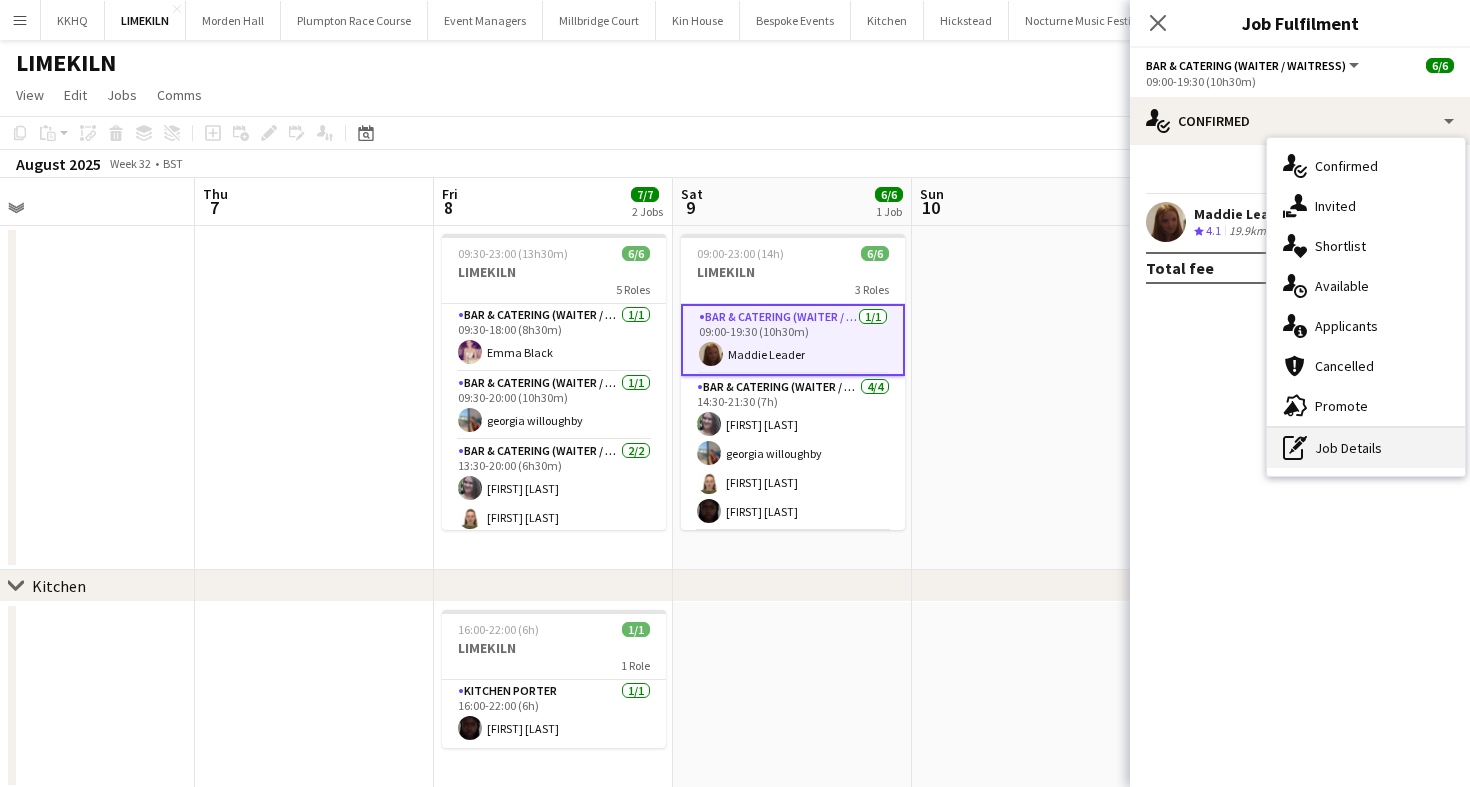 click on "pen-write
Job Details" at bounding box center (1366, 448) 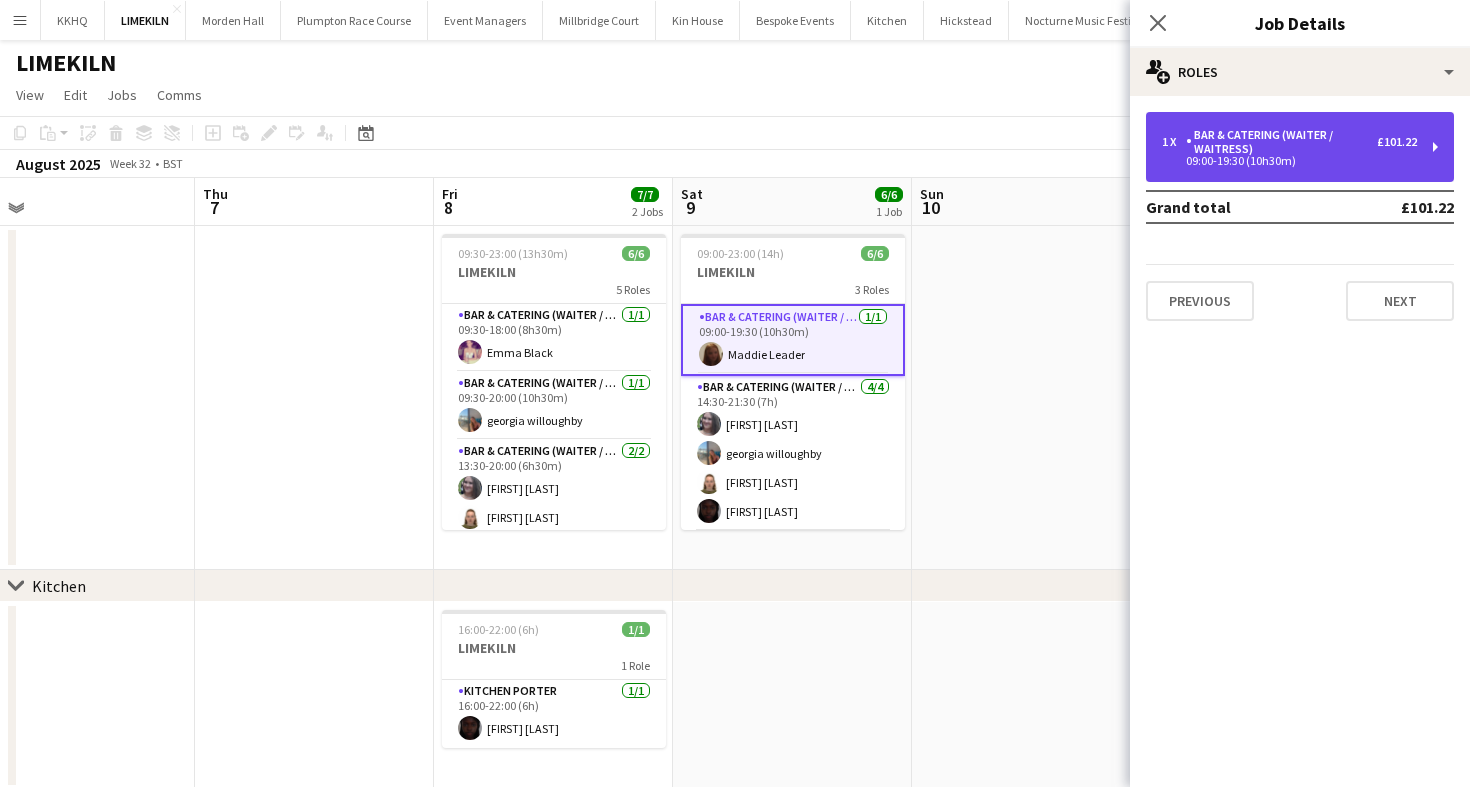 click on "1 x   Bar & Catering (Waiter / waitress)   £101.22   09:00-19:30 (10h30m)" at bounding box center [1300, 147] 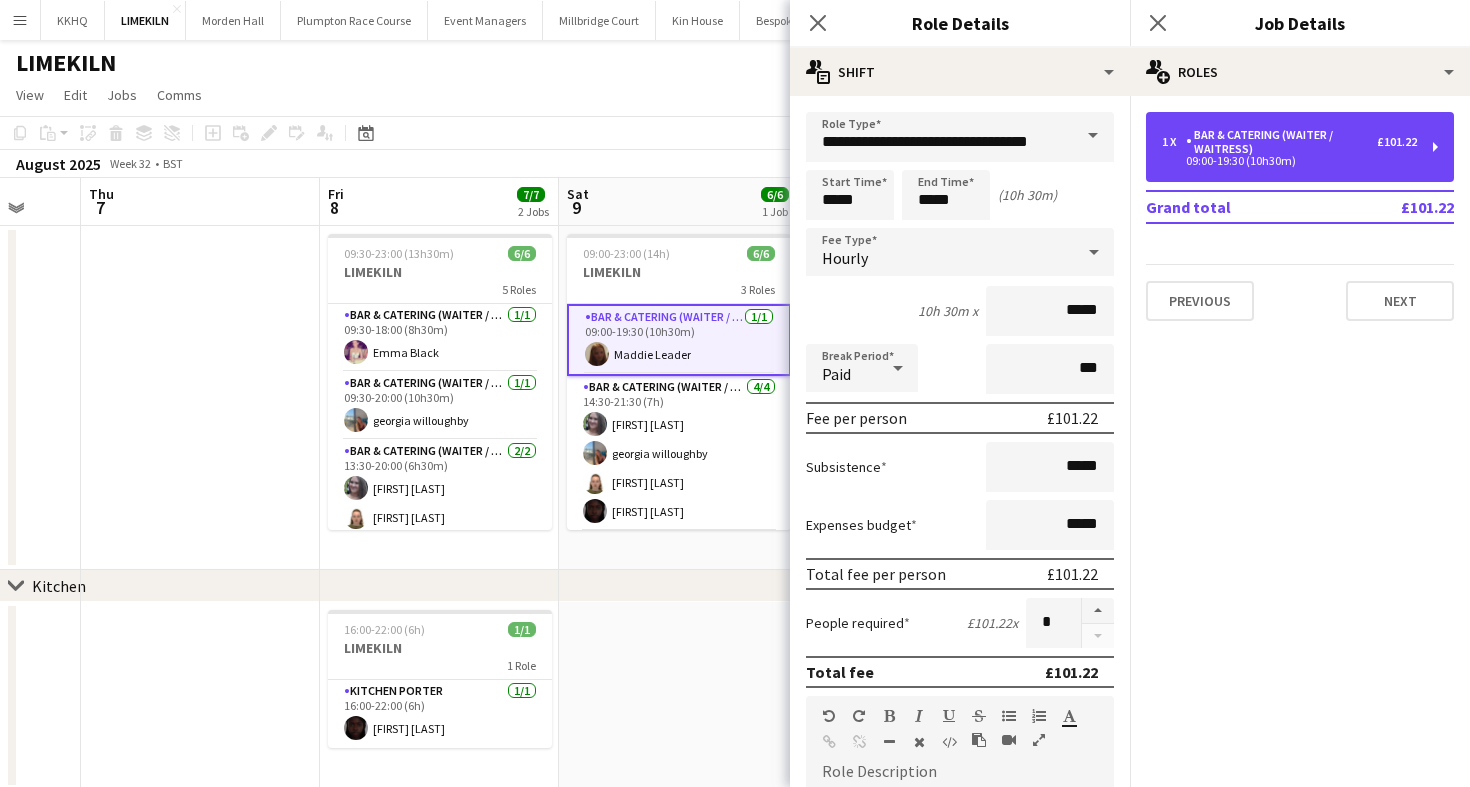 scroll, scrollTop: 0, scrollLeft: 652, axis: horizontal 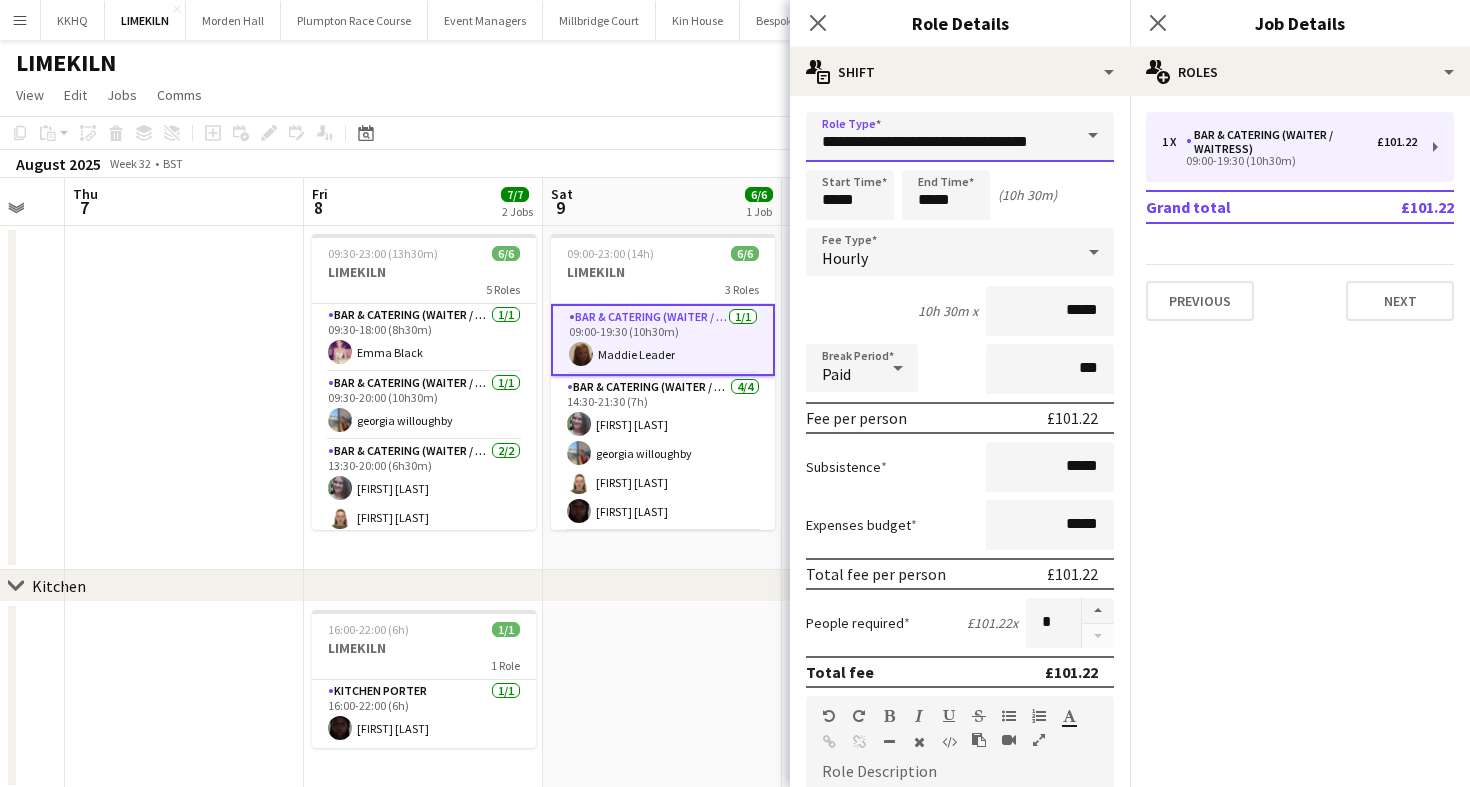 click on "**********" at bounding box center [960, 137] 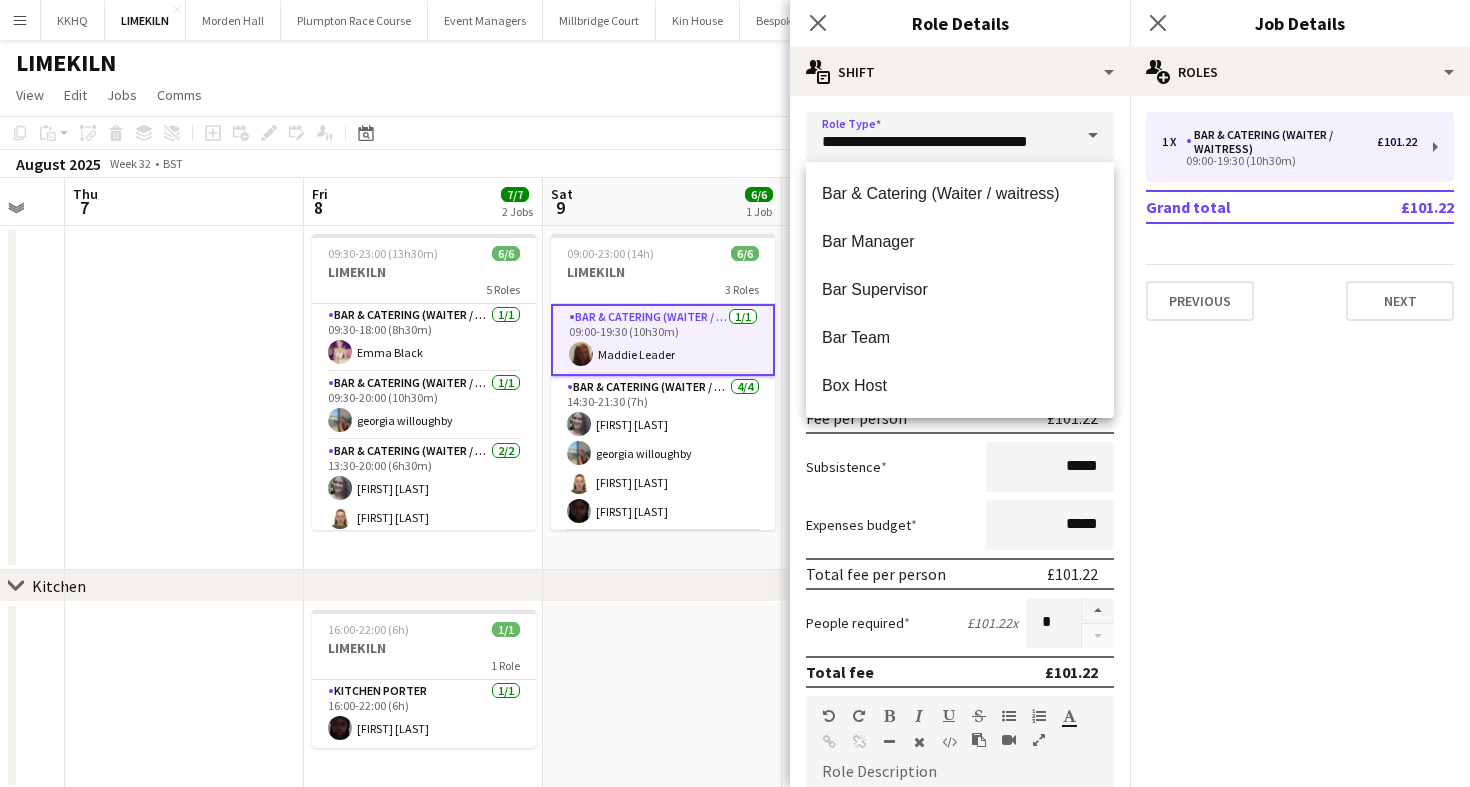 click on "August 2025   Week 32
•   BST" 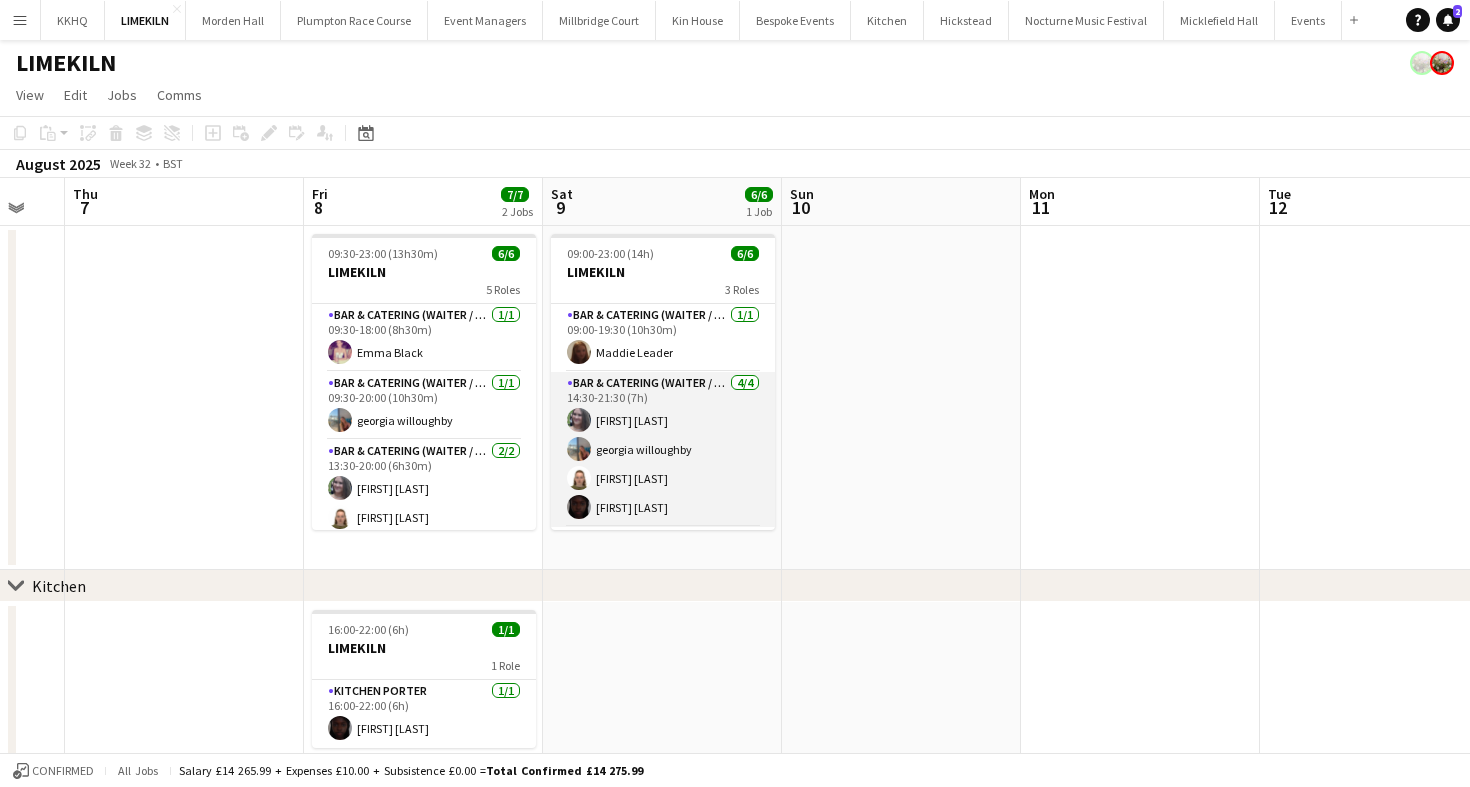 click on "Bar & Catering (Waiter / waitress)   4/4   14:30-21:30 (7h)
[FIRST] [LAST] [FIRST] [LAST] [FIRST] [LAST] [FIRST] [LAST]" at bounding box center (663, 449) 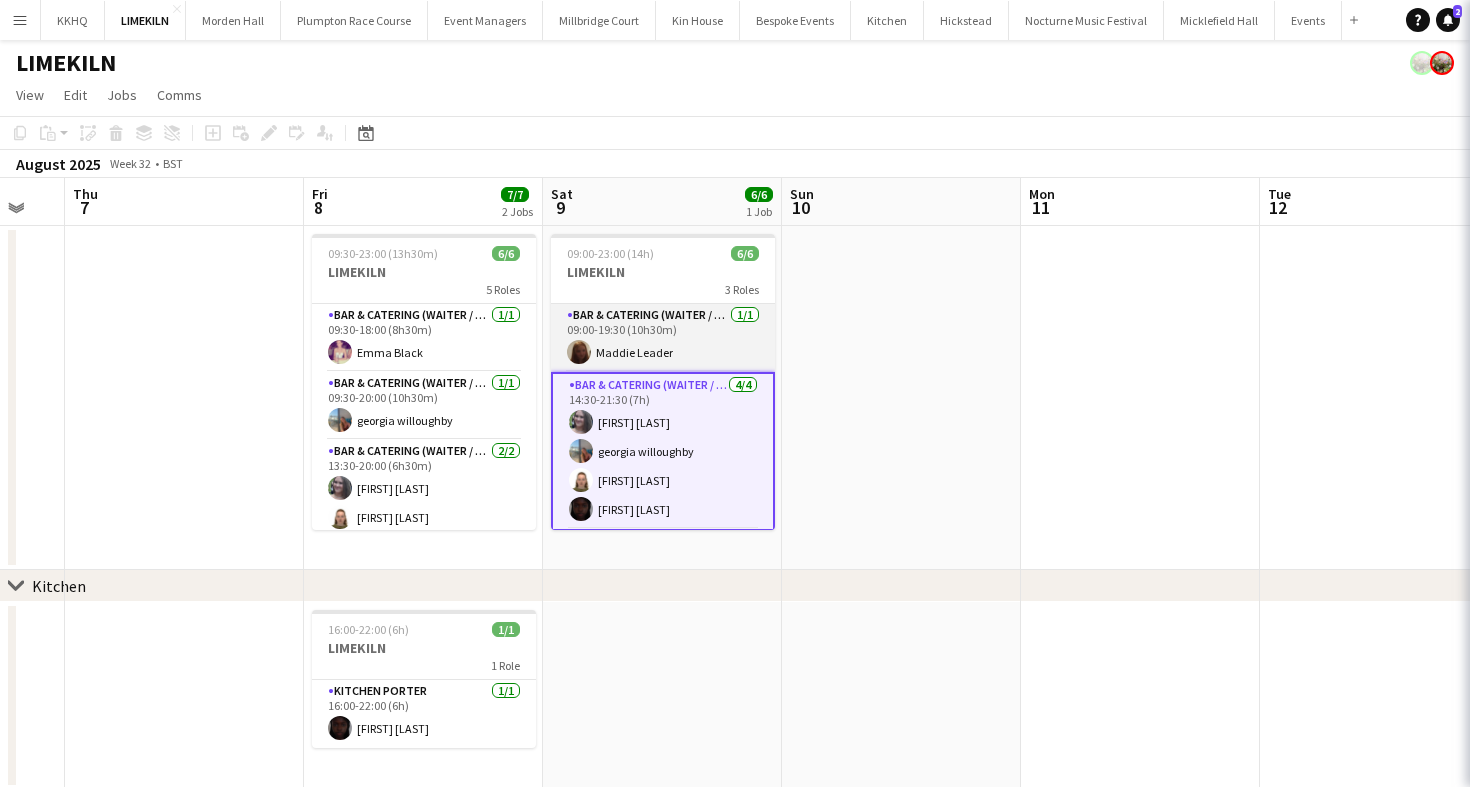click on "Bar & Catering (Waiter / waitress)   1/1   09:00-19:30 (10h30m)
[FIRST] [LAST]" at bounding box center [663, 338] 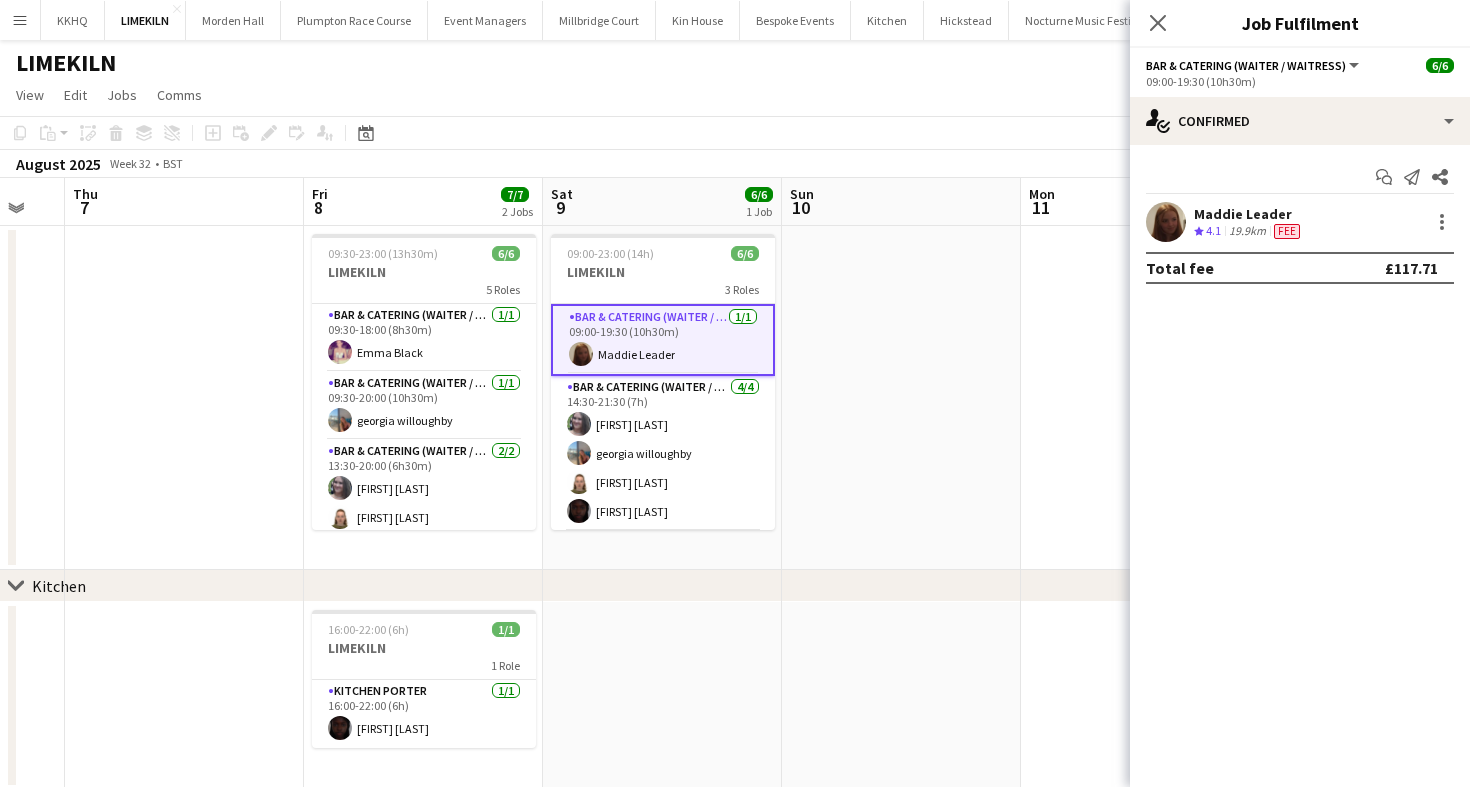 click on "Bar & Catering (Waiter / waitress)   All roles   Bar & Catering (Waiter / waitress)   6/6   09:00-19:30 (10h30m)" 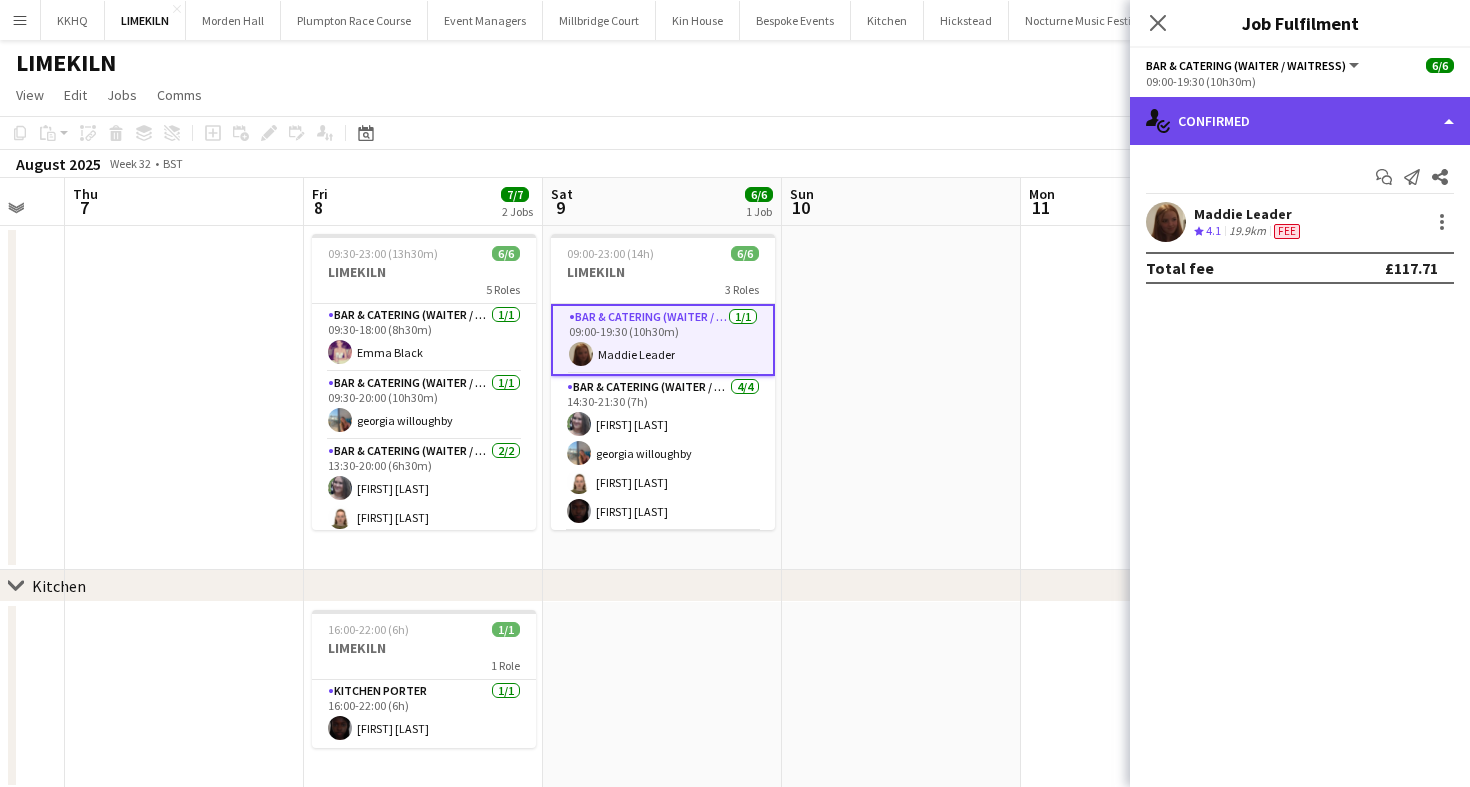 click on "single-neutral-actions-check-2
Confirmed" 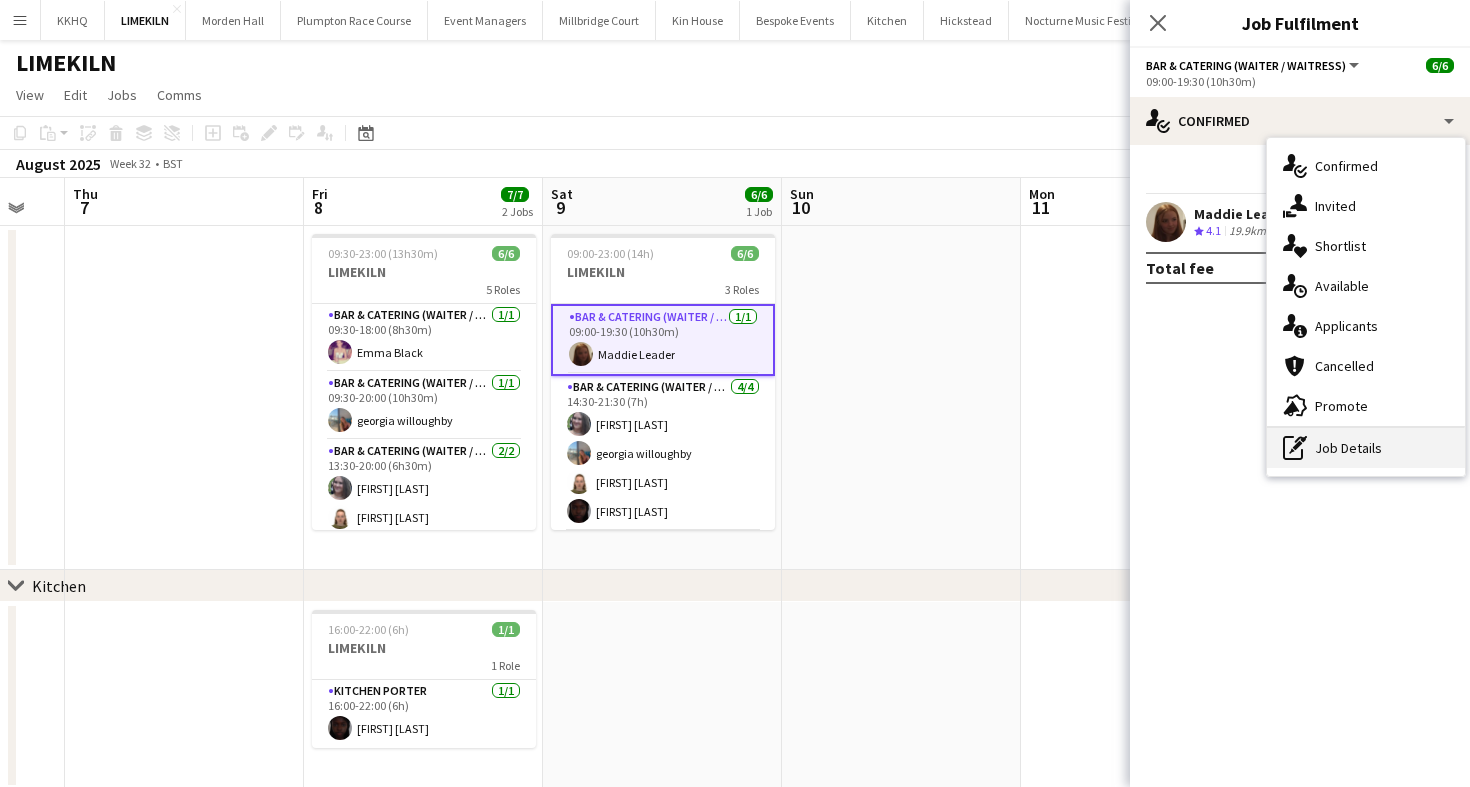 click 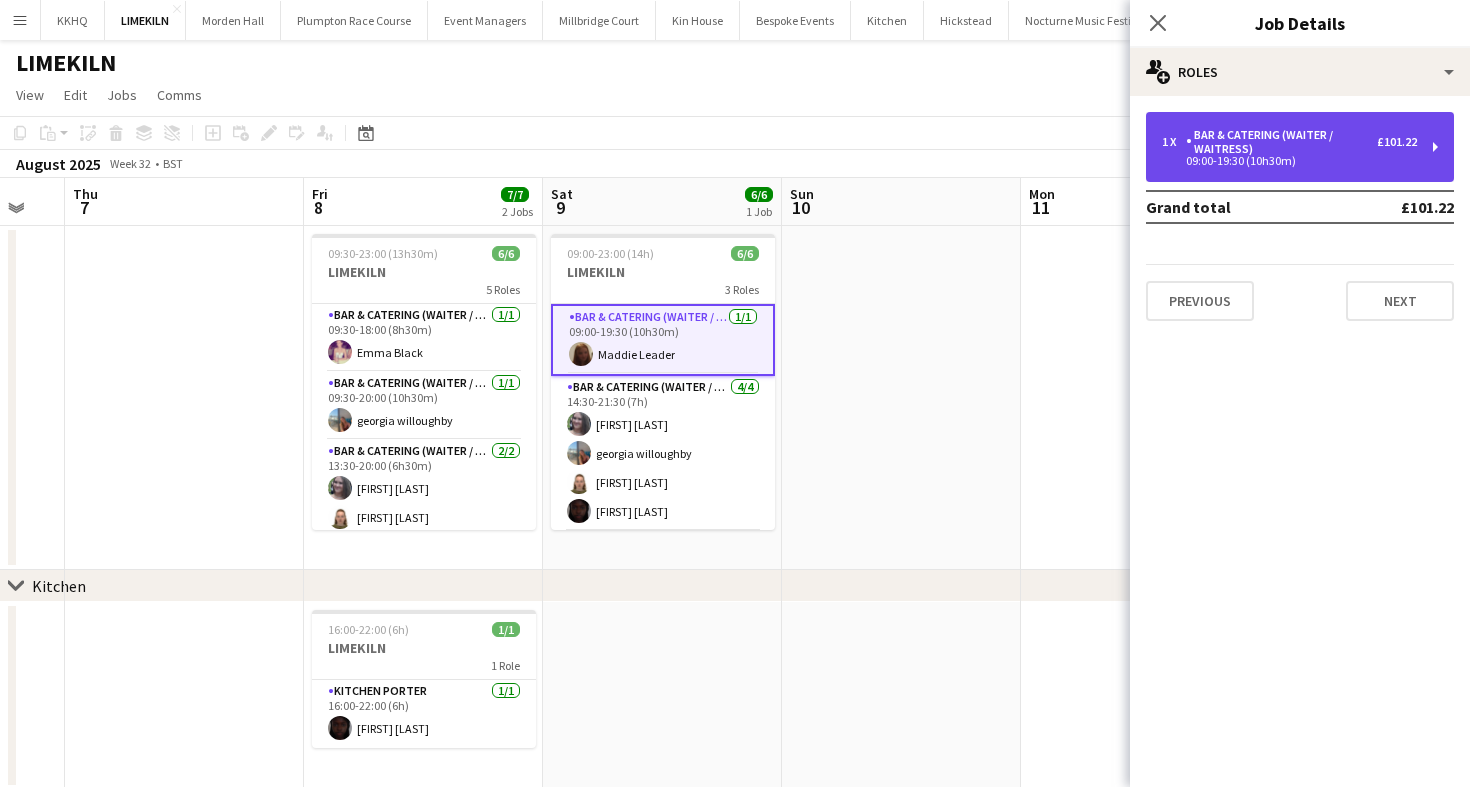 click on "Bar & Catering (Waiter / waitress)" at bounding box center (1281, 142) 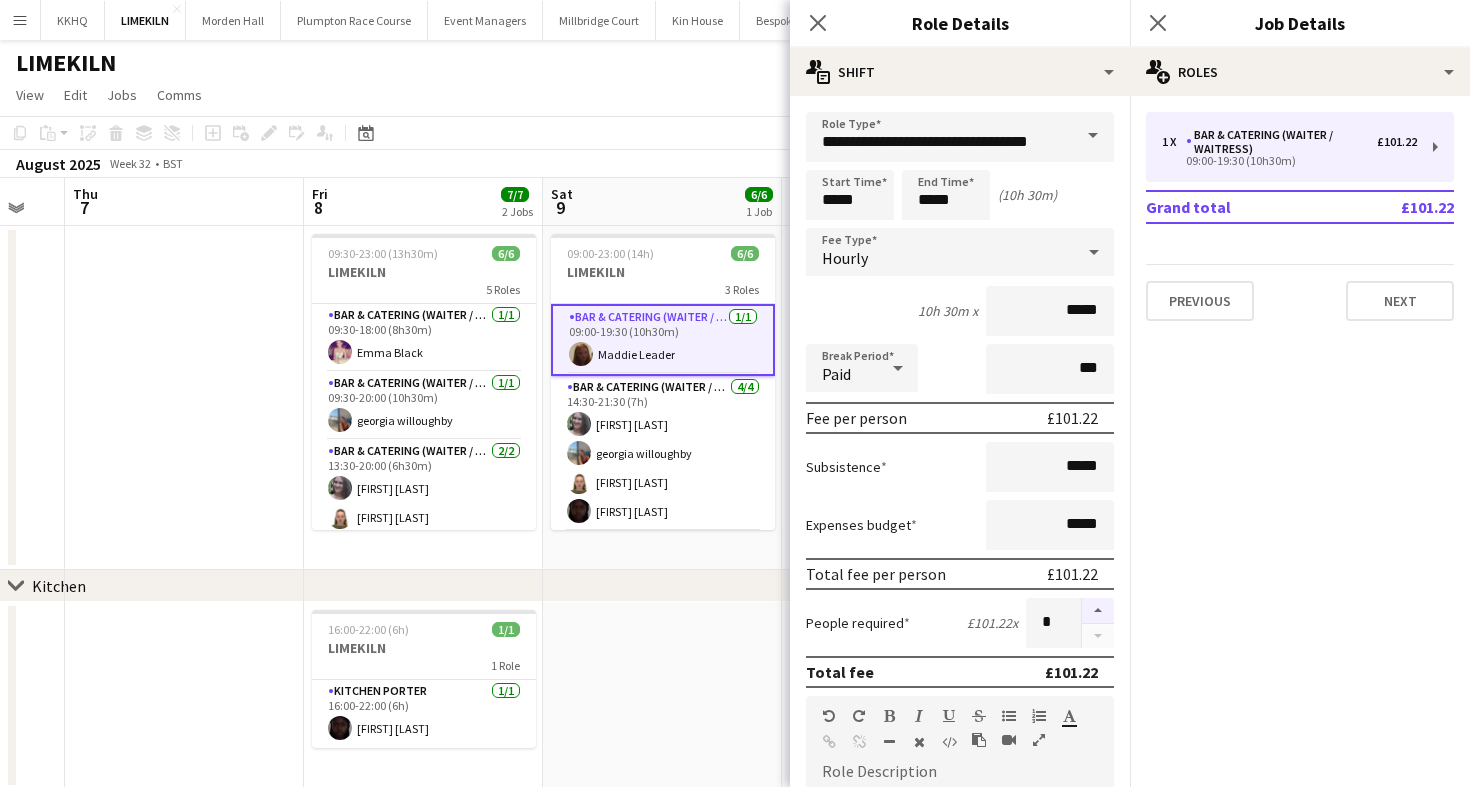click at bounding box center [1098, 611] 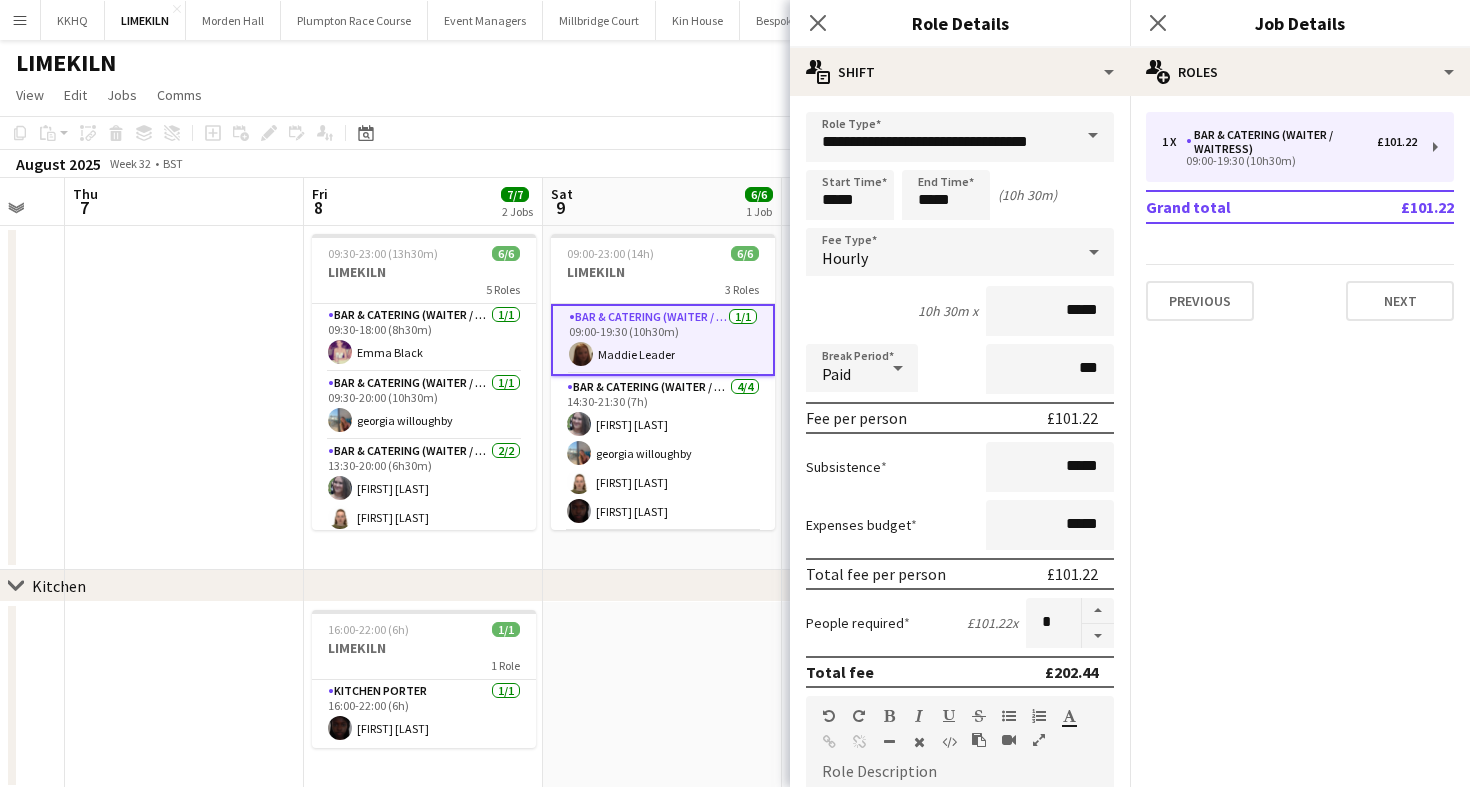 click on "Sat   9   6/6   1 Job" at bounding box center [662, 202] 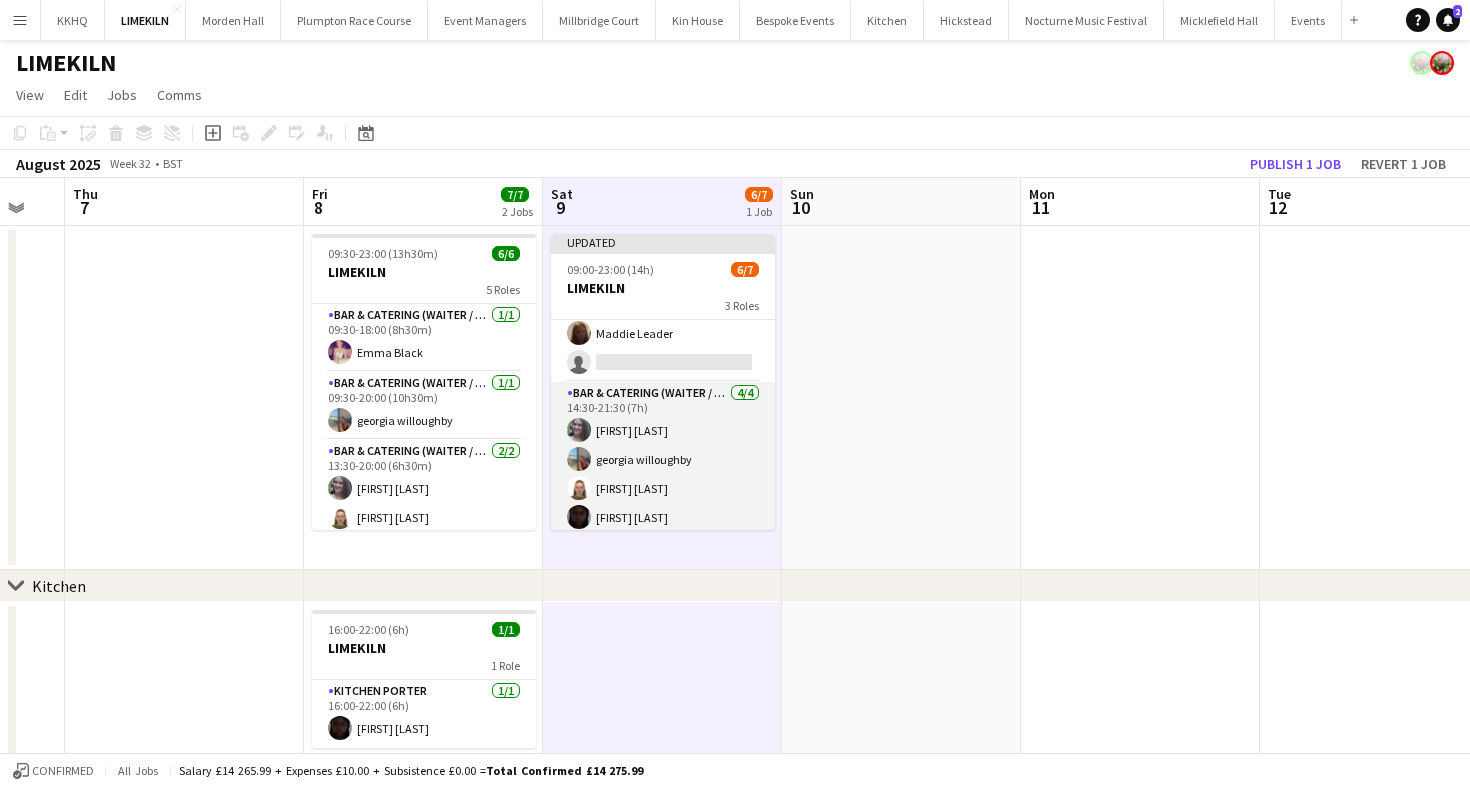scroll, scrollTop: 40, scrollLeft: 0, axis: vertical 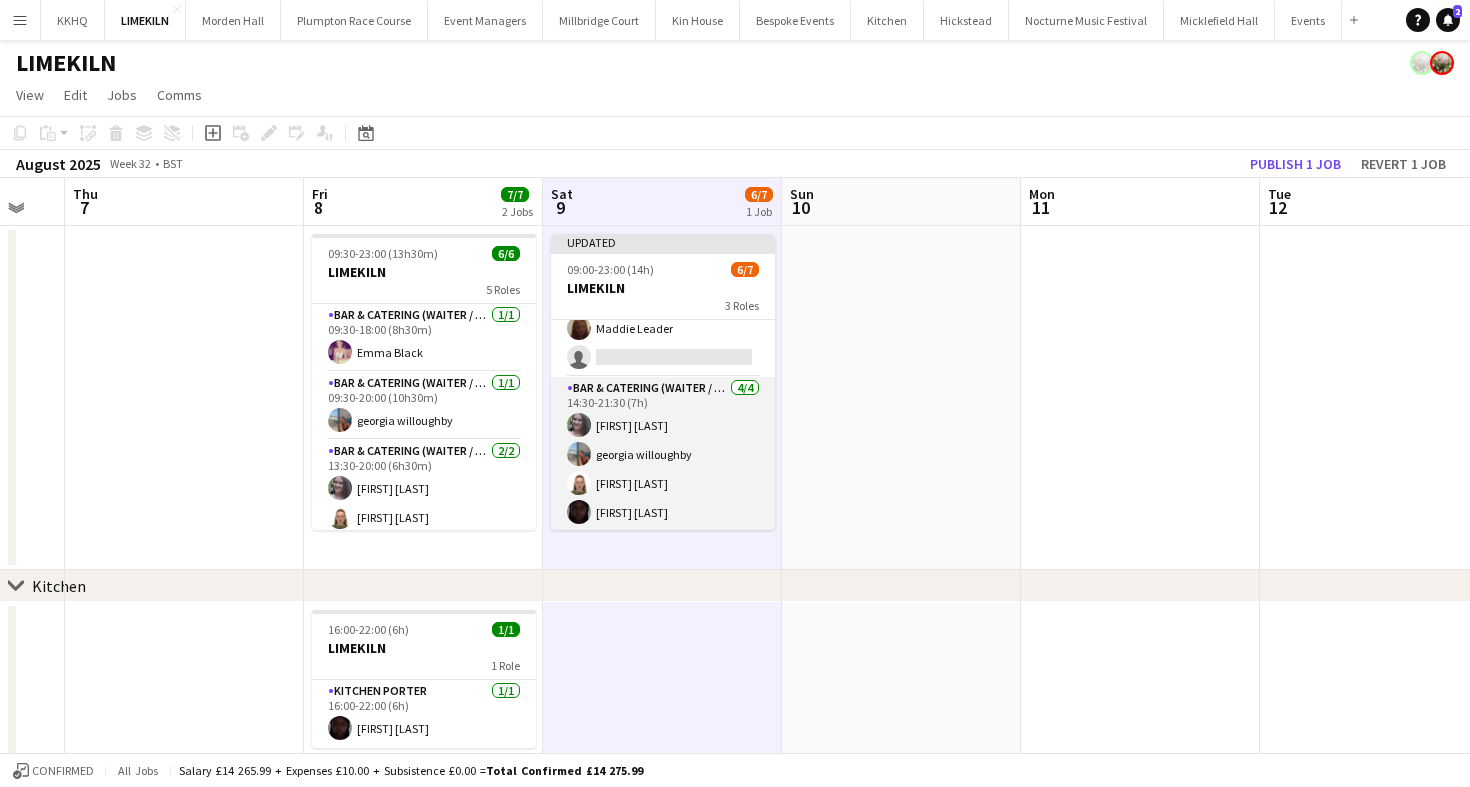 click on "Bar & Catering (Waiter / waitress)   4/4   14:30-21:30 (7h)
[FIRST] [LAST] [FIRST] [LAST] [FIRST] [LAST] [FIRST] [LAST]" at bounding box center [663, 454] 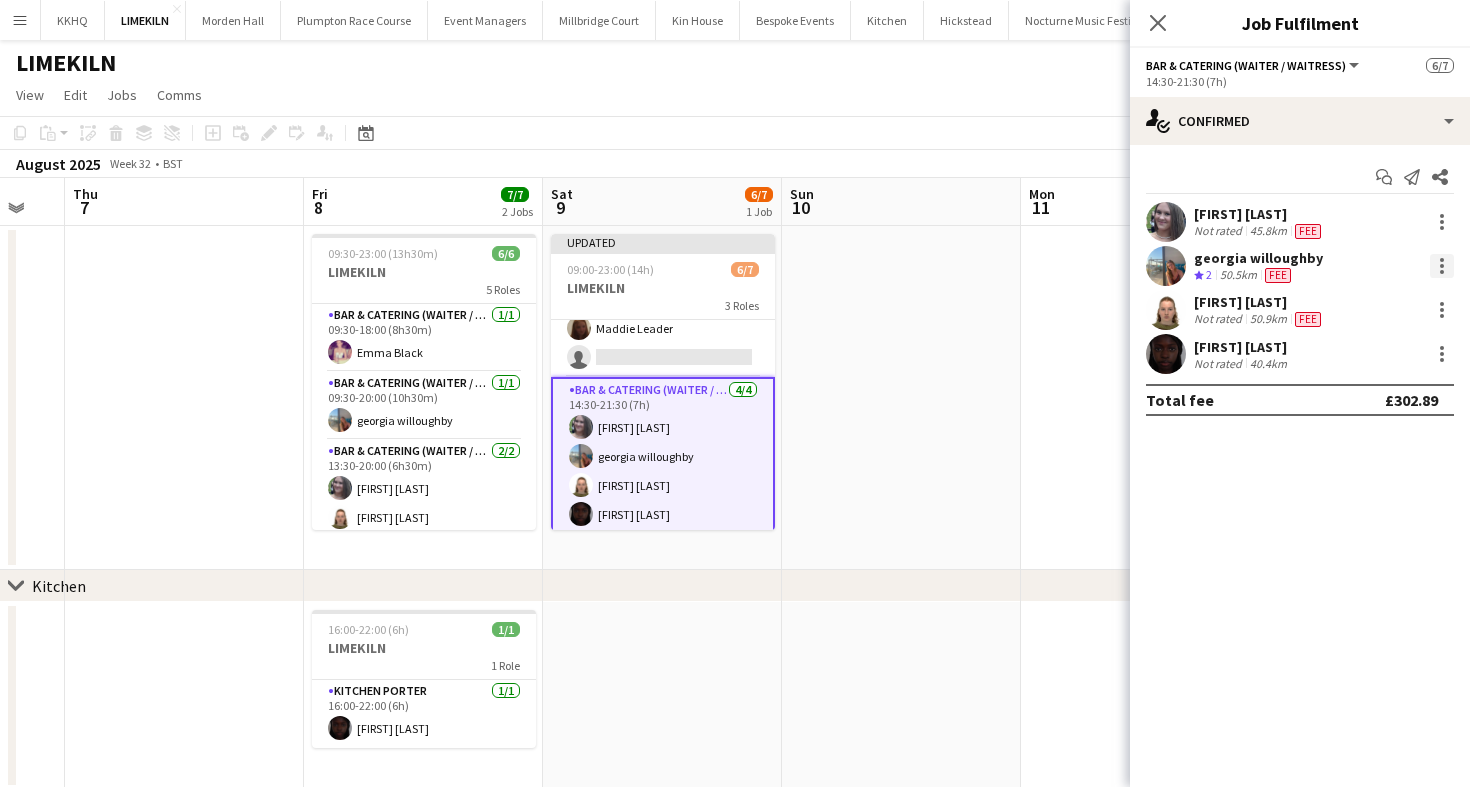click at bounding box center (1442, 260) 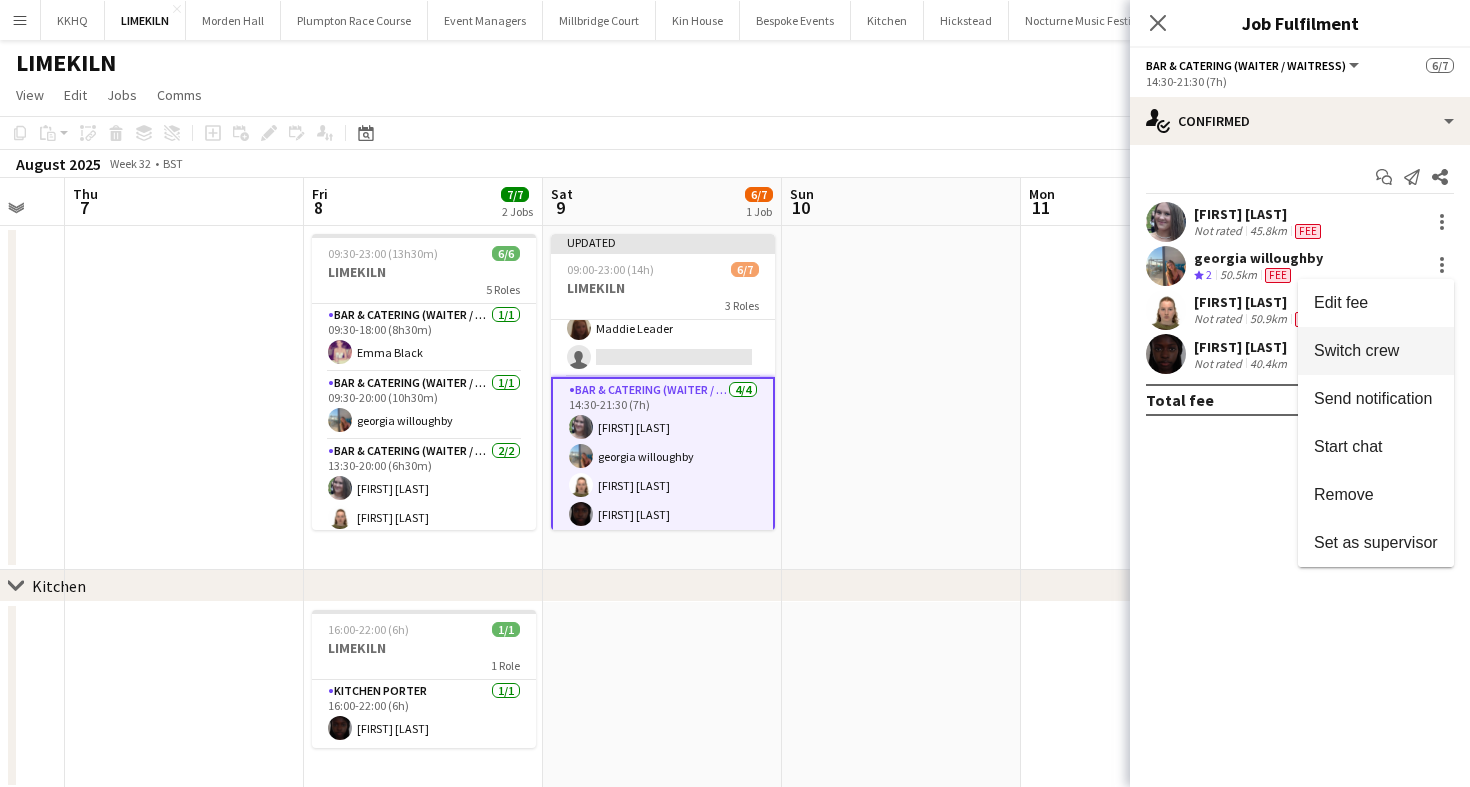 click on "Switch crew" at bounding box center (1356, 350) 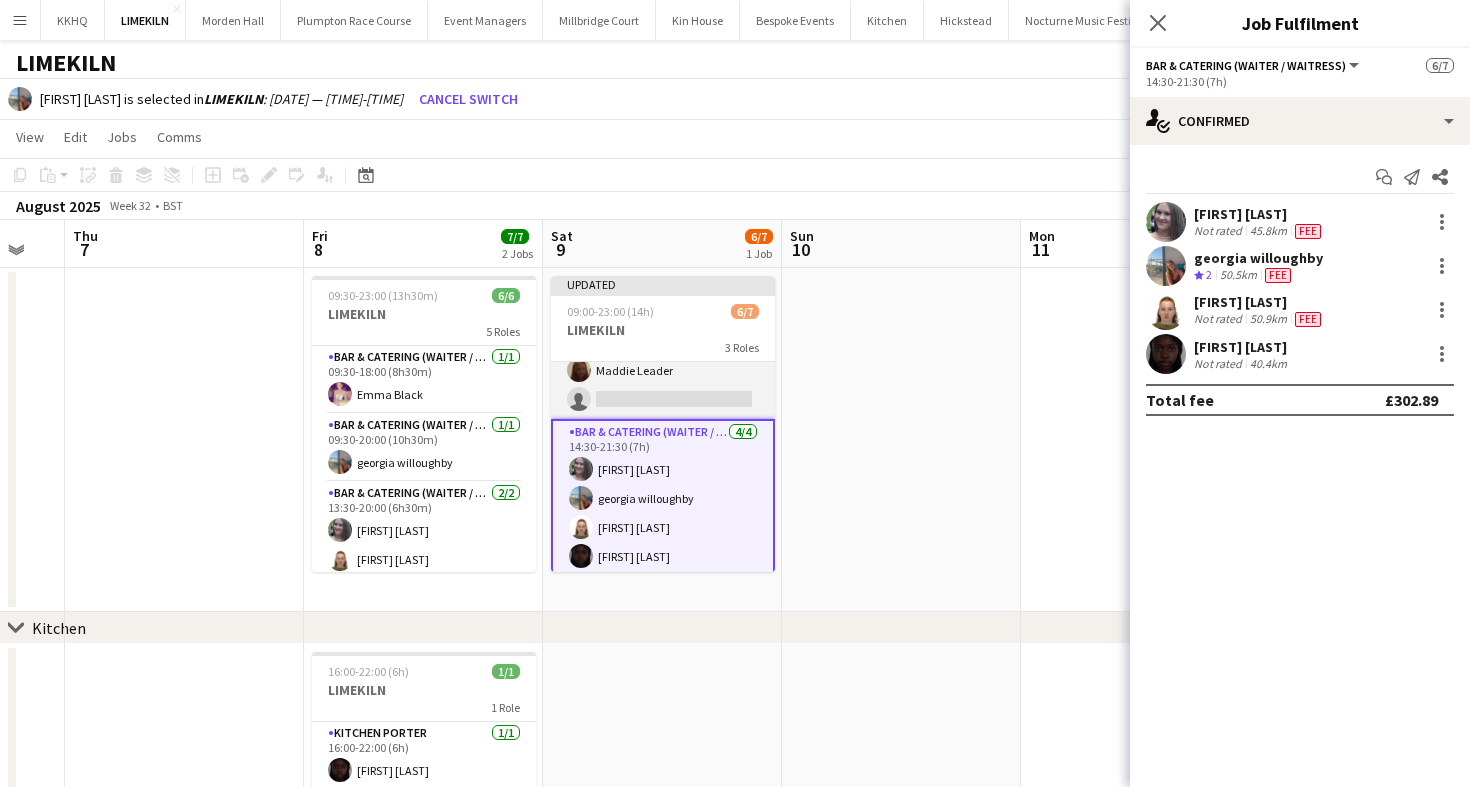click on "Bar & Catering (Waiter / waitress)   3A   1/2   09:00-19:30 (10h30m)
Maddie Leader
single-neutral-actions" at bounding box center [663, 370] 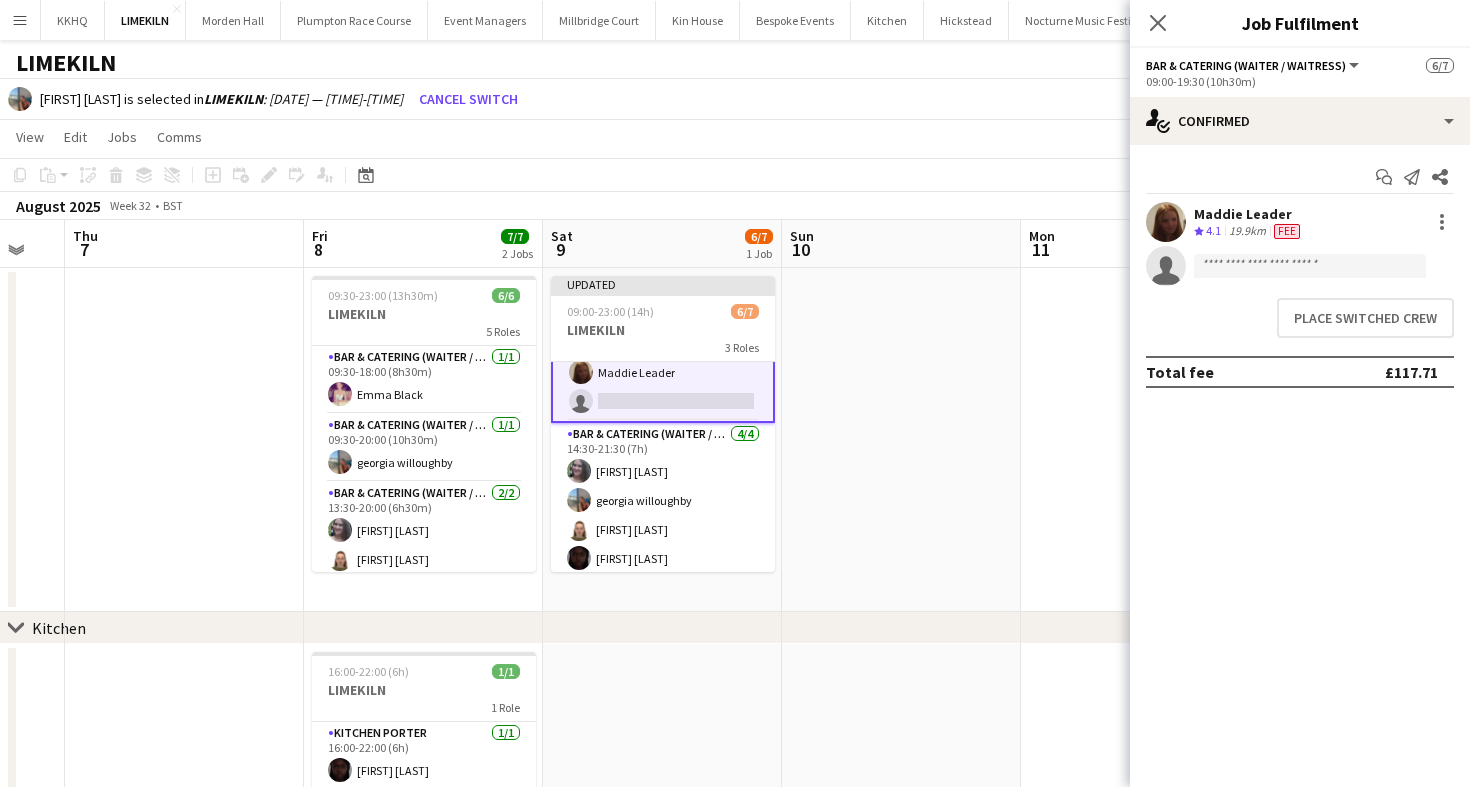 scroll, scrollTop: 42, scrollLeft: 0, axis: vertical 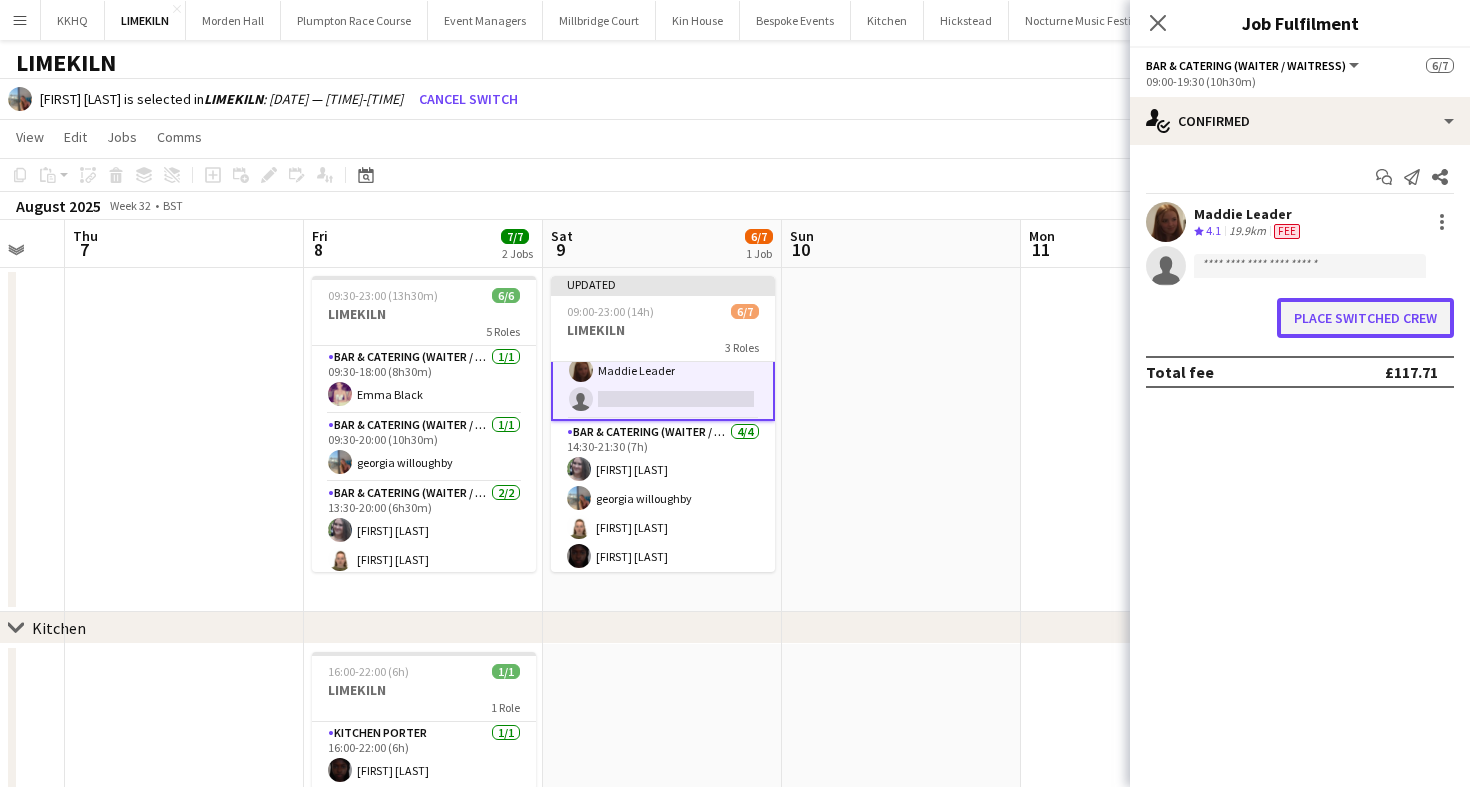 click on "Place switched crew" at bounding box center (1365, 318) 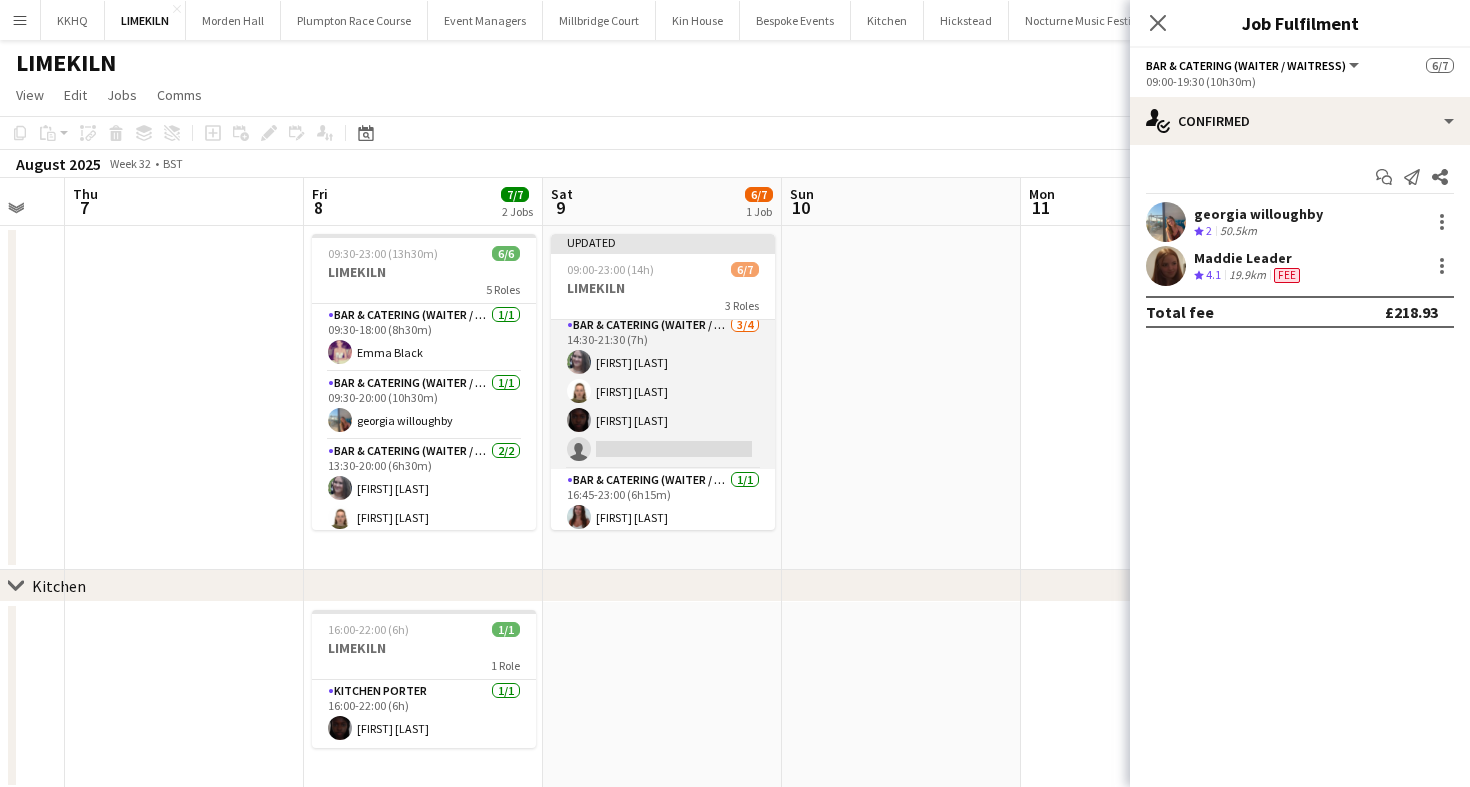 scroll, scrollTop: 114, scrollLeft: 0, axis: vertical 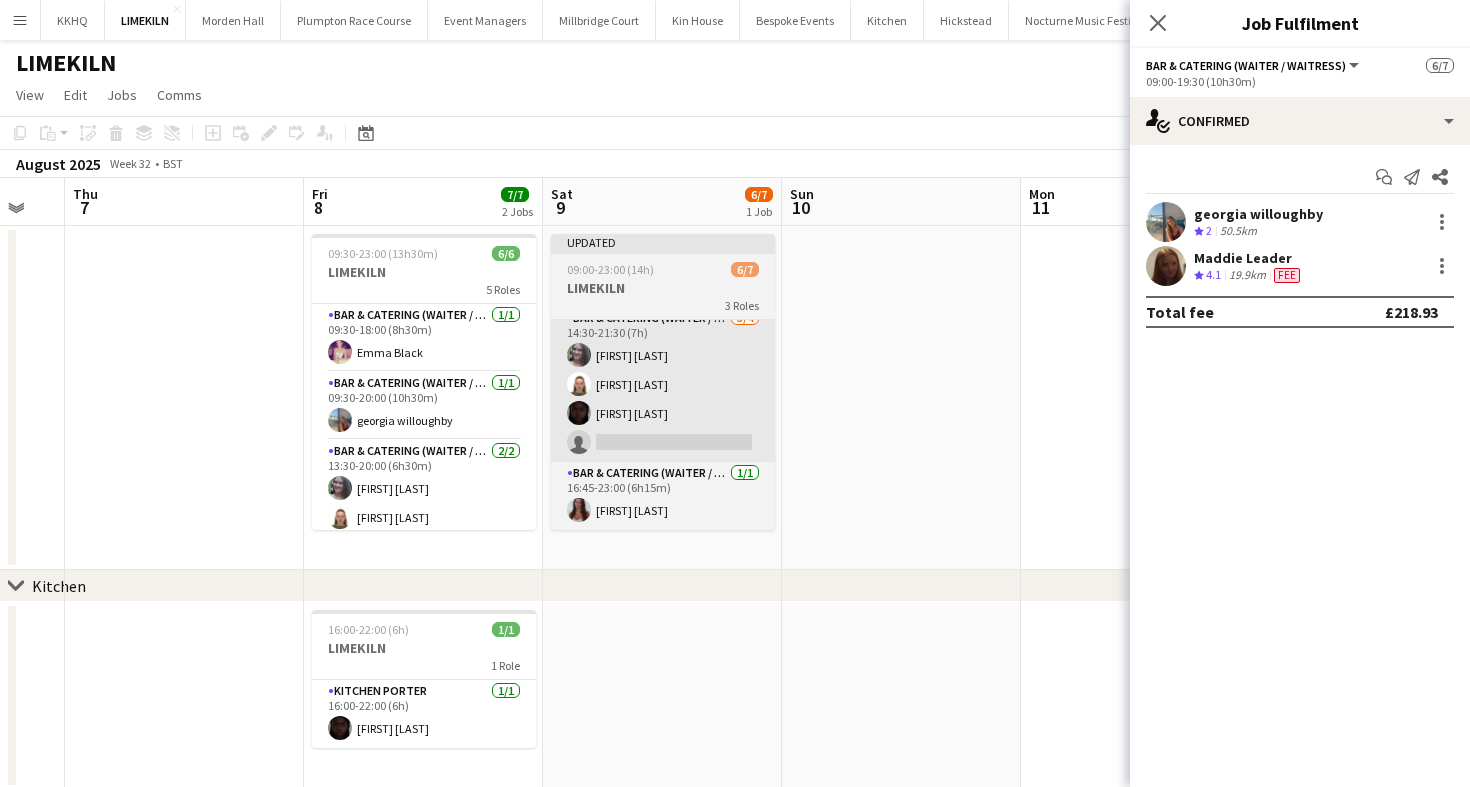 click on "Bar & Catering (Waiter / waitress)   3/4   14:30-21:30 (7h)
Natalia Brzezicka Marina Mann Maguette Seck
single-neutral-actions" at bounding box center (663, 384) 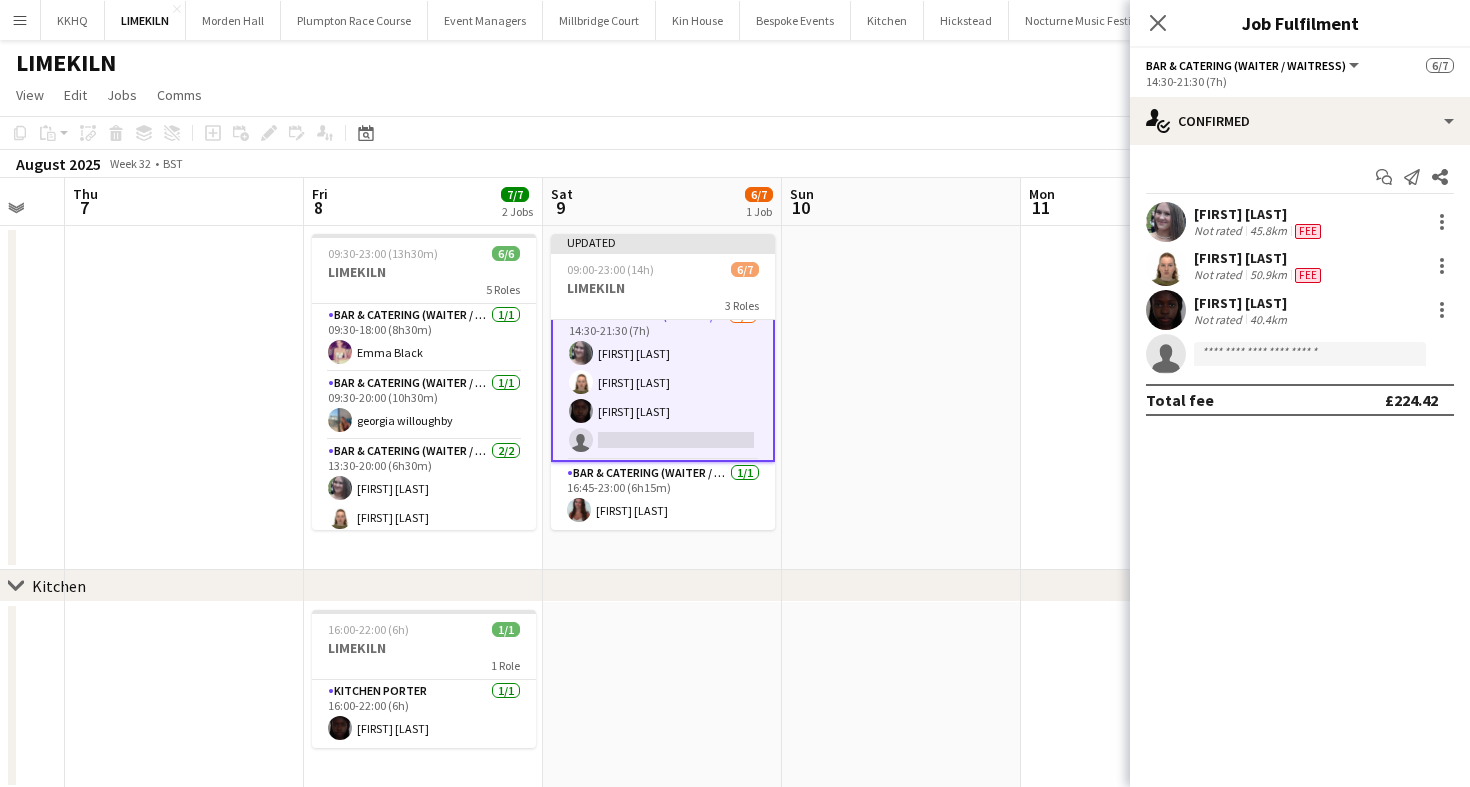 scroll, scrollTop: 112, scrollLeft: 0, axis: vertical 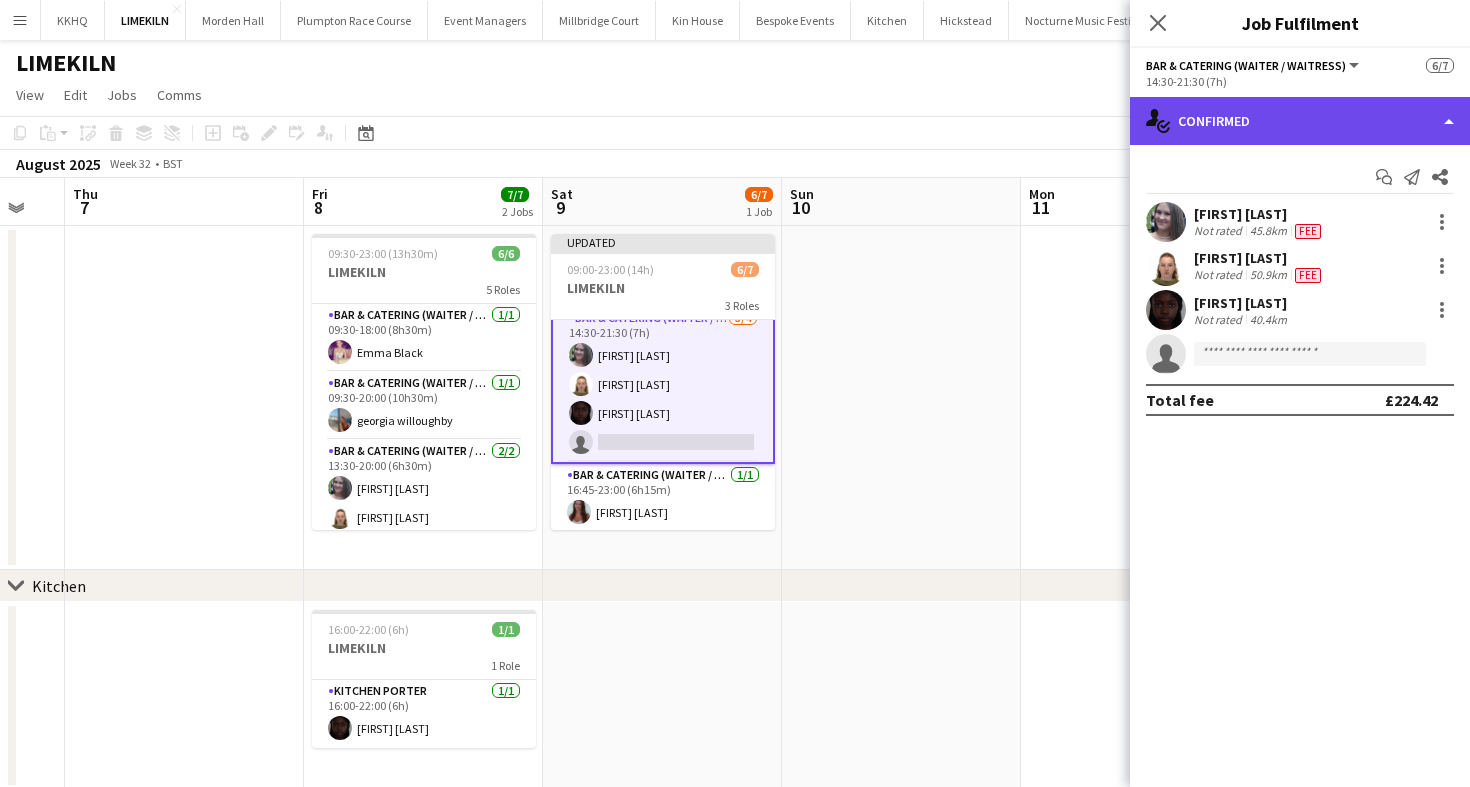 click on "single-neutral-actions-check-2
Confirmed" 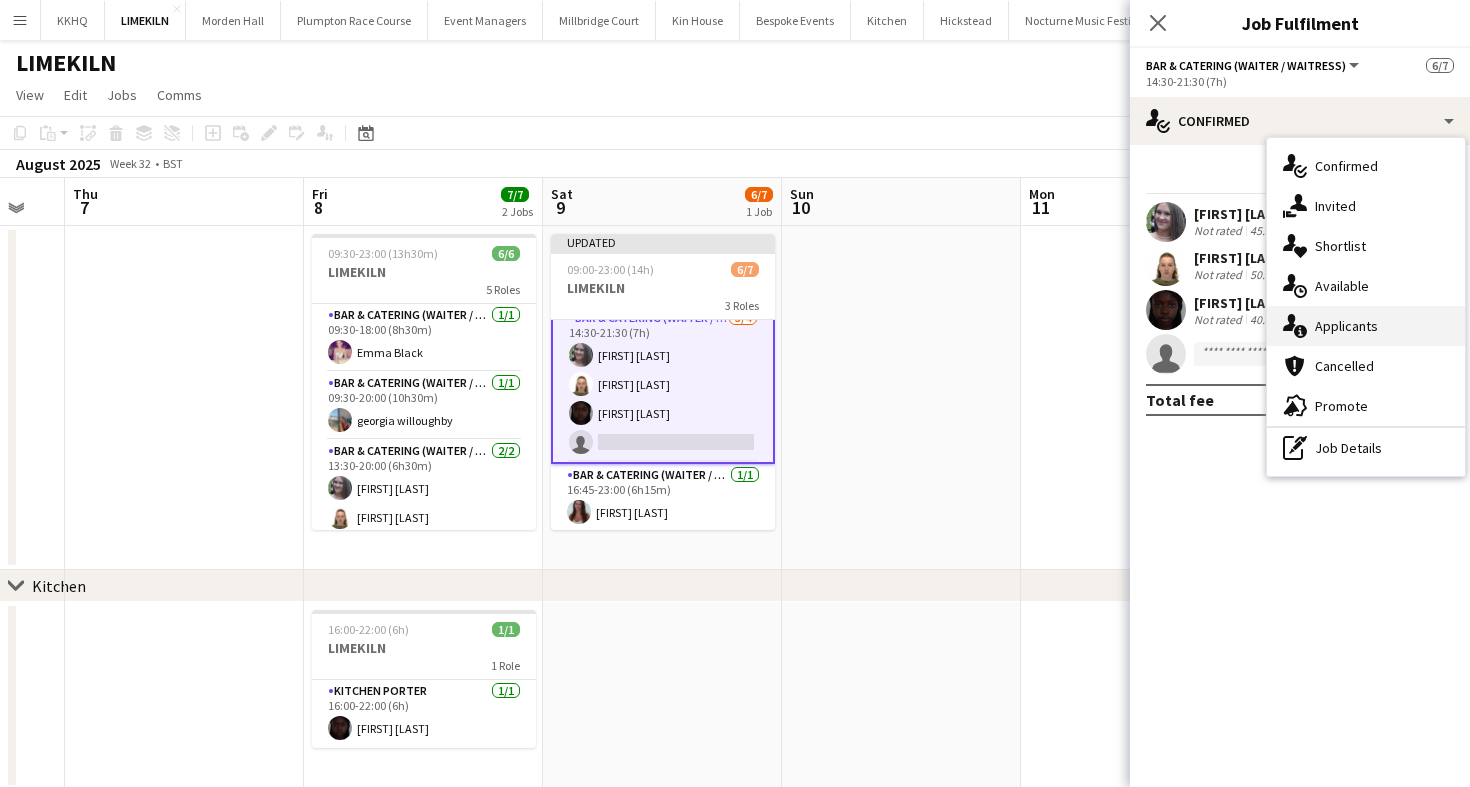click on "single-neutral-actions-information
Applicants" at bounding box center (1366, 326) 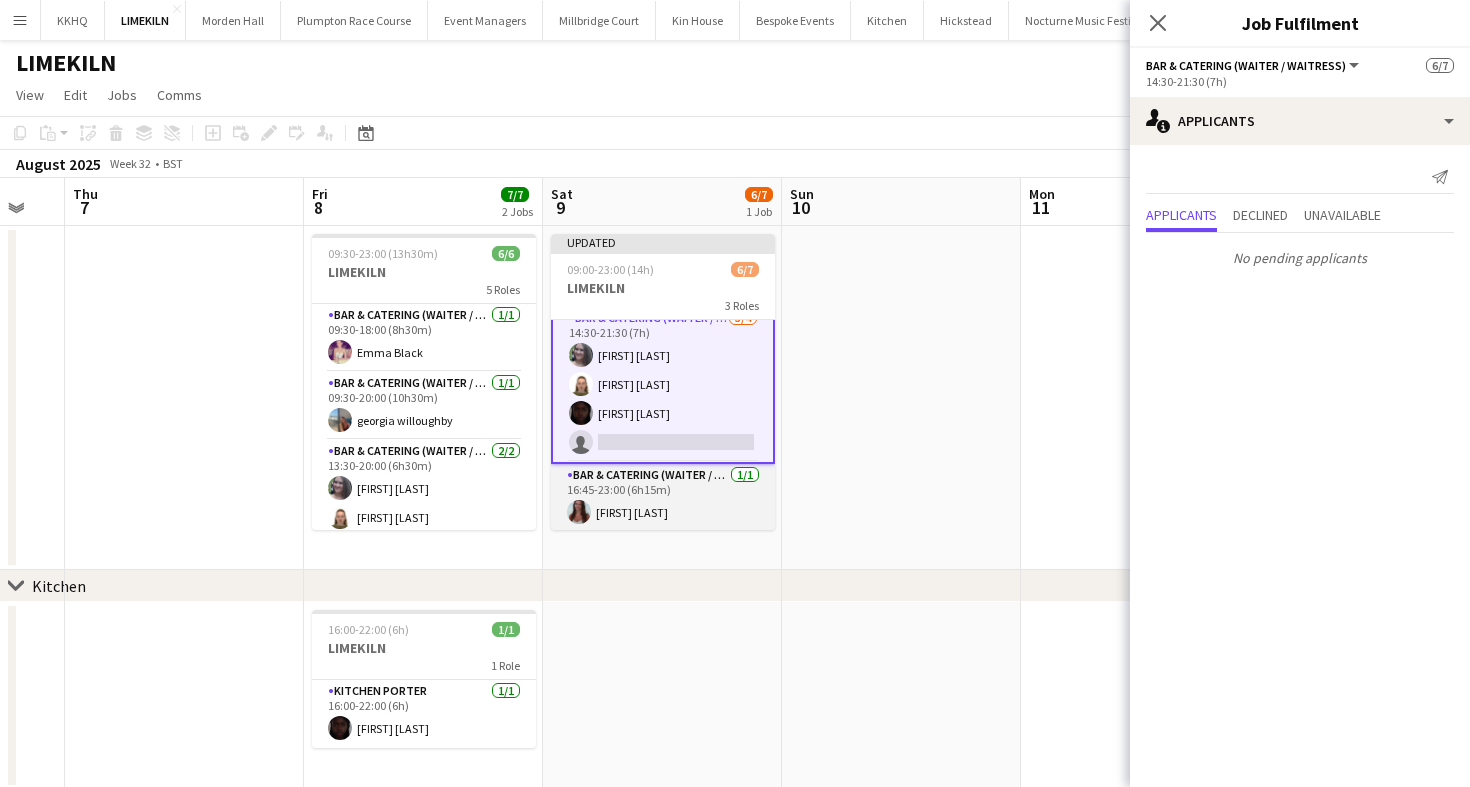 click on "Bar & Catering (Waiter / waitress)   1/1   16:45-23:00 (6h15m)
Beatrice Norris" at bounding box center [663, 498] 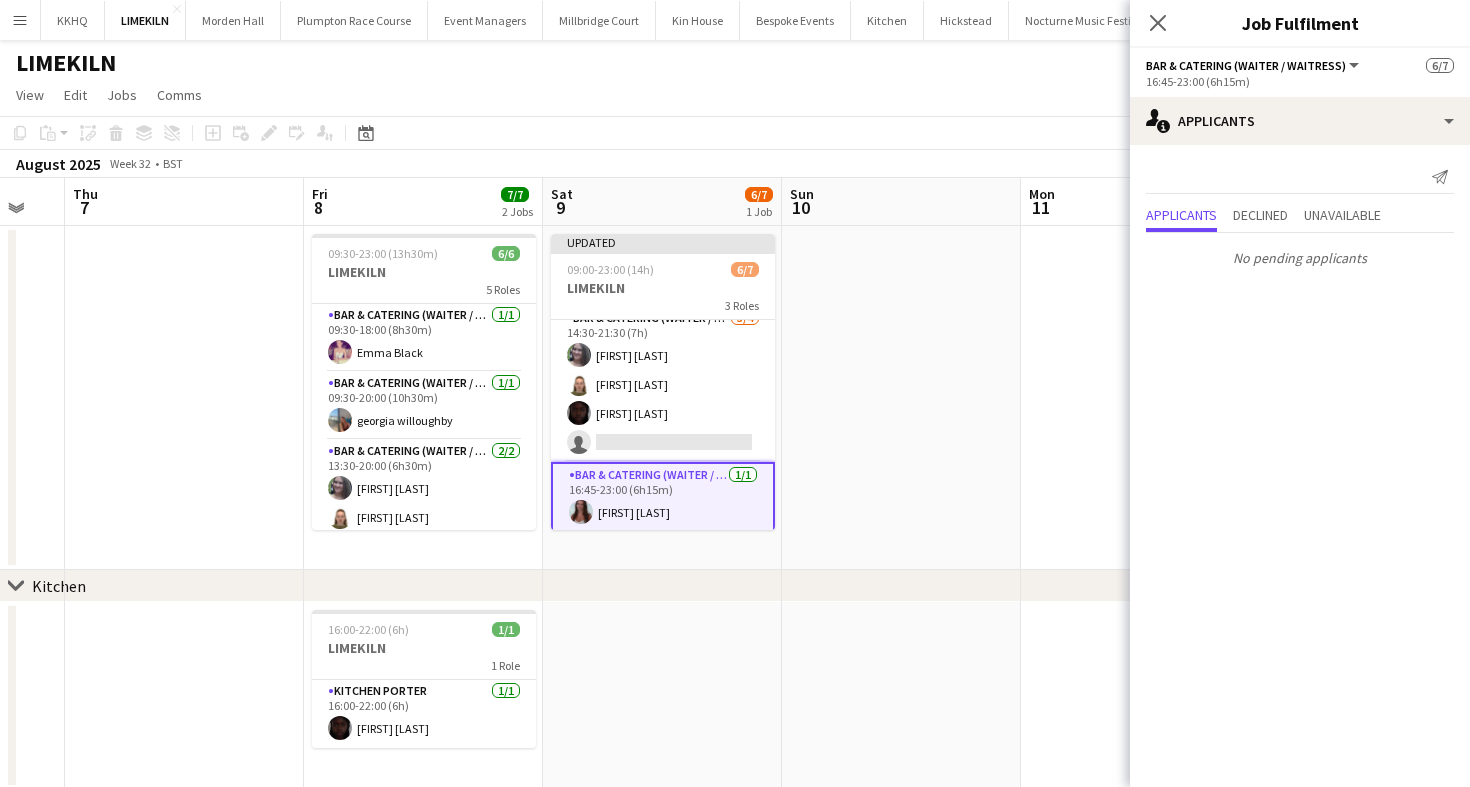 scroll, scrollTop: 0, scrollLeft: 0, axis: both 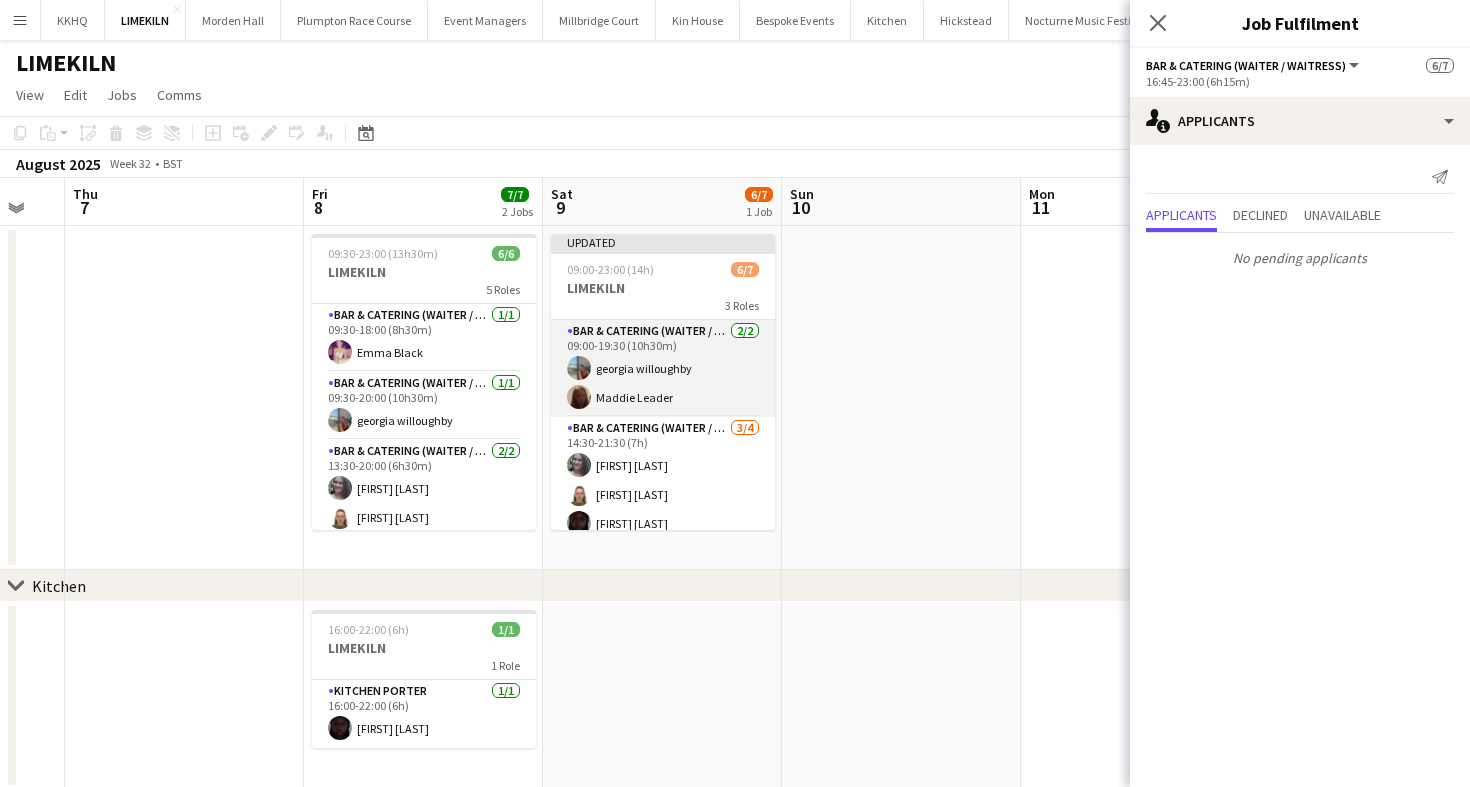 click on "Bar & Catering (Waiter / waitress)   2/2   09:00-19:30 (10h30m)
georgia willoughby Maddie Leader" at bounding box center (663, 368) 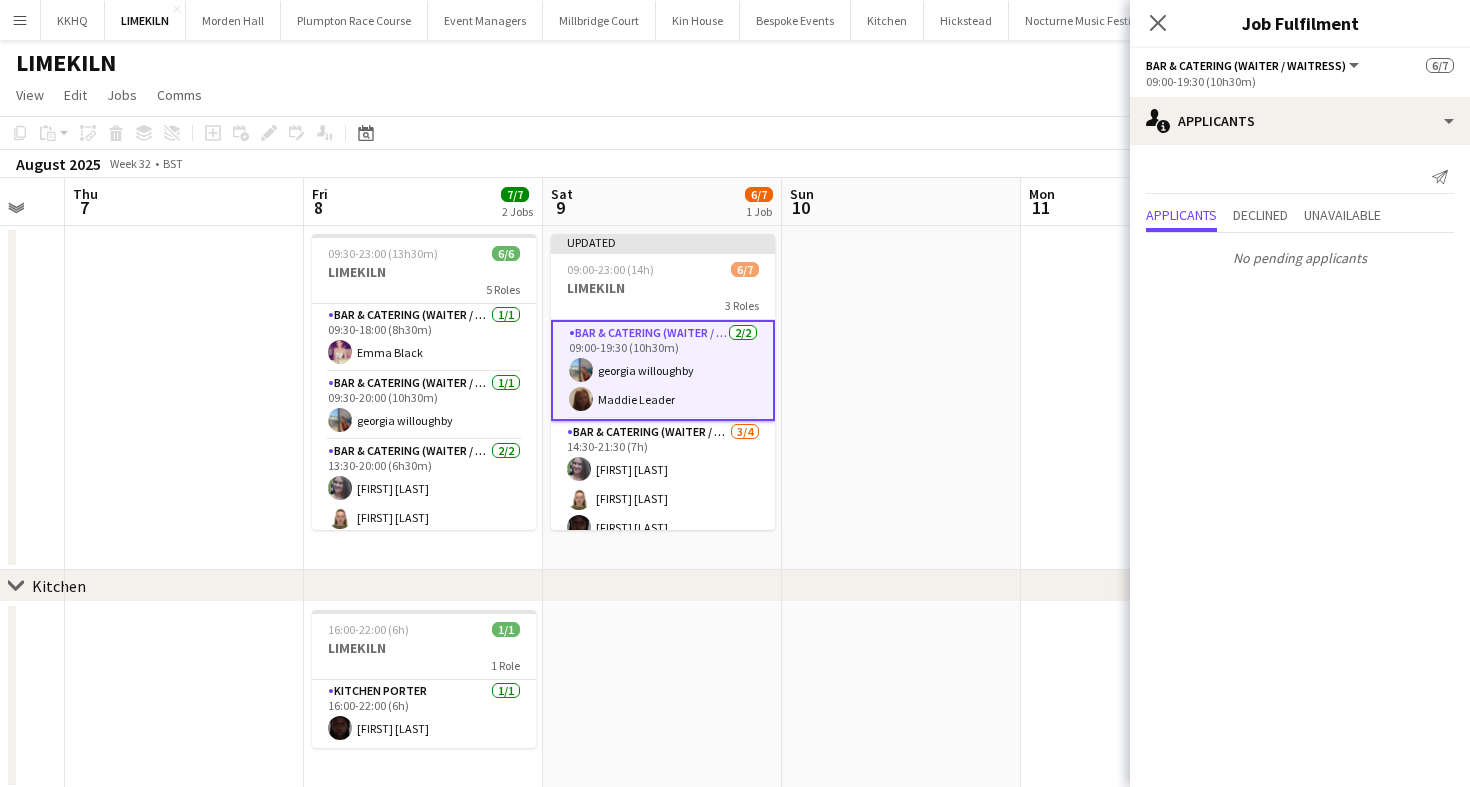 click on "View  Day view expanded Day view collapsed Month view Date picker Jump to today Expand Linked Jobs Collapse Linked Jobs  Edit  Copy
Command
C  Paste  Without Crew
Command
V With Crew
Command
Shift
V Paste as linked job  Group  Group Ungroup  Jobs  New Job Edit Job Delete Job New Linked Job Edit Linked Jobs Job fulfilment Promote Role Copy Role URL  Comms  Notify confirmed crew Create chat" 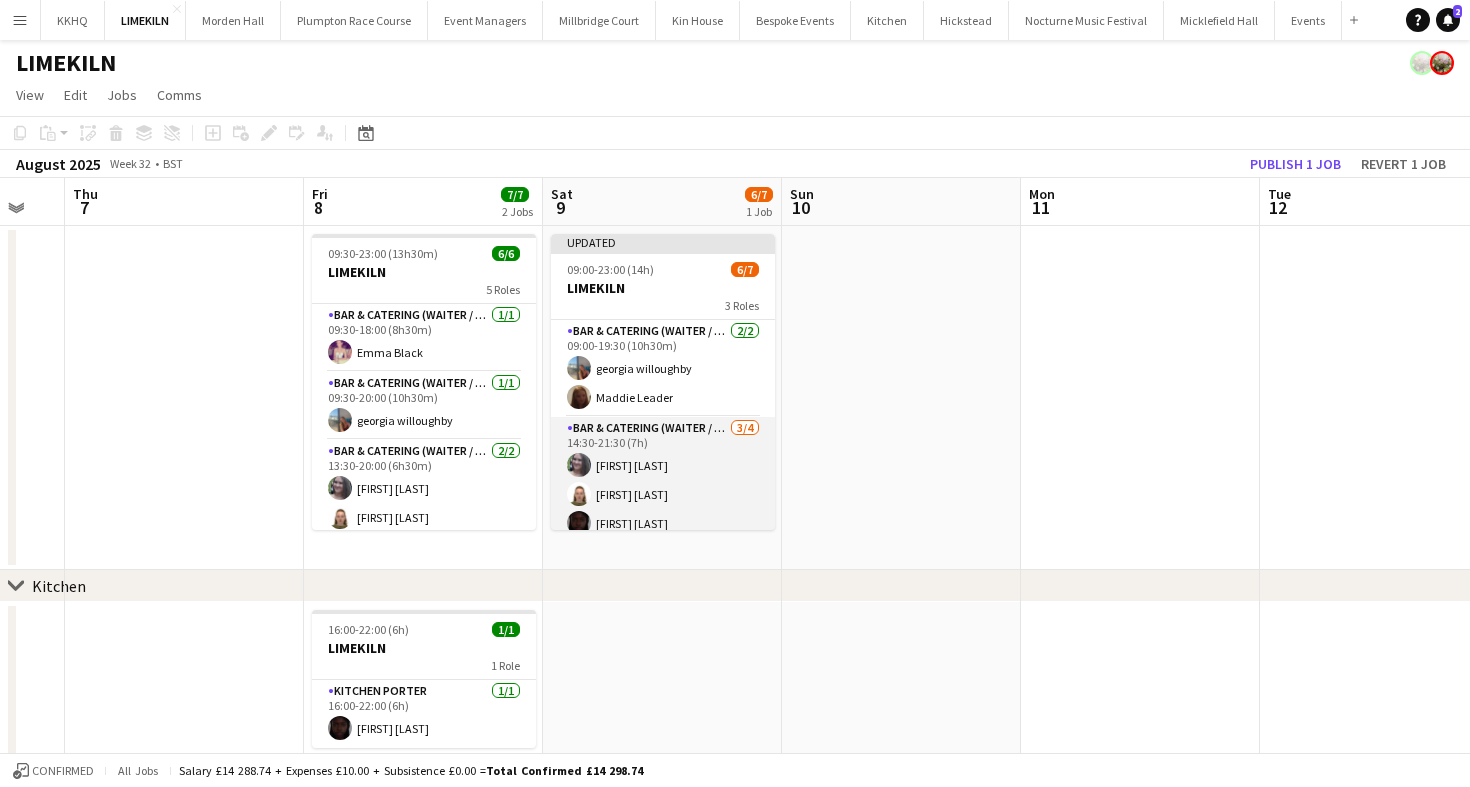 scroll, scrollTop: 110, scrollLeft: 0, axis: vertical 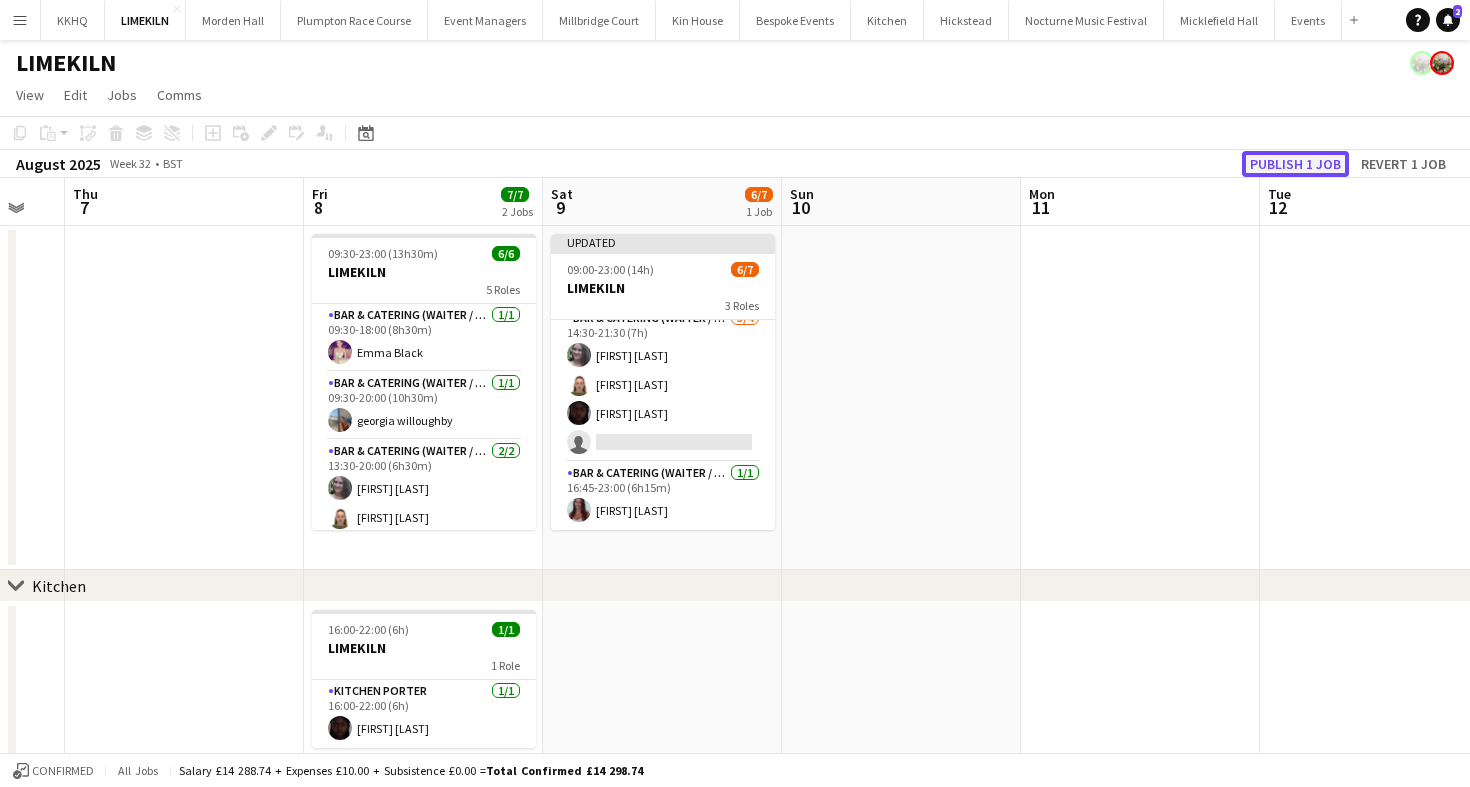 click on "Publish 1 job" 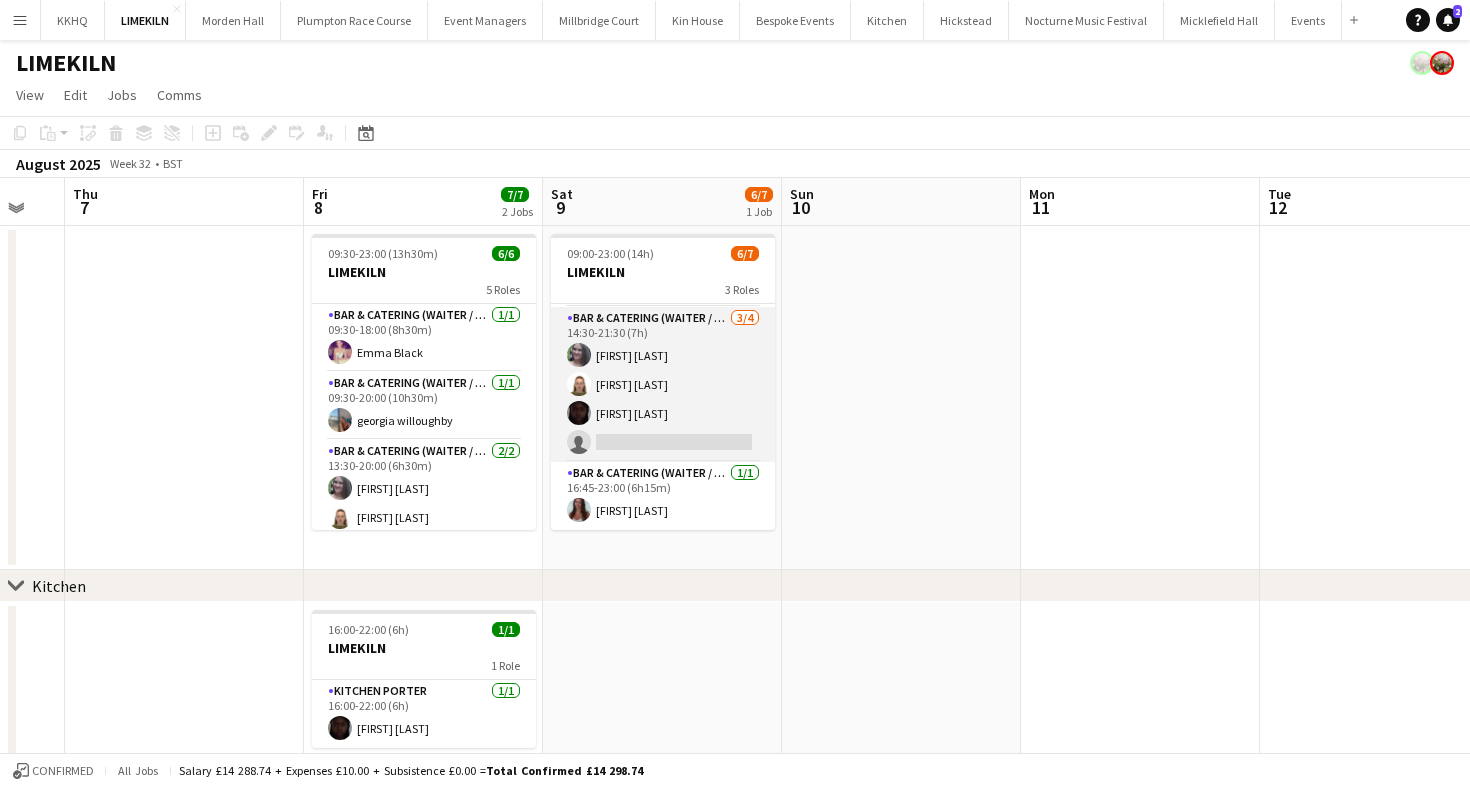 scroll, scrollTop: 0, scrollLeft: 0, axis: both 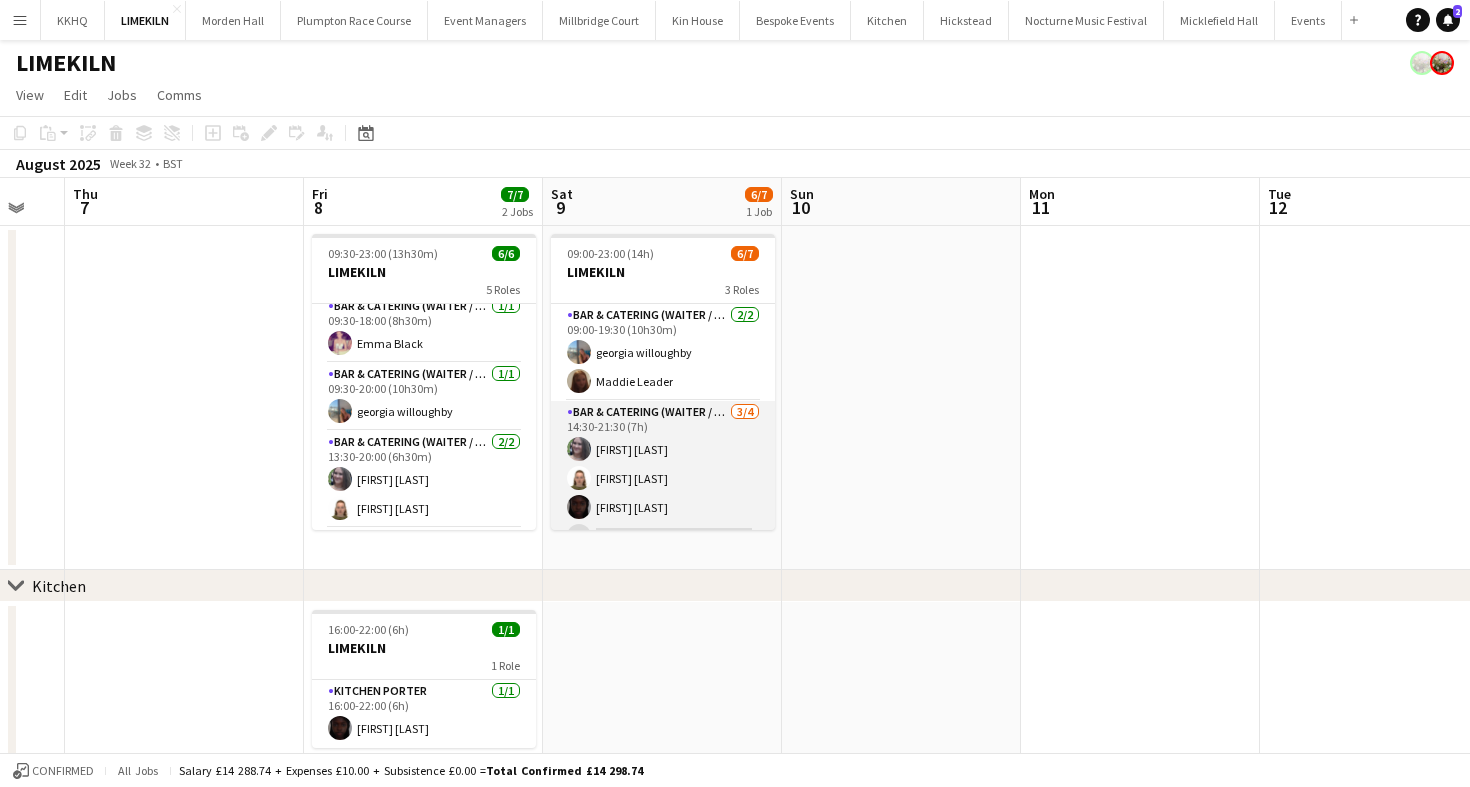 click on "Bar & Catering (Waiter / waitress)   3/4   14:30-21:30 (7h)
Natalia Brzezicka Marina Mann Maguette Seck
single-neutral-actions" at bounding box center [663, 478] 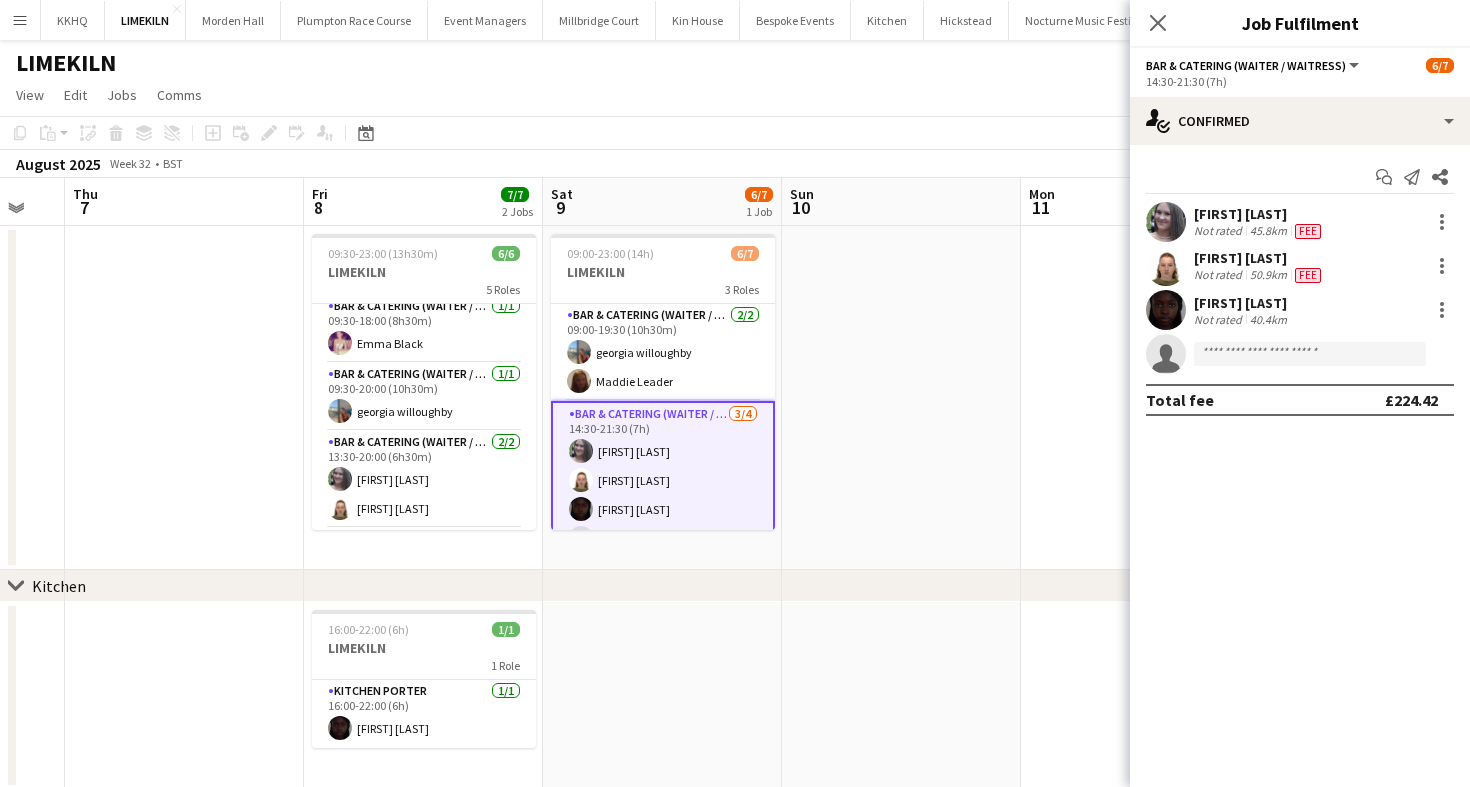 click on "Copy
Paste
Paste
Command
V Paste with crew
Command
Shift
V
Paste linked Job
Delete
Group
Ungroup
Add job
Add linked Job
Edit
Edit linked Job
Applicants
Date picker
AUG 2025 AUG 2025 Monday M Tuesday T Wednesday W Thursday T Friday F Saturday S Sunday S  AUG   1   2   3   4   5   6   7   8   9   10   11   12   13   14   15   16   17   18   19   20   21   22   23   24   25" 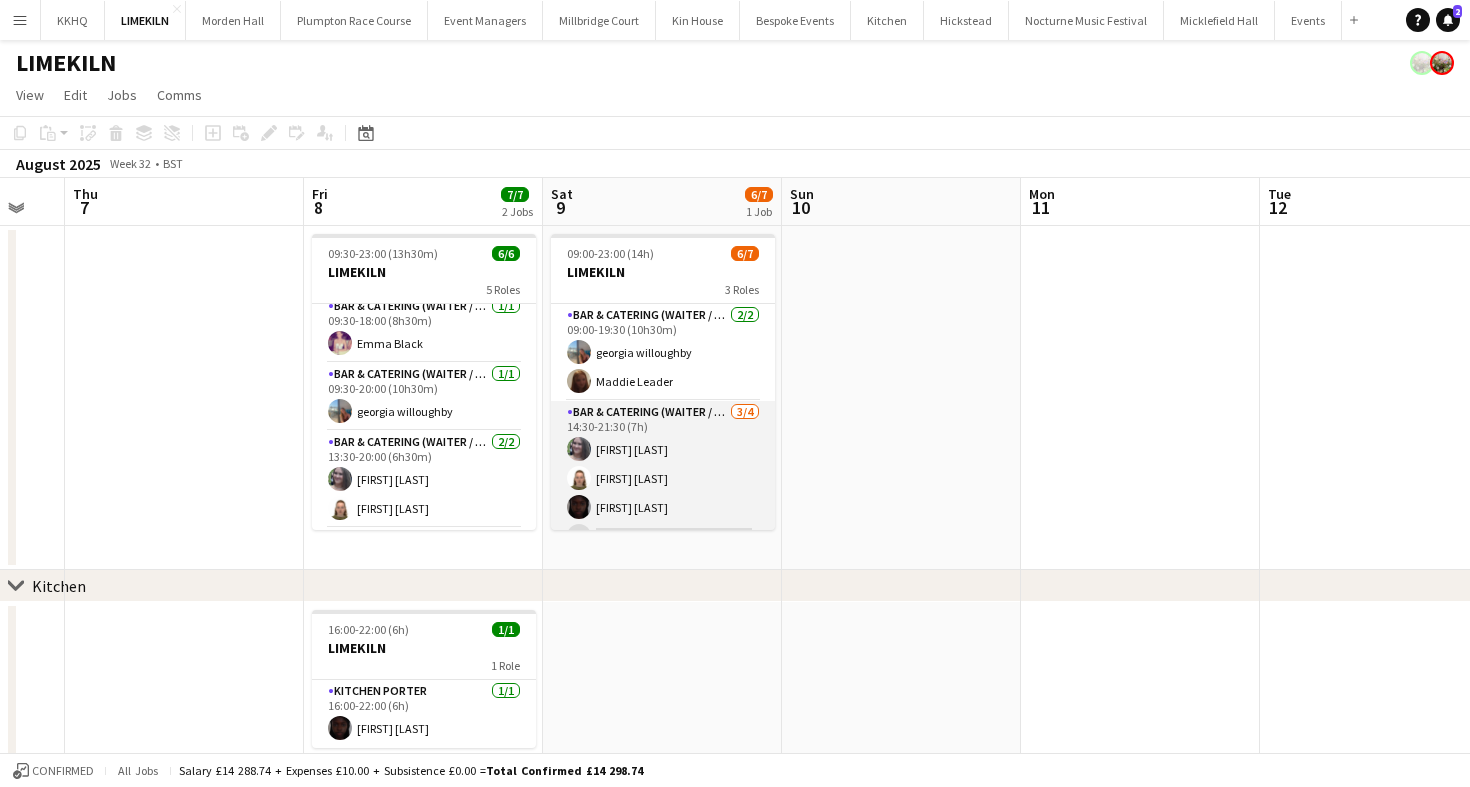 scroll, scrollTop: 94, scrollLeft: 0, axis: vertical 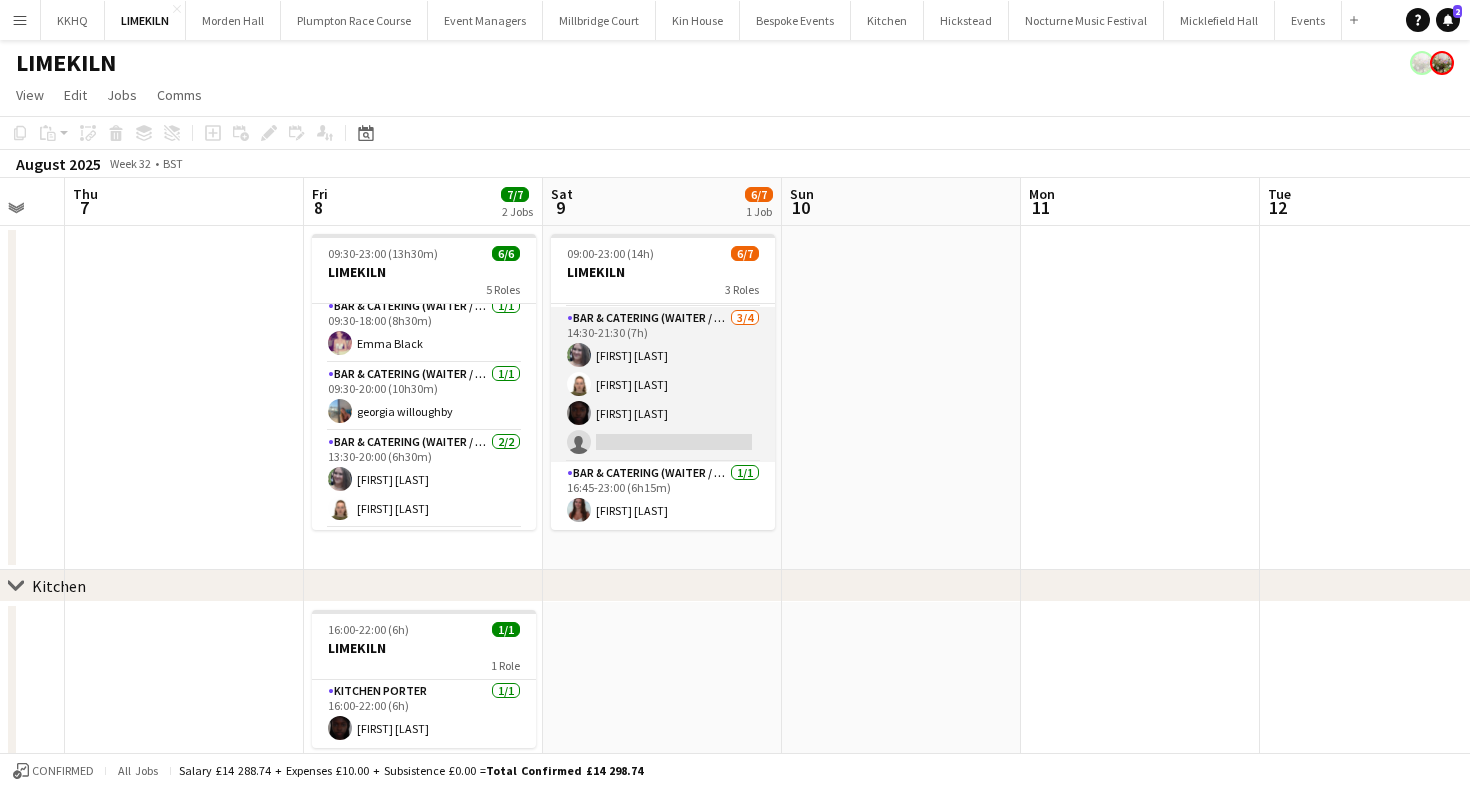 click on "Bar & Catering (Waiter / waitress)   3/4   14:30-21:30 (7h)
Natalia Brzezicka Marina Mann Maguette Seck
single-neutral-actions" at bounding box center [663, 384] 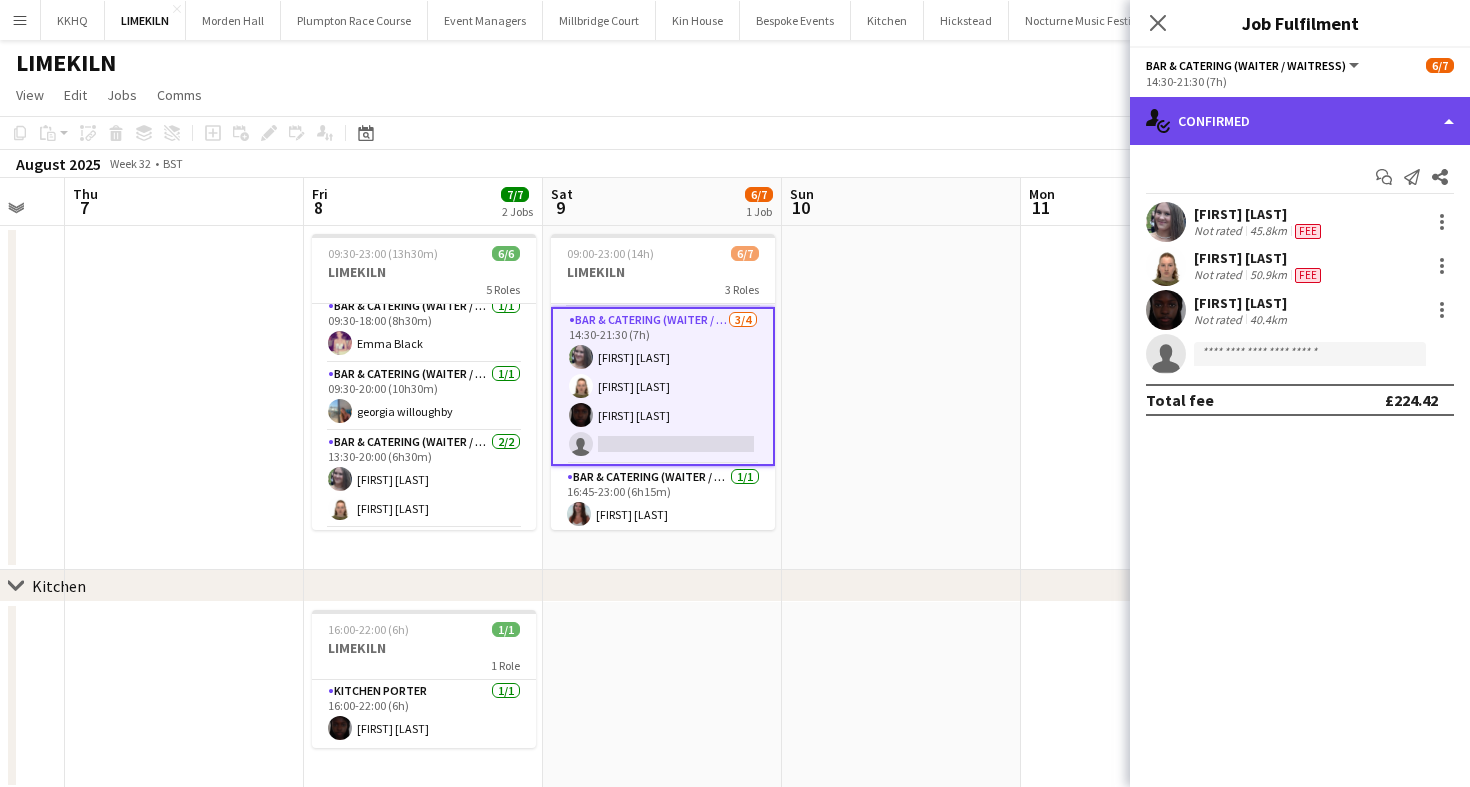 click on "single-neutral-actions-check-2
Confirmed" 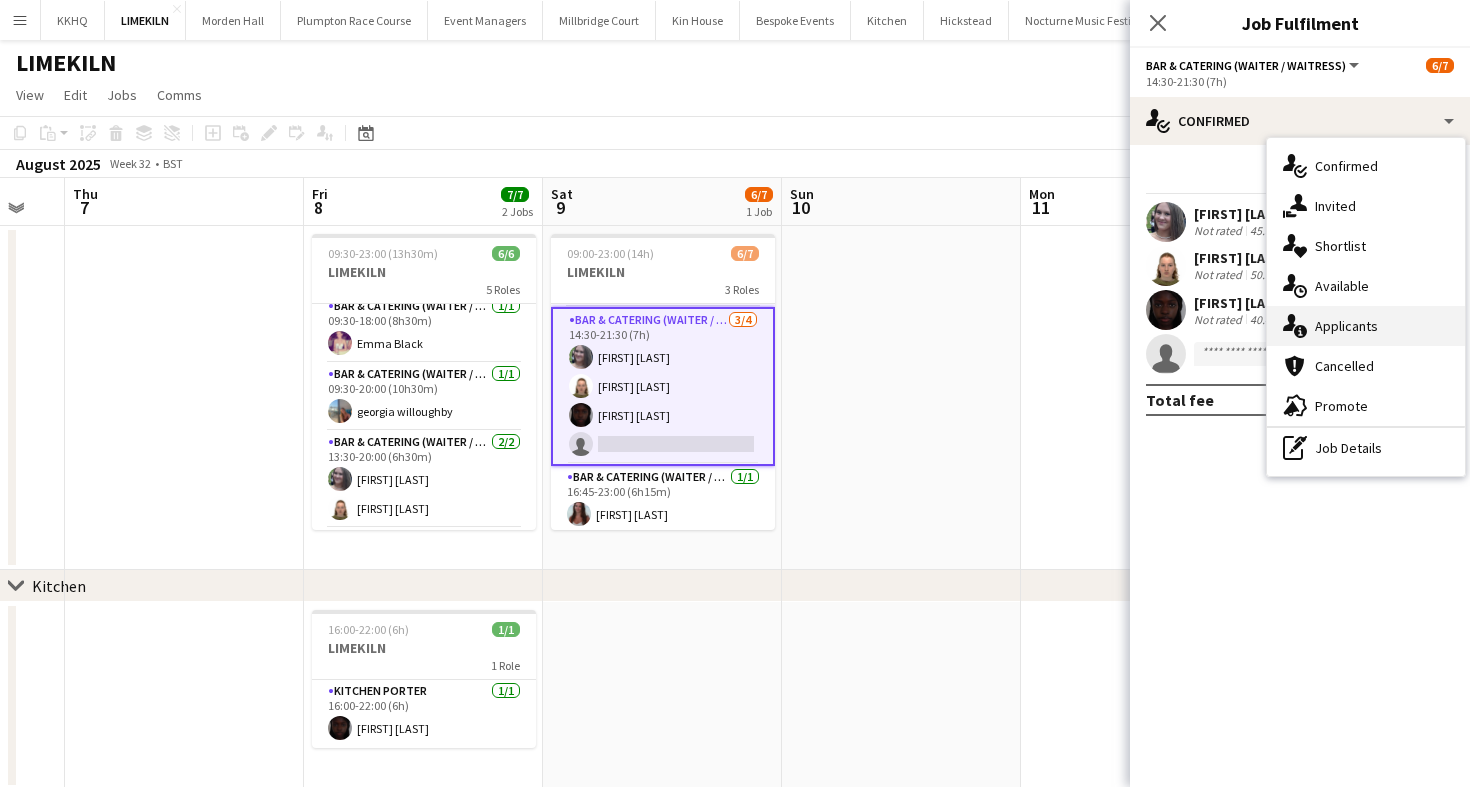 click on "single-neutral-actions-information
Applicants" at bounding box center (1366, 326) 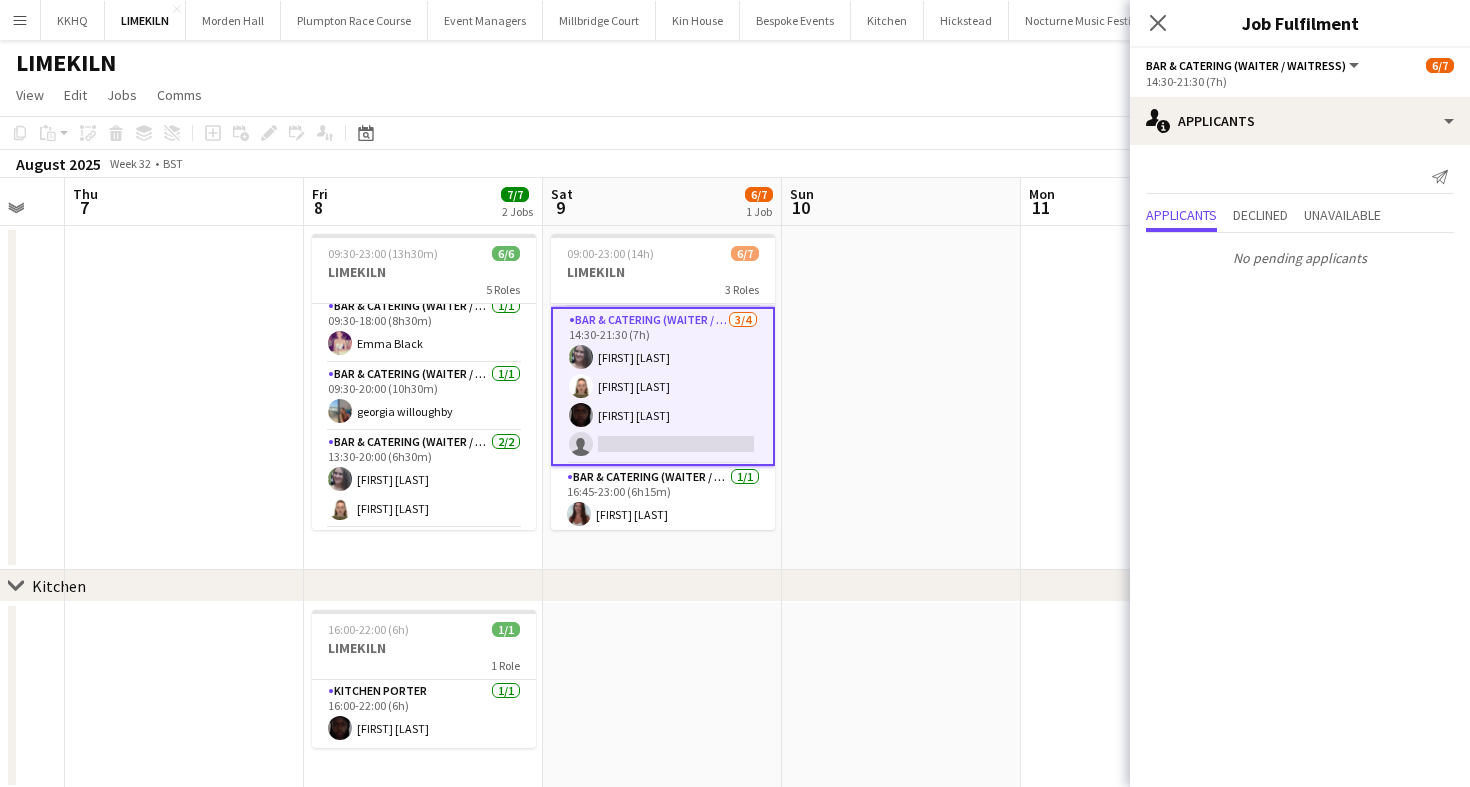 click on "Copy
Paste
Paste
Command
V Paste with crew
Command
Shift
V
Paste linked Job
Delete
Group
Ungroup
Add job
Add linked Job
Edit
Edit linked Job
Applicants
Date picker
AUG 2025 AUG 2025 Monday M Tuesday T Wednesday W Thursday T Friday F Saturday S Sunday S  AUG   1   2   3   4   5   6   7   8   9   10   11   12   13   14   15   16   17   18   19   20   21   22   23   24   25" 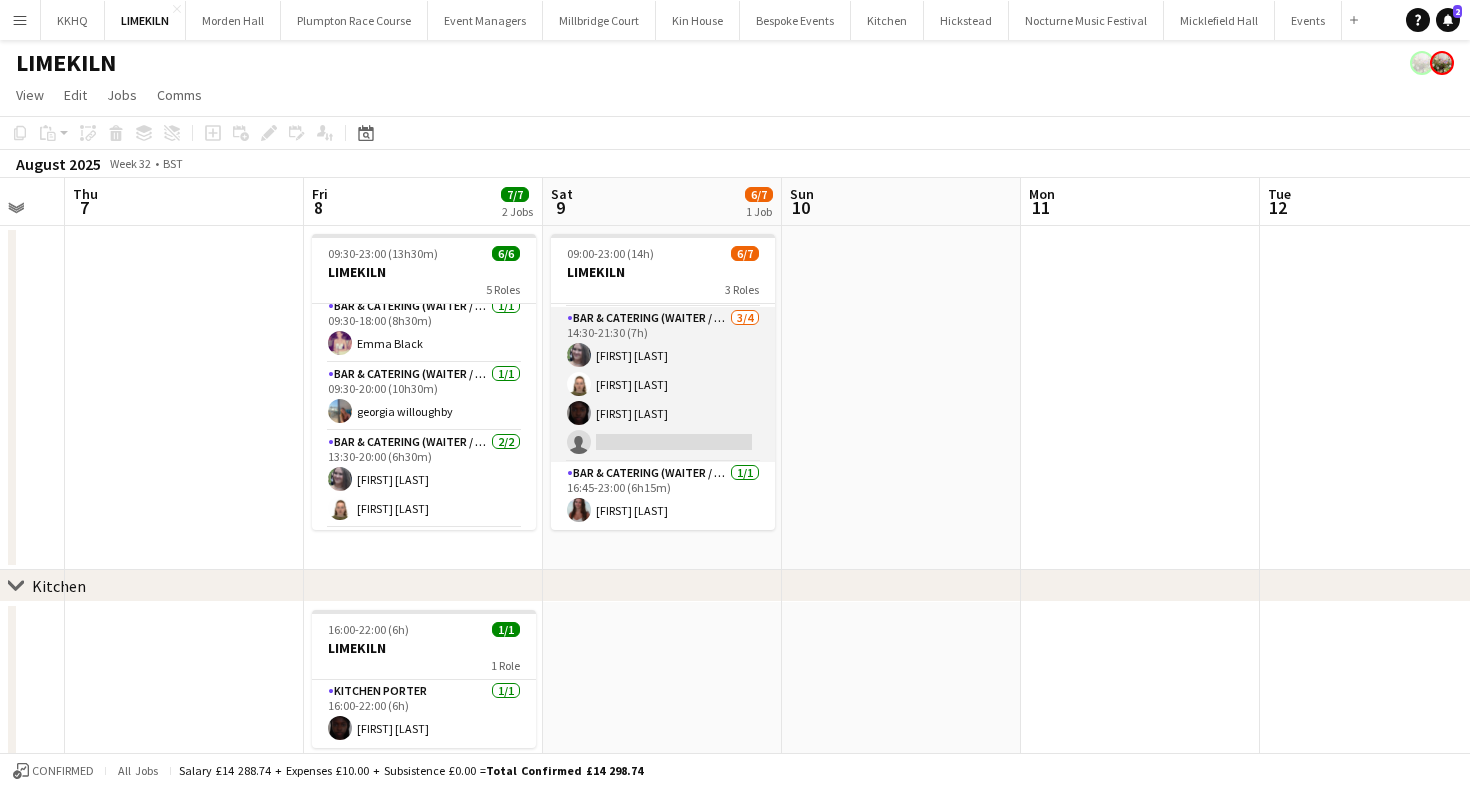 scroll, scrollTop: 36, scrollLeft: 0, axis: vertical 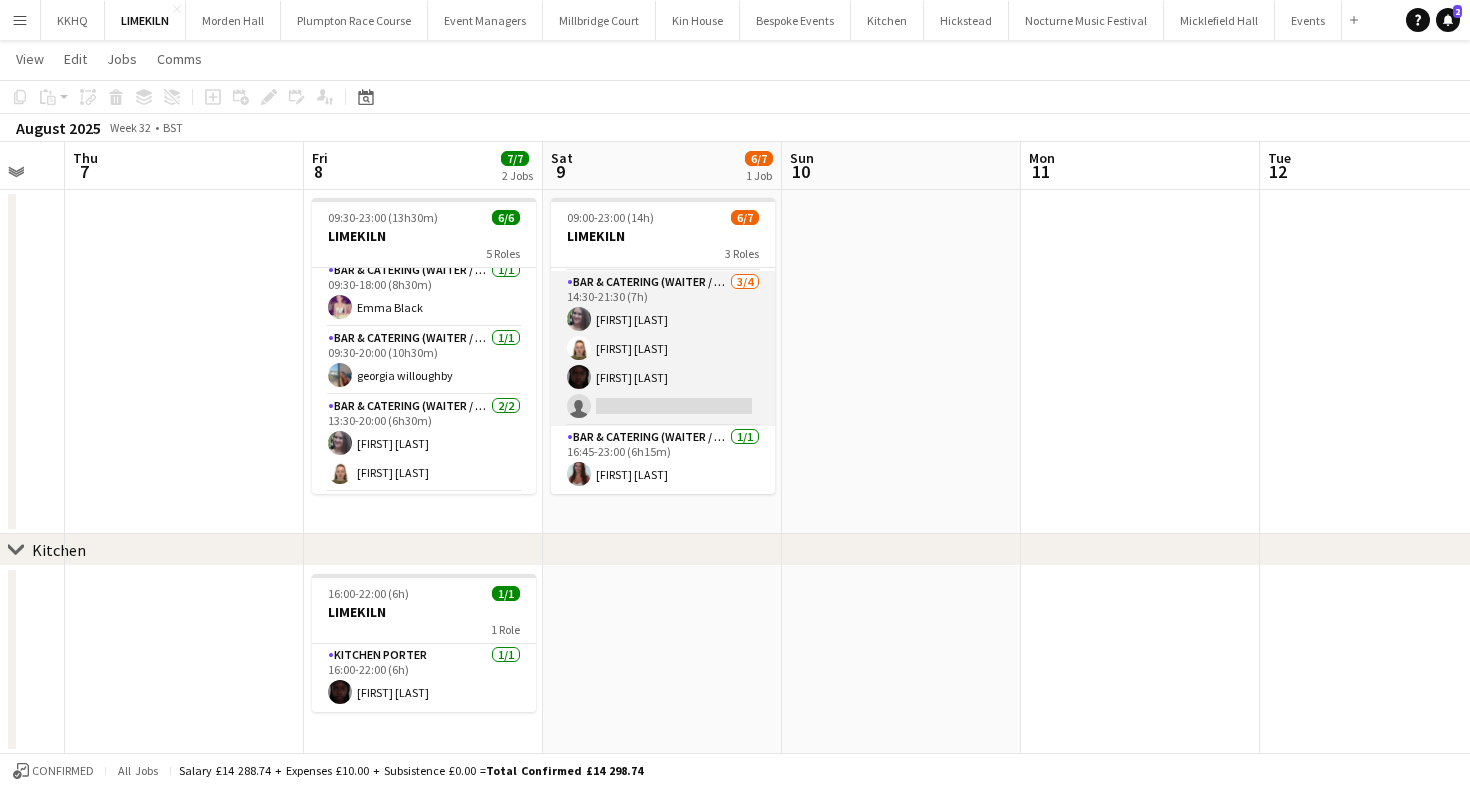 click on "Bar & Catering (Waiter / waitress)   3/4   14:30-21:30 (7h)
Natalia Brzezicka Marina Mann Maguette Seck
single-neutral-actions" at bounding box center [663, 348] 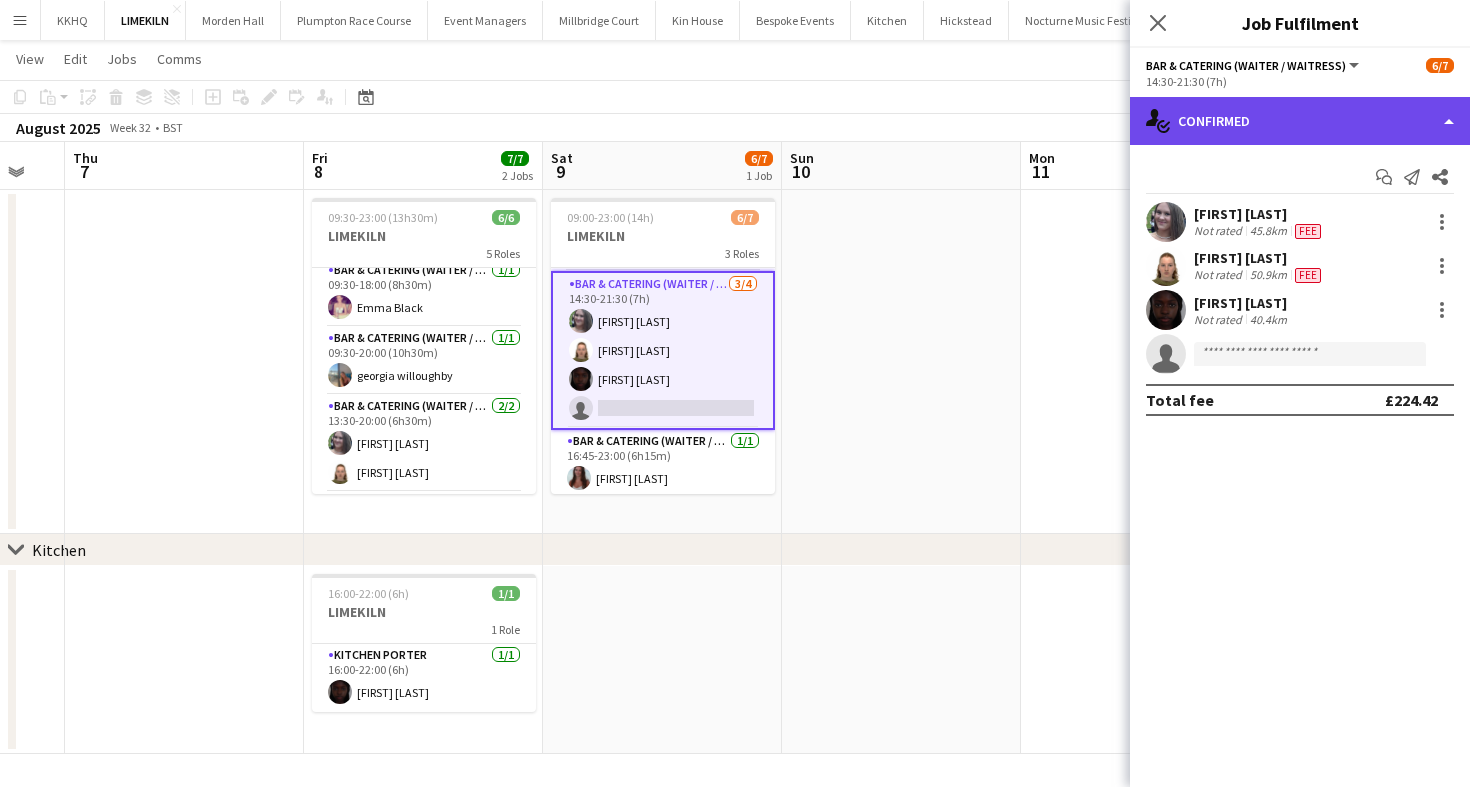 click on "single-neutral-actions-check-2
Confirmed" 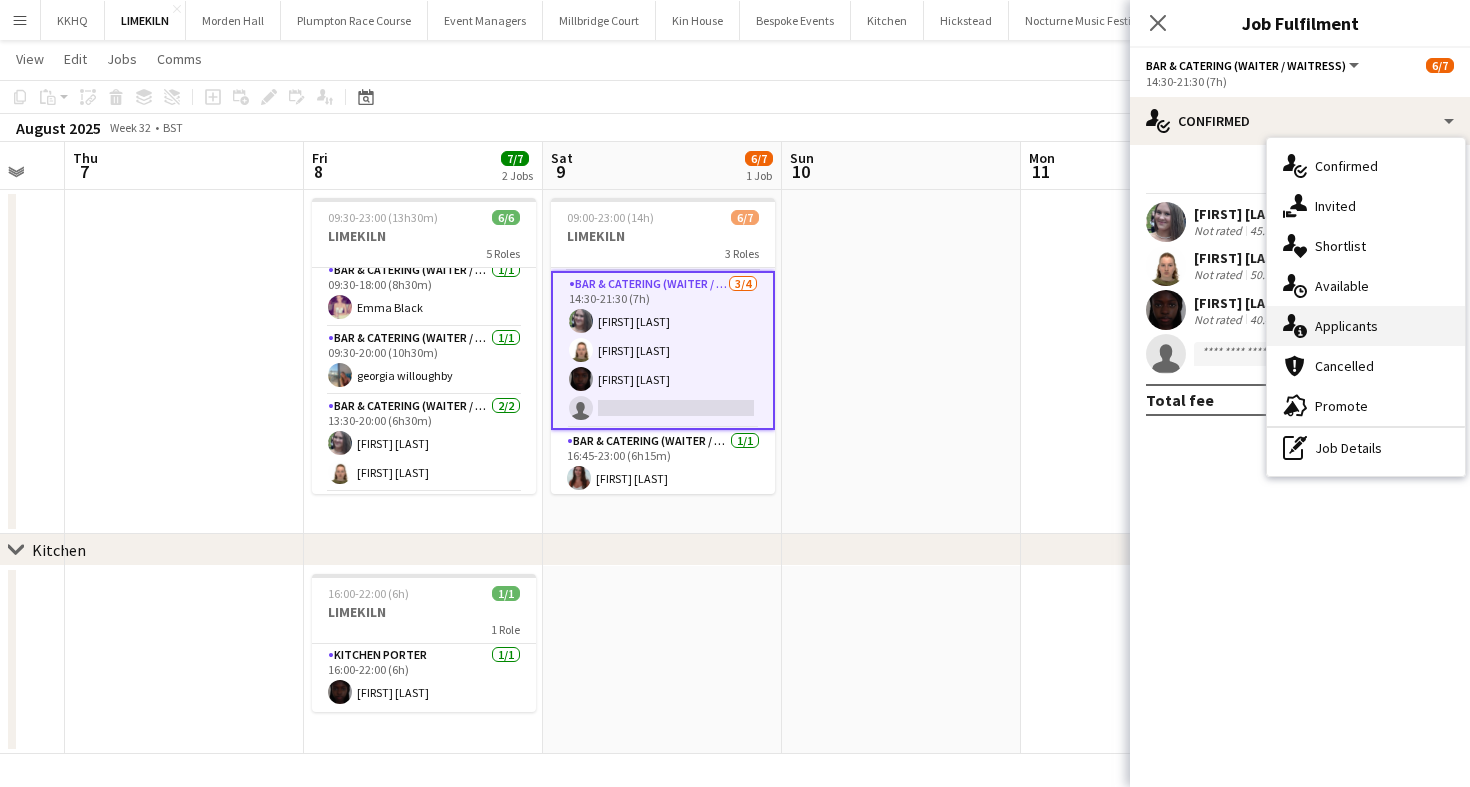 click on "single-neutral-actions-information
Applicants" at bounding box center (1366, 326) 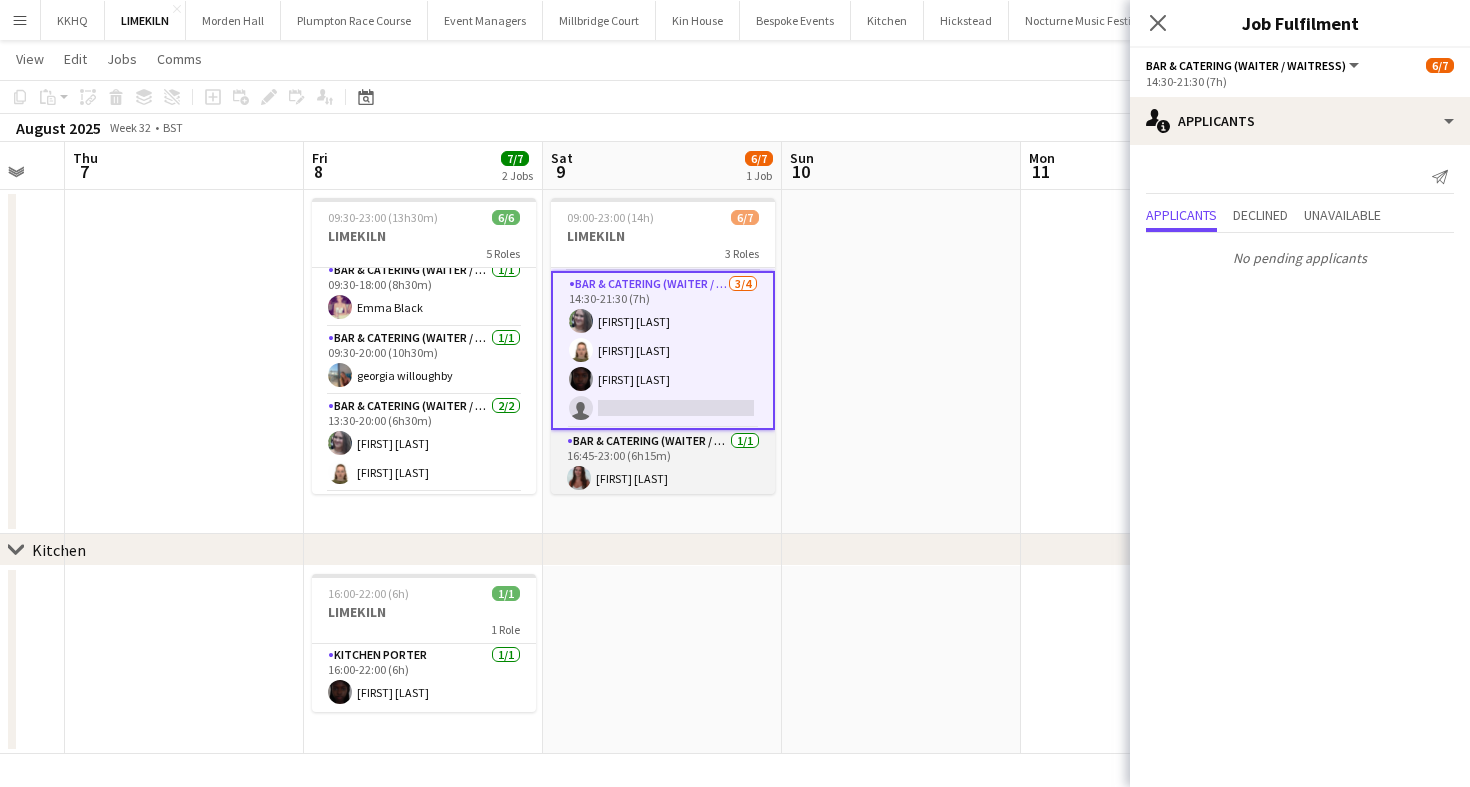 click on "Bar & Catering (Waiter / waitress)   1/1   16:45-23:00 (6h15m)
Beatrice Norris" at bounding box center [663, 464] 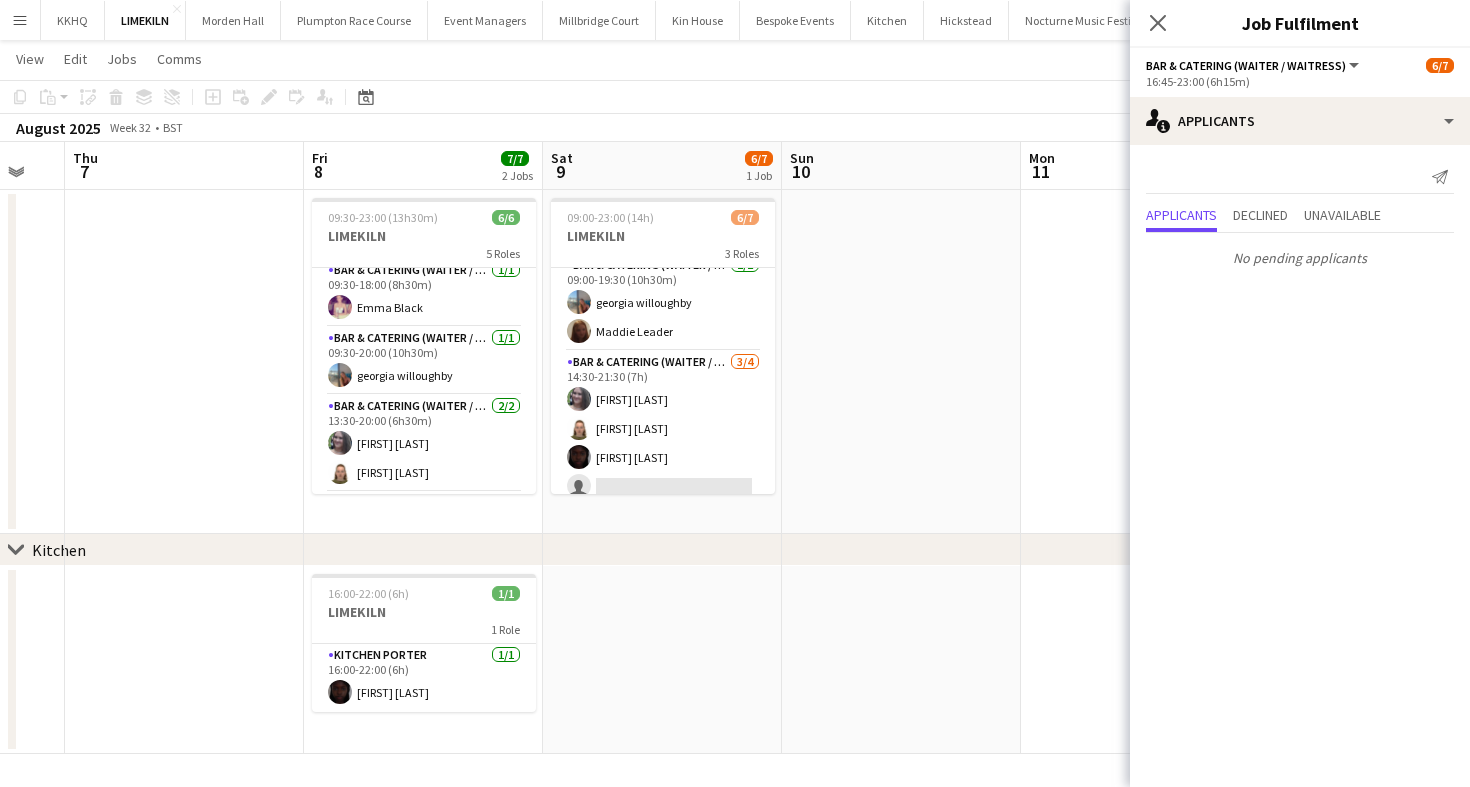 scroll, scrollTop: 0, scrollLeft: 0, axis: both 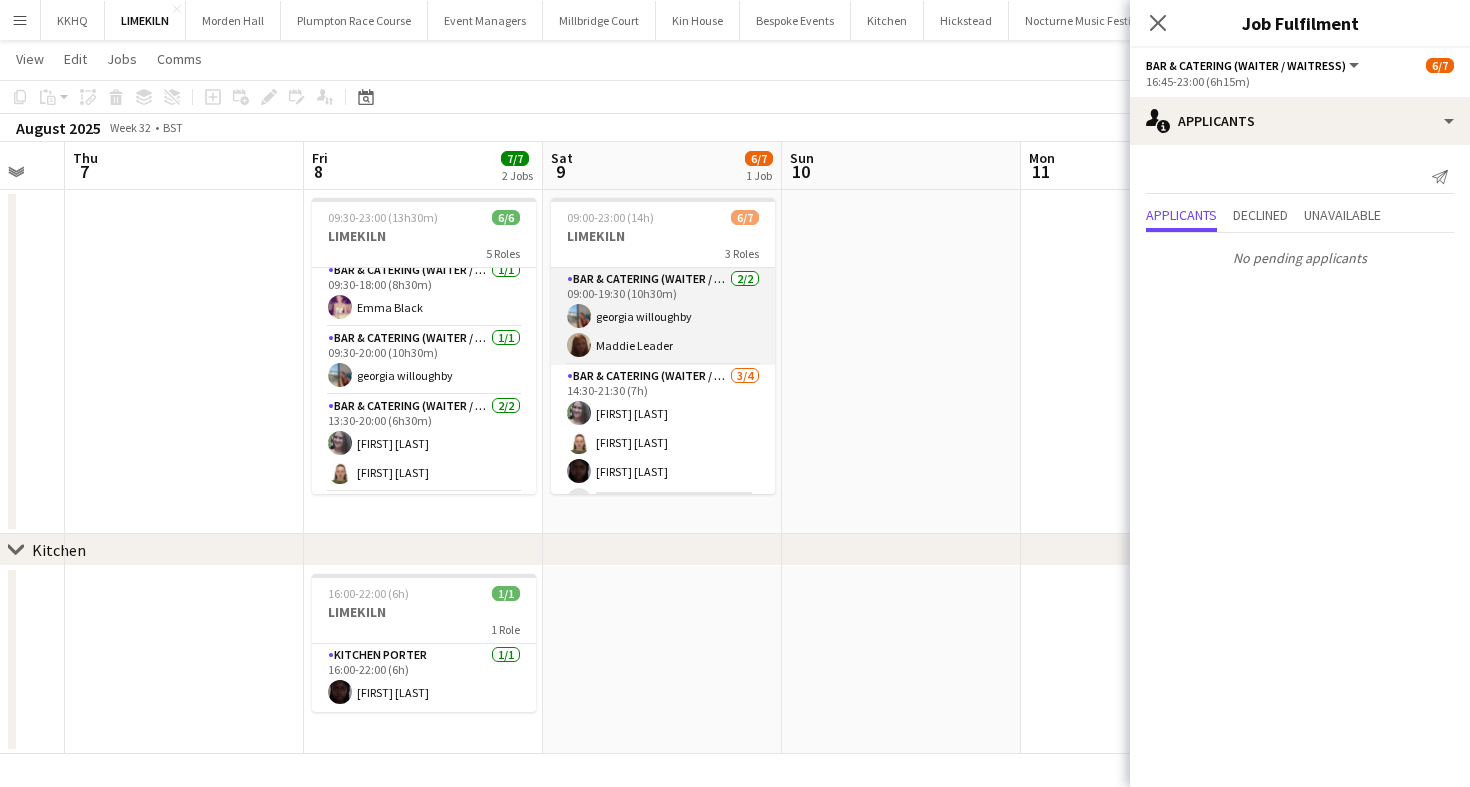 click on "Bar & Catering (Waiter / waitress)   2/2   09:00-19:30 (10h30m)
georgia willoughby Maddie Leader" at bounding box center (663, 316) 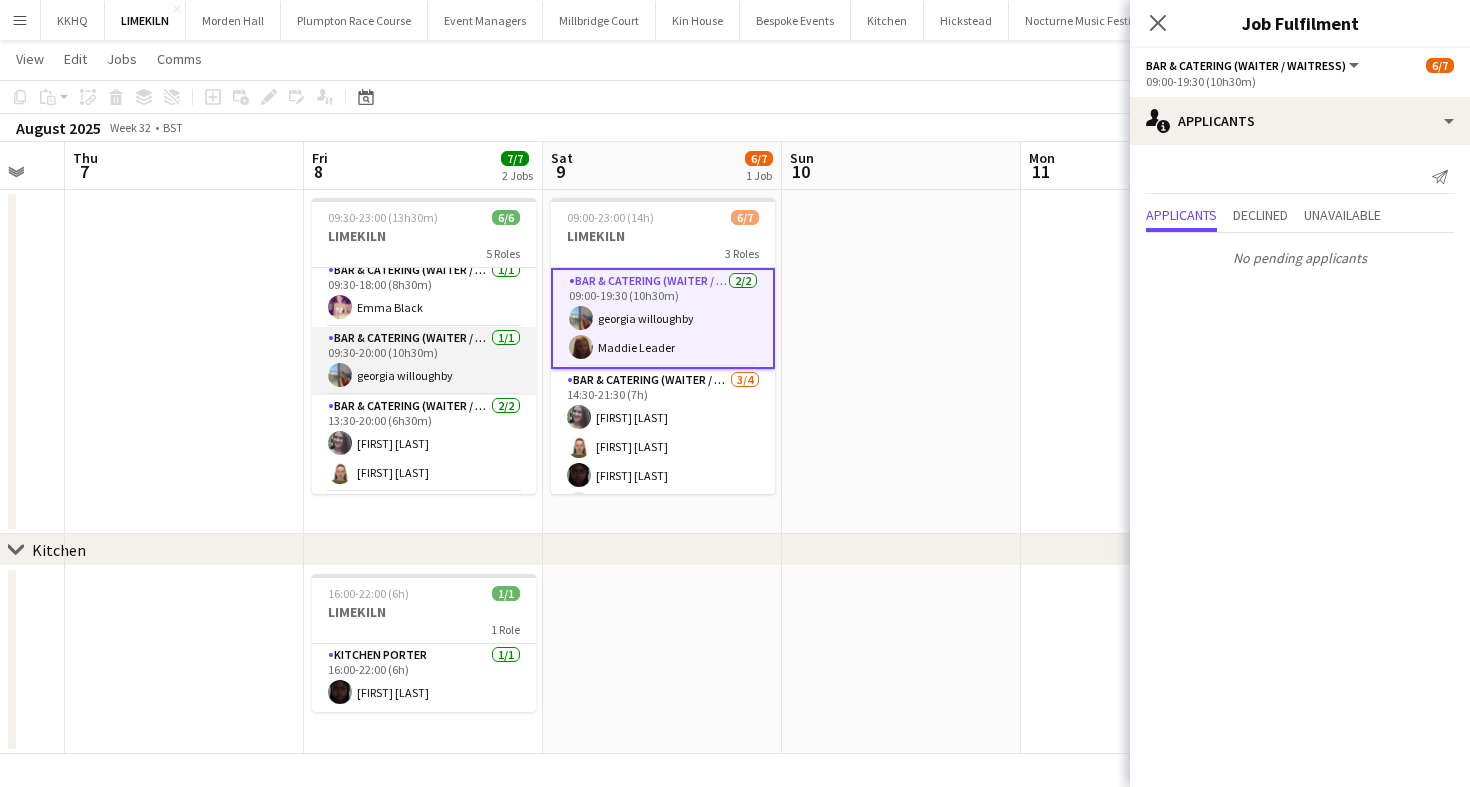 scroll, scrollTop: 143, scrollLeft: 0, axis: vertical 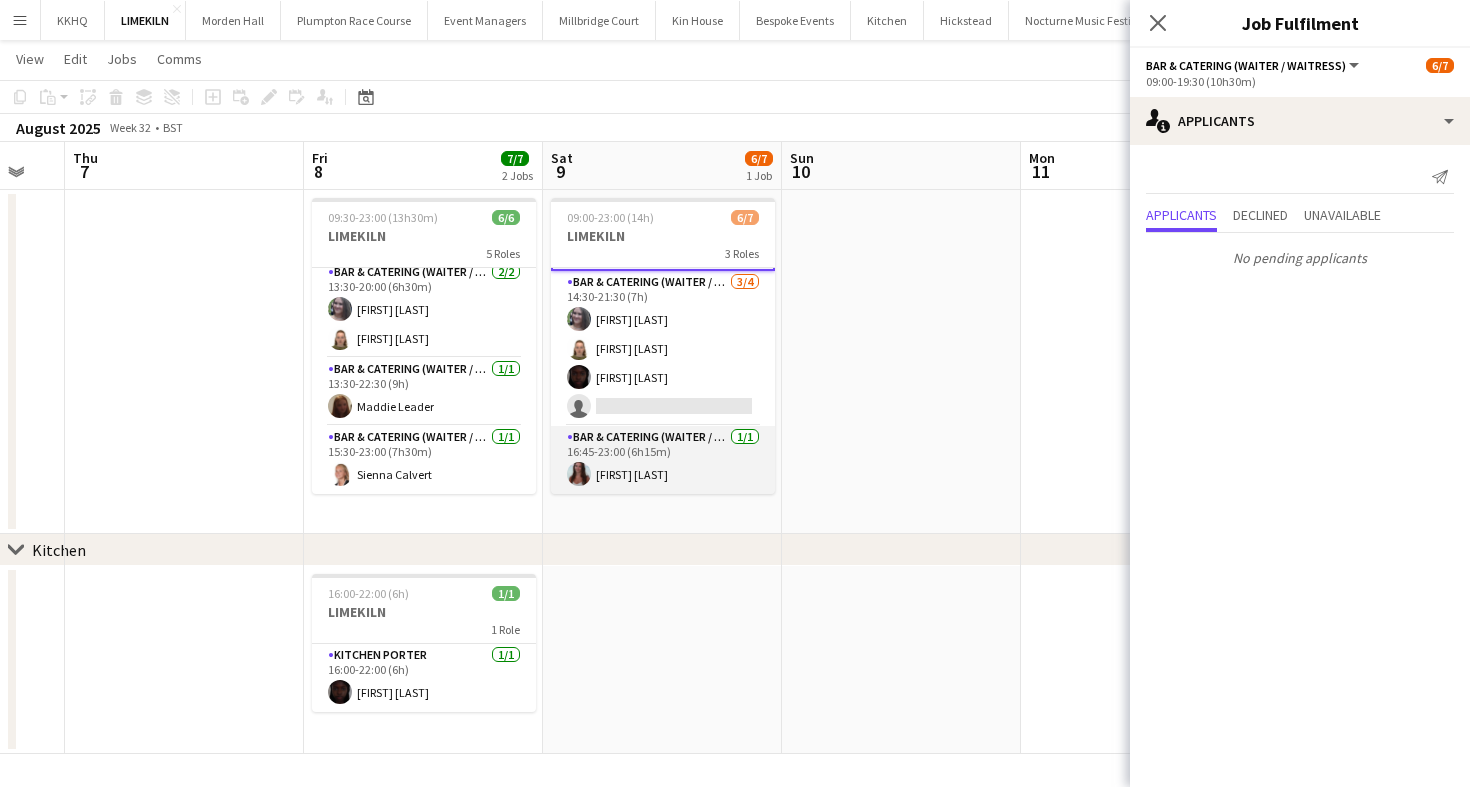 click on "Bar & Catering (Waiter / waitress)   1/1   16:45-23:00 (6h15m)
Beatrice Norris" at bounding box center (663, 460) 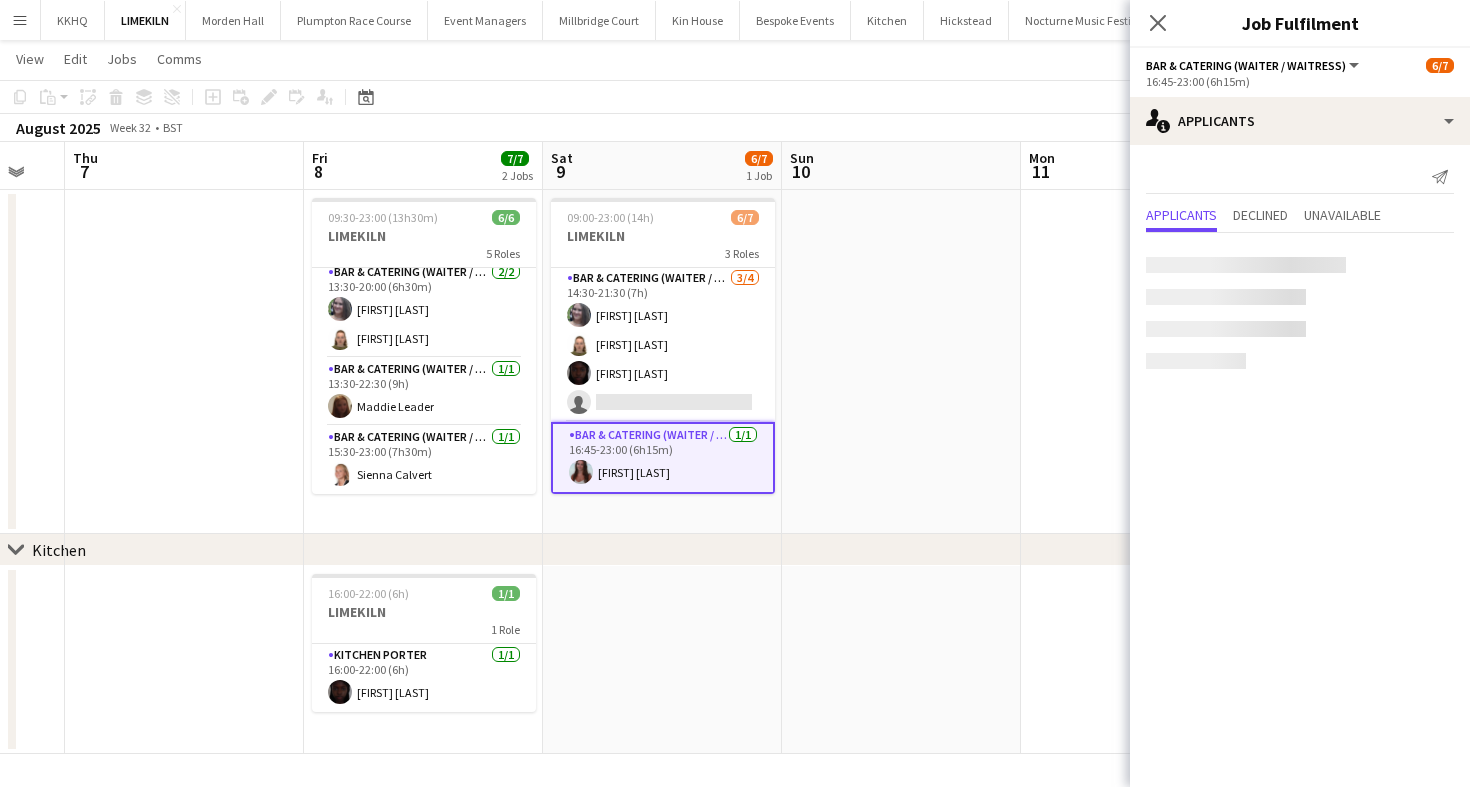 scroll, scrollTop: 96, scrollLeft: 0, axis: vertical 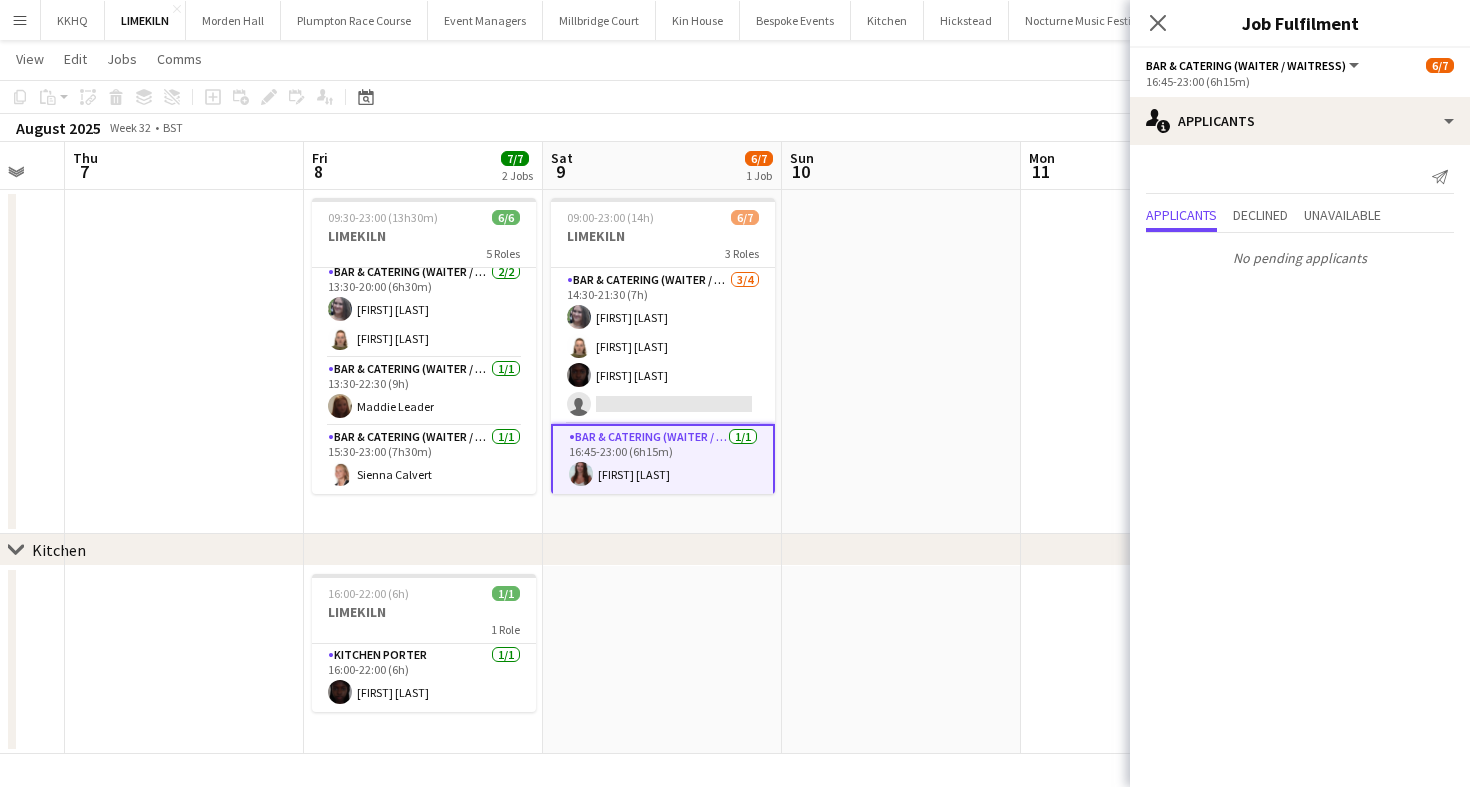 click on "Bar & Catering (Waiter / waitress)   1/1   16:45-23:00 (6h15m)
Beatrice Norris" at bounding box center (663, 460) 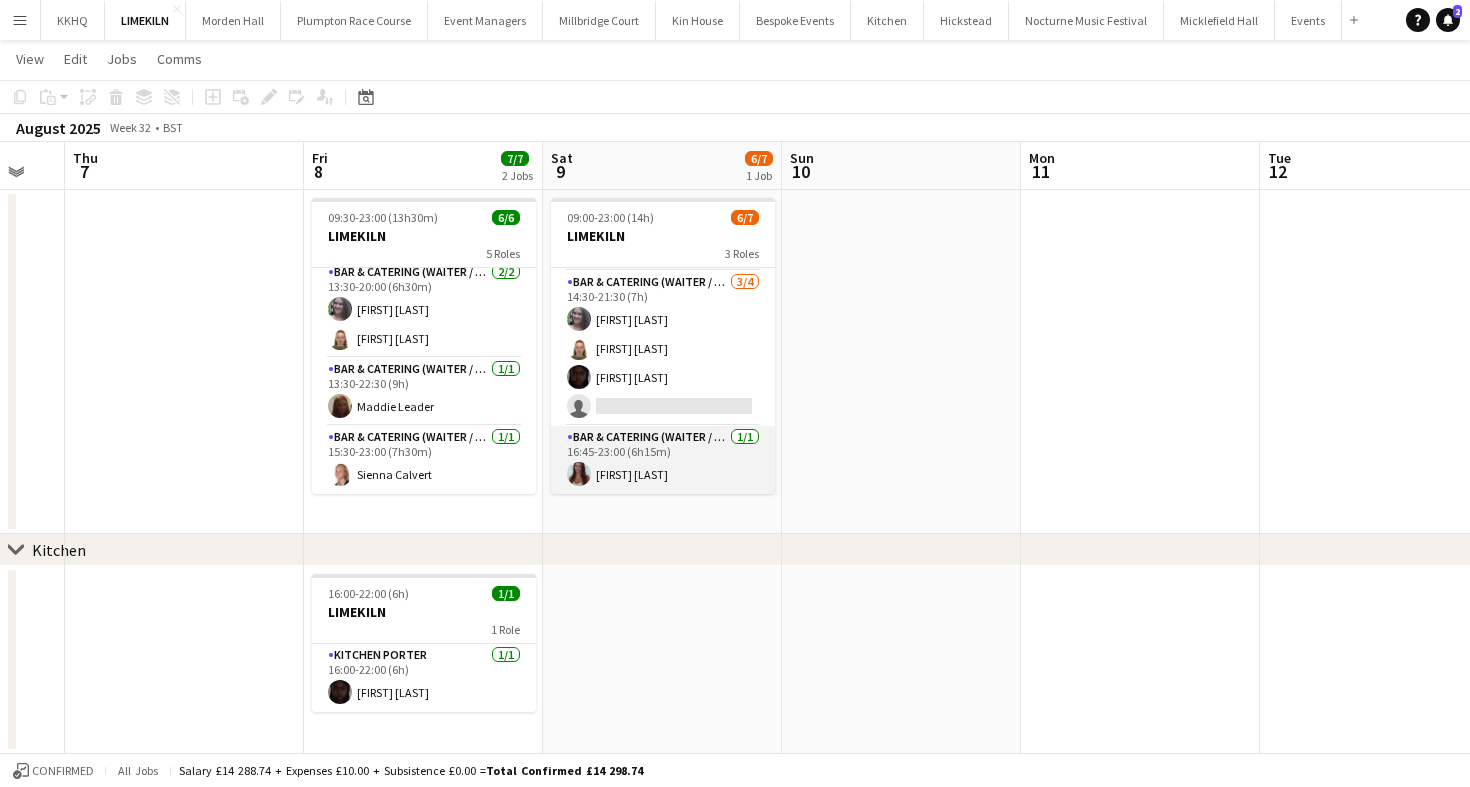 click on "Bar & Catering (Waiter / waitress)   1/1   16:45-23:00 (6h15m)
Beatrice Norris" at bounding box center (663, 460) 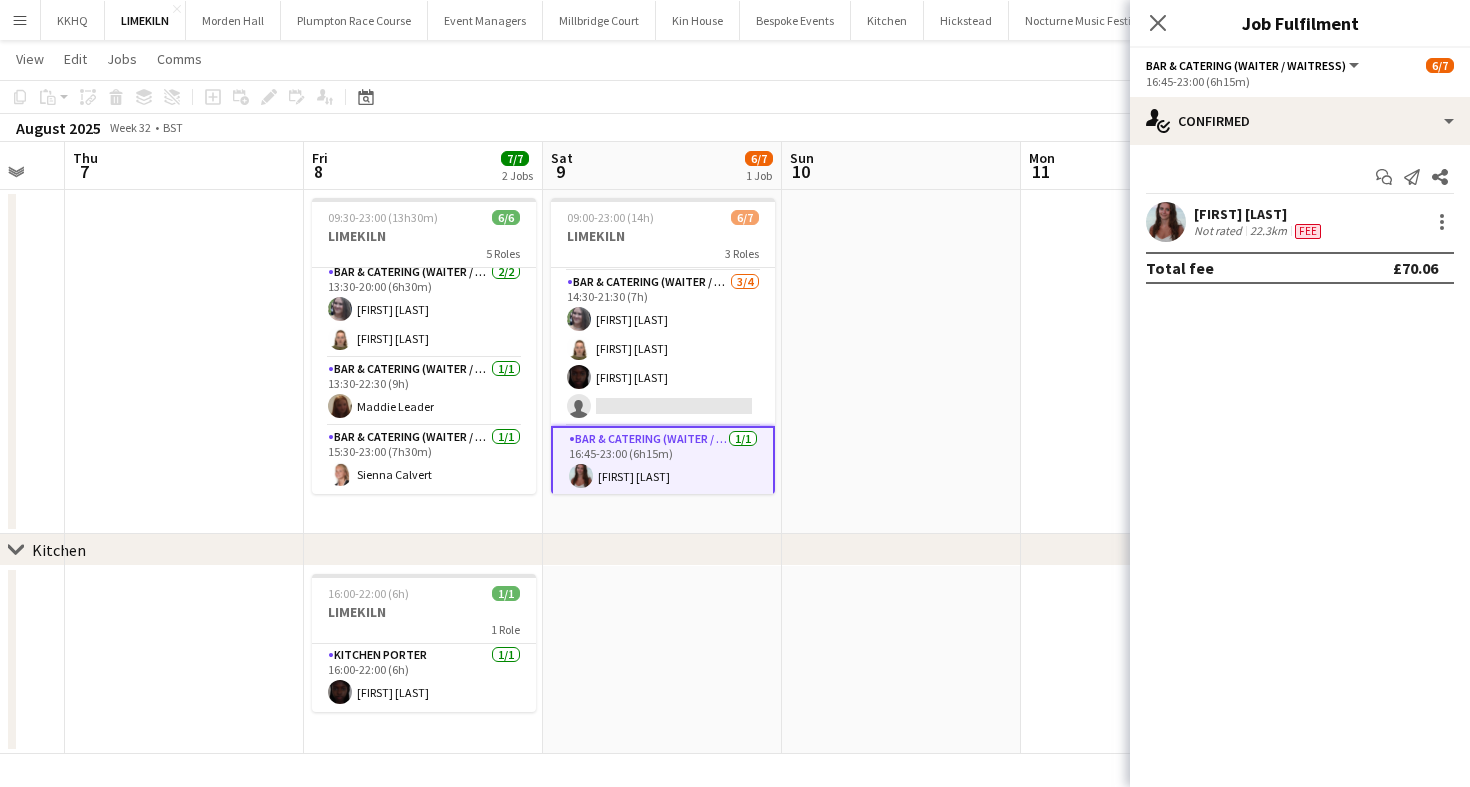 scroll, scrollTop: 96, scrollLeft: 0, axis: vertical 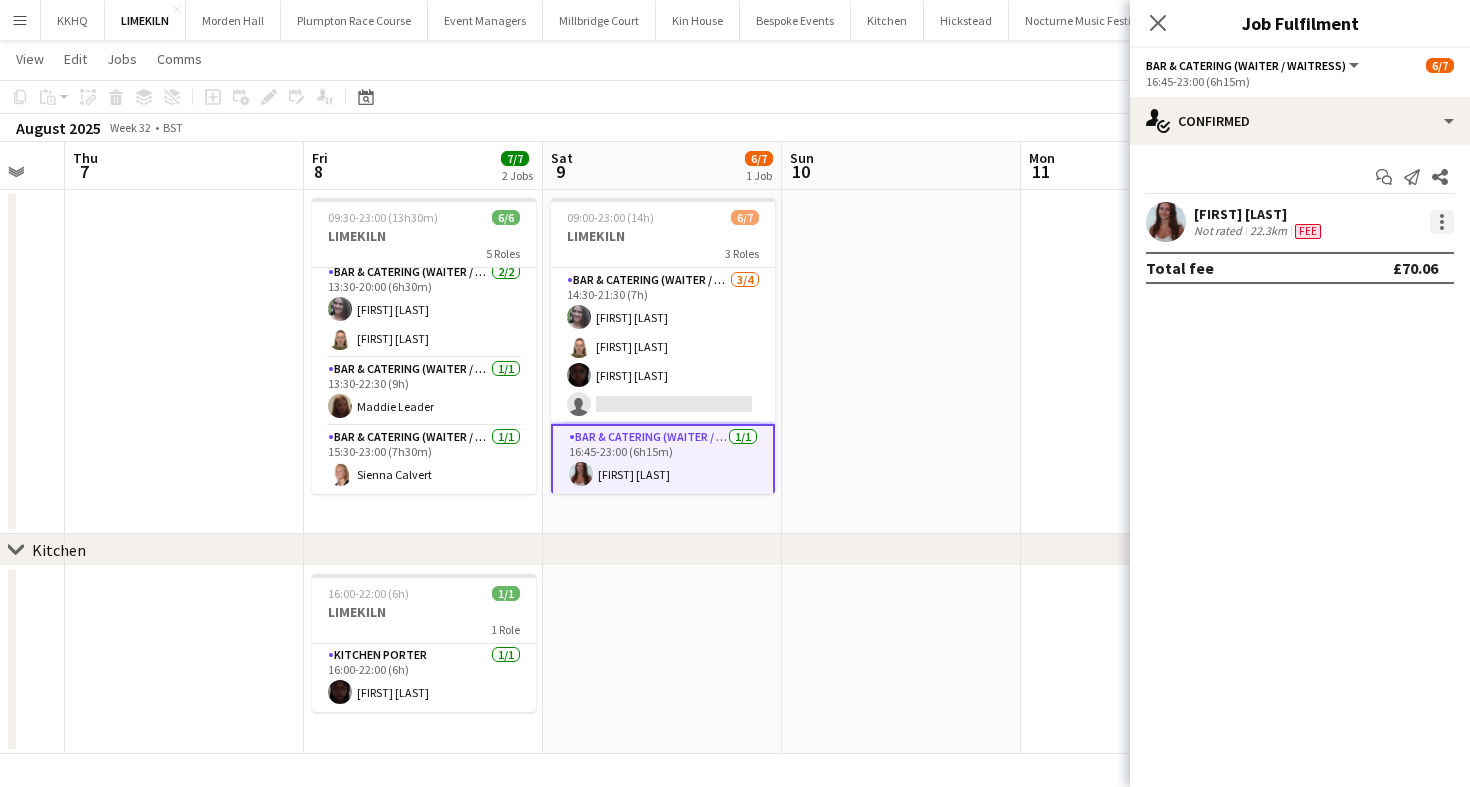 click at bounding box center [1442, 222] 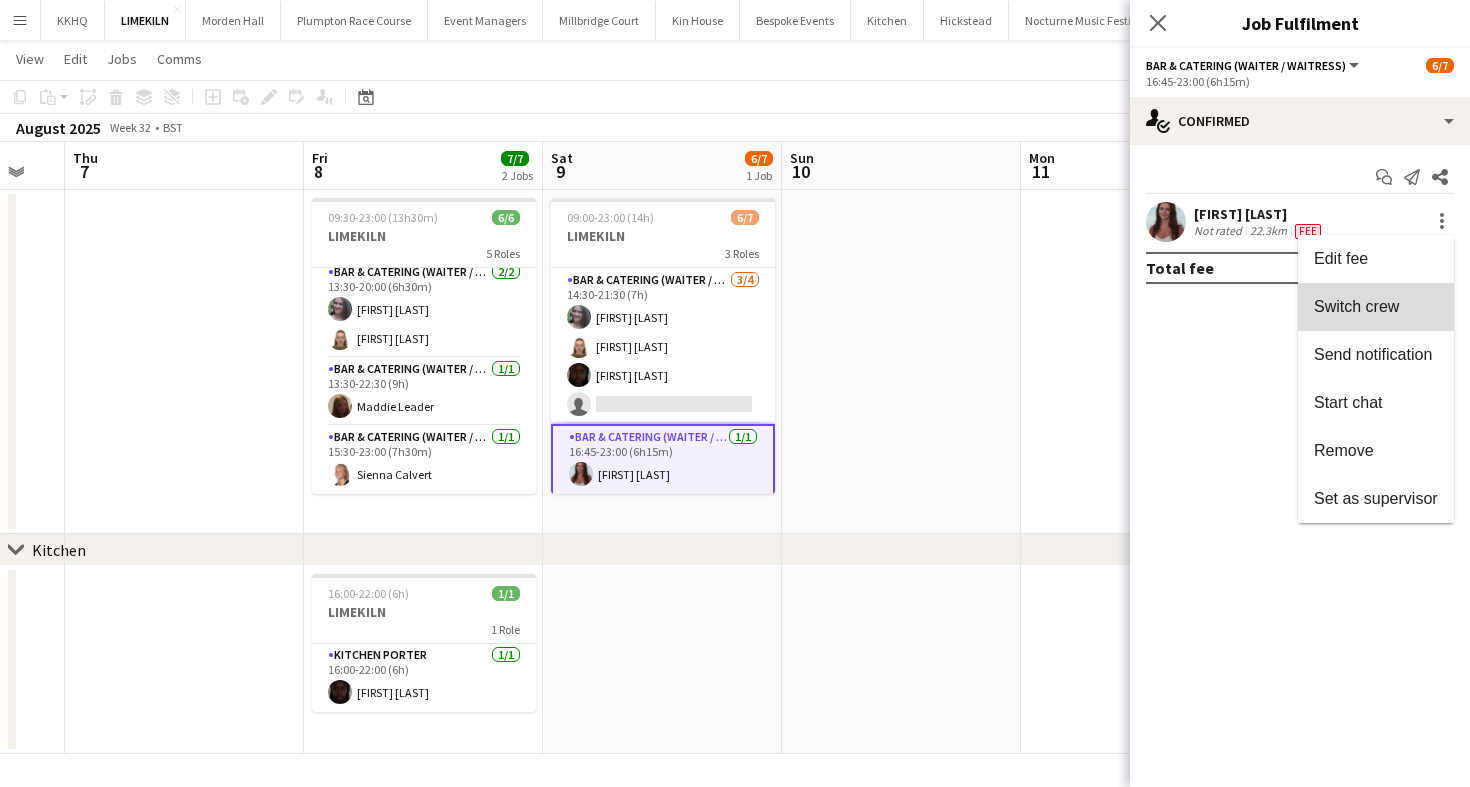 click on "Switch crew" at bounding box center [1356, 306] 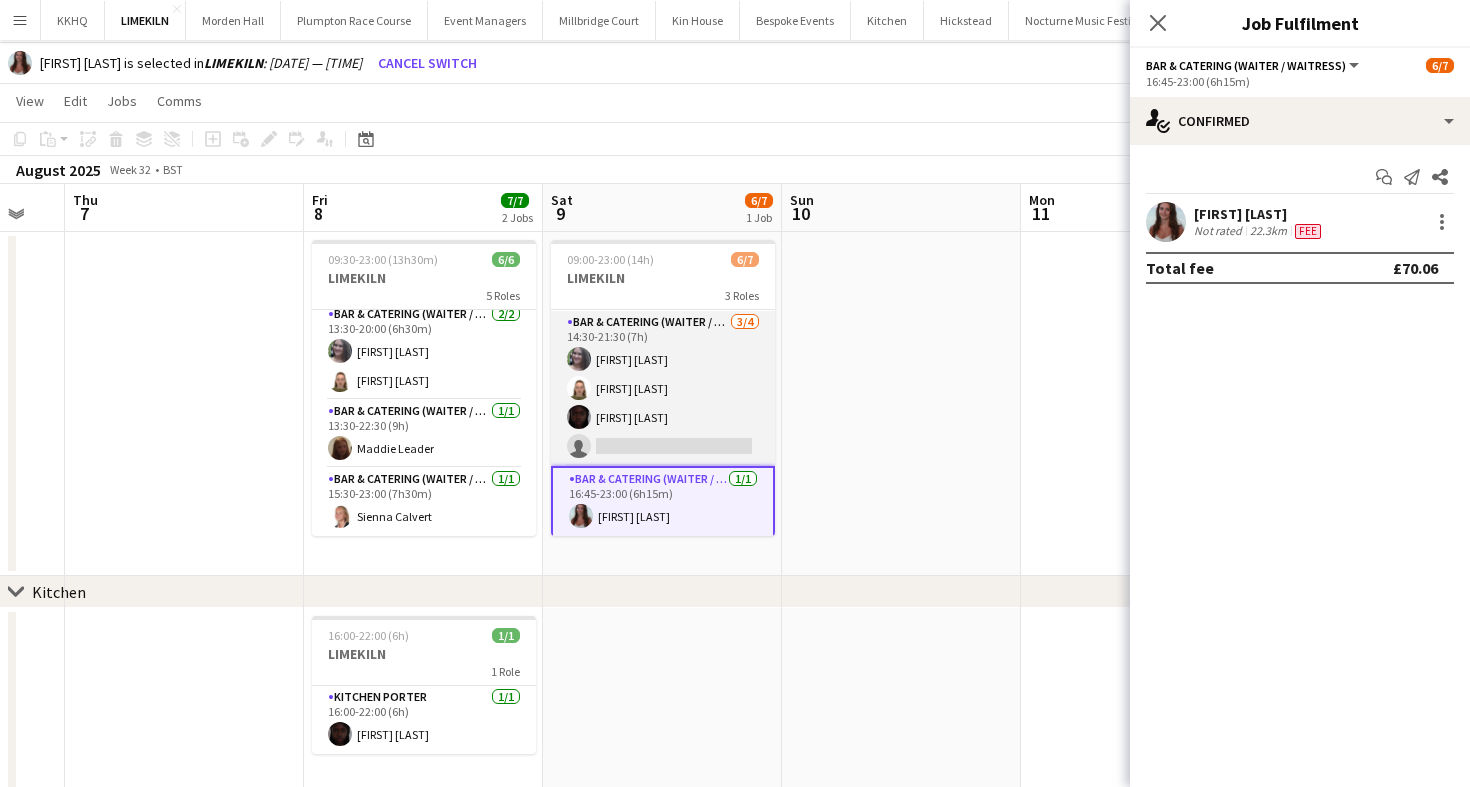 click on "Bar & Catering (Waiter / waitress)   3/4   14:30-21:30 (7h)
Natalia Brzezicka Marina Mann Maguette Seck
single-neutral-actions" at bounding box center (663, 388) 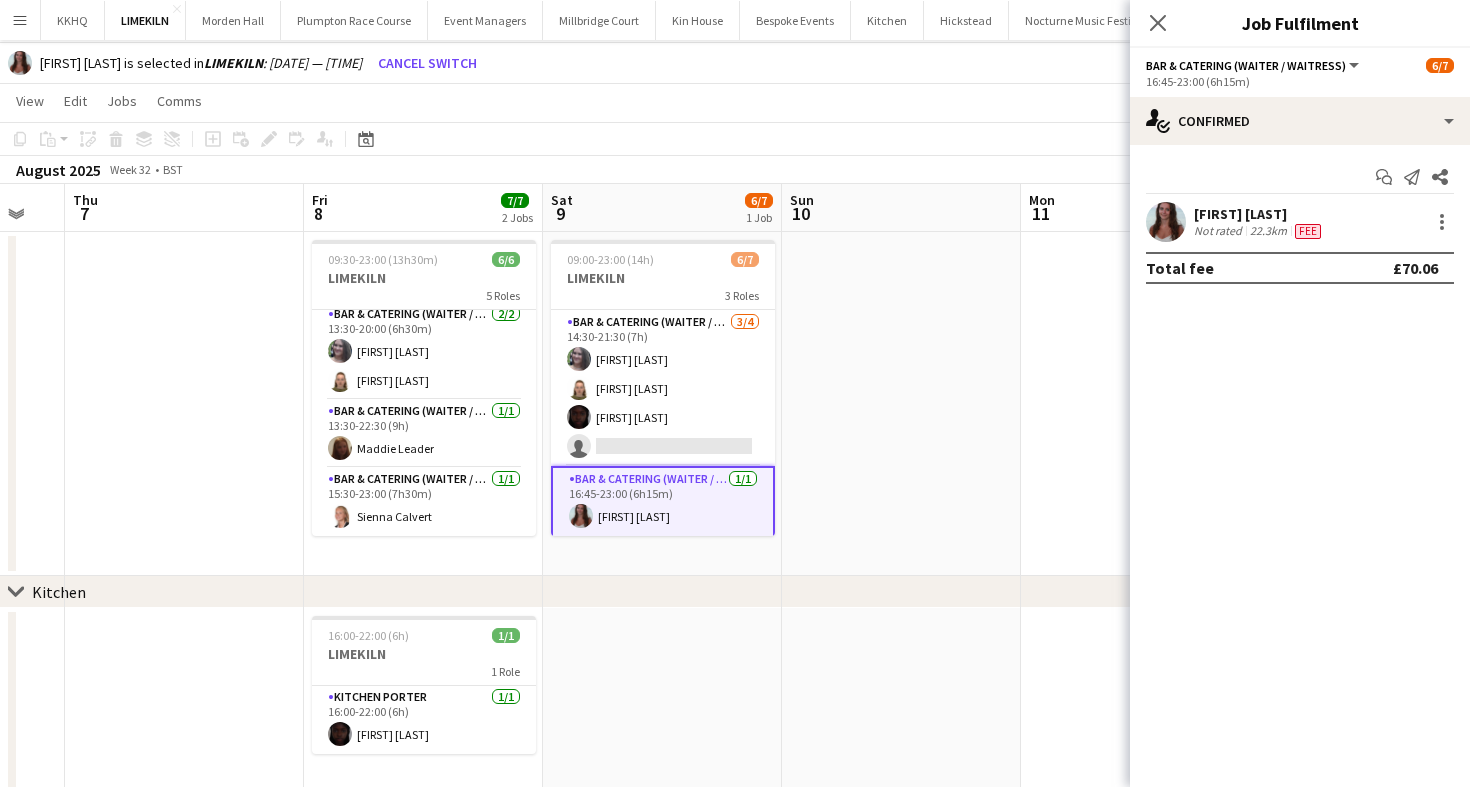 scroll, scrollTop: 0, scrollLeft: 653, axis: horizontal 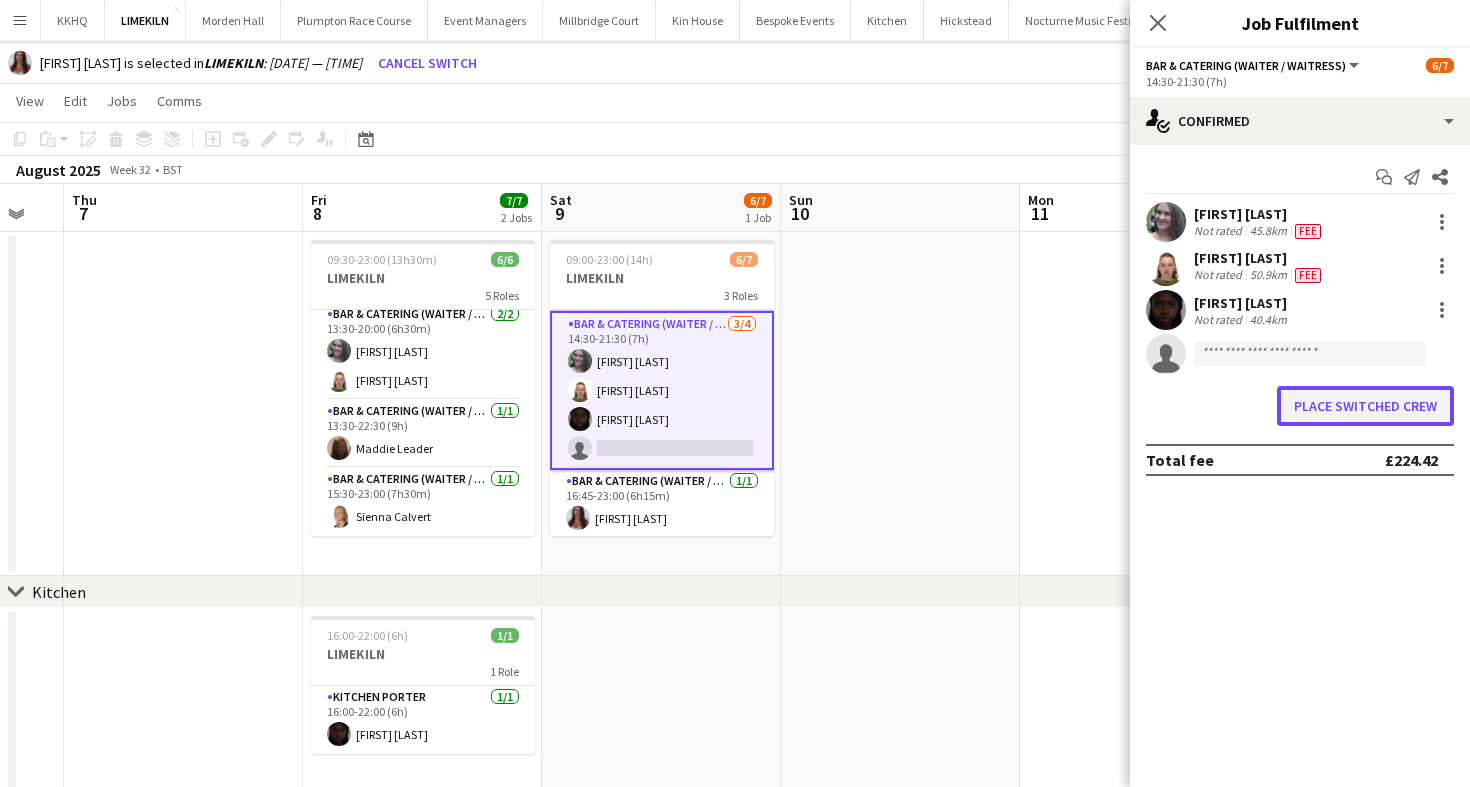 click on "Place switched crew" at bounding box center (1365, 406) 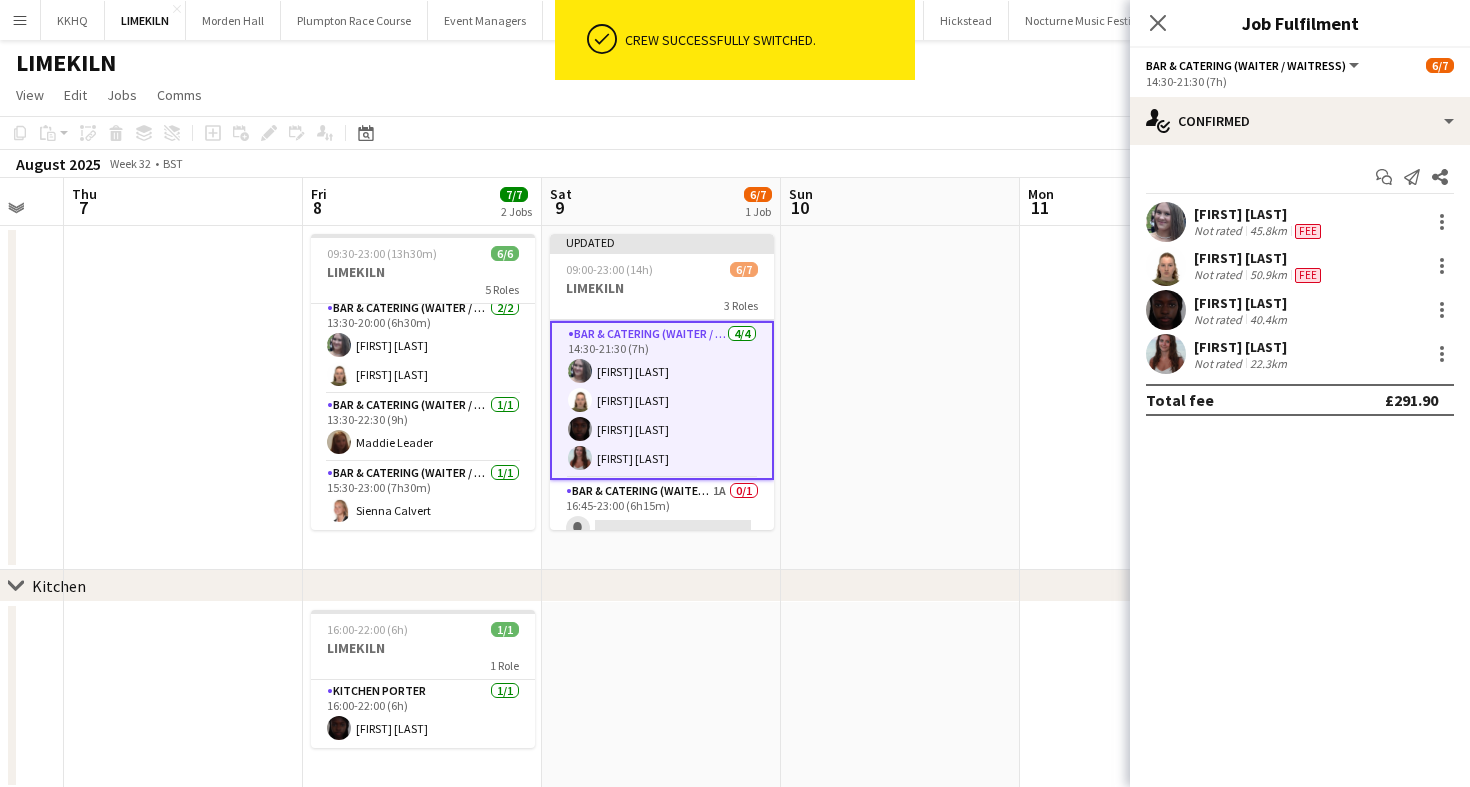 scroll, scrollTop: 36, scrollLeft: 0, axis: vertical 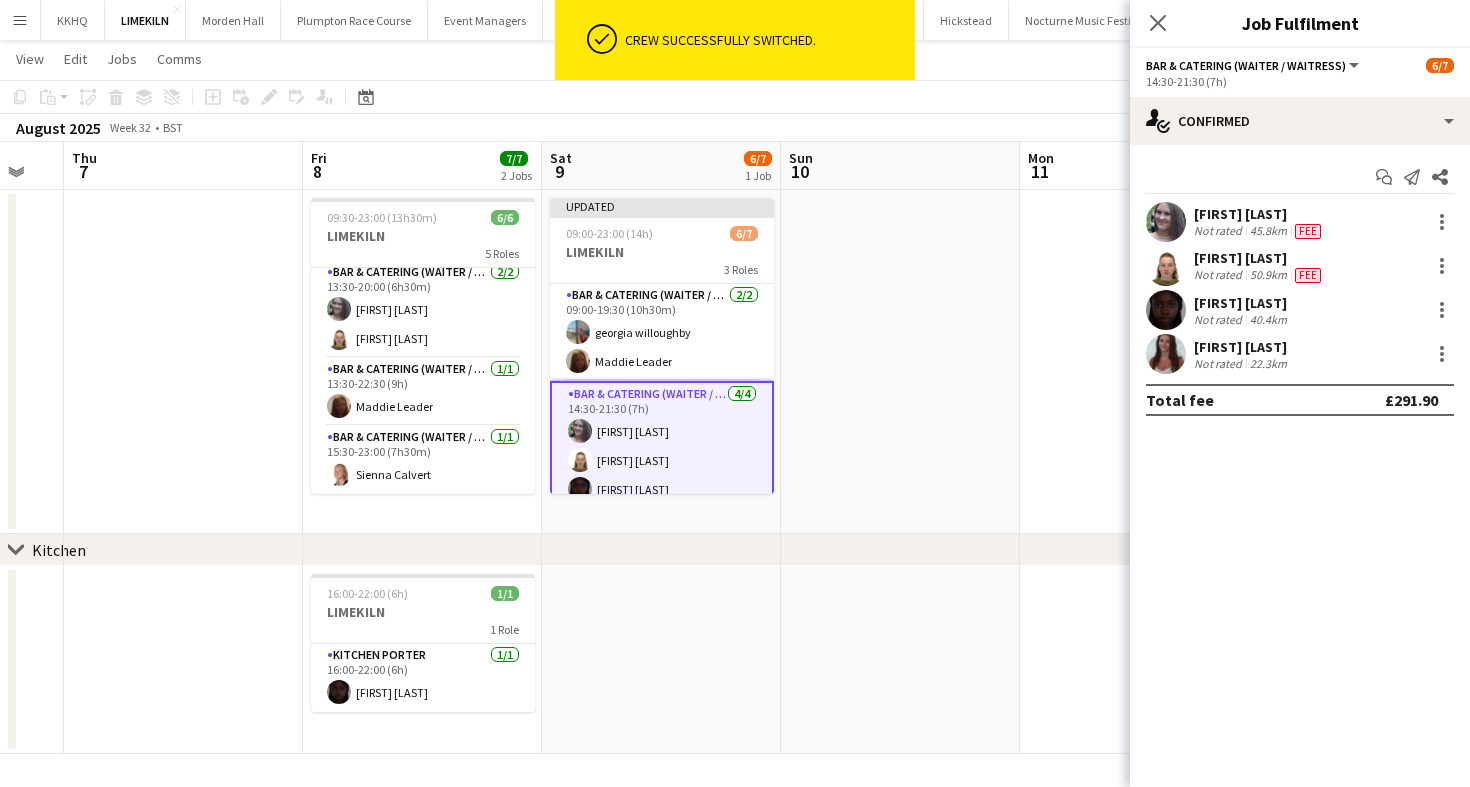 click on "View  Day view expanded Day view collapsed Month view Date picker Jump to today Expand Linked Jobs Collapse Linked Jobs  Edit  Copy
Command
C  Paste  Without Crew
Command
V With Crew
Command
Shift
V Paste as linked job  Group  Group Ungroup  Jobs  New Job Edit Job Delete Job New Linked Job Edit Linked Jobs Job fulfilment Promote Role Copy Role URL  Comms  Notify confirmed crew Create chat" 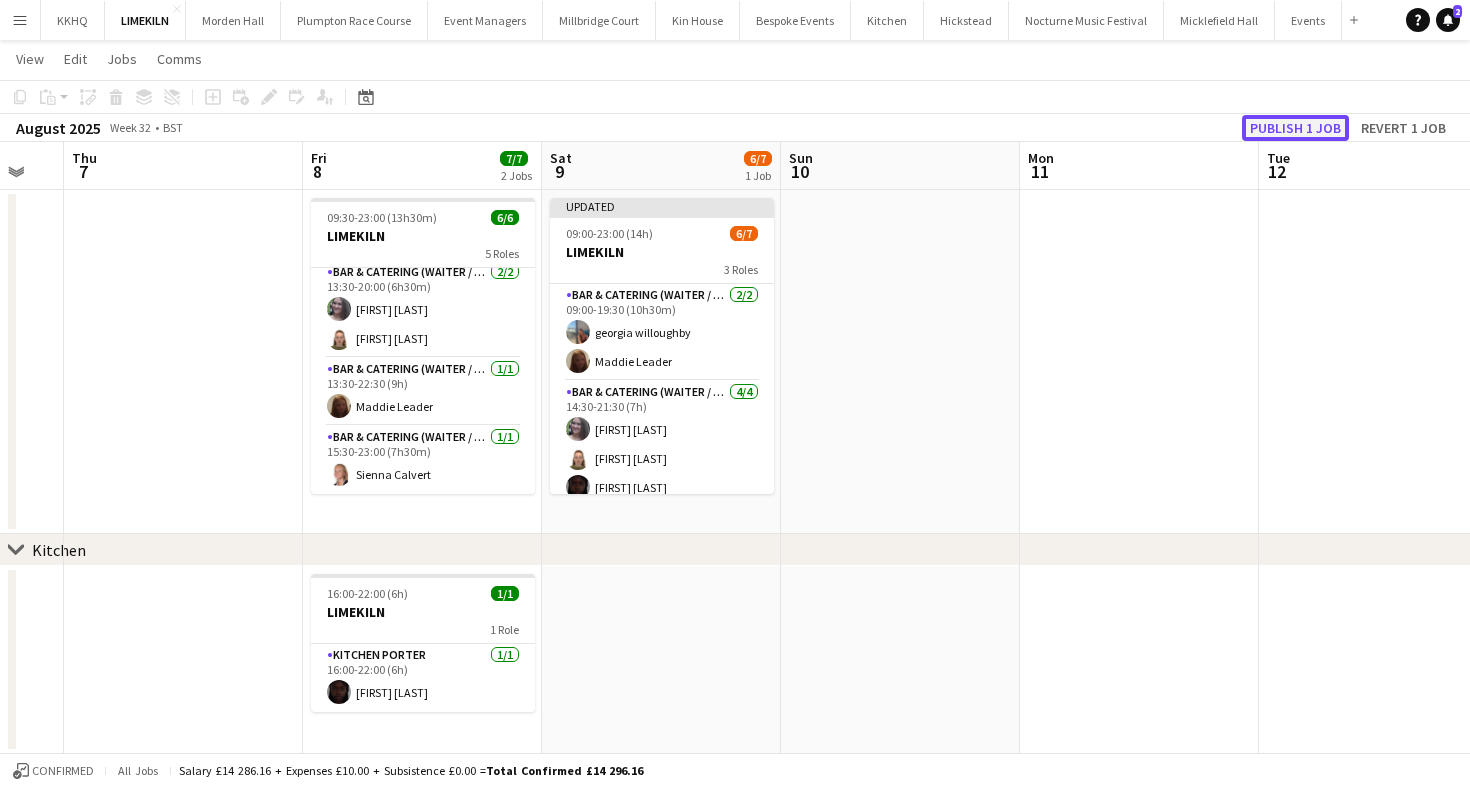 click on "Publish 1 job" 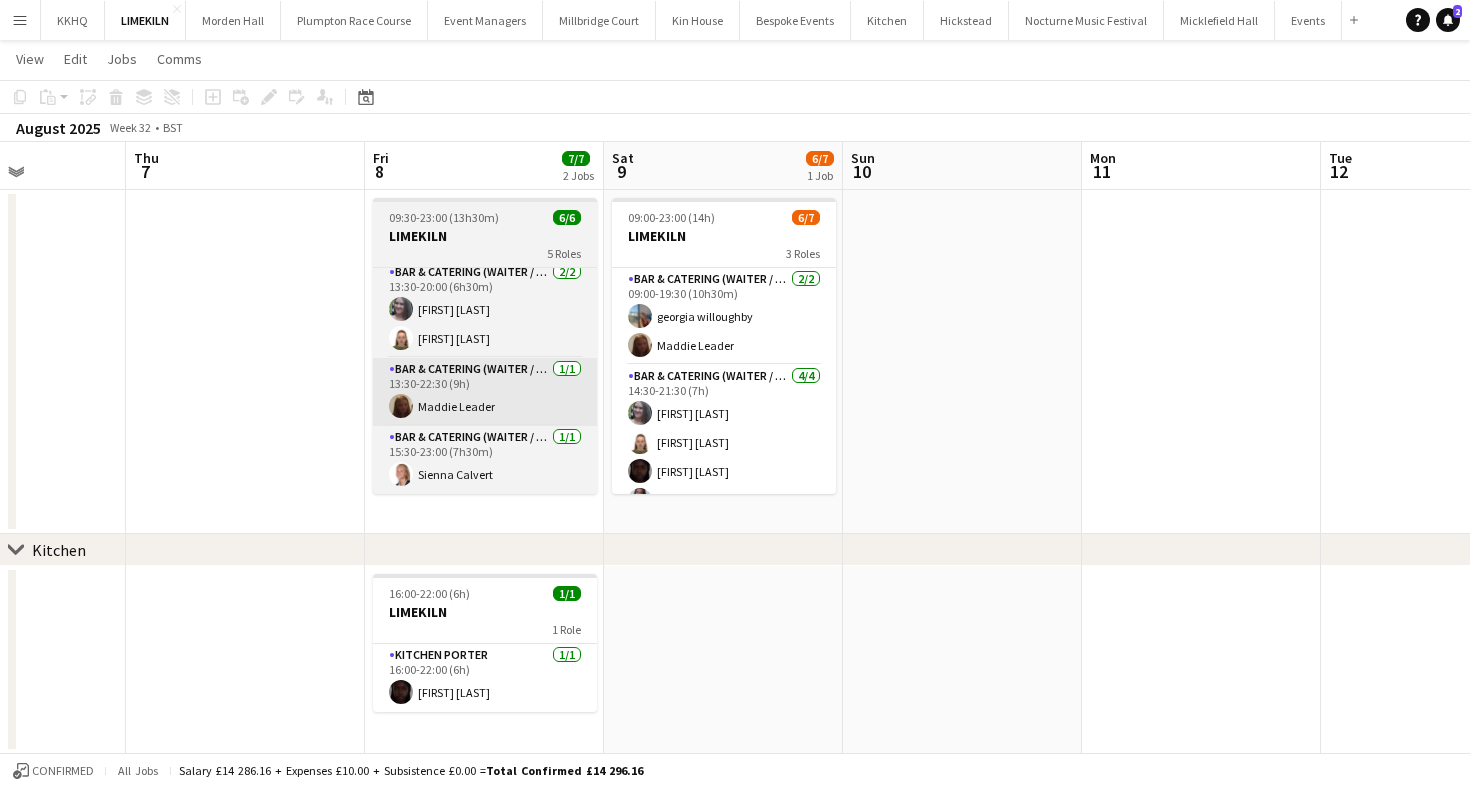 scroll, scrollTop: 0, scrollLeft: 587, axis: horizontal 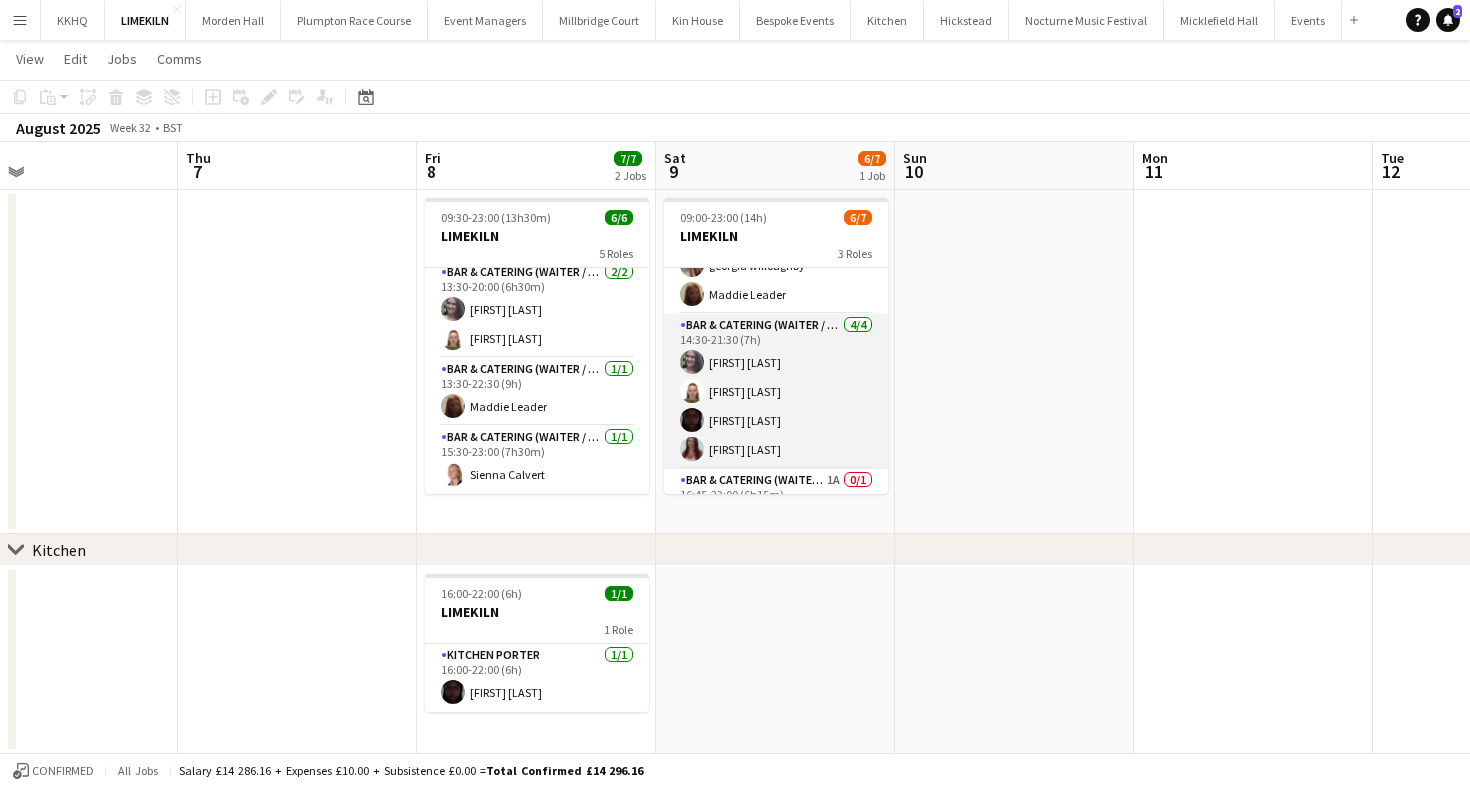 click on "Bar & Catering (Waiter / waitress)   4/4   14:30-21:30 (7h)
Natalia Brzezicka Marina Mann Maguette Seck Beatrice Norris" at bounding box center [776, 391] 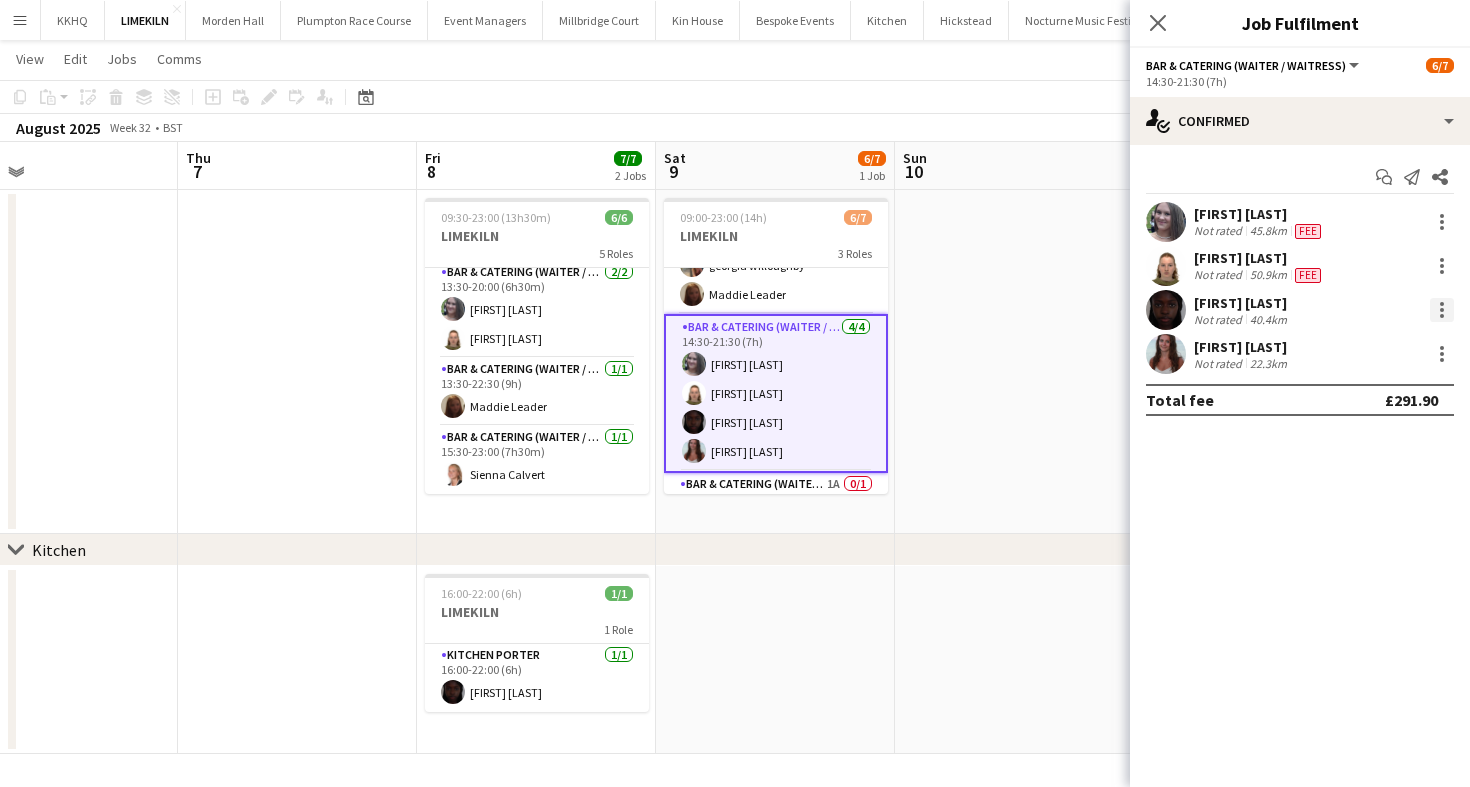 click at bounding box center (1442, 310) 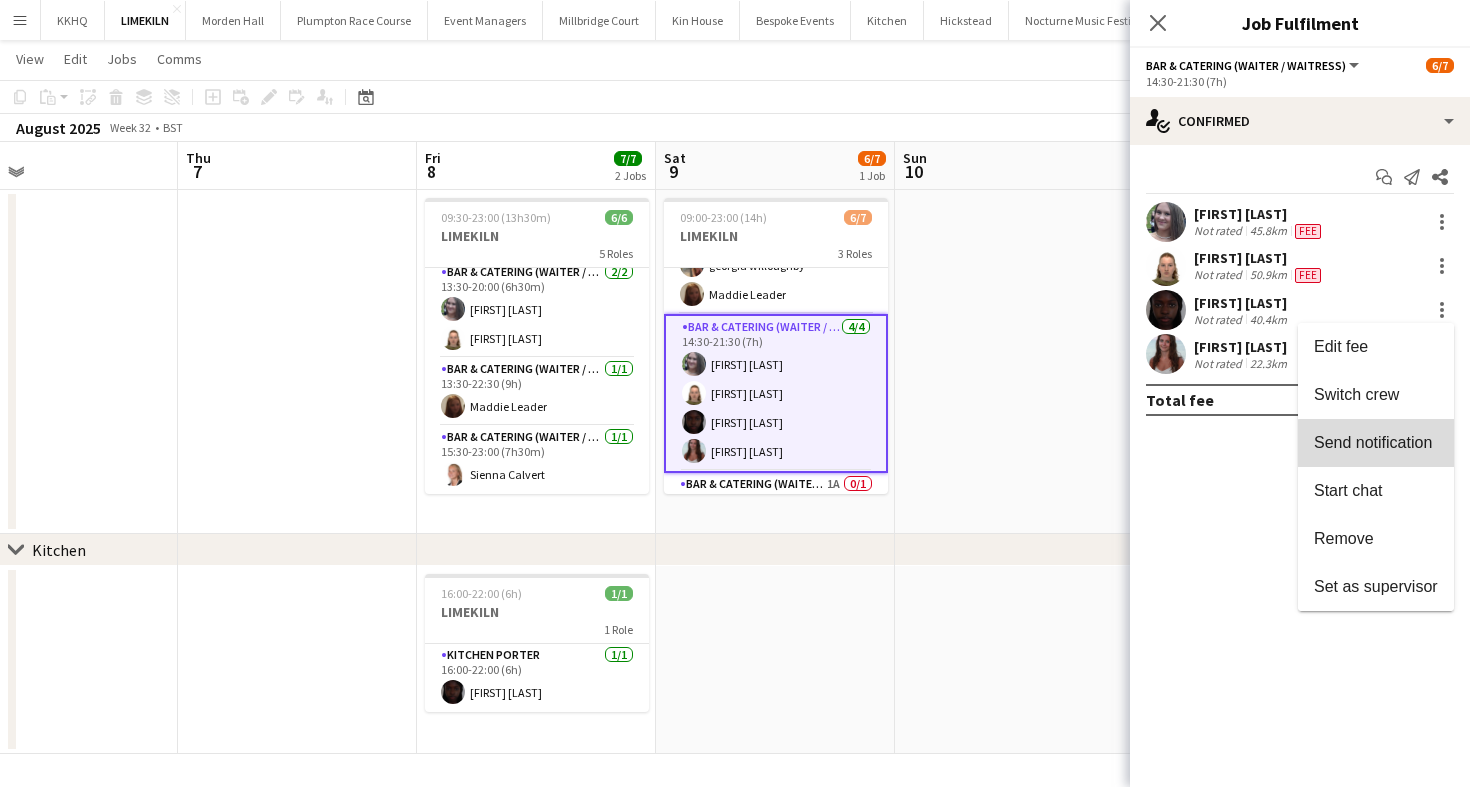 click on "Send notification" at bounding box center [1373, 442] 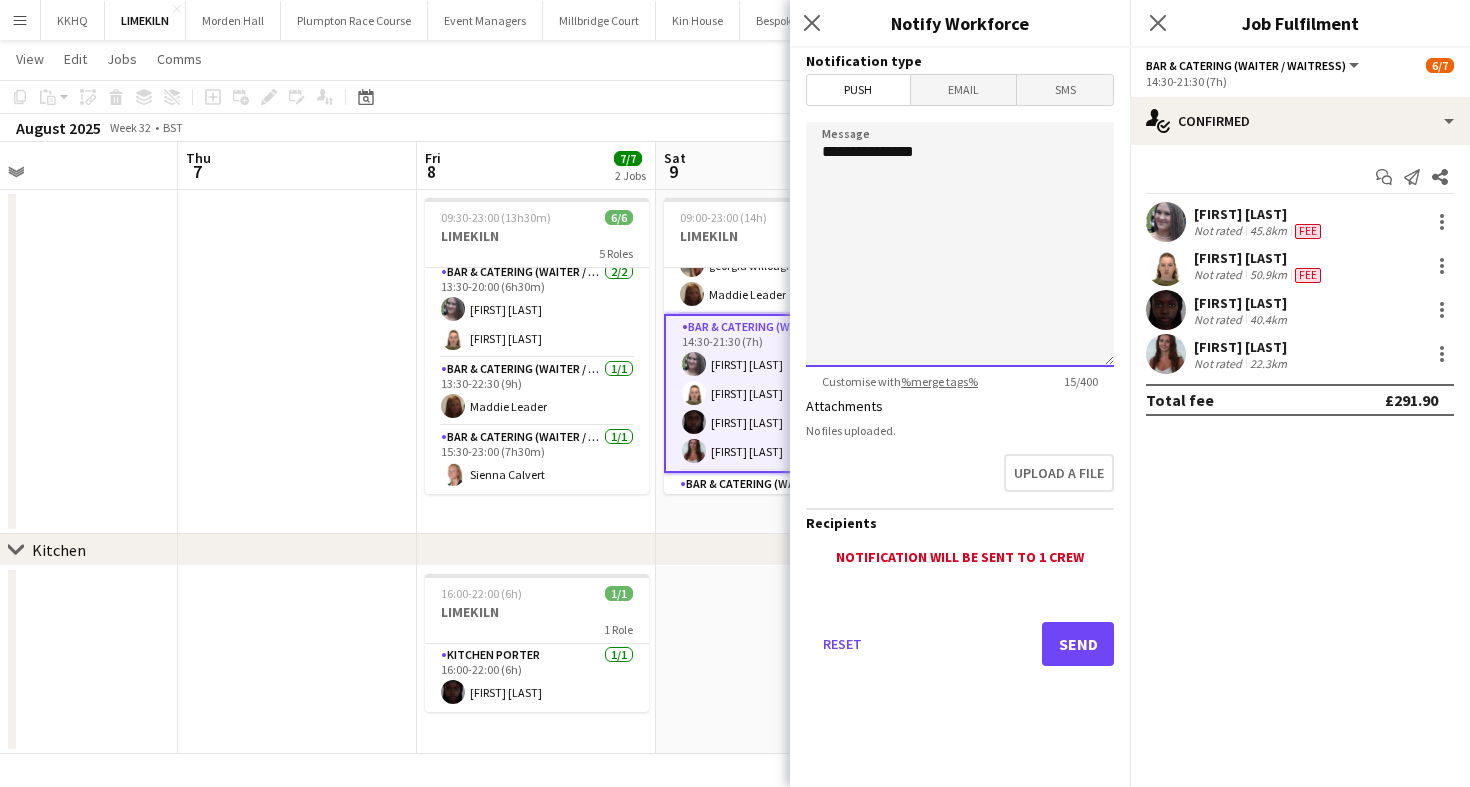 click on "**********" at bounding box center (960, 244) 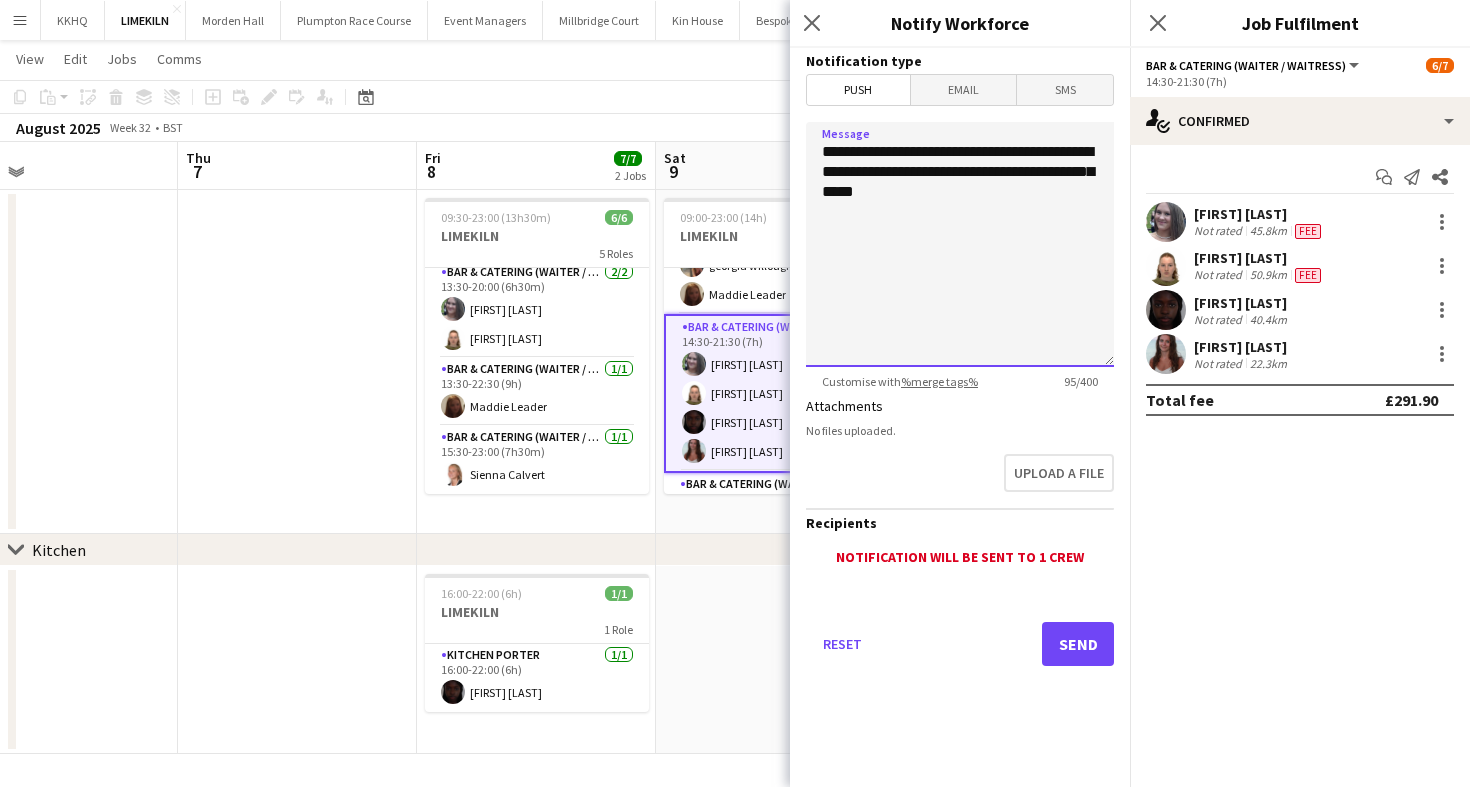 type on "**********" 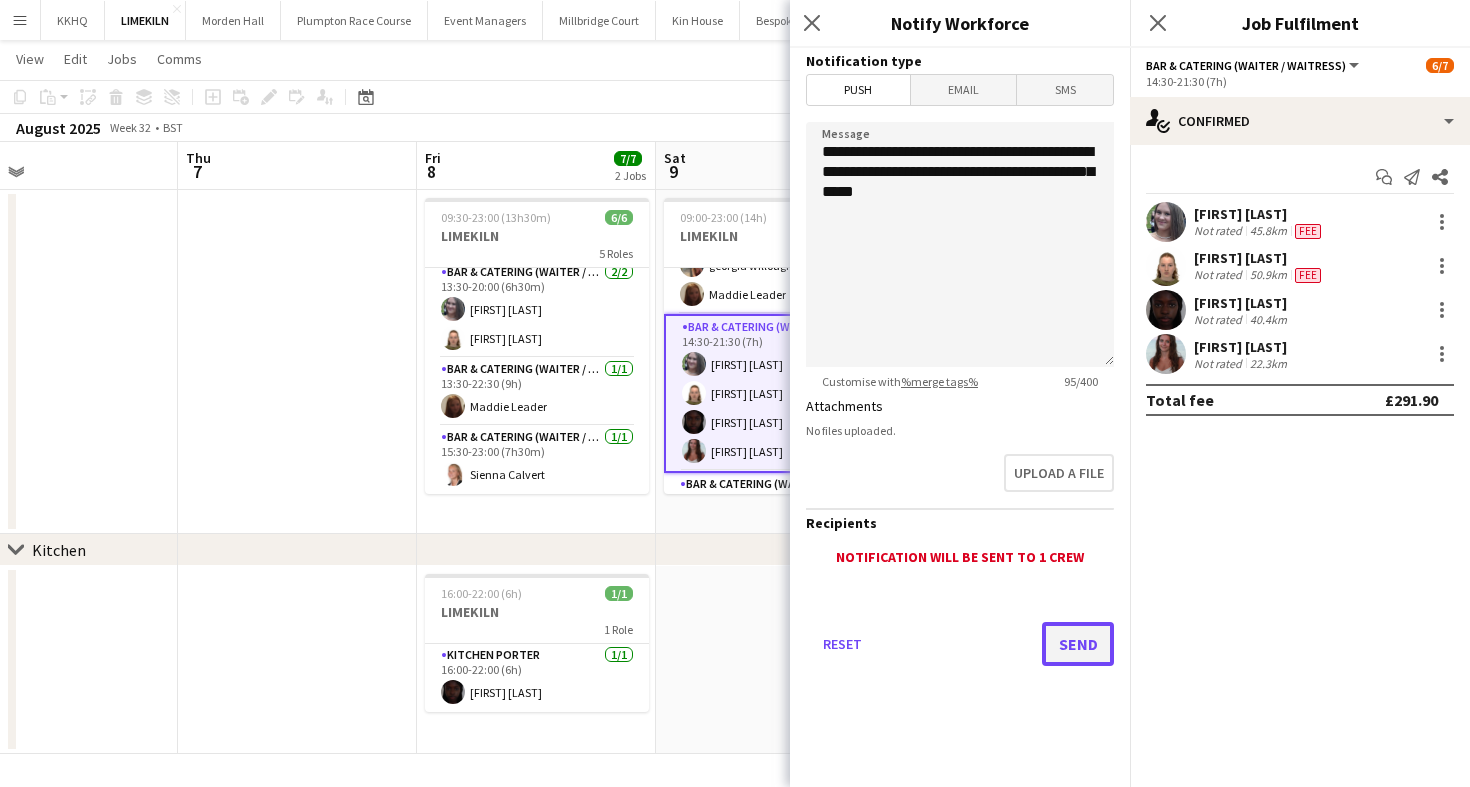 click on "Send" 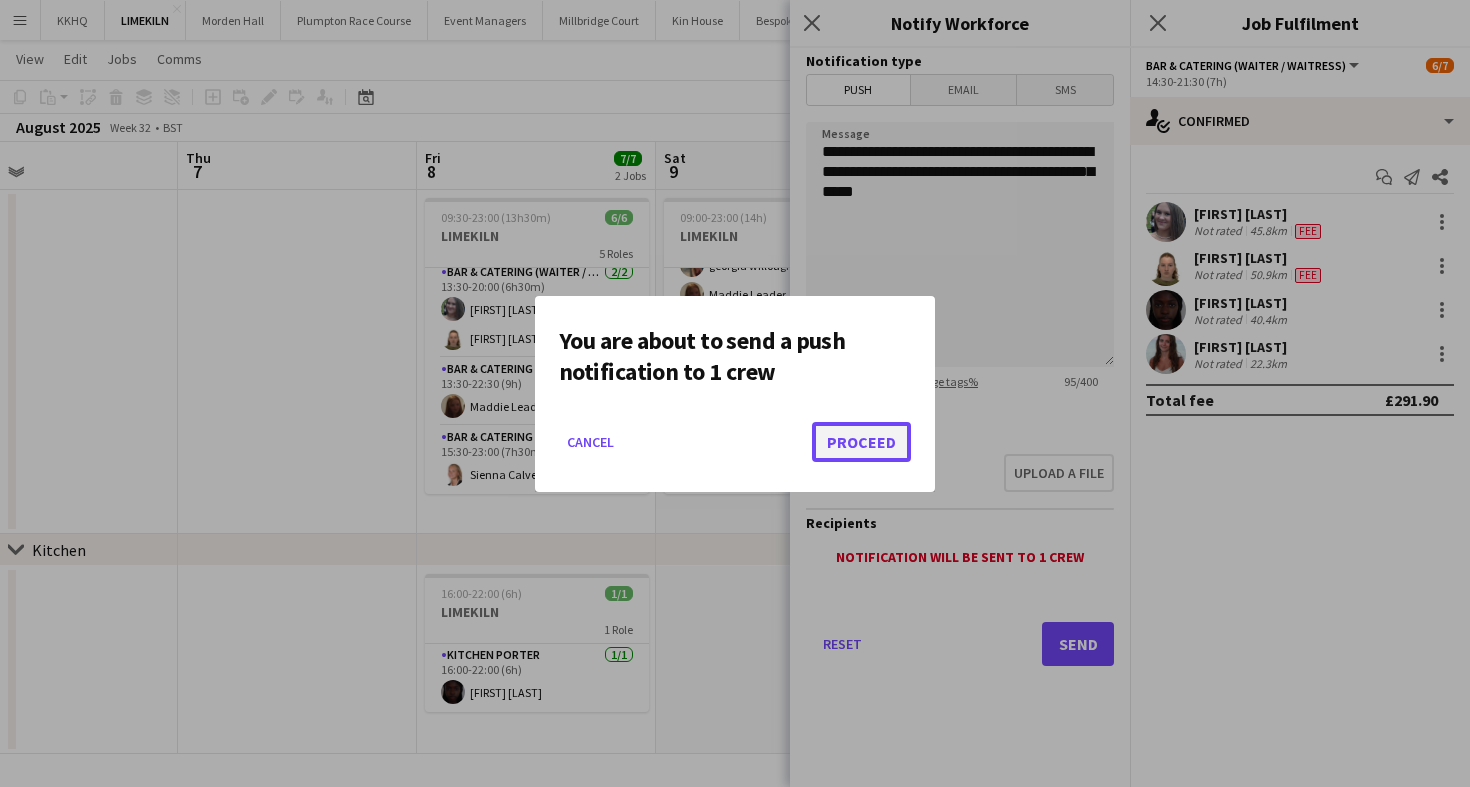 click on "Proceed" 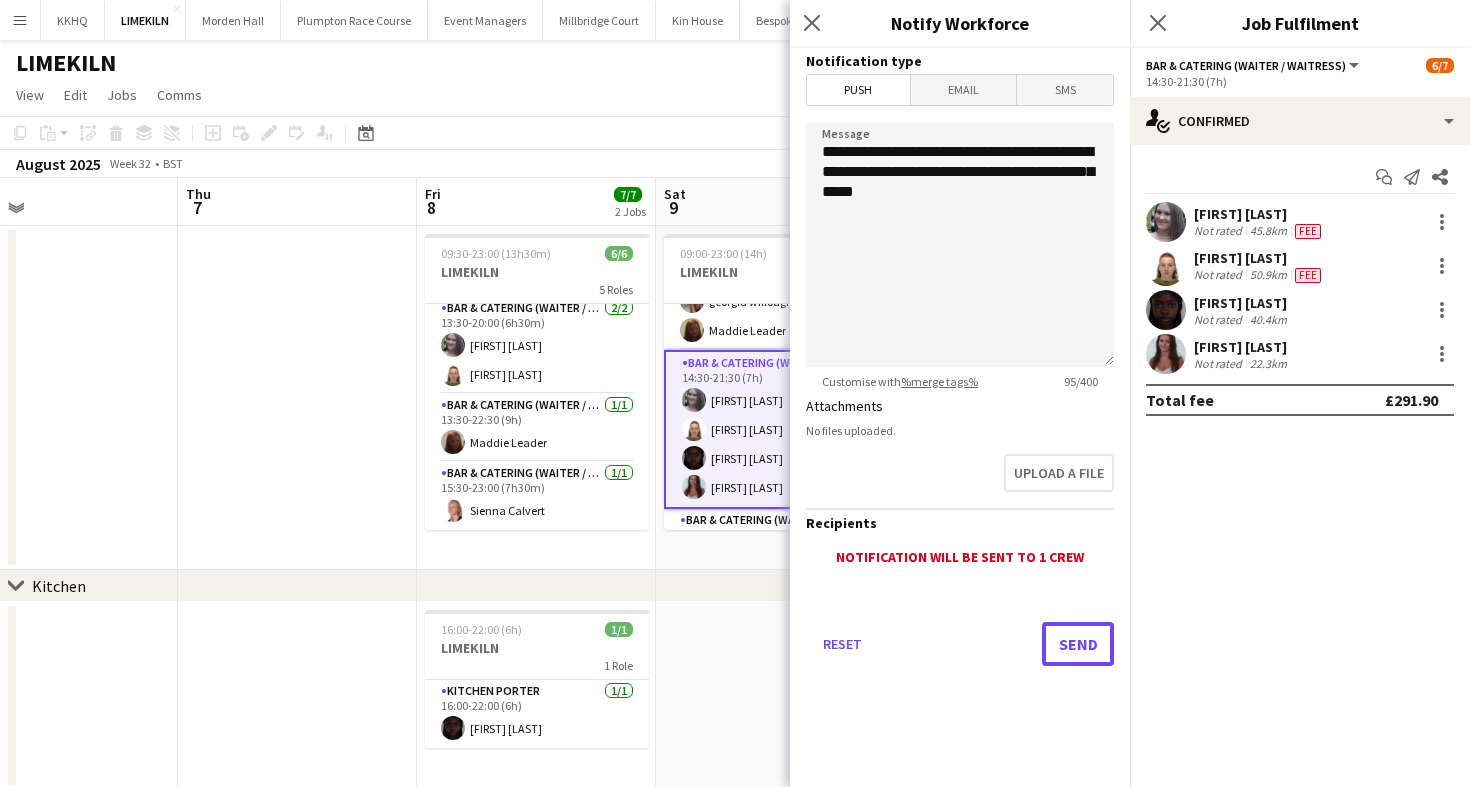 scroll, scrollTop: 36, scrollLeft: 0, axis: vertical 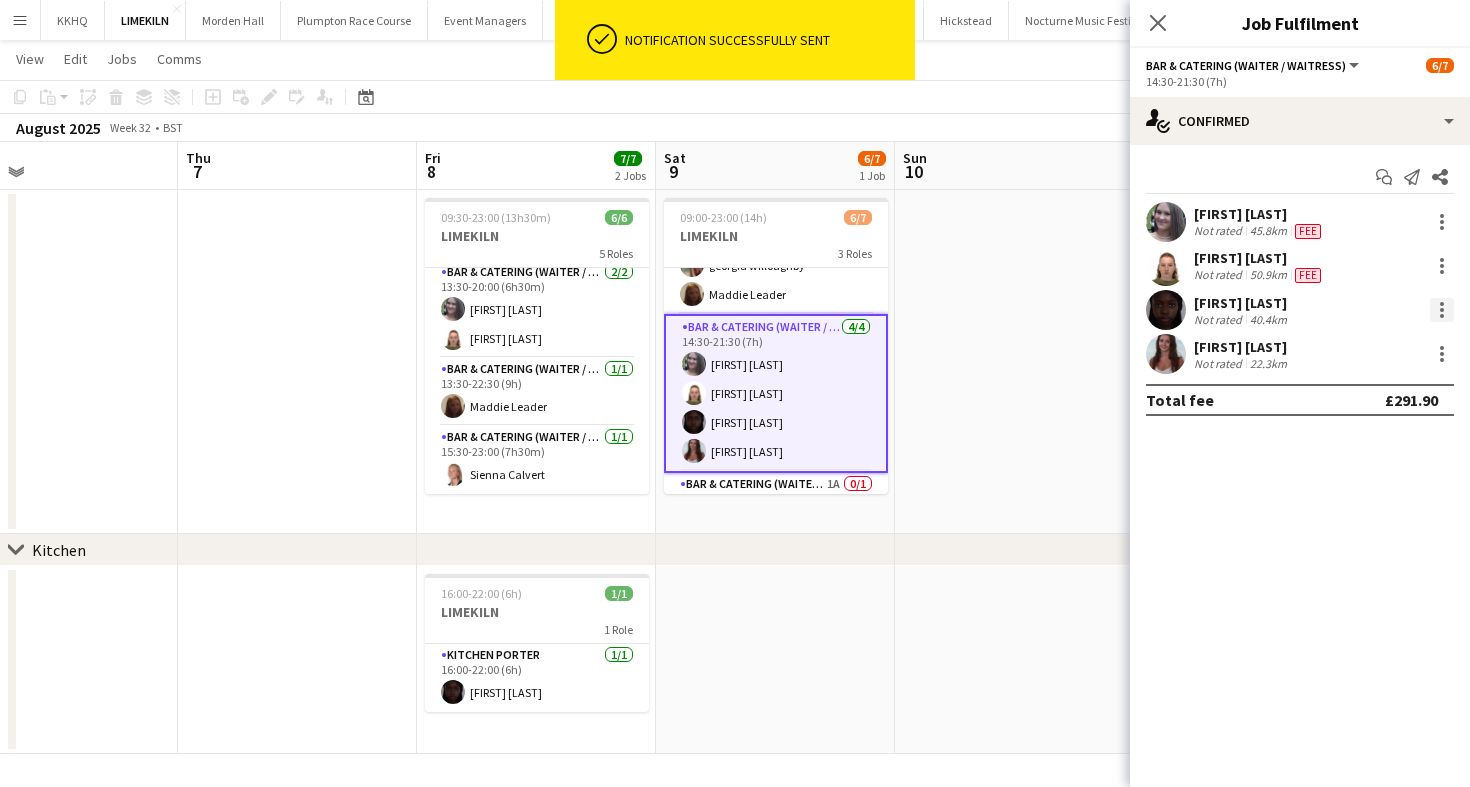 click at bounding box center (1442, 310) 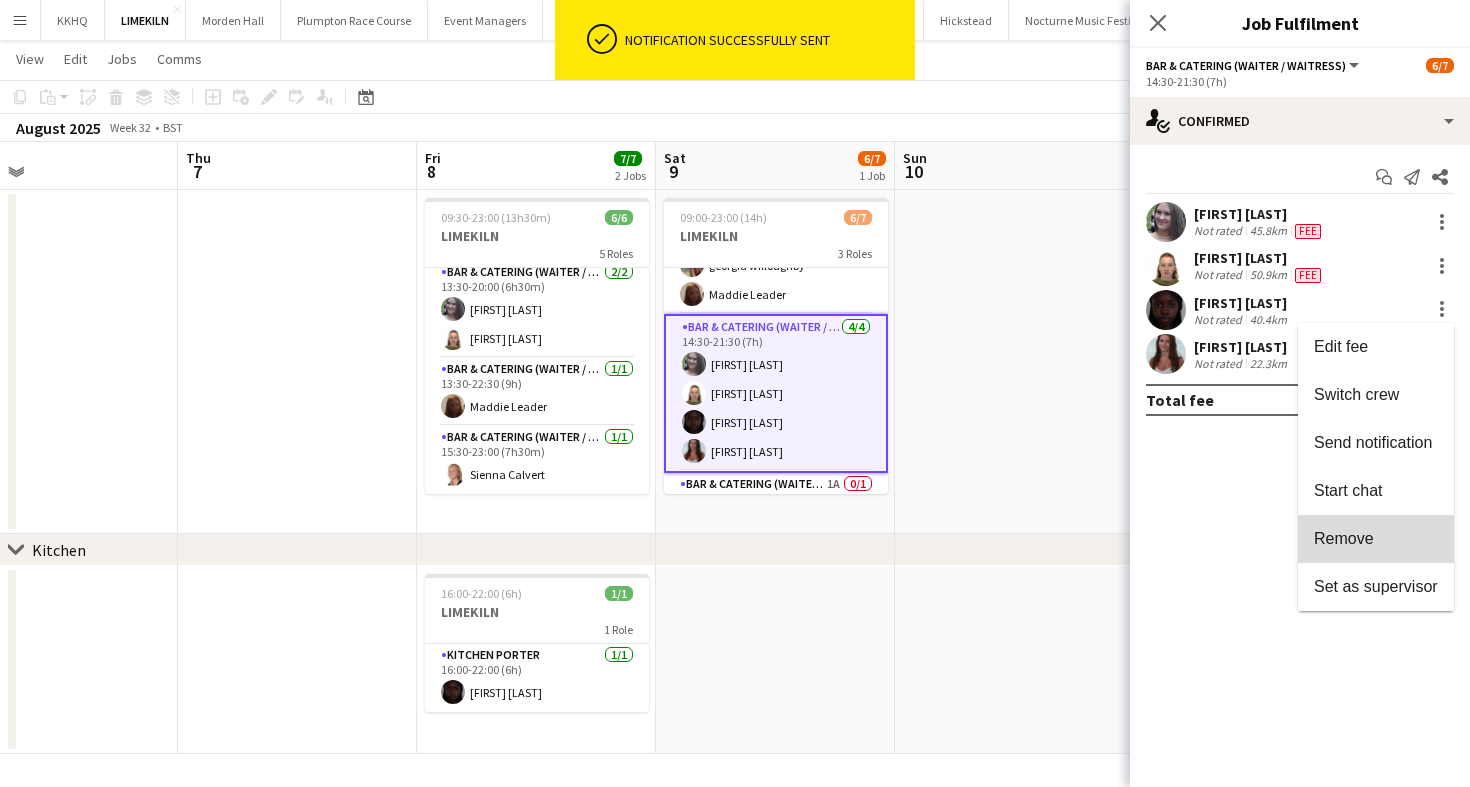 click on "Remove" at bounding box center (1376, 539) 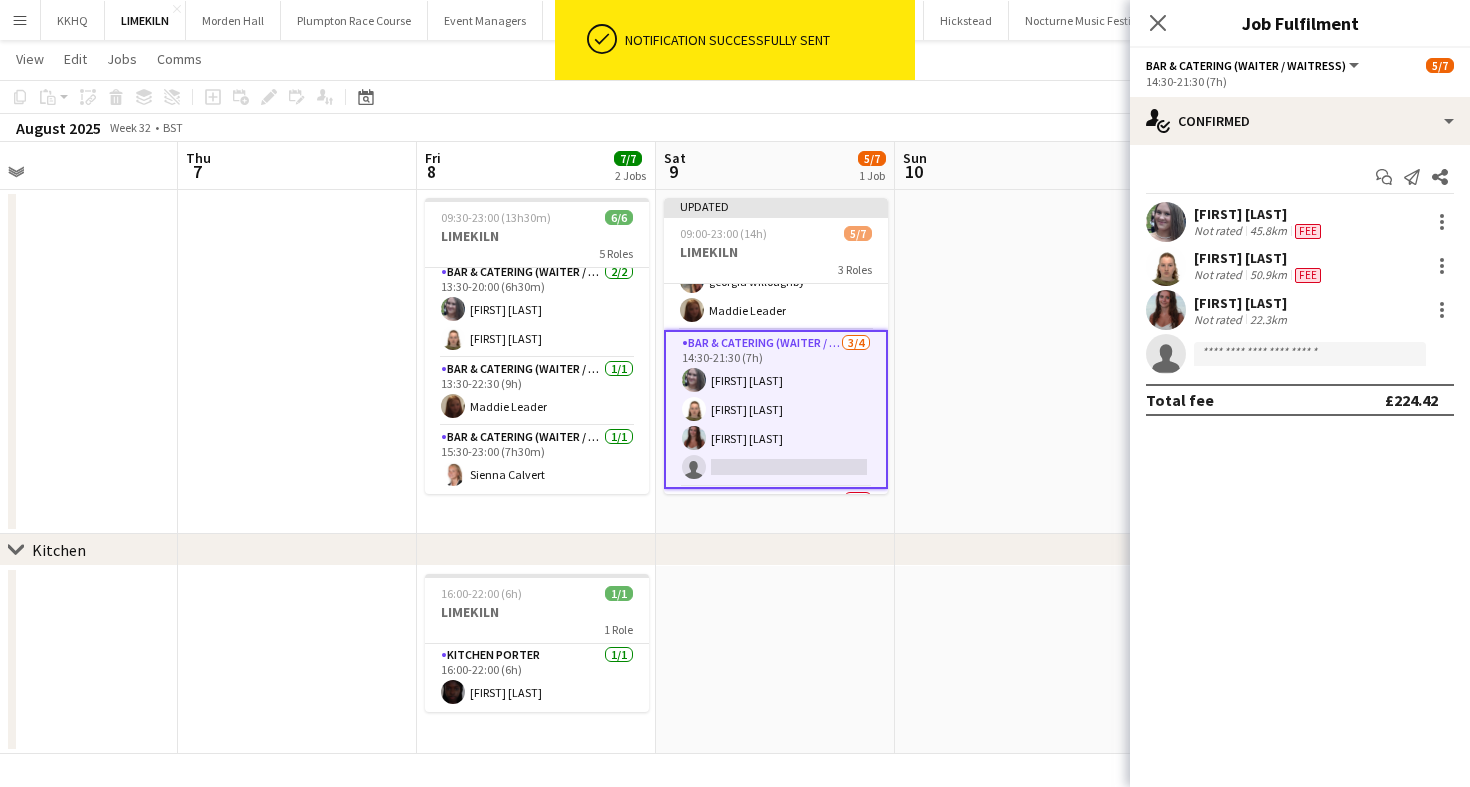 click on "August 2025   Week 32
•   BST   Publish 1 job   Revert 1 job" 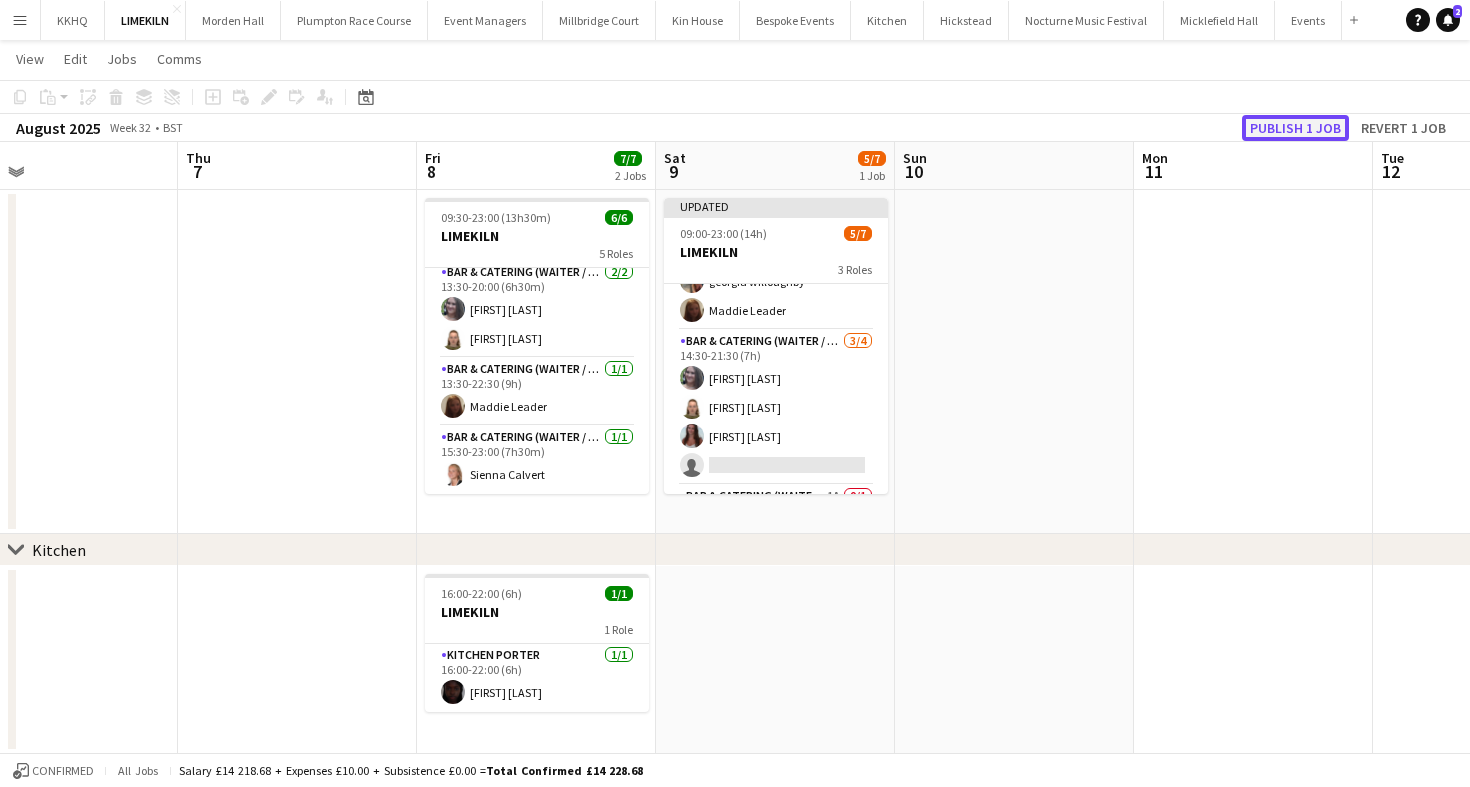 click on "Publish 1 job" 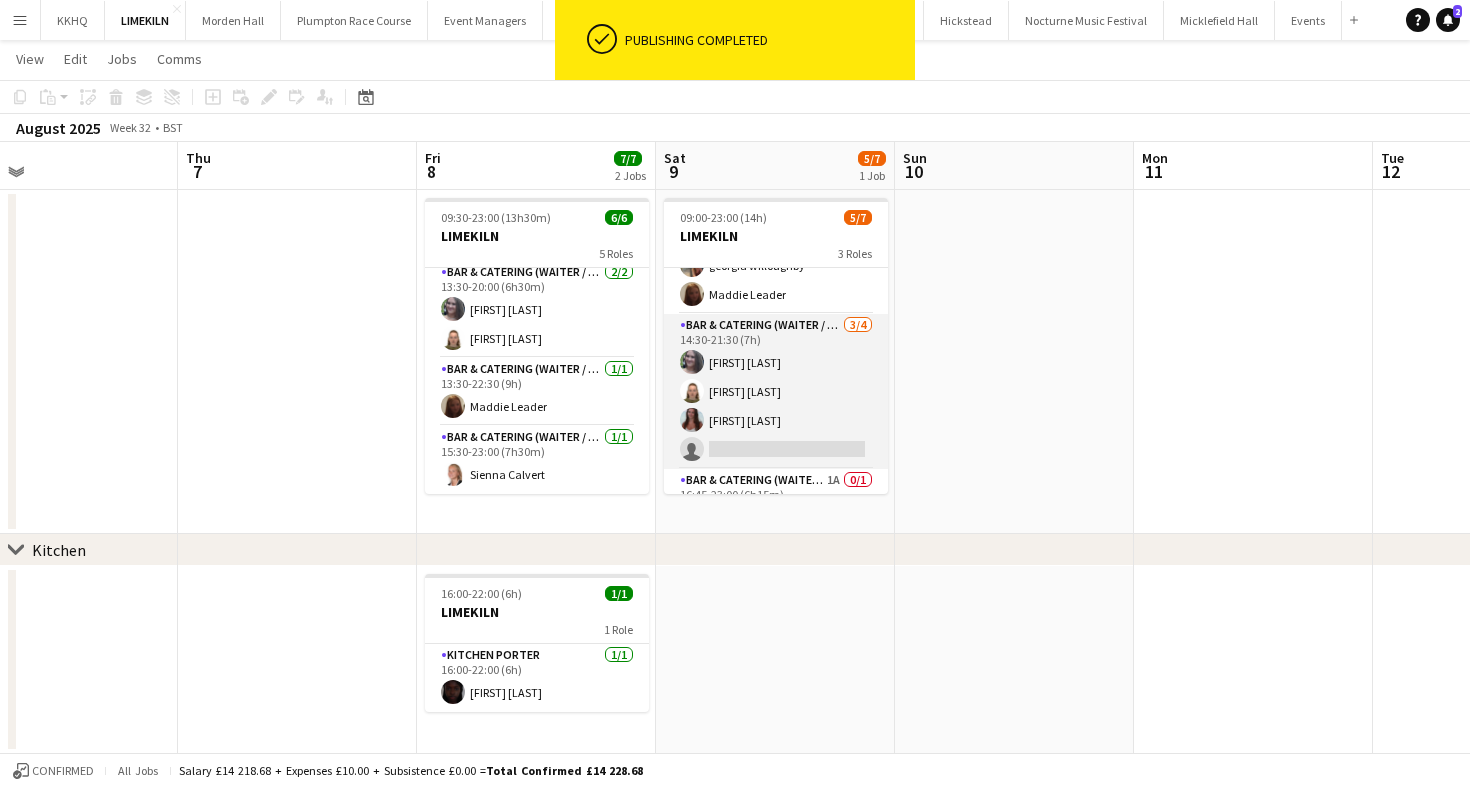 click on "Bar & Catering (Waiter / waitress)   3/4   14:30-21:30 (7h)
Natalia Brzezicka Marina Mann Beatrice Norris
single-neutral-actions" at bounding box center (776, 391) 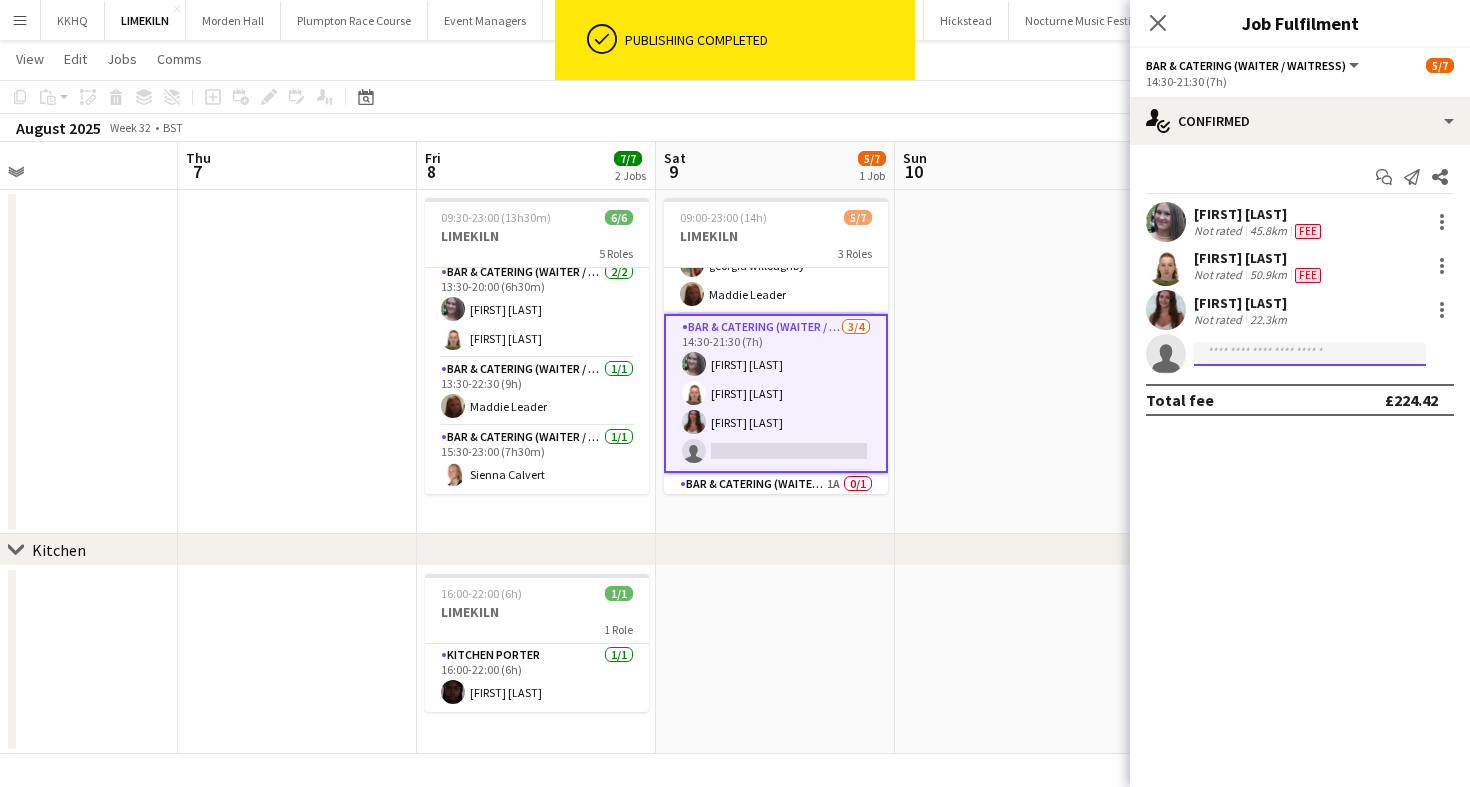 click 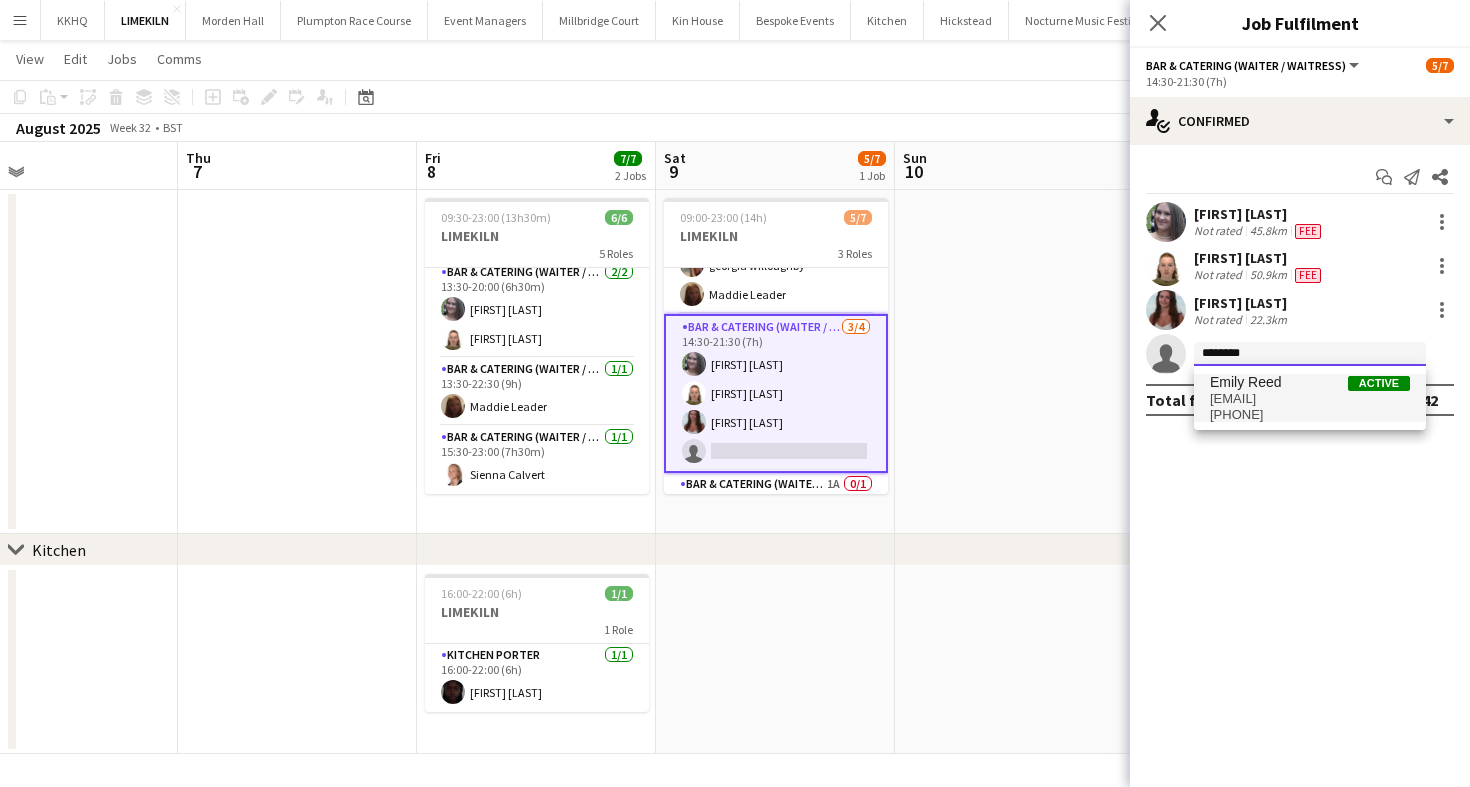 type on "********" 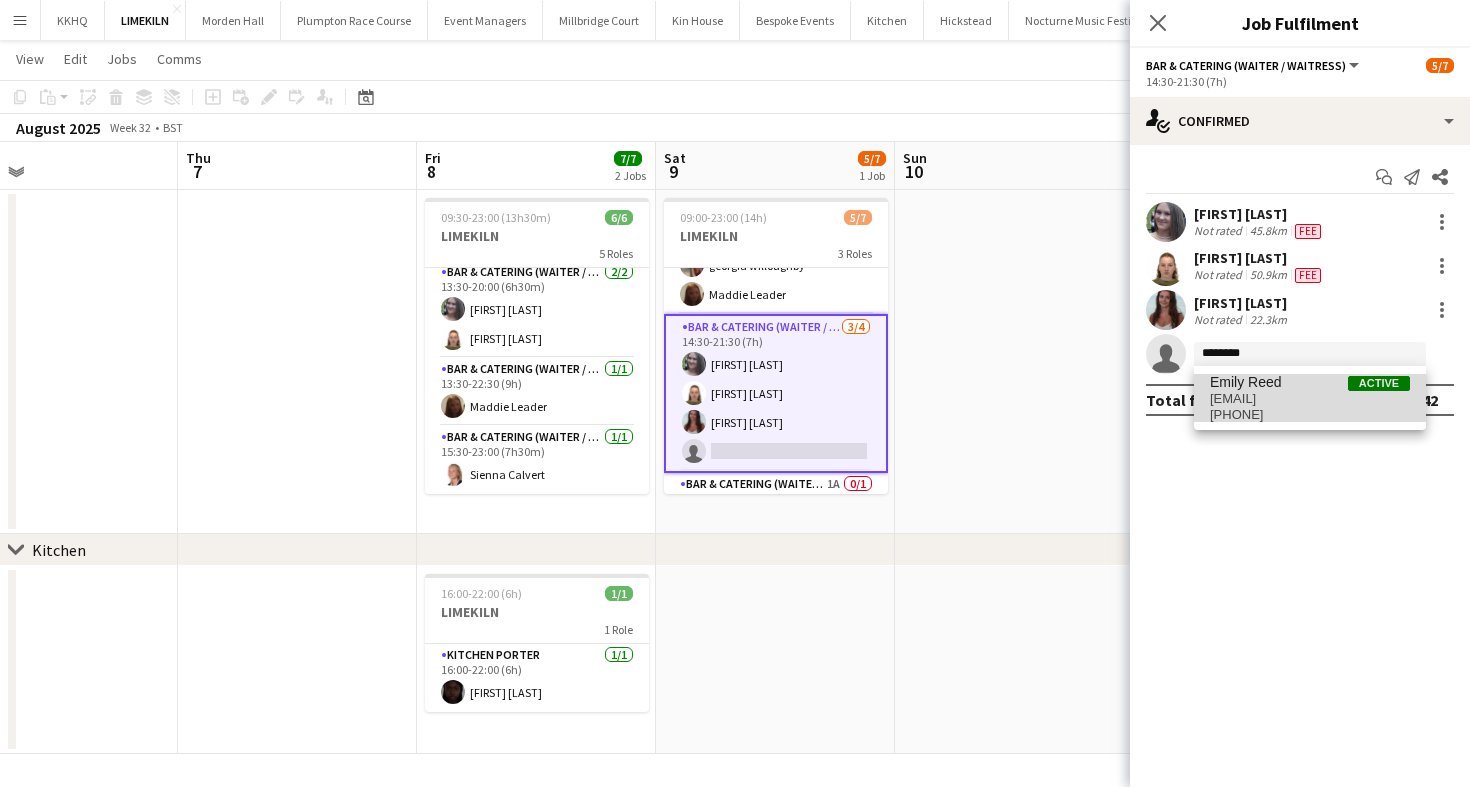 click on "+447493405303" at bounding box center (1310, 415) 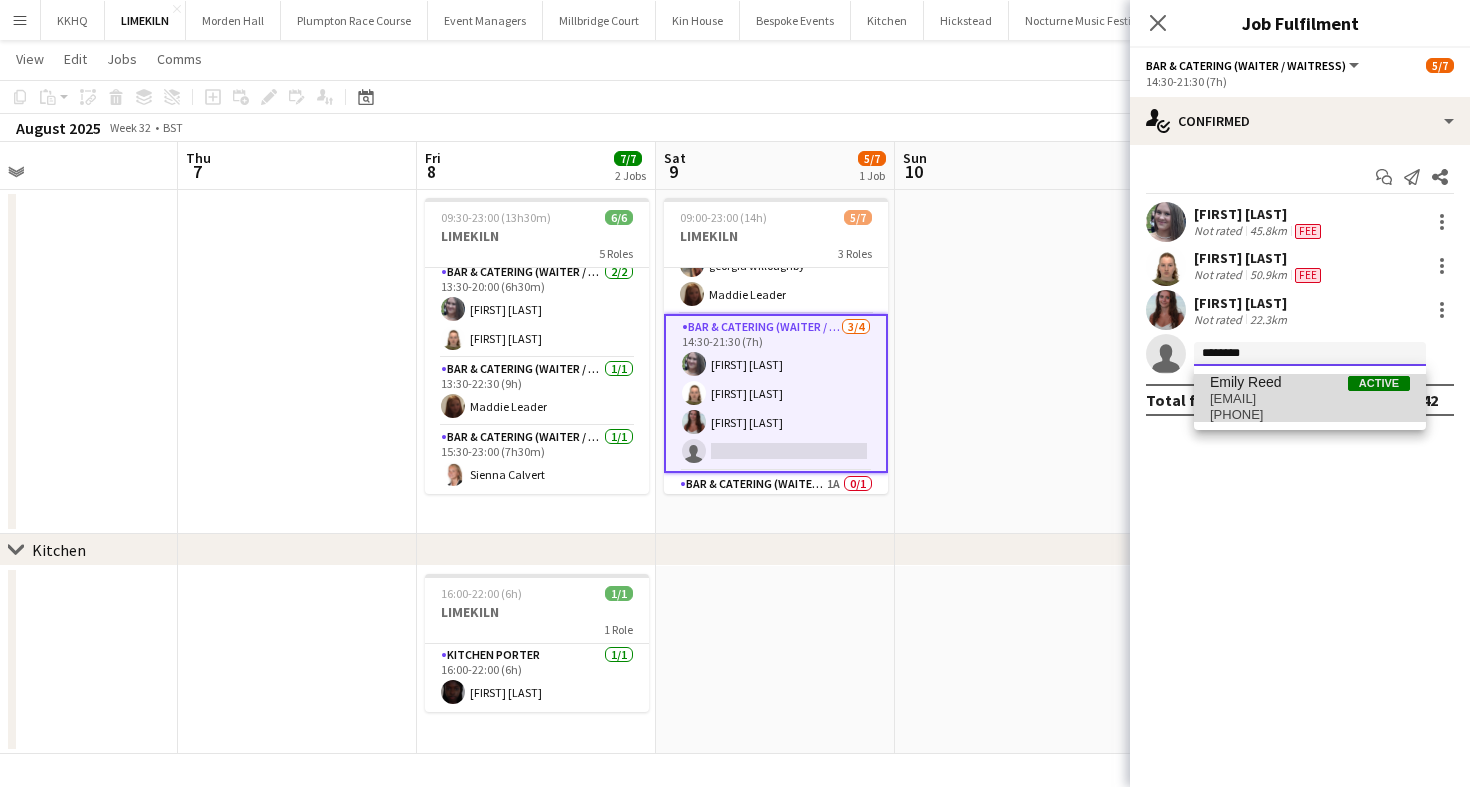 type 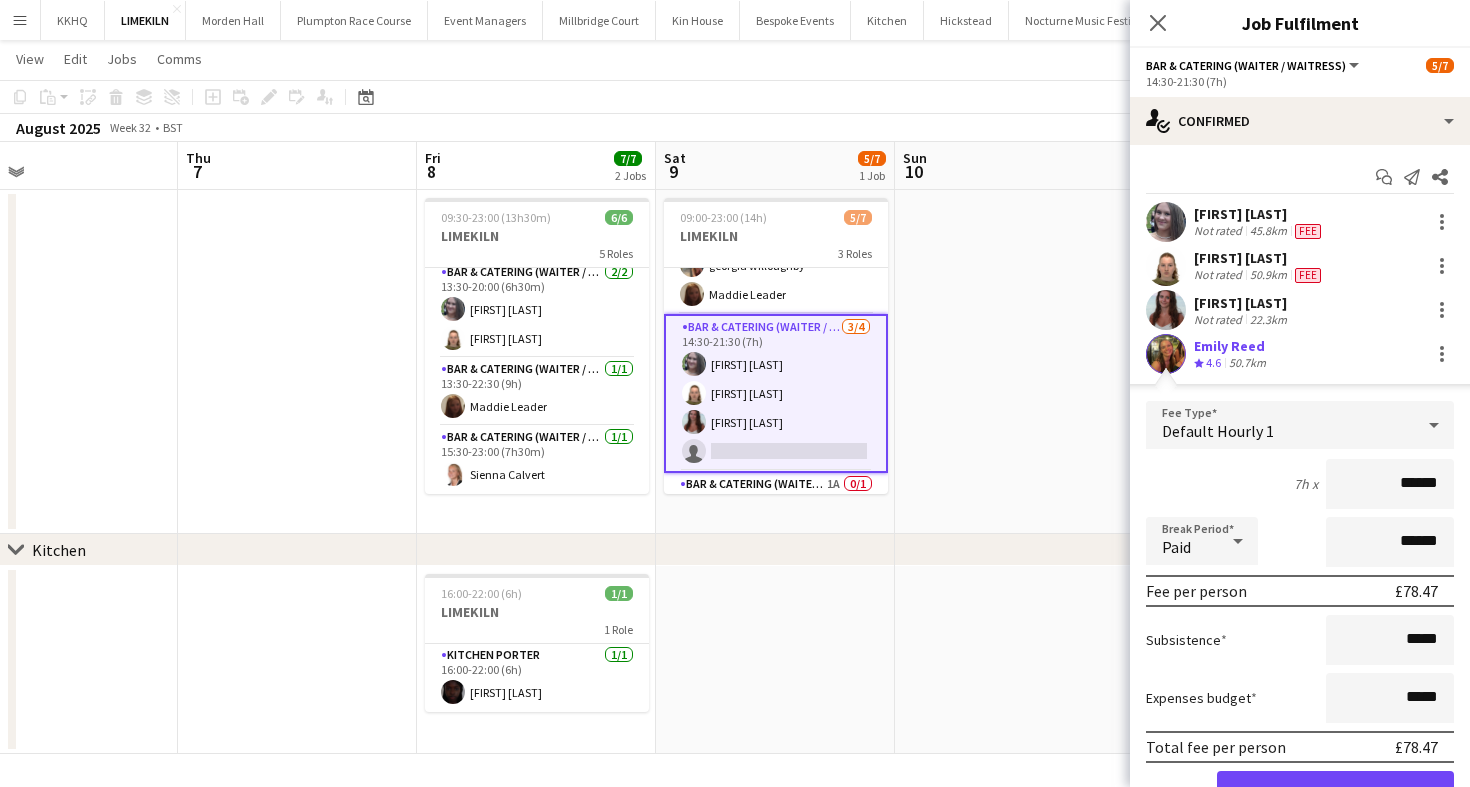 click on "Fee Type  Default Hourly 1  7h x  ******  Break Period  Paid ******  Fee per person   £78.47   Subsistence  *****  Expenses budget  *****  Total fee per person   £78.47   Cancel   Confirm" at bounding box center [1300, 614] 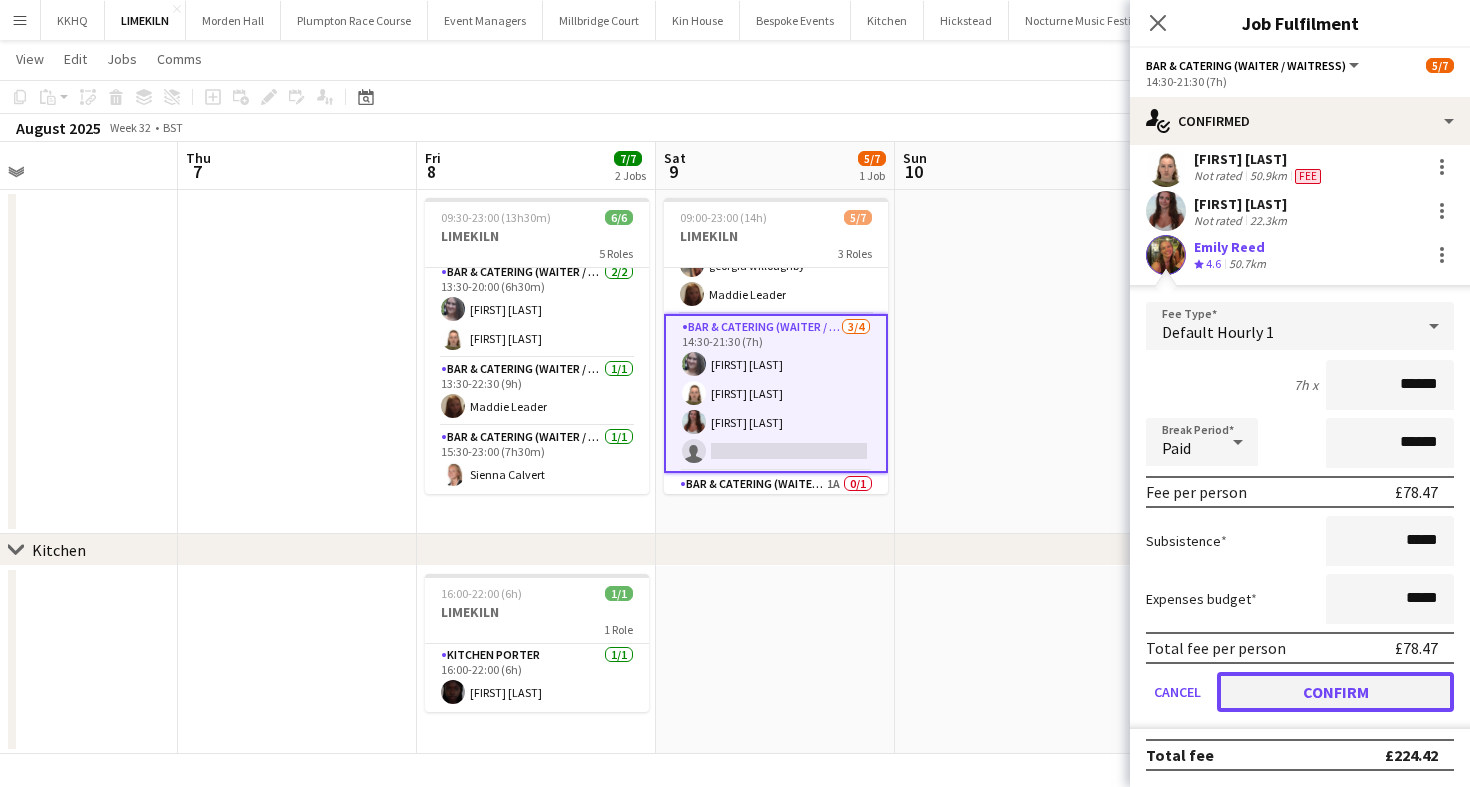 click on "Confirm" at bounding box center (1335, 692) 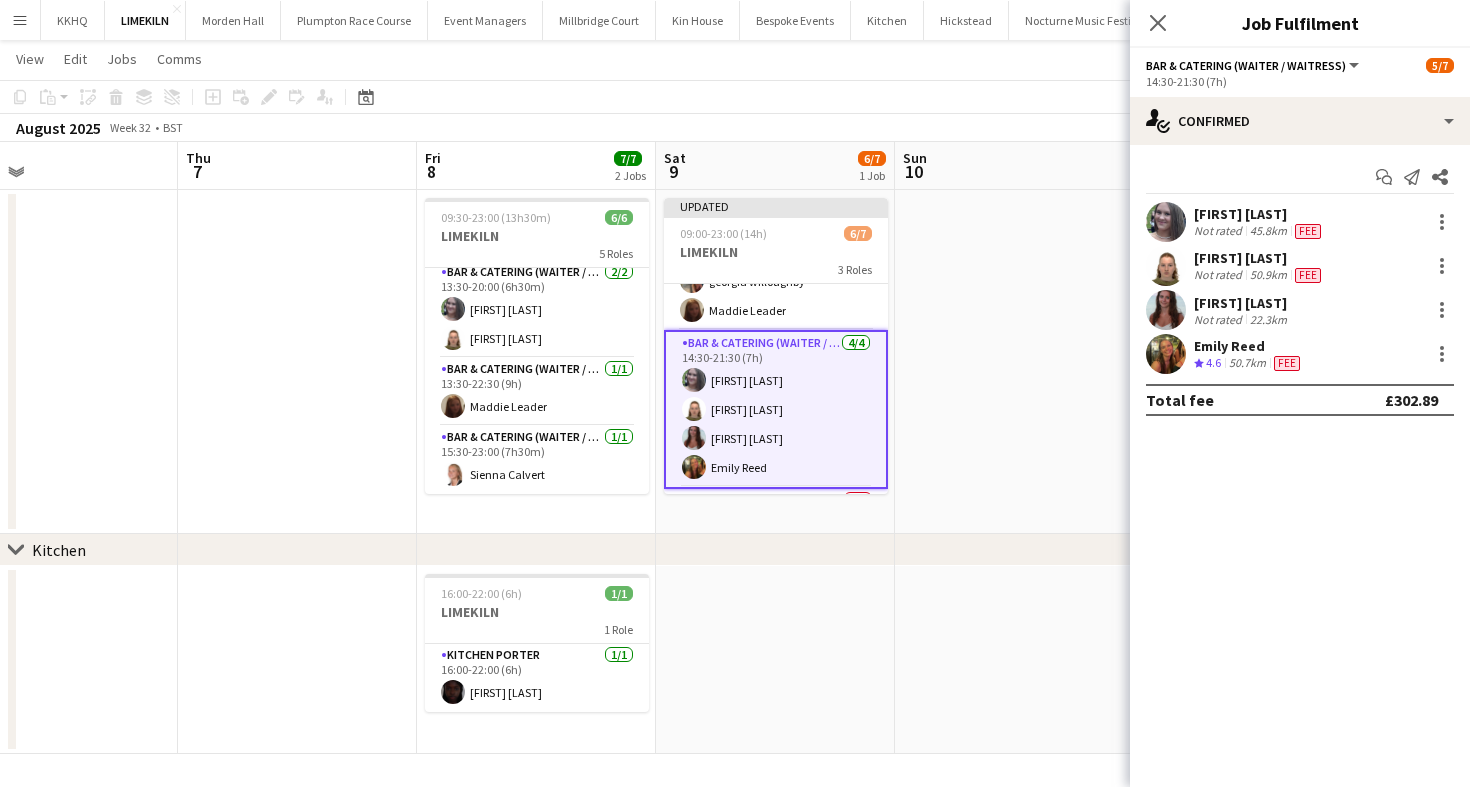 scroll, scrollTop: 0, scrollLeft: 0, axis: both 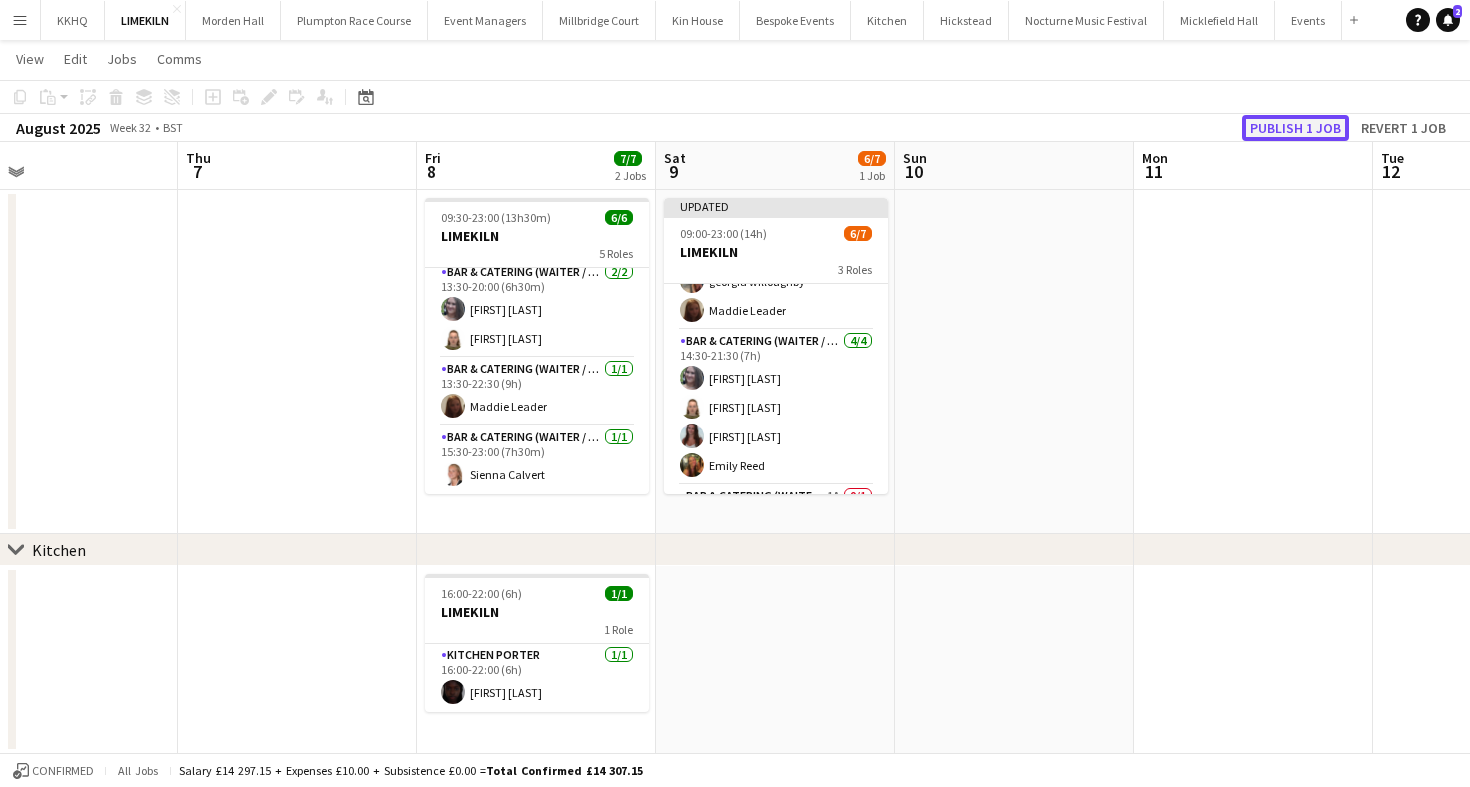 click on "Publish 1 job" 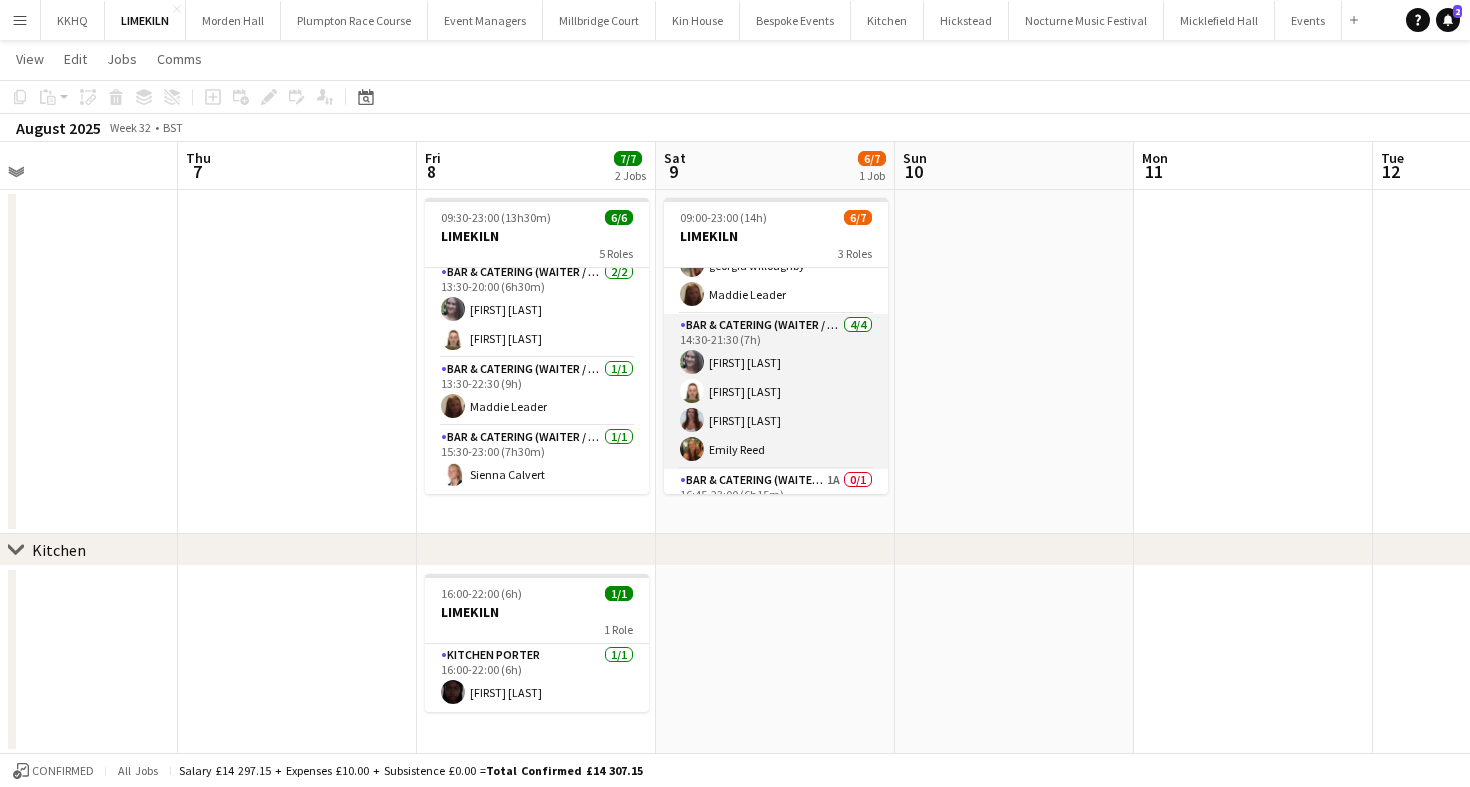 scroll, scrollTop: 94, scrollLeft: 0, axis: vertical 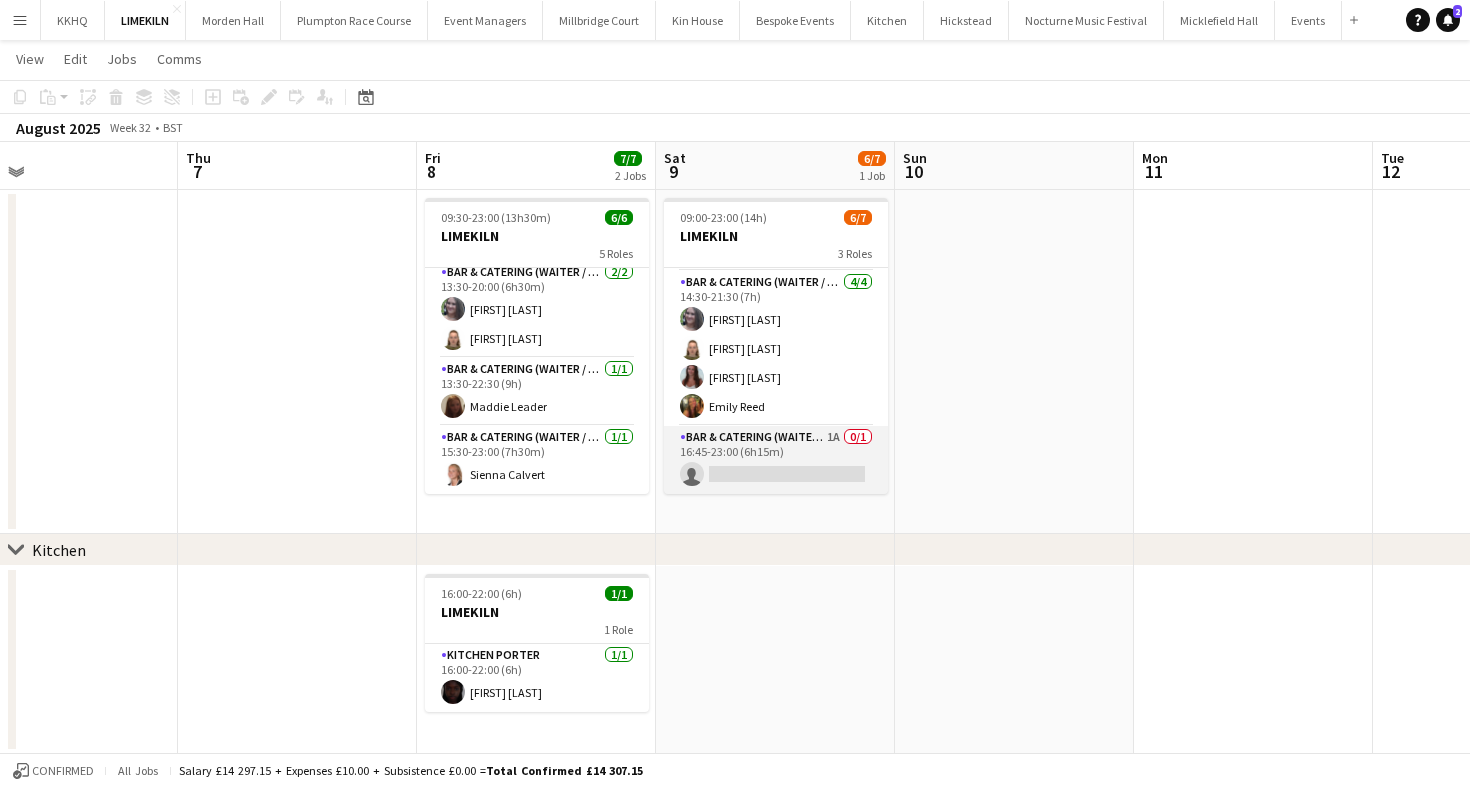 click on "Bar & Catering (Waiter / waitress)   1A   0/1   16:45-23:00 (6h15m)
single-neutral-actions" at bounding box center (776, 460) 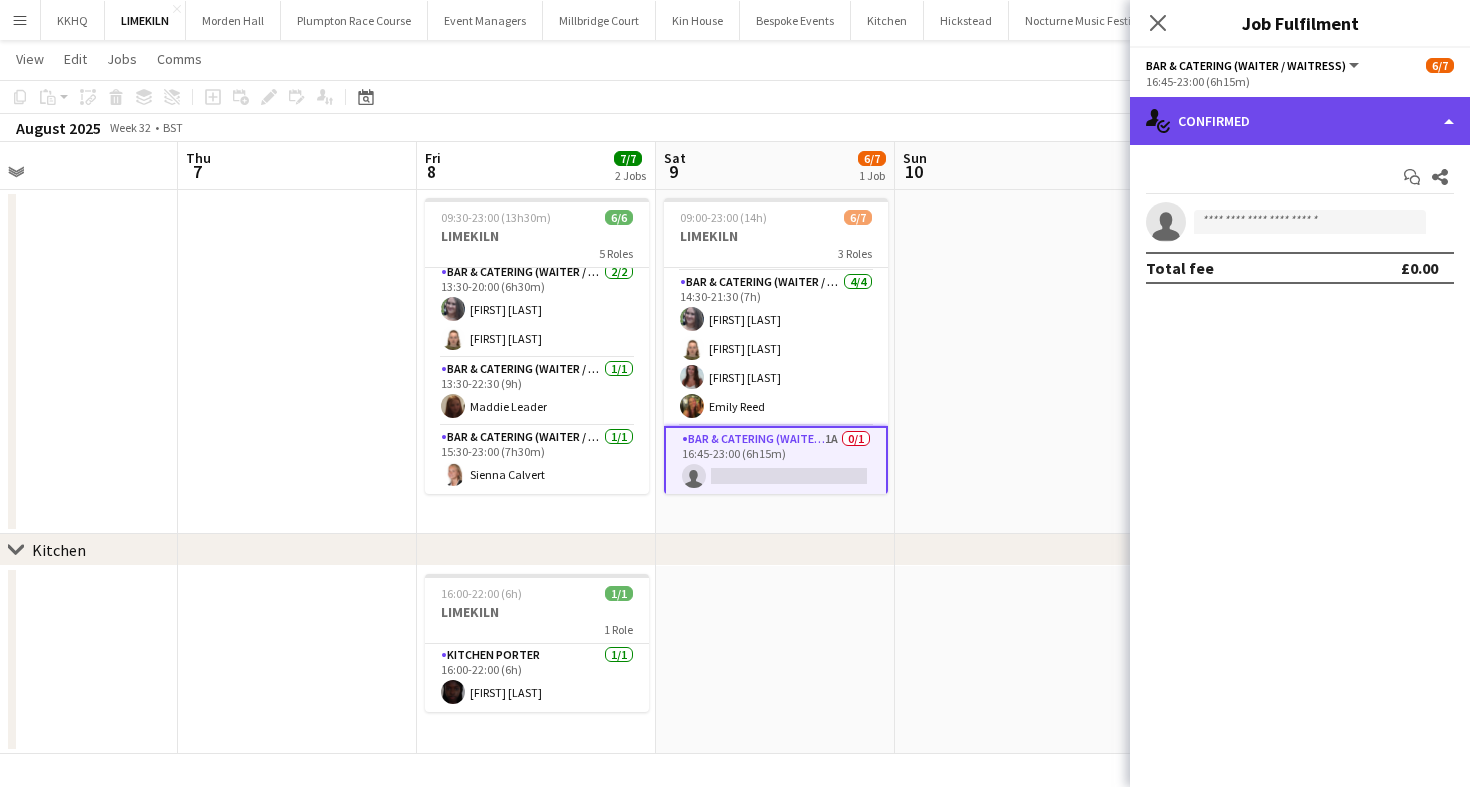 click on "single-neutral-actions-check-2
Confirmed" 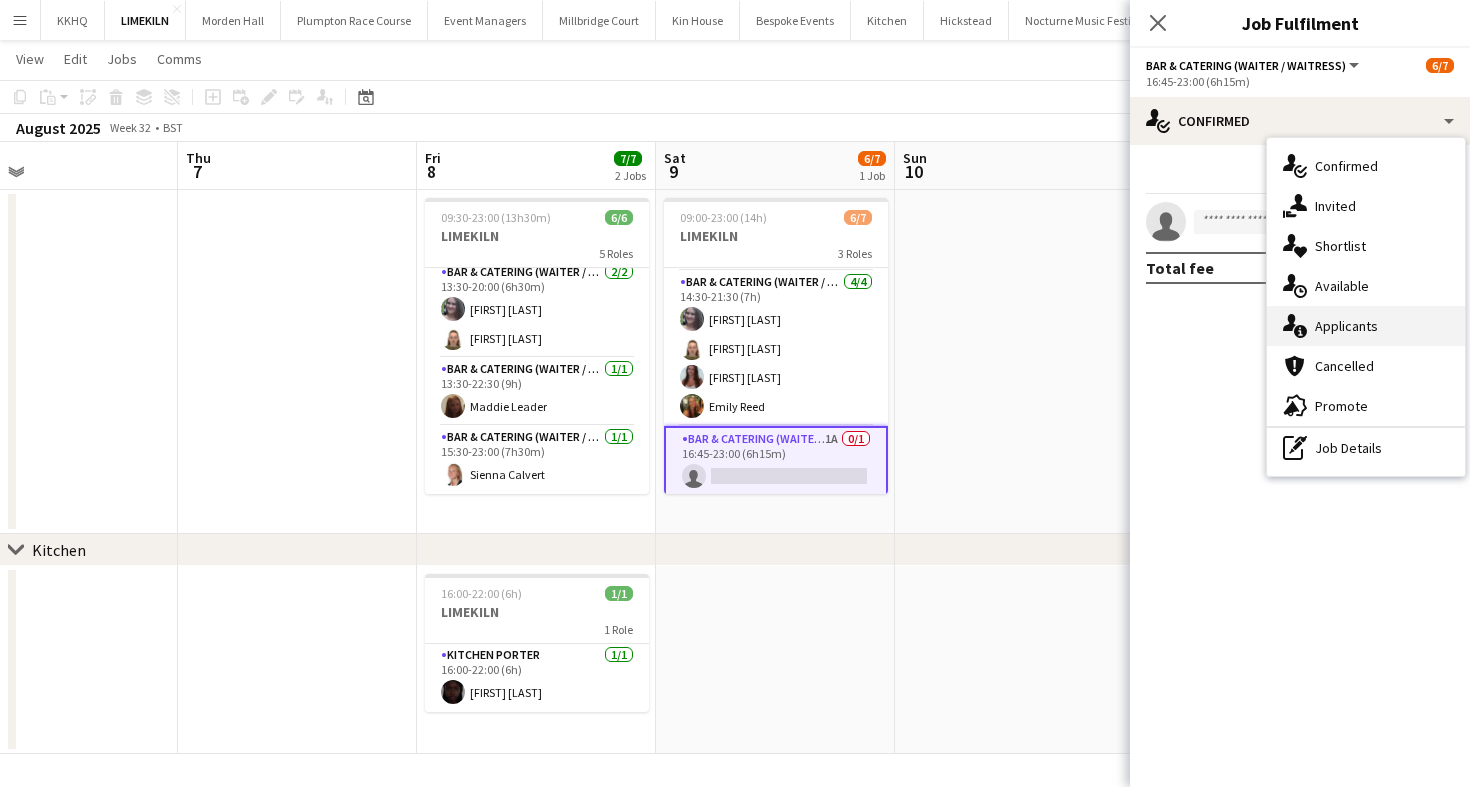 click 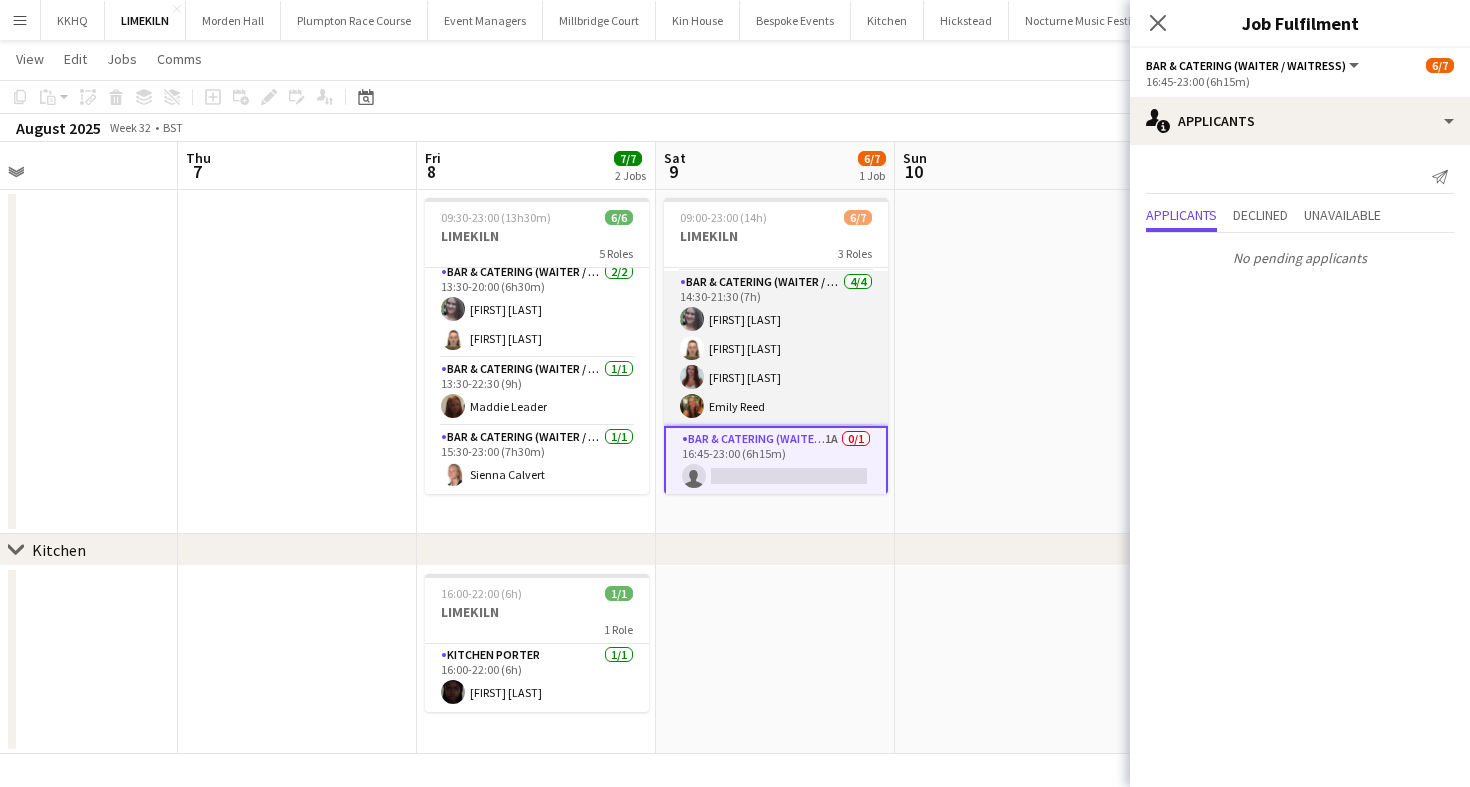 click on "Bar & Catering (Waiter / waitress)   4/4   14:30-21:30 (7h)
Natalia Brzezicka Marina Mann Beatrice Norris Emily Reed" at bounding box center (776, 348) 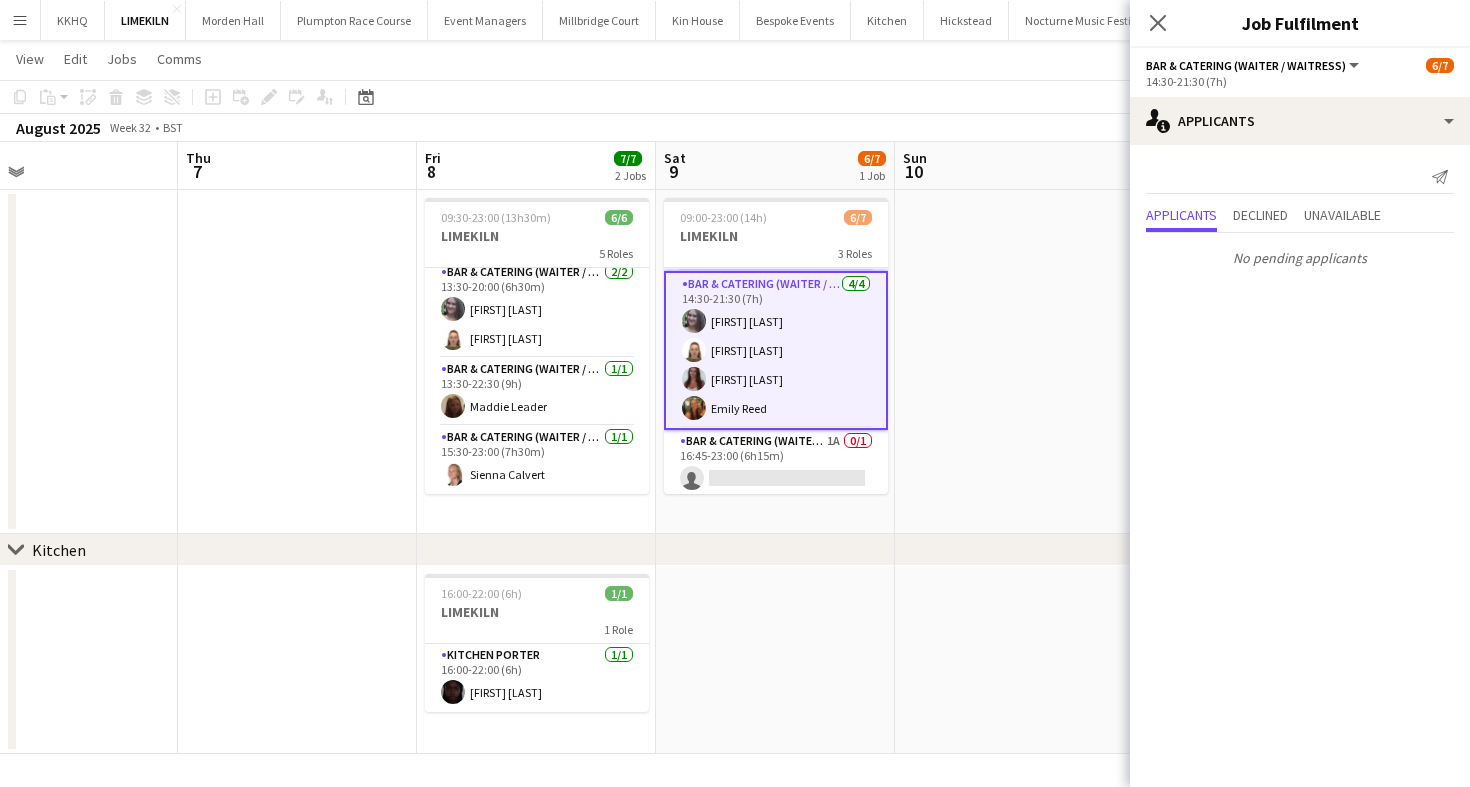 scroll, scrollTop: 0, scrollLeft: 0, axis: both 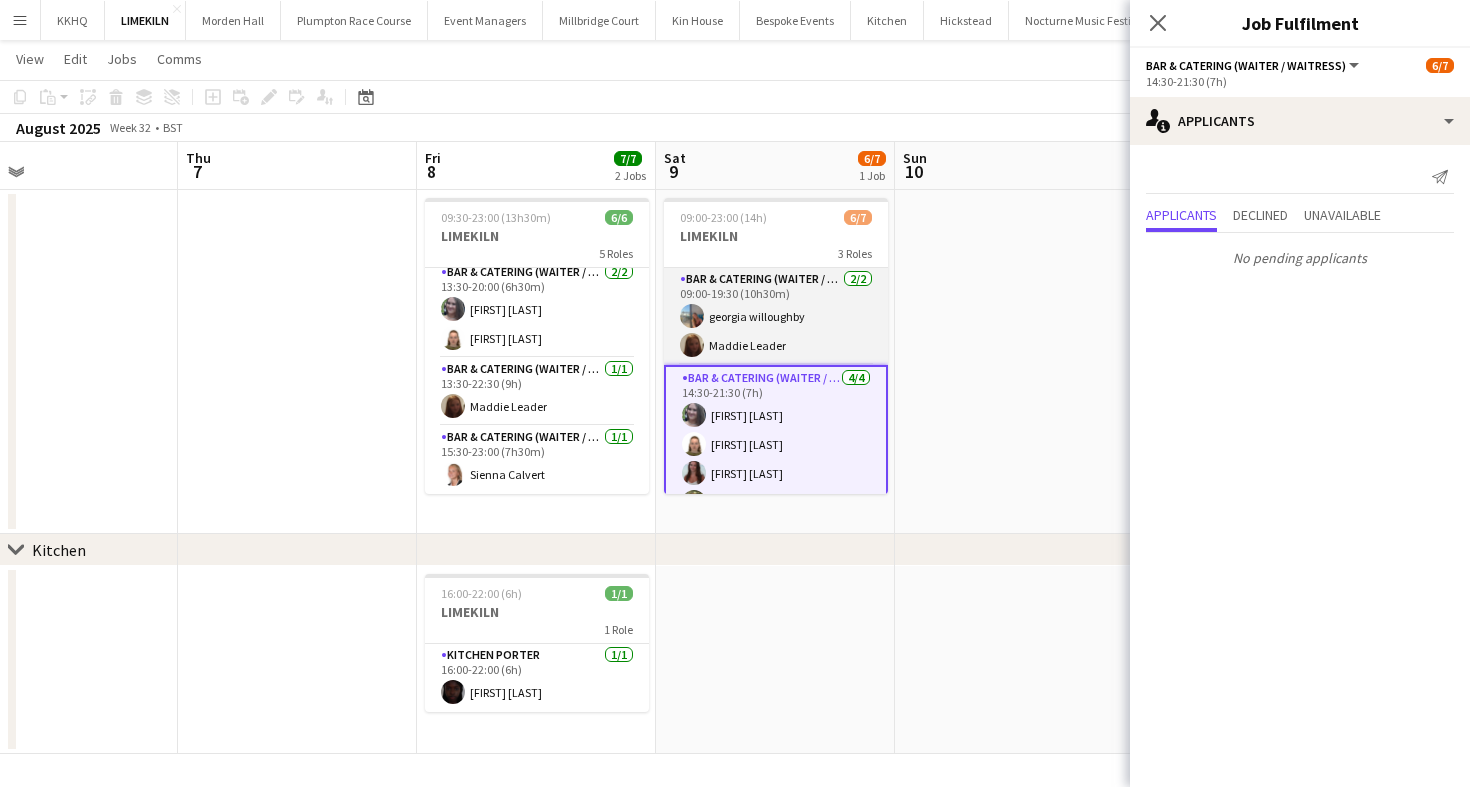 click on "Bar & Catering (Waiter / waitress)   2/2   09:00-19:30 (10h30m)
georgia willoughby Maddie Leader" at bounding box center (776, 316) 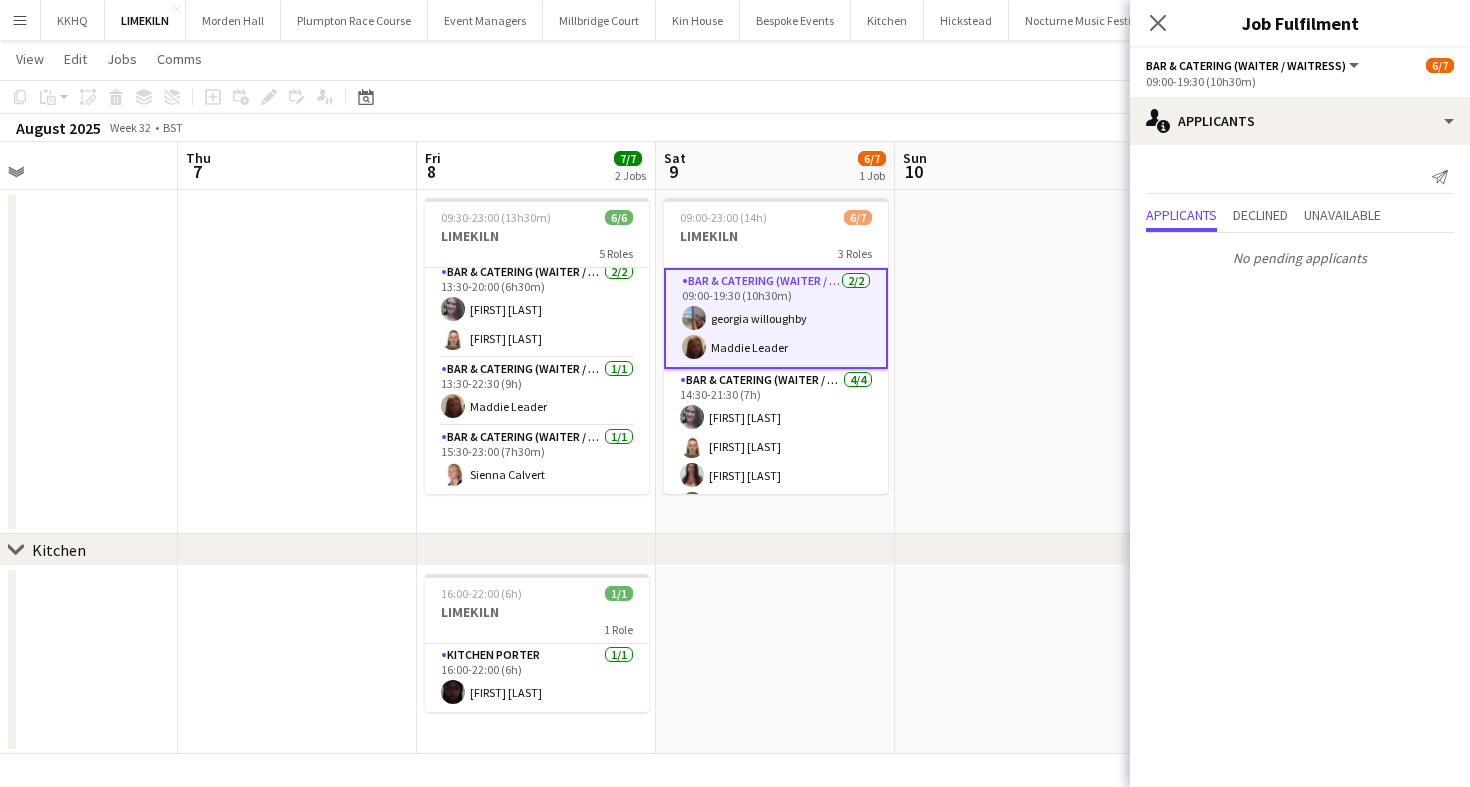 click on "Copy
Paste
Paste
Command
V Paste with crew
Command
Shift
V
Paste linked Job
Delete
Group
Ungroup
Add job
Add linked Job
Edit
Edit linked Job
Applicants
Date picker
AUG 2025 AUG 2025 Monday M Tuesday T Wednesday W Thursday T Friday F Saturday S Sunday S  AUG   1   2   3   4   5   6   7   8   9   10   11   12   13   14   15   16   17   18   19   20   21   22   23   24   25" 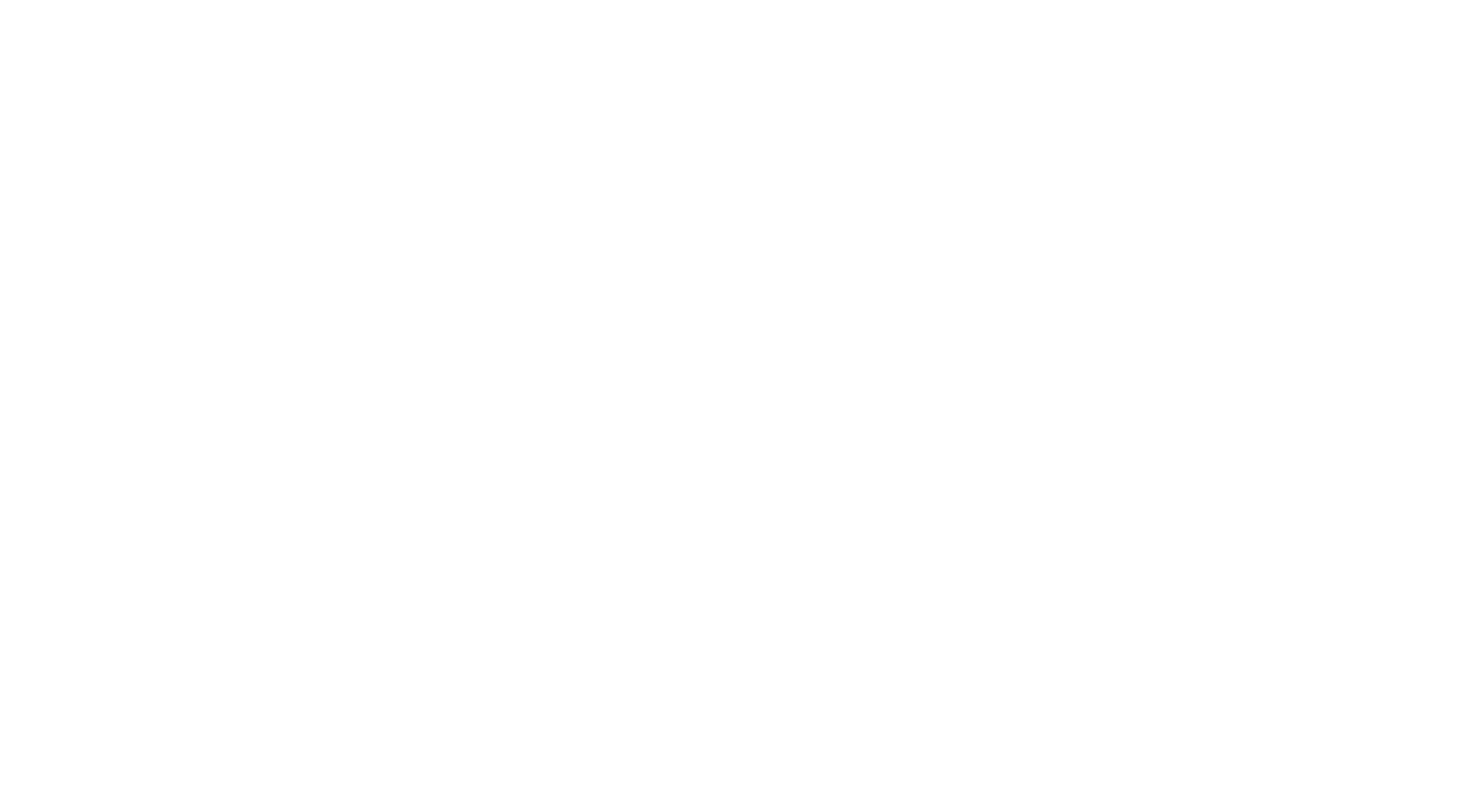 scroll, scrollTop: 0, scrollLeft: 0, axis: both 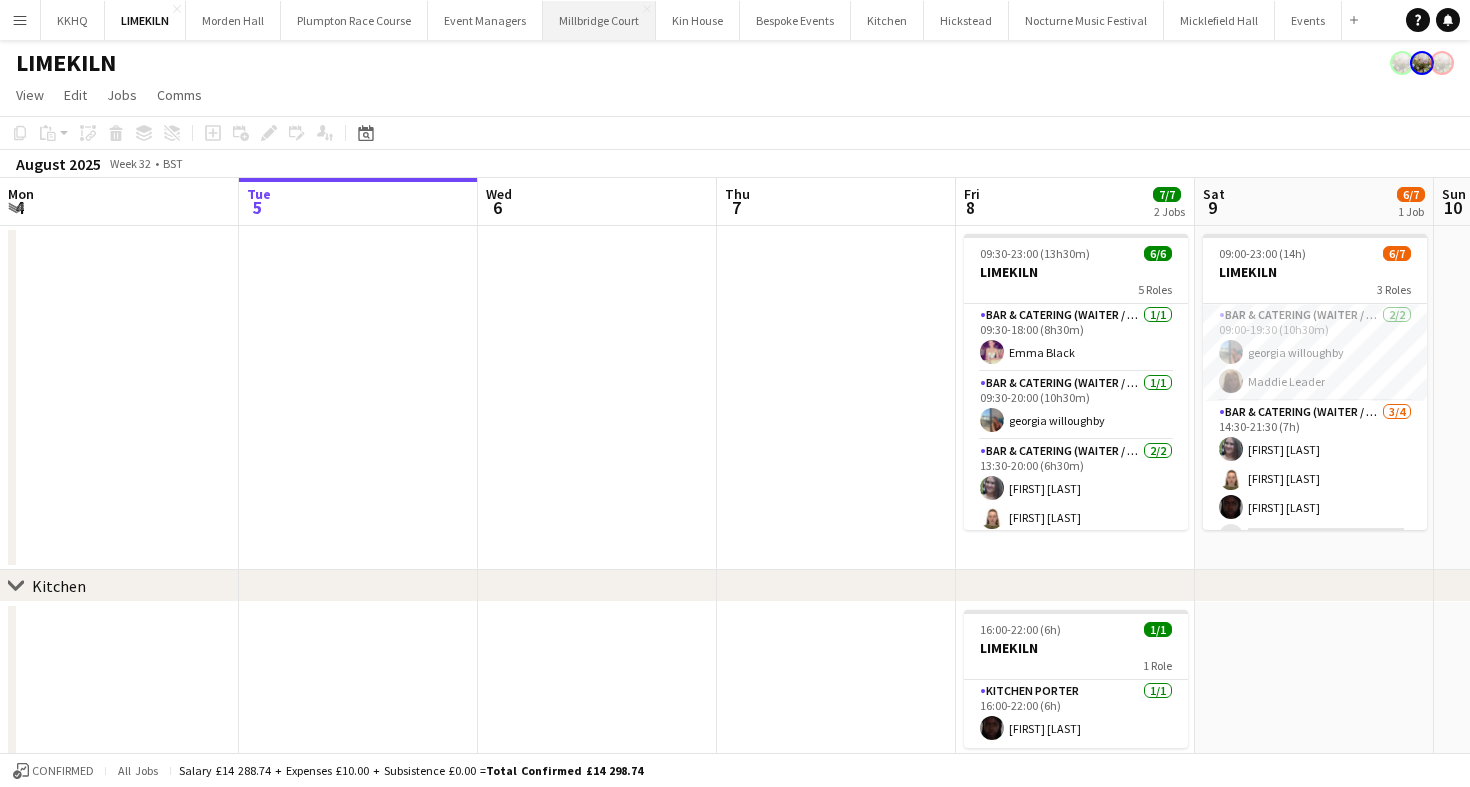 click on "Millbridge Court
Close" at bounding box center (599, 20) 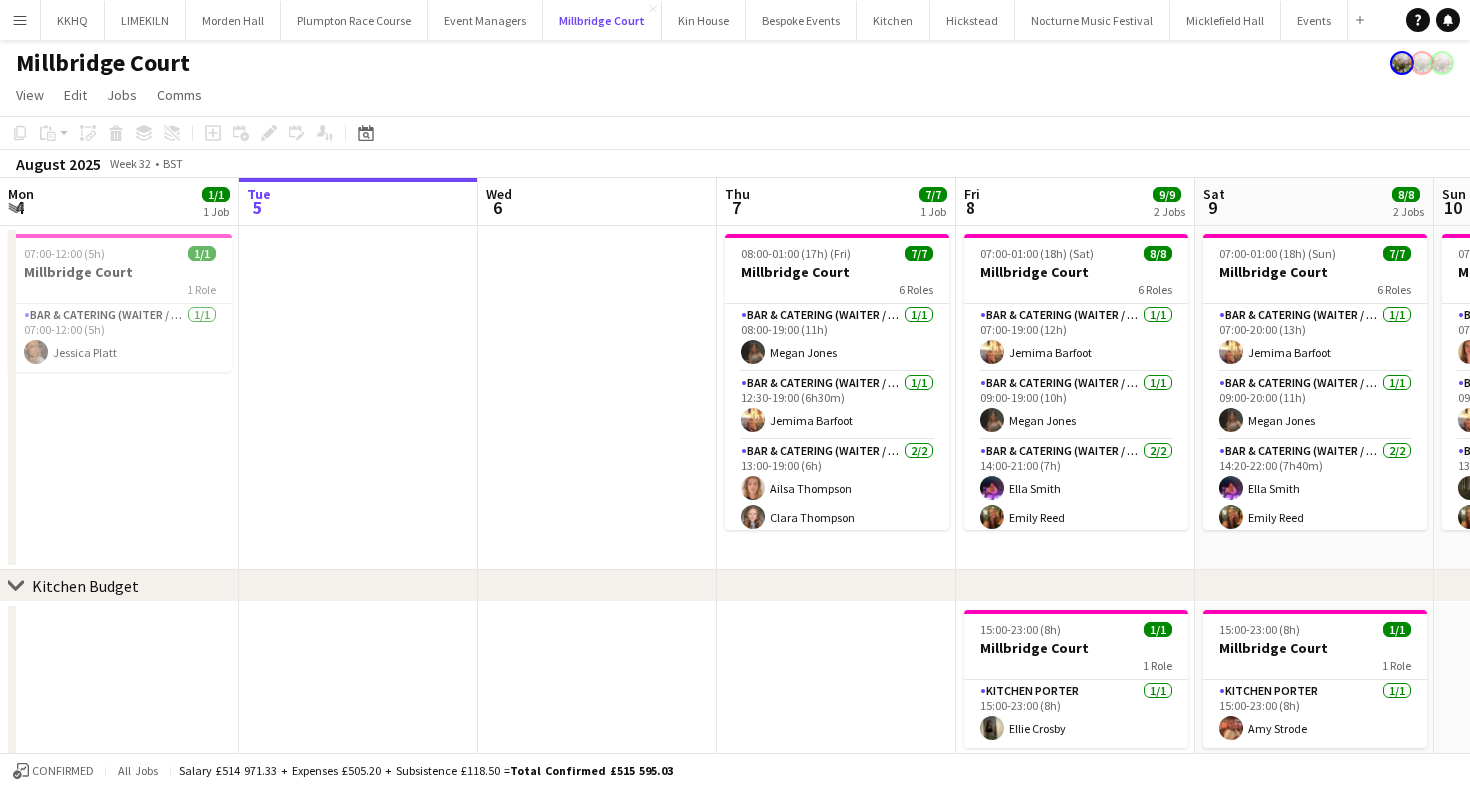 scroll, scrollTop: 0, scrollLeft: 754, axis: horizontal 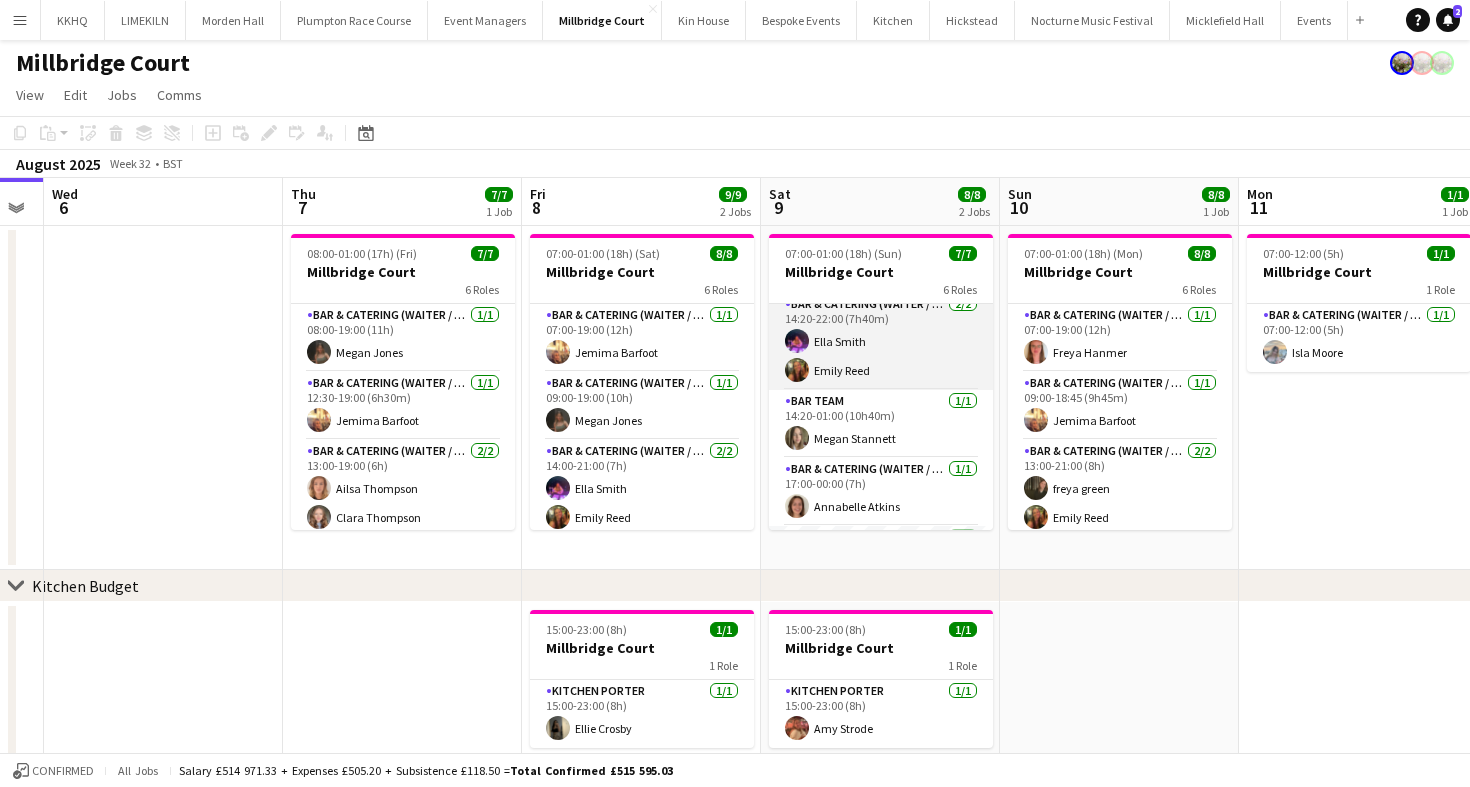 click on "Bar & Catering (Waiter / waitress)   2/2   14:20-22:00 (7h40m)
Ella Smith Emily Reed" at bounding box center [881, 341] 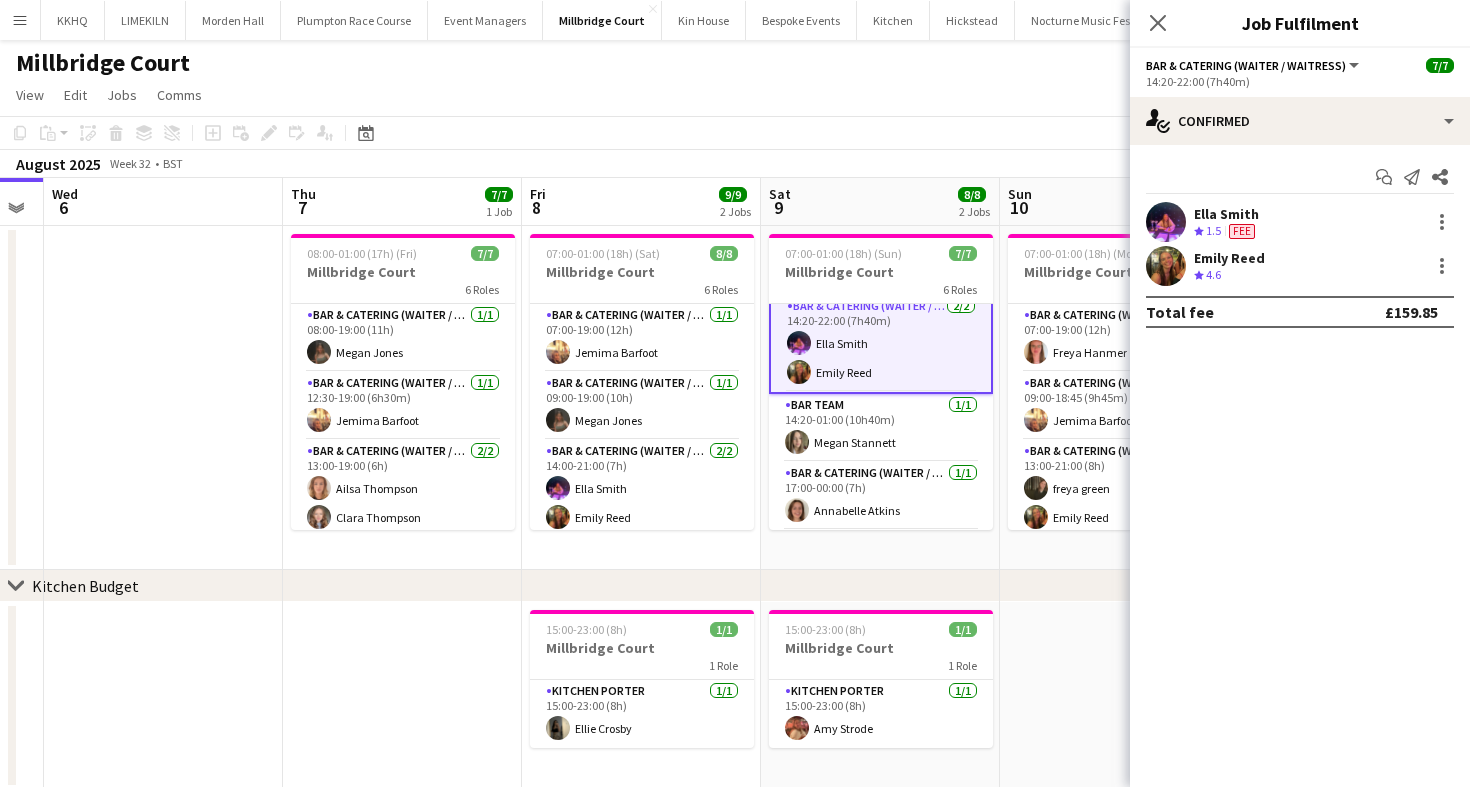 scroll, scrollTop: 149, scrollLeft: 0, axis: vertical 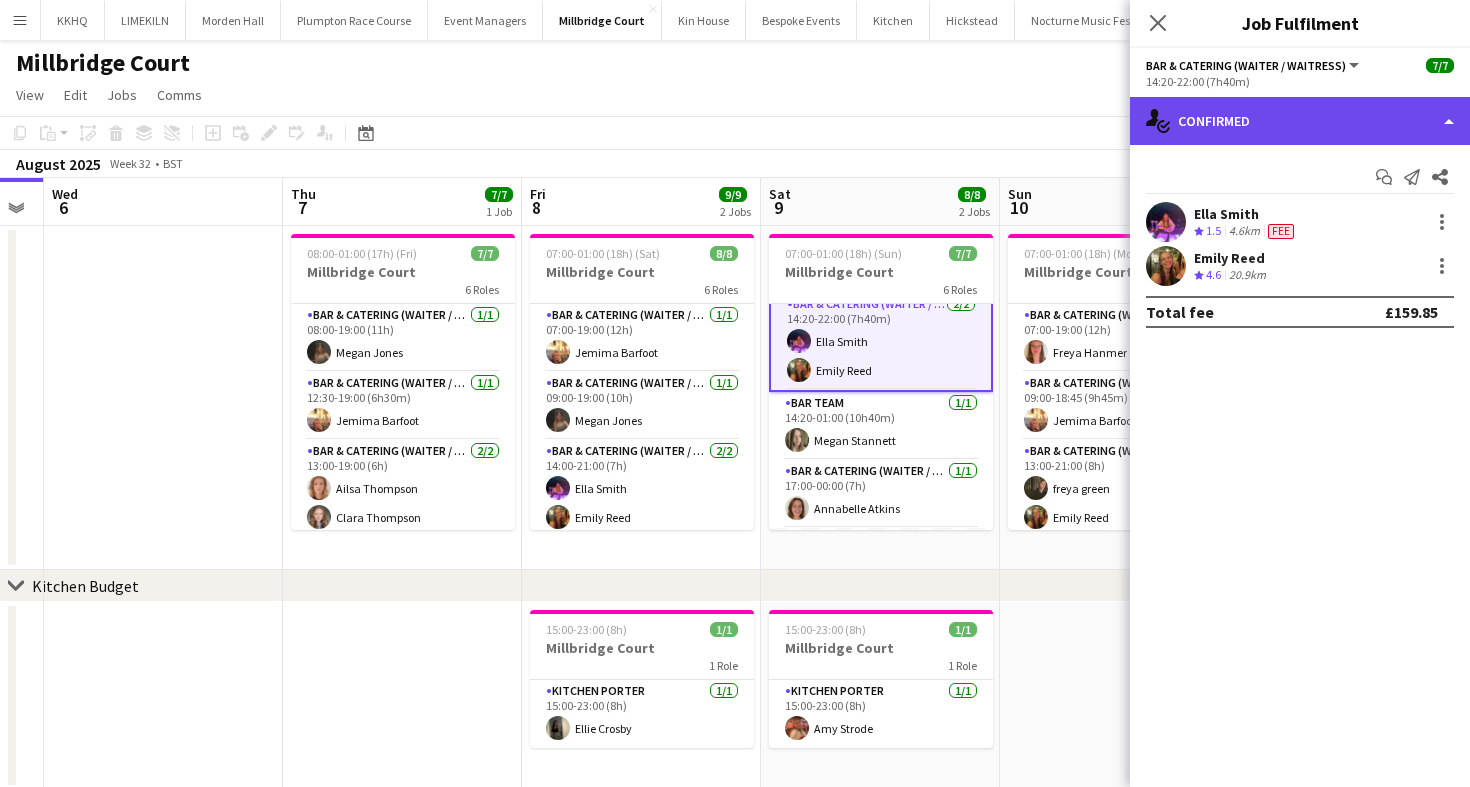 click on "single-neutral-actions-check-2
Confirmed" 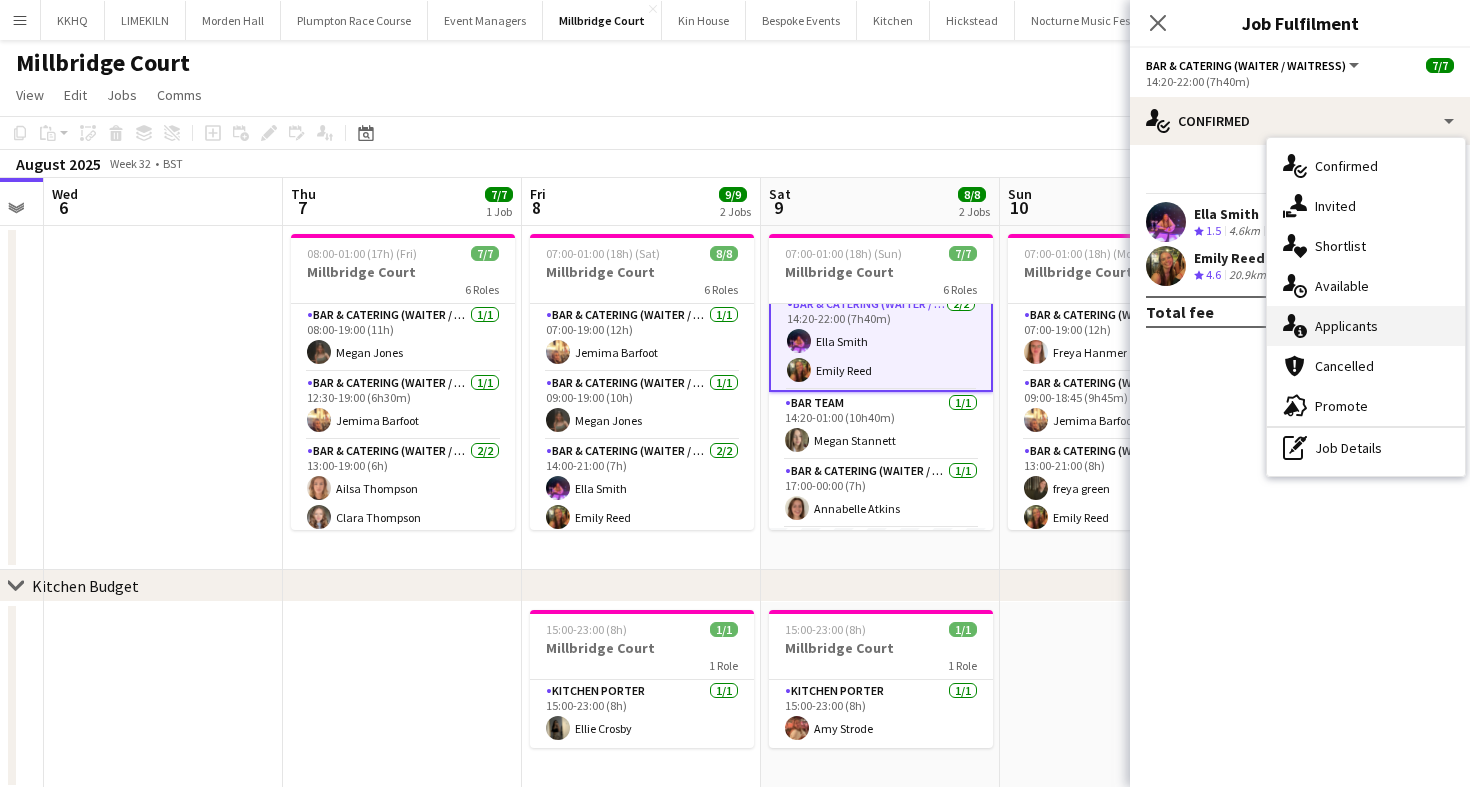 click on "single-neutral-actions-information
Applicants" at bounding box center [1366, 326] 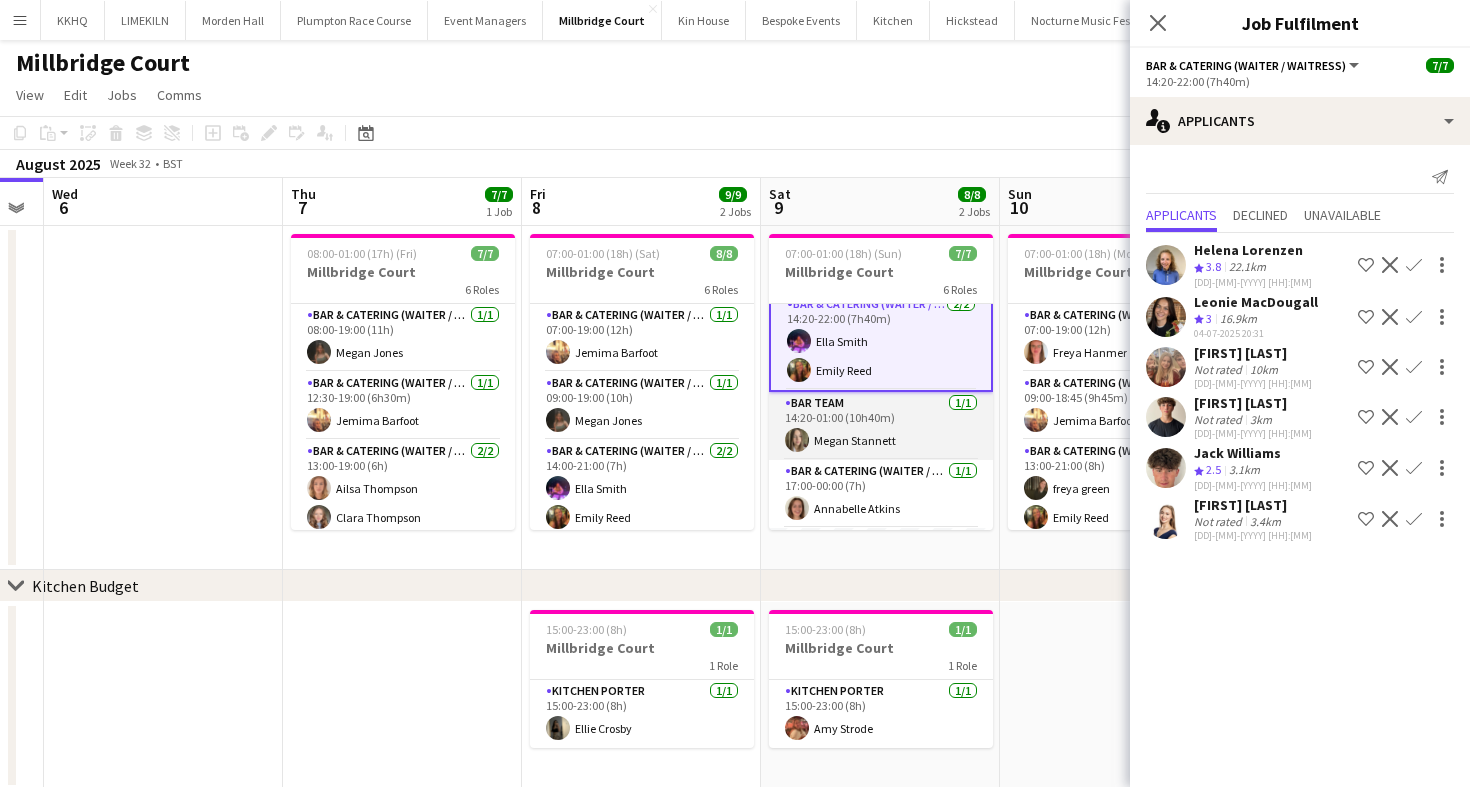 click on "Bar Team   1/1   14:20-01:00 (10h40m)
Megan Stannett" at bounding box center (881, 426) 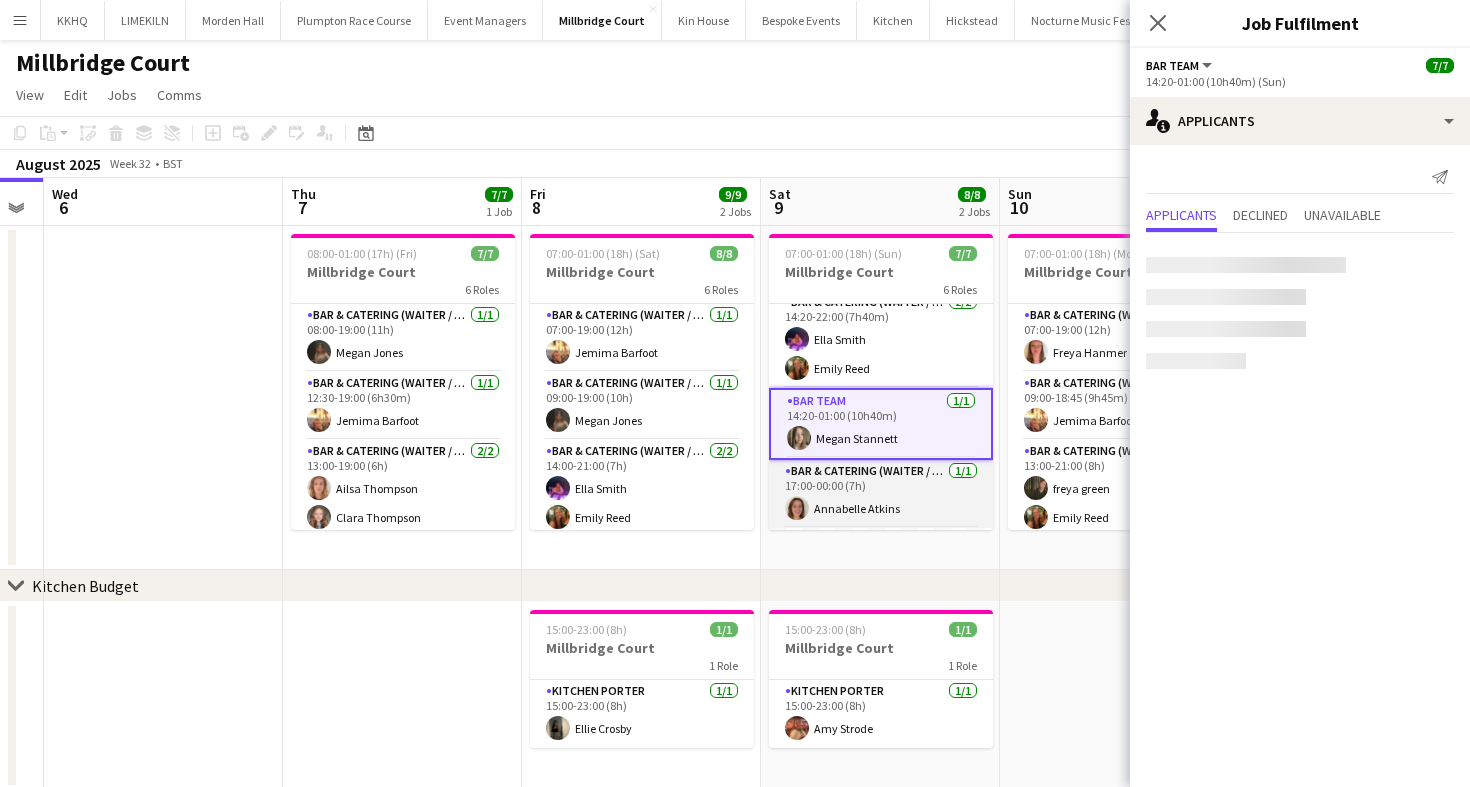 scroll, scrollTop: 147, scrollLeft: 0, axis: vertical 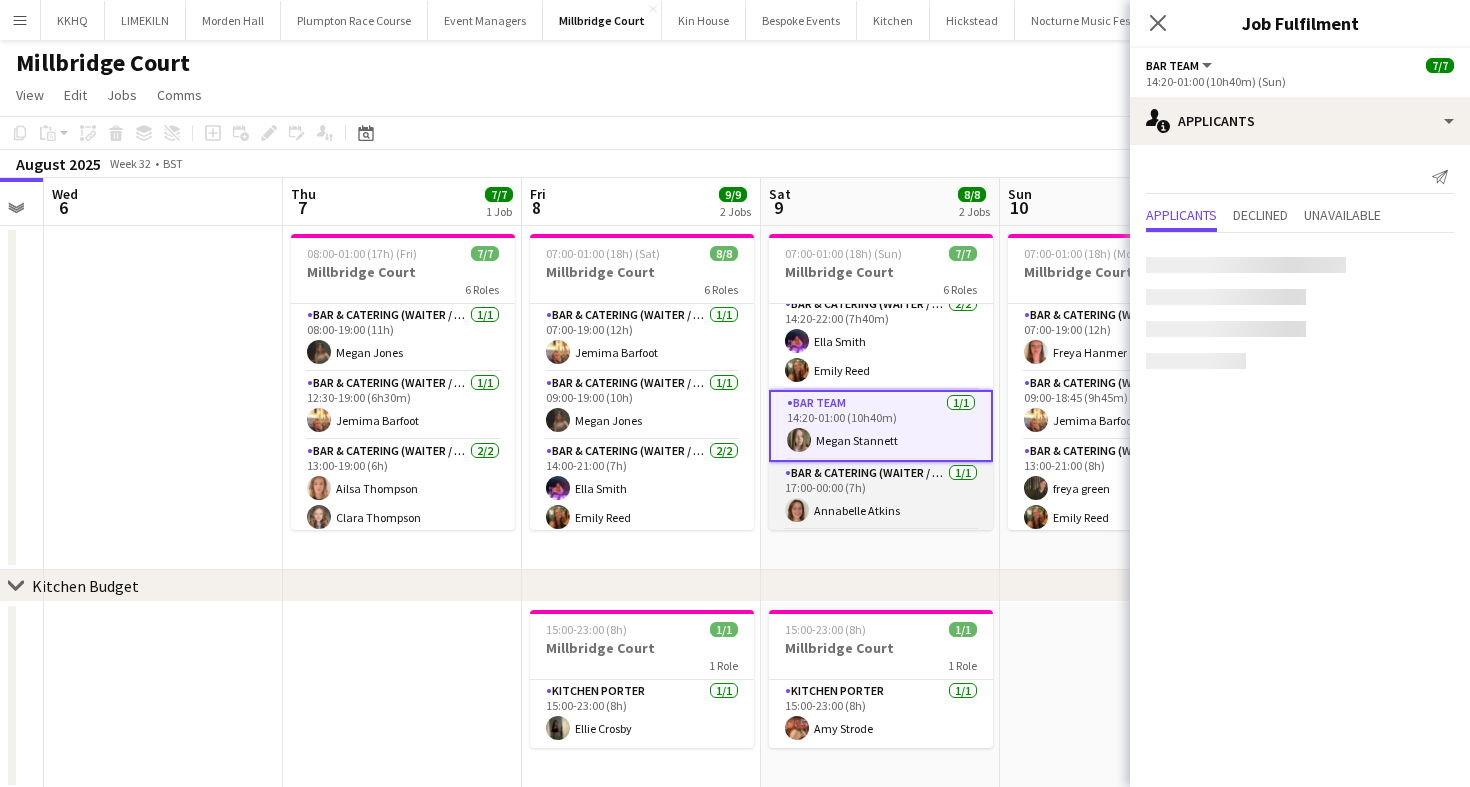 click on "Bar & Catering (Waiter / waitress)   1/1   17:00-00:00 (7h)
Annabelle Atkins" at bounding box center [881, 496] 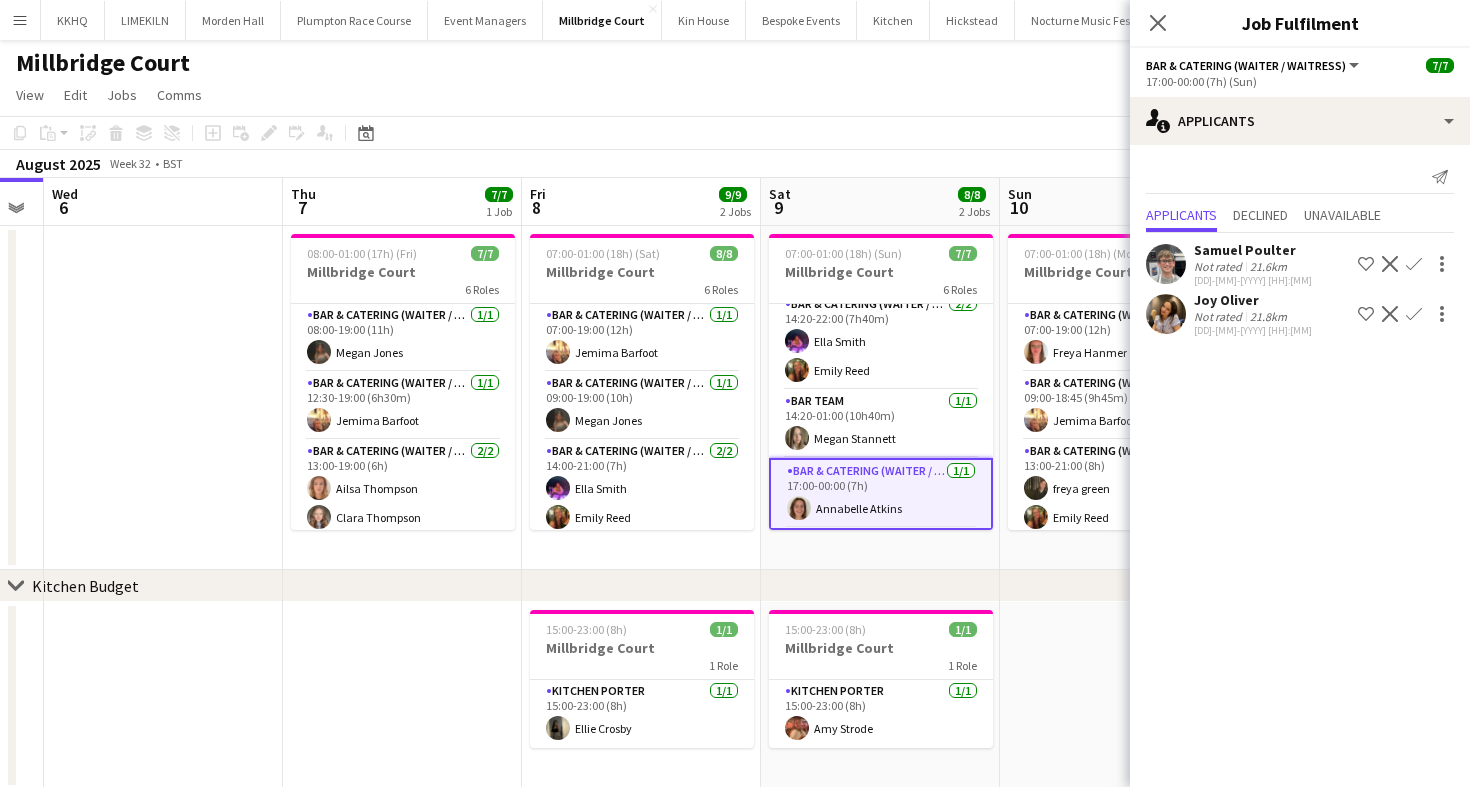 click on "Sat   9   8/8   2 Jobs" at bounding box center (880, 202) 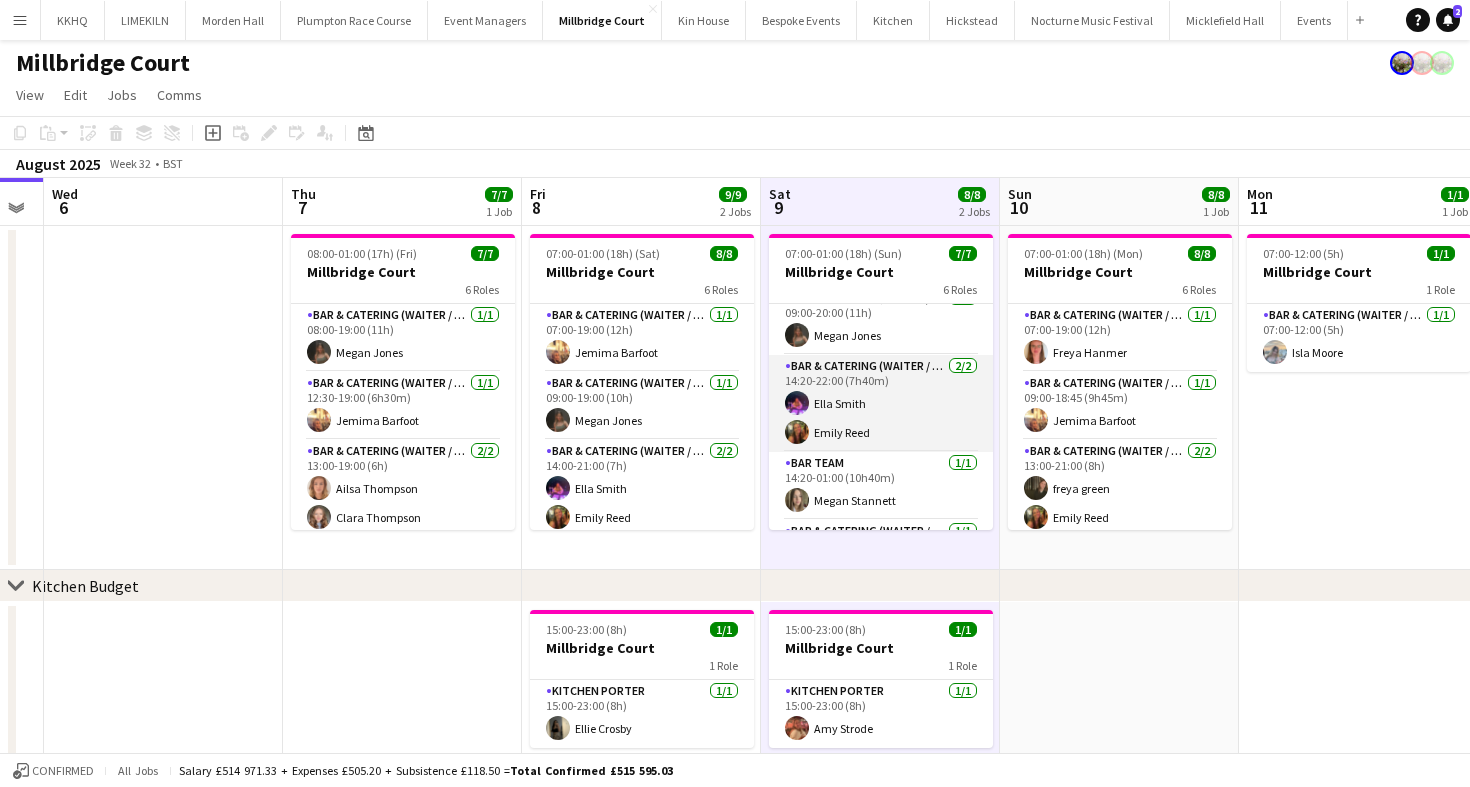 scroll, scrollTop: 14, scrollLeft: 0, axis: vertical 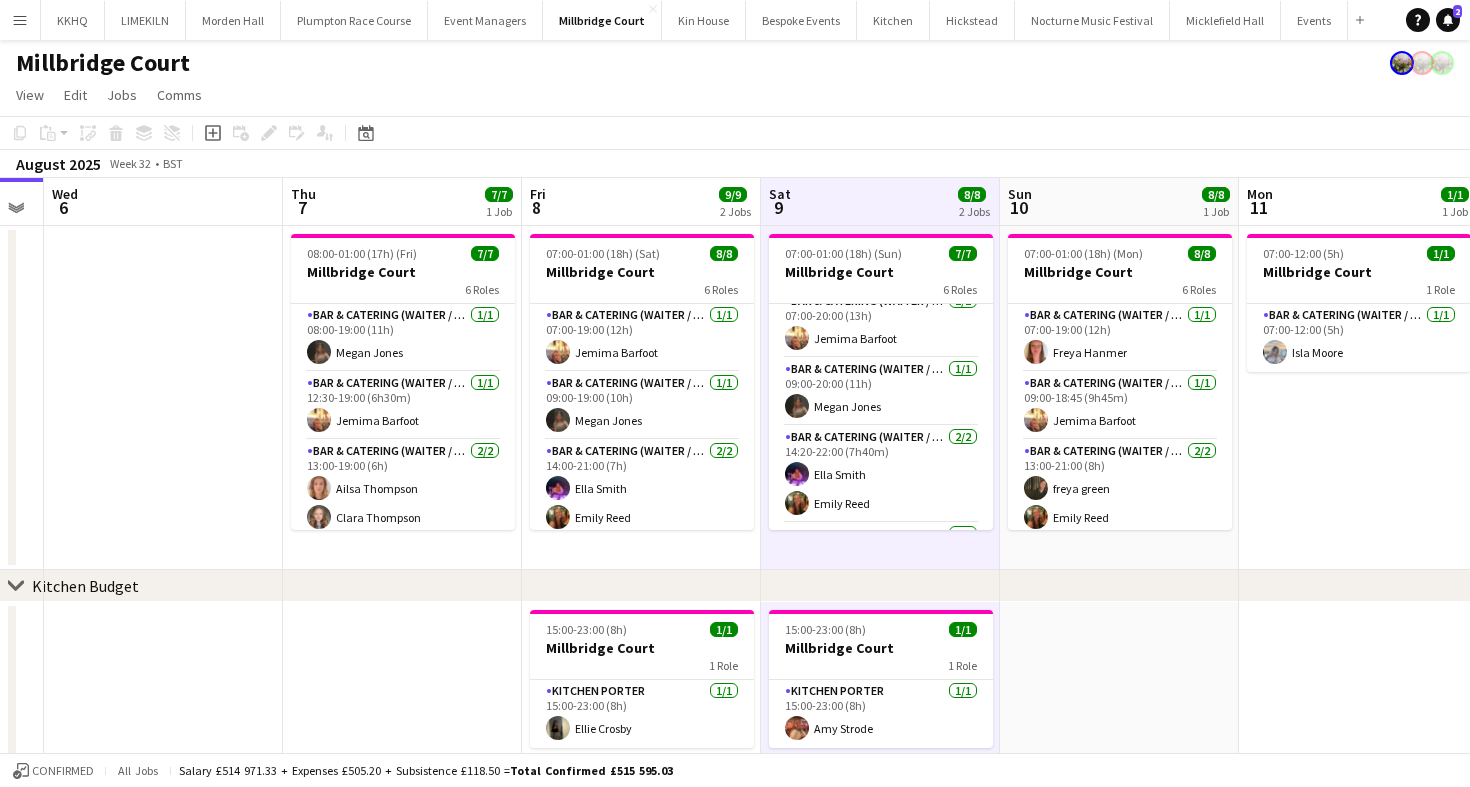 click on "Sat   9   8/8   2 Jobs" at bounding box center [880, 202] 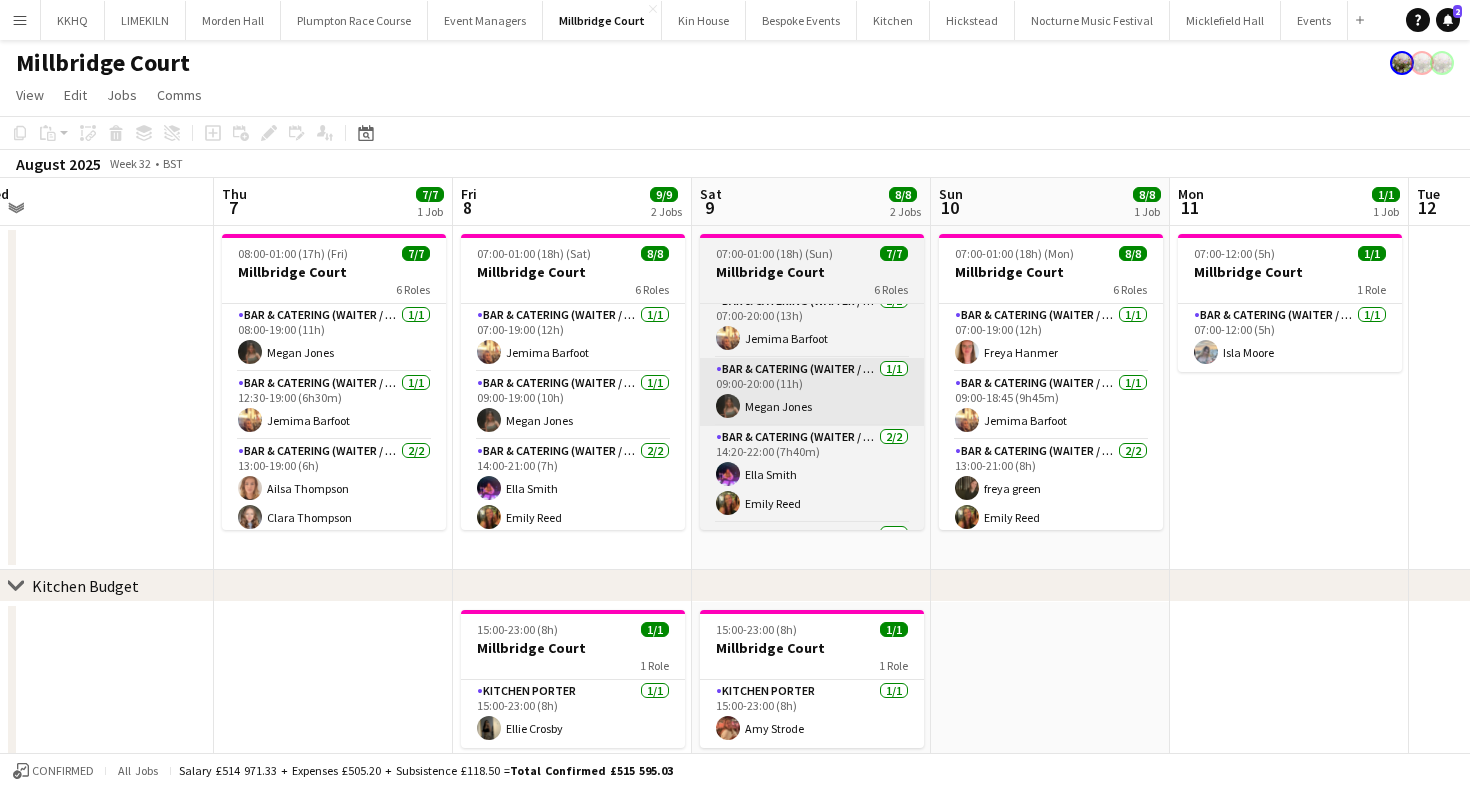 scroll, scrollTop: 0, scrollLeft: 536, axis: horizontal 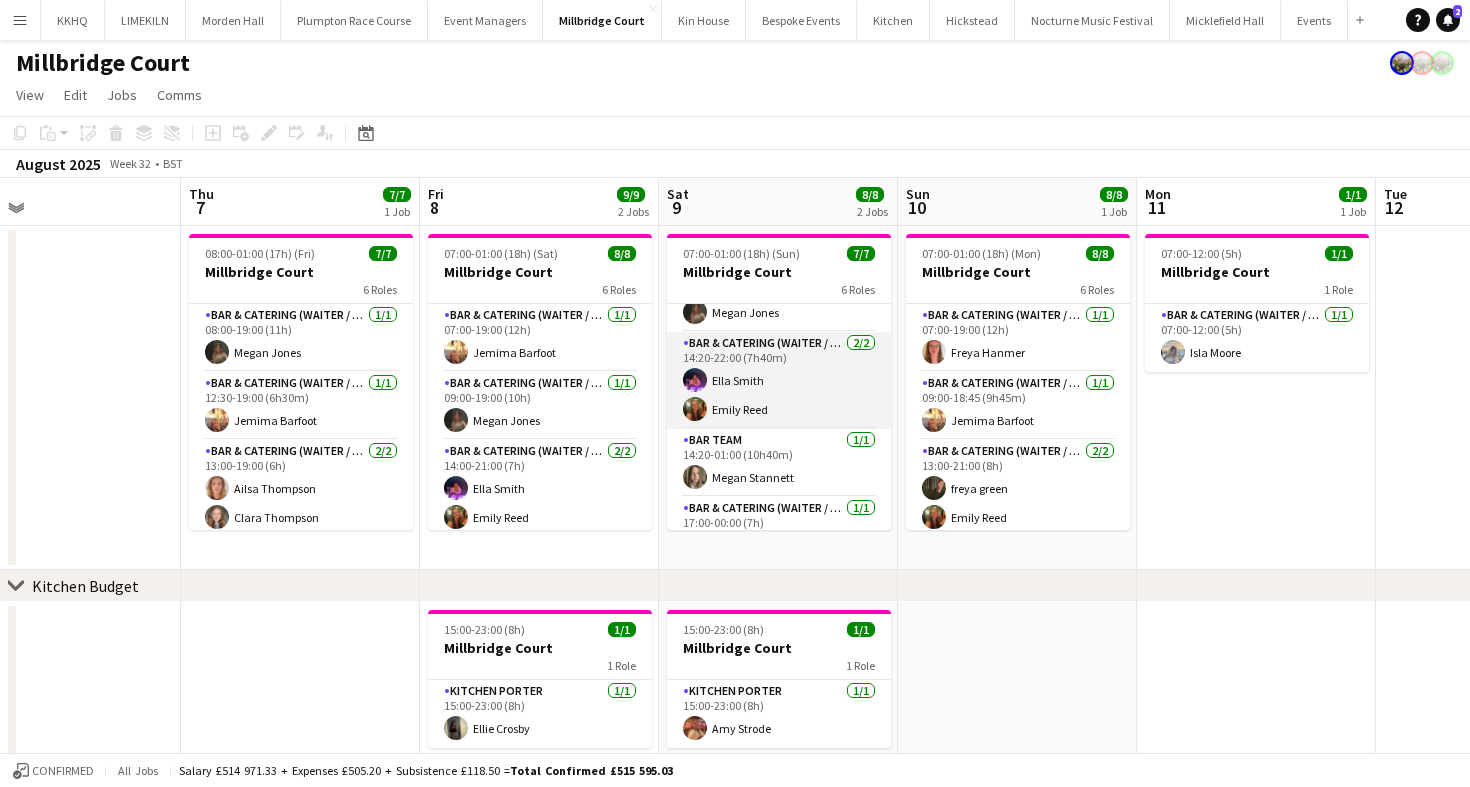 click on "Bar & Catering (Waiter / waitress)   2/2   14:20-22:00 (7h40m)
Ella Smith Emily Reed" at bounding box center [779, 380] 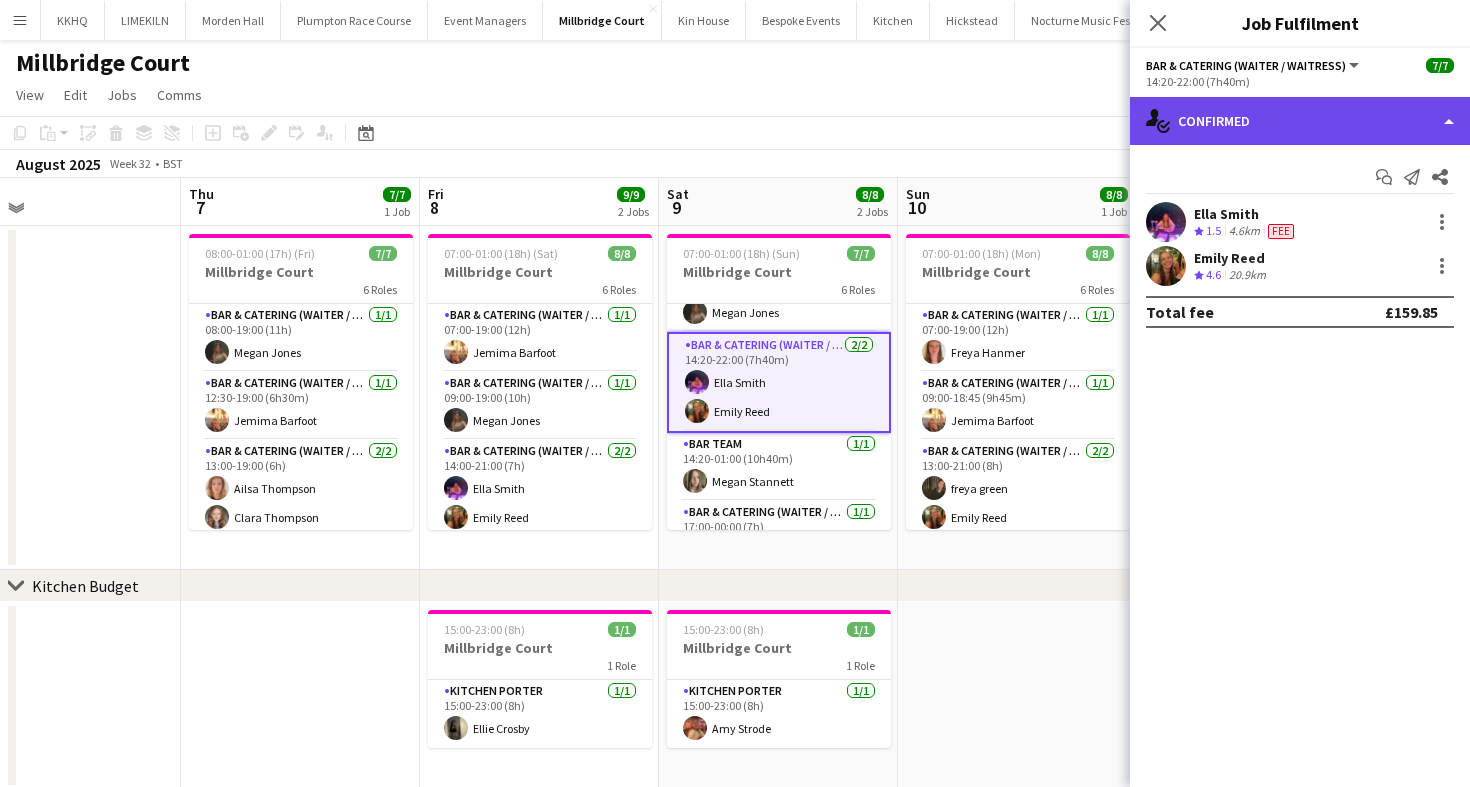 click on "single-neutral-actions-check-2
Confirmed" 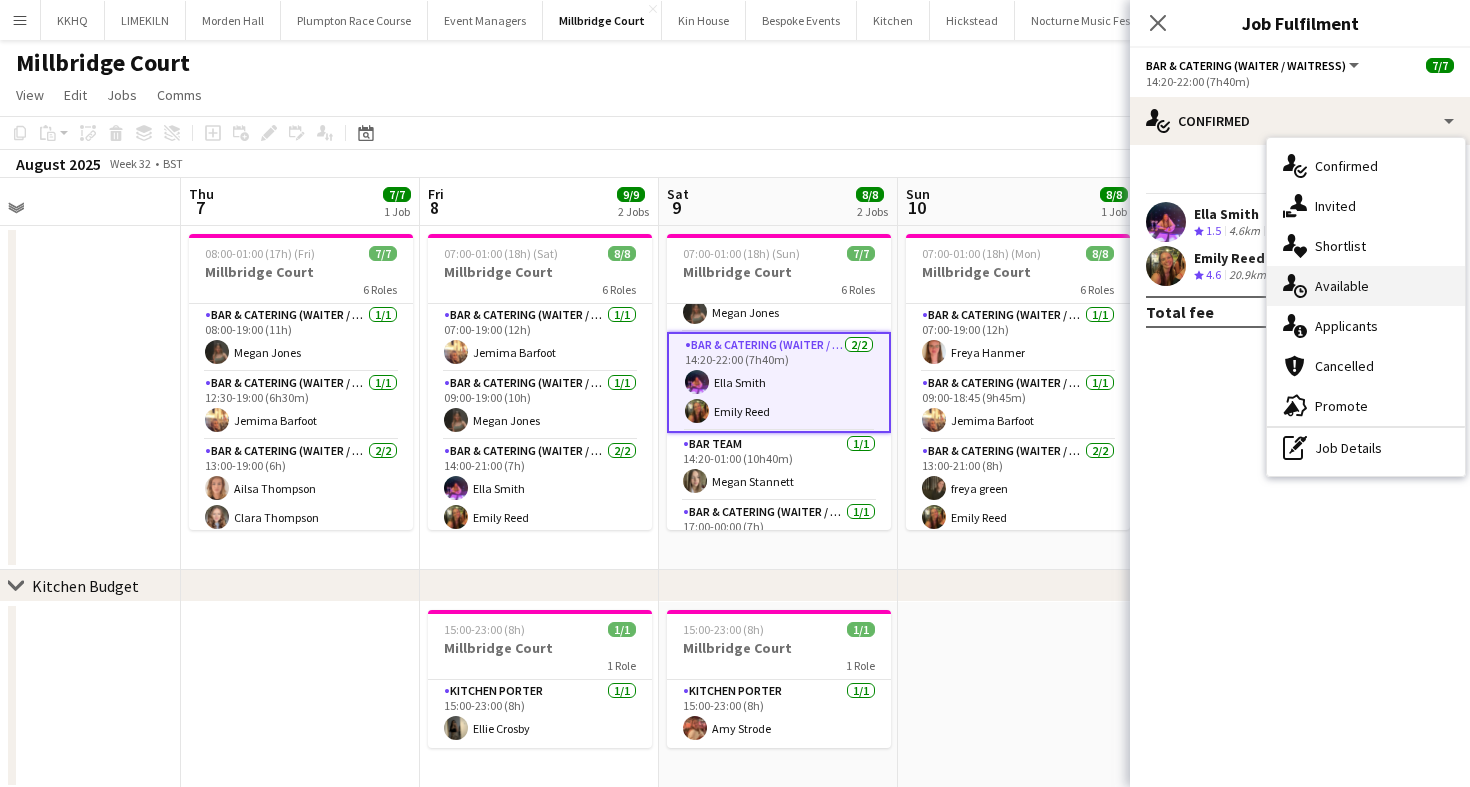 click on "single-neutral-actions-upload
Available" at bounding box center [1366, 286] 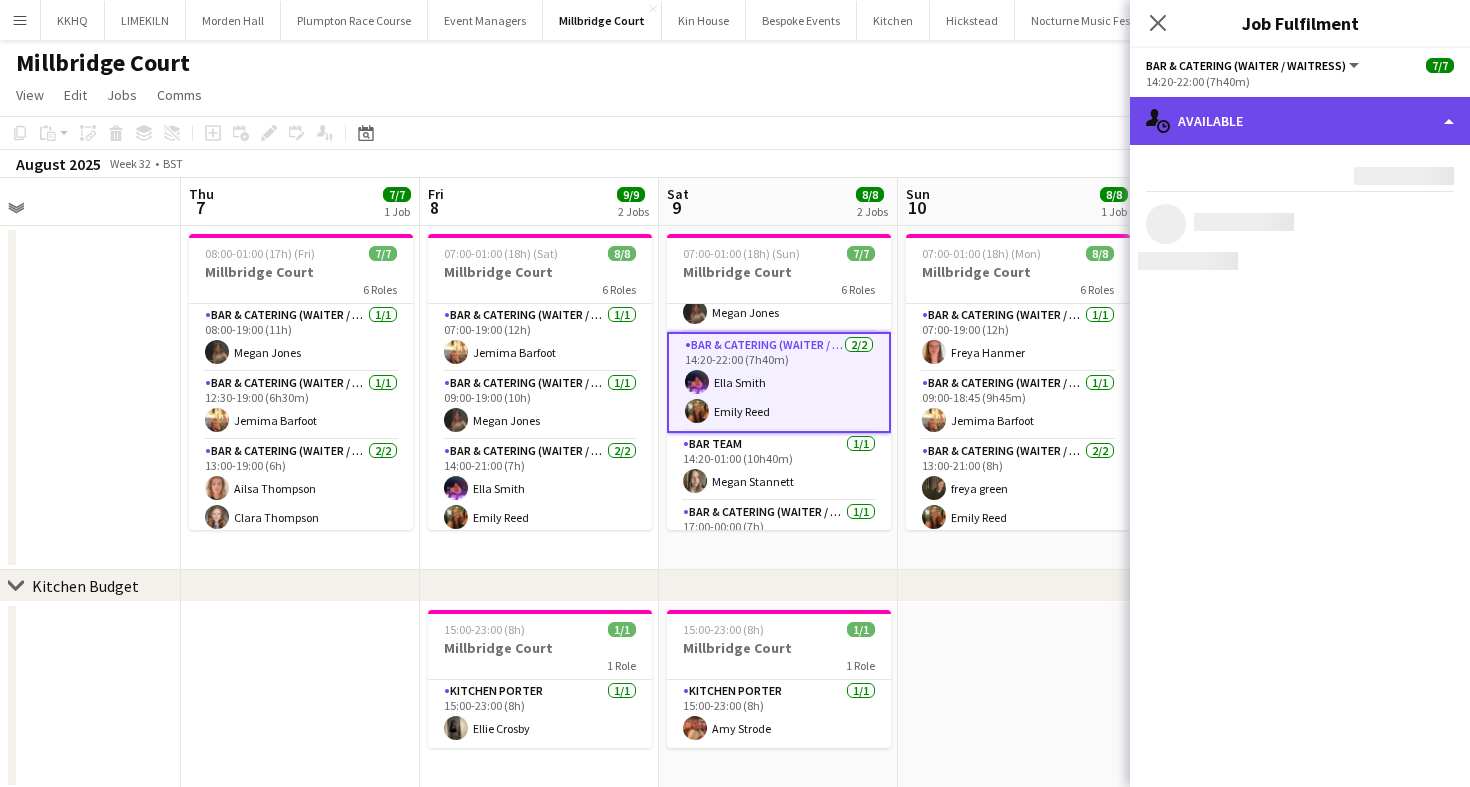 click on "single-neutral-actions-upload
Available" 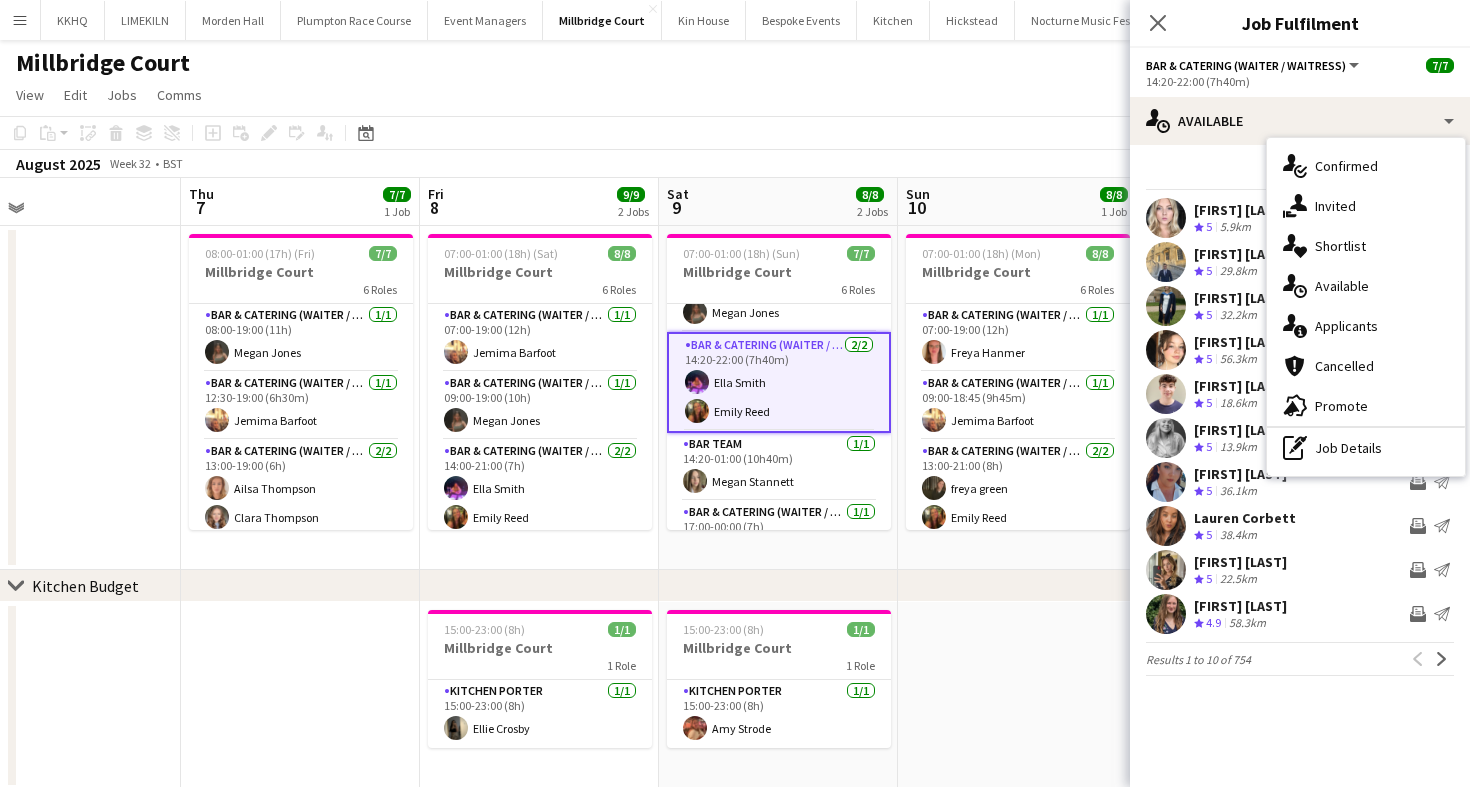 click on "single-neutral-actions-information
Applicants" at bounding box center [1366, 326] 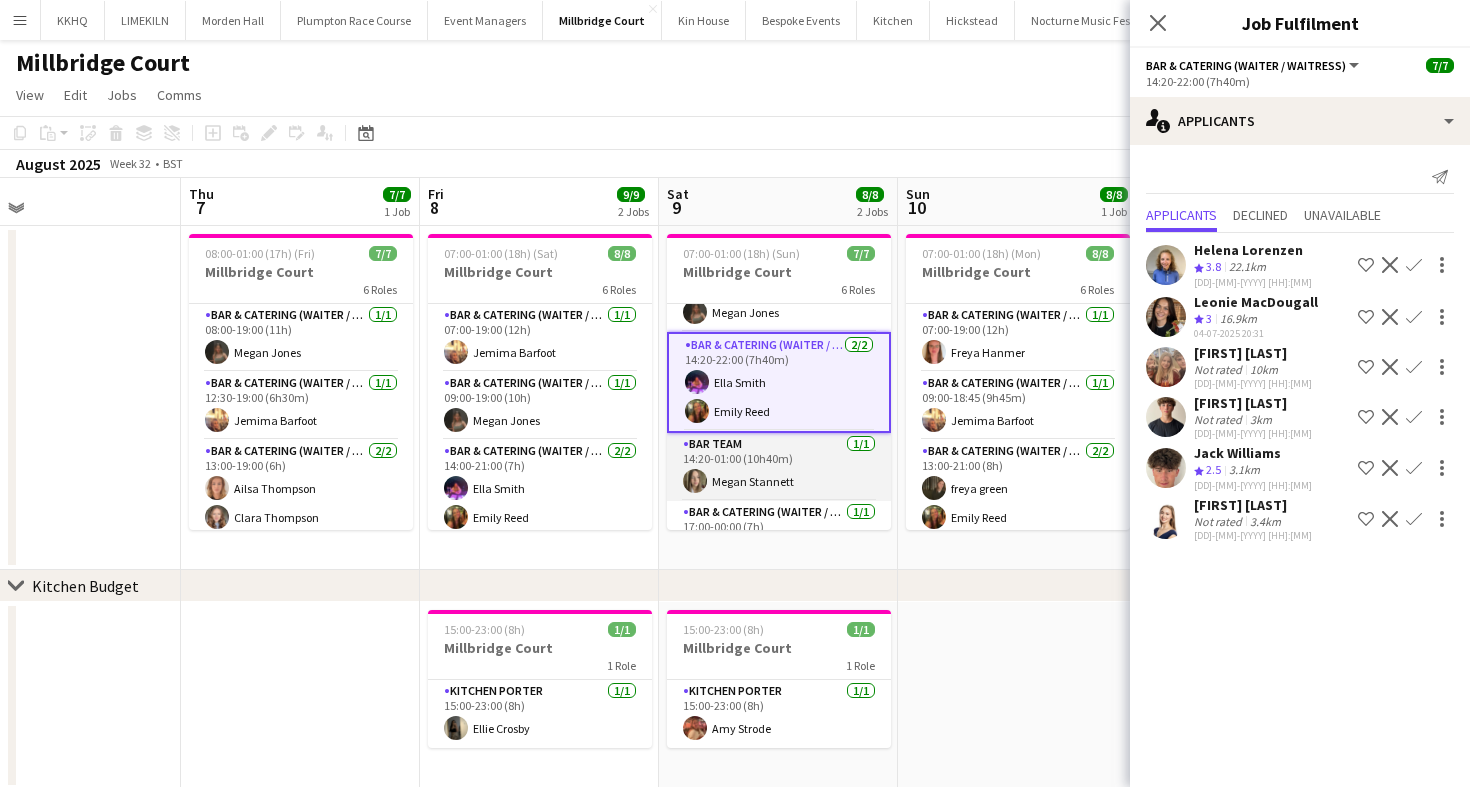 click on "Bar Team   1/1   14:20-01:00 (10h40m)
Megan Stannett" at bounding box center [779, 467] 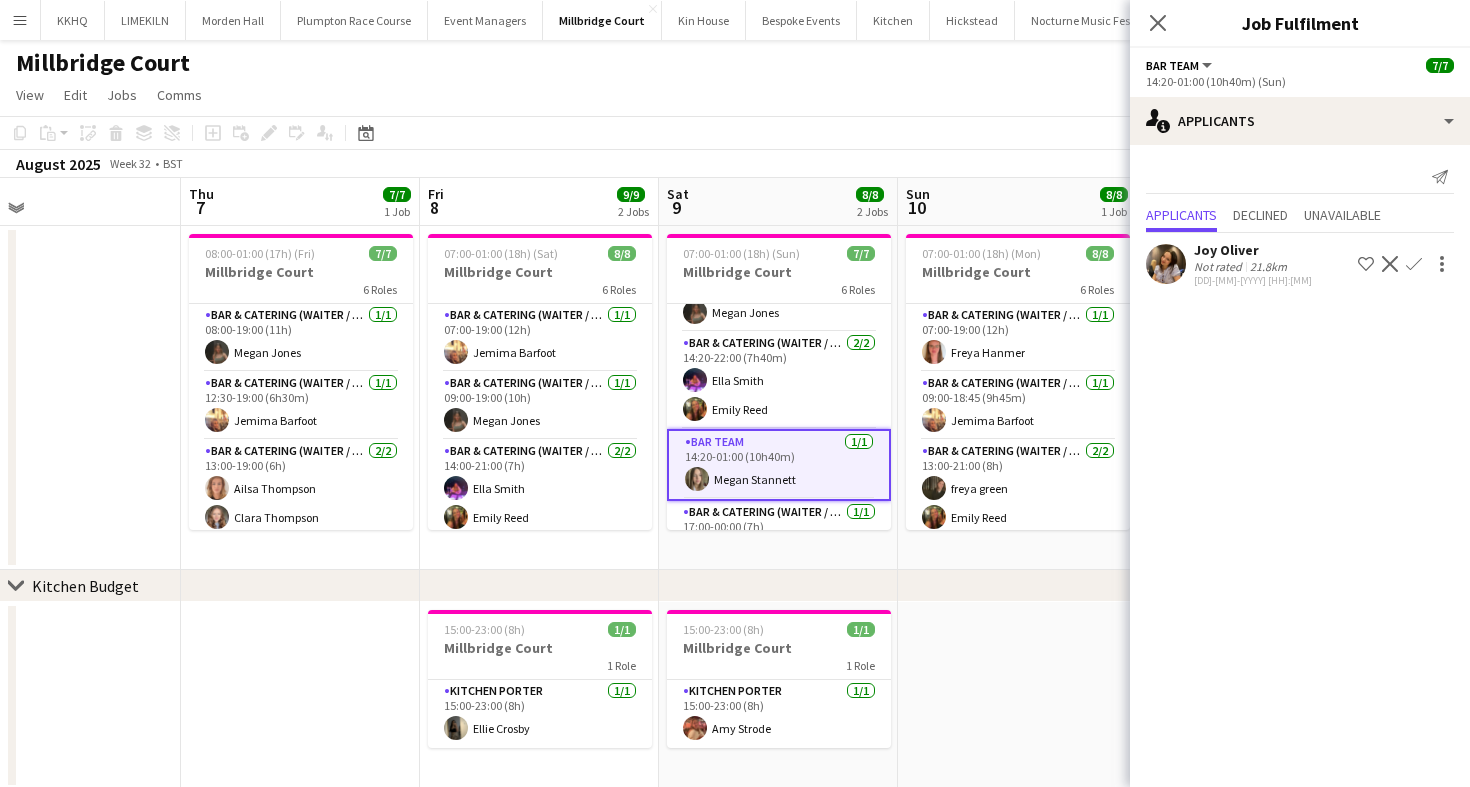 scroll, scrollTop: 33, scrollLeft: 0, axis: vertical 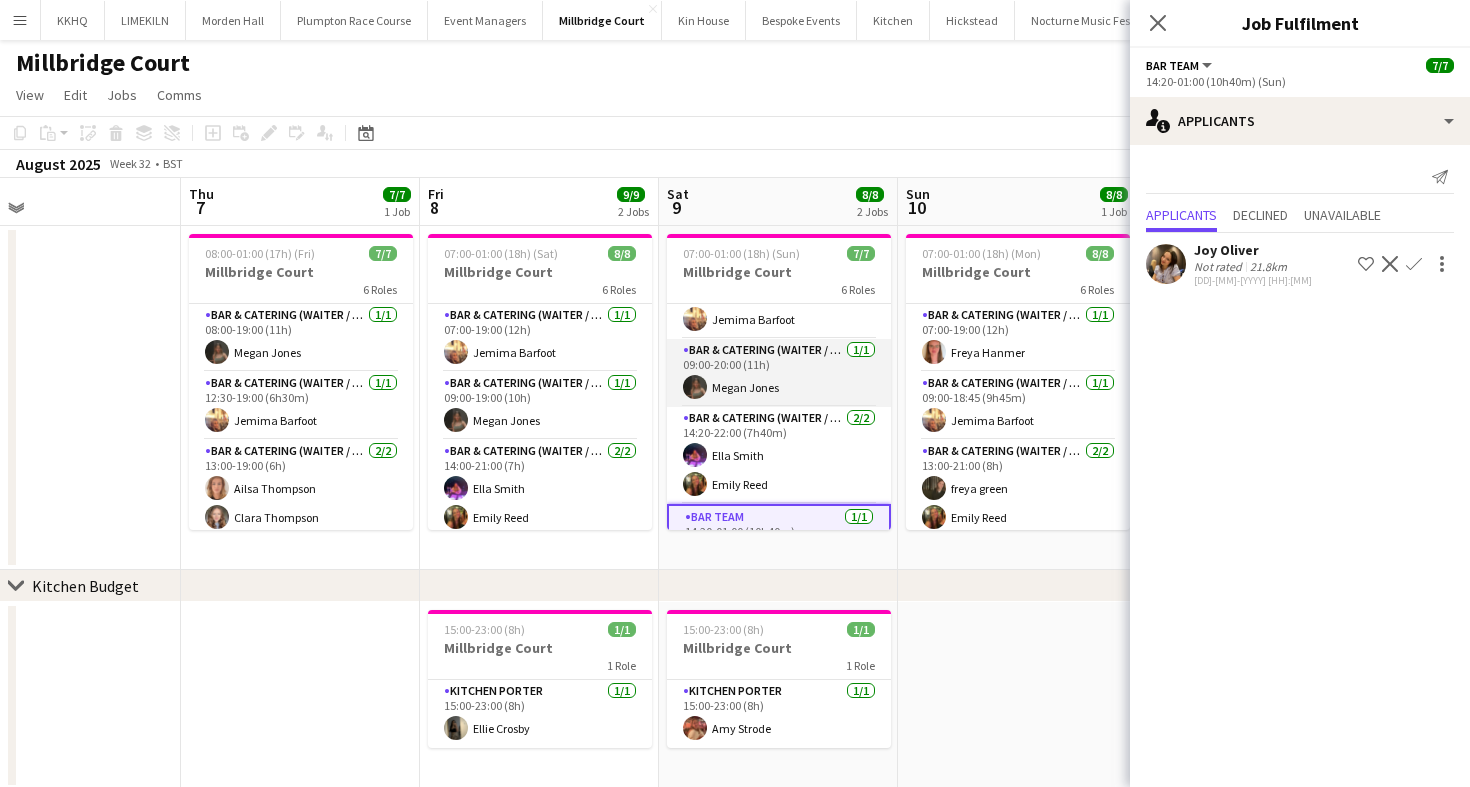 click on "Bar & Catering (Waiter / waitress)   1/1   09:00-20:00 (11h)
Megan Jones" at bounding box center [779, 373] 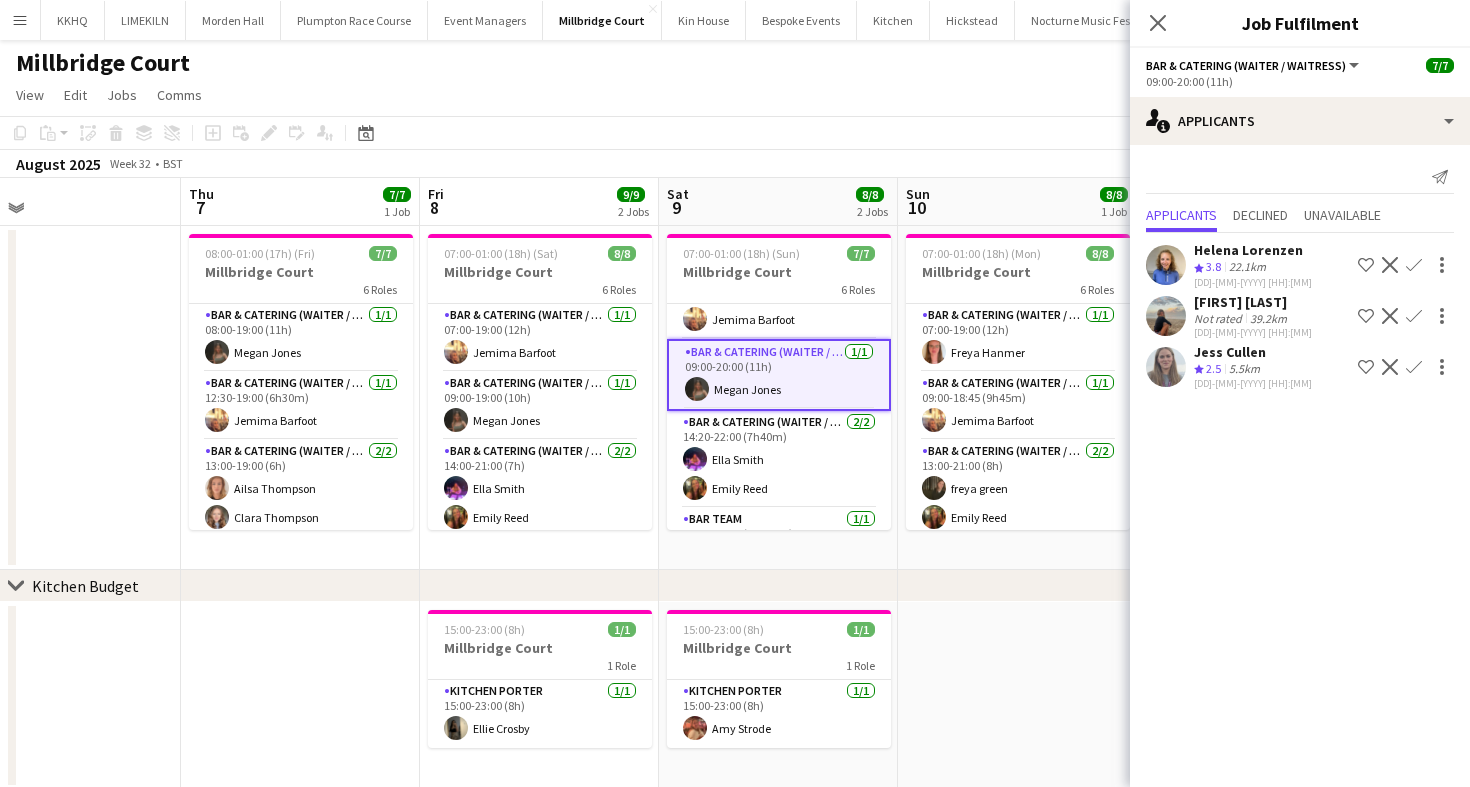 scroll, scrollTop: 0, scrollLeft: 0, axis: both 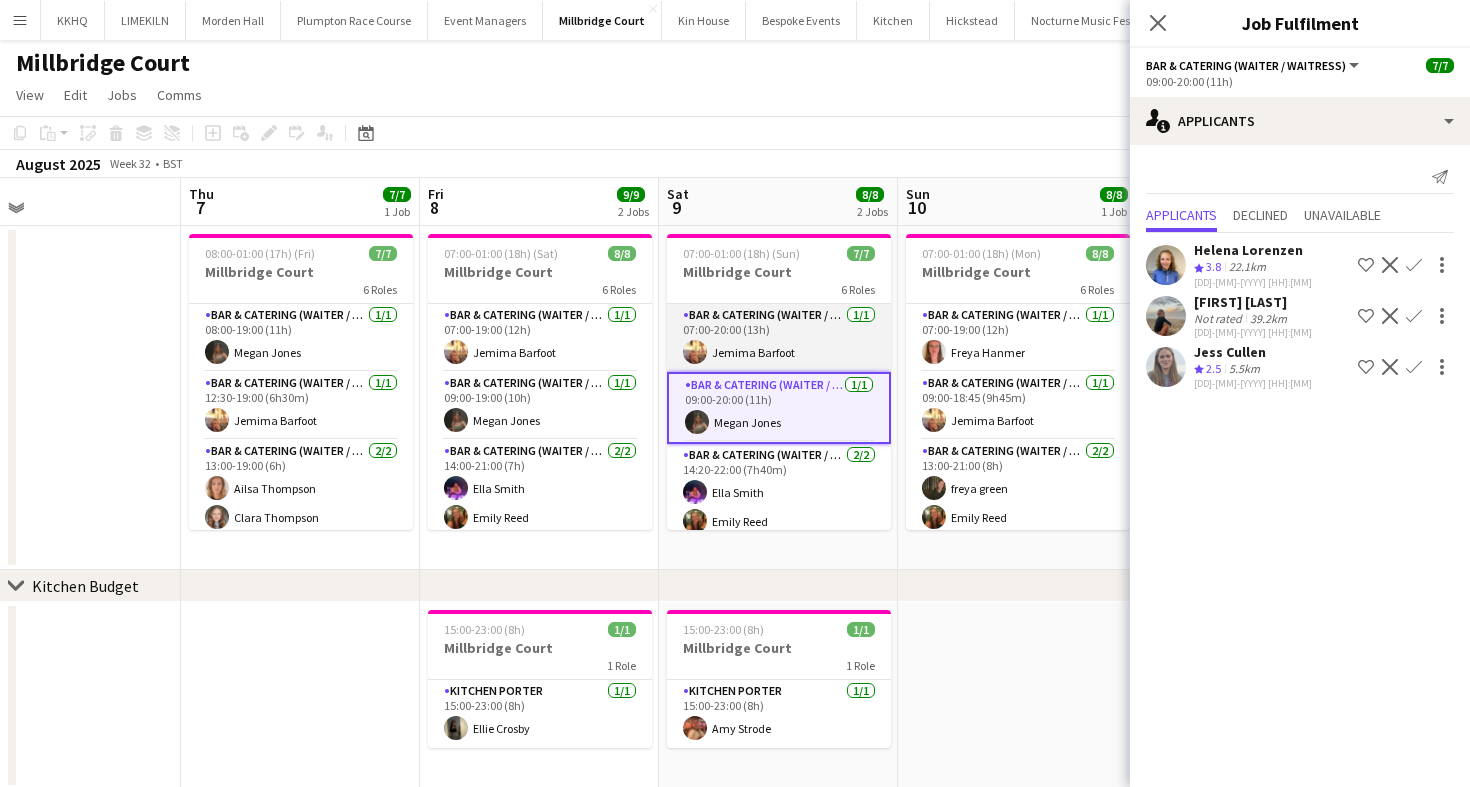 click on "Bar & Catering (Waiter / waitress)   1/1   07:00-20:00 (13h)
Jemima Barfoot" at bounding box center (779, 338) 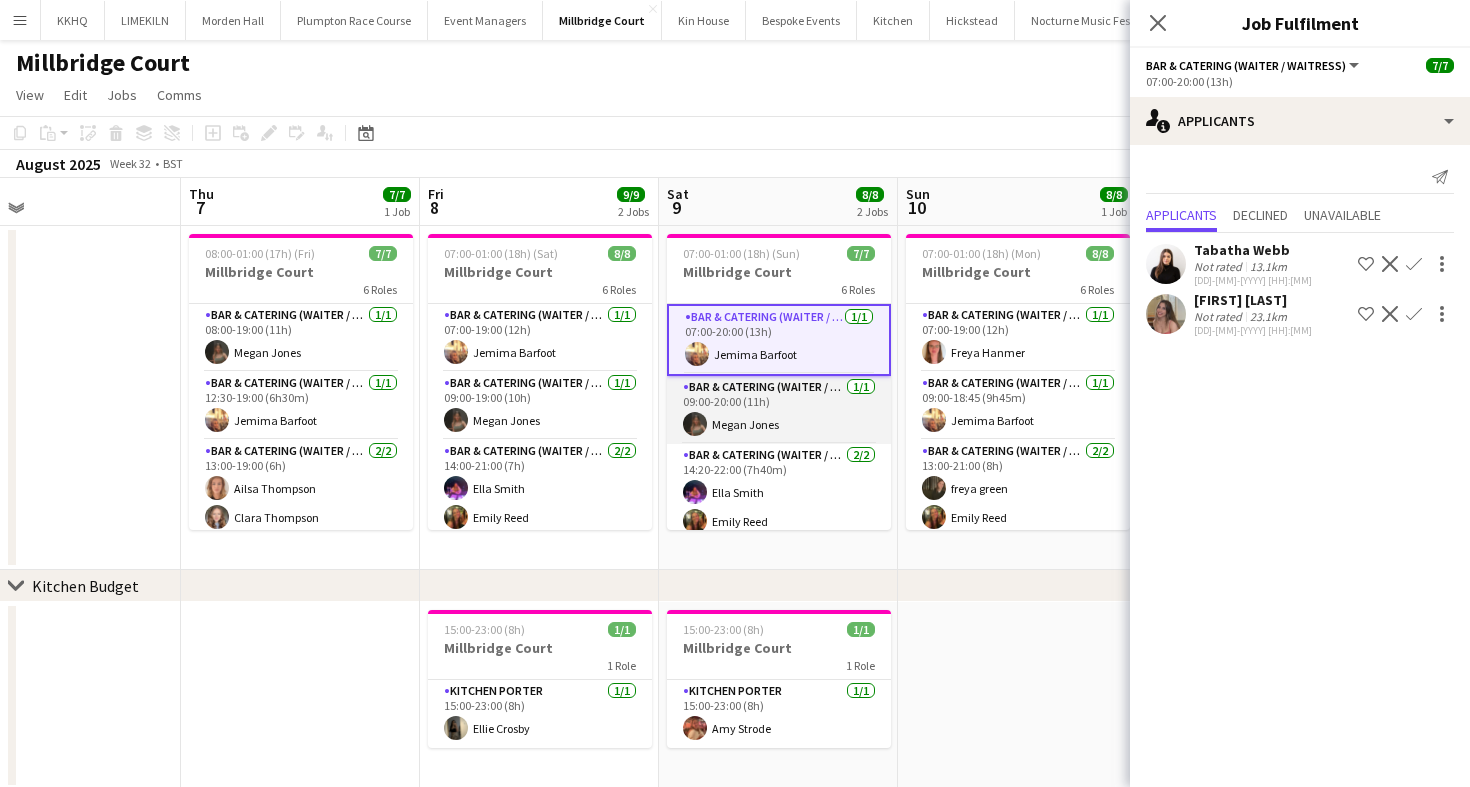 scroll, scrollTop: 215, scrollLeft: 0, axis: vertical 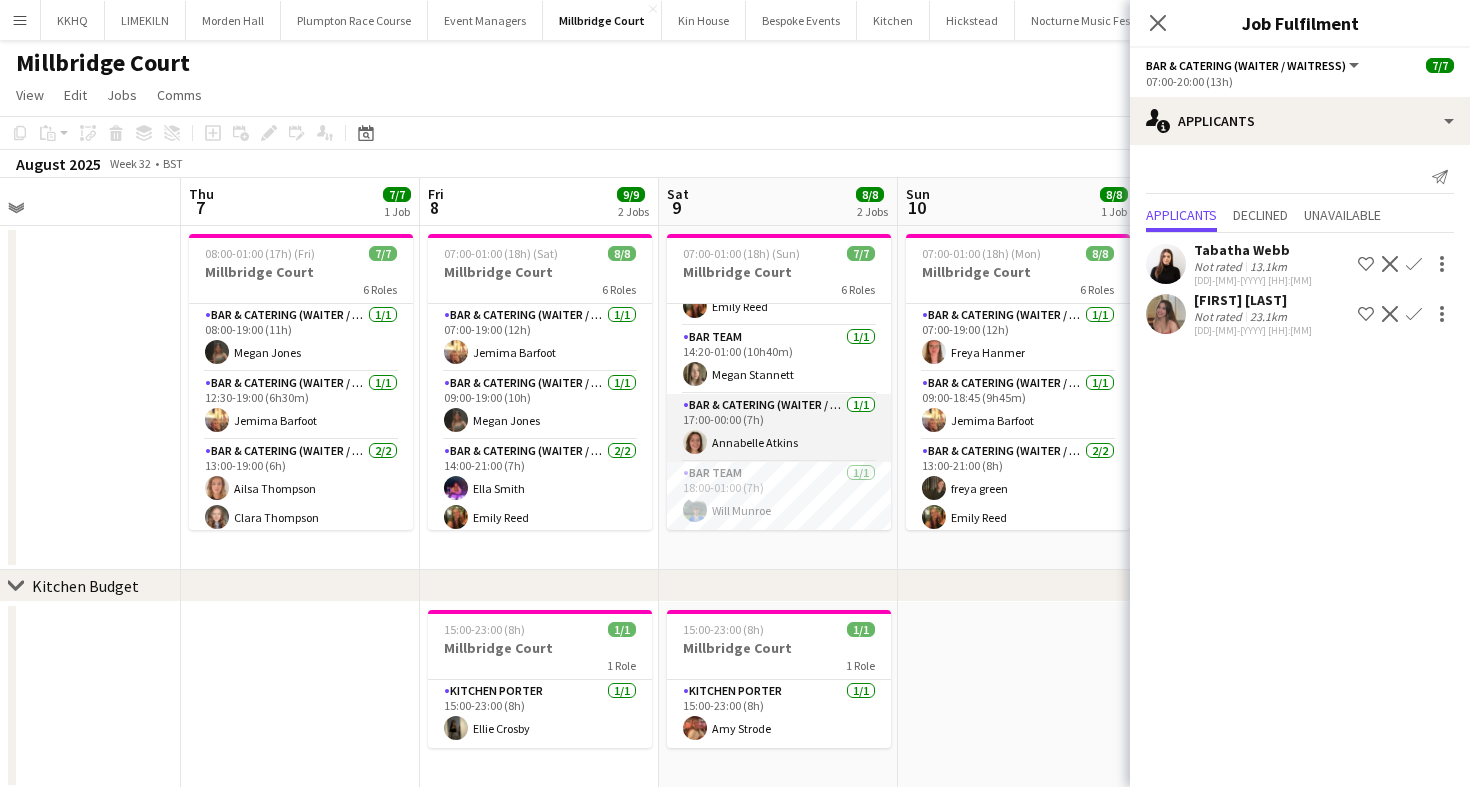 click on "Bar & Catering (Waiter / waitress)   1/1   17:00-00:00 (7h)
Annabelle Atkins" at bounding box center (779, 428) 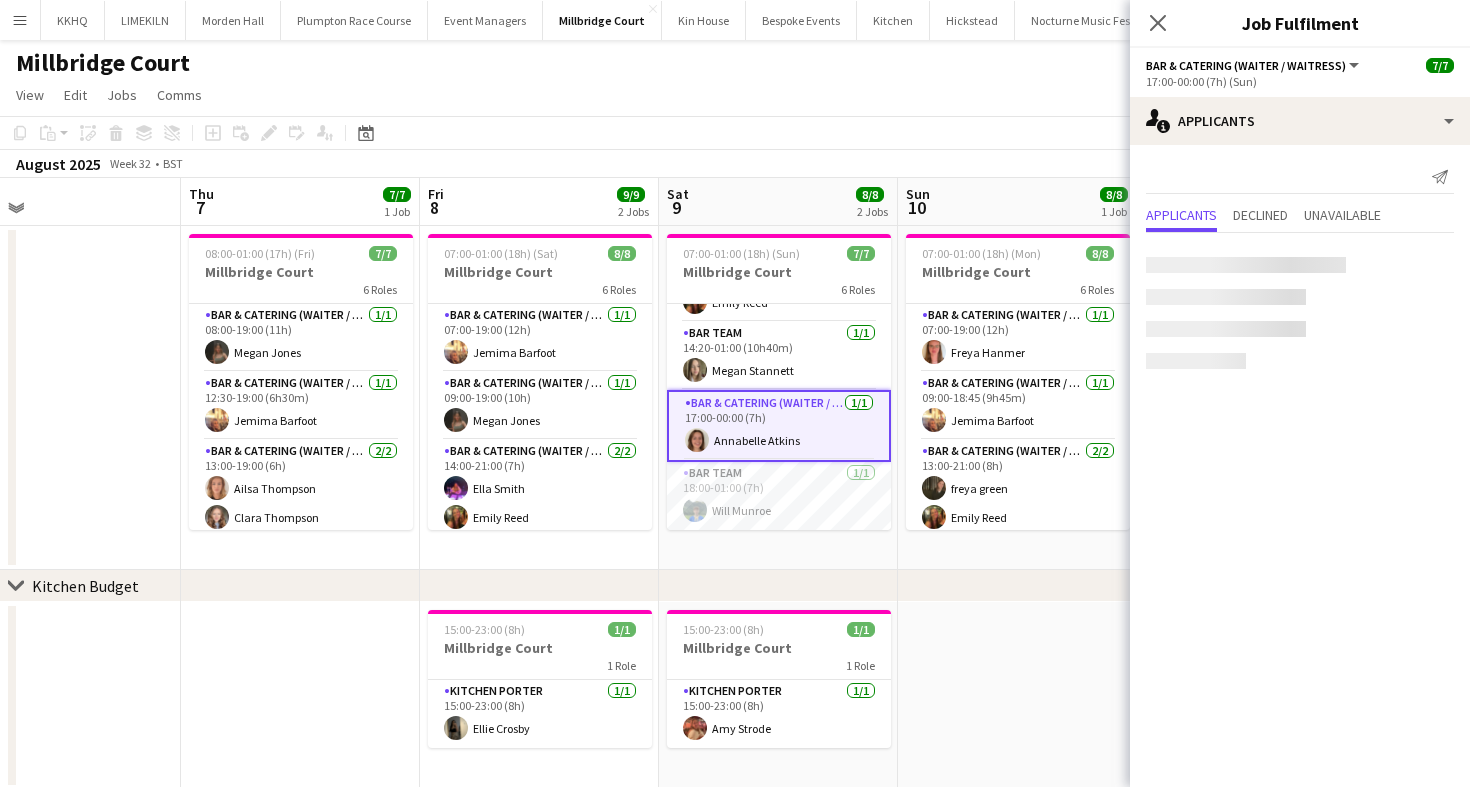 scroll, scrollTop: 211, scrollLeft: 0, axis: vertical 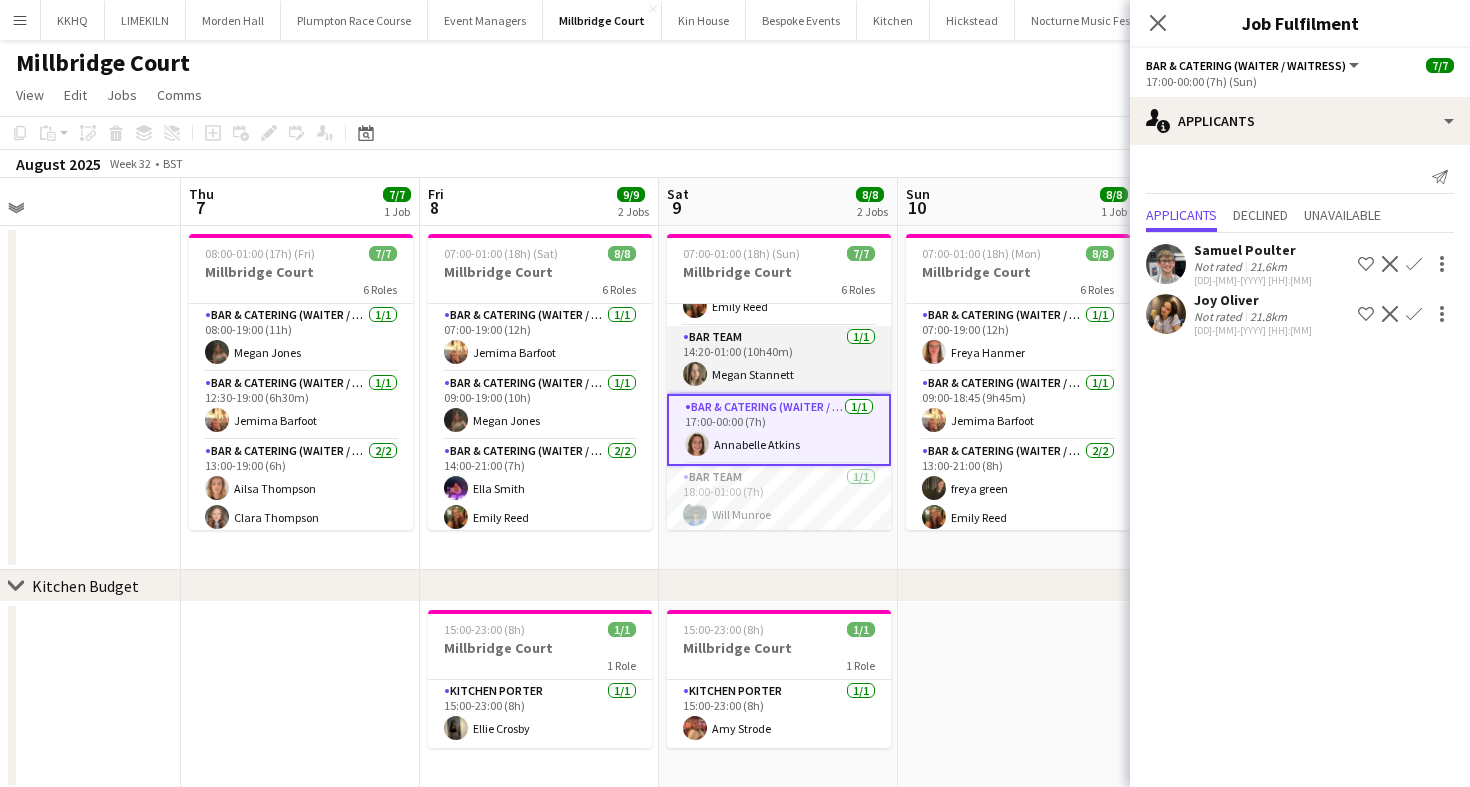 click on "Bar Team   1/1   14:20-01:00 (10h40m)
Megan Stannett" at bounding box center (779, 360) 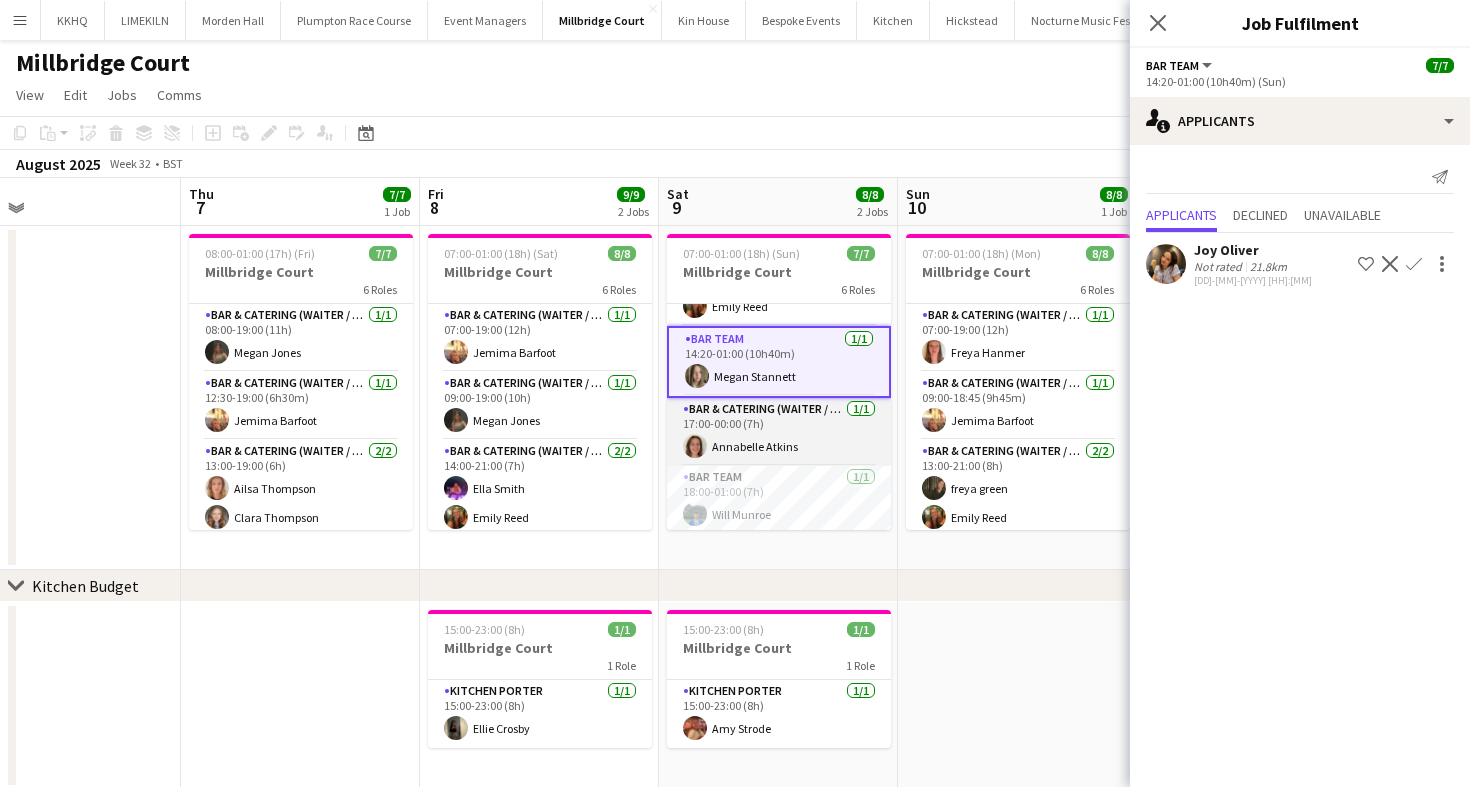 scroll, scrollTop: 215, scrollLeft: 0, axis: vertical 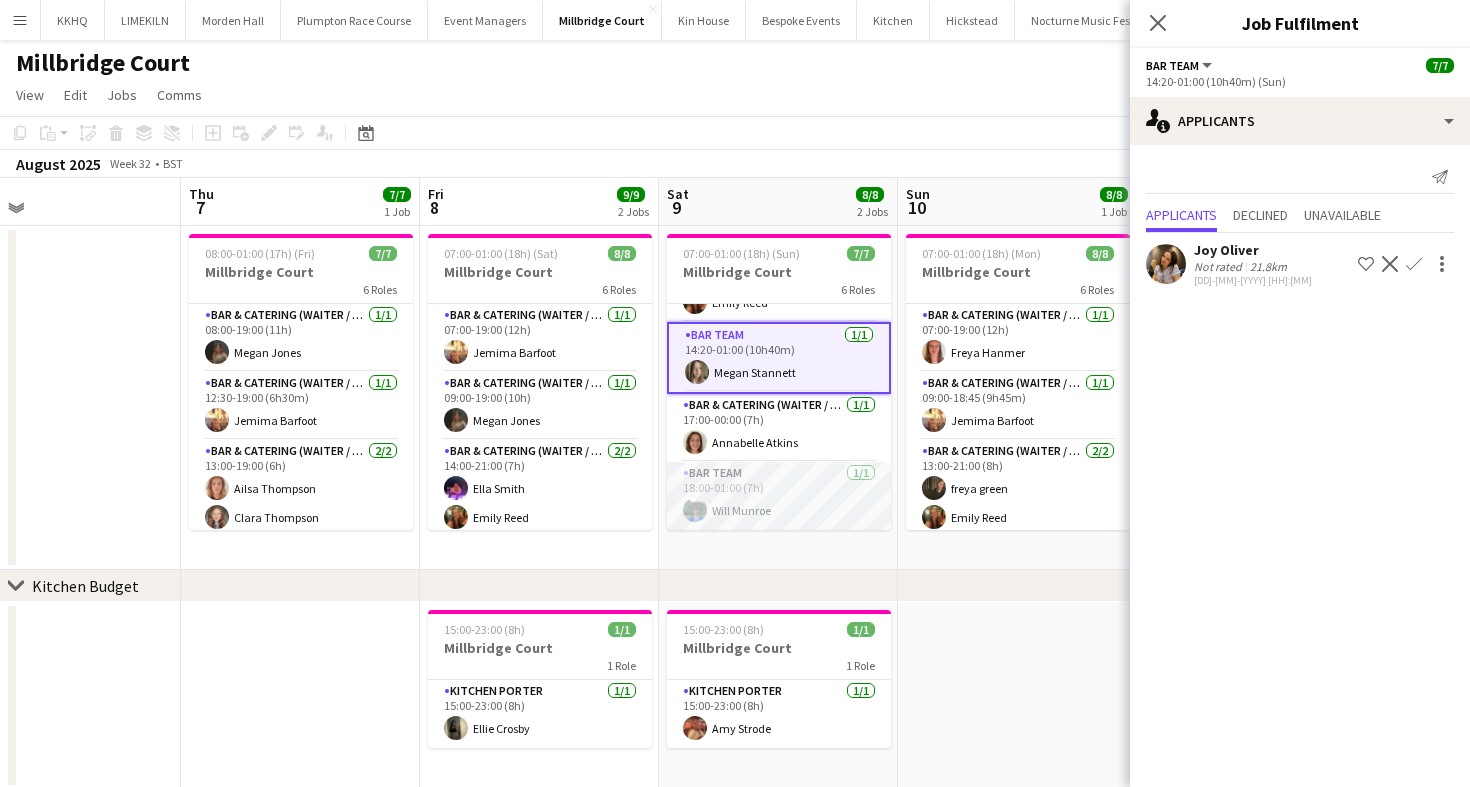 click on "Bar Team   1/1   18:00-01:00 (7h)
Will Munroe" at bounding box center [779, 496] 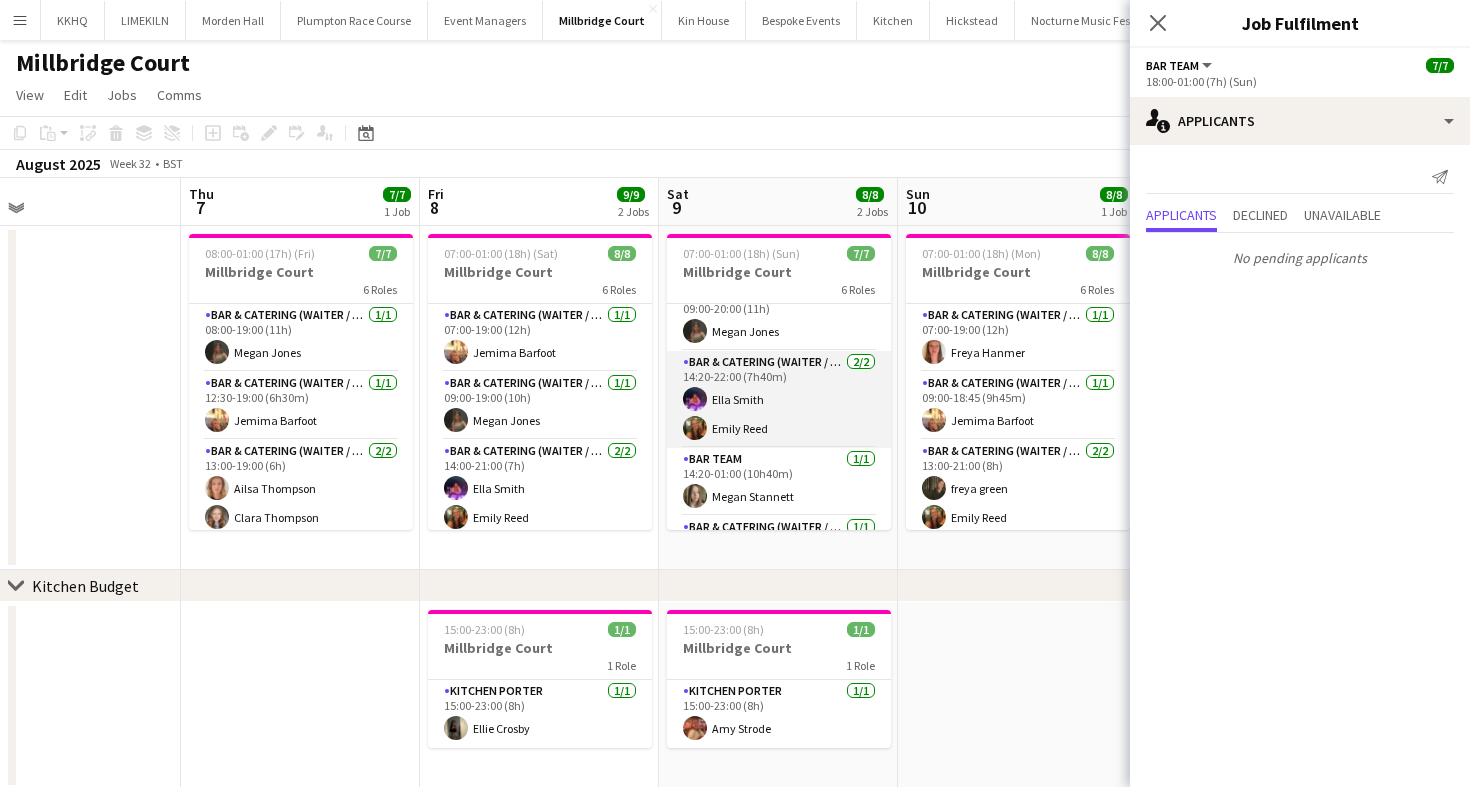 click on "Bar & Catering (Waiter / waitress)   2/2   14:20-22:00 (7h40m)
Ella Smith Emily Reed" at bounding box center (779, 399) 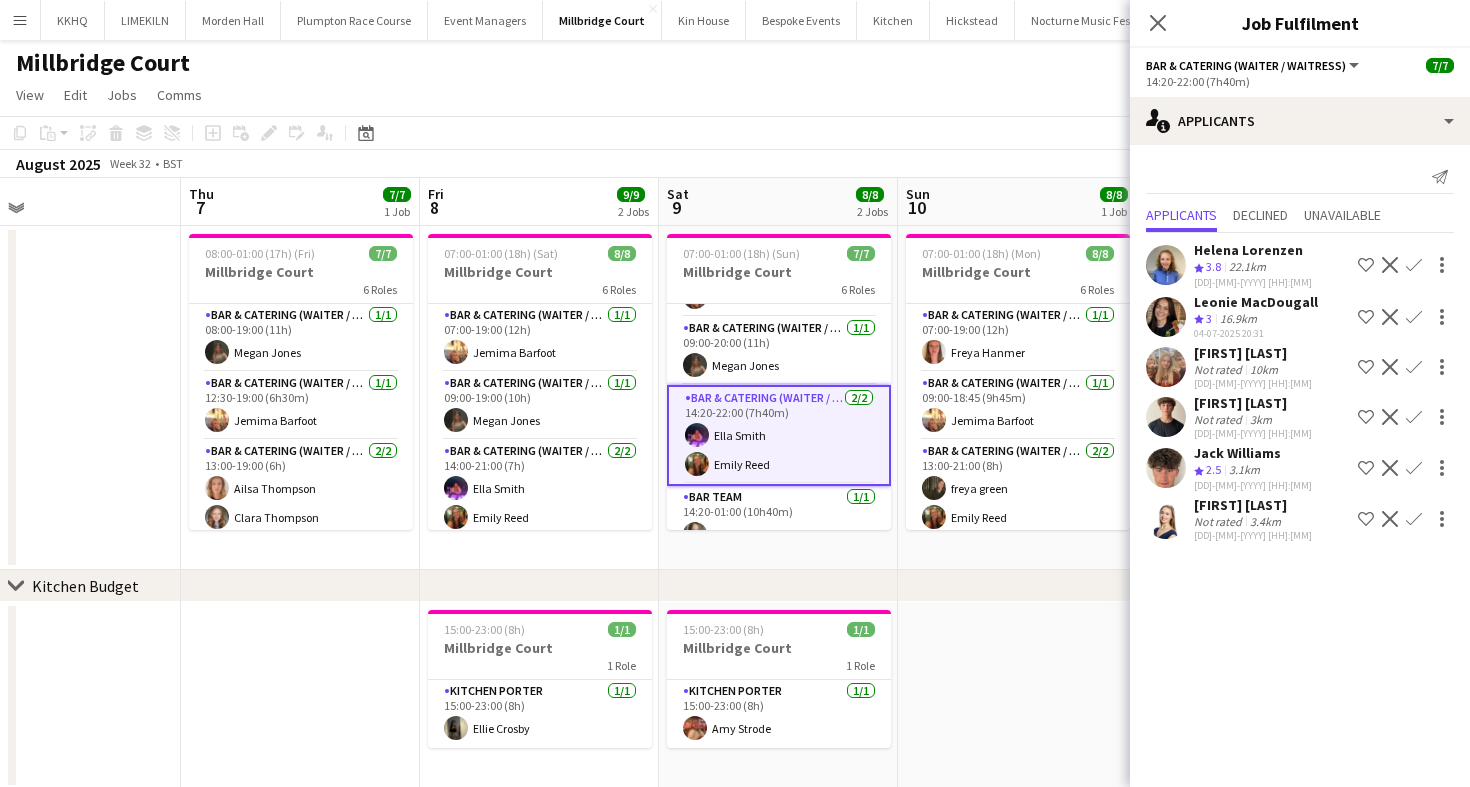 scroll, scrollTop: 53, scrollLeft: 0, axis: vertical 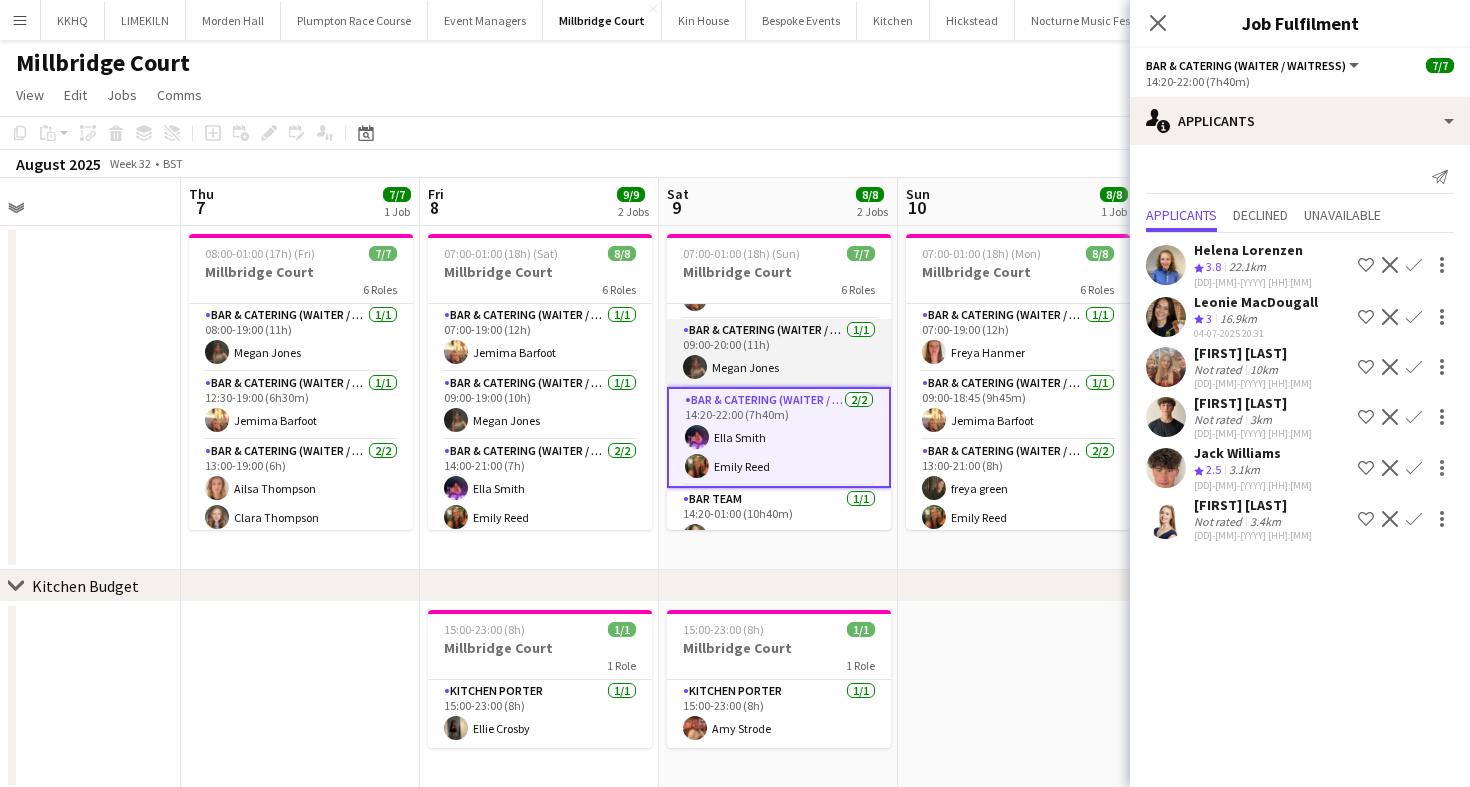click on "Bar & Catering (Waiter / waitress)   1/1   09:00-20:00 (11h)
Megan Jones" at bounding box center [779, 353] 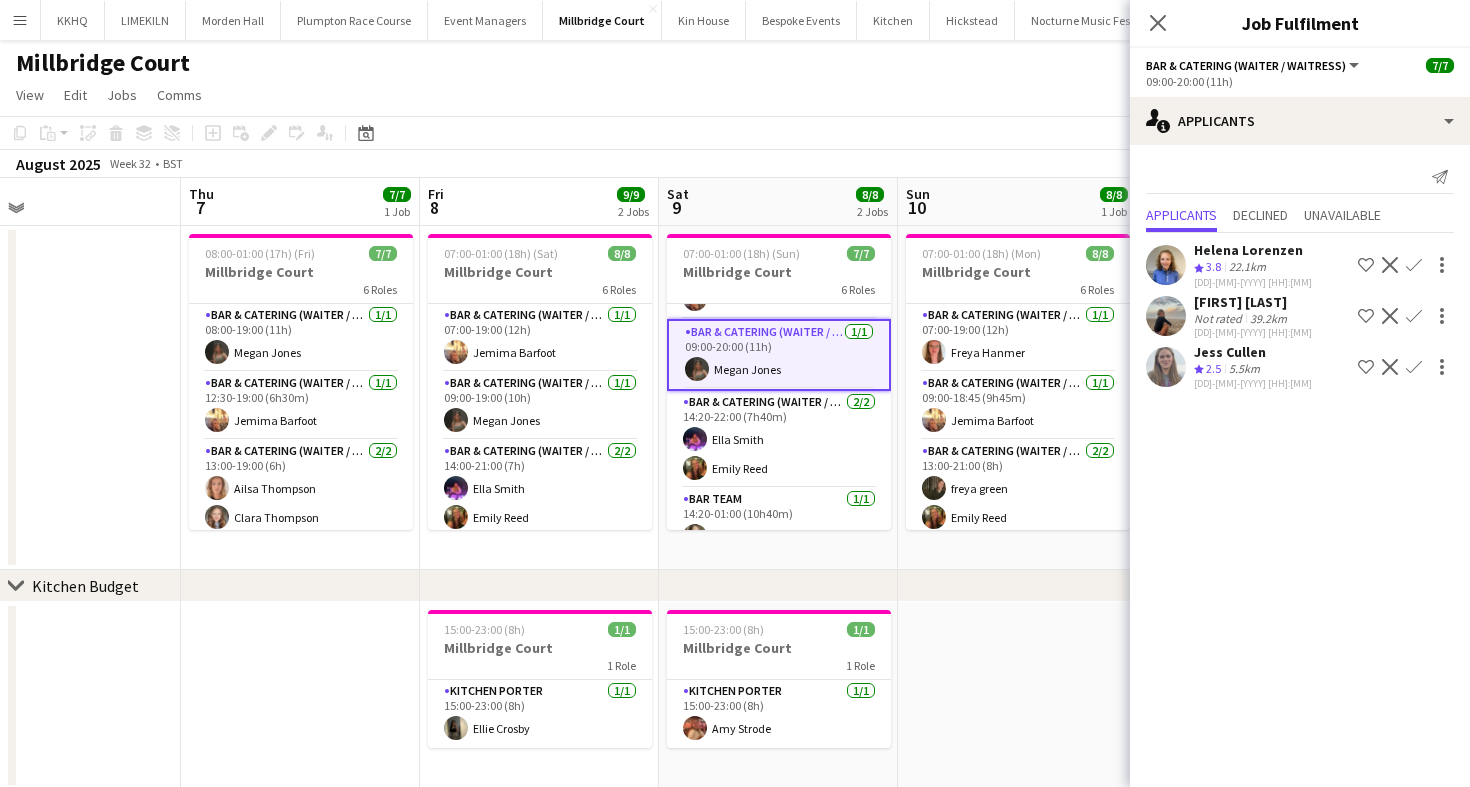 scroll, scrollTop: 0, scrollLeft: 0, axis: both 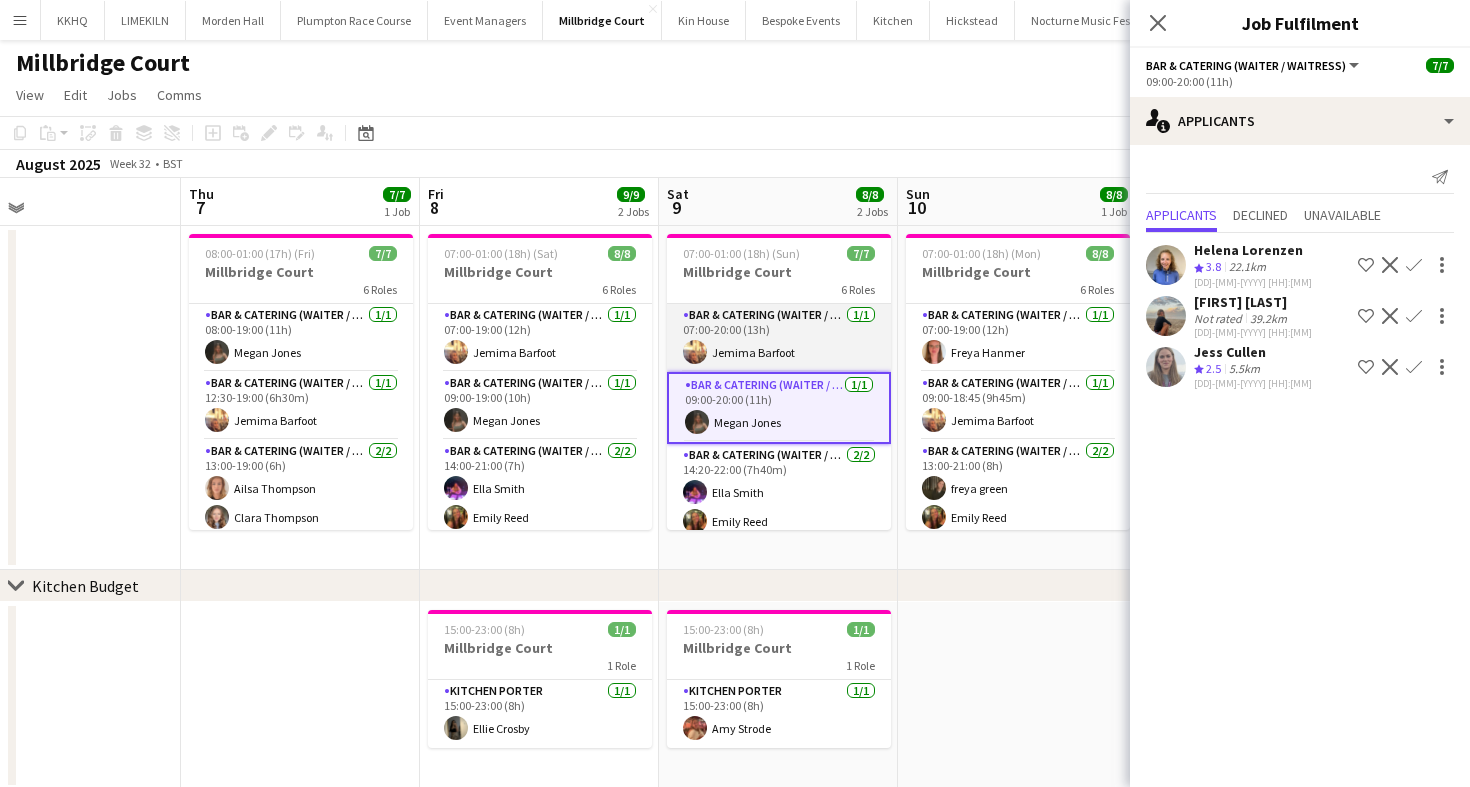 click on "Bar & Catering (Waiter / waitress)   1/1   07:00-20:00 (13h)
Jemima Barfoot" at bounding box center [779, 338] 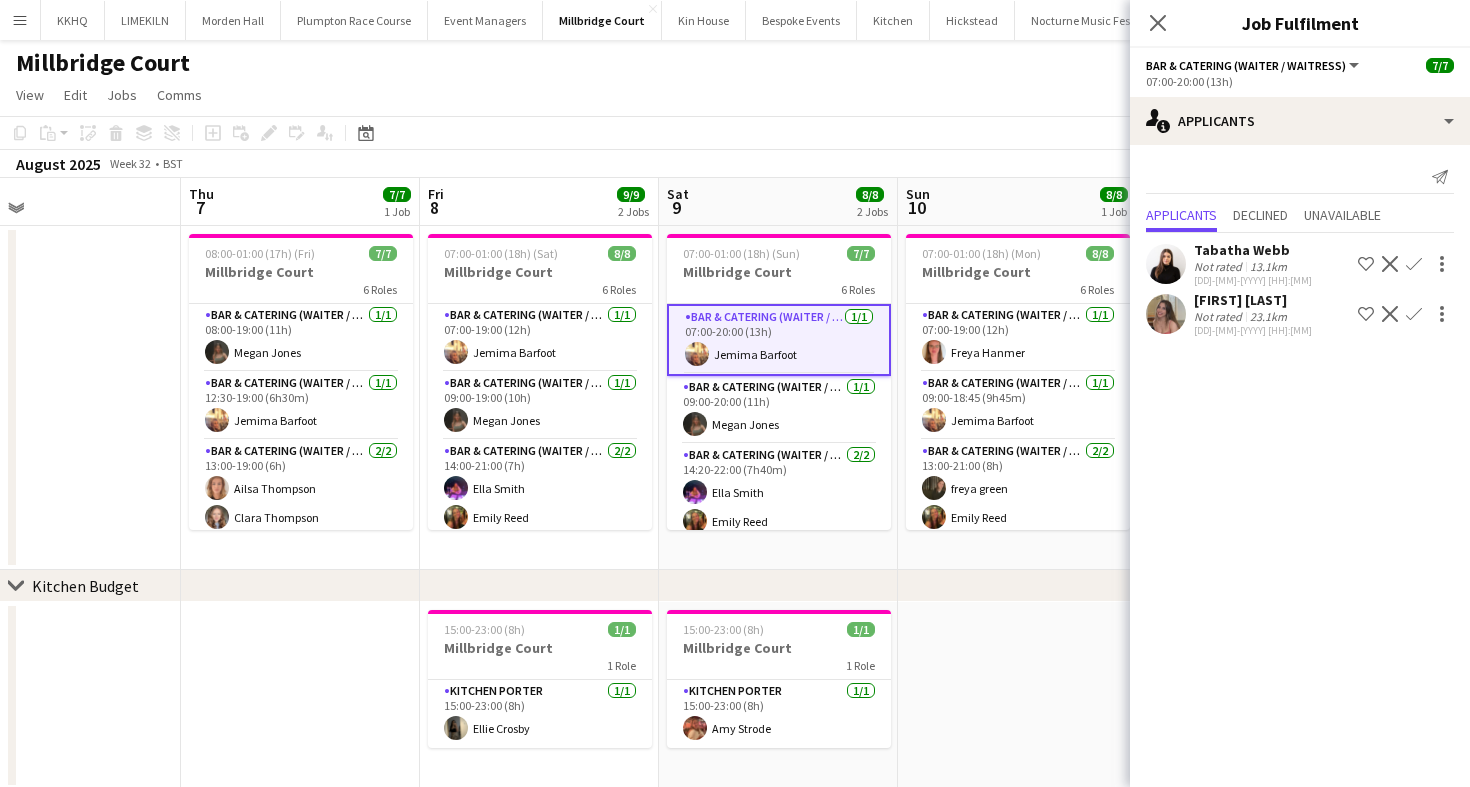 click on "Copy
Paste
Paste
Command
V Paste with crew
Command
Shift
V
Paste linked Job
Delete
Group
Ungroup
Add job
Add linked Job
Edit
Edit linked Job
Applicants
Date picker
AUG 2025 AUG 2025 Monday M Tuesday T Wednesday W Thursday T Friday F Saturday S Sunday S  AUG   1   2   3   4   5   6   7   8   9   10   11   12   13   14   15   16   17   18   19   20   21   22   23   24   25" 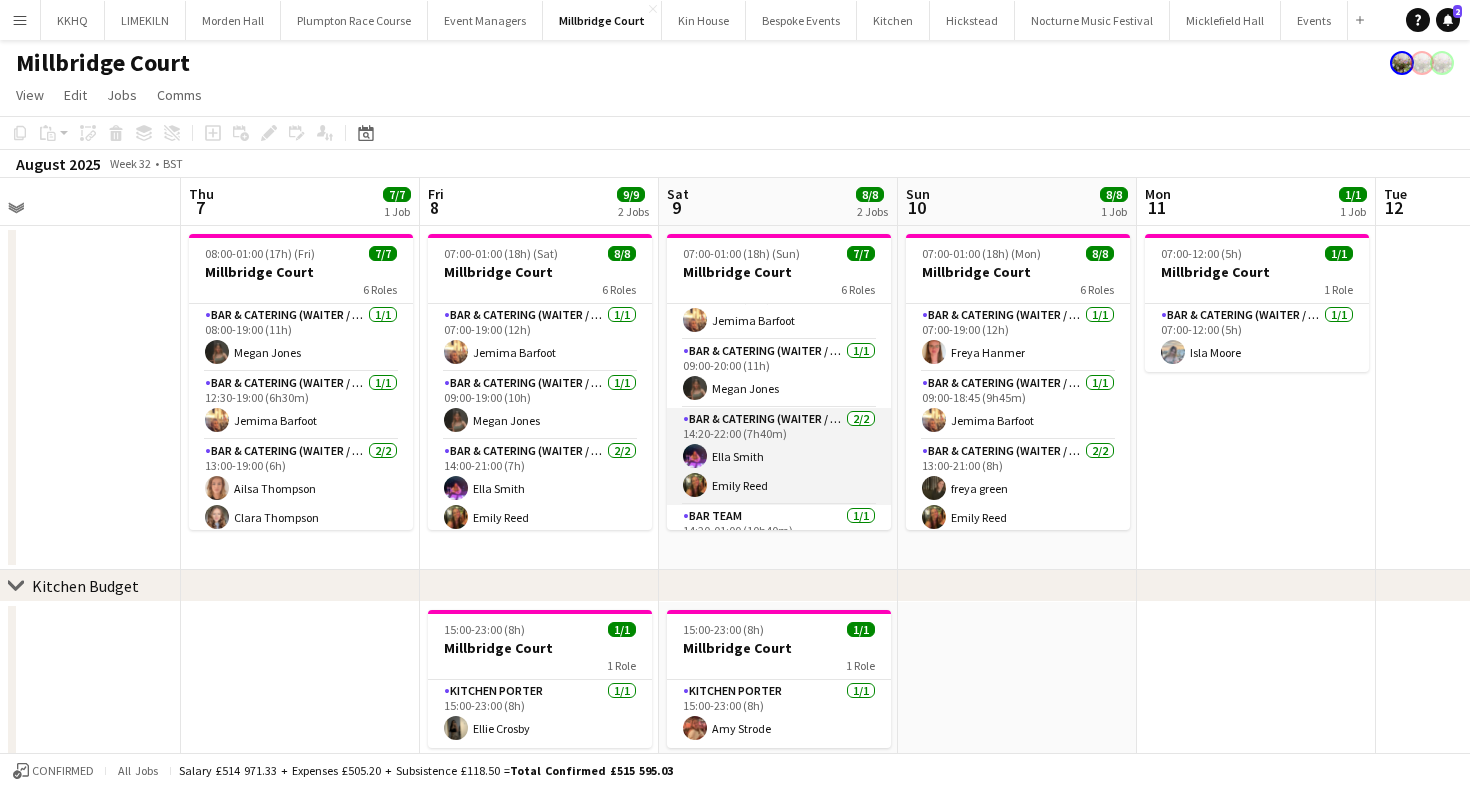 scroll, scrollTop: 0, scrollLeft: 0, axis: both 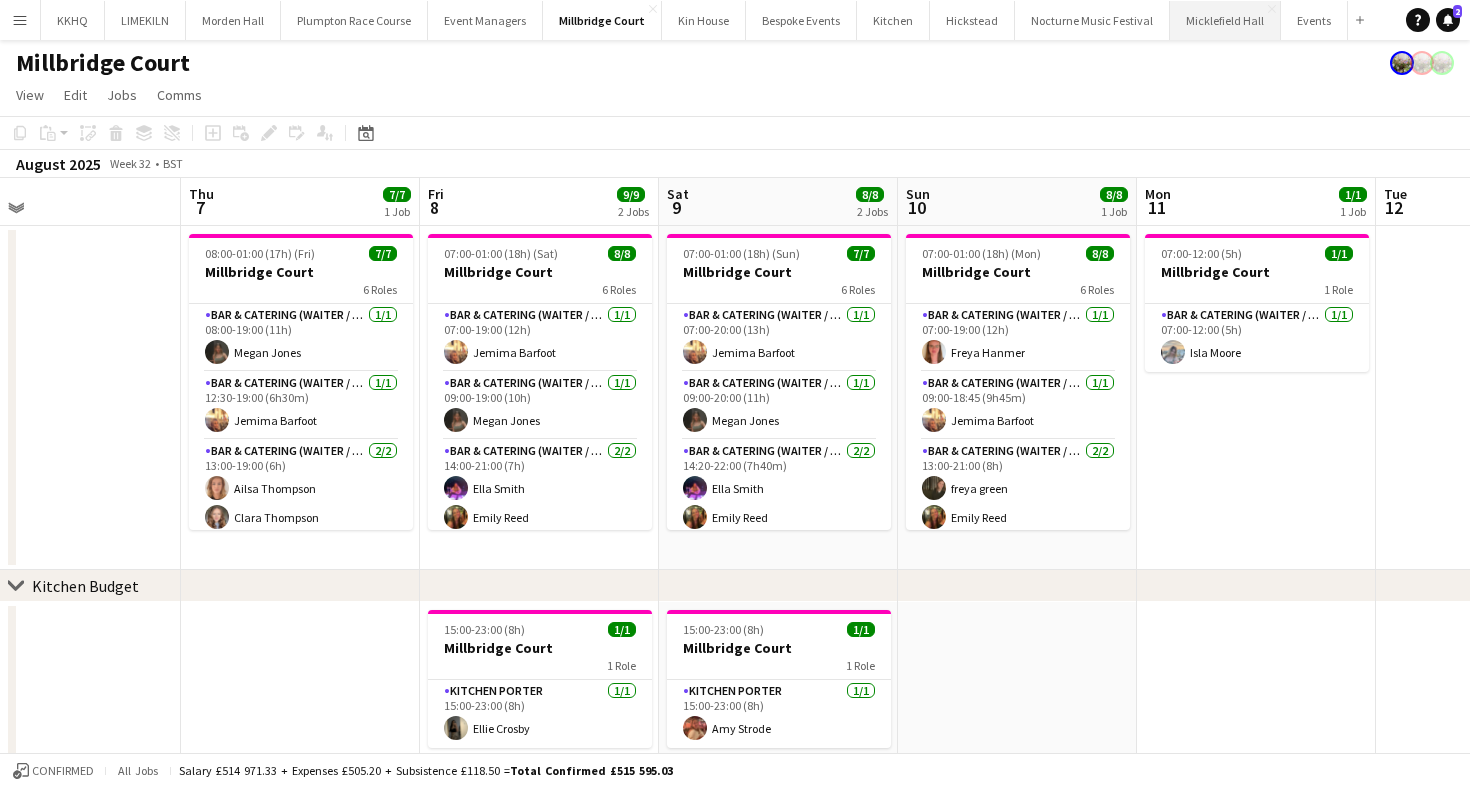 click on "Micklefield Hall
Close" at bounding box center [1225, 20] 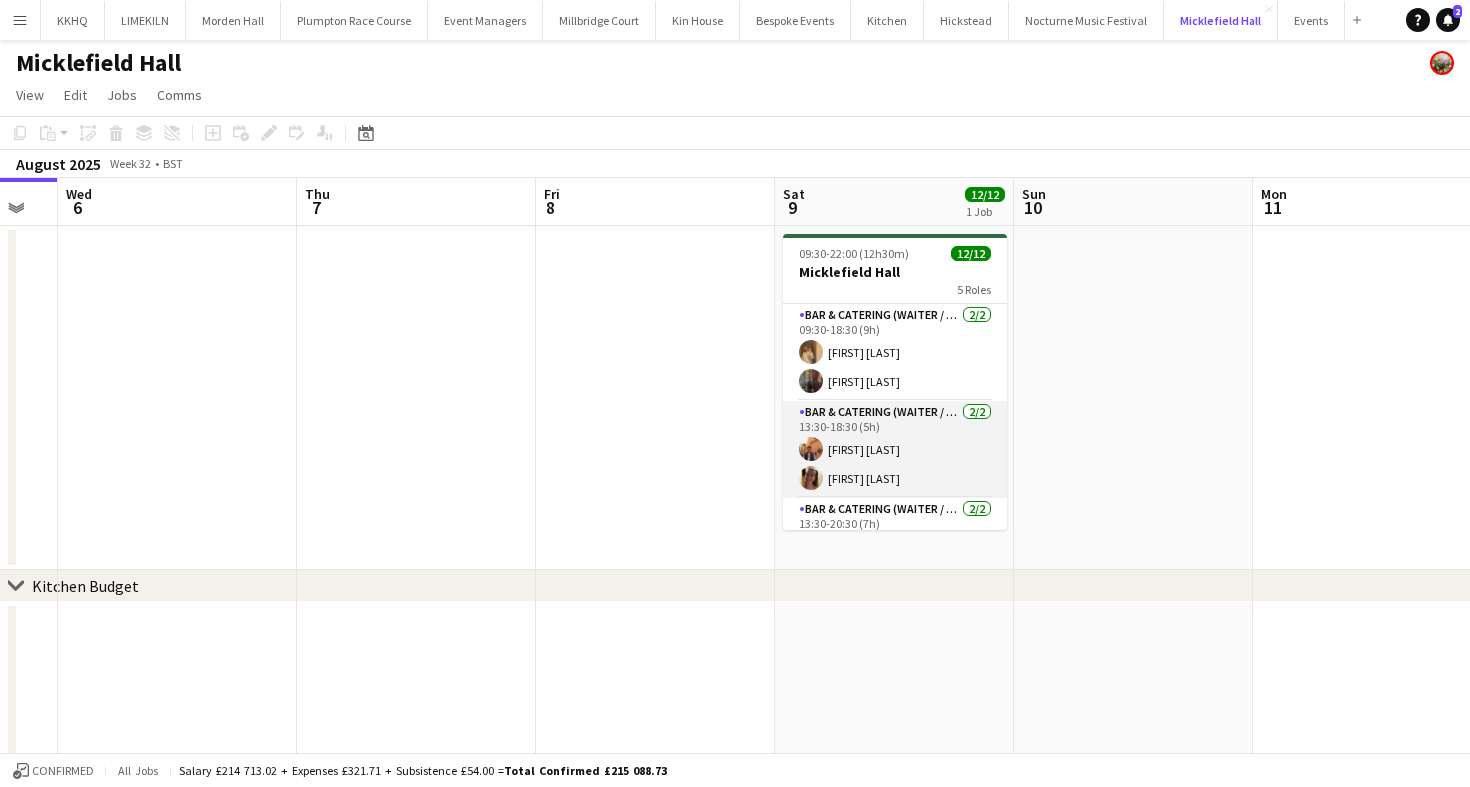 scroll, scrollTop: 0, scrollLeft: 901, axis: horizontal 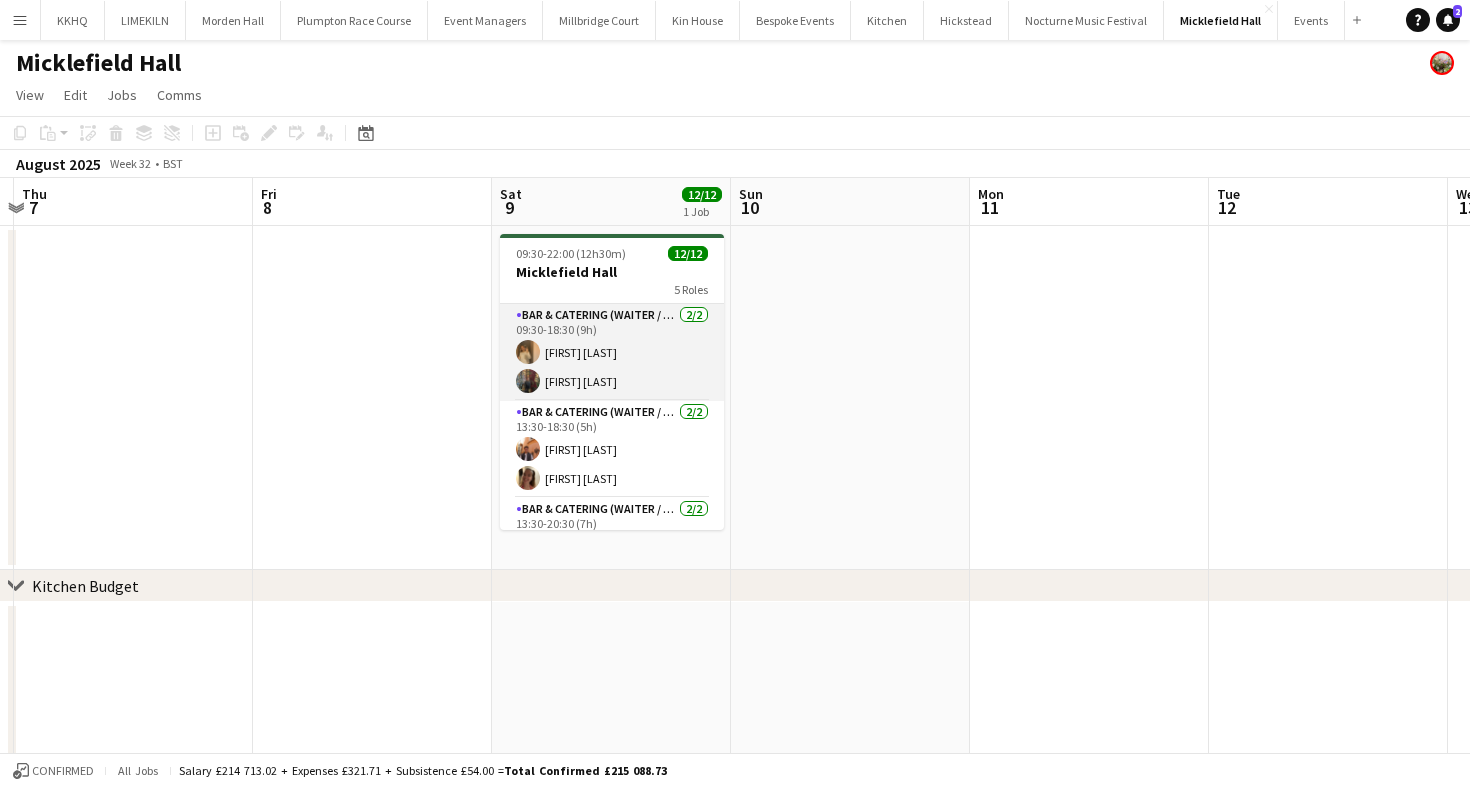 click on "Bar & Catering (Waiter / waitress)   2/2   09:30-18:30 (9h)
Lauren Dunstone Annabel Perry" at bounding box center [612, 352] 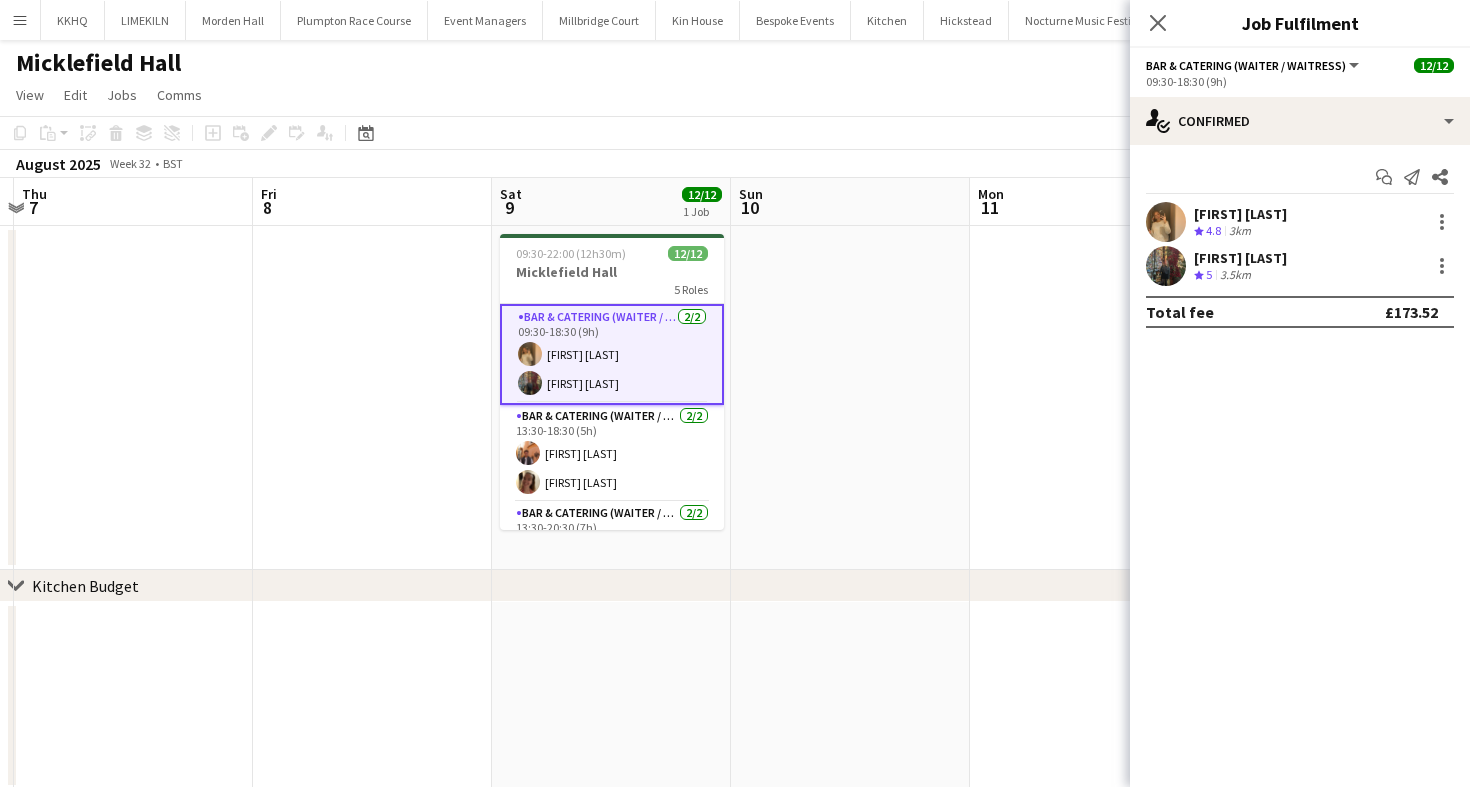 scroll, scrollTop: 0, scrollLeft: 724, axis: horizontal 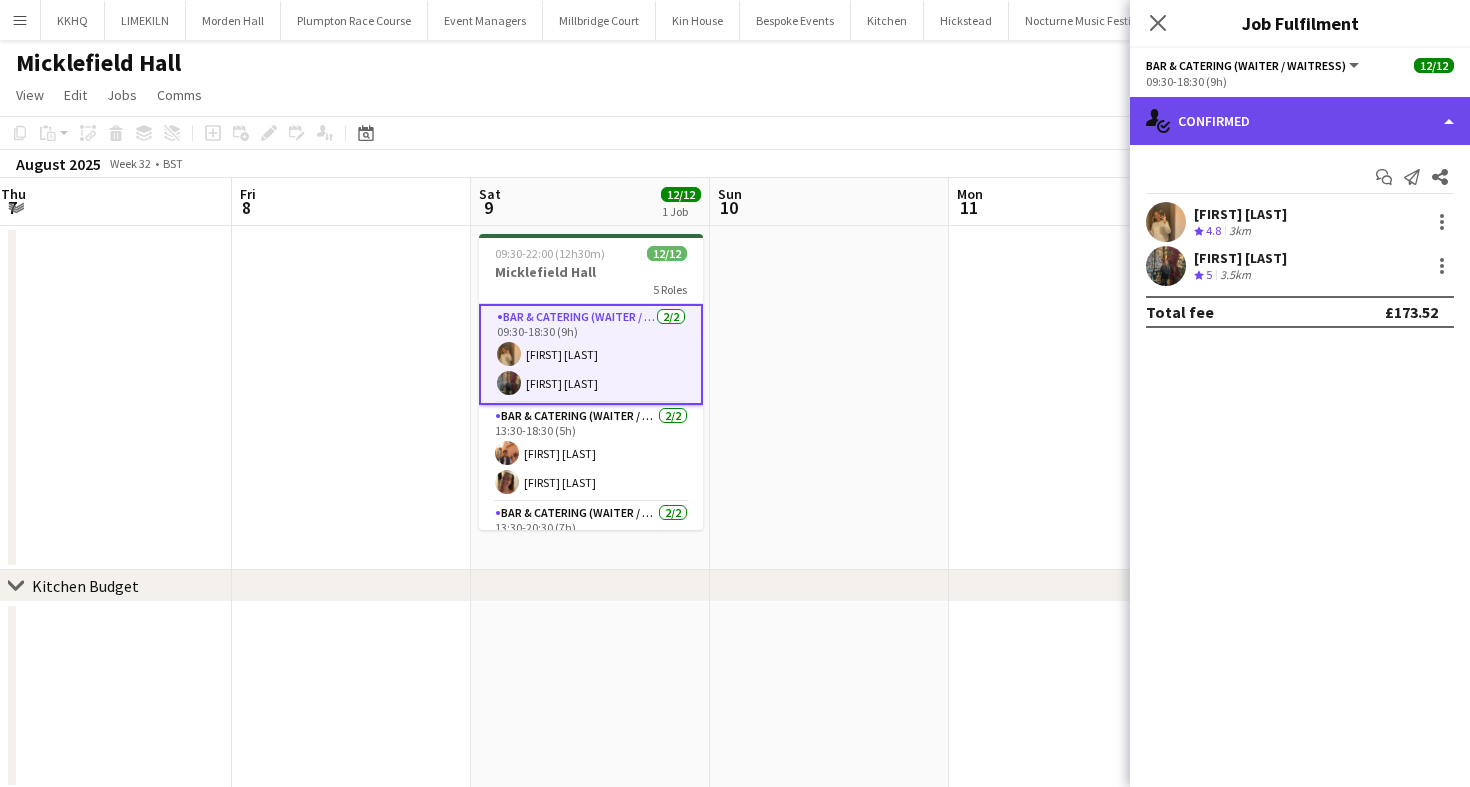 click on "single-neutral-actions-check-2
Confirmed" 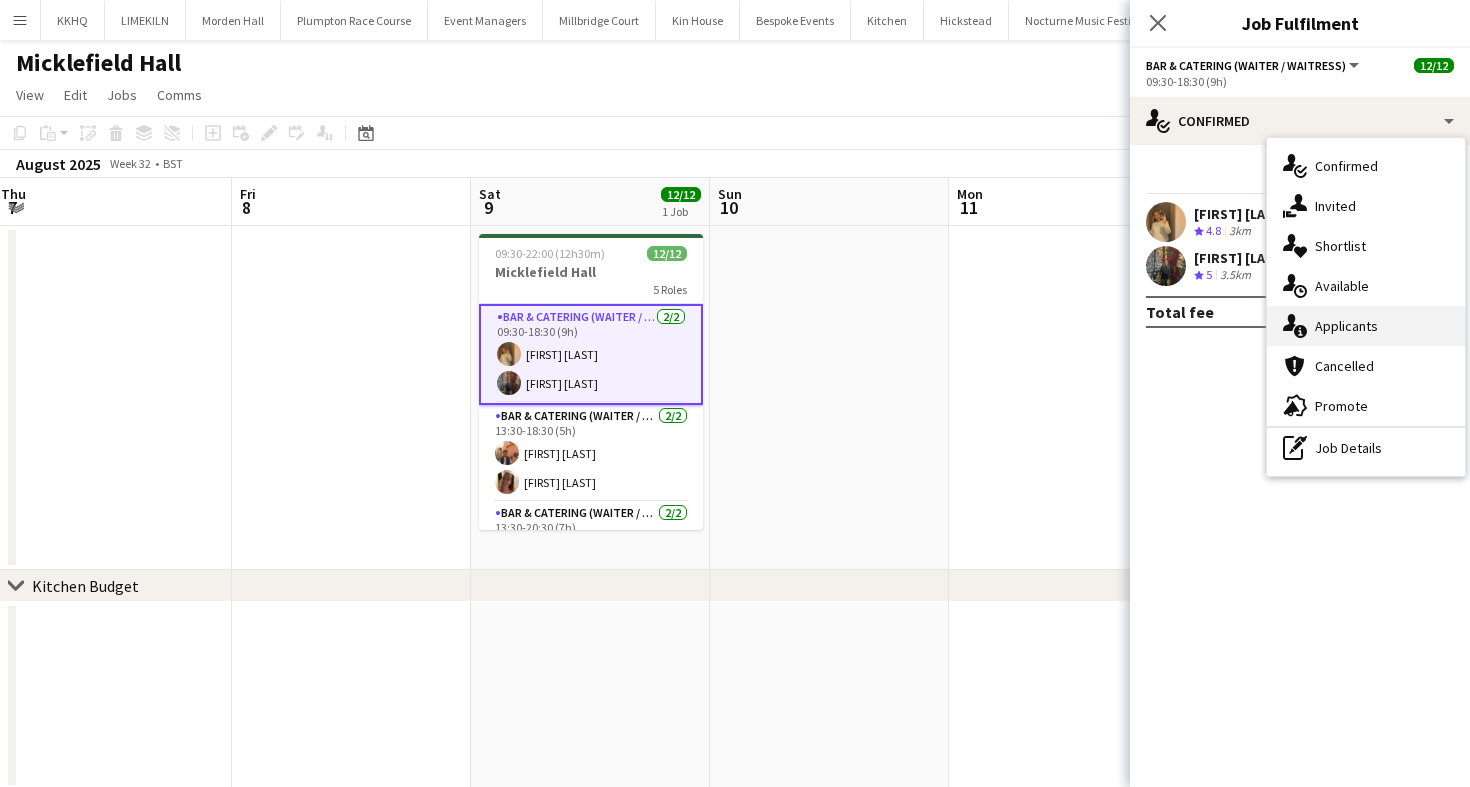click on "single-neutral-actions-information
Applicants" at bounding box center [1366, 326] 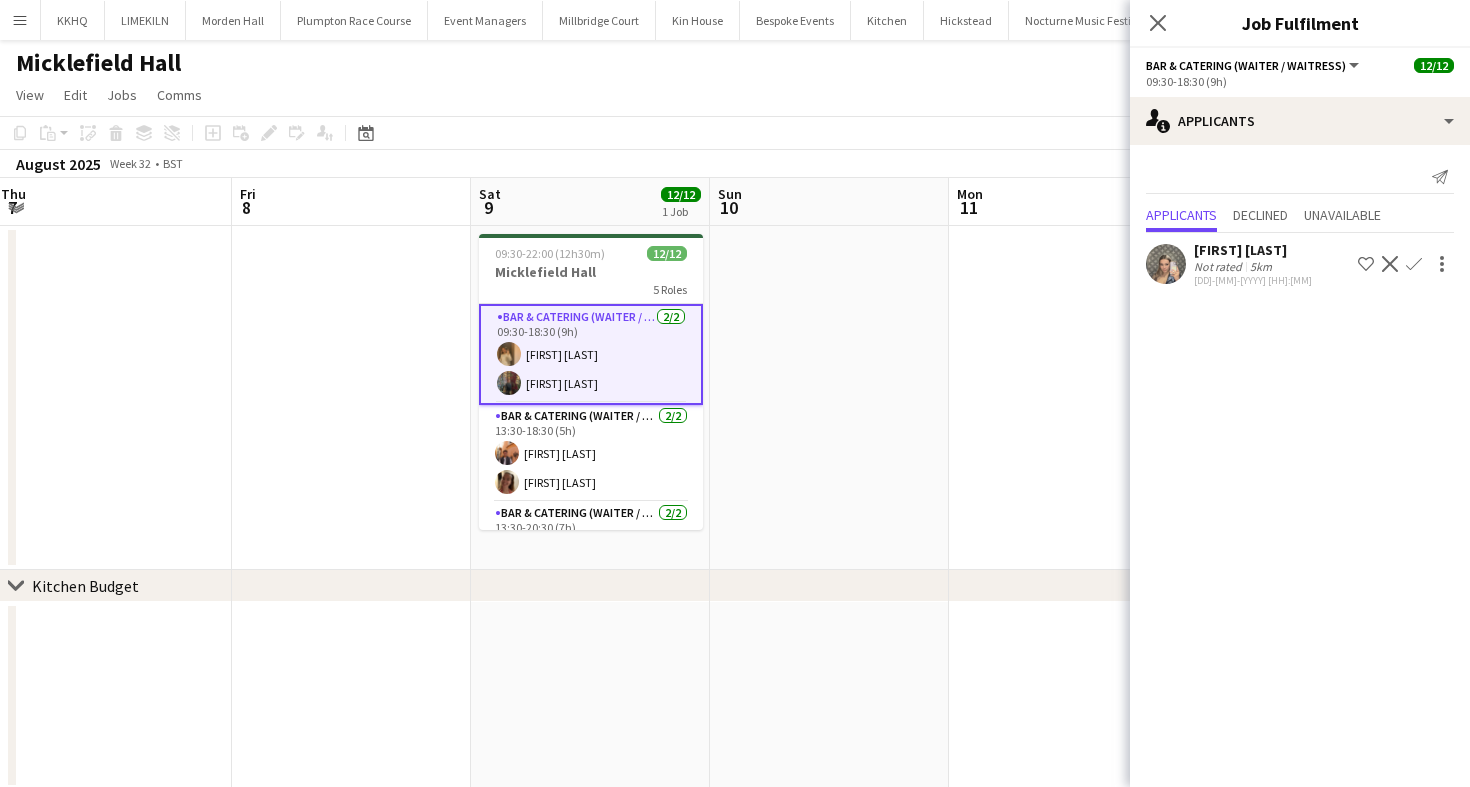 click on "Ellie Janackovic" 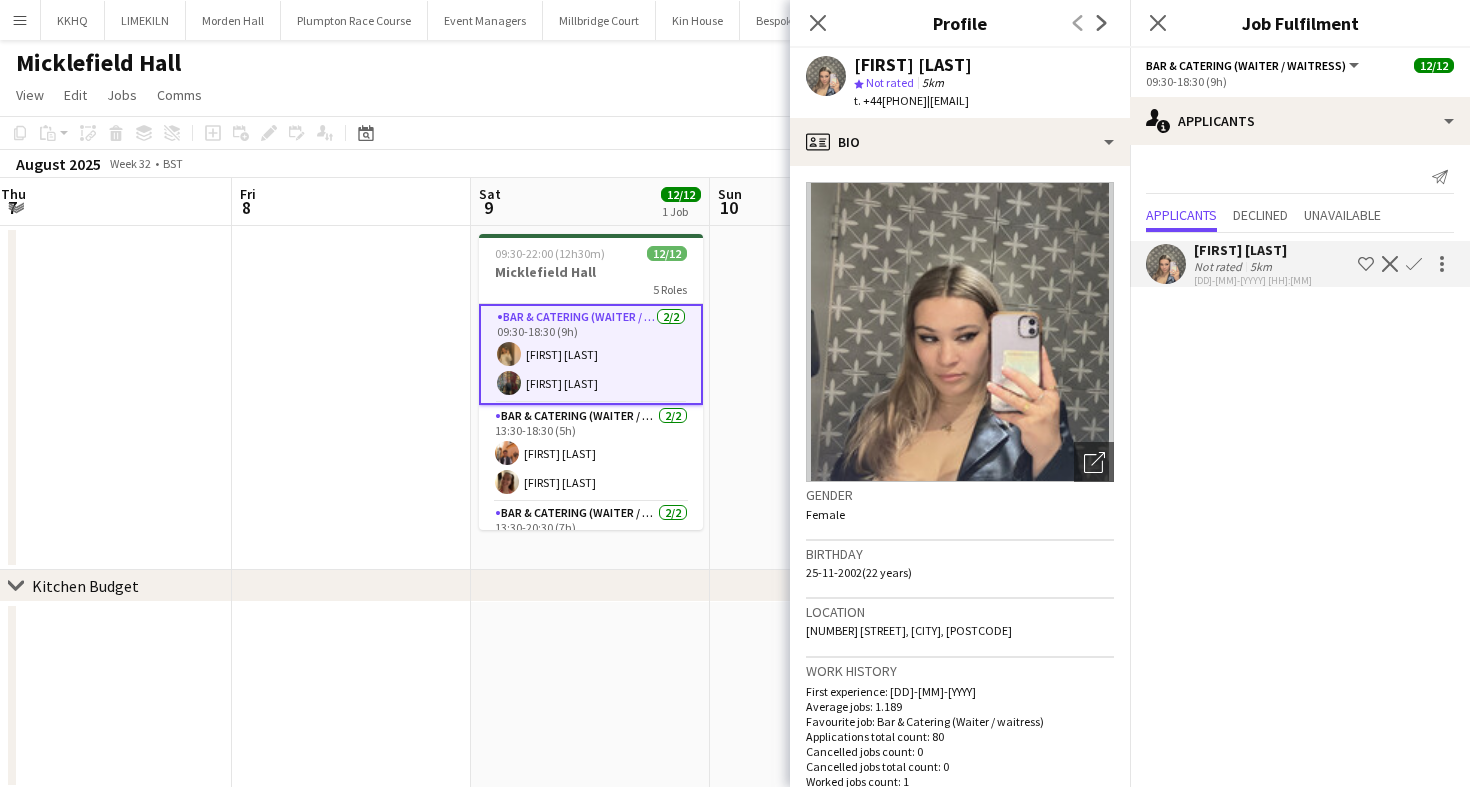 drag, startPoint x: 1013, startPoint y: 66, endPoint x: 816, endPoint y: 65, distance: 197.00253 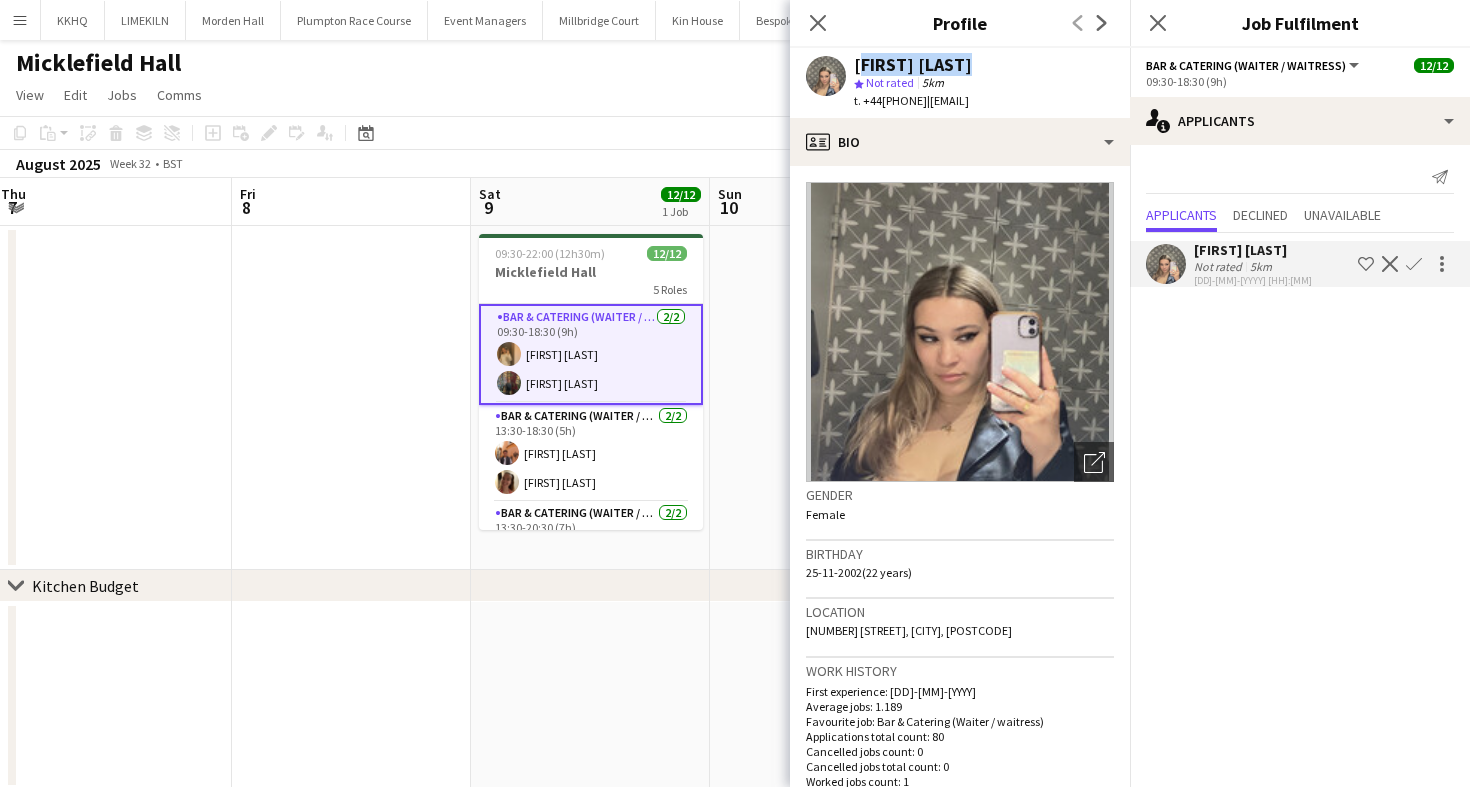 drag, startPoint x: 1014, startPoint y: 63, endPoint x: 863, endPoint y: 60, distance: 151.0298 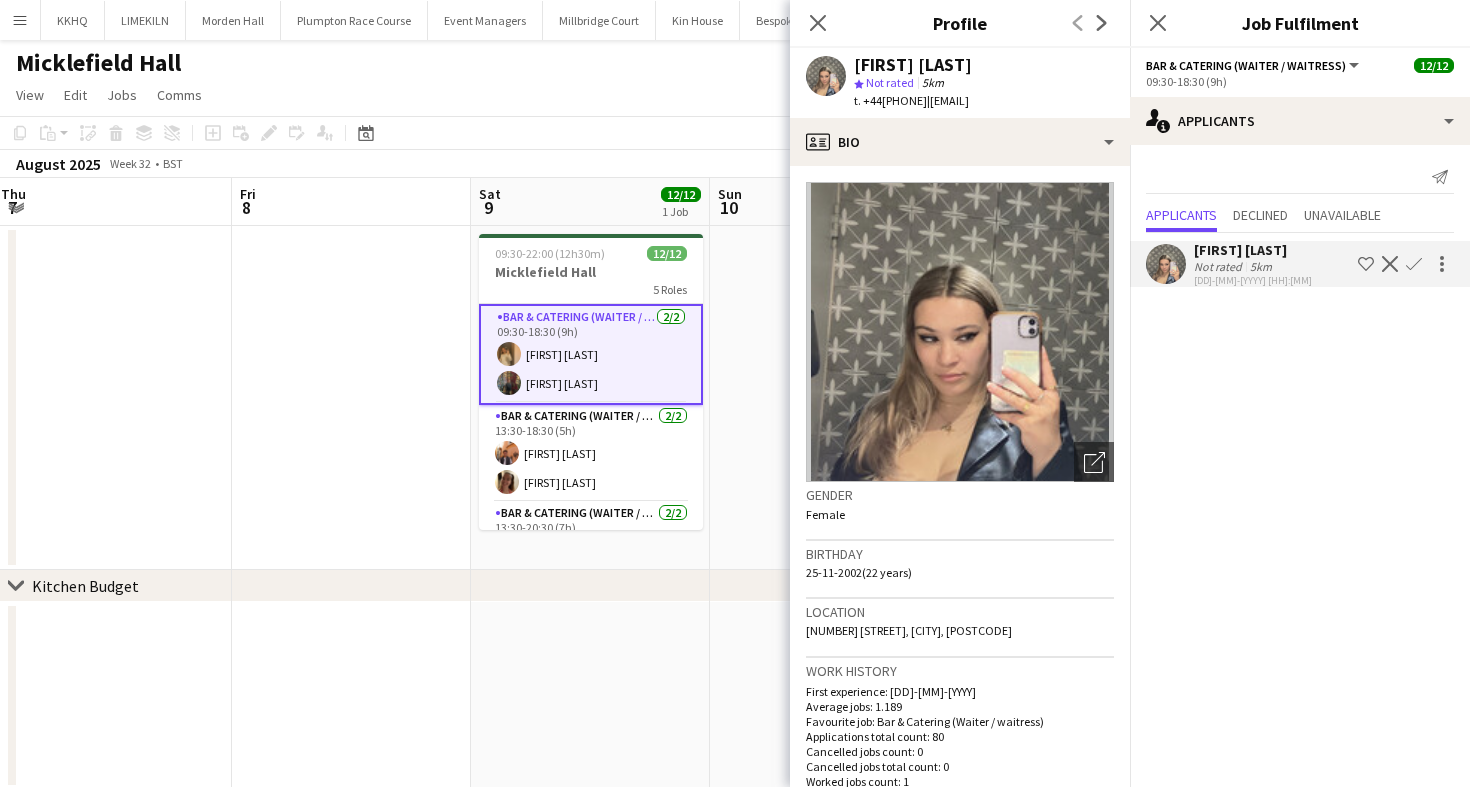 click on "star
Not rated   5km" 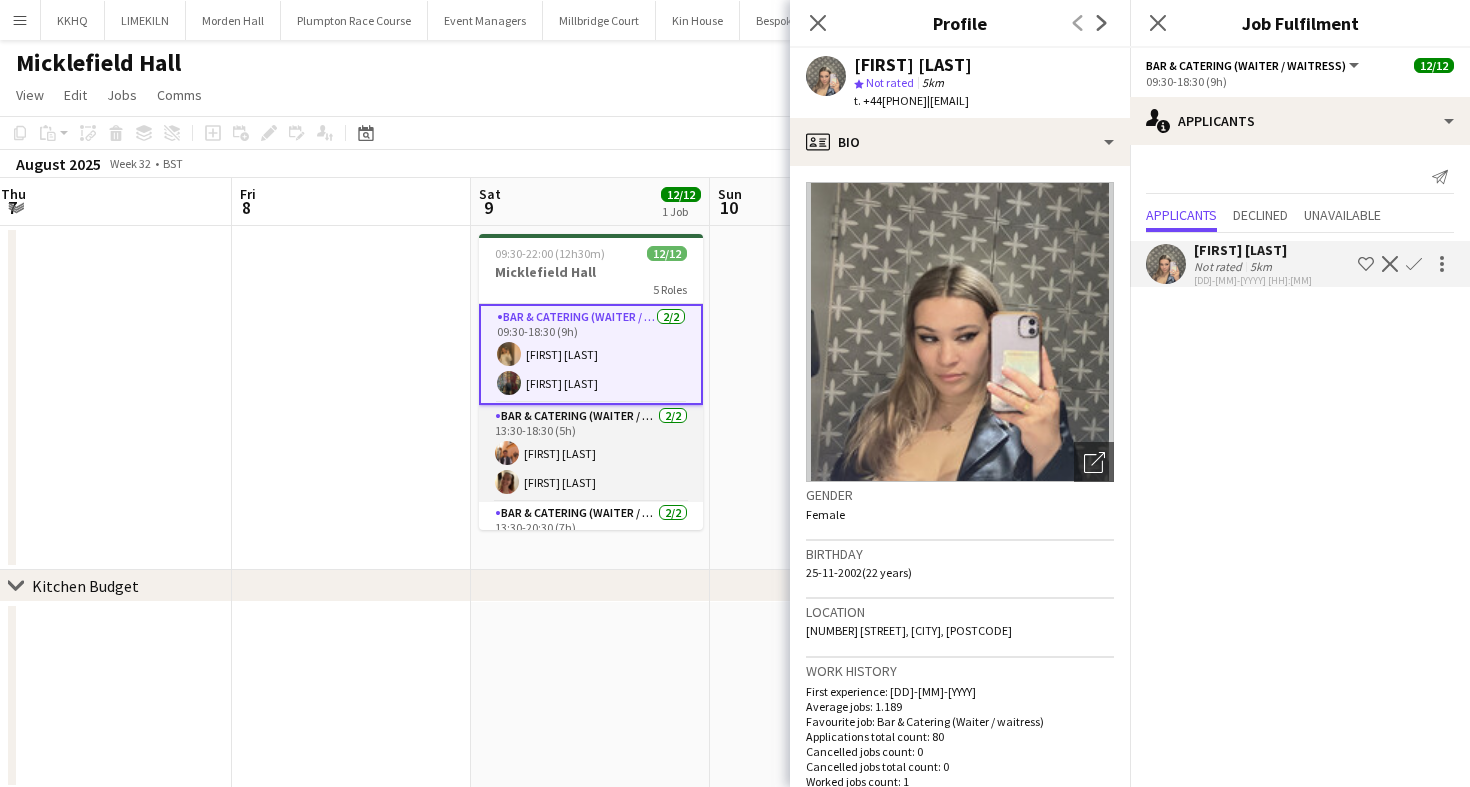 click on "Bar & Catering (Waiter / waitress)   2/2   13:30-18:30 (5h)
[FIRST] [LAST] [FIRST] [LAST]" at bounding box center [591, 453] 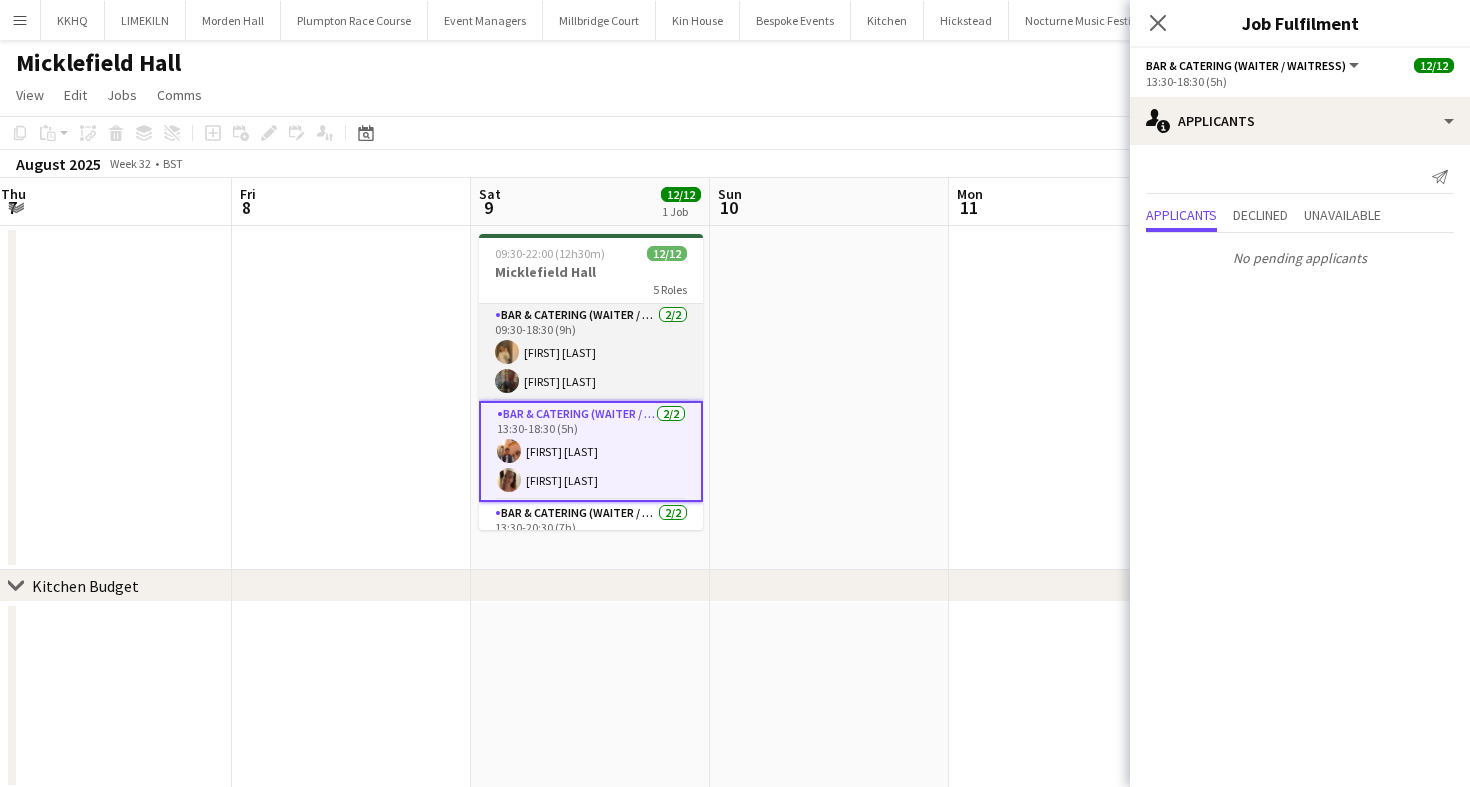 click on "Bar & Catering (Waiter / waitress)   2/2   09:30-18:30 (9h)
Lauren Dunstone Annabel Perry" at bounding box center (591, 352) 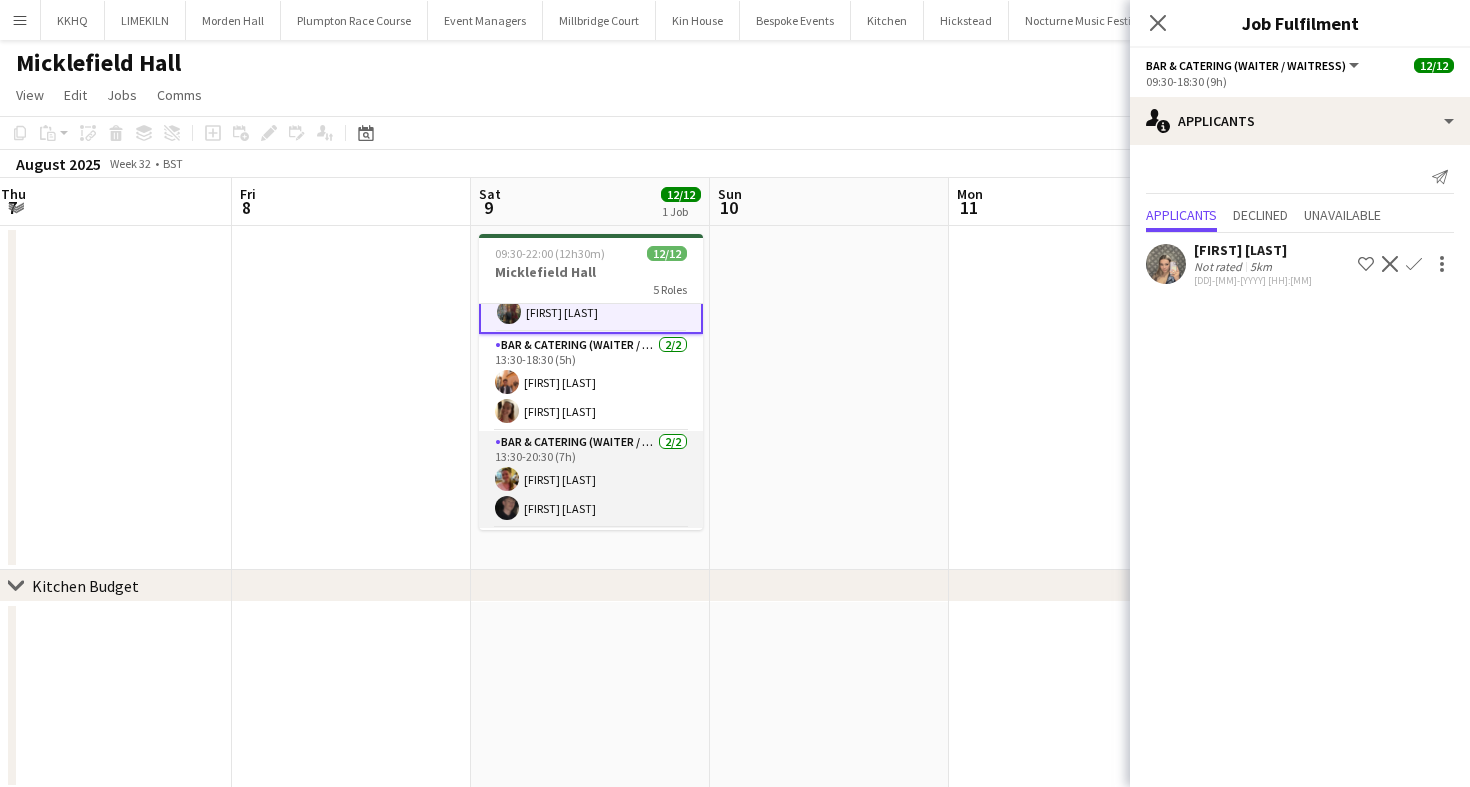 click on "Bar & Catering (Waiter / waitress)   2/2   13:30-20:30 (7h)
Alexandra Wilshere Adam Wade" at bounding box center (591, 479) 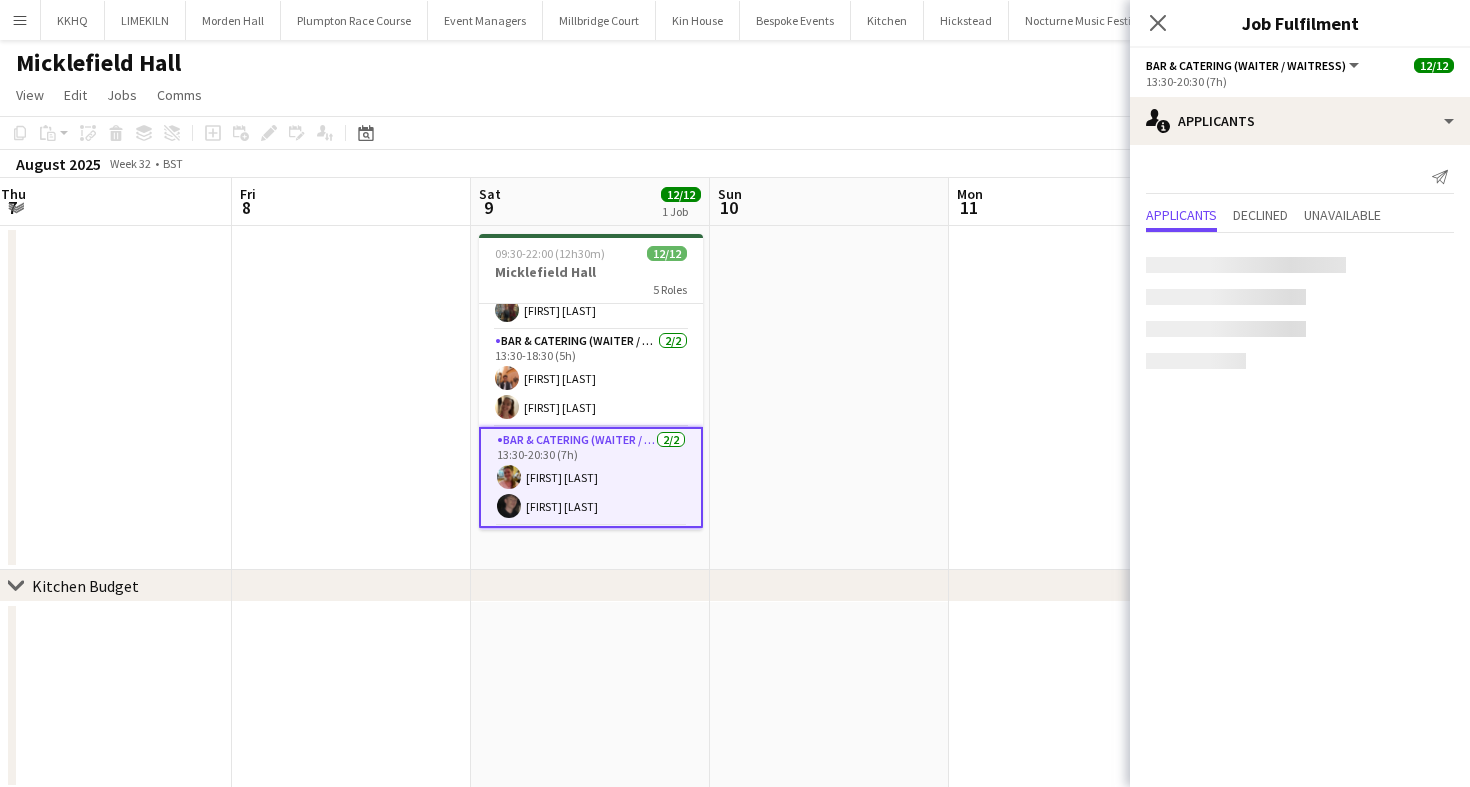 scroll, scrollTop: 69, scrollLeft: 0, axis: vertical 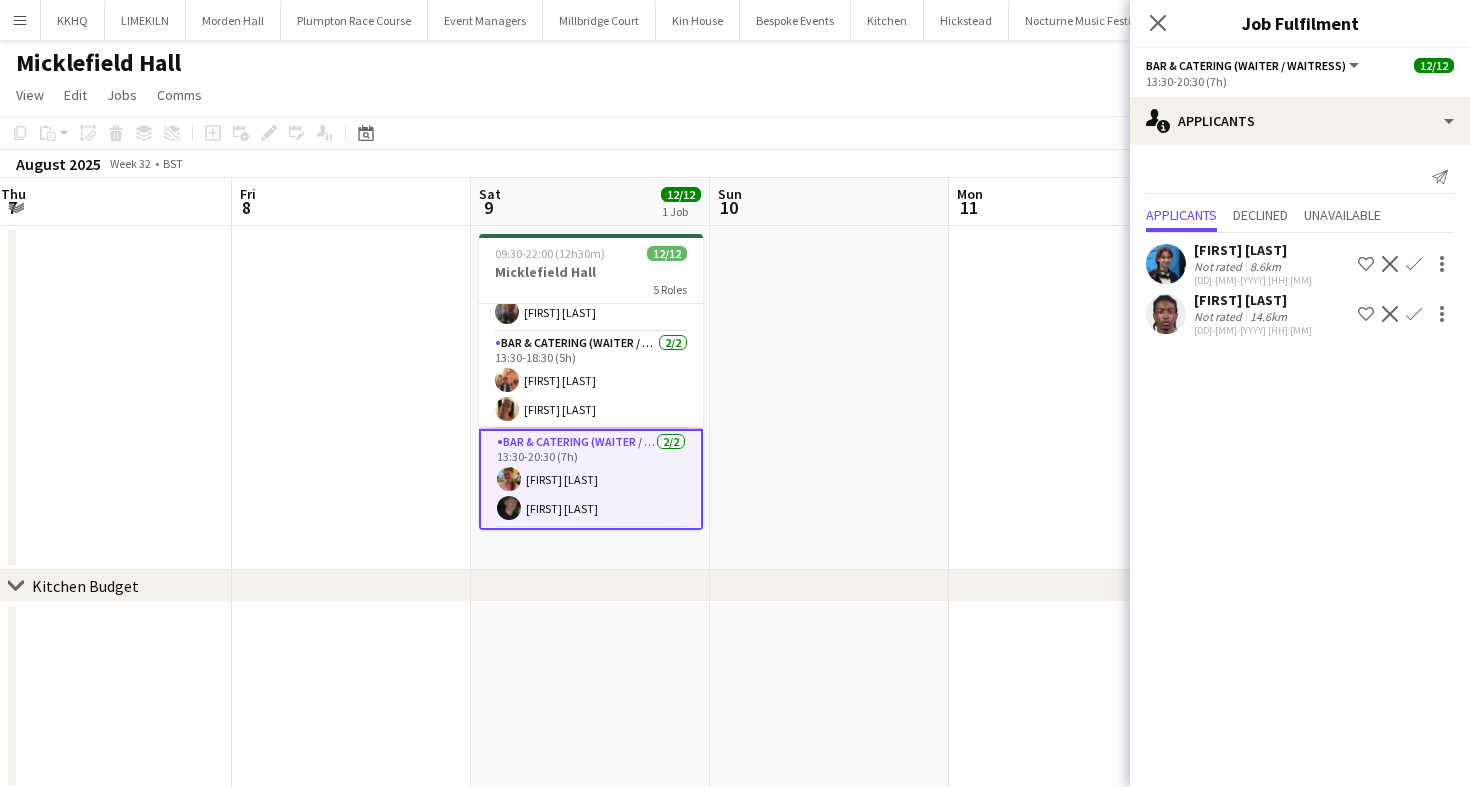click on "[FIRST] [LAST]" at bounding box center (1253, 300) 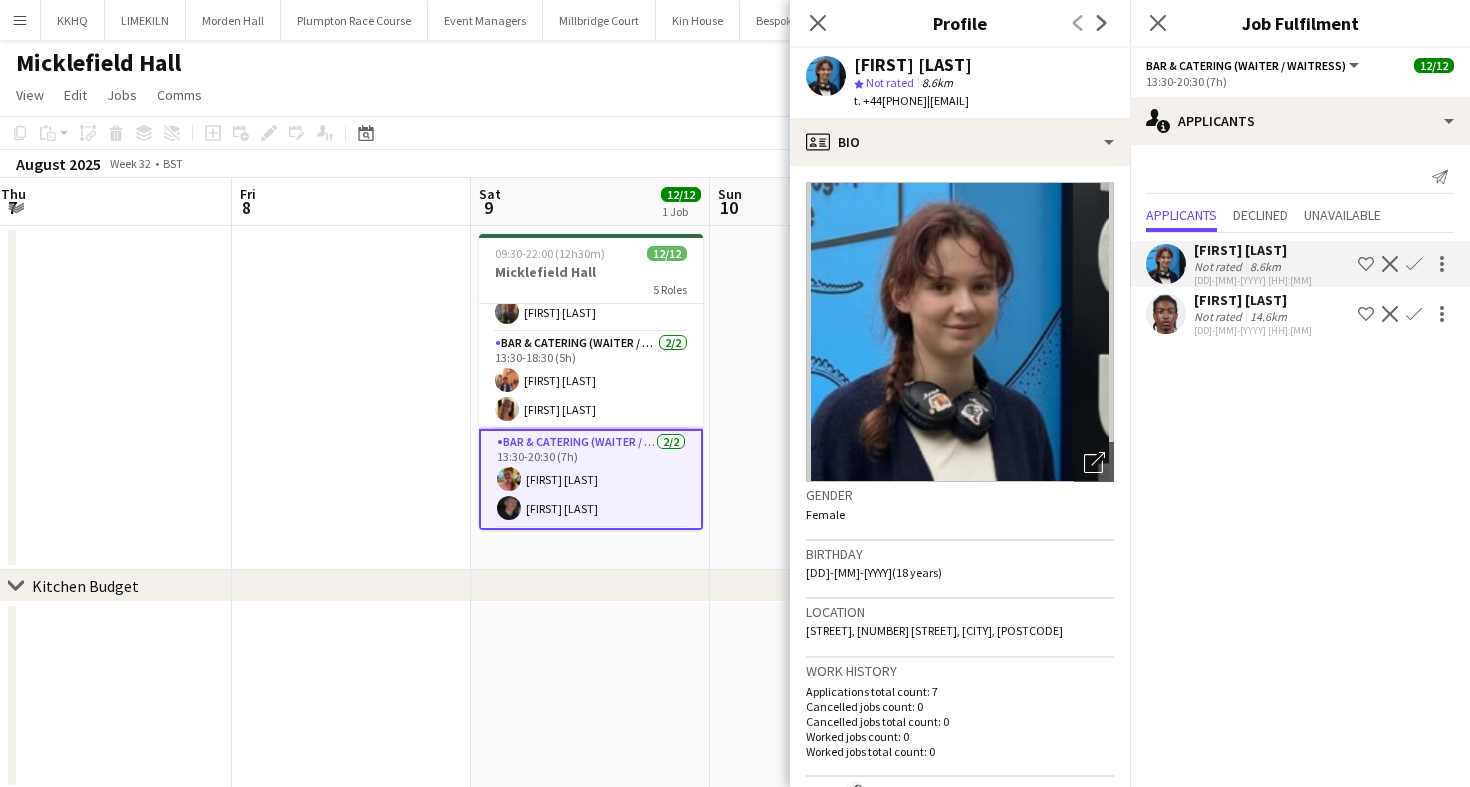 click on "25-07-2025 19:02" 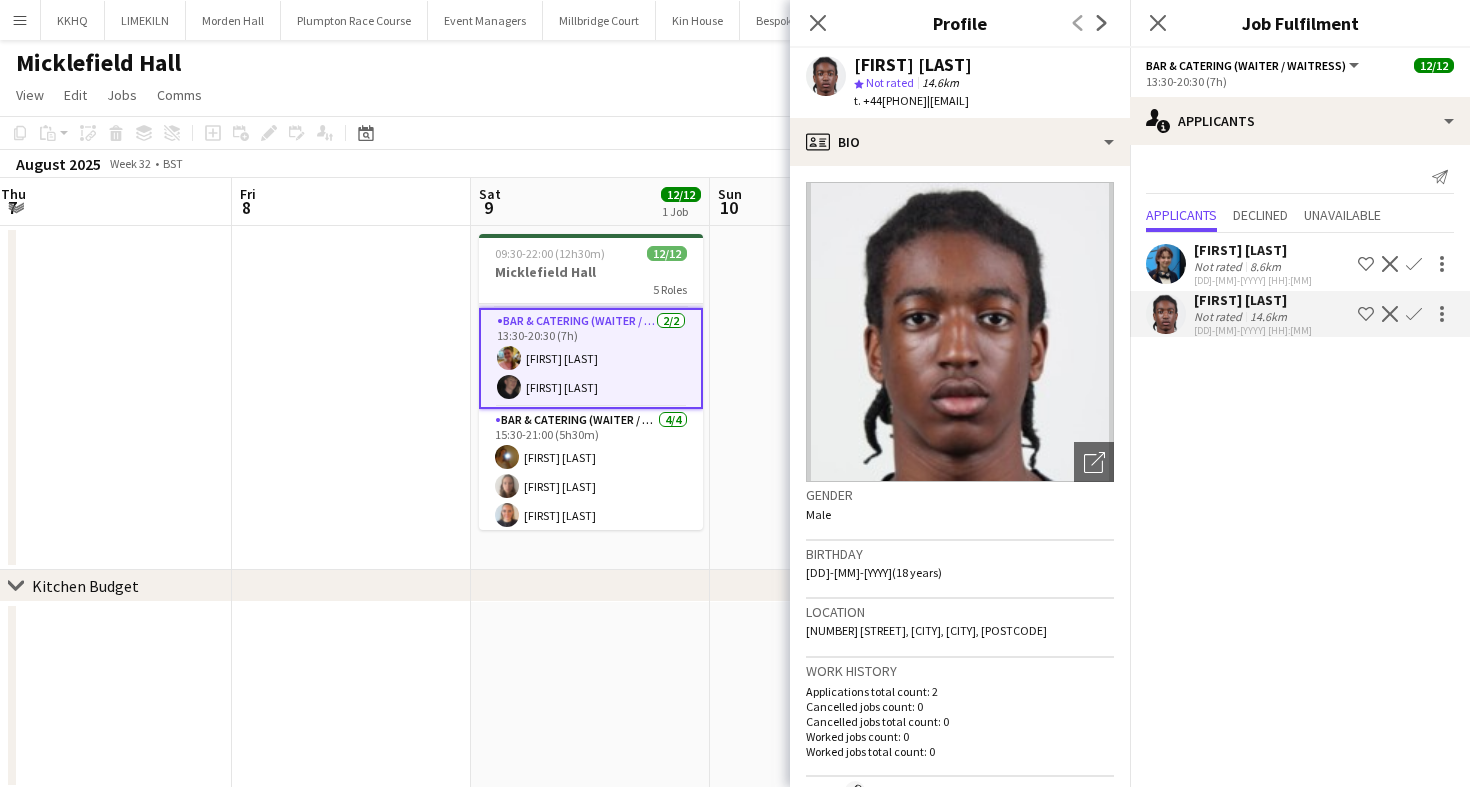 scroll, scrollTop: 191, scrollLeft: 0, axis: vertical 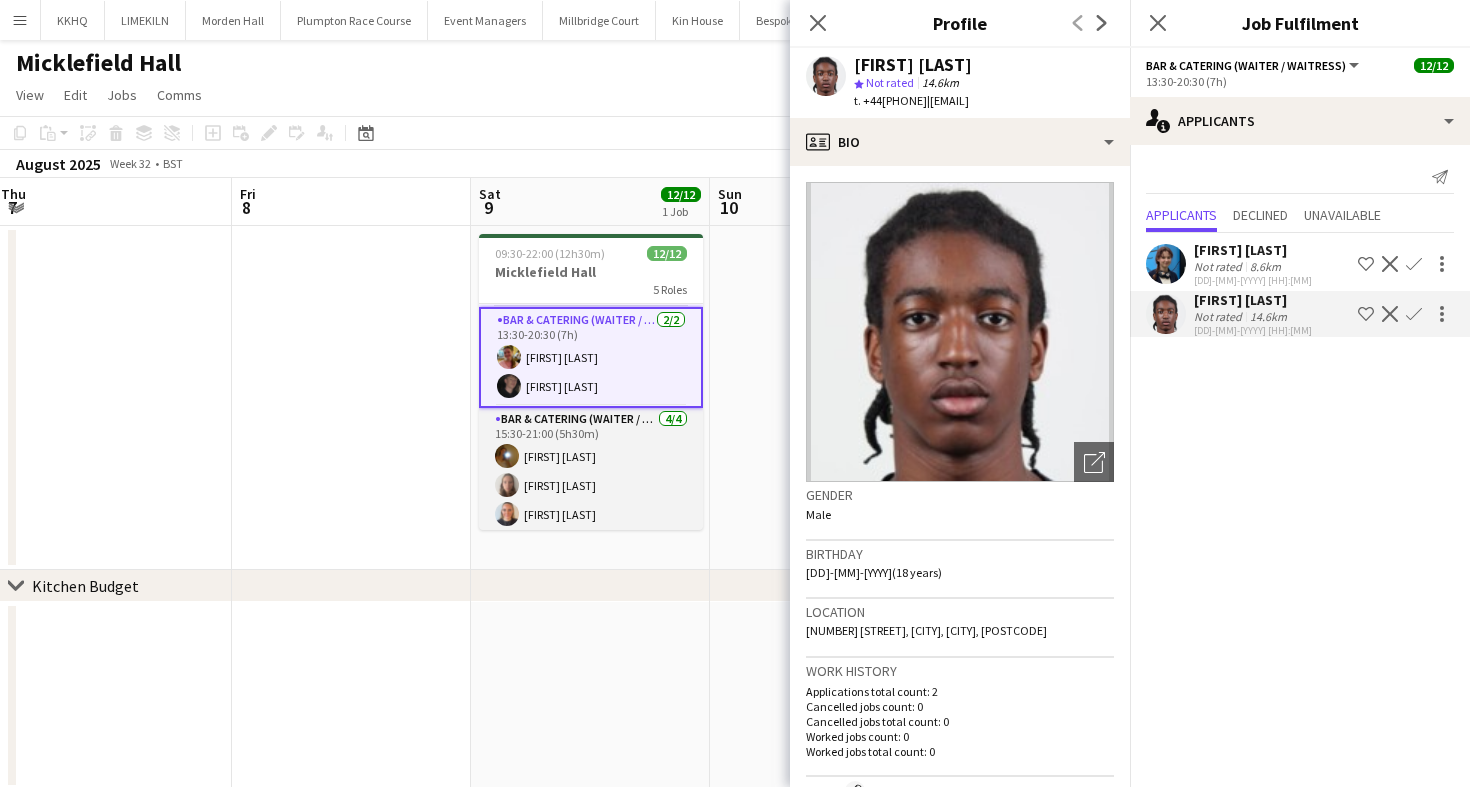 click on "Bar & Catering (Waiter / waitress)   4/4   15:30-21:00 (5h30m)
Alice Manning Sophie Hayers edie ivory Mia Brady" at bounding box center (591, 485) 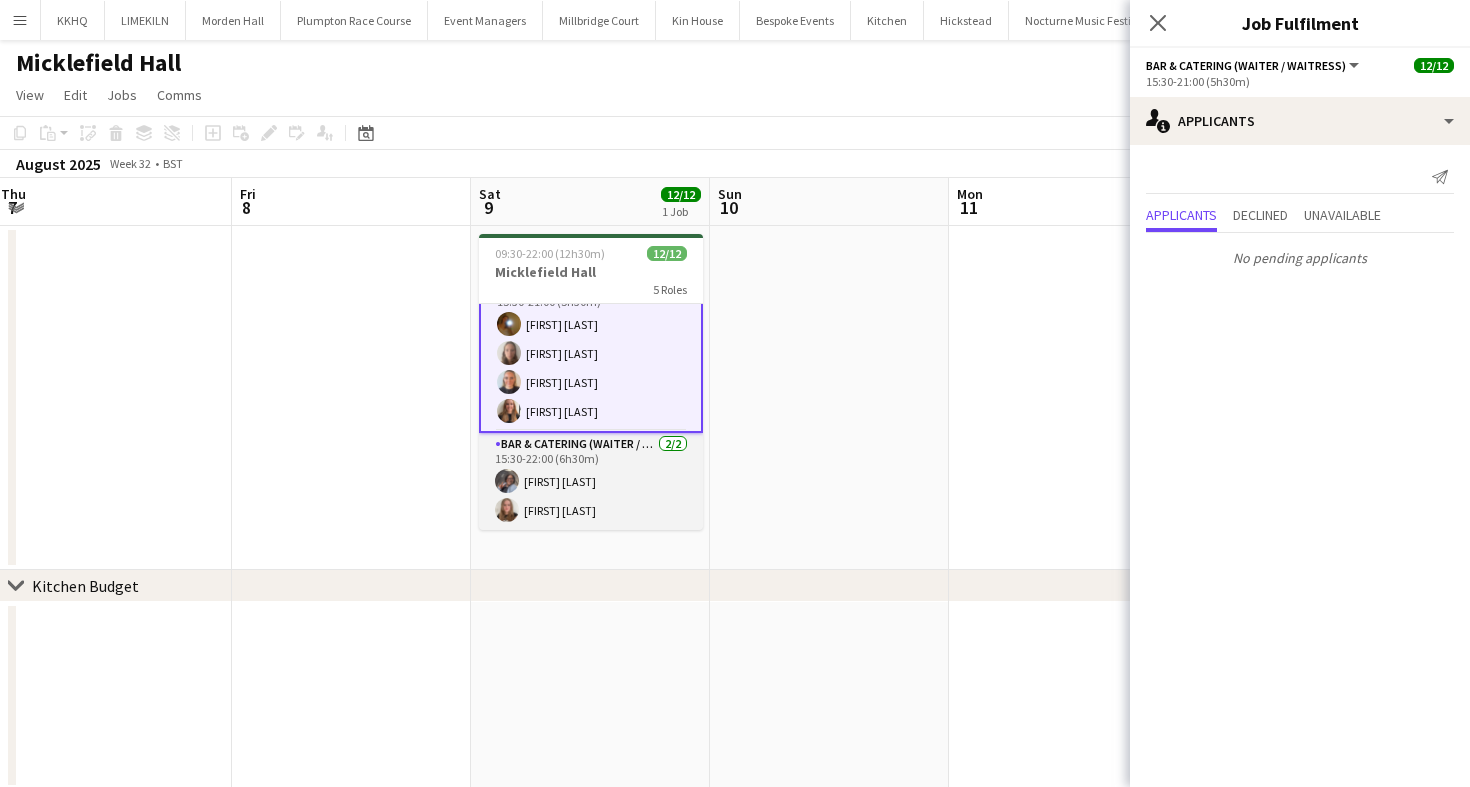 click on "Bar & Catering (Waiter / waitress)   2/2   15:30-22:00 (6h30m)
Deborah Edema Daisy Shaw" at bounding box center (591, 481) 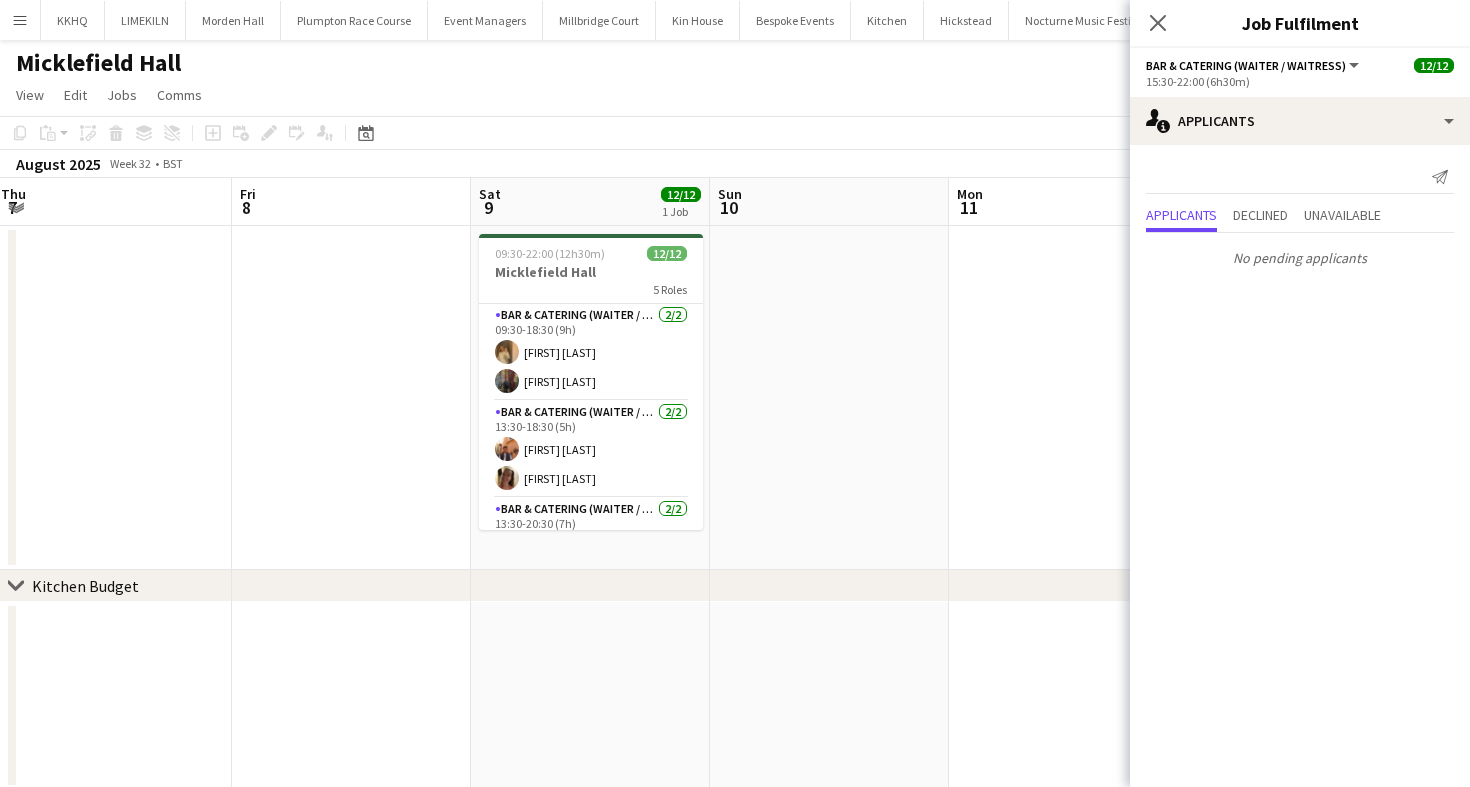 scroll, scrollTop: 1, scrollLeft: 0, axis: vertical 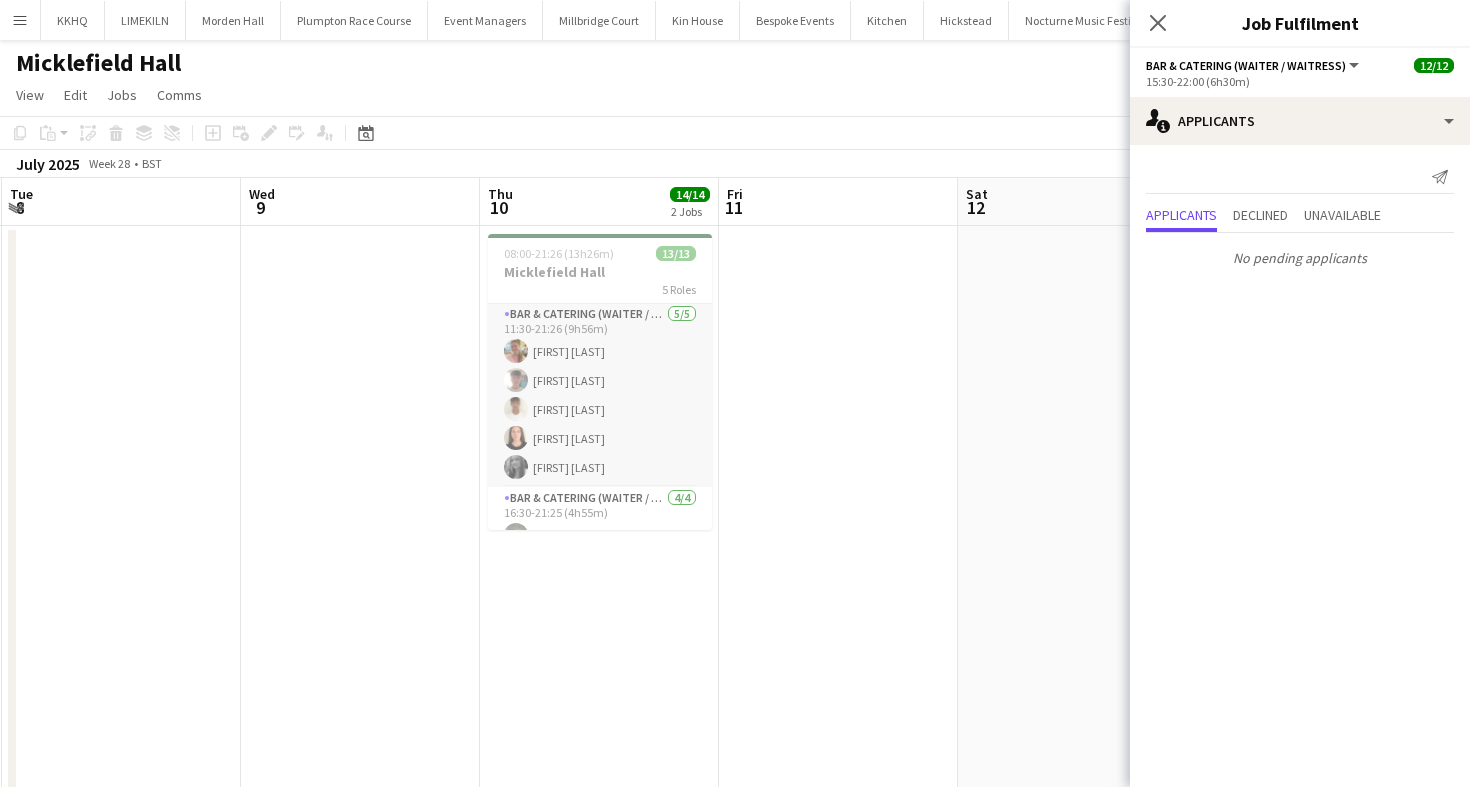 click on "Bar & Catering (Waiter / waitress)   5/5   11:30-21:26 (9h56m)
Alexandra Wilshere Ashton Peregrine Harrison McLellan Mia Mclellan Alice Ruttley" at bounding box center [600, 395] 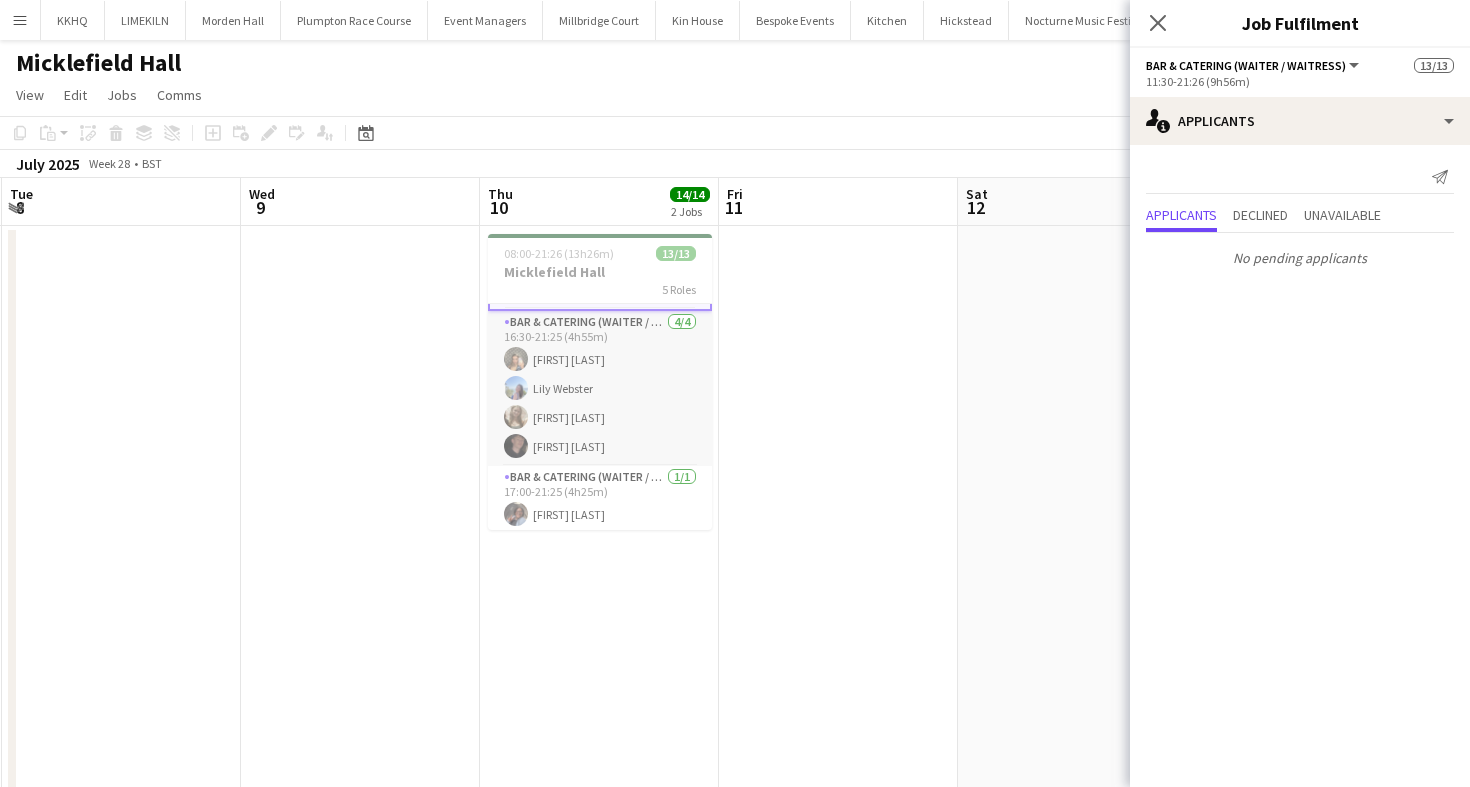 scroll, scrollTop: 350, scrollLeft: 0, axis: vertical 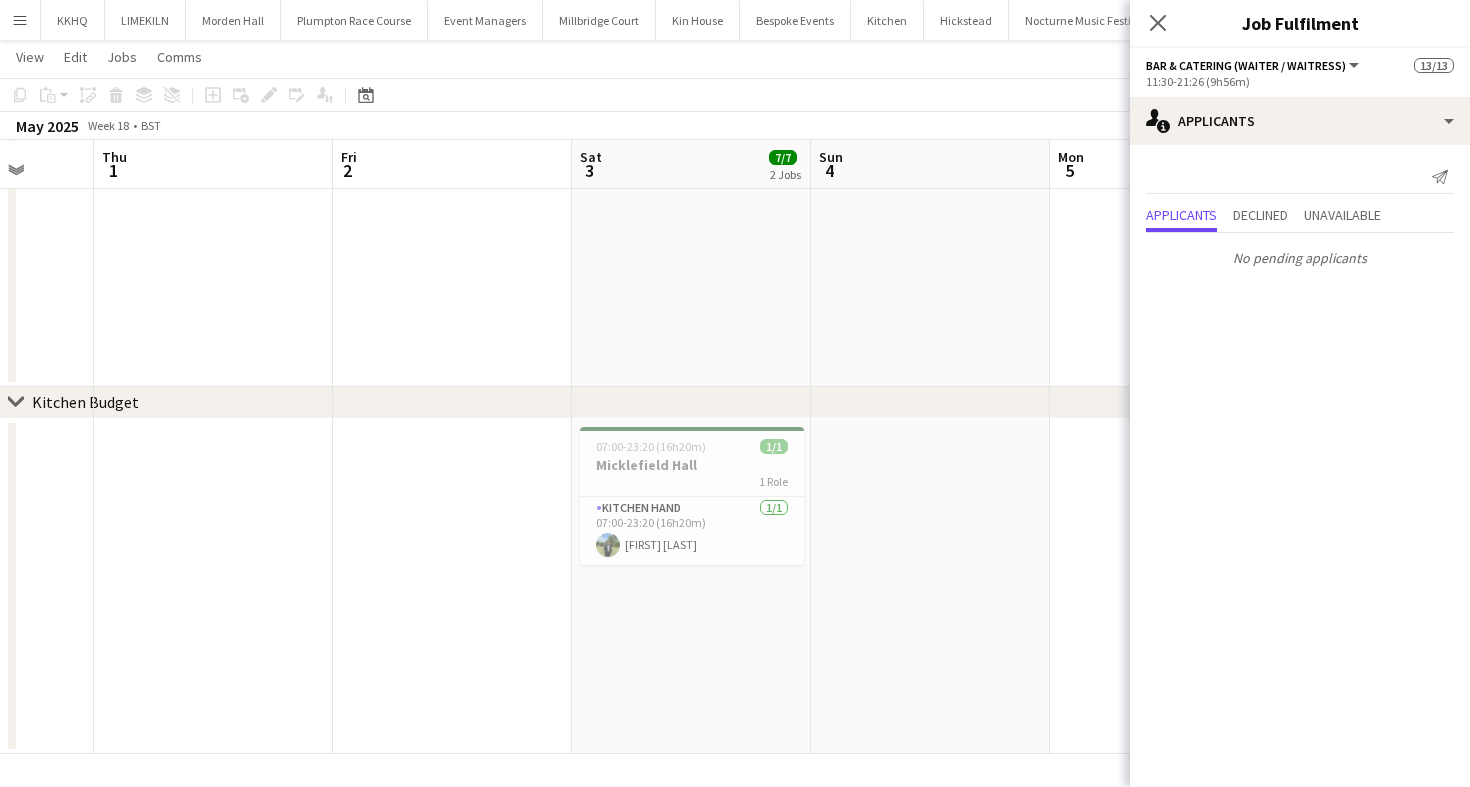 click on "View  Day view expanded Day view collapsed Month view Date picker Jump to today Expand Linked Jobs Collapse Linked Jobs  Edit  Copy
Command
C  Paste  Without Crew
Command
V With Crew
Command
Shift
V Paste as linked job  Group  Group Ungroup  Jobs  New Job Edit Job Delete Job New Linked Job Edit Linked Jobs Job fulfilment Promote Role Copy Role URL  Comms  Notify confirmed crew Create chat" 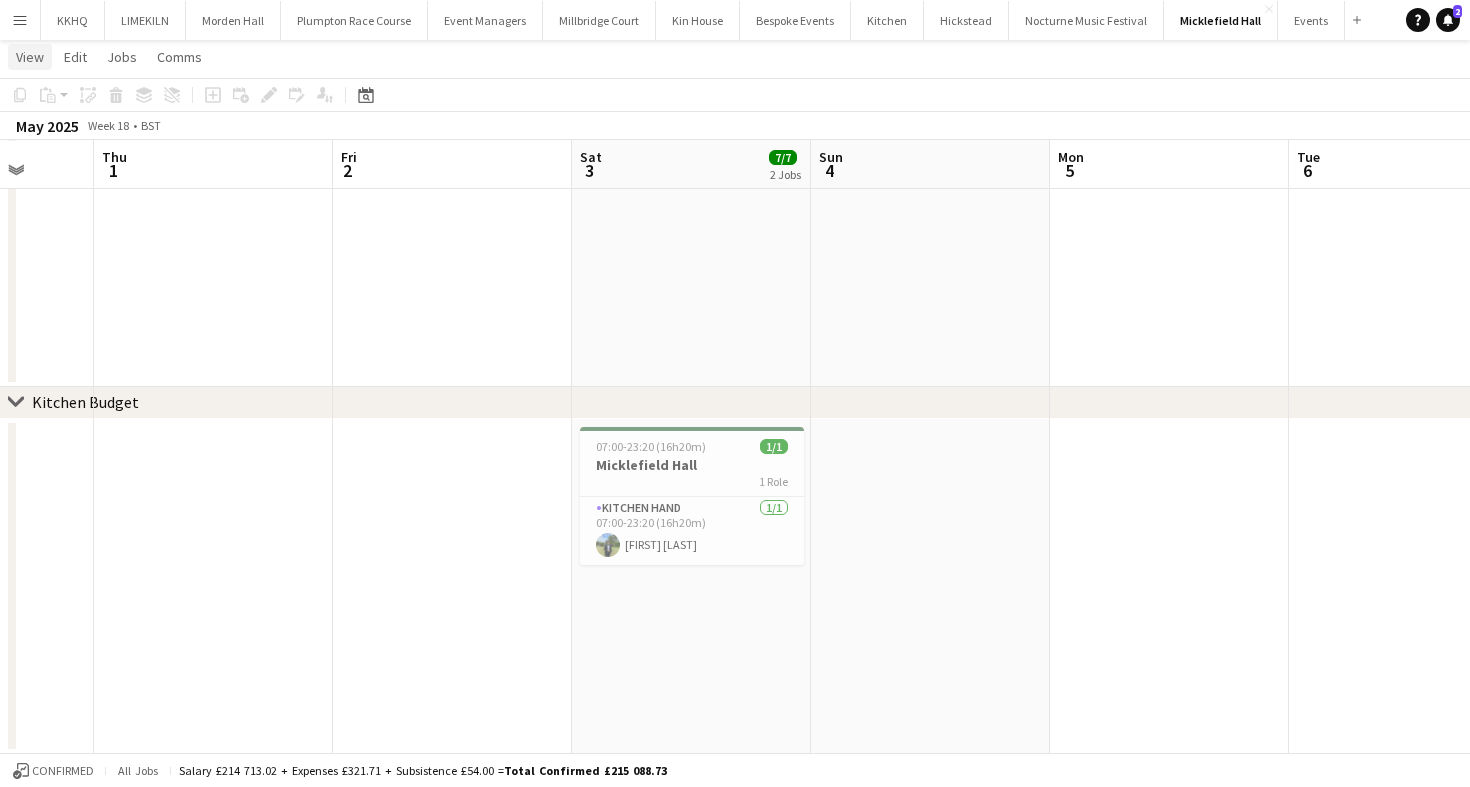 click on "View" 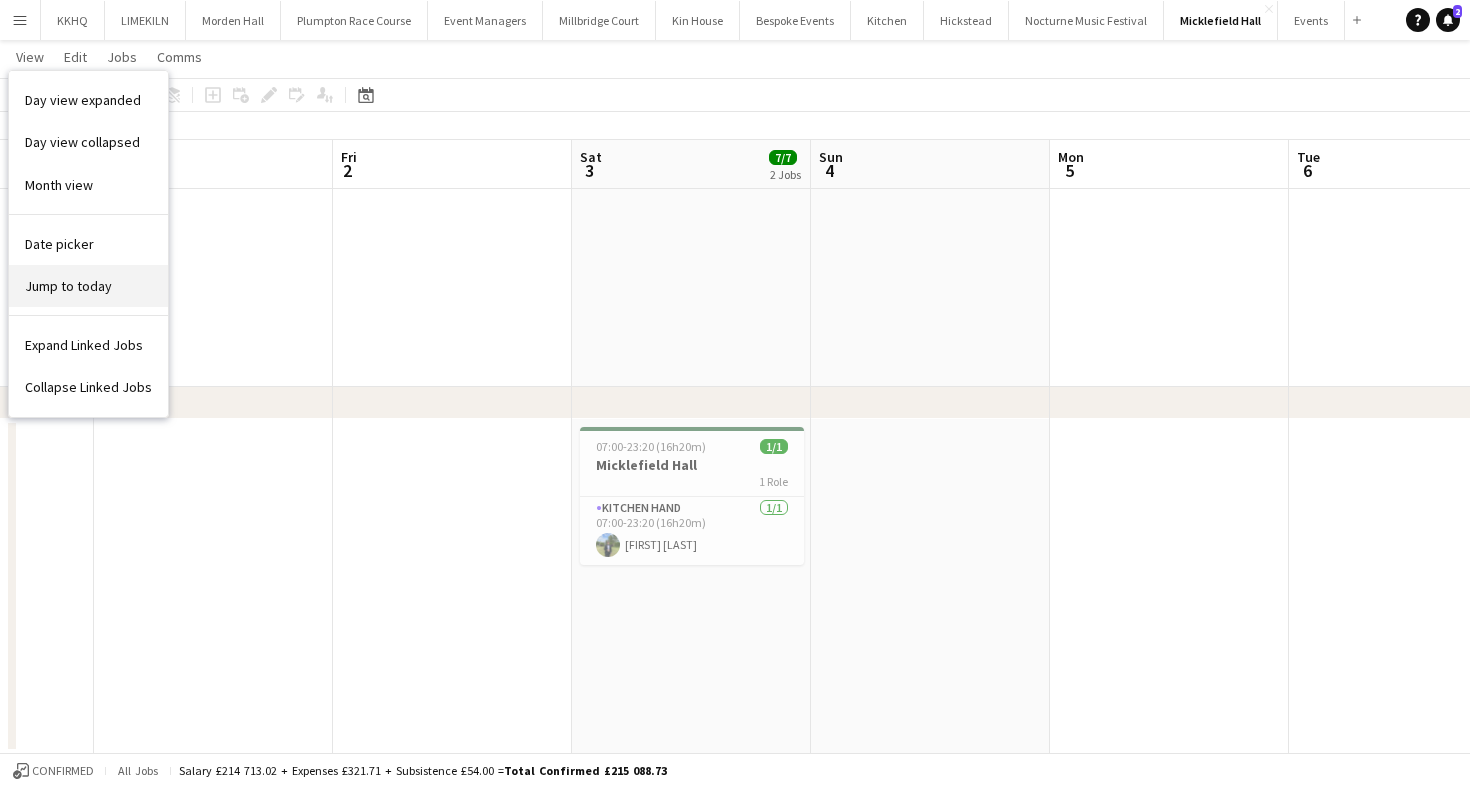 click on "Jump to today" at bounding box center (68, 286) 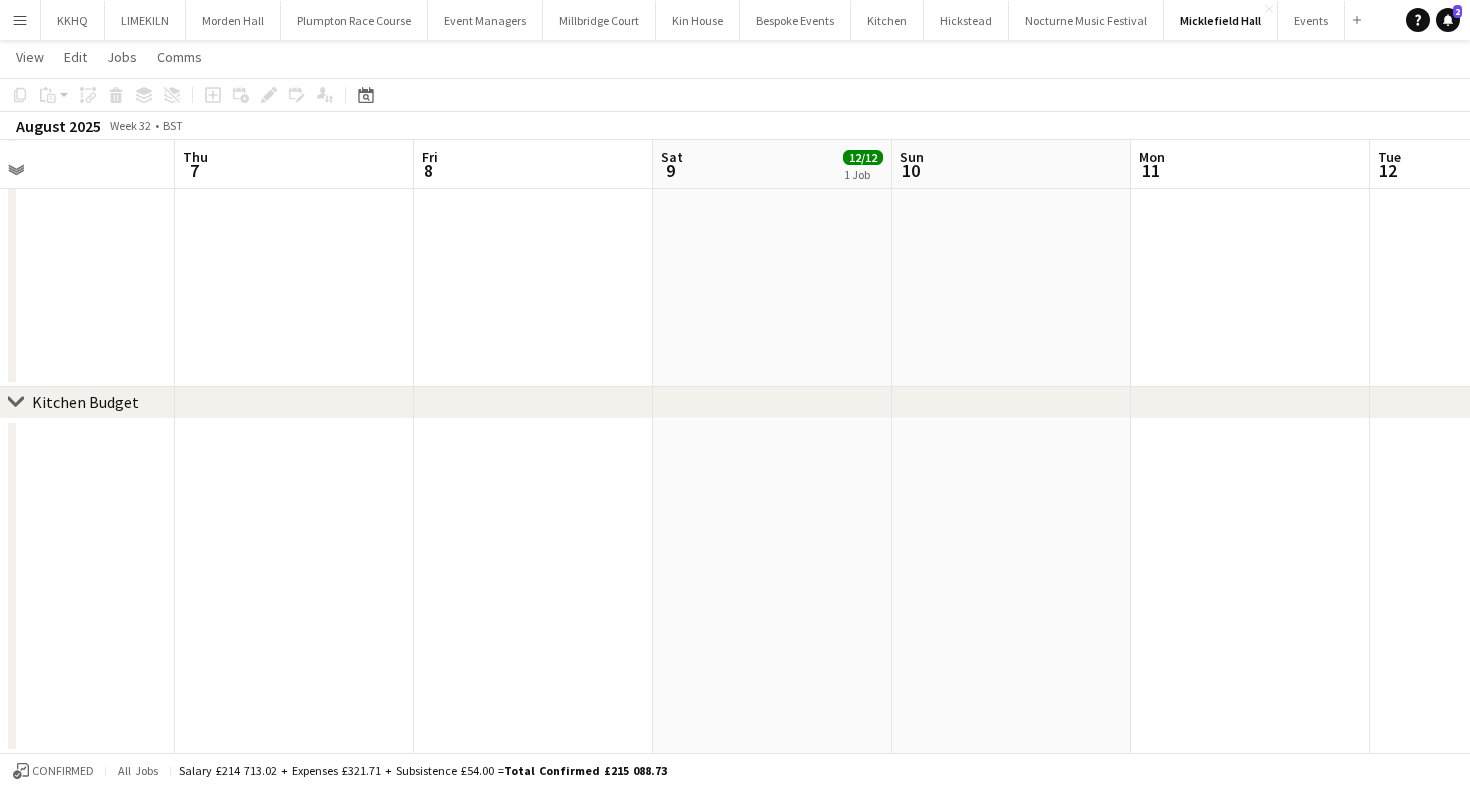 scroll, scrollTop: 0, scrollLeft: 550, axis: horizontal 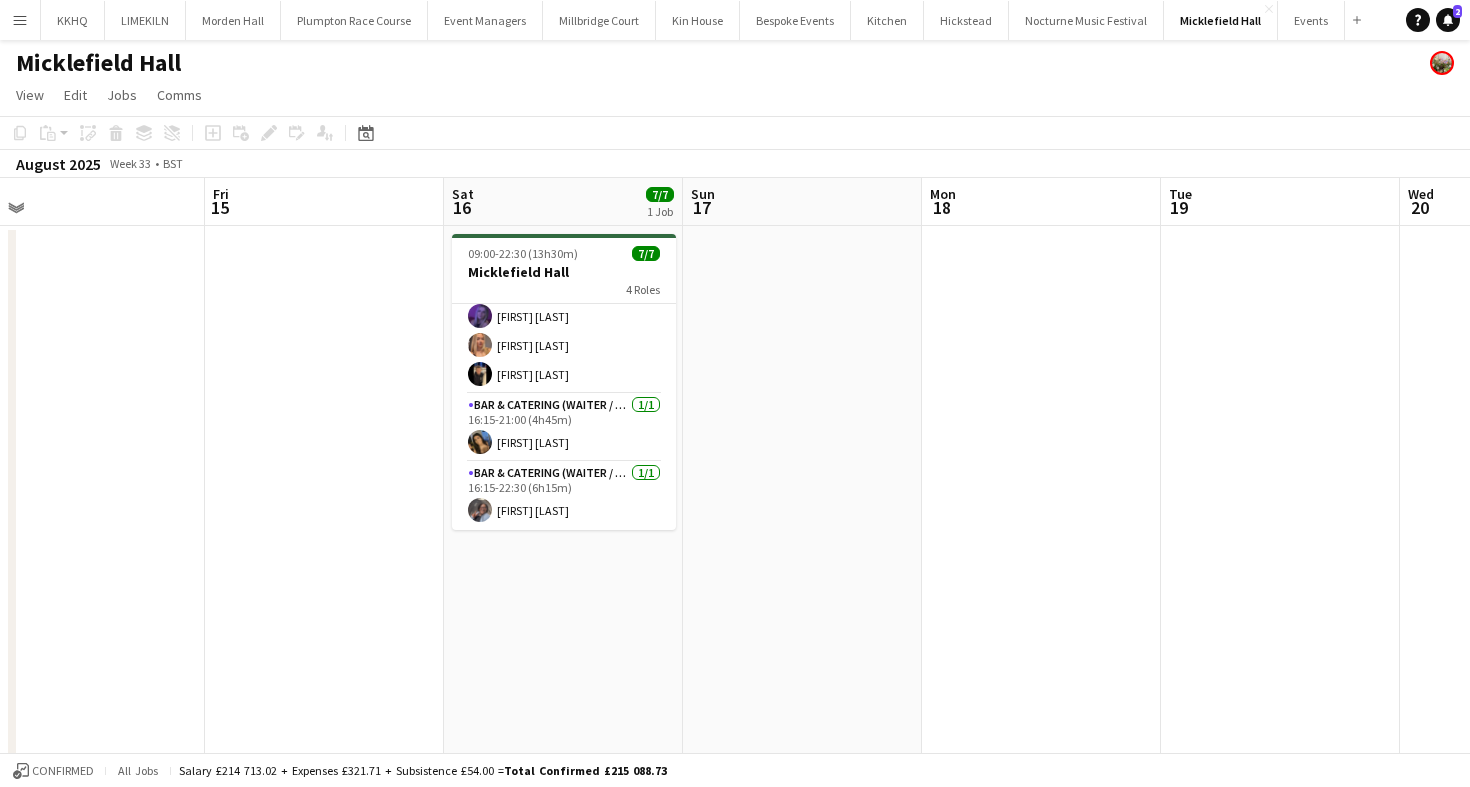 click on "Bar & Catering (Waiter / waitress)   3/3   13:30-20:30 (7h)
Layla Ozcan Beatrice Vane Wian Van der Merwe" at bounding box center (564, 331) 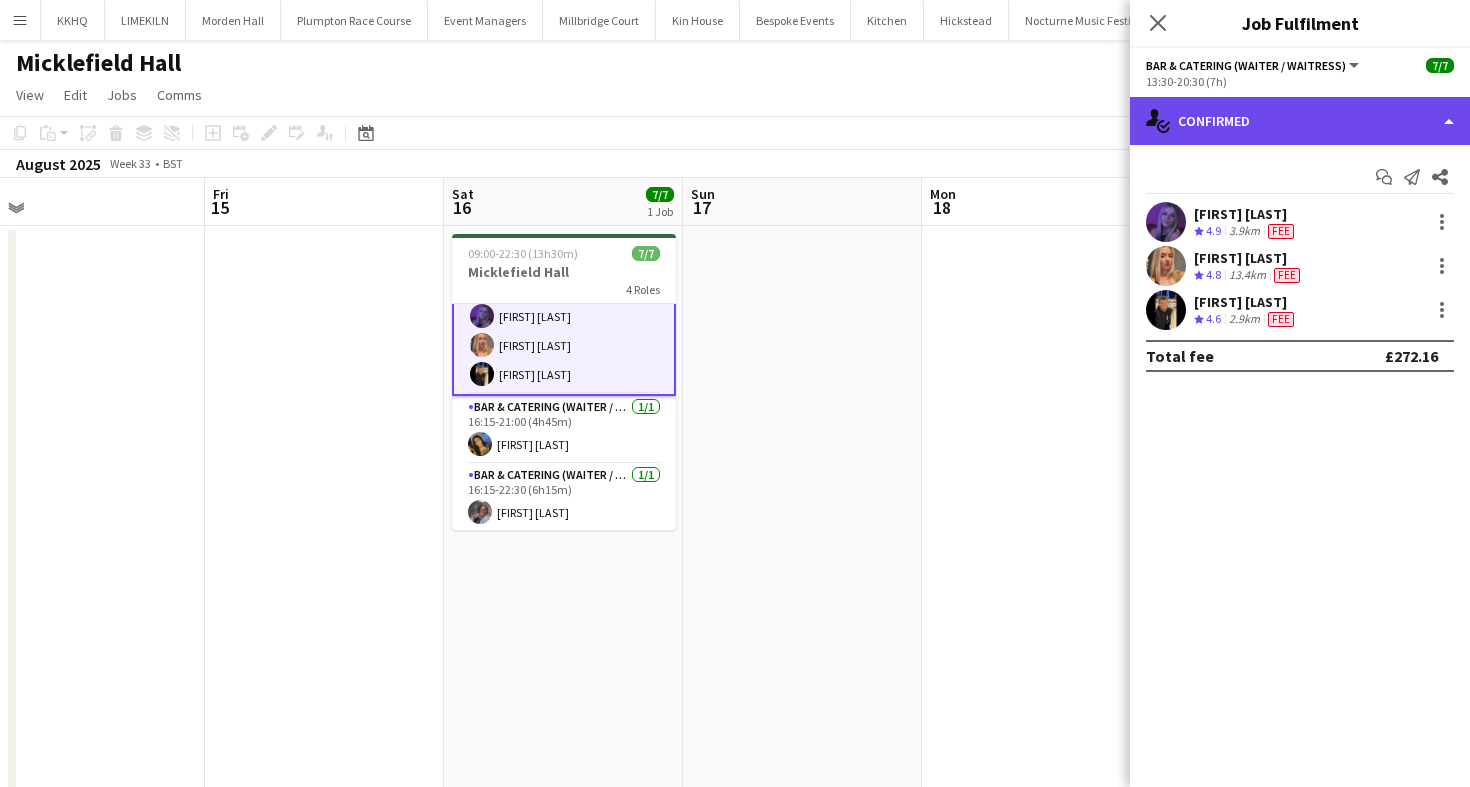 click on "single-neutral-actions-check-2
Confirmed" 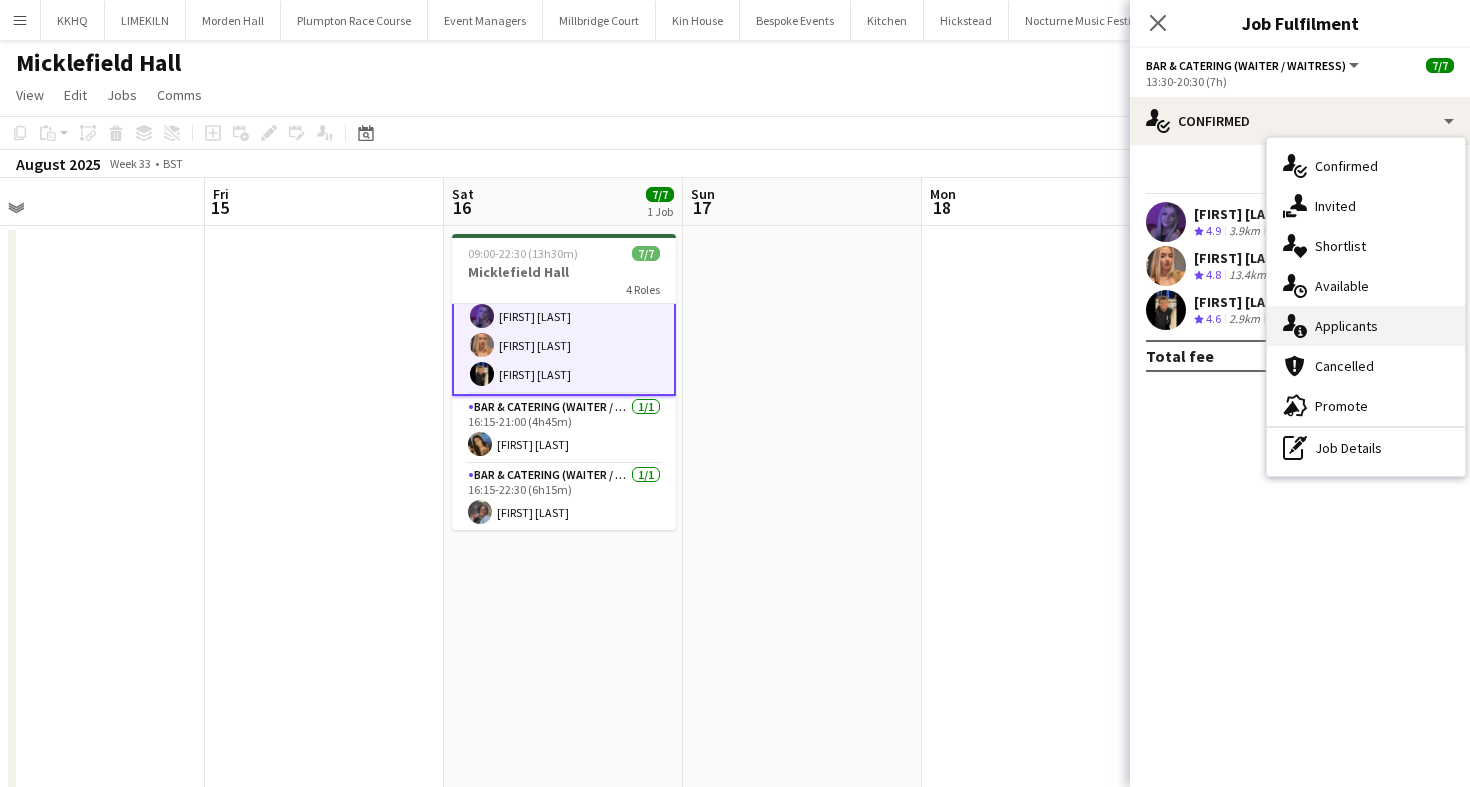 click on "single-neutral-actions-information
Applicants" at bounding box center [1366, 326] 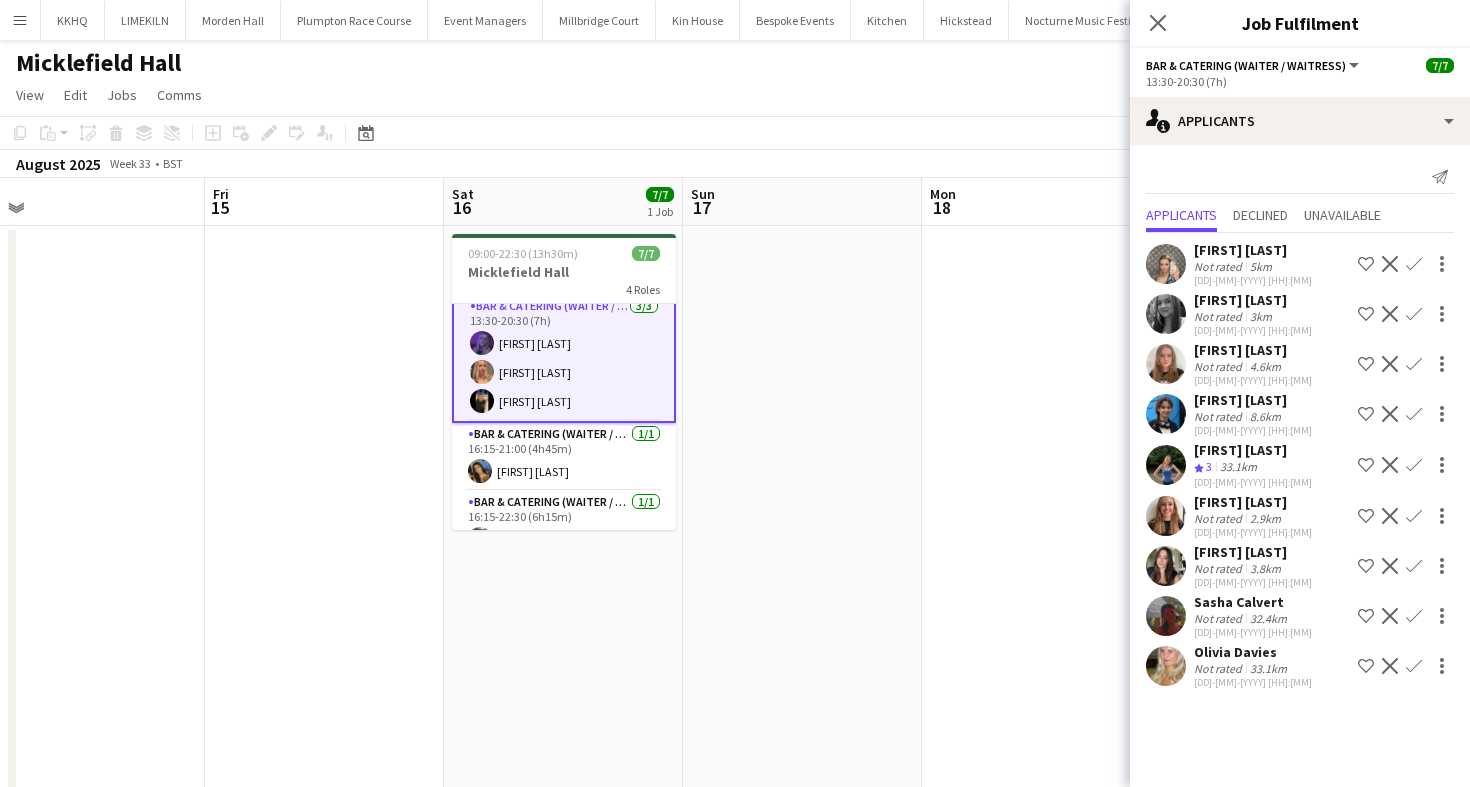 scroll, scrollTop: 0, scrollLeft: 0, axis: both 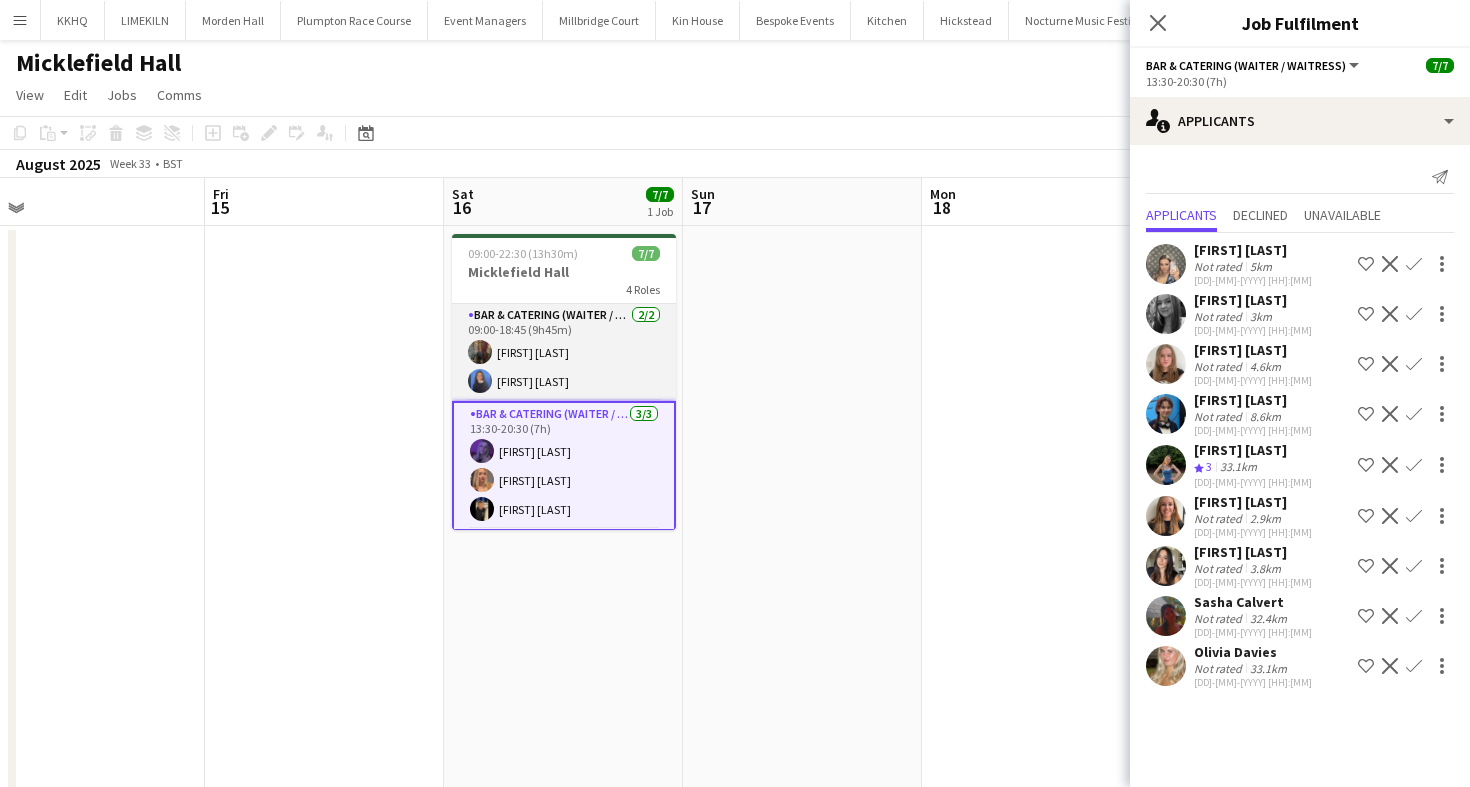 click on "Bar & Catering (Waiter / waitress)   2/2   09:00-18:45 (9h45m)
Annabel Perry Poppy Sheward" at bounding box center [564, 352] 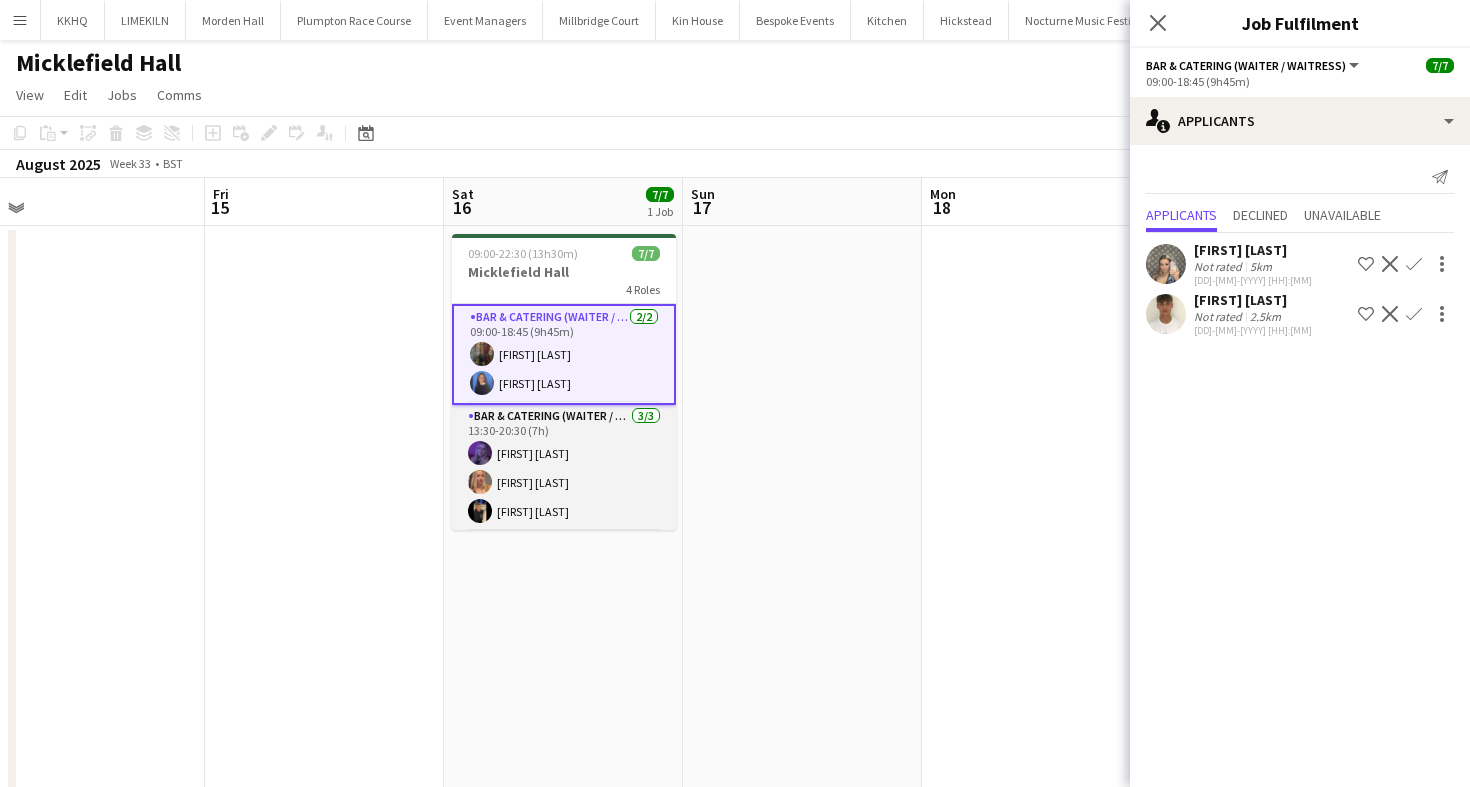 click on "Bar & Catering (Waiter / waitress)   3/3   13:30-20:30 (7h)
Layla Ozcan Beatrice Vane Wian Van der Merwe" at bounding box center (564, 468) 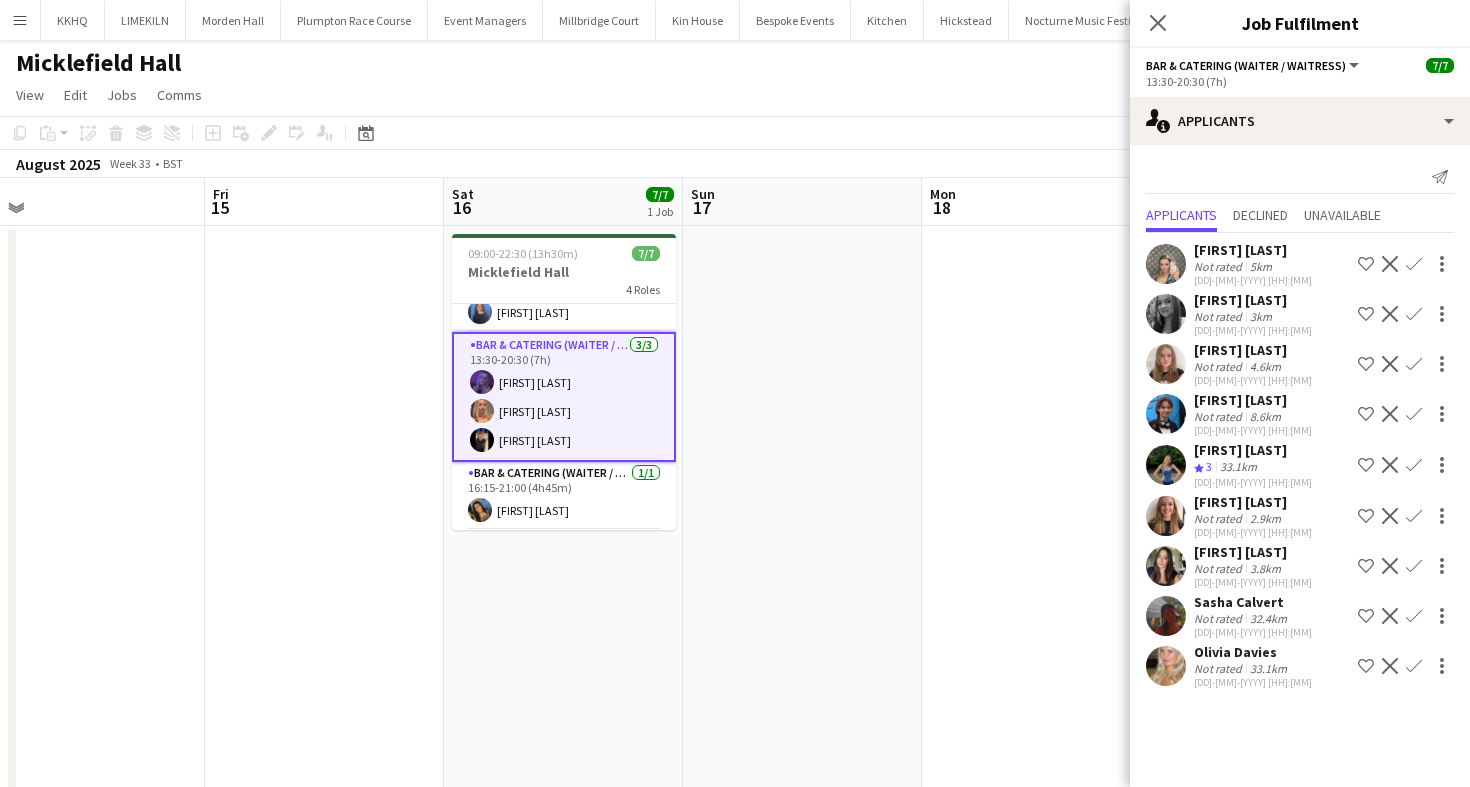 scroll, scrollTop: 85, scrollLeft: 0, axis: vertical 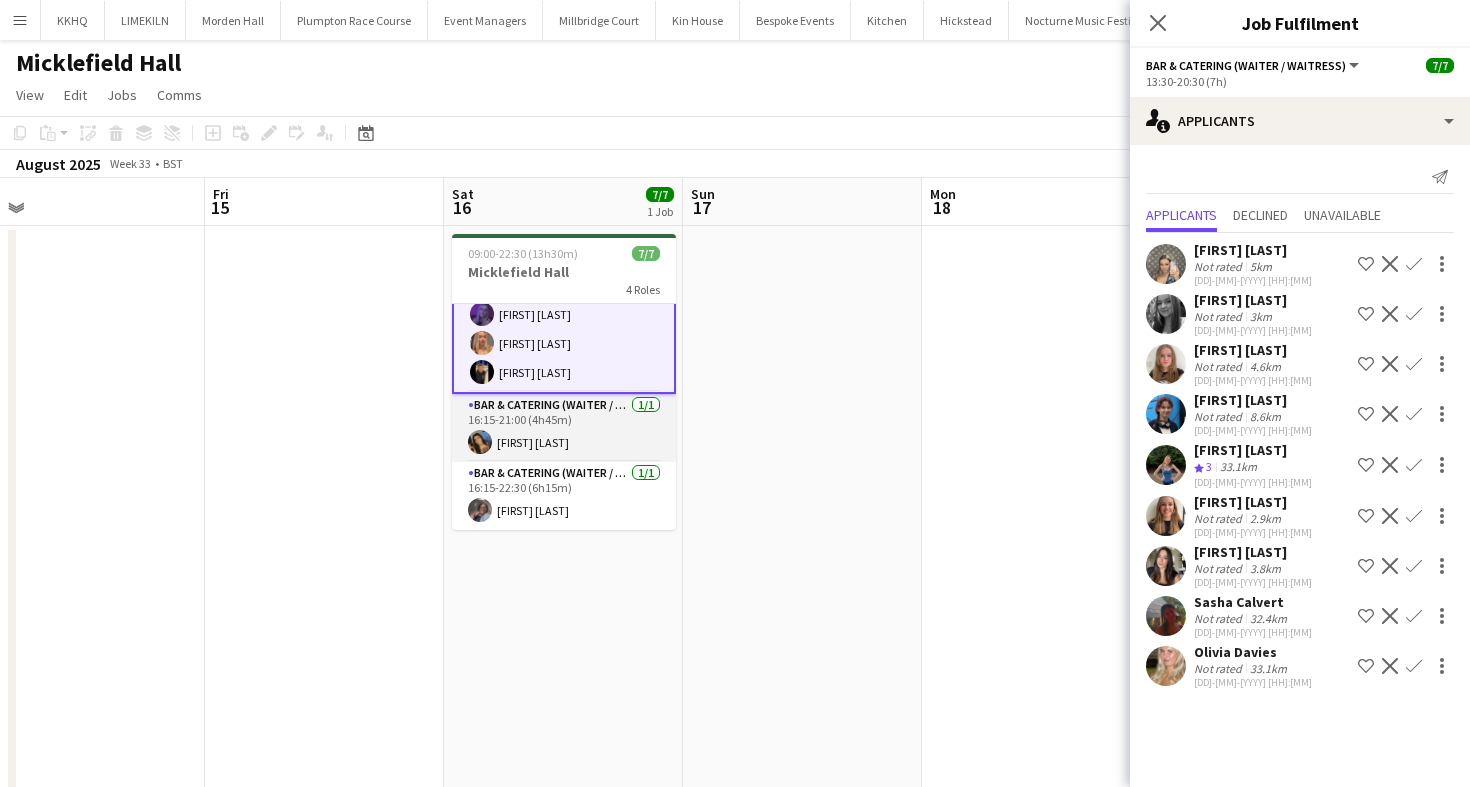 click on "Bar & Catering (Waiter / waitress)   1/1   16:15-21:00 (4h45m)
Alisha Tailor" at bounding box center (564, 428) 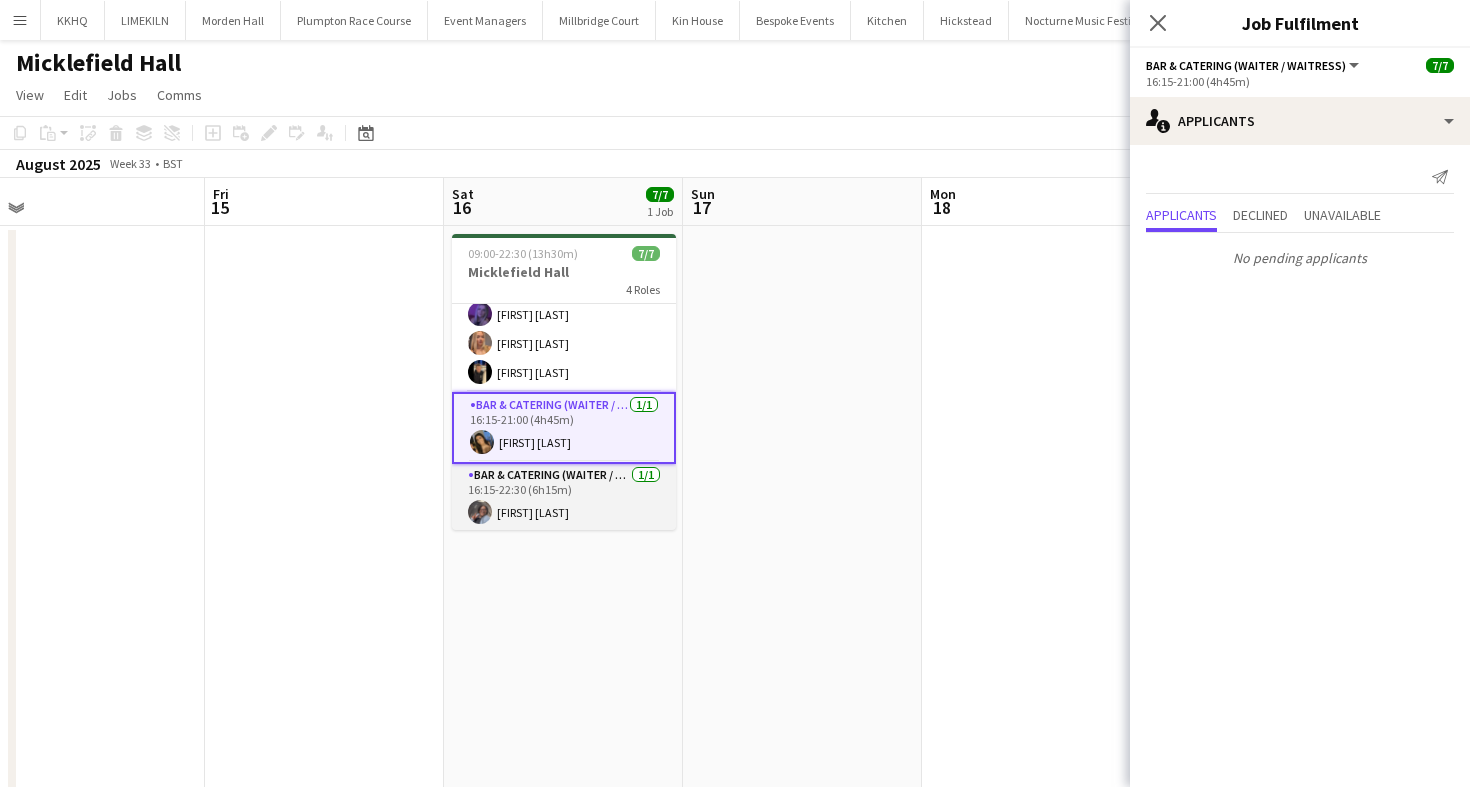 click on "Bar & Catering (Waiter / waitress)   1/1   16:15-22:30 (6h15m)
Deborah Edema" at bounding box center [564, 498] 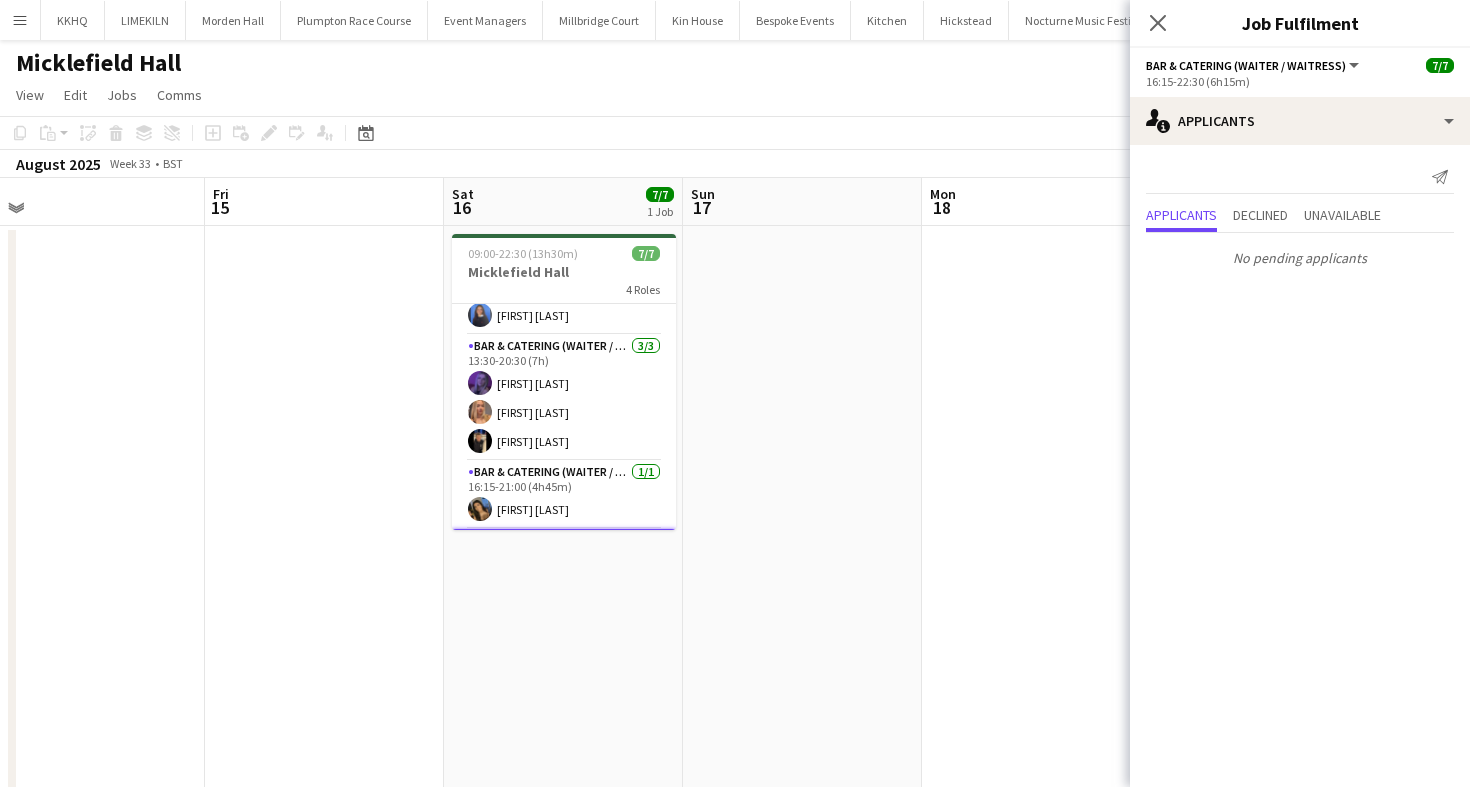 scroll, scrollTop: 65, scrollLeft: 0, axis: vertical 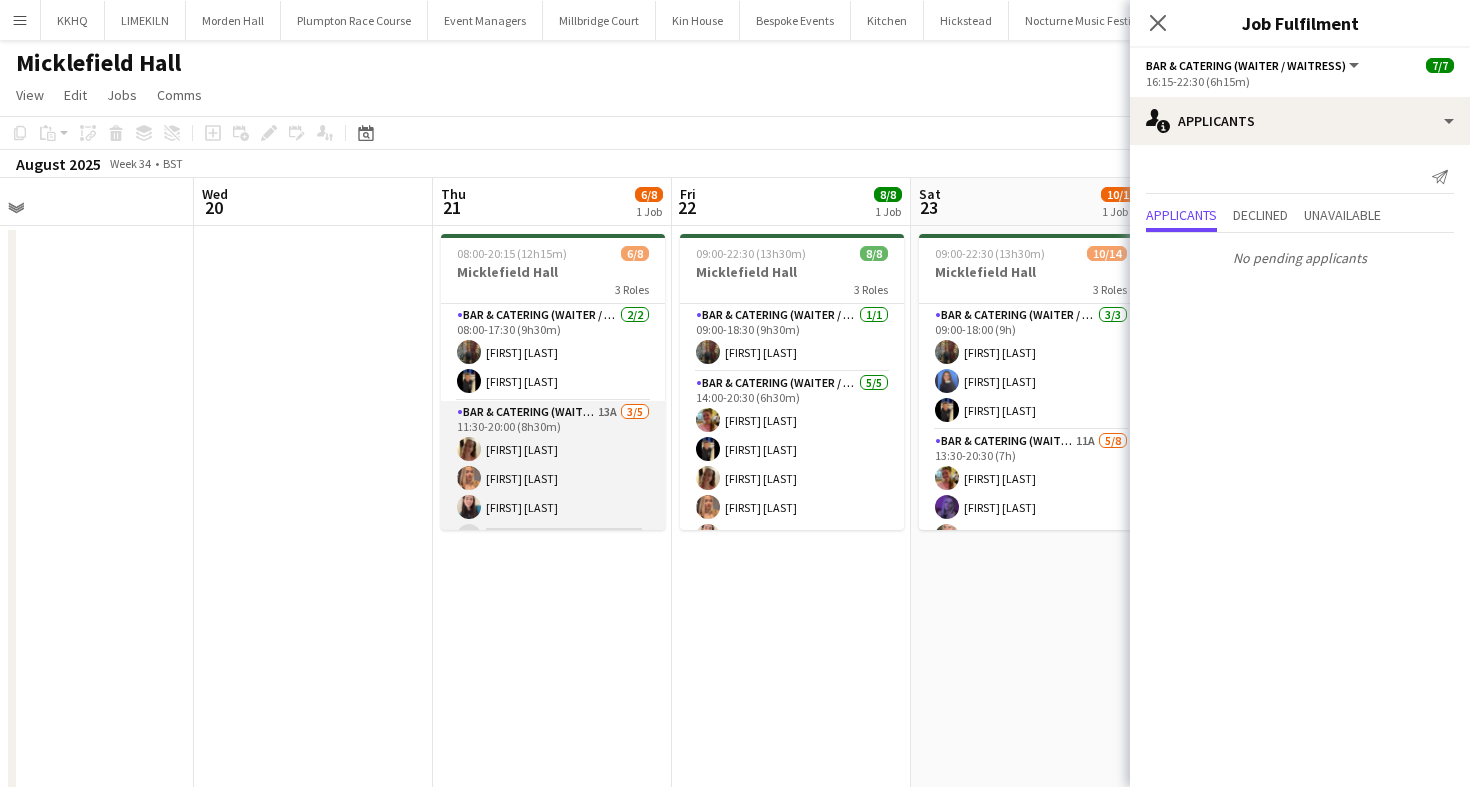 click on "Bar & Catering (Waiter / waitress)   13A   3/5   11:30-20:00 (8h30m)
Rebecca Dunstone Beatrice Vane Heidi Croucher
single-neutral-actions
single-neutral-actions" at bounding box center [553, 493] 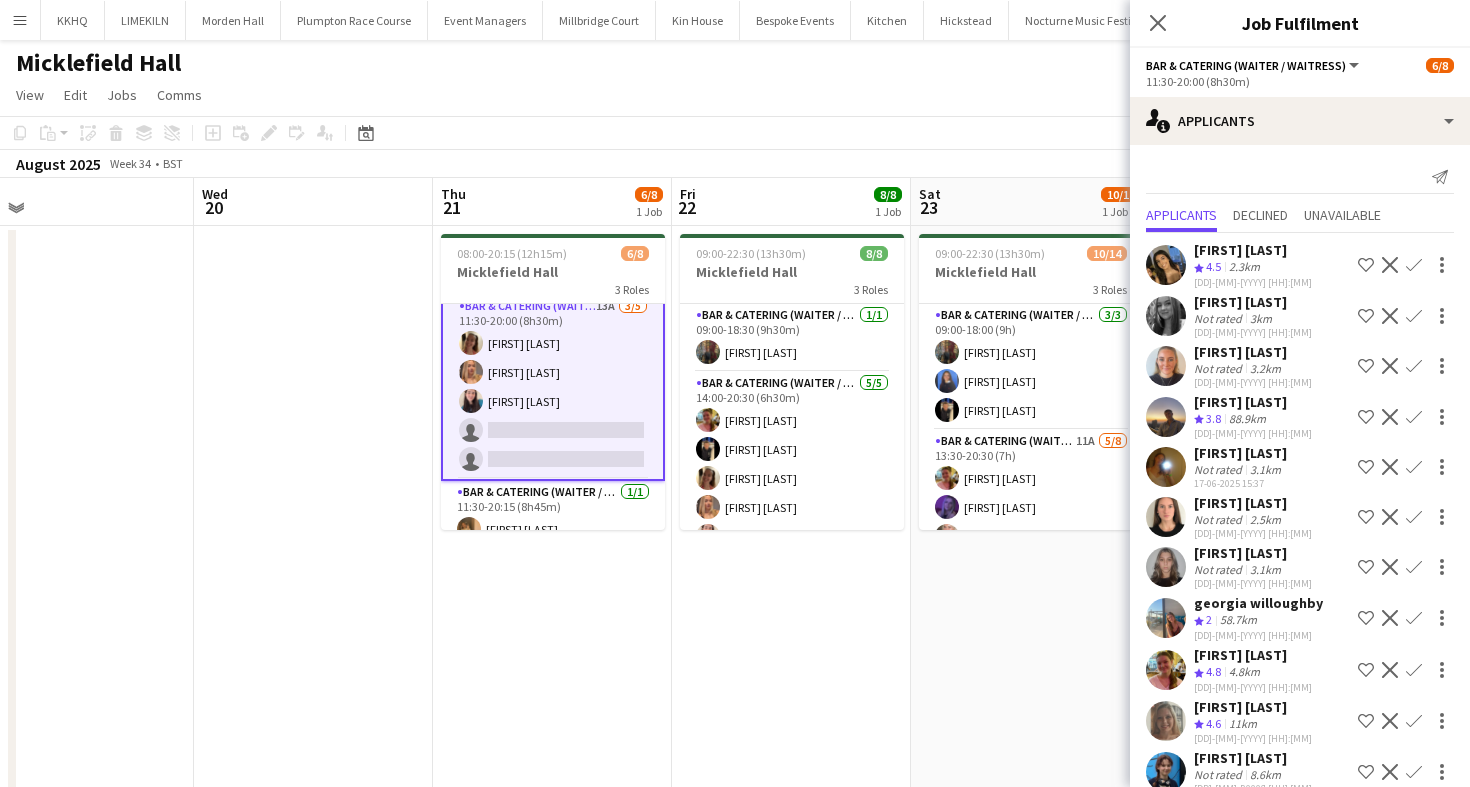 scroll, scrollTop: 127, scrollLeft: 0, axis: vertical 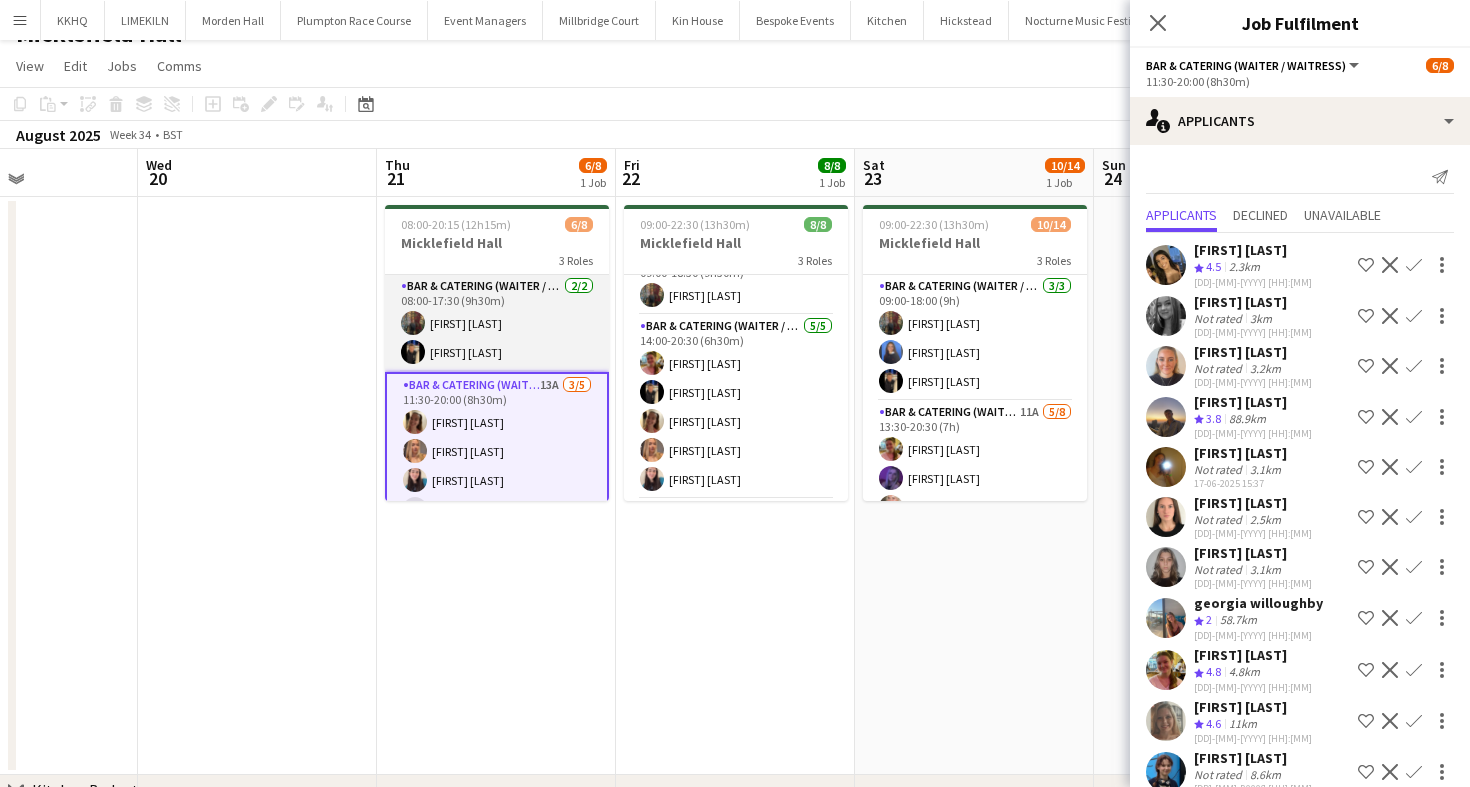 click on "Bar & Catering (Waiter / waitress)   2/2   08:00-17:30 (9h30m)
Annabel Perry Wian Van der Merwe" at bounding box center [497, 323] 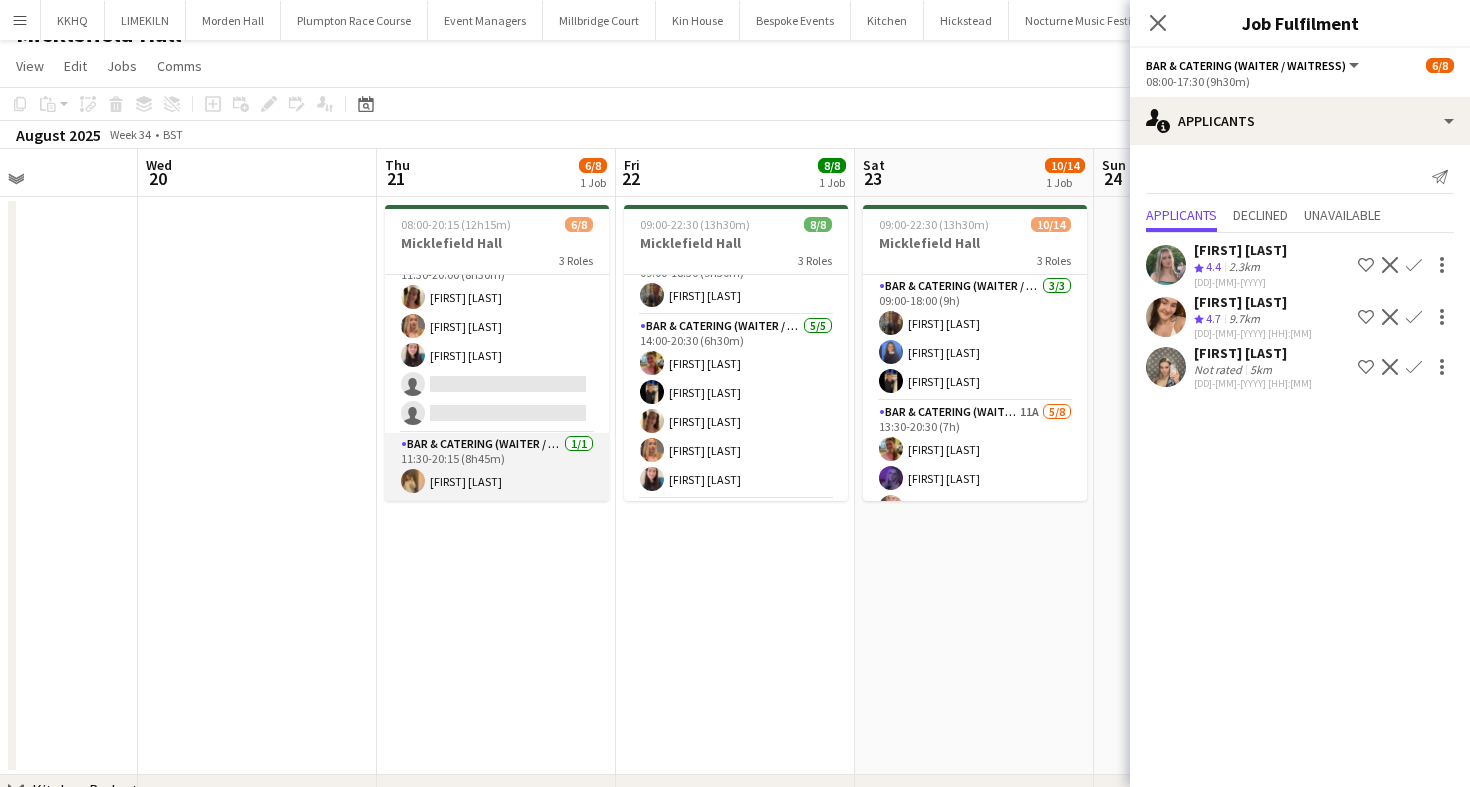 click on "Bar & Catering (Waiter / waitress)   1/1   11:30-20:15 (8h45m)
Lauren Dunstone" at bounding box center [497, 467] 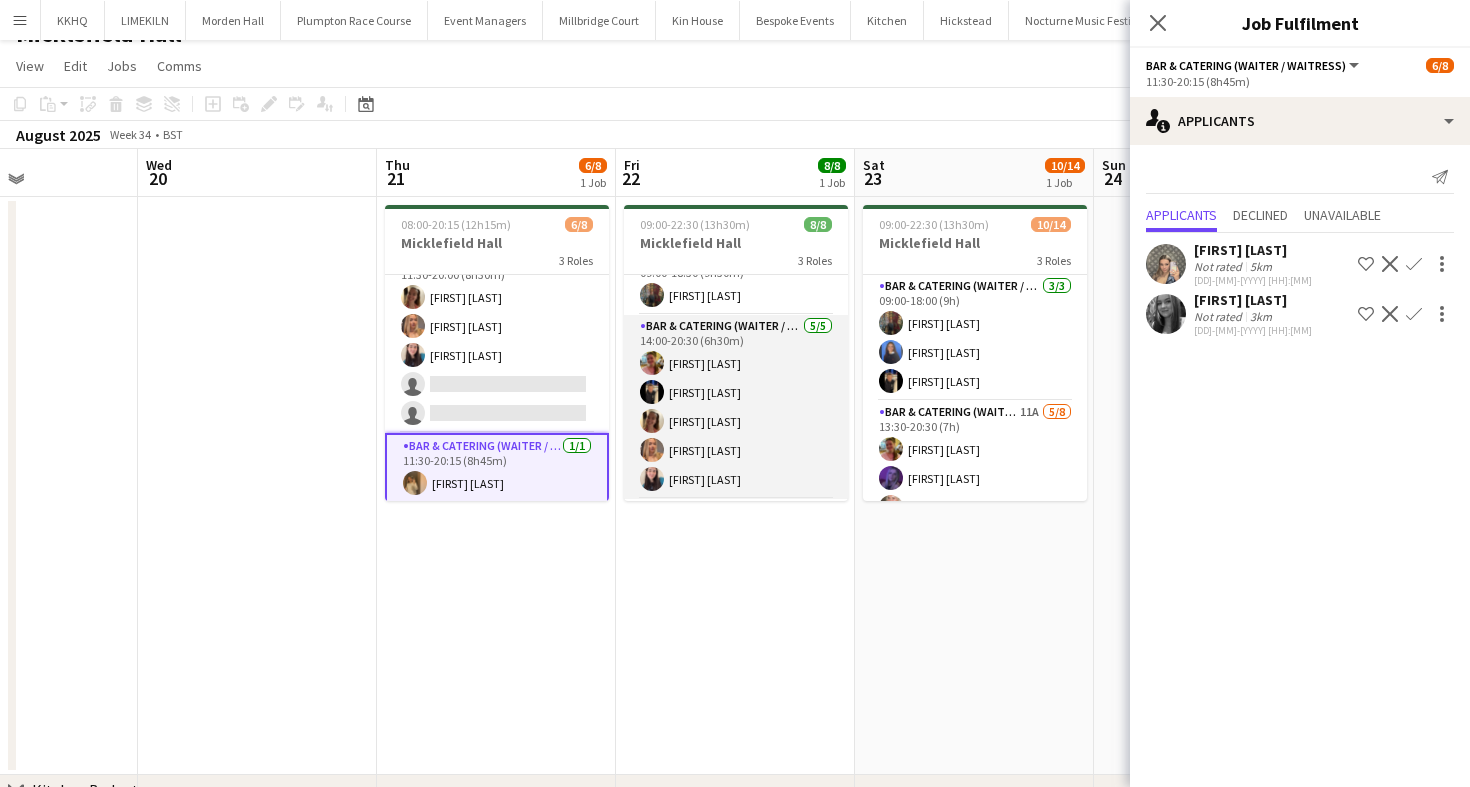 scroll, scrollTop: 0, scrollLeft: 0, axis: both 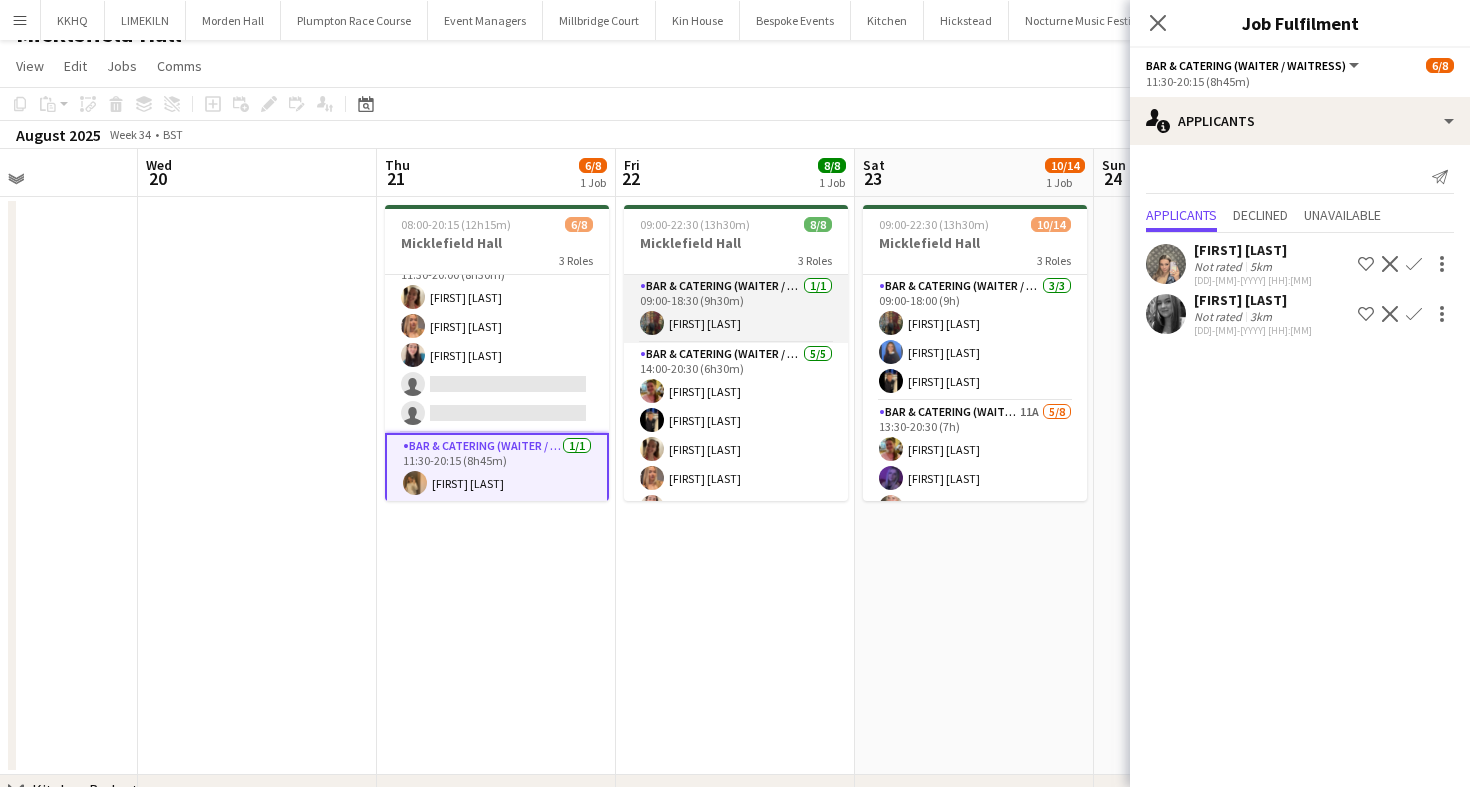 click on "Bar & Catering (Waiter / waitress)   1/1   09:00-18:30 (9h30m)
Annabel Perry" at bounding box center (736, 309) 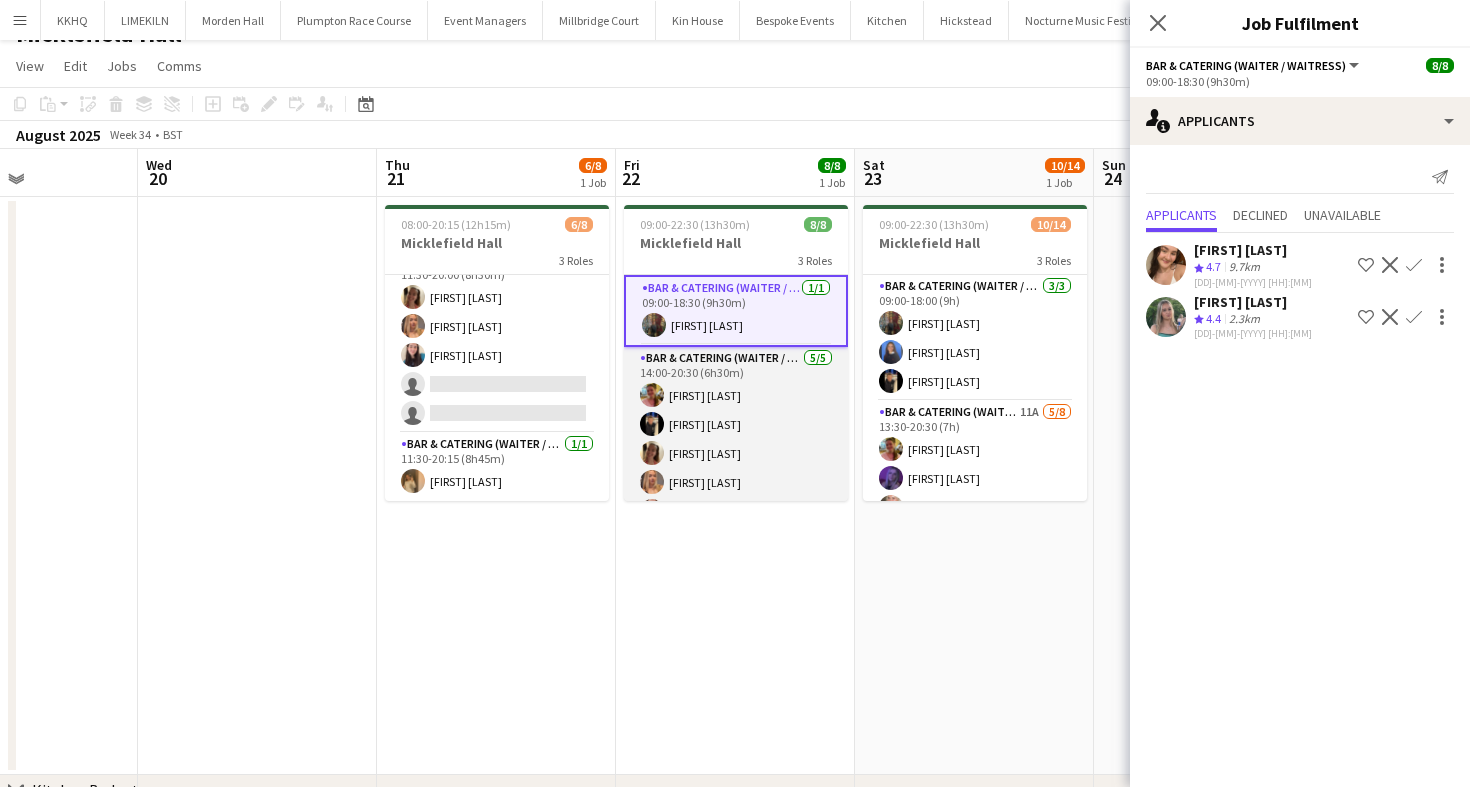 click on "Bar & Catering (Waiter / waitress)   5/5   14:00-20:30 (6h30m)
Alexandra Wilshere Wian Van der Merwe Rebecca Dunstone Beatrice Vane Heidi Croucher" at bounding box center (736, 439) 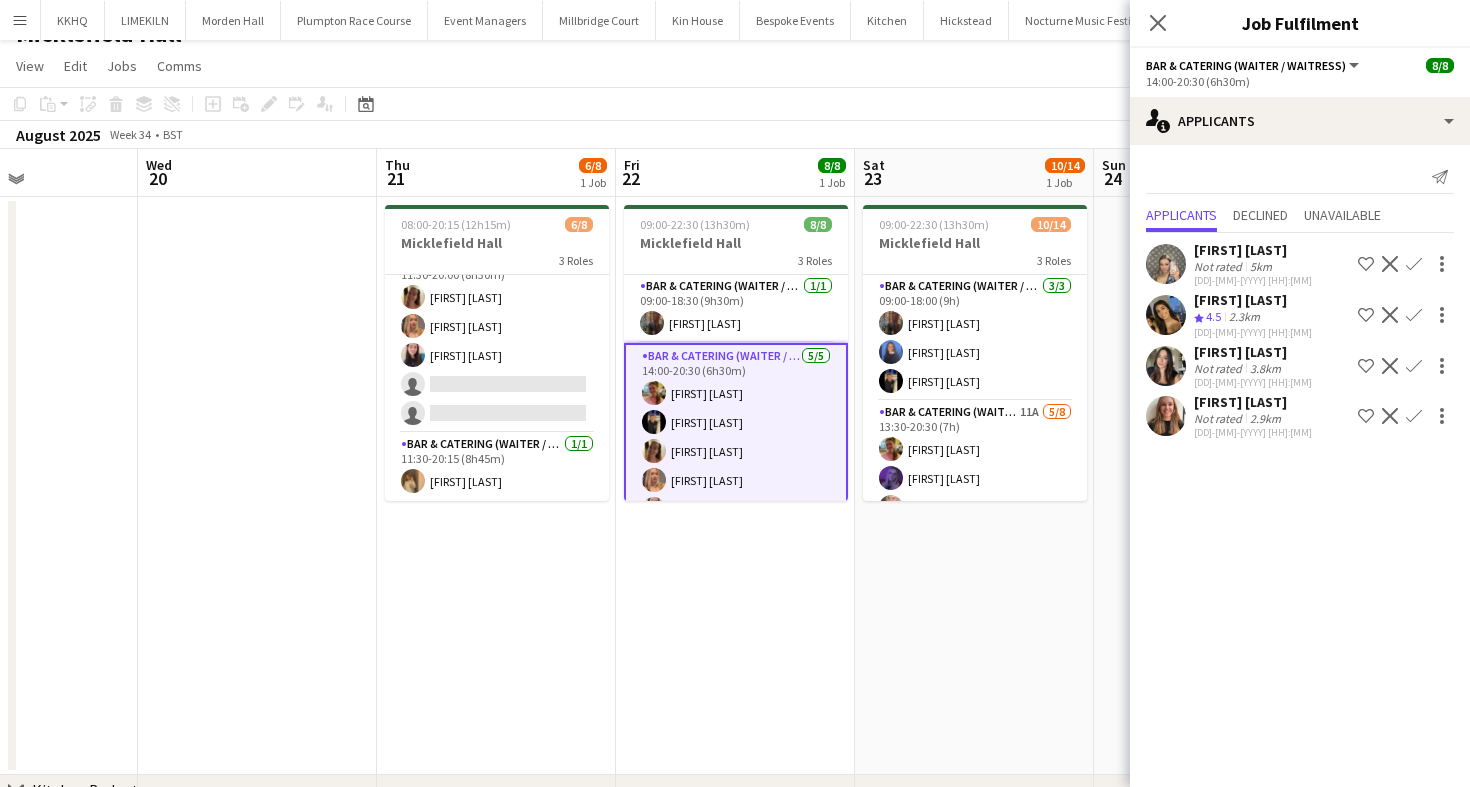 scroll, scrollTop: 127, scrollLeft: 0, axis: vertical 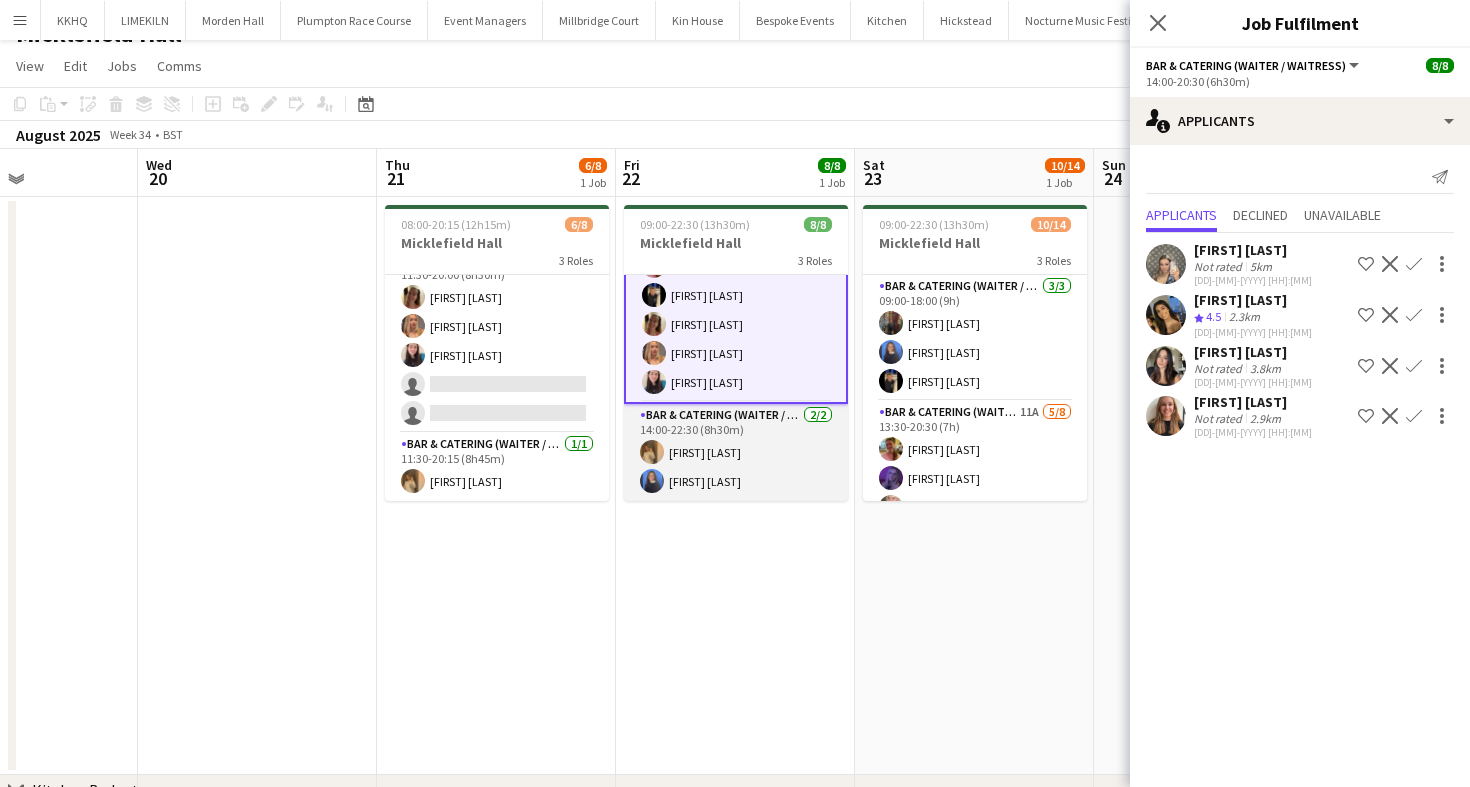 click on "Bar & Catering (Waiter / waitress)   2/2   14:00-22:30 (8h30m)
Lauren Dunstone Poppy Sheward" at bounding box center [736, 452] 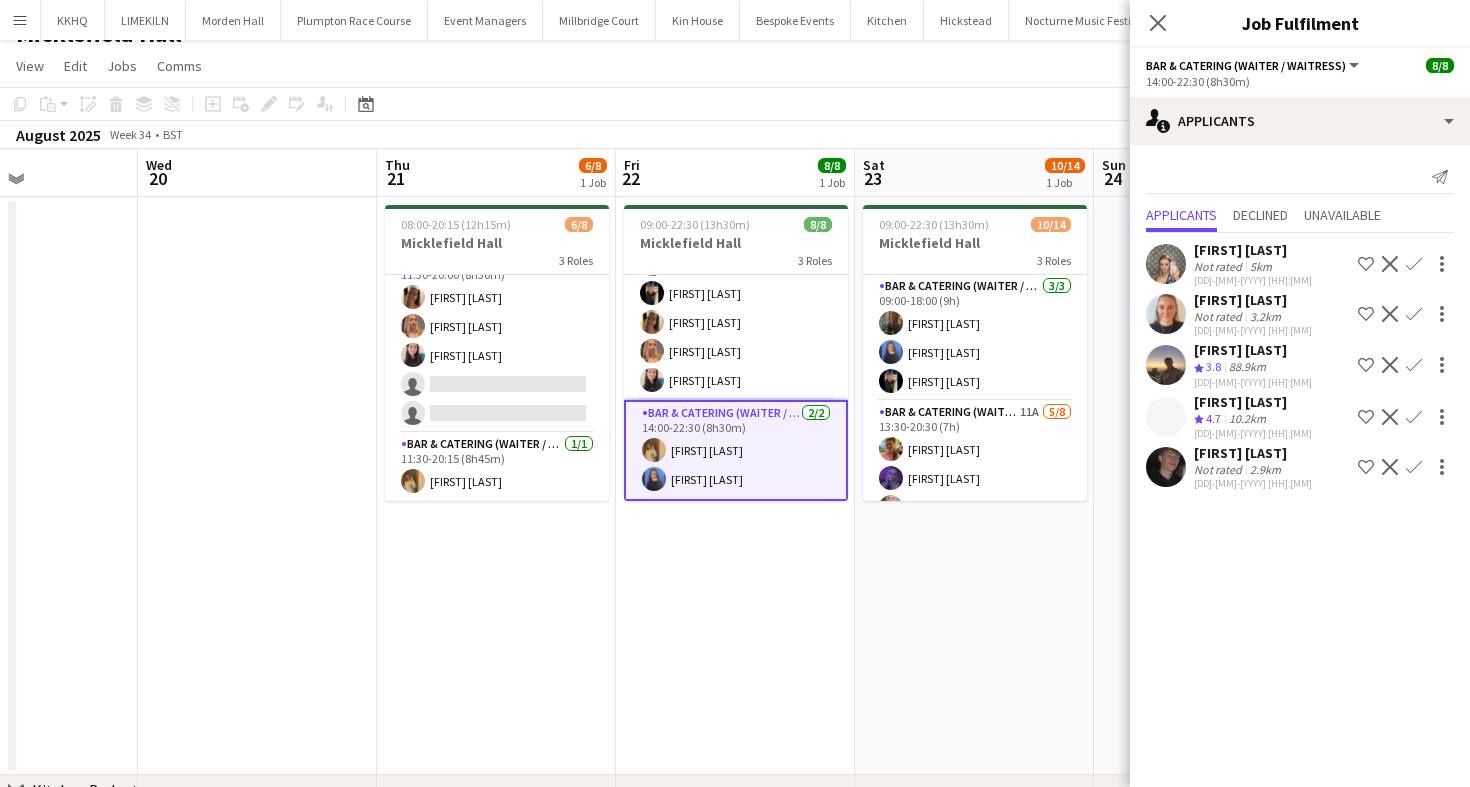 scroll, scrollTop: 125, scrollLeft: 0, axis: vertical 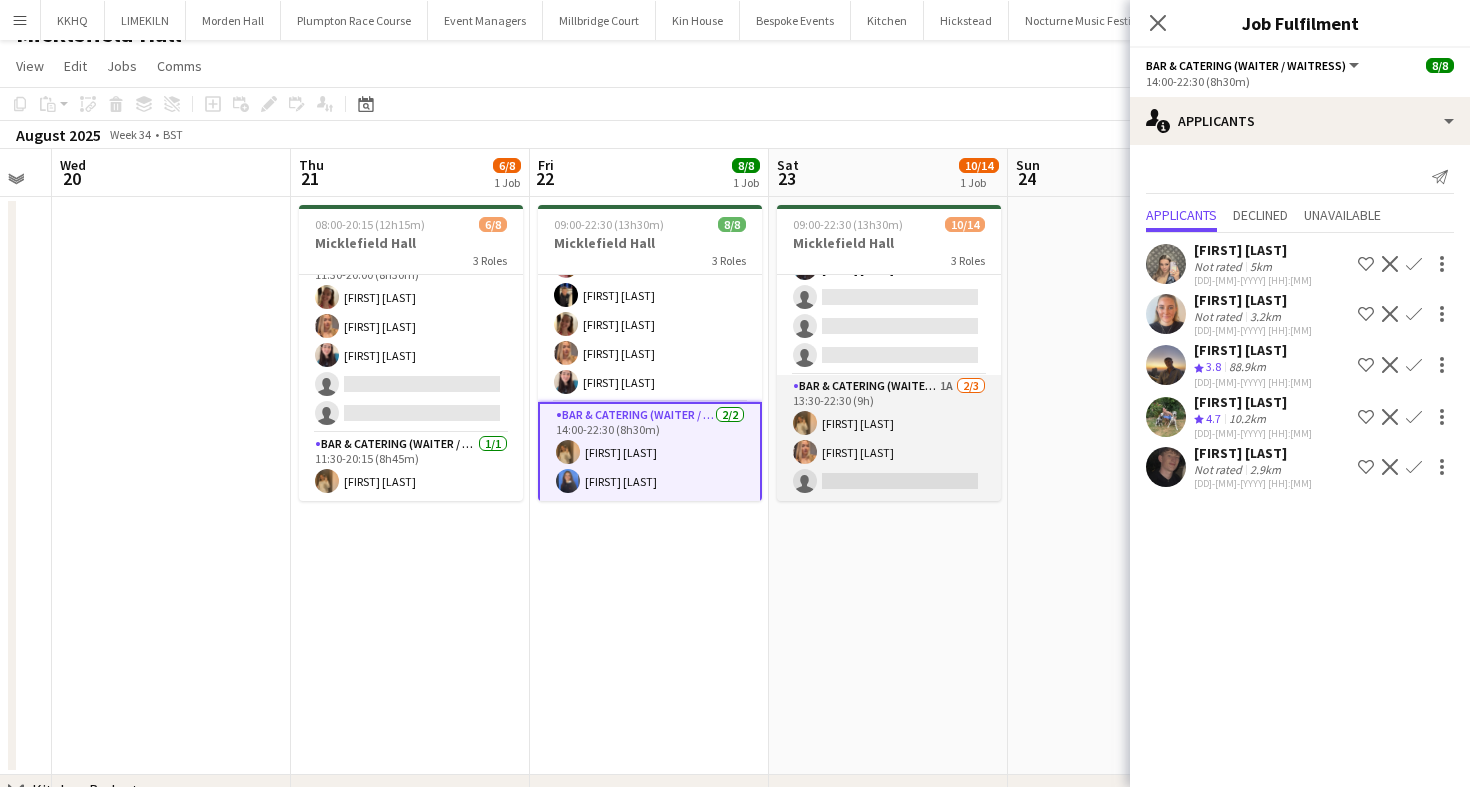 click on "Bar & Catering (Waiter / waitress)   1A   2/3   13:30-22:30 (9h)
Lauren Dunstone Beatrice Vane
single-neutral-actions" at bounding box center (889, 438) 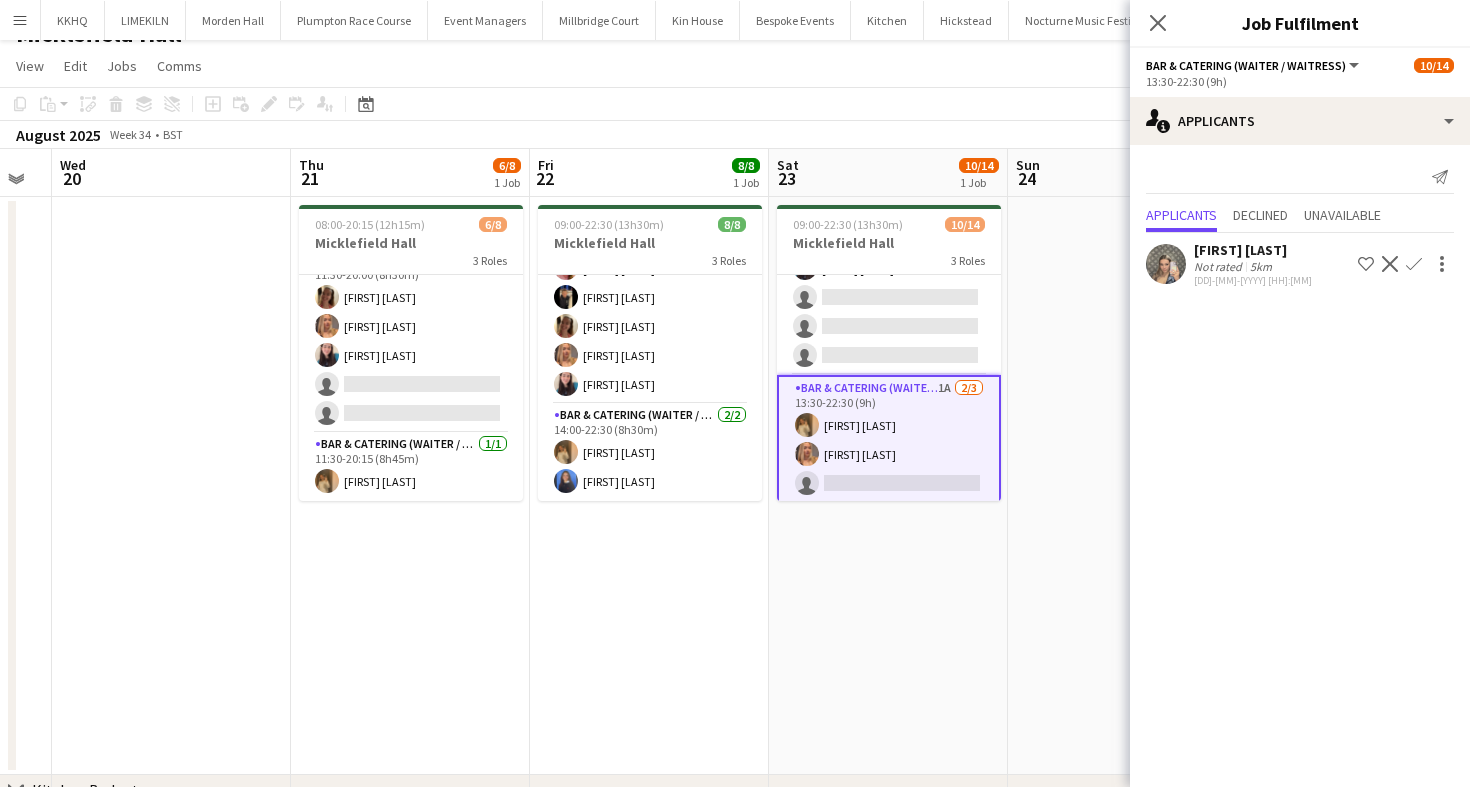 scroll, scrollTop: 123, scrollLeft: 0, axis: vertical 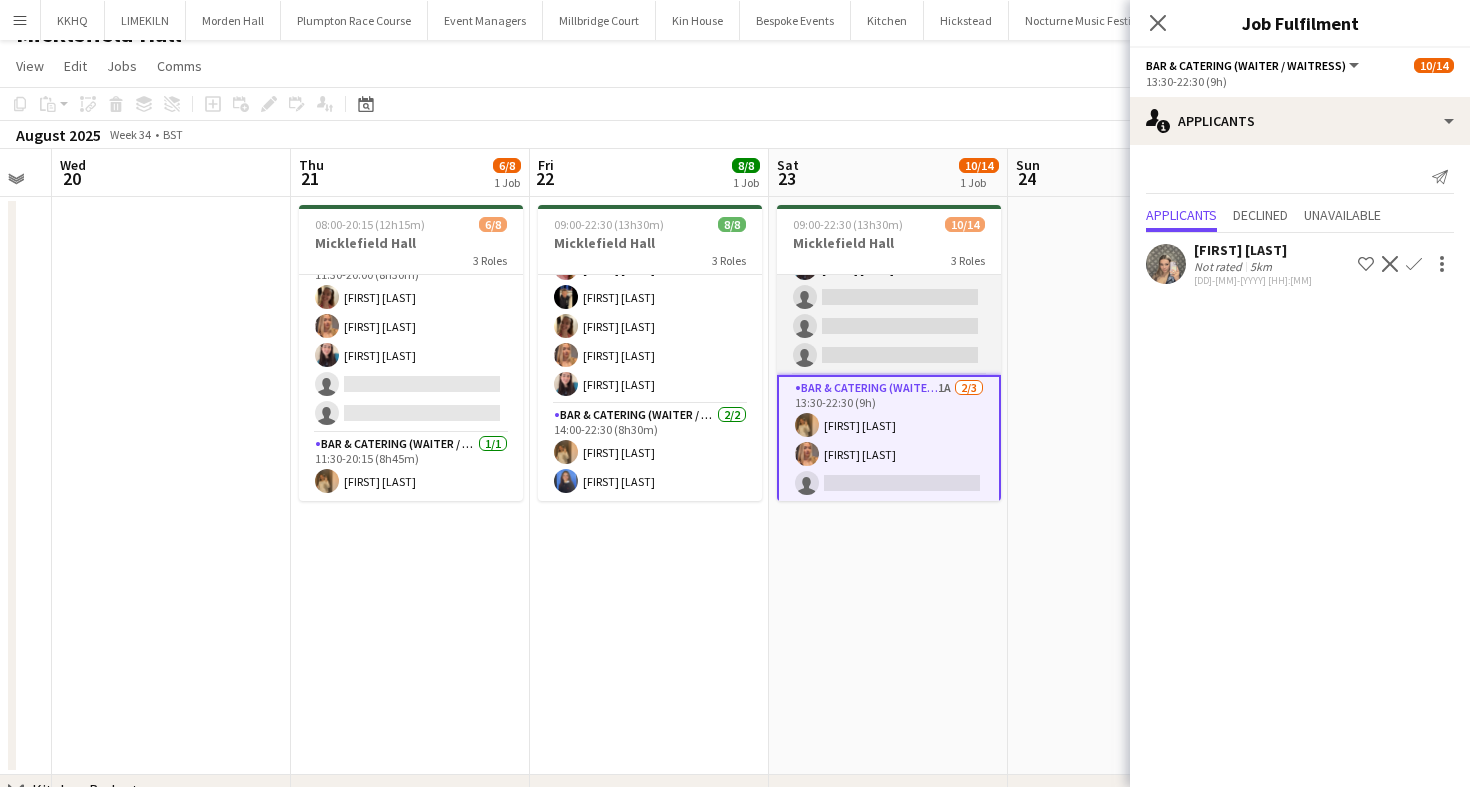 click on "Bar & Catering (Waiter / waitress)   11A   5/8   13:30-20:30 (7h)
Alexandra Wilshere Layla Ozcan Olivia Davies Jonnie Saunders Heidi Croucher
single-neutral-actions
single-neutral-actions
single-neutral-actions" at bounding box center [889, 239] 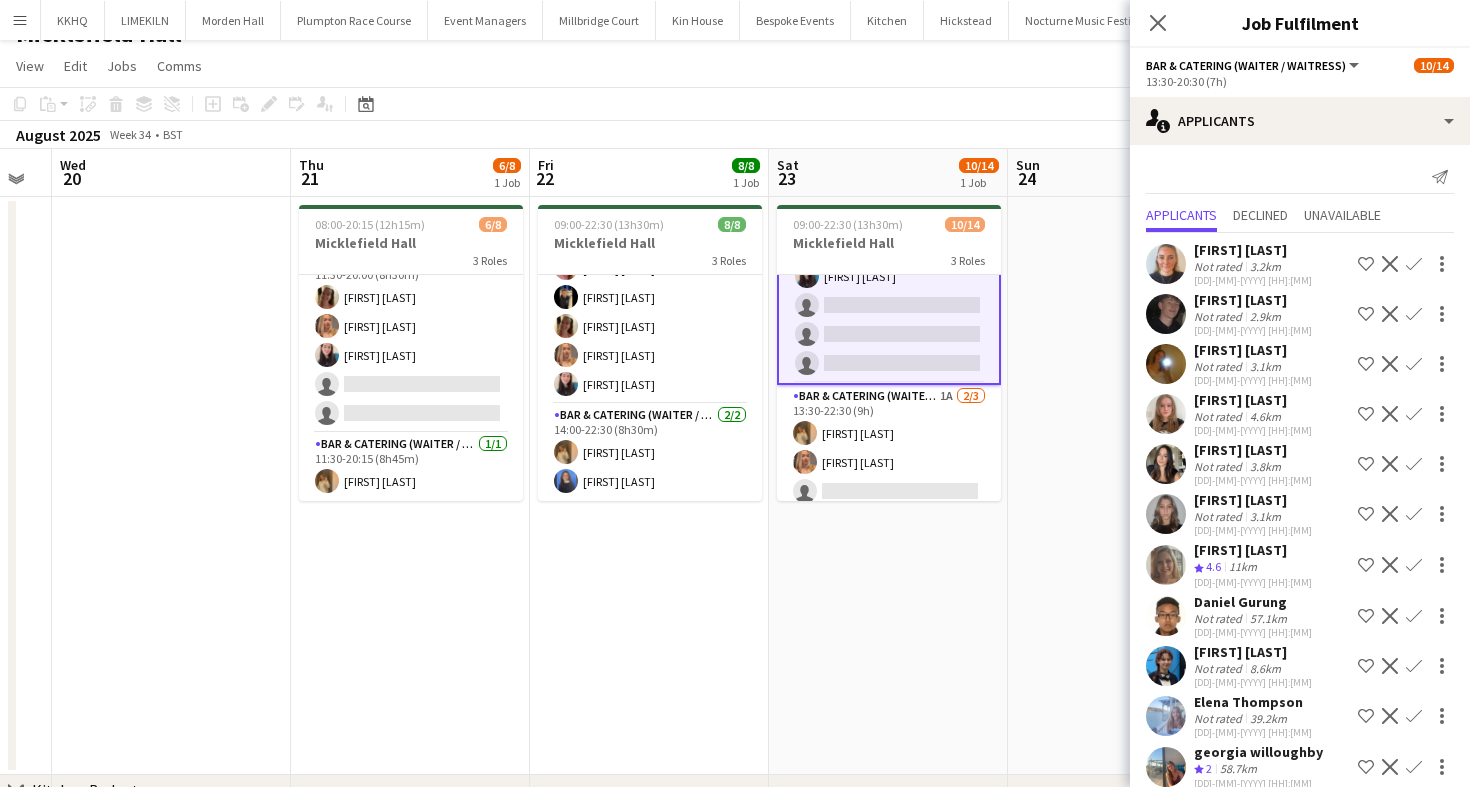 scroll, scrollTop: 293, scrollLeft: 0, axis: vertical 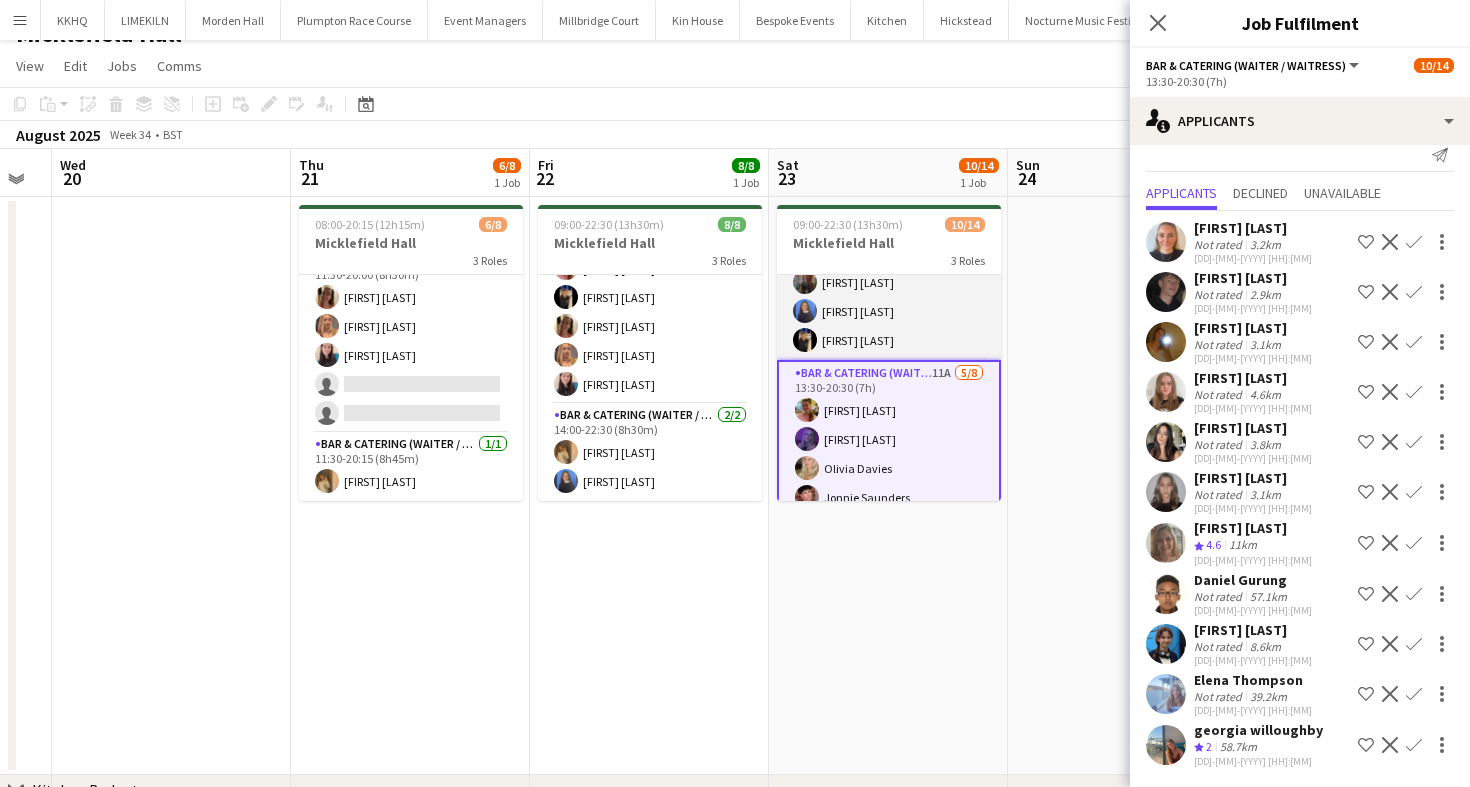 click on "Bar & Catering (Waiter / waitress)   3/3   09:00-18:00 (9h)
Annabel Perry Poppy Sheward Wian Van der Merwe" at bounding box center [889, 297] 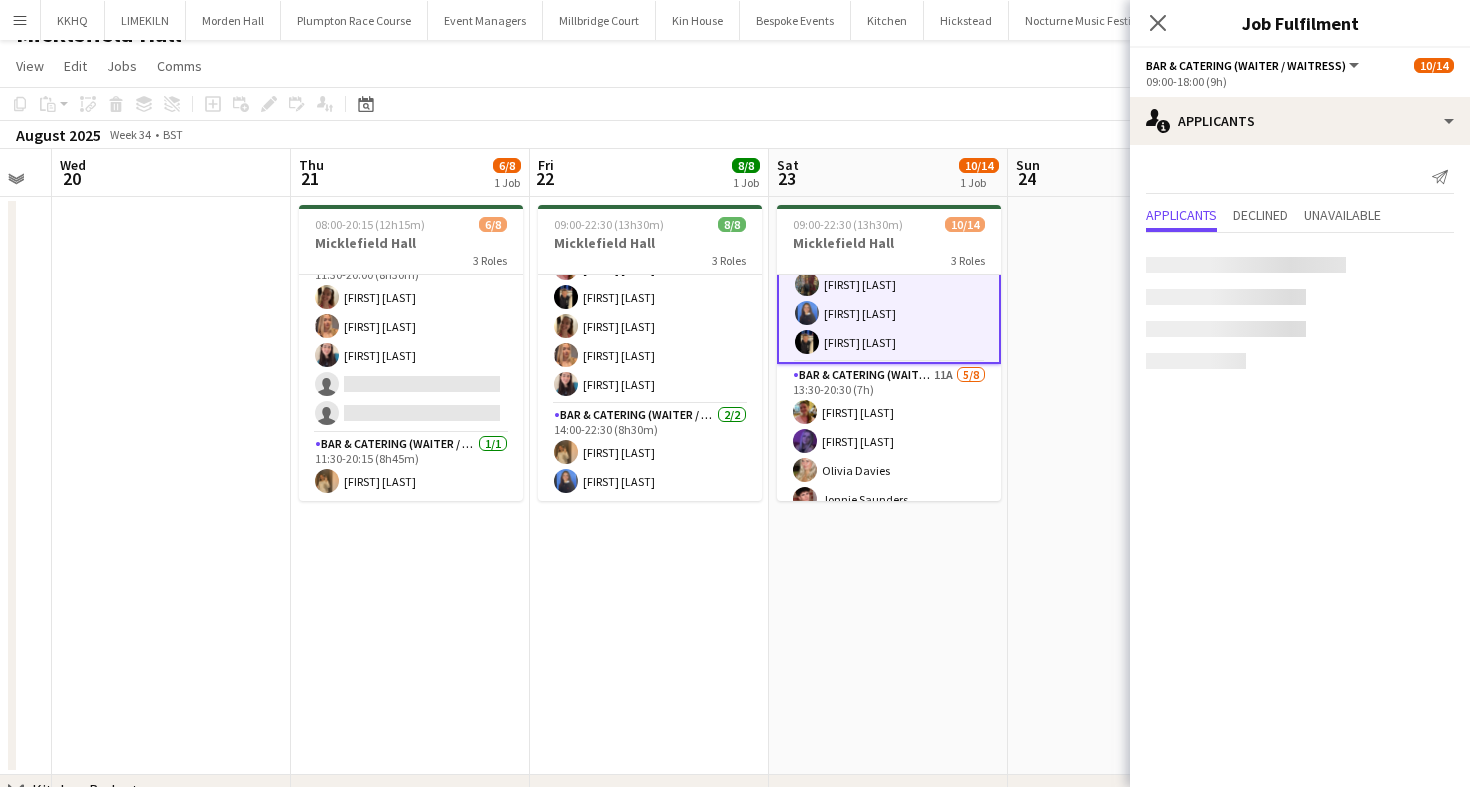scroll, scrollTop: 0, scrollLeft: 0, axis: both 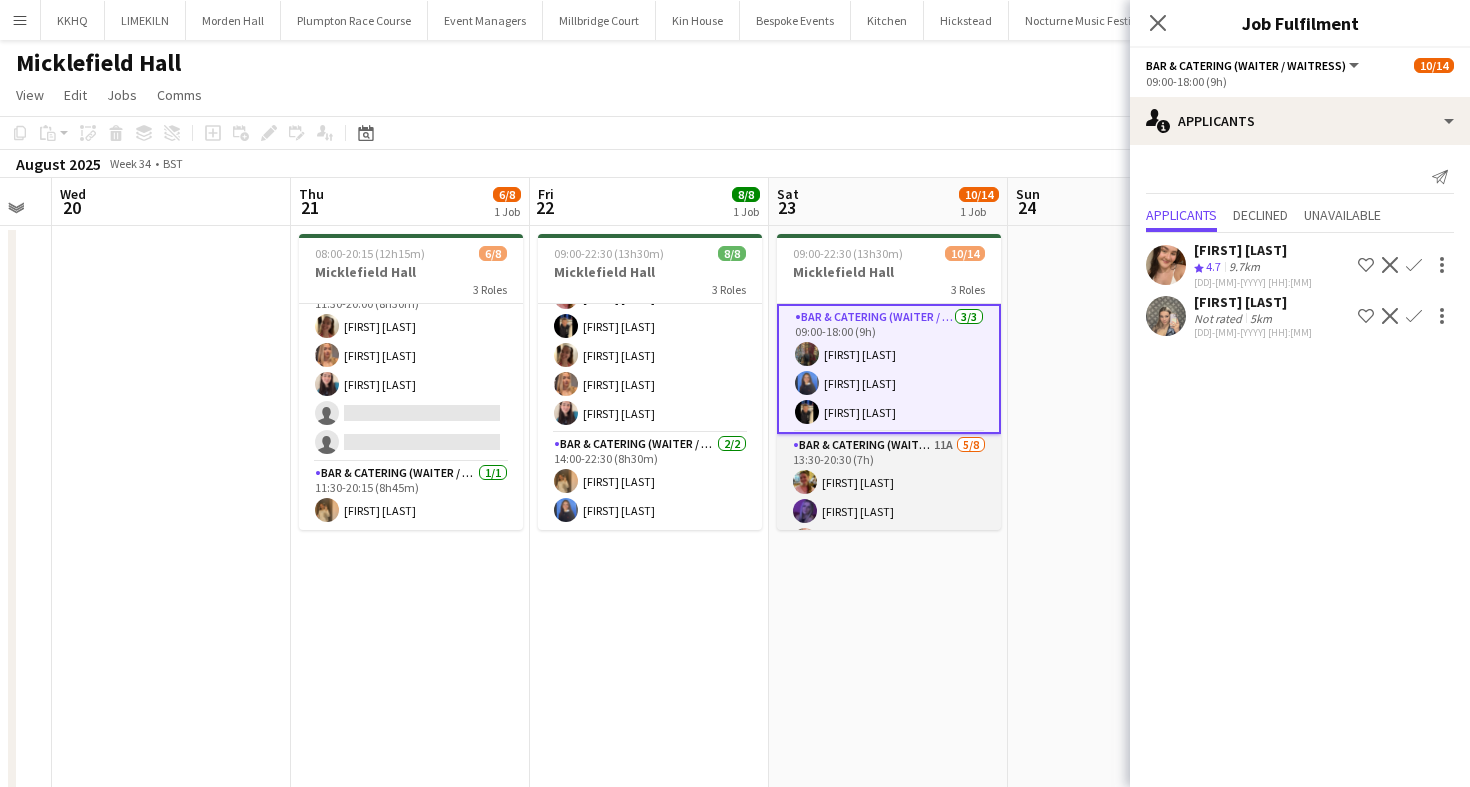 click on "Bar & Catering (Waiter / waitress)   11A   5/8   13:30-20:30 (7h)
Alexandra Wilshere Layla Ozcan Olivia Davies Jonnie Saunders Heidi Croucher
single-neutral-actions
single-neutral-actions
single-neutral-actions" at bounding box center (889, 569) 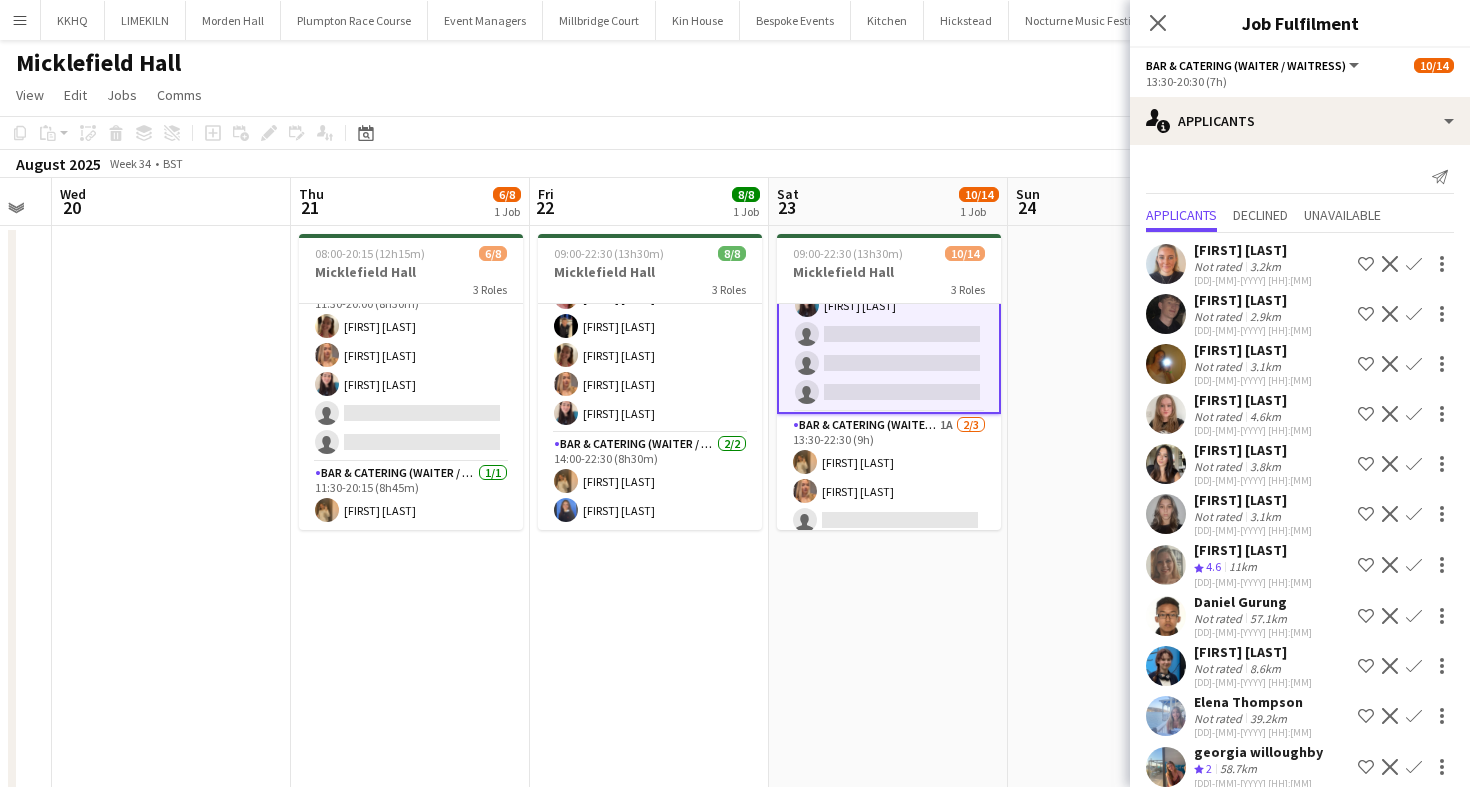 scroll, scrollTop: 301, scrollLeft: 0, axis: vertical 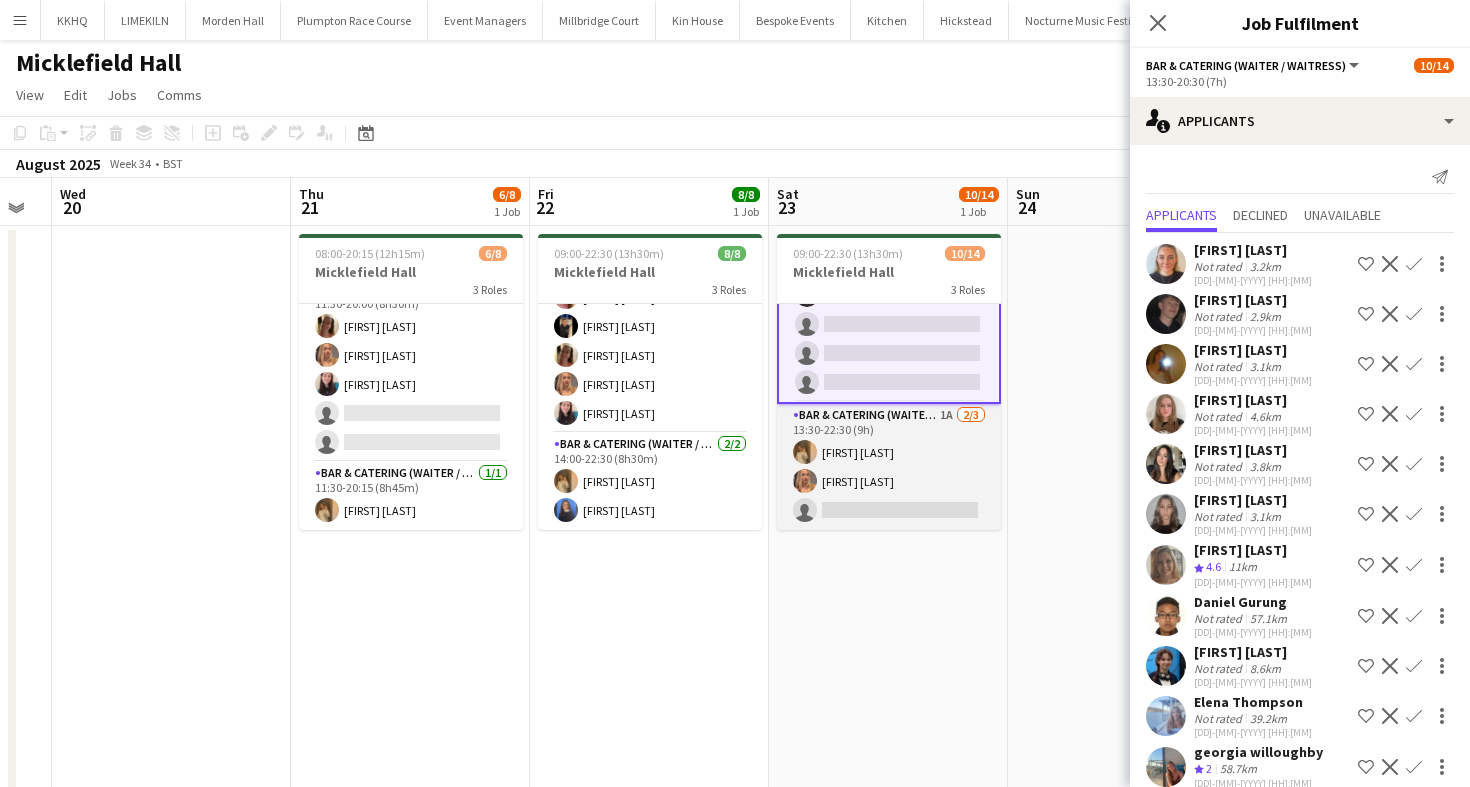 click on "Bar & Catering (Waiter / waitress)   1A   2/3   13:30-22:30 (9h)
Lauren Dunstone Beatrice Vane
single-neutral-actions" at bounding box center [889, 467] 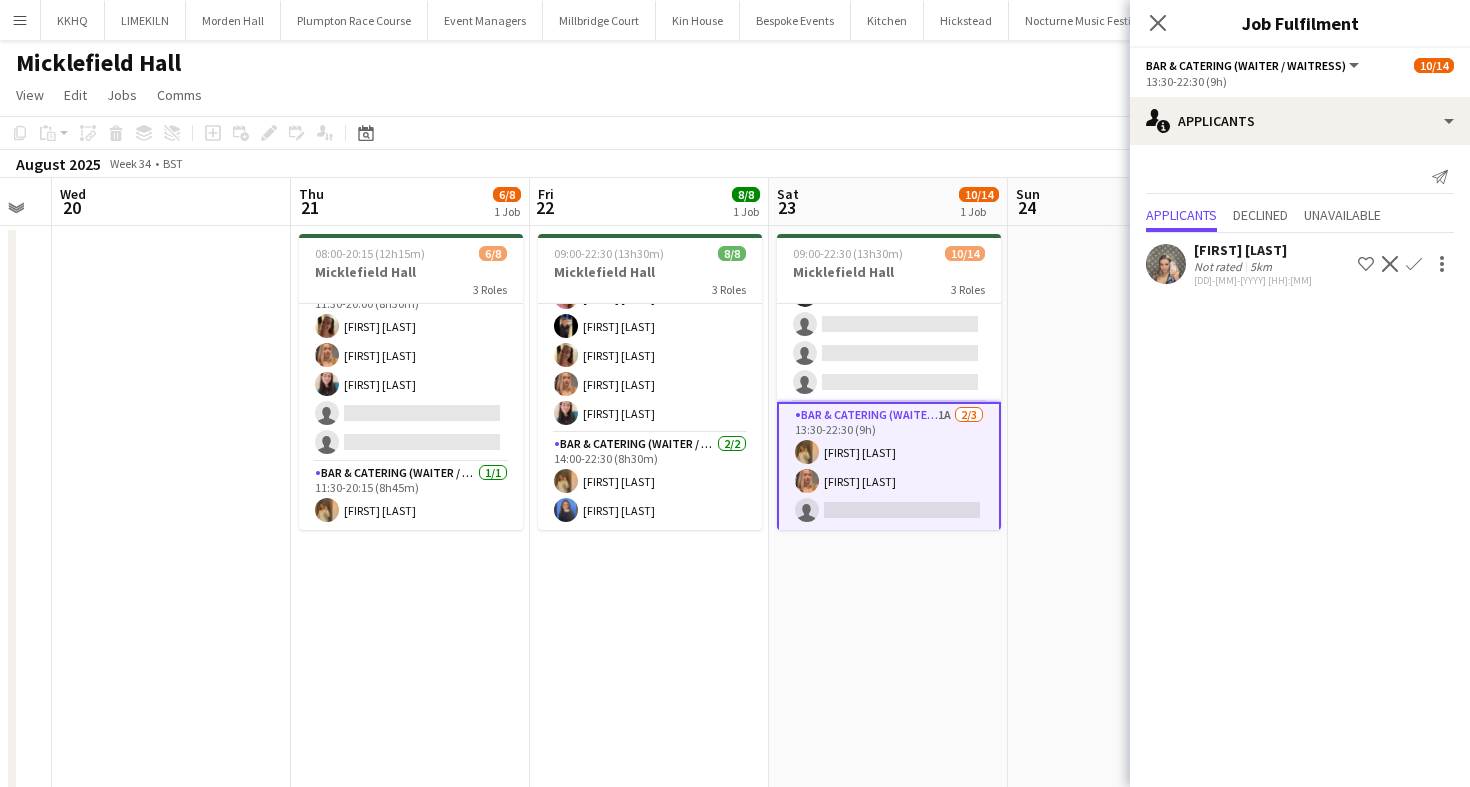 scroll, scrollTop: 301, scrollLeft: 0, axis: vertical 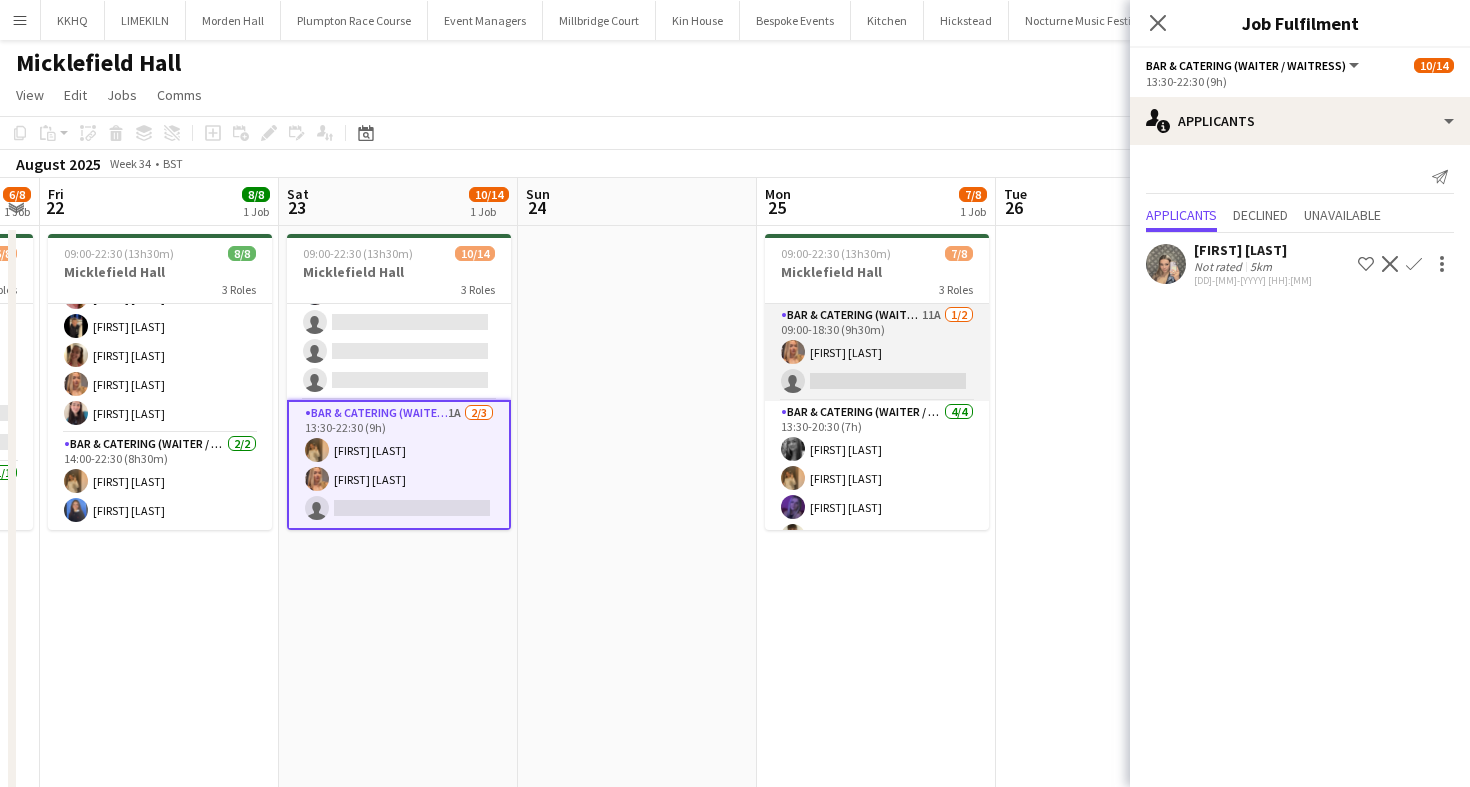 click on "Bar & Catering (Waiter / waitress)   11A   1/2   09:00-18:30 (9h30m)
Beatrice Vane
single-neutral-actions" at bounding box center (877, 352) 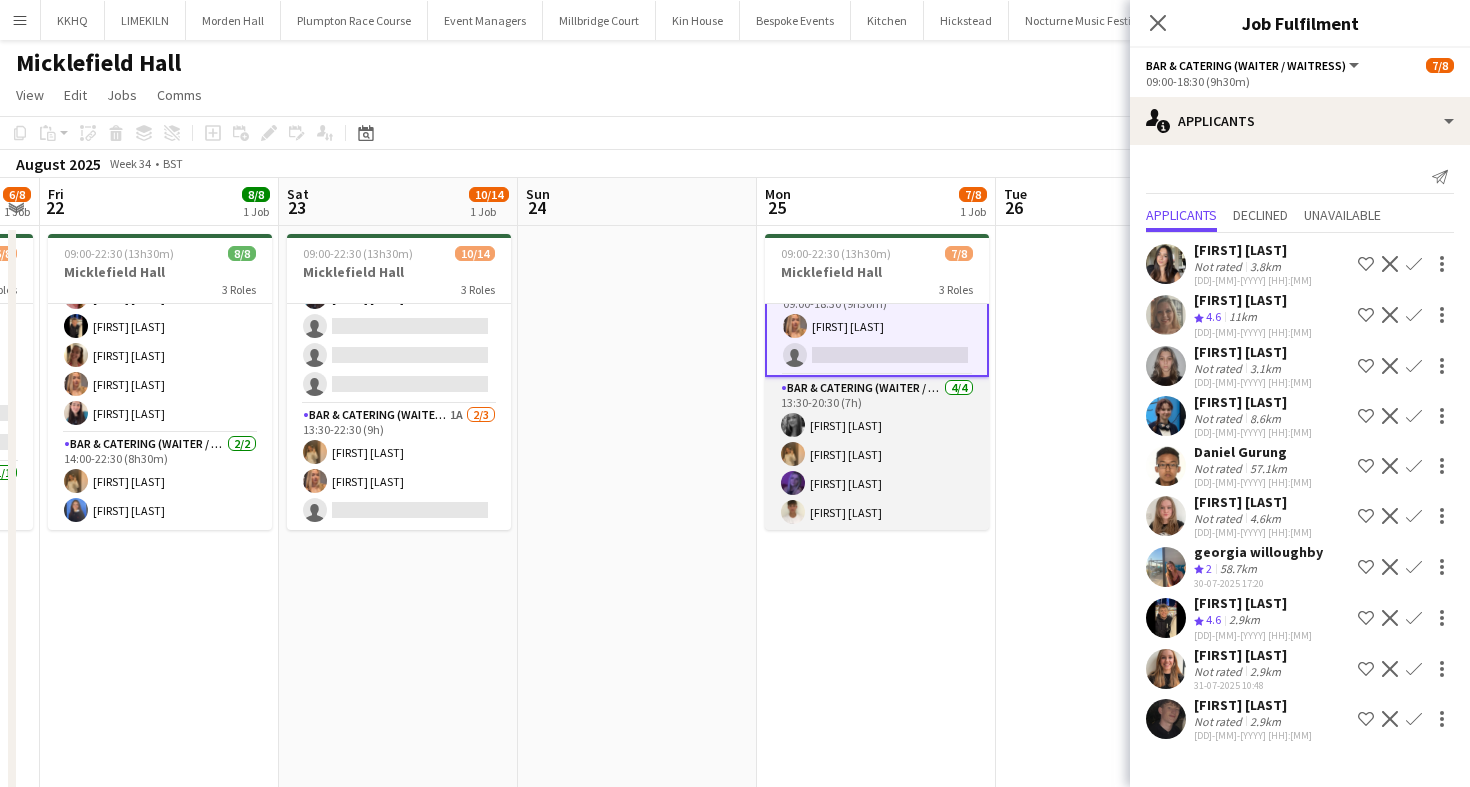 scroll, scrollTop: 32, scrollLeft: 0, axis: vertical 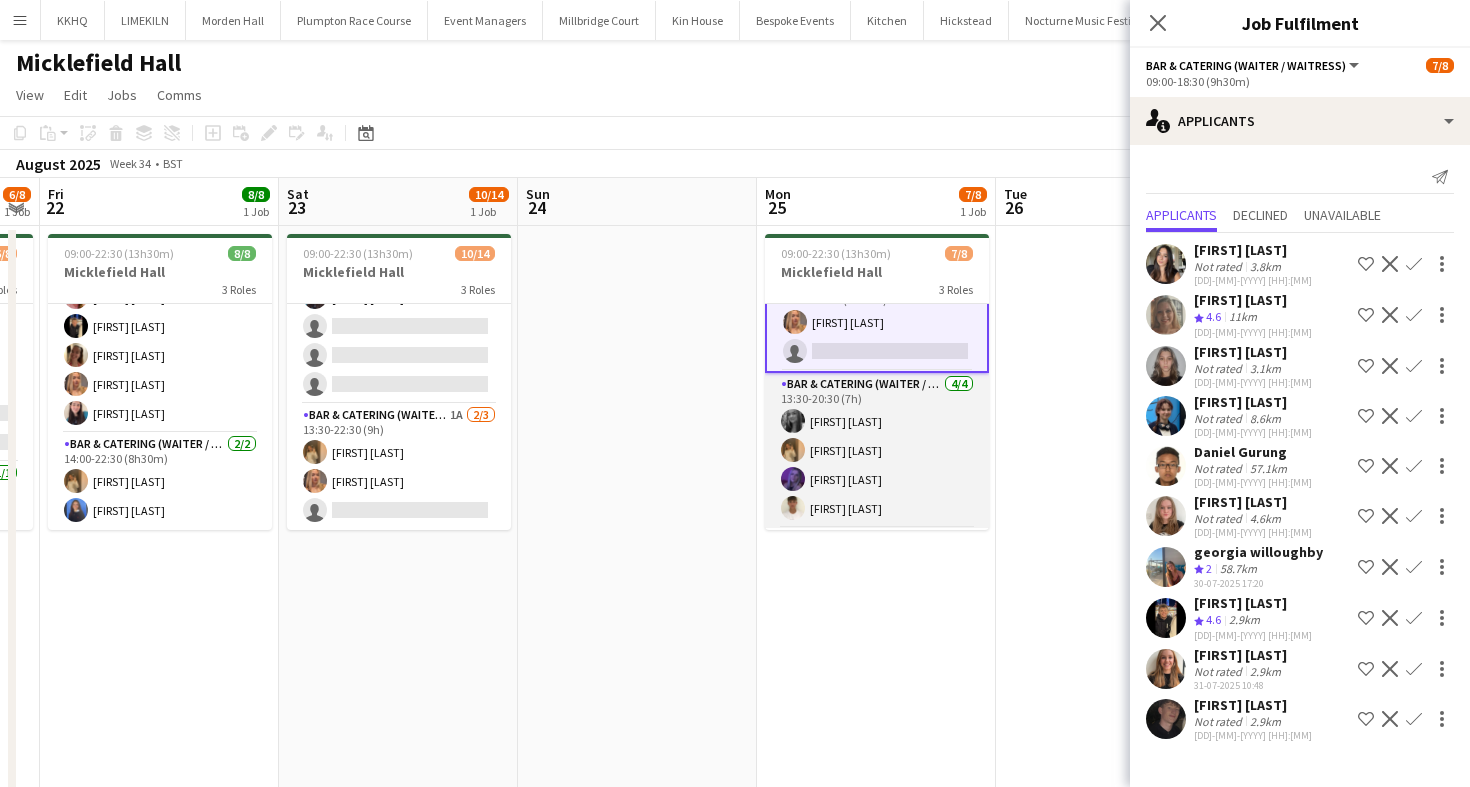 click on "Bar & Catering (Waiter / waitress)   4/4   13:30-20:30 (7h)
Alice Ruttley Lauren Dunstone Layla Ozcan Harrison McLellan" at bounding box center (877, 450) 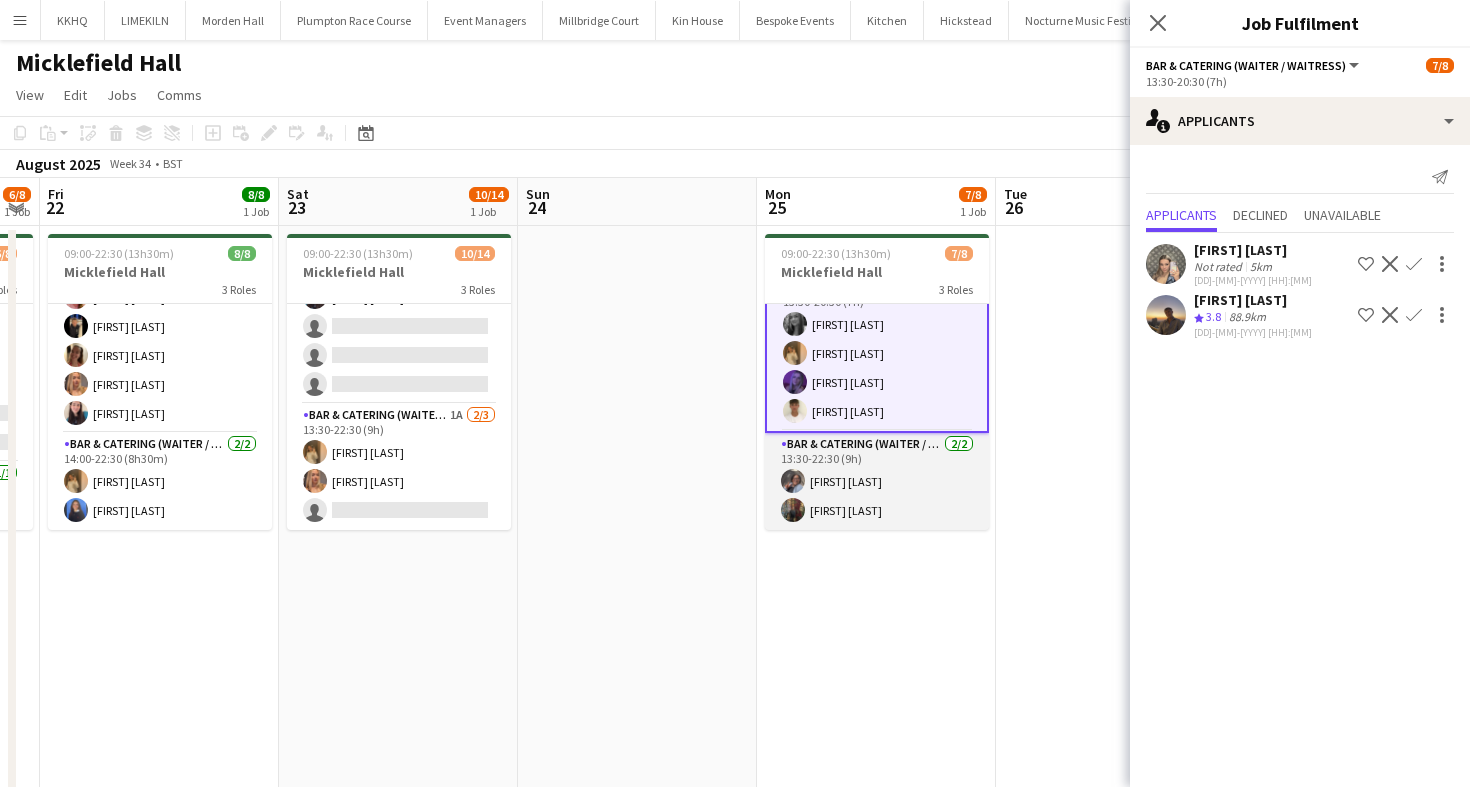 click on "Bar & Catering (Waiter / waitress)   2/2   13:30-22:30 (9h)
Deborah Edema Annabel Perry" at bounding box center [877, 481] 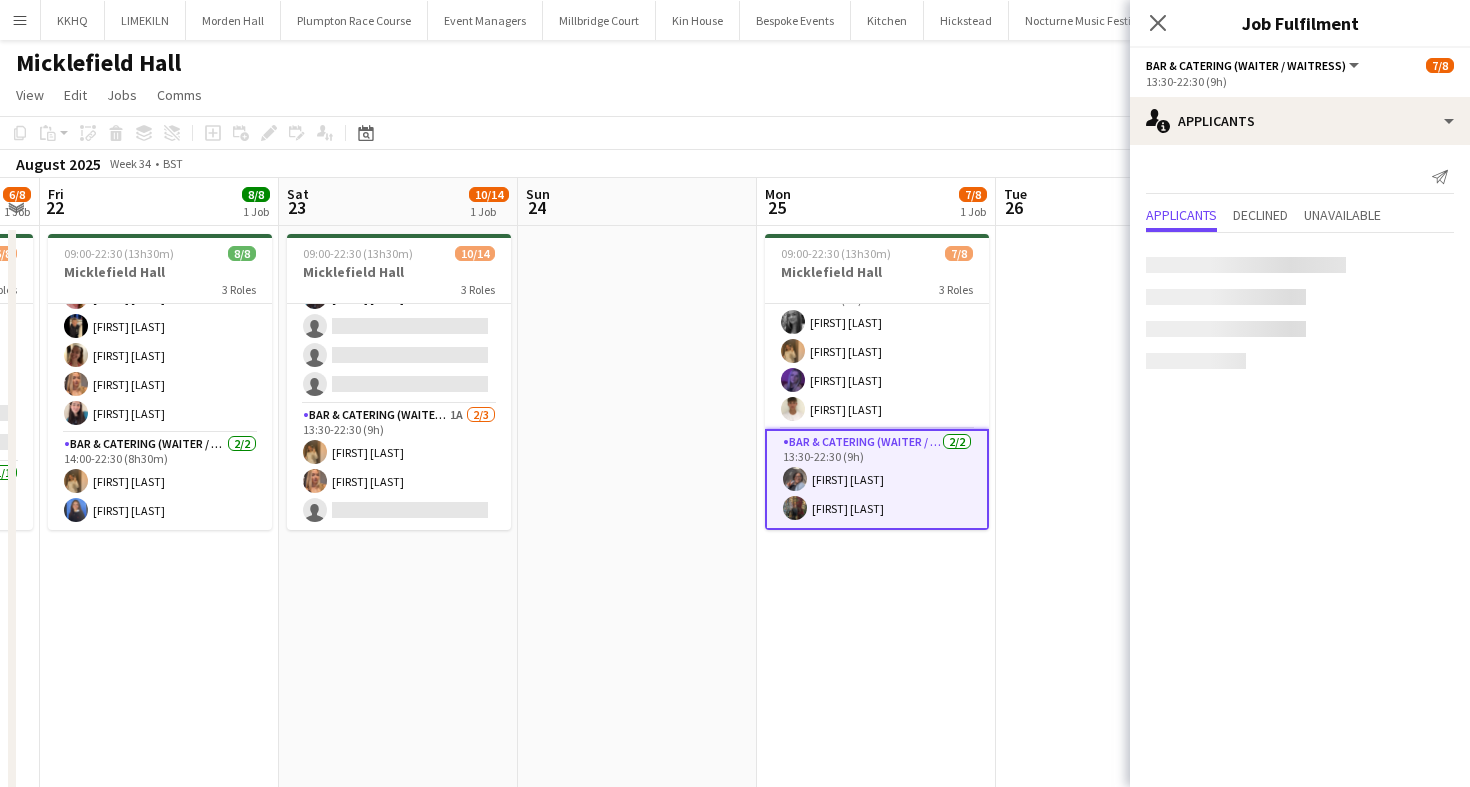 scroll, scrollTop: 125, scrollLeft: 0, axis: vertical 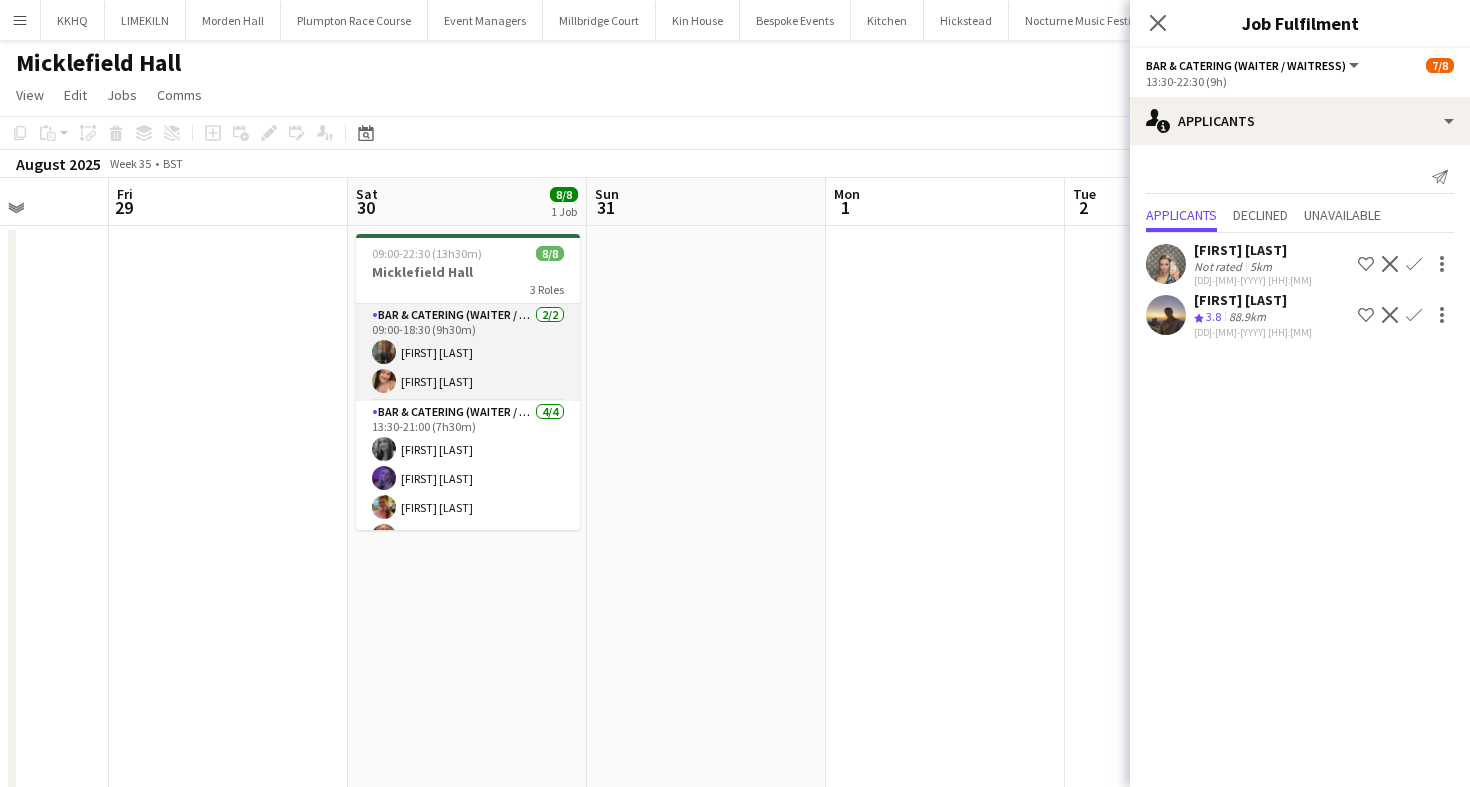 click on "Bar & Catering (Waiter / waitress)   2/2   09:00-18:30 (9h30m)
Annabel Perry Pippa Croucher" at bounding box center [468, 352] 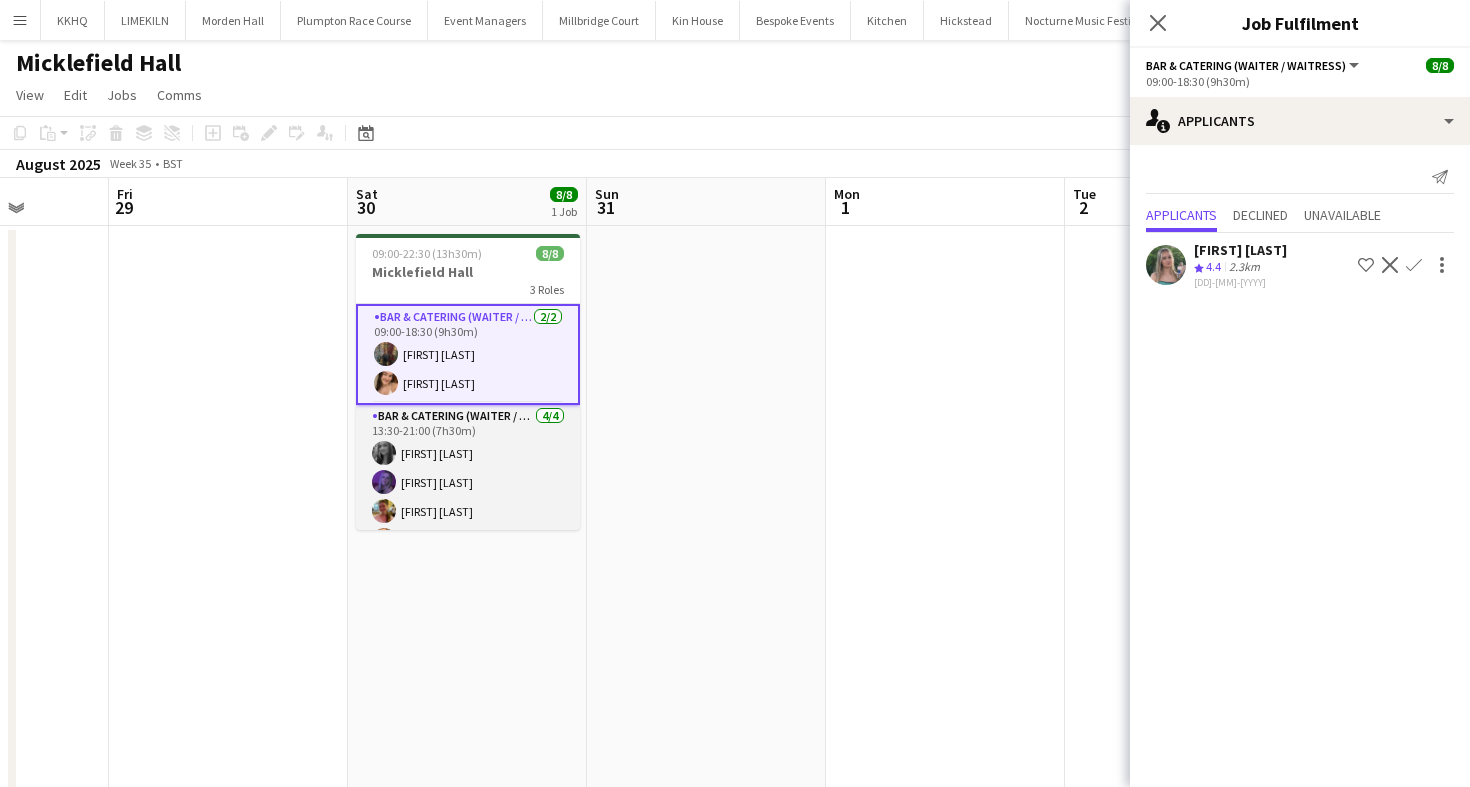click on "Bar & Catering (Waiter / waitress)   4/4   13:30-21:00 (7h30m)
Alice Ruttley Layla Ozcan Alexandra Wilshere Beatrice Vane" at bounding box center [468, 482] 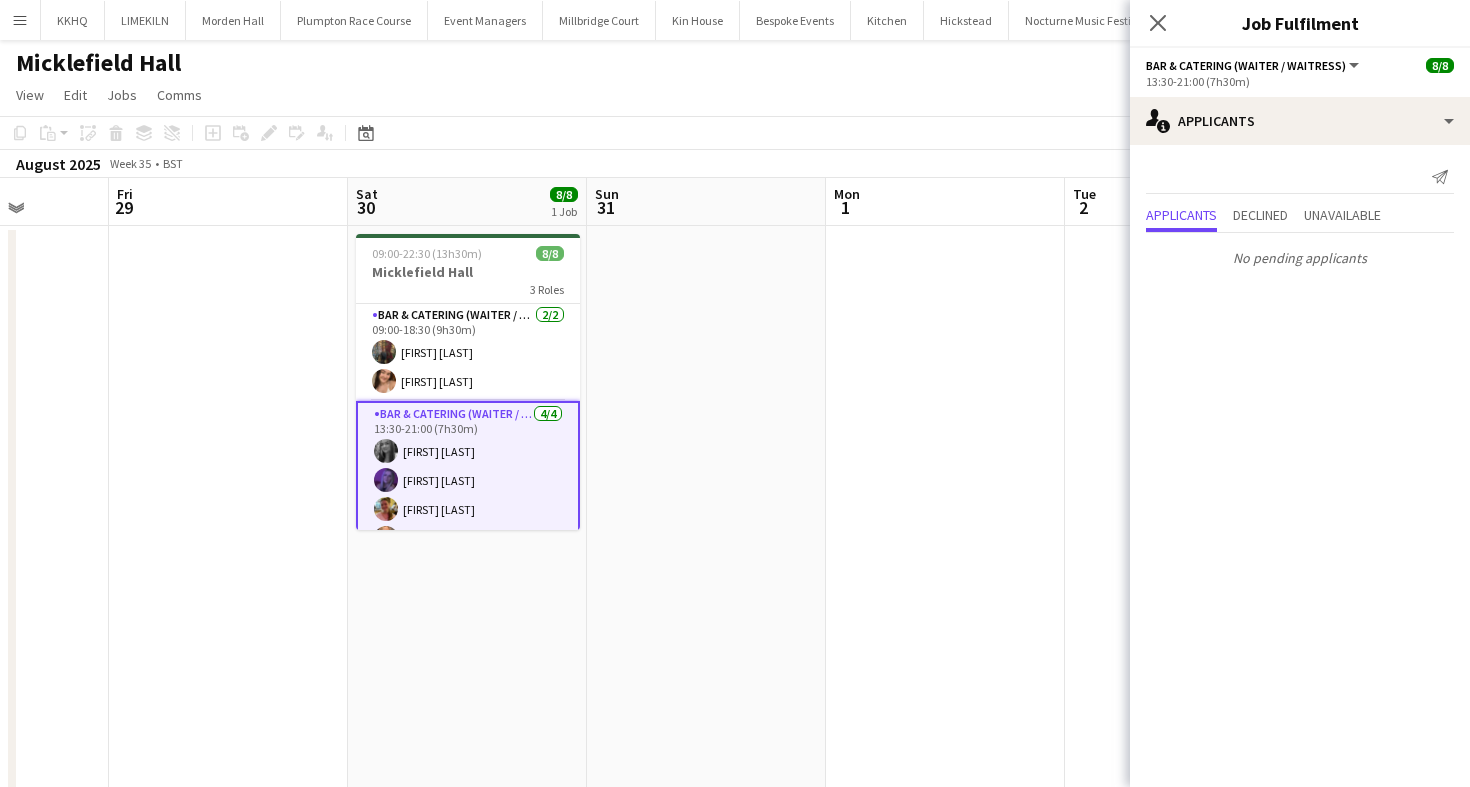 scroll, scrollTop: 127, scrollLeft: 0, axis: vertical 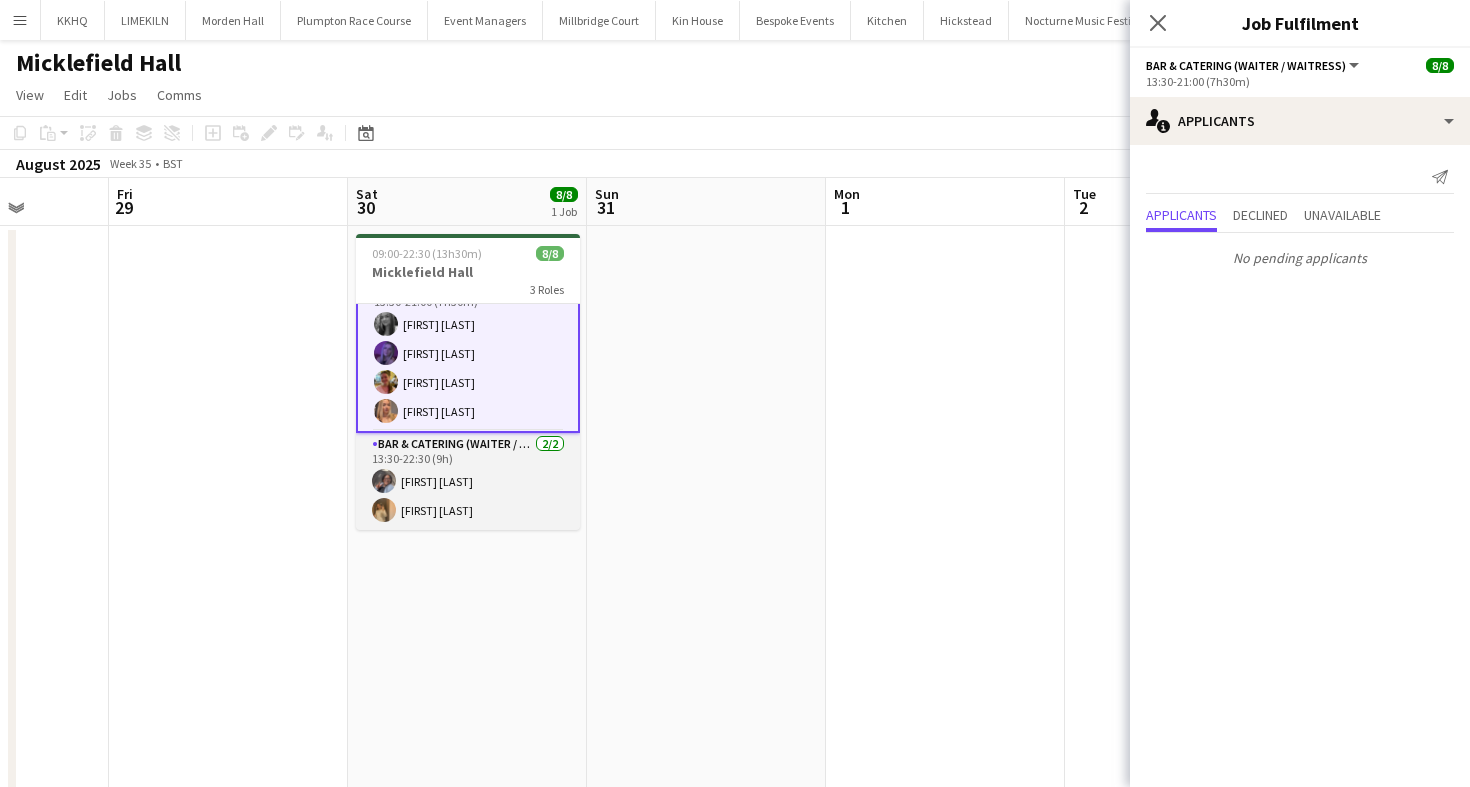 click on "Bar & Catering (Waiter / waitress)   2/2   13:30-22:30 (9h)
Deborah Edema Lauren Dunstone" at bounding box center [468, 481] 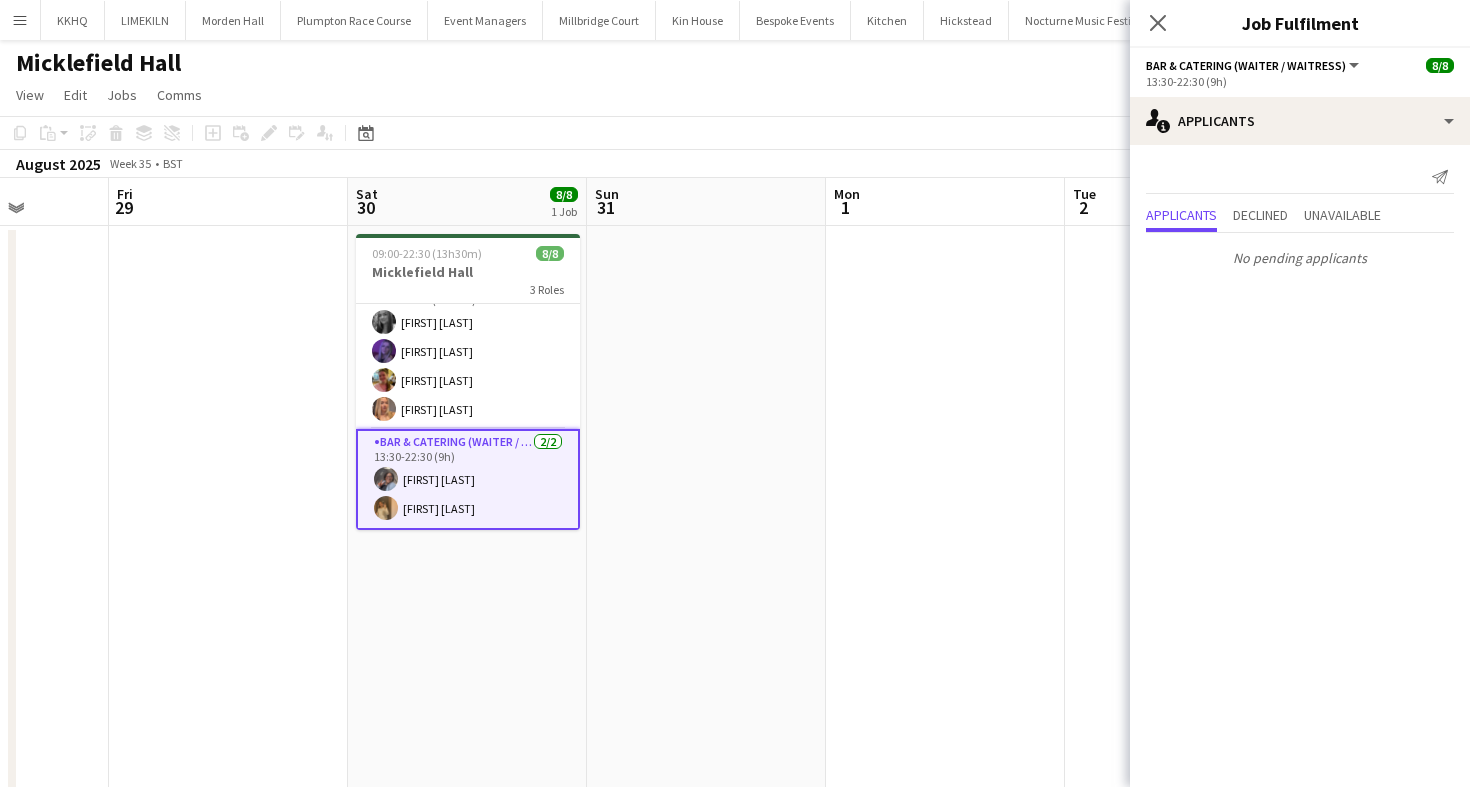 scroll, scrollTop: 125, scrollLeft: 0, axis: vertical 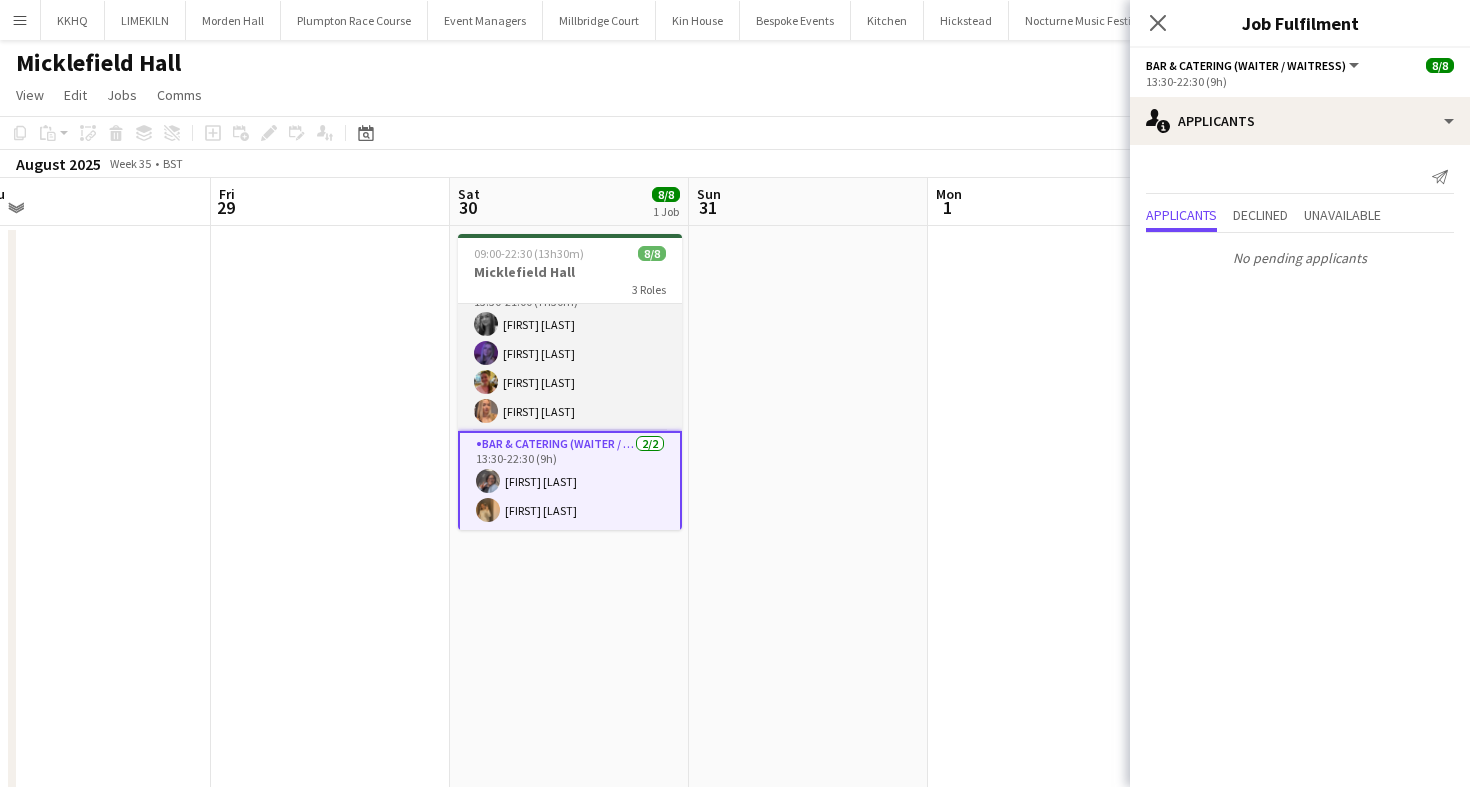 click on "Bar & Catering (Waiter / waitress)   4/4   13:30-21:00 (7h30m)
Alice Ruttley Layla Ozcan Alexandra Wilshere Beatrice Vane" at bounding box center (570, 353) 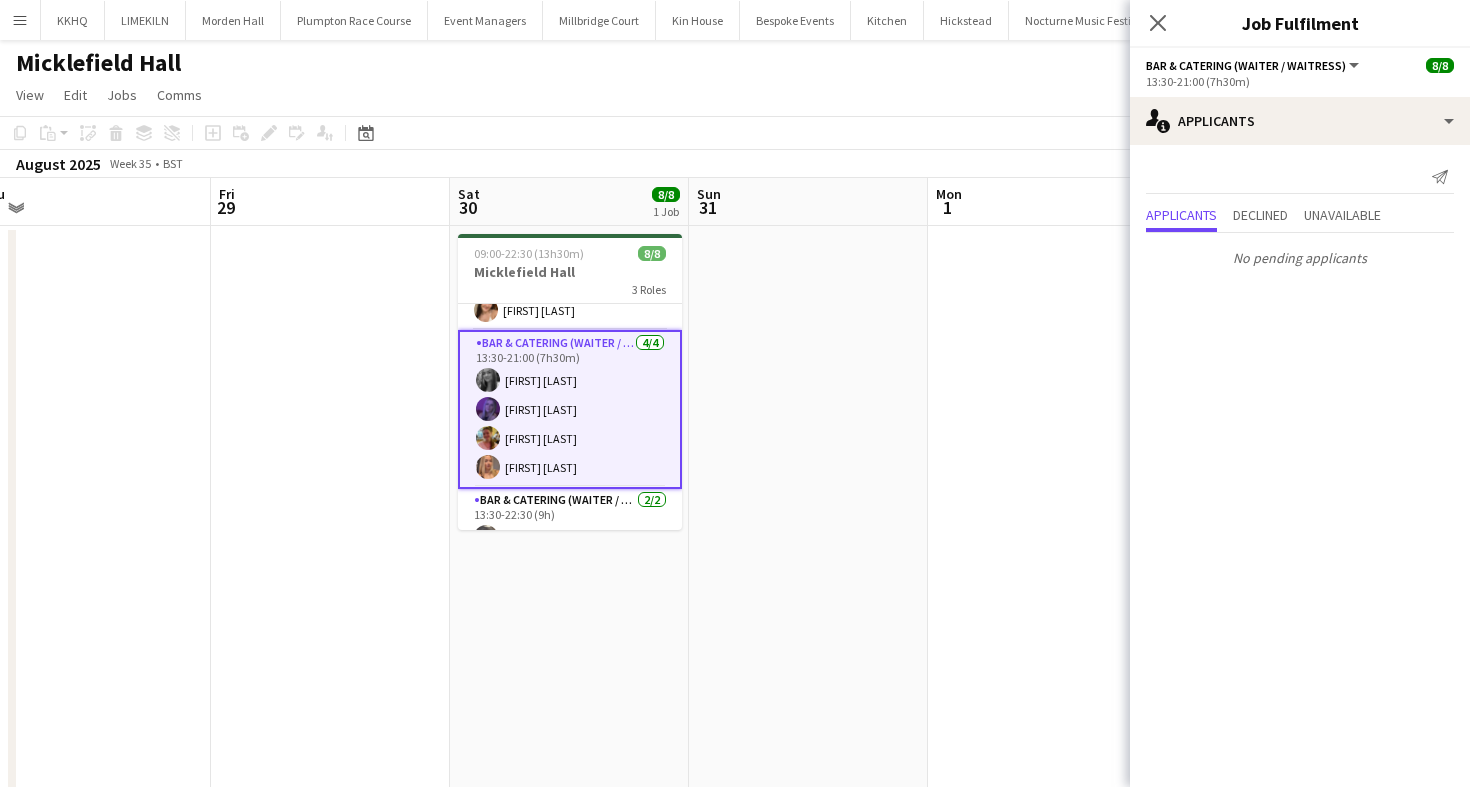 scroll, scrollTop: 127, scrollLeft: 0, axis: vertical 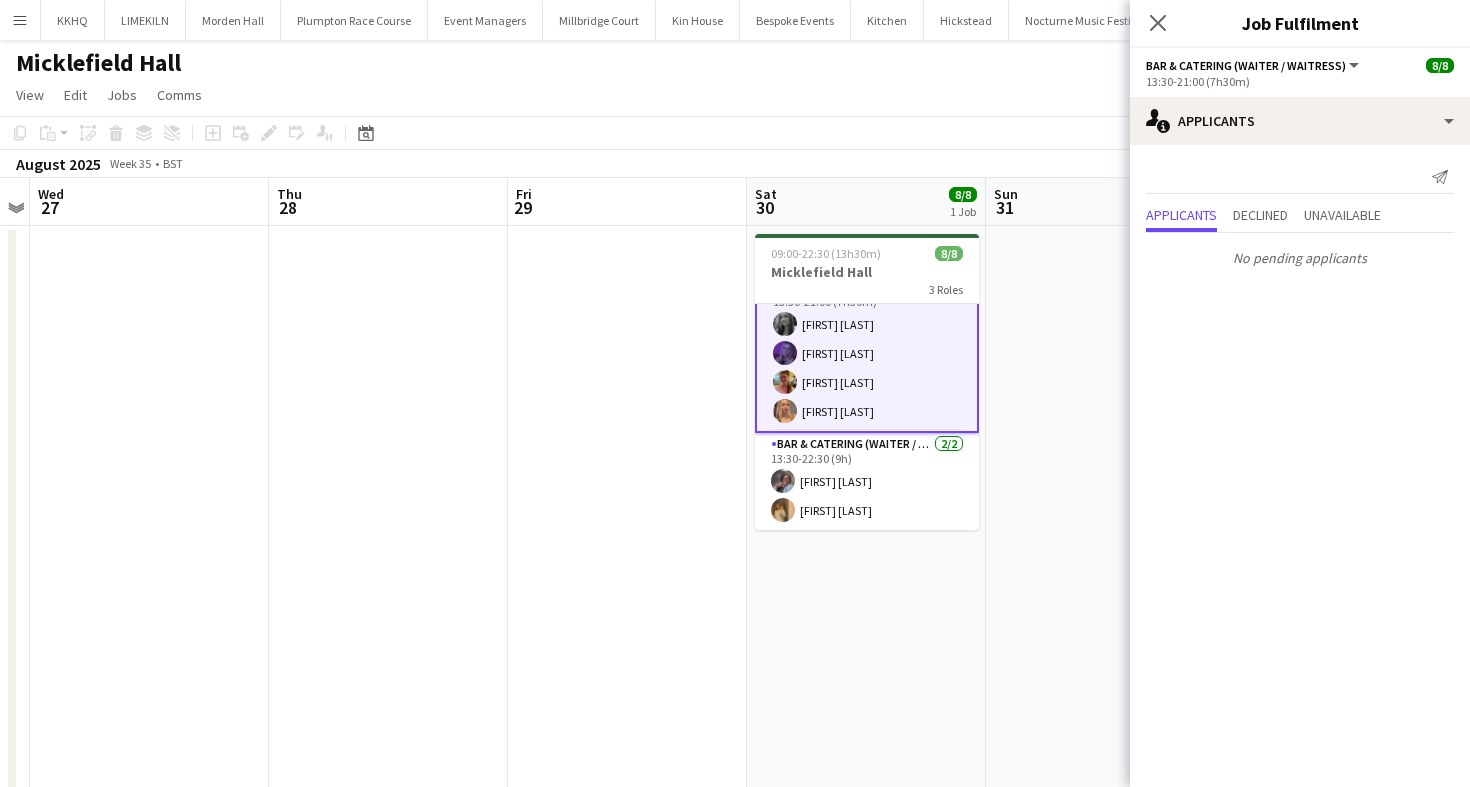 click on "View  Day view expanded Day view collapsed Month view Date picker Jump to today Expand Linked Jobs Collapse Linked Jobs  Edit  Copy
Command
C  Paste  Without Crew
Command
V With Crew
Command
Shift
V Paste as linked job  Group  Group Ungroup  Jobs  New Job Edit Job Delete Job New Linked Job Edit Linked Jobs Job fulfilment Promote Role Copy Role URL  Comms  Notify confirmed crew Create chat" 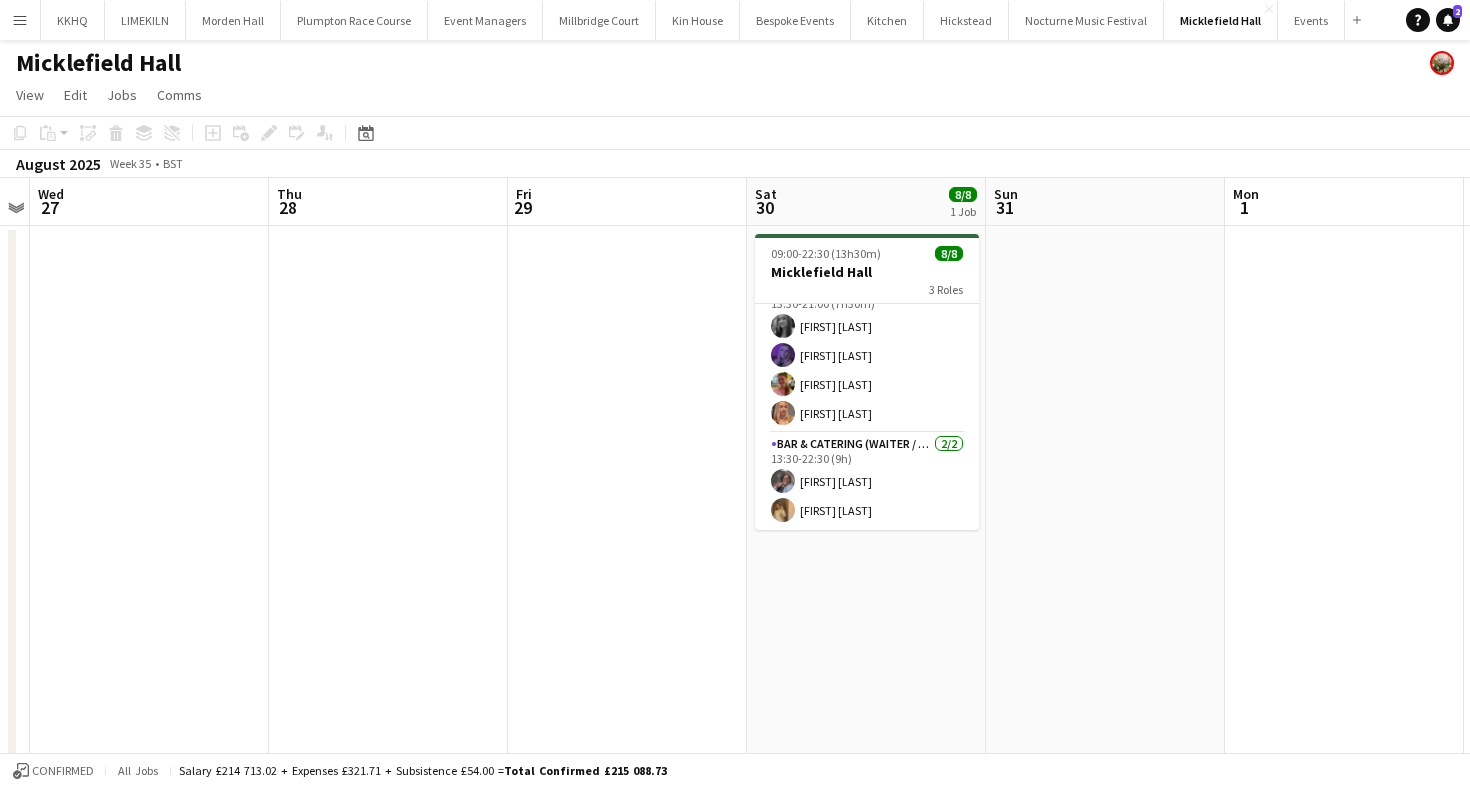 scroll, scrollTop: 123, scrollLeft: 0, axis: vertical 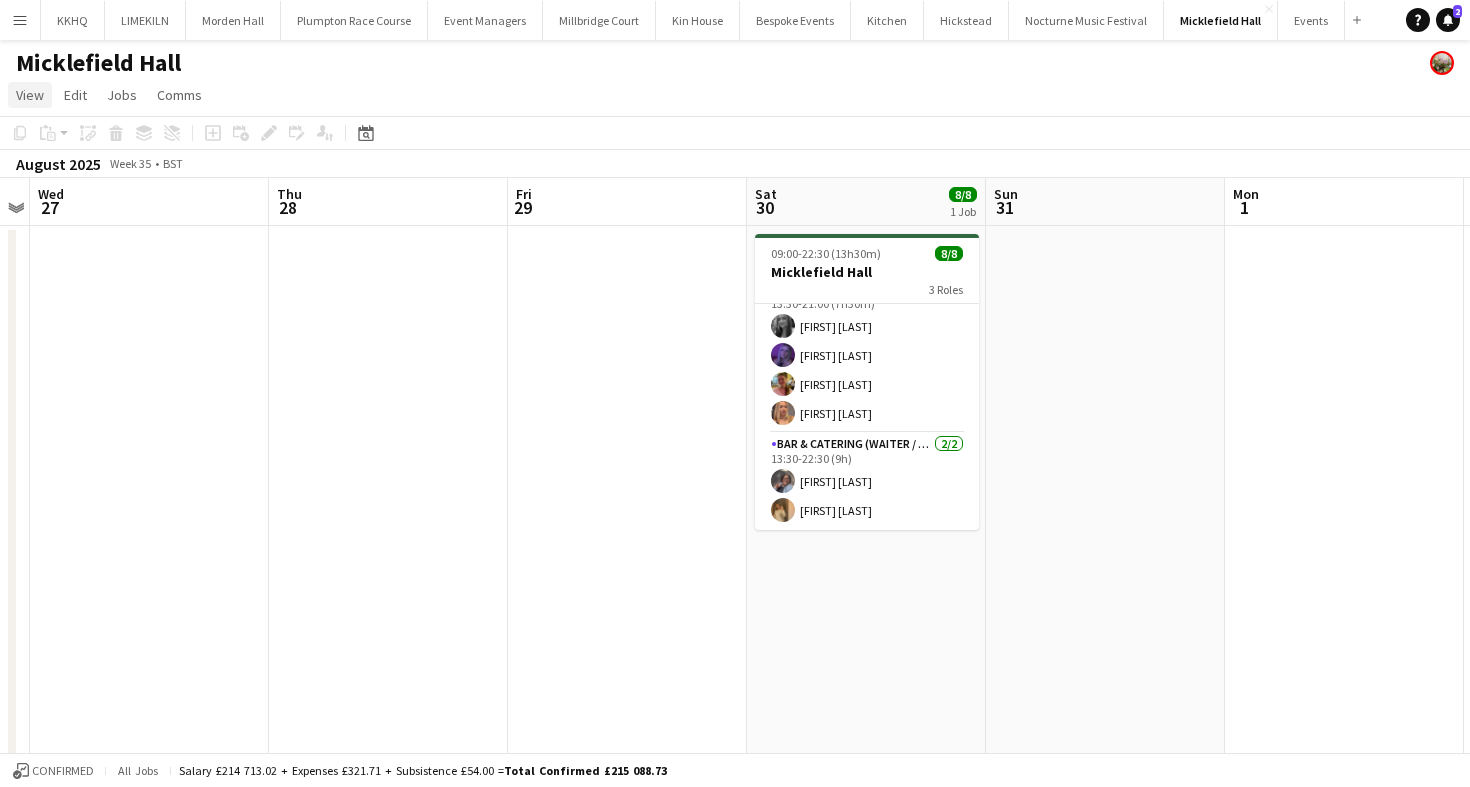 click on "View" 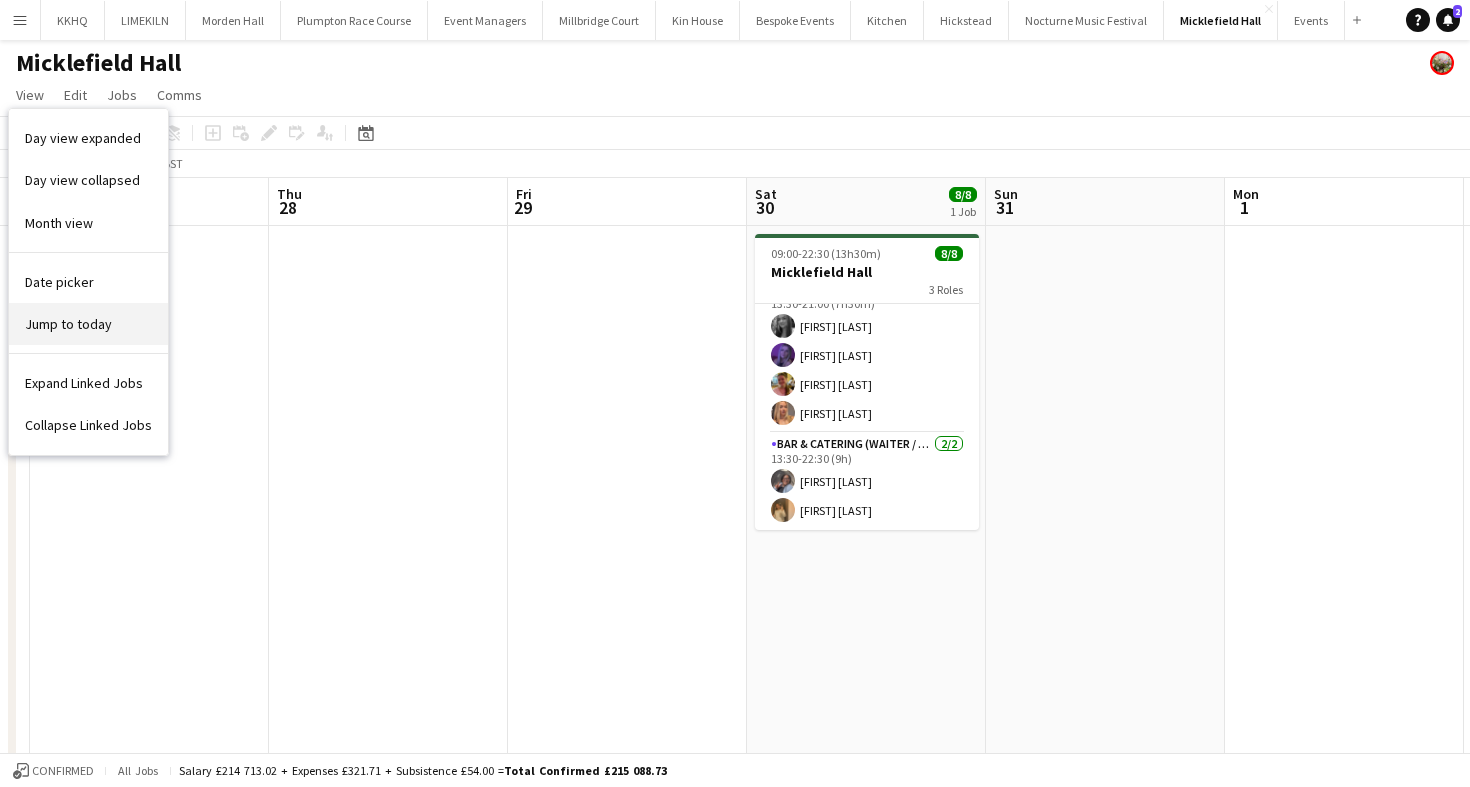 click on "Jump to today" at bounding box center [88, 324] 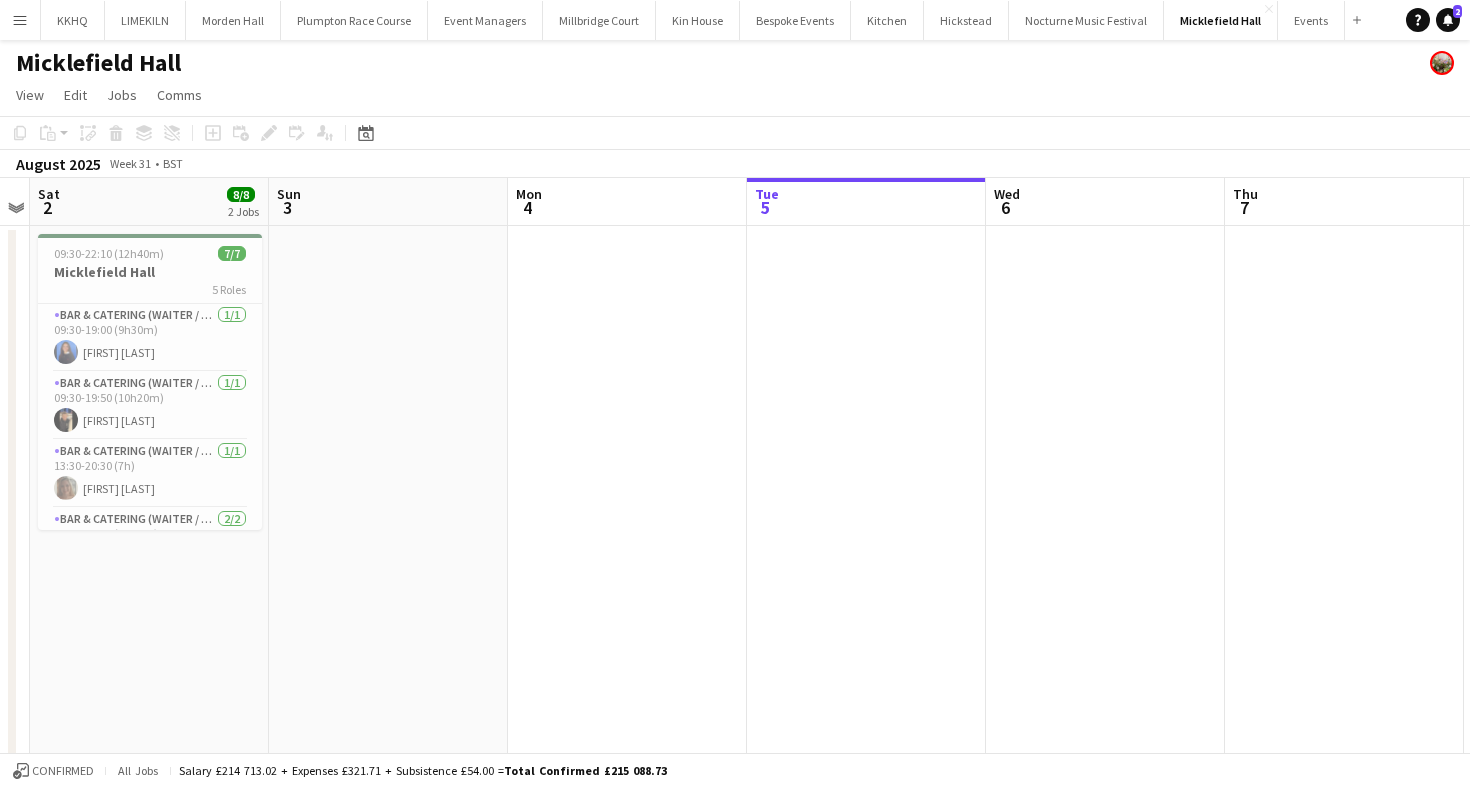 scroll, scrollTop: 0, scrollLeft: 688, axis: horizontal 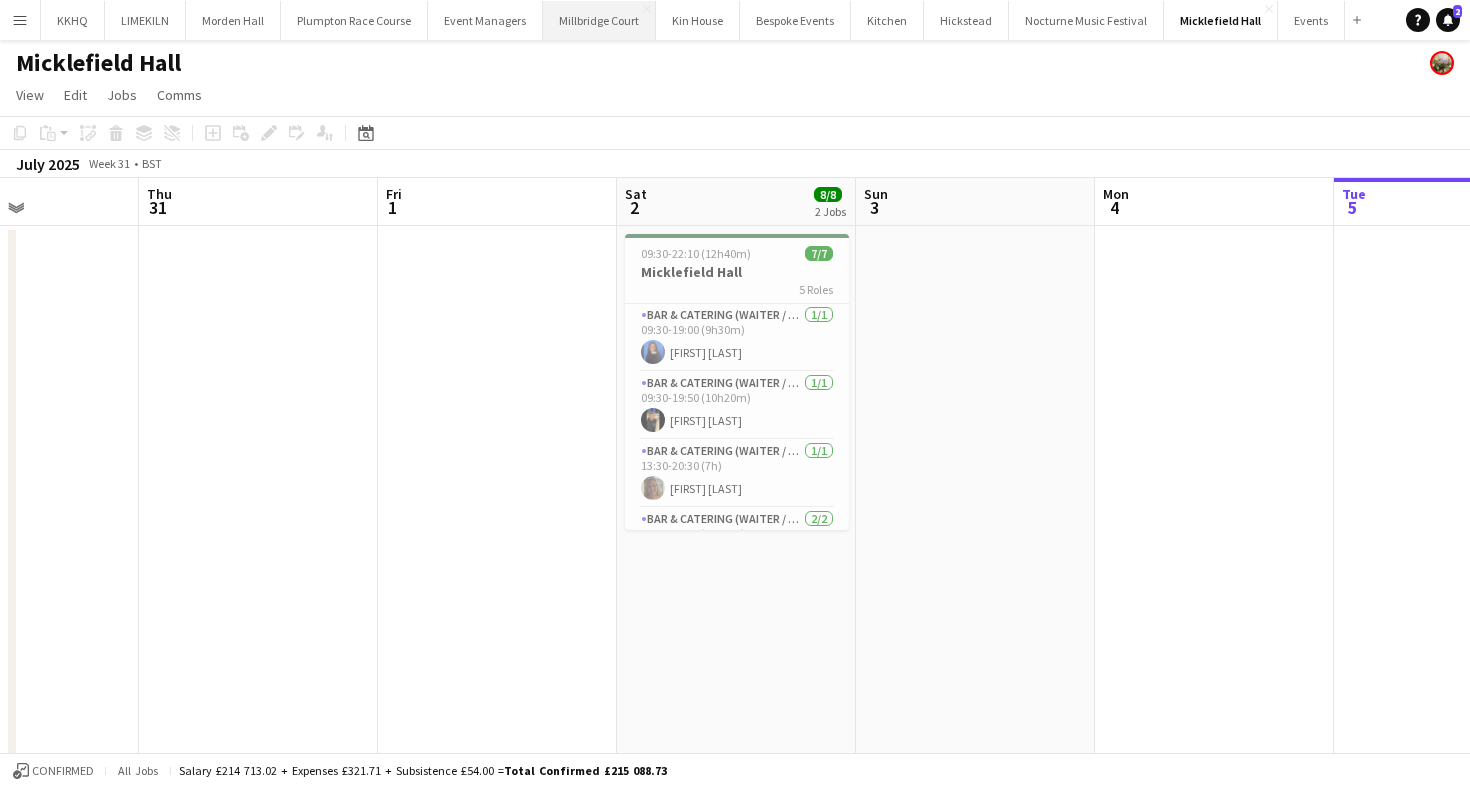 click on "Millbridge Court
Close" at bounding box center [599, 20] 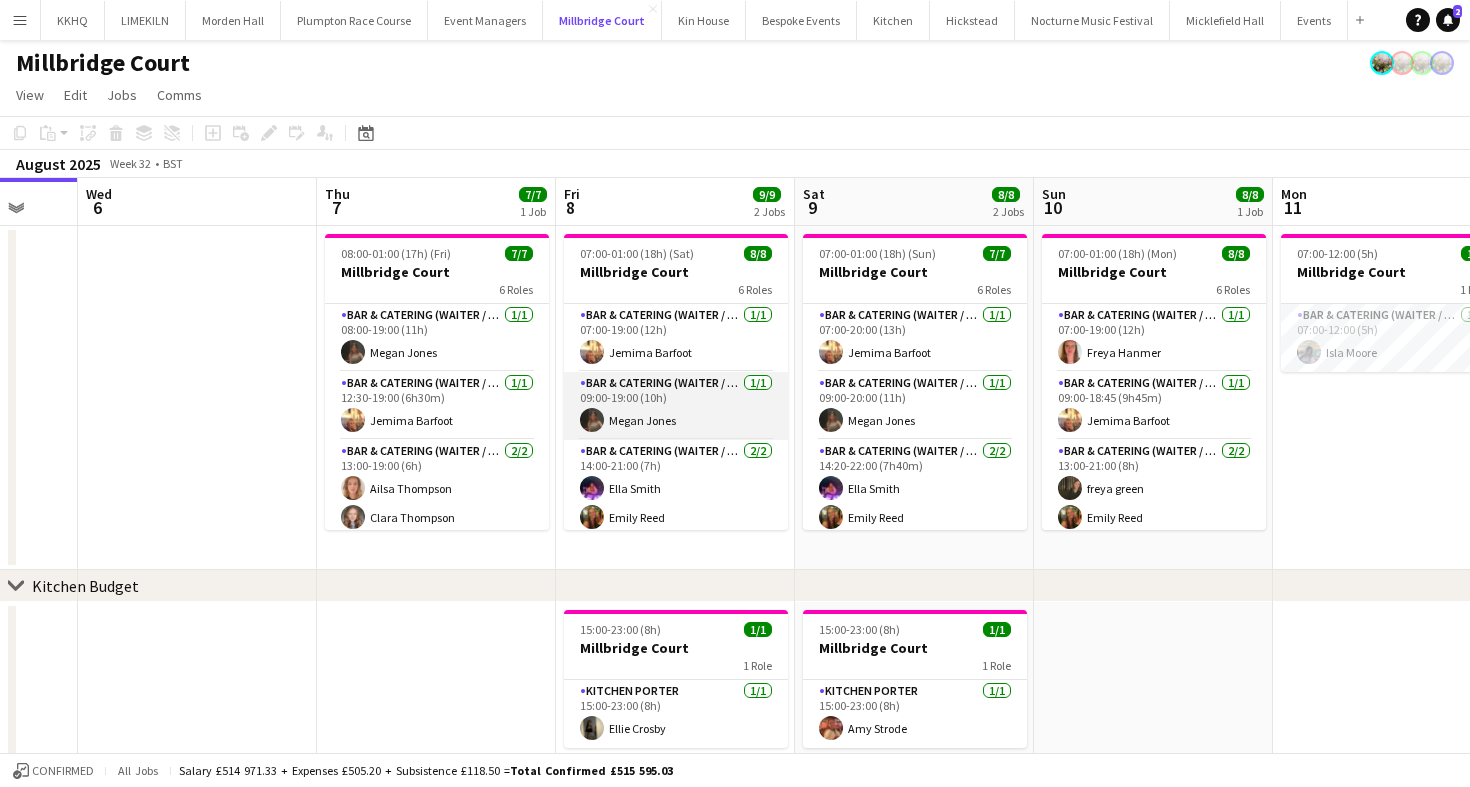 scroll, scrollTop: 0, scrollLeft: 888, axis: horizontal 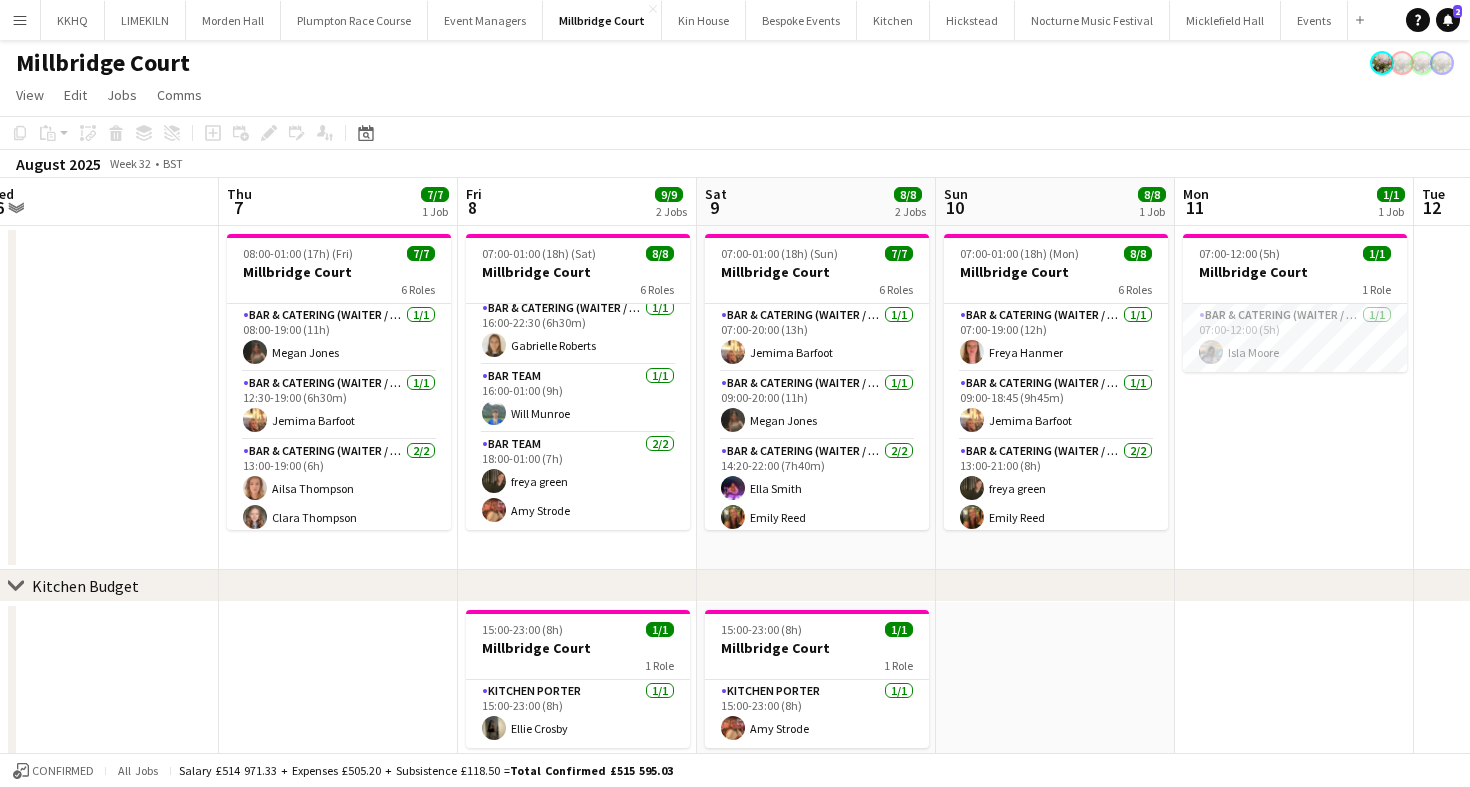 click on "August 2025   Week 32
•   BST" 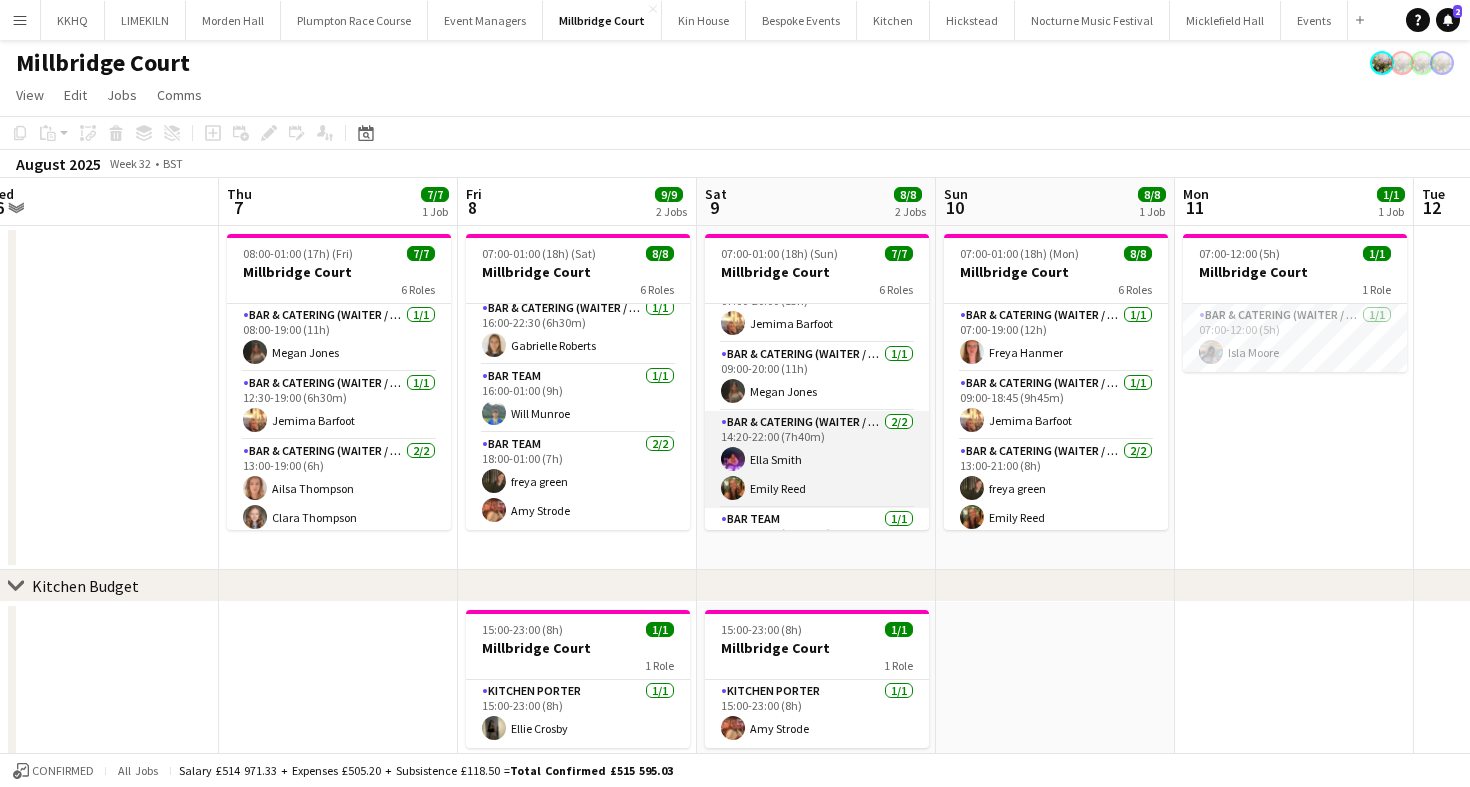 scroll, scrollTop: 0, scrollLeft: 0, axis: both 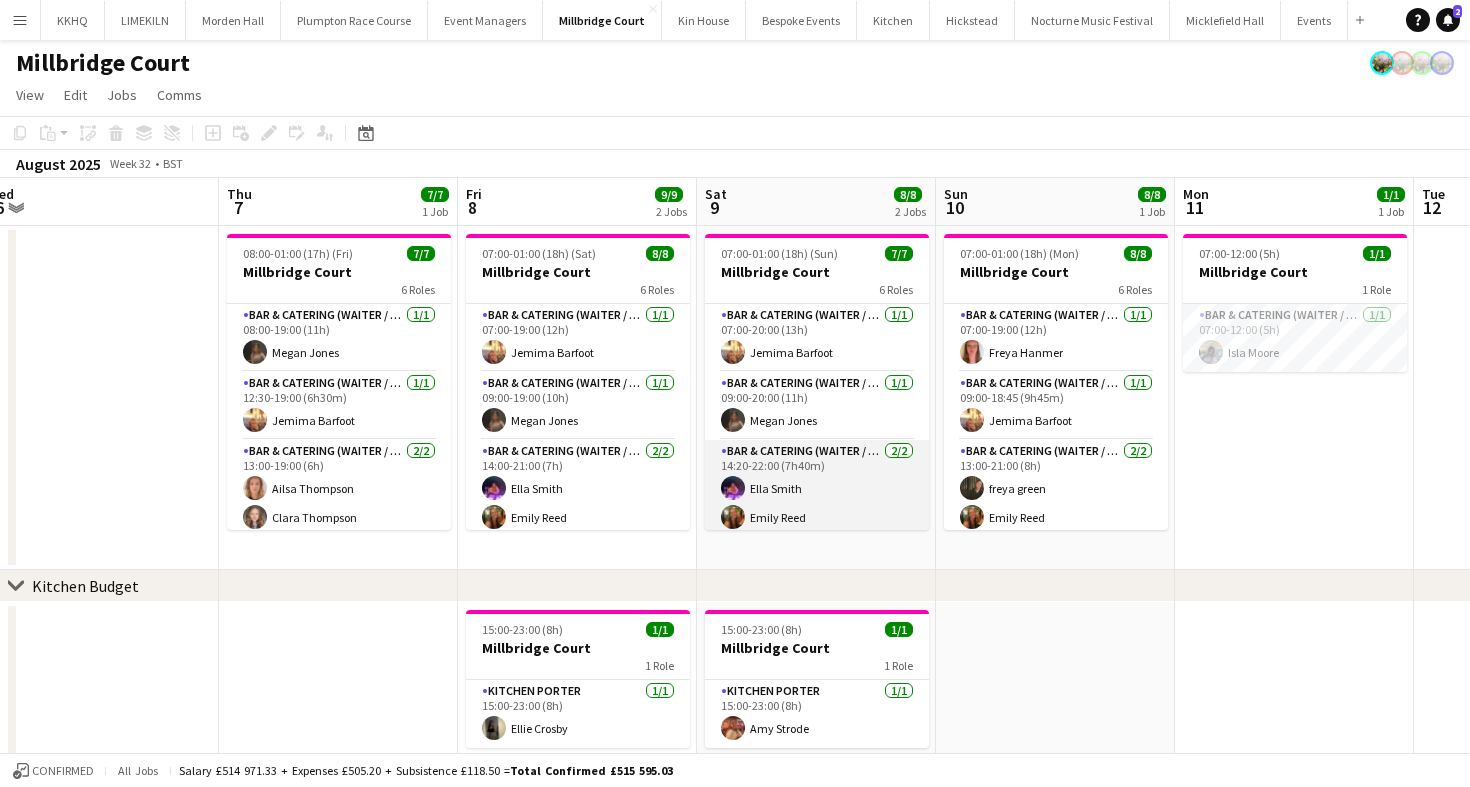 click on "Bar & Catering (Waiter / waitress)   2/2   14:20-22:00 (7h40m)
Ella Smith Emily Reed" at bounding box center (817, 488) 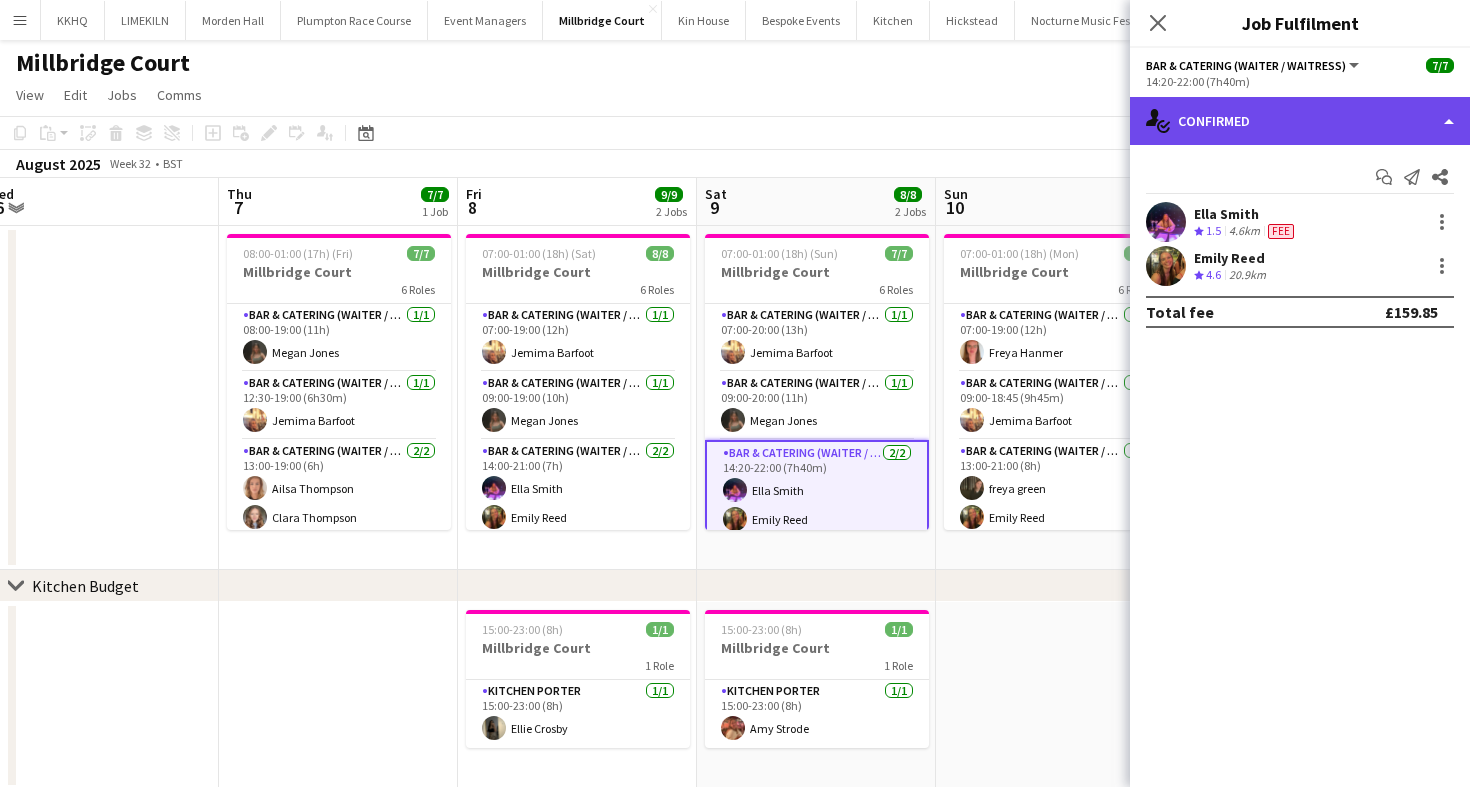 click on "single-neutral-actions-check-2
Confirmed" 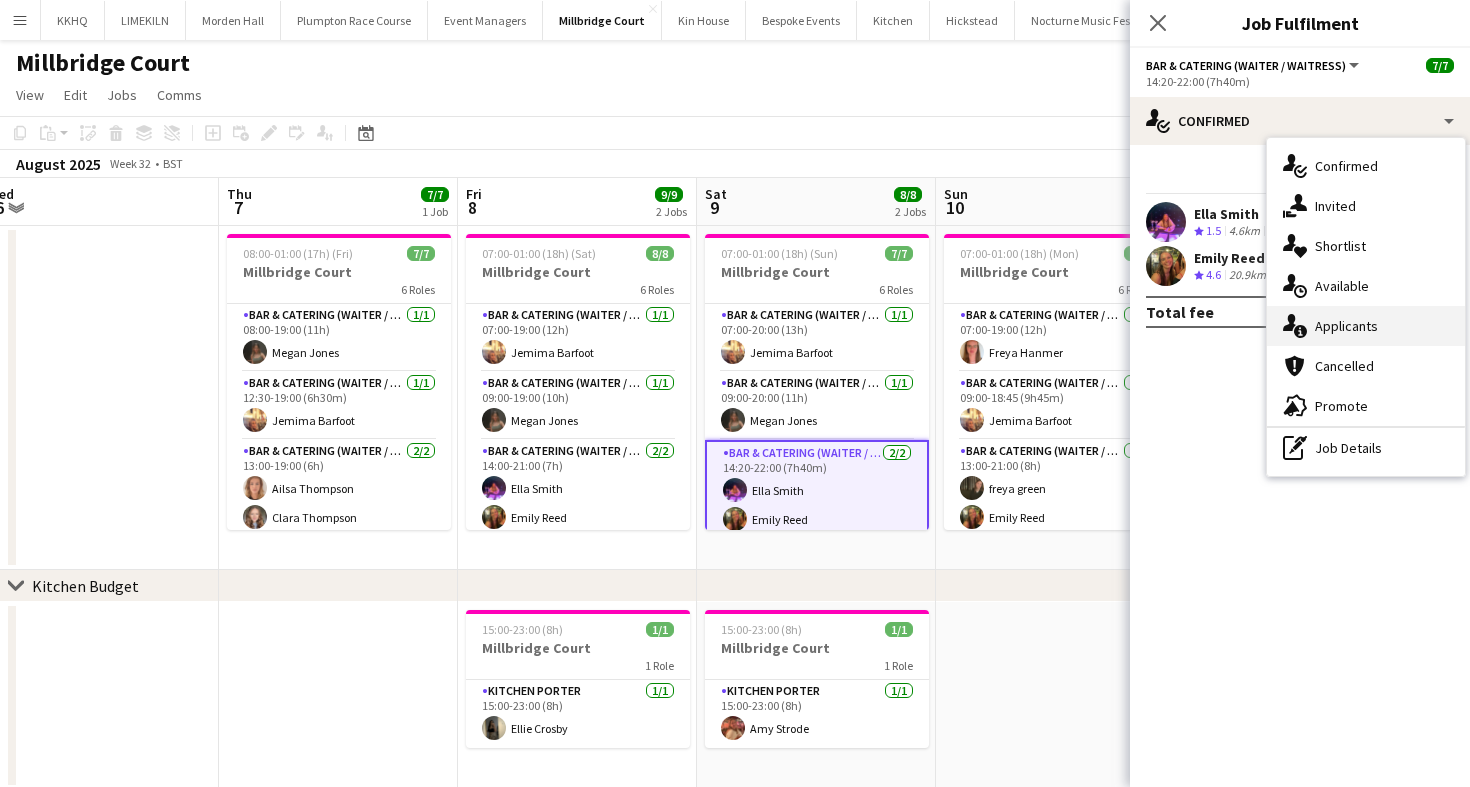 click on "single-neutral-actions-information
Applicants" at bounding box center [1366, 326] 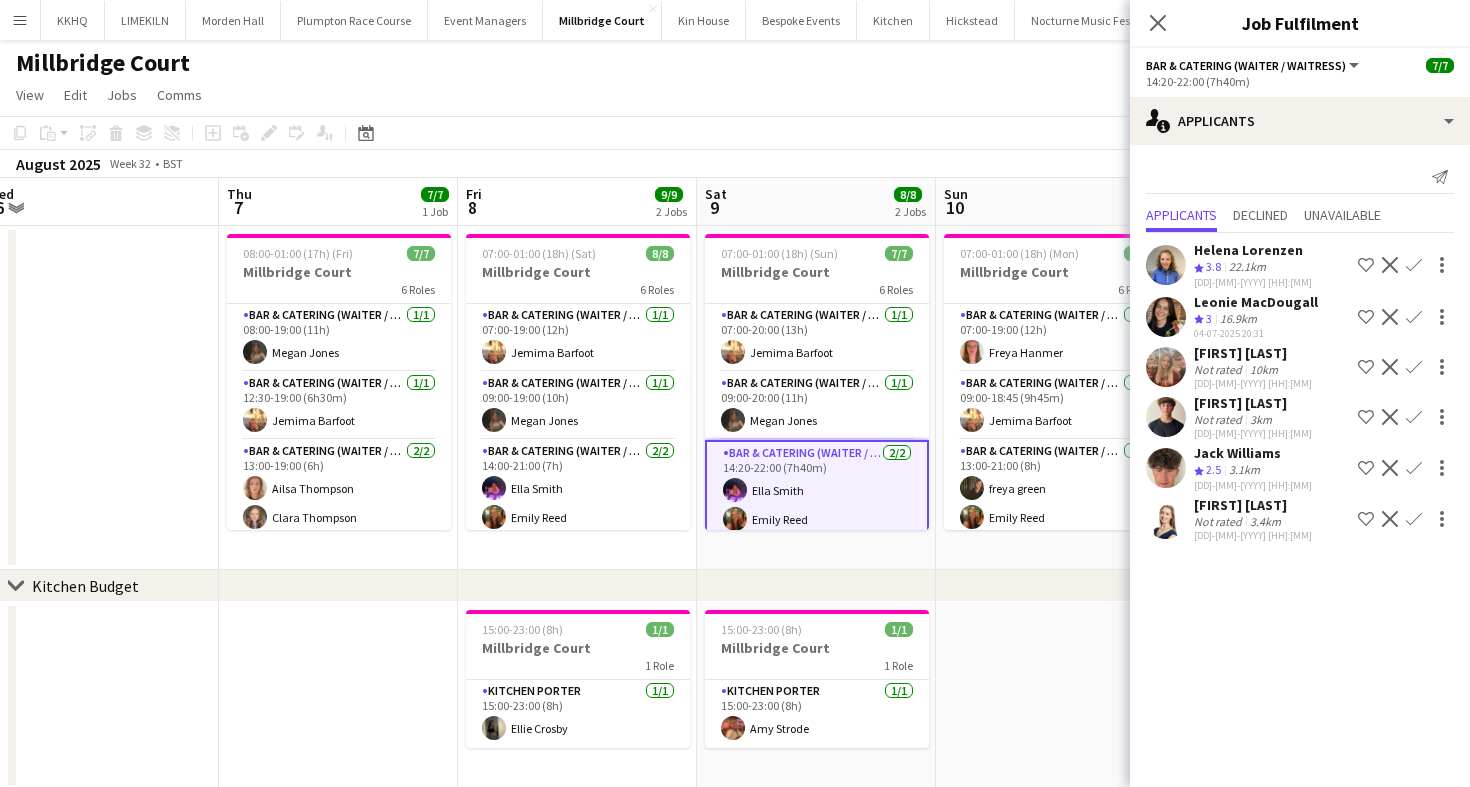 click on "30-05-2025 17:04" at bounding box center (1256, 333) 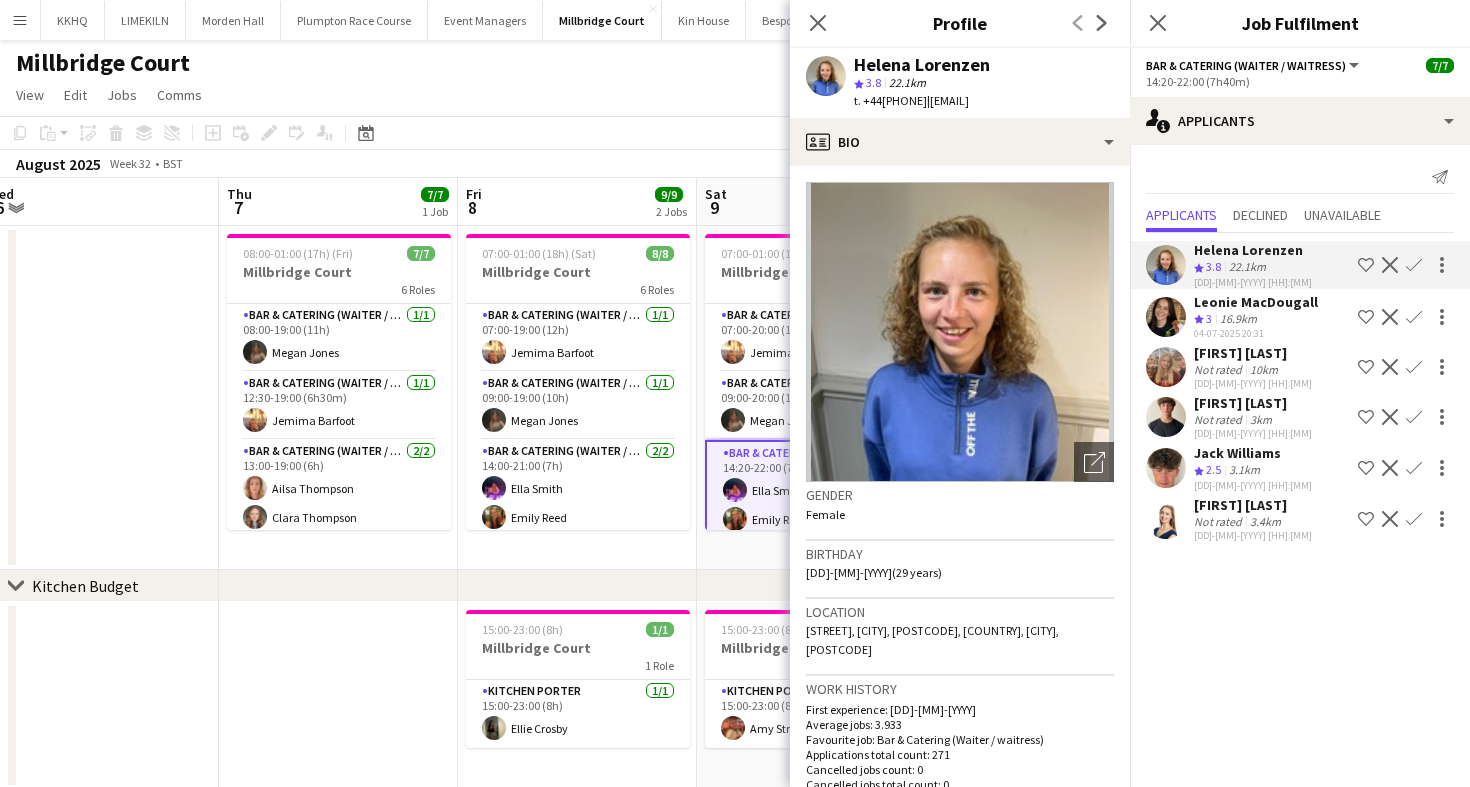 click on "Fri   8   9/9   2 Jobs" at bounding box center [577, 202] 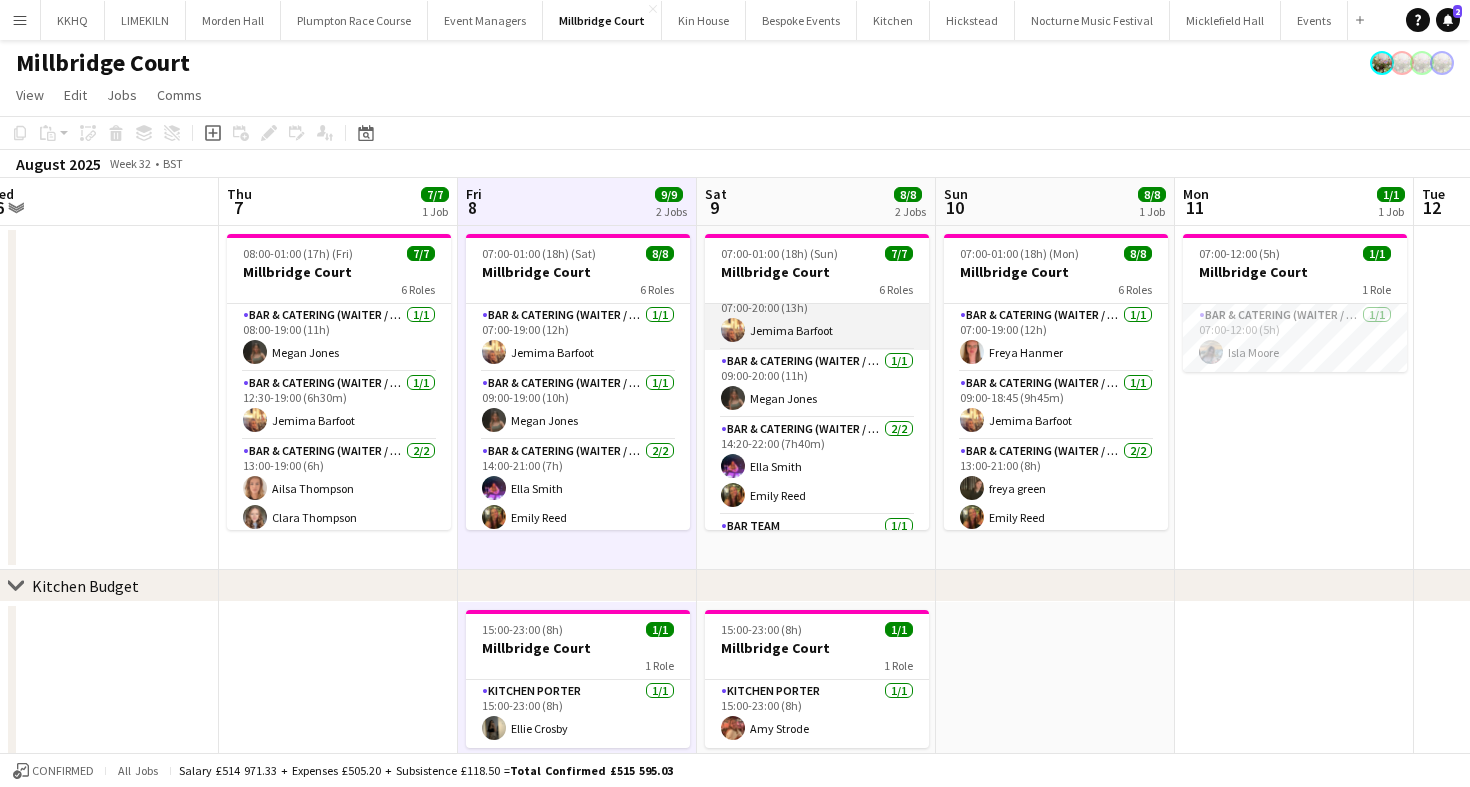 scroll, scrollTop: 0, scrollLeft: 0, axis: both 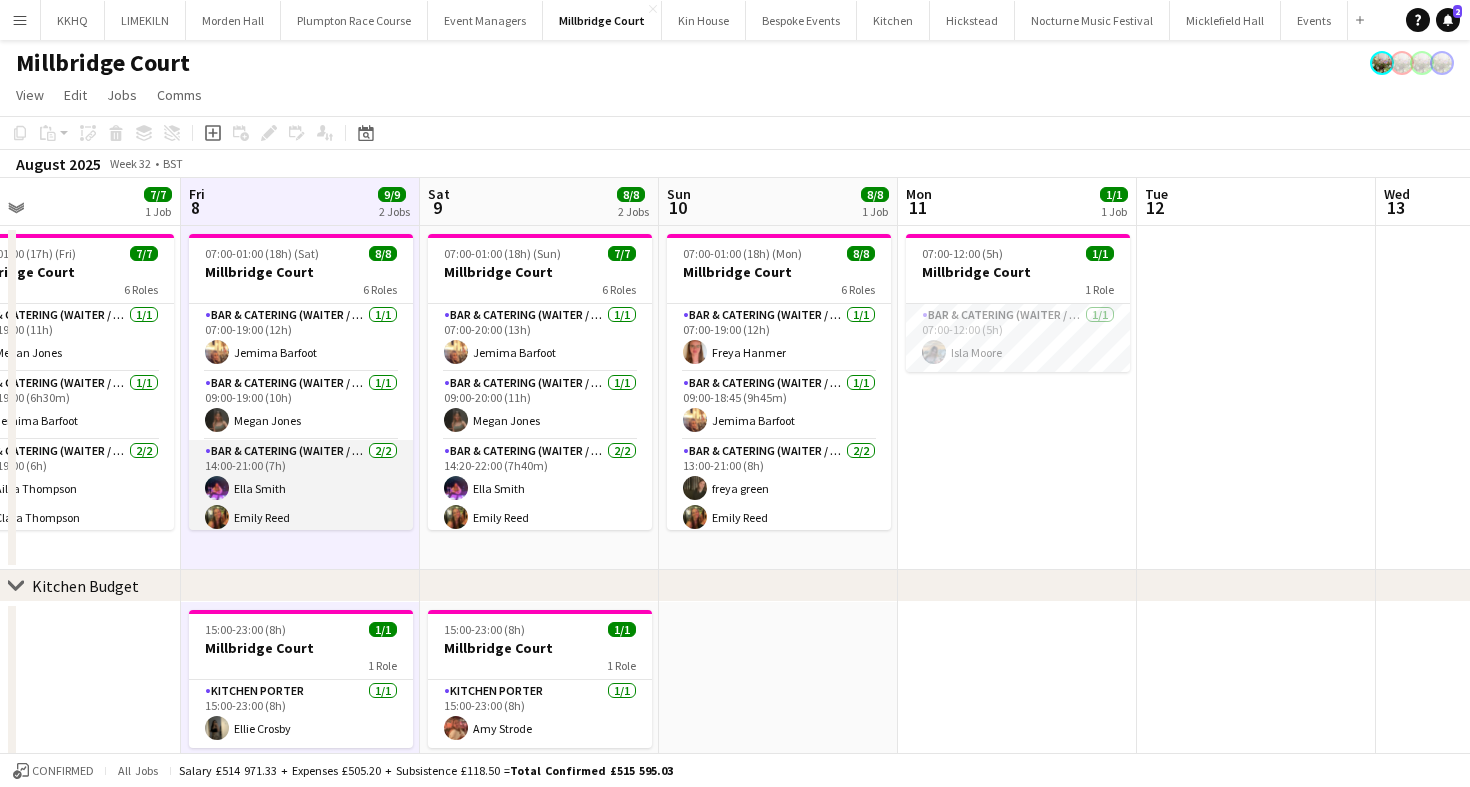 click on "Bar & Catering (Waiter / waitress)   2/2   14:00-21:00 (7h)
Ella Smith Emily Reed" at bounding box center [301, 488] 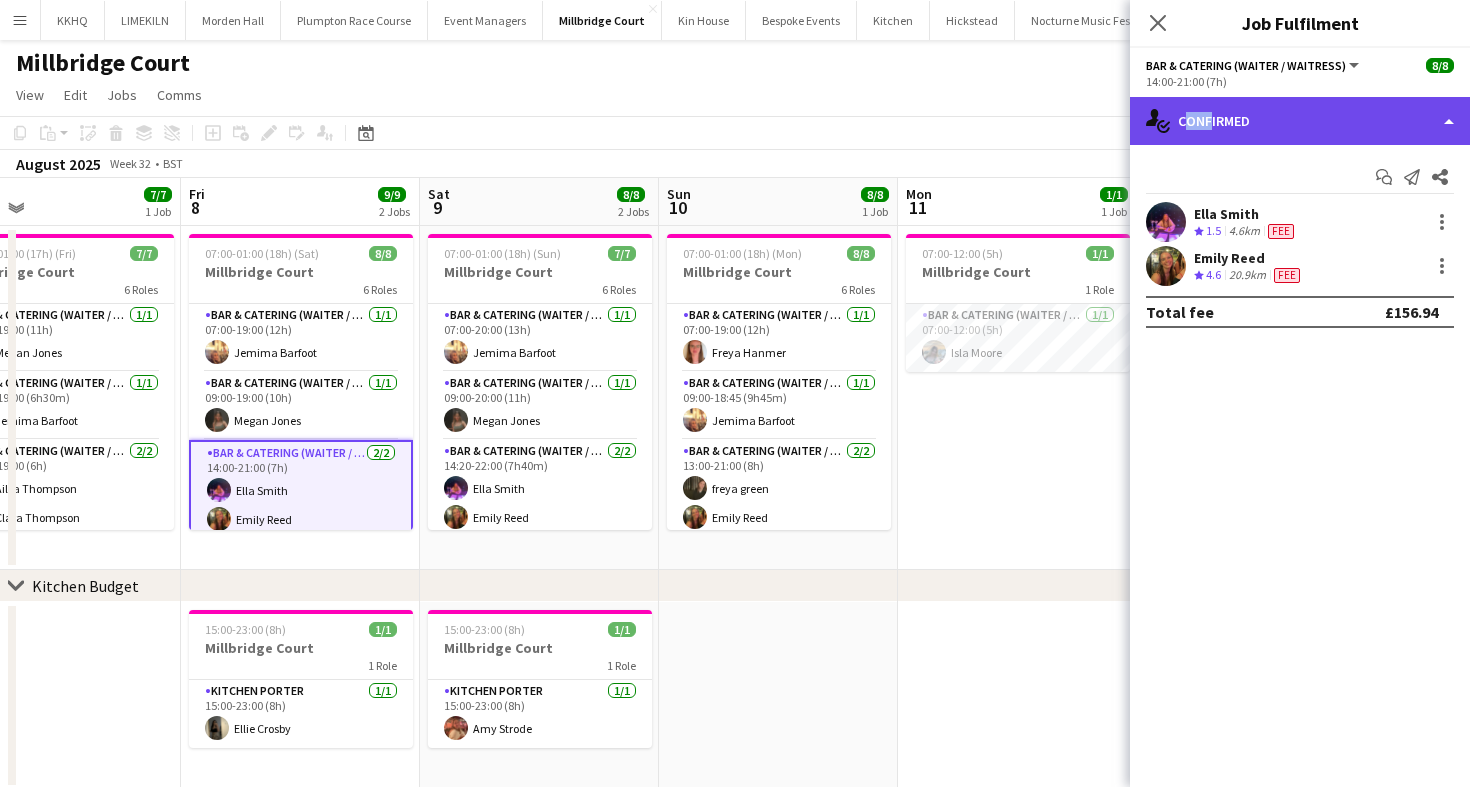 click on "single-neutral-actions-check-2
Confirmed" 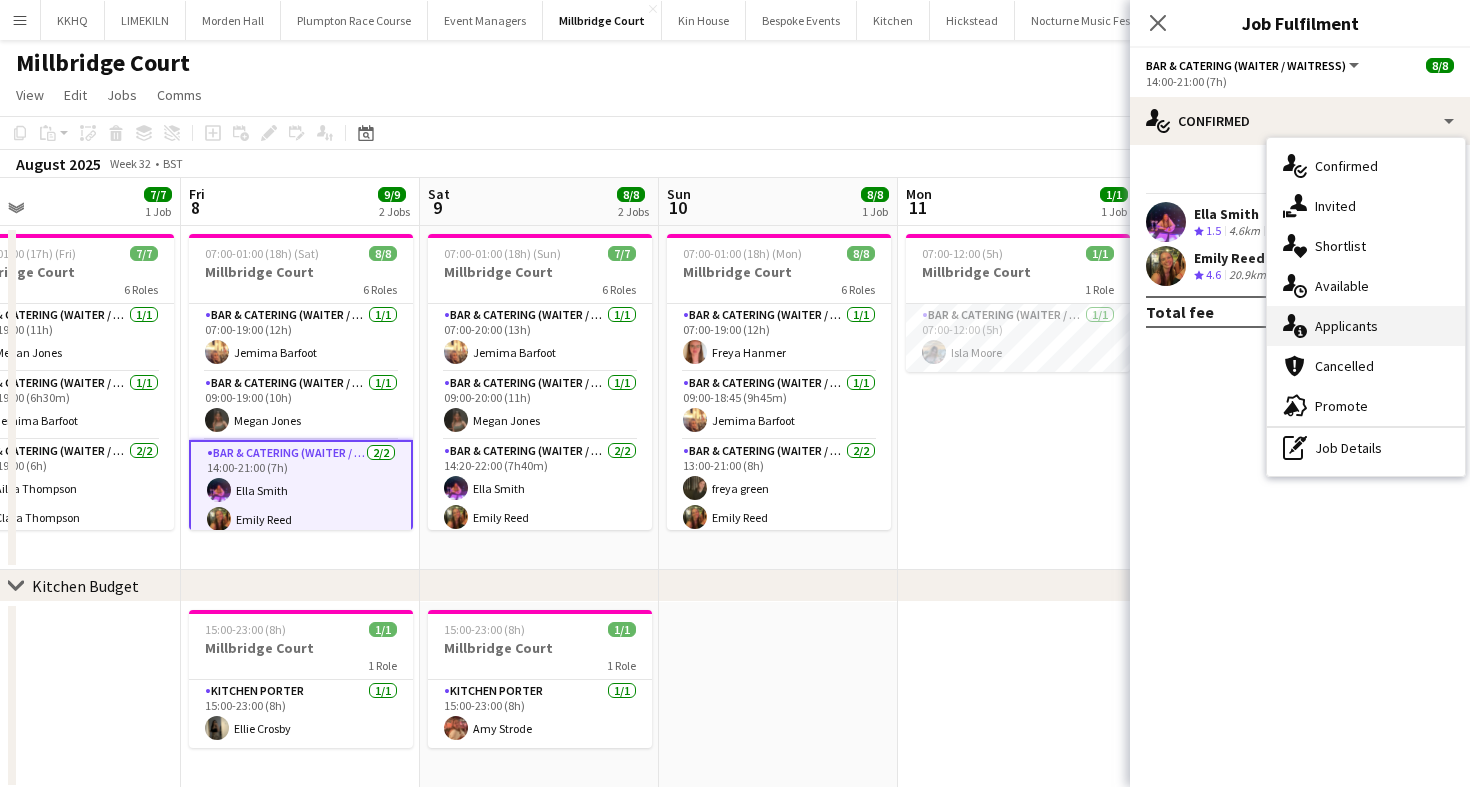 click on "single-neutral-actions-information
Applicants" at bounding box center (1366, 326) 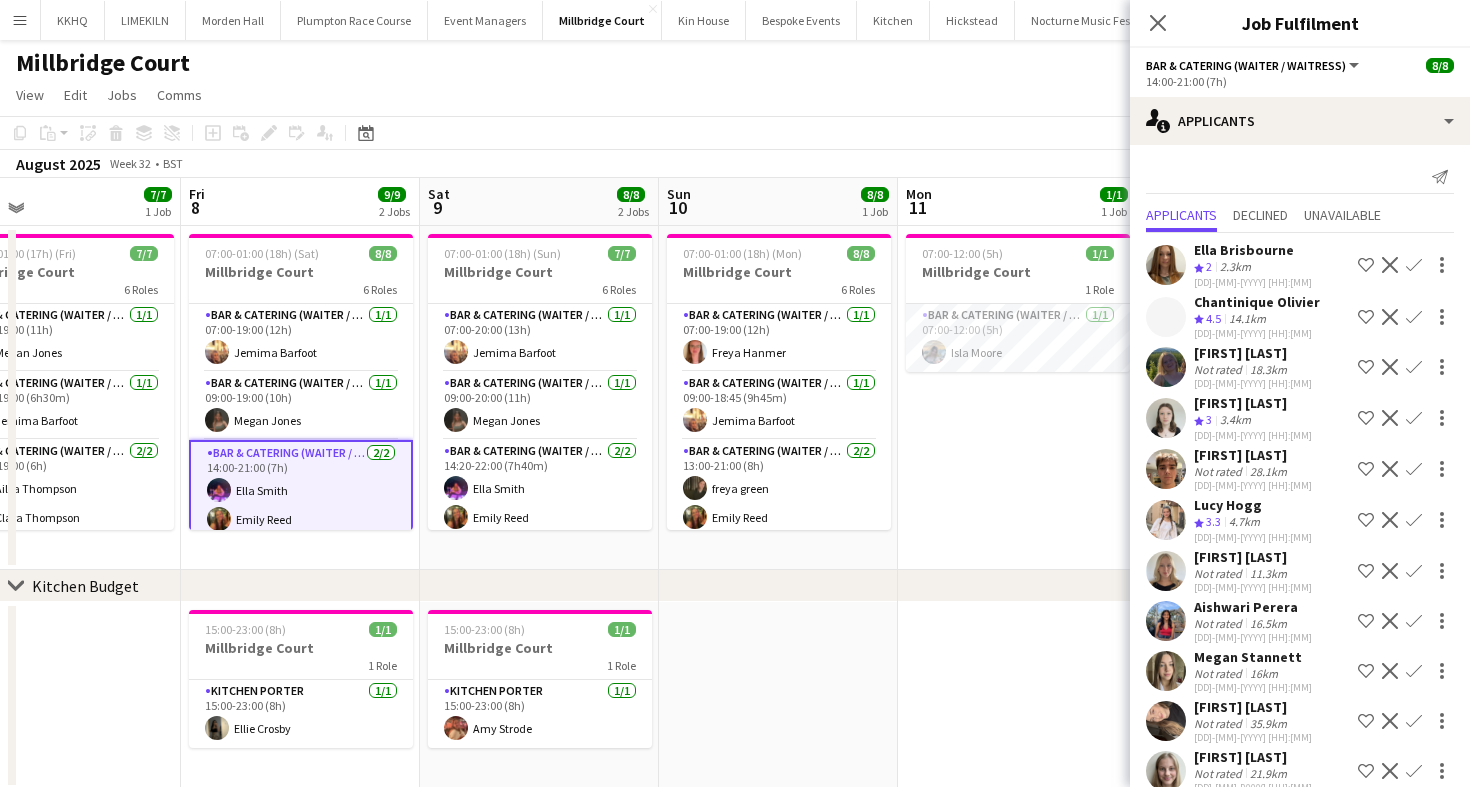 scroll, scrollTop: 174, scrollLeft: 0, axis: vertical 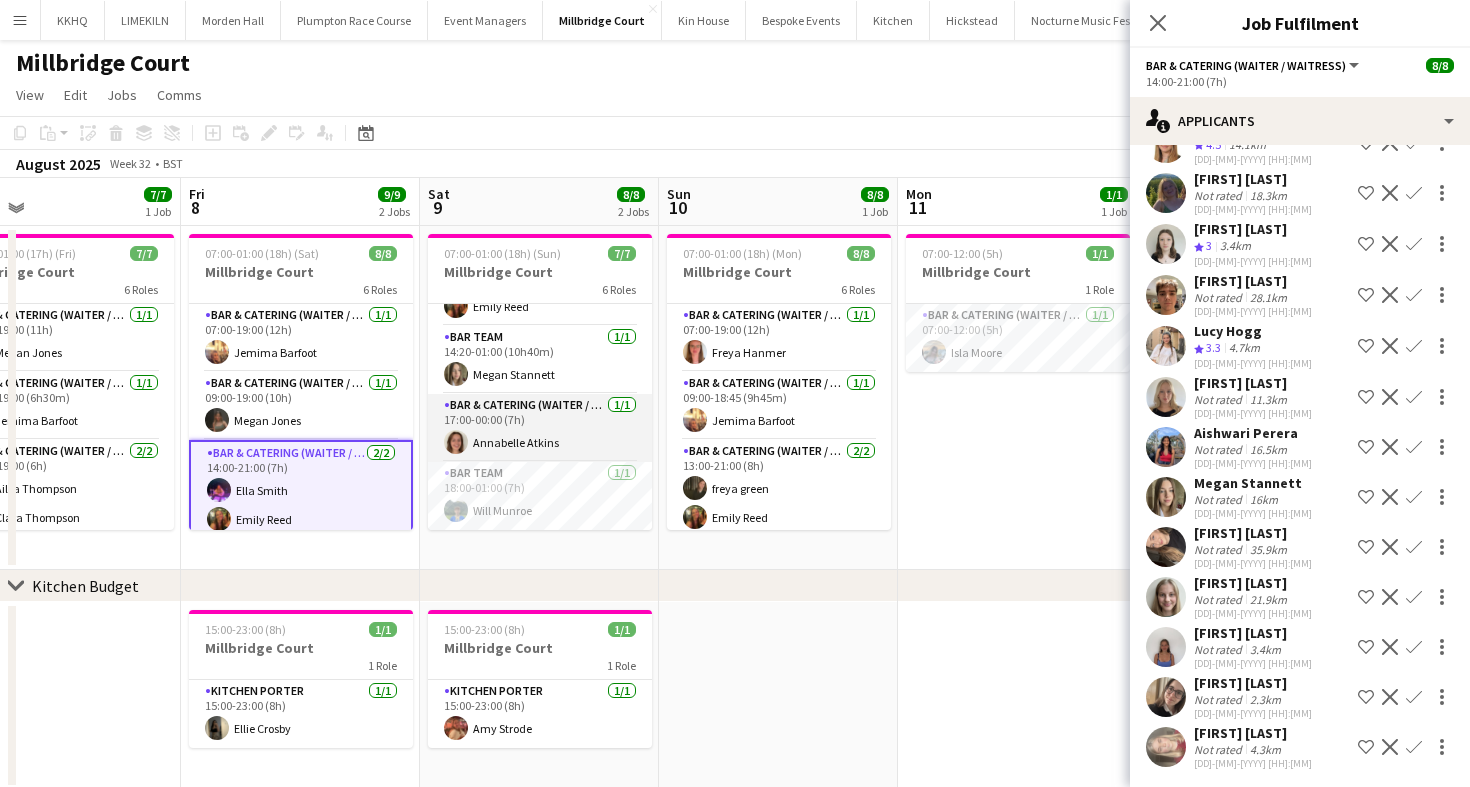 click on "Bar & Catering (Waiter / waitress)   1/1   17:00-00:00 (7h)
Annabelle Atkins" at bounding box center (540, 428) 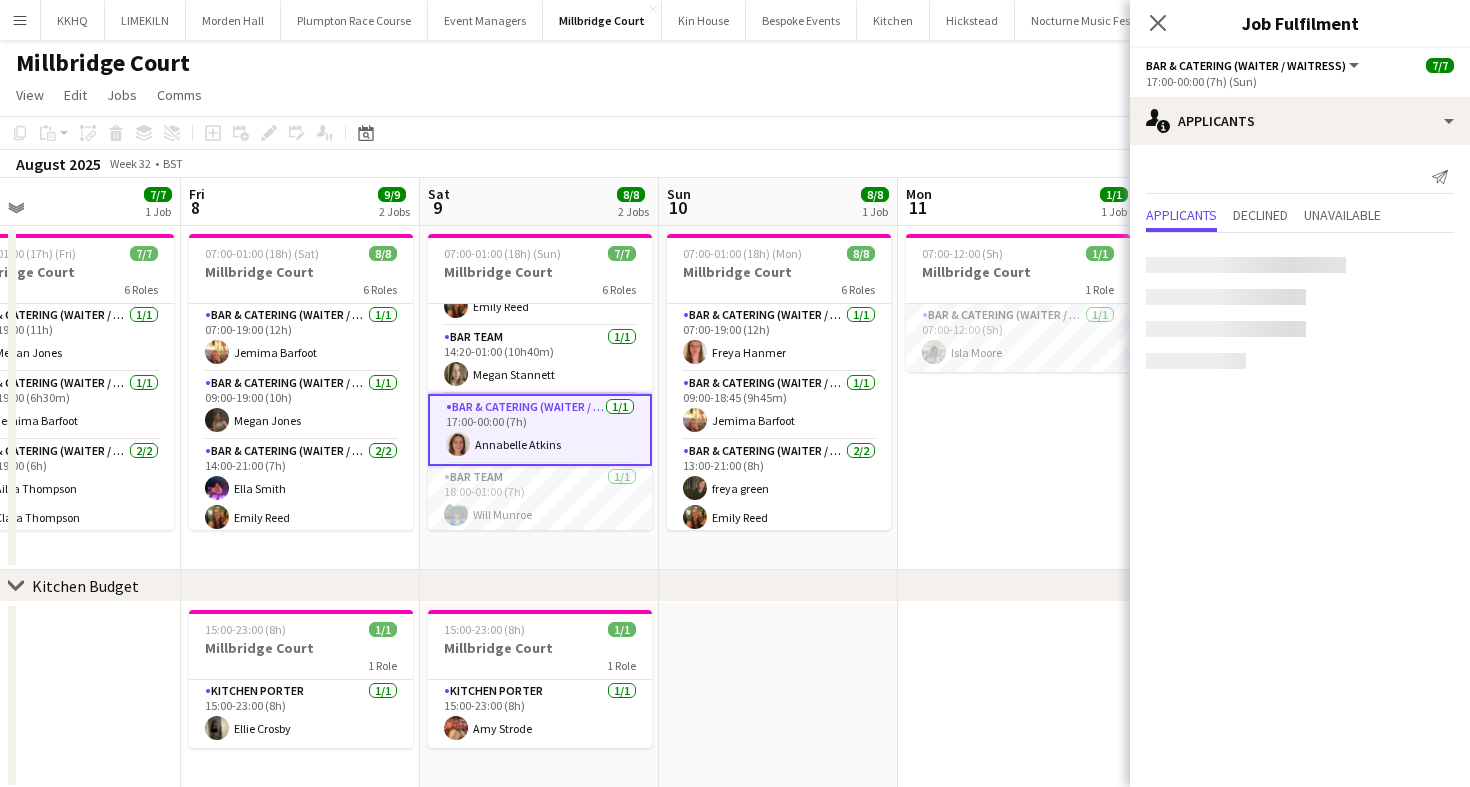 scroll, scrollTop: 0, scrollLeft: 0, axis: both 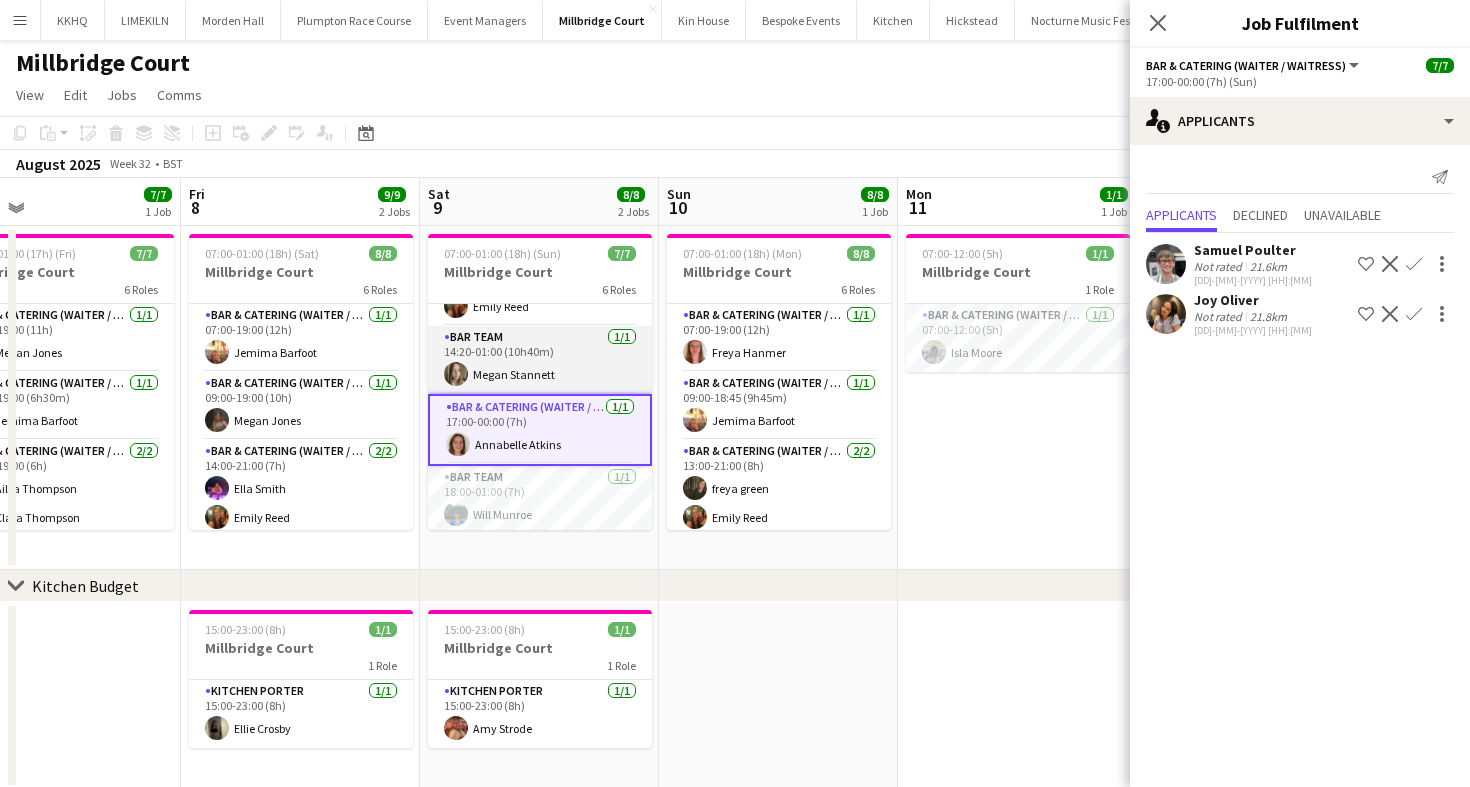 click on "Bar Team   1/1   14:20-01:00 (10h40m)
Megan Stannett" at bounding box center (540, 360) 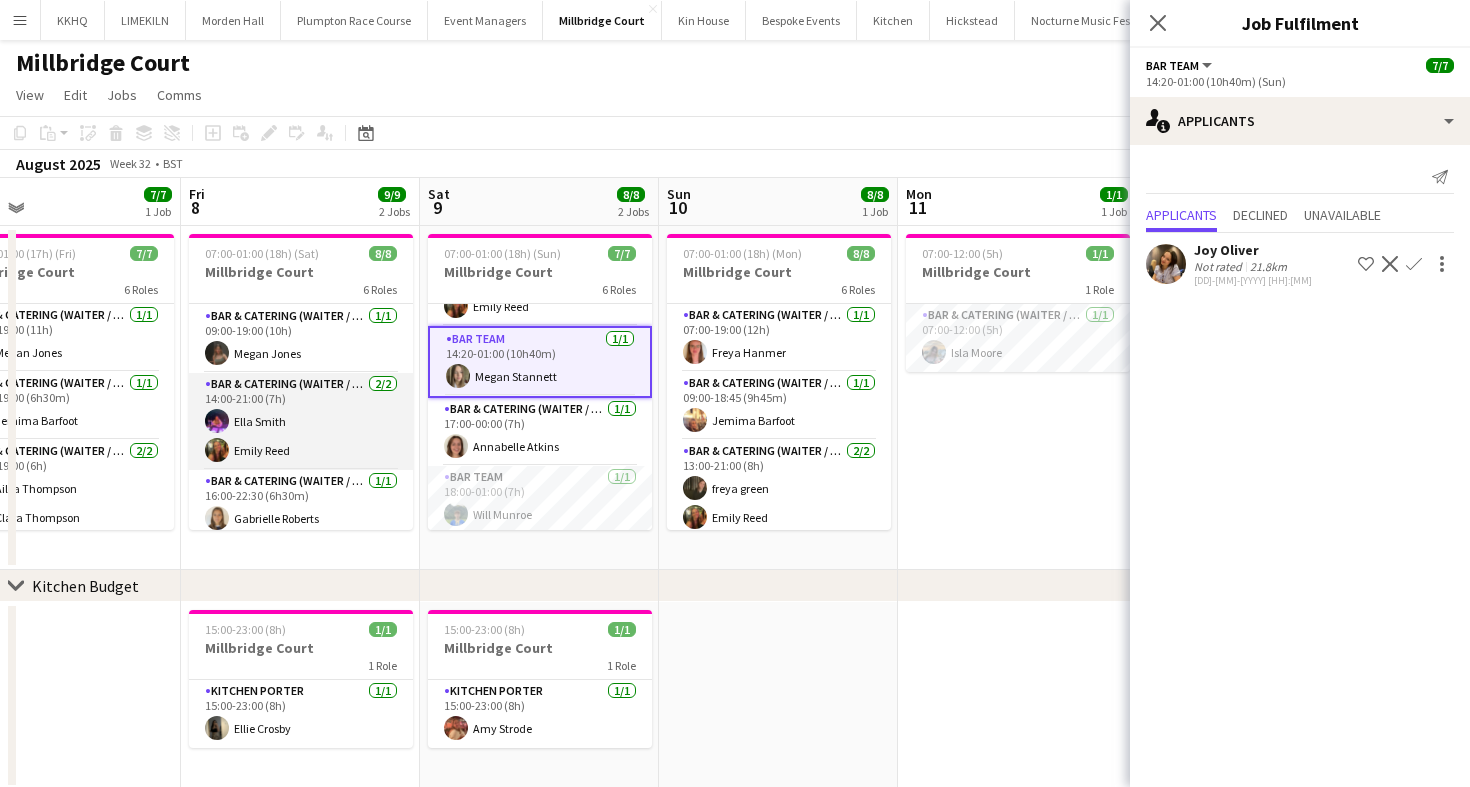 scroll, scrollTop: 82, scrollLeft: 0, axis: vertical 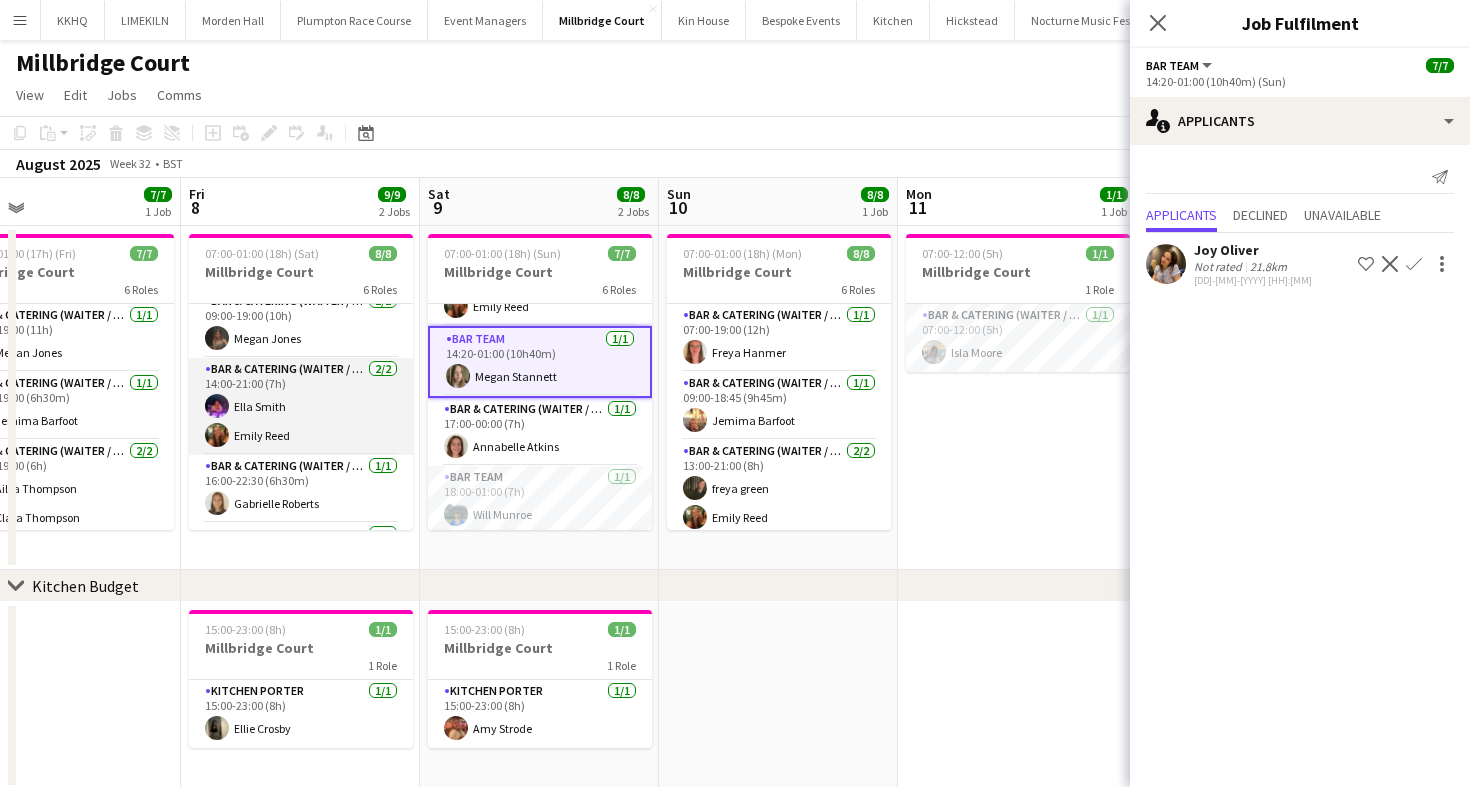 click on "Bar & Catering (Waiter / waitress)   2/2   14:00-21:00 (7h)
Ella Smith Emily Reed" at bounding box center (301, 406) 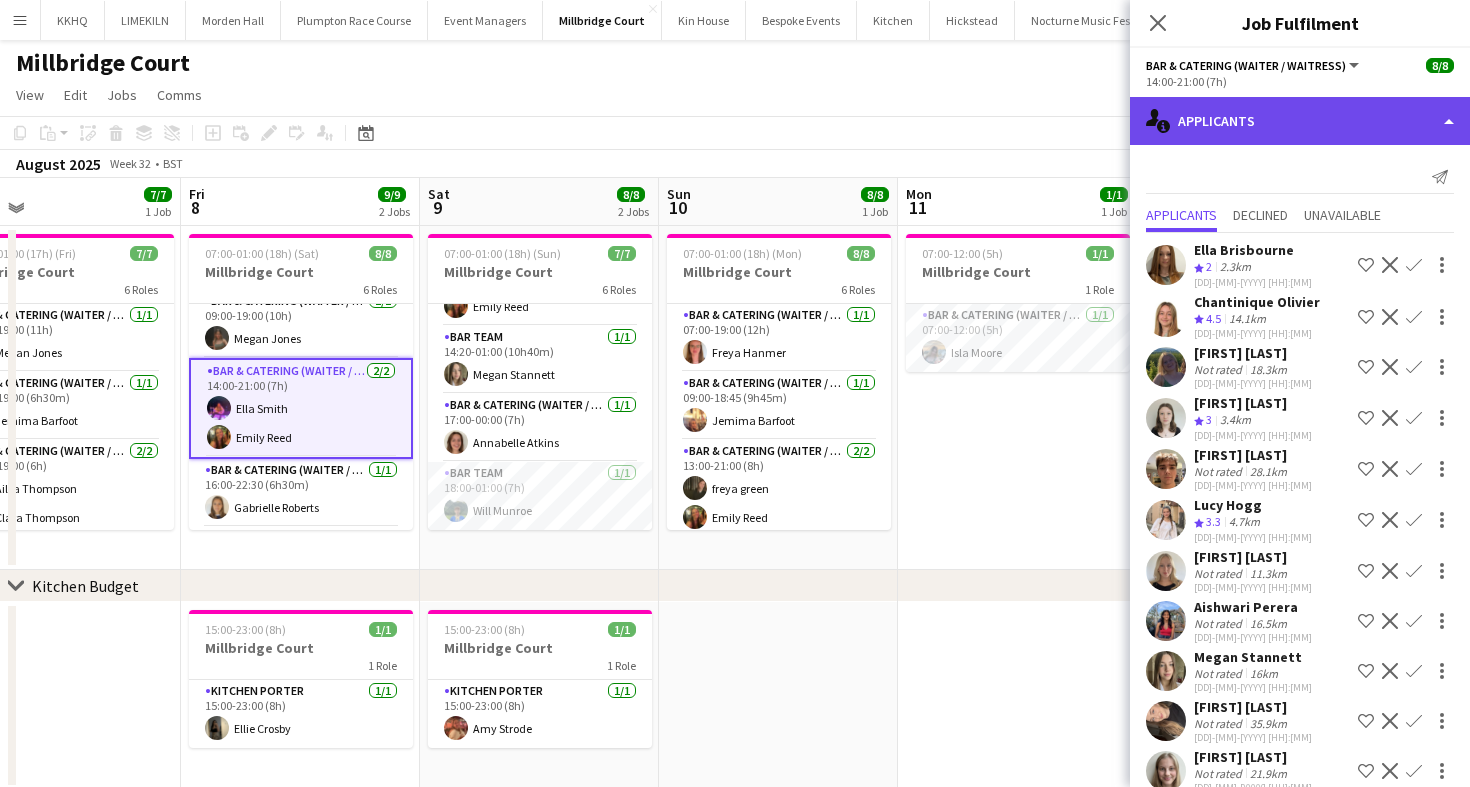 click on "single-neutral-actions-information
Applicants" 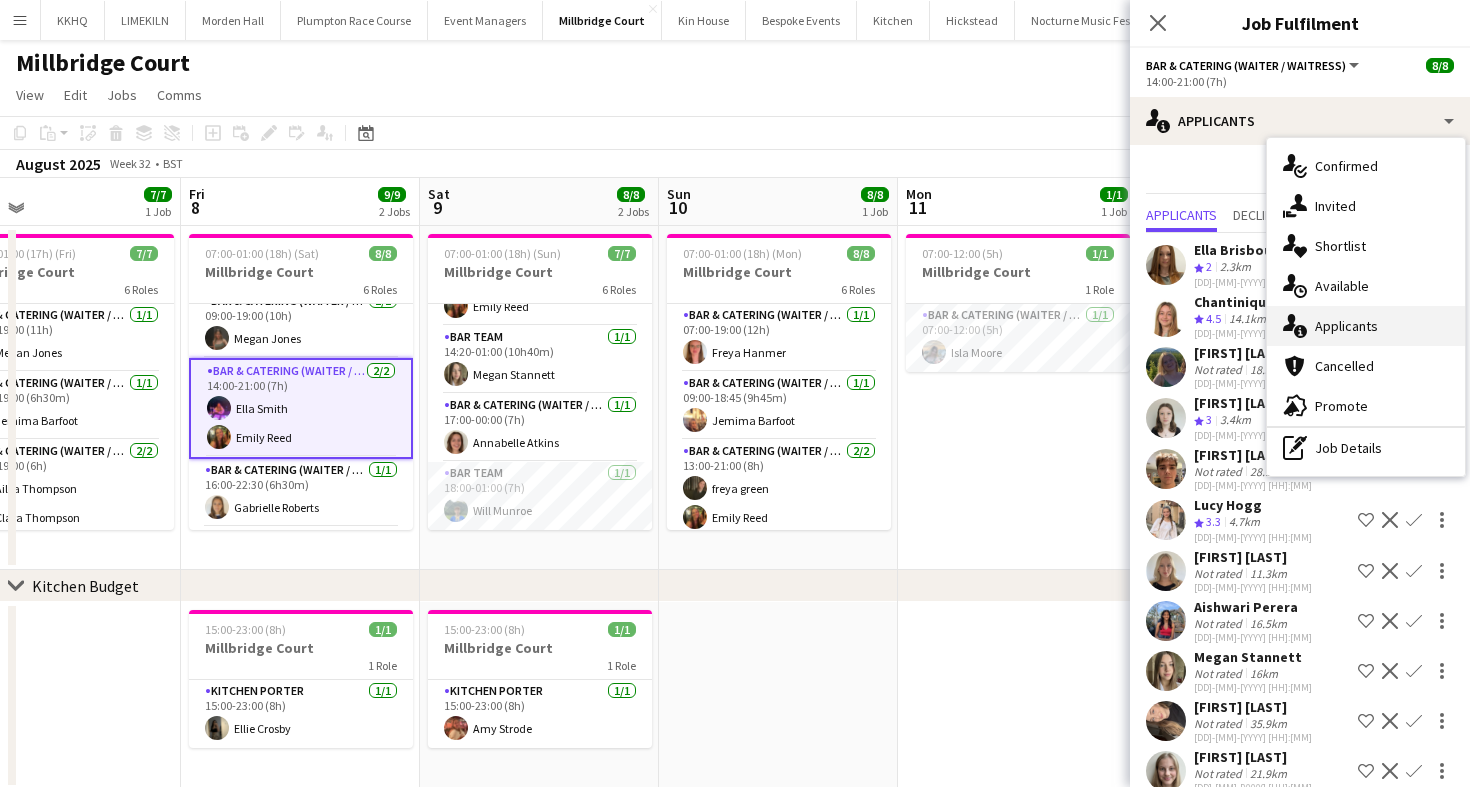 click on "single-neutral-actions-information
Applicants" at bounding box center [1366, 326] 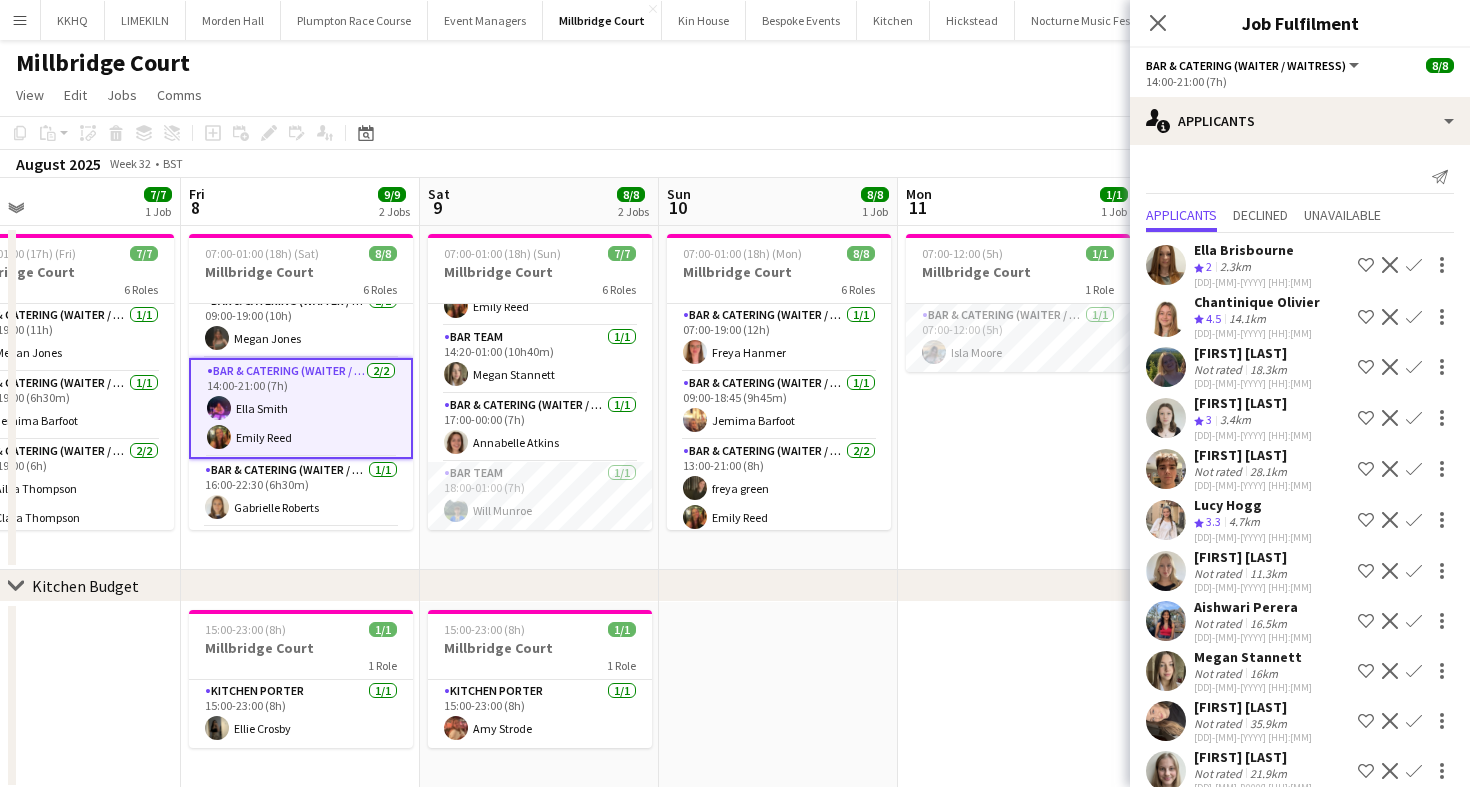click on "View  Day view expanded Day view collapsed Month view Date picker Jump to today Expand Linked Jobs Collapse Linked Jobs  Edit  Copy
Command
C  Paste  Without Crew
Command
V With Crew
Command
Shift
V Paste as linked job  Group  Group Ungroup  Jobs  New Job Edit Job Delete Job New Linked Job Edit Linked Jobs Job fulfilment Promote Role Copy Role URL  Comms  Notify confirmed crew Create chat" 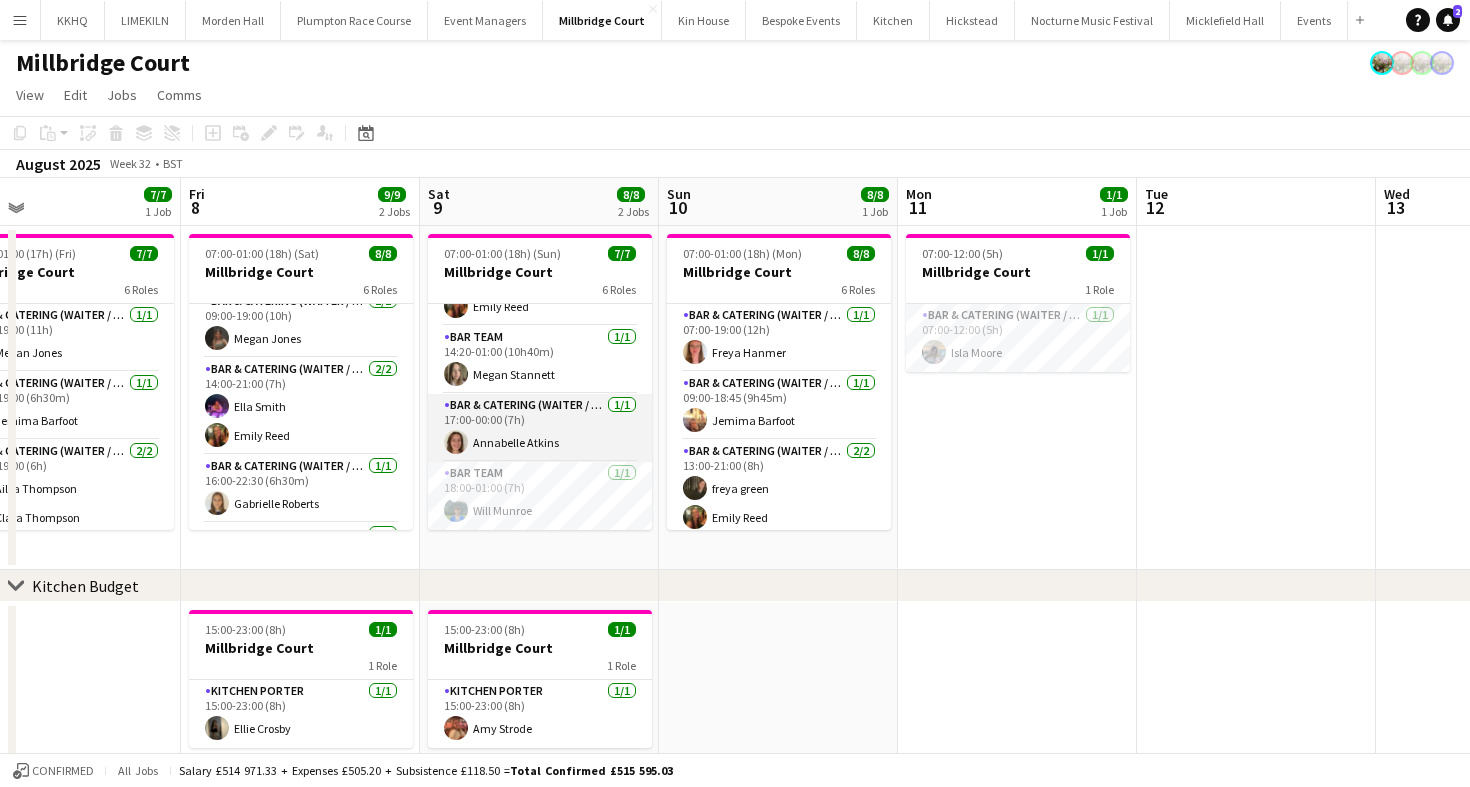 scroll, scrollTop: 36, scrollLeft: 0, axis: vertical 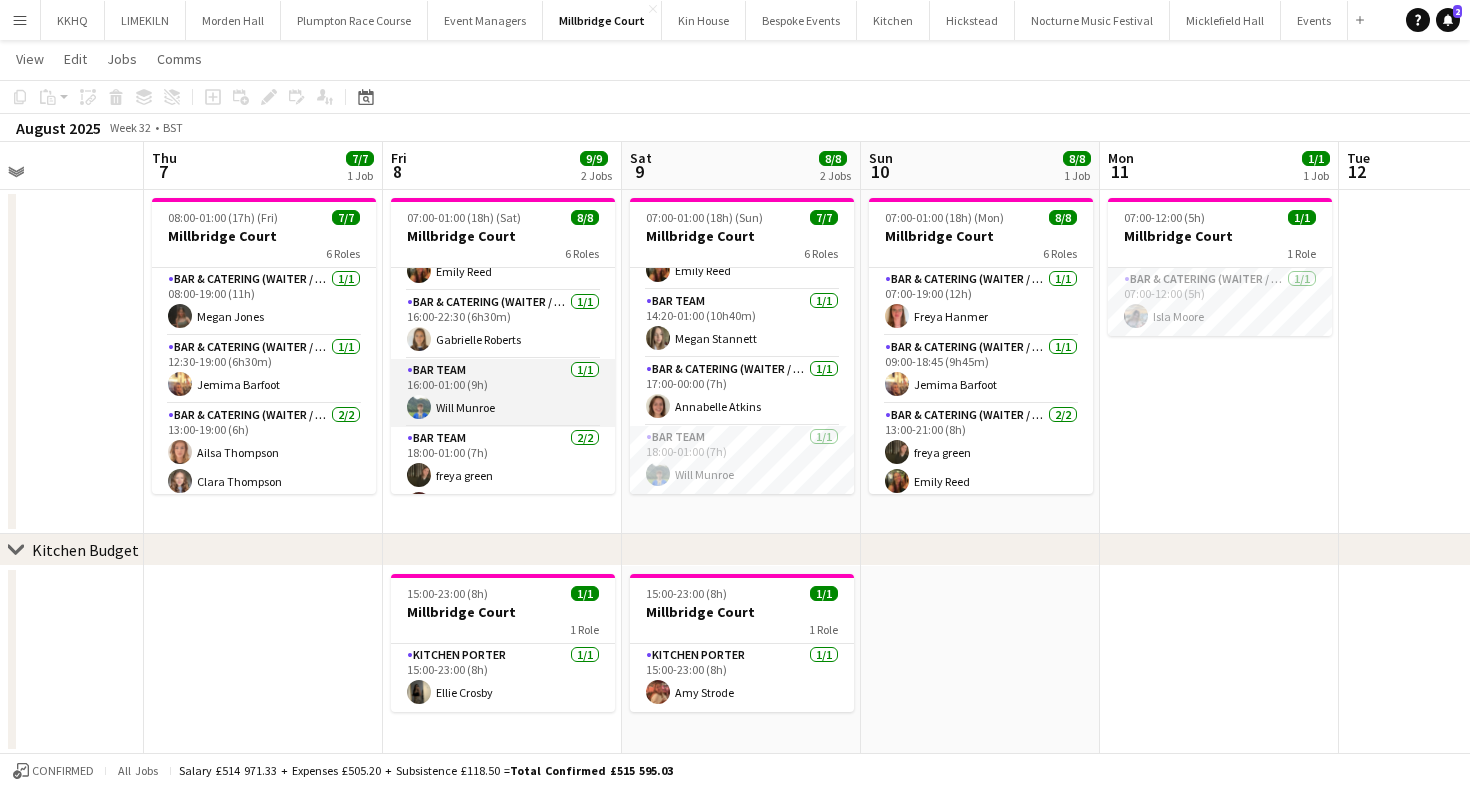 click on "Bar Team   1/1   16:00-01:00 (9h)
Will Munroe" at bounding box center [503, 393] 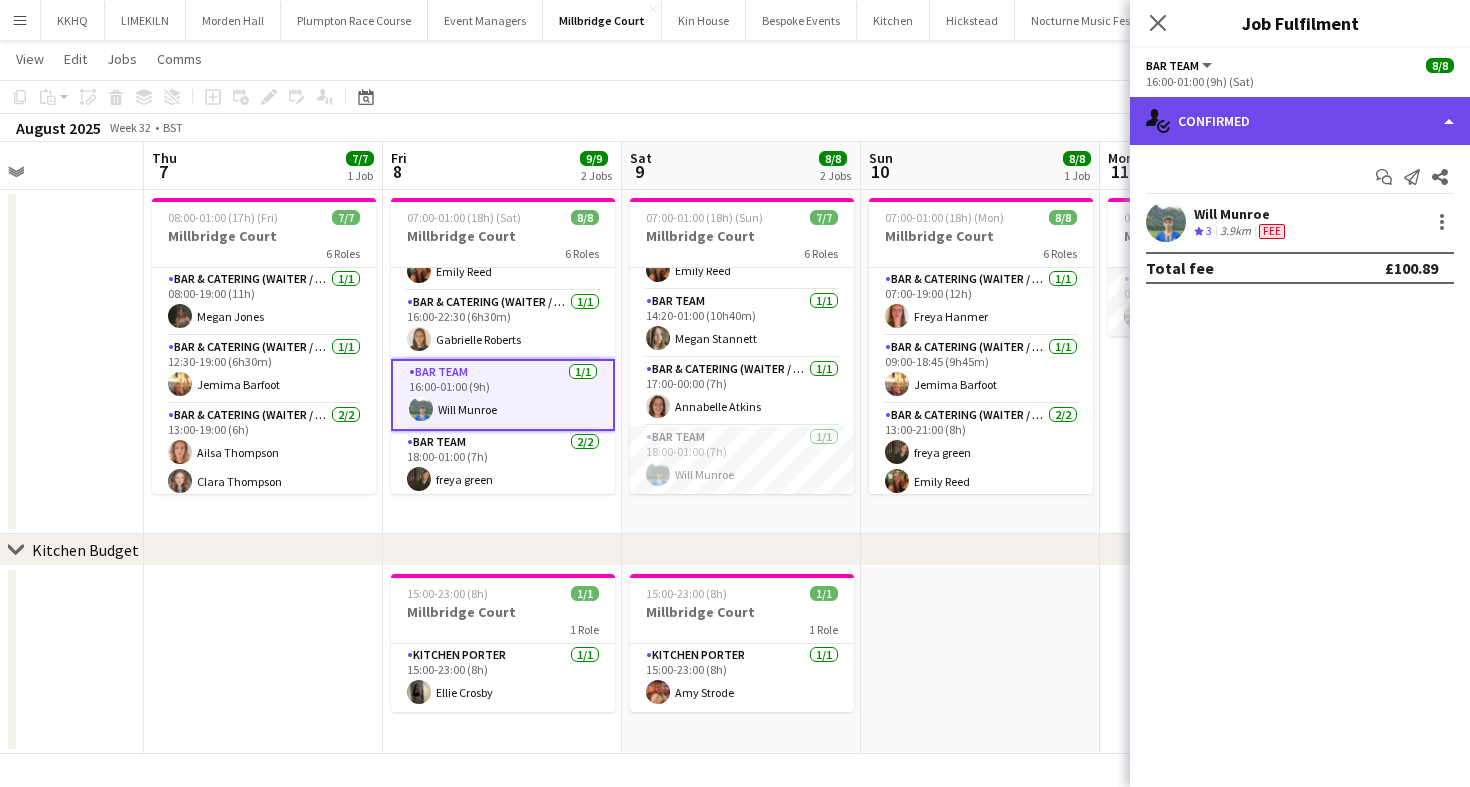 click on "single-neutral-actions-check-2
Confirmed" 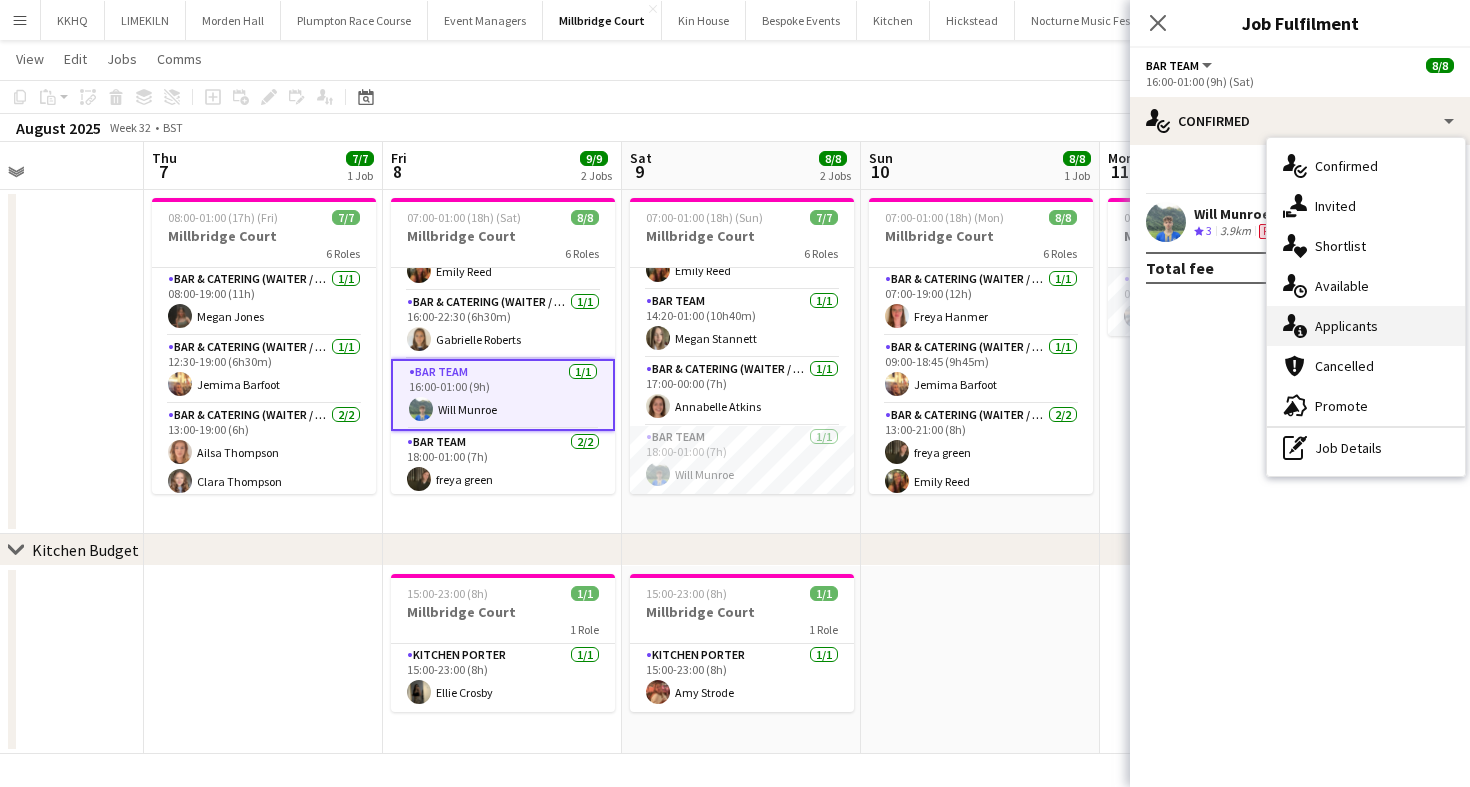 click on "single-neutral-actions-information
Applicants" at bounding box center (1366, 326) 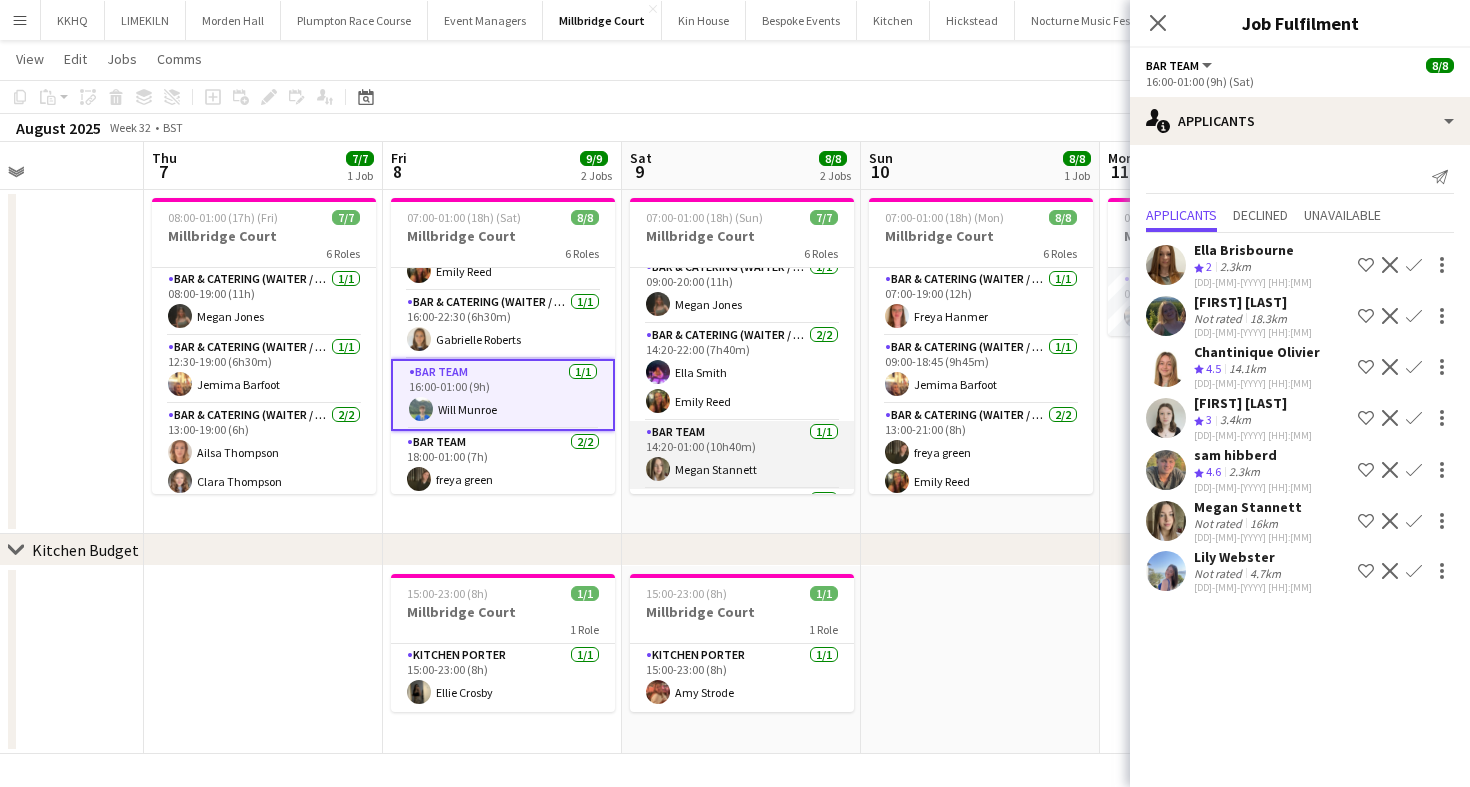 scroll, scrollTop: 0, scrollLeft: 0, axis: both 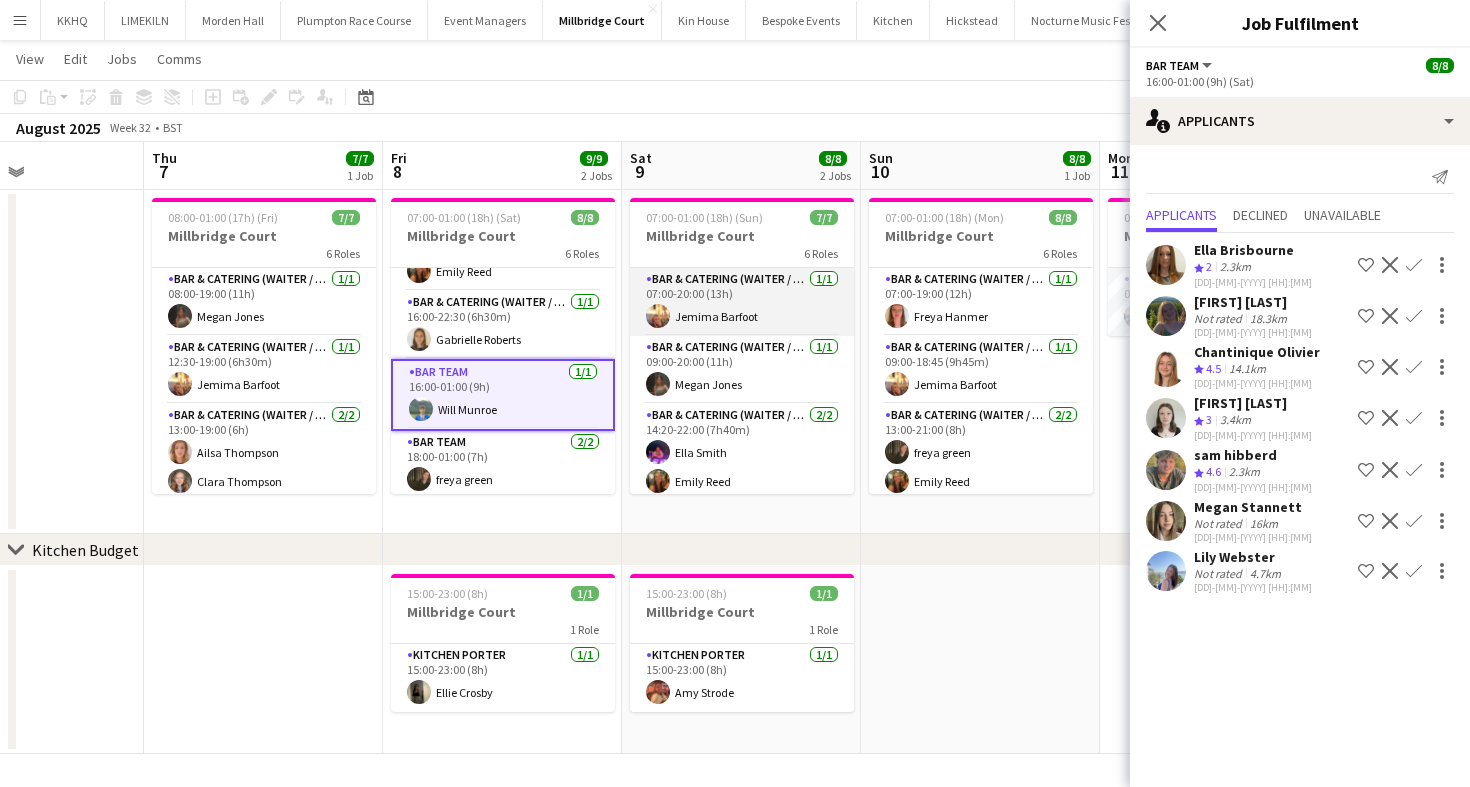 click on "Bar & Catering (Waiter / waitress)   1/1   07:00-20:00 (13h)
Jemima Barfoot" at bounding box center [742, 302] 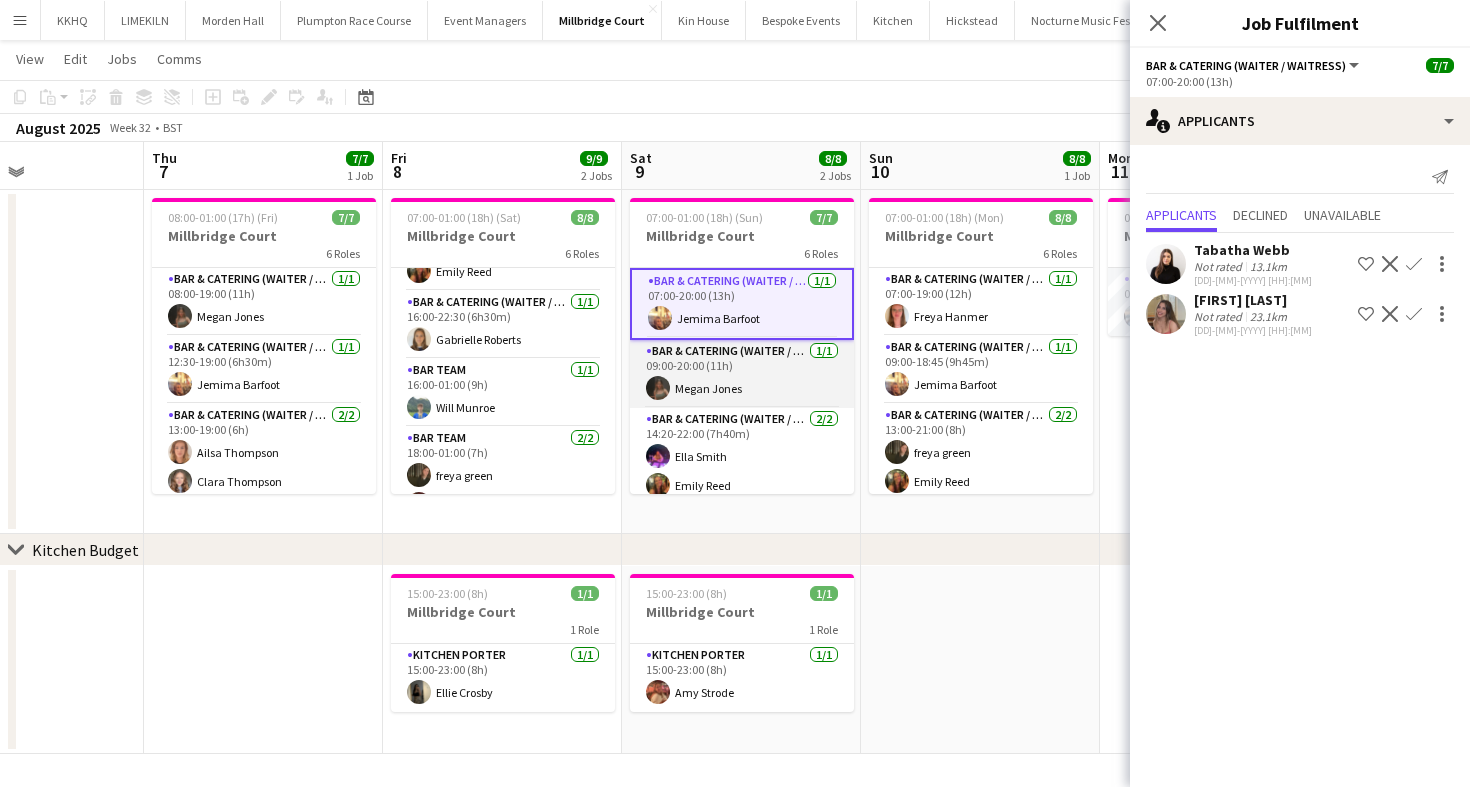 click on "Bar & Catering (Waiter / waitress)   1/1   09:00-20:00 (11h)
Megan Jones" at bounding box center (742, 374) 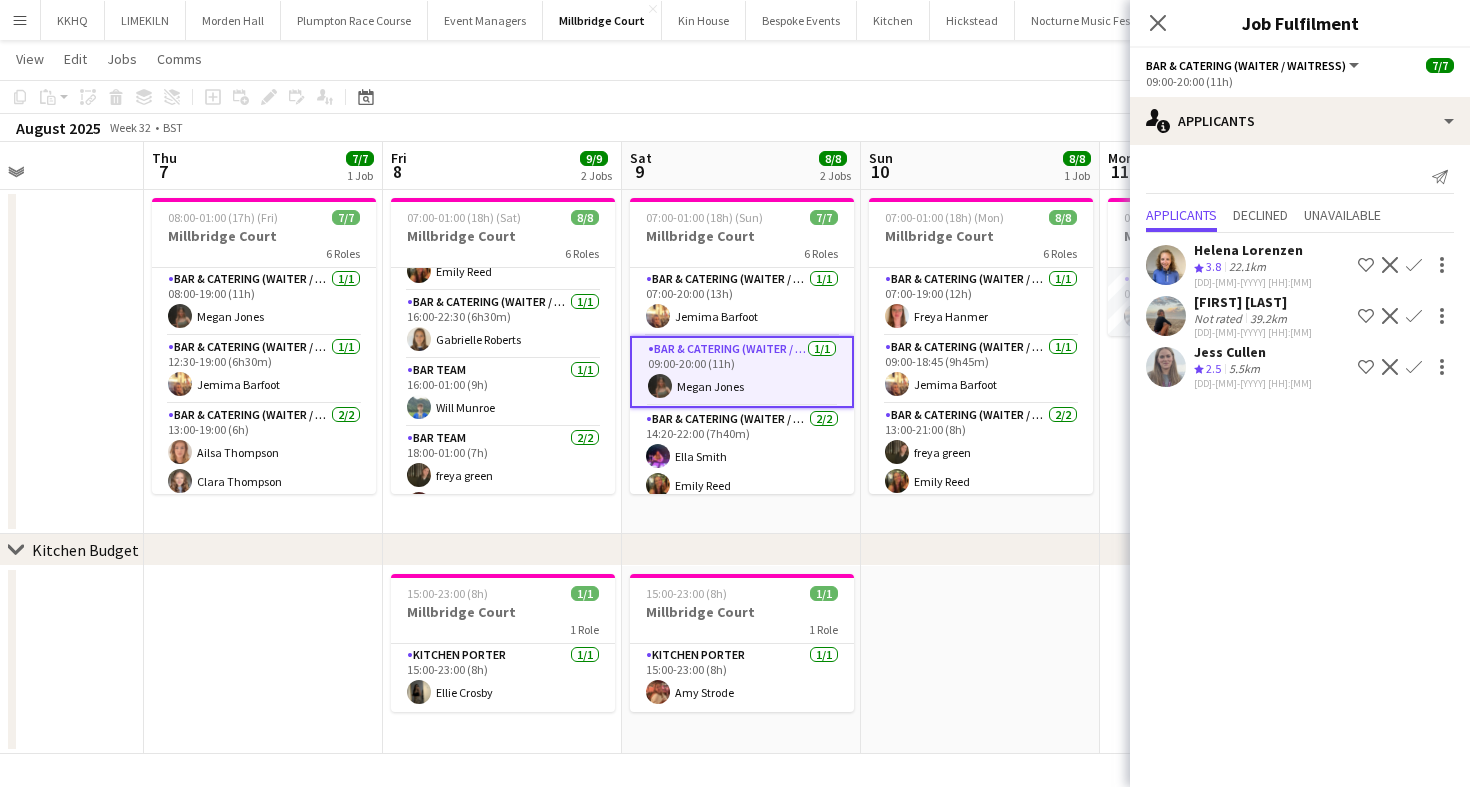 scroll, scrollTop: 35, scrollLeft: 0, axis: vertical 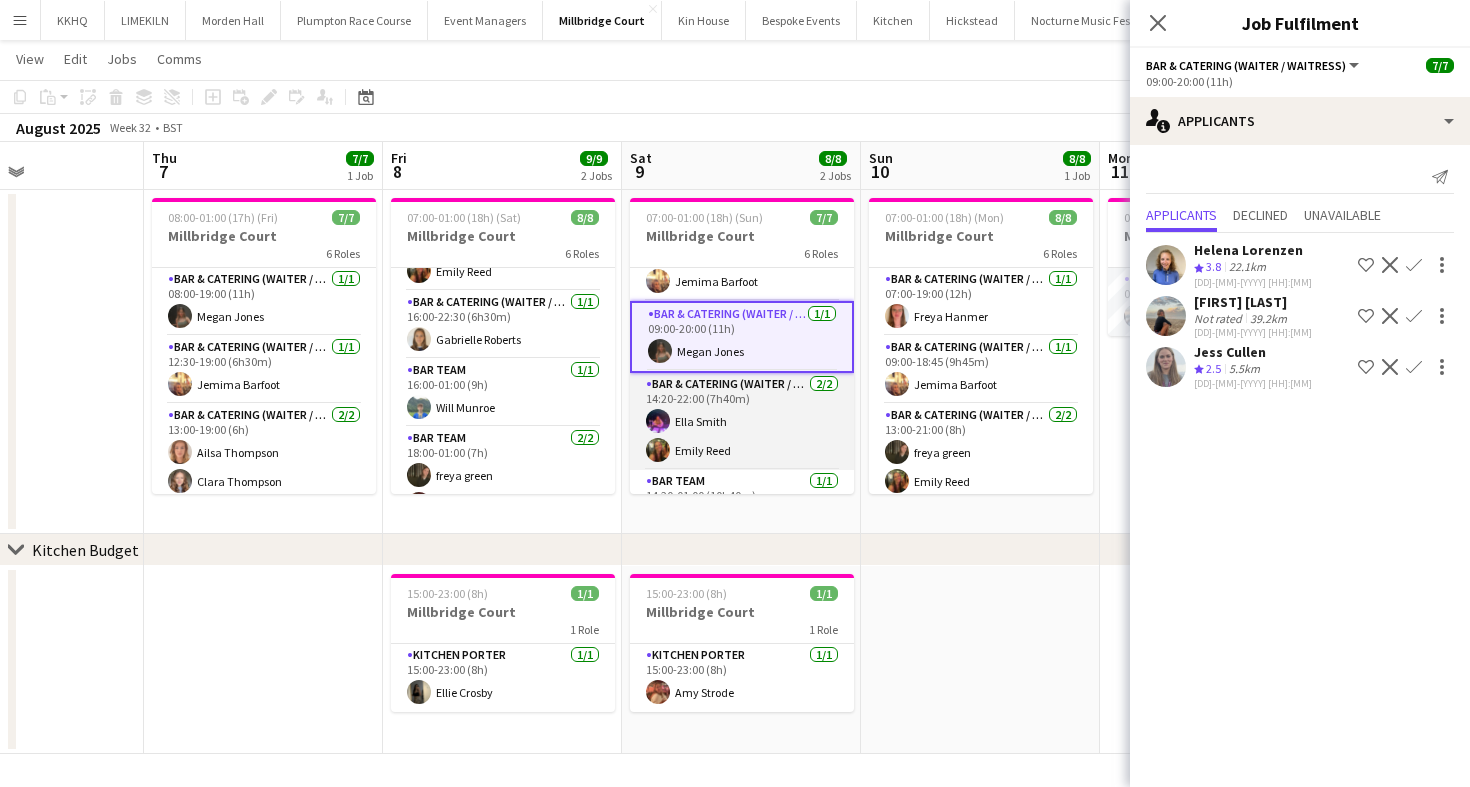 click on "Bar & Catering (Waiter / waitress)   2/2   14:20-22:00 (7h40m)
Ella Smith Emily Reed" at bounding box center (742, 421) 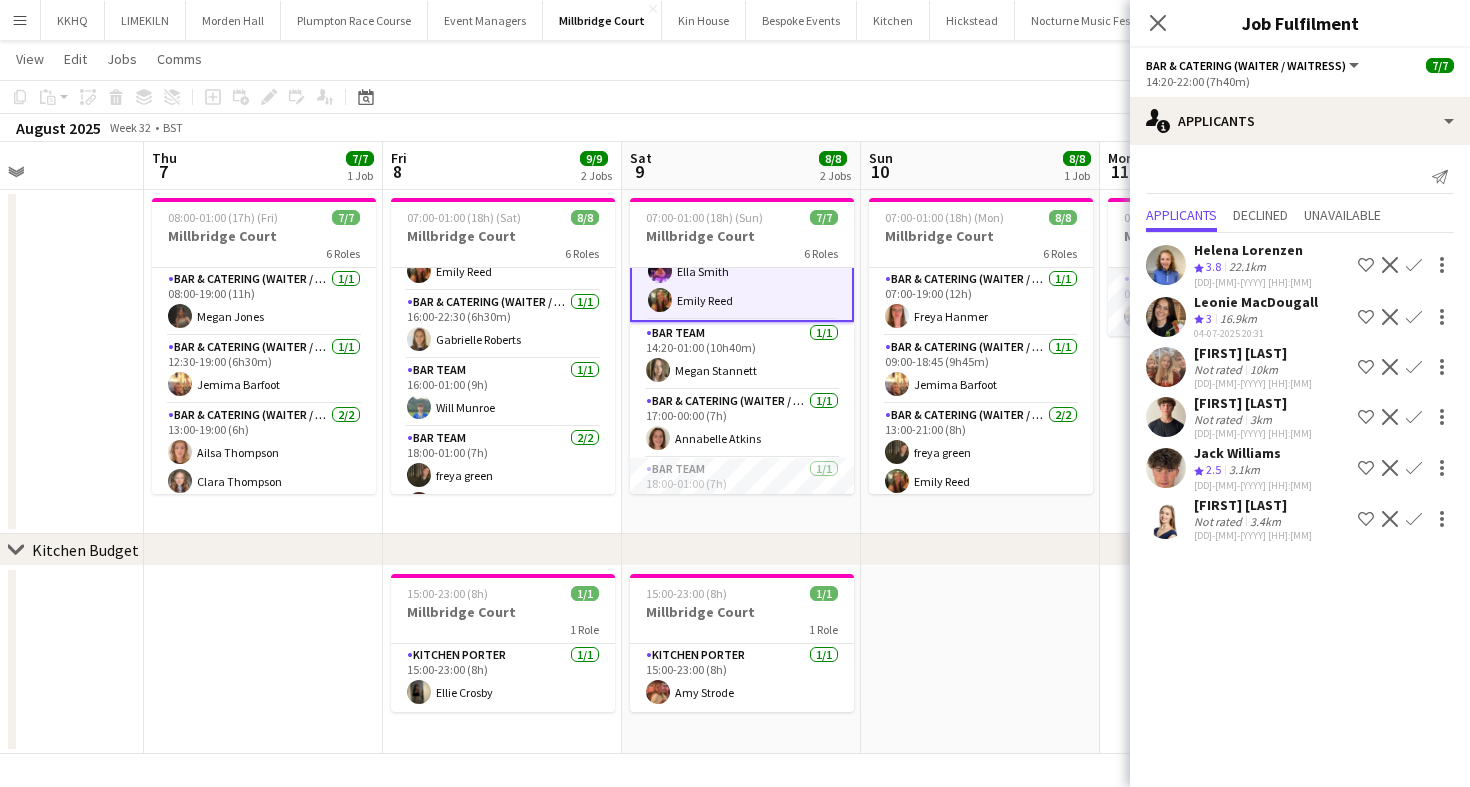 scroll, scrollTop: 195, scrollLeft: 0, axis: vertical 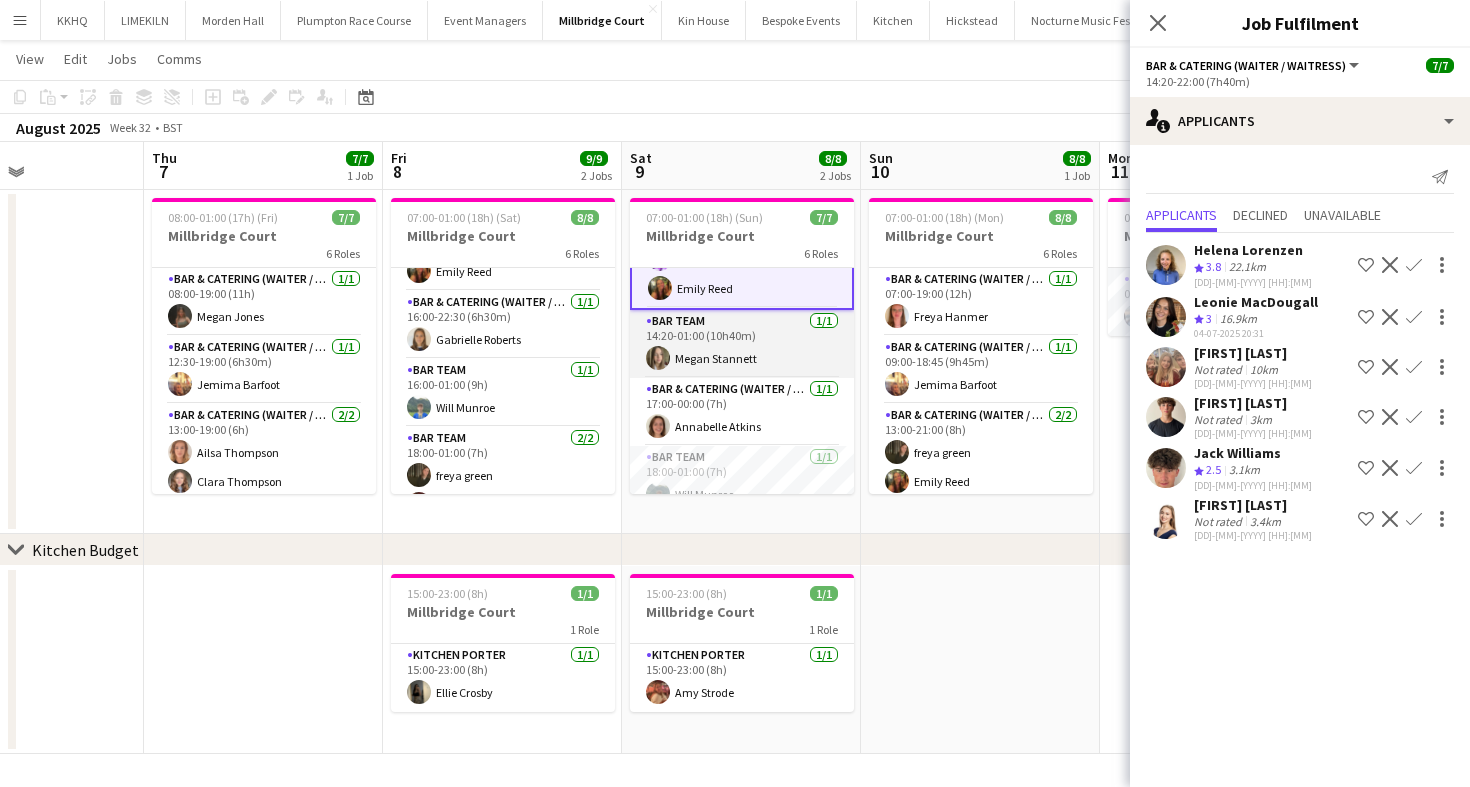 click on "Bar Team   1/1   14:20-01:00 (10h40m)
Megan Stannett" at bounding box center (742, 344) 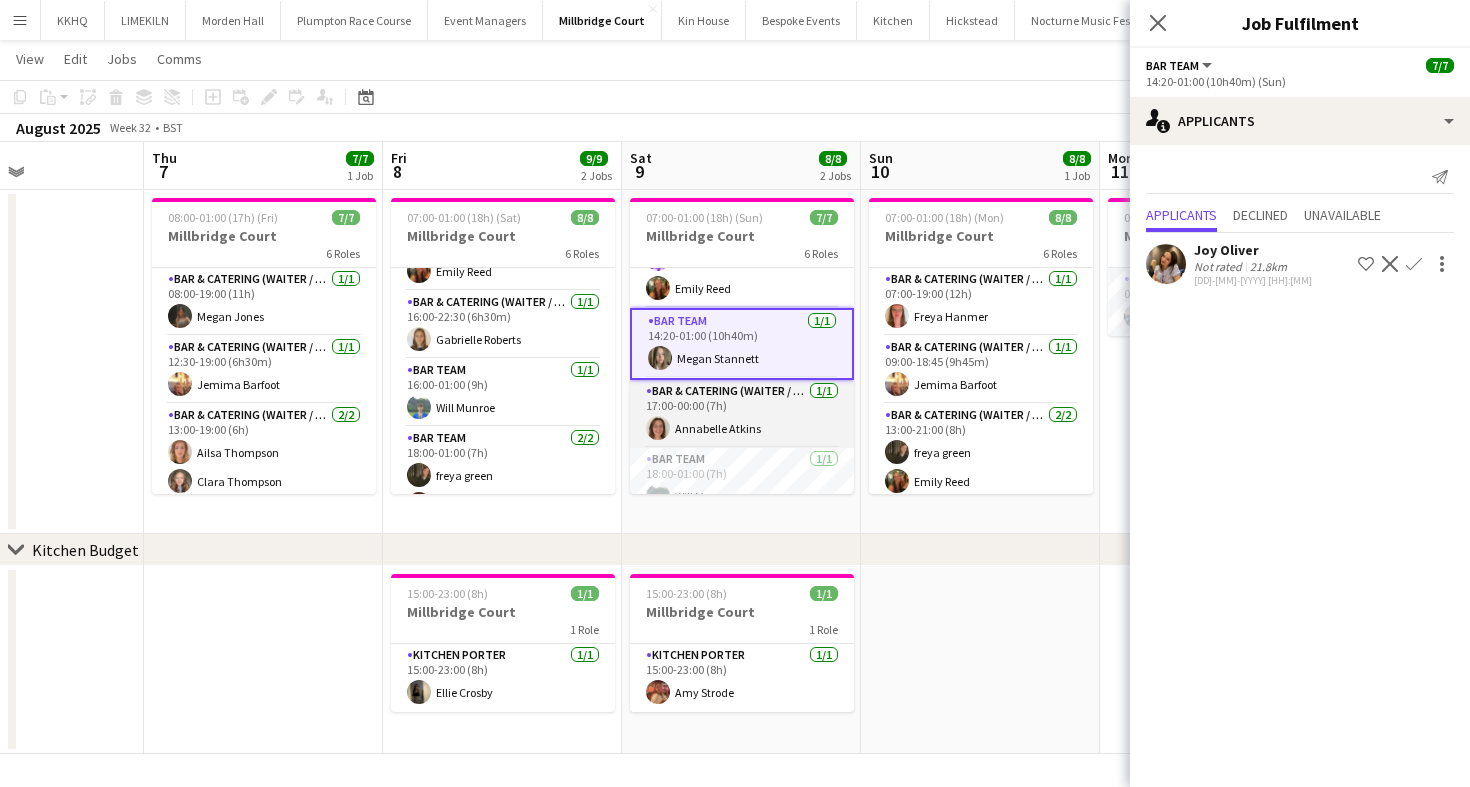 click on "Bar & Catering (Waiter / waitress)   1/1   17:00-00:00 (7h)
Annabelle Atkins" at bounding box center (742, 414) 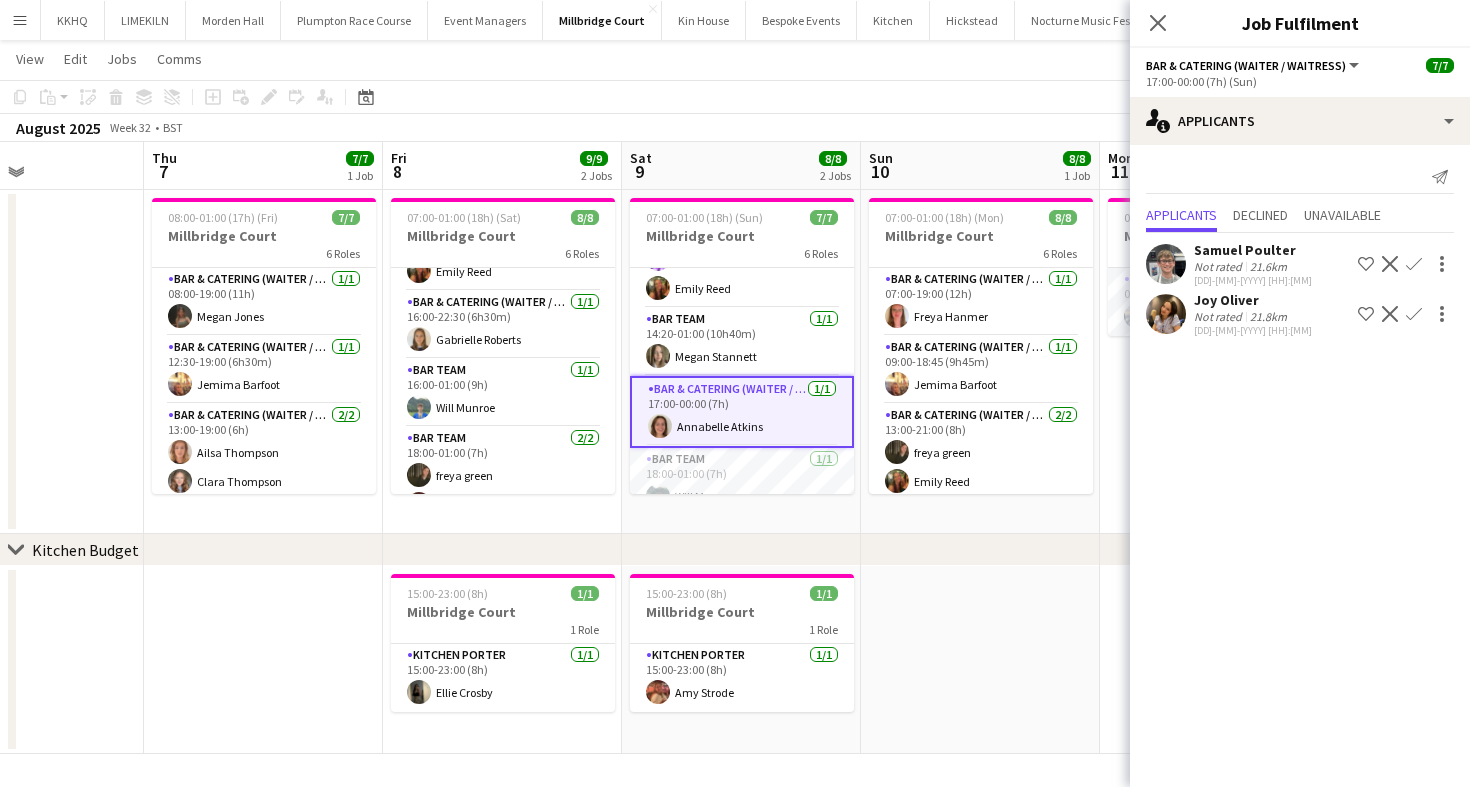 scroll, scrollTop: 215, scrollLeft: 0, axis: vertical 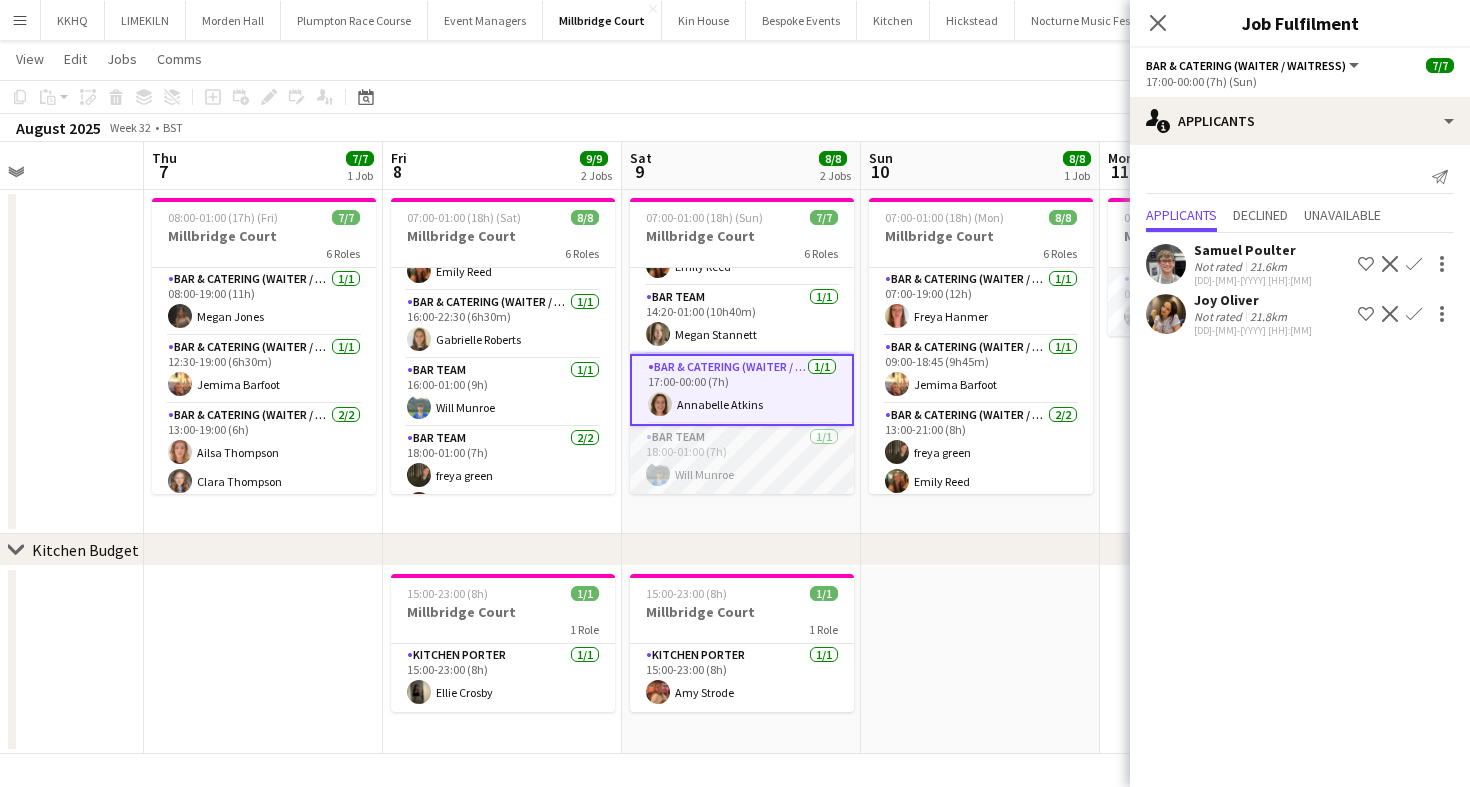 click on "Bar Team   1/1   18:00-01:00 (7h)
Will Munroe" at bounding box center (742, 460) 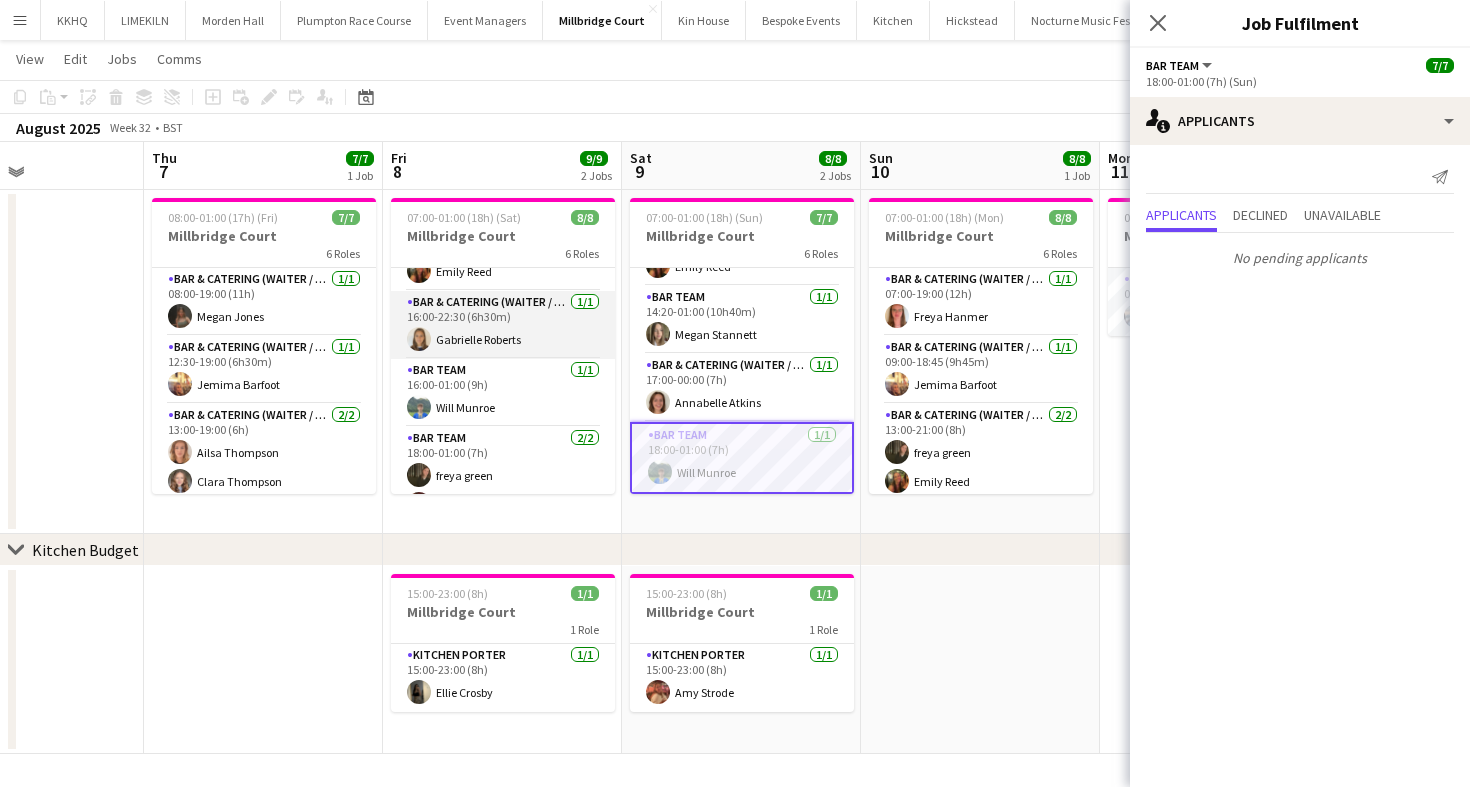 click on "Bar & Catering (Waiter / waitress)   1/1   16:00-22:30 (6h30m)
Gabrielle Roberts" at bounding box center (503, 325) 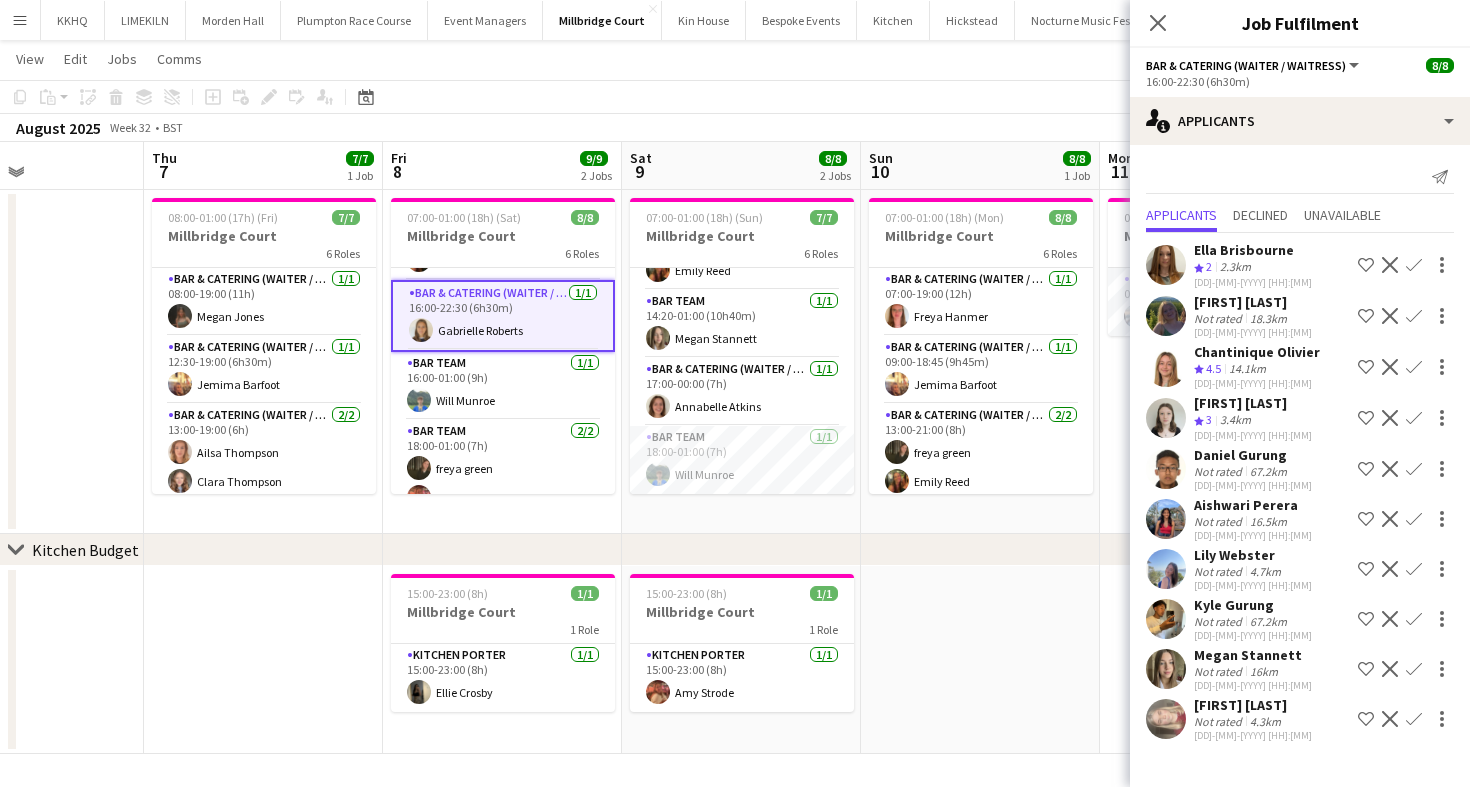 scroll, scrollTop: 244, scrollLeft: 0, axis: vertical 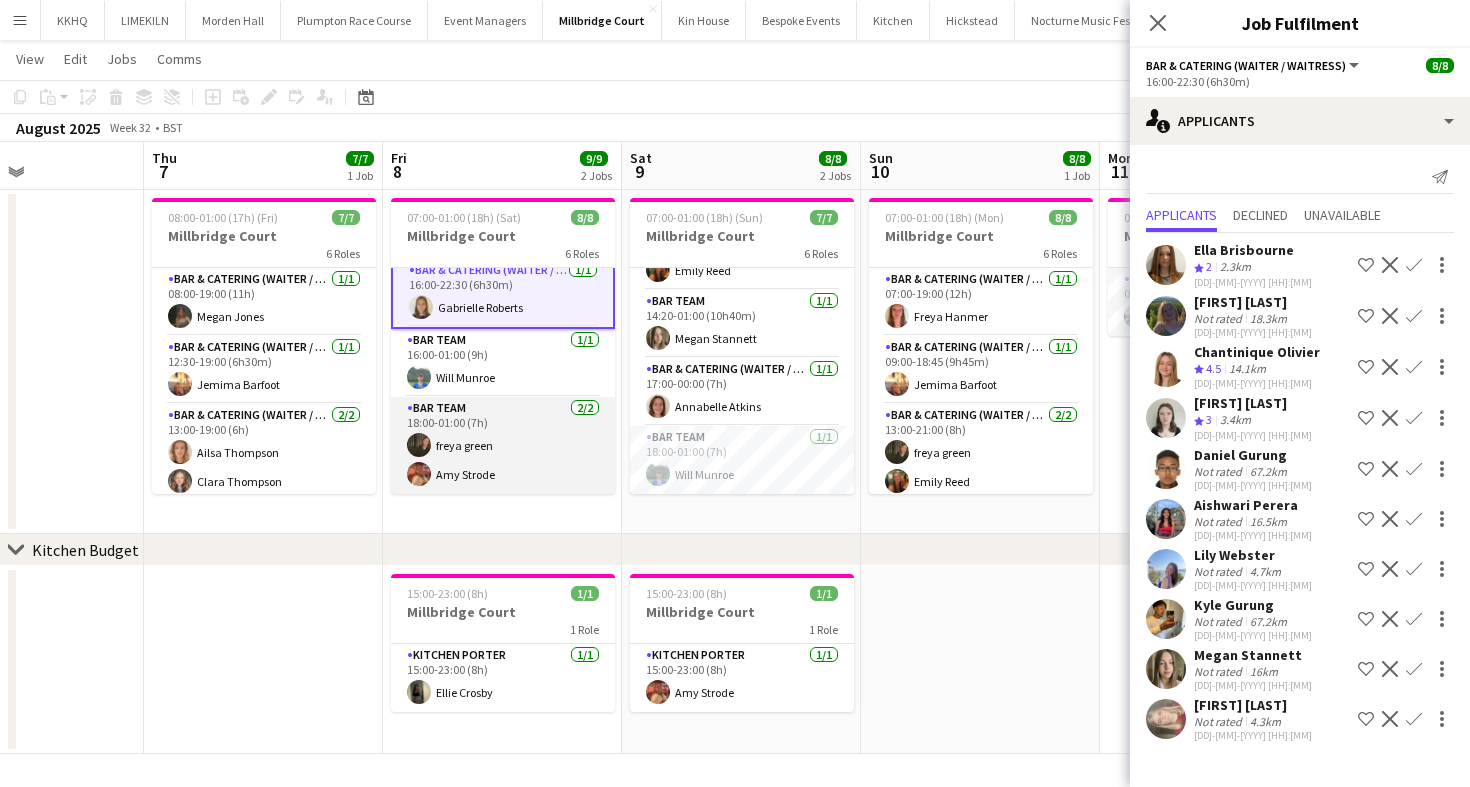click on "Bar Team   2/2   18:00-01:00 (7h)
freya green Amy Strode" at bounding box center (503, 445) 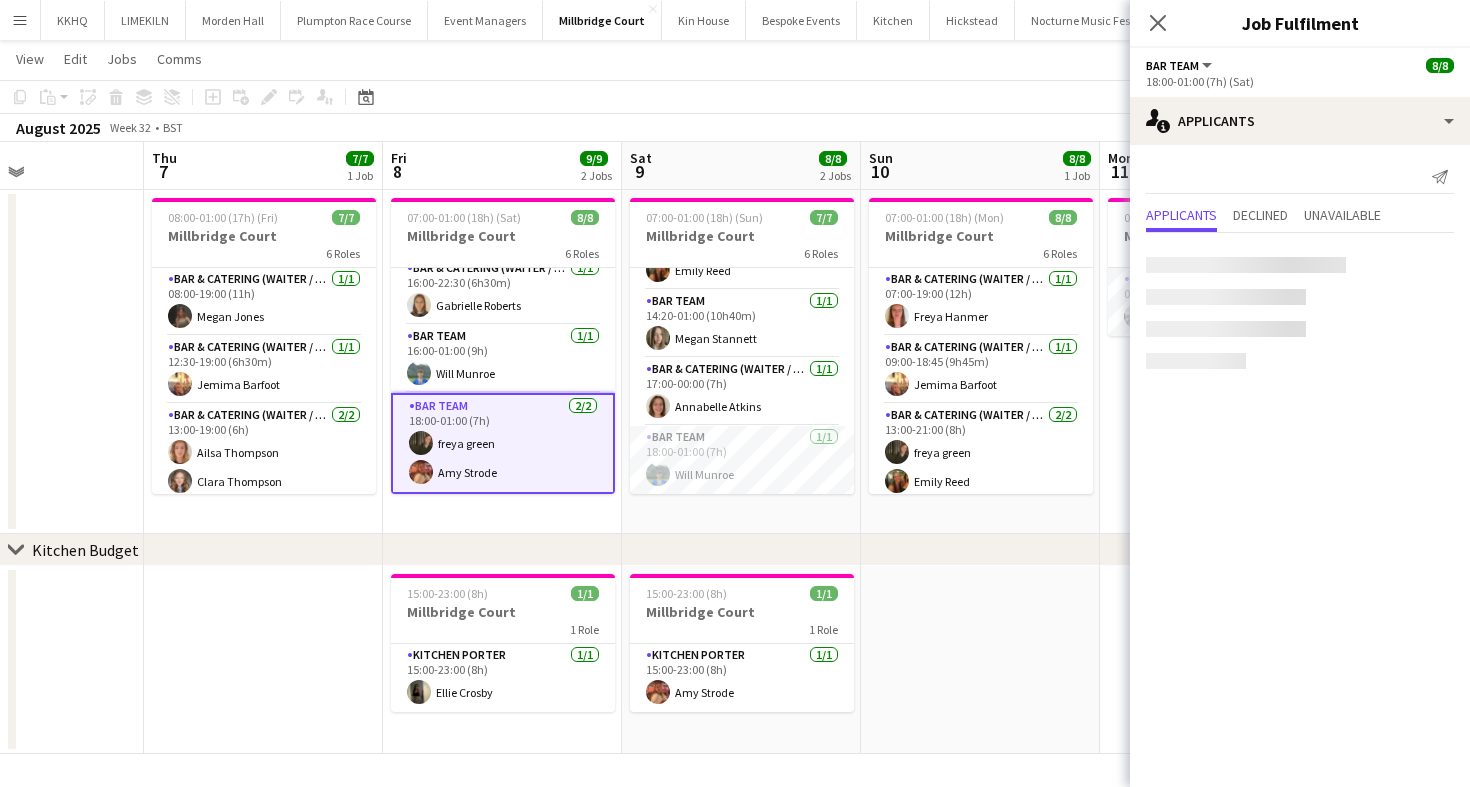 scroll, scrollTop: 242, scrollLeft: 0, axis: vertical 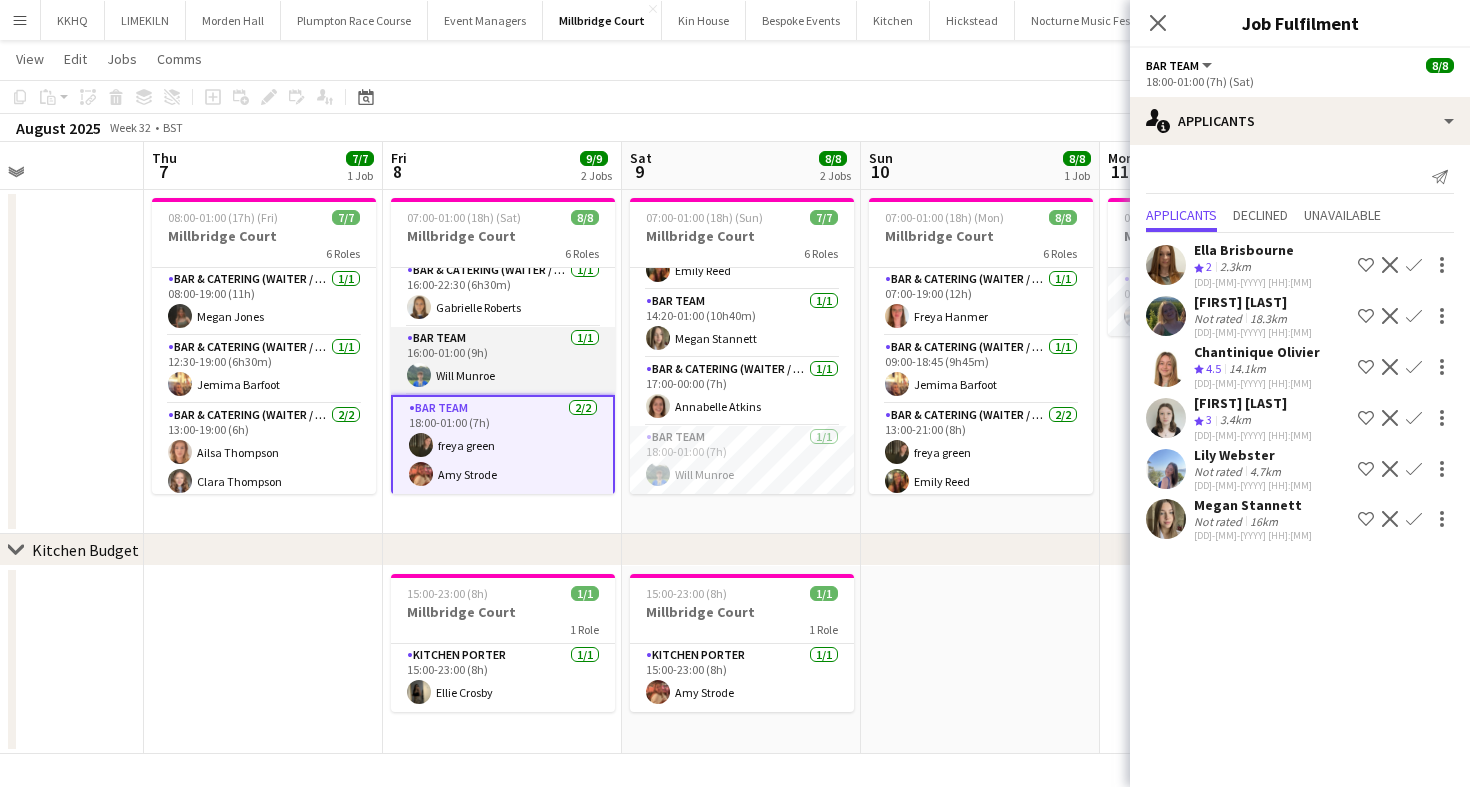 click on "Bar Team   1/1   16:00-01:00 (9h)
Will Munroe" at bounding box center (503, 361) 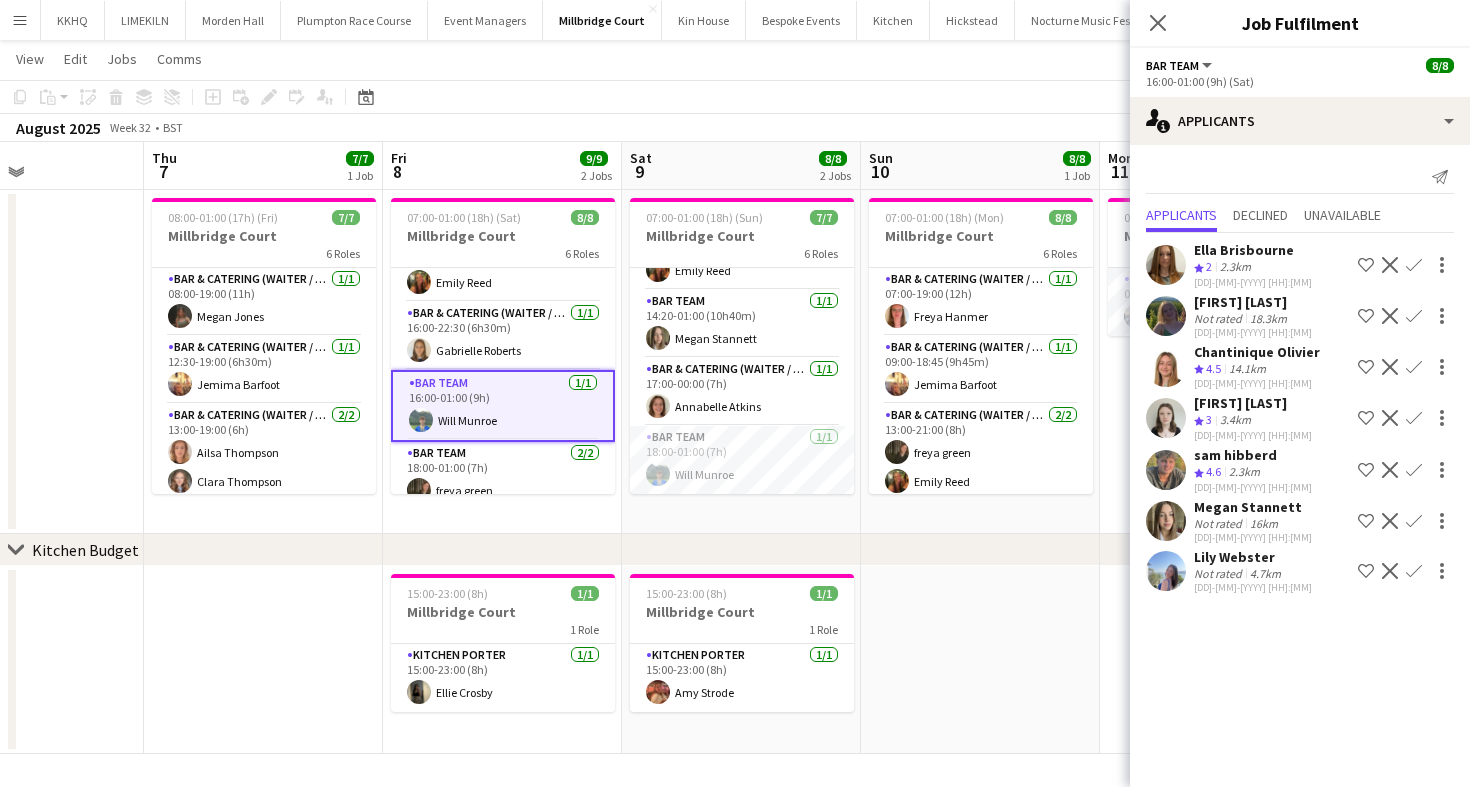 scroll, scrollTop: 183, scrollLeft: 0, axis: vertical 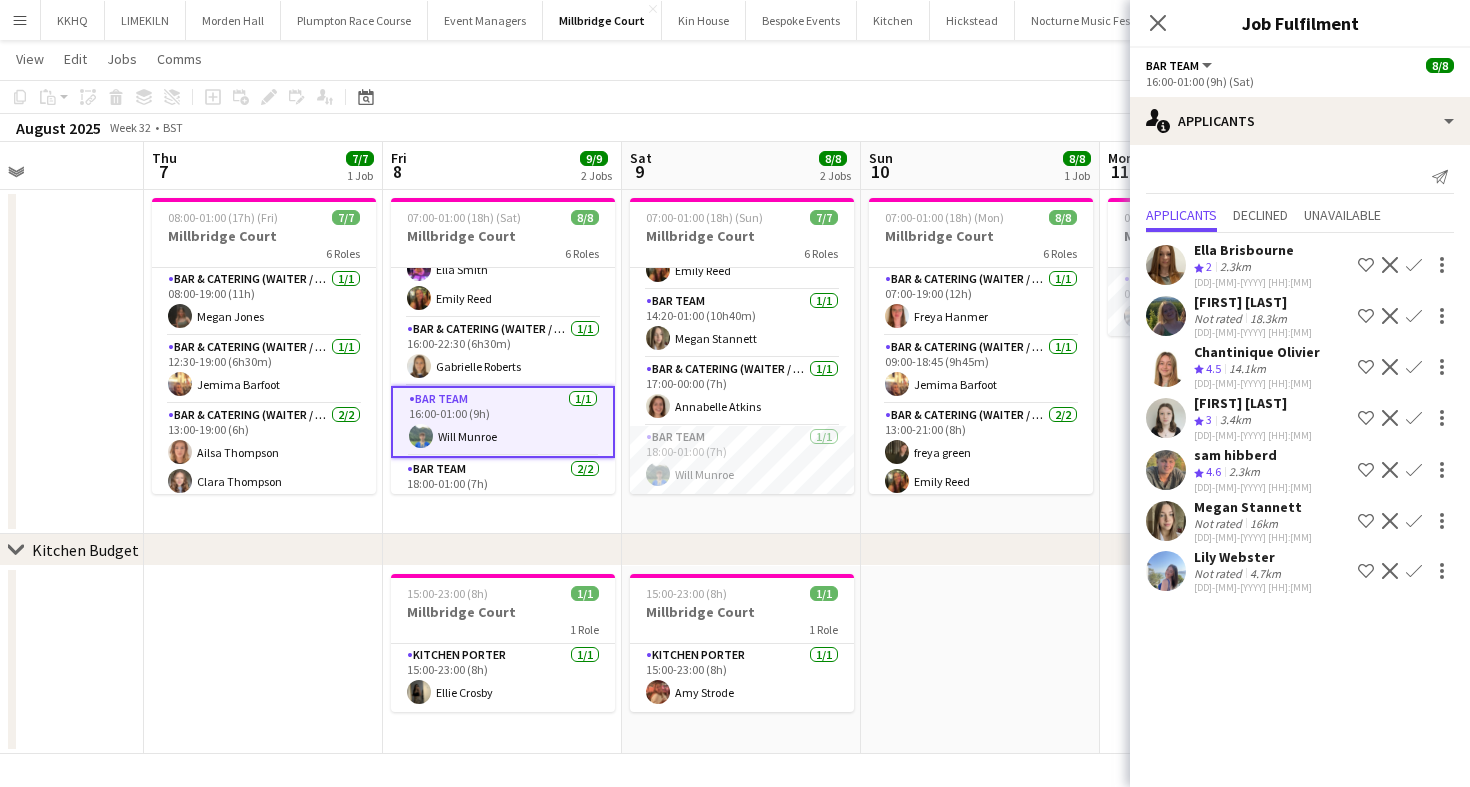 click on "Bar & Catering (Waiter / waitress)   1/1   16:00-22:30 (6h30m)
Gabrielle Roberts" at bounding box center [503, 352] 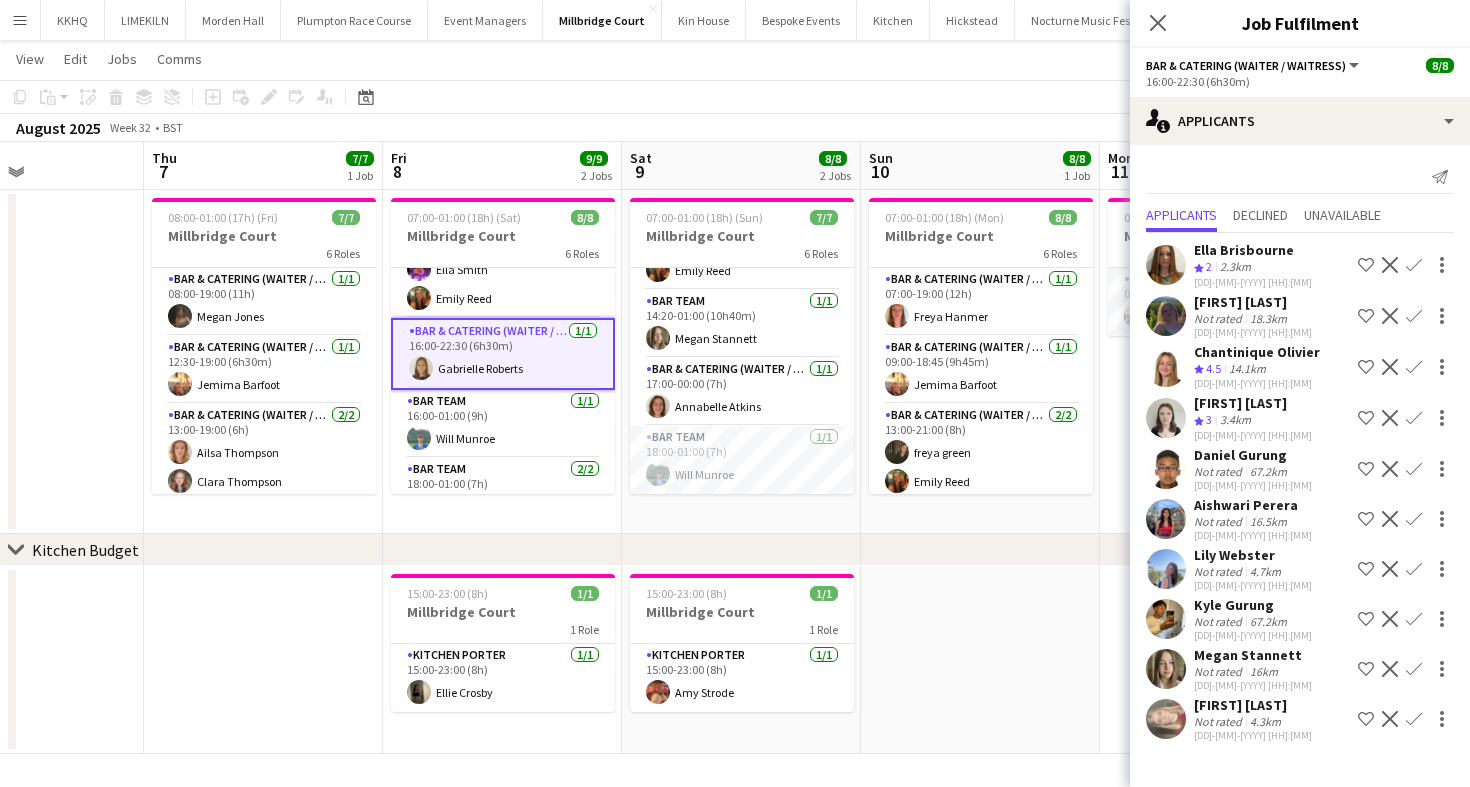click on "Copy
Paste
Paste
Command
V Paste with crew
Command
Shift
V
Paste linked Job
Delete
Group
Ungroup
Add job
Add linked Job
Edit
Edit linked Job
Applicants
Date picker
AUG 2025 AUG 2025 Monday M Tuesday T Wednesday W Thursday T Friday F Saturday S Sunday S  AUG   1   2   3   4   5   6   7   8   9   10   11   12   13   14   15   16   17   18   19   20   21   22   23   24   25" 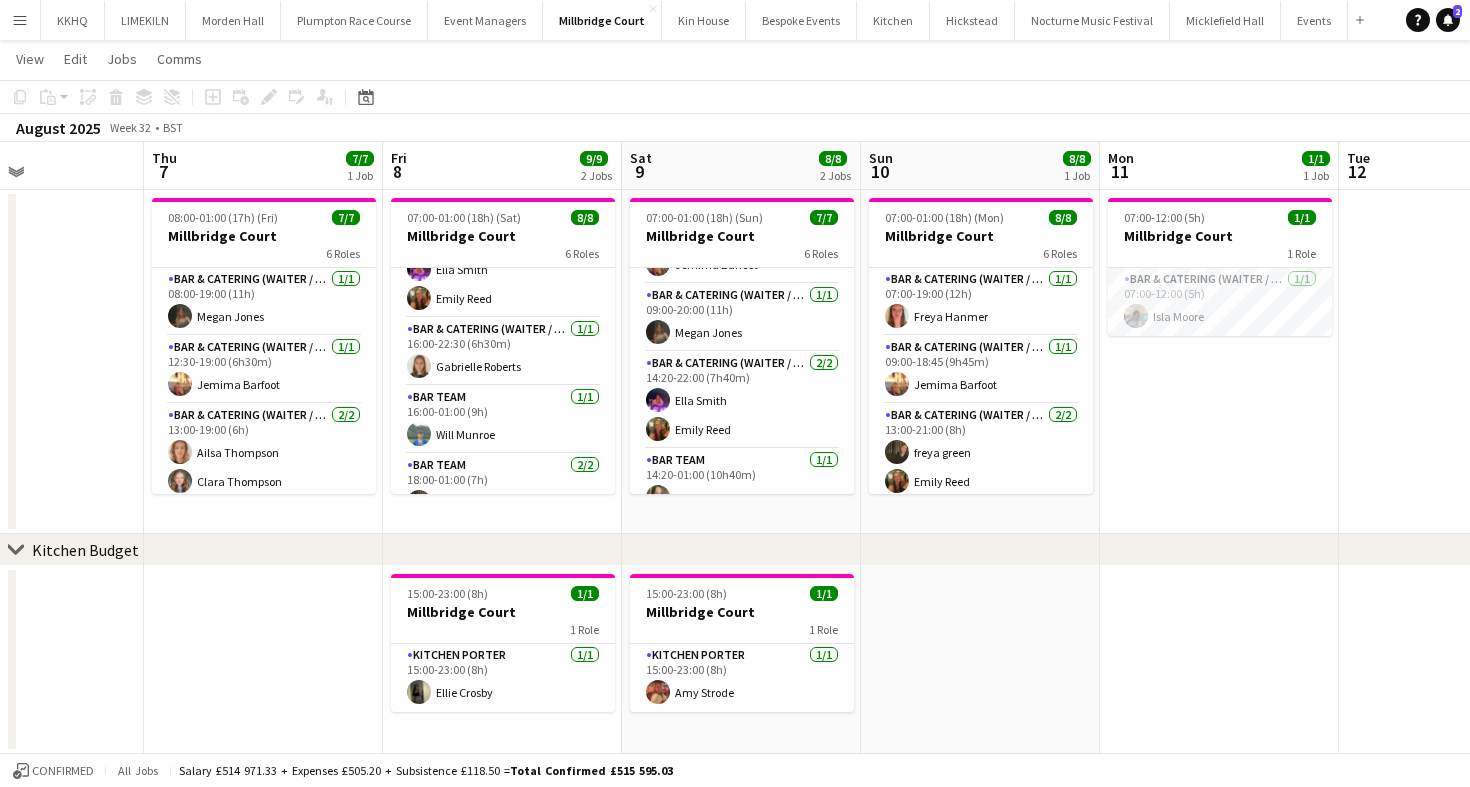scroll, scrollTop: 0, scrollLeft: 0, axis: both 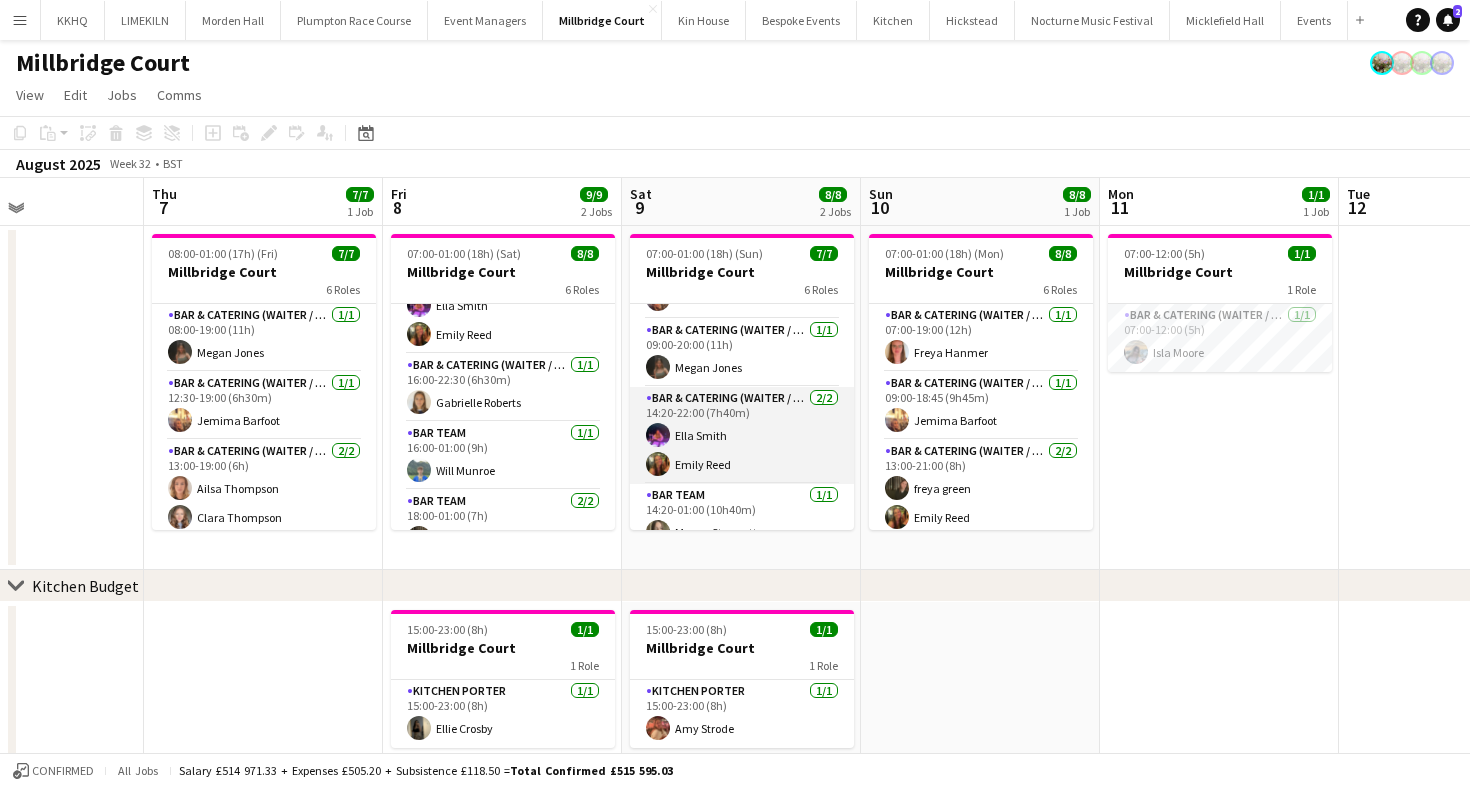 click on "Bar & Catering (Waiter / waitress)   2/2   14:20-22:00 (7h40m)
Ella Smith Emily Reed" at bounding box center (742, 435) 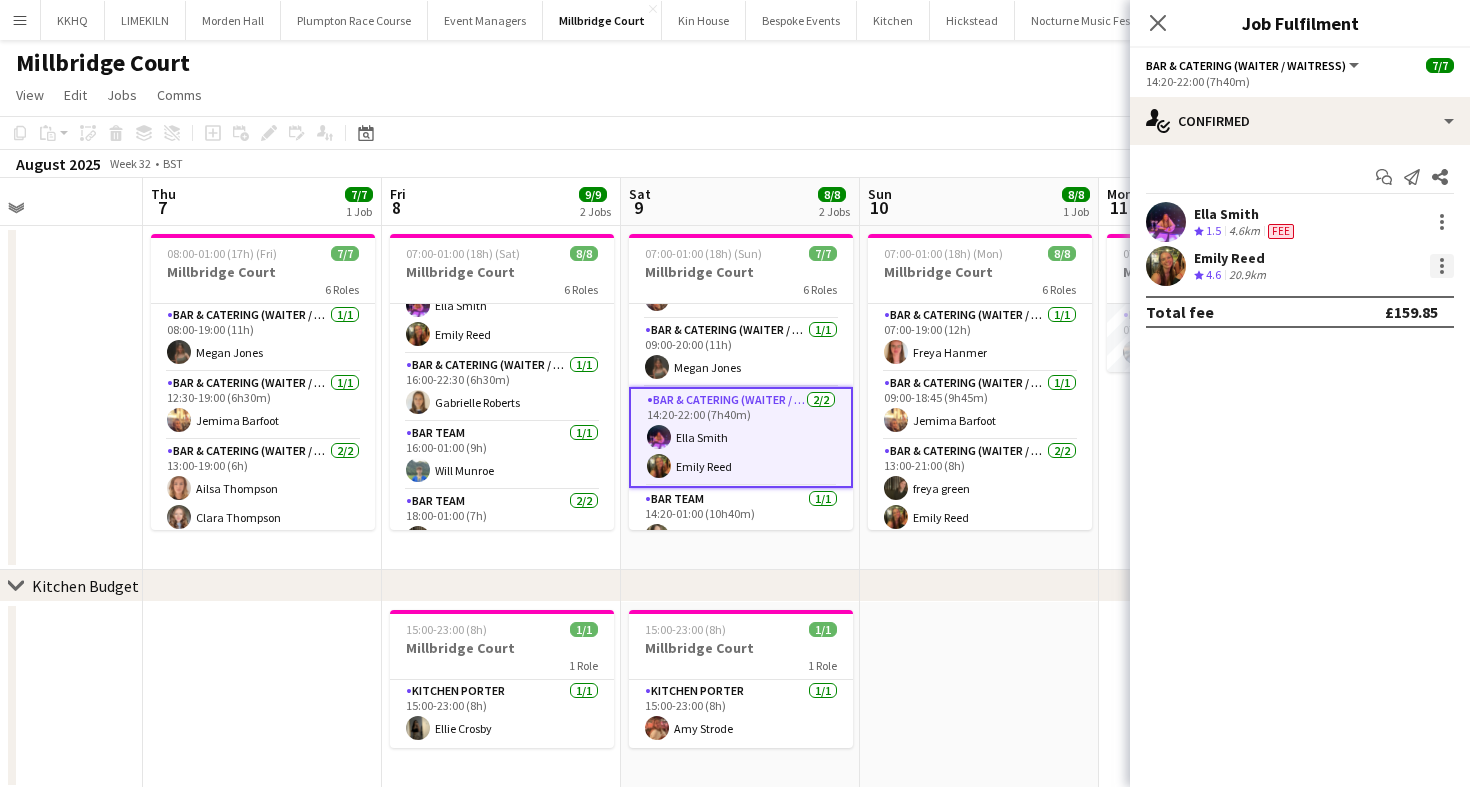 click at bounding box center [1442, 266] 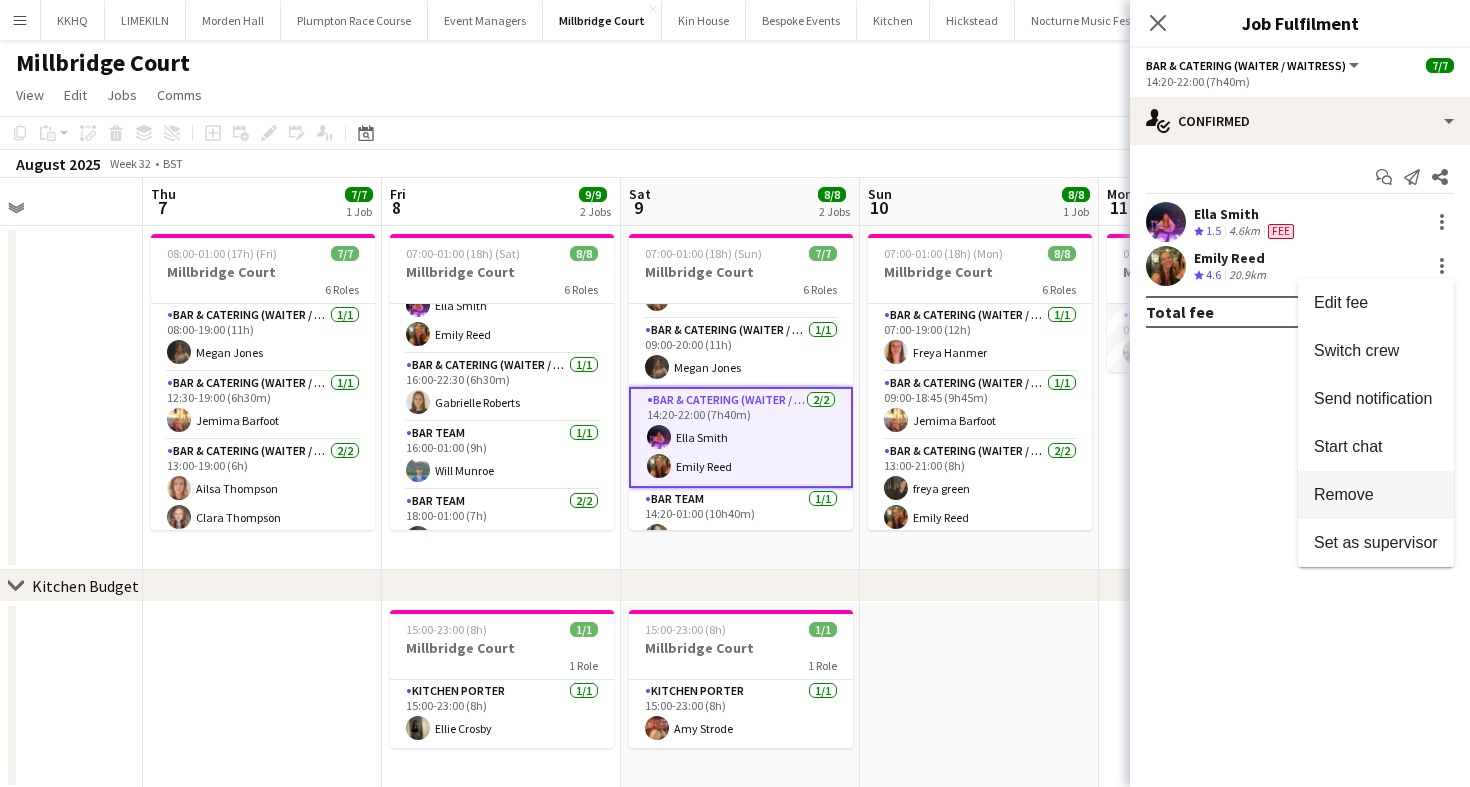 click on "Remove" at bounding box center [1344, 494] 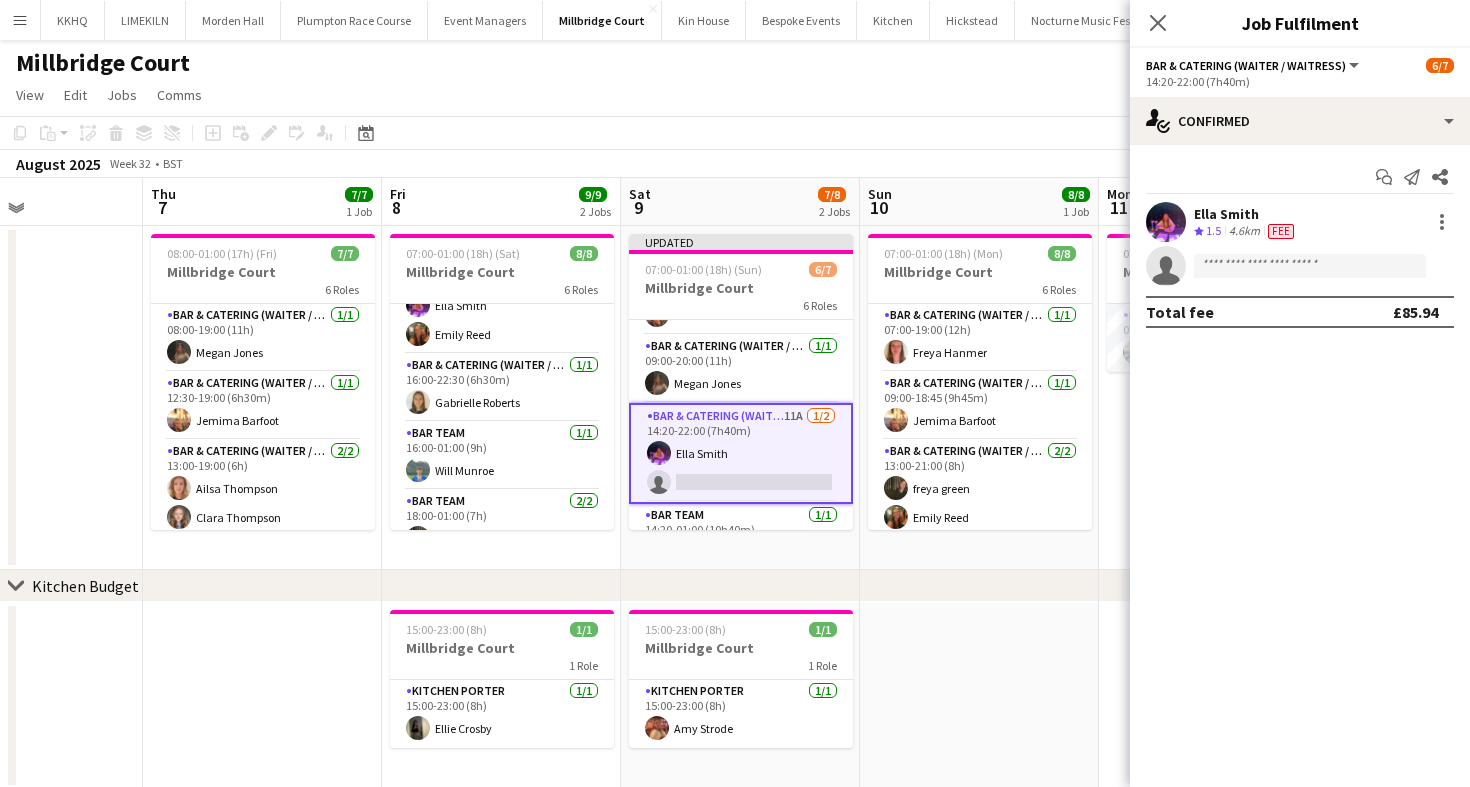 click on "View  Day view expanded Day view collapsed Month view Date picker Jump to today Expand Linked Jobs Collapse Linked Jobs  Edit  Copy
Command
C  Paste  Without Crew
Command
V With Crew
Command
Shift
V Paste as linked job  Group  Group Ungroup  Jobs  New Job Edit Job Delete Job New Linked Job Edit Linked Jobs Job fulfilment Promote Role Copy Role URL  Comms  Notify confirmed crew Create chat" 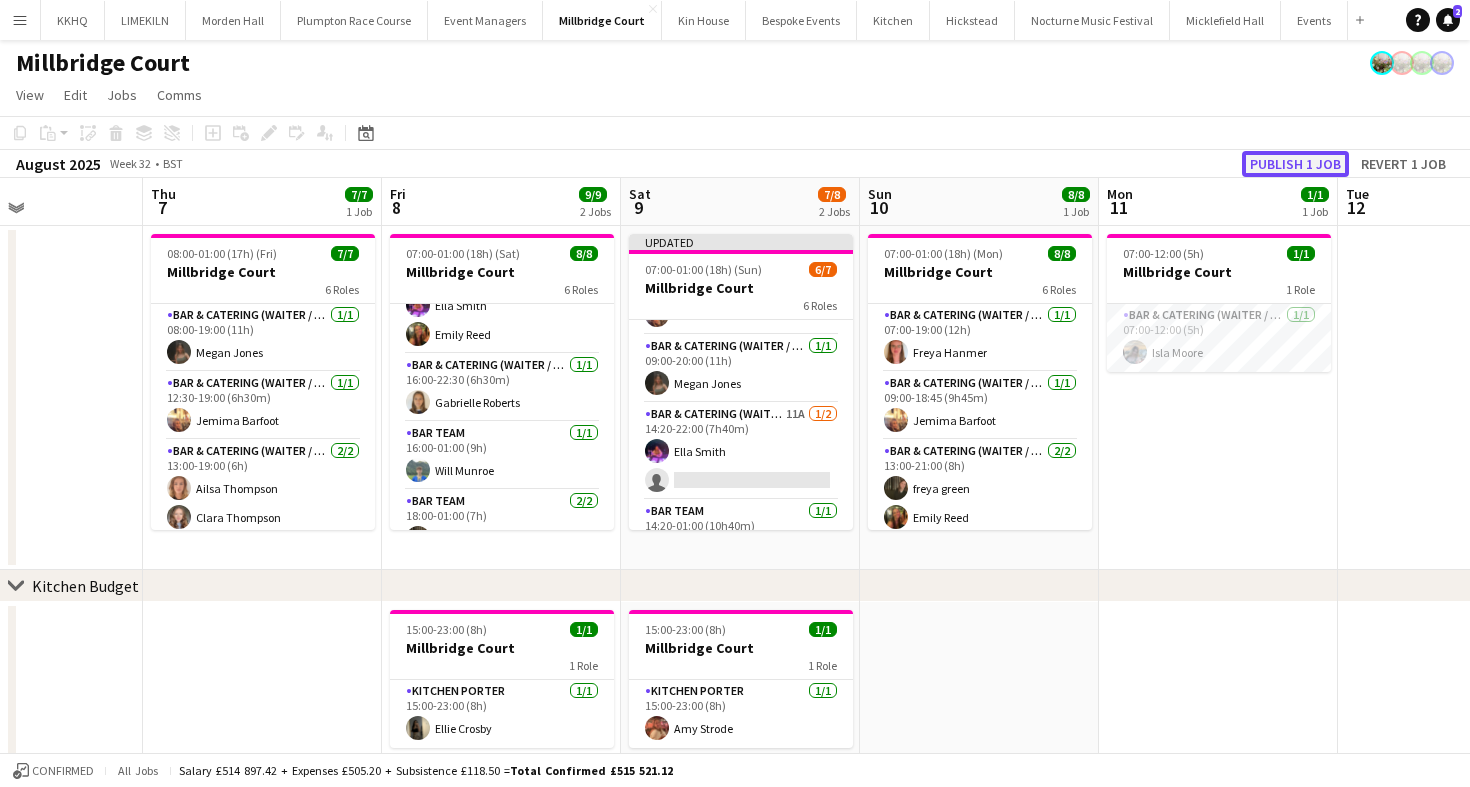 click on "Publish 1 job" 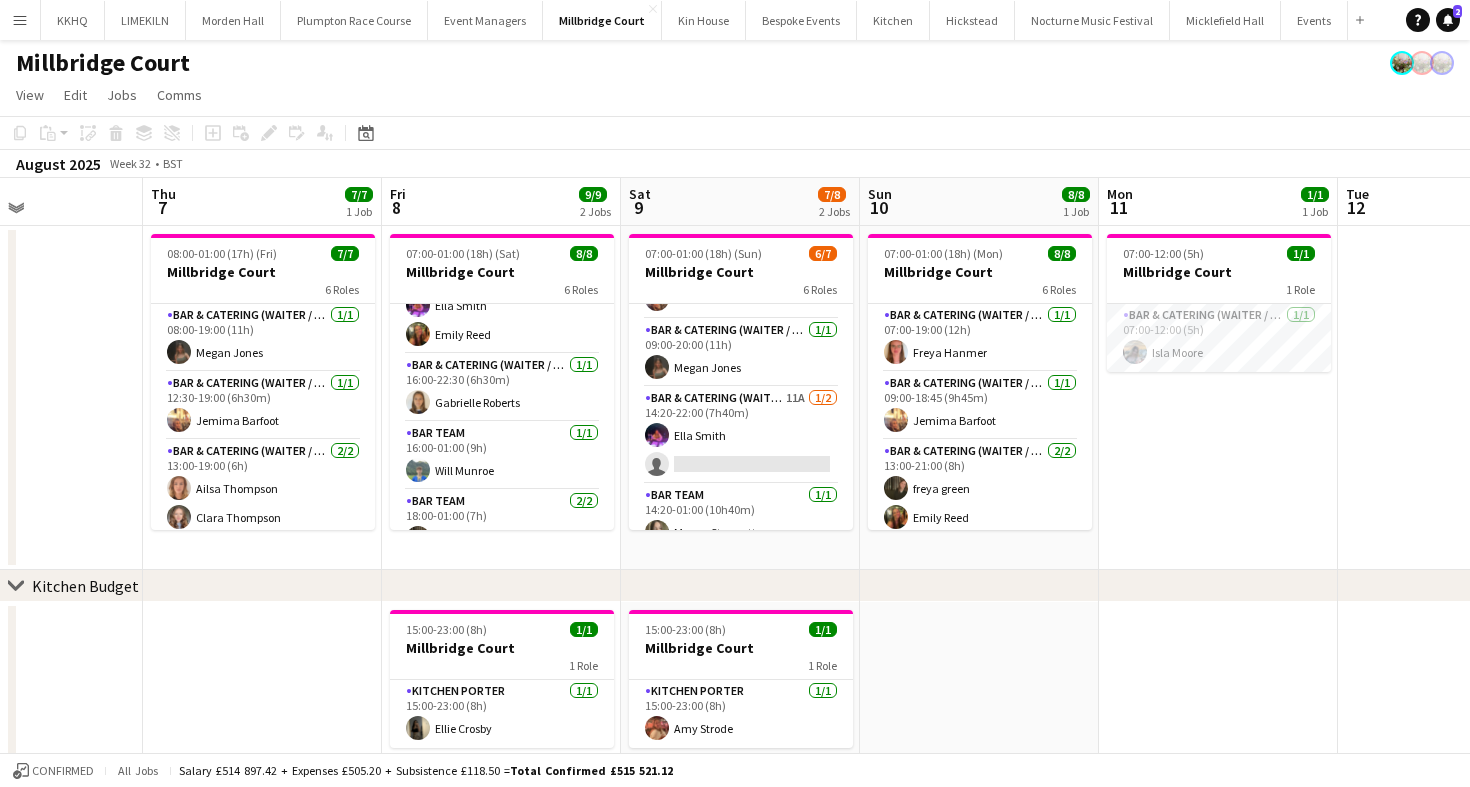 click on "Copy
Paste
Paste
Command
V Paste with crew
Command
Shift
V
Paste linked Job
Delete
Group
Ungroup
Add job
Add linked Job
Edit
Edit linked Job
Applicants
Date picker
AUG 2025 AUG 2025 Monday M Tuesday T Wednesday W Thursday T Friday F Saturday S Sunday S  AUG   1   2   3   4   5   6   7   8   9   10   11   12   13   14   15   16   17   18   19   20   21   22   23   24   25" 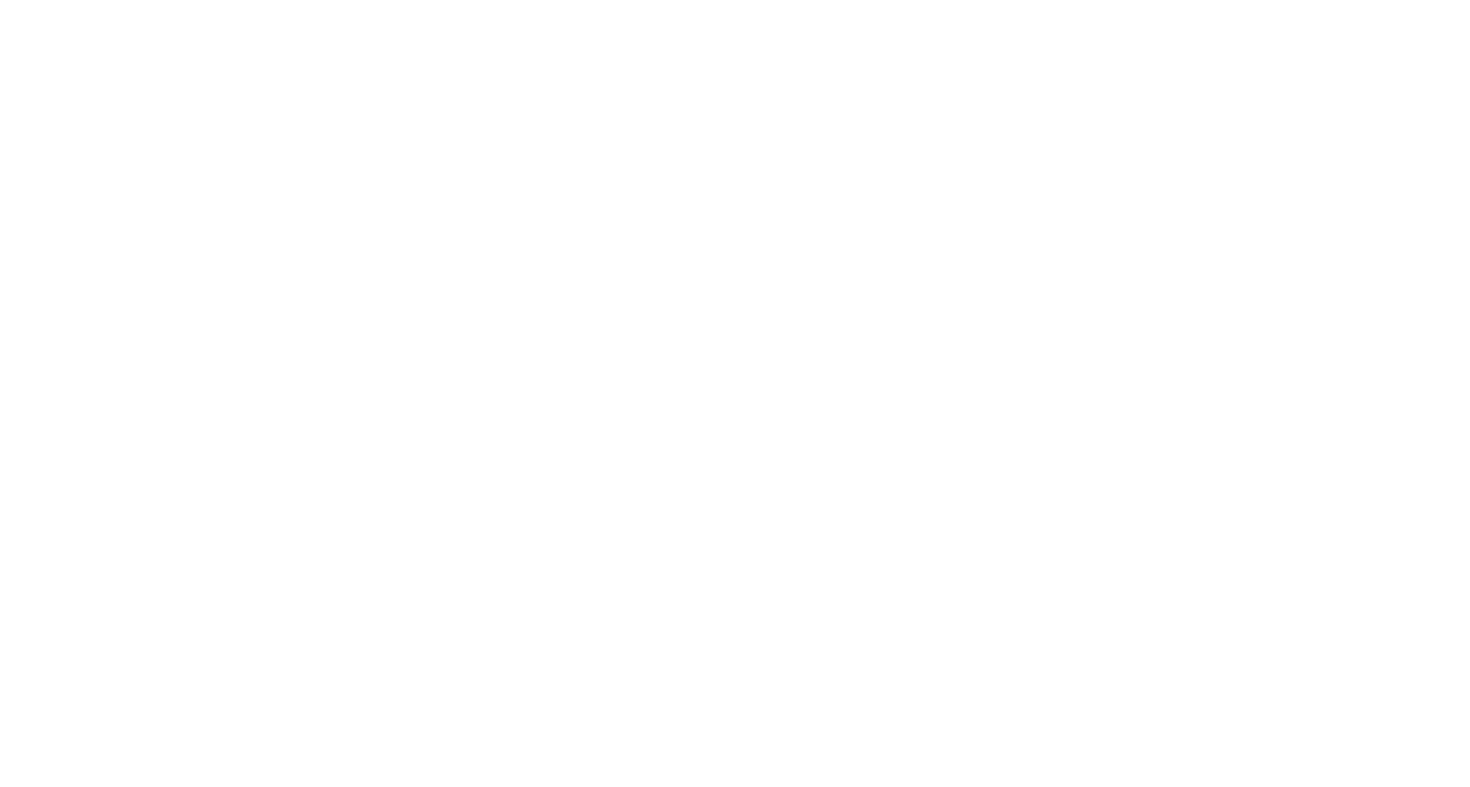 scroll, scrollTop: 0, scrollLeft: 0, axis: both 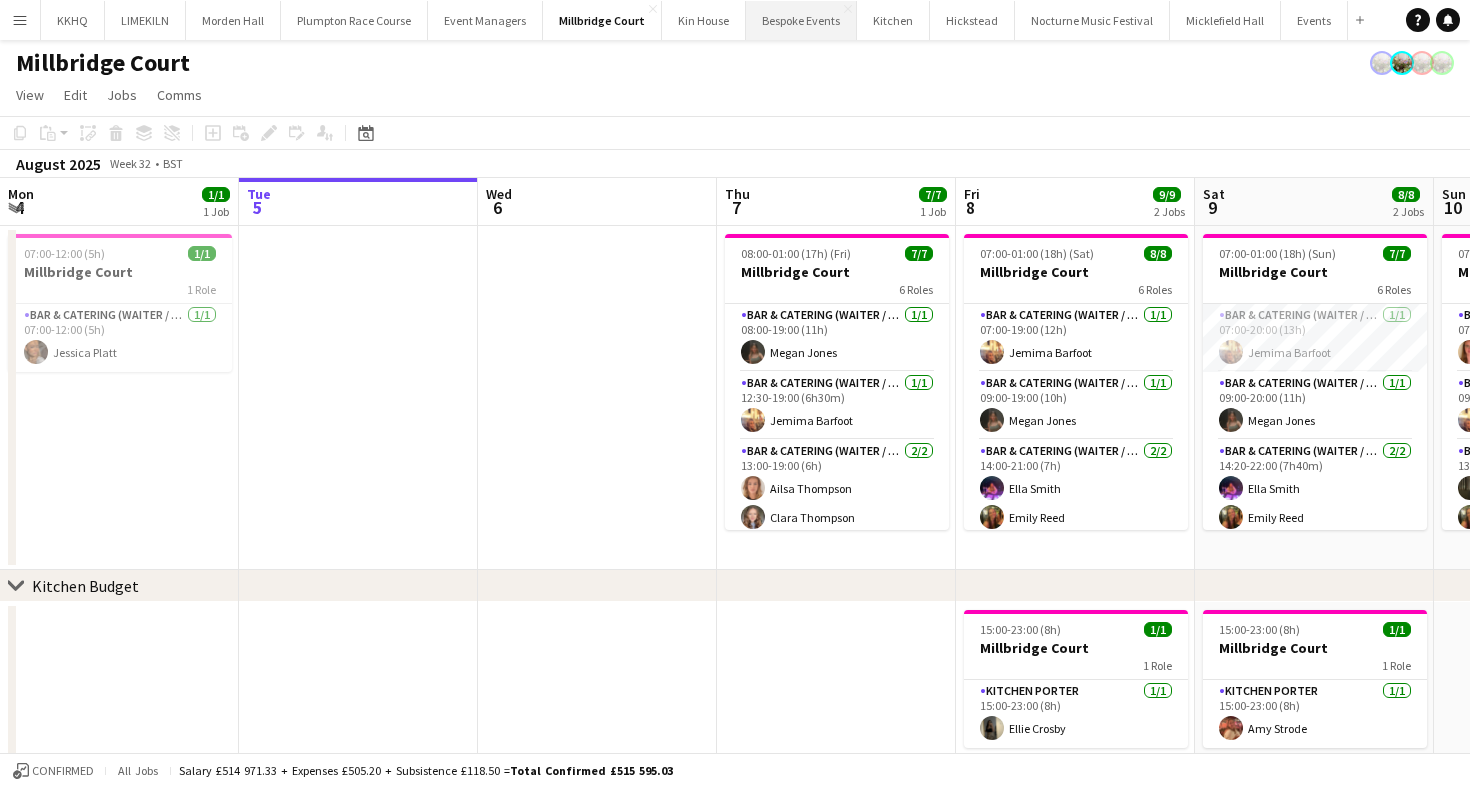 click on "Bespoke Events
Close" at bounding box center (801, 20) 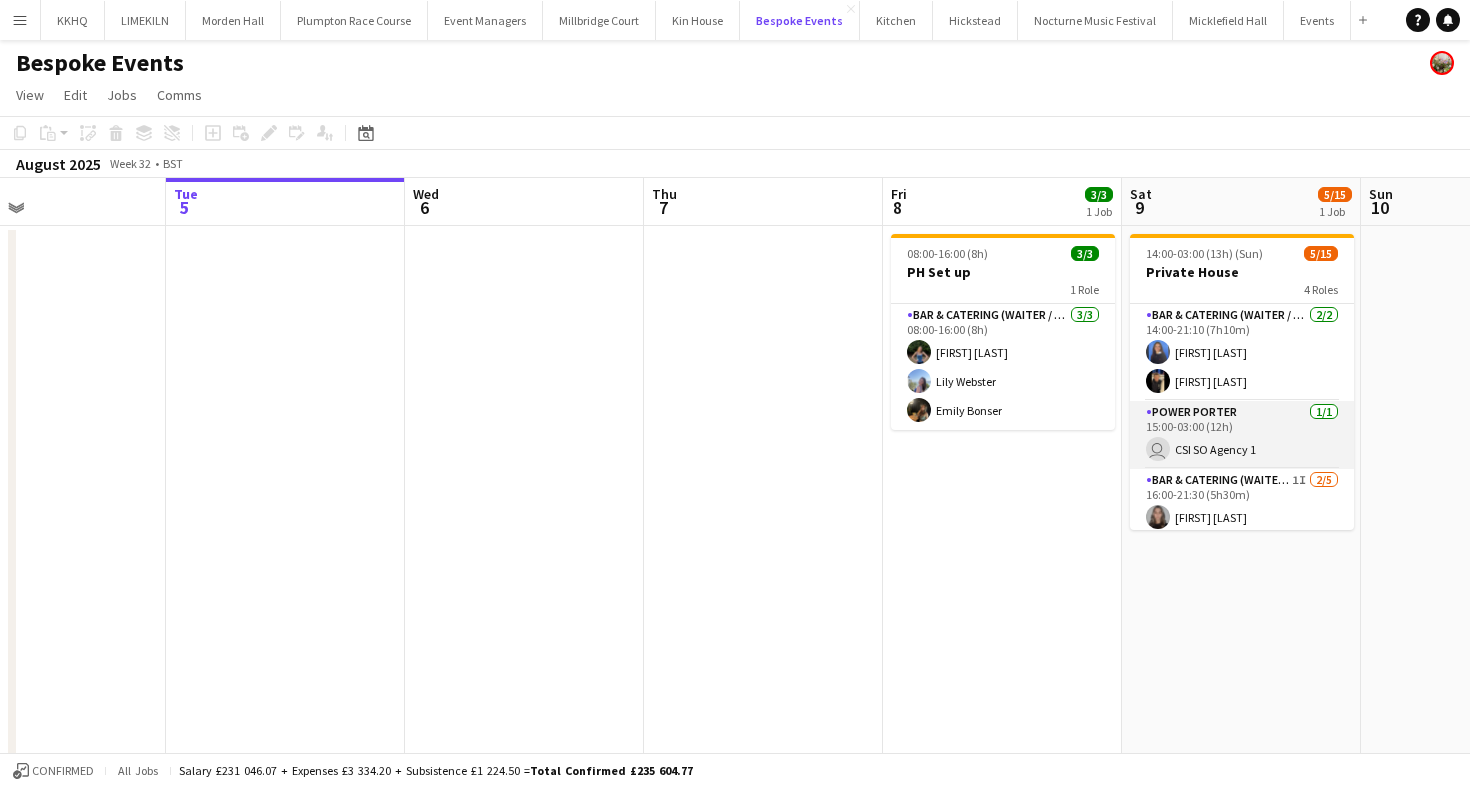scroll, scrollTop: 0, scrollLeft: 899, axis: horizontal 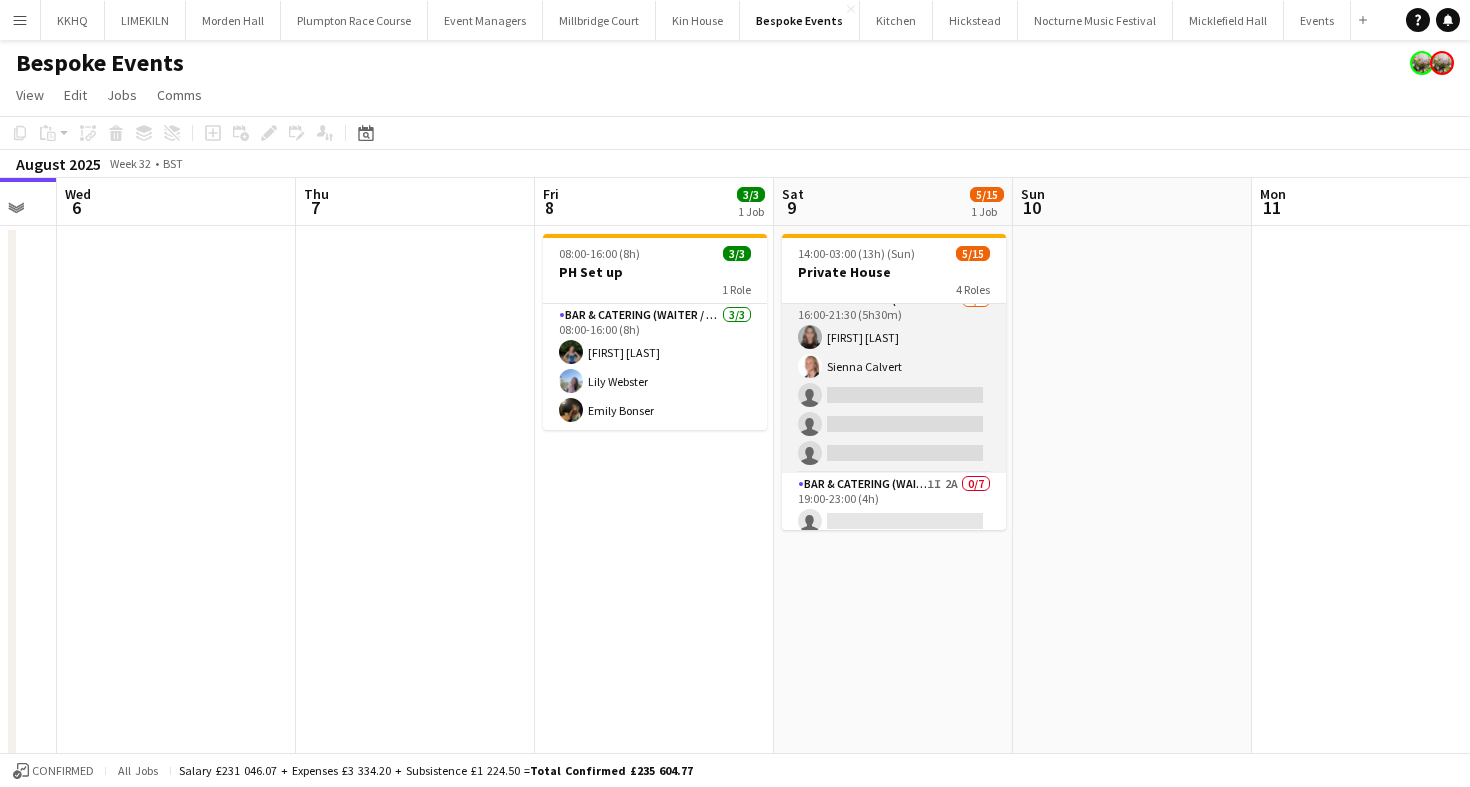 click on "Bar & Catering (Waiter / waitress)   1I   2/5   16:00-21:30 (5h30m)
Mia Hester Sienna Calvert
single-neutral-actions
single-neutral-actions
single-neutral-actions" at bounding box center (894, 381) 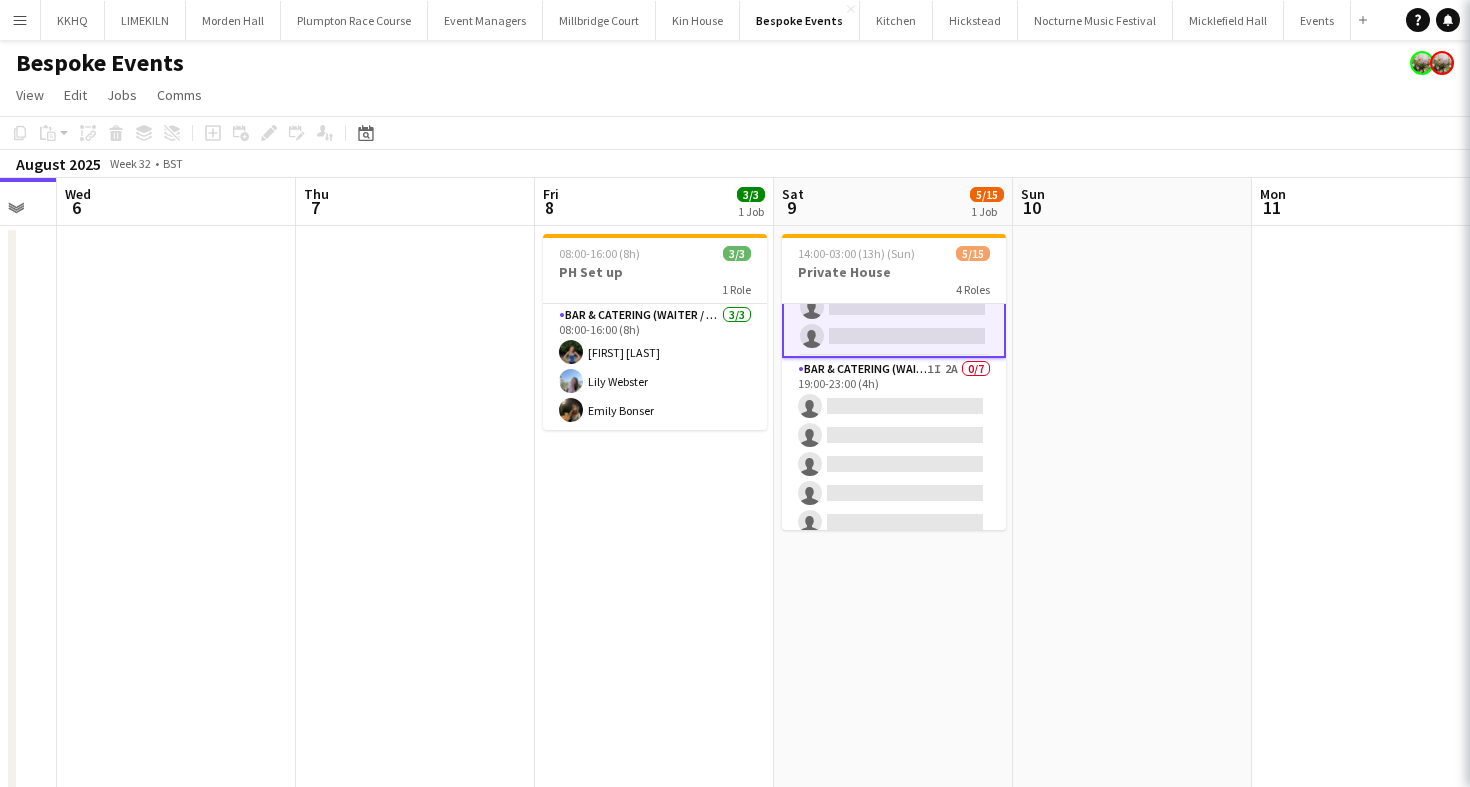 scroll, scrollTop: 369, scrollLeft: 0, axis: vertical 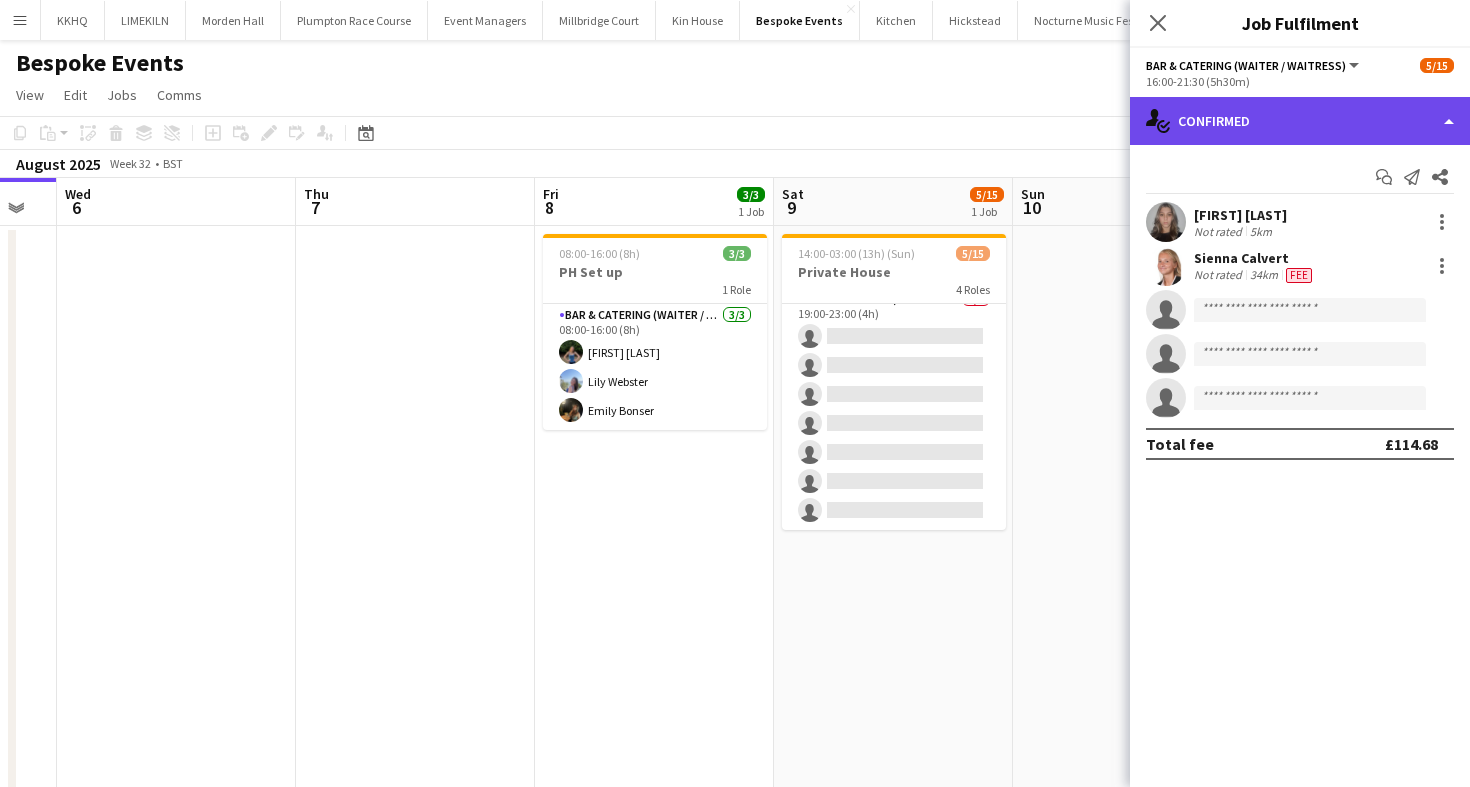 click on "single-neutral-actions-check-2
Confirmed" 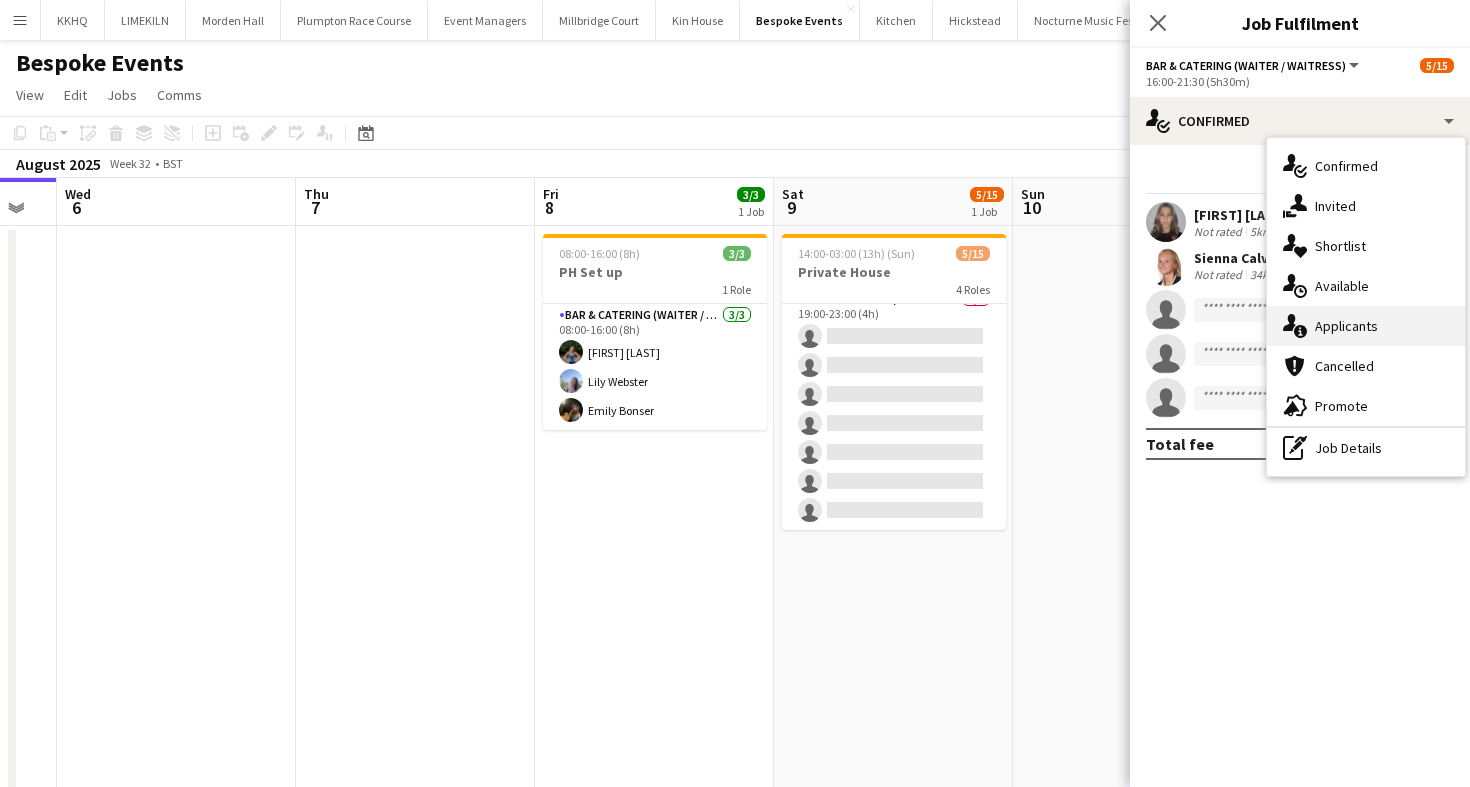 click on "single-neutral-actions-information
Applicants" at bounding box center [1366, 326] 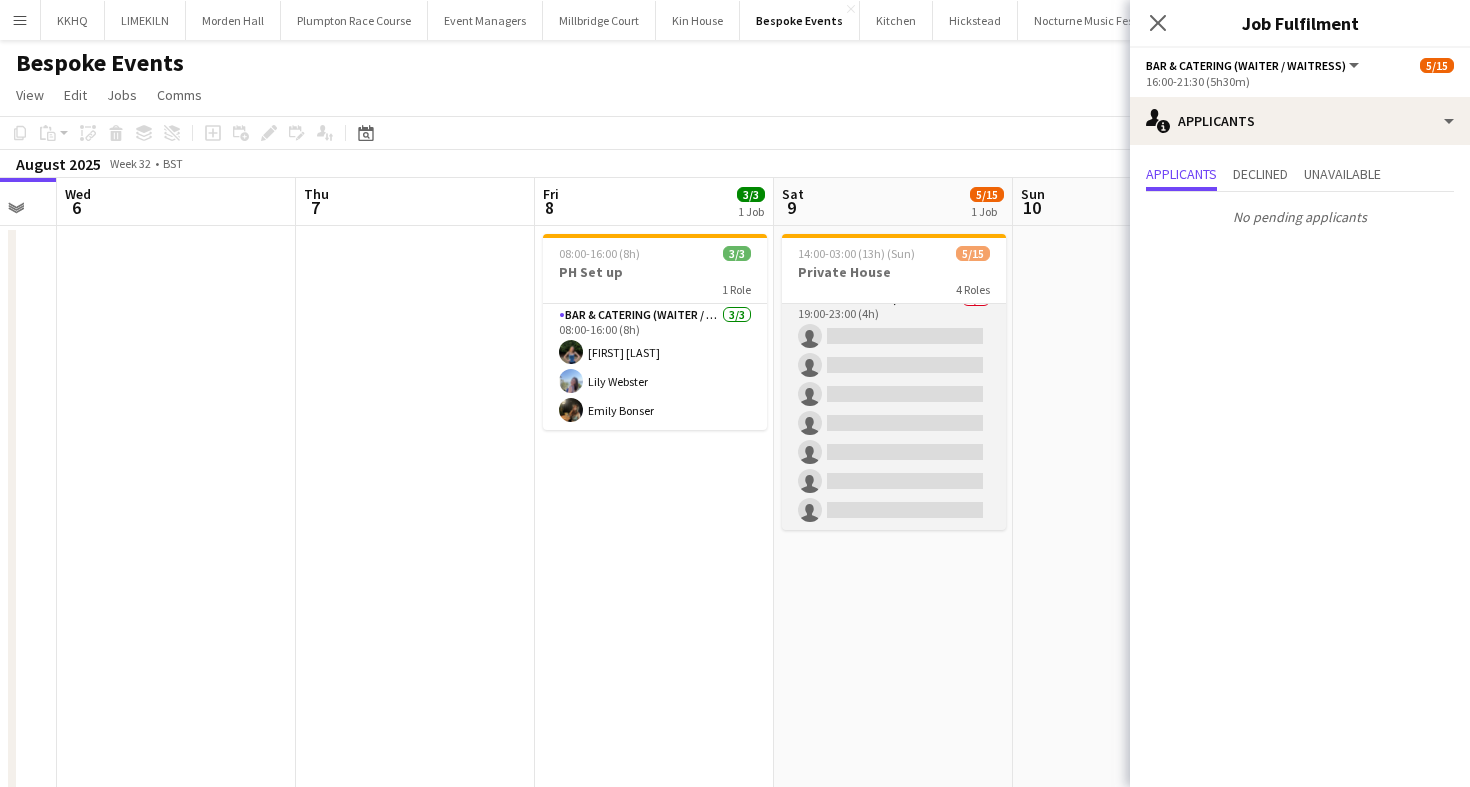 click on "Bar & Catering (Waiter / waitress)   1I   2A   0/7   19:00-23:00 (4h)
single-neutral-actions
single-neutral-actions
single-neutral-actions
single-neutral-actions
single-neutral-actions
single-neutral-actions
single-neutral-actions" at bounding box center (894, 409) 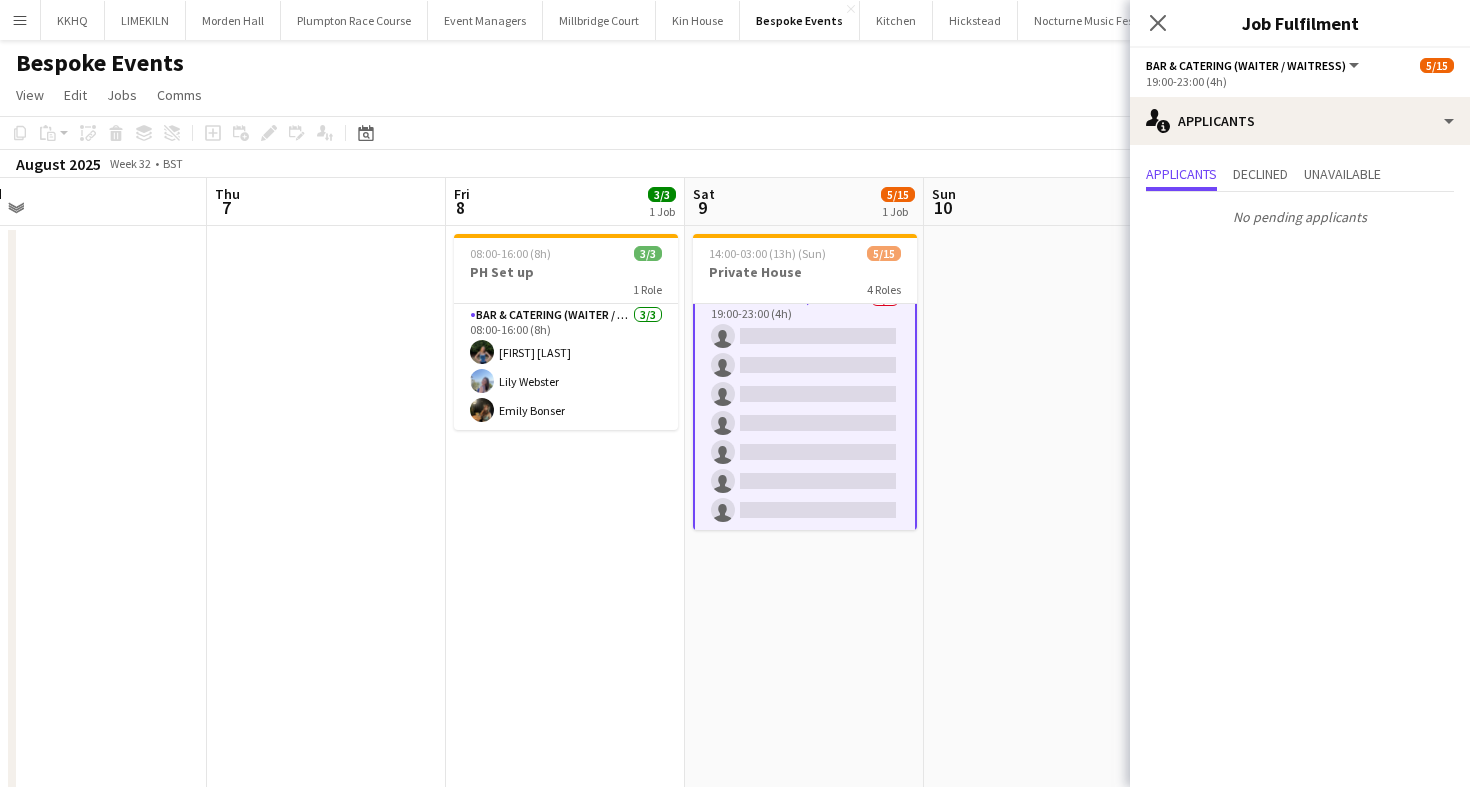 scroll, scrollTop: 0, scrollLeft: 655, axis: horizontal 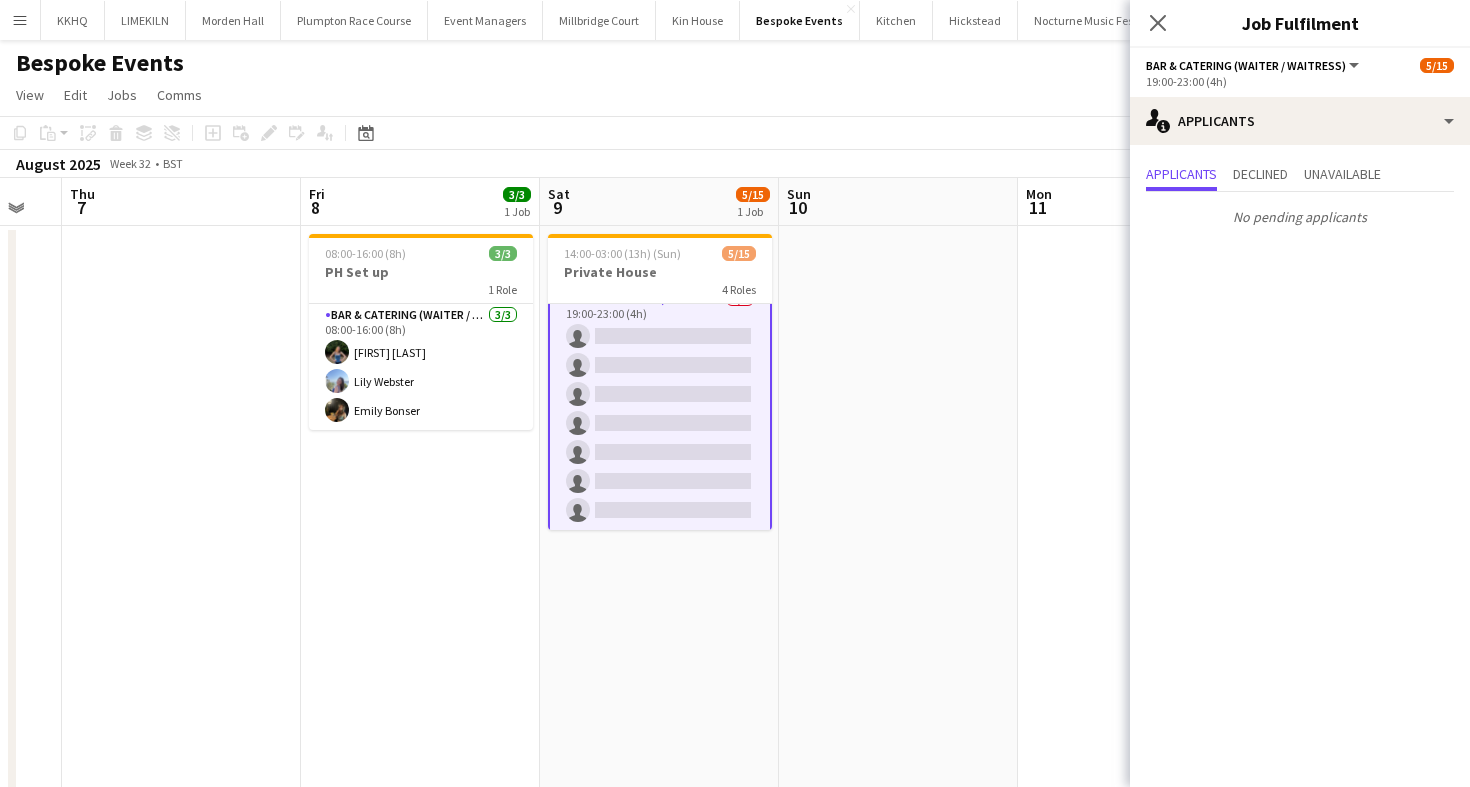 click on "Copy
Paste
Paste
Command
V Paste with crew
Command
Shift
V
Paste linked Job
Delete
Group
Ungroup
Add job
Add linked Job
Edit
Edit linked Job
Applicants
Date picker
AUG 2025 AUG 2025 Monday M Tuesday T Wednesday W Thursday T Friday F Saturday S Sunday S  AUG   1   2   3   4   5   6   7   8   9   10   11   12   13   14   15   16   17   18   19   20   21   22   23   24   25" 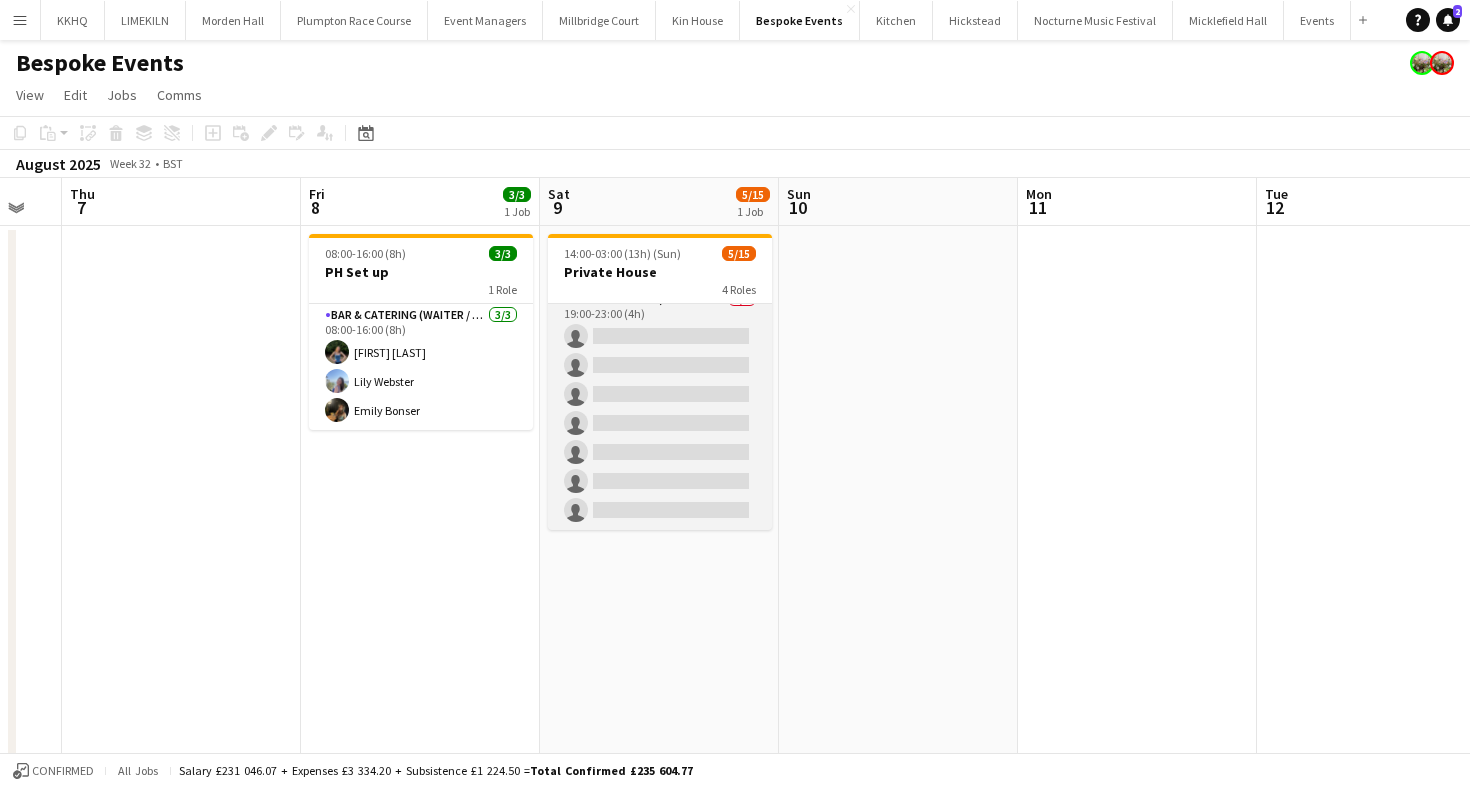 scroll, scrollTop: 0, scrollLeft: 0, axis: both 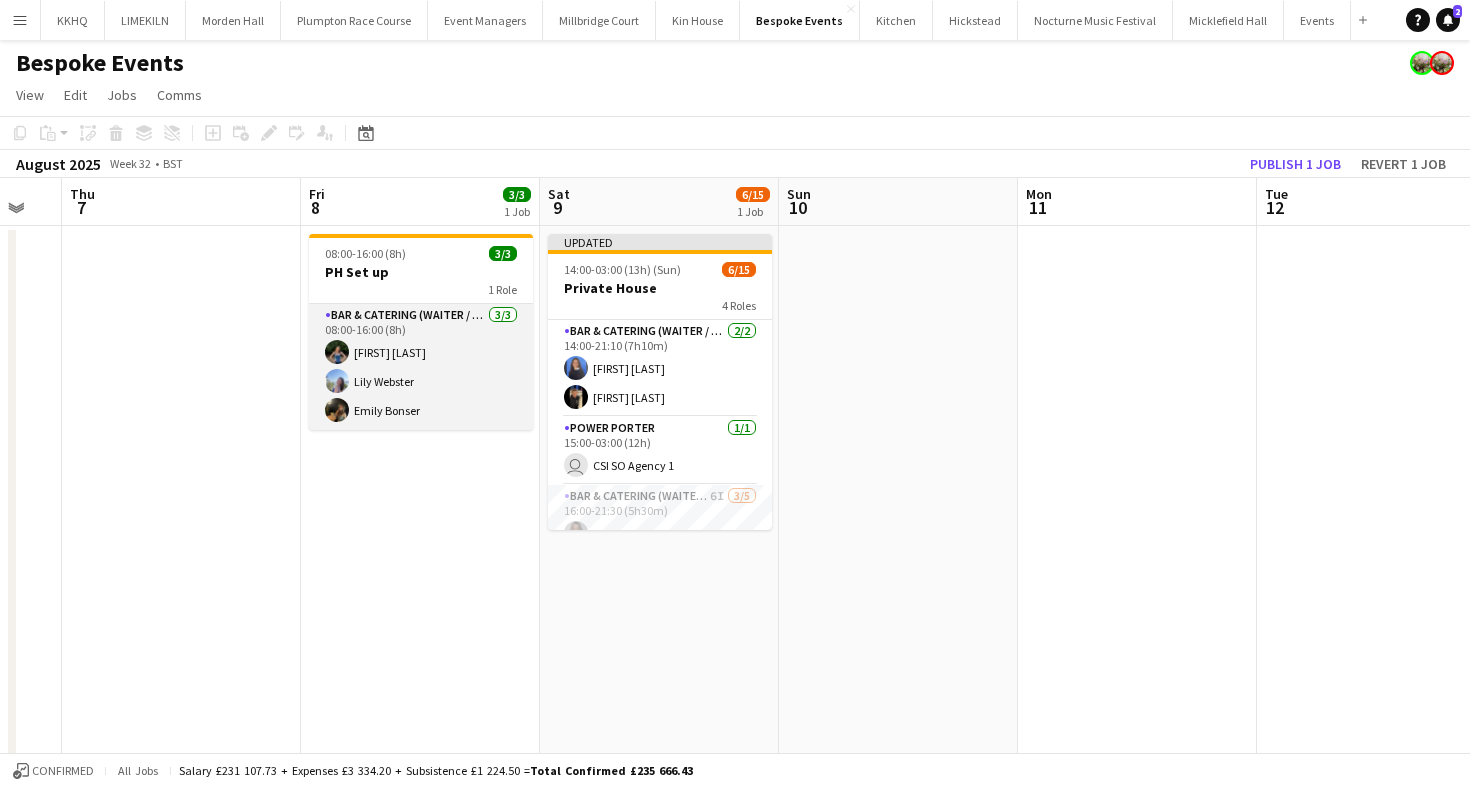 click on "Bar & Catering (Waiter / waitress)   3/3   08:00-16:00 (8h)
Violet Beaumont Lily Webster Emily Bonser" at bounding box center (421, 367) 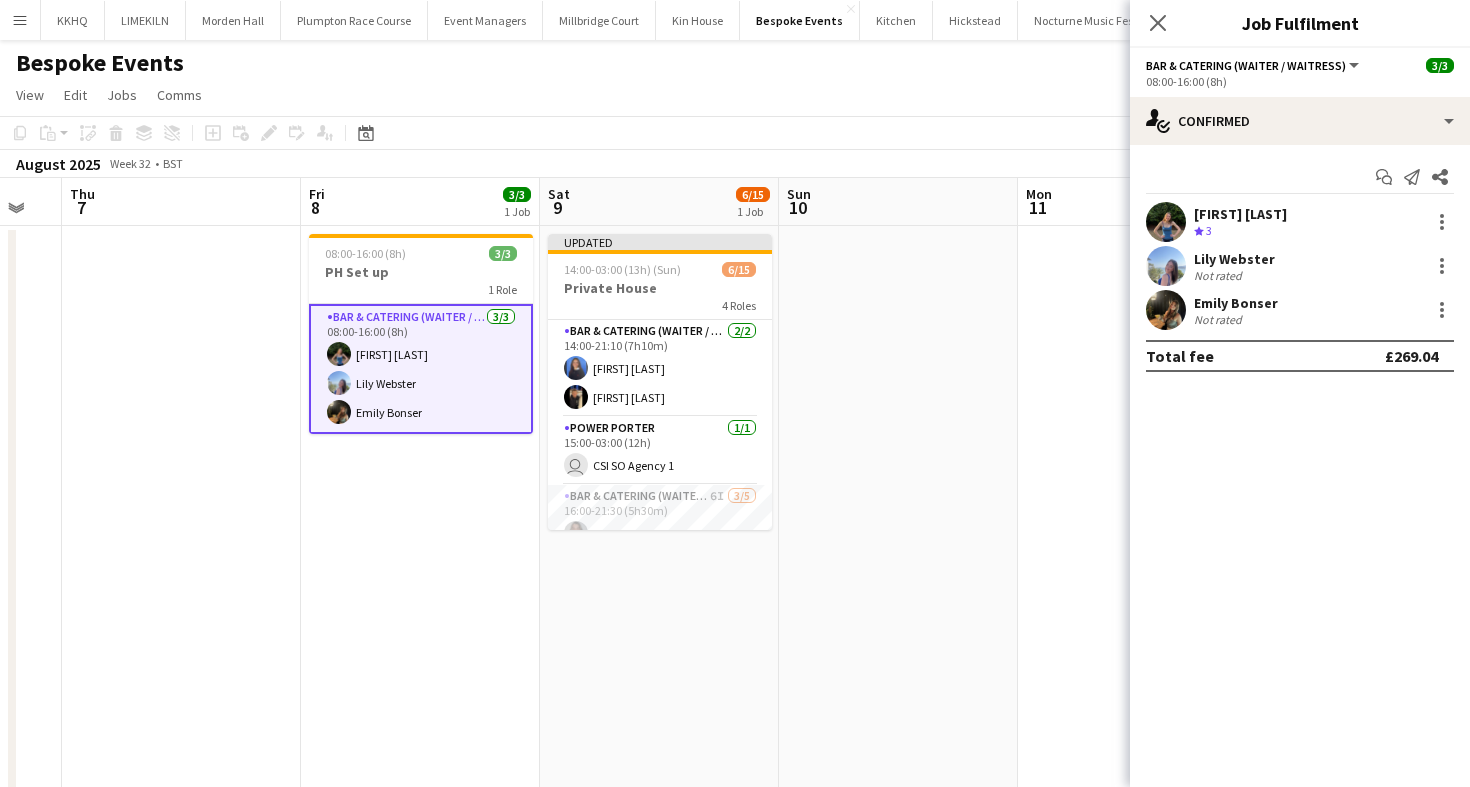 click on "Crew rating
3" at bounding box center (1240, 231) 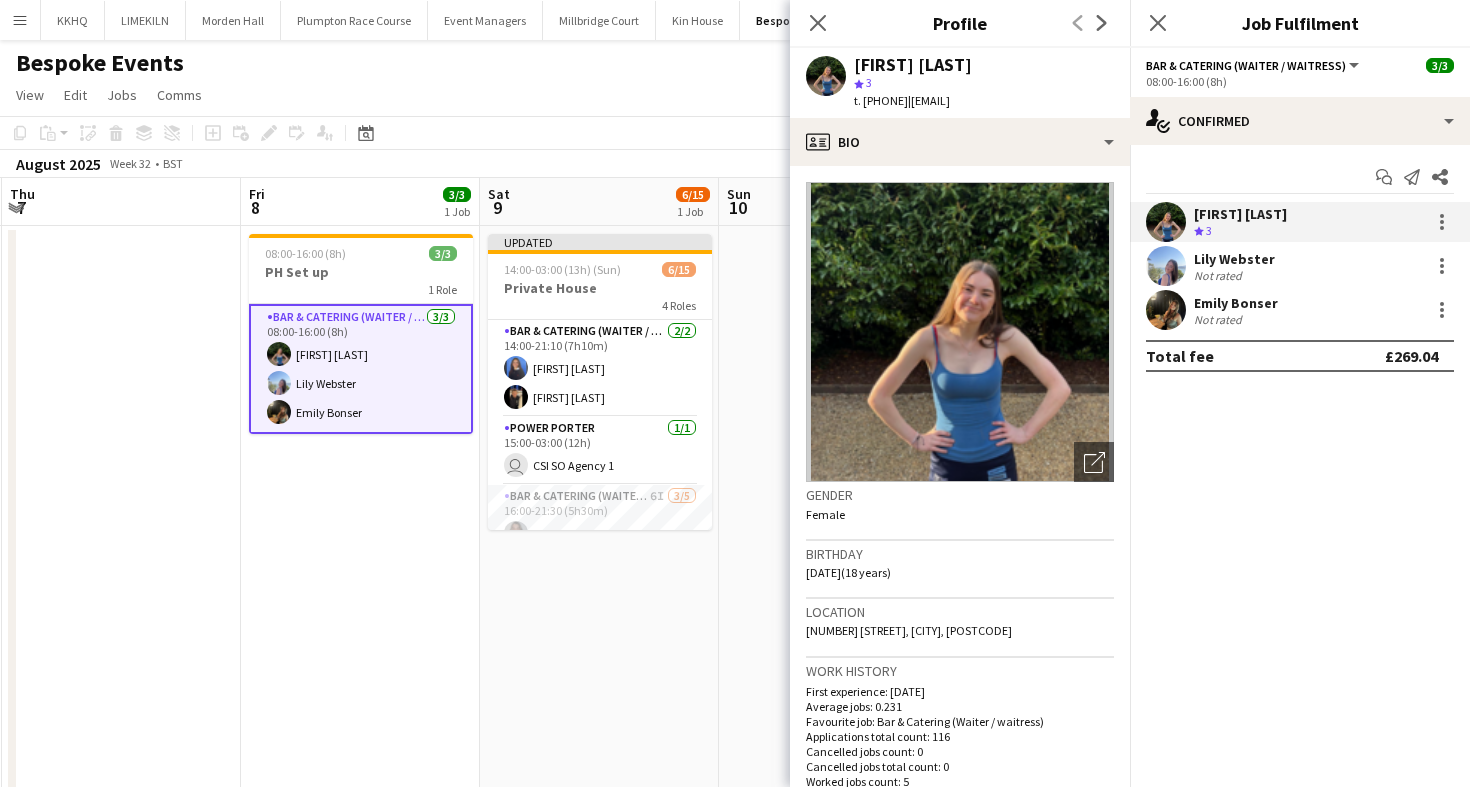 scroll, scrollTop: 0, scrollLeft: 724, axis: horizontal 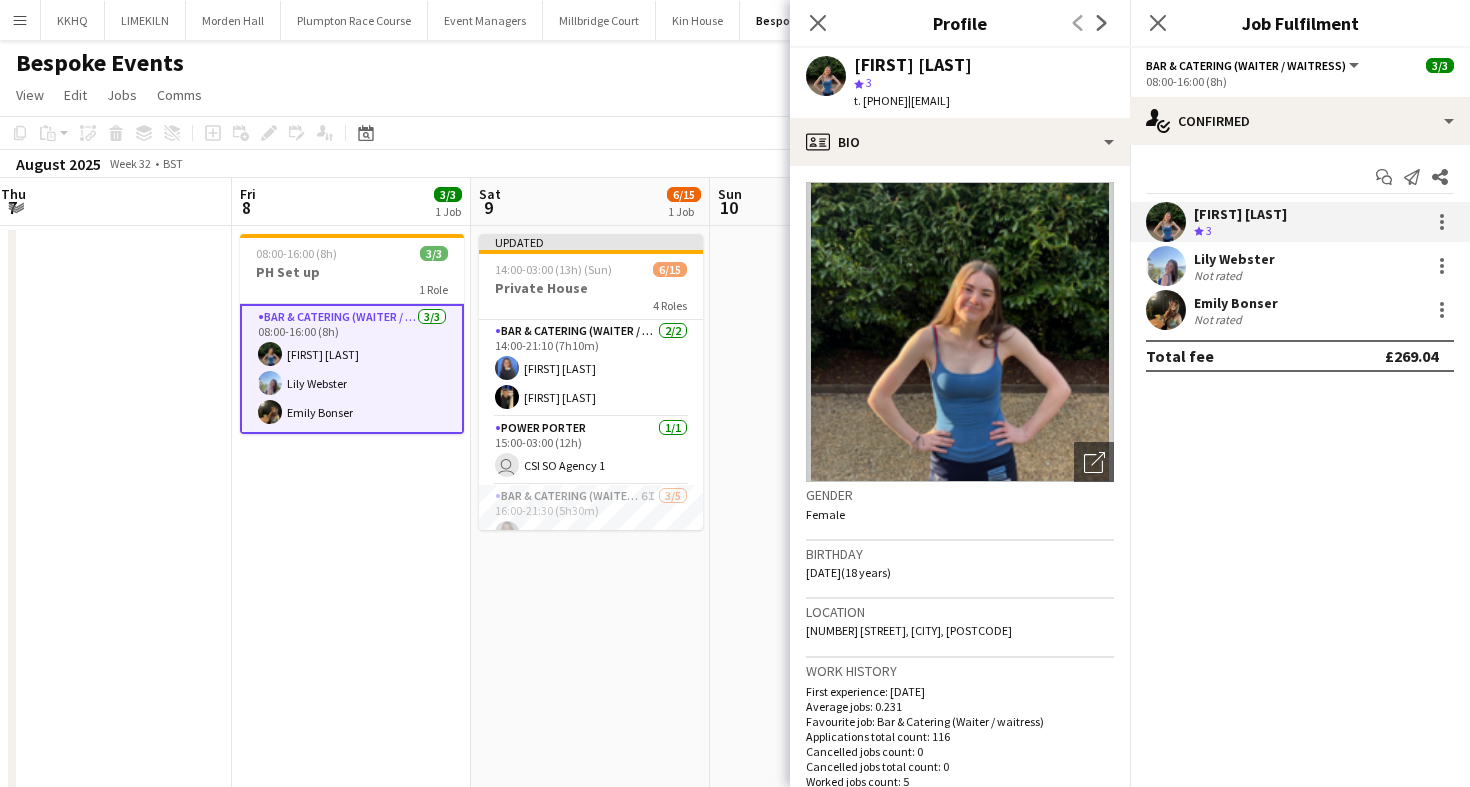 click on "Copy
Paste
Paste
Command
V Paste with crew
Command
Shift
V
Paste linked Job
Delete
Group
Ungroup
Add job
Add linked Job
Edit
Edit linked Job
Applicants
Date picker
AUG 2025 AUG 2025 Monday M Tuesday T Wednesday W Thursday T Friday F Saturday S Sunday S  AUG   1   2   3   4   5   6   7   8   9   10   11   12   13   14   15   16   17   18   19   20   21   22   23   24   25" 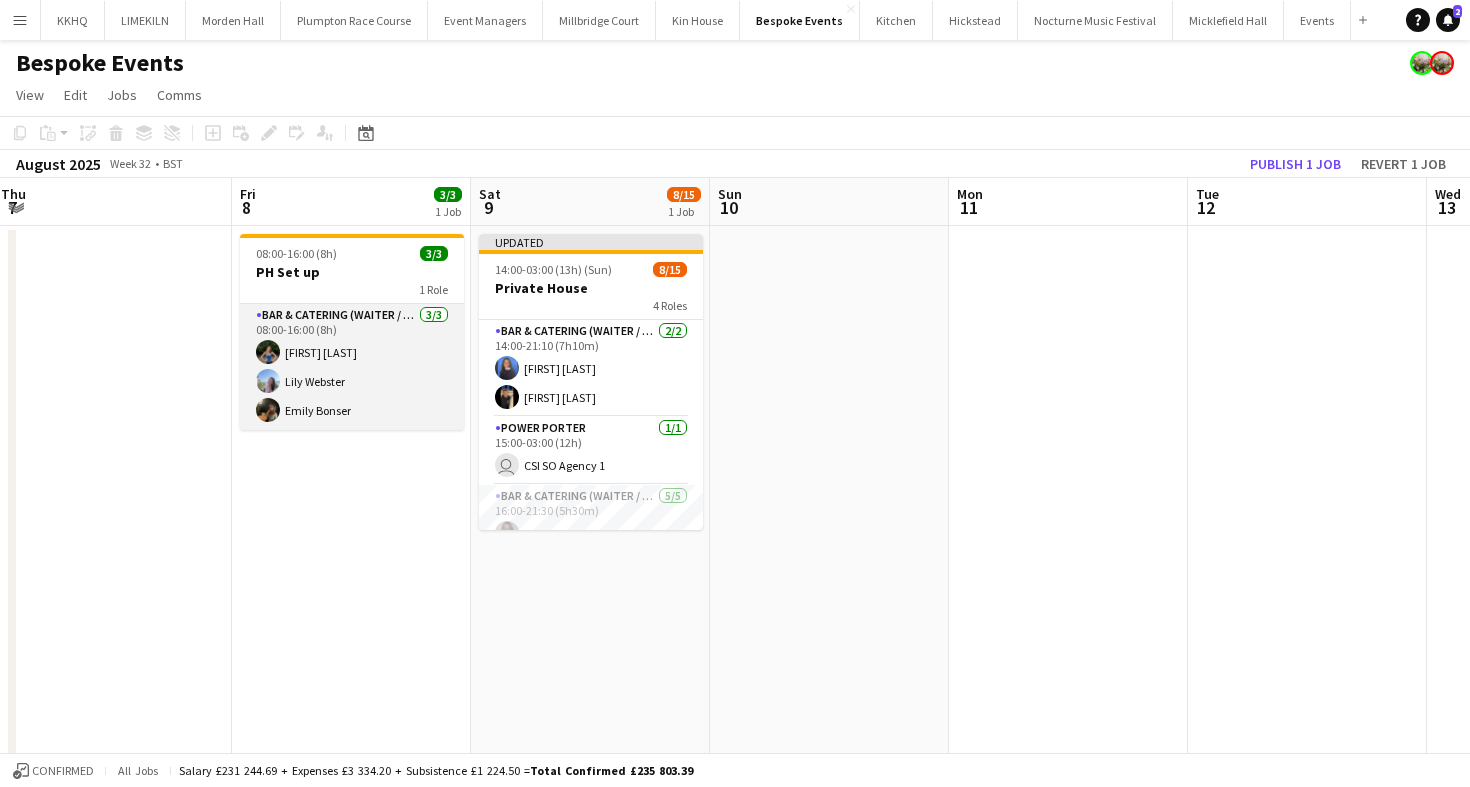 click on "Bar & Catering (Waiter / waitress)   3/3   08:00-16:00 (8h)
Violet Beaumont Lily Webster Emily Bonser" at bounding box center (352, 367) 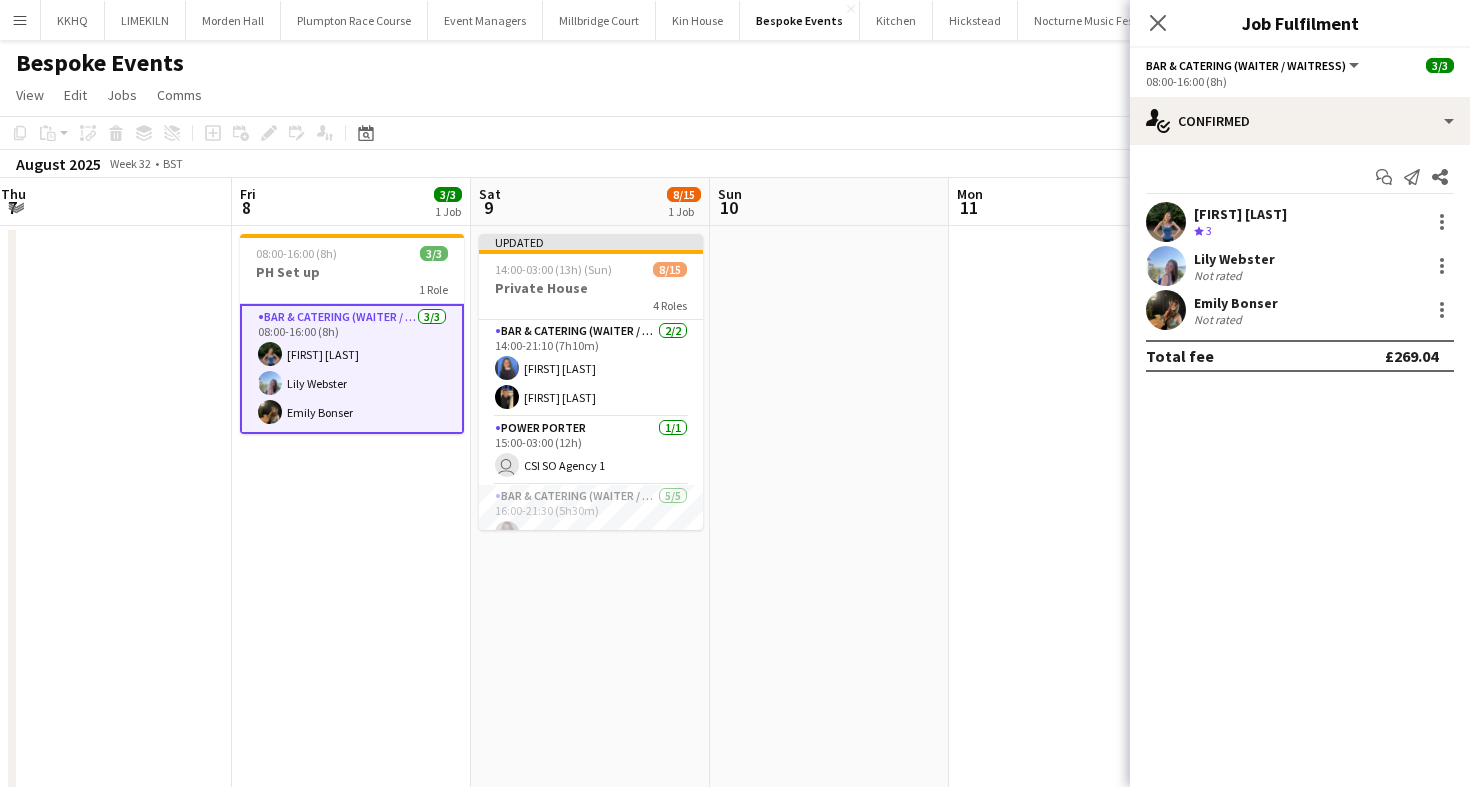 click on "August 2025   Week 32
•   BST   Publish 1 job   Revert 1 job" 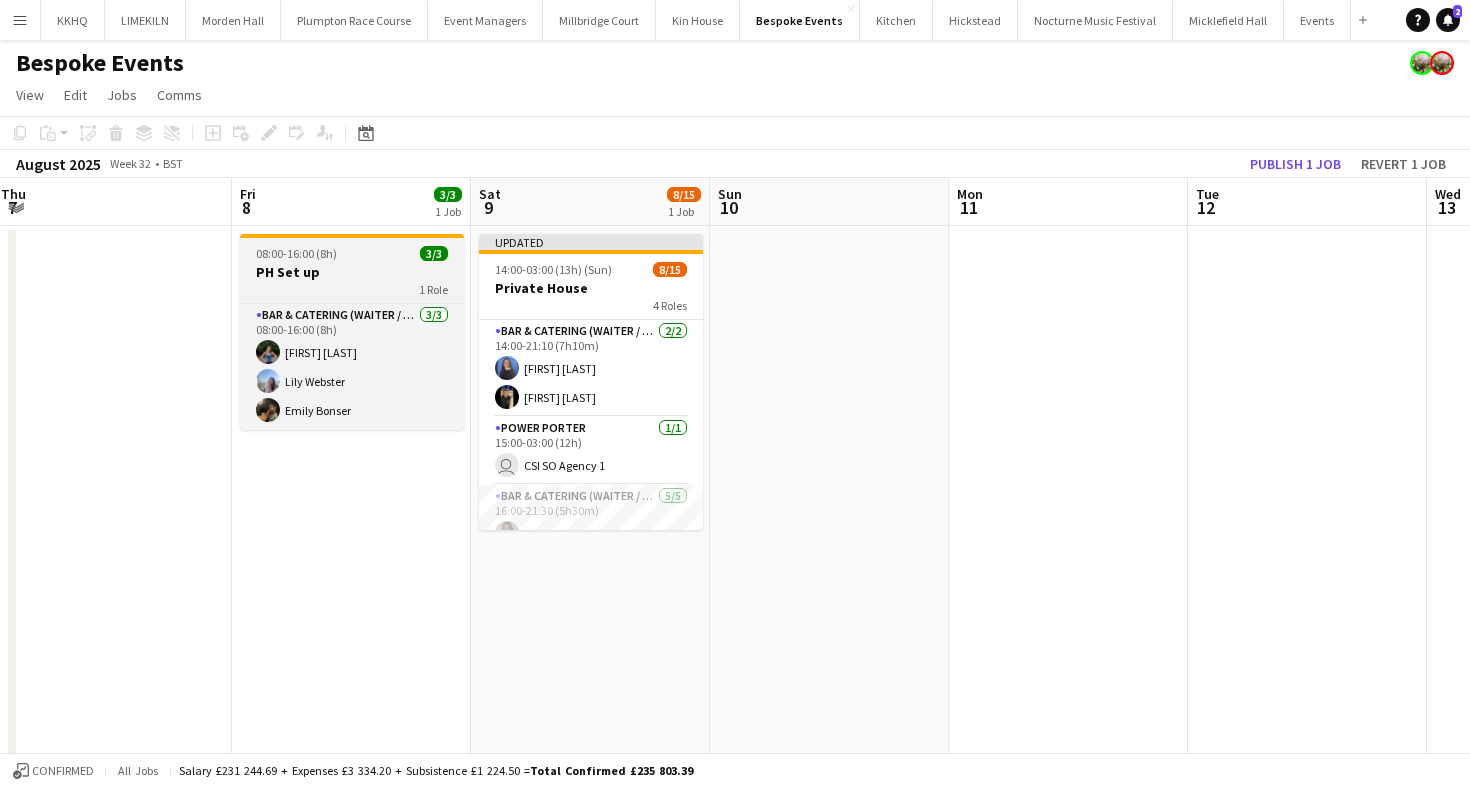 click on "1 Role" at bounding box center [352, 289] 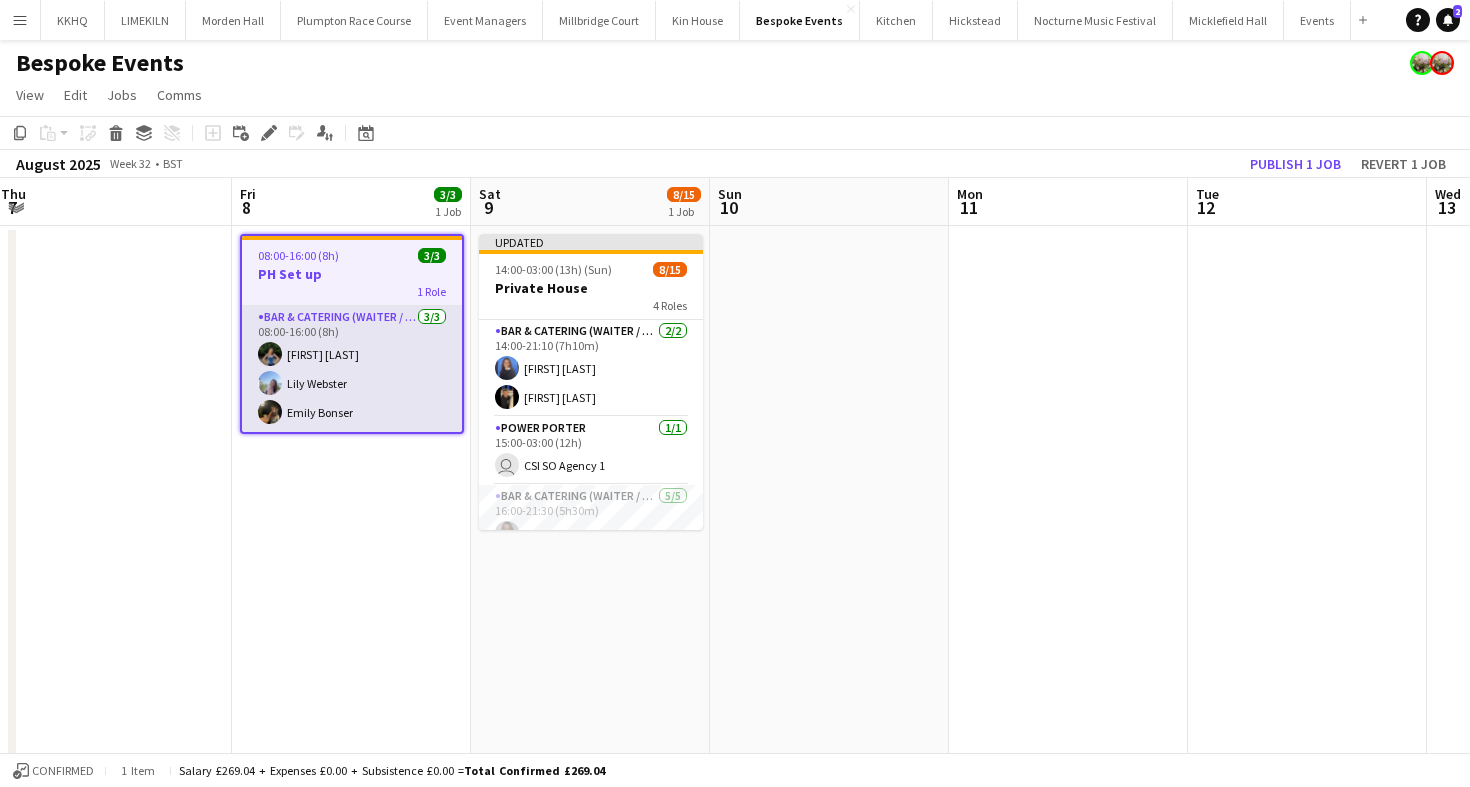 click on "Bar & Catering (Waiter / waitress)   3/3   08:00-16:00 (8h)
Violet Beaumont Lily Webster Emily Bonser" at bounding box center [352, 369] 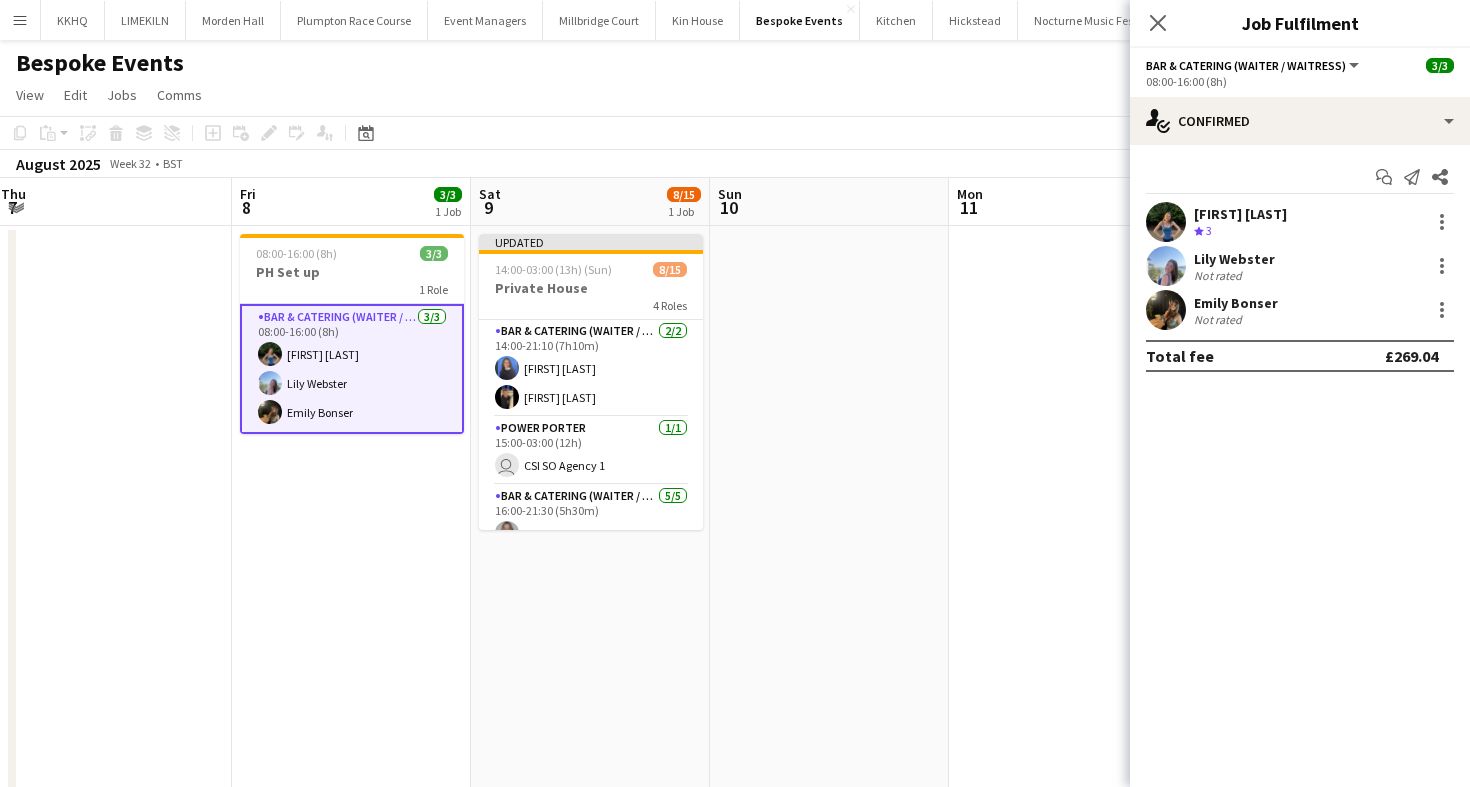 click at bounding box center [1166, 266] 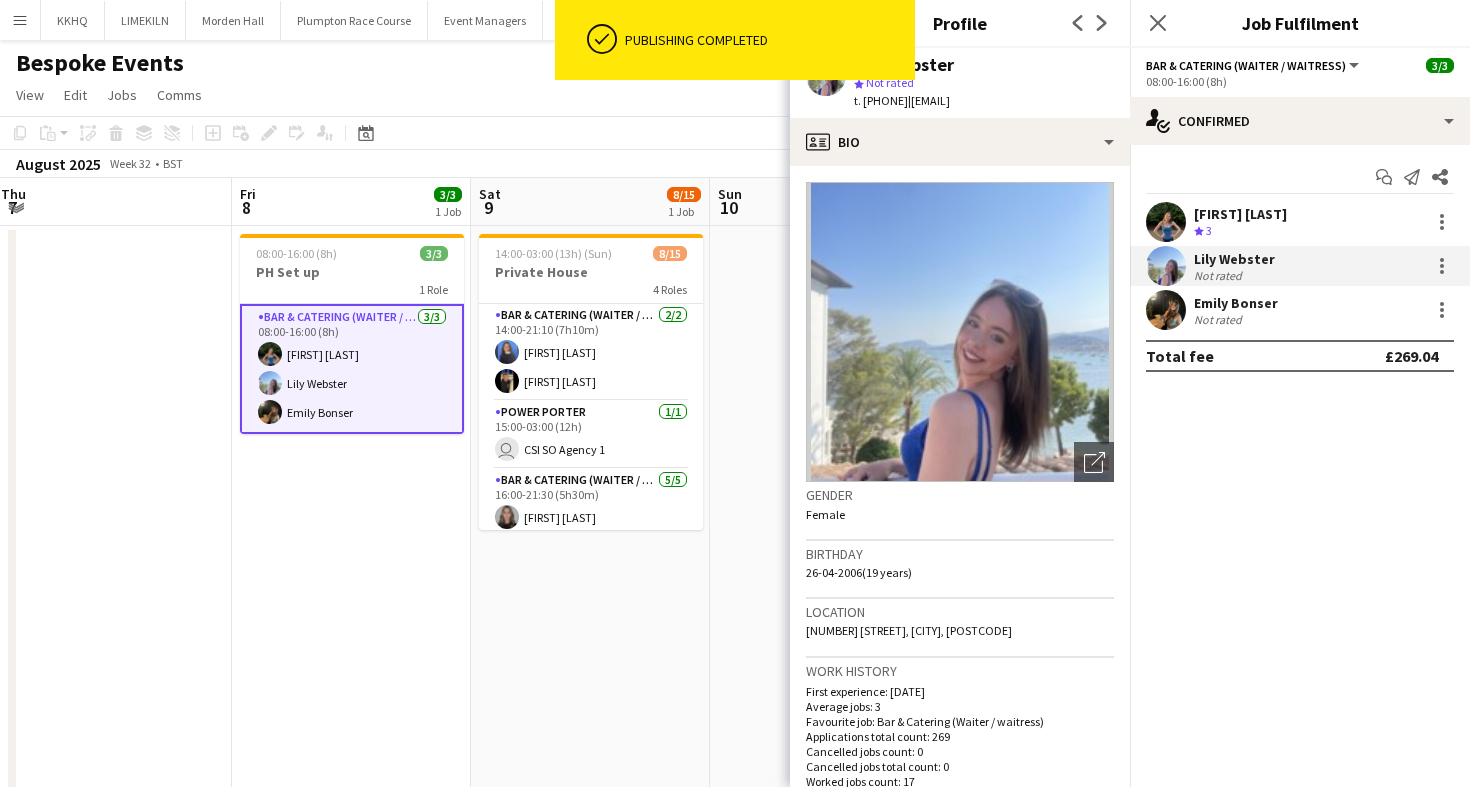 click on "Violet Beaumont" at bounding box center (1240, 214) 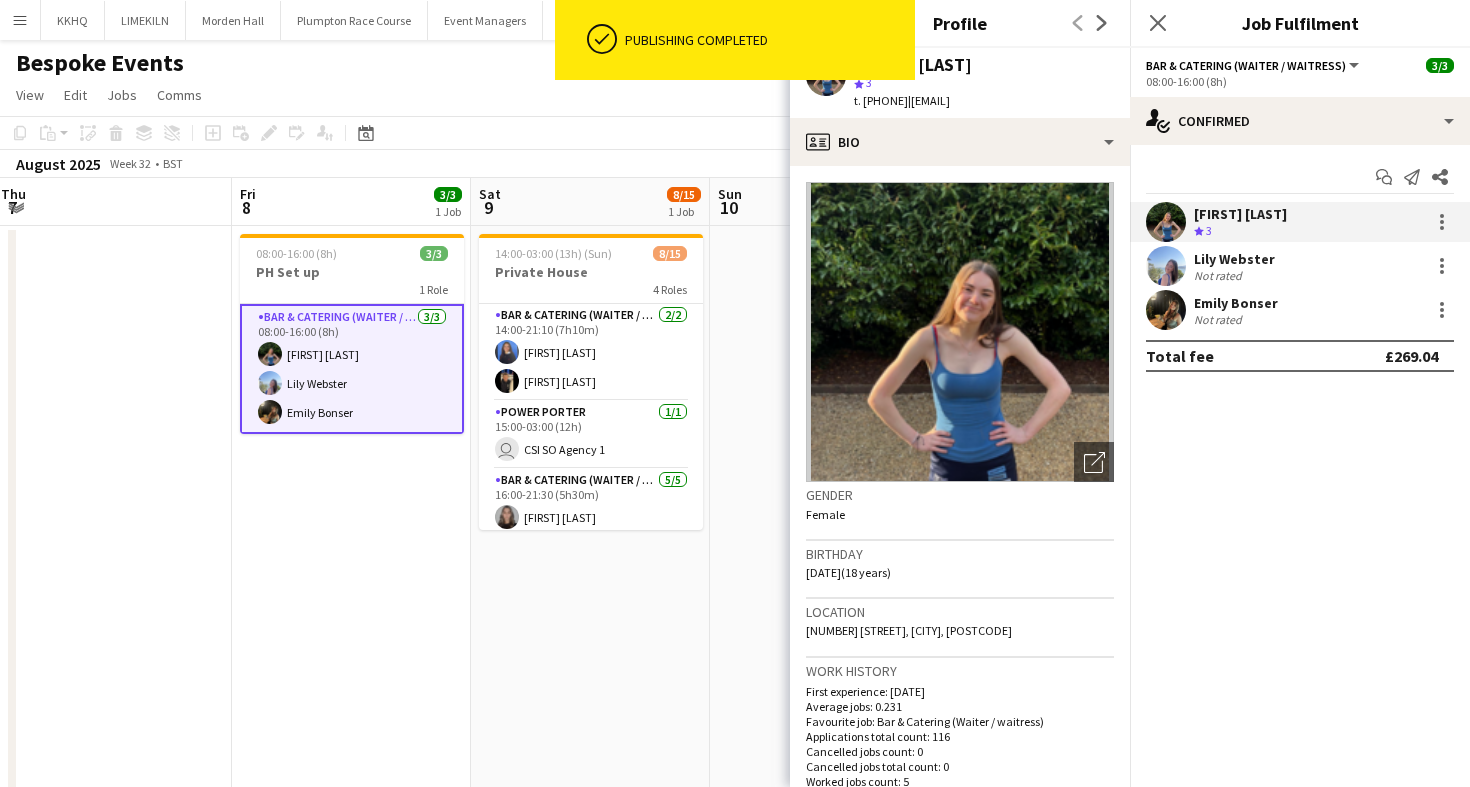 click on "August 2025   Week 32
•   BST" 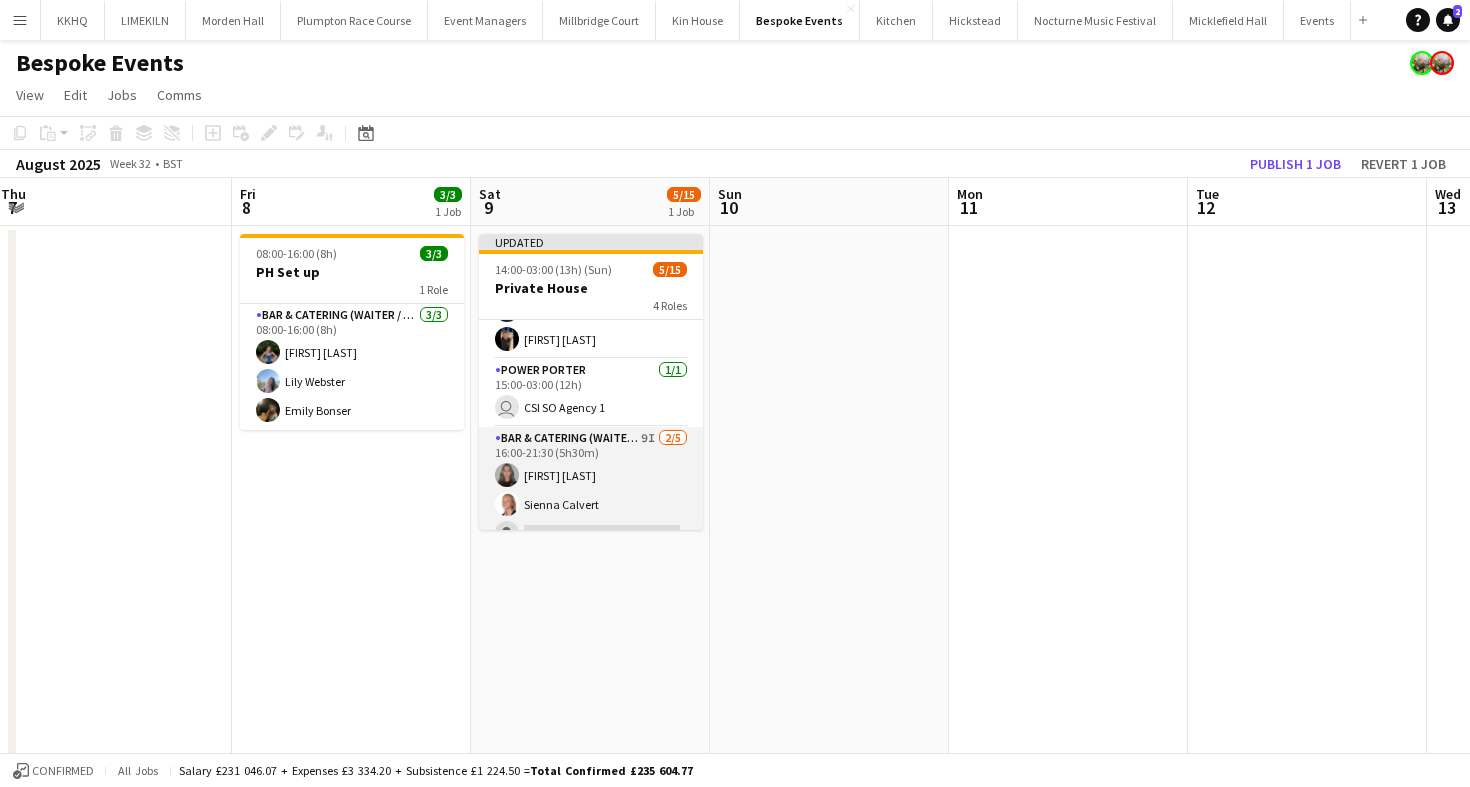 scroll, scrollTop: 0, scrollLeft: 0, axis: both 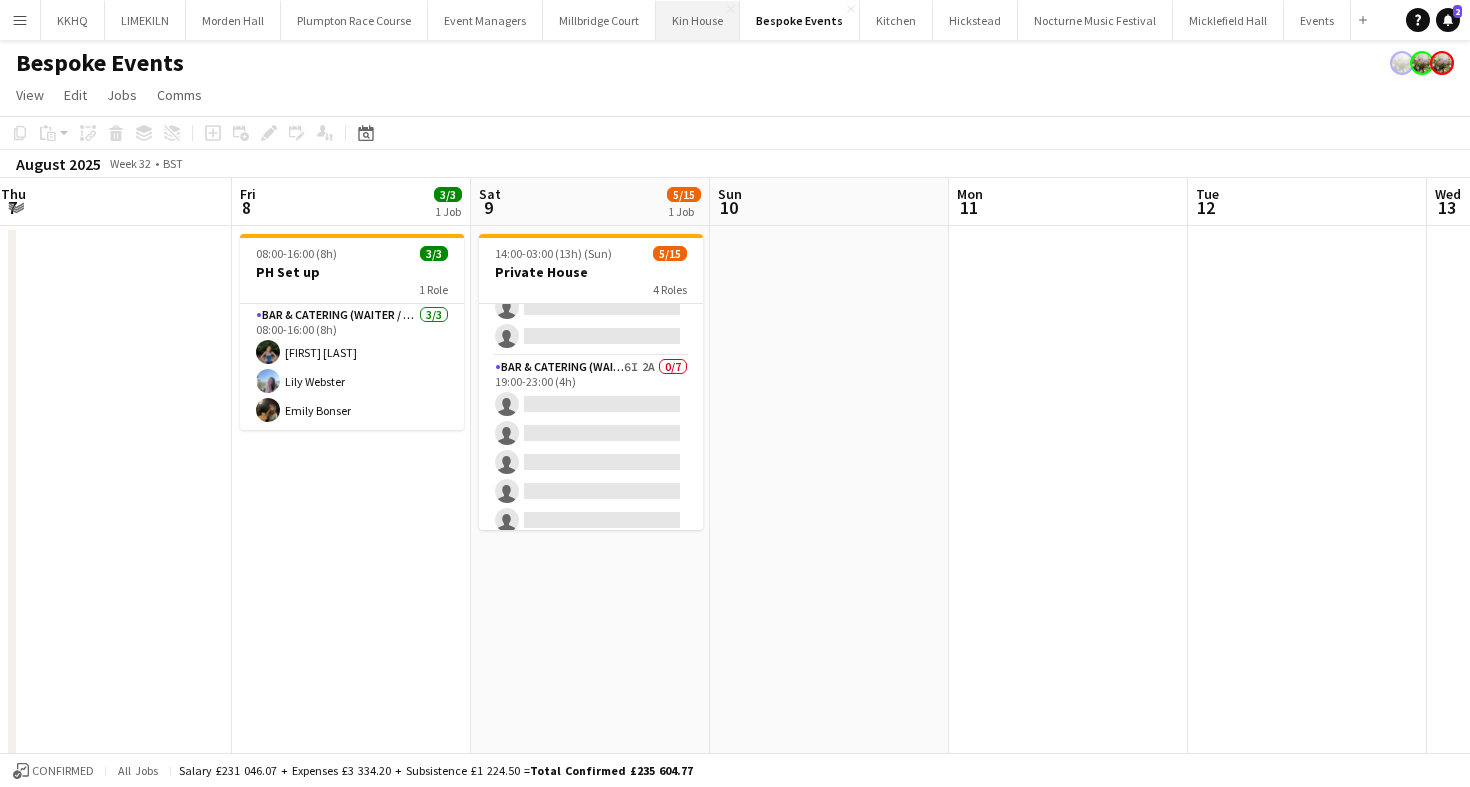 click on "Kin House
Close" at bounding box center [698, 20] 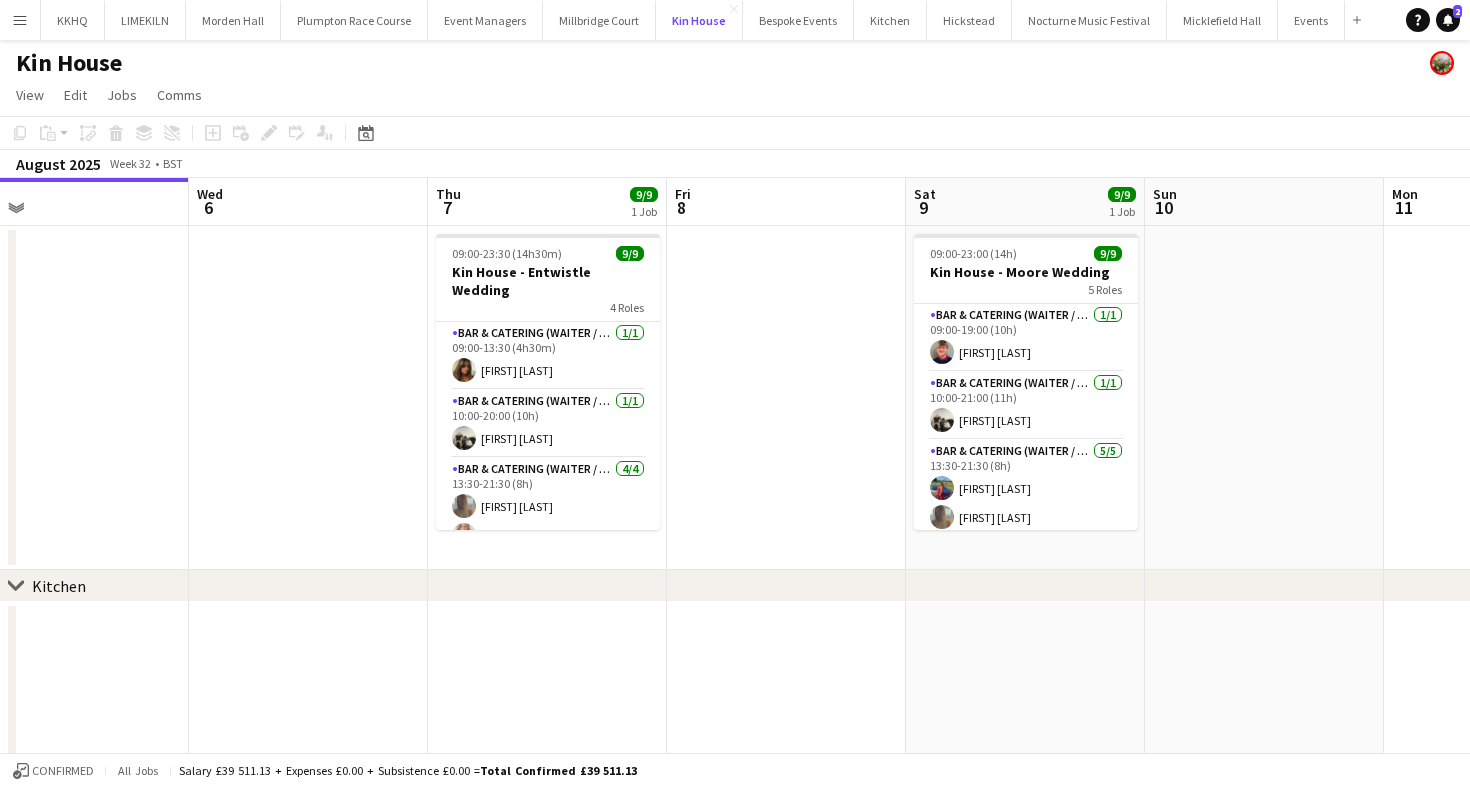 scroll, scrollTop: 0, scrollLeft: 829, axis: horizontal 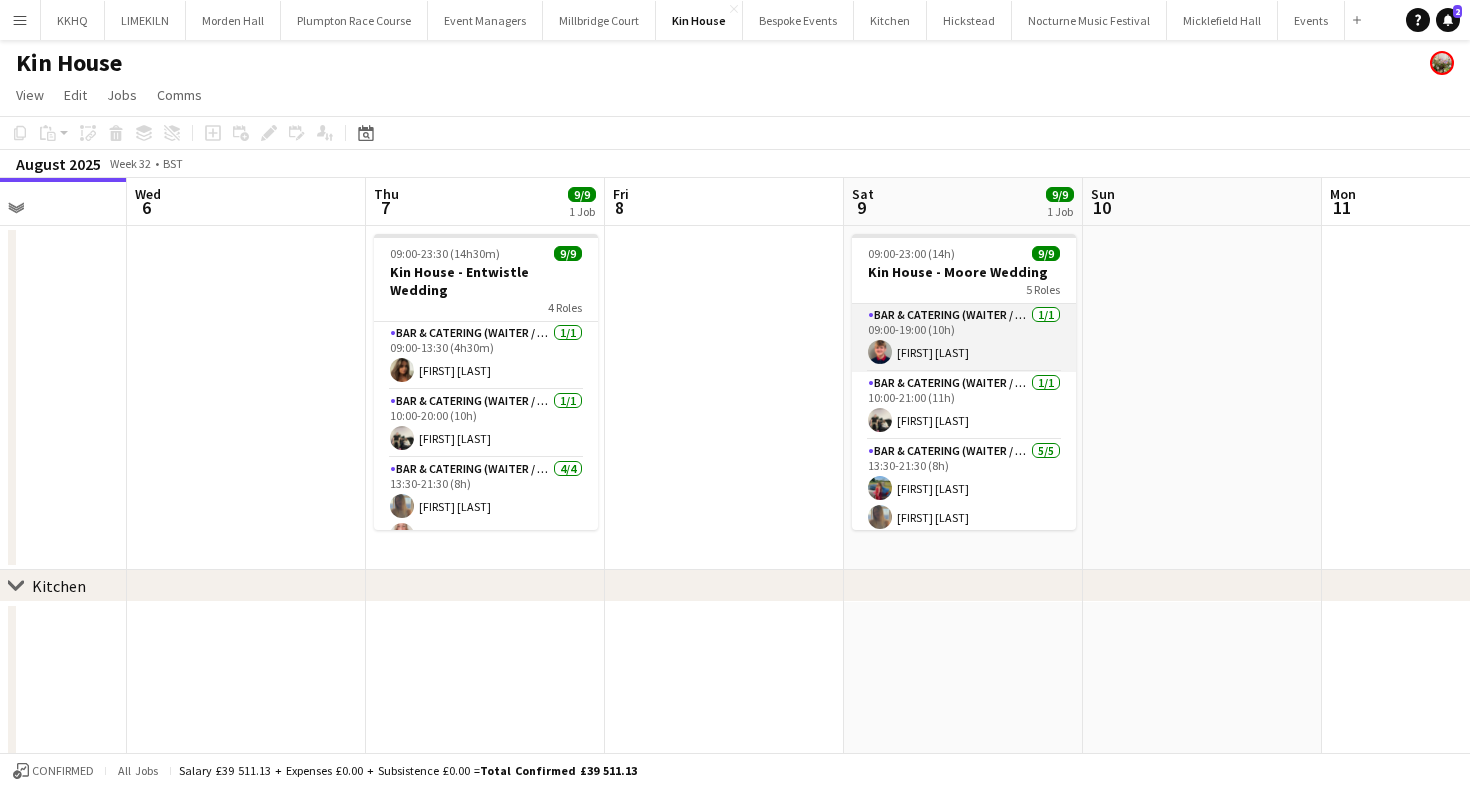 click on "Bar & Catering (Waiter / waitress)   1/1   09:00-19:00 (10h)
Harry Etchells" at bounding box center (964, 338) 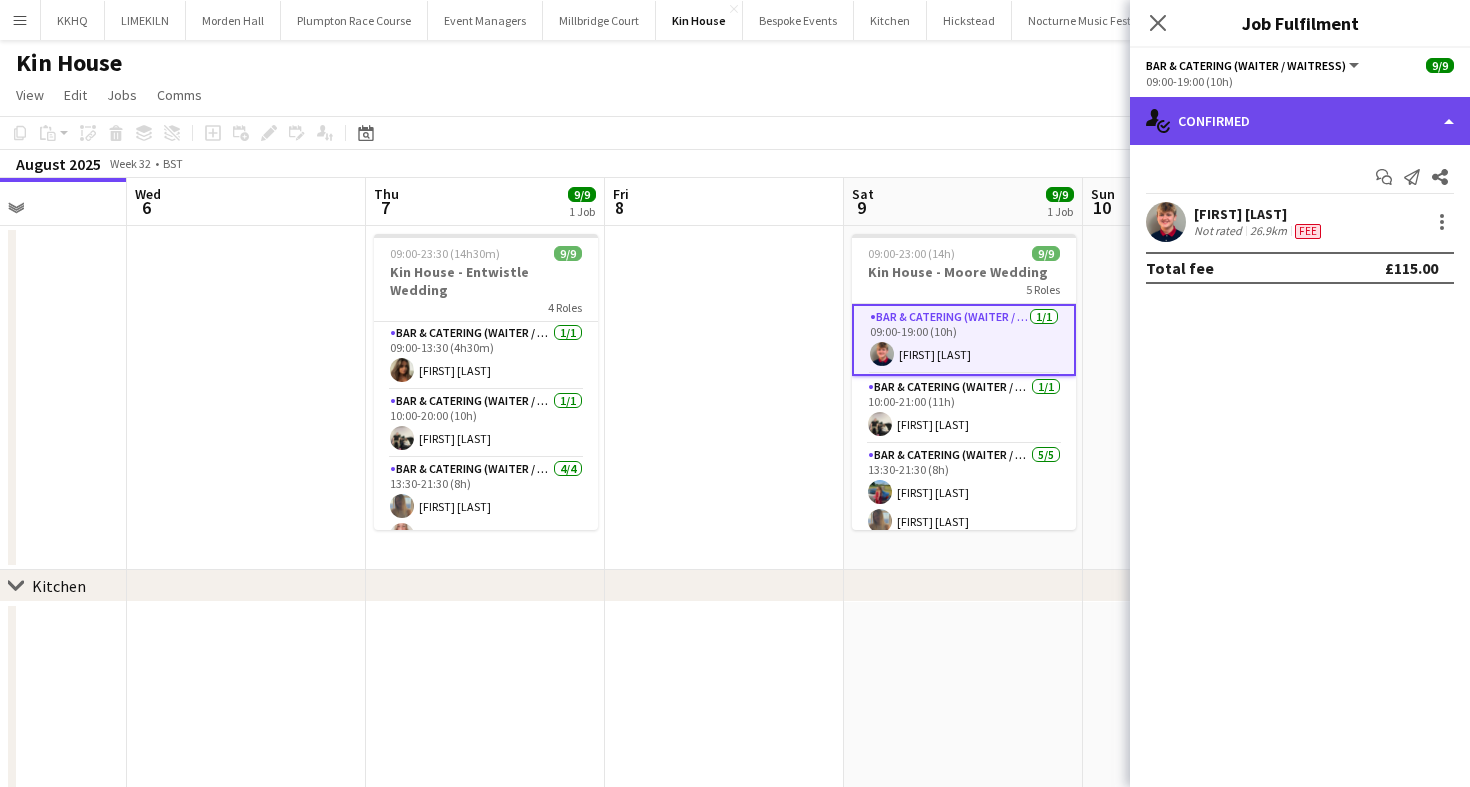 click on "single-neutral-actions-check-2
Confirmed" 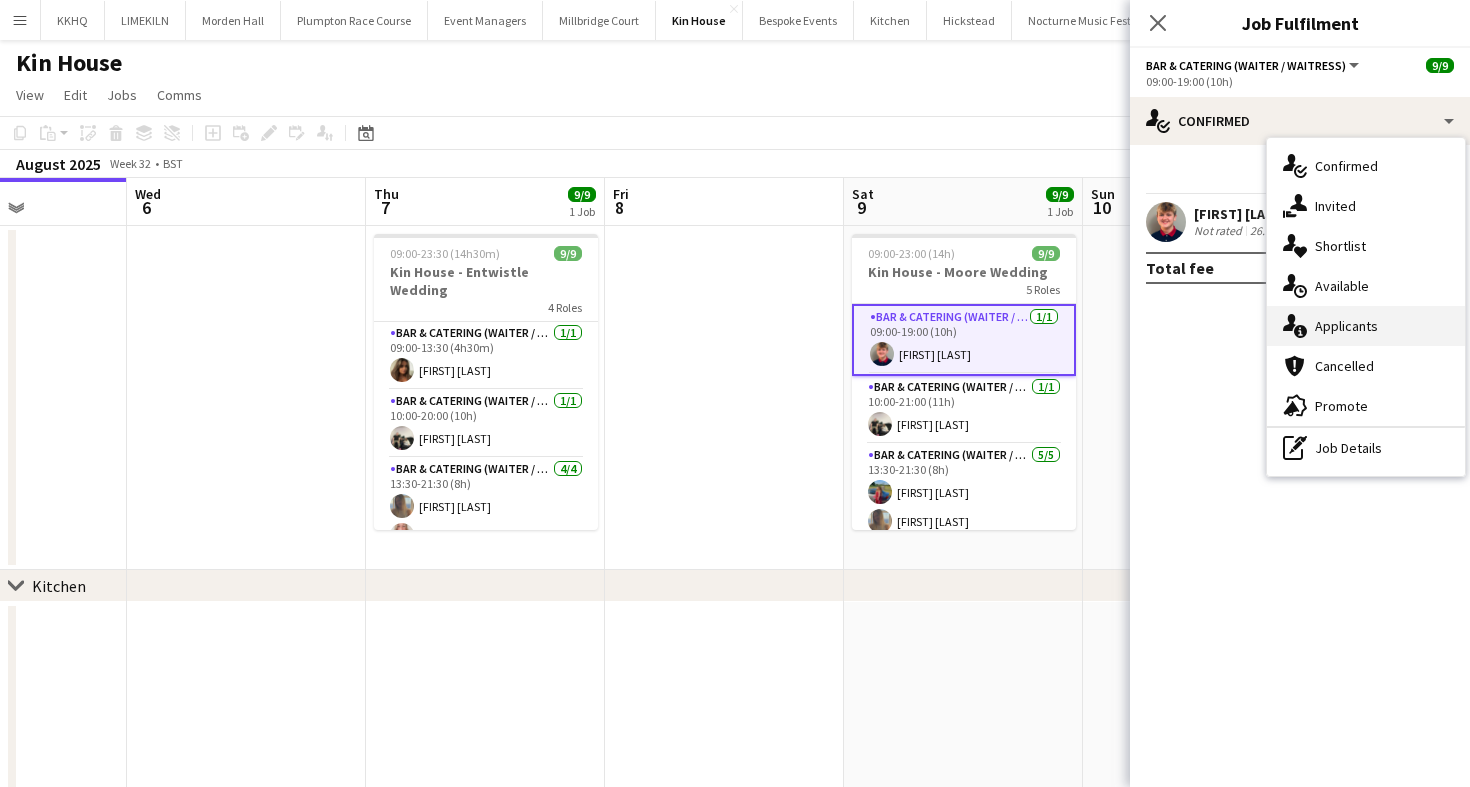 click on "single-neutral-actions-information
Applicants" at bounding box center [1366, 326] 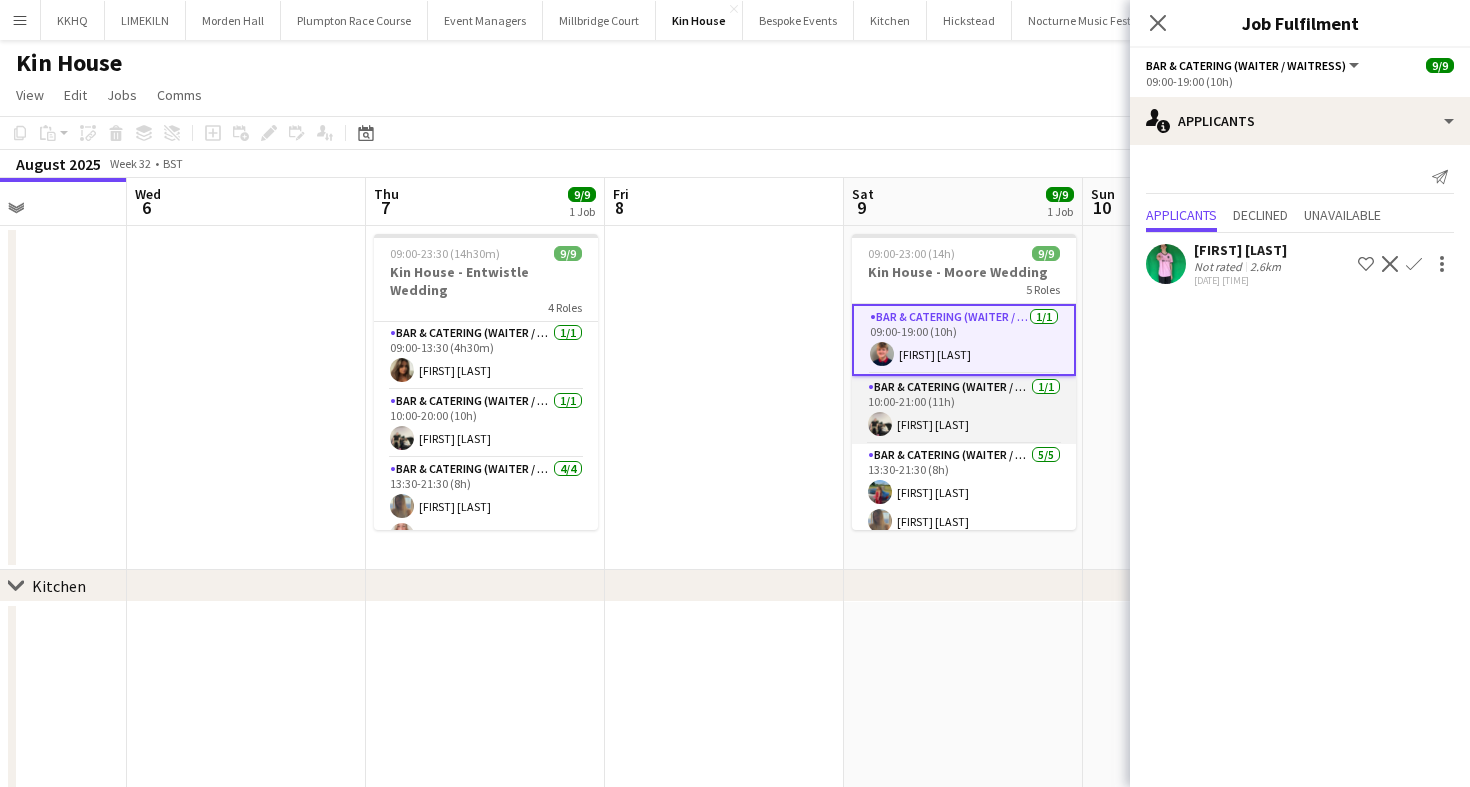 click on "Bar & Catering (Waiter / waitress)   1/1   10:00-21:00 (11h)
Arnie Thompson" at bounding box center [964, 410] 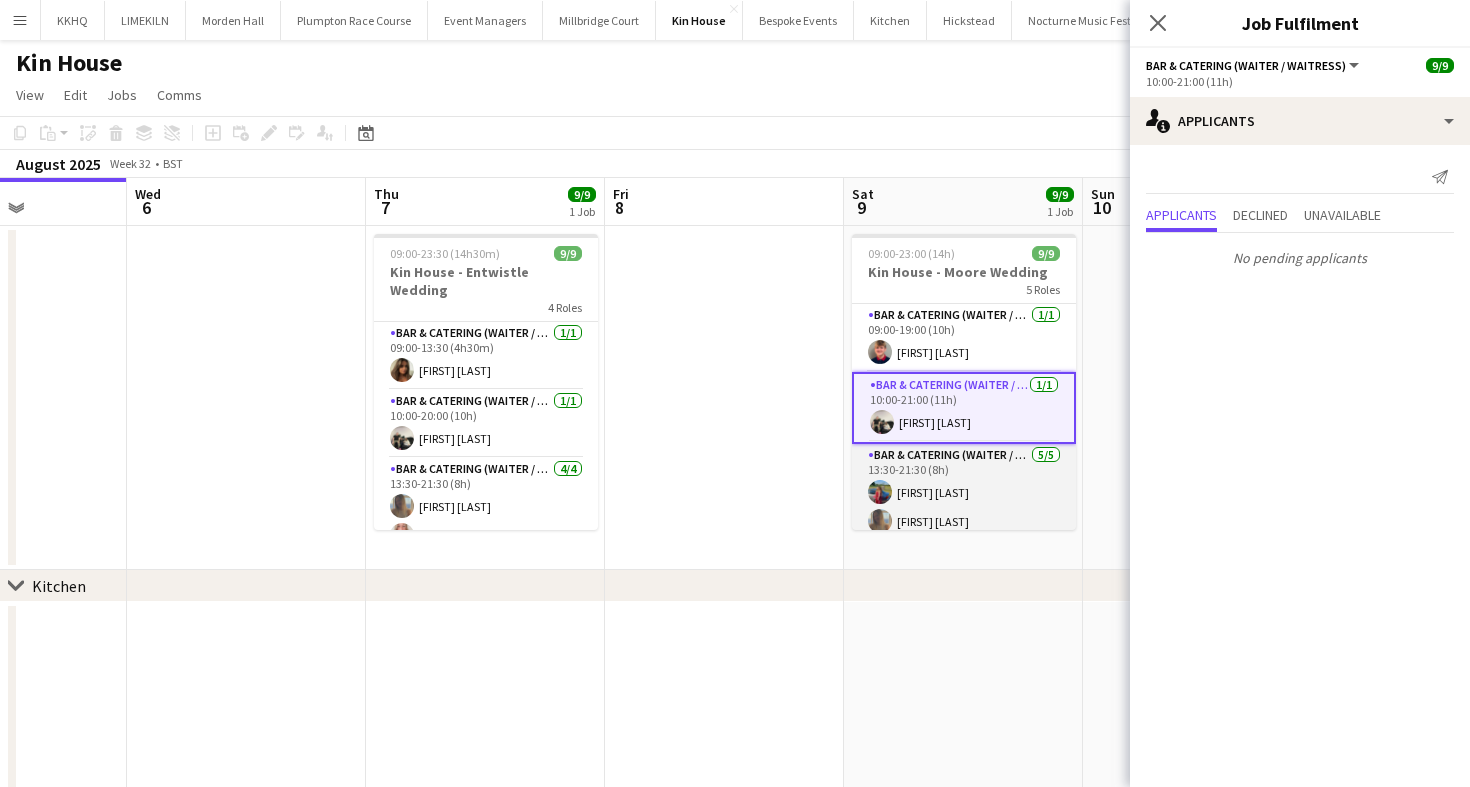 click on "Bar & Catering (Waiter / waitress)   5/5   13:30-21:30 (8h)
Megan Hamill Rebecca Etchells Mia Newton Nikita Jacobs Sam Akerman" at bounding box center [964, 536] 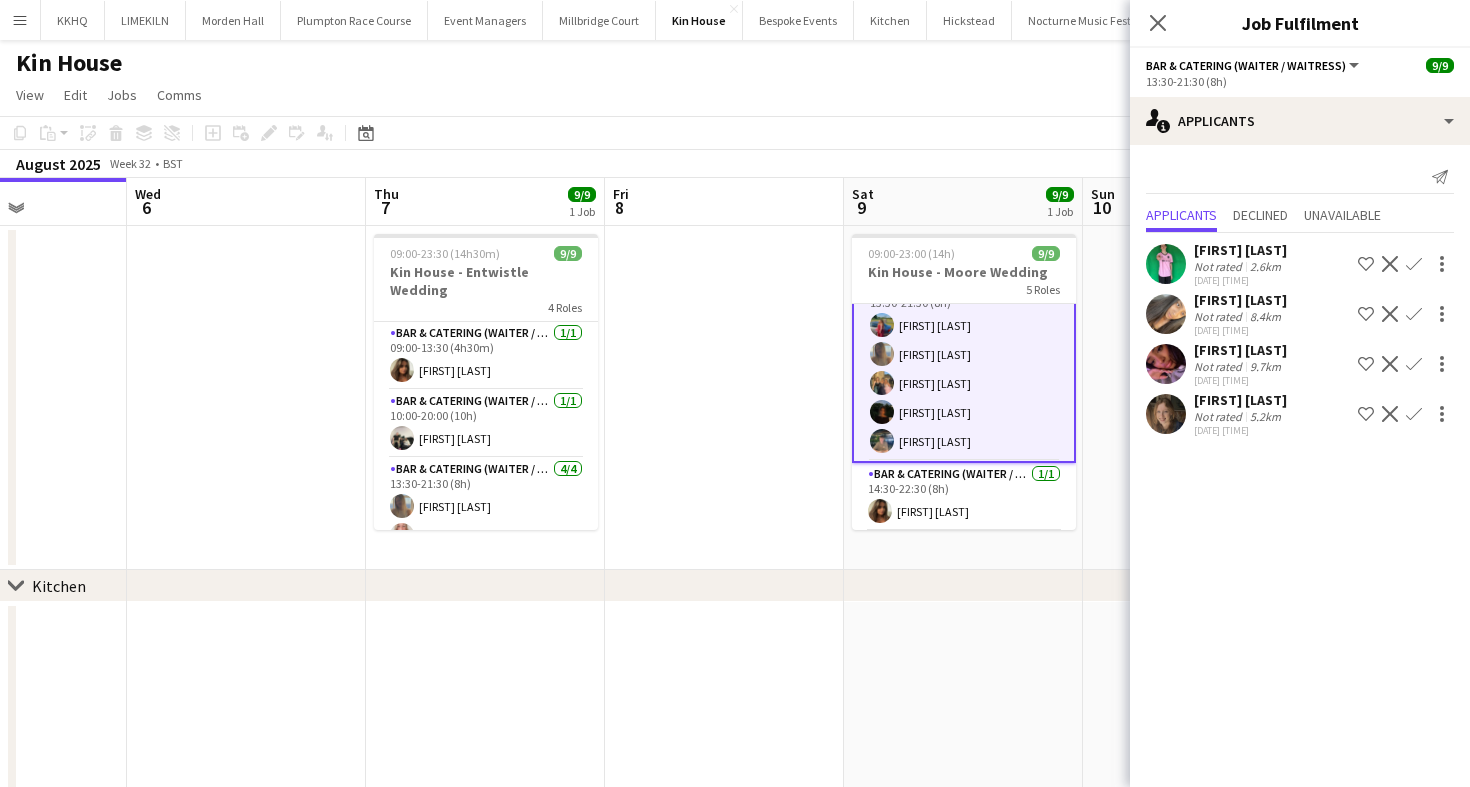 scroll, scrollTop: 234, scrollLeft: 0, axis: vertical 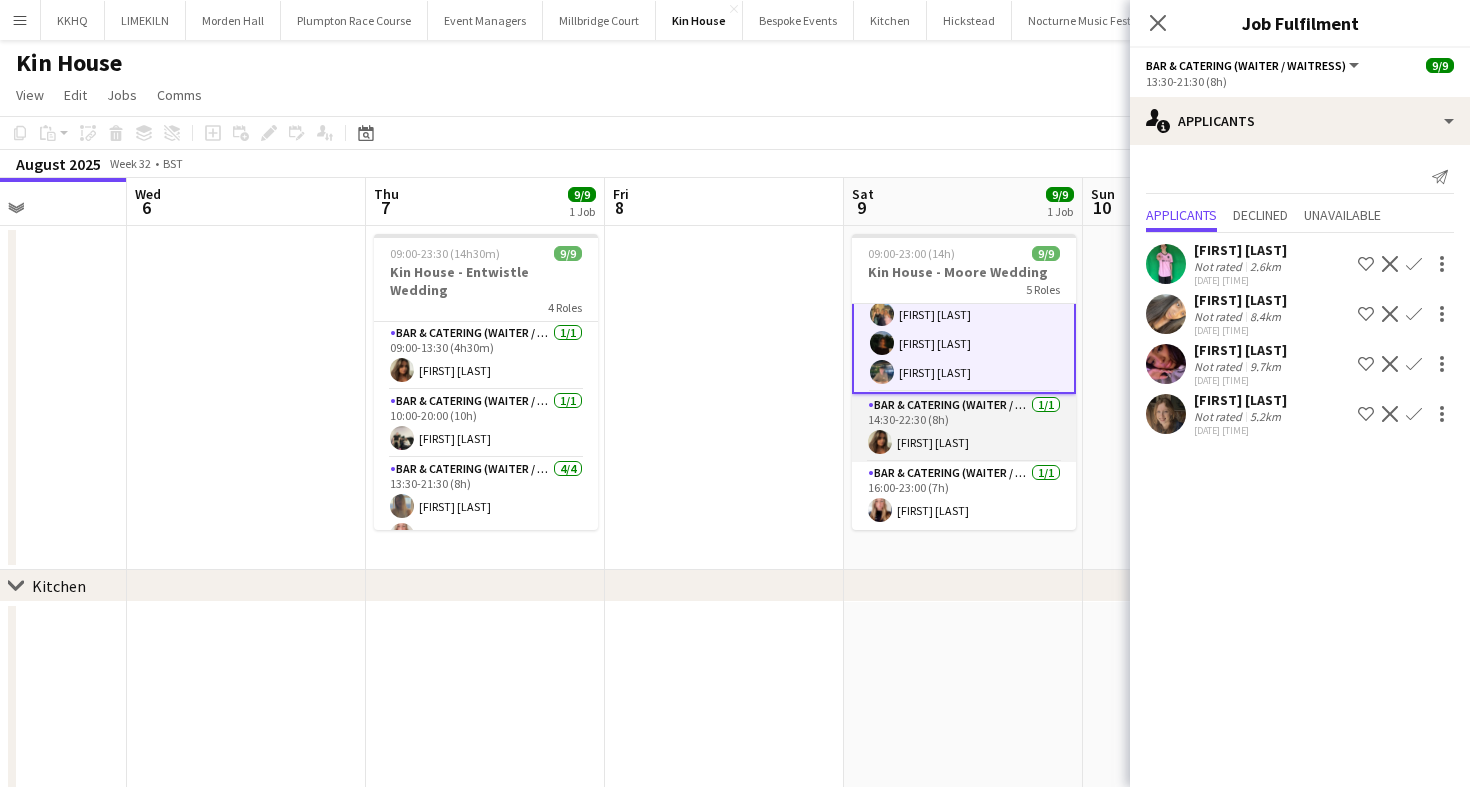 click on "Bar & Catering (Waiter / waitress)   1/1   14:30-22:30 (8h)
Tia Jacobs" at bounding box center [964, 428] 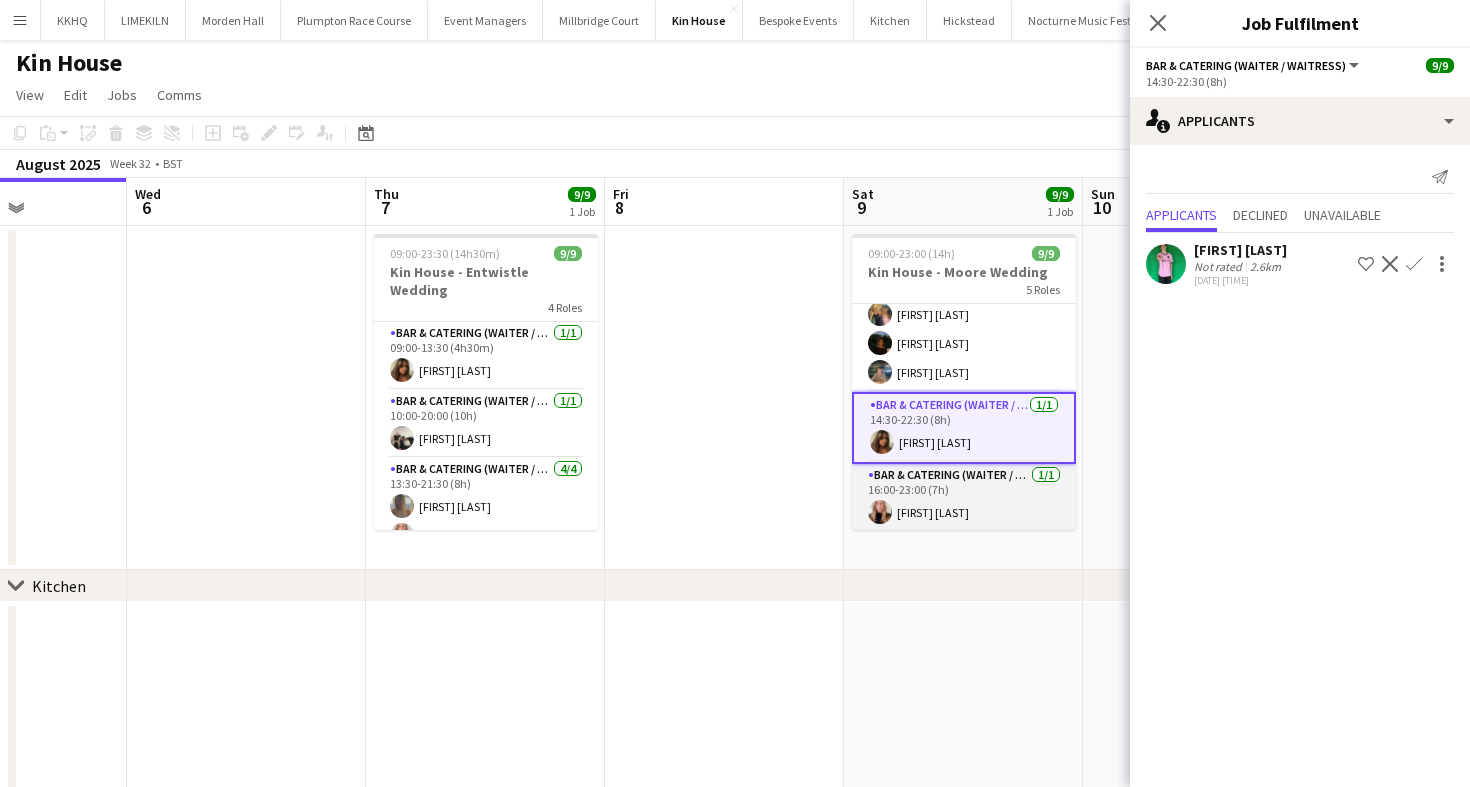 click on "Bar & Catering (Waiter / waitress)   1/1   16:00-23:00 (7h)
Katie Thompson" at bounding box center [964, 498] 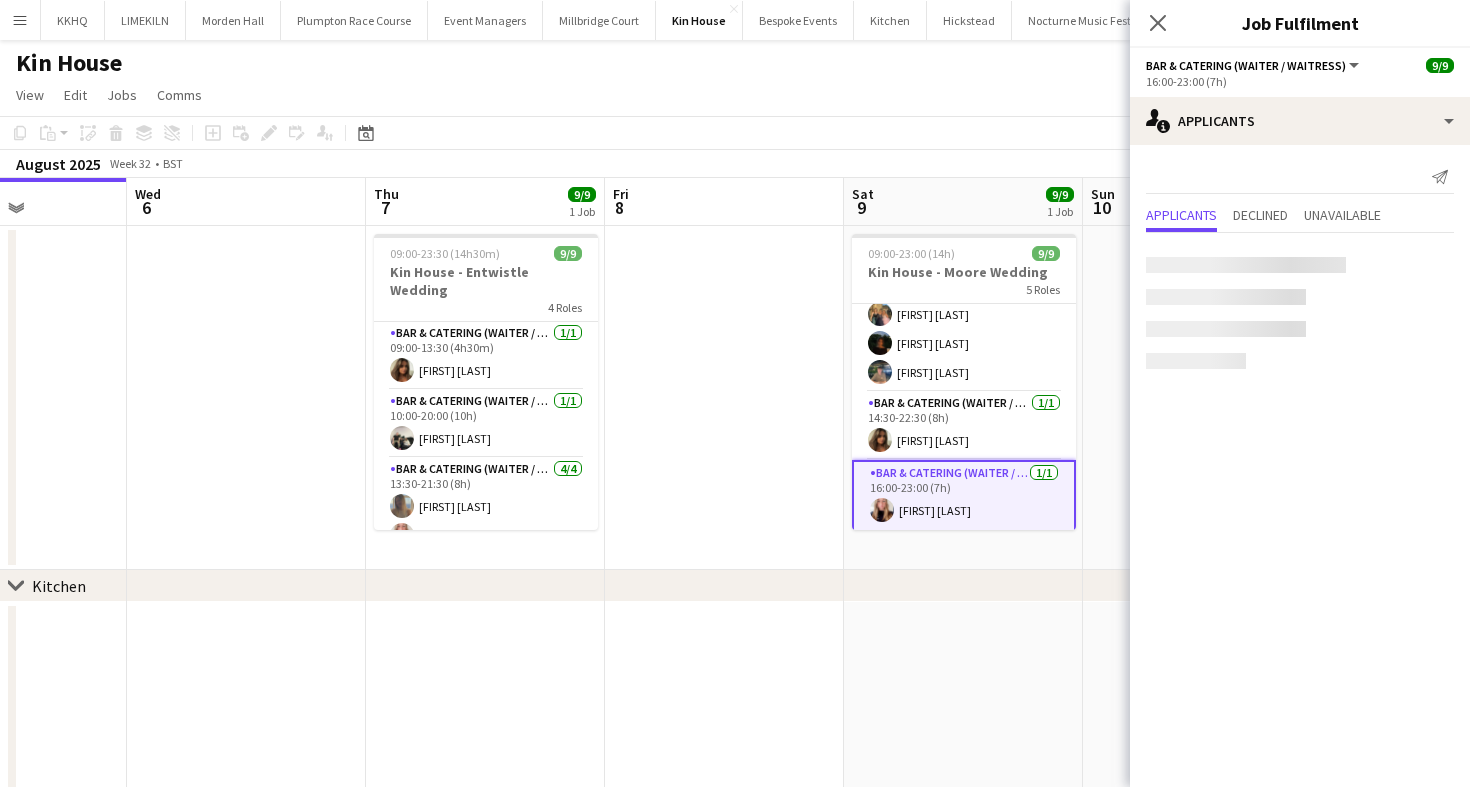 scroll, scrollTop: 234, scrollLeft: 0, axis: vertical 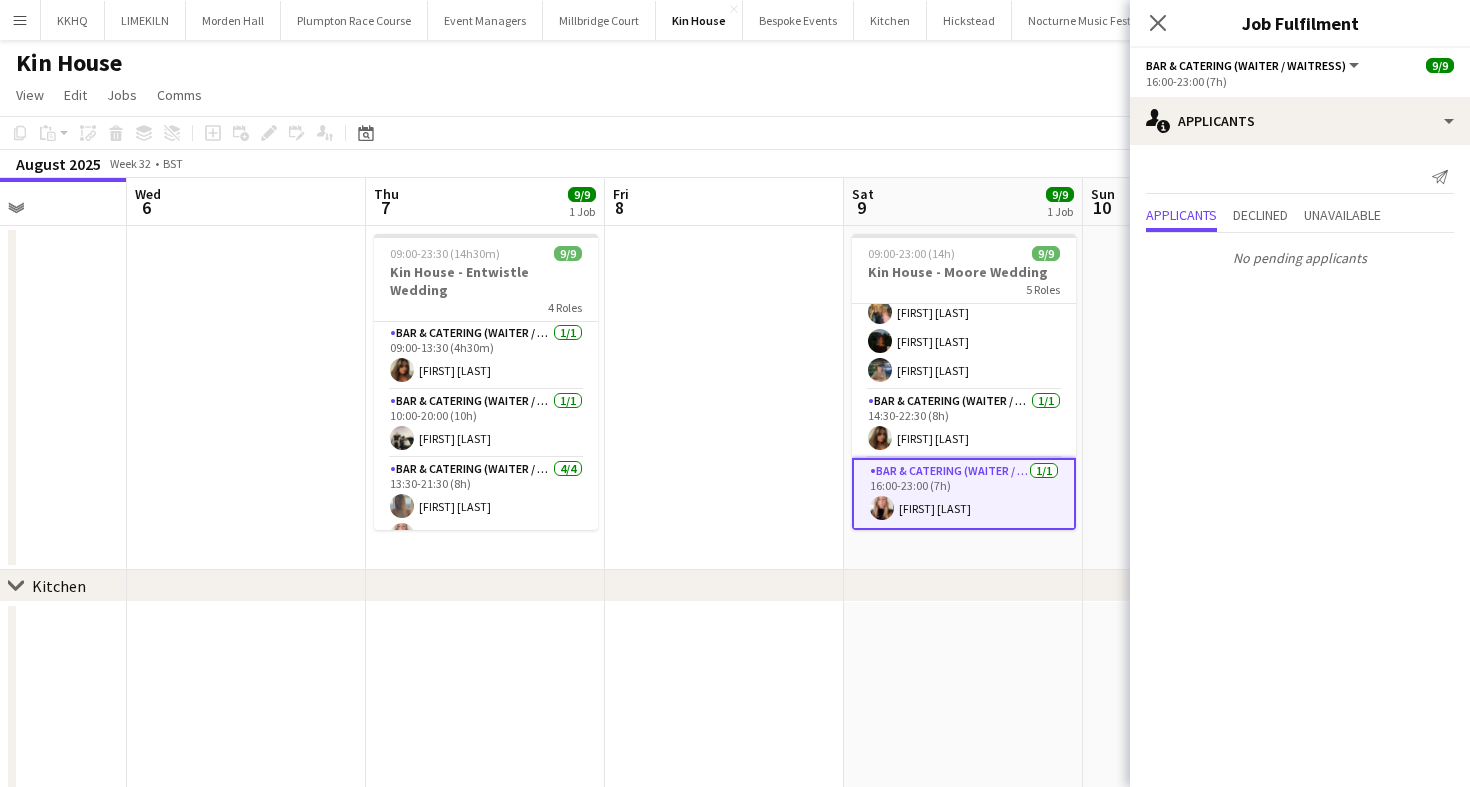 click on "Kin House" 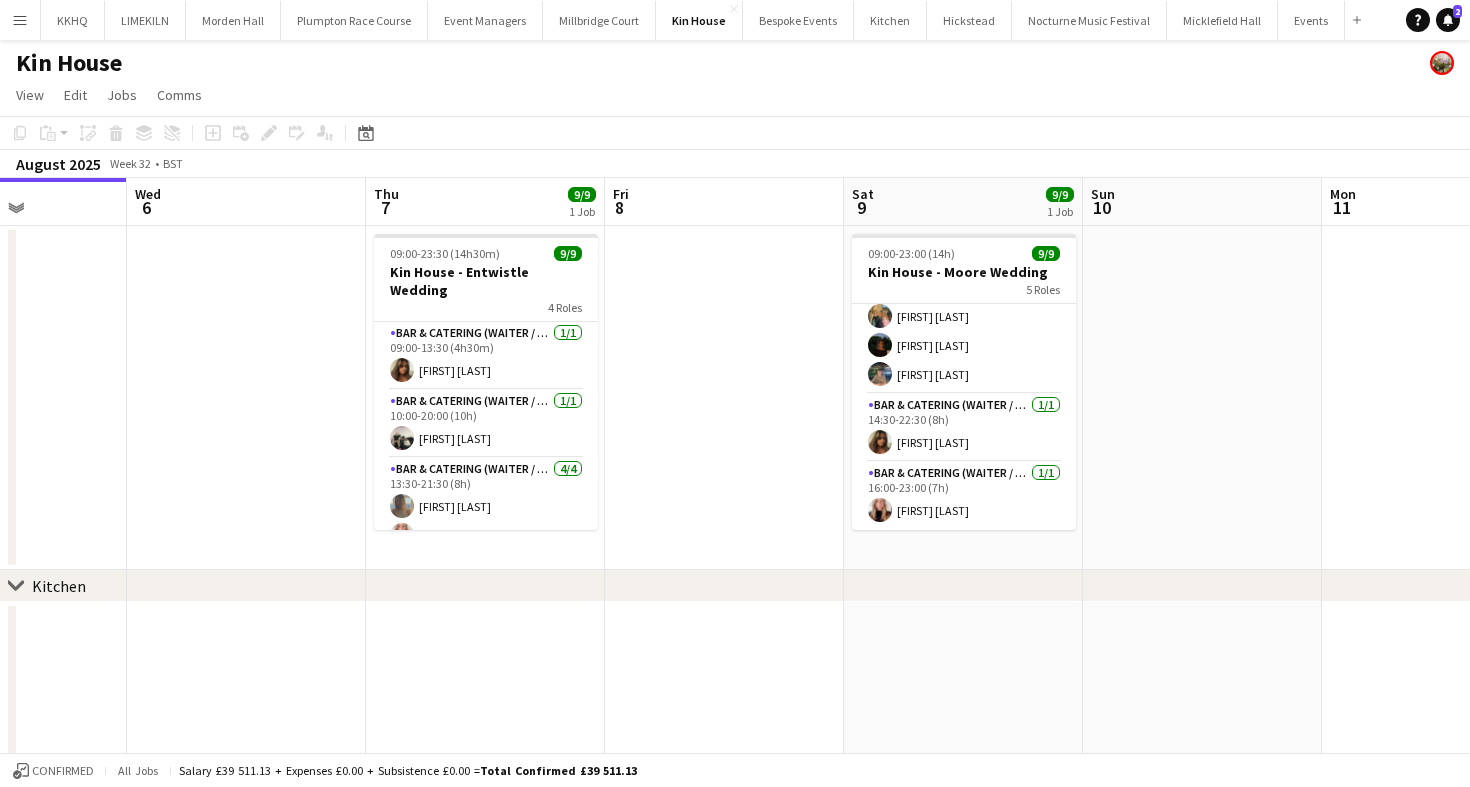 scroll, scrollTop: 230, scrollLeft: 0, axis: vertical 